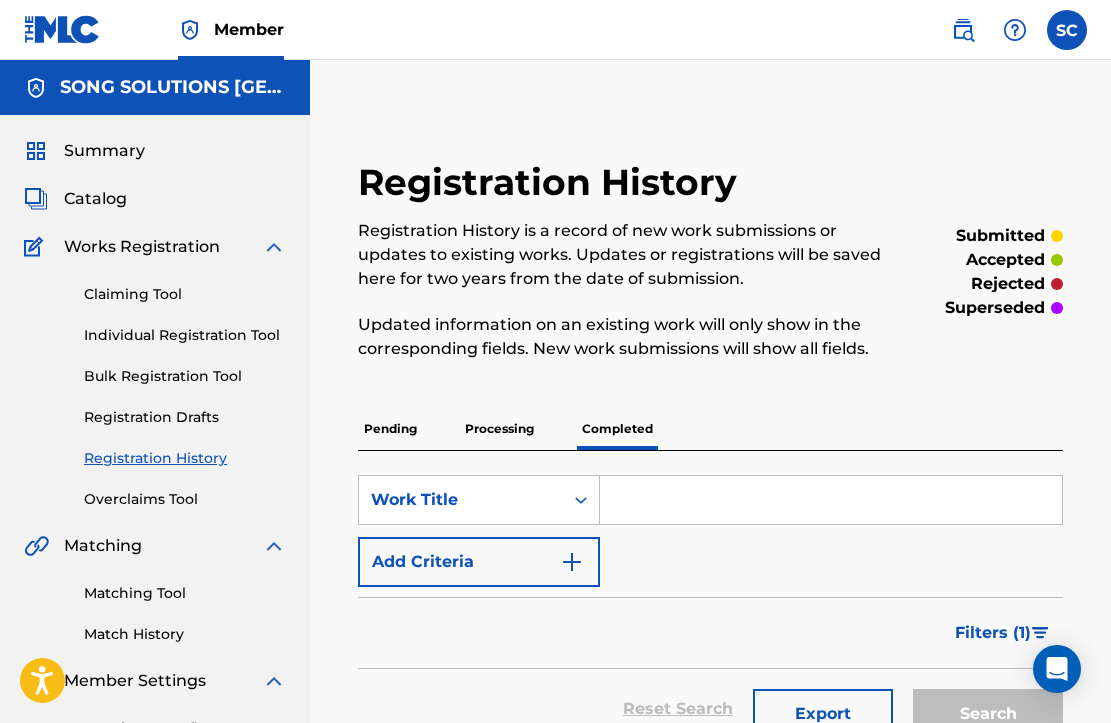 scroll, scrollTop: 121, scrollLeft: 0, axis: vertical 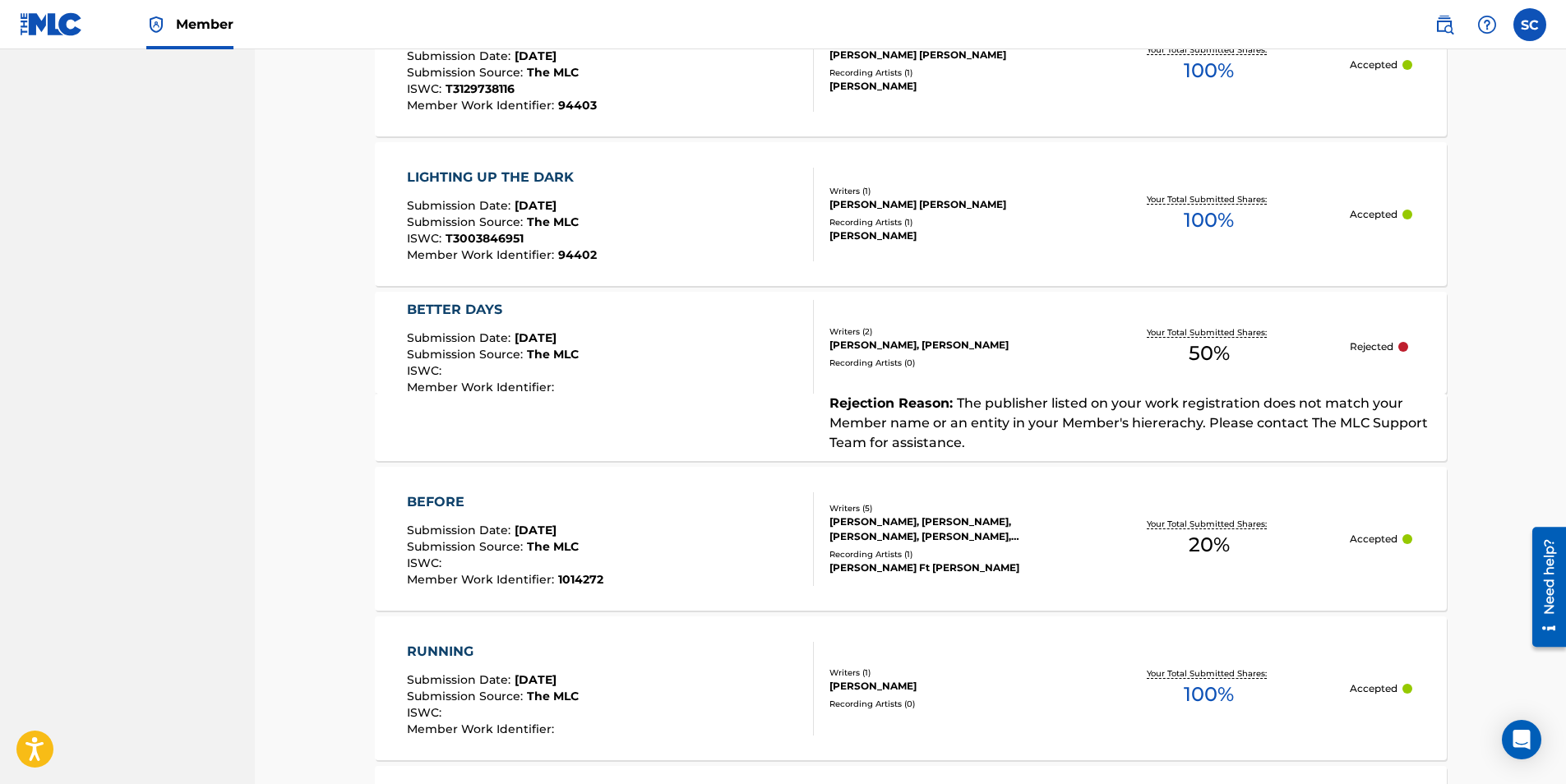 click on "BETTER DAYS" at bounding box center (492, 310) 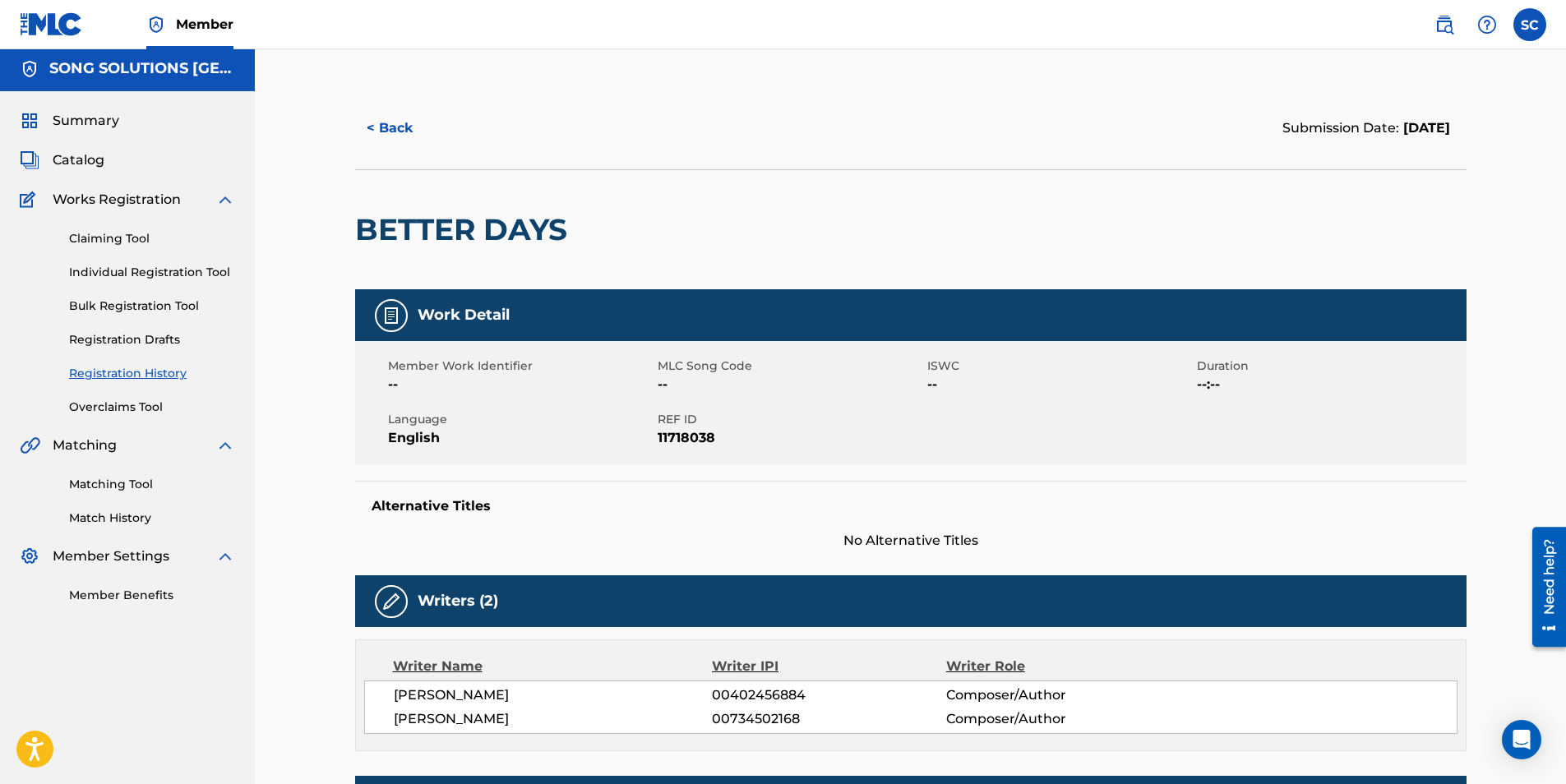 scroll, scrollTop: 0, scrollLeft: 0, axis: both 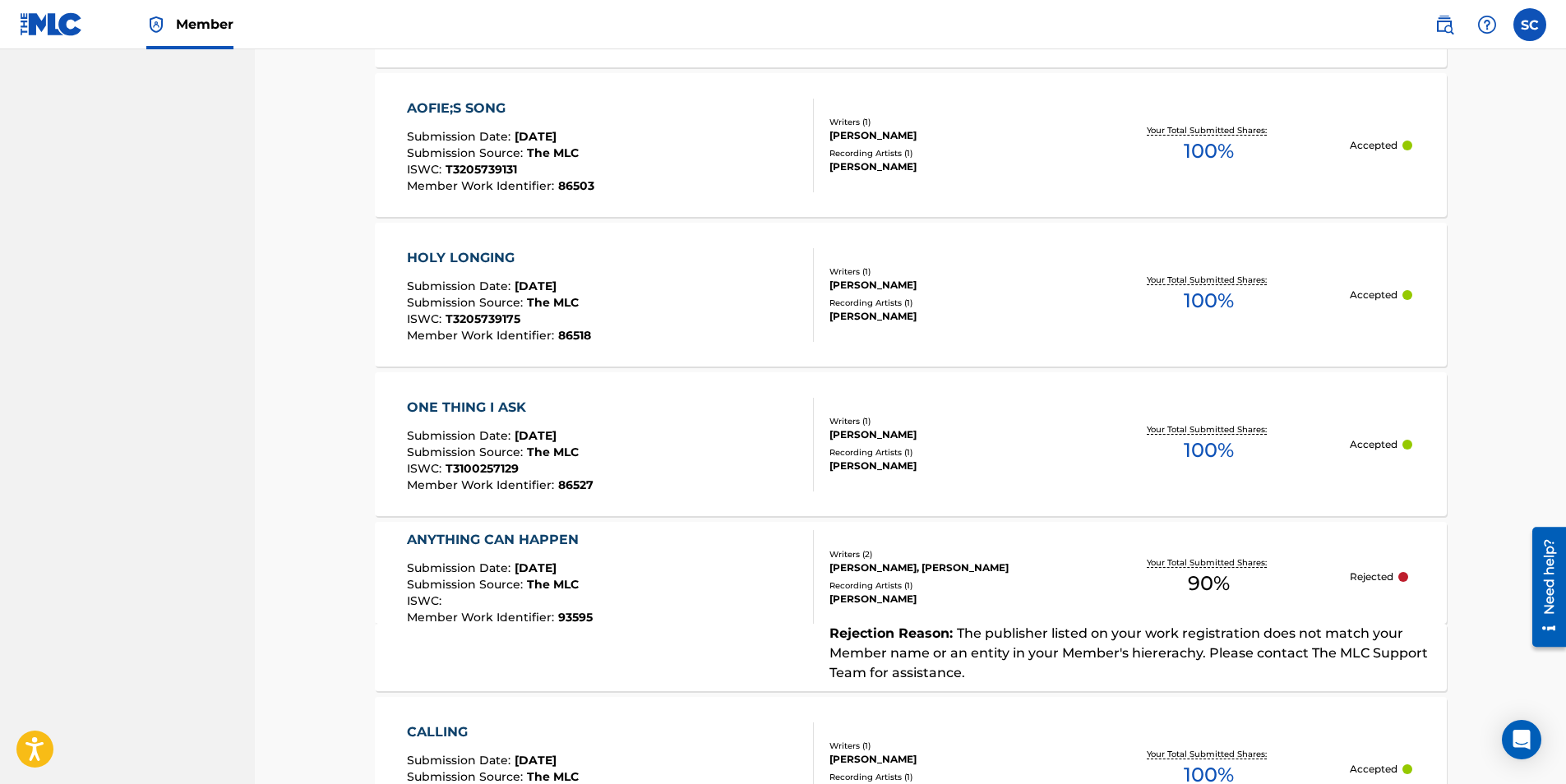 click on "ANYTHING CAN HAPPEN" at bounding box center [500, 540] 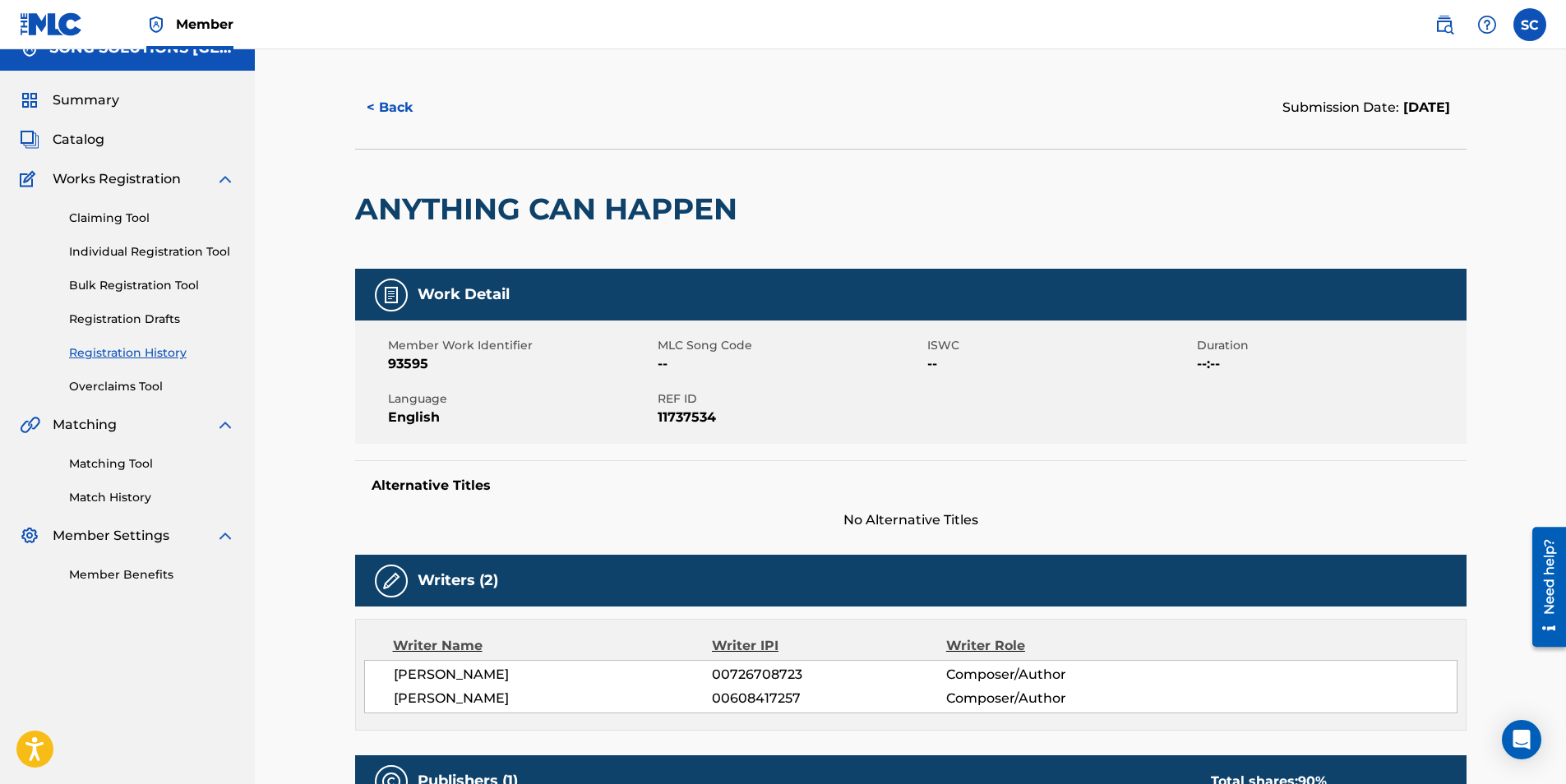 scroll, scrollTop: 0, scrollLeft: 0, axis: both 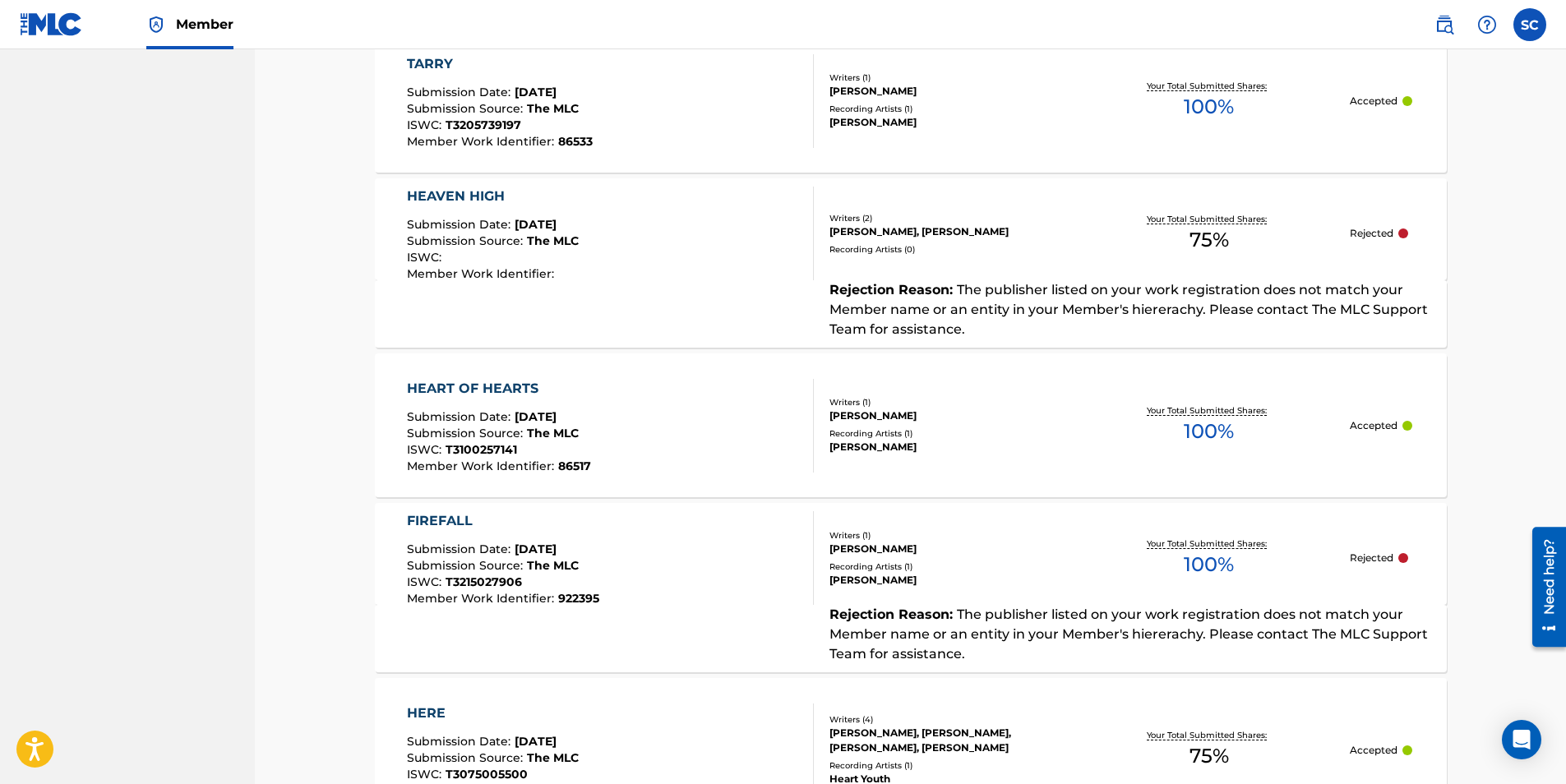 click on "FIREFALL" at bounding box center [503, 521] 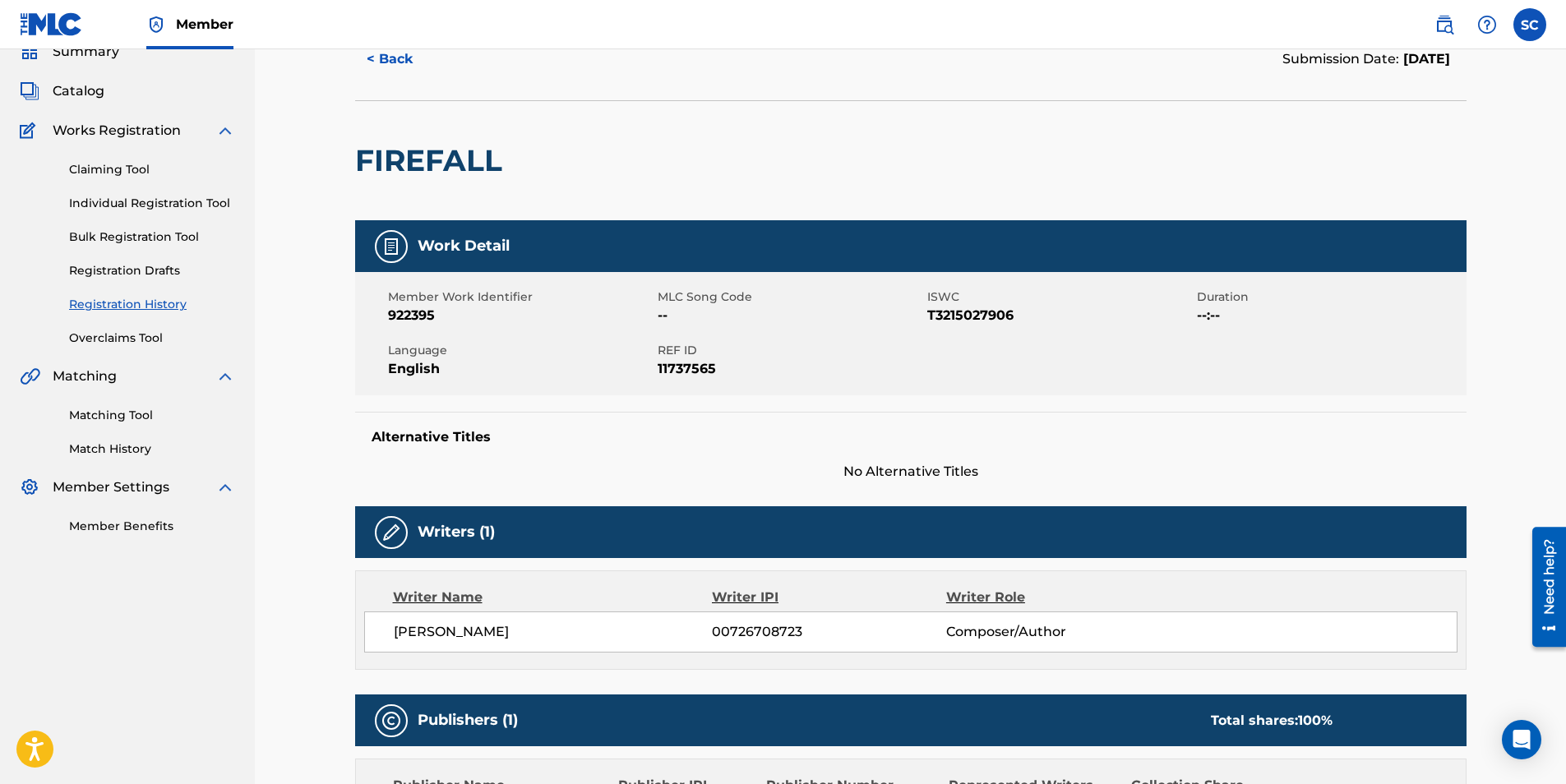 scroll, scrollTop: 0, scrollLeft: 0, axis: both 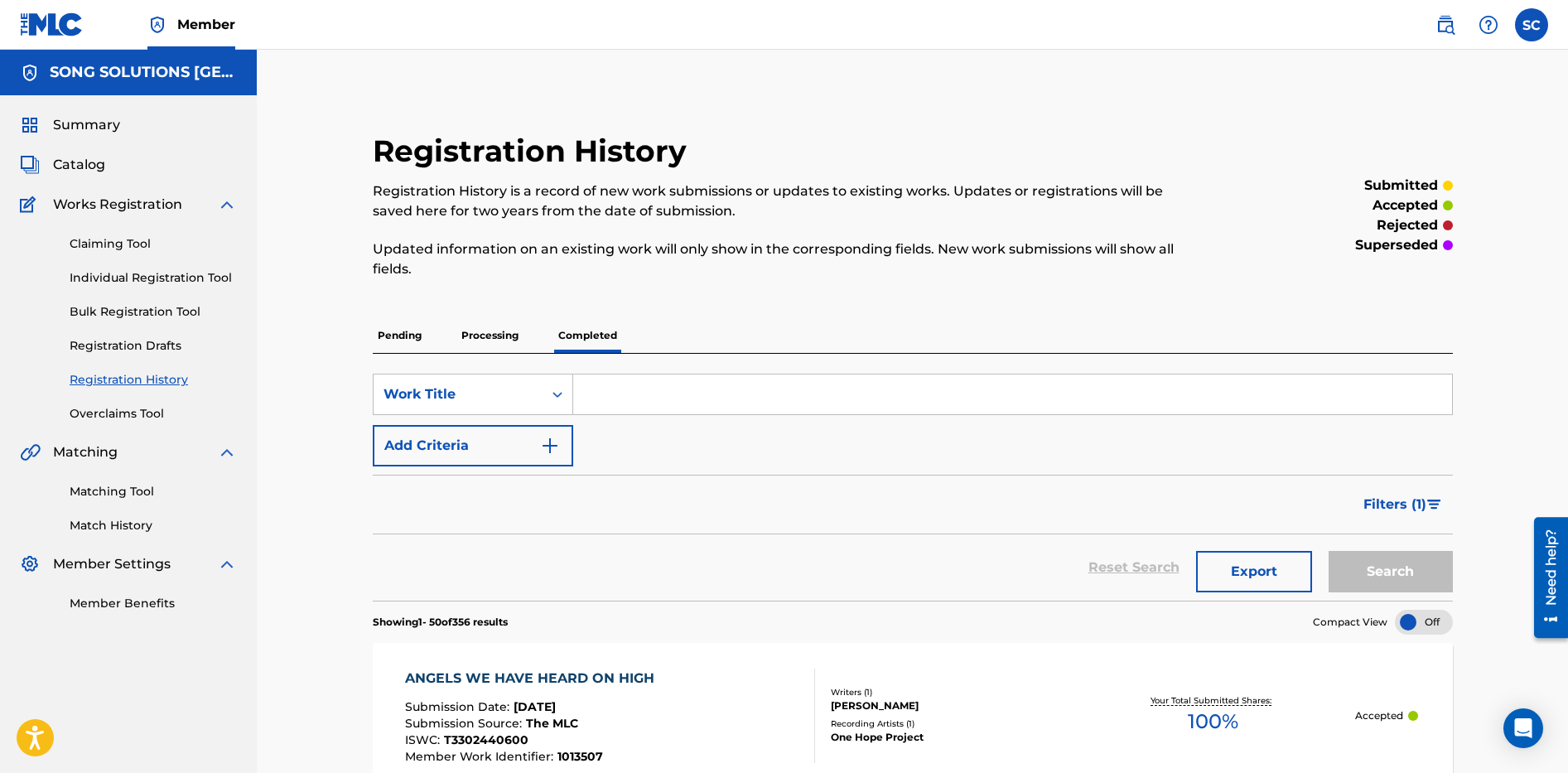 click at bounding box center [1012, 394] 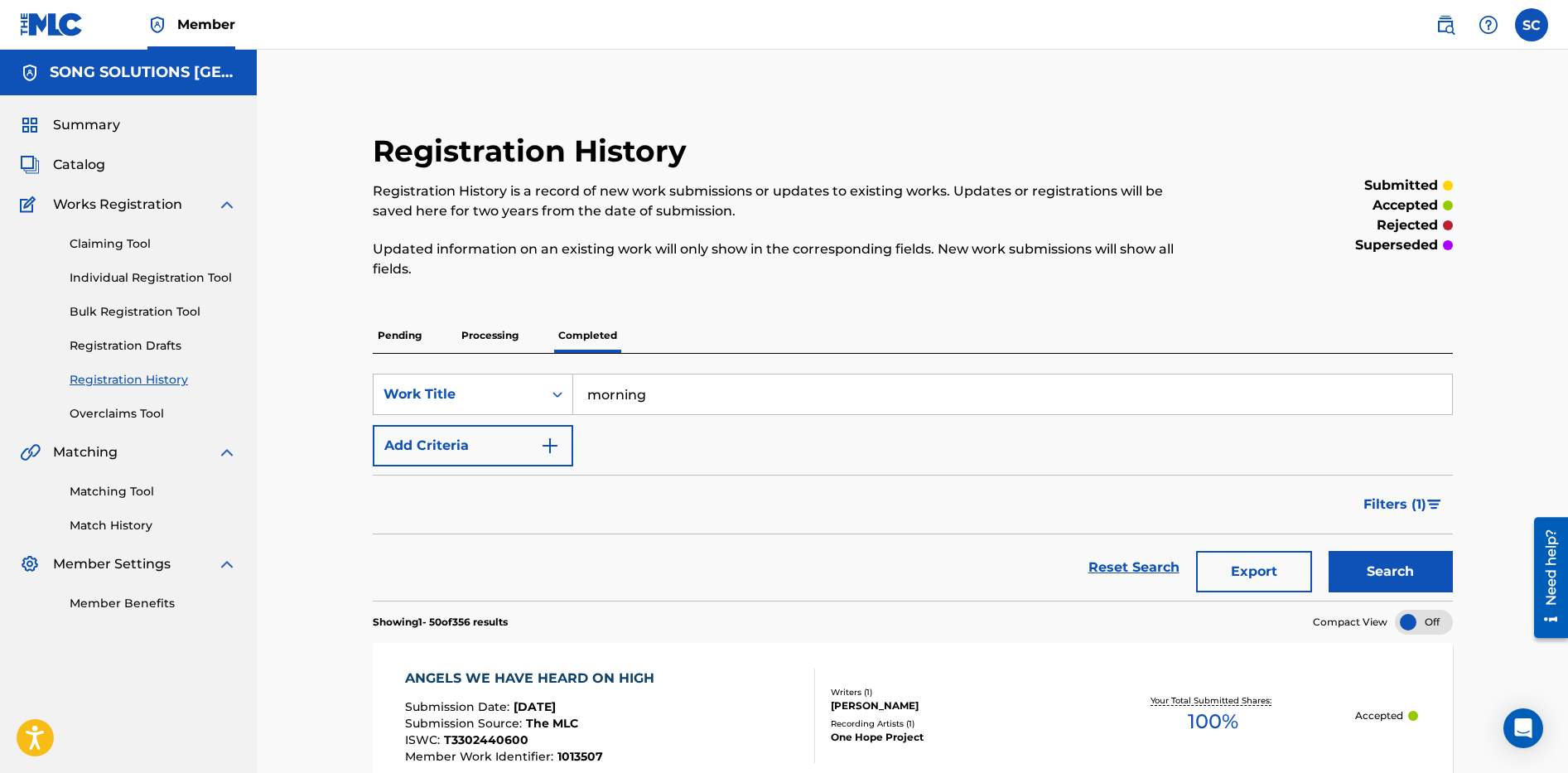 type on "morning" 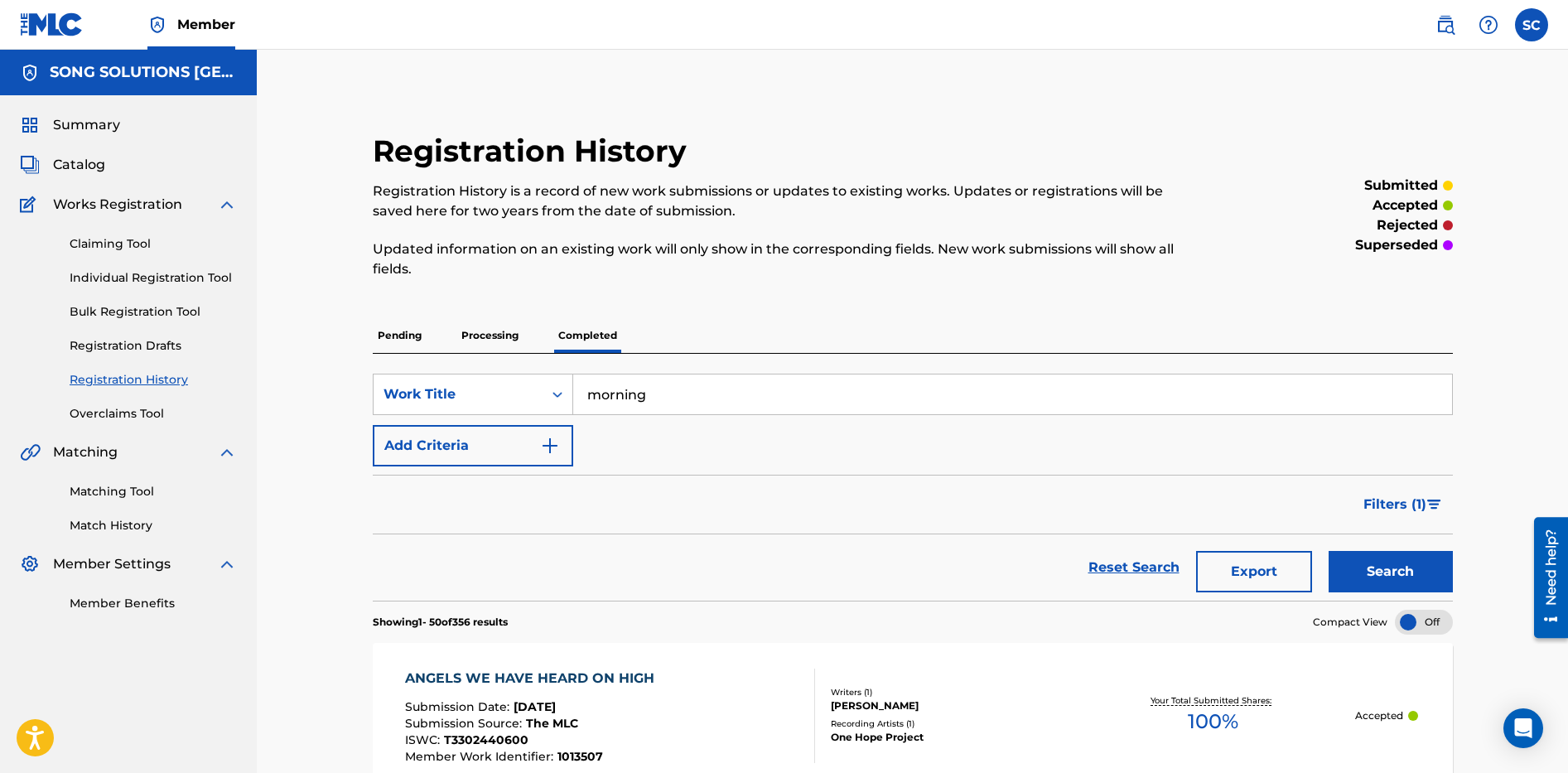 click on "Individual Registration Tool" at bounding box center [153, 278] 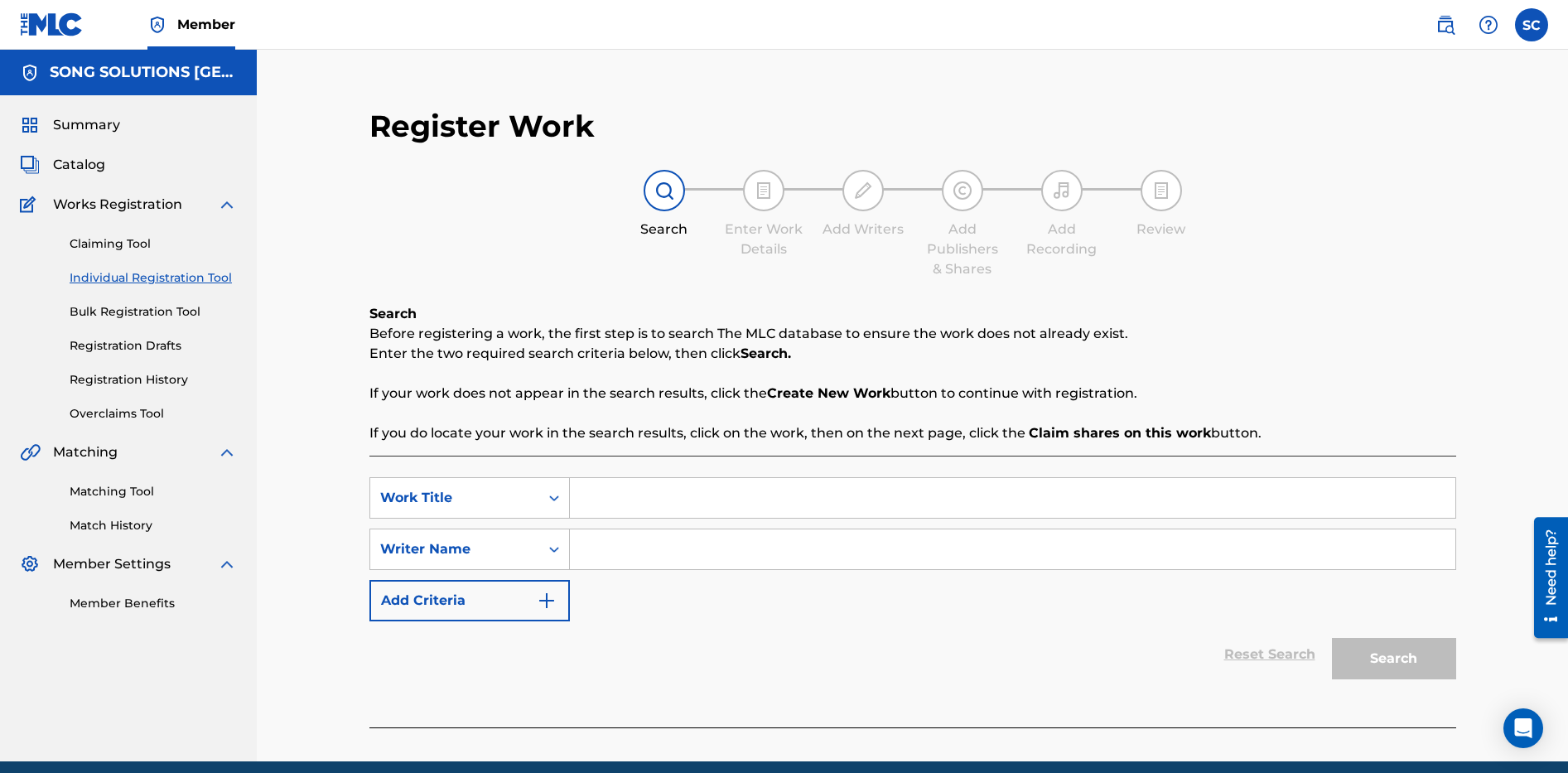 click at bounding box center (1012, 498) 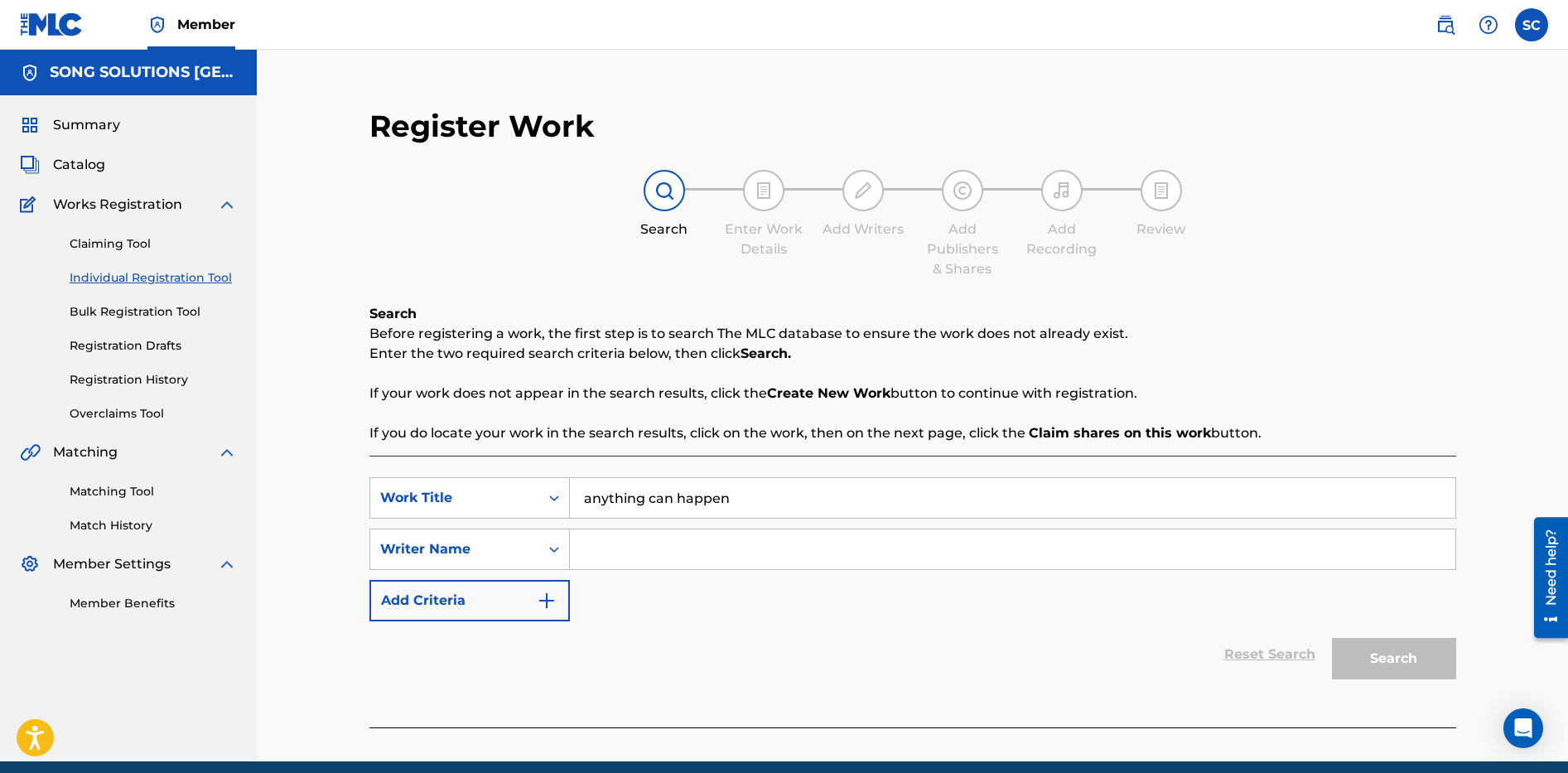 type on "anything can happen" 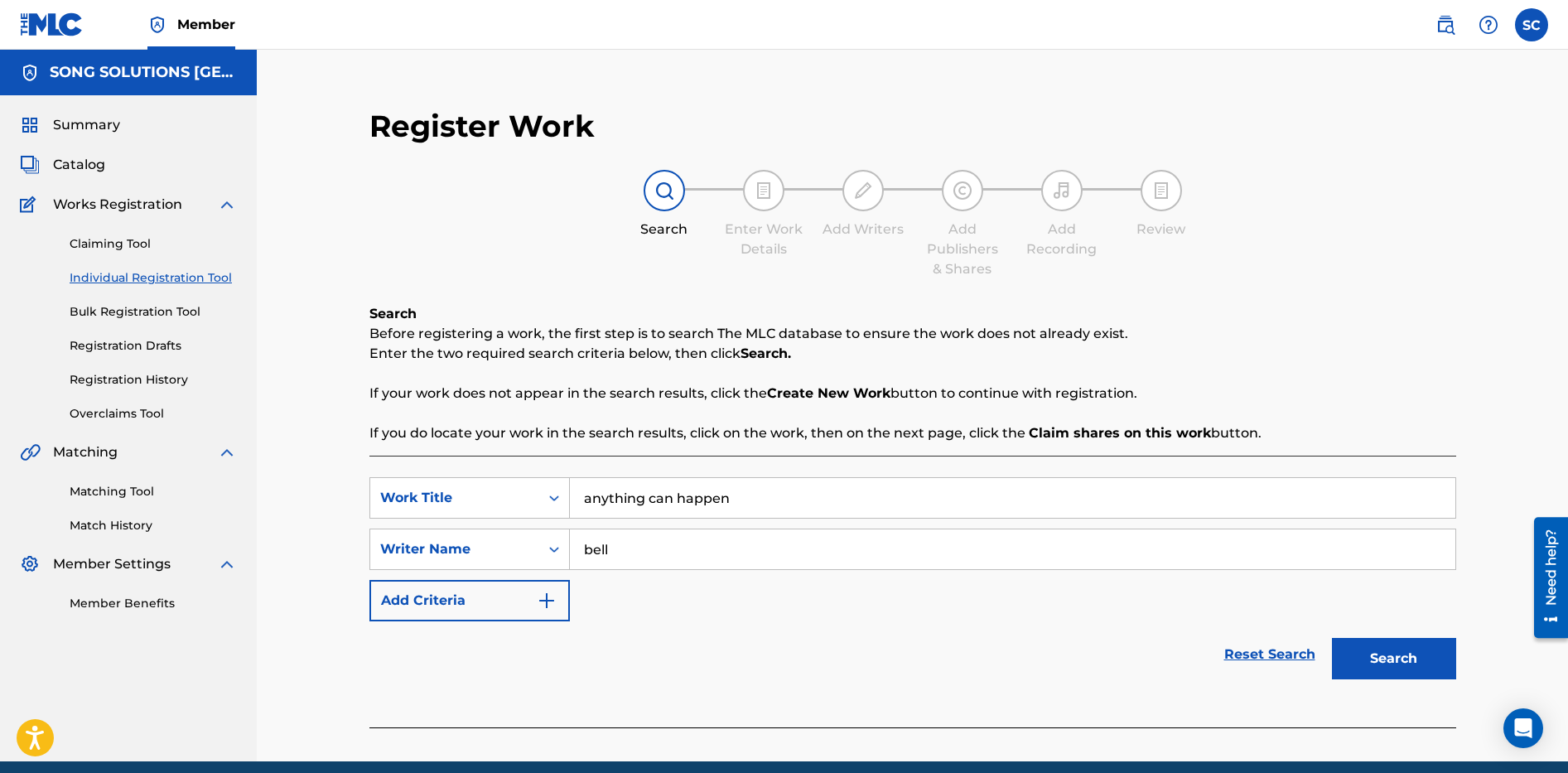 type on "bell" 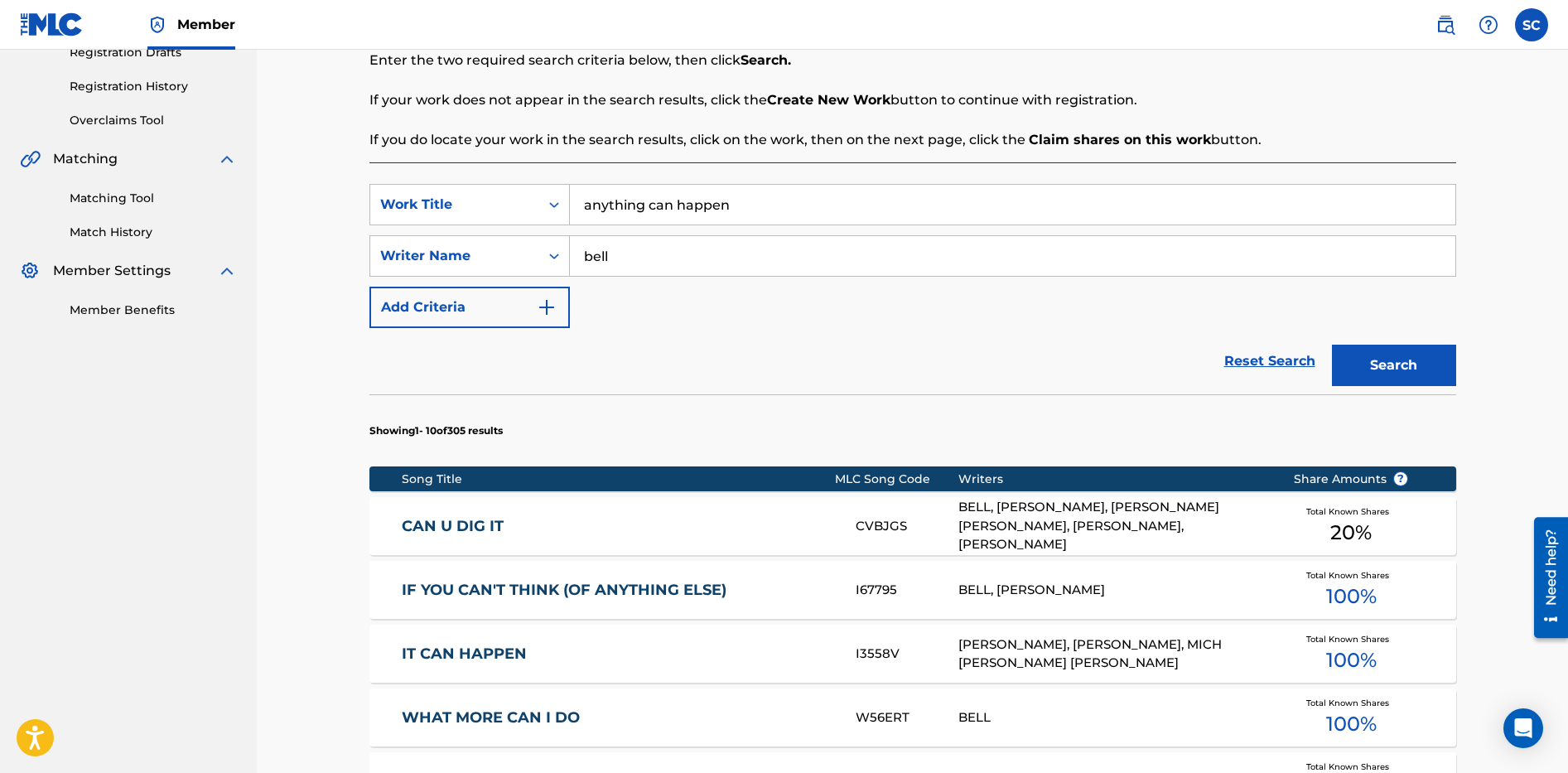 scroll, scrollTop: 0, scrollLeft: 0, axis: both 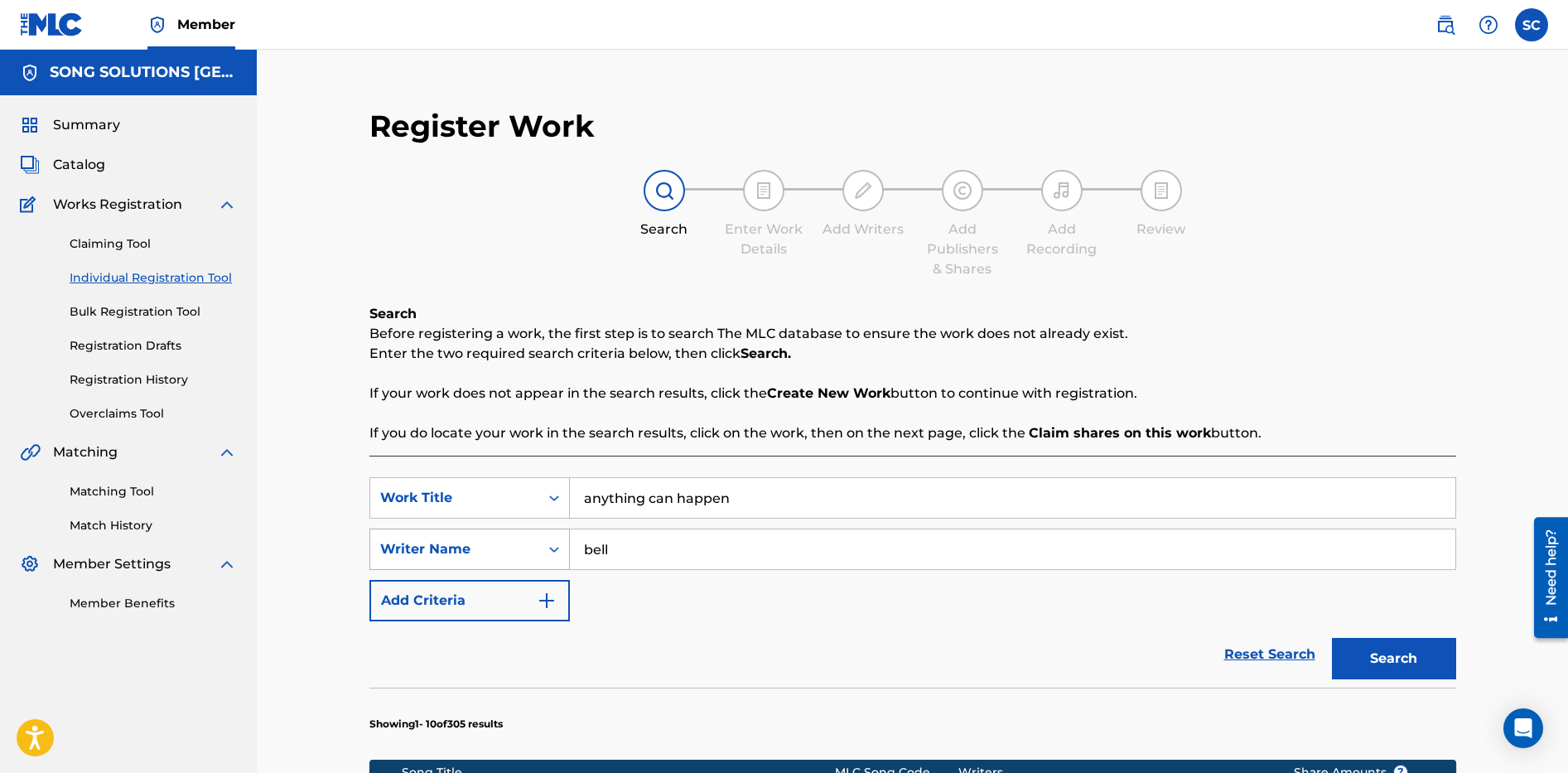 drag, startPoint x: 611, startPoint y: 544, endPoint x: 552, endPoint y: 545, distance: 59.00847 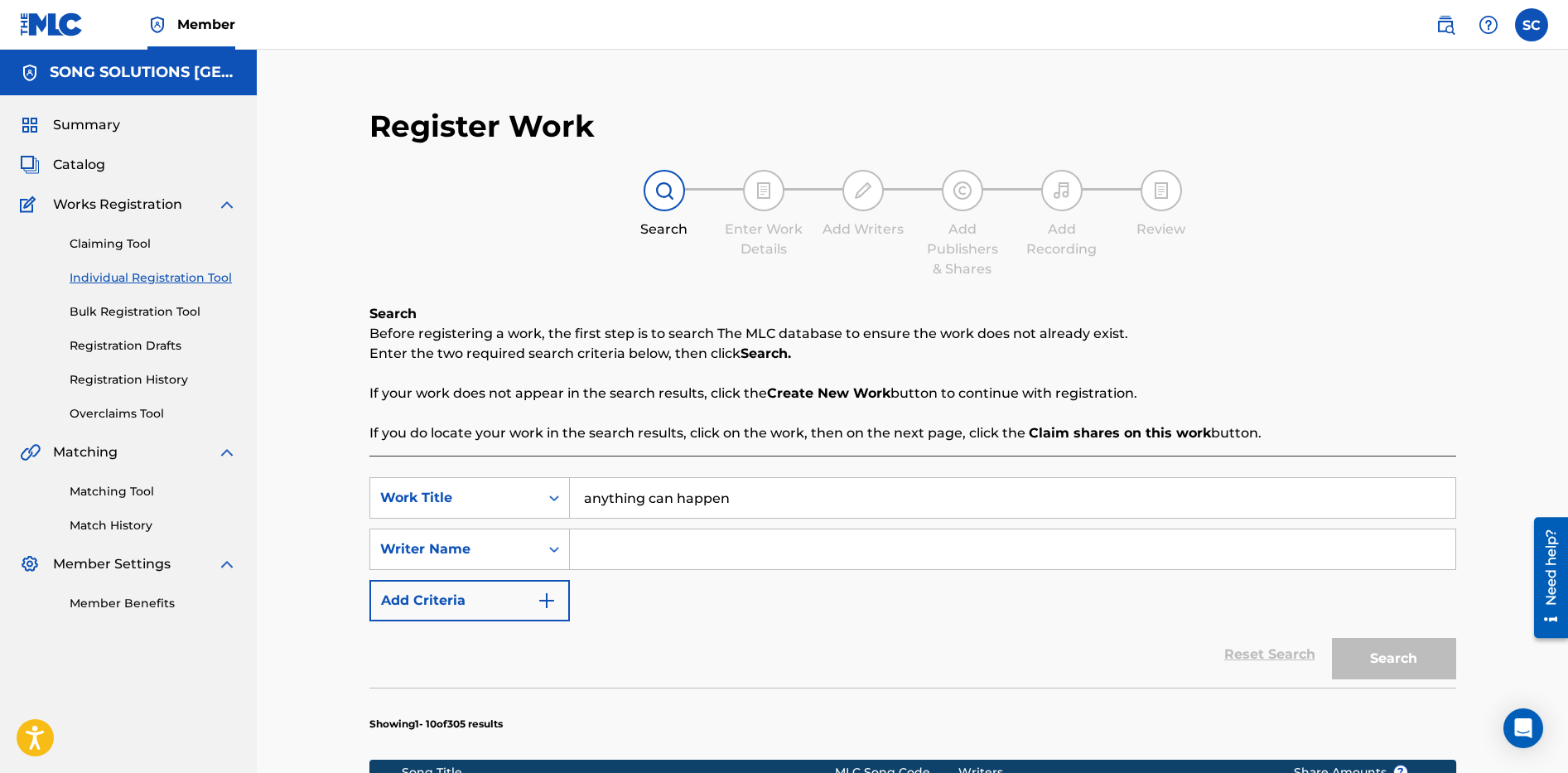 click on "Reset Search Search" at bounding box center [913, 655] 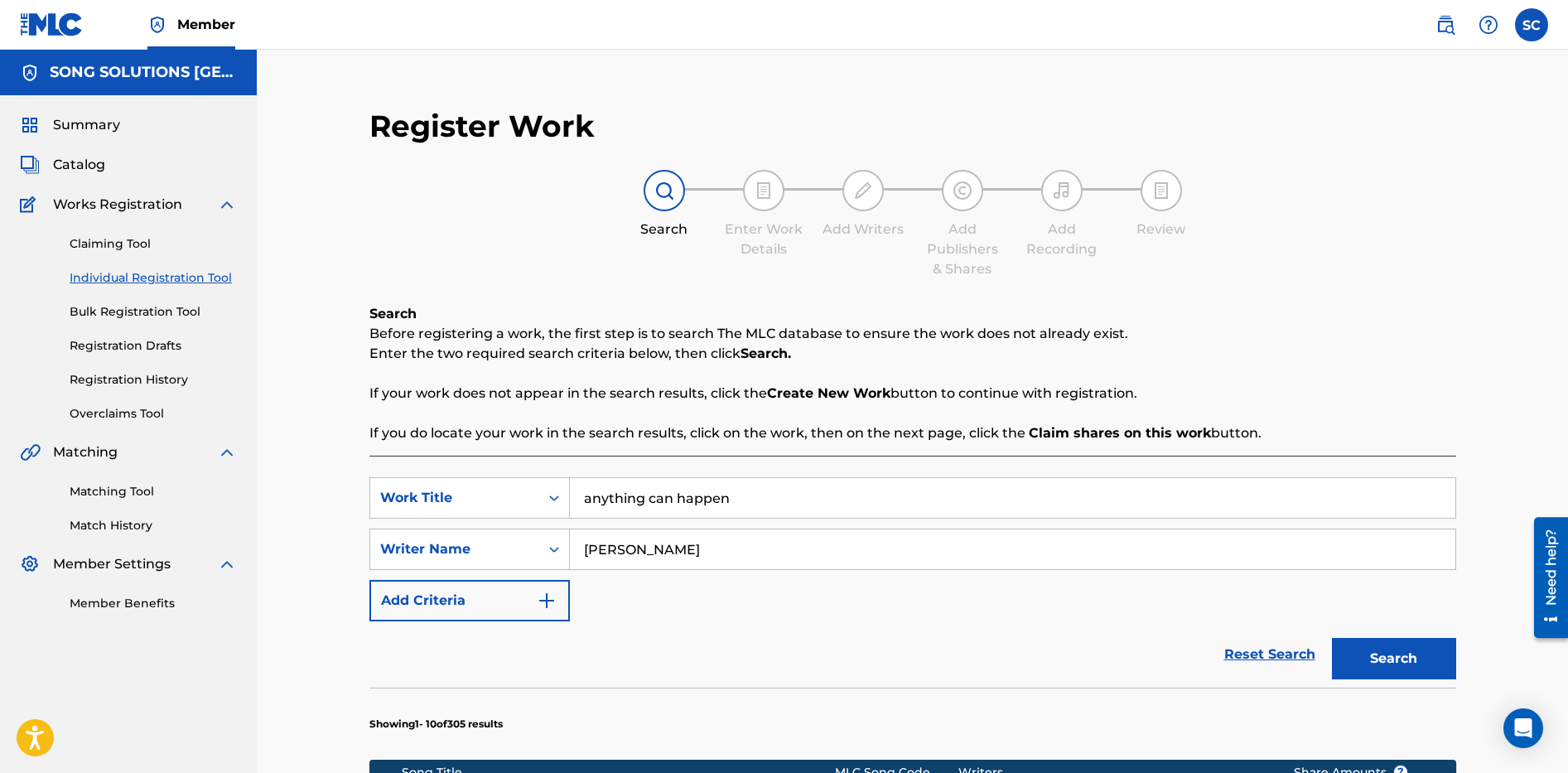 type on "[PERSON_NAME]" 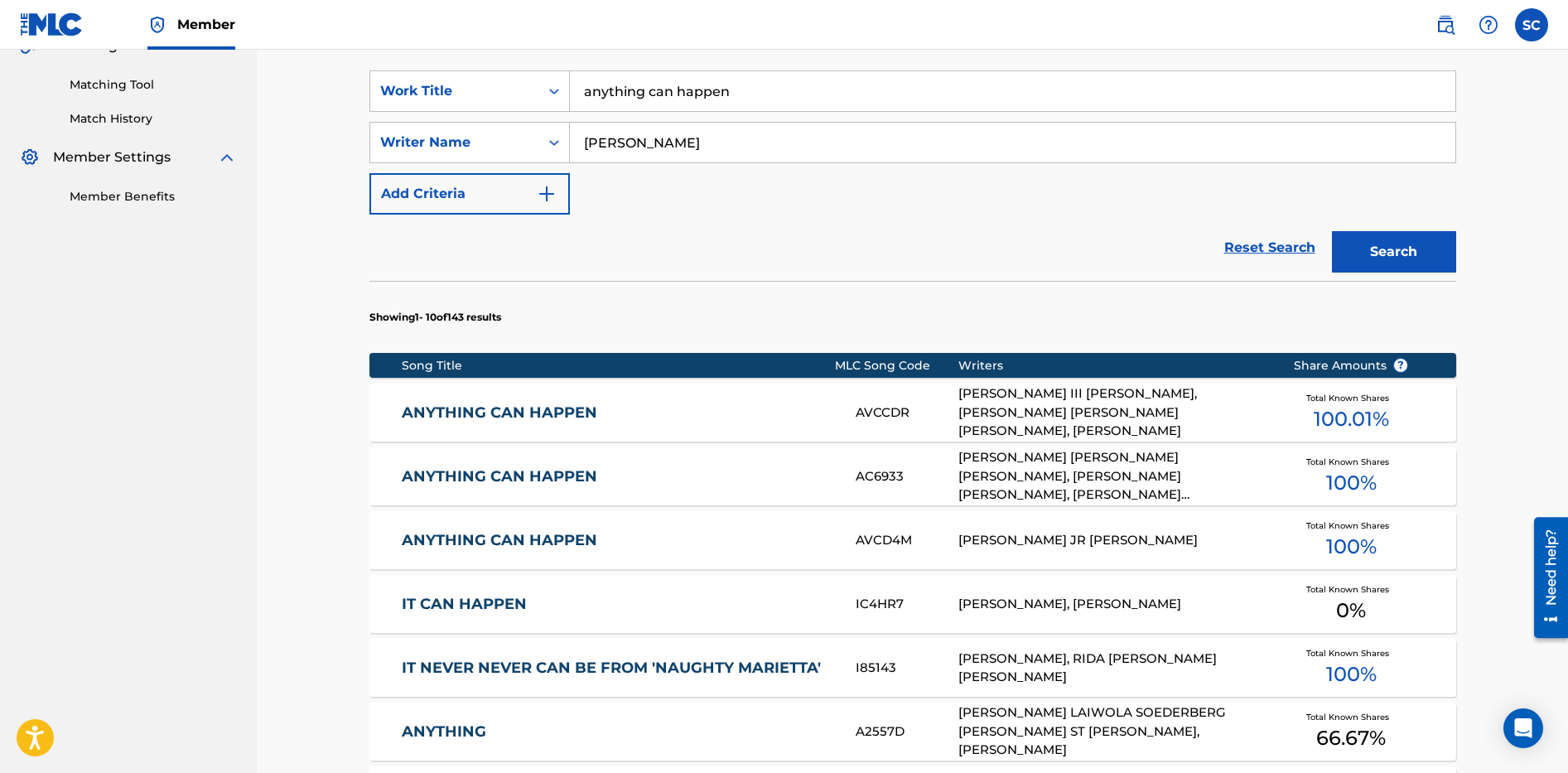 scroll, scrollTop: 414, scrollLeft: 0, axis: vertical 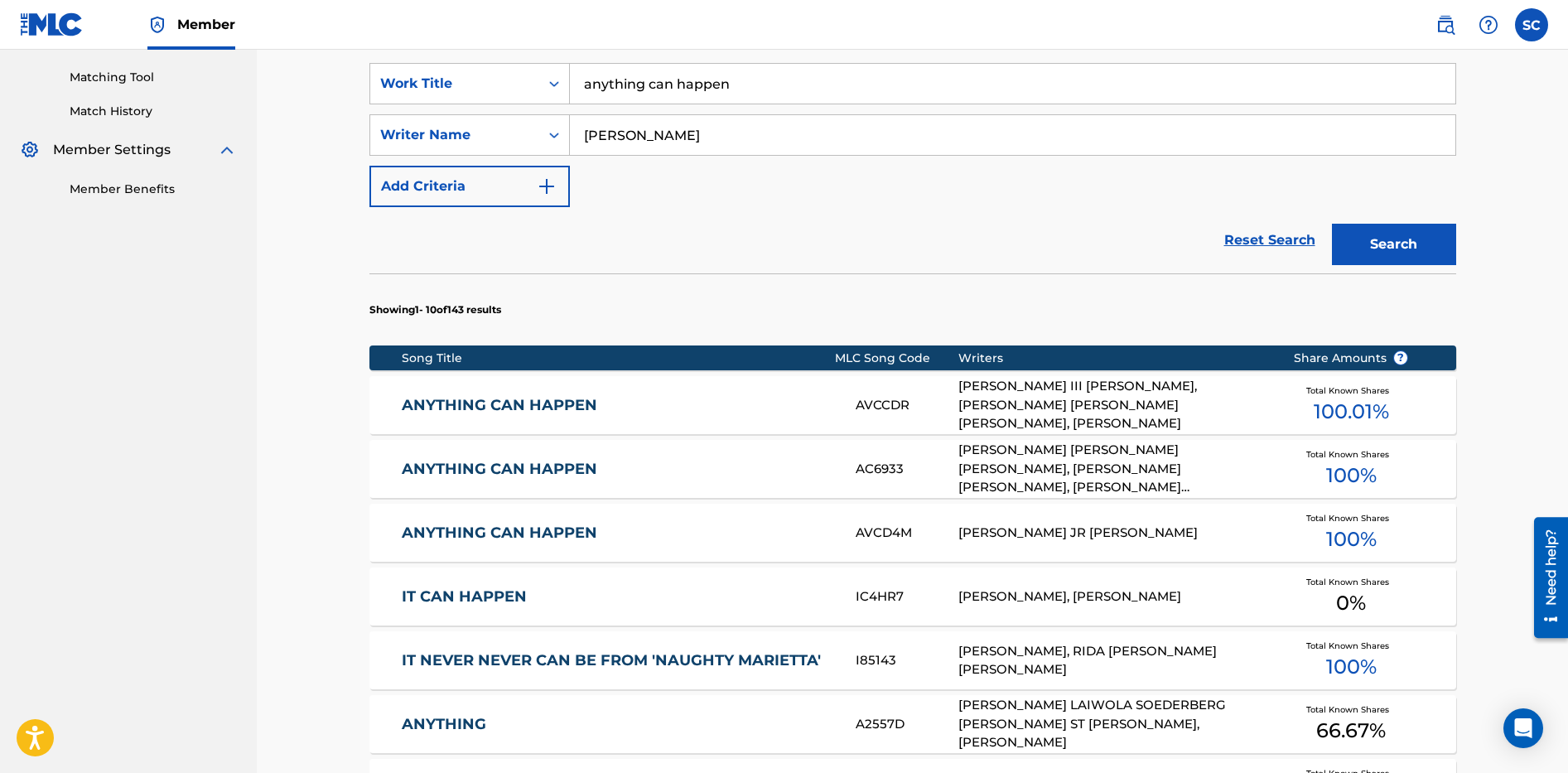 click on "ANYTHING CAN HAPPEN" at bounding box center (617, 405) 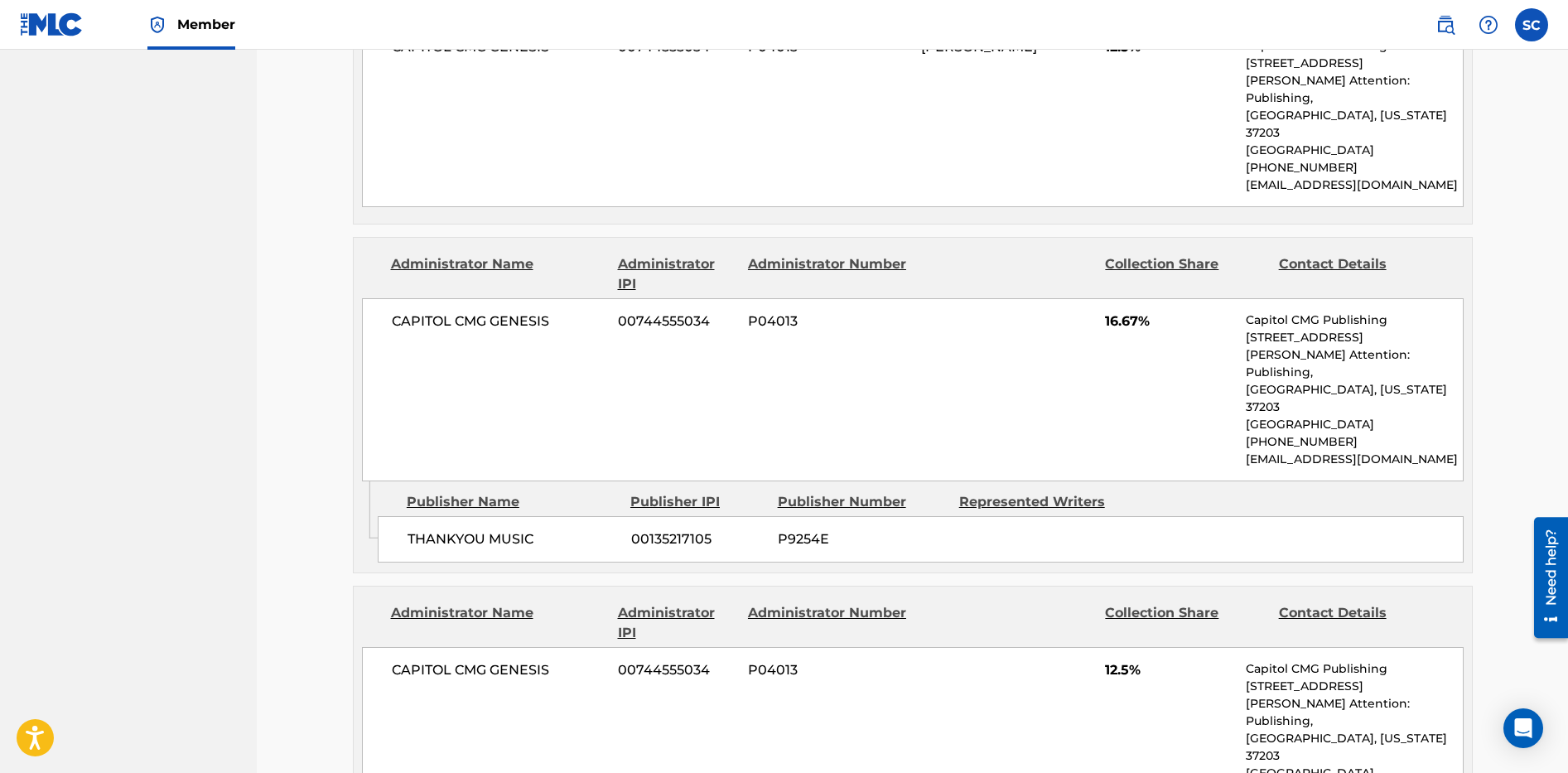 scroll, scrollTop: 746, scrollLeft: 0, axis: vertical 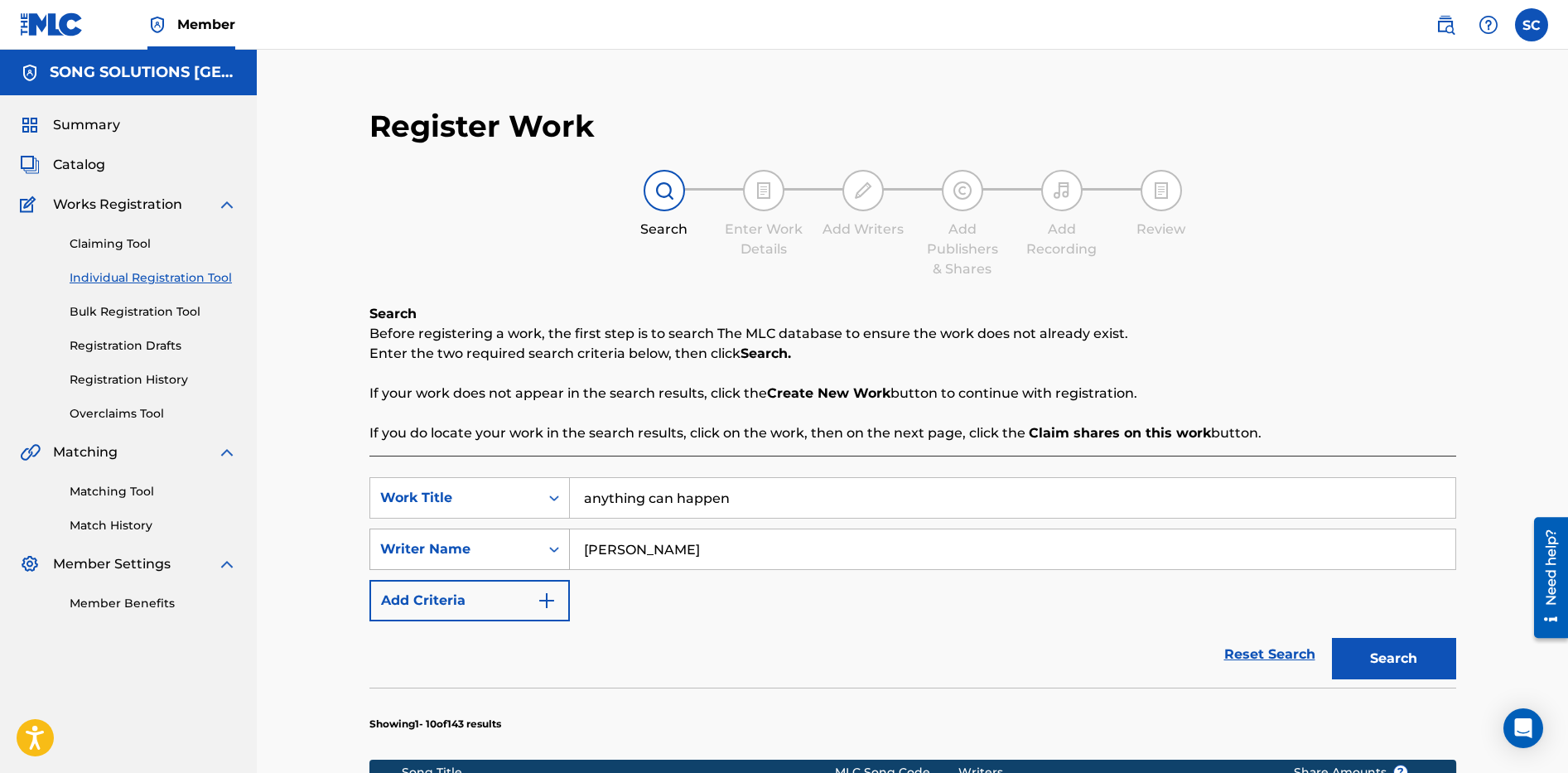 drag, startPoint x: 639, startPoint y: 554, endPoint x: 531, endPoint y: 550, distance: 108.07405 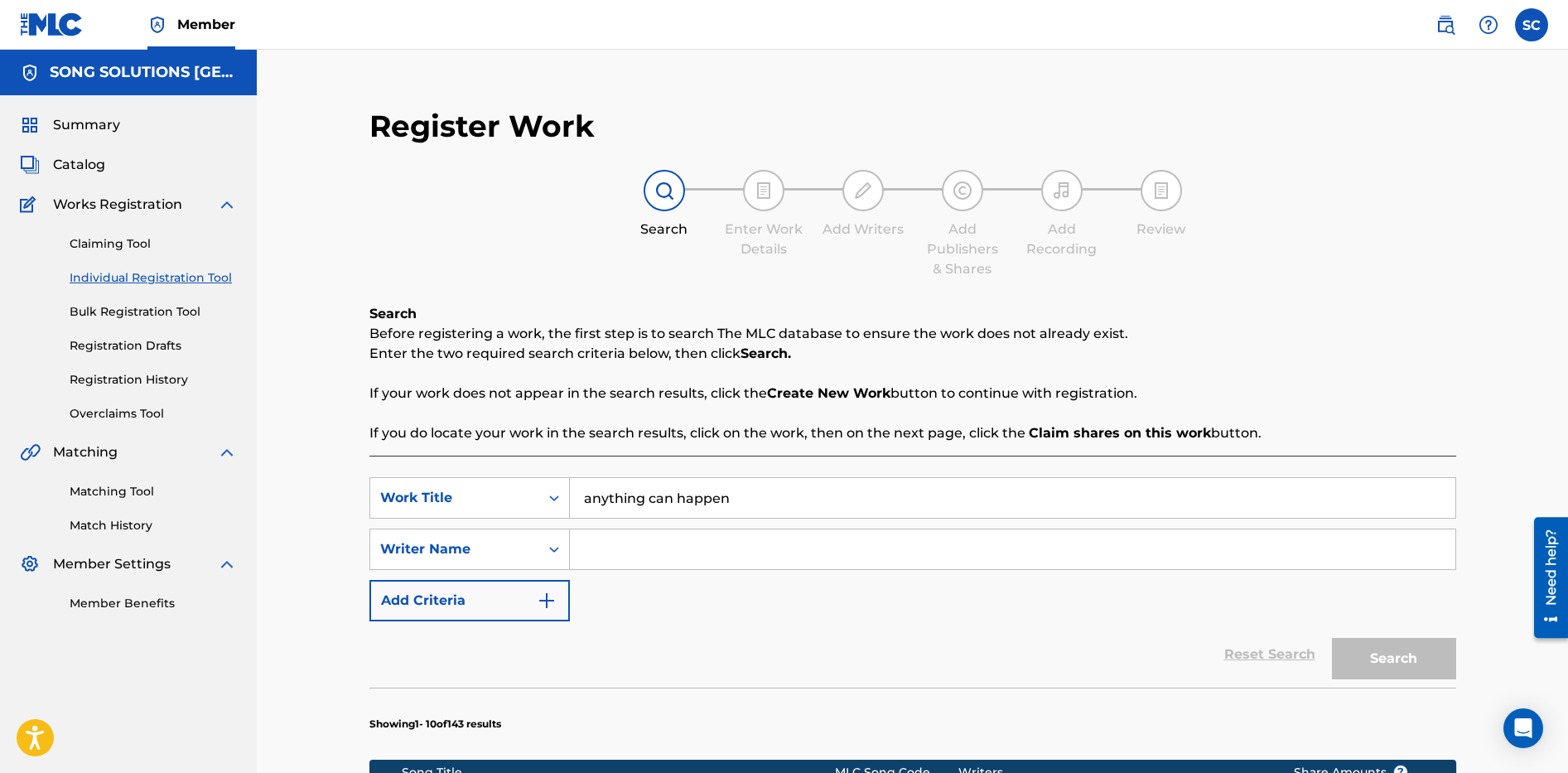 type 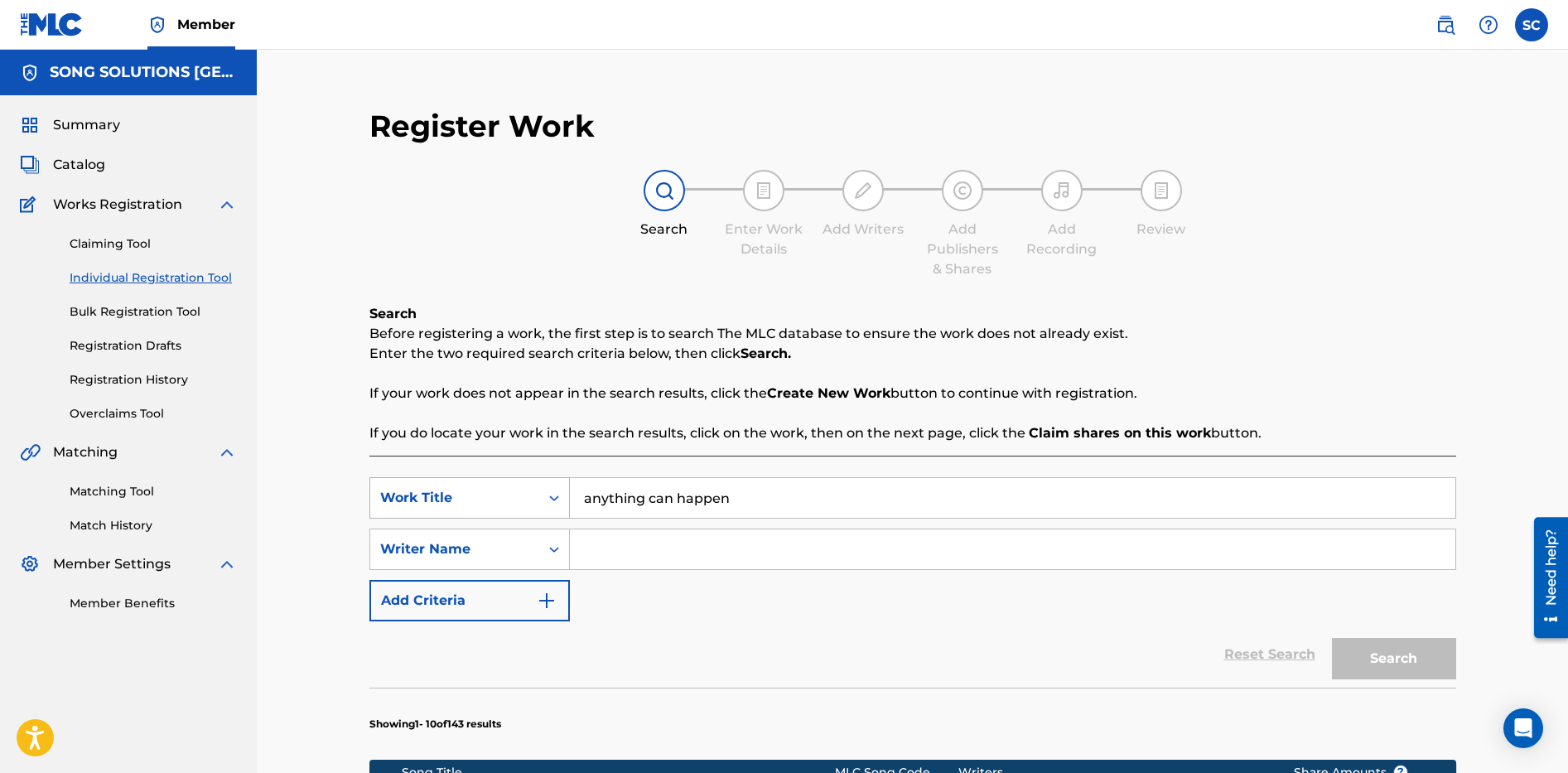drag, startPoint x: 763, startPoint y: 505, endPoint x: 552, endPoint y: 484, distance: 212.04245 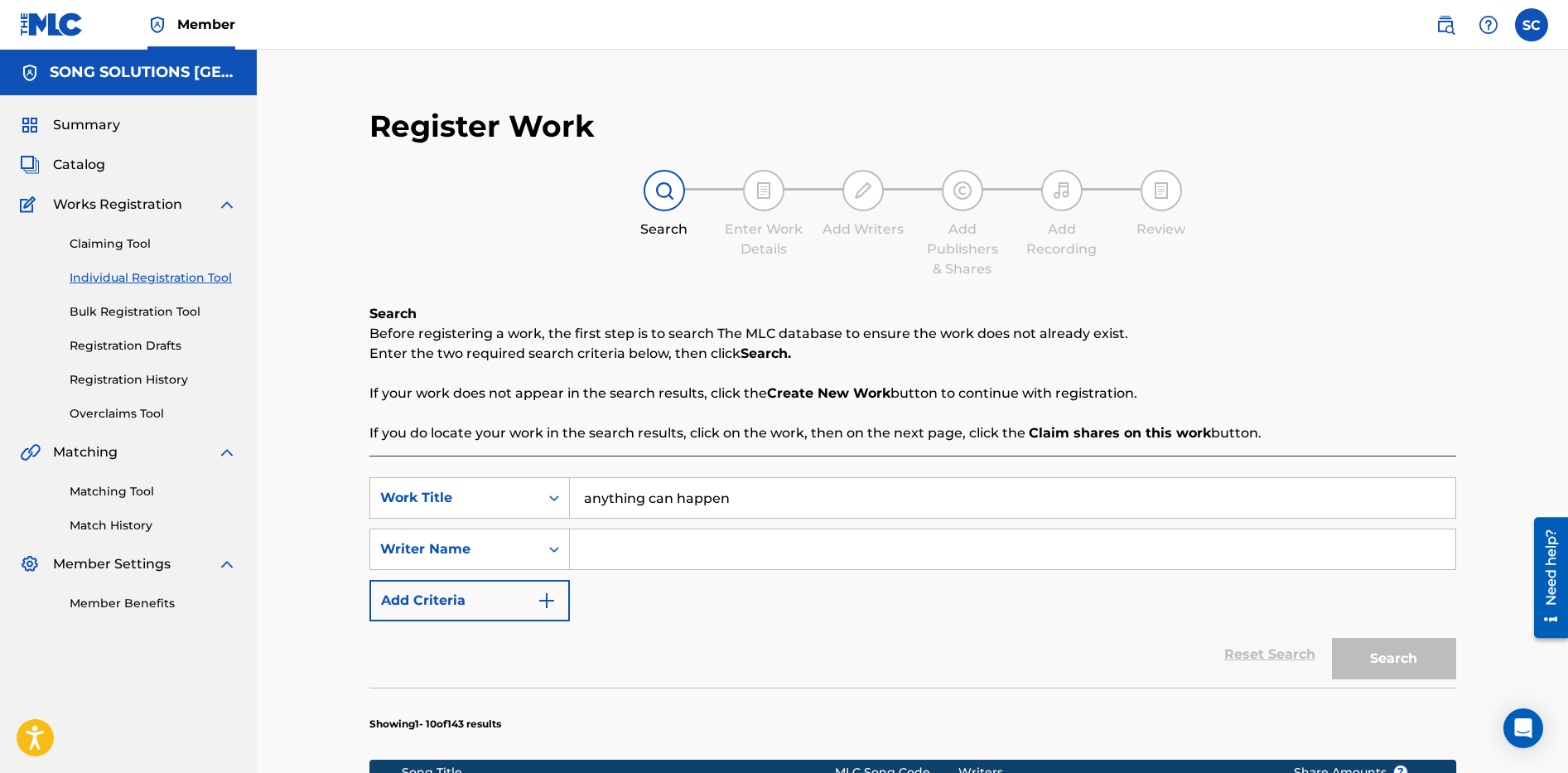 click on "anything can happen" at bounding box center [1012, 498] 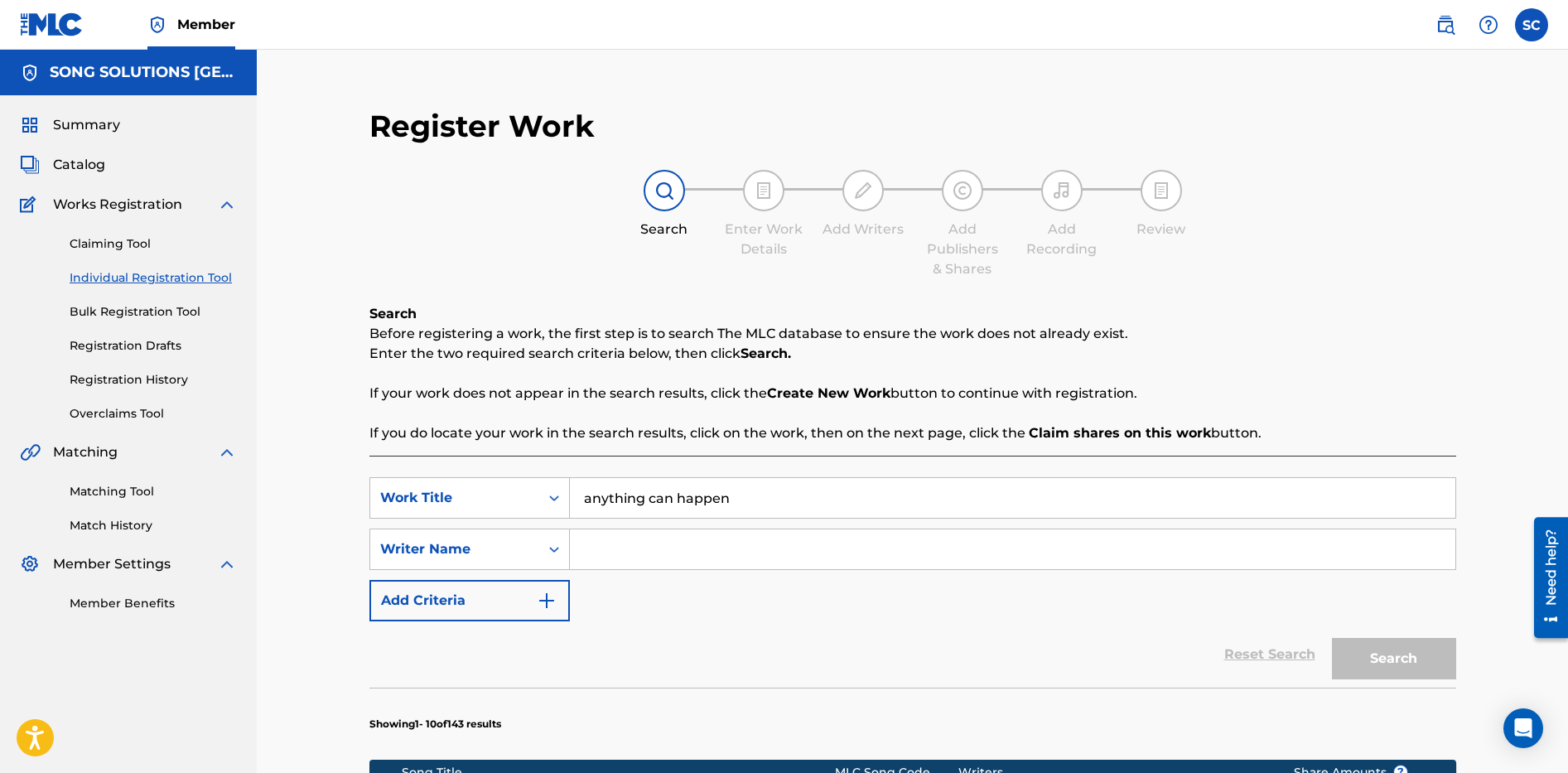 click on "anything can happen" at bounding box center (1012, 498) 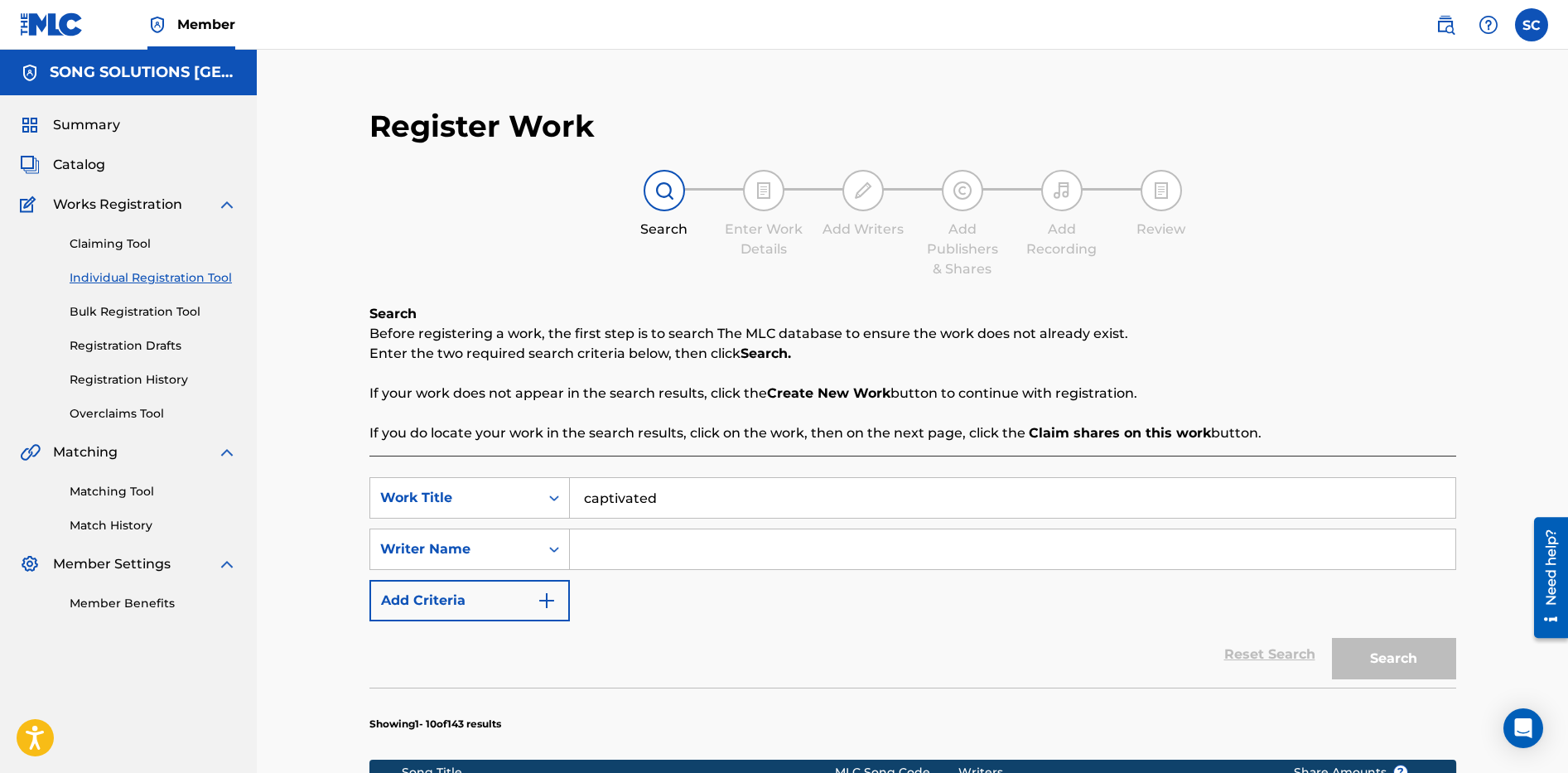 type on "captivated" 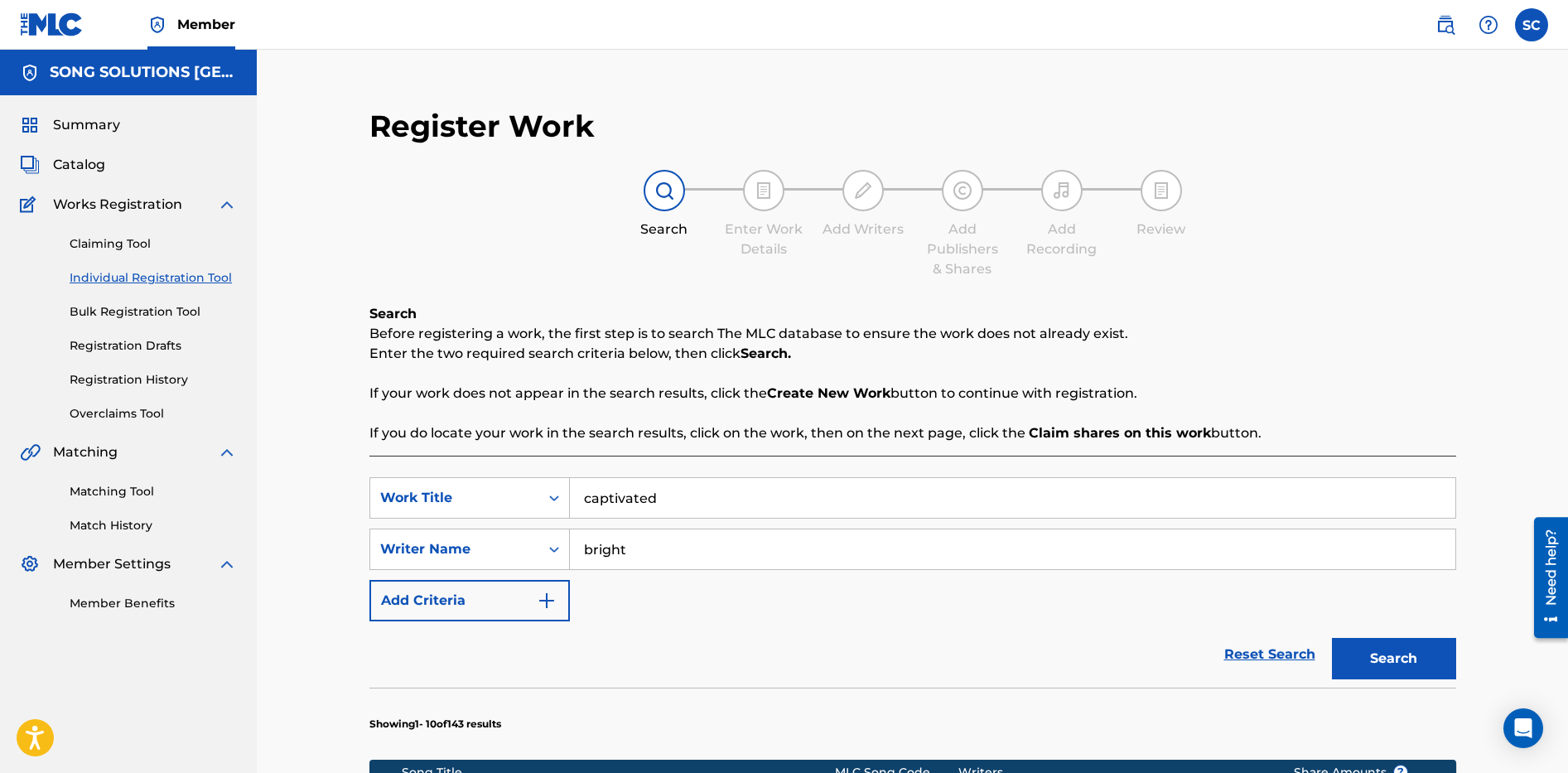 type on "bright" 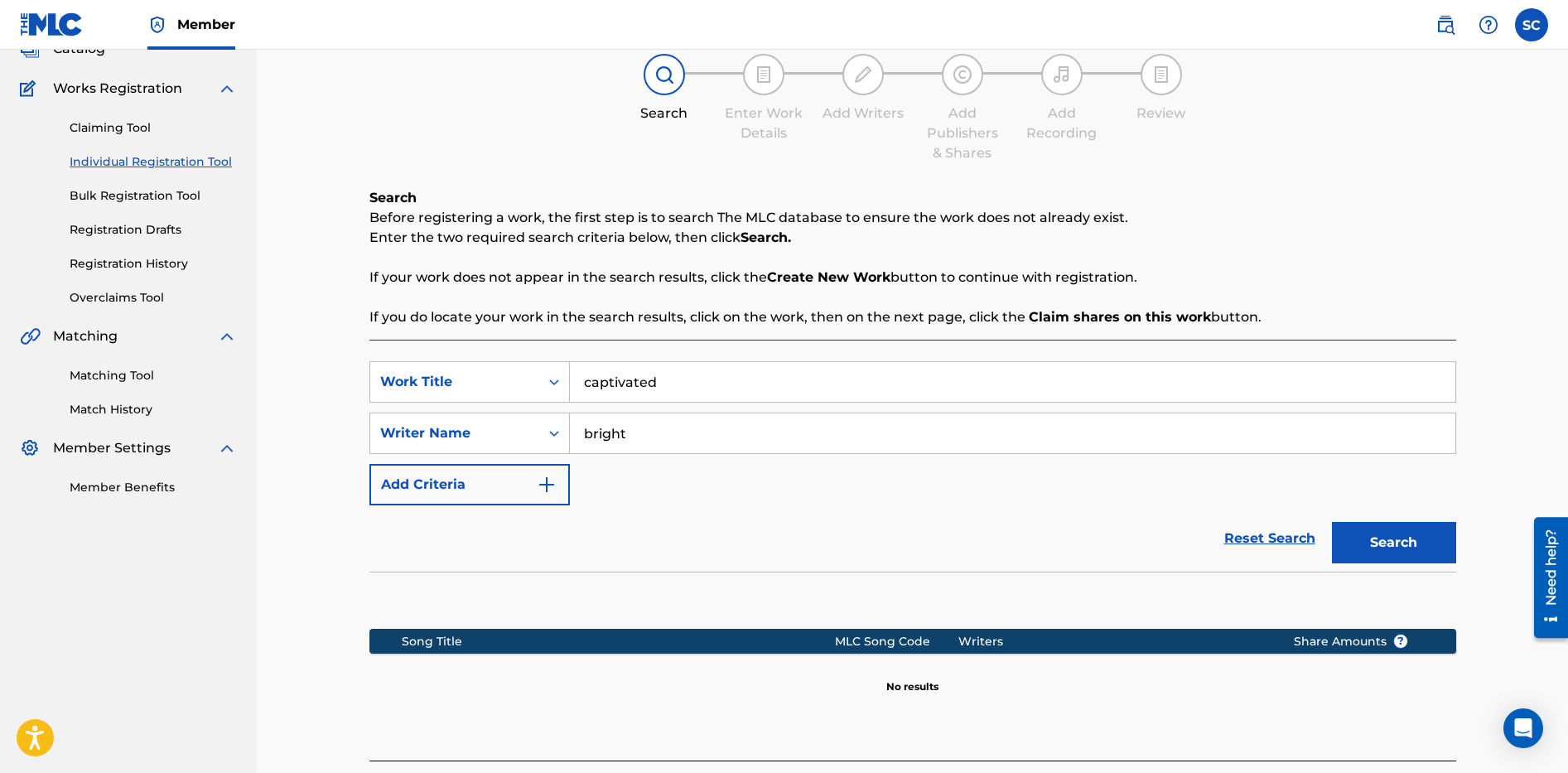 scroll, scrollTop: 258, scrollLeft: 0, axis: vertical 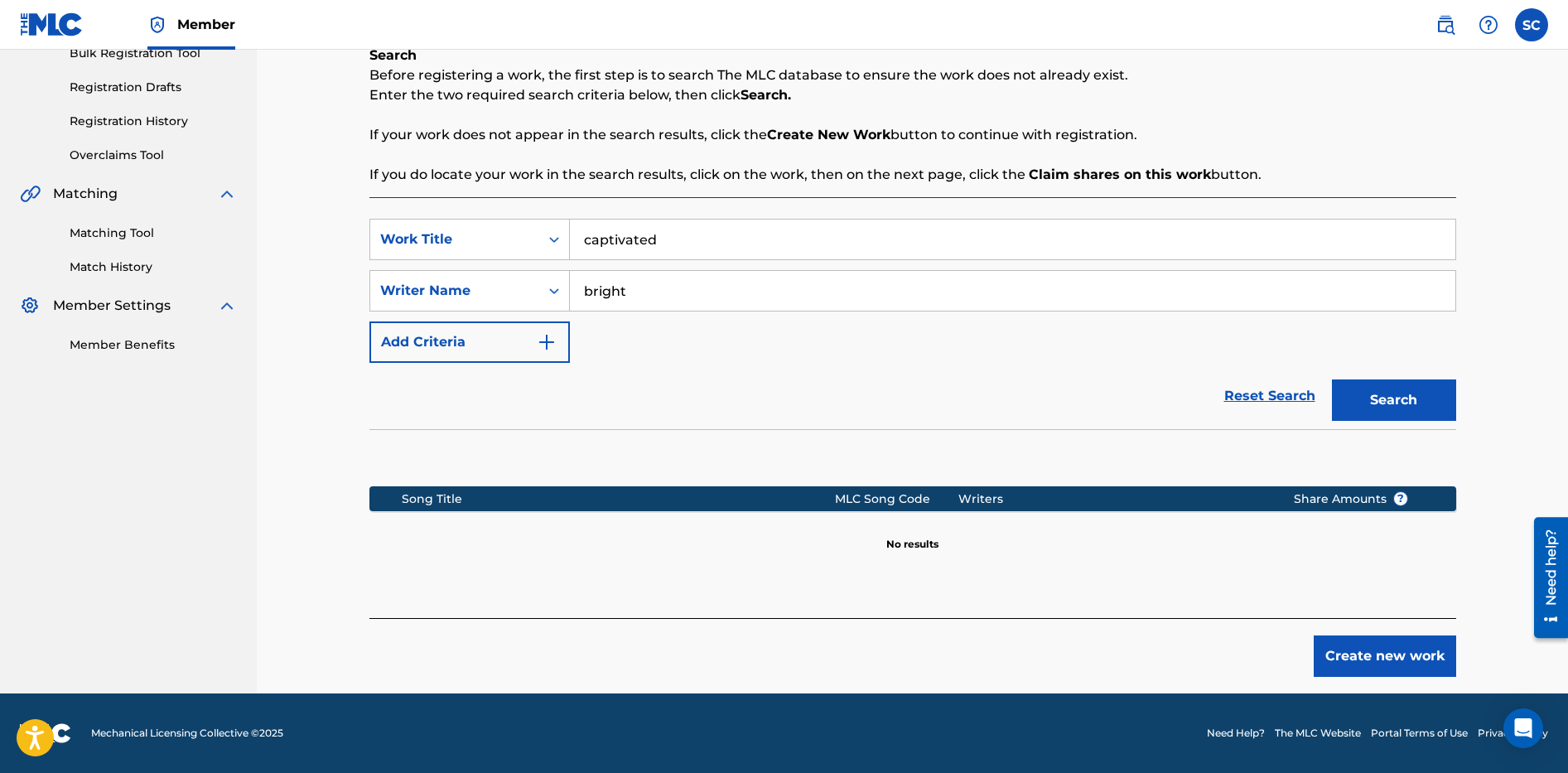 click on "Create new work" at bounding box center [1385, 656] 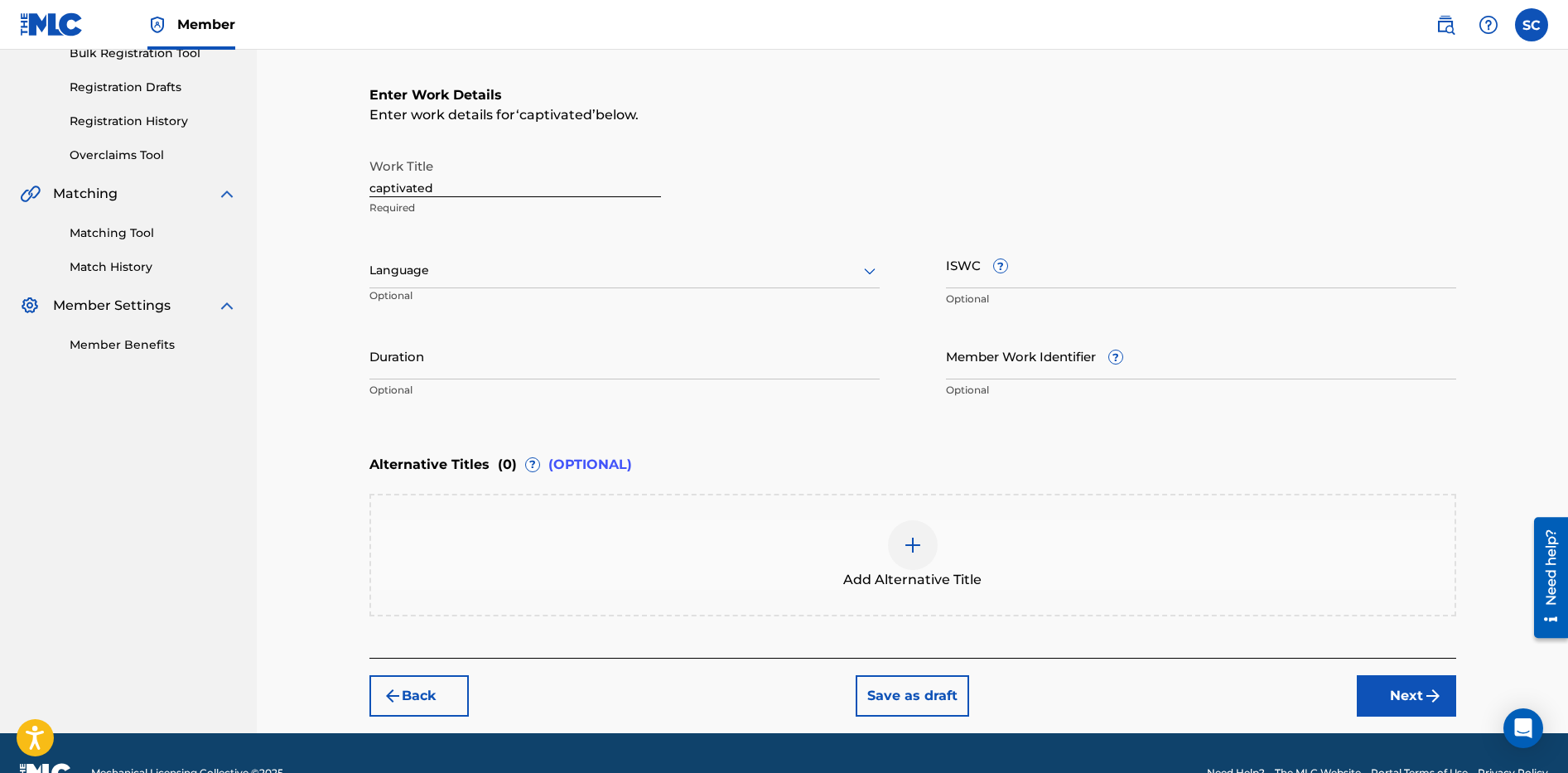 scroll, scrollTop: 0, scrollLeft: 0, axis: both 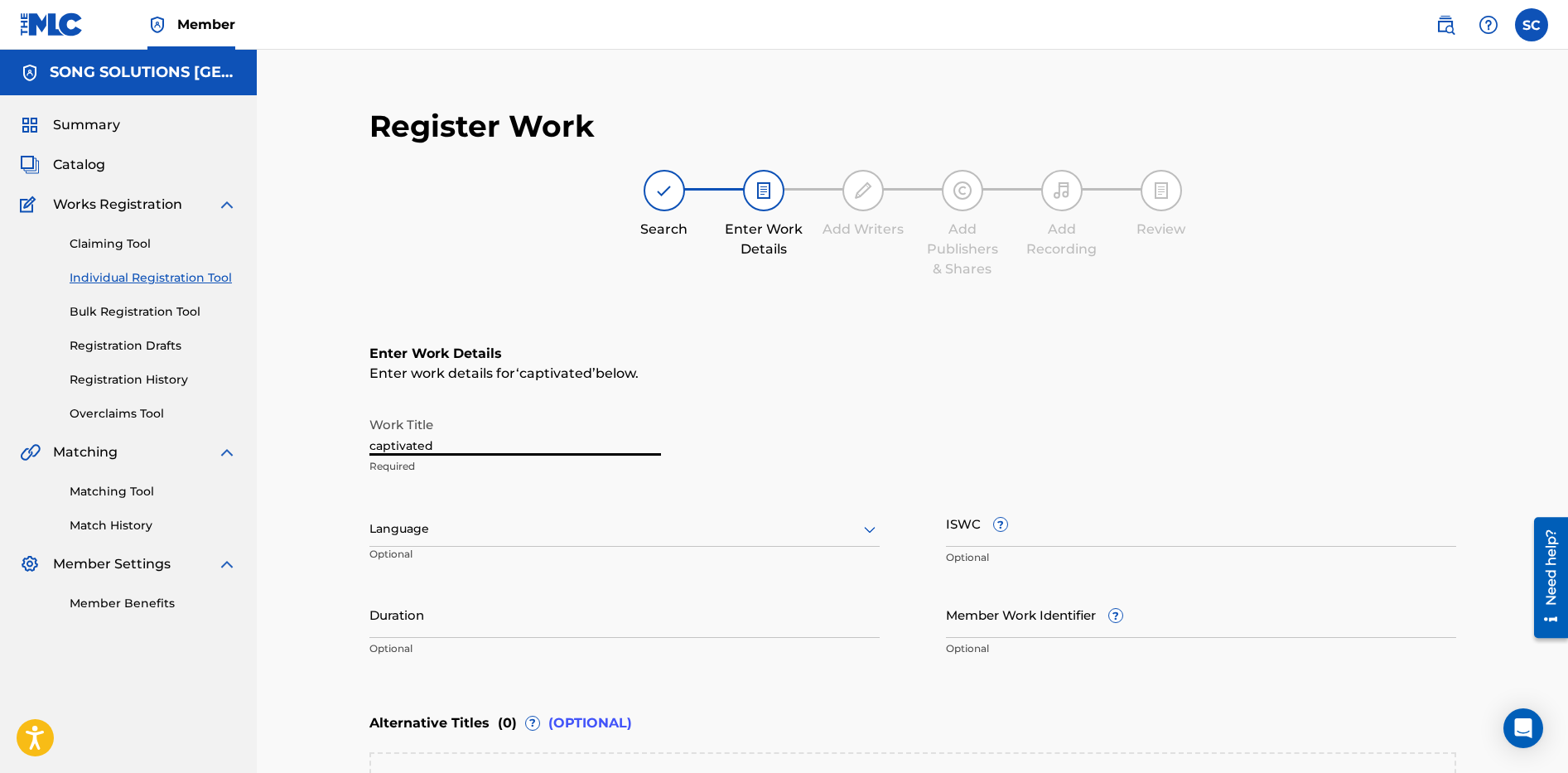 click on "captivated" at bounding box center [515, 432] 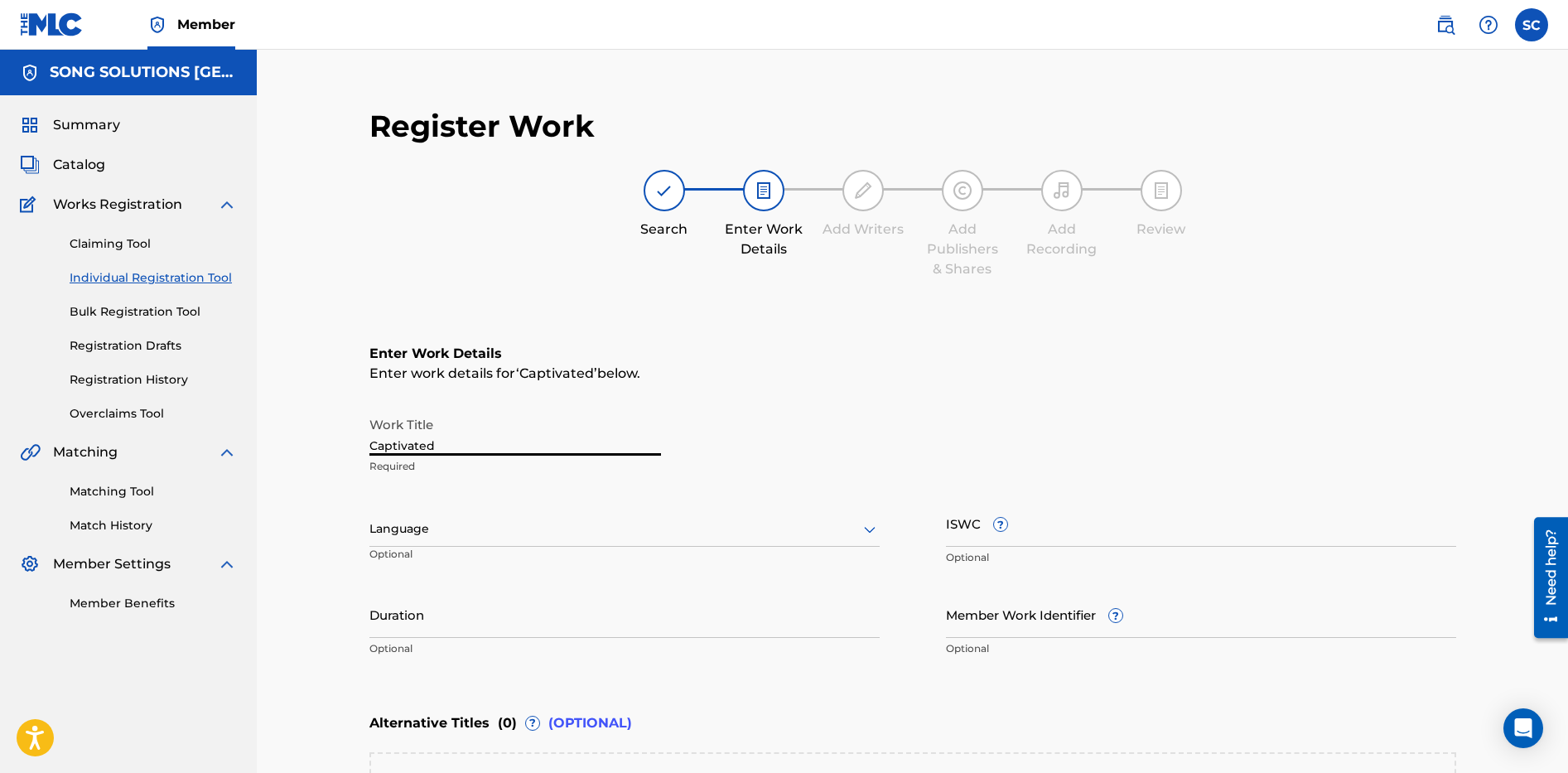 type on "Captivated" 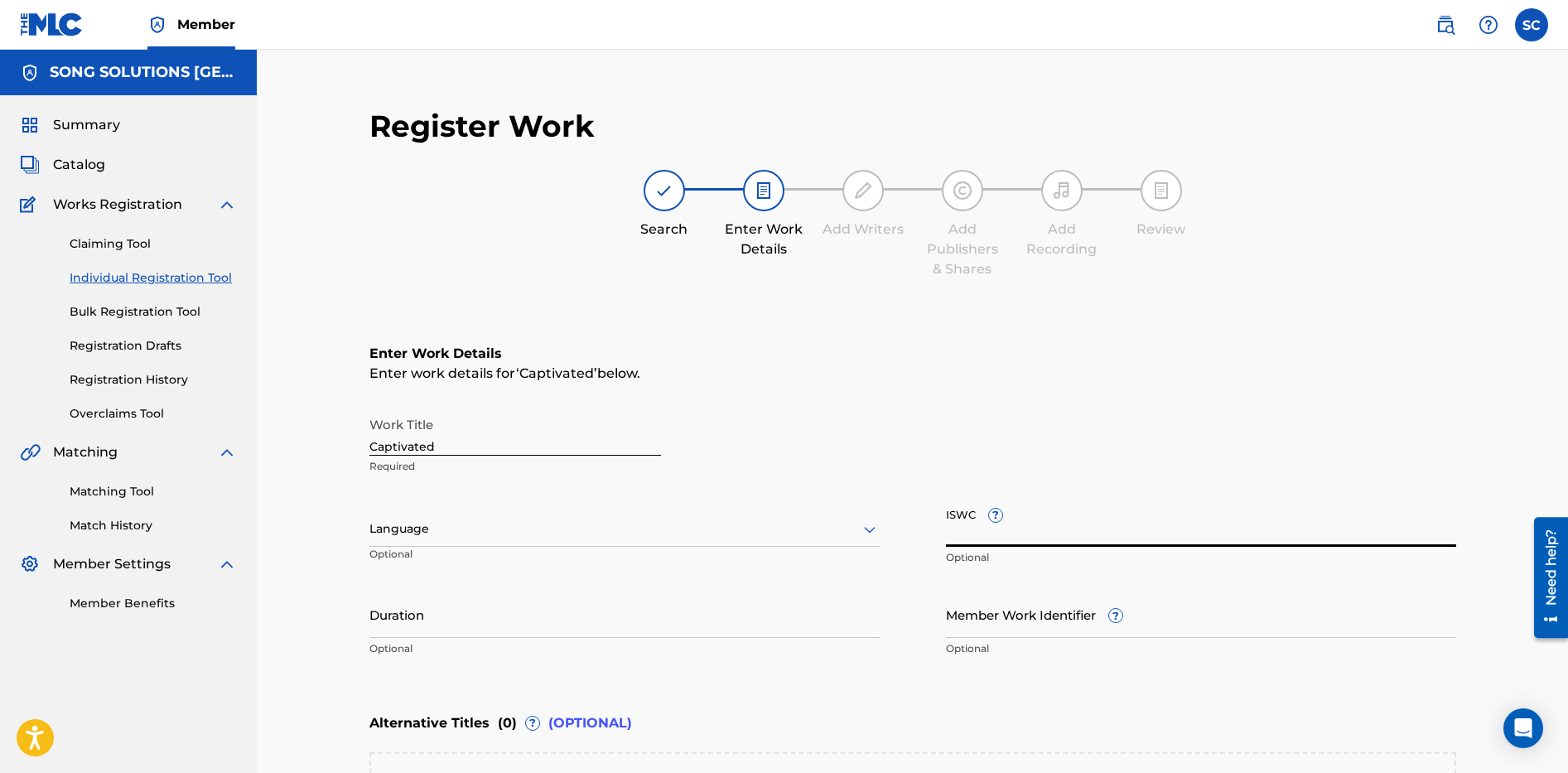 paste on "T3173378564" 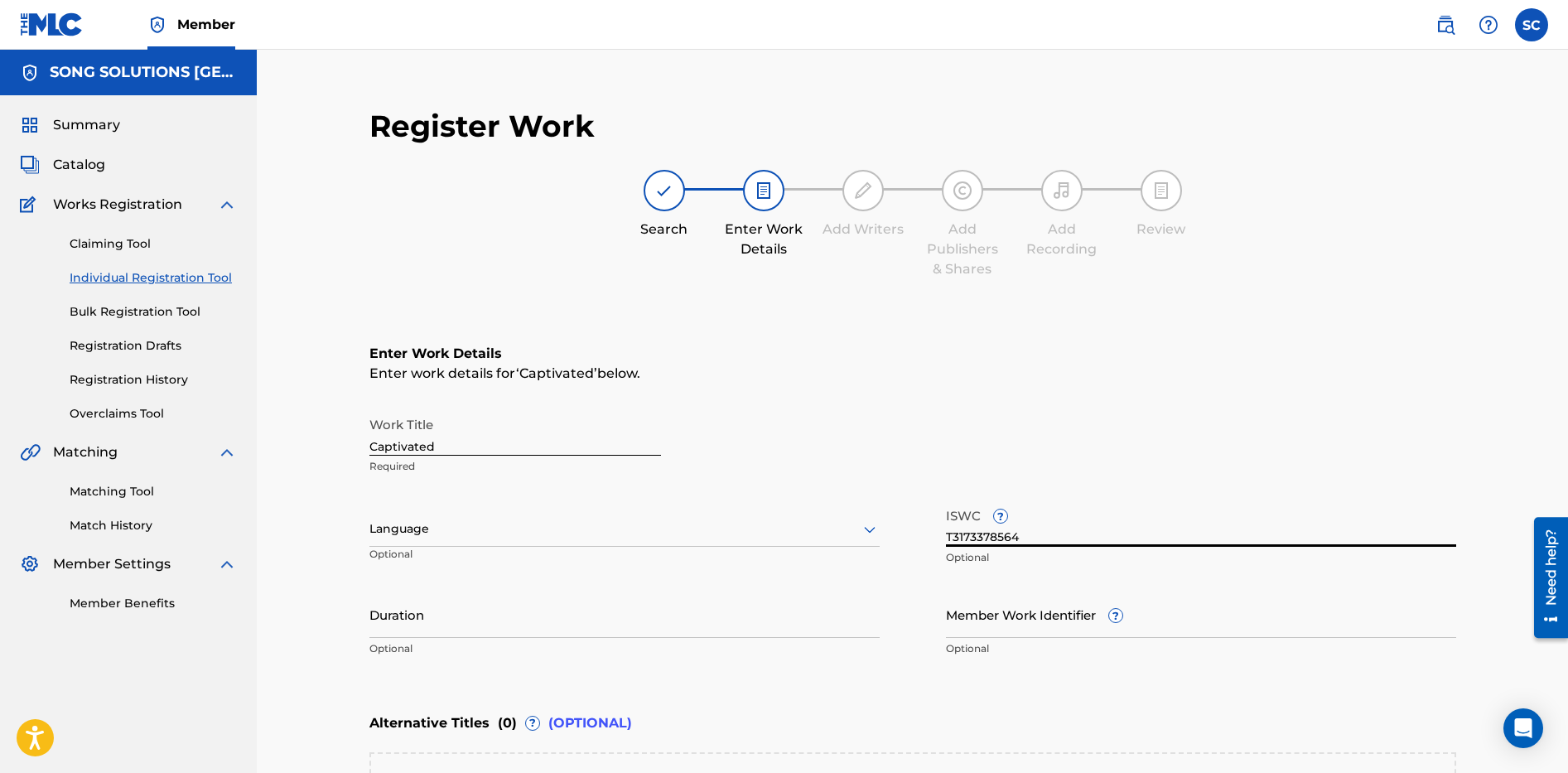 type on "T3173378564" 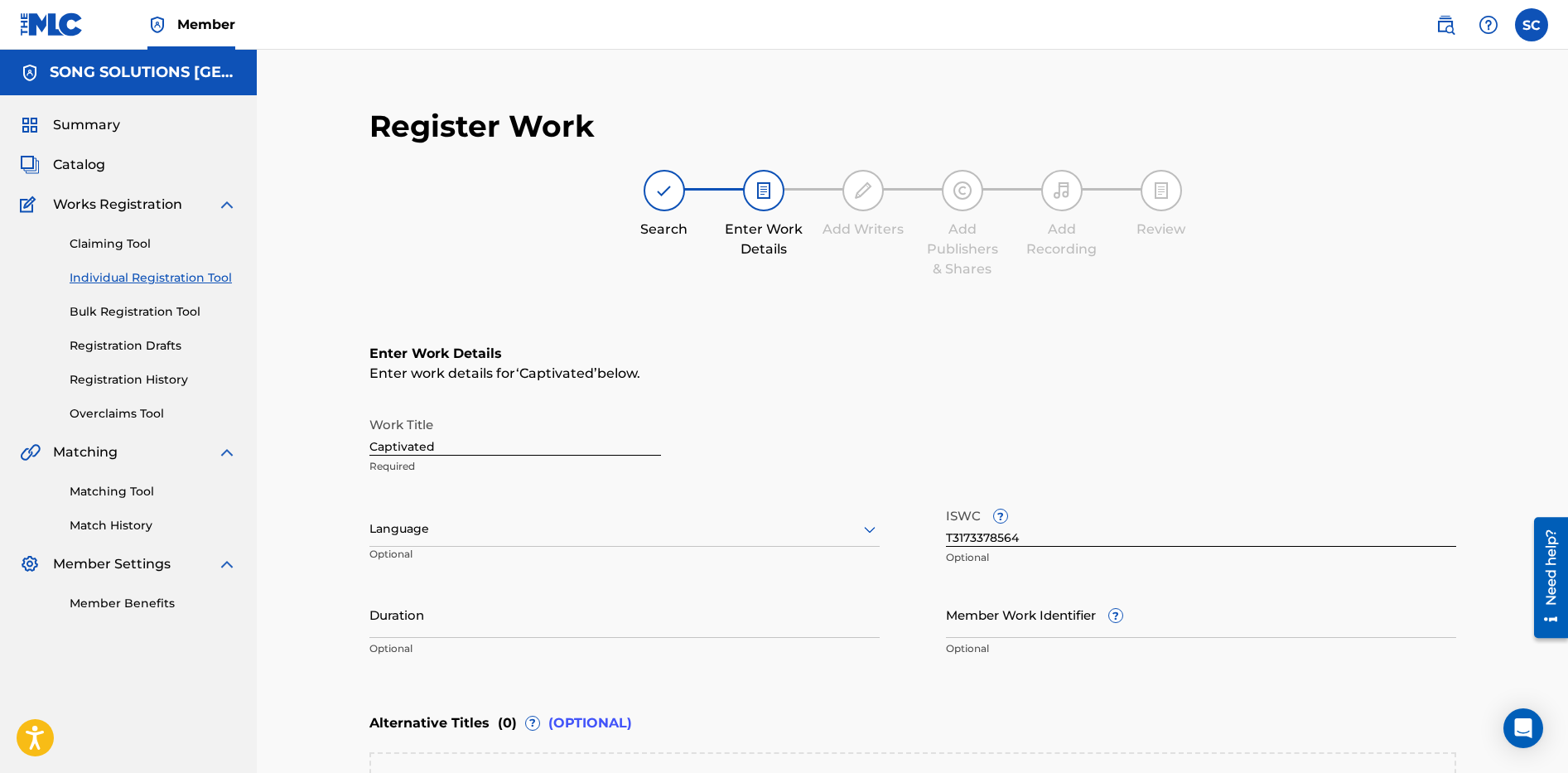 click on "Member Work Identifier   ?" at bounding box center (1201, 614) 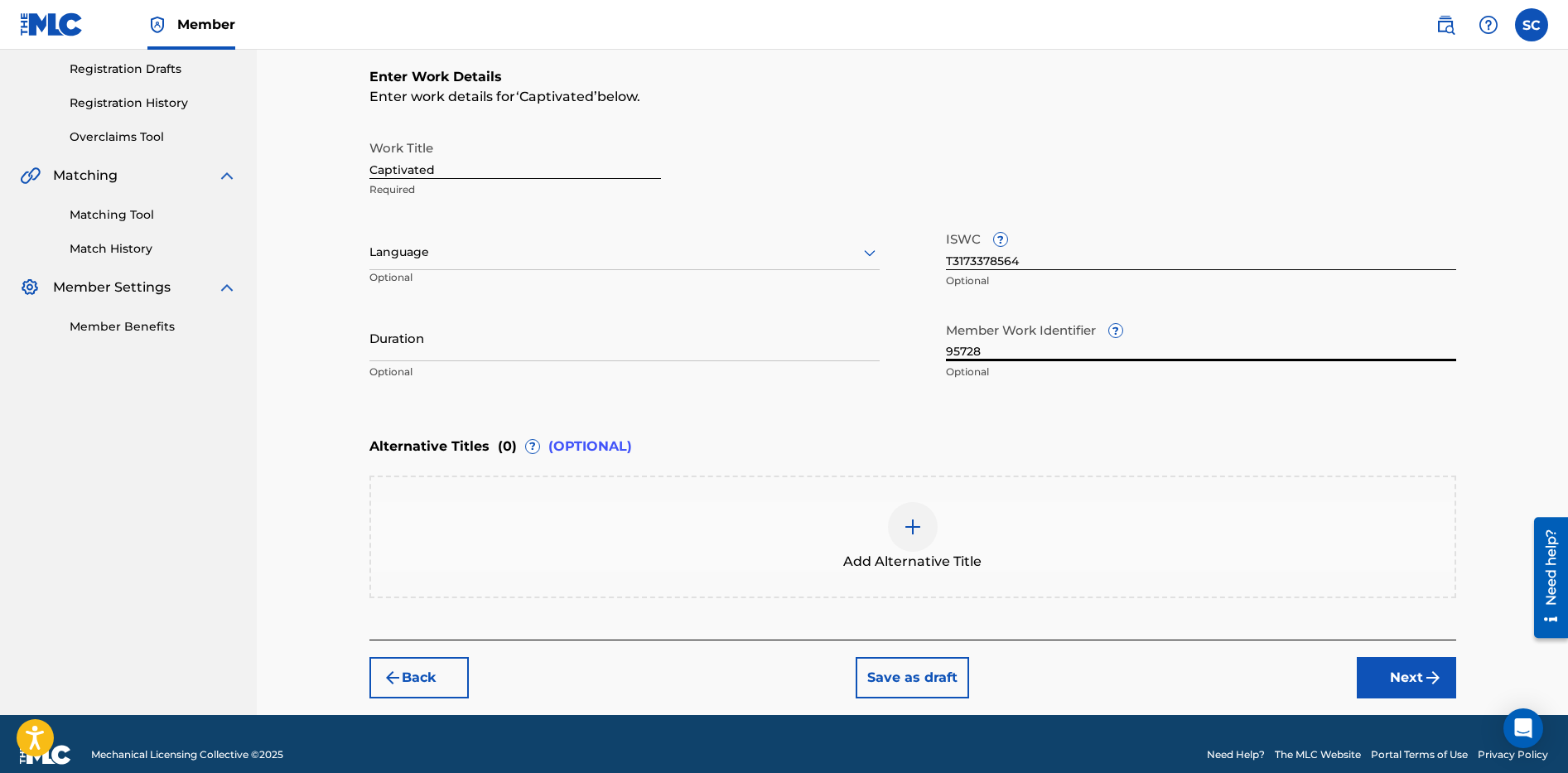 scroll, scrollTop: 298, scrollLeft: 0, axis: vertical 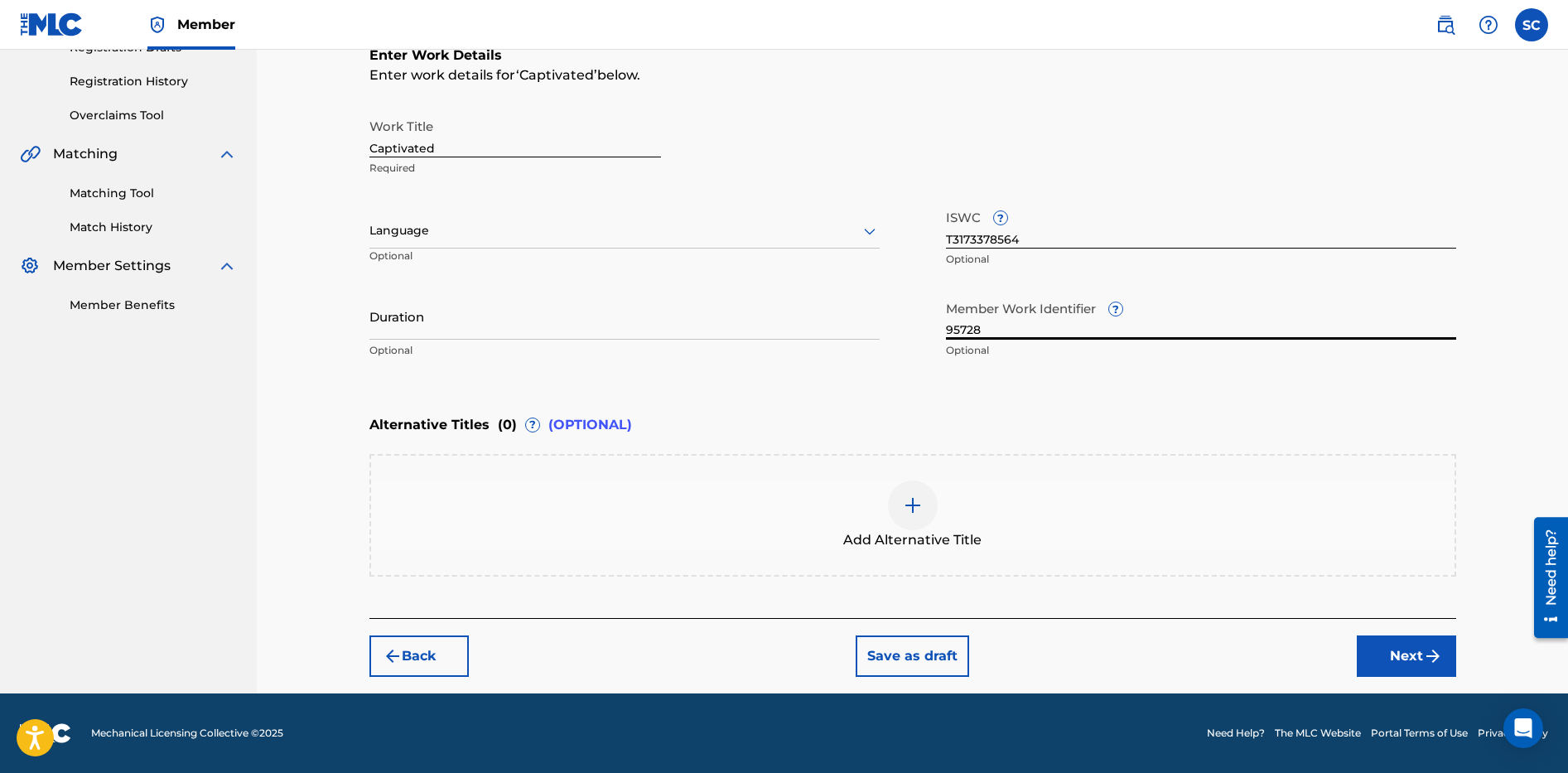 type on "95728" 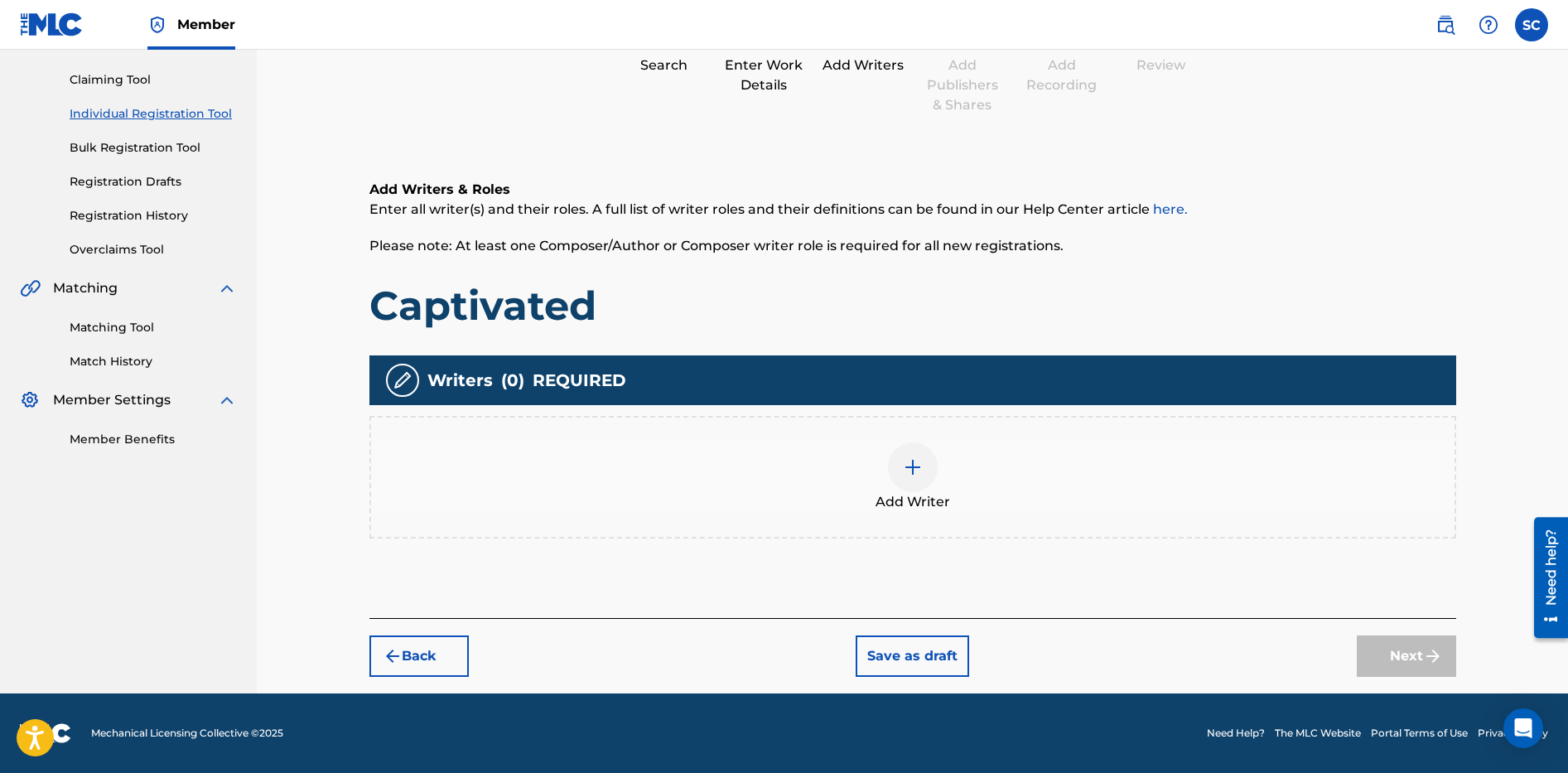 scroll, scrollTop: 75, scrollLeft: 0, axis: vertical 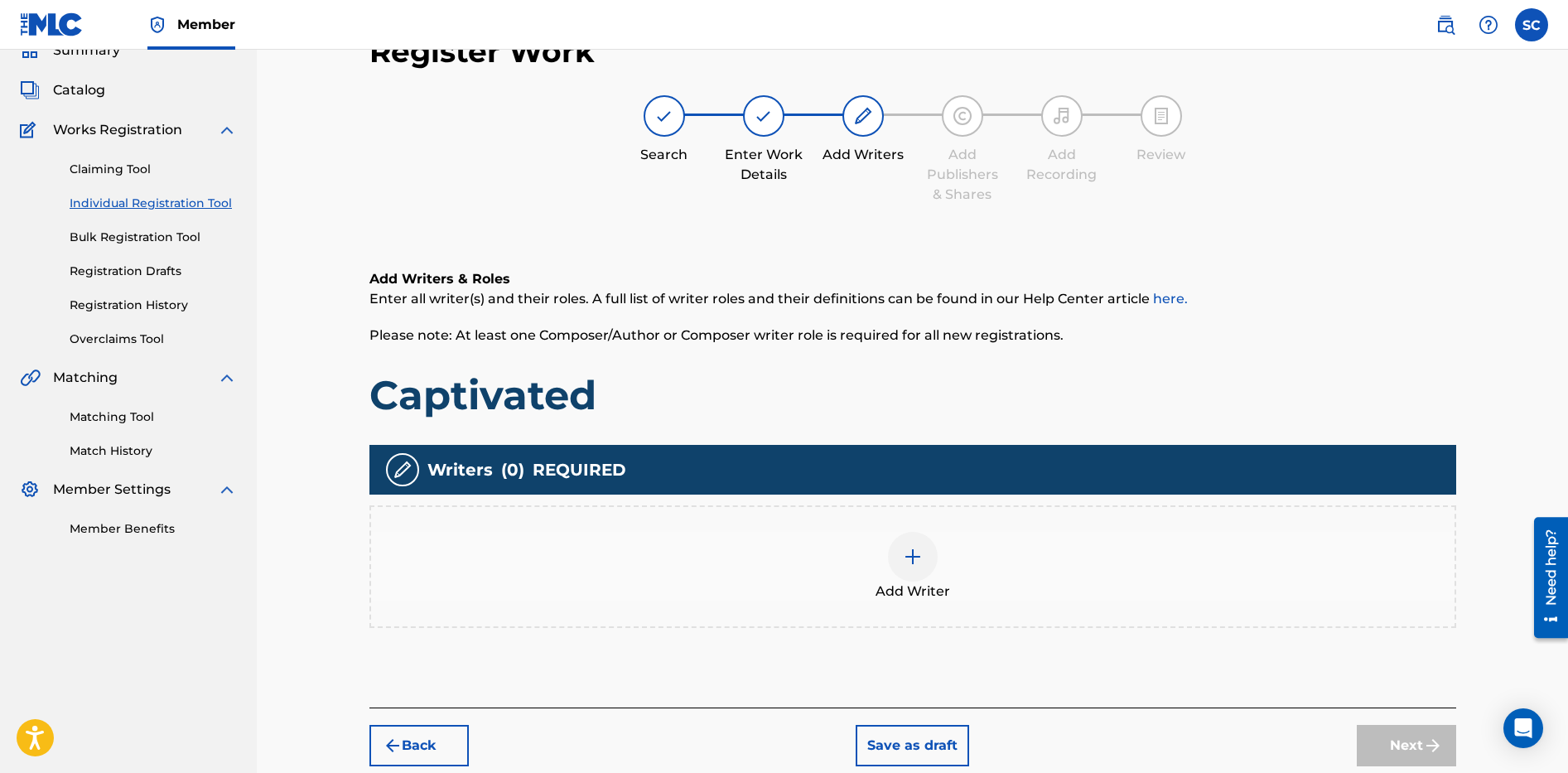 click at bounding box center (913, 557) 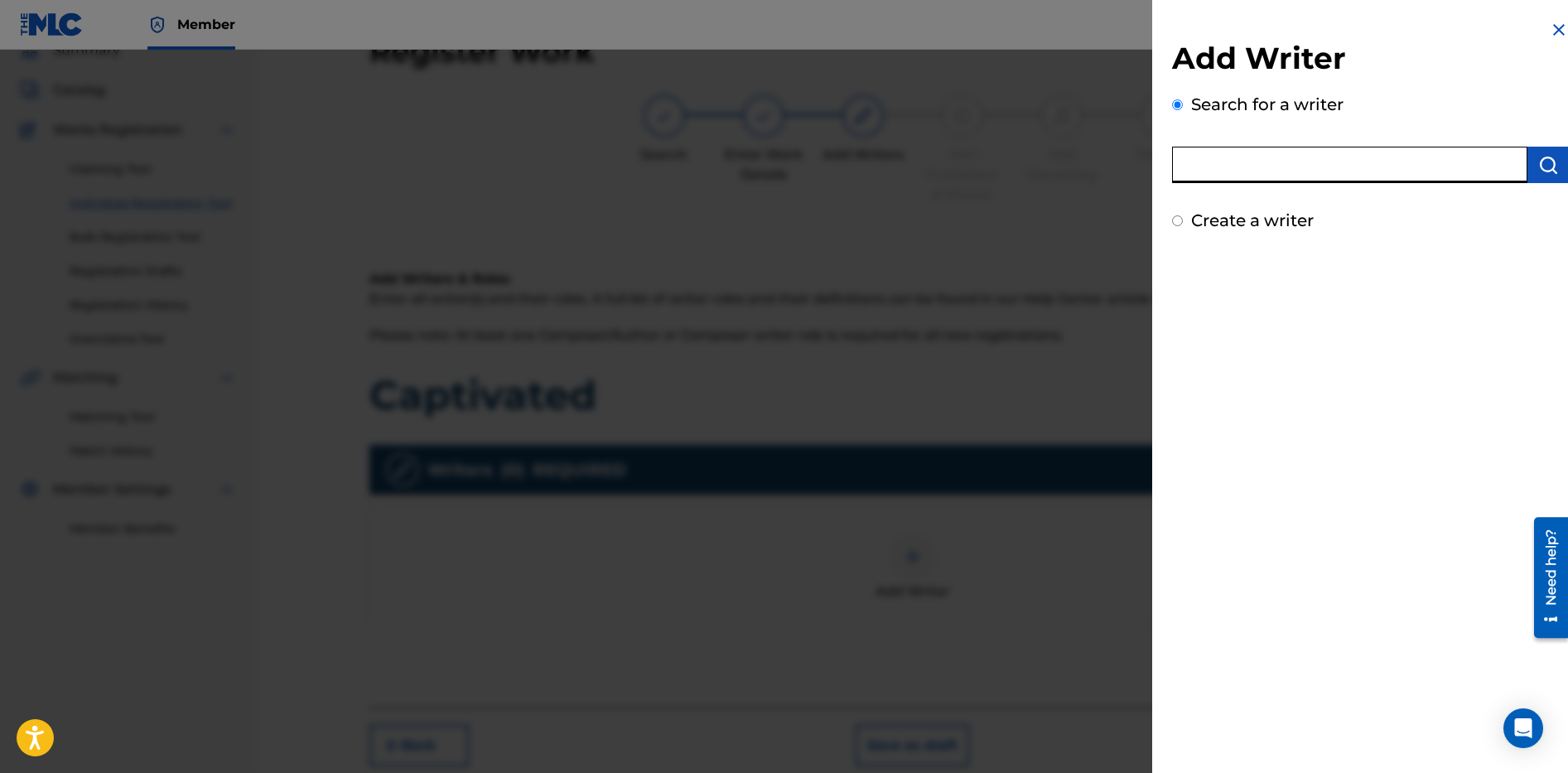 click at bounding box center (1349, 165) 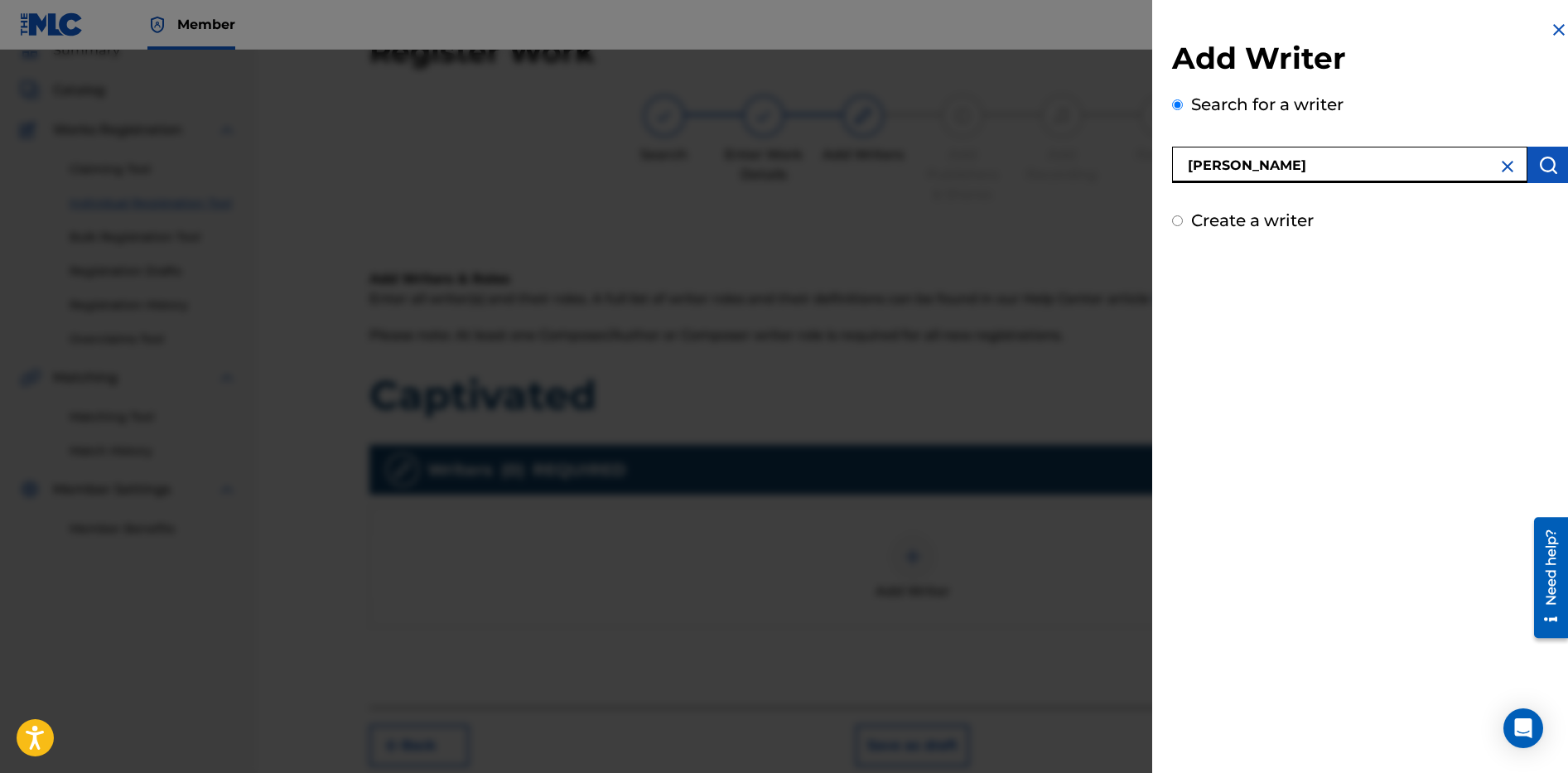 type on "[PERSON_NAME]" 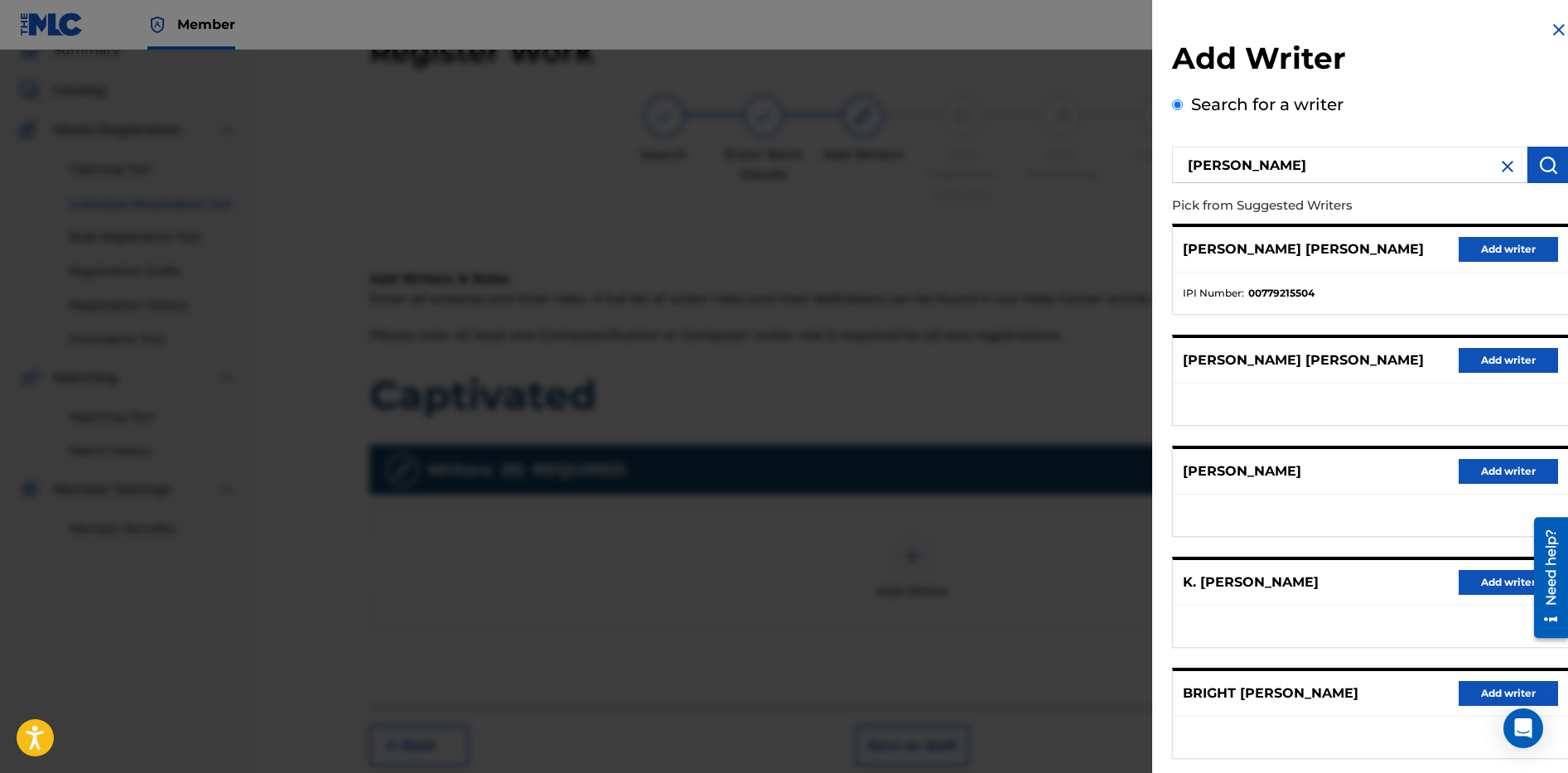 click on "Add writer" at bounding box center (1508, 249) 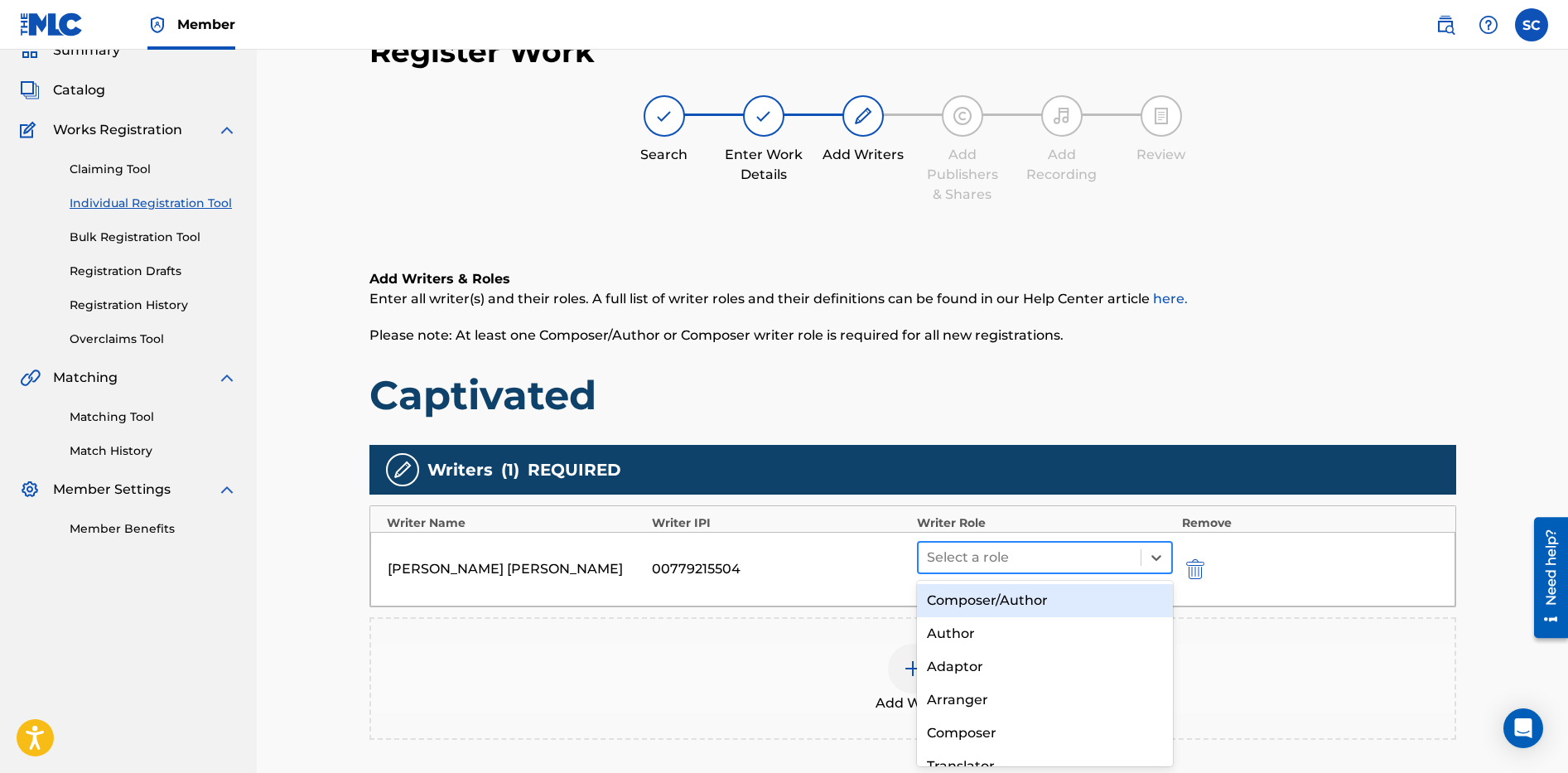 click at bounding box center [1030, 558] 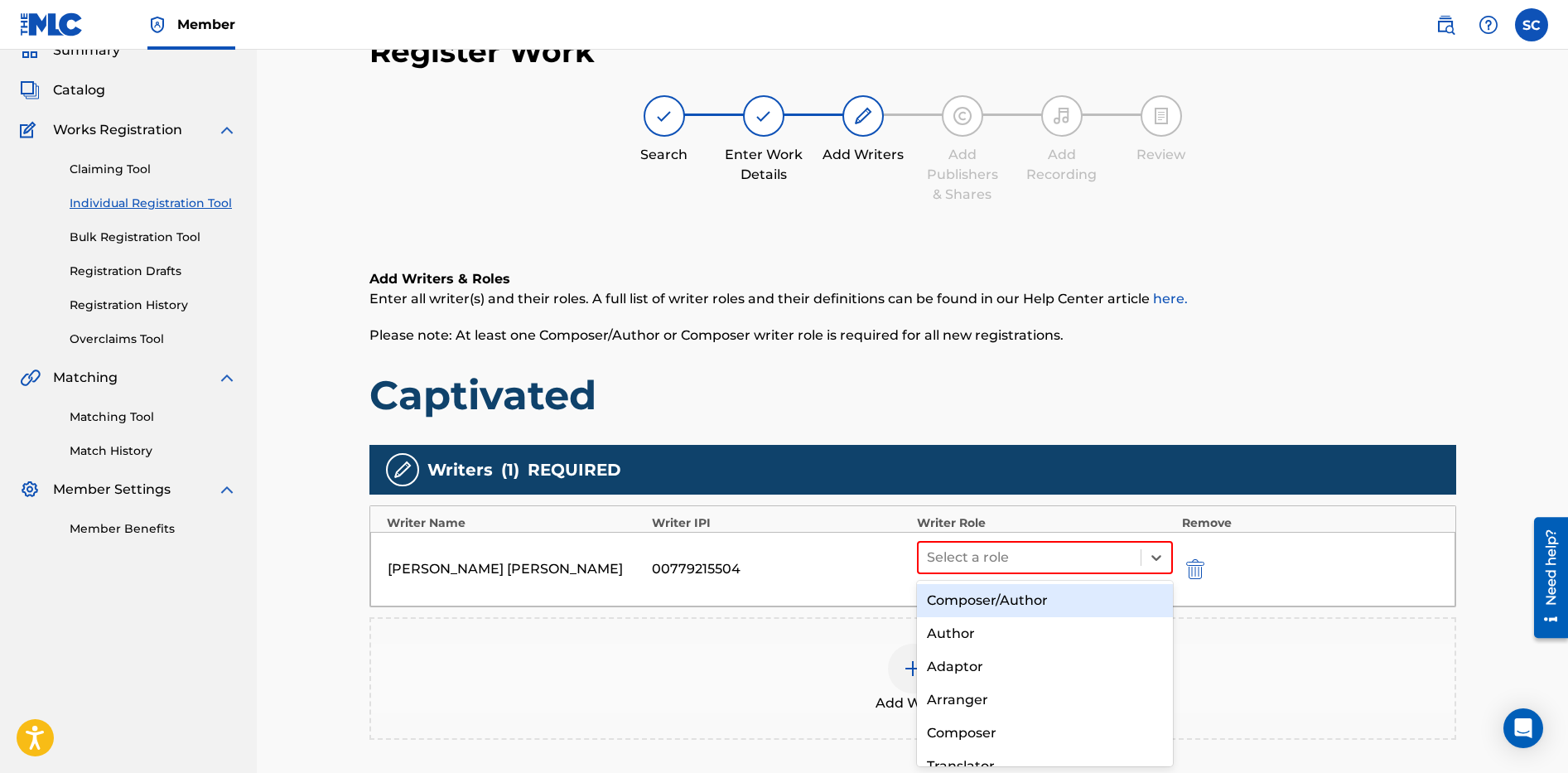 click on "Composer/Author" at bounding box center [1045, 601] 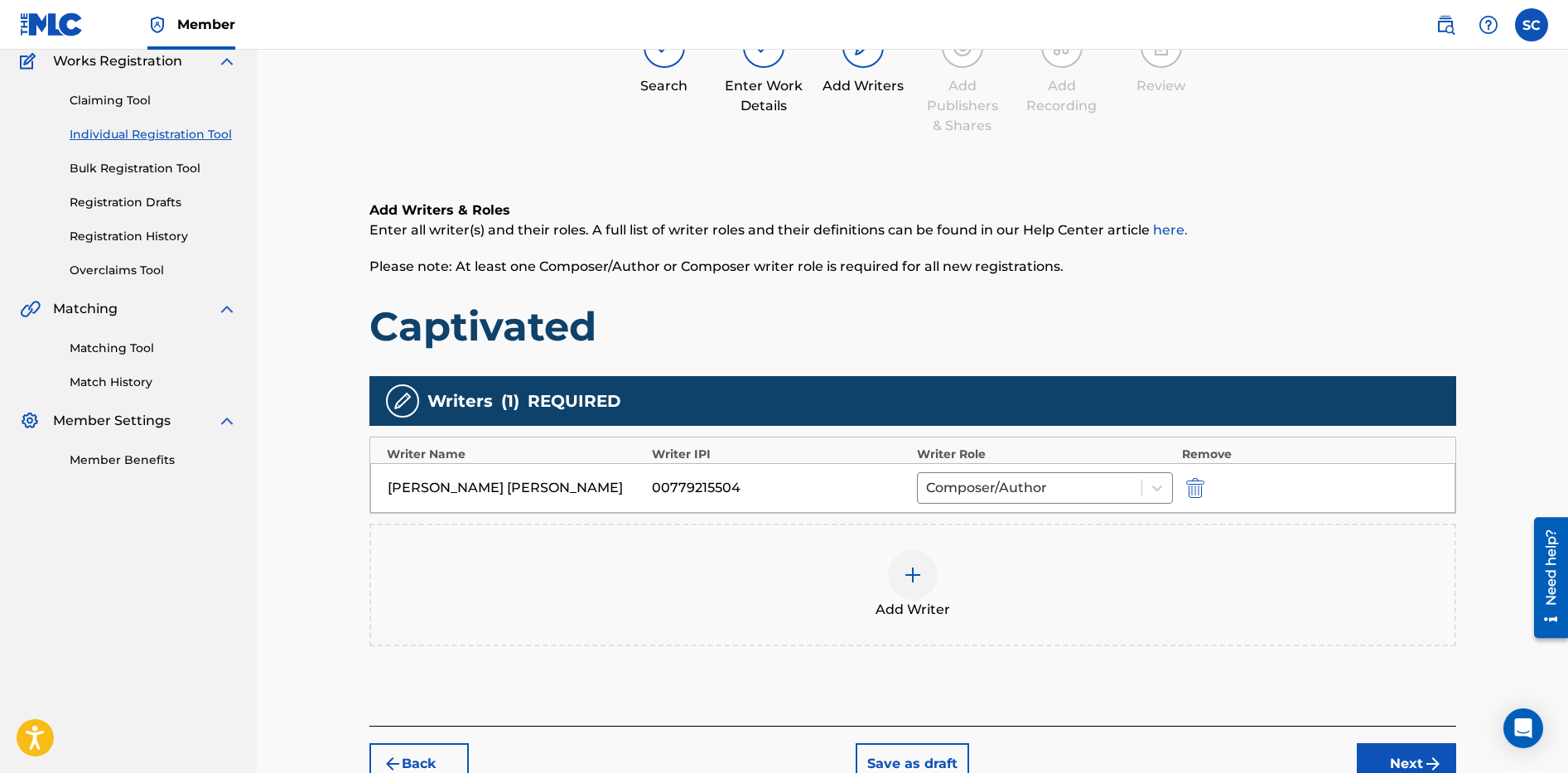 scroll, scrollTop: 251, scrollLeft: 0, axis: vertical 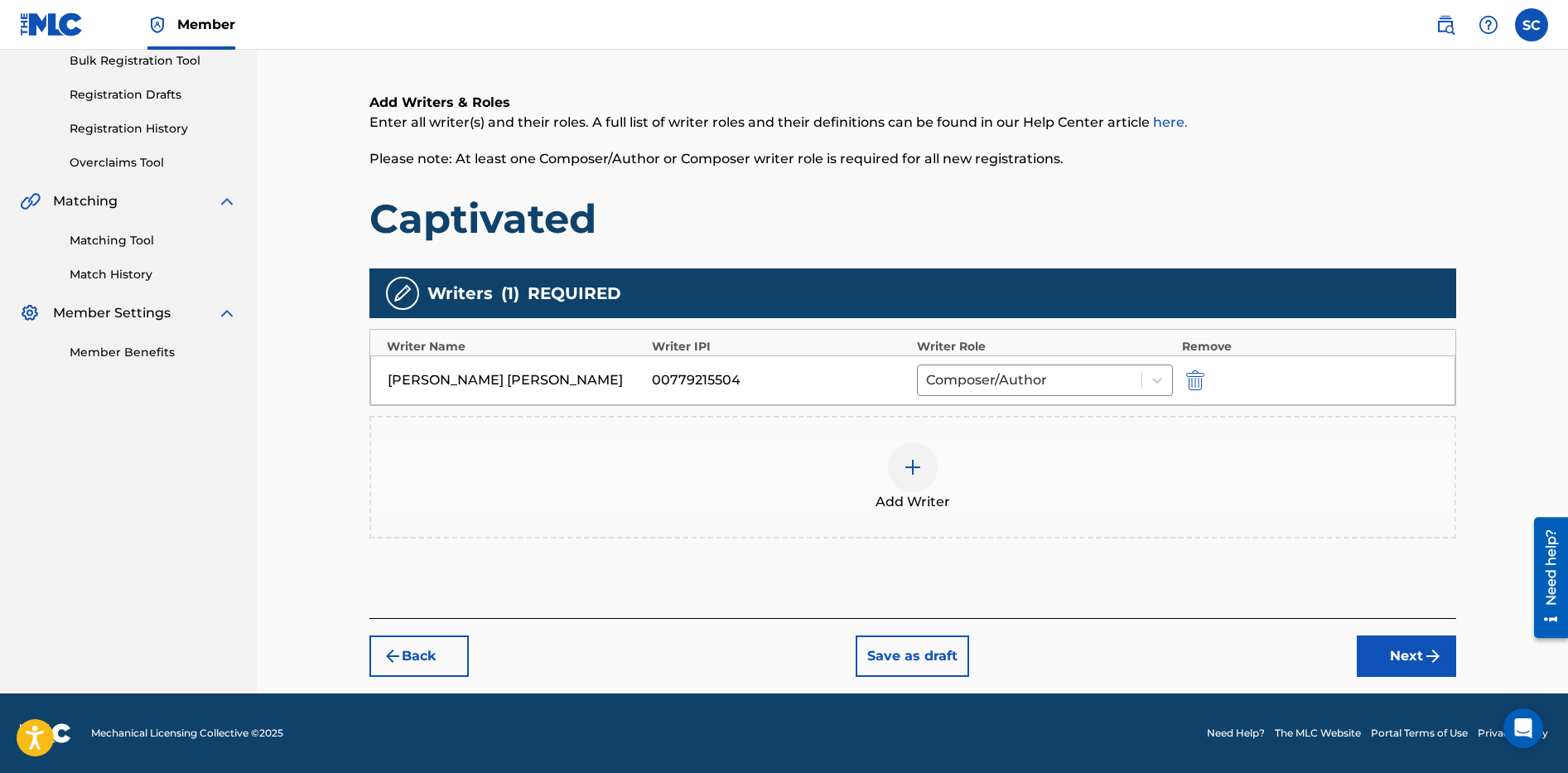click on "Next" at bounding box center [1406, 656] 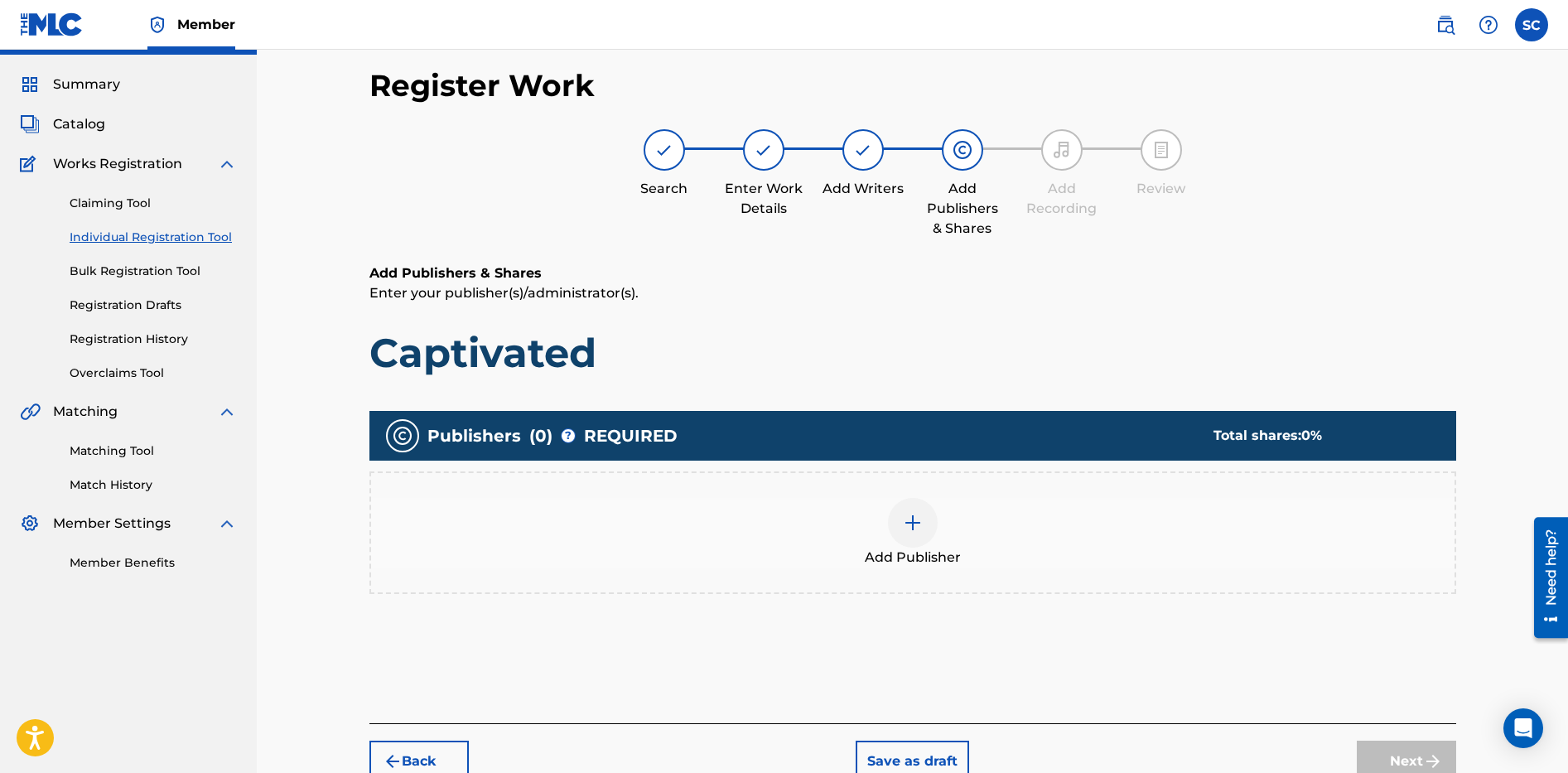 scroll, scrollTop: 75, scrollLeft: 0, axis: vertical 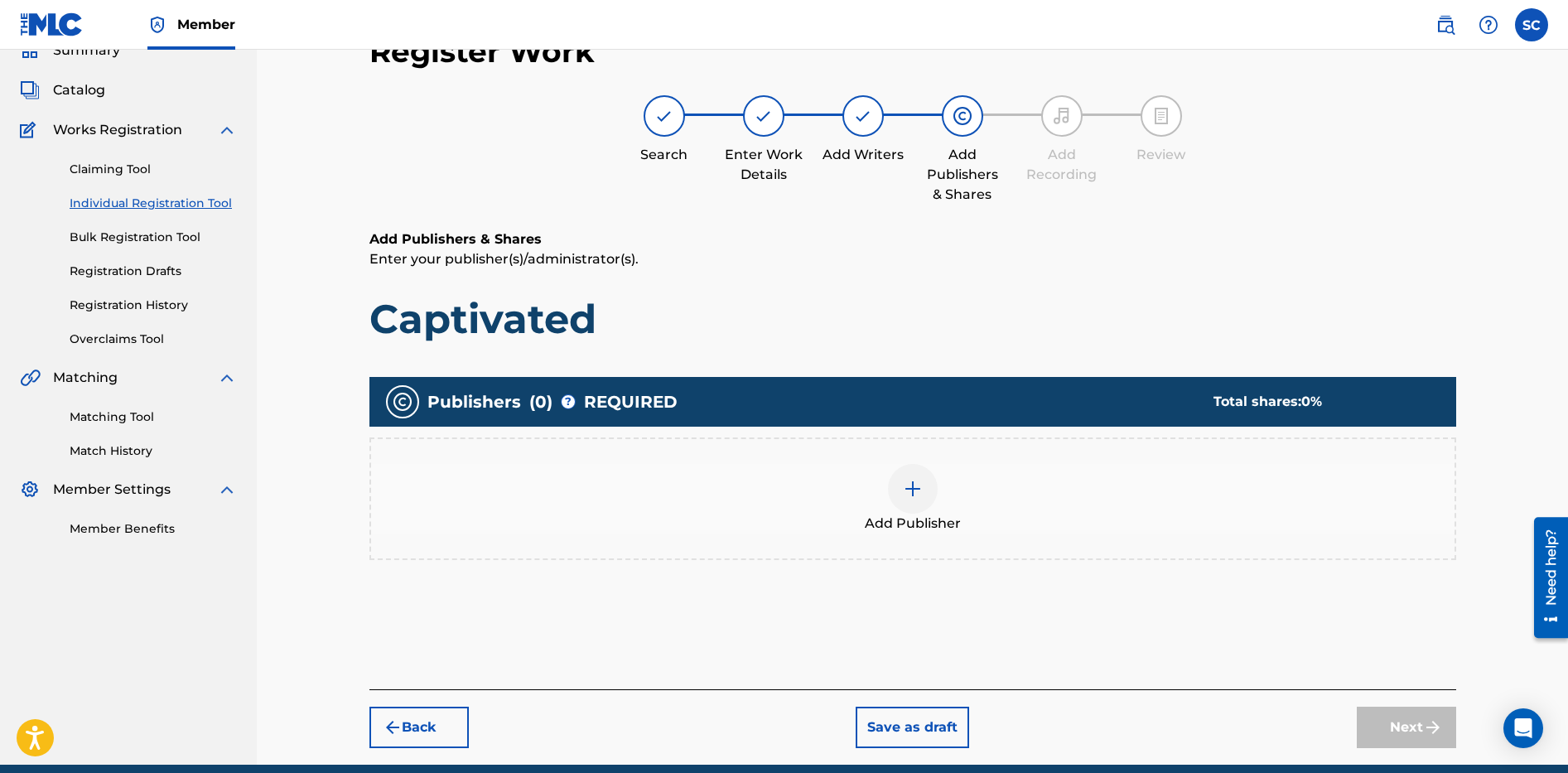 click at bounding box center (913, 489) 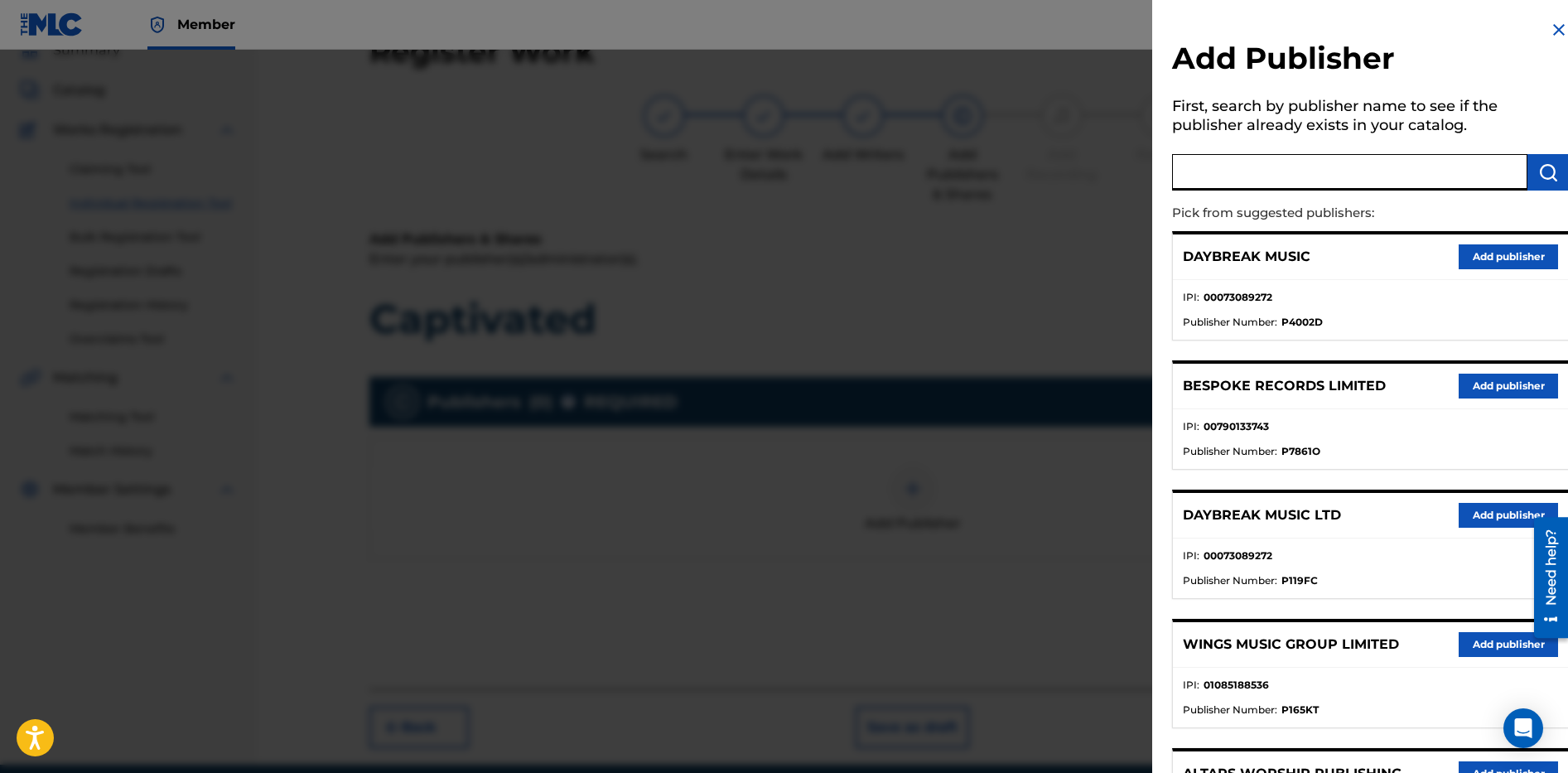 click at bounding box center (1349, 172) 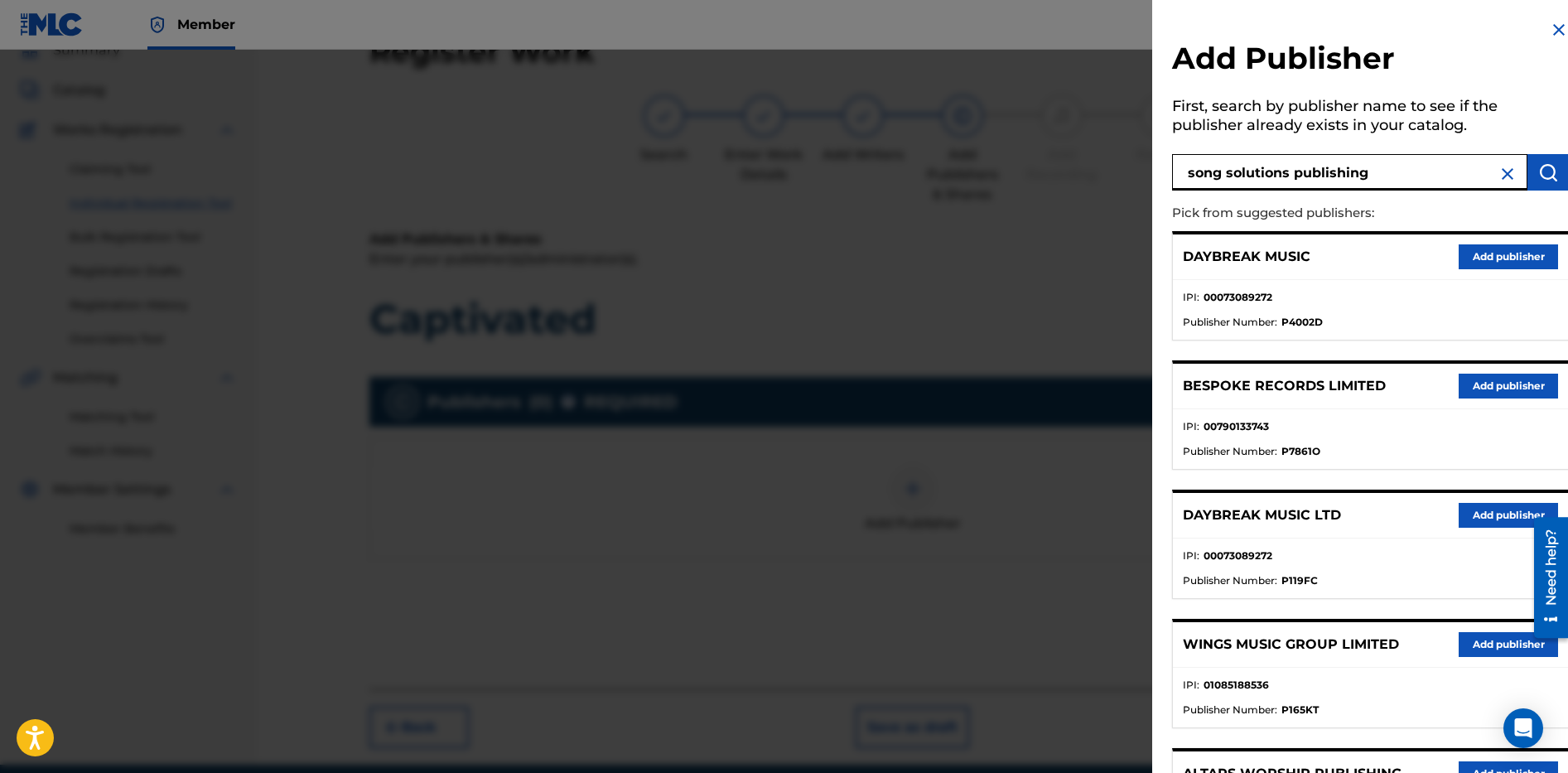 type on "song solutions publishing" 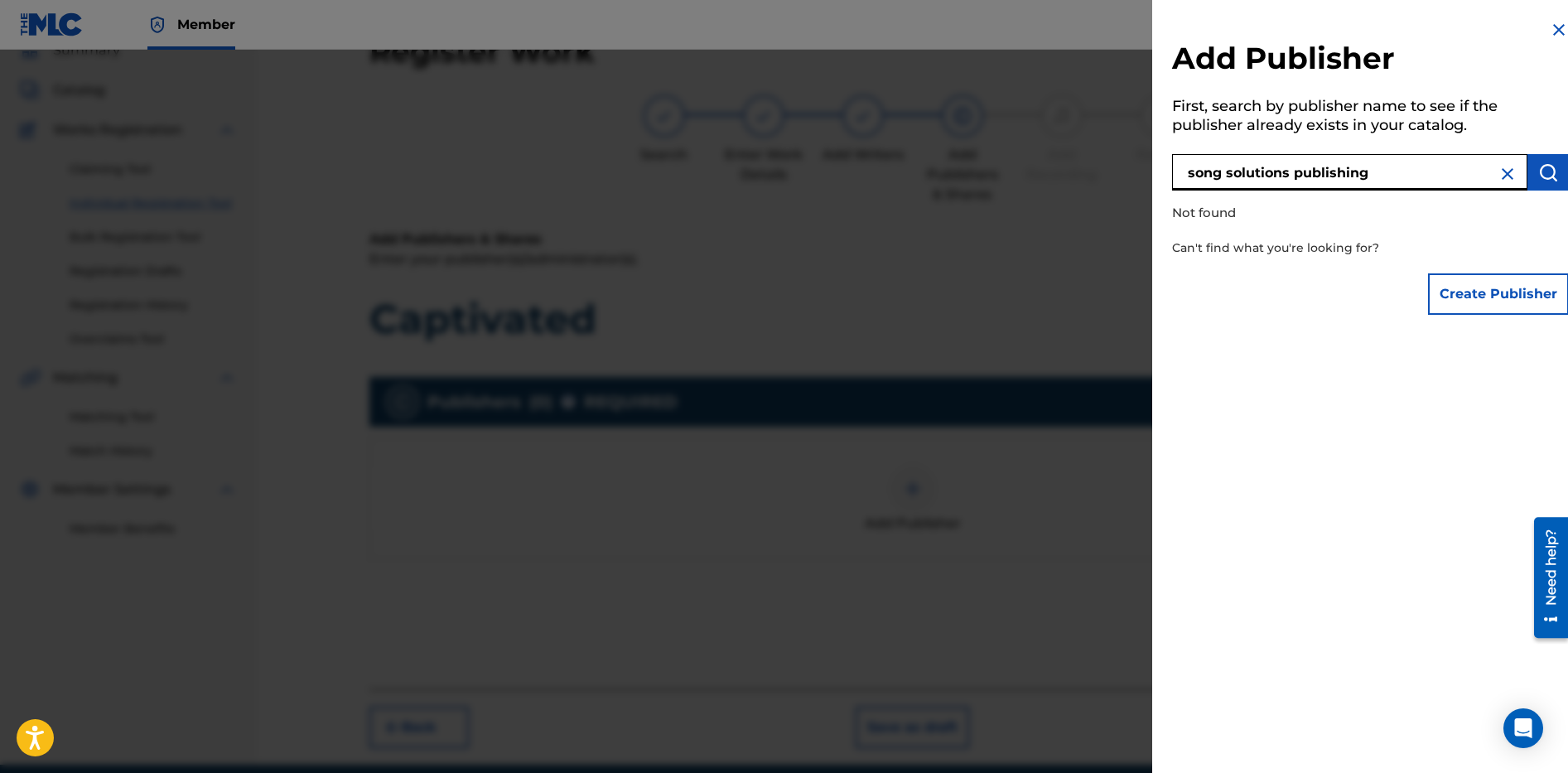 click on "Create Publisher" at bounding box center (1498, 294) 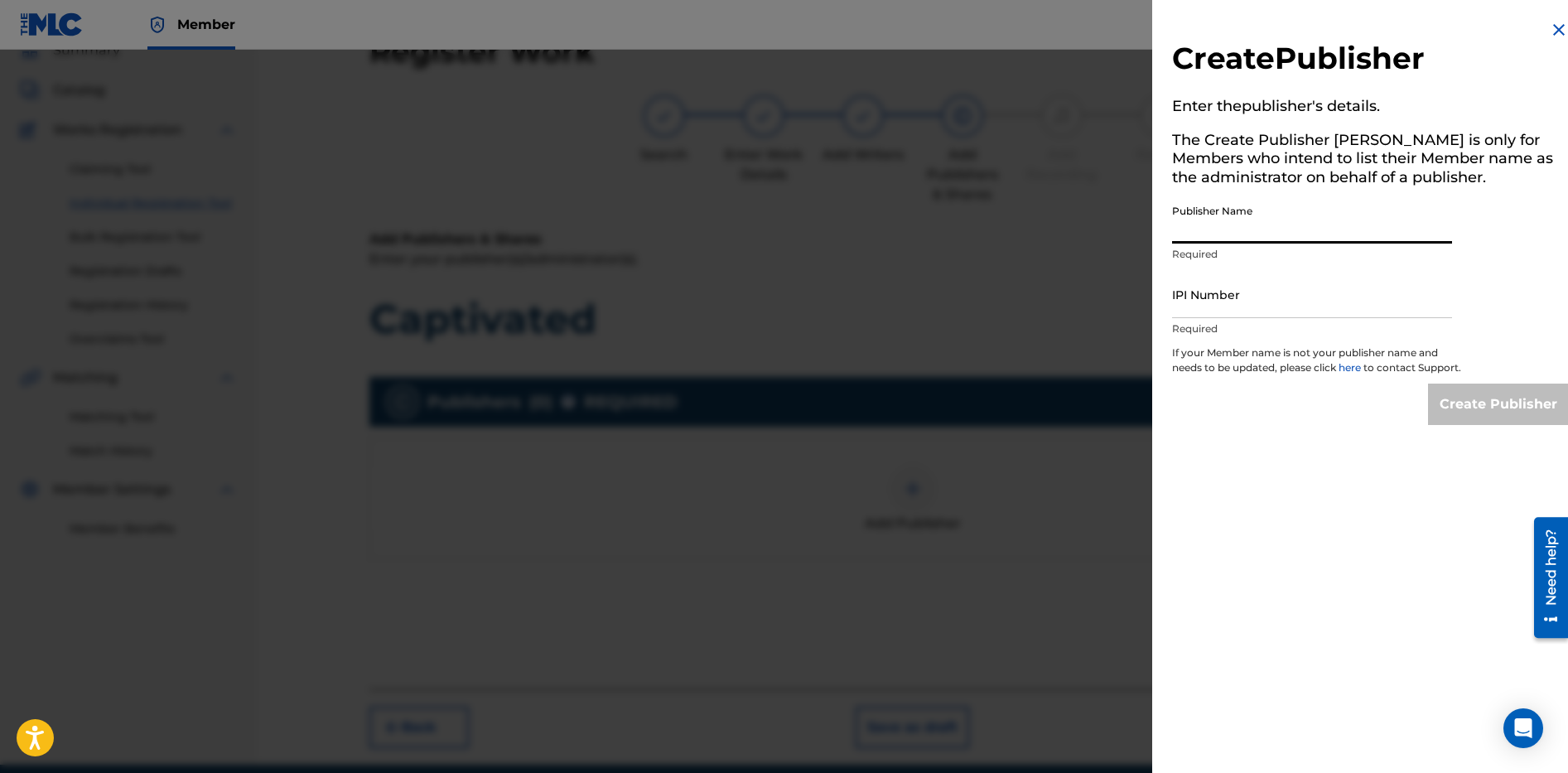 click on "Publisher Name" at bounding box center [1312, 220] 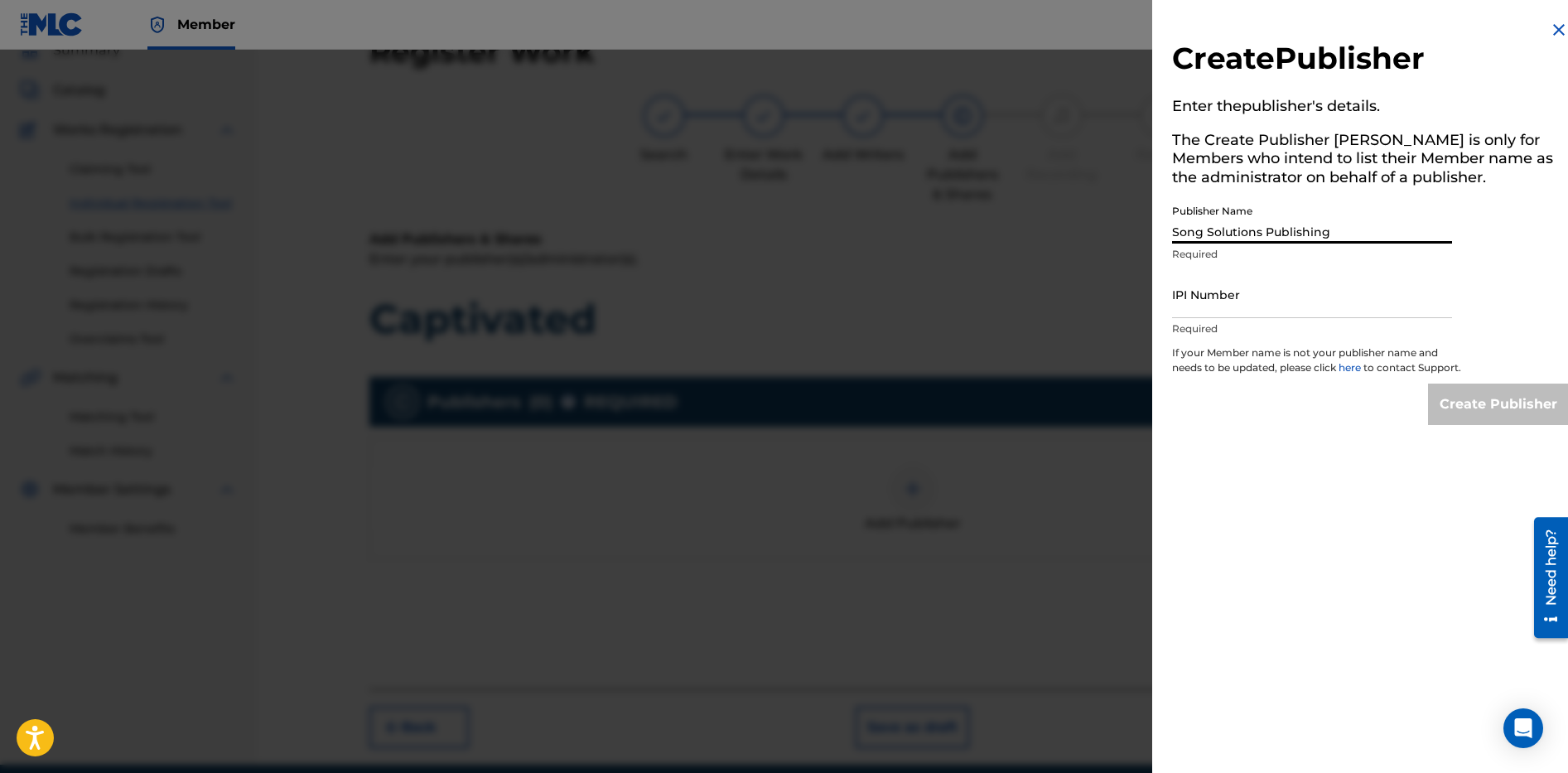 type on "01235140889" 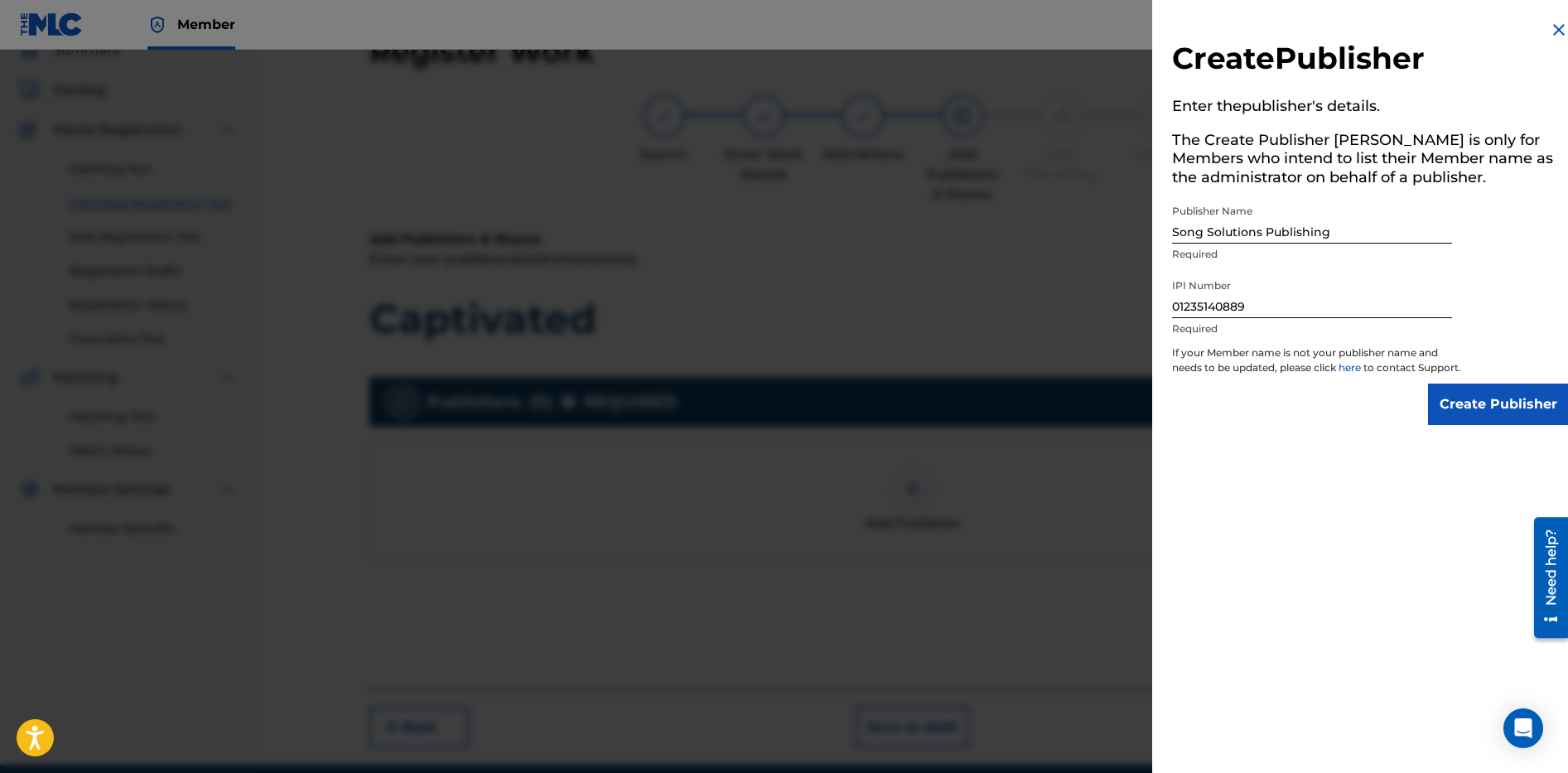 click on "Create Publisher" at bounding box center [1498, 404] 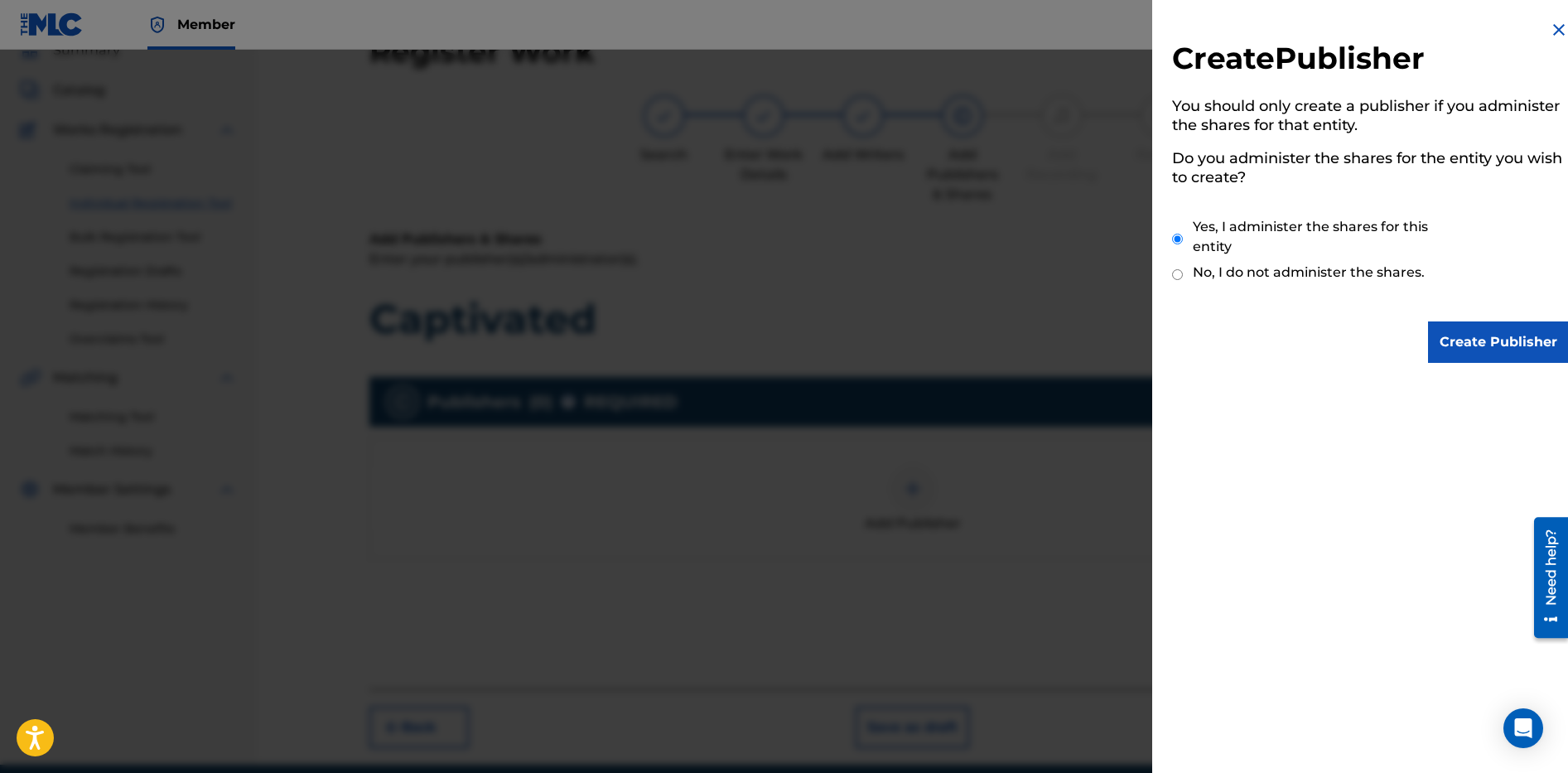 click on "Create Publisher" at bounding box center (1498, 342) 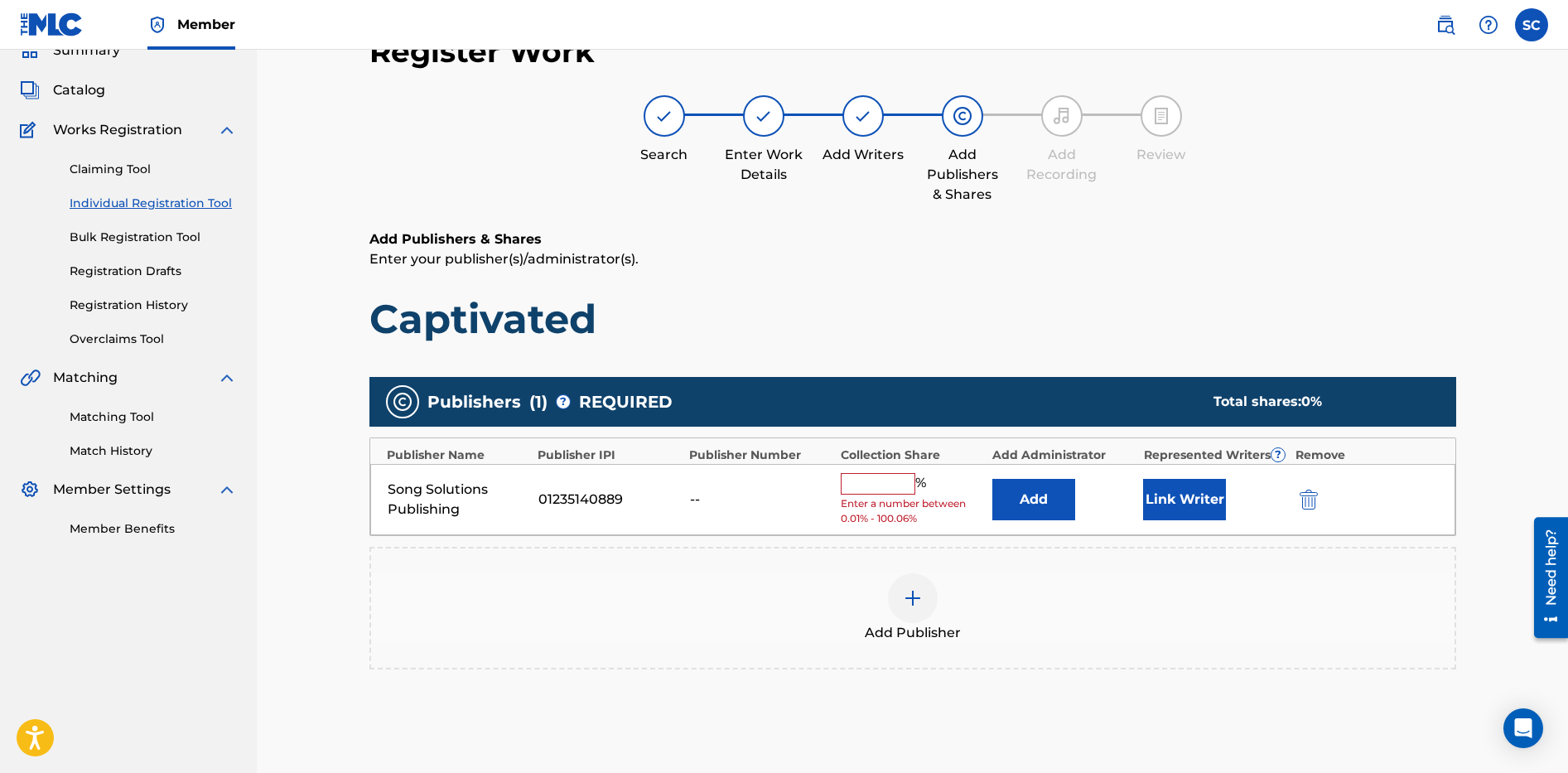 click at bounding box center [878, 484] 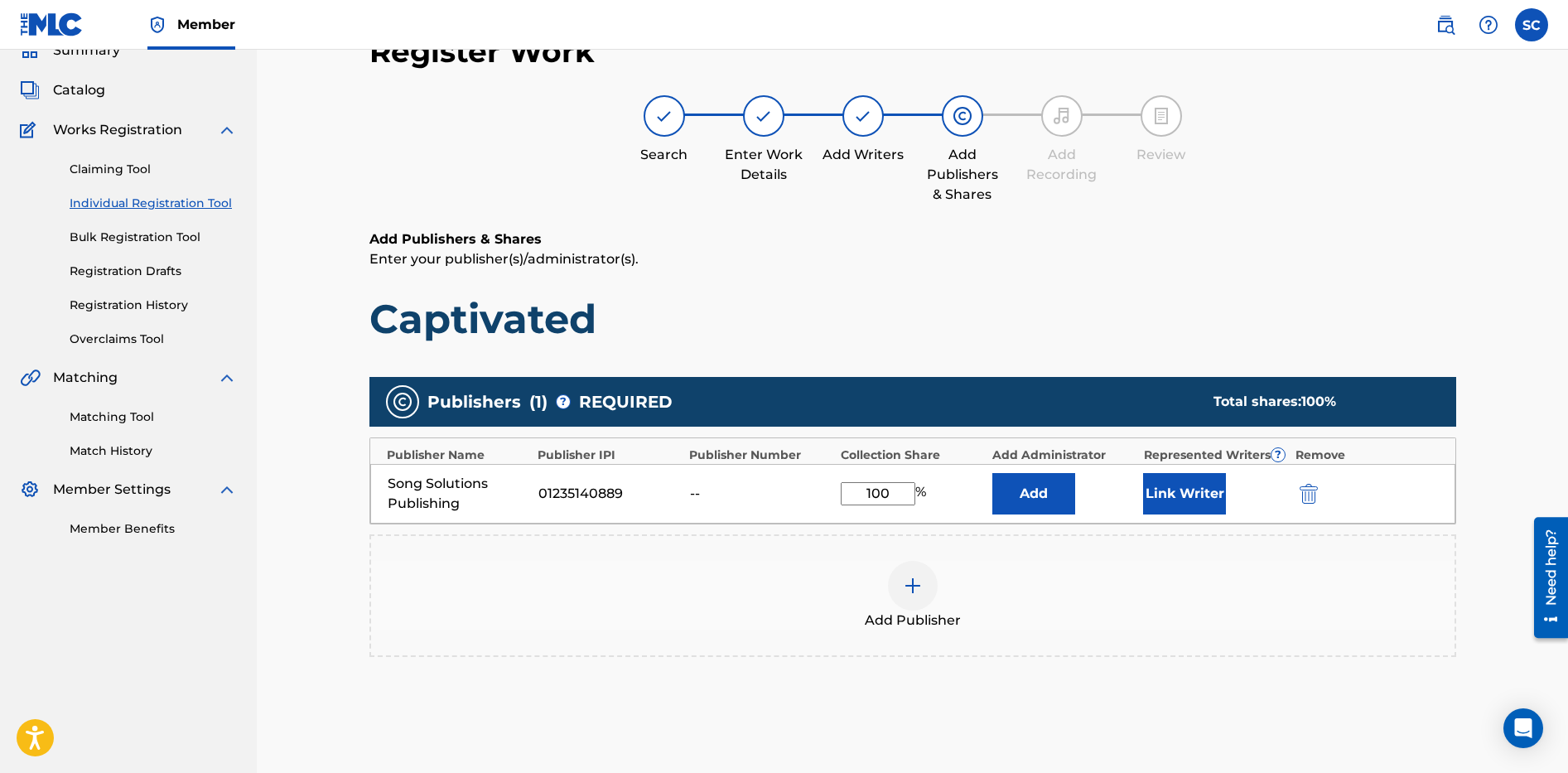 type on "100" 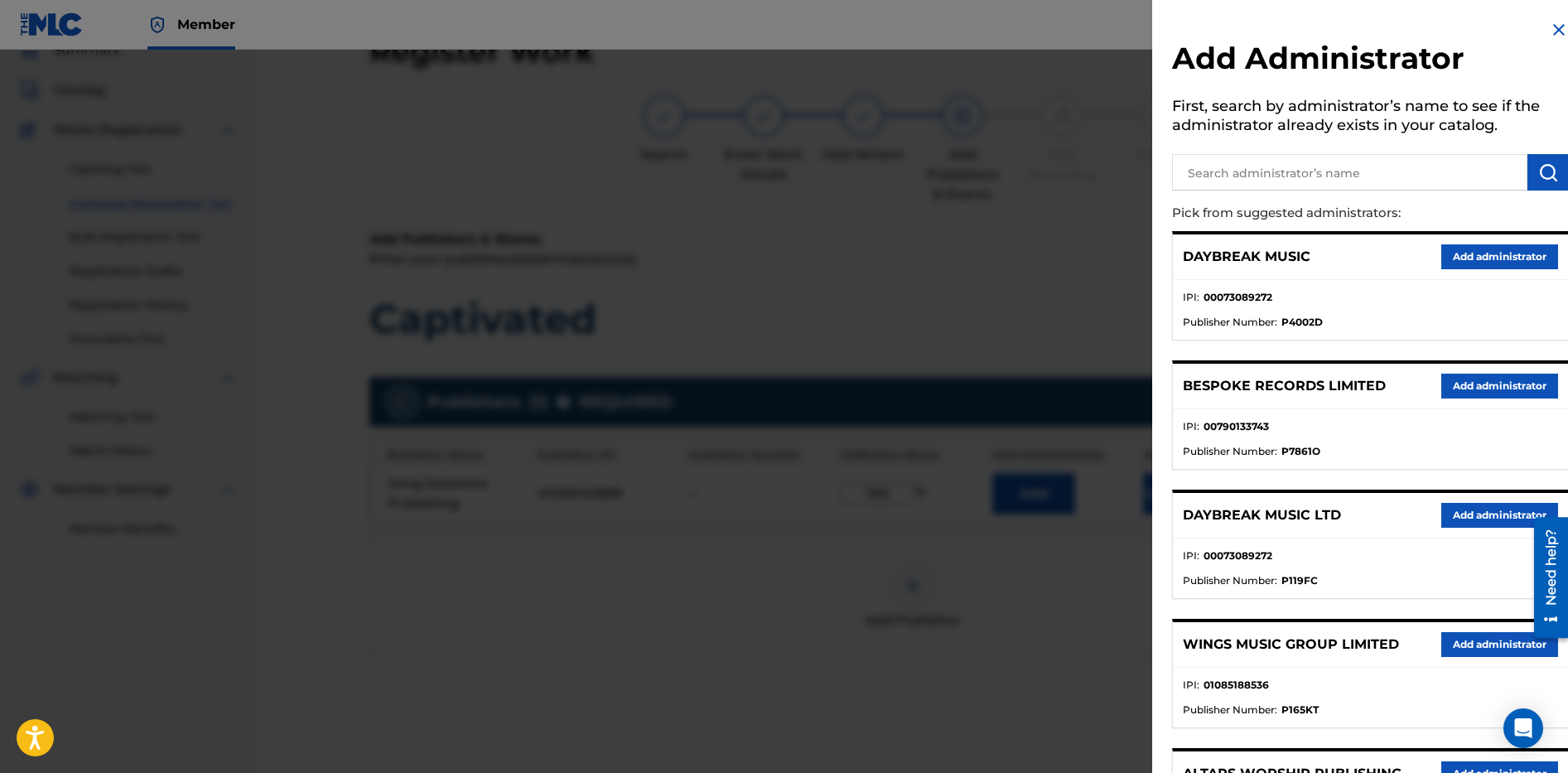 click at bounding box center [1349, 172] 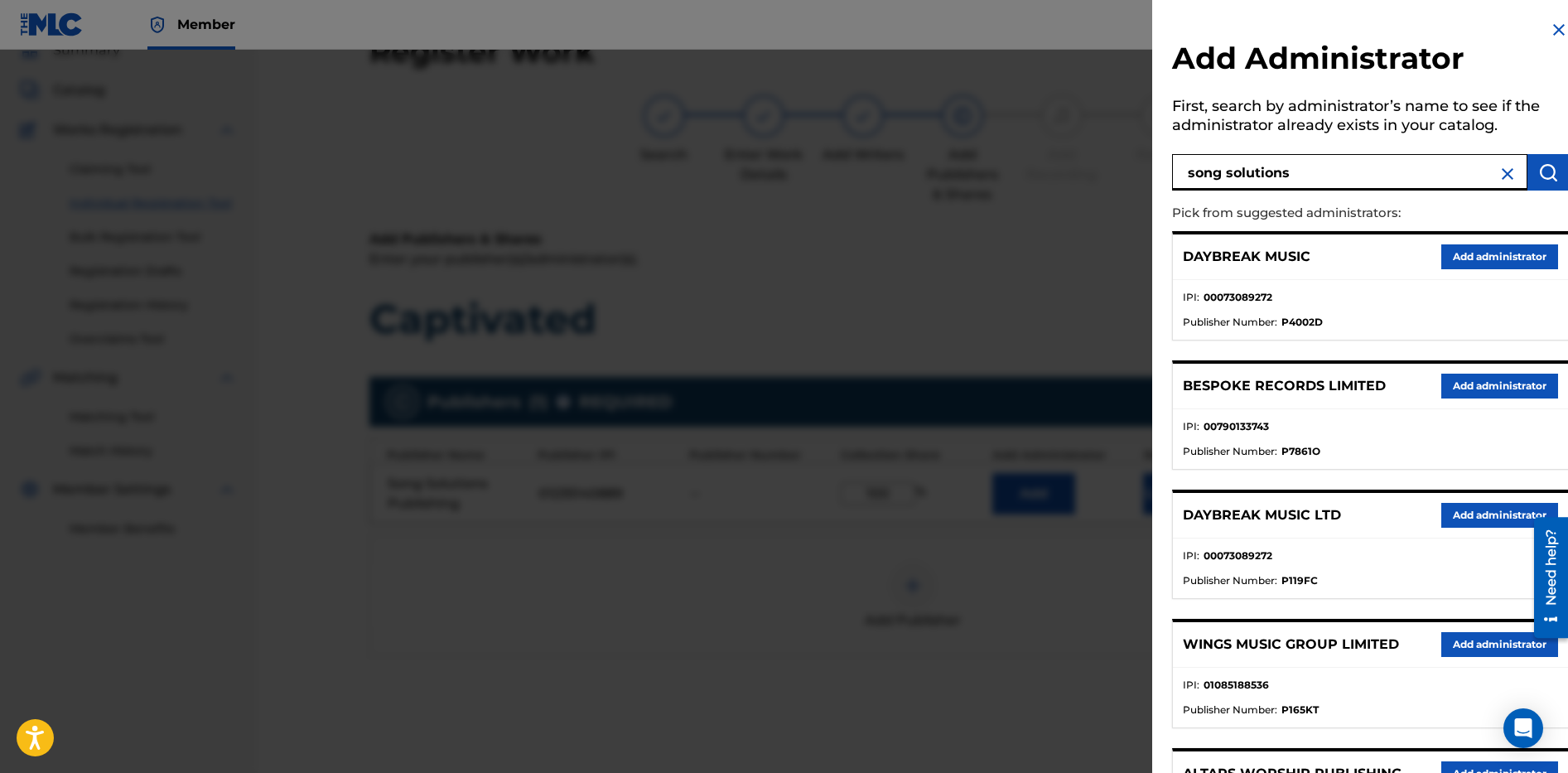 type on "song solutions" 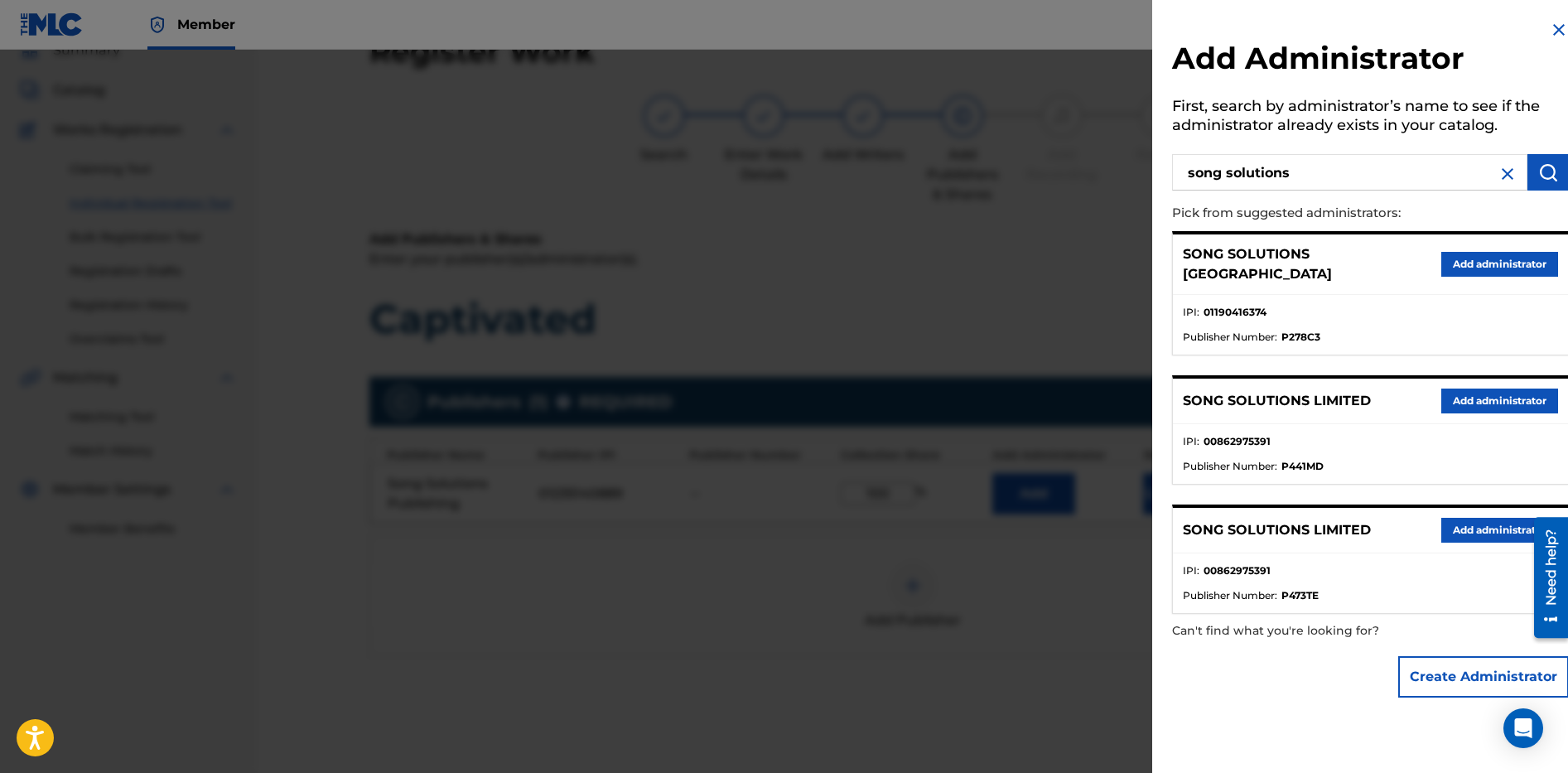 click on "Add administrator" at bounding box center (1499, 264) 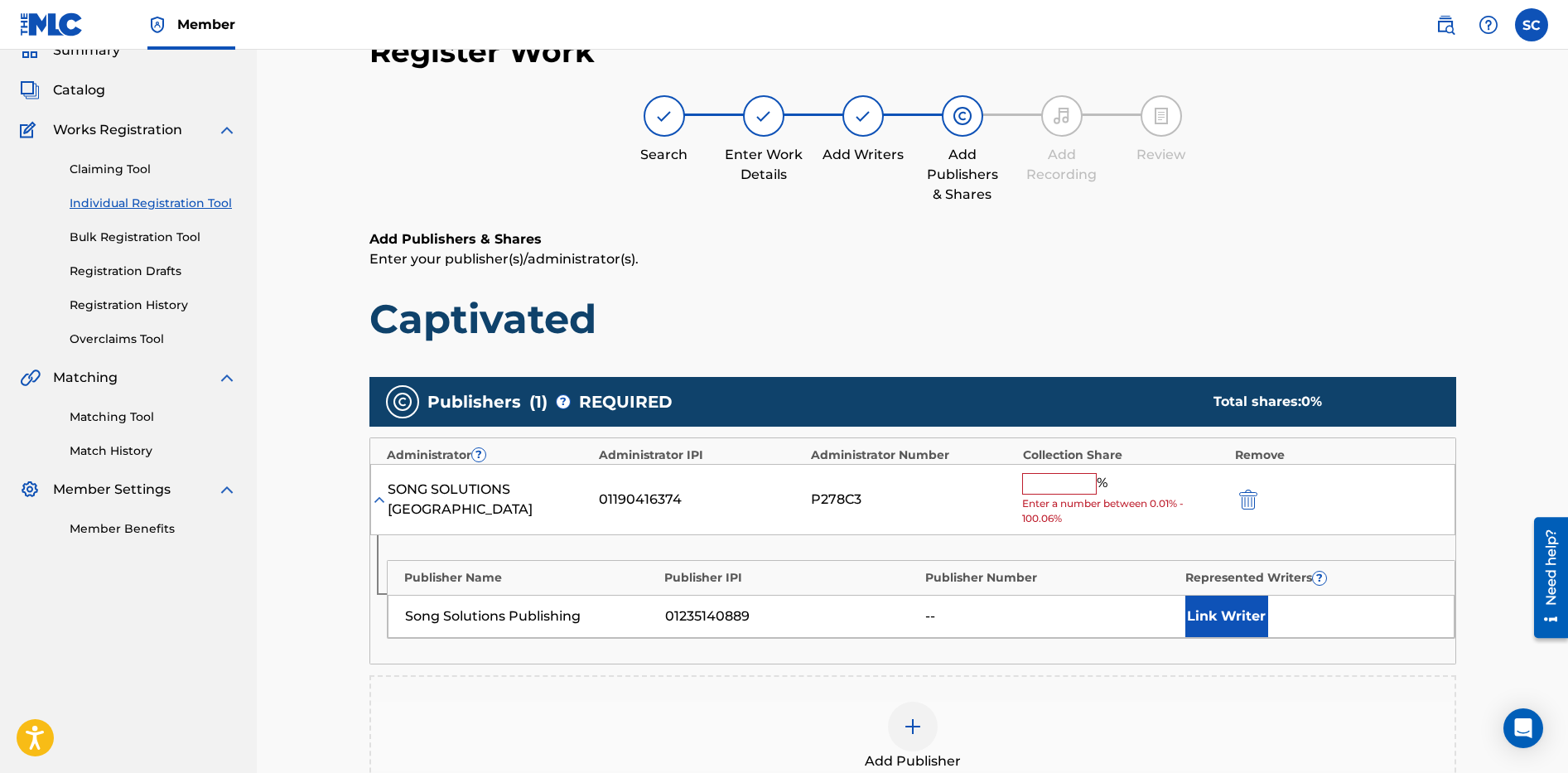 click at bounding box center [1059, 484] 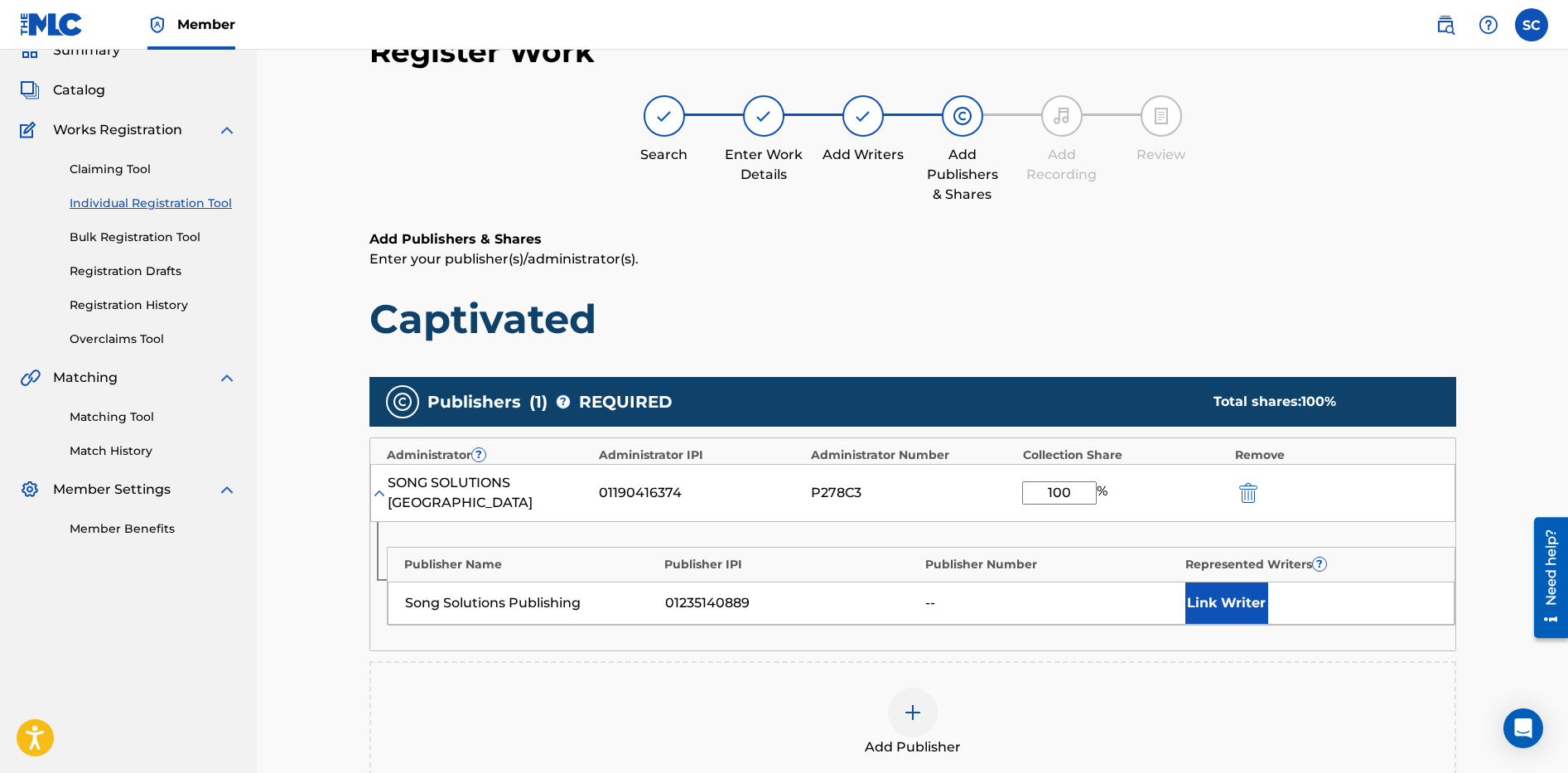 type on "100" 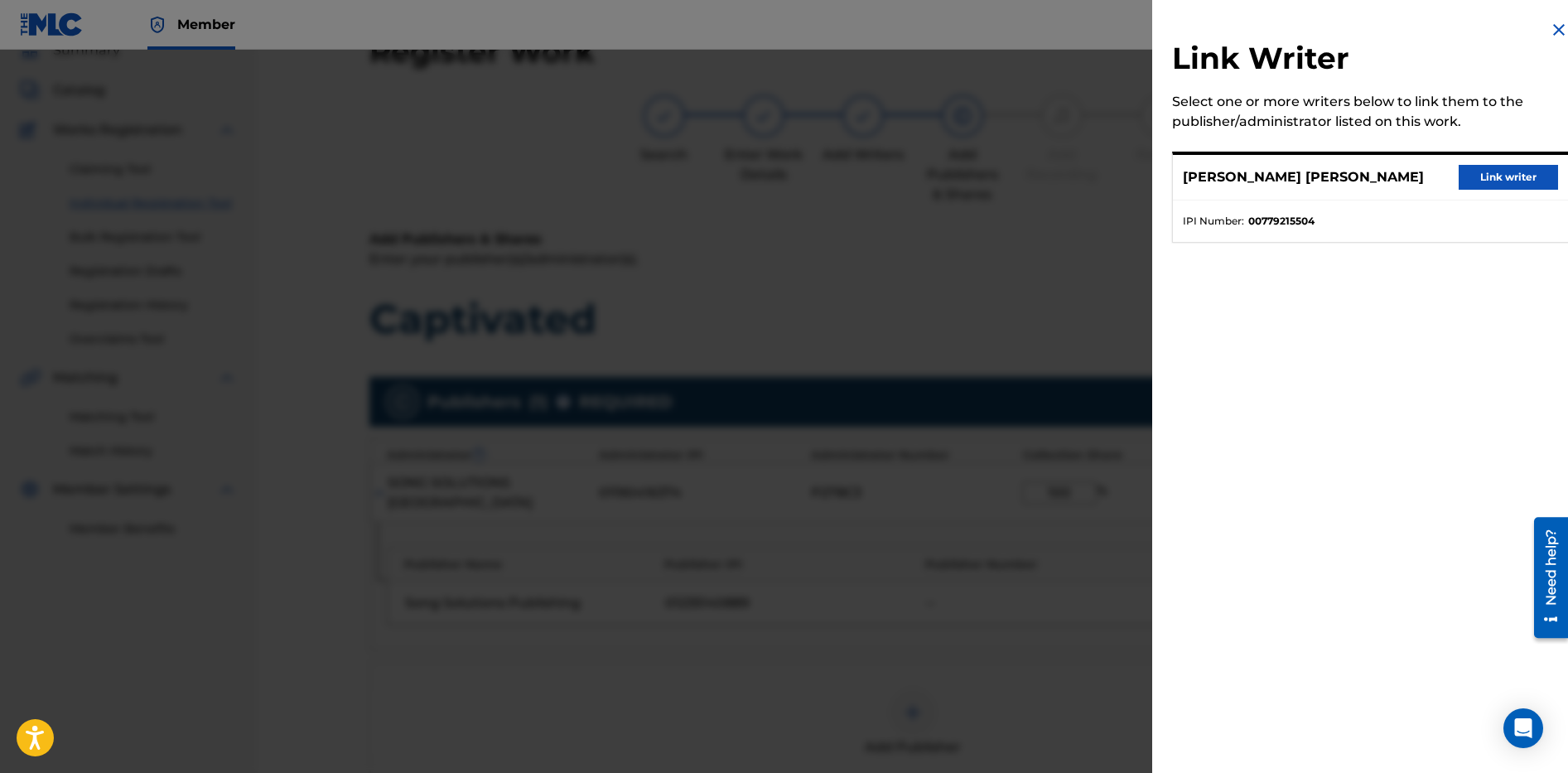 click on "Link writer" at bounding box center [1508, 177] 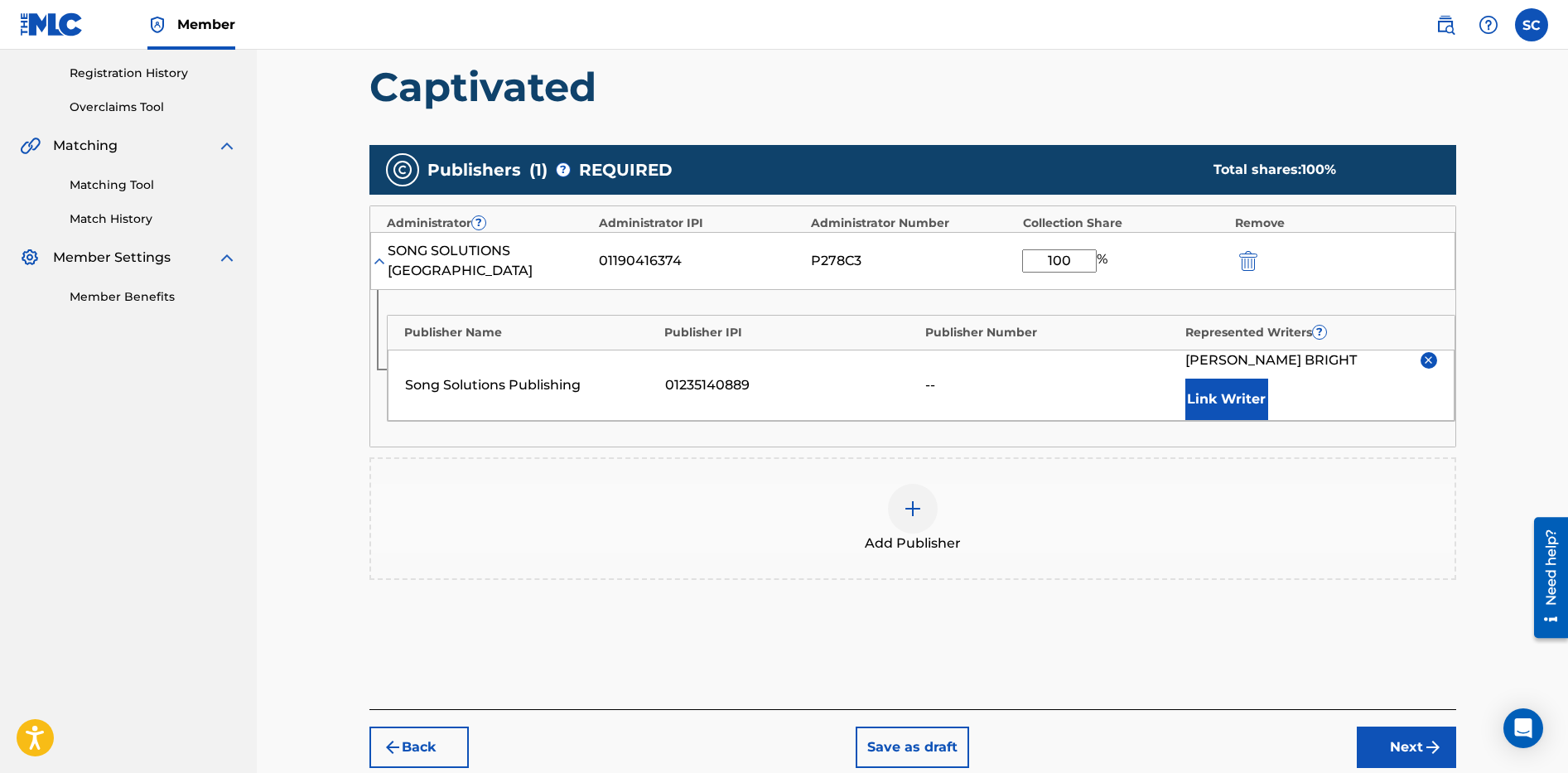 scroll, scrollTop: 381, scrollLeft: 0, axis: vertical 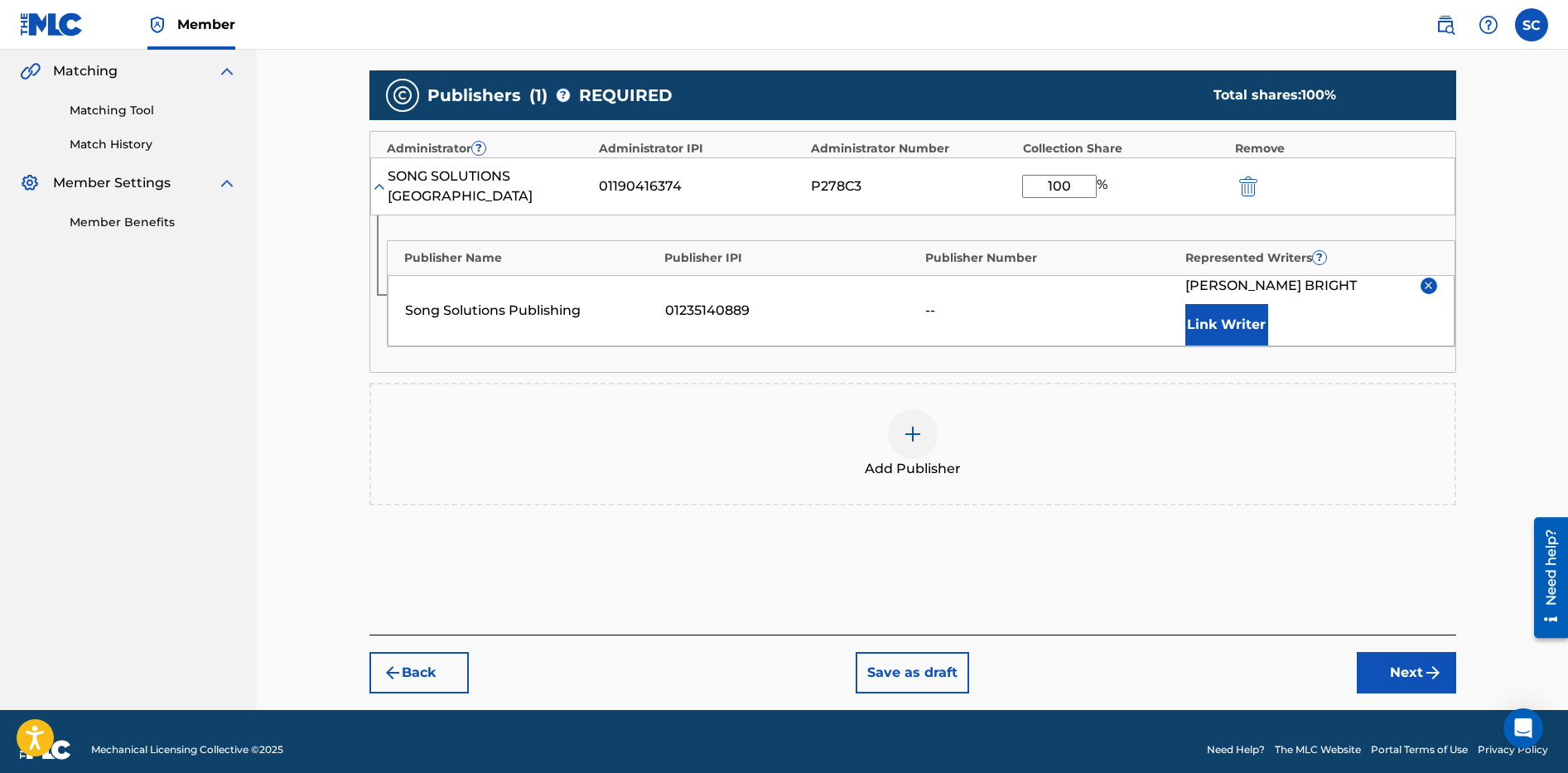 click on "Next" at bounding box center (1406, 673) 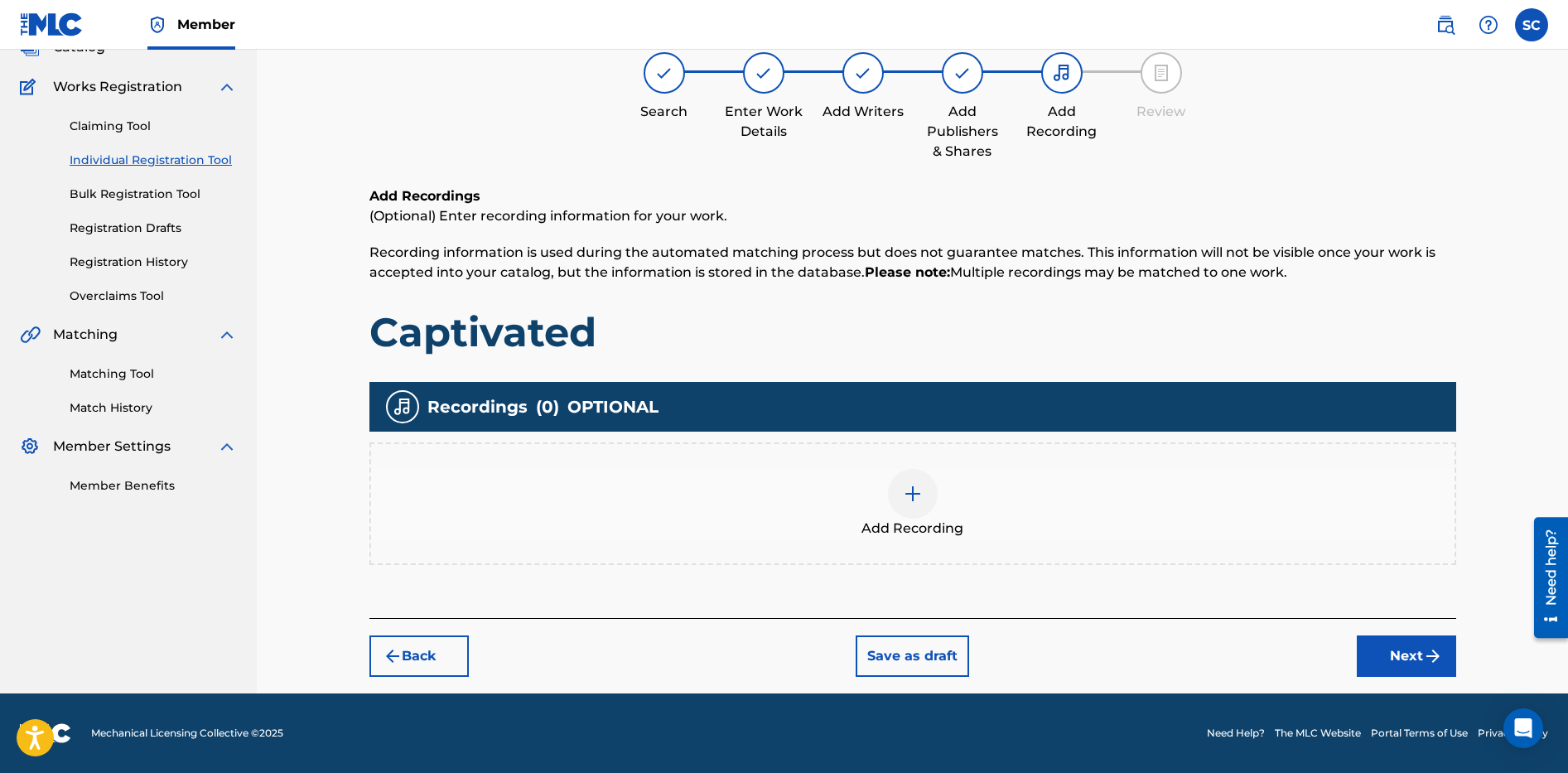 scroll, scrollTop: 75, scrollLeft: 0, axis: vertical 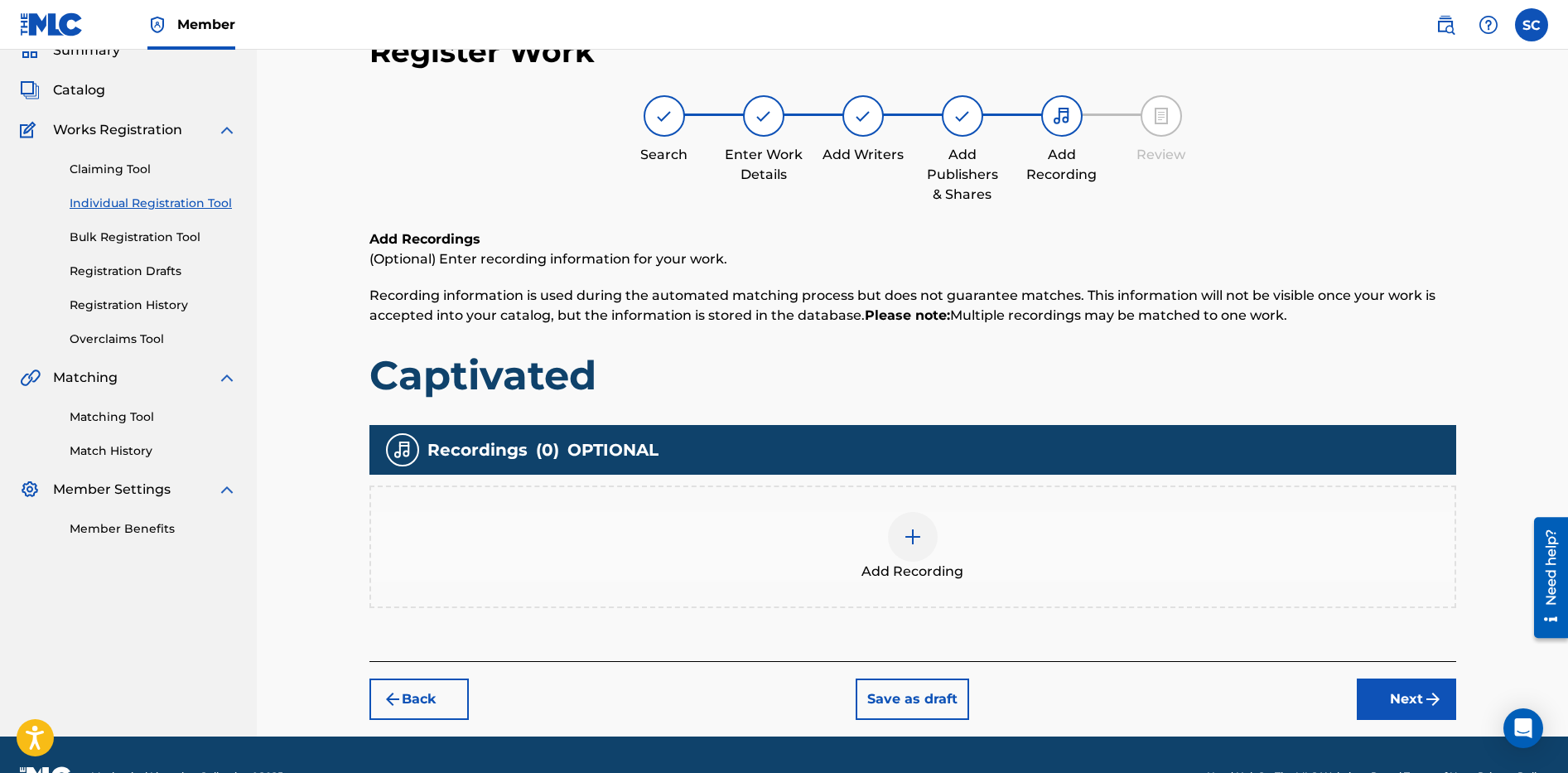 click at bounding box center (913, 537) 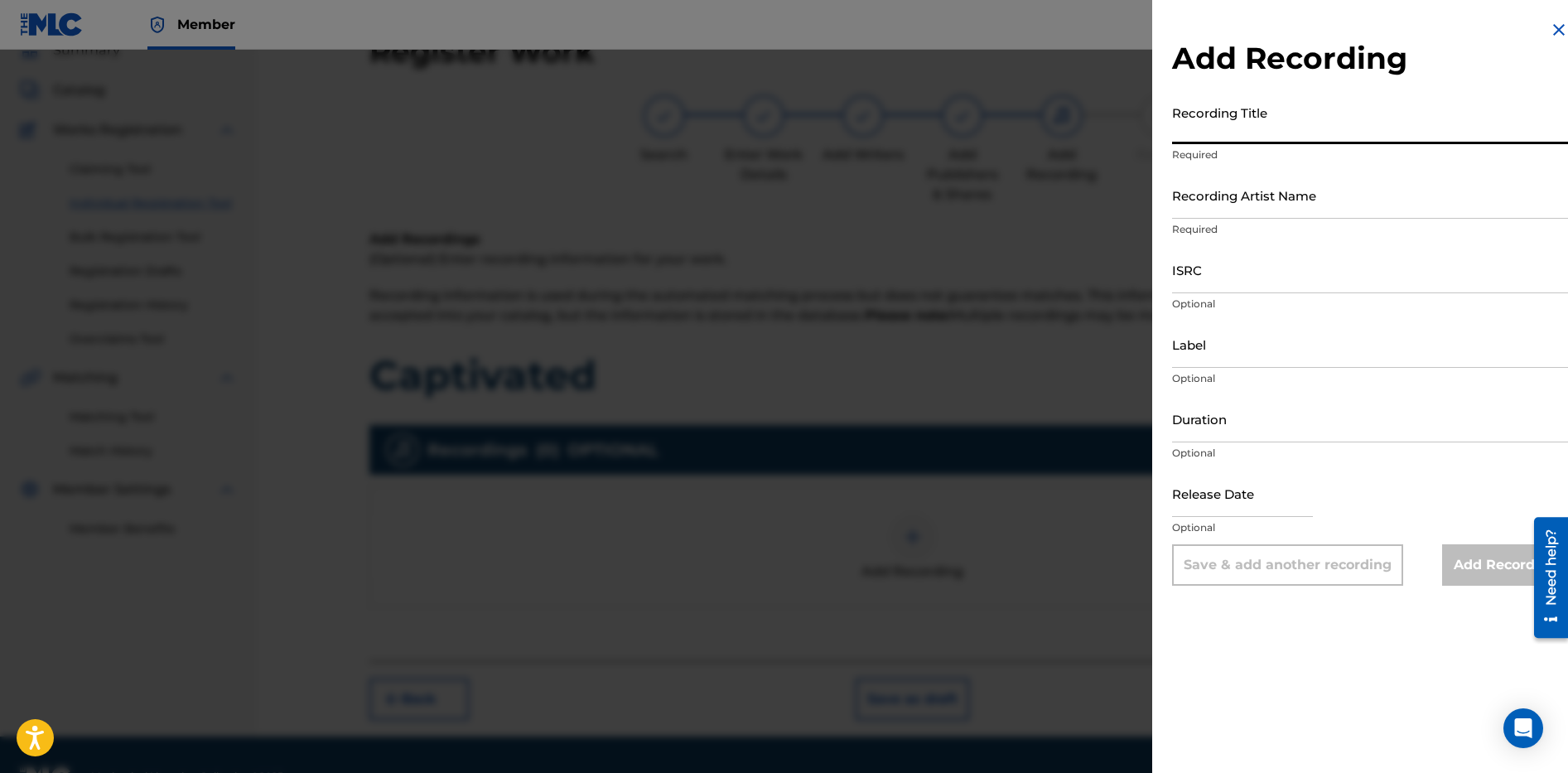 click on "Recording Title" at bounding box center [1370, 120] 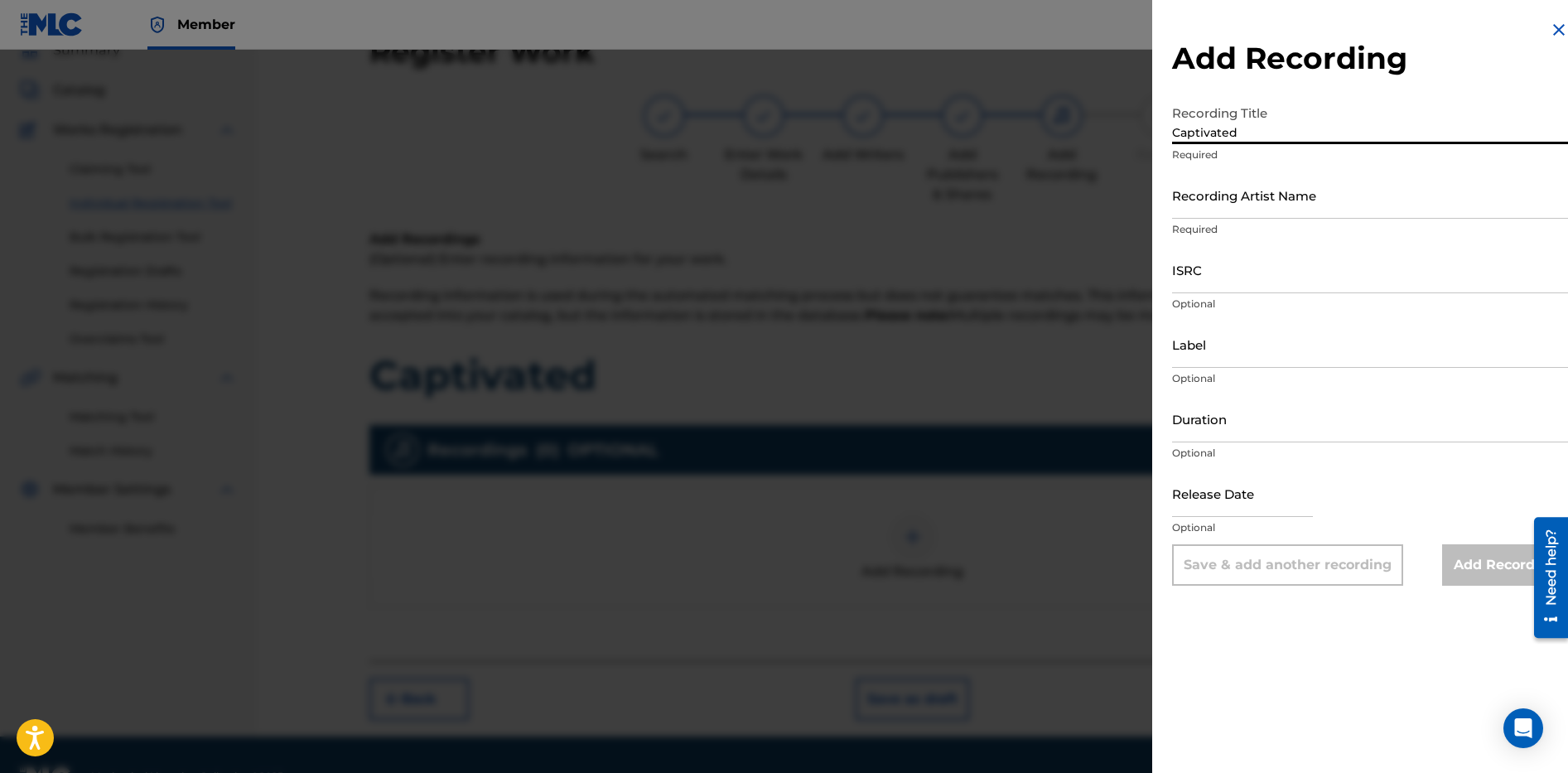 type on "Captivated" 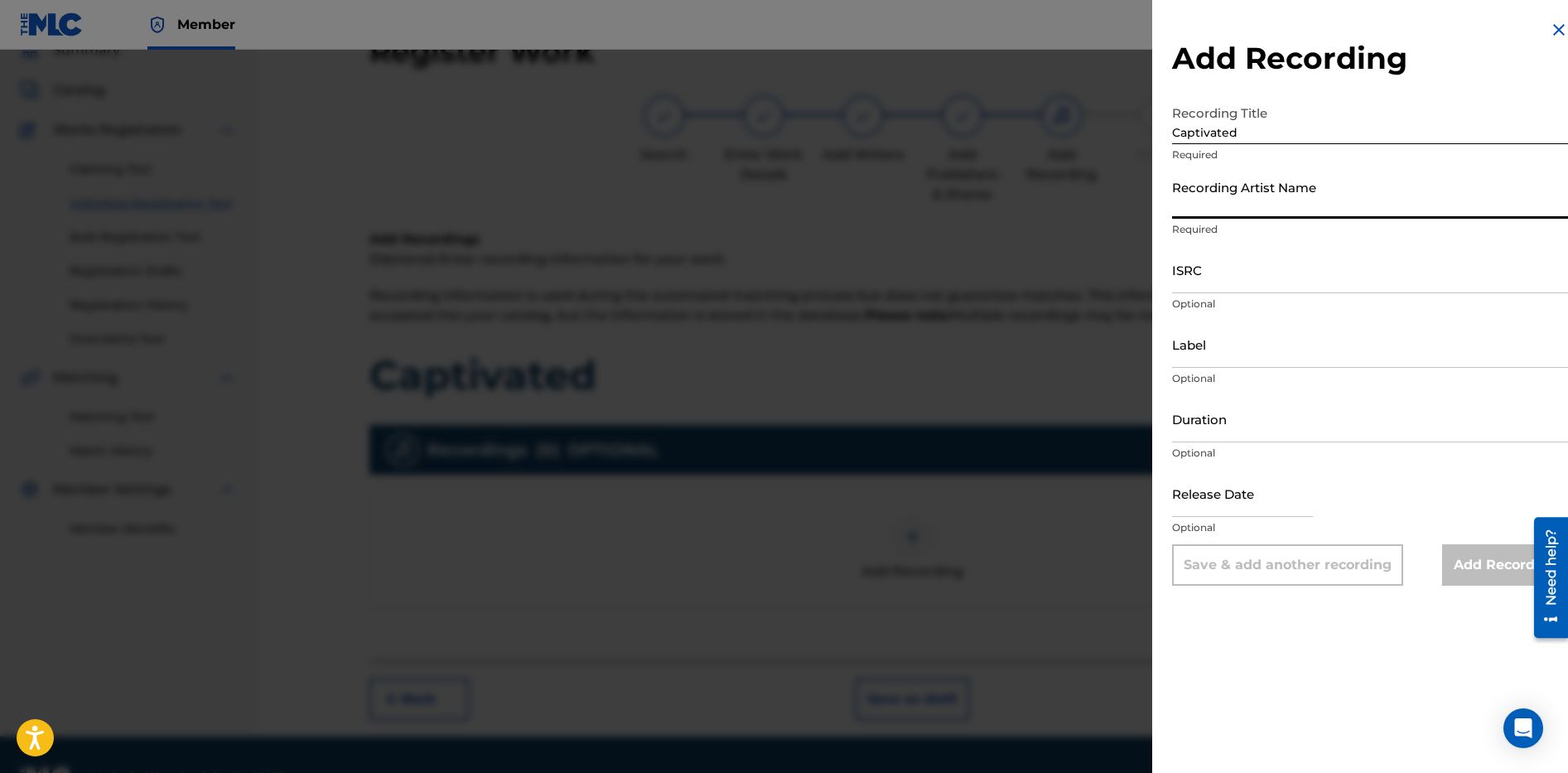 click on "Recording Artist Name" at bounding box center [1370, 195] 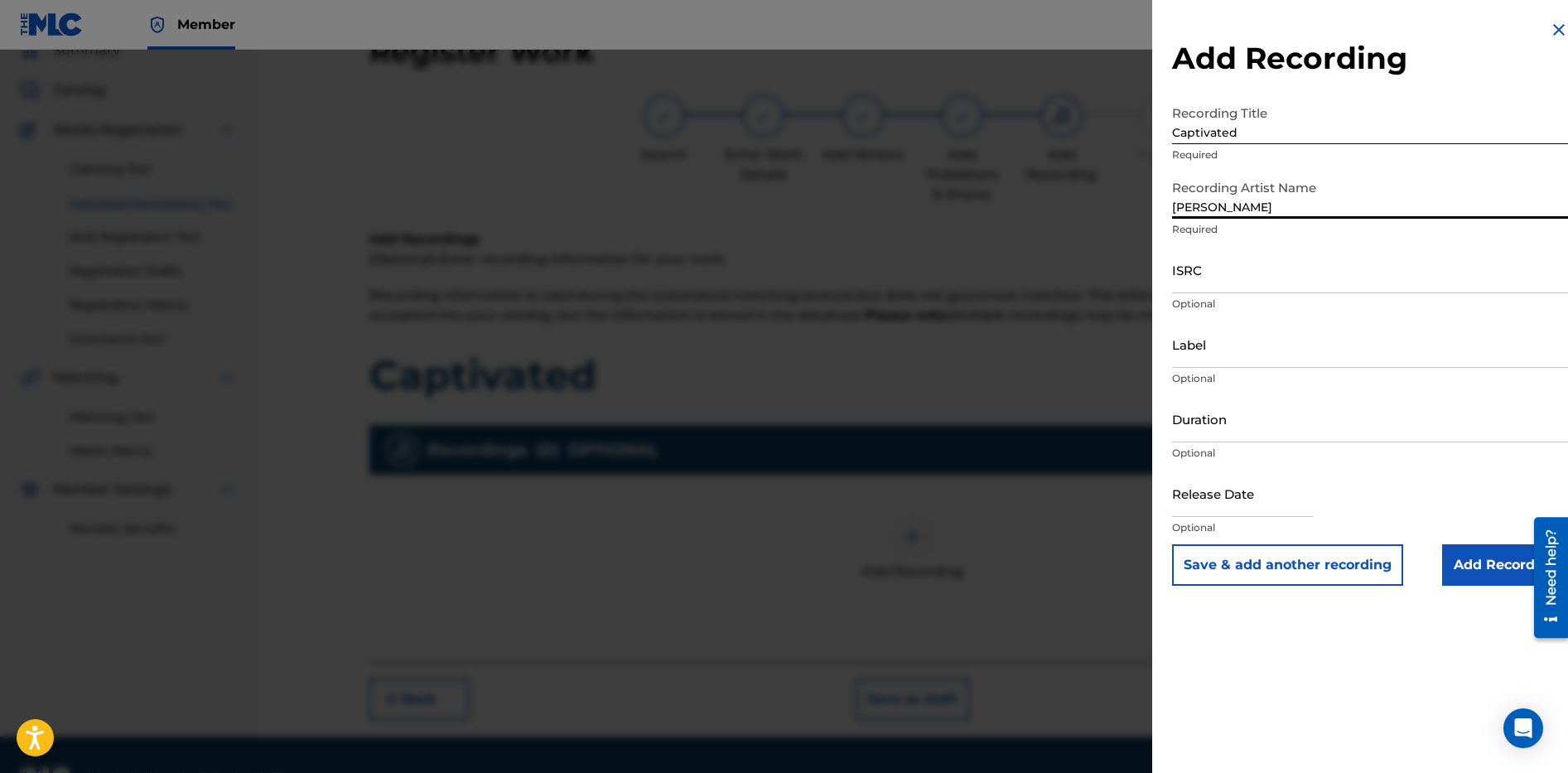 type on "[PERSON_NAME]" 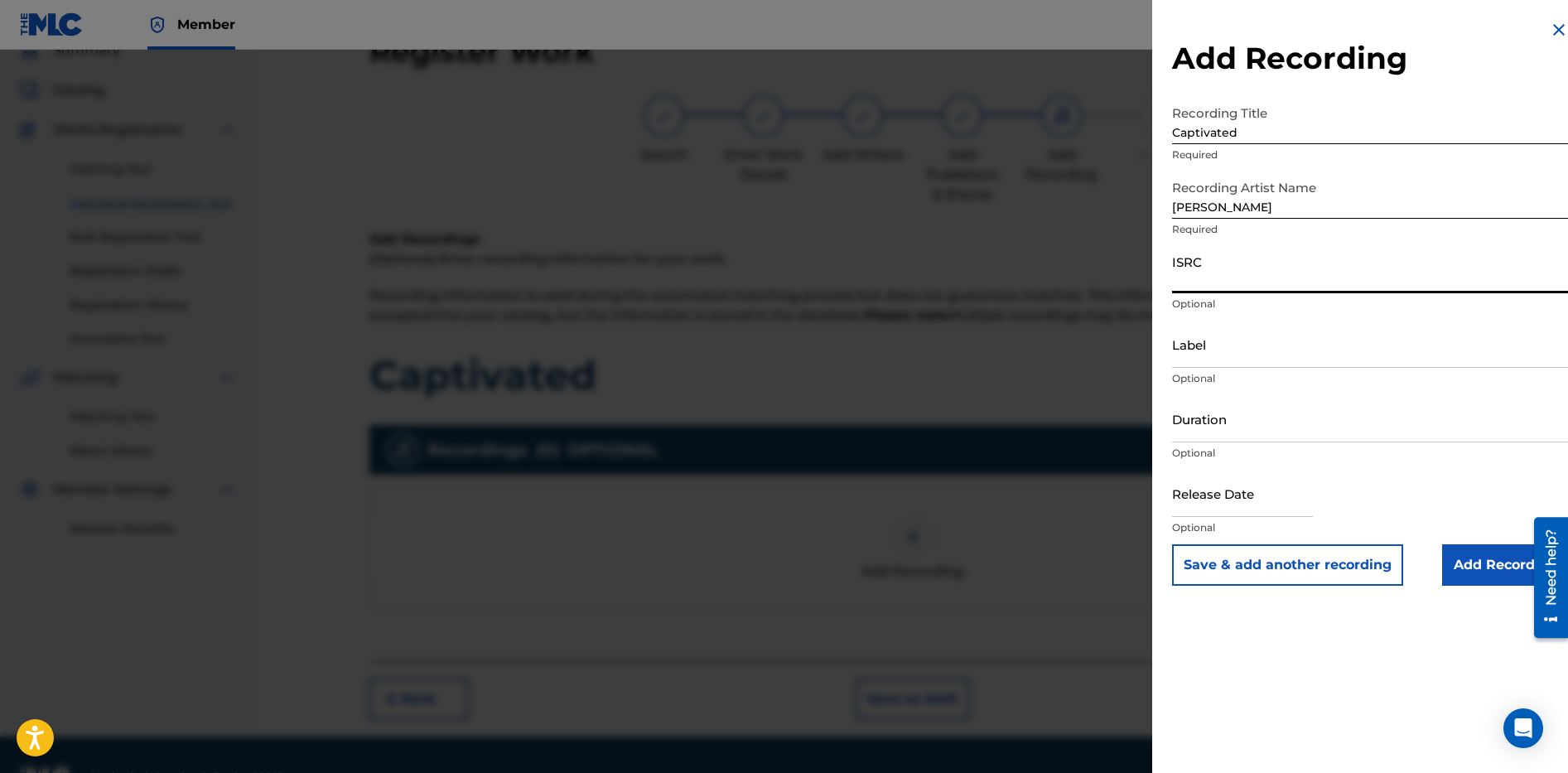 paste on "TCACS1650540" 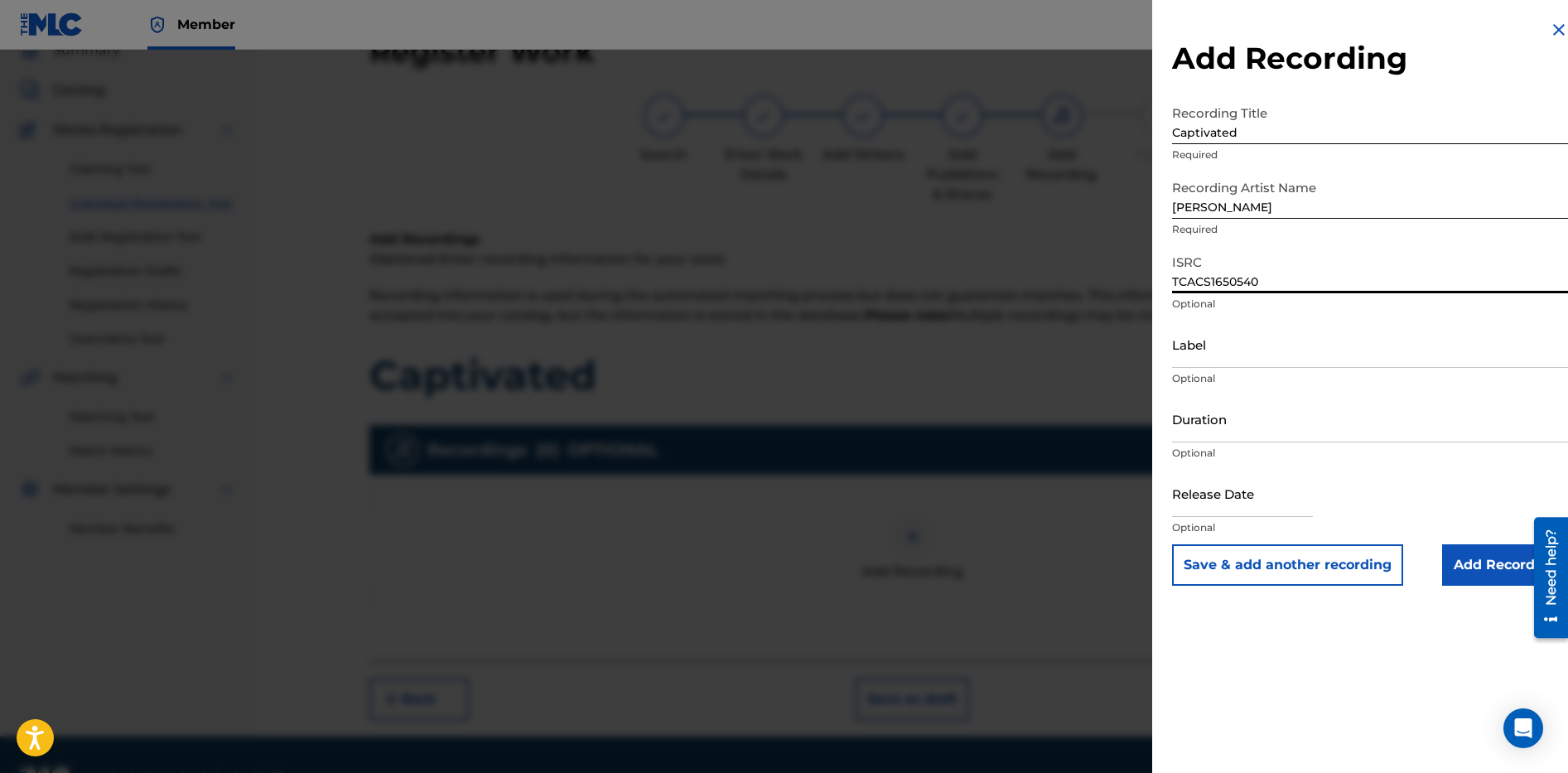 type on "TCACS1650540" 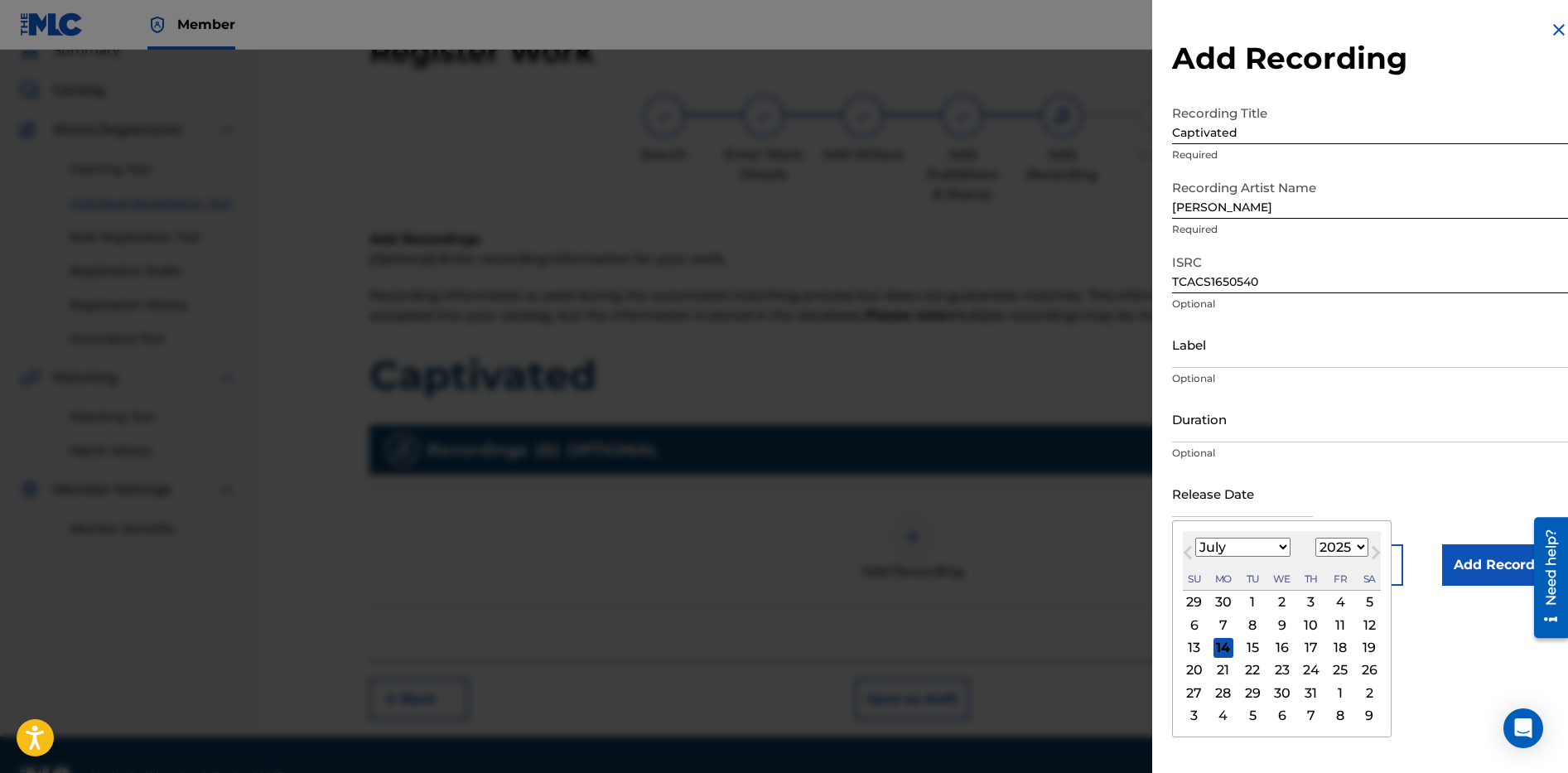 click at bounding box center (1242, 493) 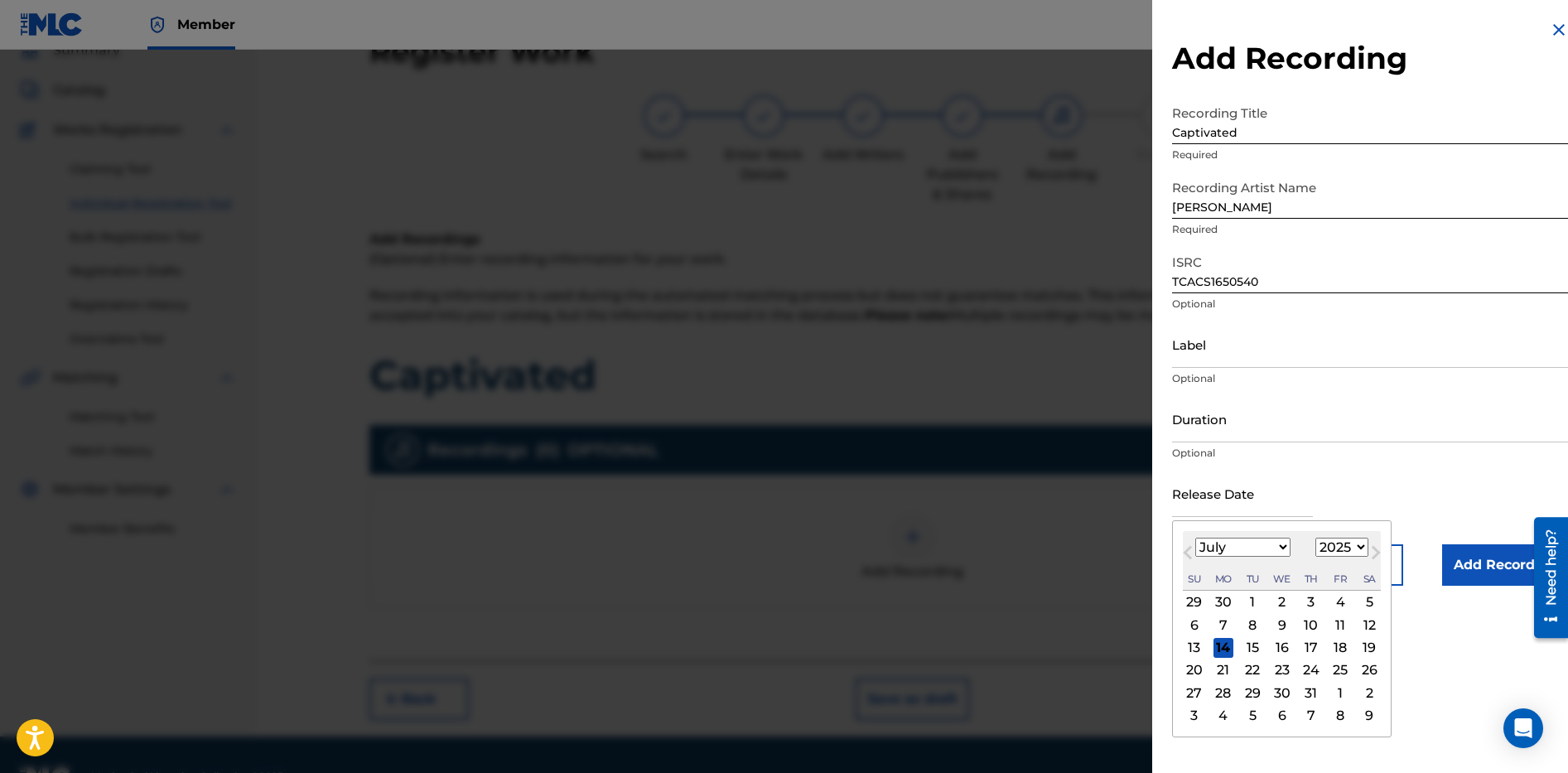 click on "Next Month" at bounding box center [1376, 556] 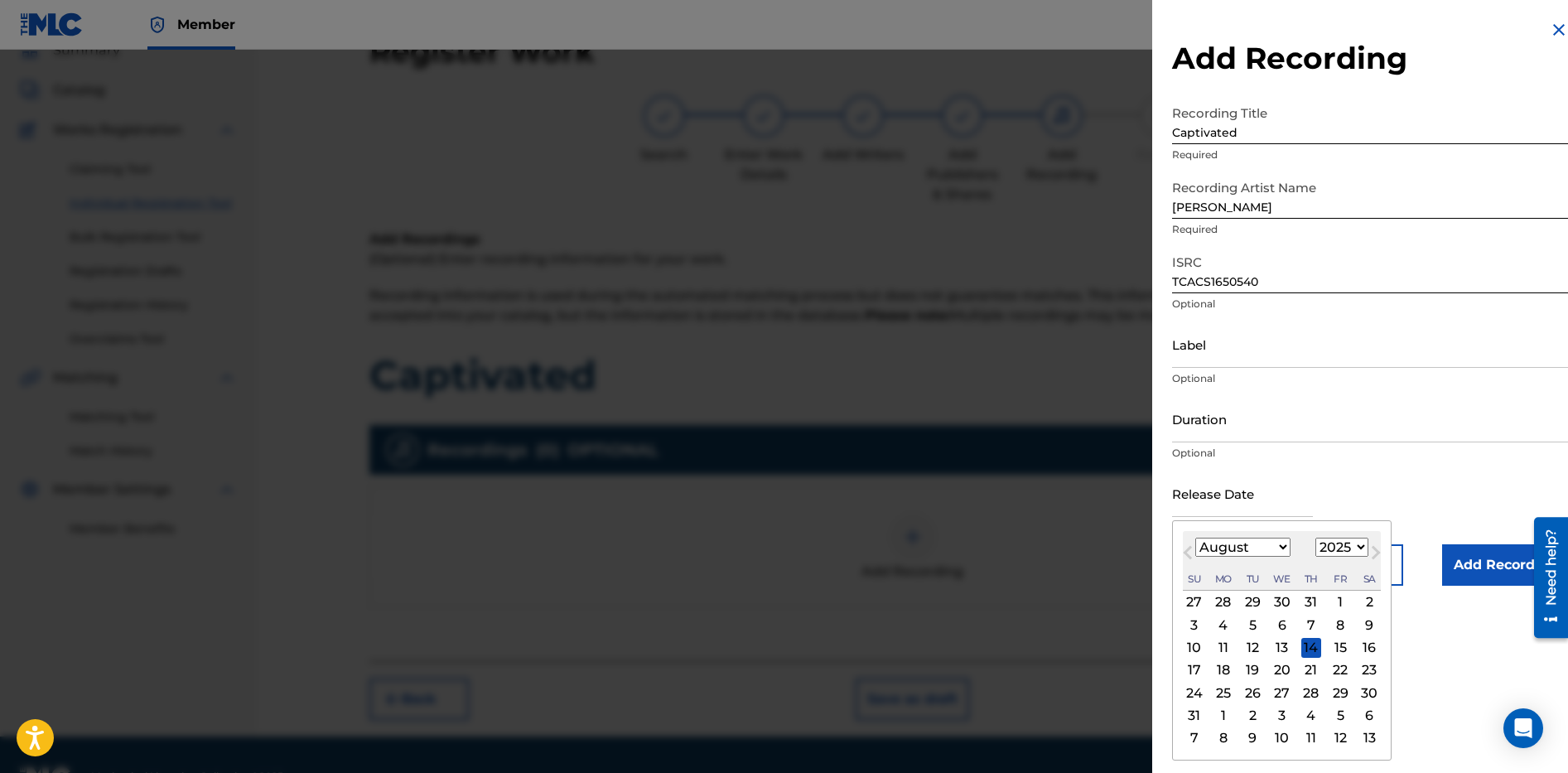 click on "1900 1901 1902 1903 1904 1905 1906 1907 1908 1909 1910 1911 1912 1913 1914 1915 1916 1917 1918 1919 1920 1921 1922 1923 1924 1925 1926 1927 1928 1929 1930 1931 1932 1933 1934 1935 1936 1937 1938 1939 1940 1941 1942 1943 1944 1945 1946 1947 1948 1949 1950 1951 1952 1953 1954 1955 1956 1957 1958 1959 1960 1961 1962 1963 1964 1965 1966 1967 1968 1969 1970 1971 1972 1973 1974 1975 1976 1977 1978 1979 1980 1981 1982 1983 1984 1985 1986 1987 1988 1989 1990 1991 1992 1993 1994 1995 1996 1997 1998 1999 2000 2001 2002 2003 2004 2005 2006 2007 2008 2009 2010 2011 2012 2013 2014 2015 2016 2017 2018 2019 2020 2021 2022 2023 2024 2025 2026 2027 2028 2029 2030 2031 2032 2033 2034 2035 2036 2037 2038 2039 2040 2041 2042 2043 2044 2045 2046 2047 2048 2049 2050 2051 2052 2053 2054 2055 2056 2057 2058 2059 2060 2061 2062 2063 2064 2065 2066 2067 2068 2069 2070 2071 2072 2073 2074 2075 2076 2077 2078 2079 2080 2081 2082 2083 2084 2085 2086 2087 2088 2089 2090 2091 2092 2093 2094 2095 2096 2097 2098 2099 2100" at bounding box center (1342, 547) 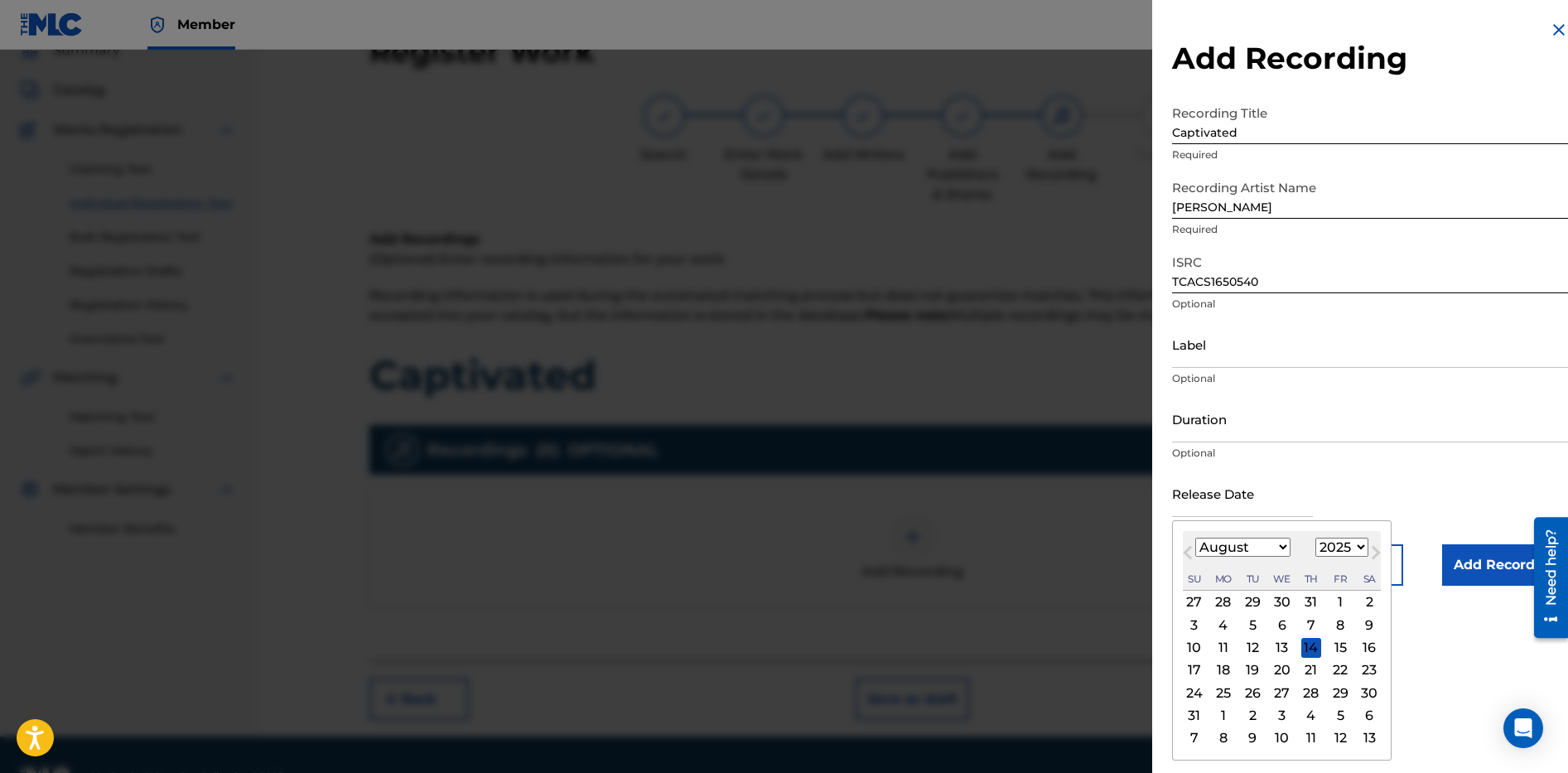 select on "2016" 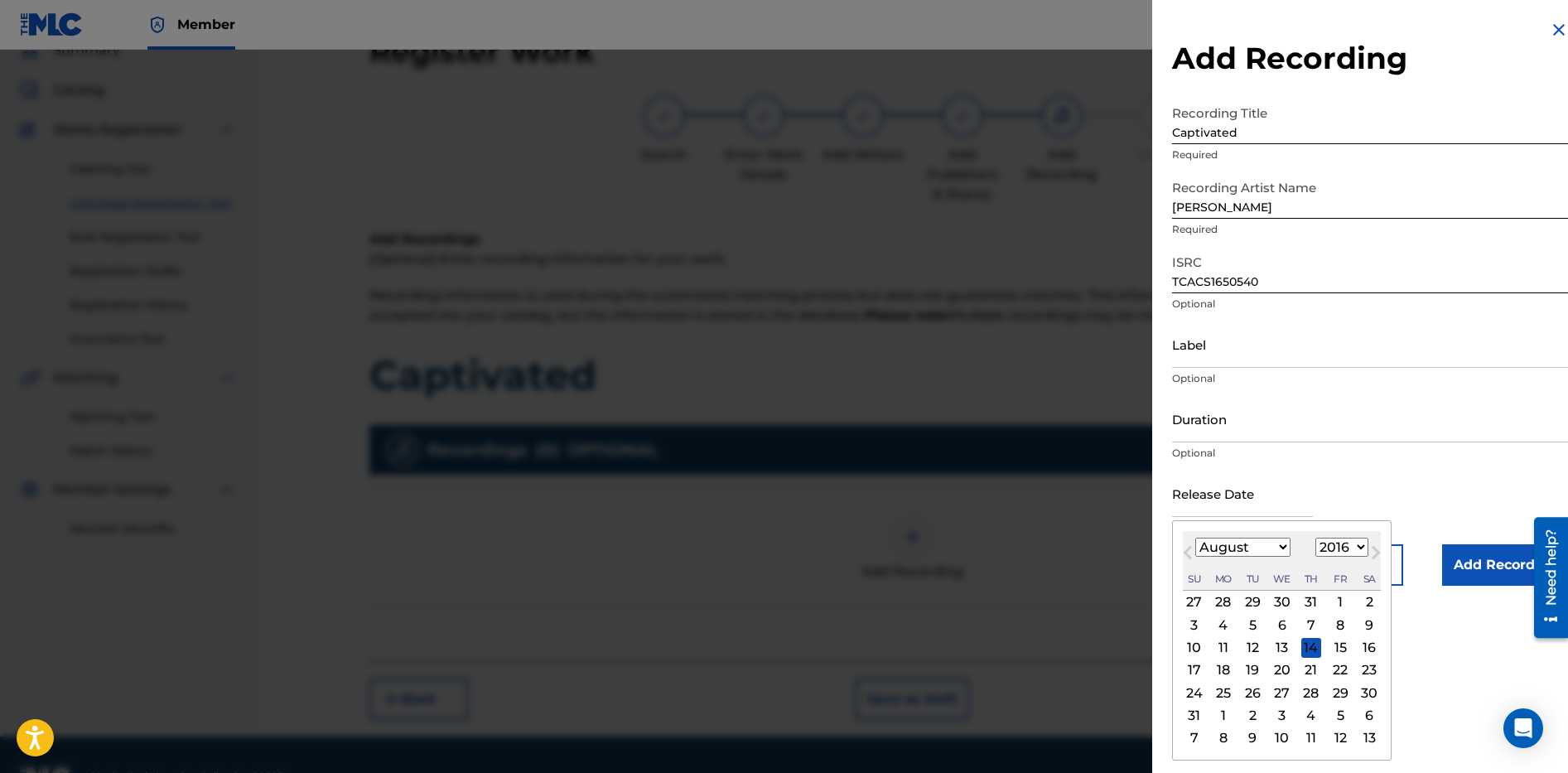 click on "1900 1901 1902 1903 1904 1905 1906 1907 1908 1909 1910 1911 1912 1913 1914 1915 1916 1917 1918 1919 1920 1921 1922 1923 1924 1925 1926 1927 1928 1929 1930 1931 1932 1933 1934 1935 1936 1937 1938 1939 1940 1941 1942 1943 1944 1945 1946 1947 1948 1949 1950 1951 1952 1953 1954 1955 1956 1957 1958 1959 1960 1961 1962 1963 1964 1965 1966 1967 1968 1969 1970 1971 1972 1973 1974 1975 1976 1977 1978 1979 1980 1981 1982 1983 1984 1985 1986 1987 1988 1989 1990 1991 1992 1993 1994 1995 1996 1997 1998 1999 2000 2001 2002 2003 2004 2005 2006 2007 2008 2009 2010 2011 2012 2013 2014 2015 2016 2017 2018 2019 2020 2021 2022 2023 2024 2025 2026 2027 2028 2029 2030 2031 2032 2033 2034 2035 2036 2037 2038 2039 2040 2041 2042 2043 2044 2045 2046 2047 2048 2049 2050 2051 2052 2053 2054 2055 2056 2057 2058 2059 2060 2061 2062 2063 2064 2065 2066 2067 2068 2069 2070 2071 2072 2073 2074 2075 2076 2077 2078 2079 2080 2081 2082 2083 2084 2085 2086 2087 2088 2089 2090 2091 2092 2093 2094 2095 2096 2097 2098 2099 2100" at bounding box center (1342, 547) 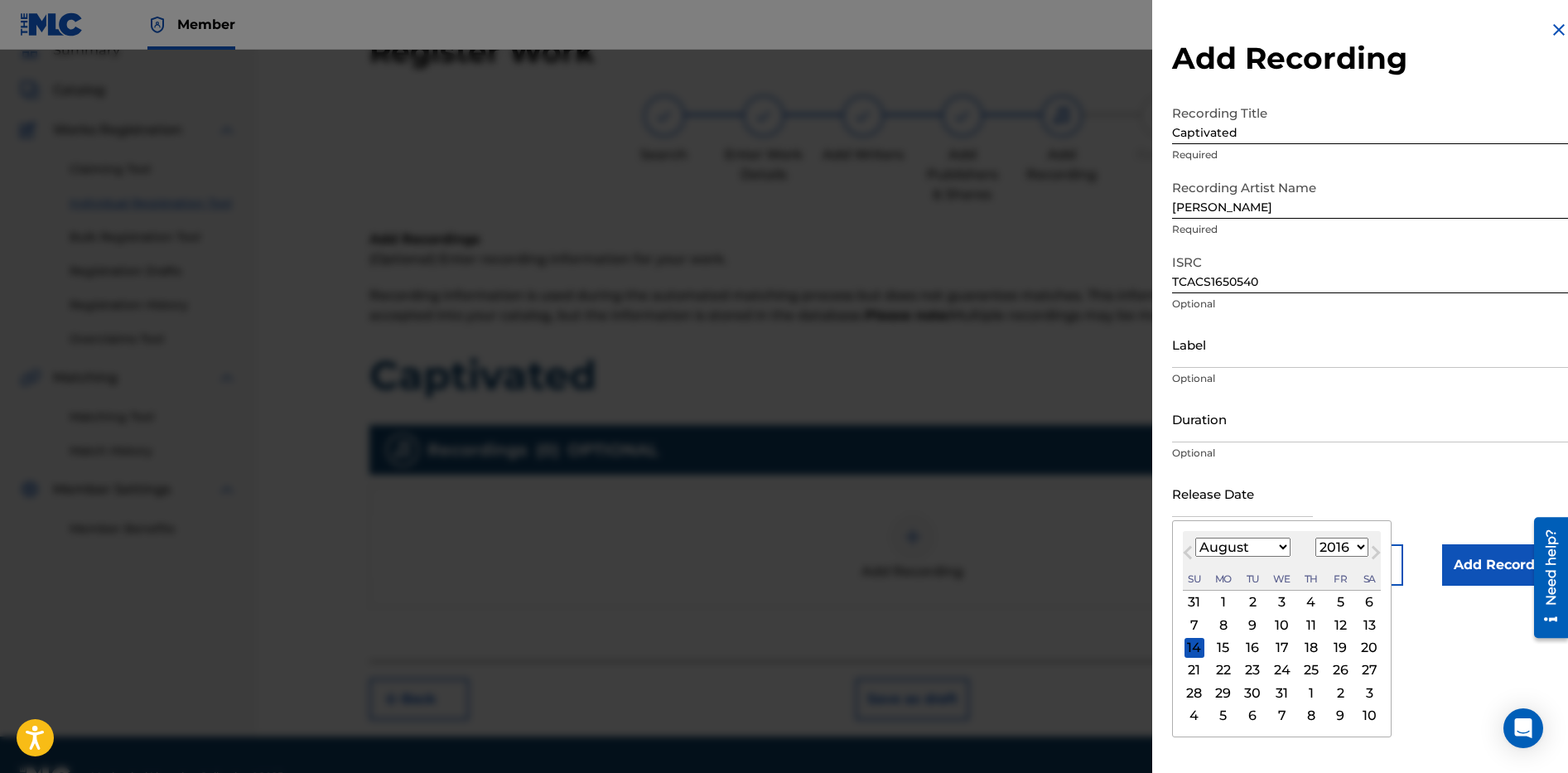 click on "January February March April May June July August September October November December" at bounding box center [1242, 547] 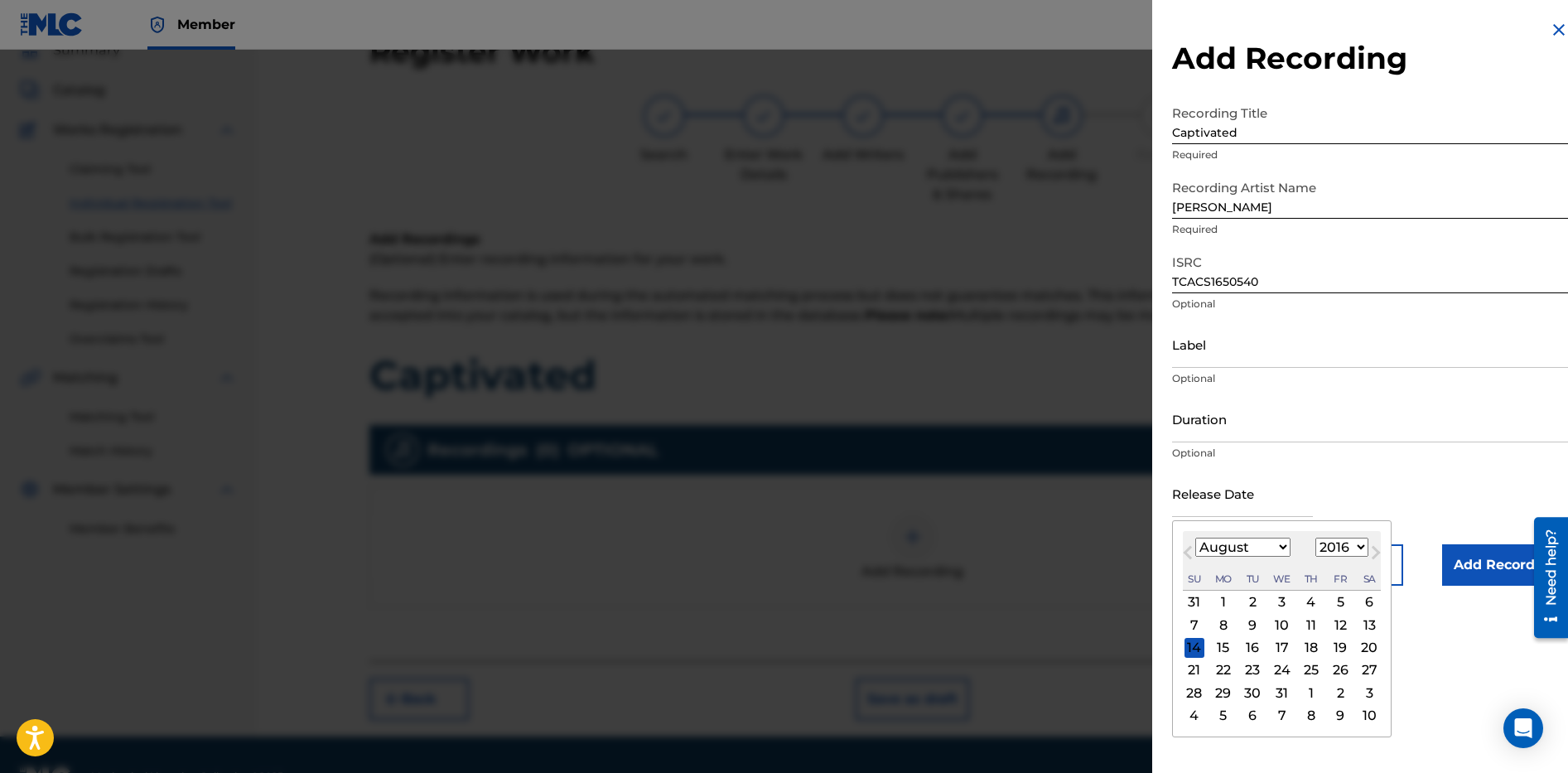 select on "9" 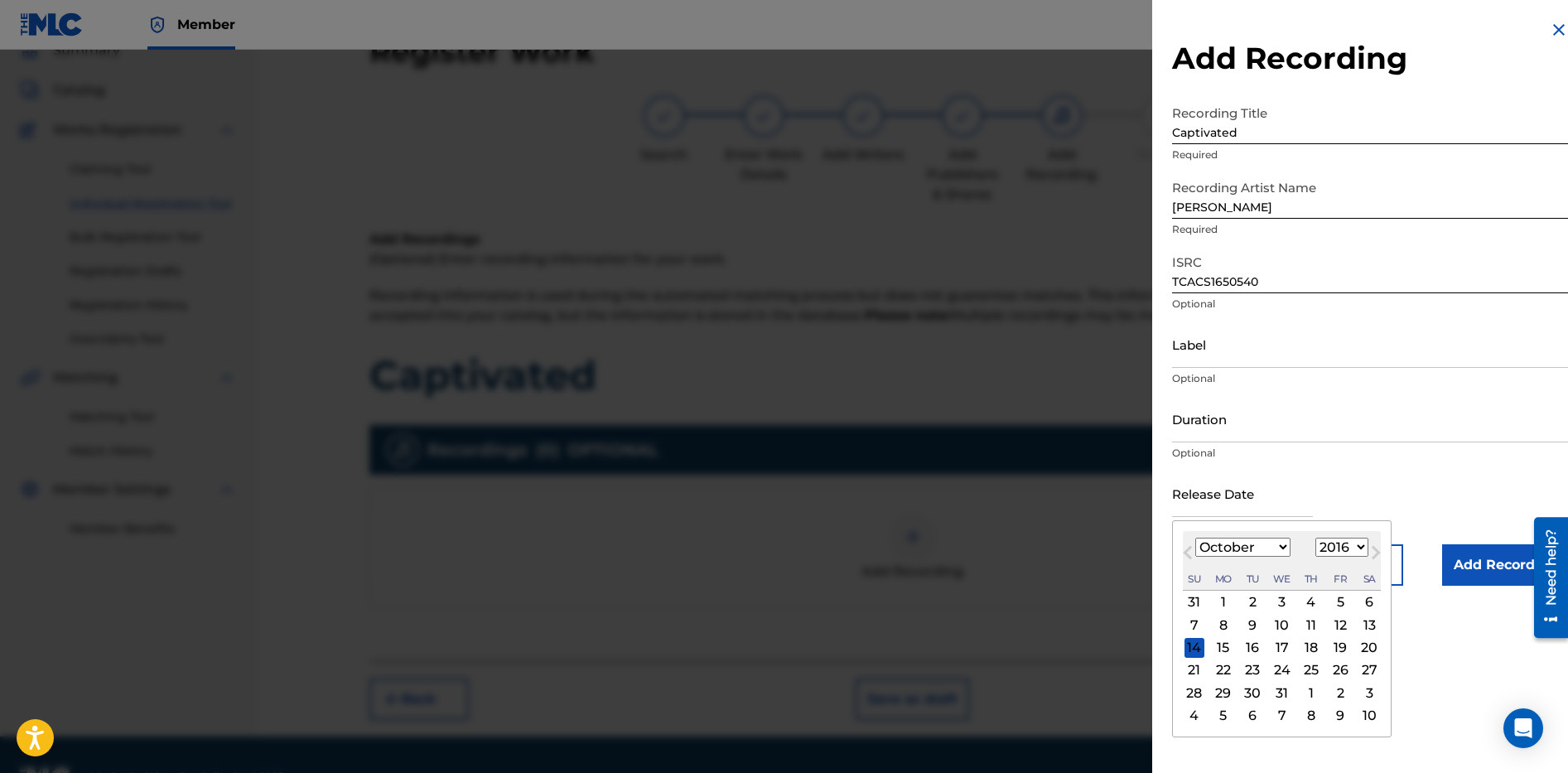 click on "January February March April May June July August September October November December" at bounding box center (1242, 547) 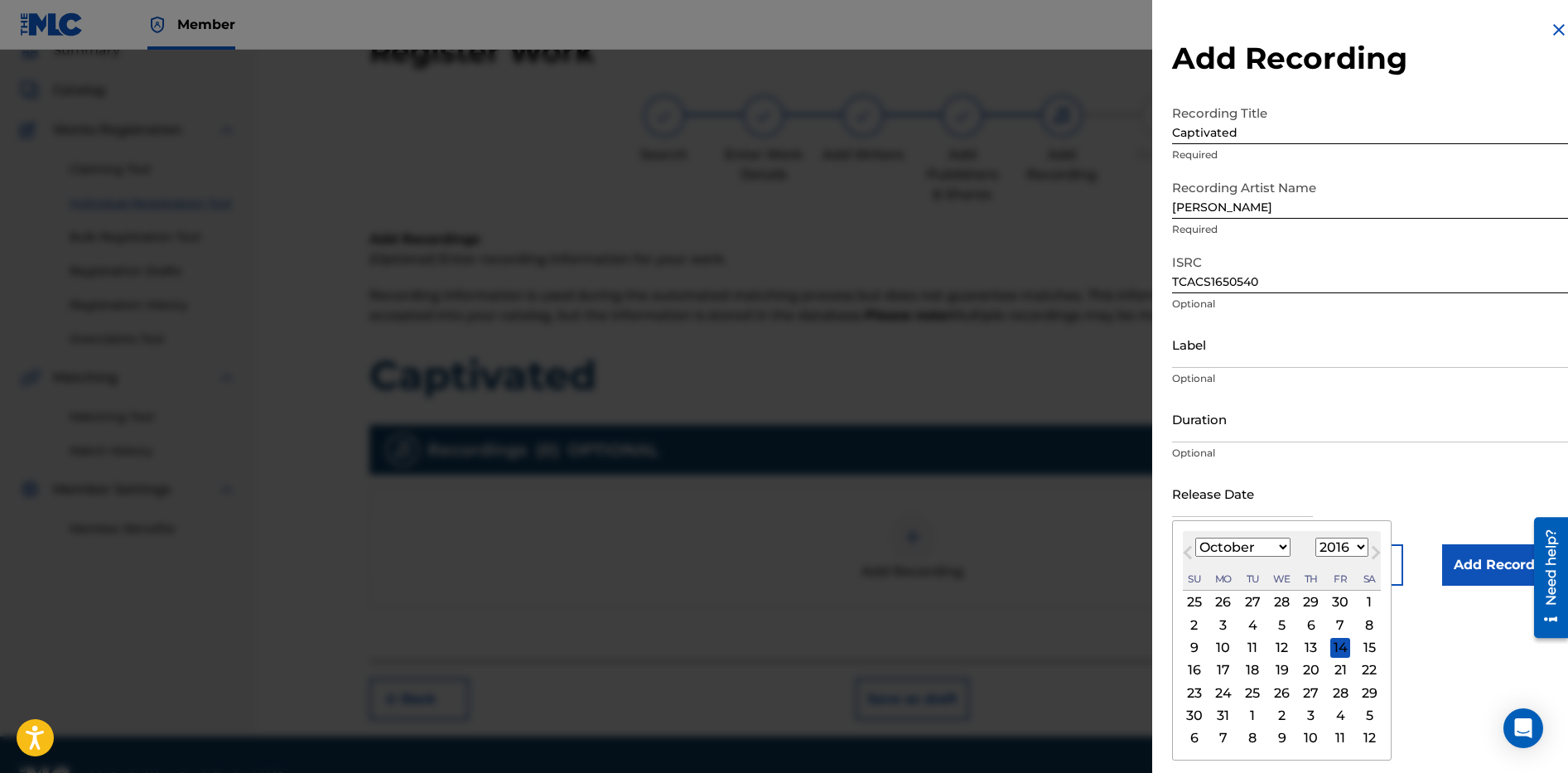click on "28" at bounding box center [1340, 693] 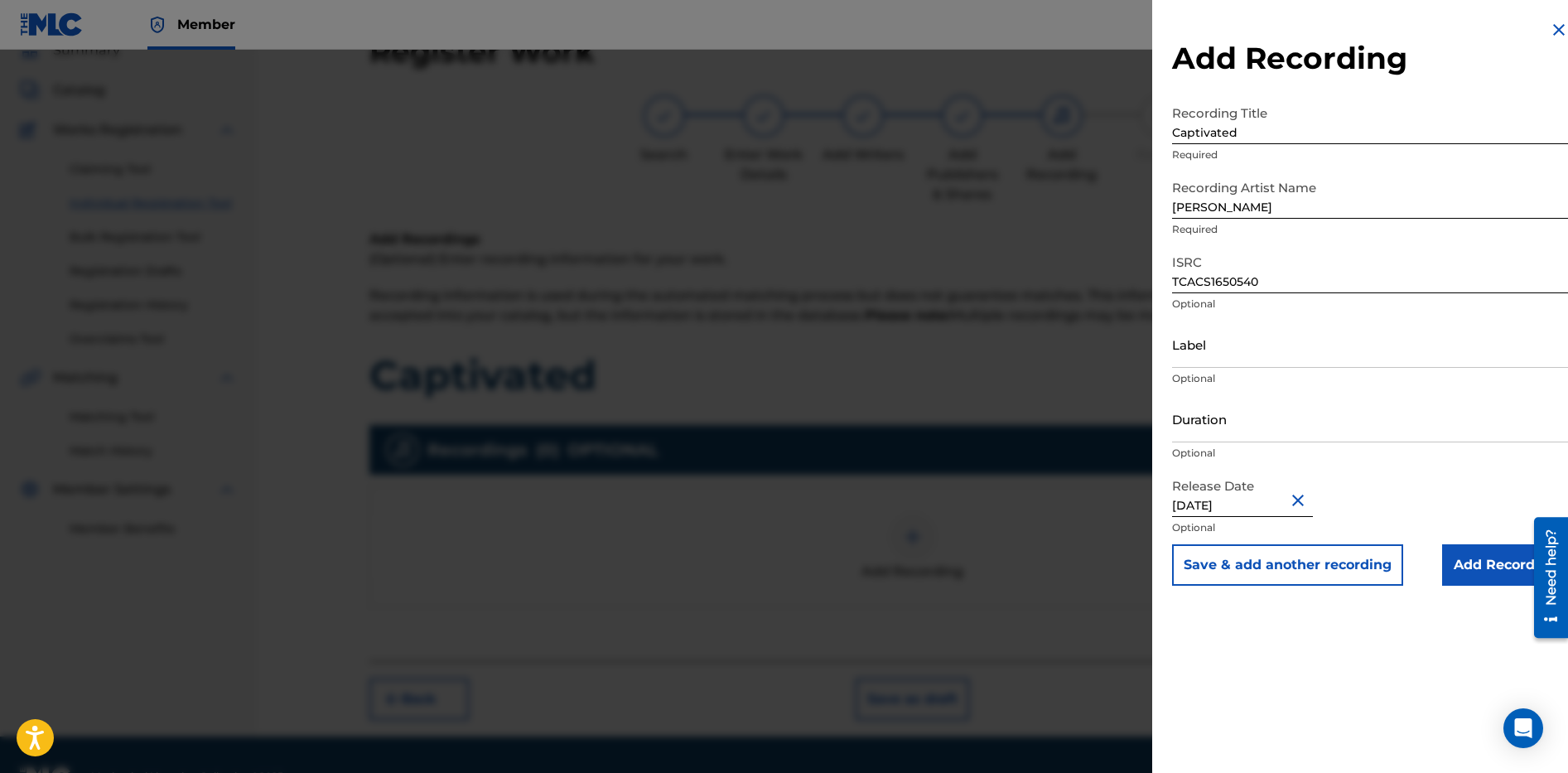 click on "Release Date [DATE] Optional" at bounding box center [1370, 507] 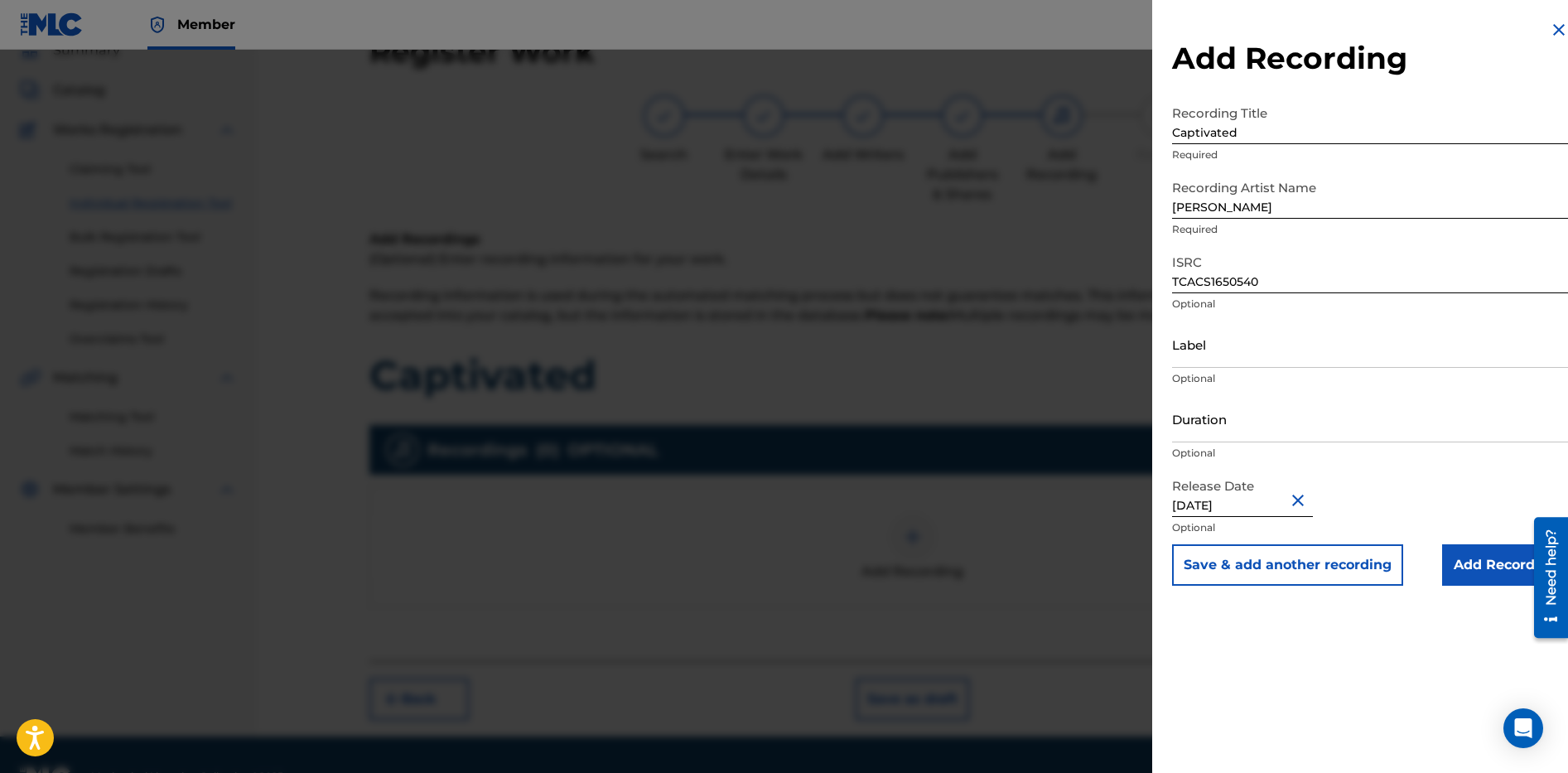 click on "Add Recording" at bounding box center [1505, 565] 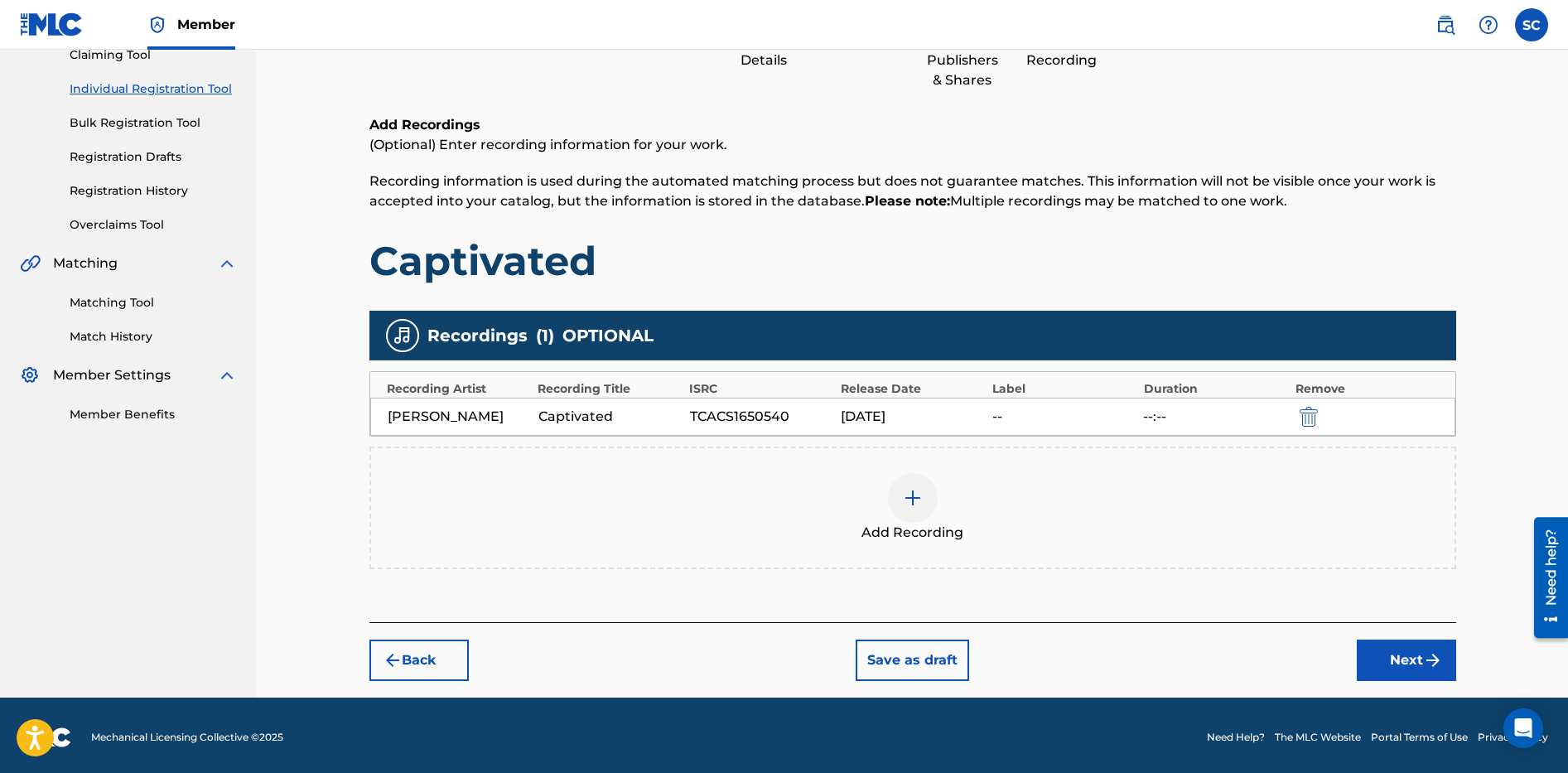 scroll, scrollTop: 110, scrollLeft: 0, axis: vertical 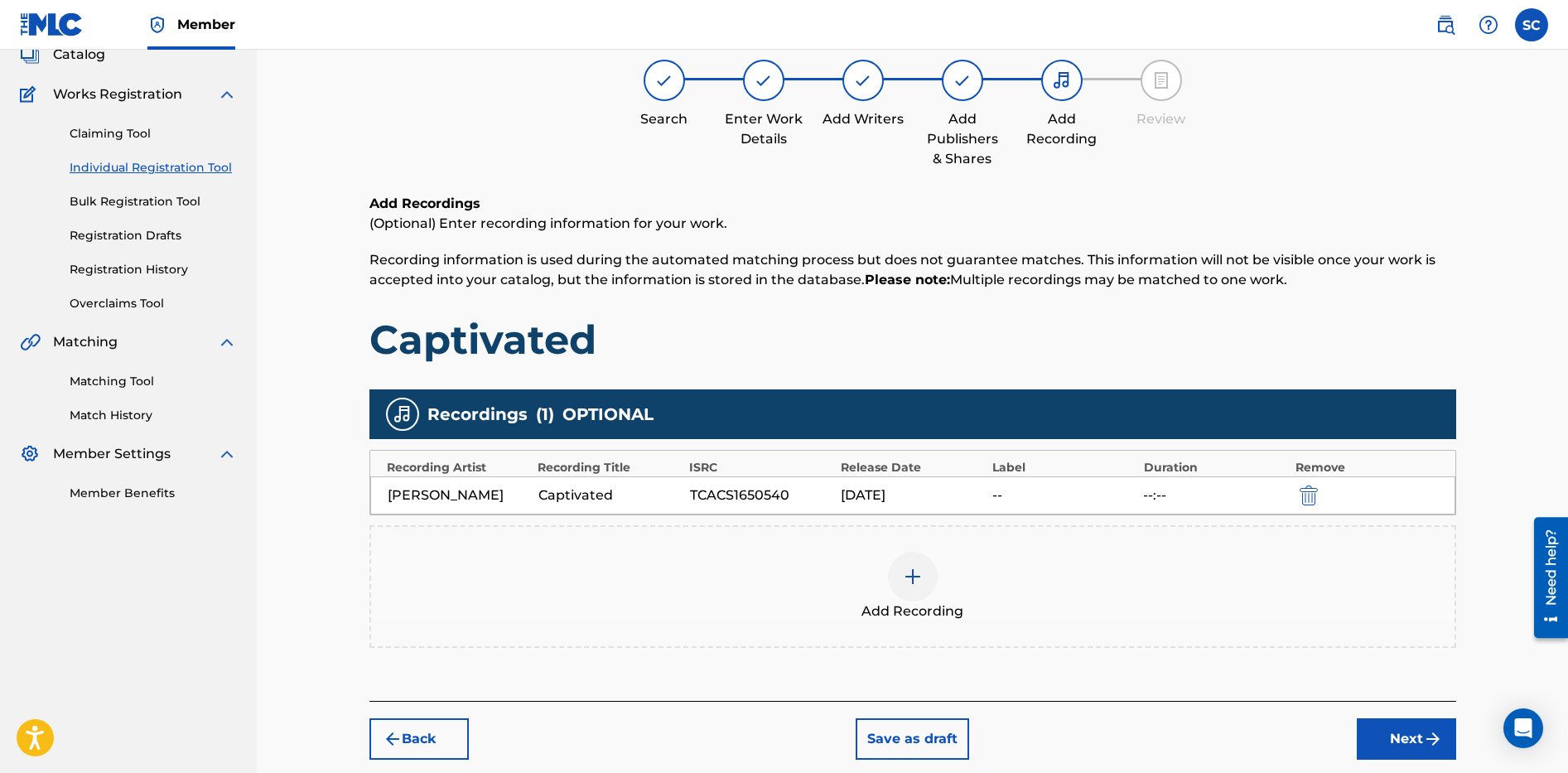 click on "Next" at bounding box center (1406, 739) 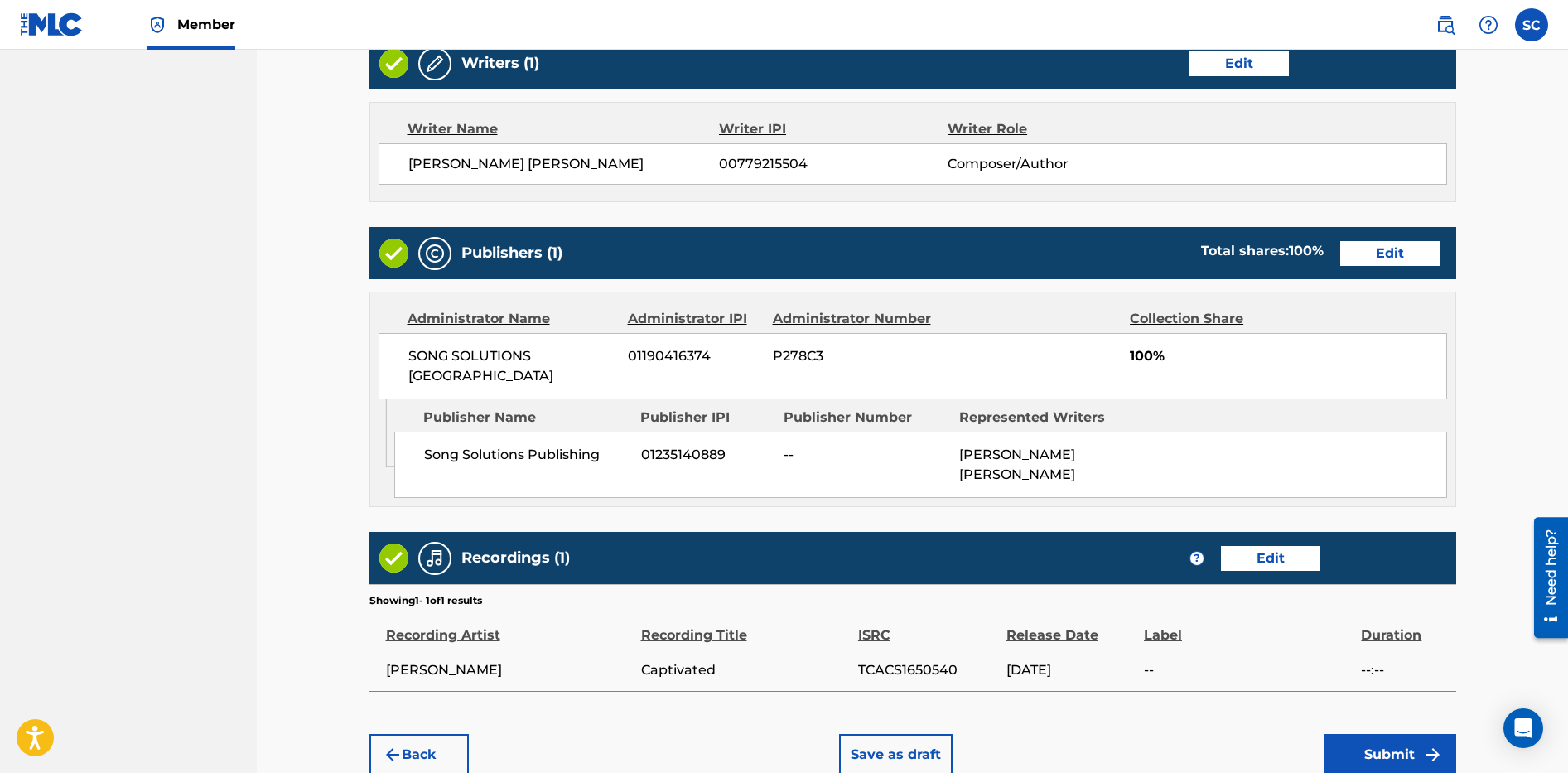scroll, scrollTop: 751, scrollLeft: 0, axis: vertical 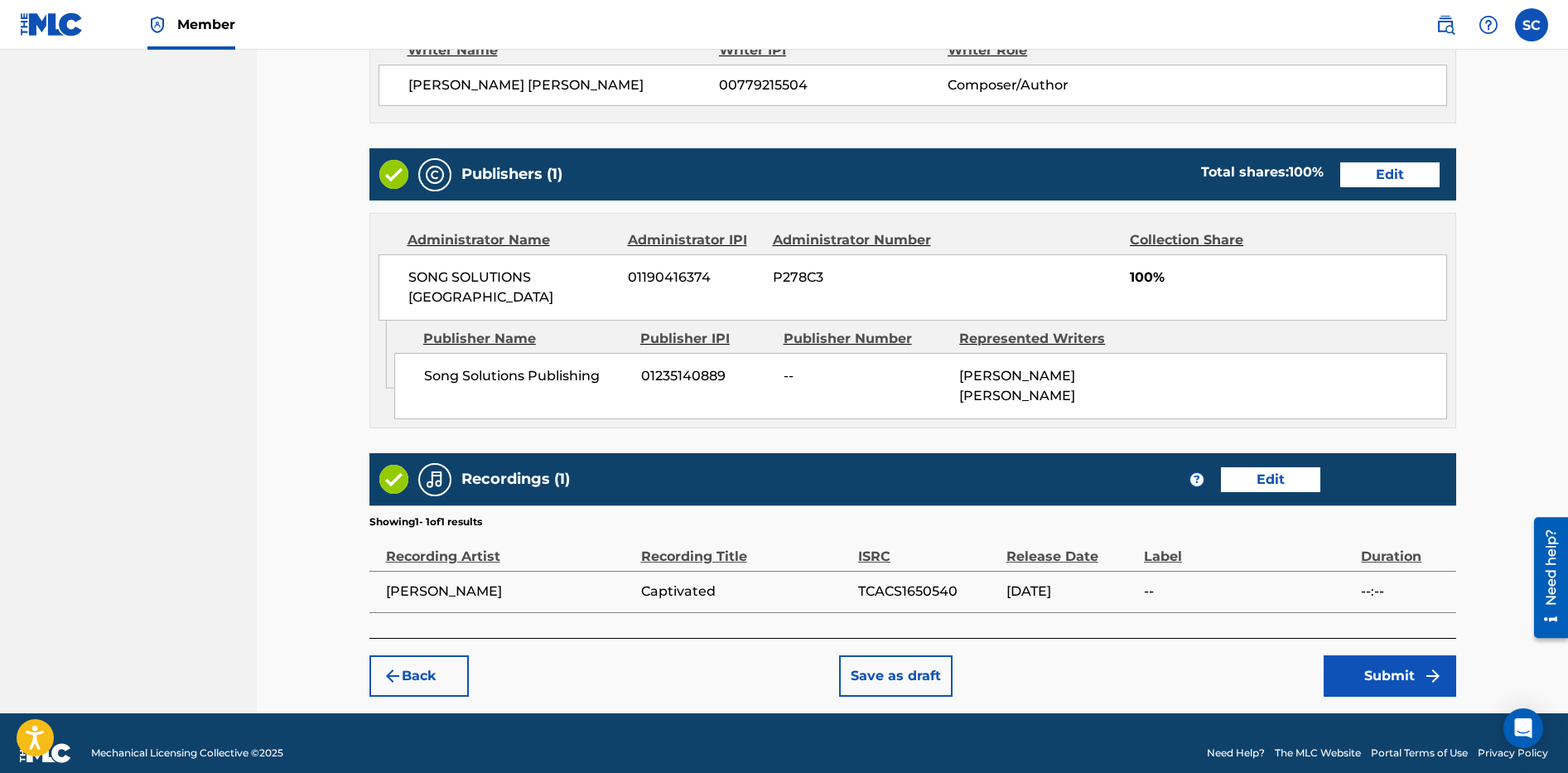 click on "Submit" at bounding box center [1390, 676] 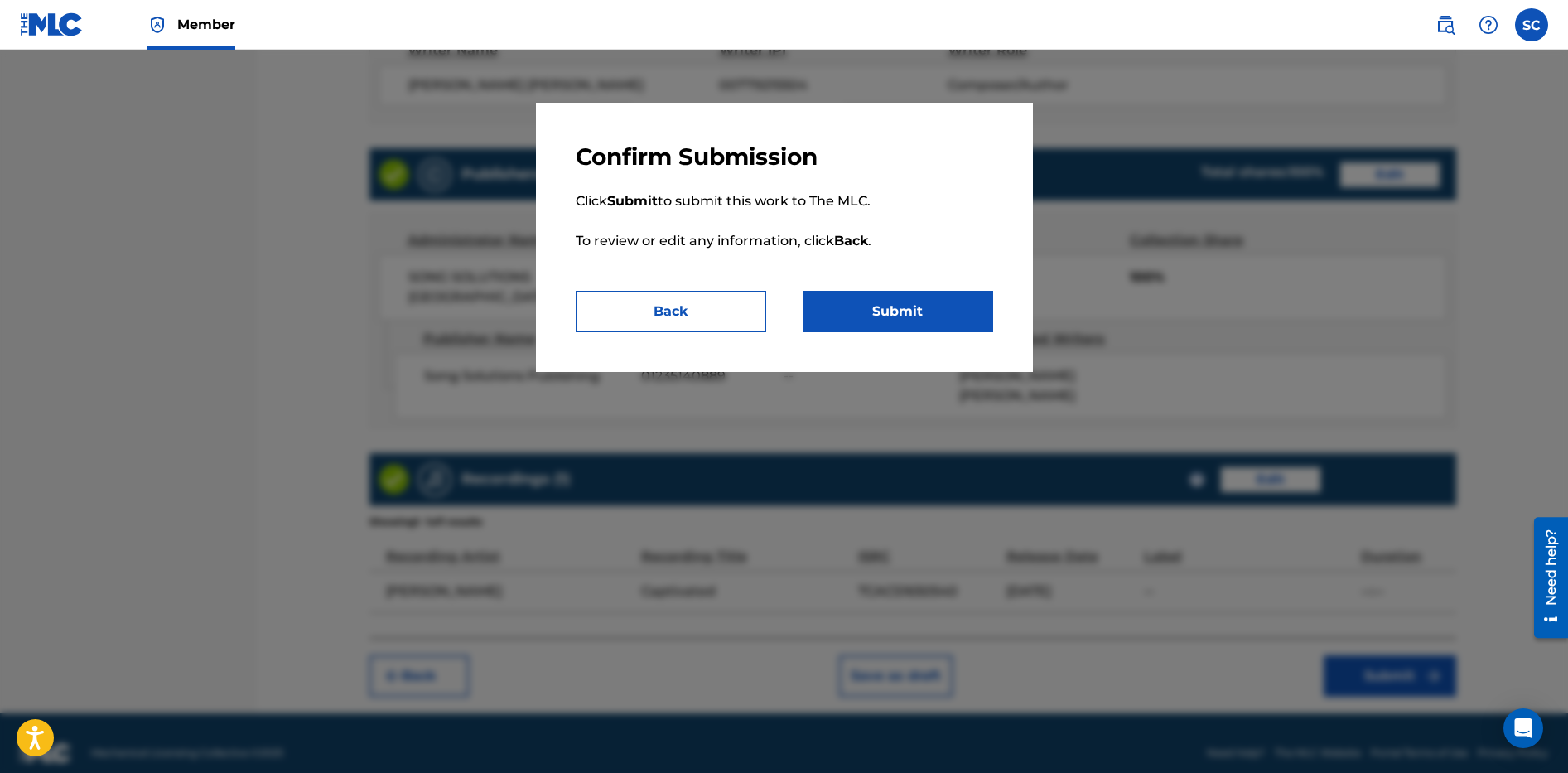 click on "Submit" at bounding box center (898, 312) 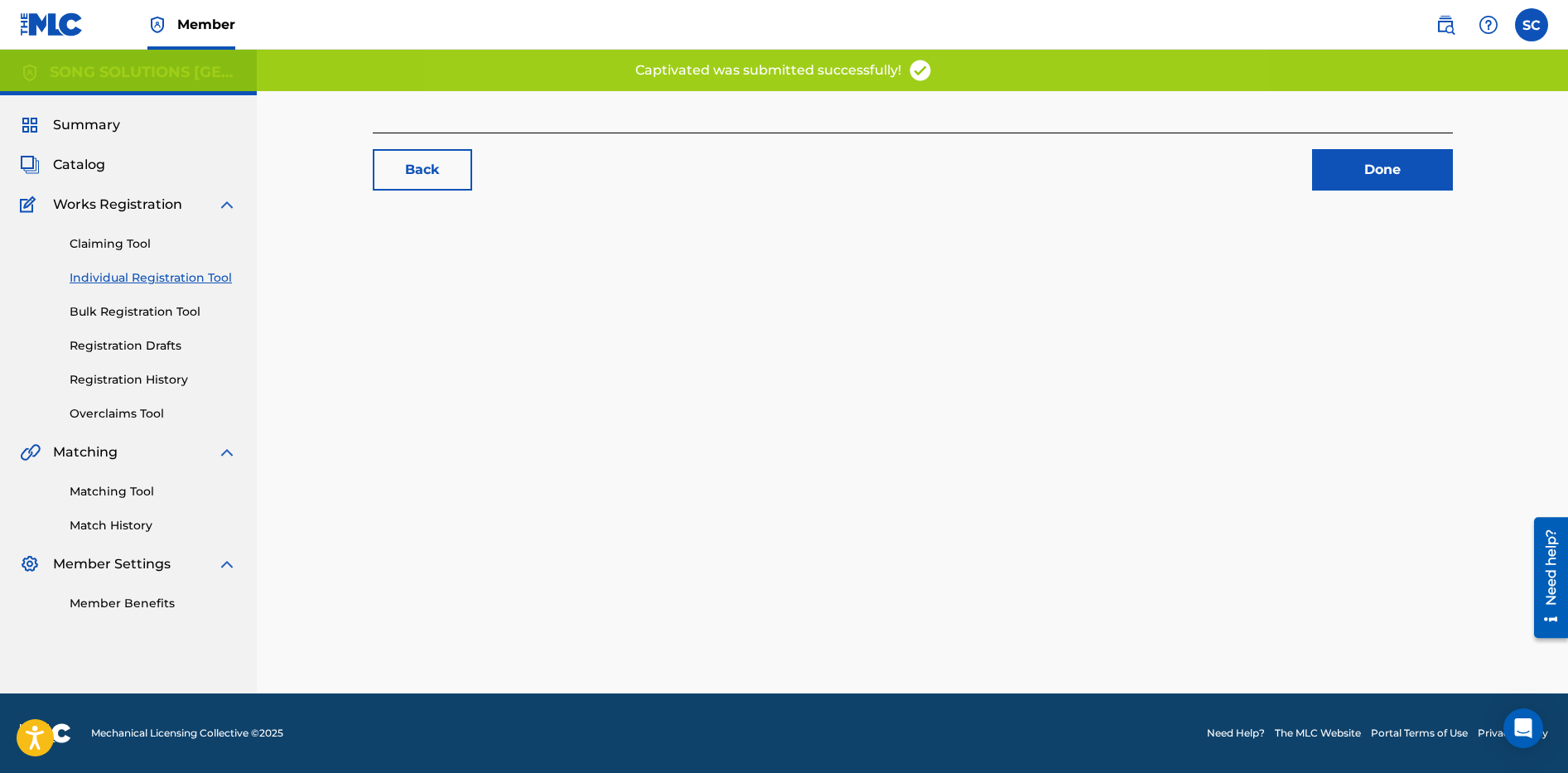 scroll, scrollTop: 0, scrollLeft: 0, axis: both 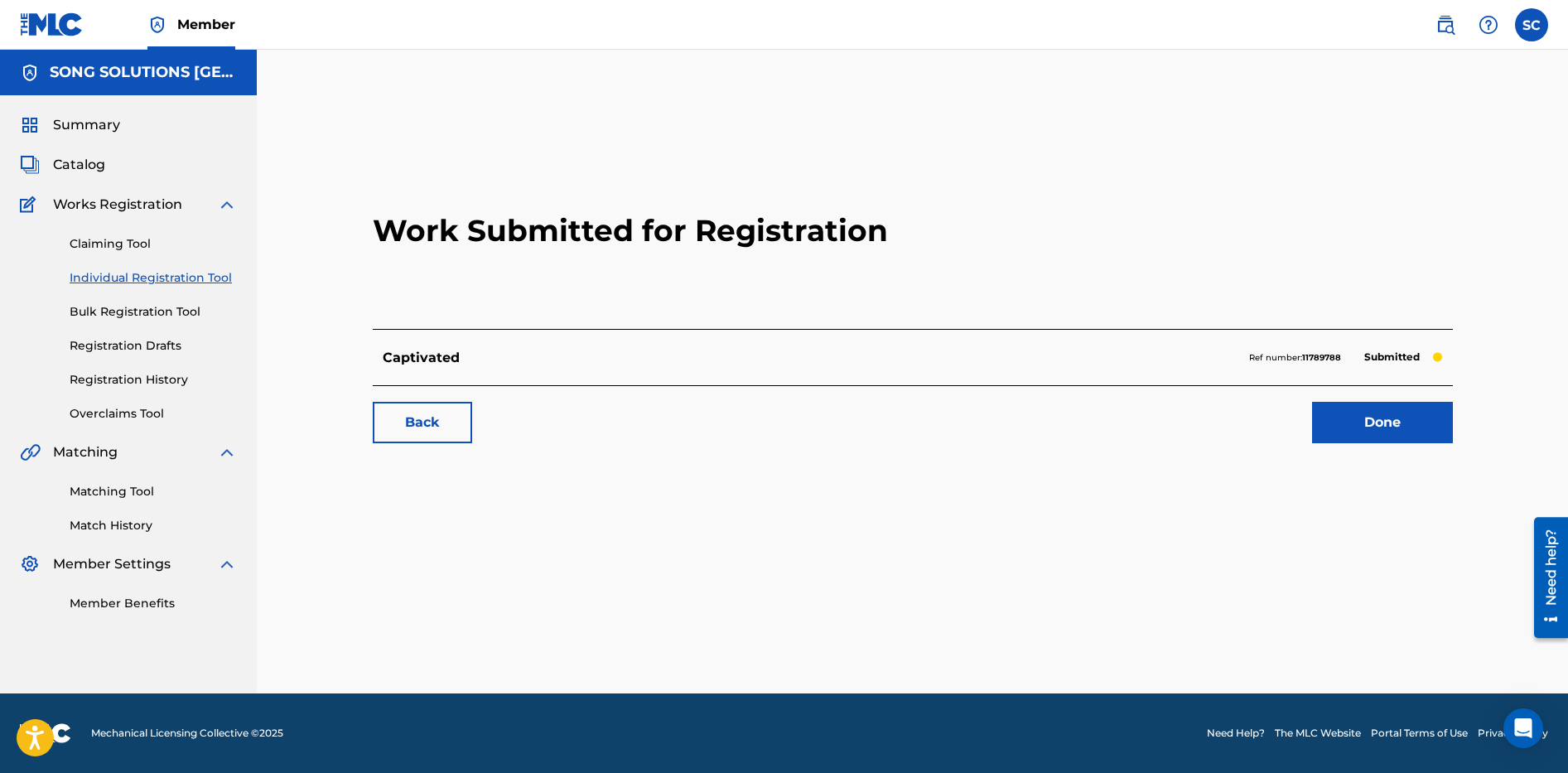 click on "Done" at bounding box center (1382, 423) 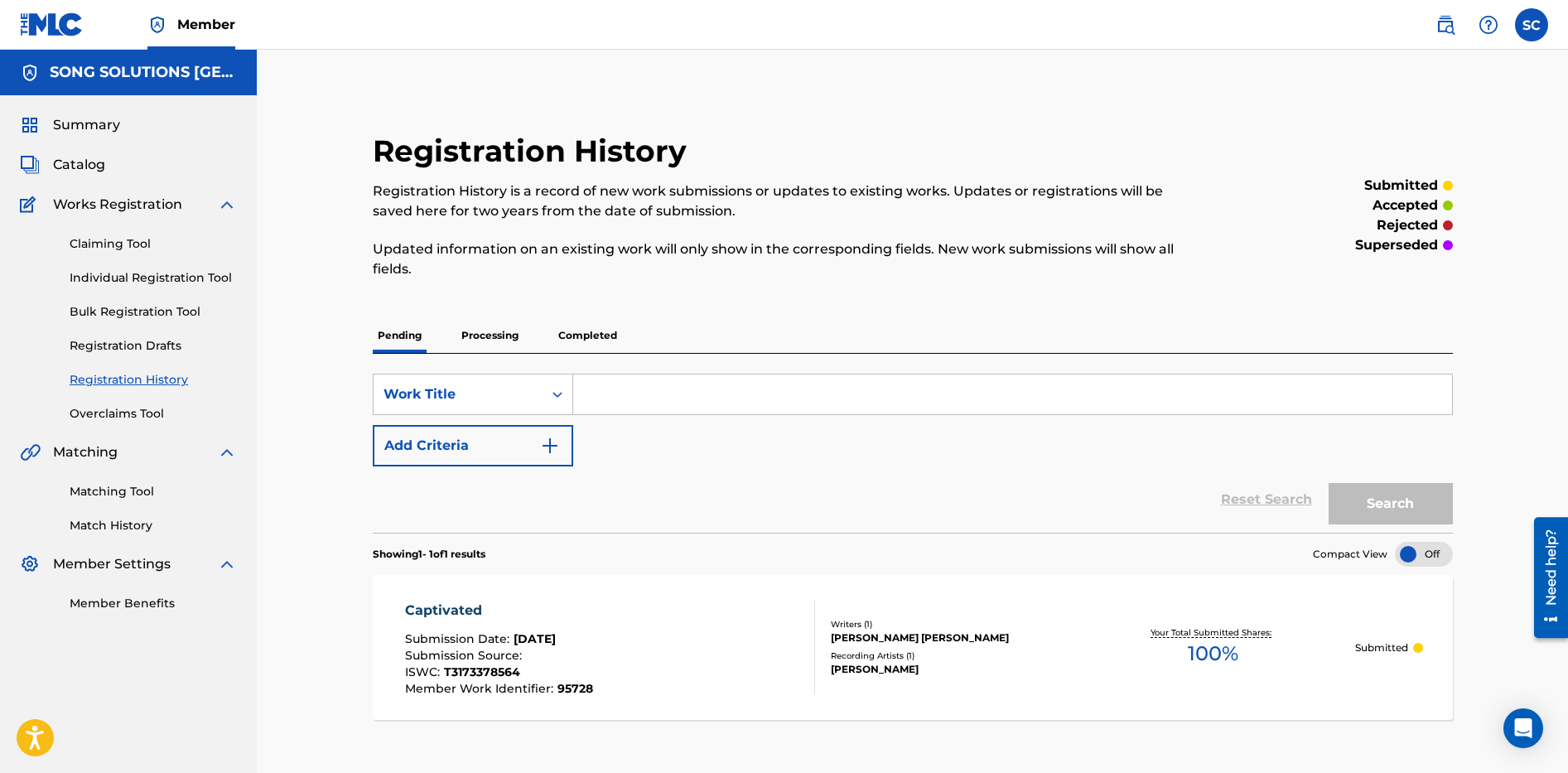 click on "Individual Registration Tool" at bounding box center (153, 278) 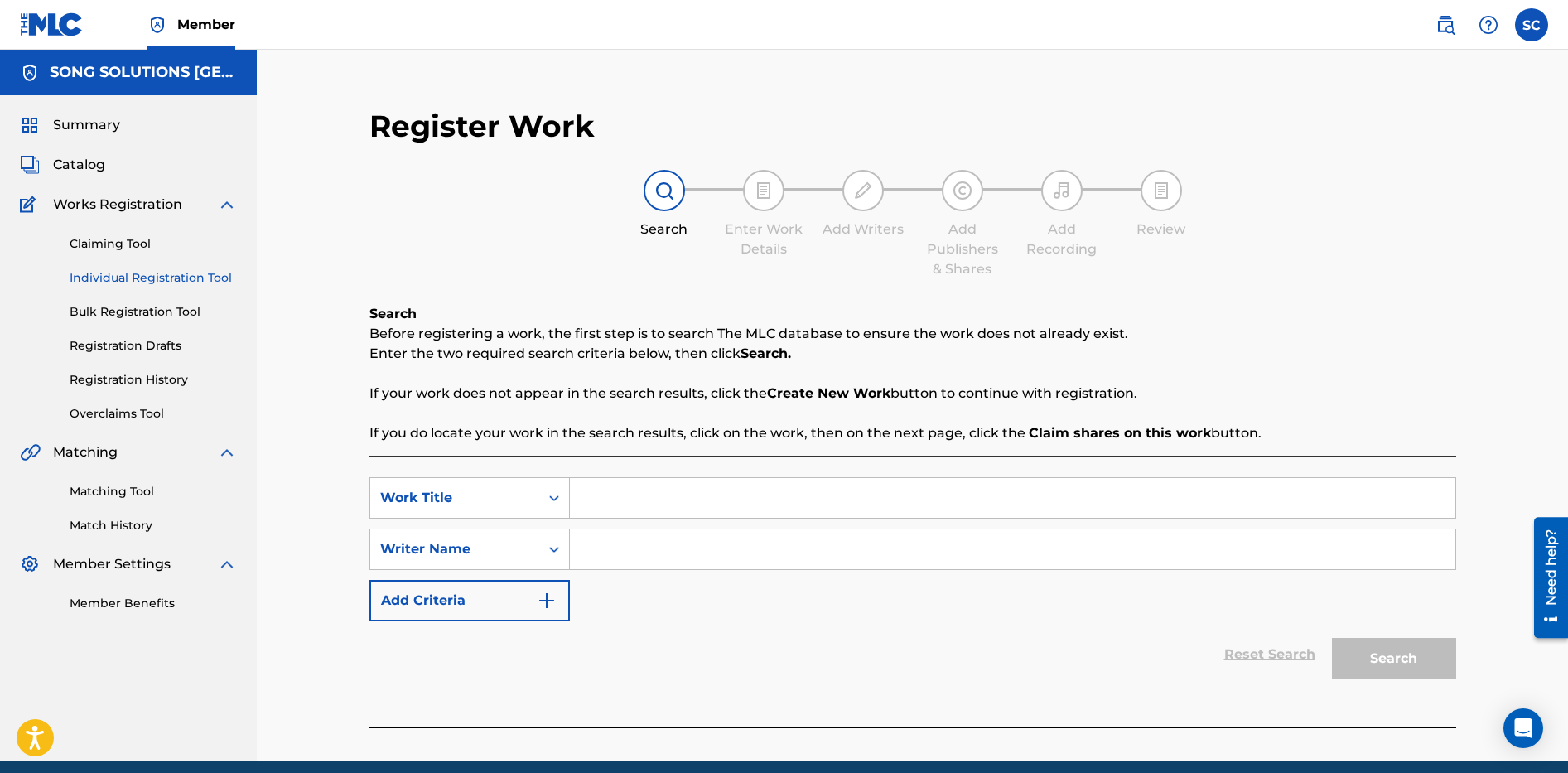 click at bounding box center (1012, 498) 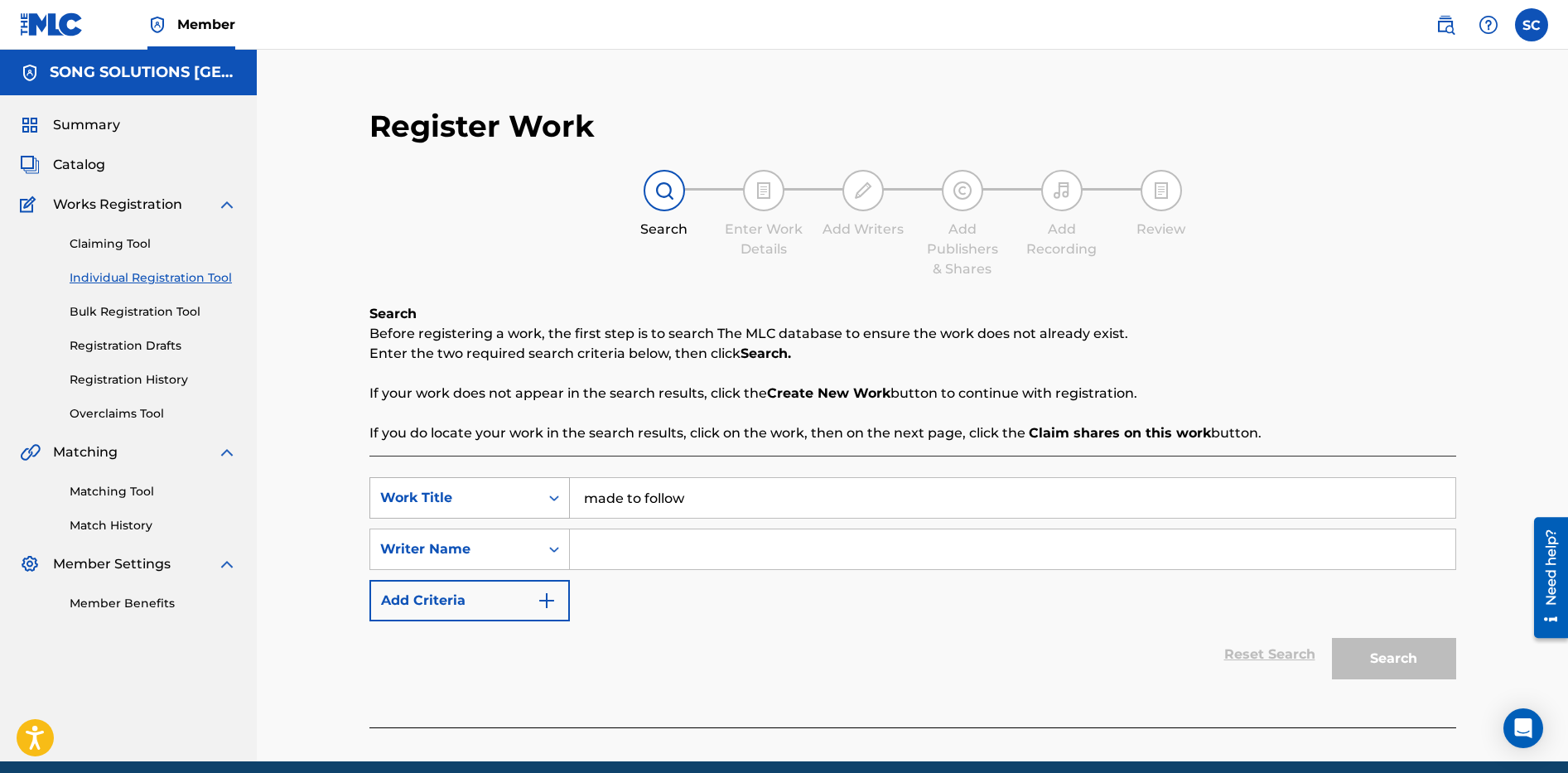 drag, startPoint x: 640, startPoint y: 499, endPoint x: 557, endPoint y: 500, distance: 83.006 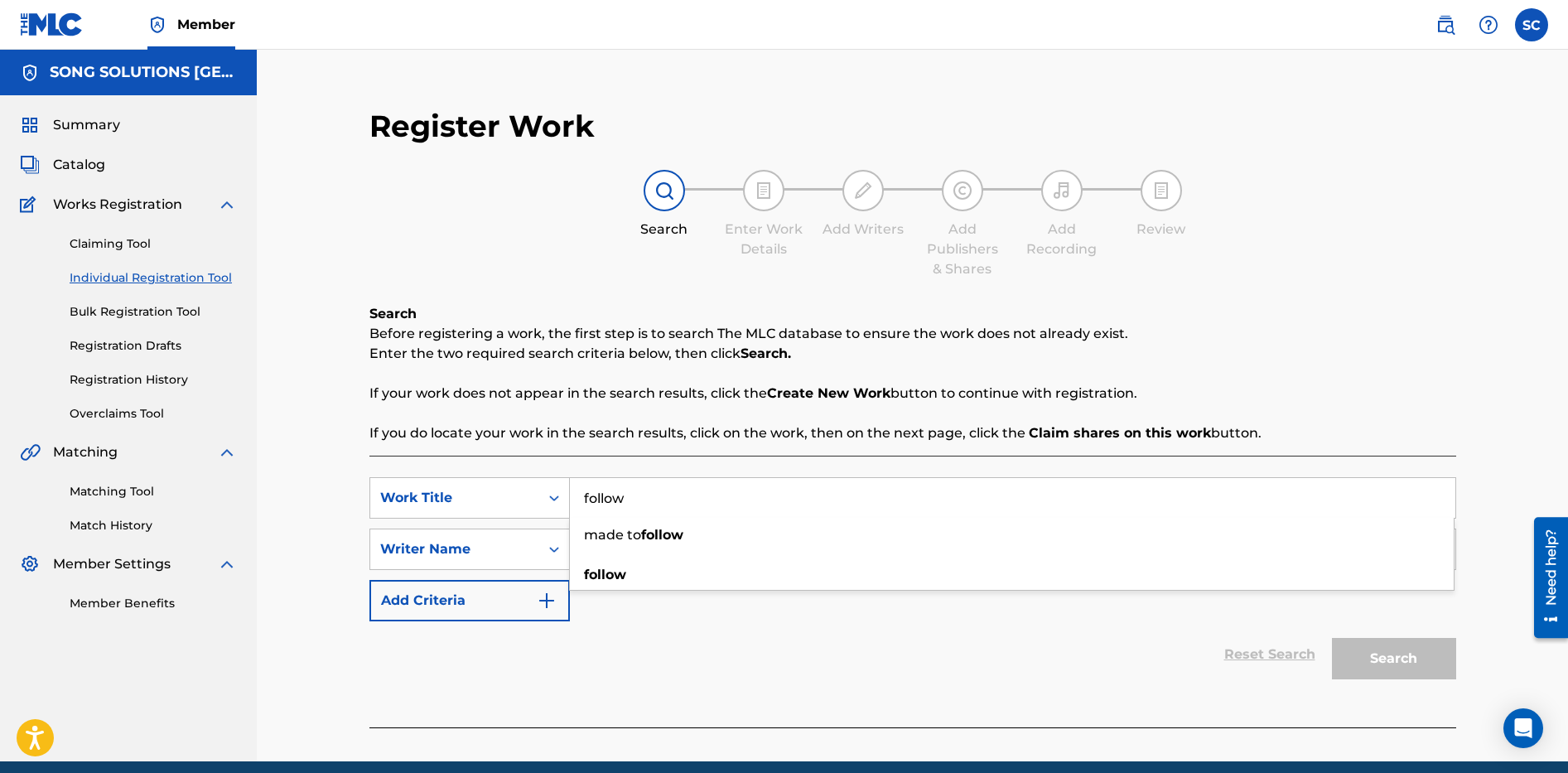 type on "follow" 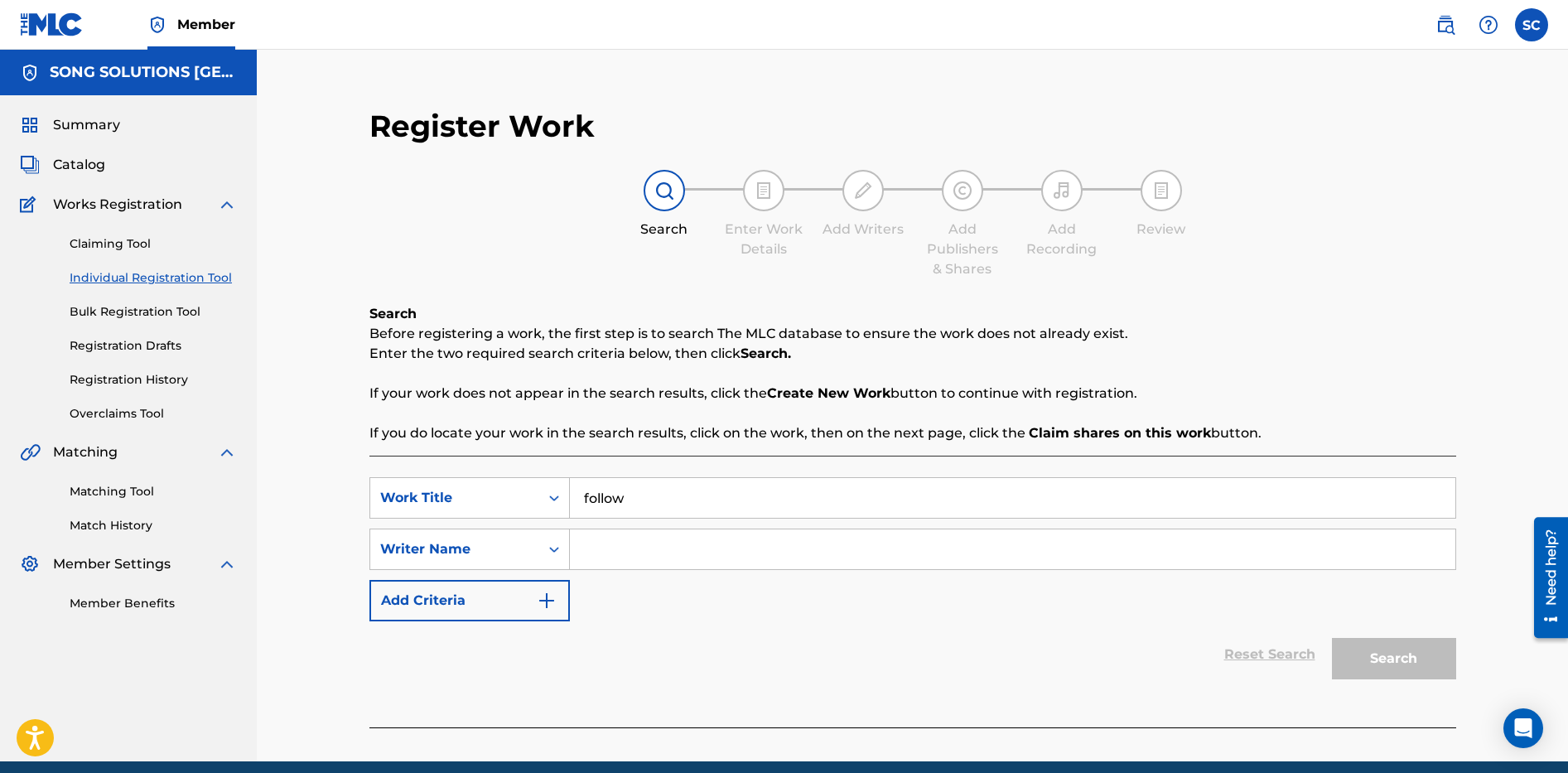click on "SearchWithCriteriaffa7af71-b223-4cf2-aceb-bbf9c0218704 Work Title follow SearchWithCriteria6d67ee01-6d67-4c8a-989a-d6164ebe48d3 Writer Name Add Criteria" at bounding box center (913, 549) 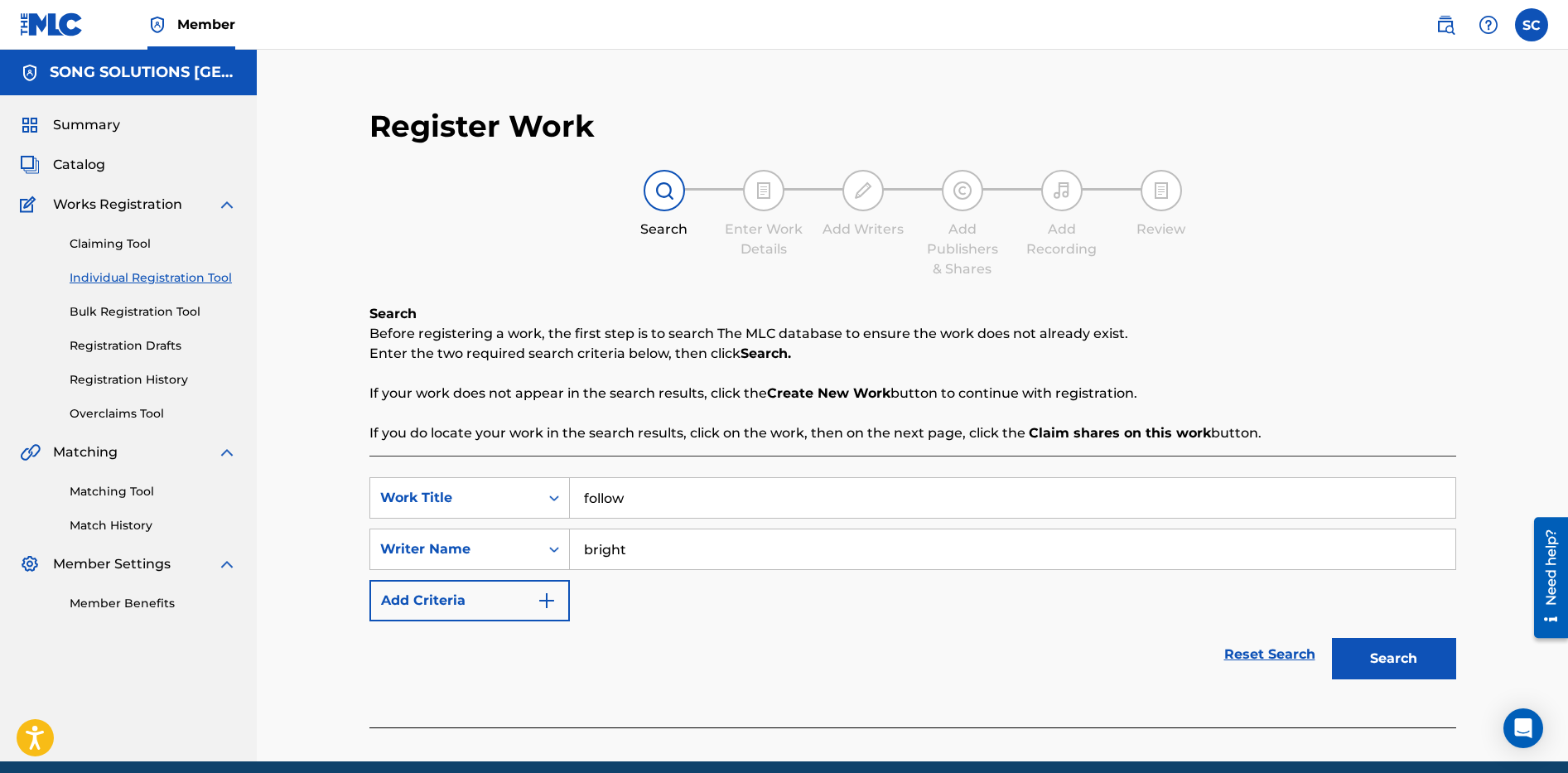 type on "bright" 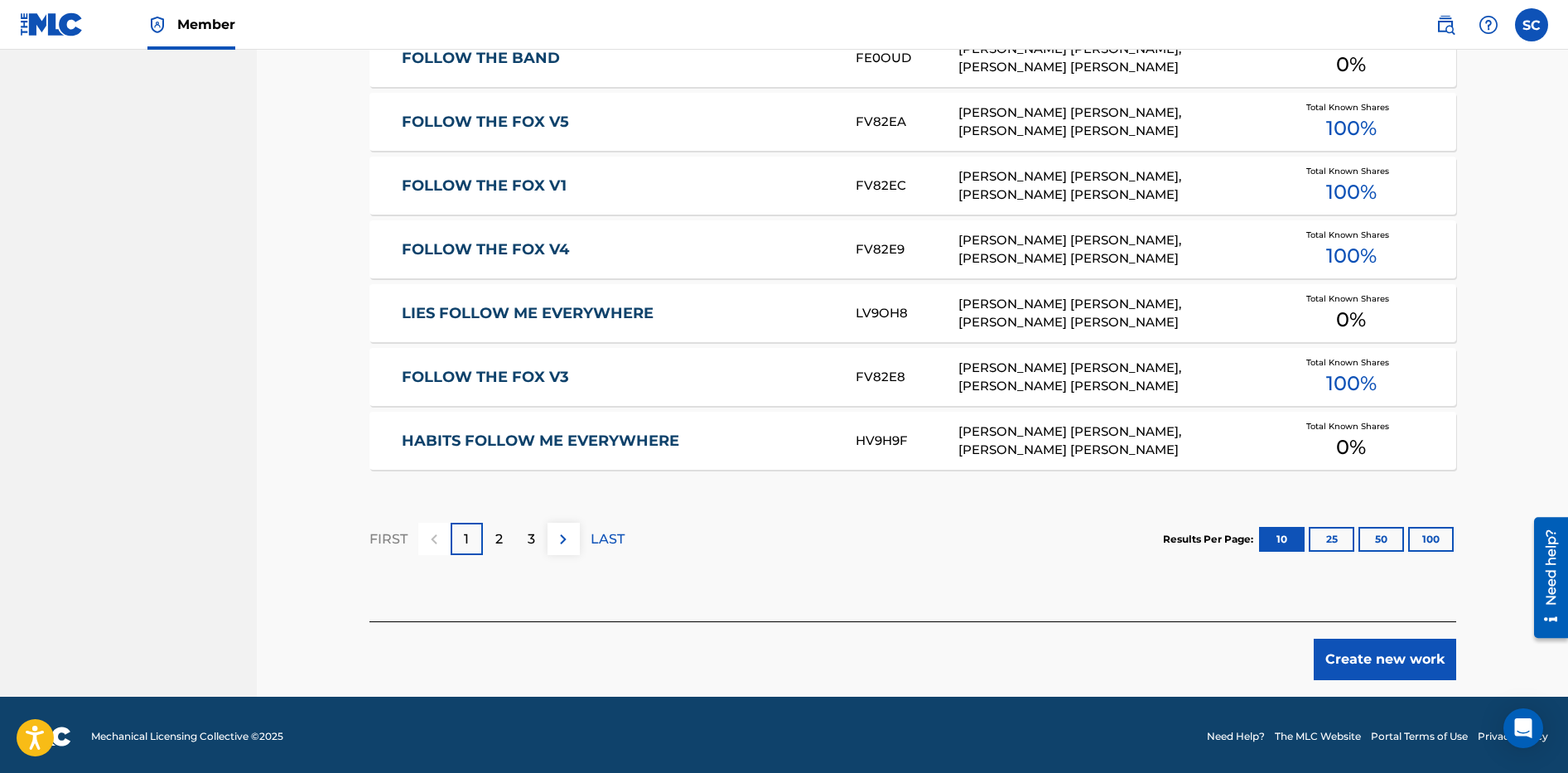 scroll, scrollTop: 956, scrollLeft: 0, axis: vertical 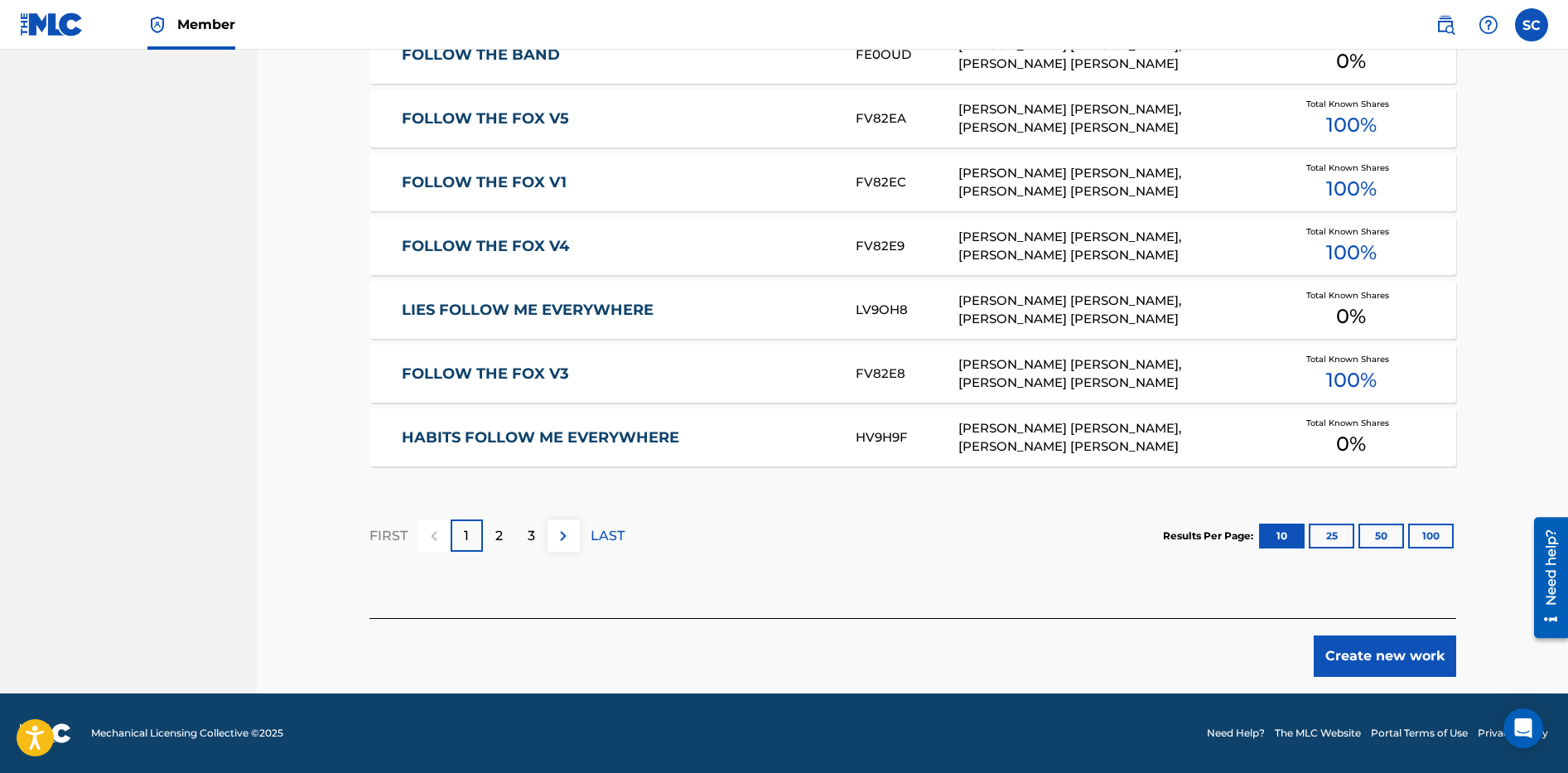 click on "Create new work" at bounding box center (1385, 656) 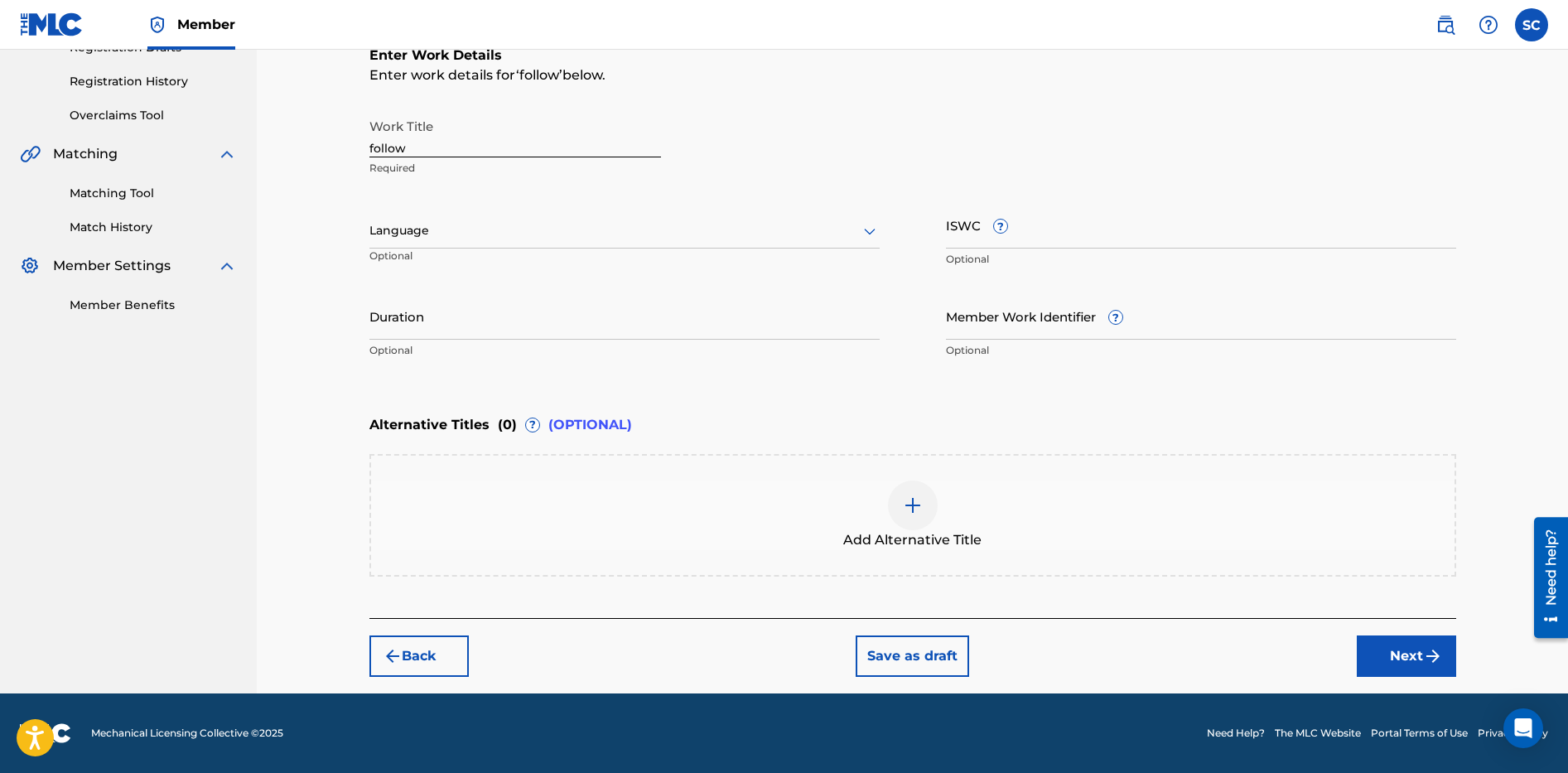 scroll, scrollTop: 0, scrollLeft: 0, axis: both 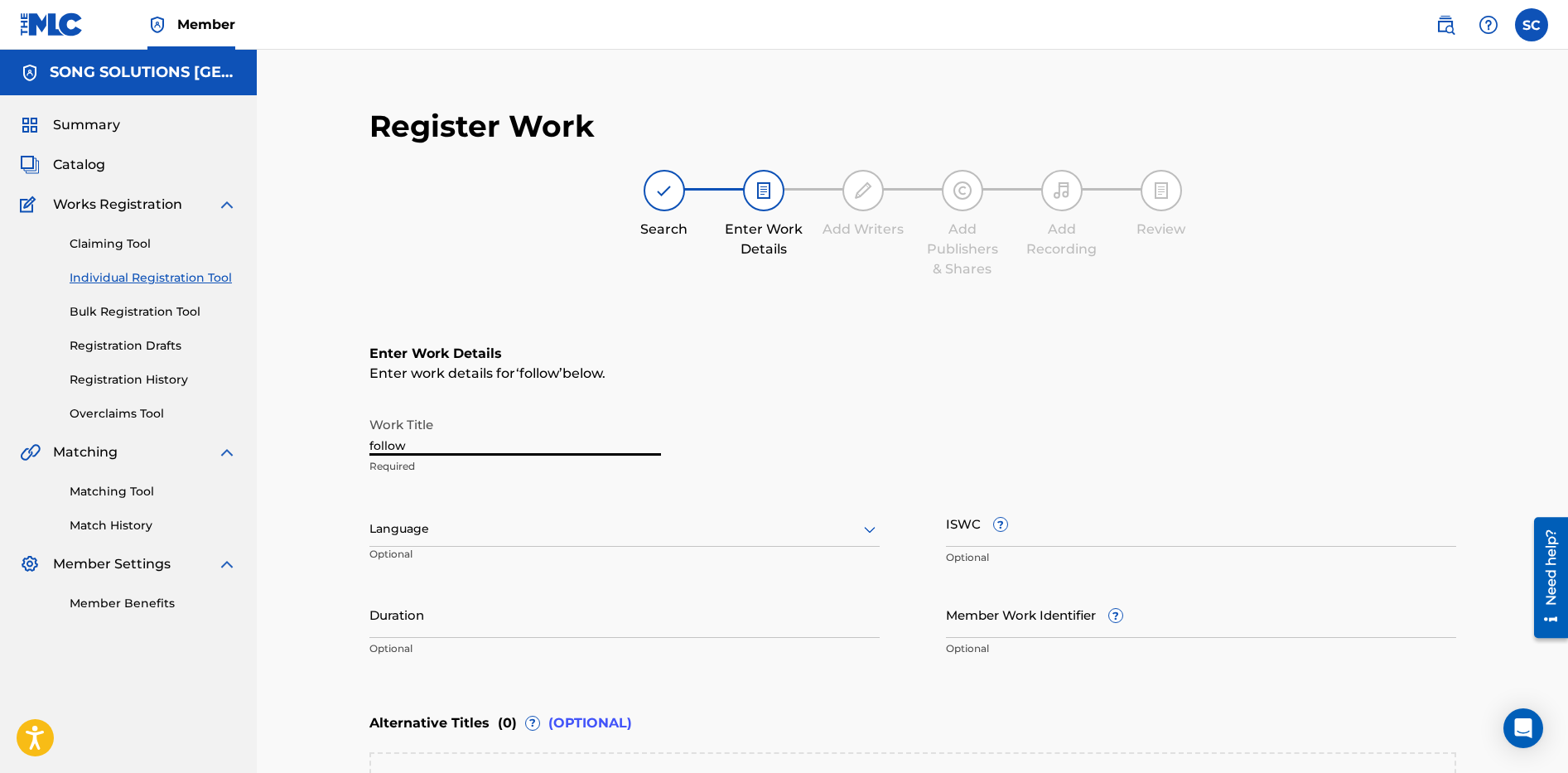 click on "follow" at bounding box center (515, 432) 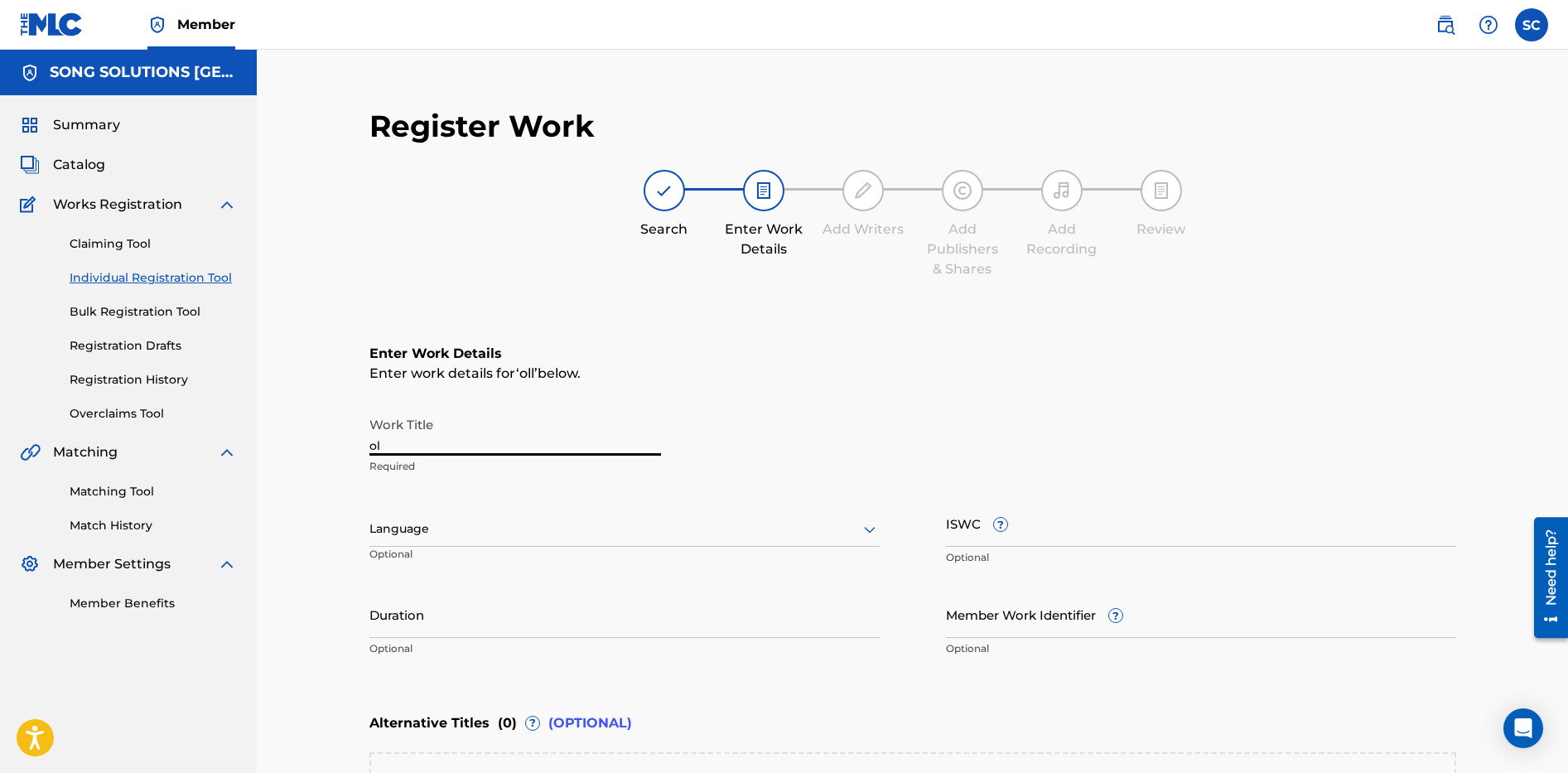 type on "o" 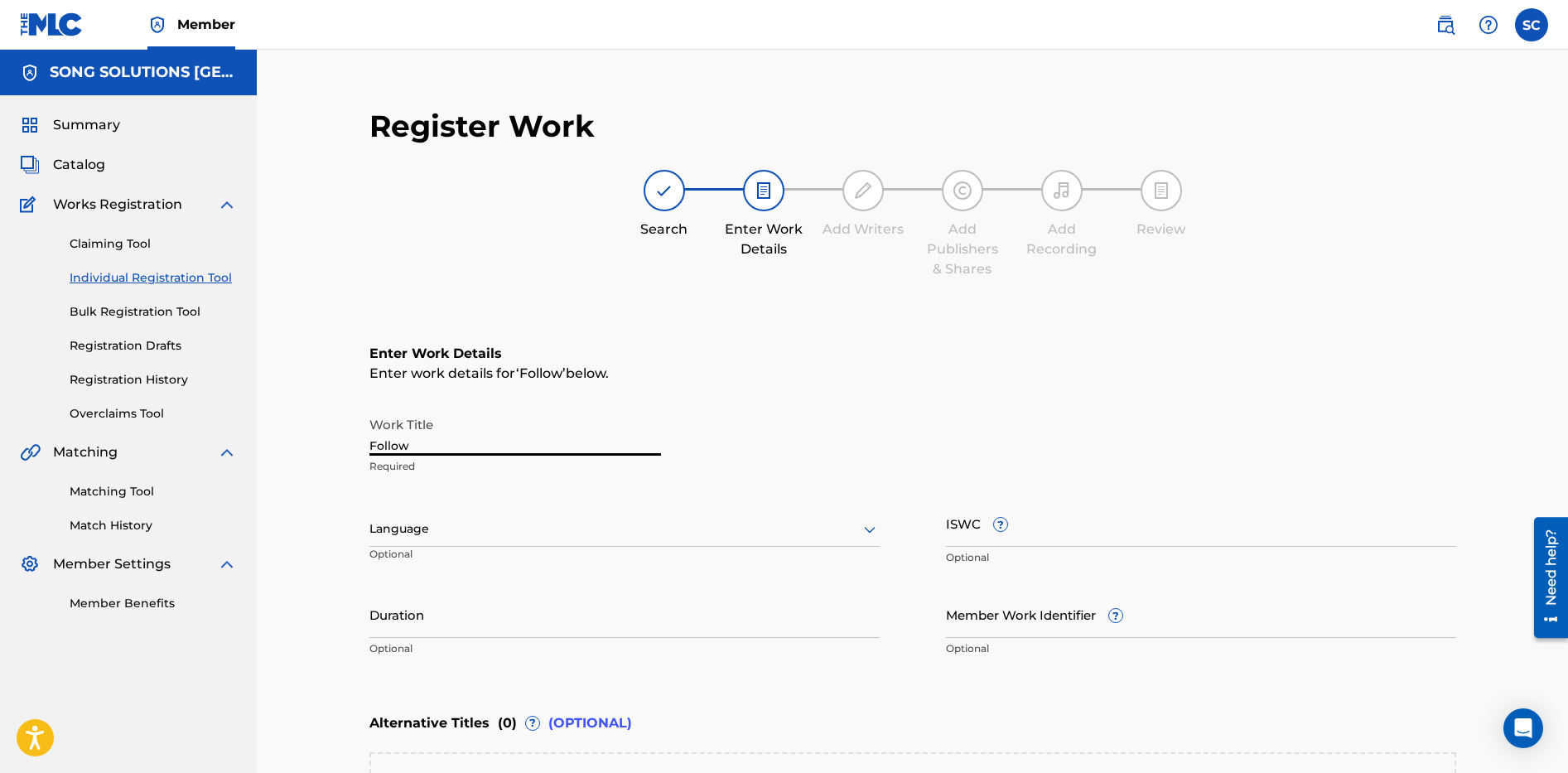 type on "Follow" 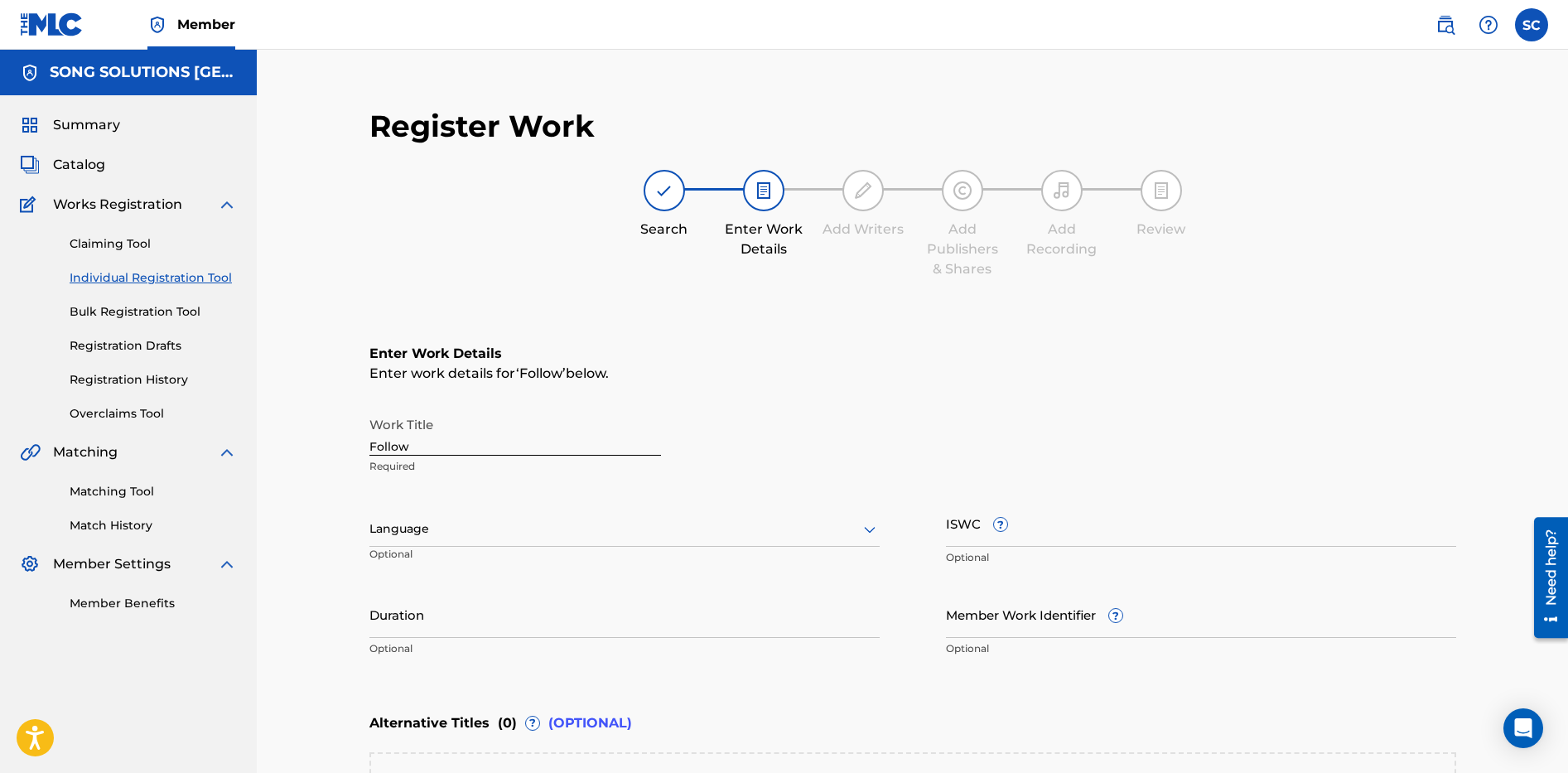 click on "ISWC   ?" at bounding box center [1201, 523] 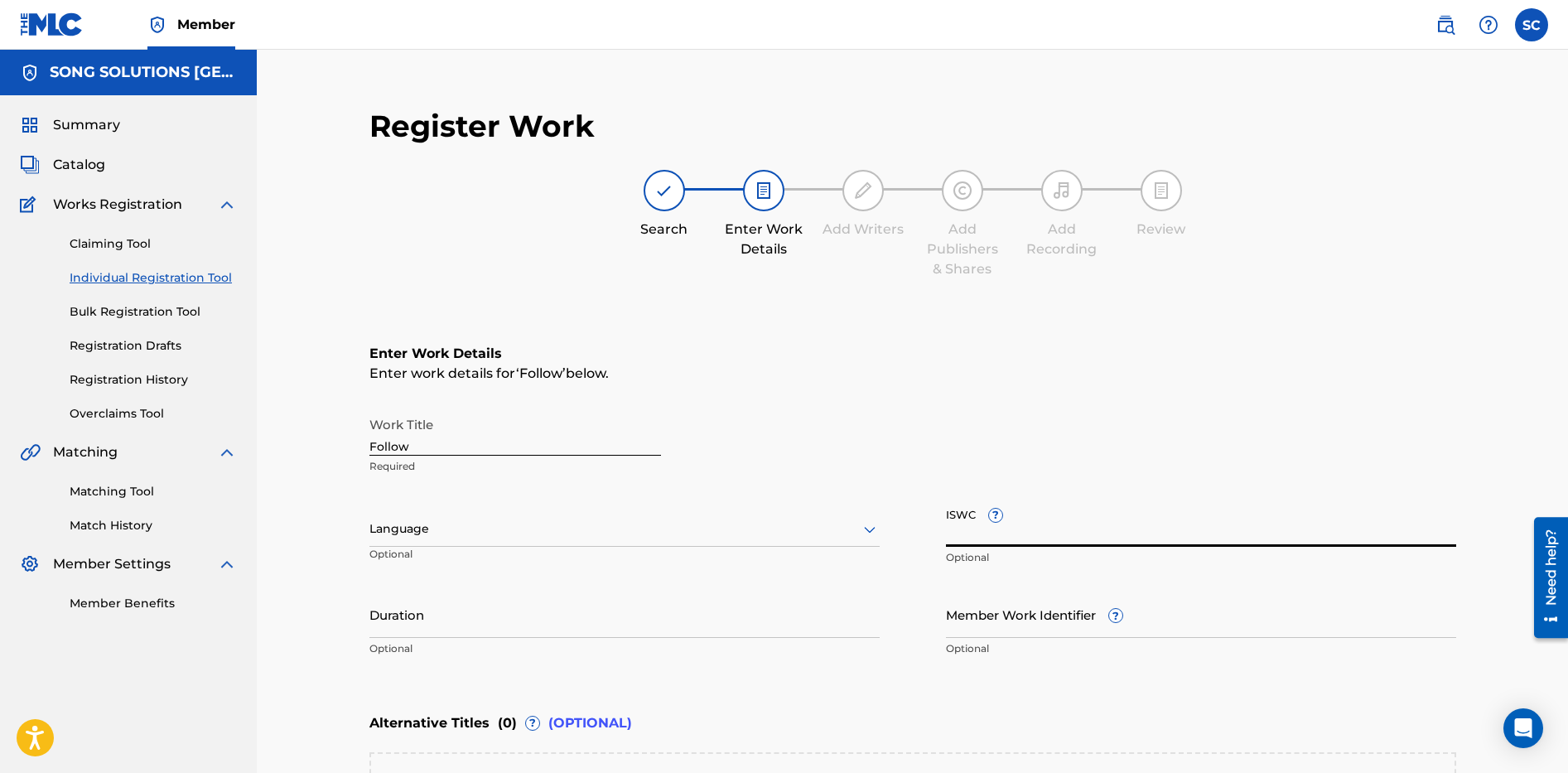paste on "T3173438416" 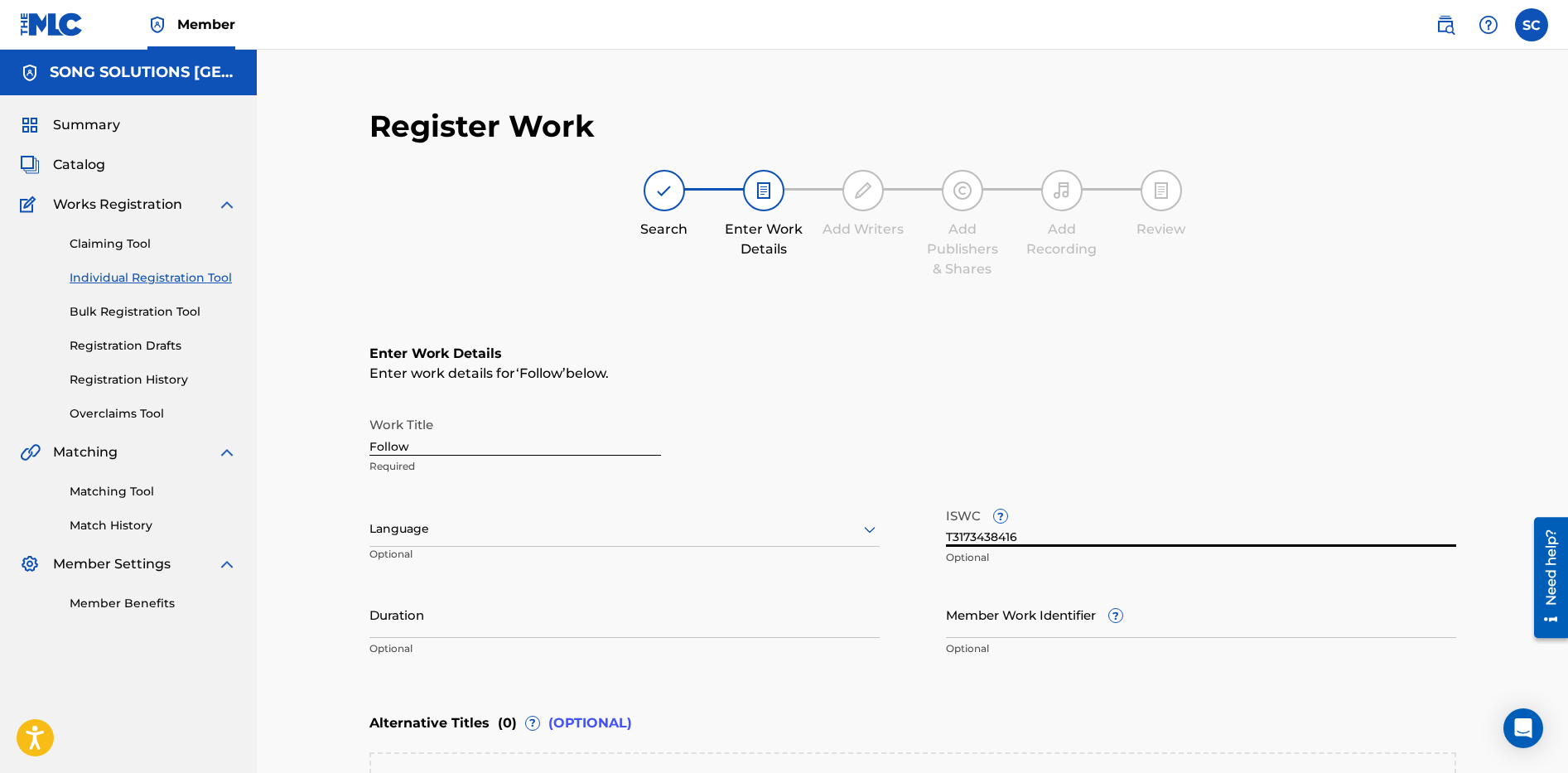 type on "T3173438416" 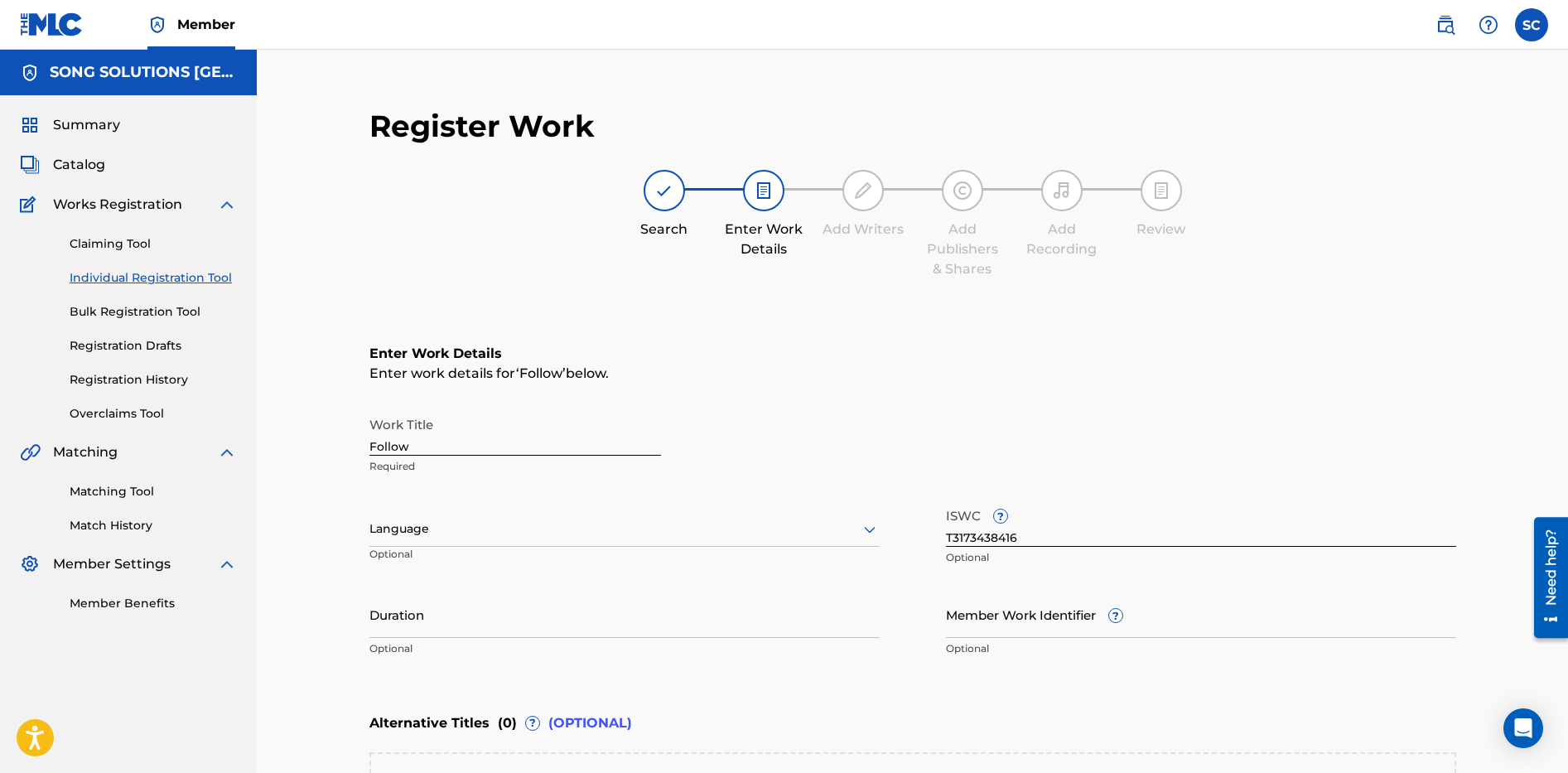 click on "Member Work Identifier   ?" at bounding box center (1201, 614) 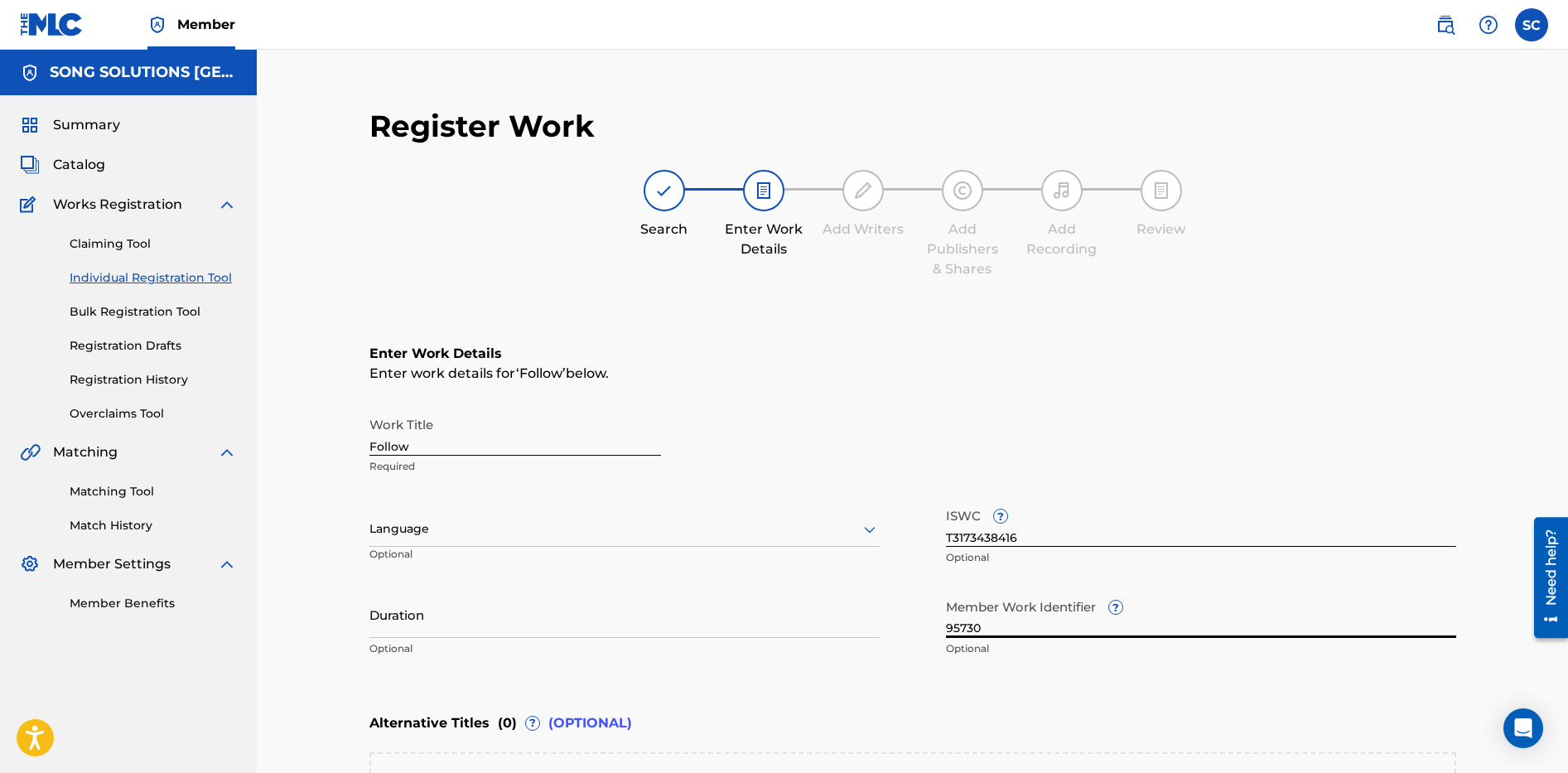 type on "95730" 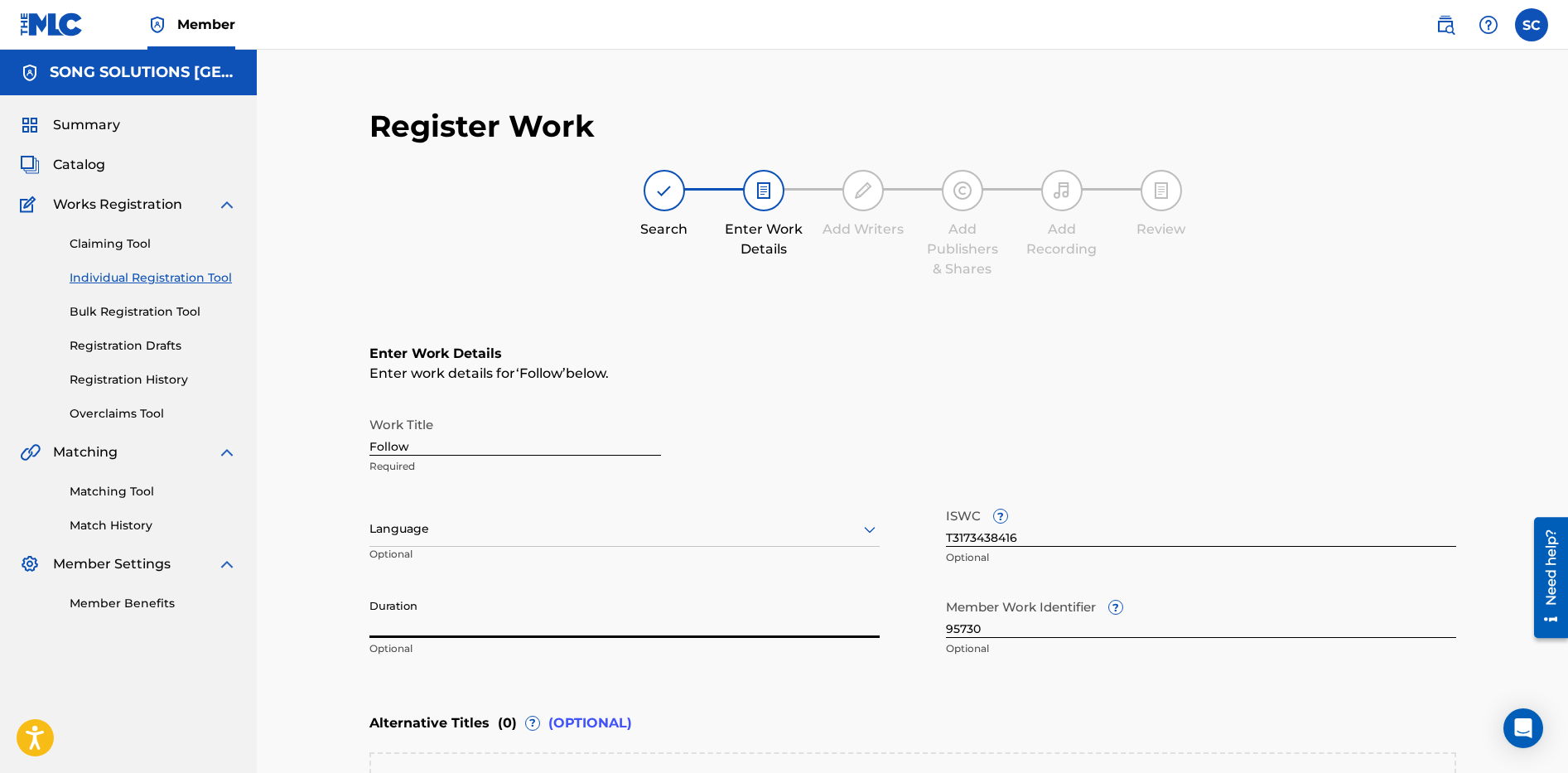 click on "Duration" at bounding box center (625, 614) 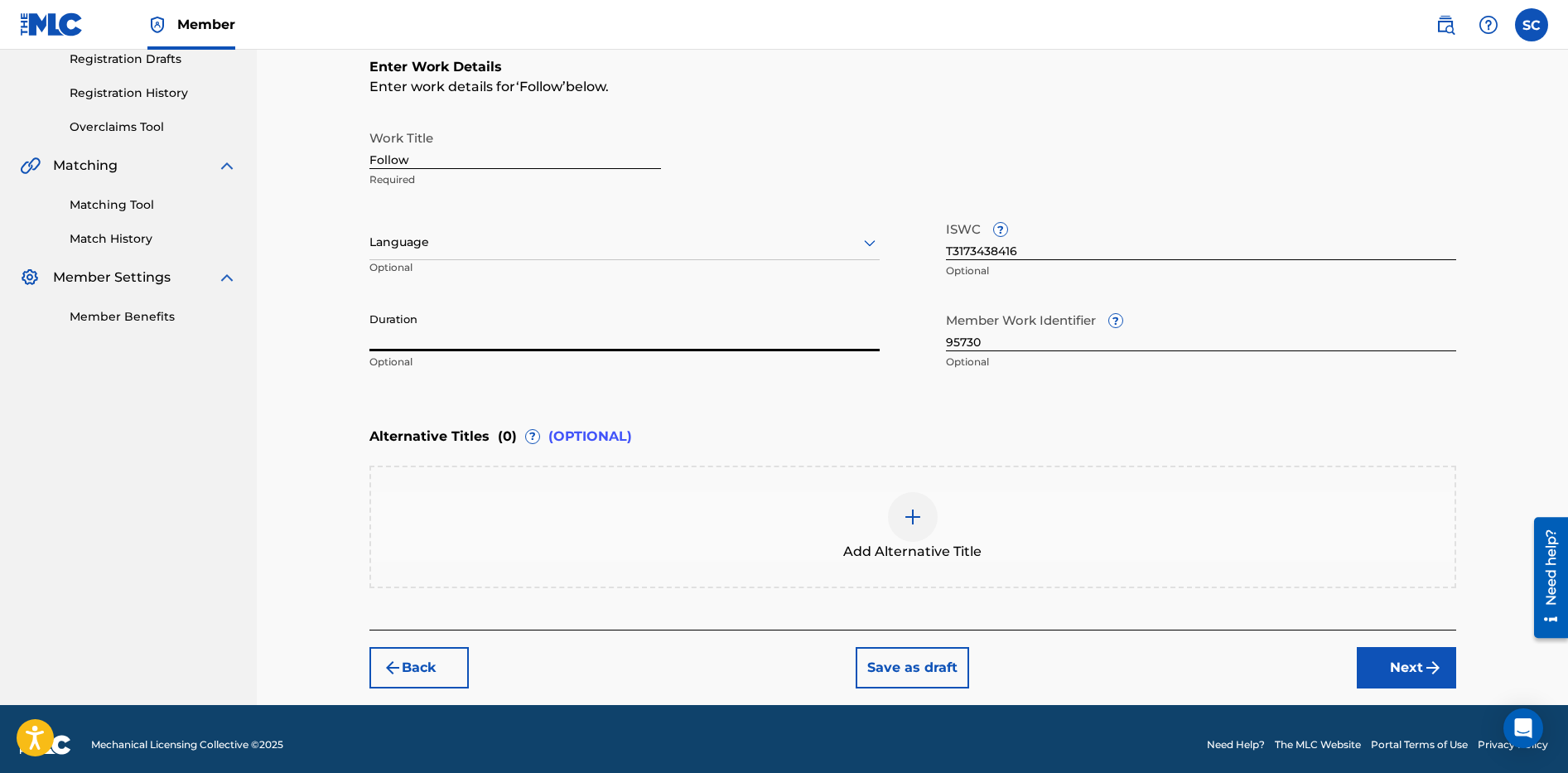 scroll, scrollTop: 298, scrollLeft: 0, axis: vertical 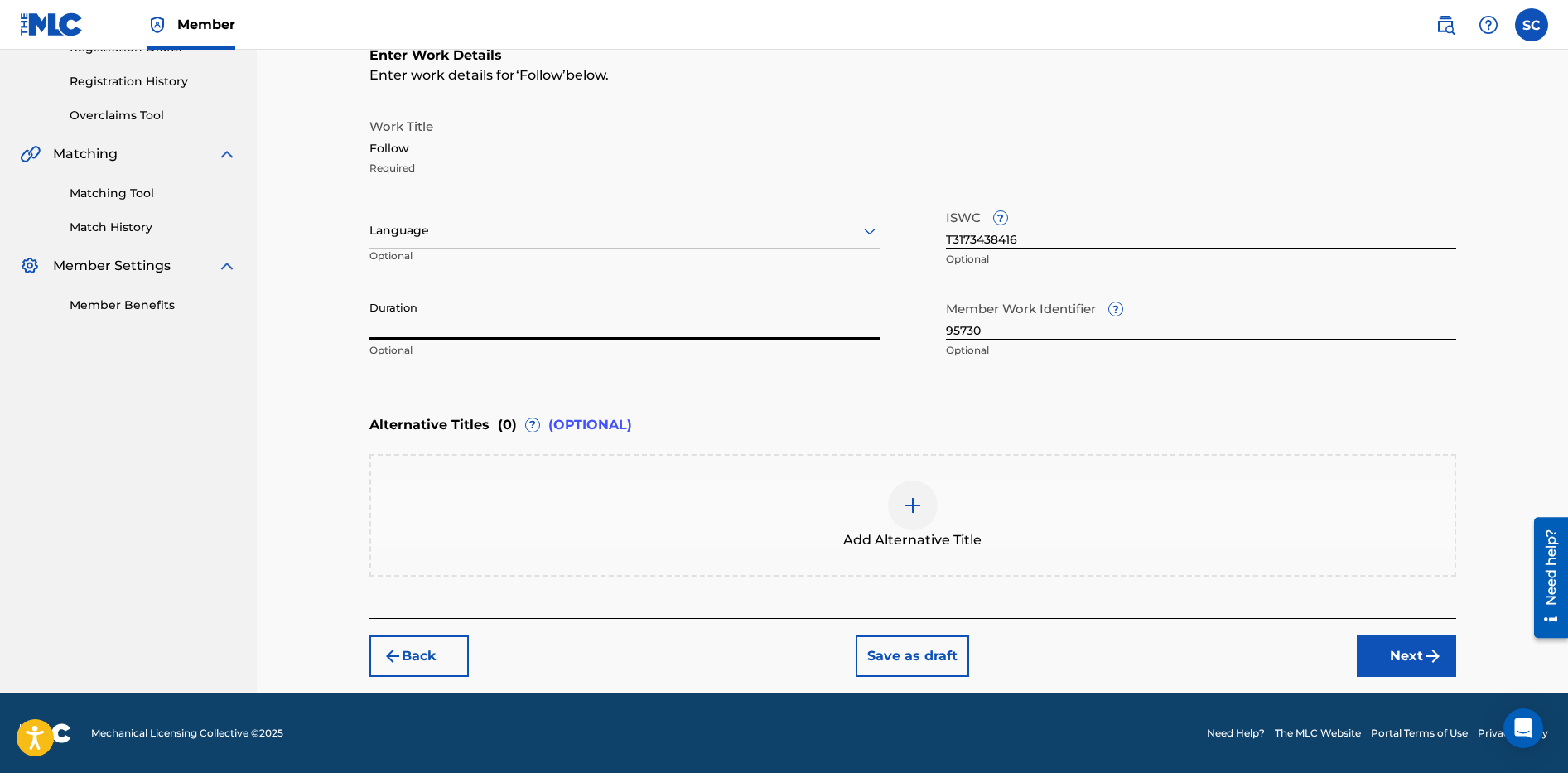 click on "Next" at bounding box center [1406, 656] 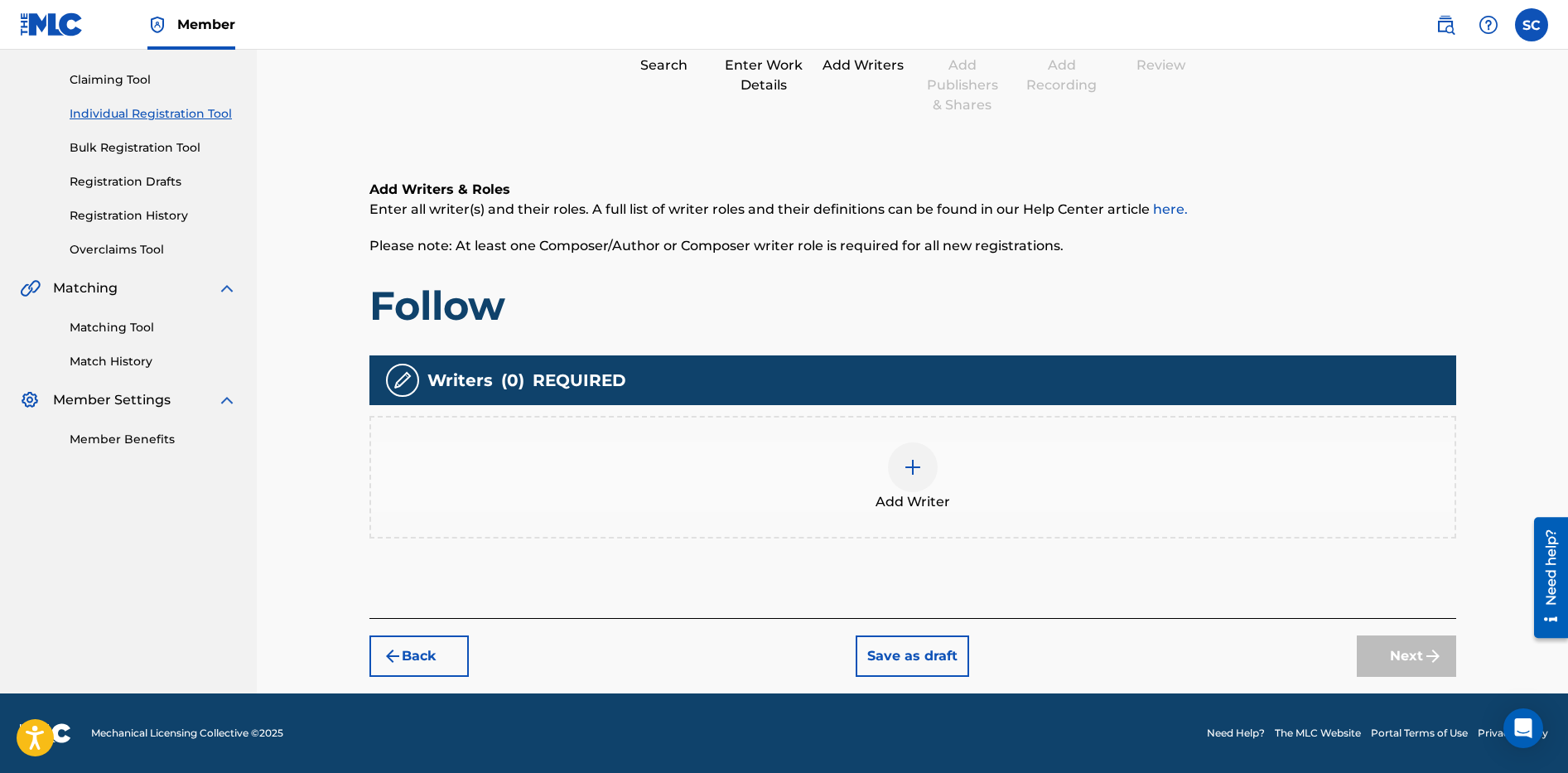 scroll, scrollTop: 75, scrollLeft: 0, axis: vertical 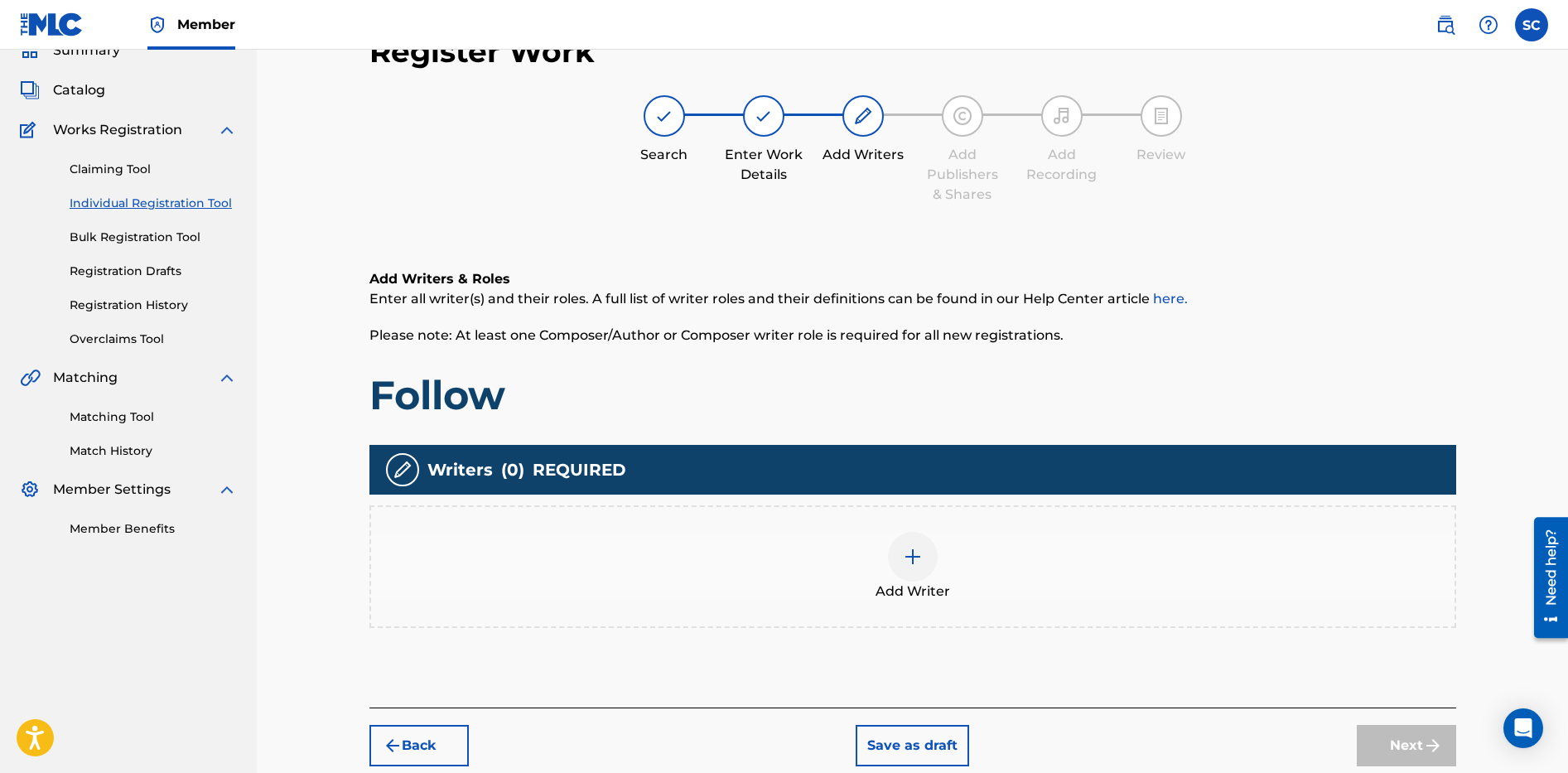 click at bounding box center (913, 557) 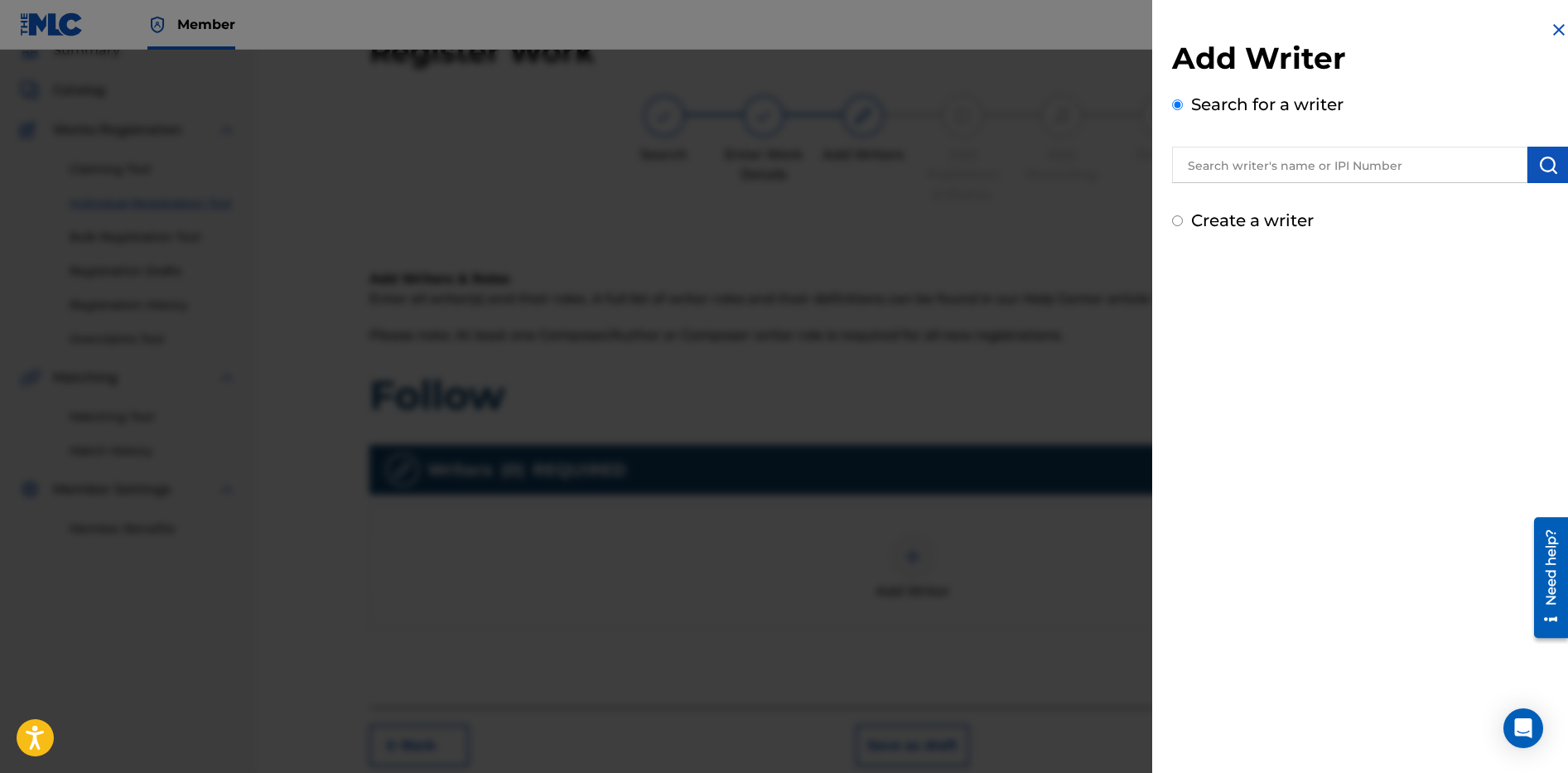 click at bounding box center (1349, 165) 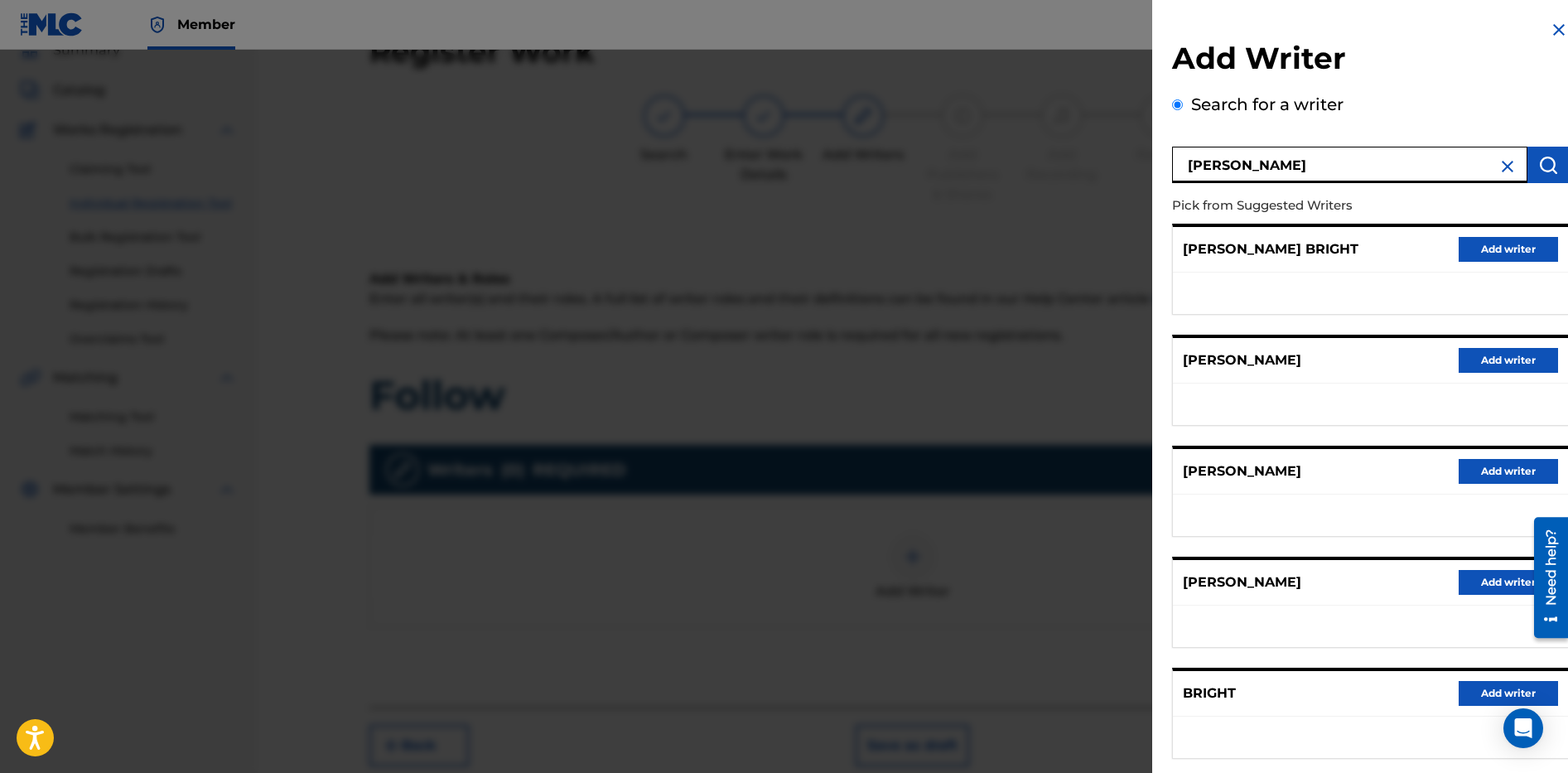 drag, startPoint x: 1231, startPoint y: 160, endPoint x: 1152, endPoint y: 162, distance: 79.02531 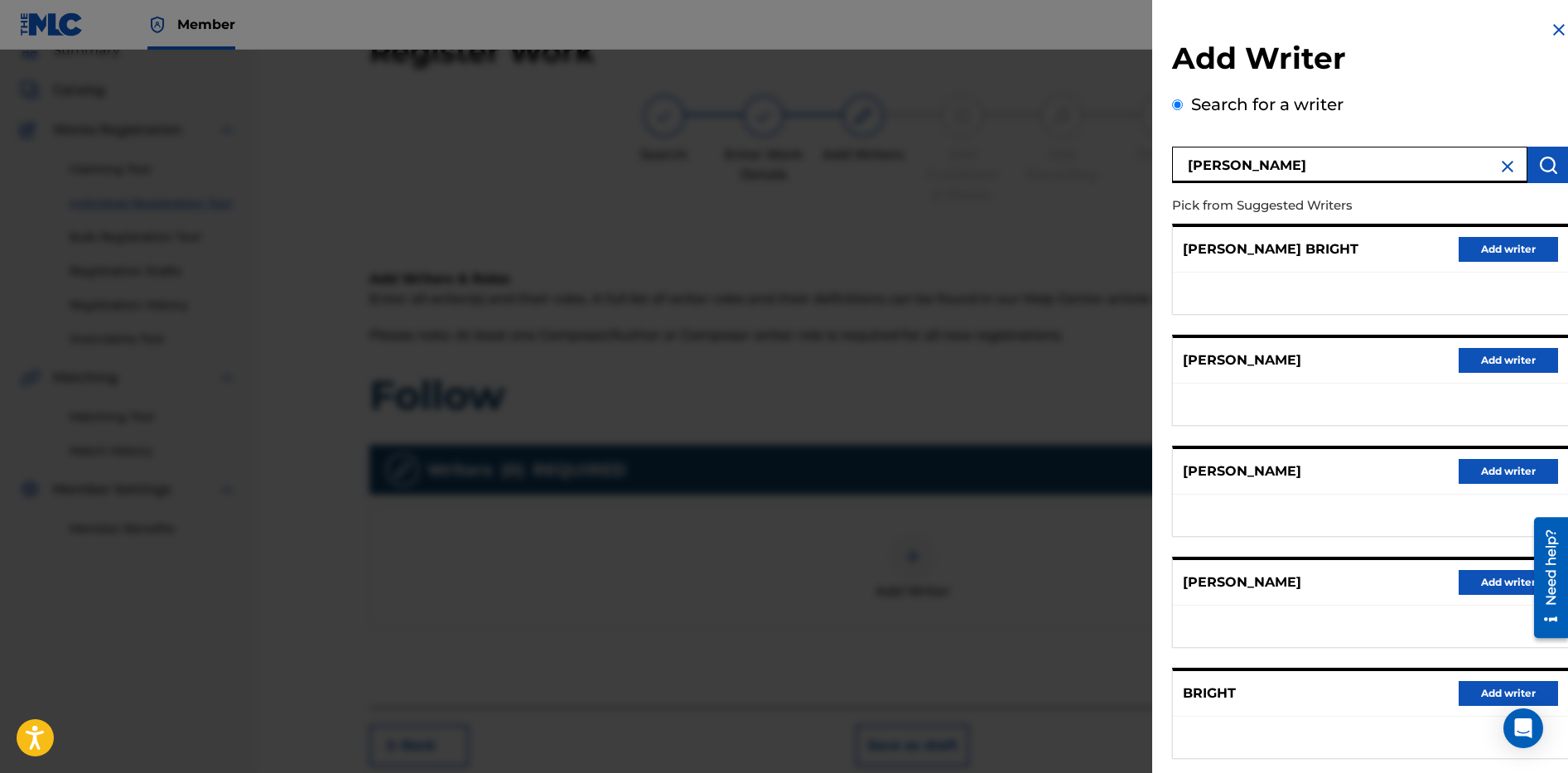 type on "[PERSON_NAME]" 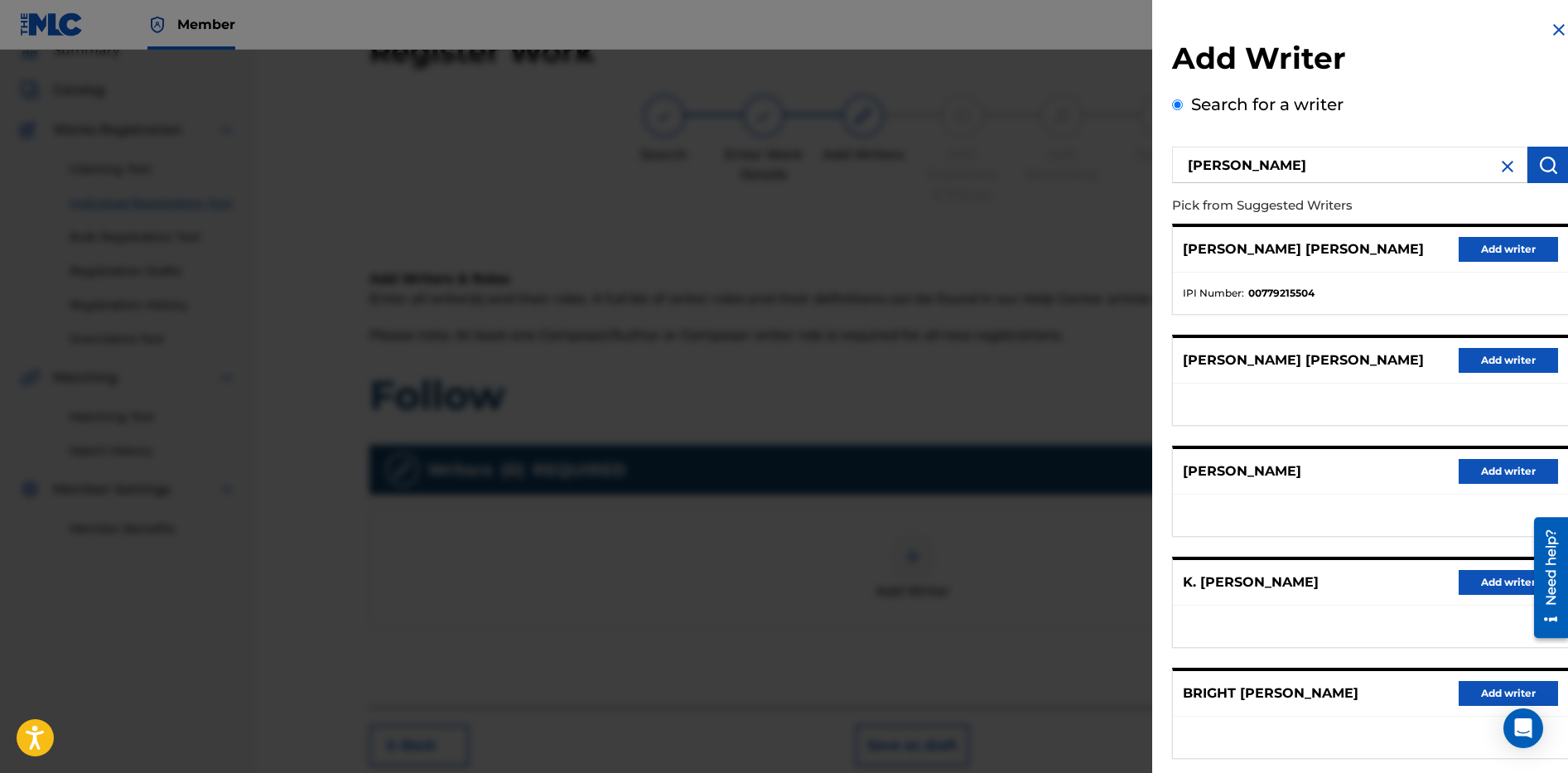 click on "Add writer" at bounding box center [1508, 249] 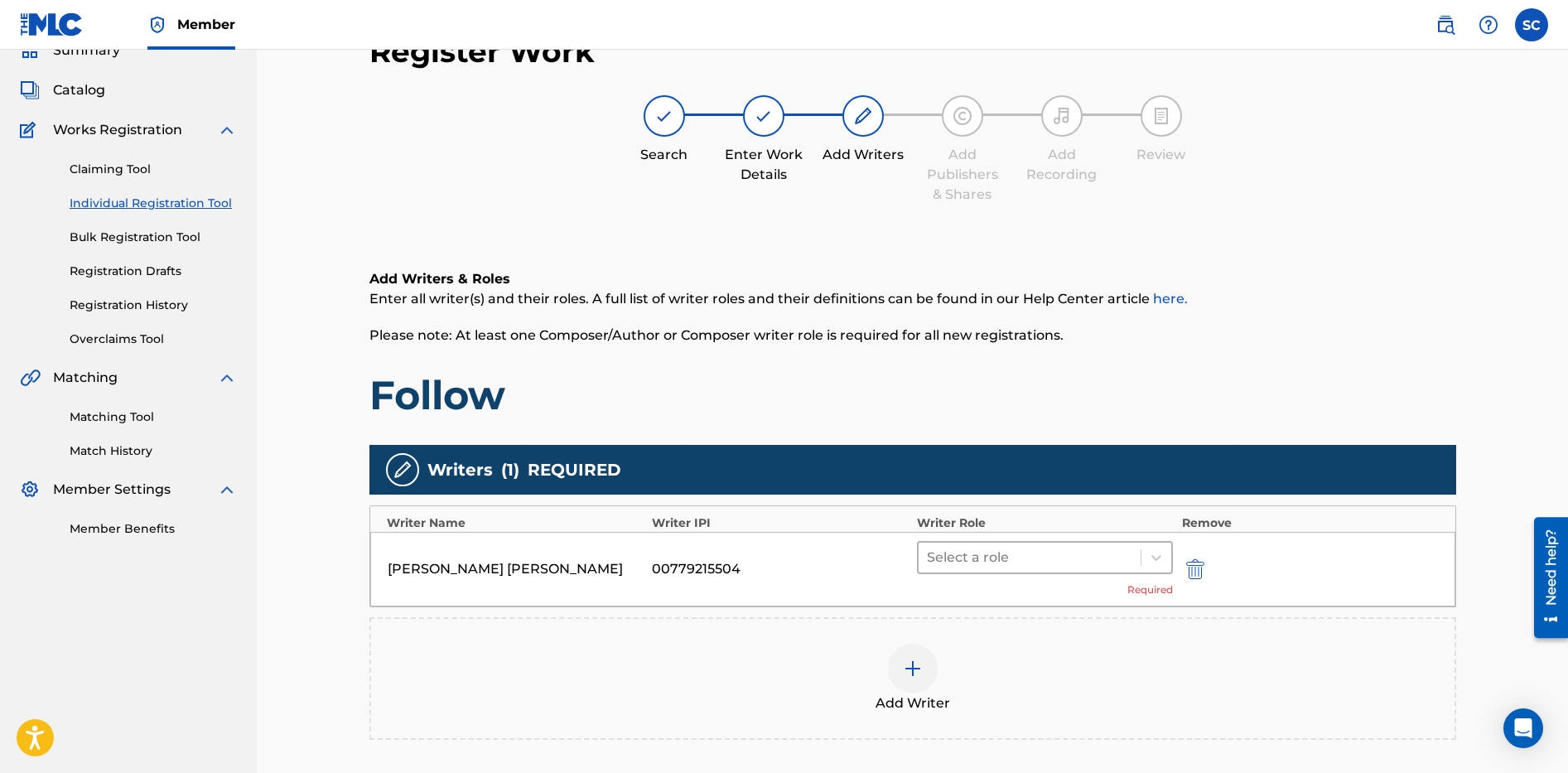 click at bounding box center [1030, 558] 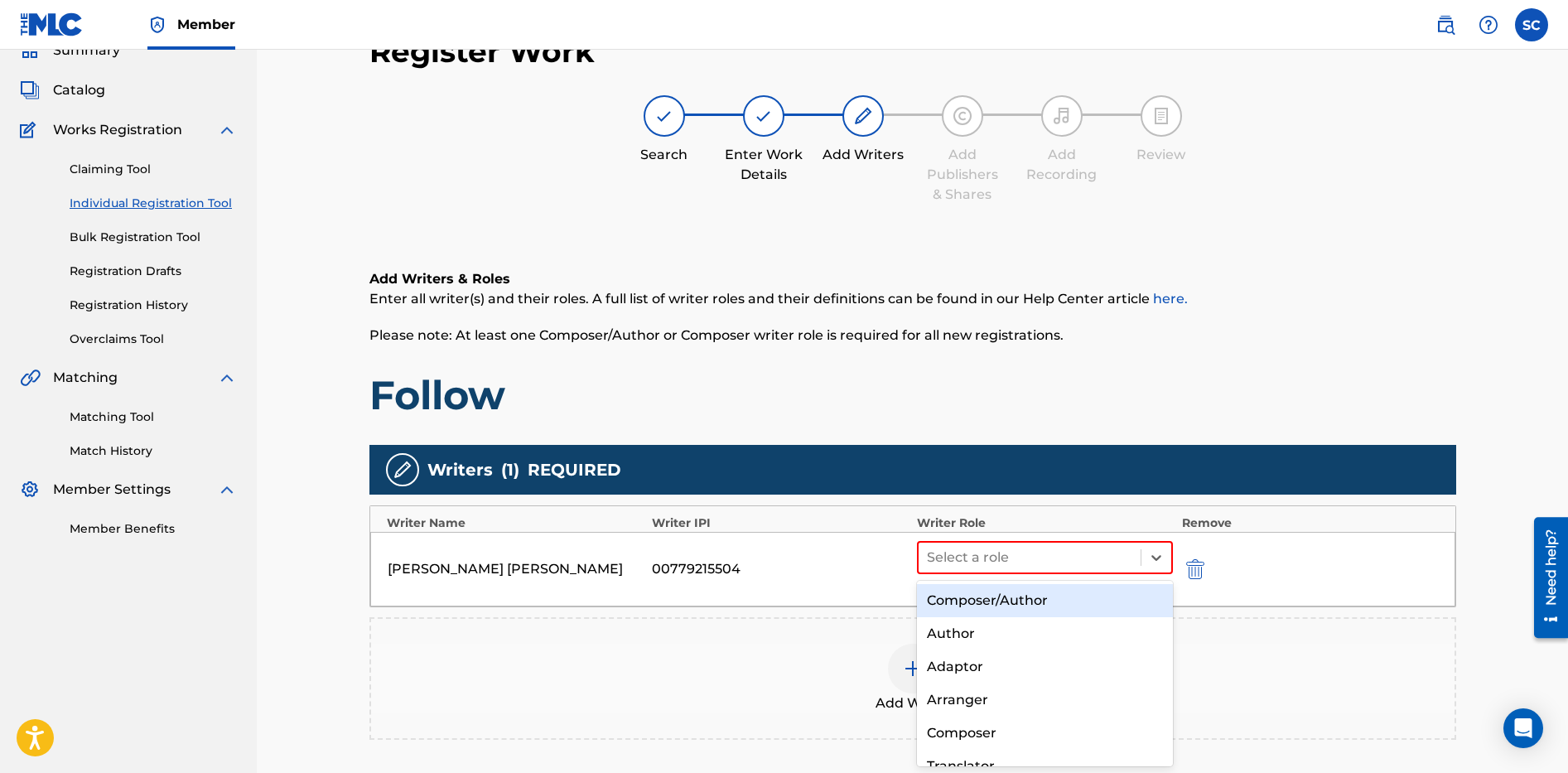click on "Composer/Author" at bounding box center [1045, 601] 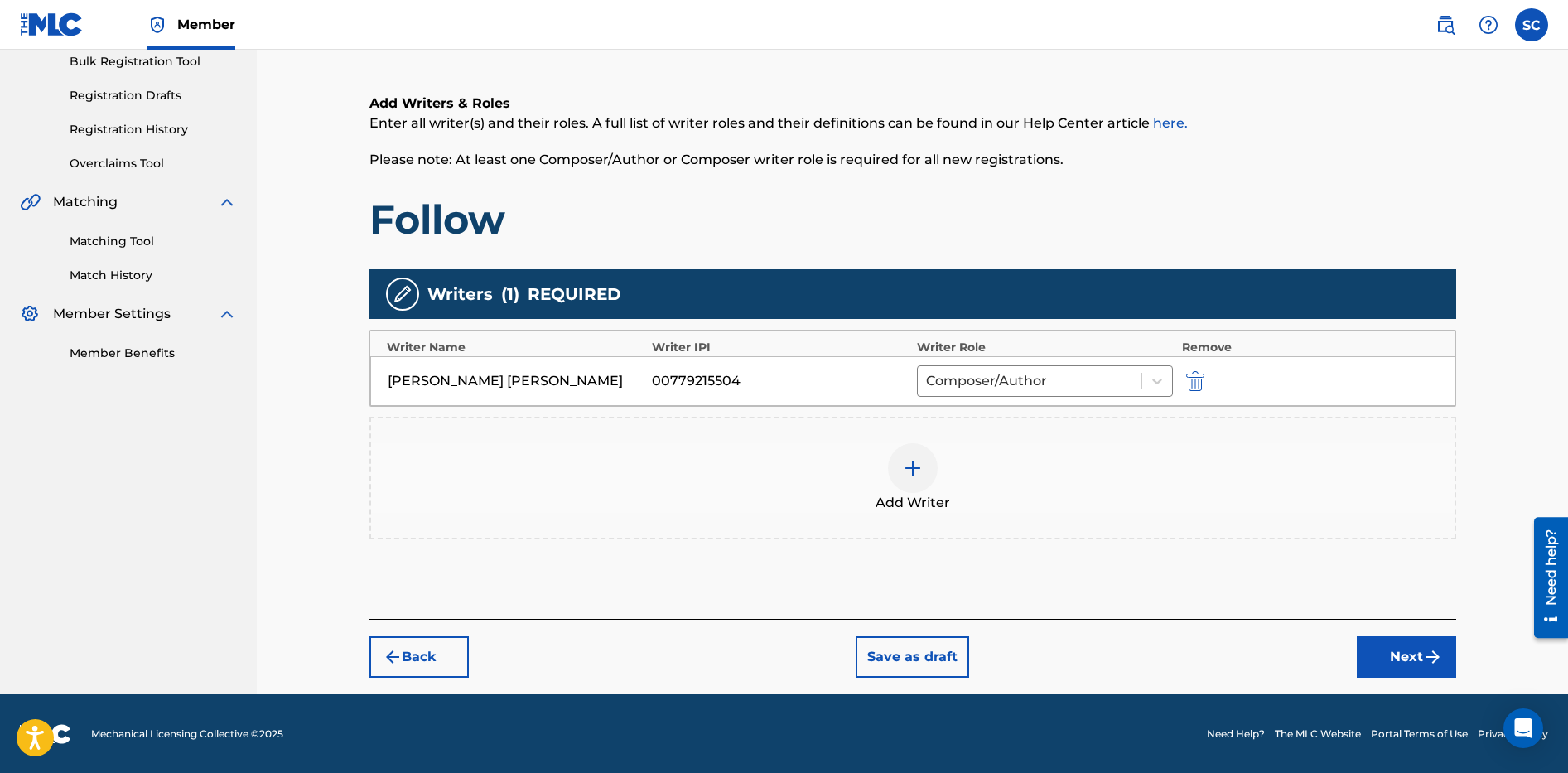 scroll, scrollTop: 251, scrollLeft: 0, axis: vertical 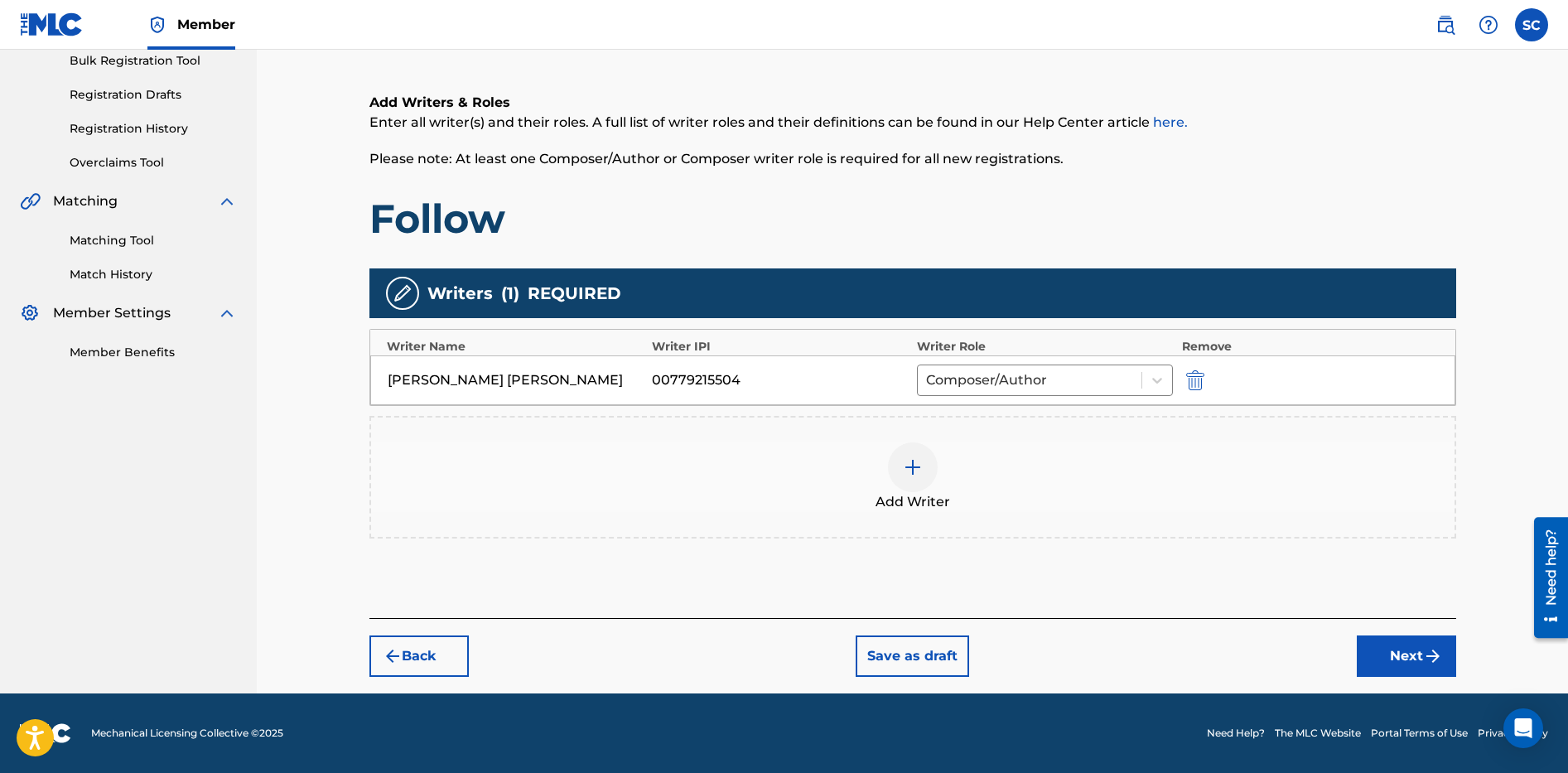 click on "Next" at bounding box center (1406, 656) 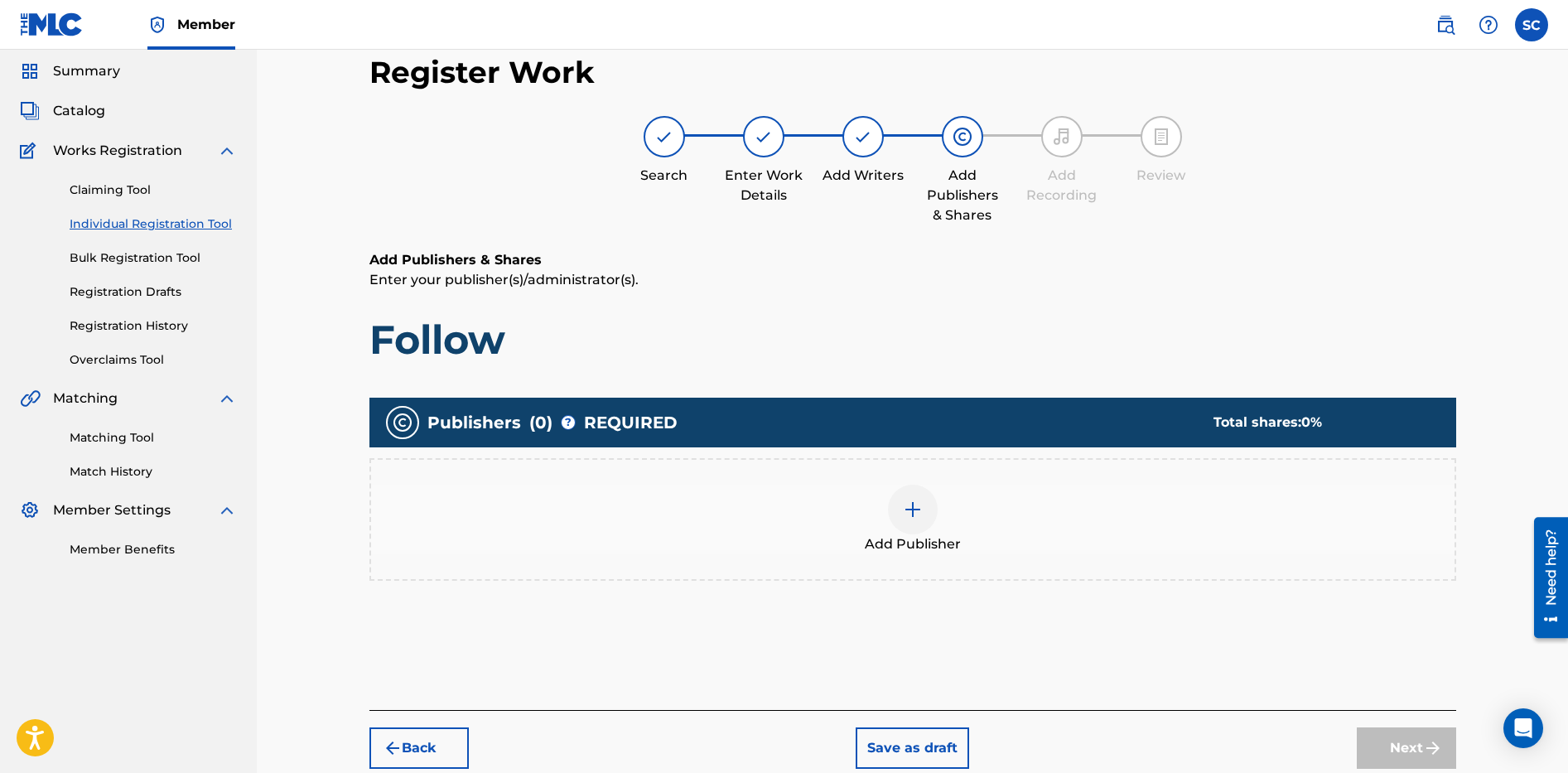 scroll, scrollTop: 75, scrollLeft: 0, axis: vertical 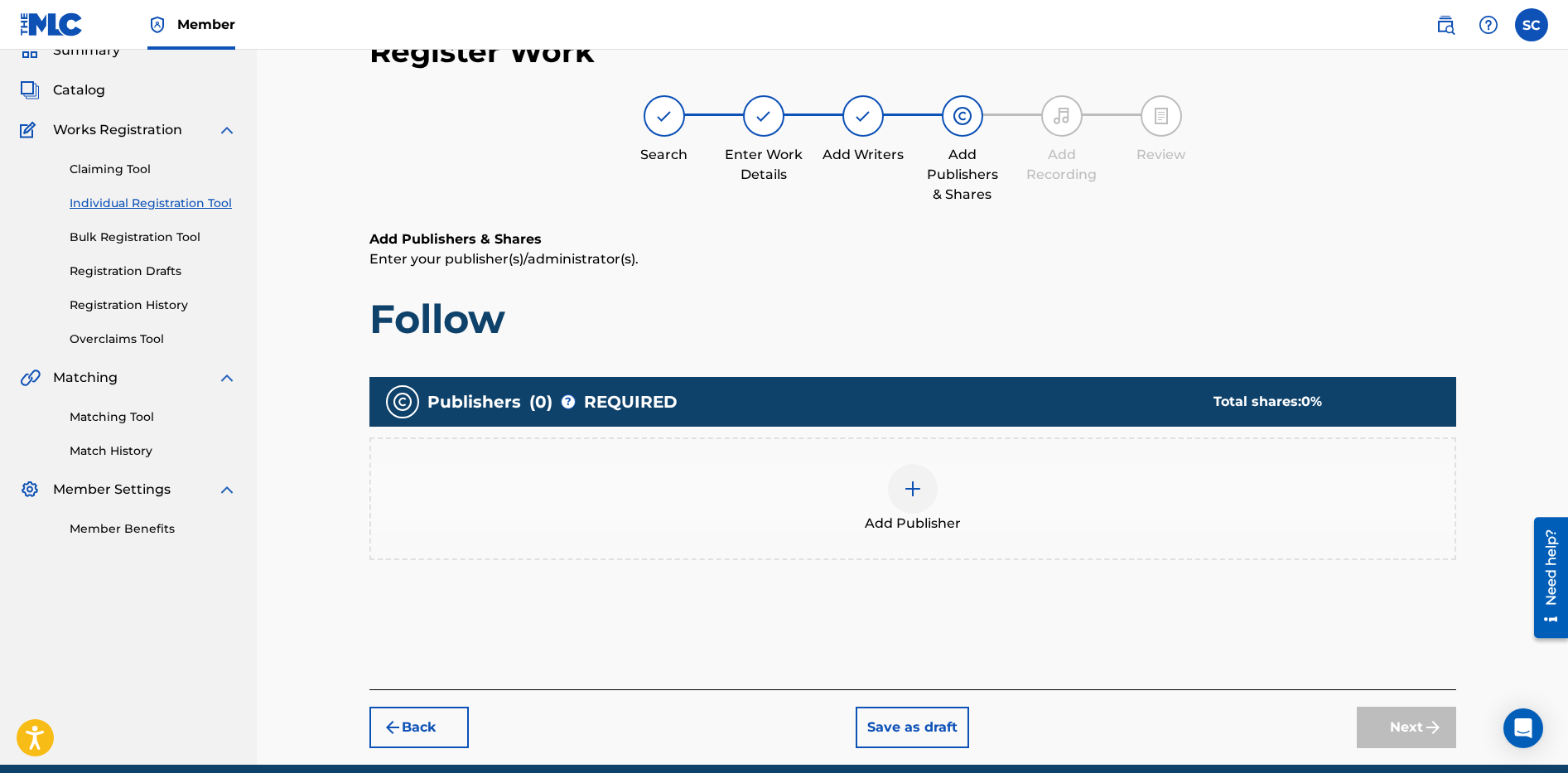 click at bounding box center (913, 489) 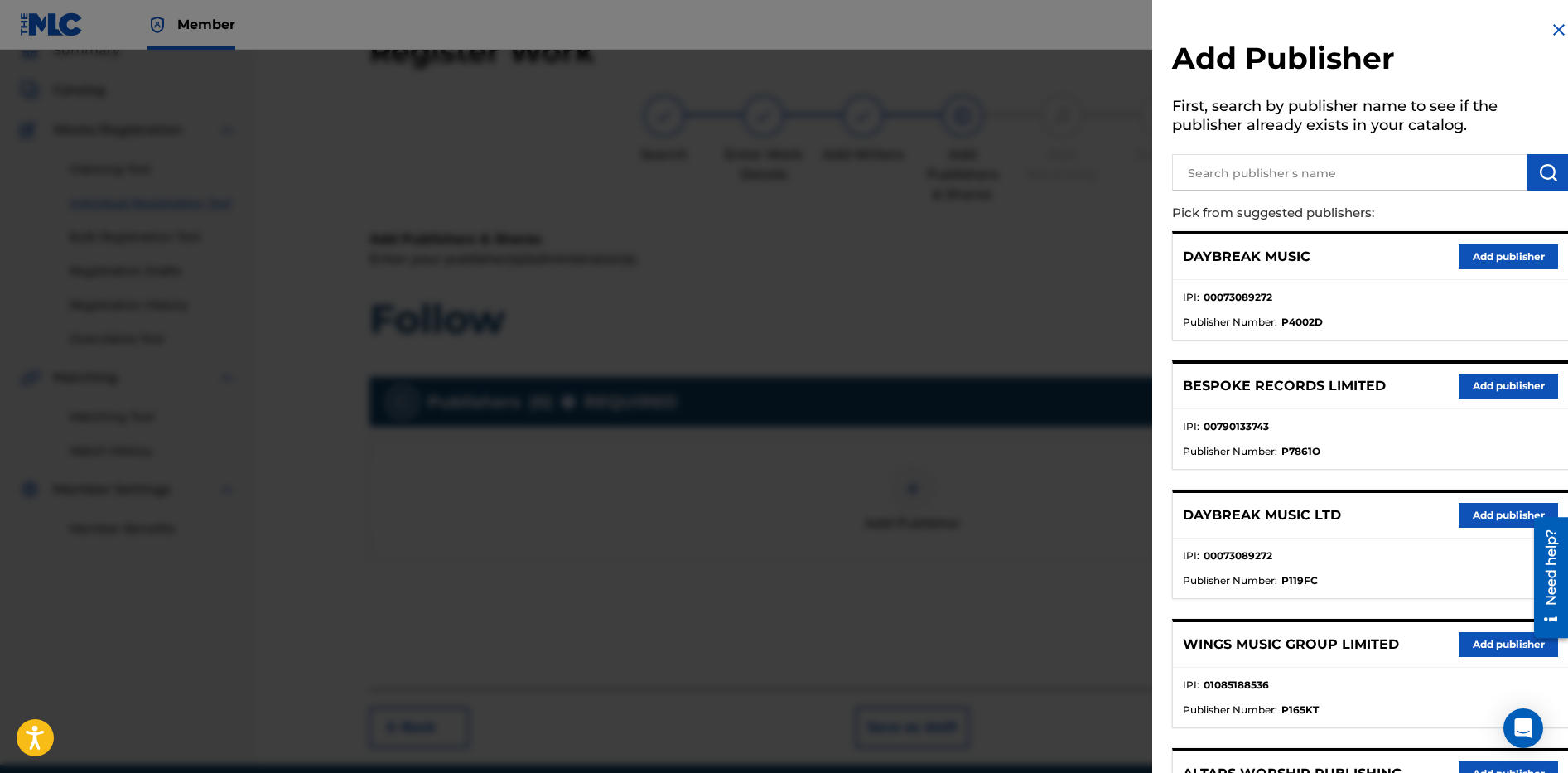 click at bounding box center (1349, 172) 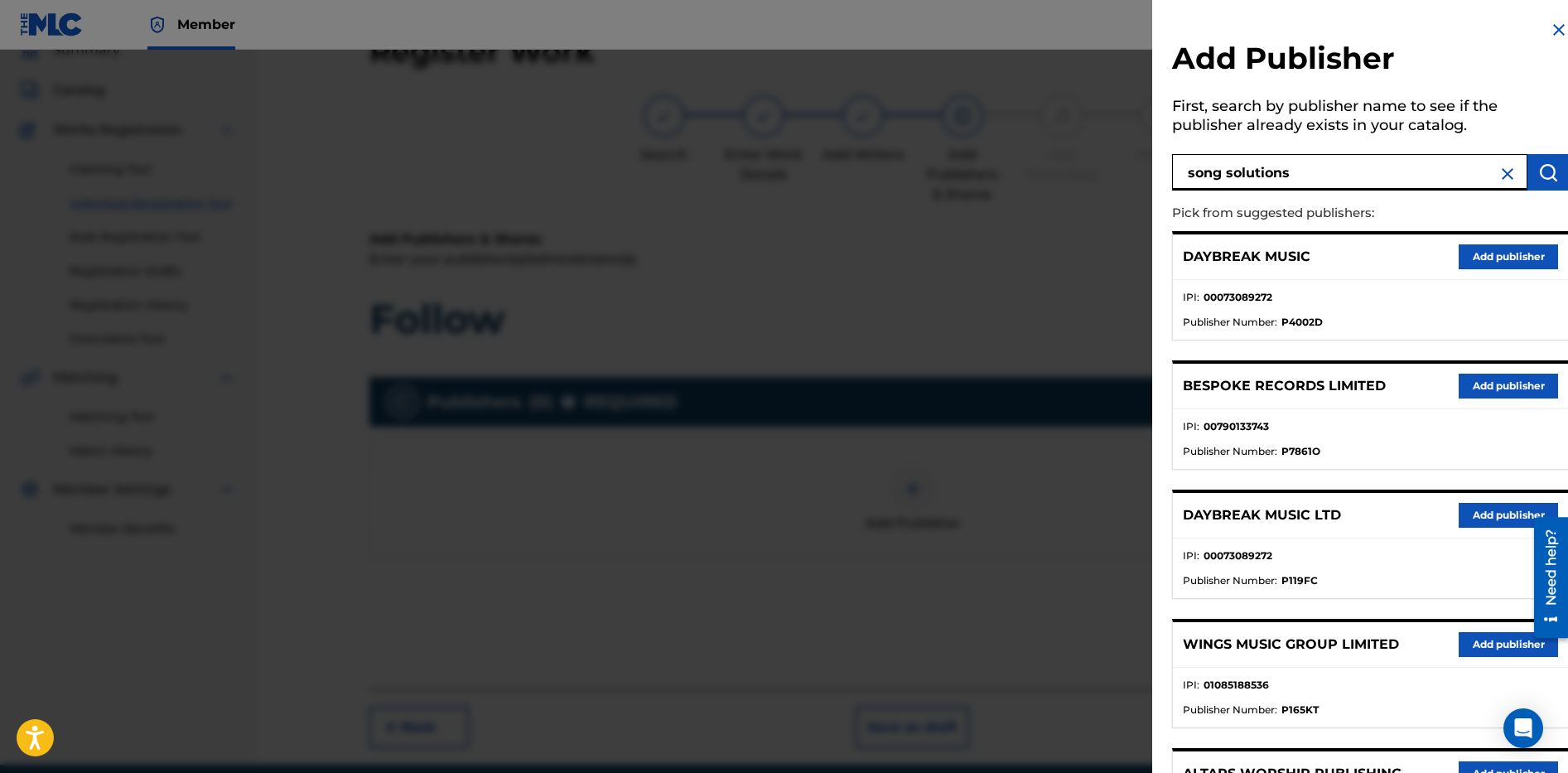 type on "song solutions" 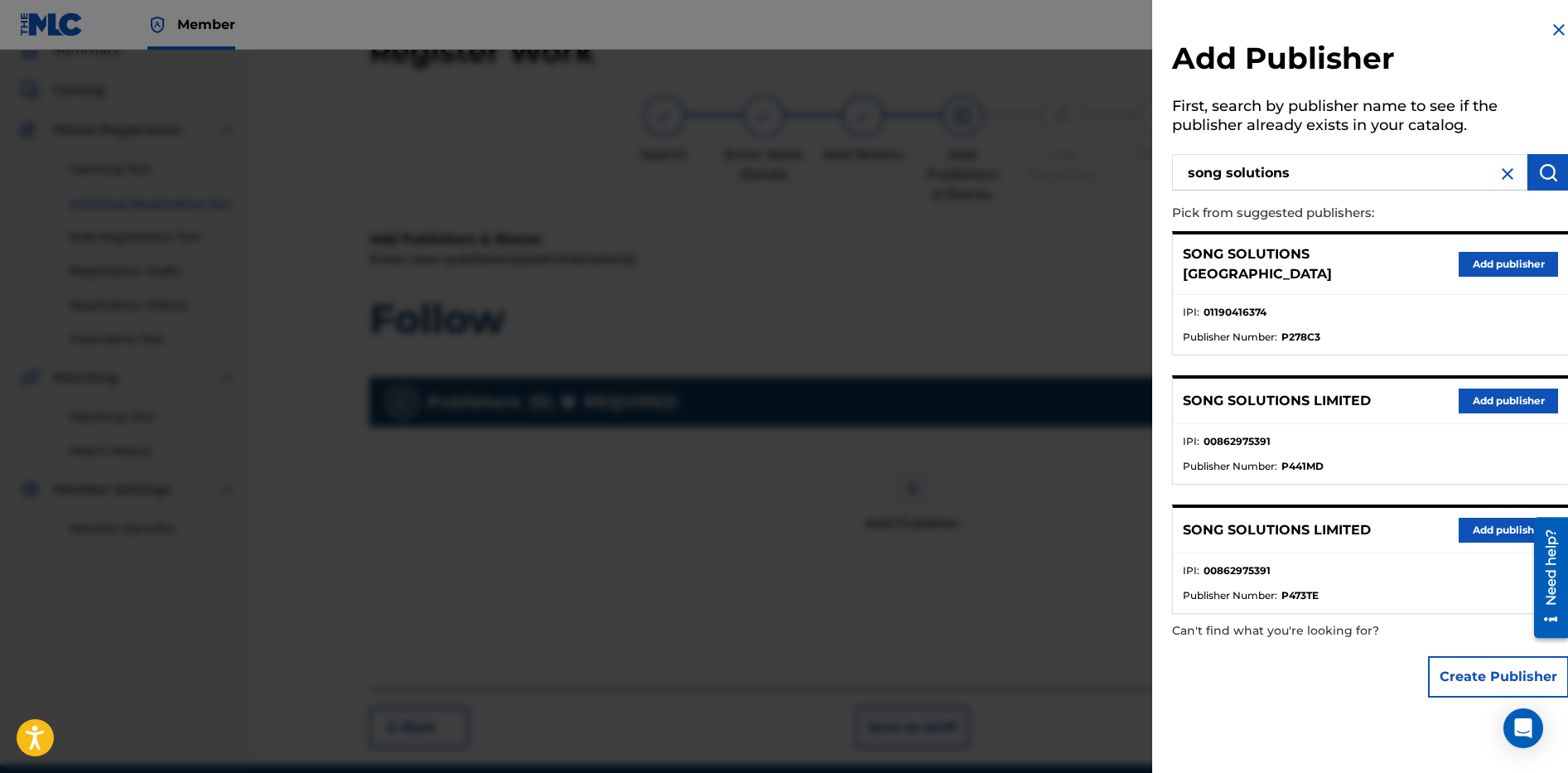 click on "Create Publisher" at bounding box center (1498, 677) 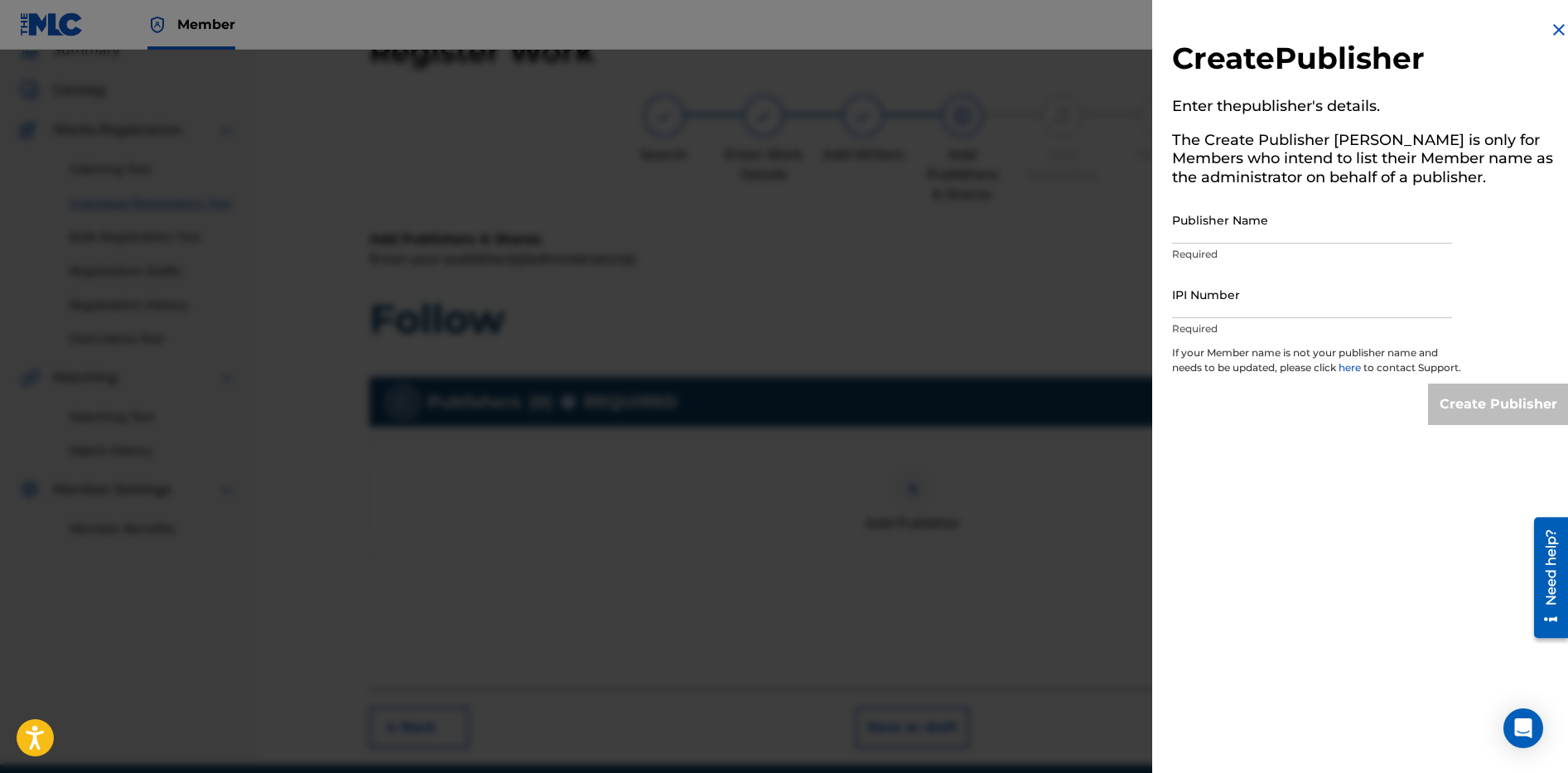 click on "Publisher Name" at bounding box center (1312, 220) 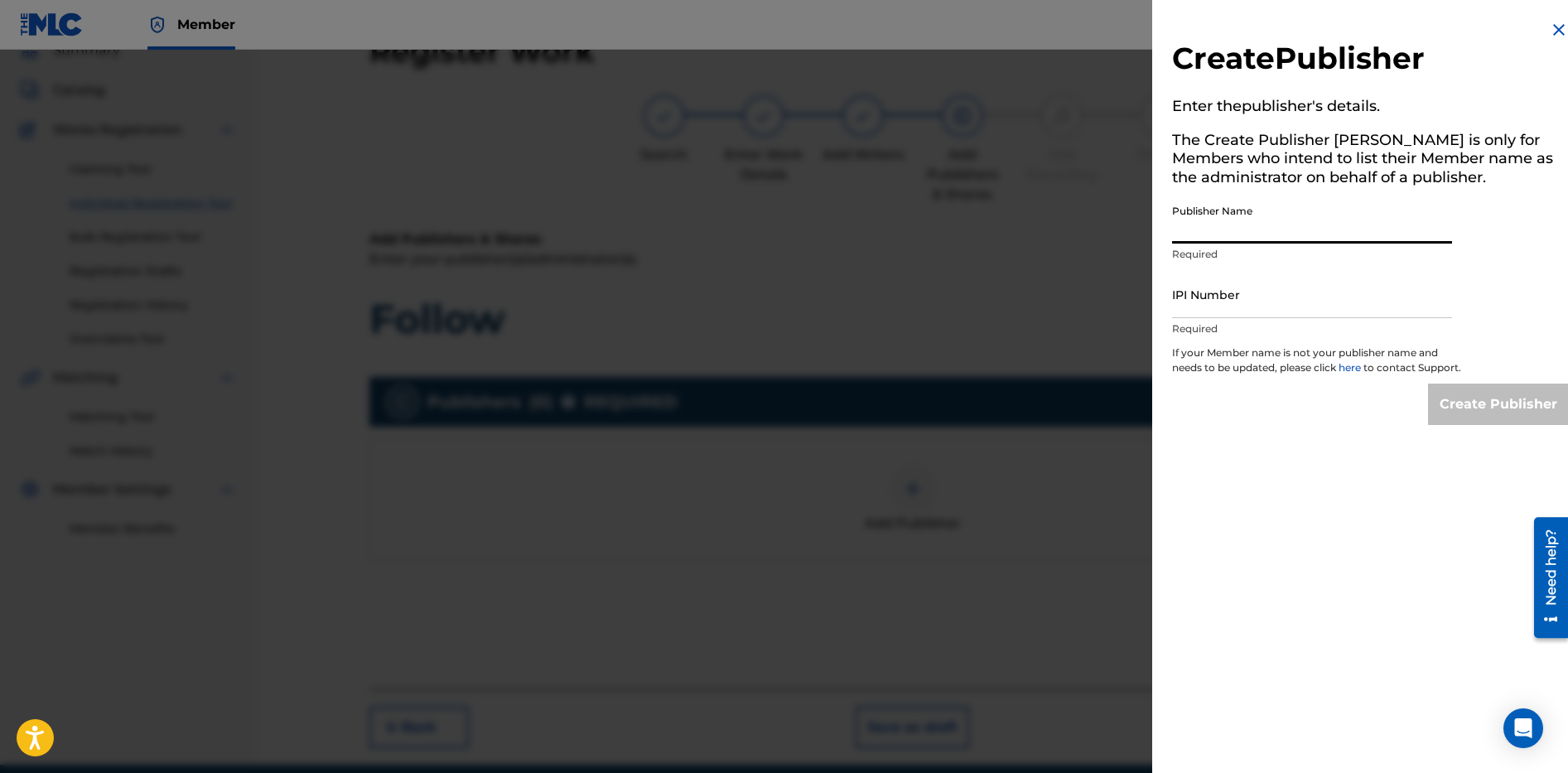 type on "Song Solutions Publishing" 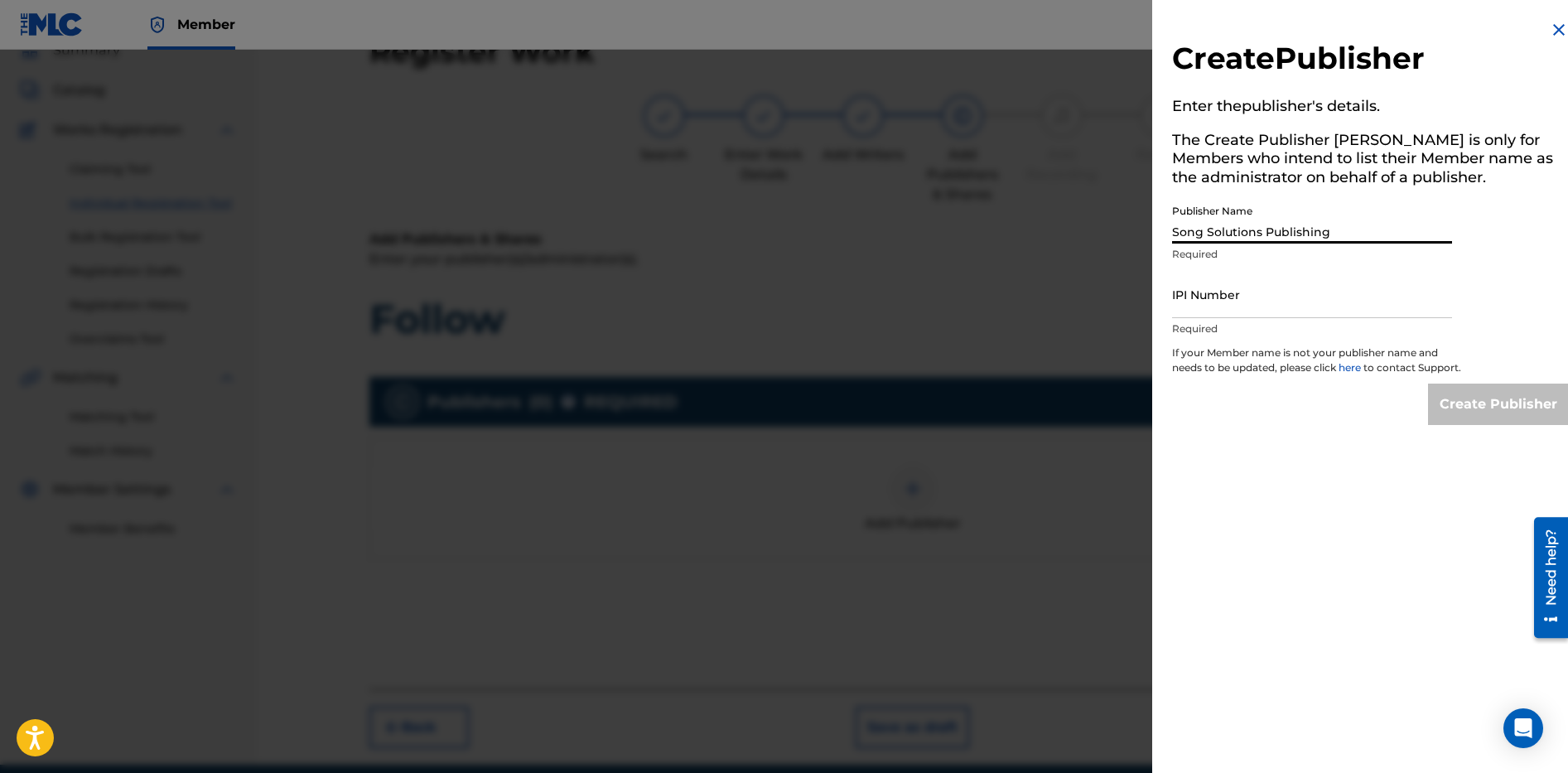 type on "01235140889" 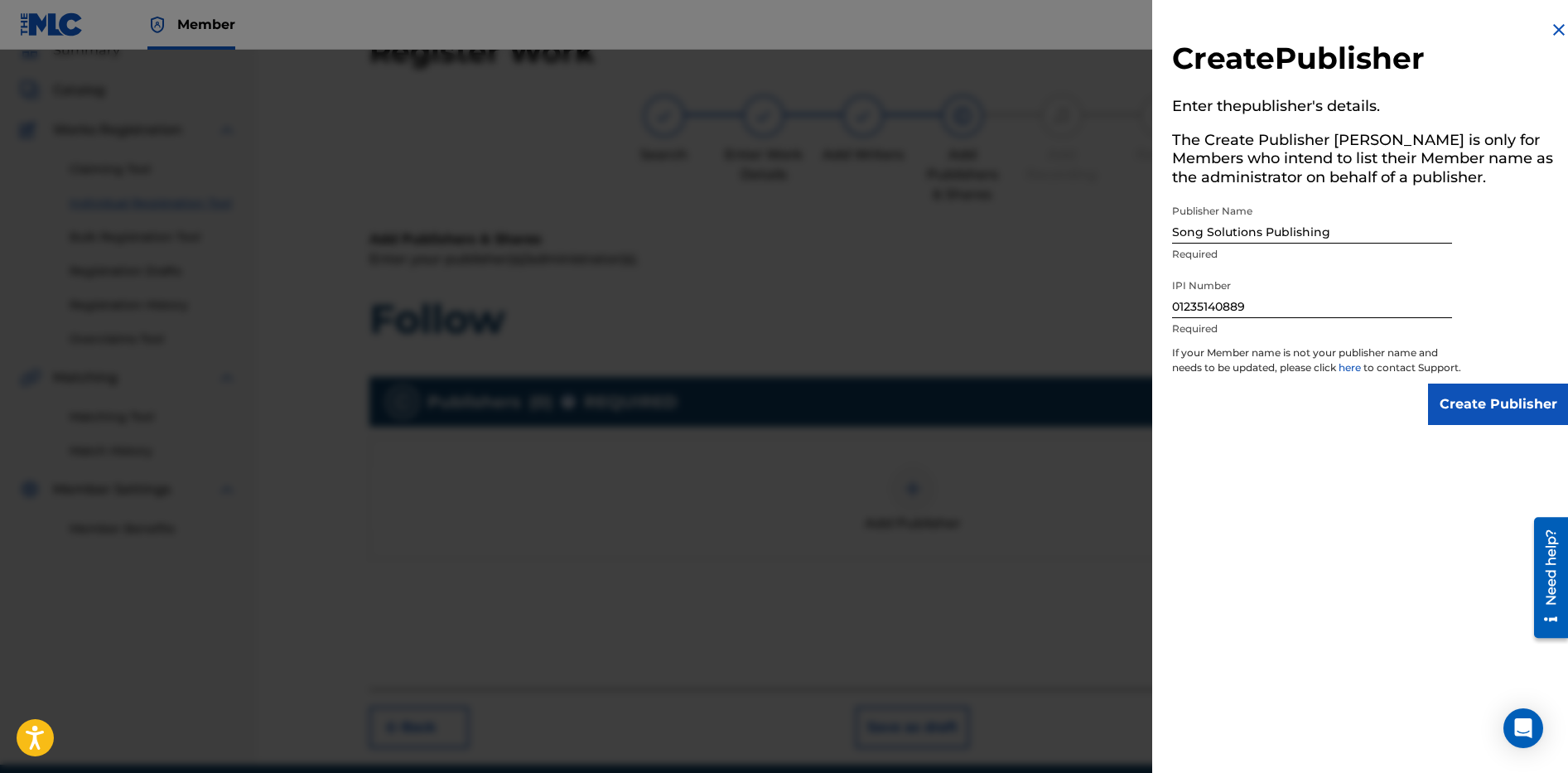 click on "Create Publisher" at bounding box center [1498, 404] 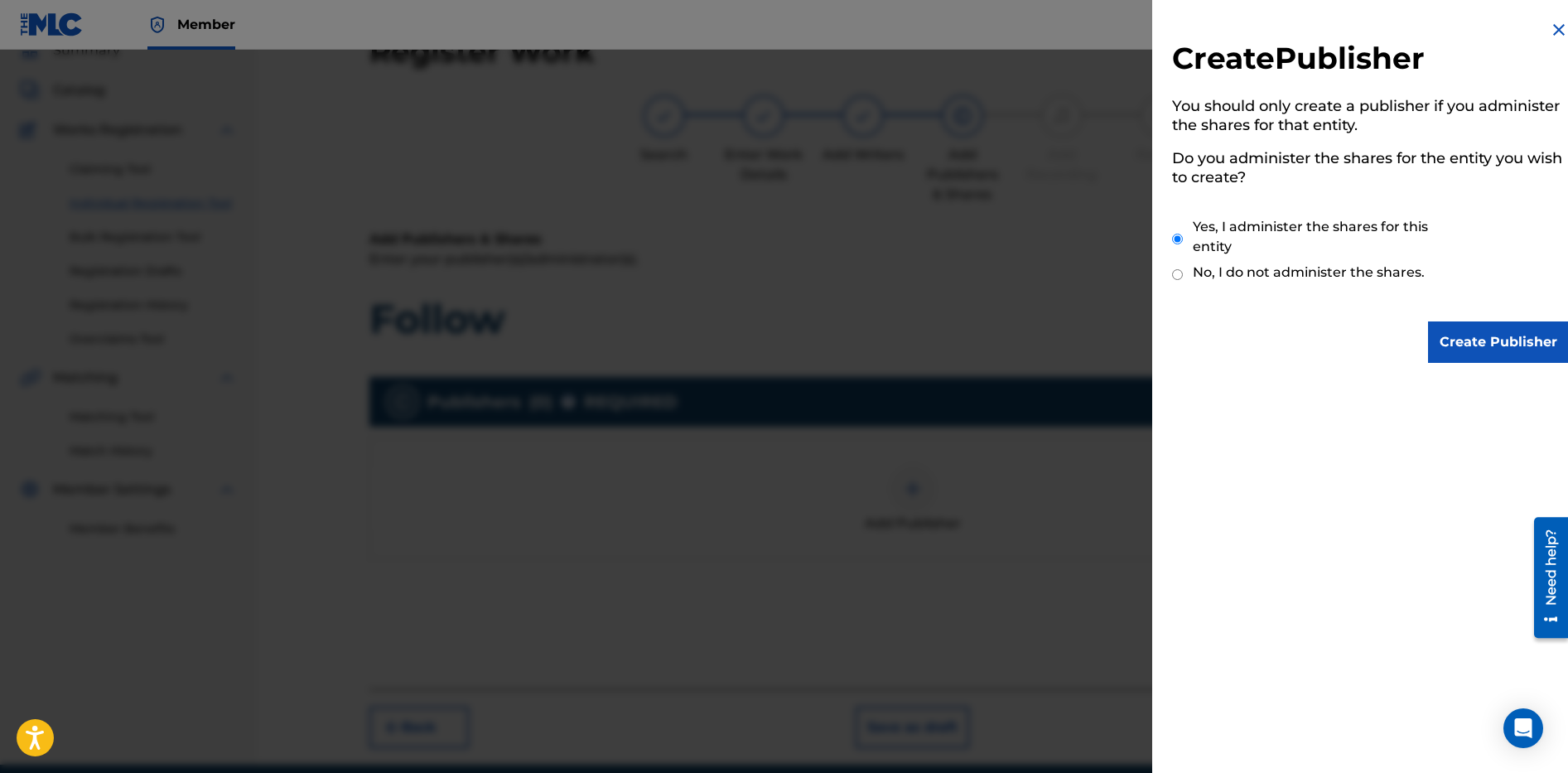 click on "Create Publisher" at bounding box center (1498, 342) 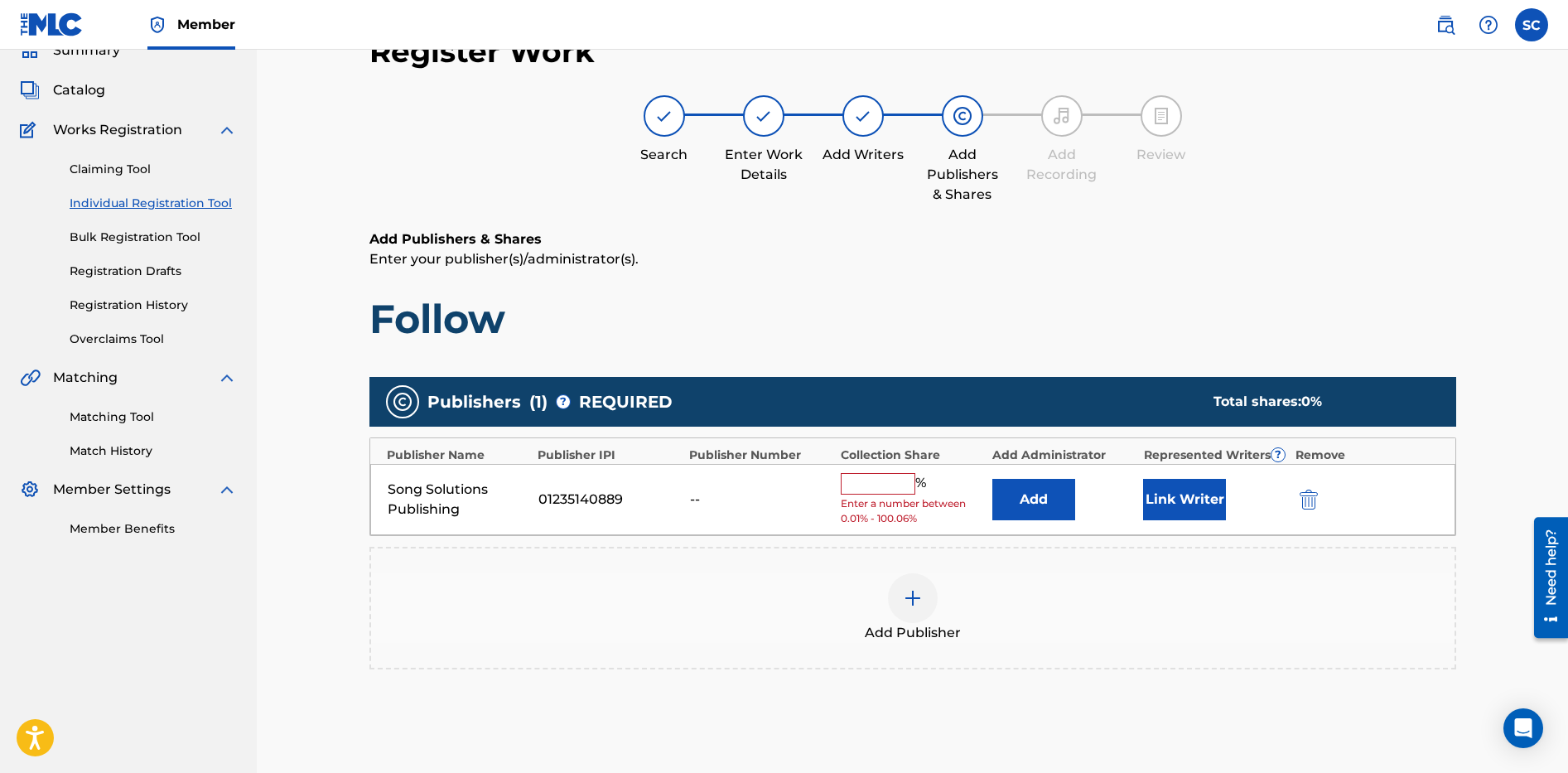 click at bounding box center (878, 484) 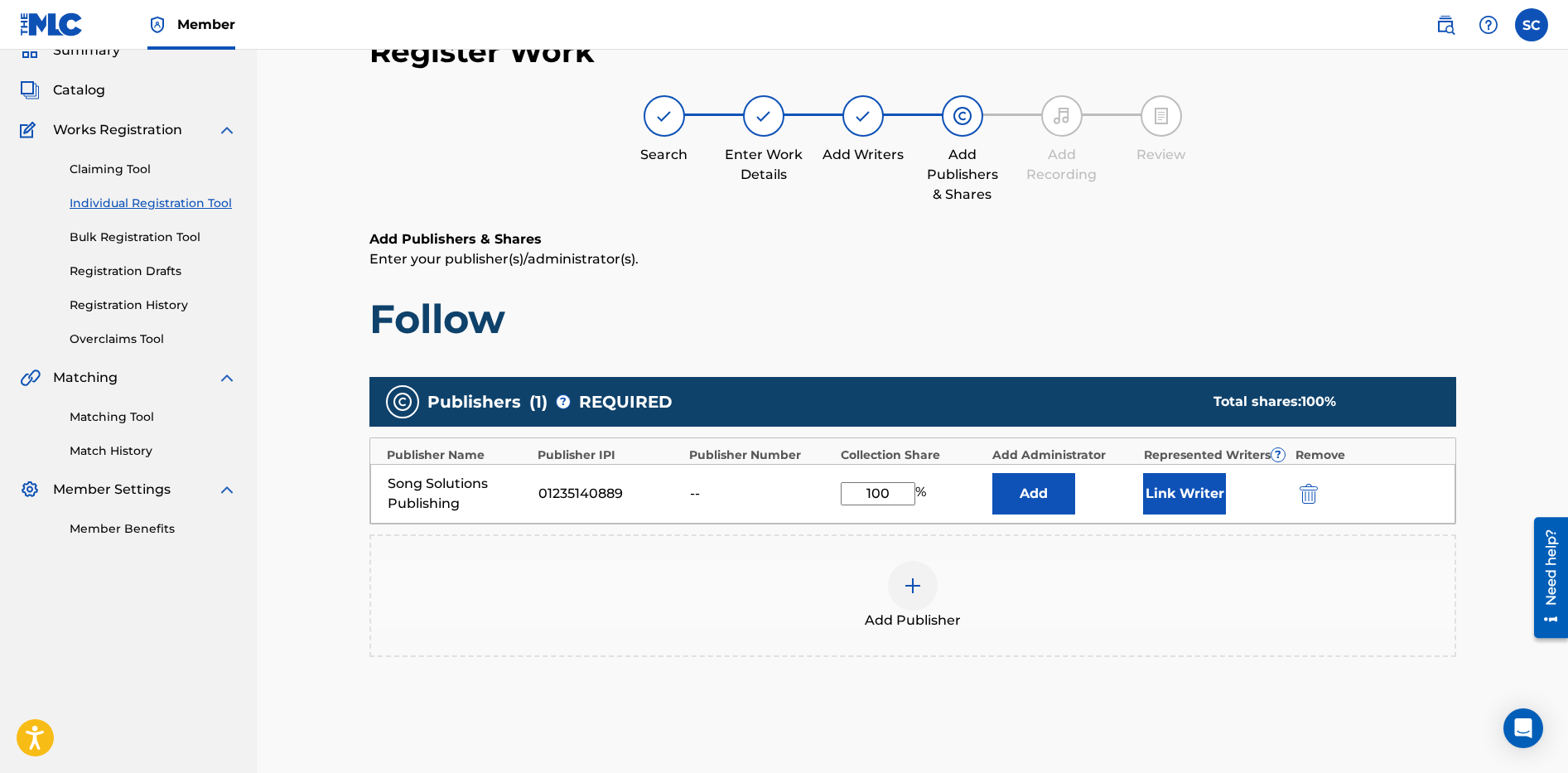 type on "100" 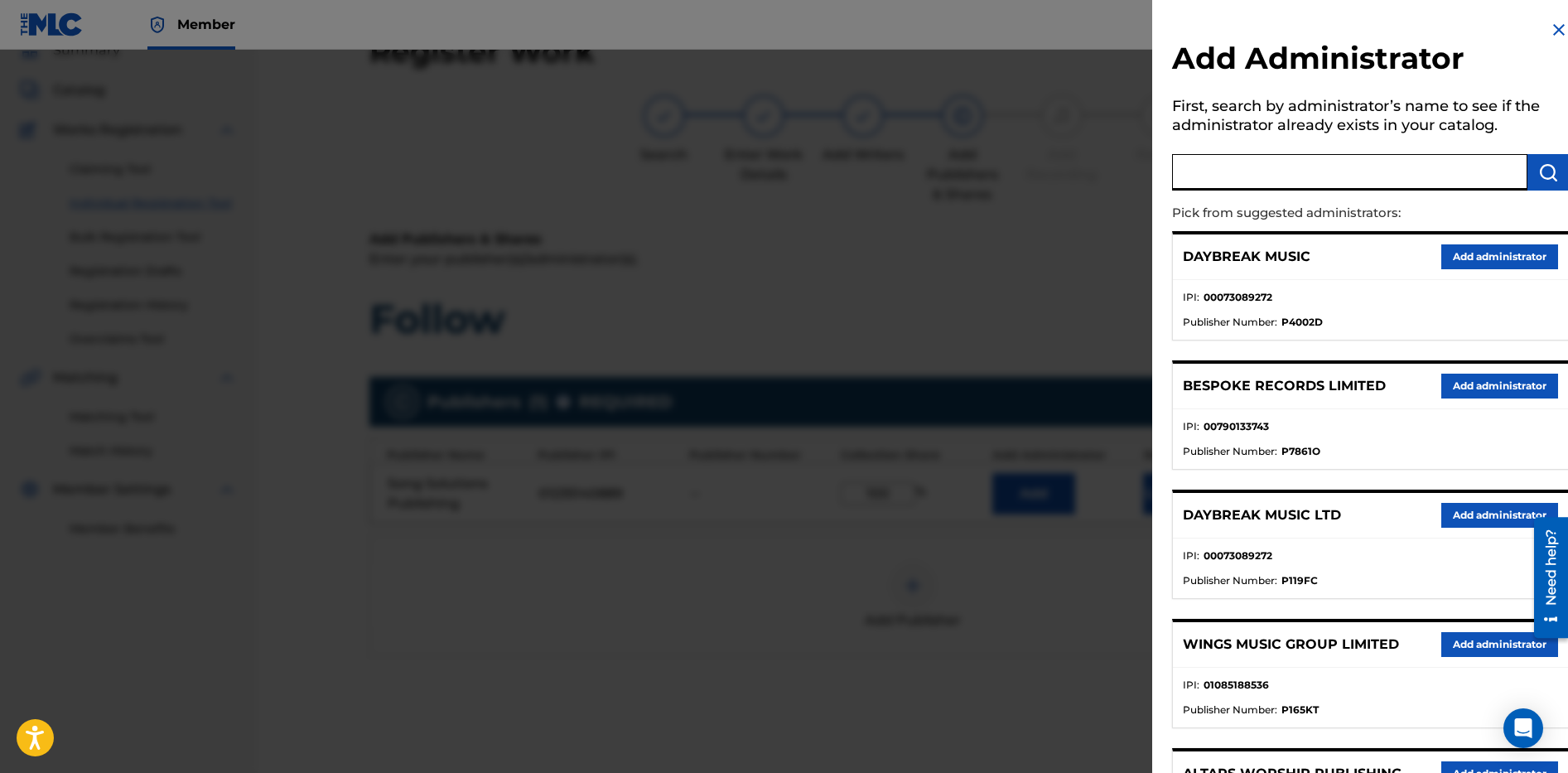 click at bounding box center [1349, 172] 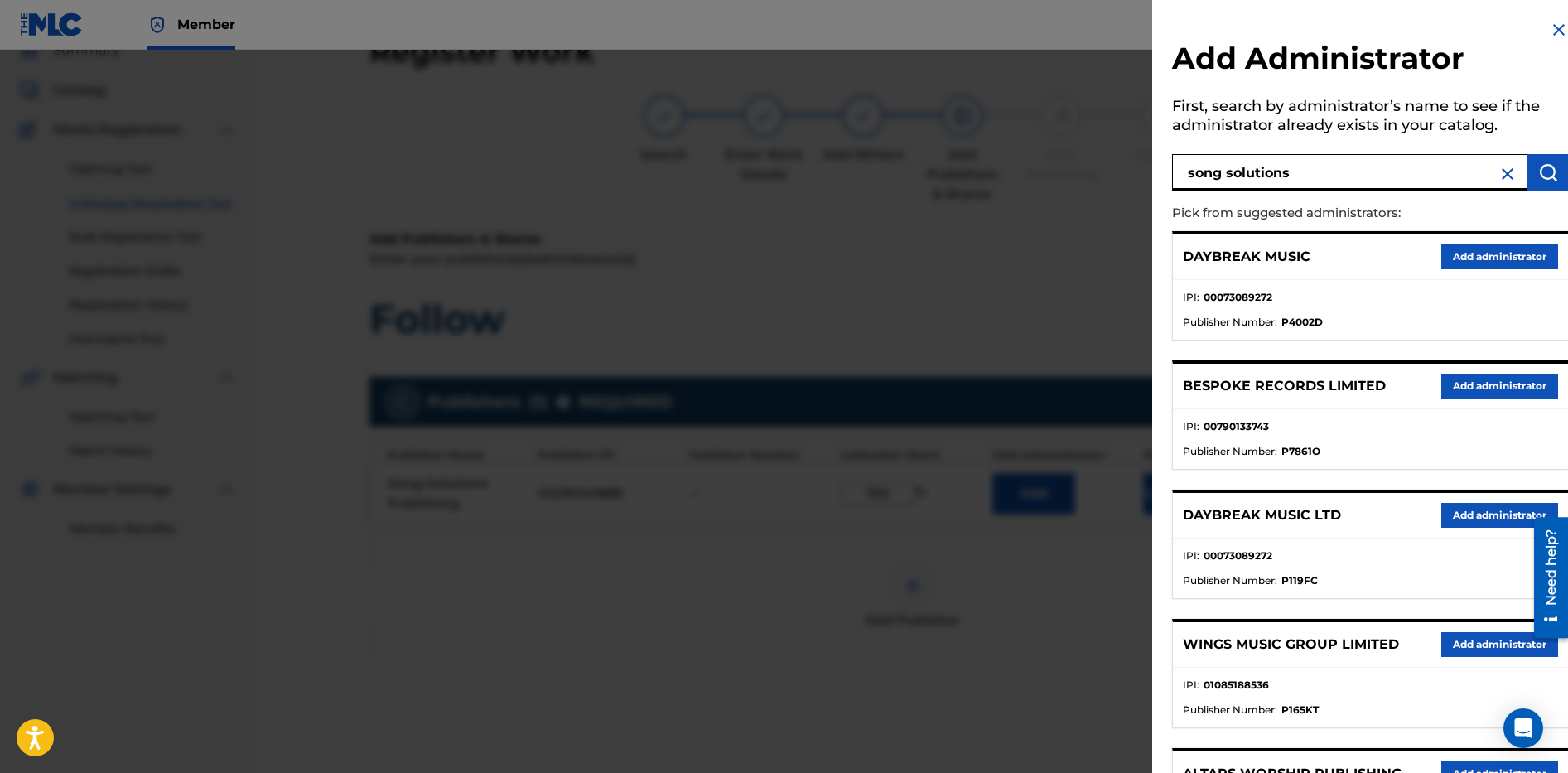 type on "song solutions" 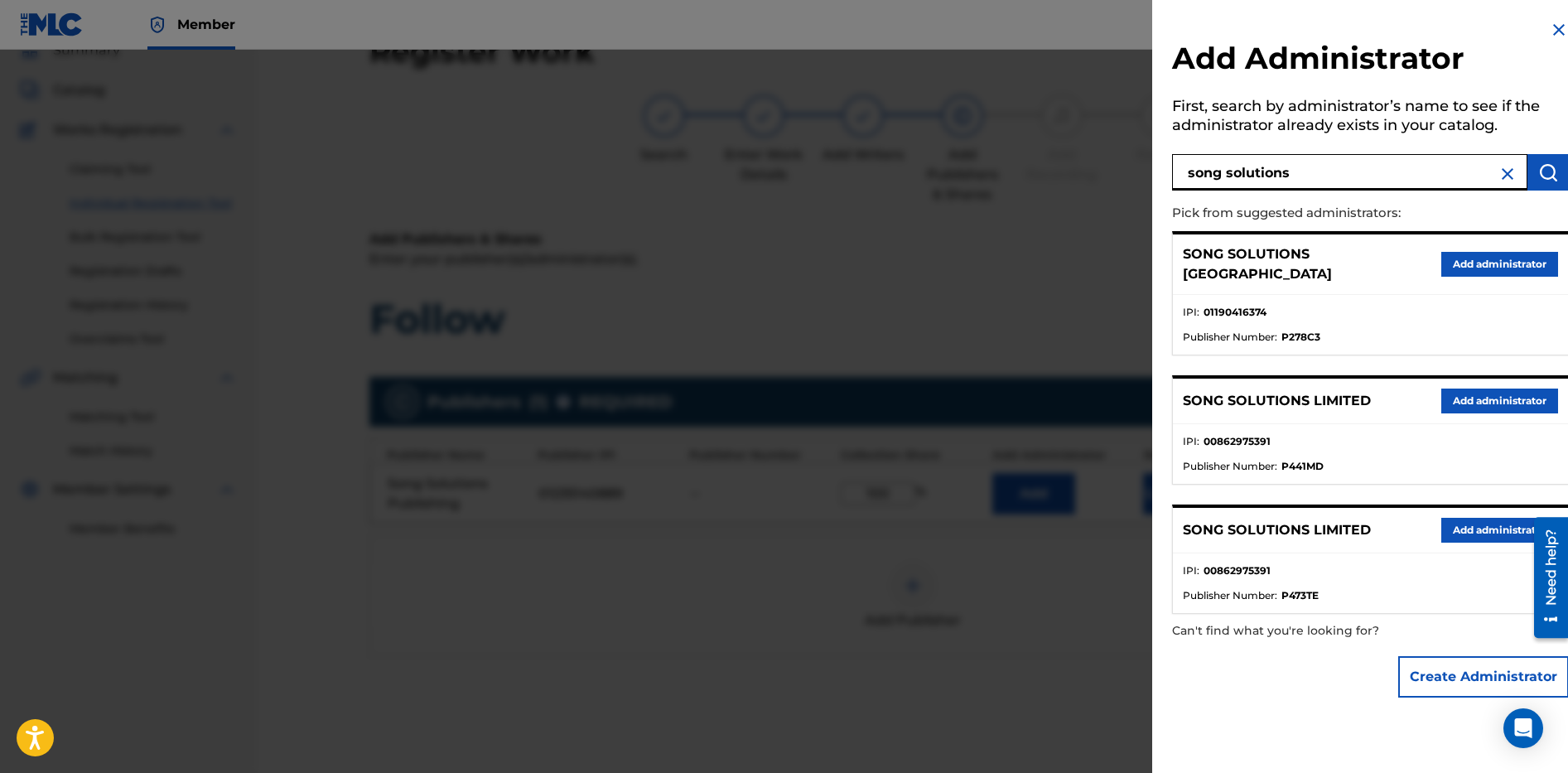 click on "Add administrator" at bounding box center (1499, 264) 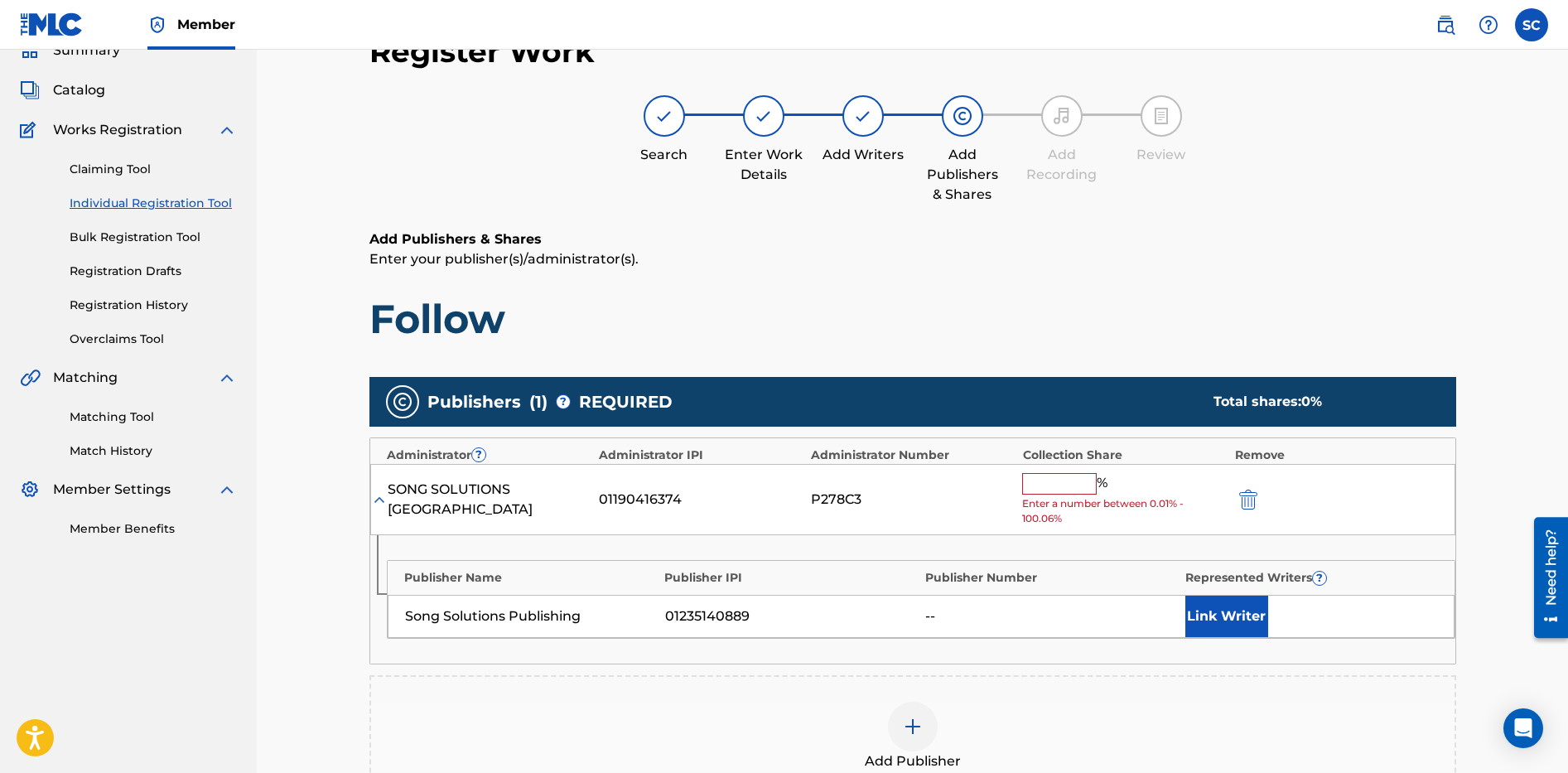 click at bounding box center (1059, 484) 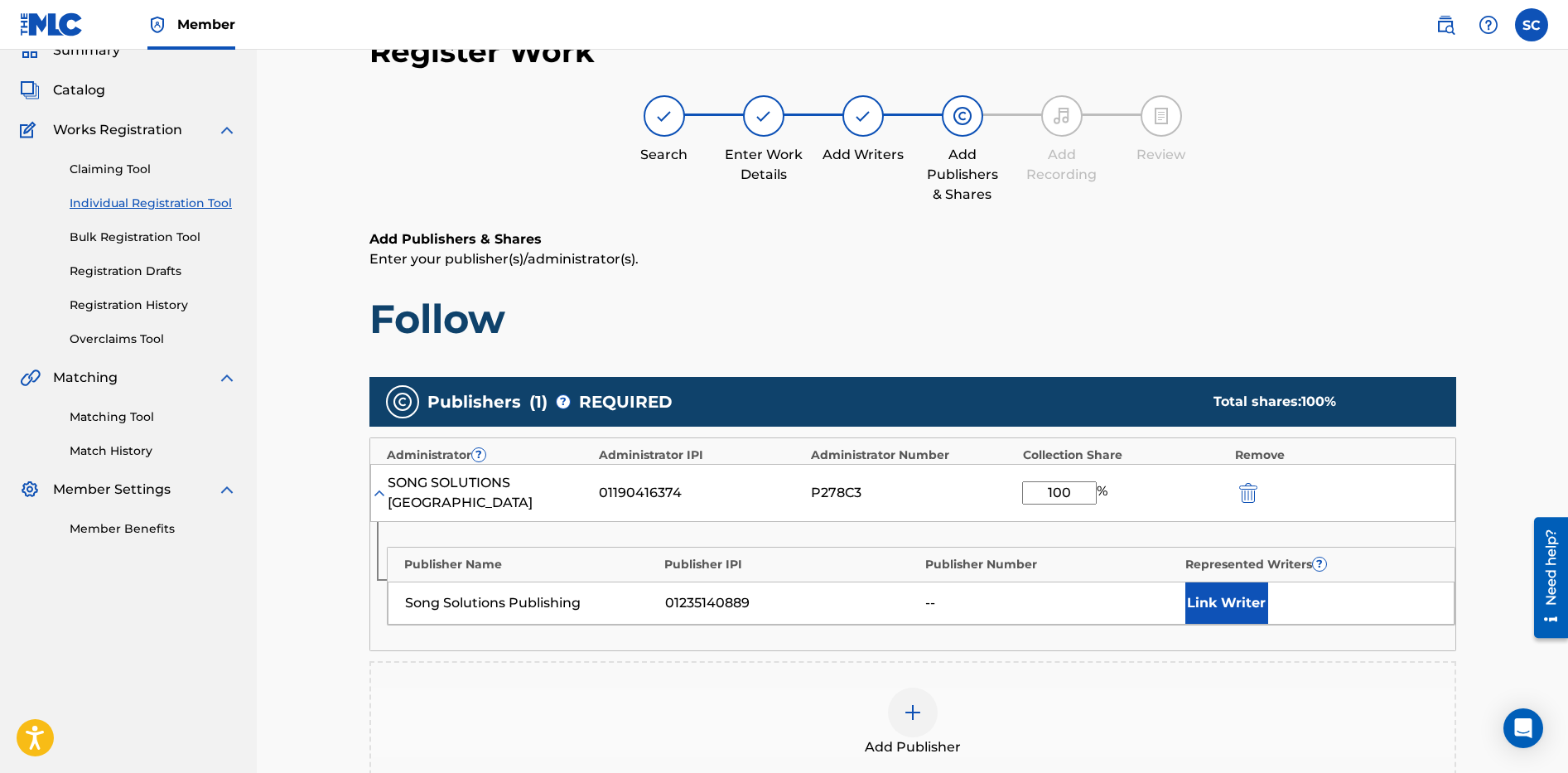 type on "100" 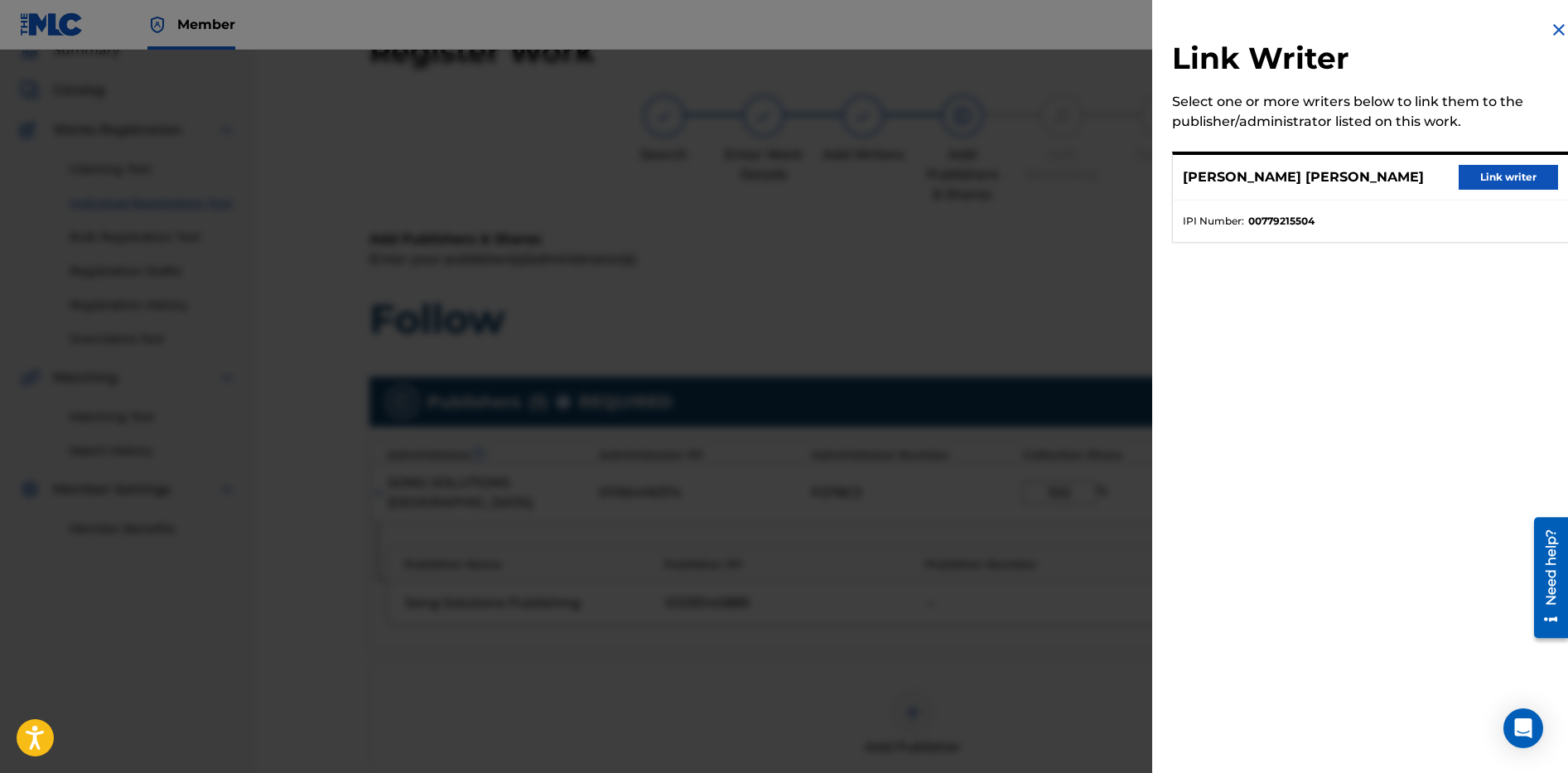 click on "Link writer" at bounding box center (1508, 177) 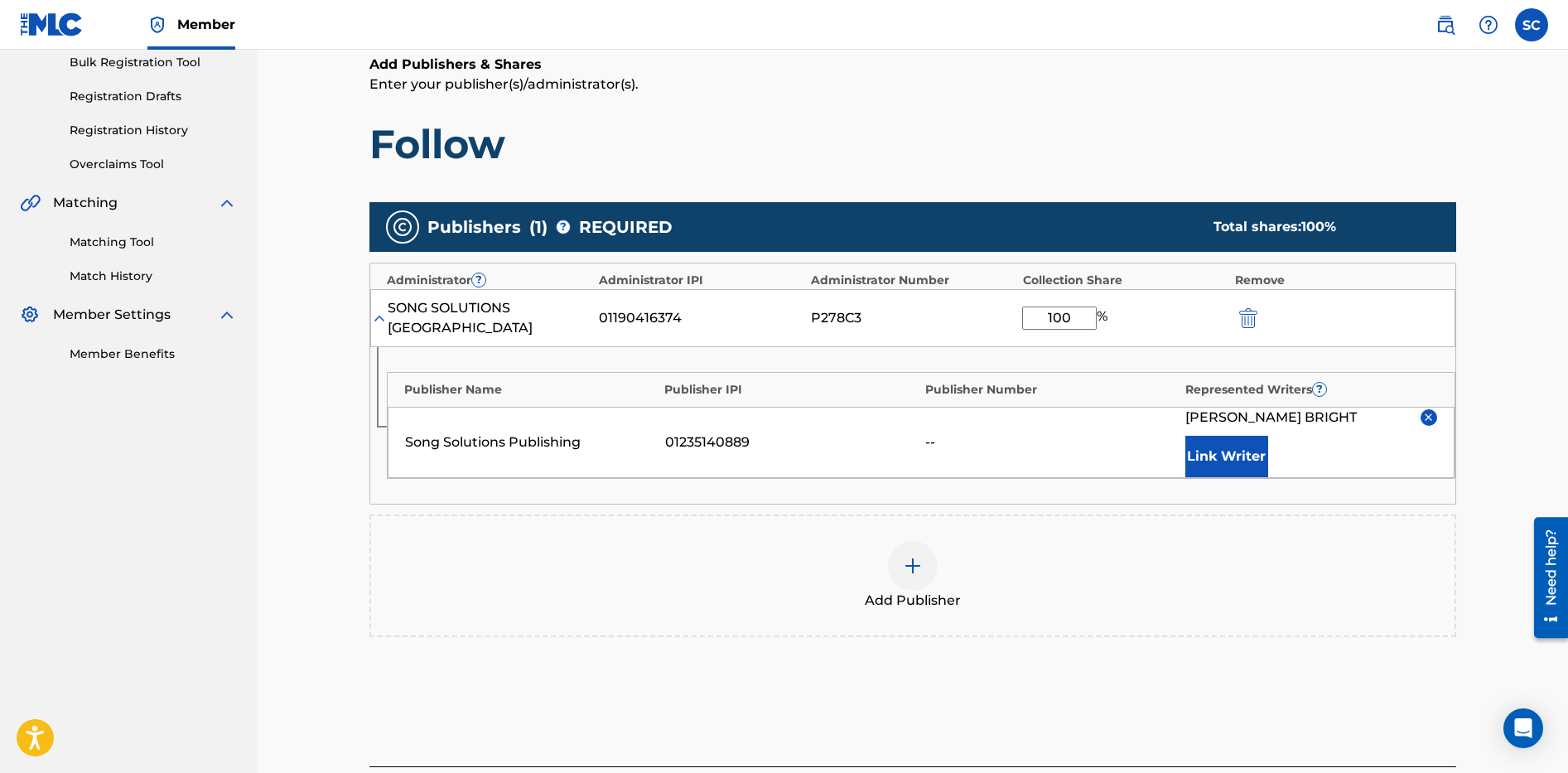 scroll, scrollTop: 381, scrollLeft: 0, axis: vertical 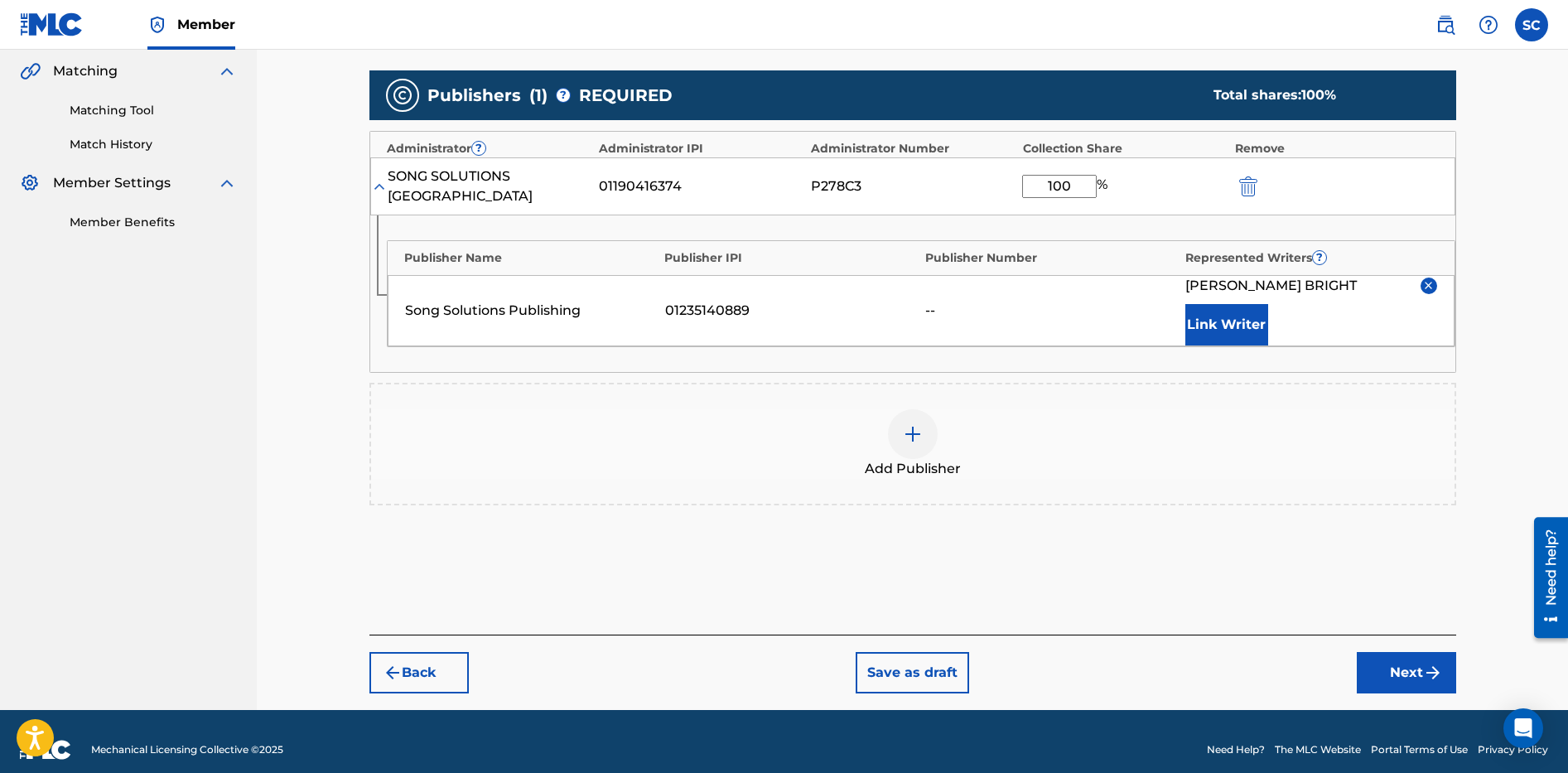 click on "Next" at bounding box center [1406, 673] 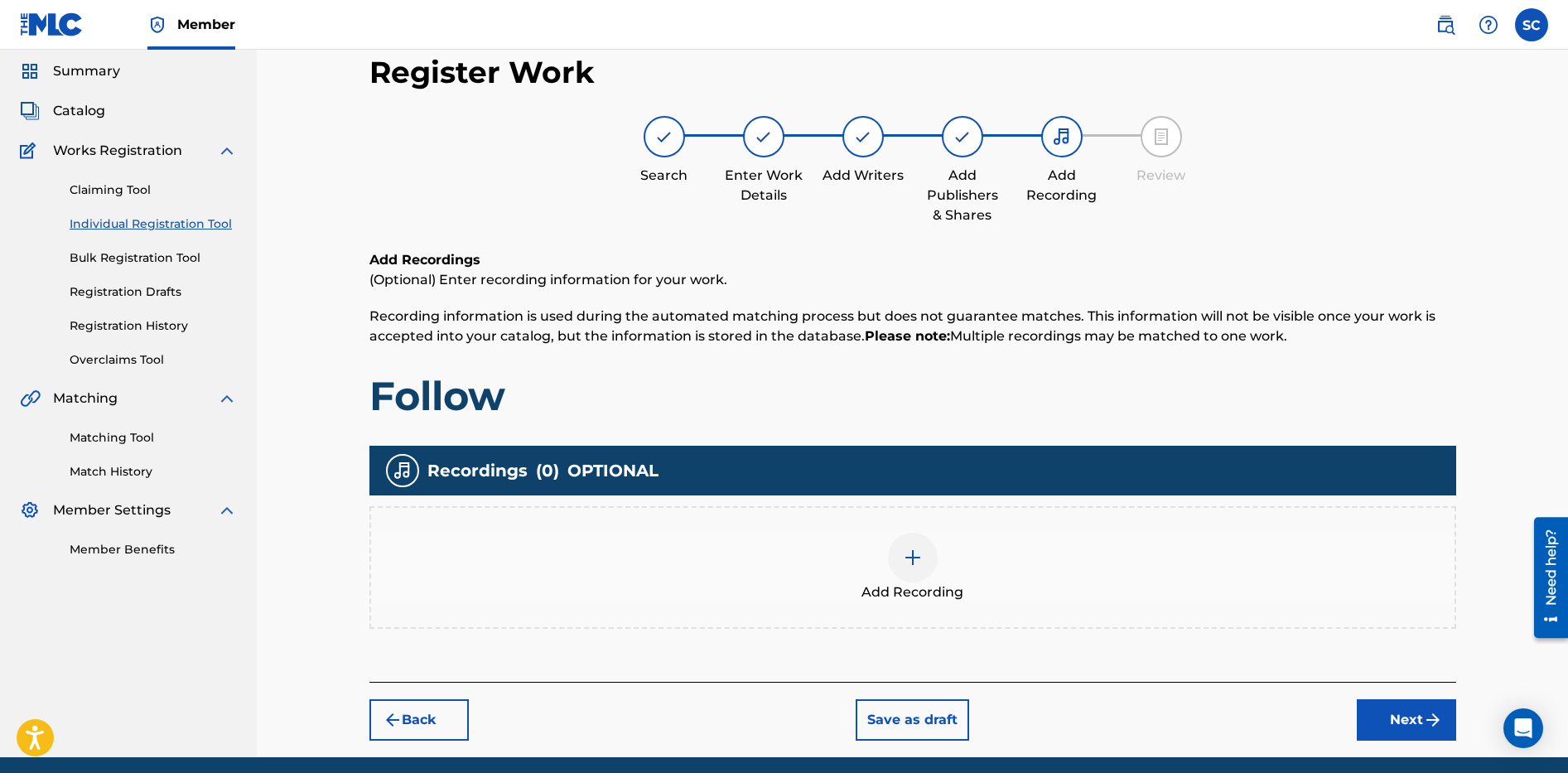 scroll, scrollTop: 75, scrollLeft: 0, axis: vertical 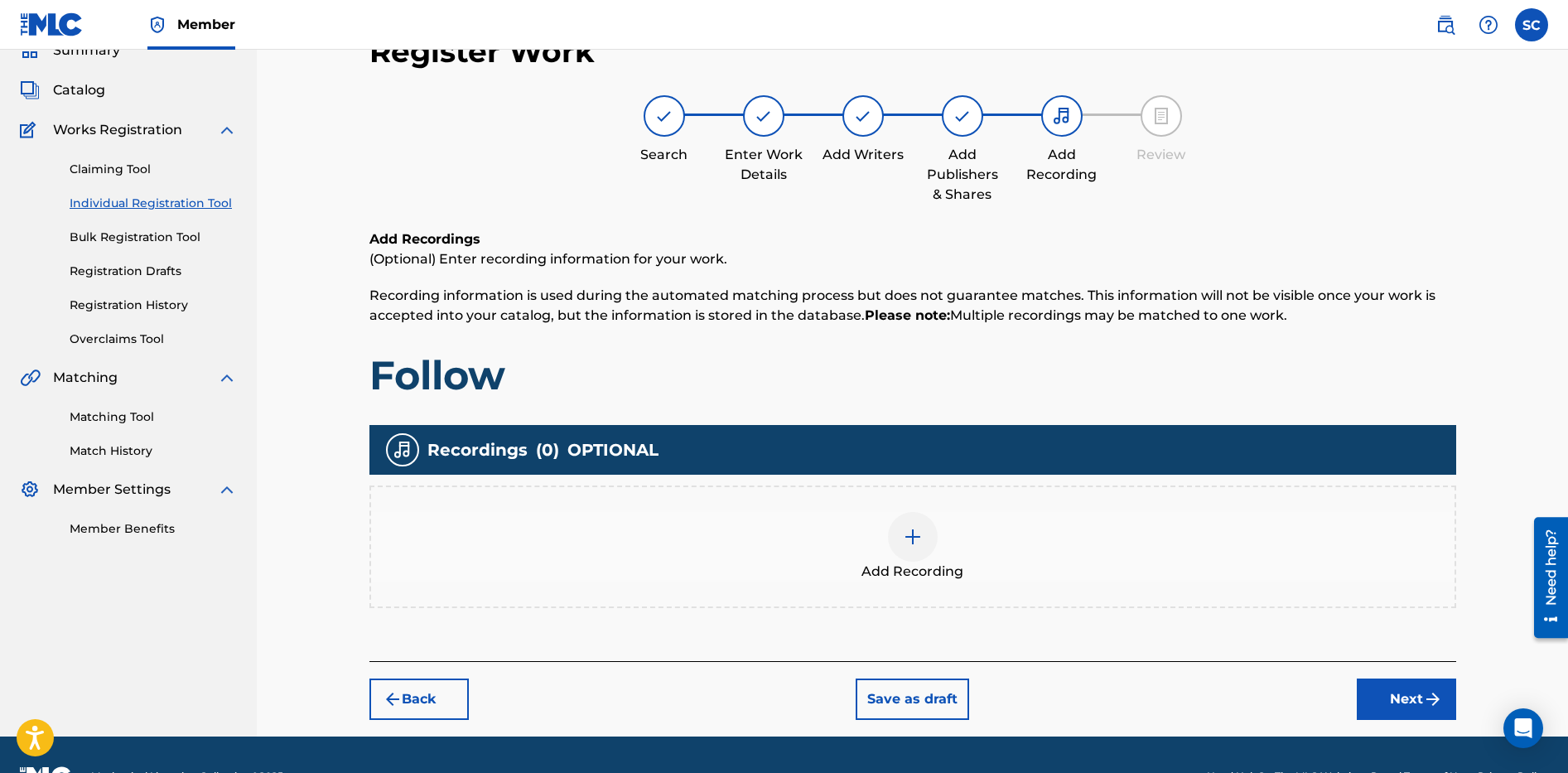 click at bounding box center [913, 537] 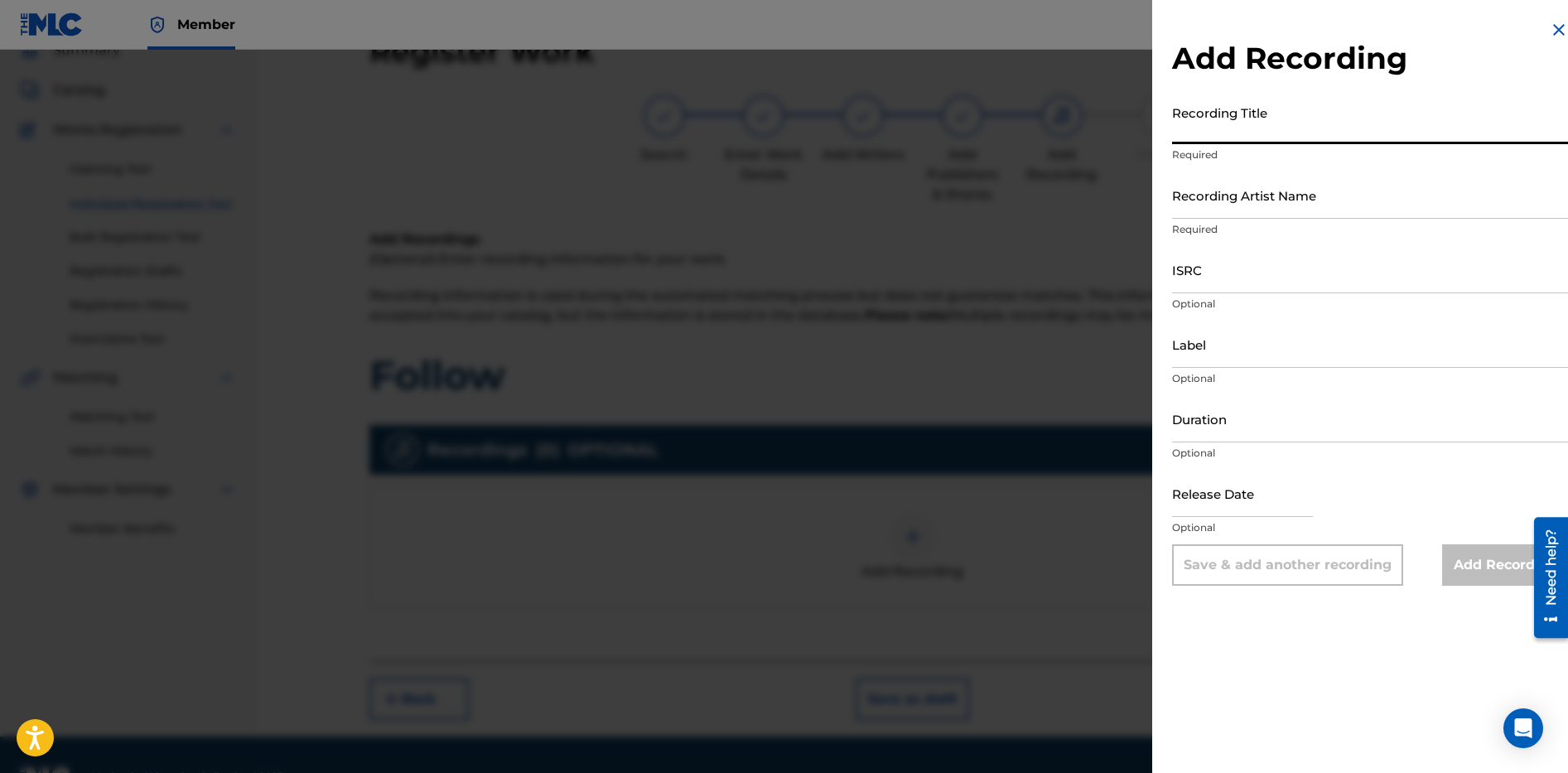click on "Recording Title" at bounding box center (1370, 120) 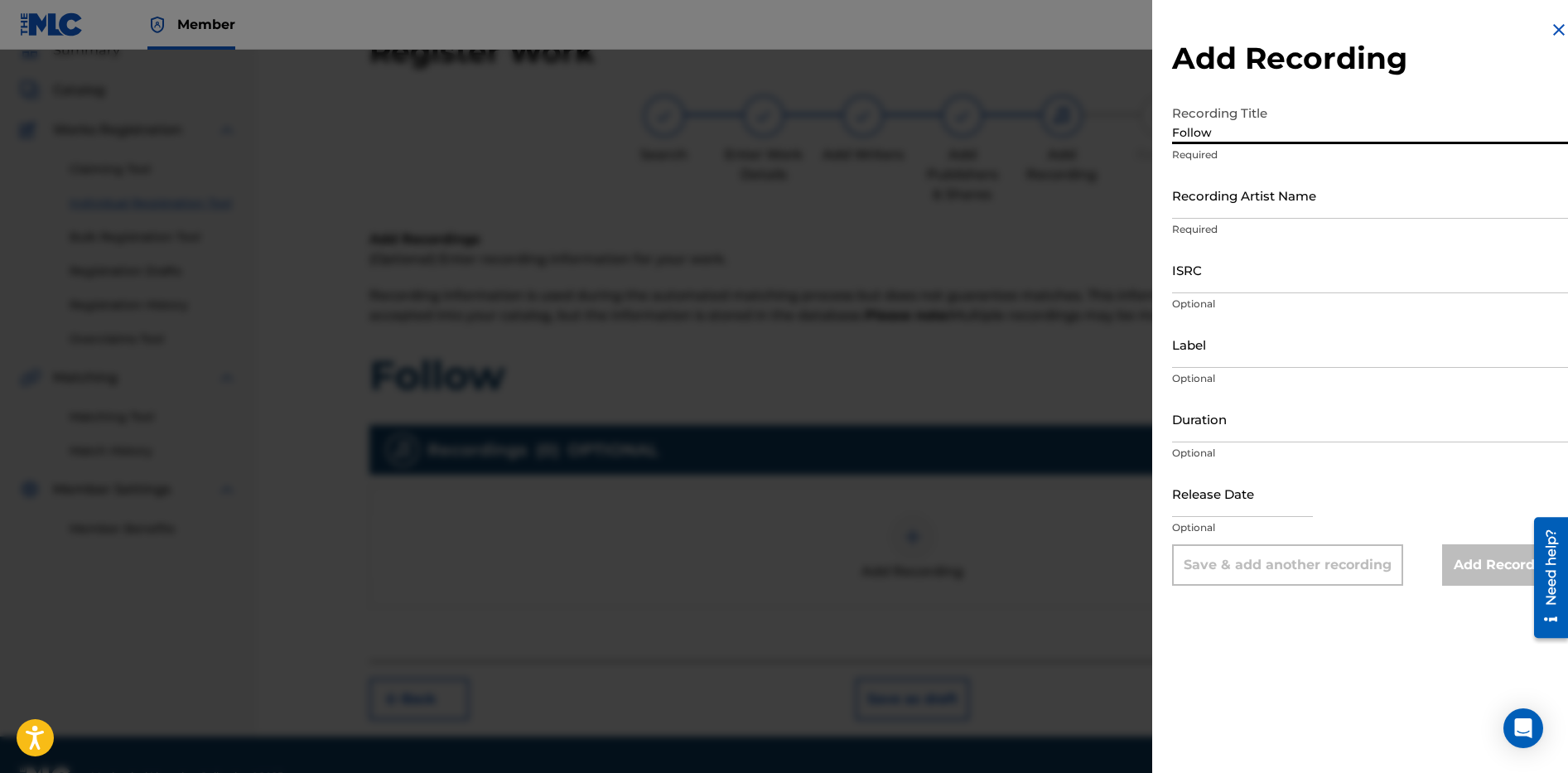 type on "Follow" 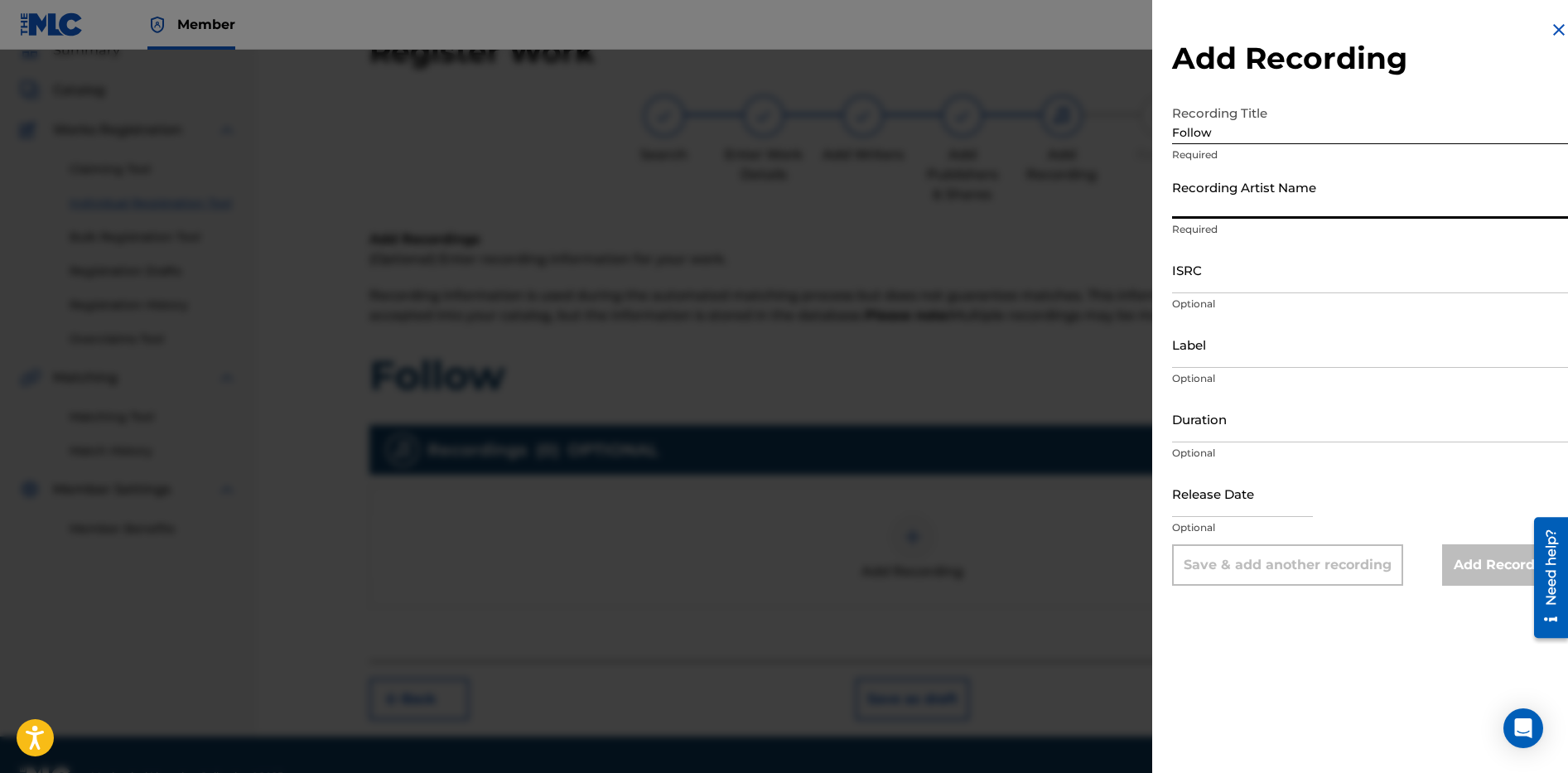 type on "[PERSON_NAME]" 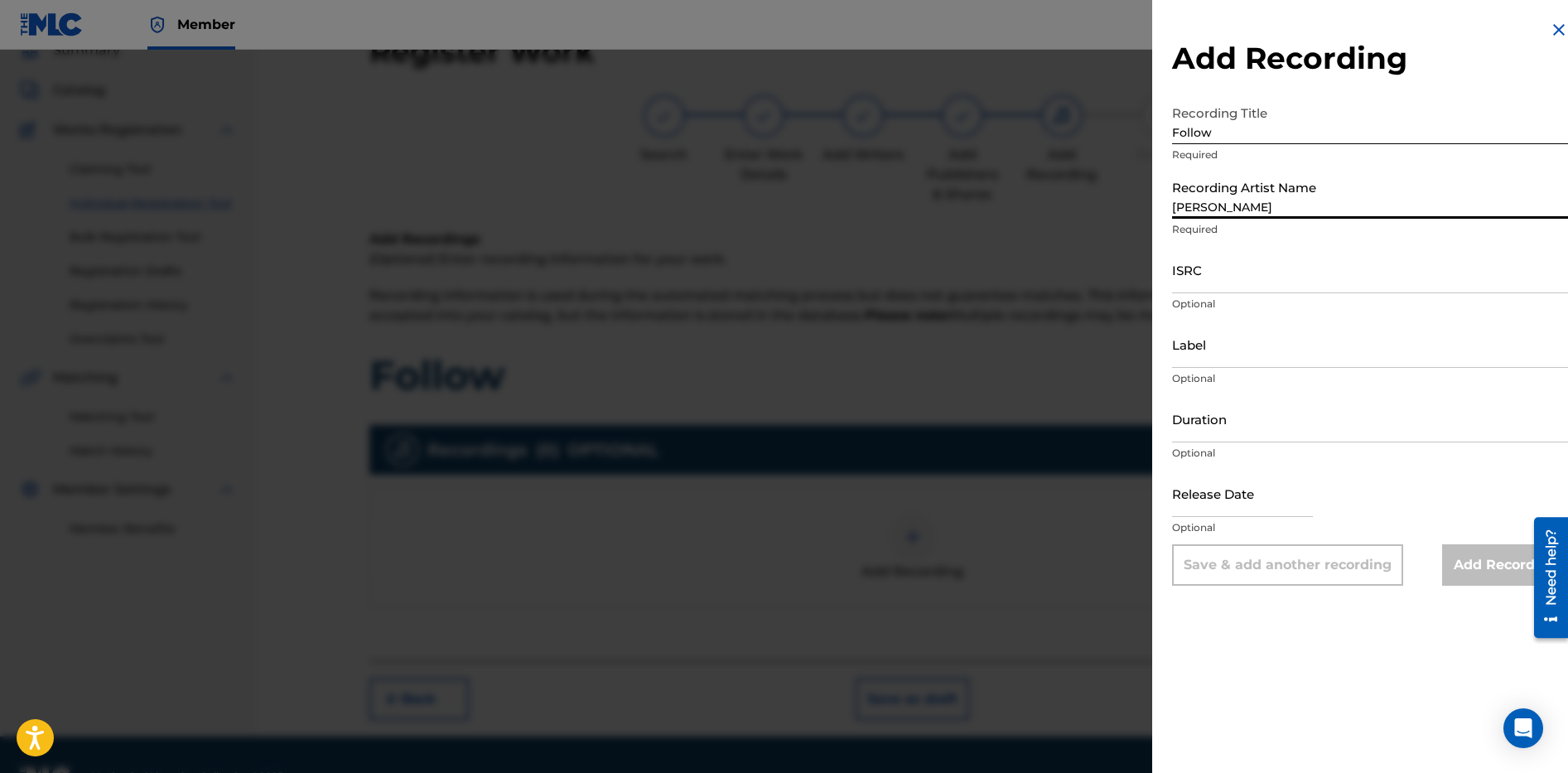 type on "[DATE]" 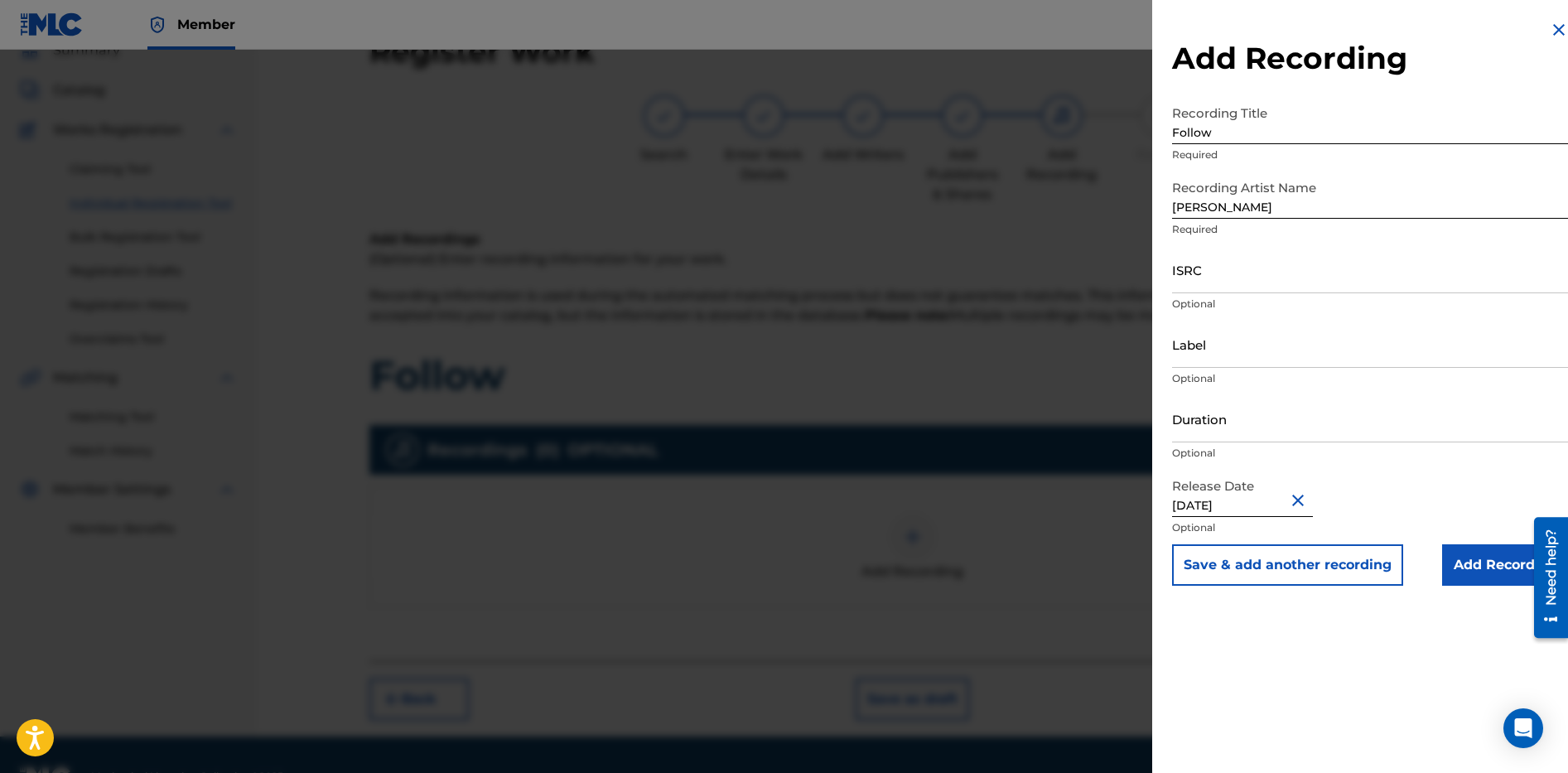 click on "ISRC" at bounding box center (1370, 269) 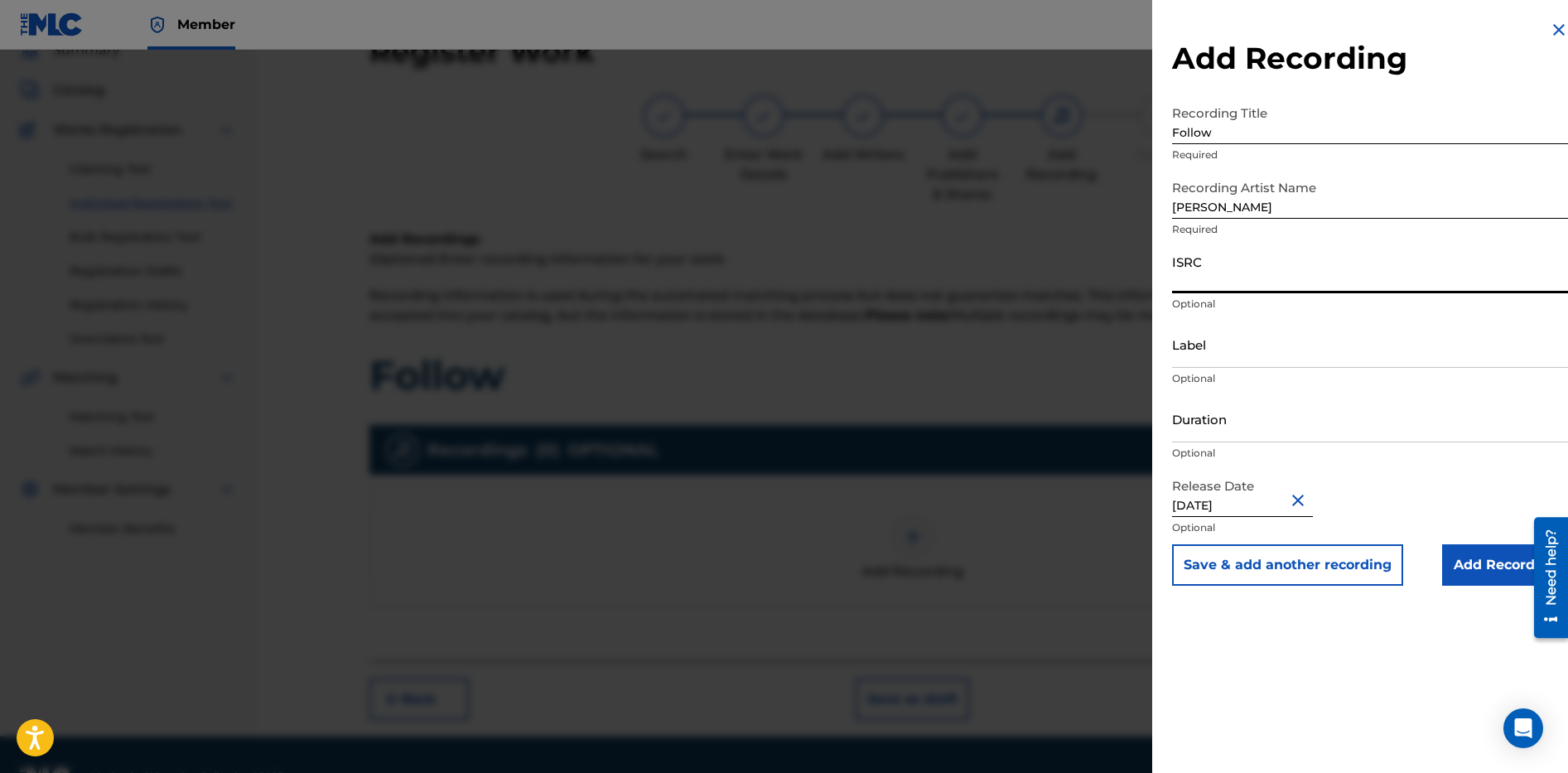 paste on "TCACS1650542" 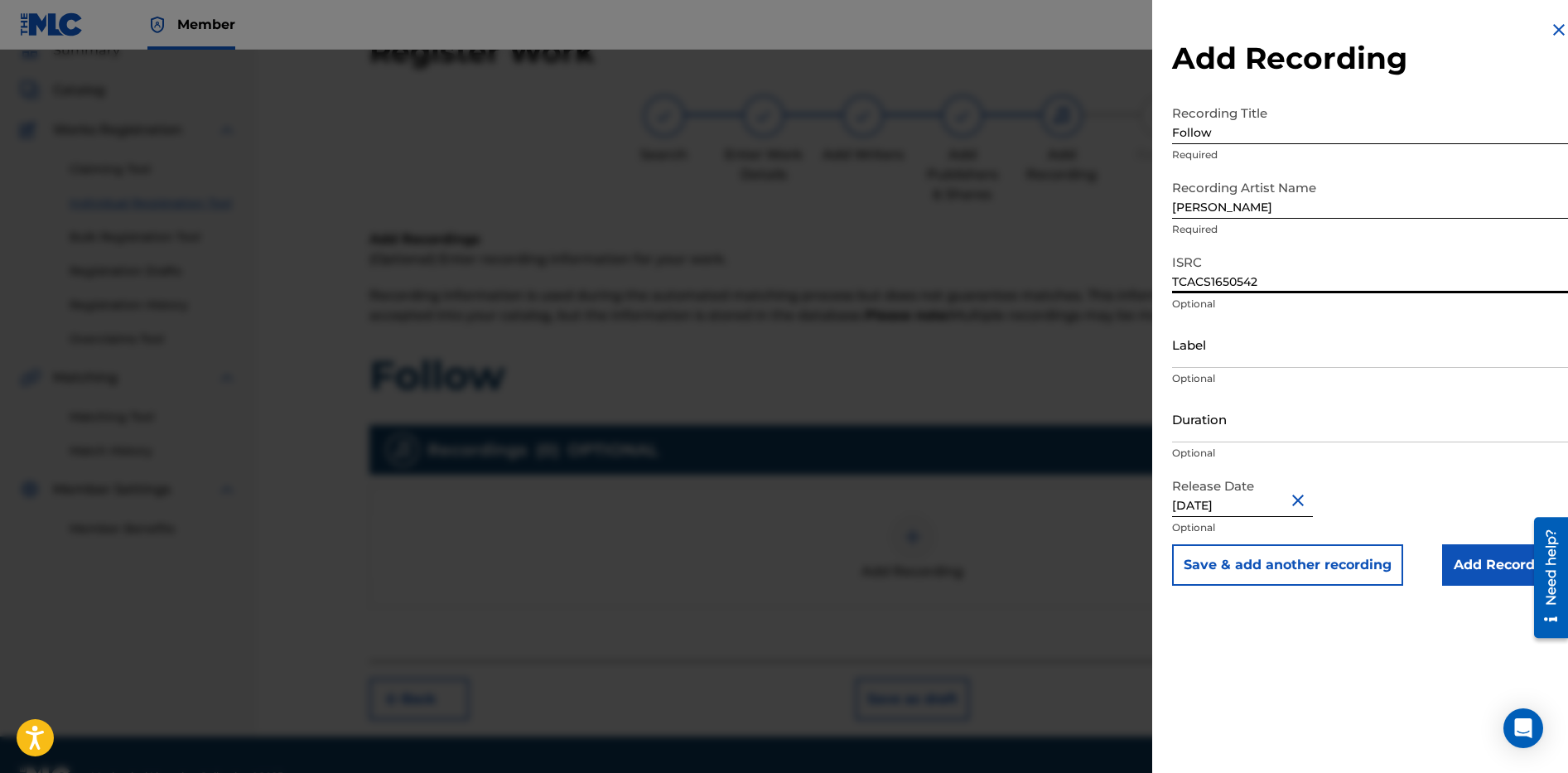 type on "TCACS1650542" 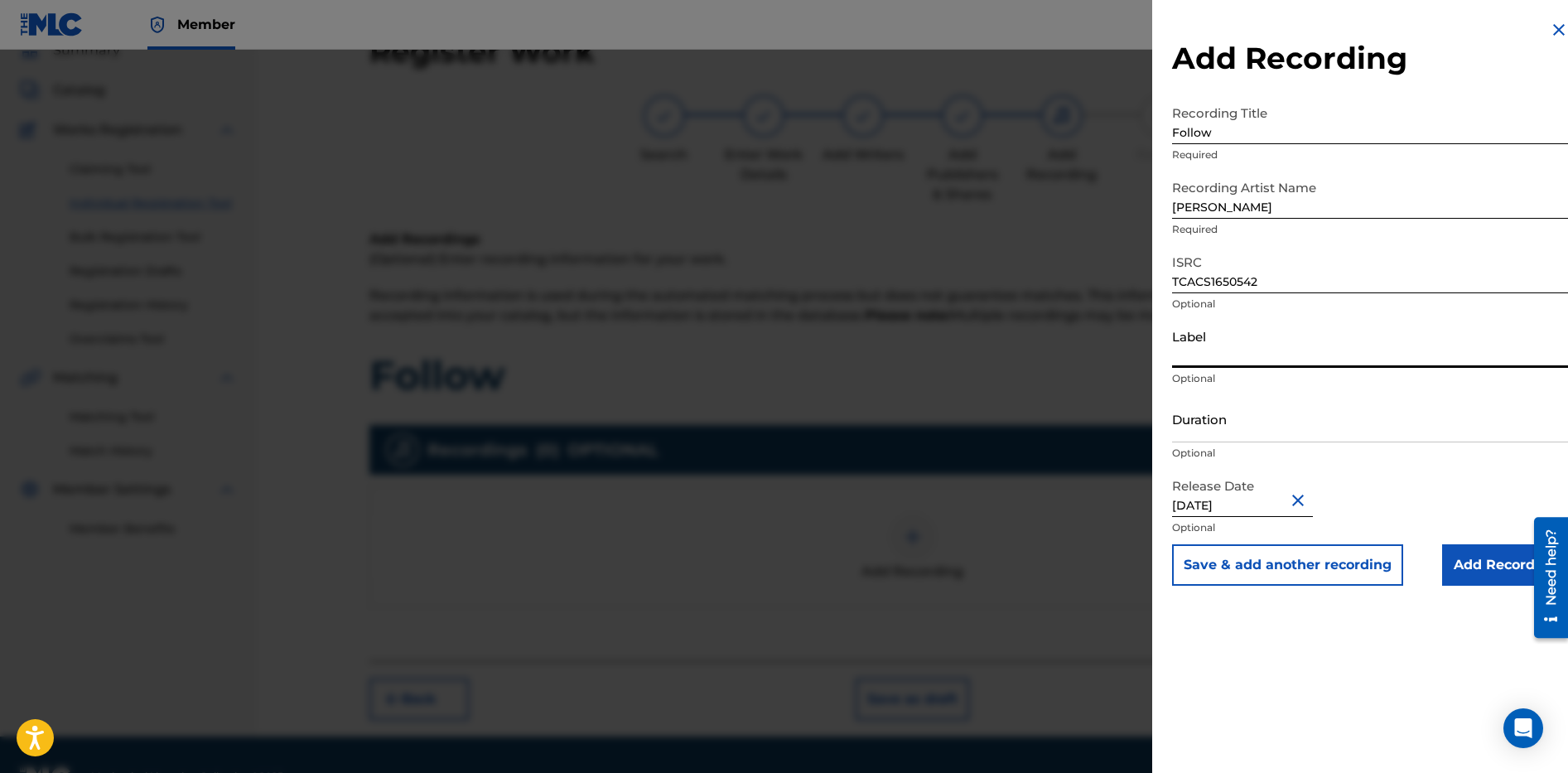 click on "Label" at bounding box center (1370, 344) 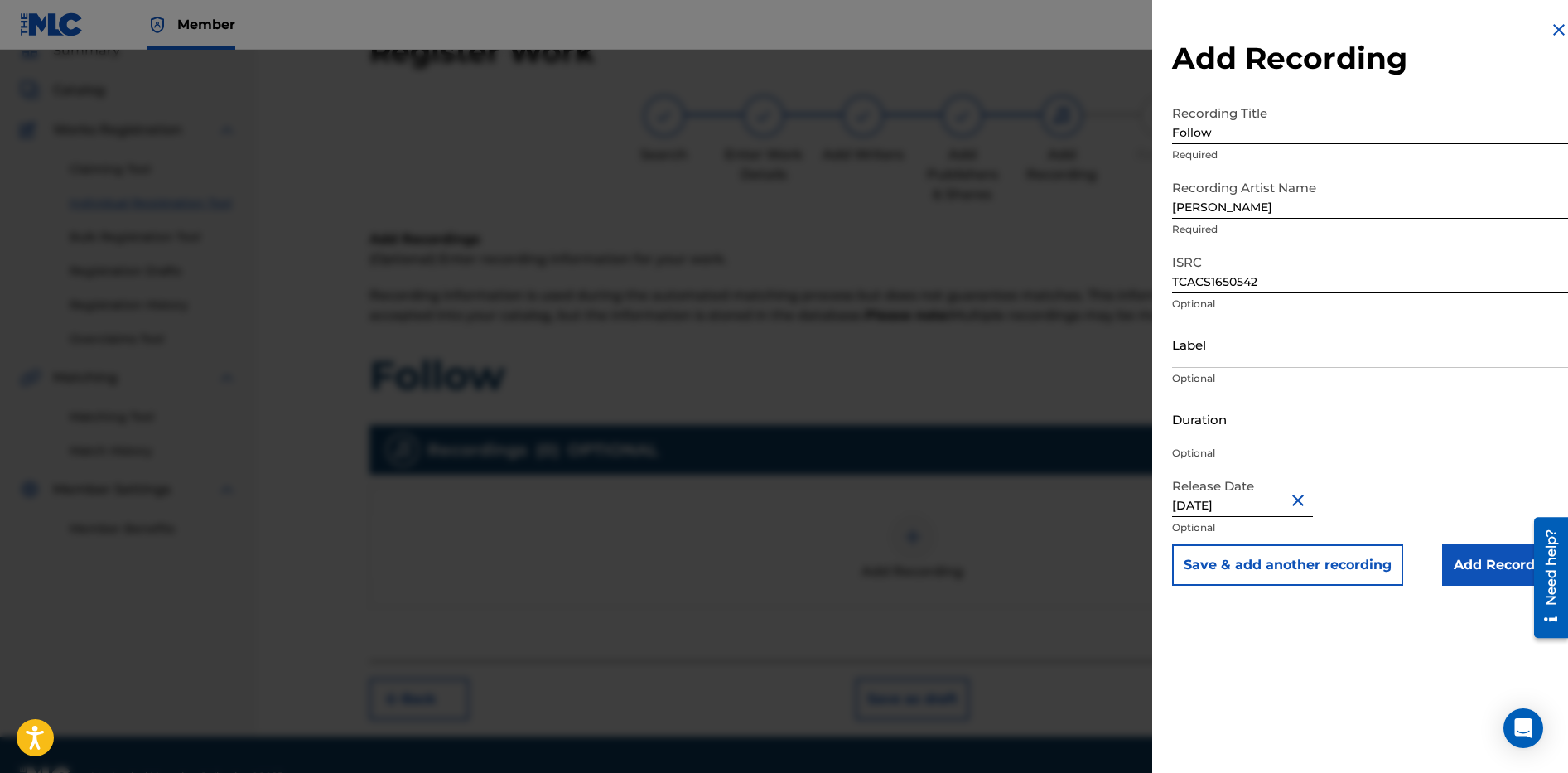 click at bounding box center [1300, 500] 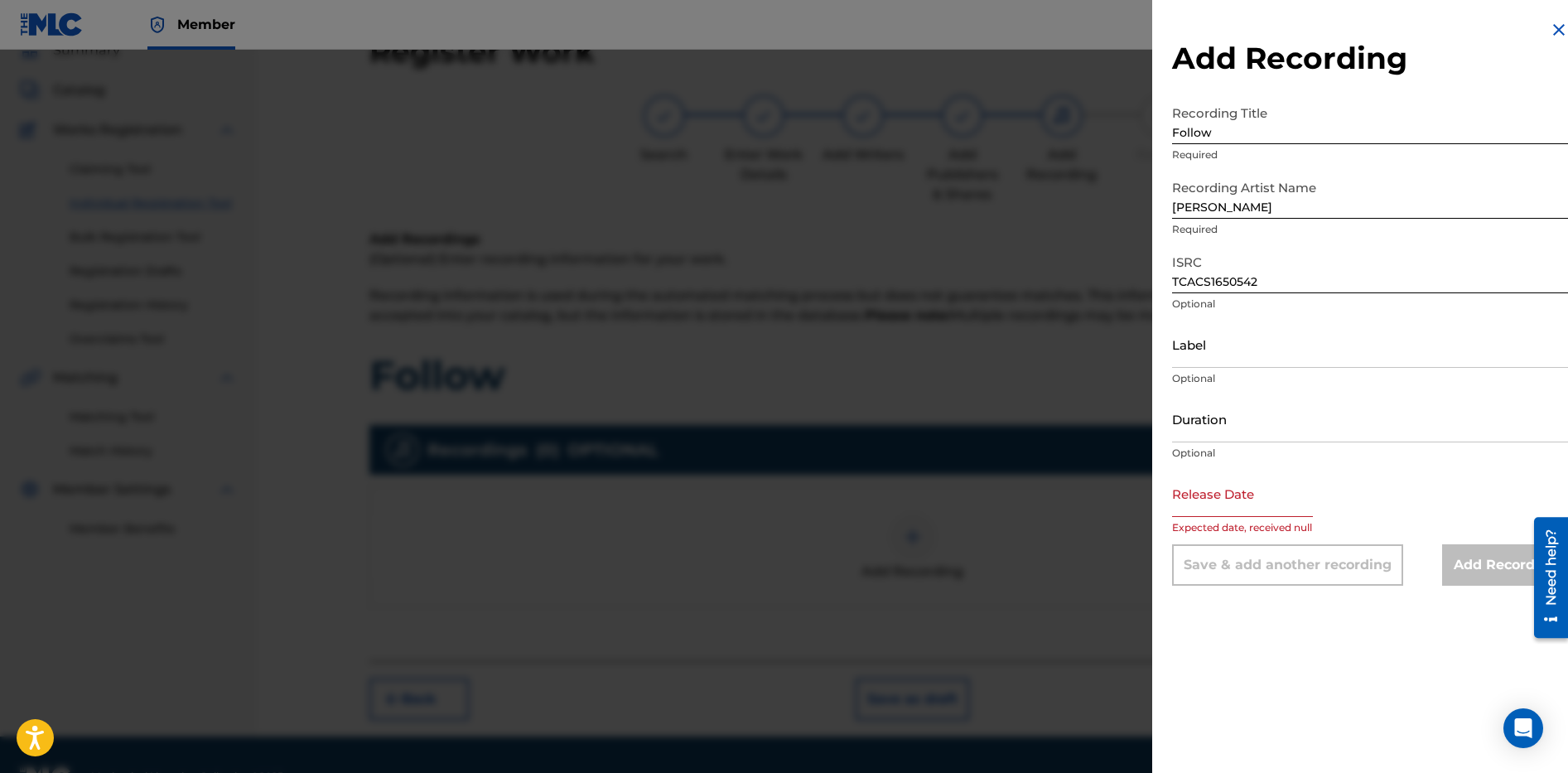 click at bounding box center [1242, 493] 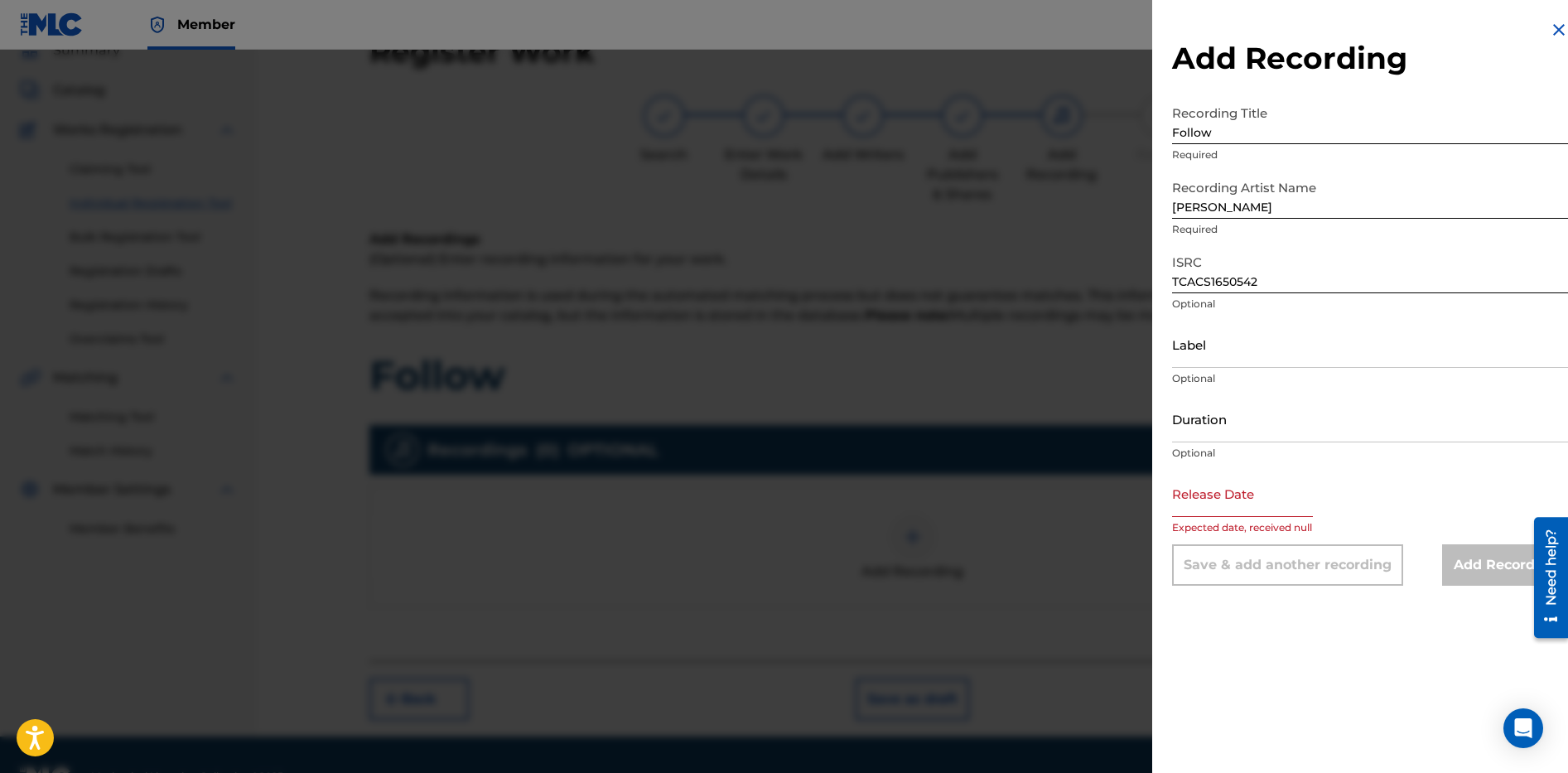 select on "6" 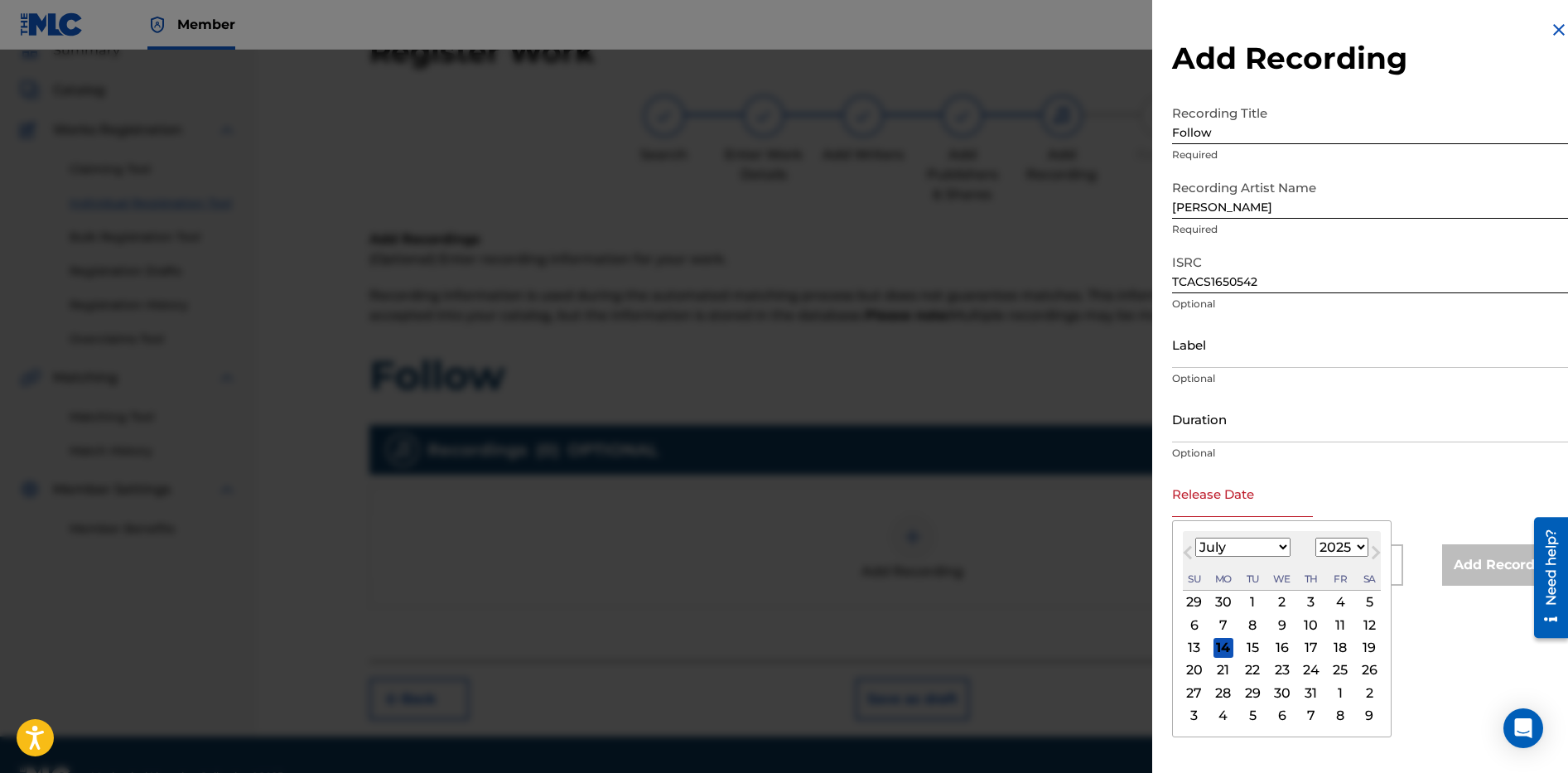 click at bounding box center [1242, 493] 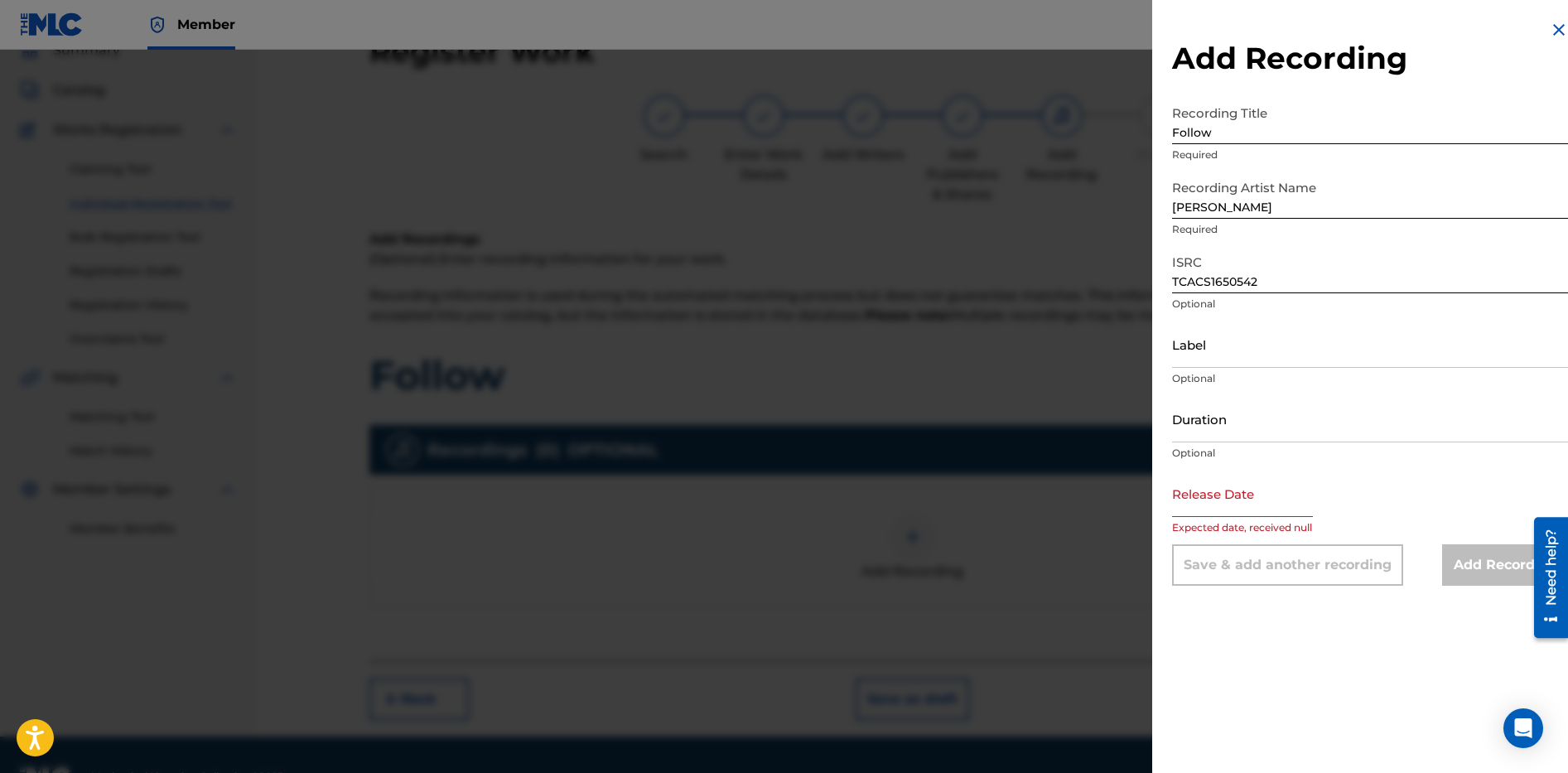 click at bounding box center (1242, 493) 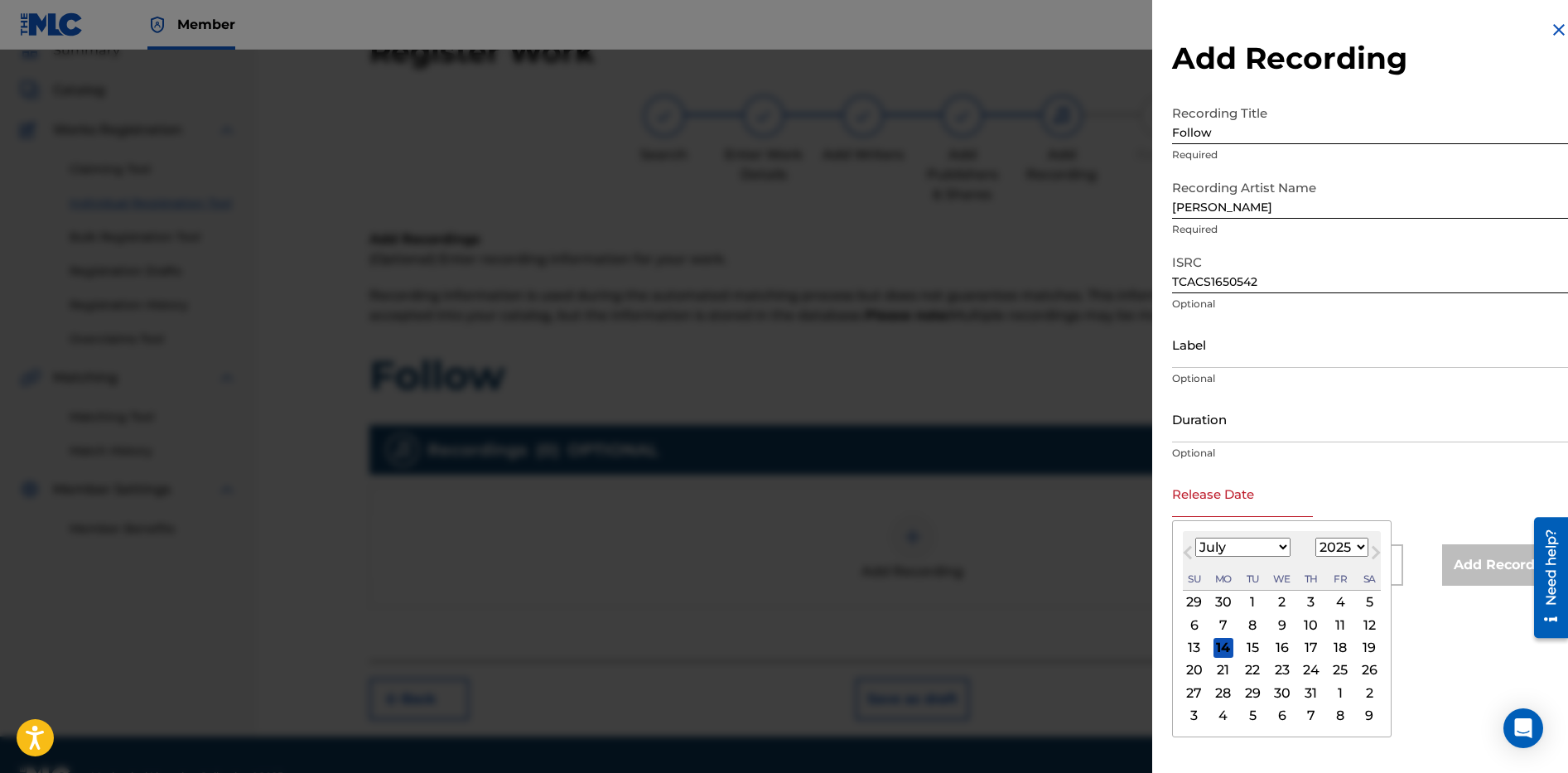 click on "July [DATE] February March April May June July August September October November [DATE] 1901 1902 1903 1904 1905 1906 1907 1908 1909 1910 1911 1912 1913 1914 1915 1916 1917 1918 1919 1920 1921 1922 1923 1924 1925 1926 1927 1928 1929 1930 1931 1932 1933 1934 1935 1936 1937 1938 1939 1940 1941 1942 1943 1944 1945 1946 1947 1948 1949 1950 1951 1952 1953 1954 1955 1956 1957 1958 1959 1960 1961 1962 1963 1964 1965 1966 1967 1968 1969 1970 1971 1972 1973 1974 1975 1976 1977 1978 1979 1980 1981 1982 1983 1984 1985 1986 1987 1988 1989 1990 1991 1992 1993 1994 1995 1996 1997 1998 1999 2000 2001 2002 2003 2004 2005 2006 2007 2008 2009 2010 2011 2012 2013 2014 2015 2016 2017 2018 2019 2020 2021 2022 2023 2024 2025 2026 2027 2028 2029 2030 2031 2032 2033 2034 2035 2036 2037 2038 2039 2040 2041 2042 2043 2044 2045 2046 2047 2048 2049 2050 2051 2052 2053 2054 2055 2056 2057 2058 2059 2060 2061 2062 2063 2064 2065 2066 2067 2068 2069 2070 2071 2072 2073 2074 2075 2076 2077 2078 2079 2080 2081 2082 2083 2084 Su" at bounding box center (1281, 561) 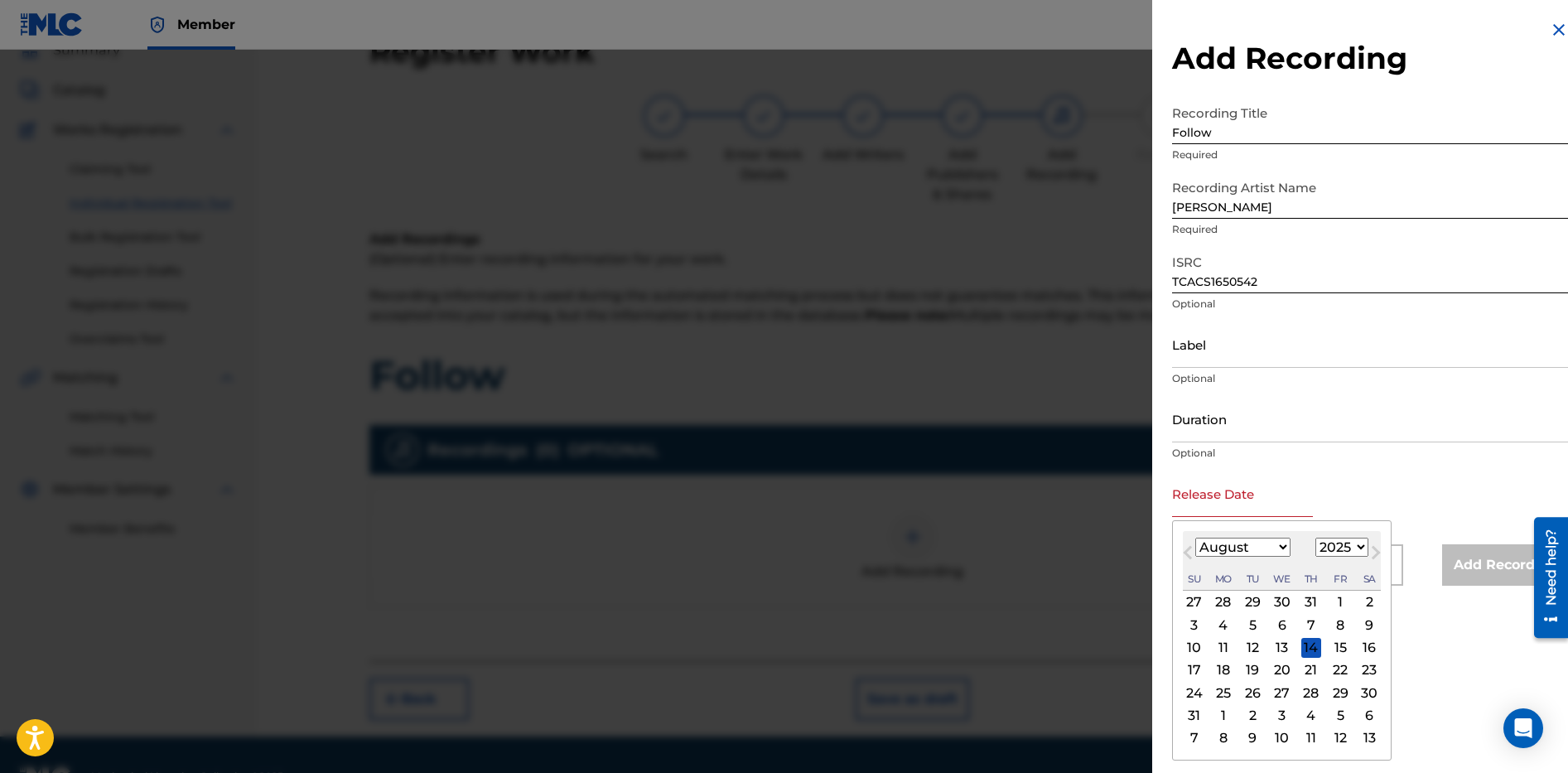 click on "1900 1901 1902 1903 1904 1905 1906 1907 1908 1909 1910 1911 1912 1913 1914 1915 1916 1917 1918 1919 1920 1921 1922 1923 1924 1925 1926 1927 1928 1929 1930 1931 1932 1933 1934 1935 1936 1937 1938 1939 1940 1941 1942 1943 1944 1945 1946 1947 1948 1949 1950 1951 1952 1953 1954 1955 1956 1957 1958 1959 1960 1961 1962 1963 1964 1965 1966 1967 1968 1969 1970 1971 1972 1973 1974 1975 1976 1977 1978 1979 1980 1981 1982 1983 1984 1985 1986 1987 1988 1989 1990 1991 1992 1993 1994 1995 1996 1997 1998 1999 2000 2001 2002 2003 2004 2005 2006 2007 2008 2009 2010 2011 2012 2013 2014 2015 2016 2017 2018 2019 2020 2021 2022 2023 2024 2025 2026 2027 2028 2029 2030 2031 2032 2033 2034 2035 2036 2037 2038 2039 2040 2041 2042 2043 2044 2045 2046 2047 2048 2049 2050 2051 2052 2053 2054 2055 2056 2057 2058 2059 2060 2061 2062 2063 2064 2065 2066 2067 2068 2069 2070 2071 2072 2073 2074 2075 2076 2077 2078 2079 2080 2081 2082 2083 2084 2085 2086 2087 2088 2089 2090 2091 2092 2093 2094 2095 2096 2097 2098 2099 2100" at bounding box center [1342, 547] 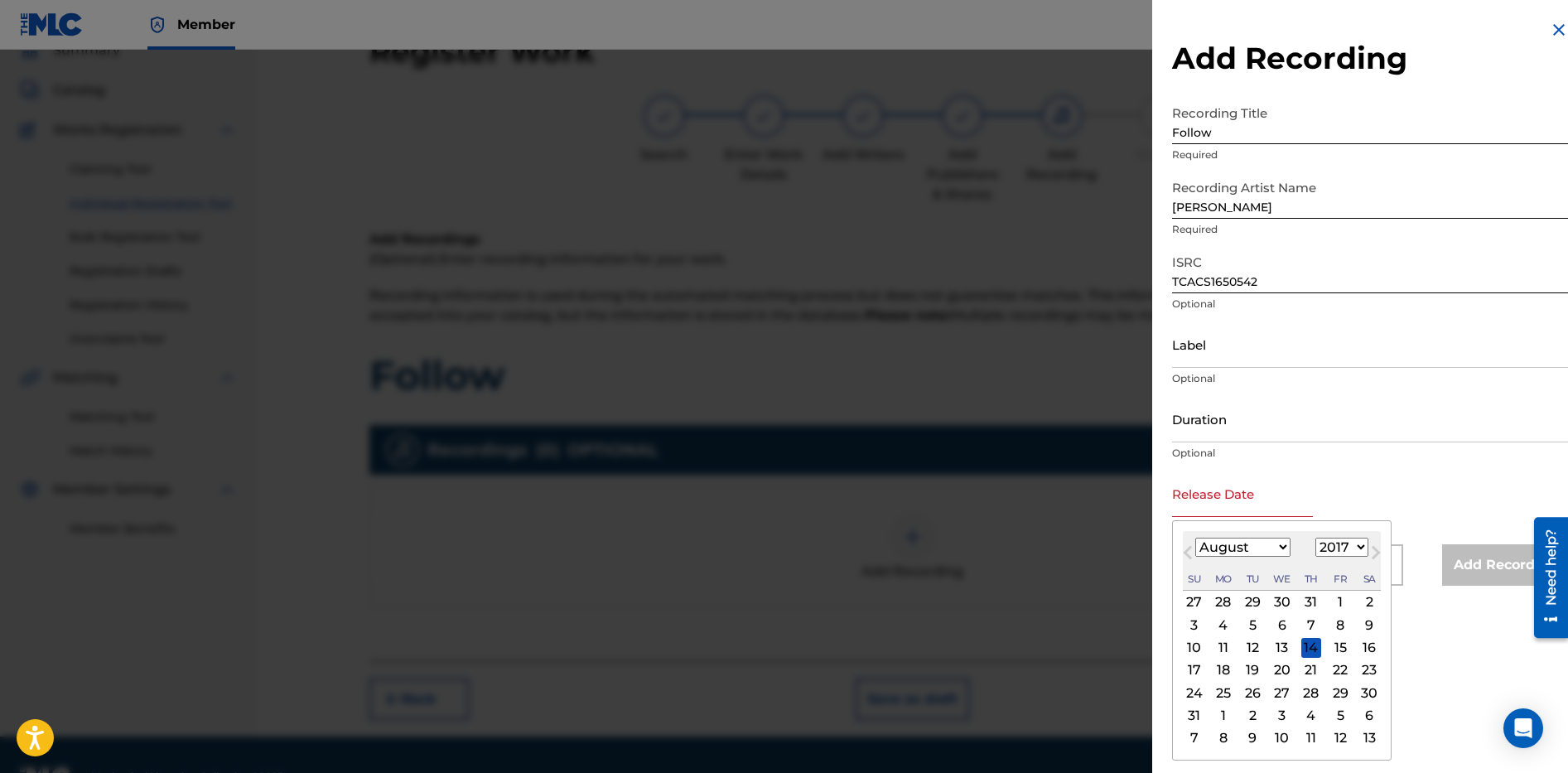 click on "1900 1901 1902 1903 1904 1905 1906 1907 1908 1909 1910 1911 1912 1913 1914 1915 1916 1917 1918 1919 1920 1921 1922 1923 1924 1925 1926 1927 1928 1929 1930 1931 1932 1933 1934 1935 1936 1937 1938 1939 1940 1941 1942 1943 1944 1945 1946 1947 1948 1949 1950 1951 1952 1953 1954 1955 1956 1957 1958 1959 1960 1961 1962 1963 1964 1965 1966 1967 1968 1969 1970 1971 1972 1973 1974 1975 1976 1977 1978 1979 1980 1981 1982 1983 1984 1985 1986 1987 1988 1989 1990 1991 1992 1993 1994 1995 1996 1997 1998 1999 2000 2001 2002 2003 2004 2005 2006 2007 2008 2009 2010 2011 2012 2013 2014 2015 2016 2017 2018 2019 2020 2021 2022 2023 2024 2025 2026 2027 2028 2029 2030 2031 2032 2033 2034 2035 2036 2037 2038 2039 2040 2041 2042 2043 2044 2045 2046 2047 2048 2049 2050 2051 2052 2053 2054 2055 2056 2057 2058 2059 2060 2061 2062 2063 2064 2065 2066 2067 2068 2069 2070 2071 2072 2073 2074 2075 2076 2077 2078 2079 2080 2081 2082 2083 2084 2085 2086 2087 2088 2089 2090 2091 2092 2093 2094 2095 2096 2097 2098 2099 2100" at bounding box center (1342, 547) 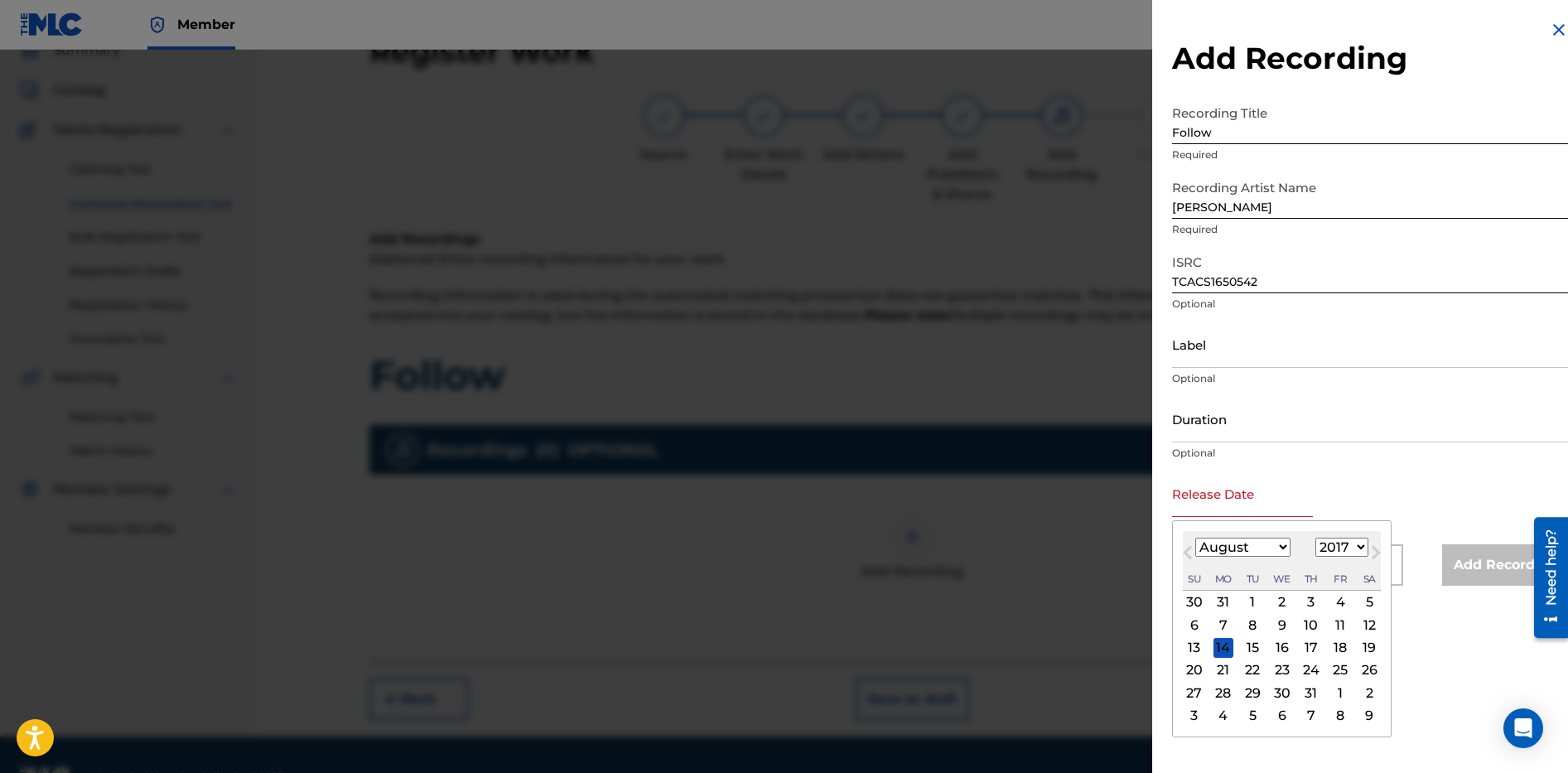 click on "January February March April May June July August September October November December" at bounding box center [1242, 547] 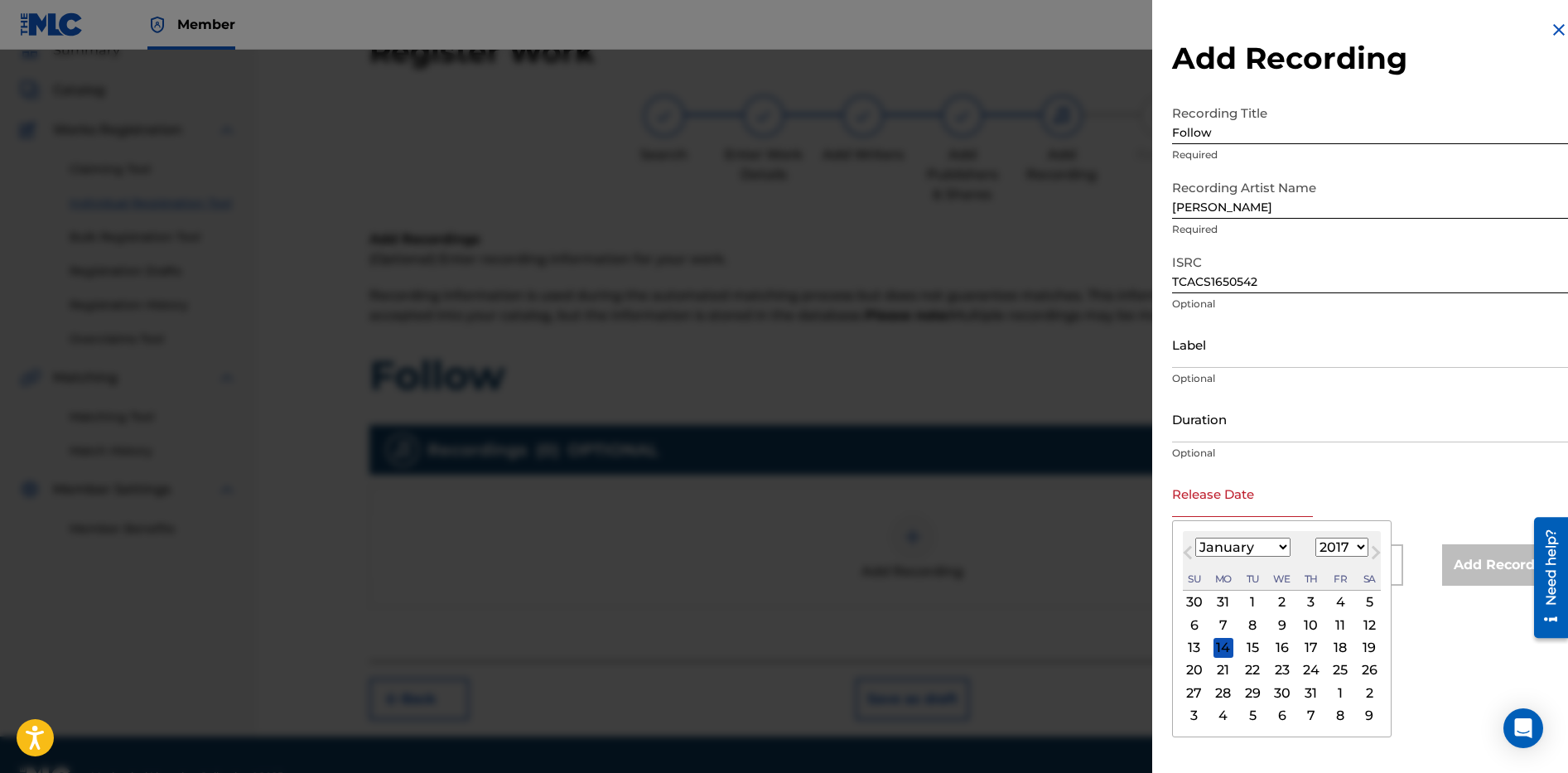 click on "January February March April May June July August September October November December" at bounding box center [1242, 547] 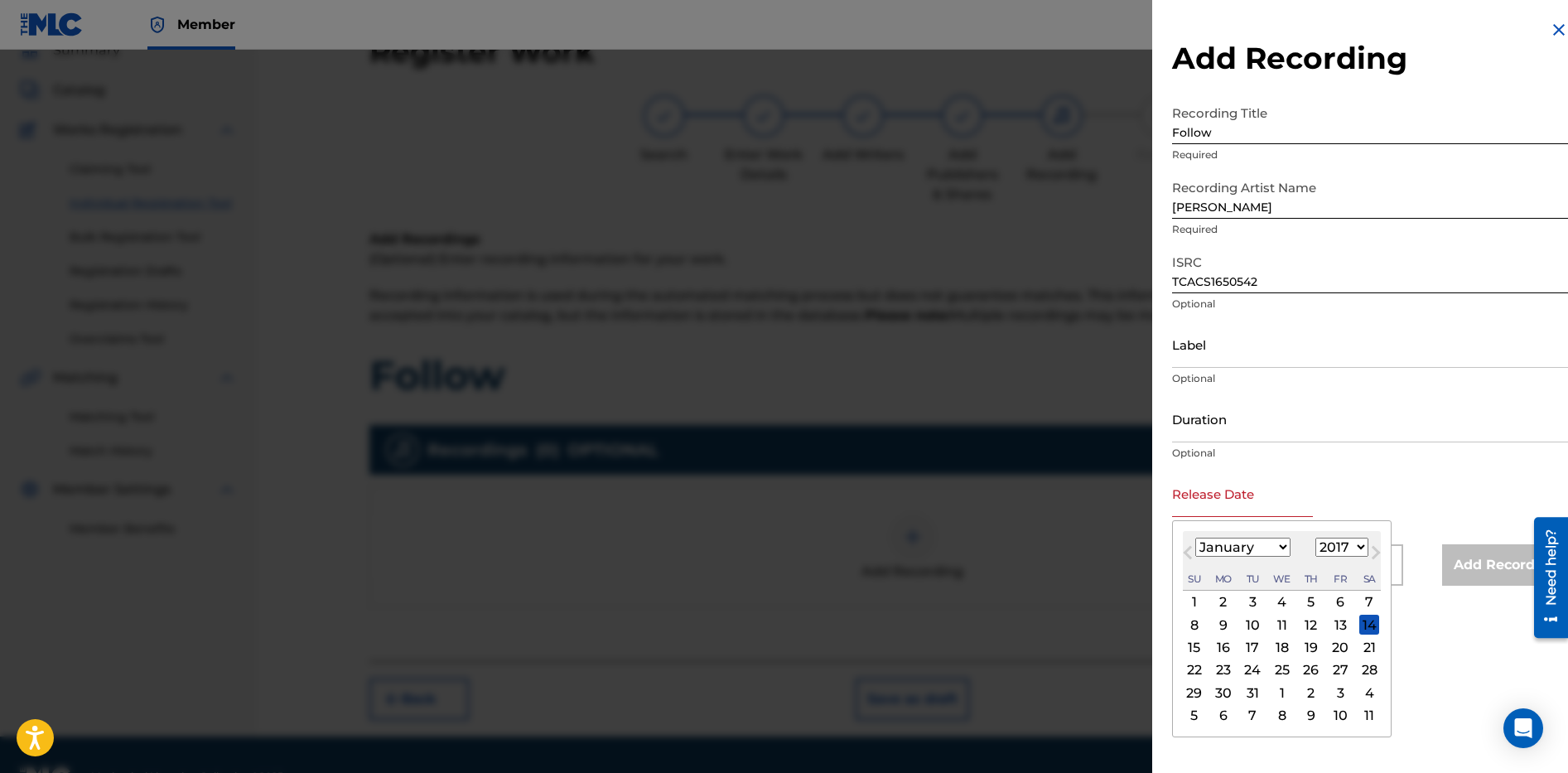 click on "1" at bounding box center [1194, 602] 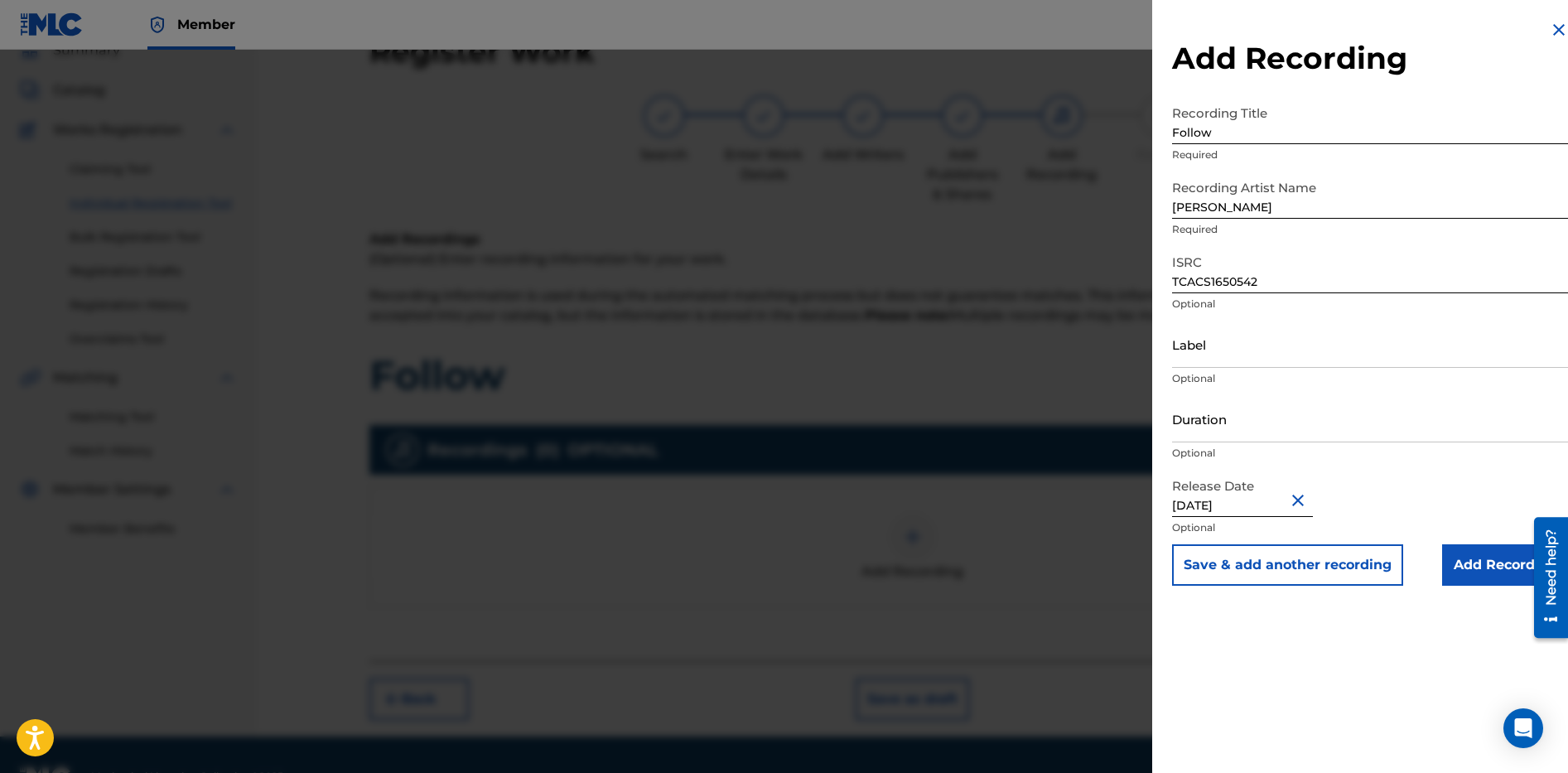 click on "Add Recording" at bounding box center [1505, 565] 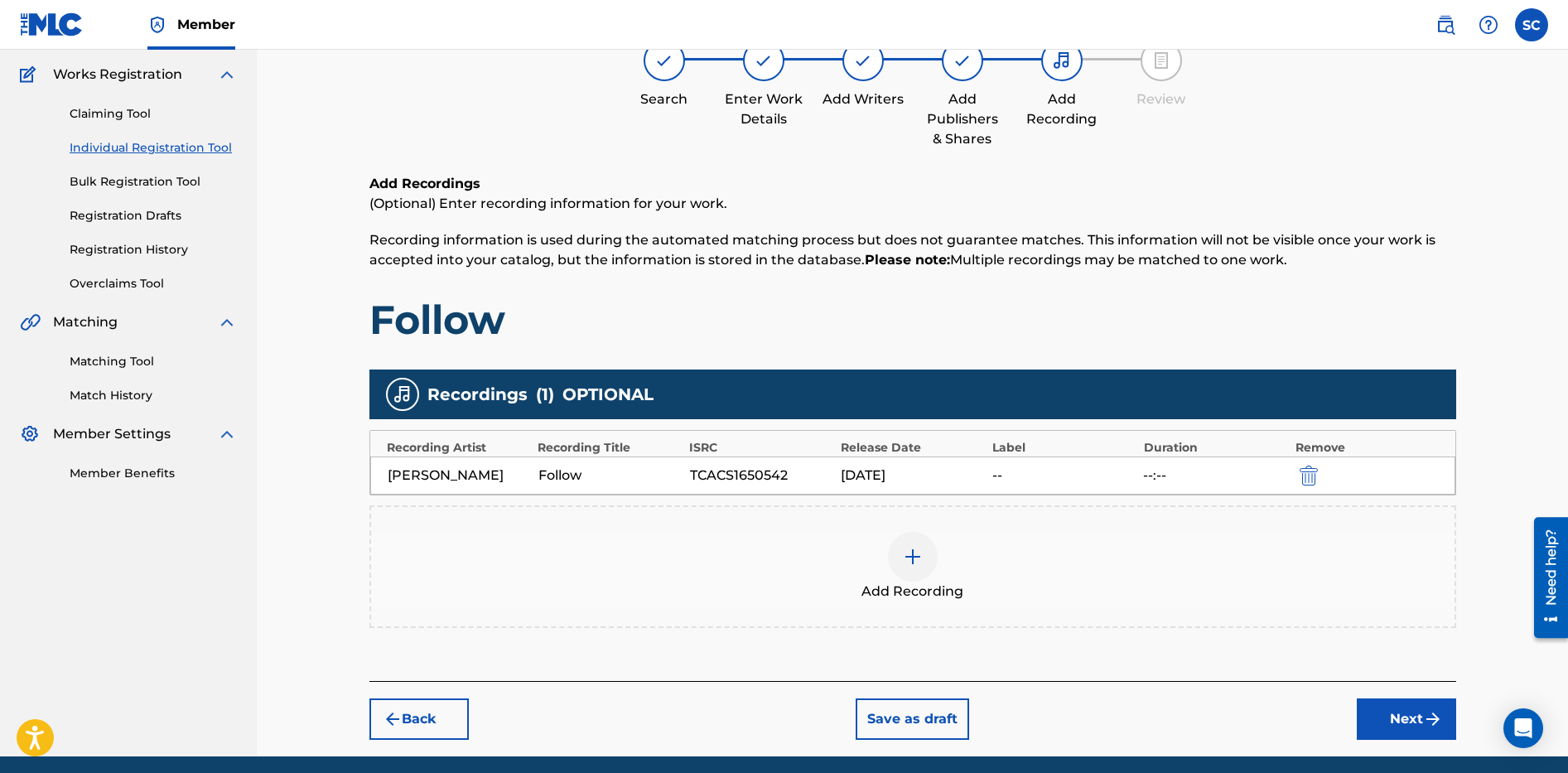 scroll, scrollTop: 193, scrollLeft: 0, axis: vertical 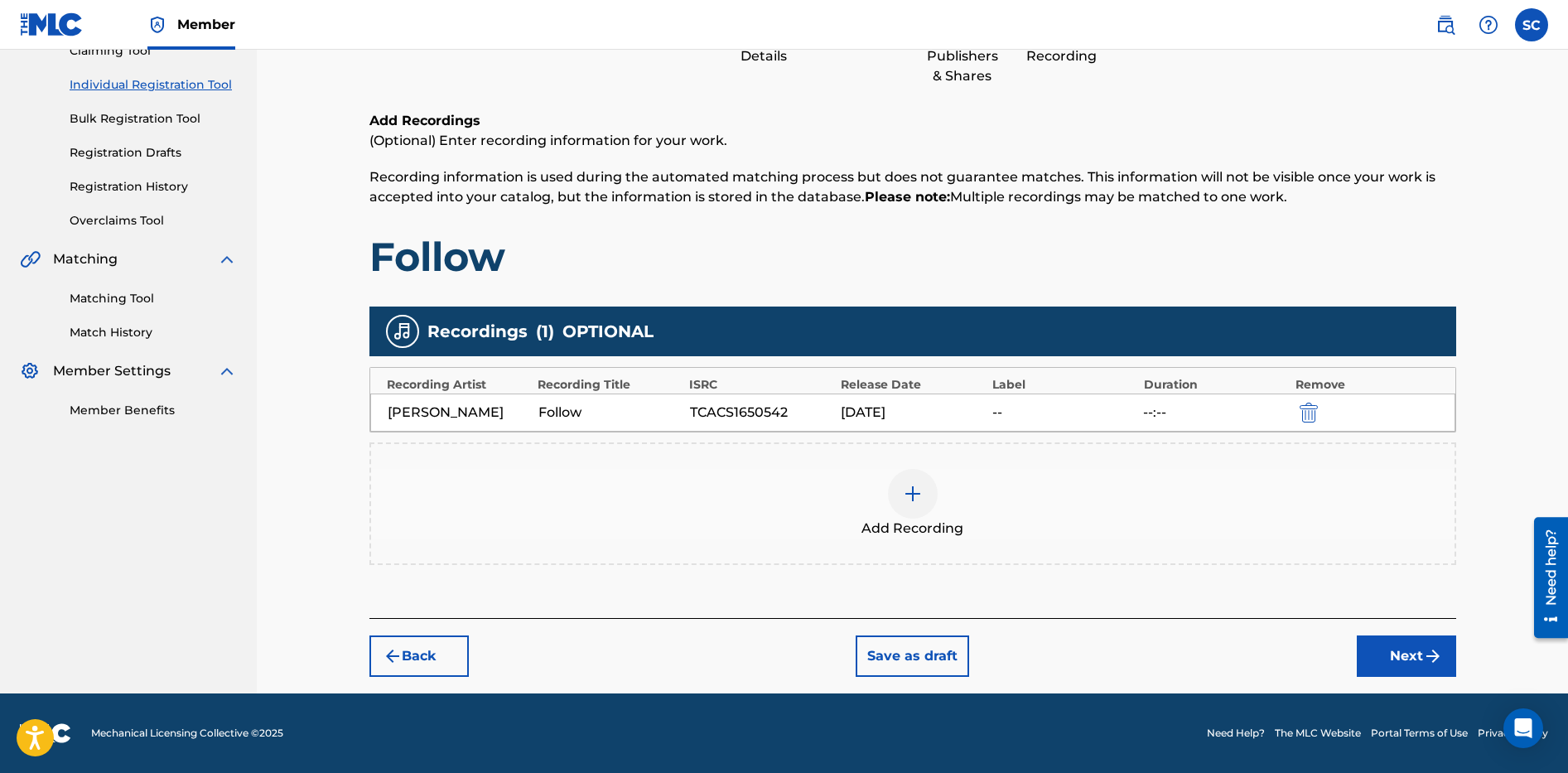 click on "Next" at bounding box center (1406, 656) 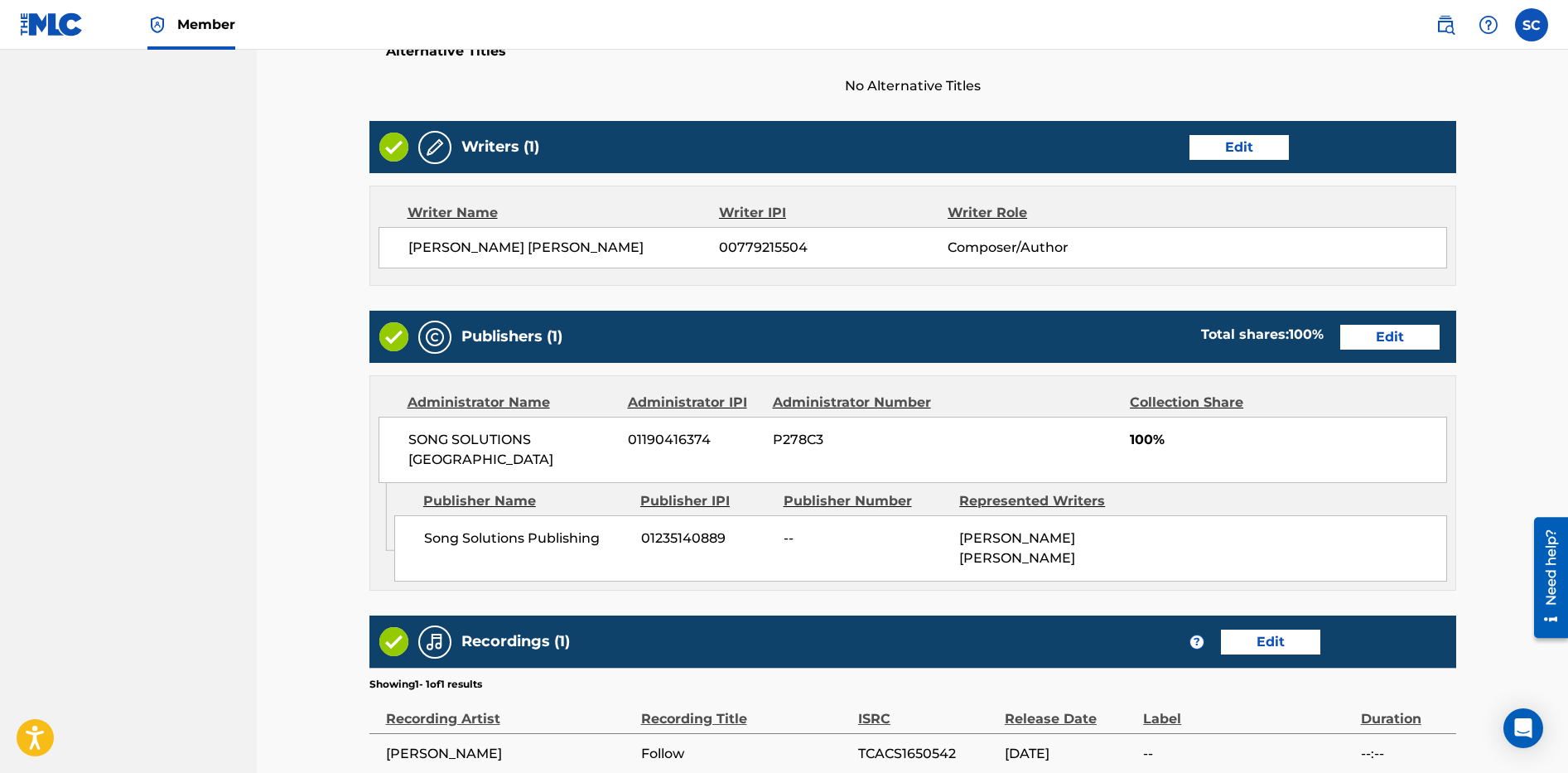 scroll, scrollTop: 751, scrollLeft: 0, axis: vertical 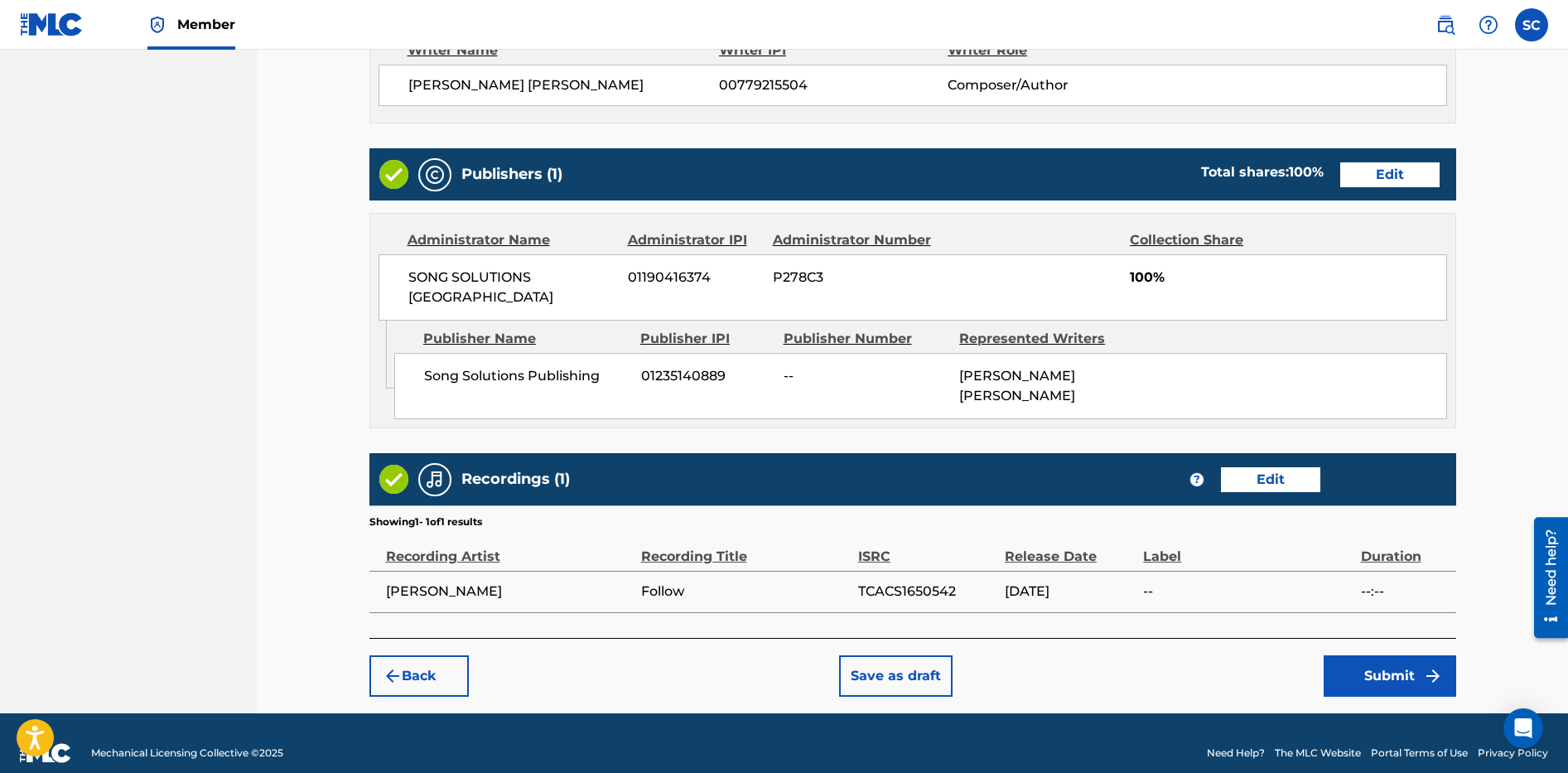click on "Submit" at bounding box center [1390, 676] 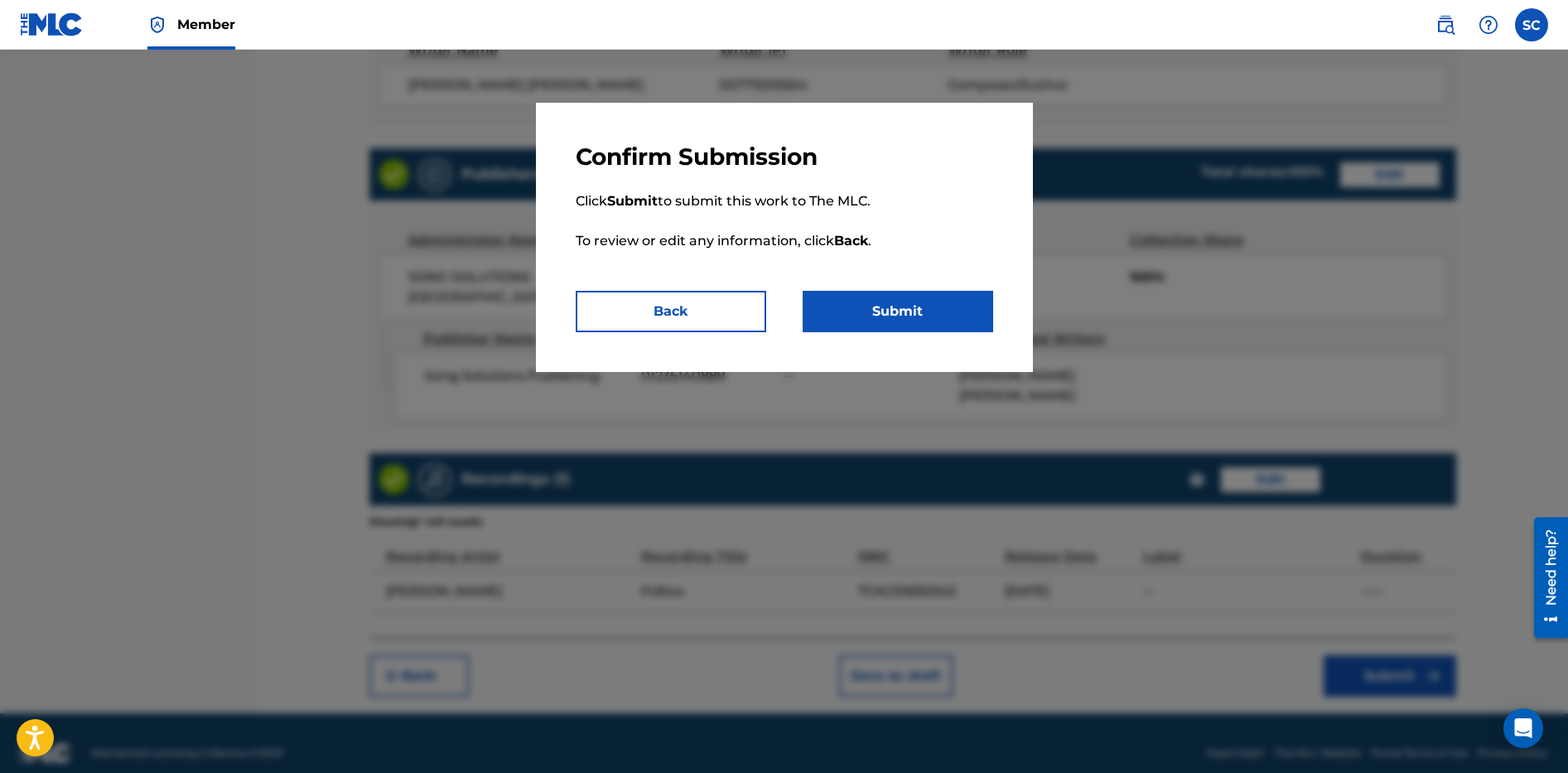 click on "Submit" at bounding box center (898, 312) 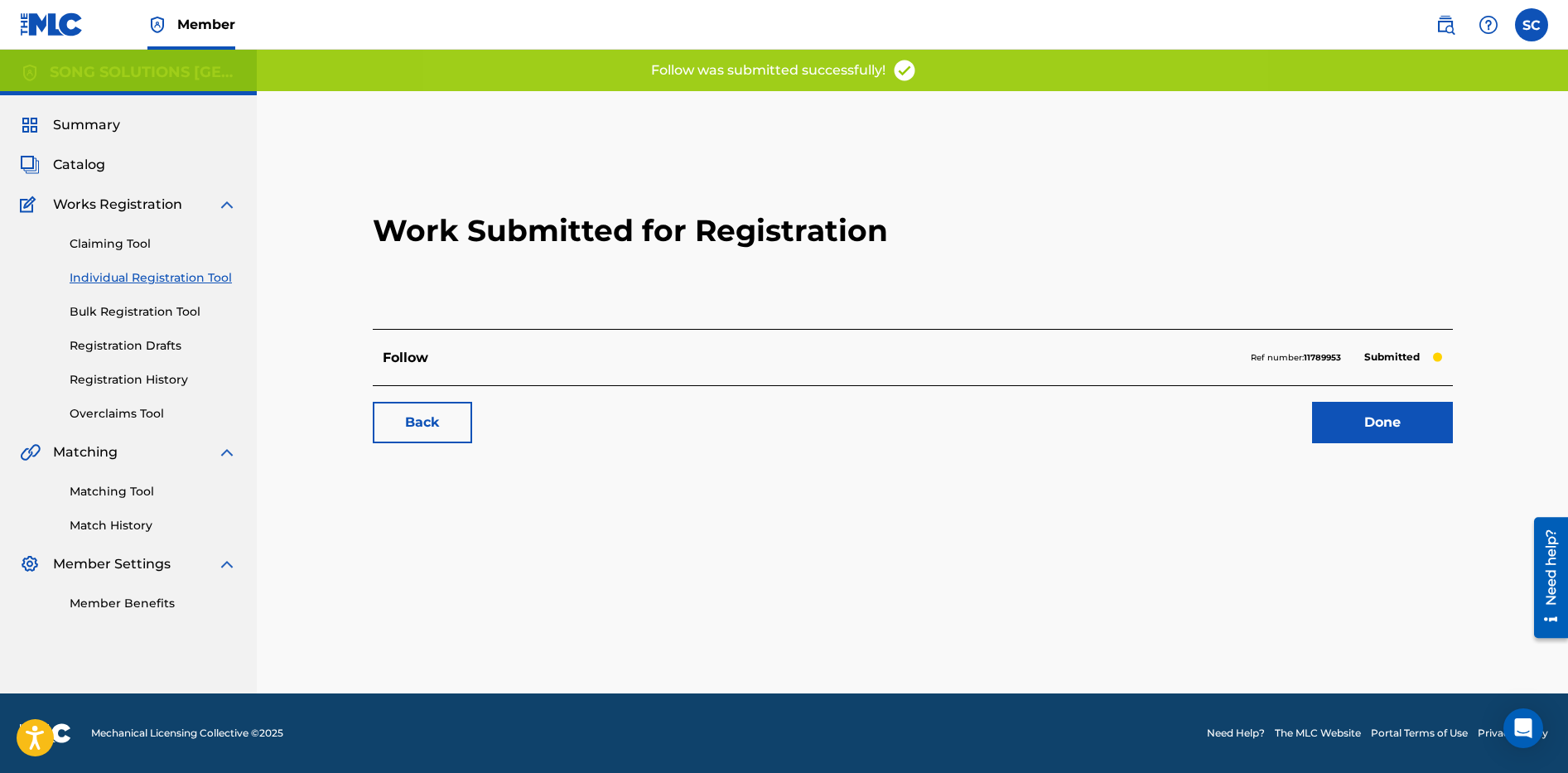 click on "Done" at bounding box center [1382, 423] 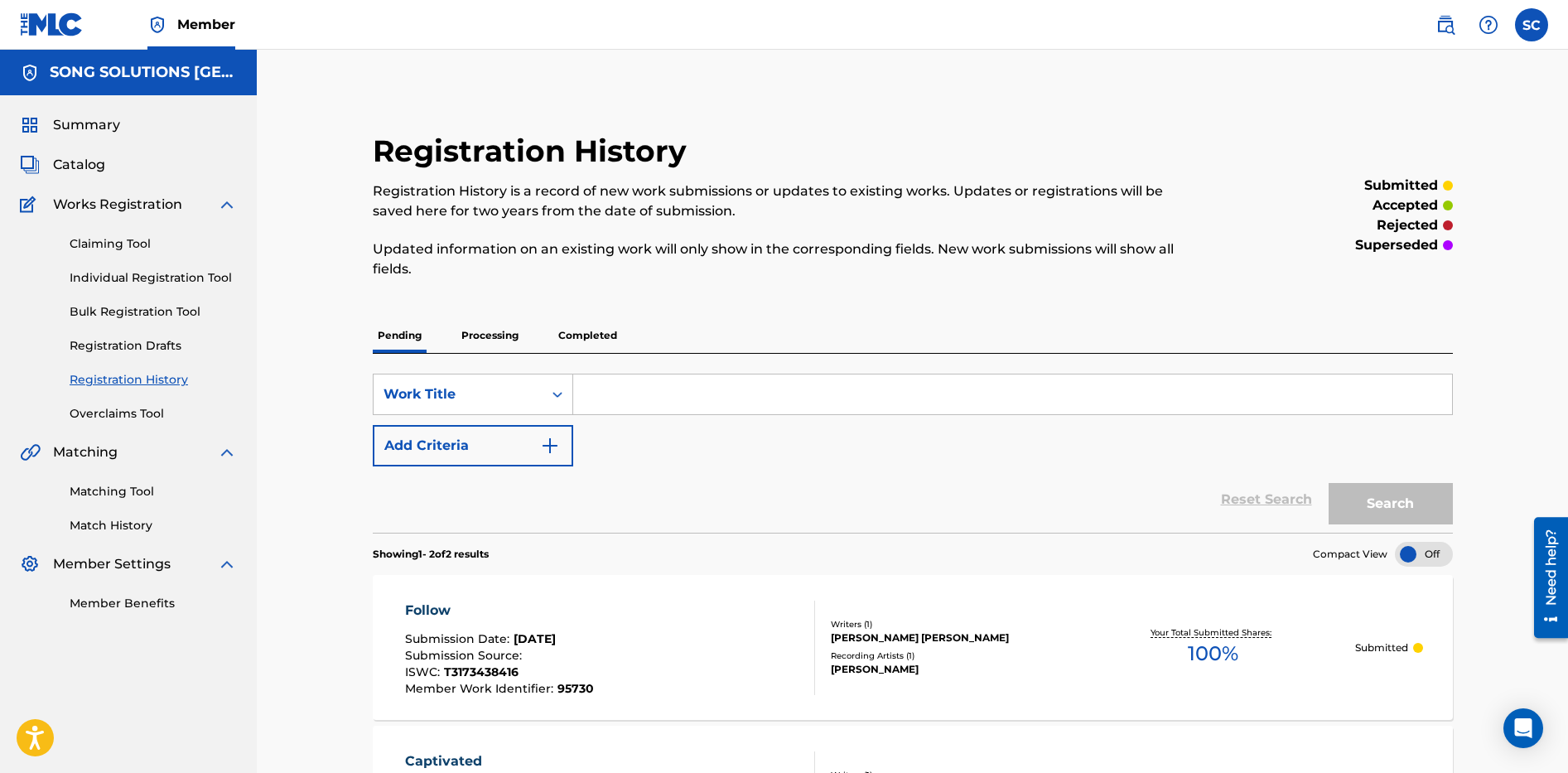 click at bounding box center (1012, 394) 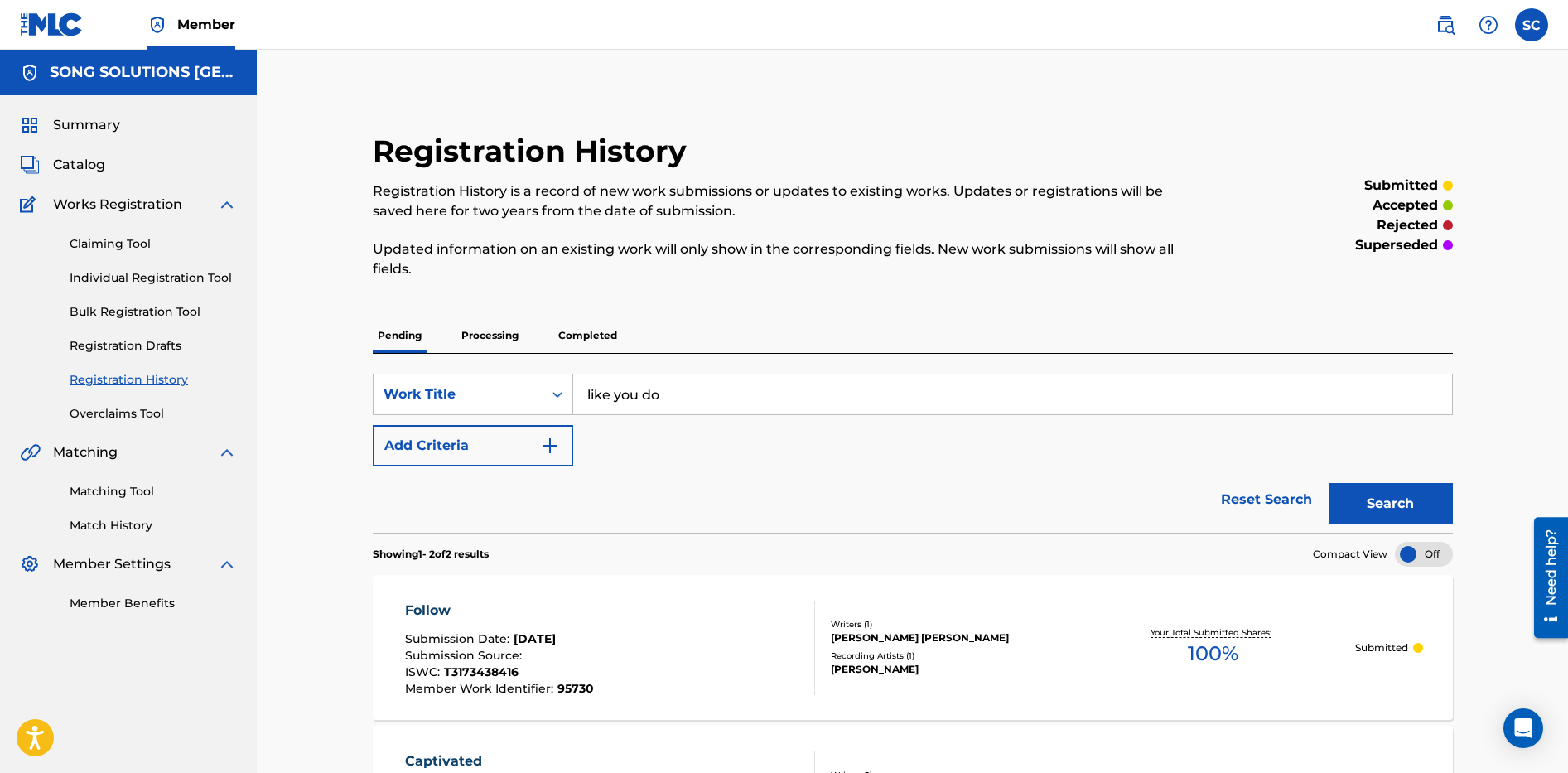 type on "like you do" 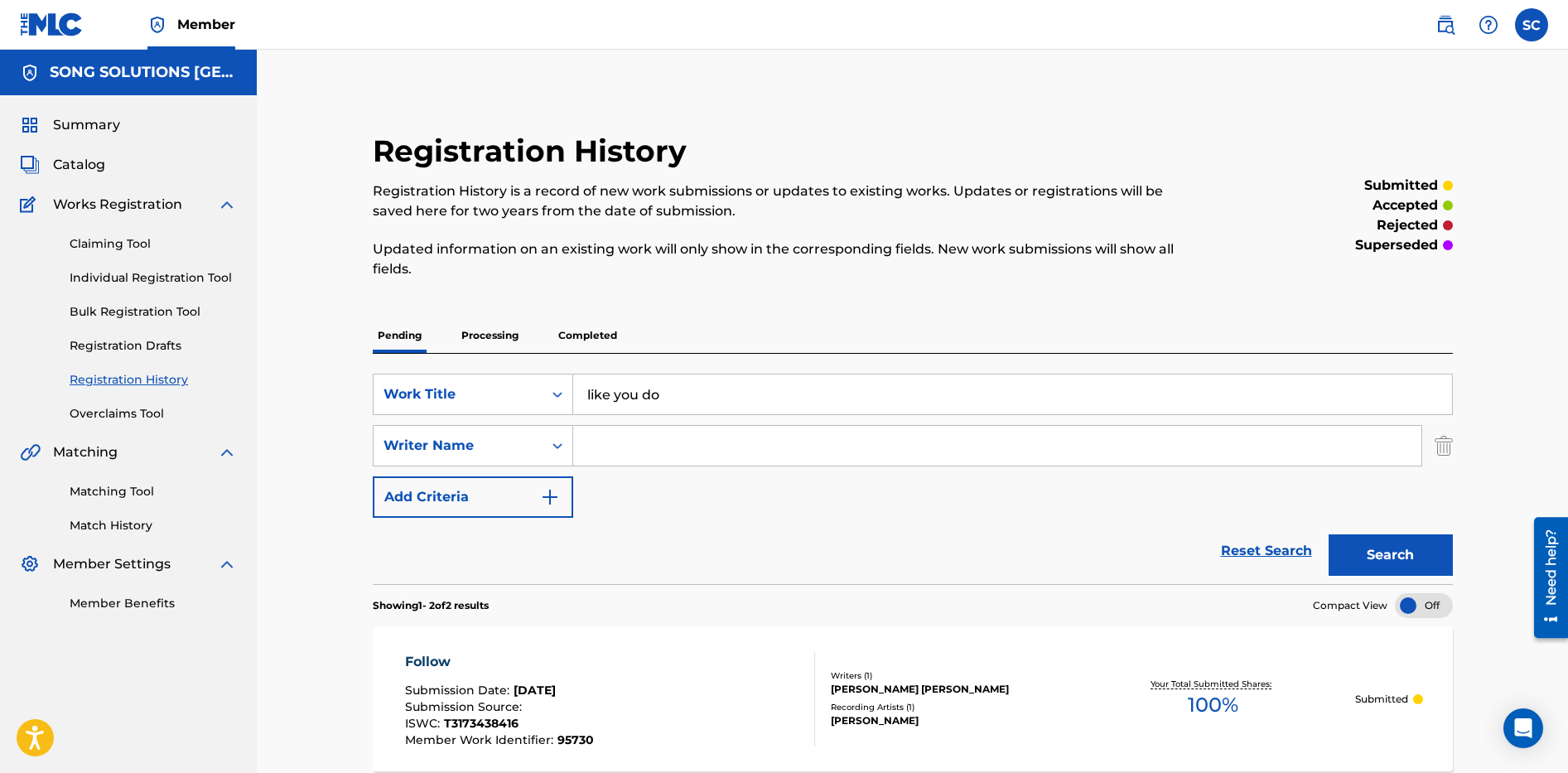 click at bounding box center [997, 446] 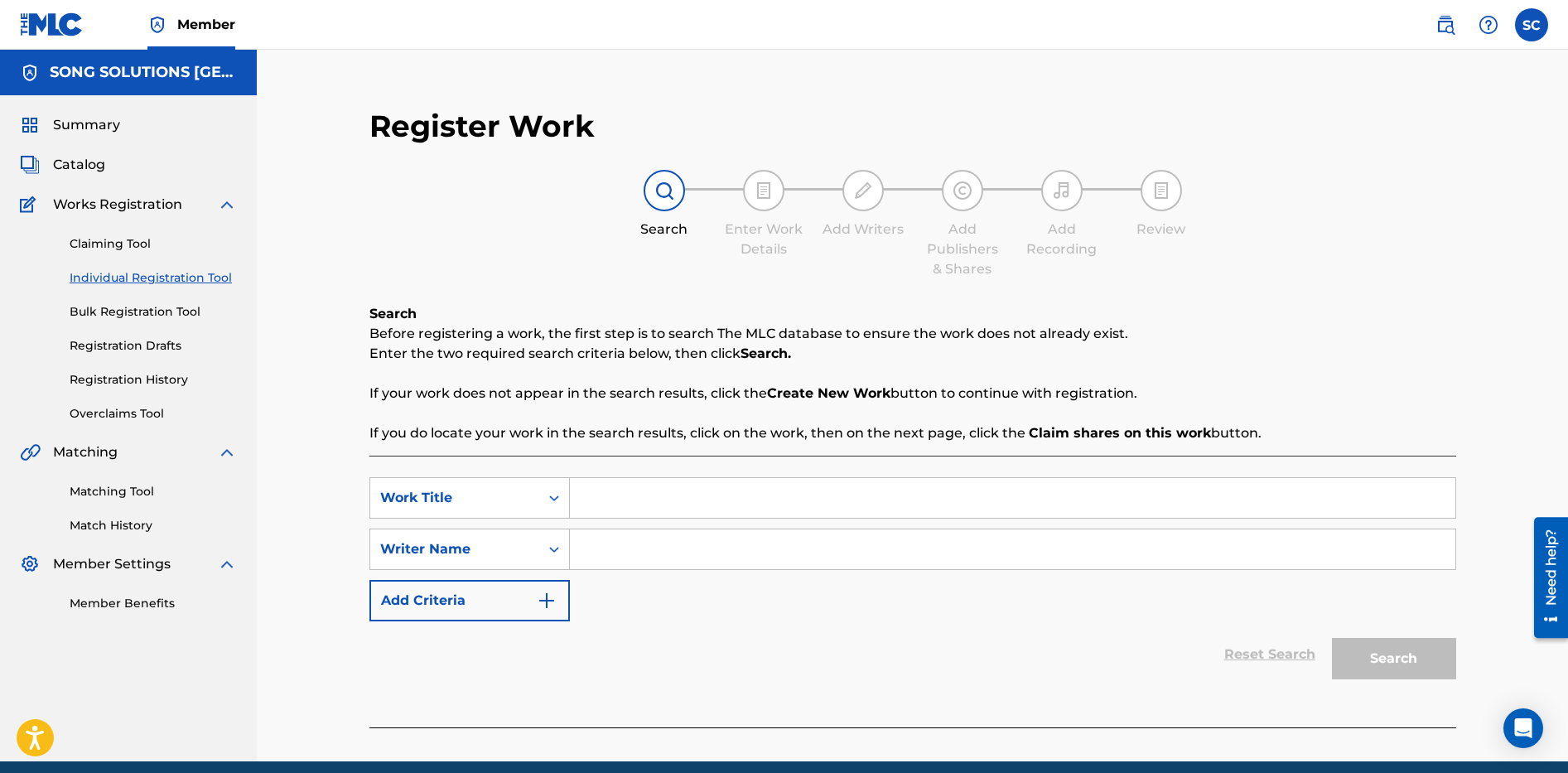 click at bounding box center [1012, 498] 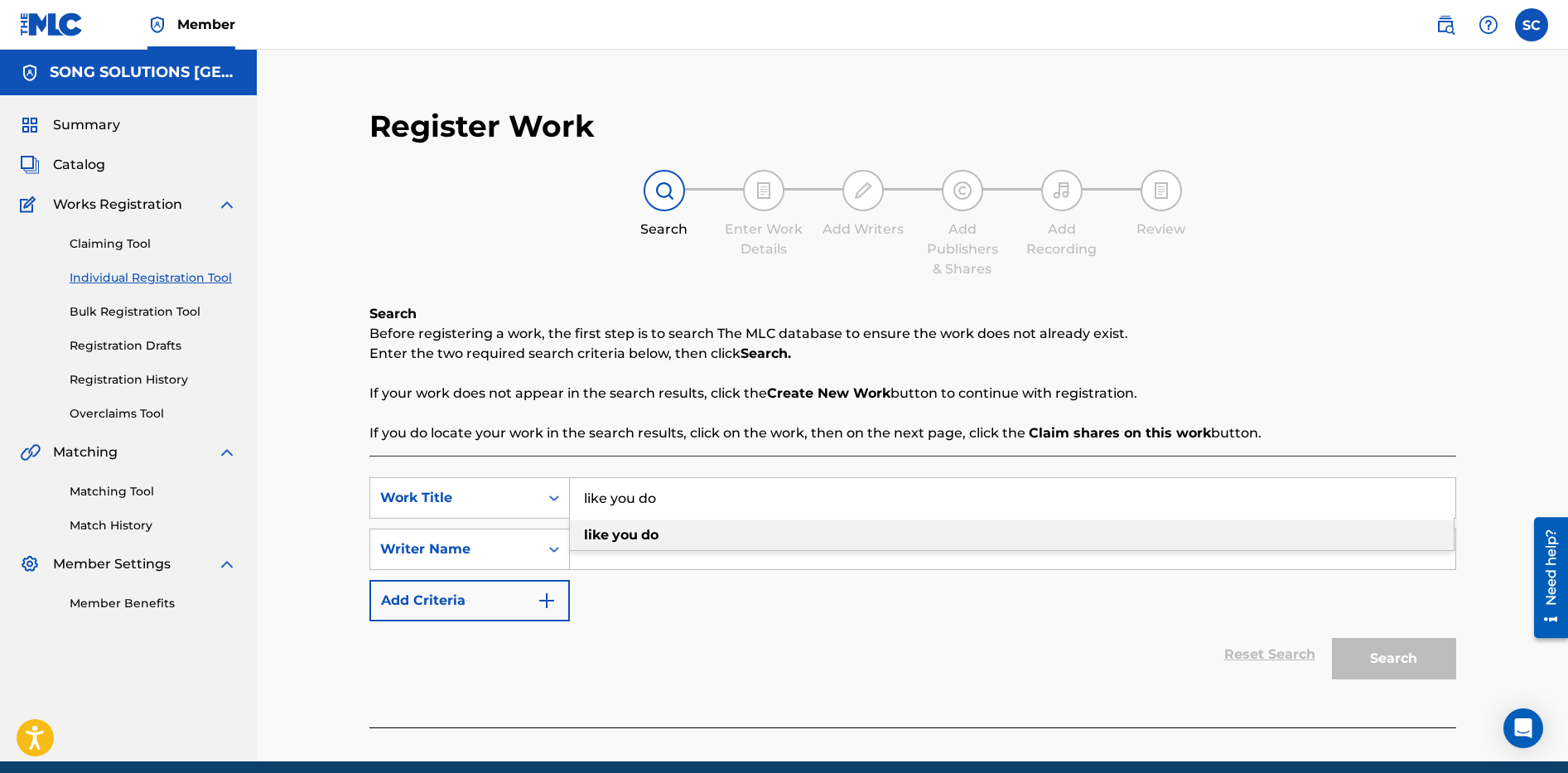 type on "like you do" 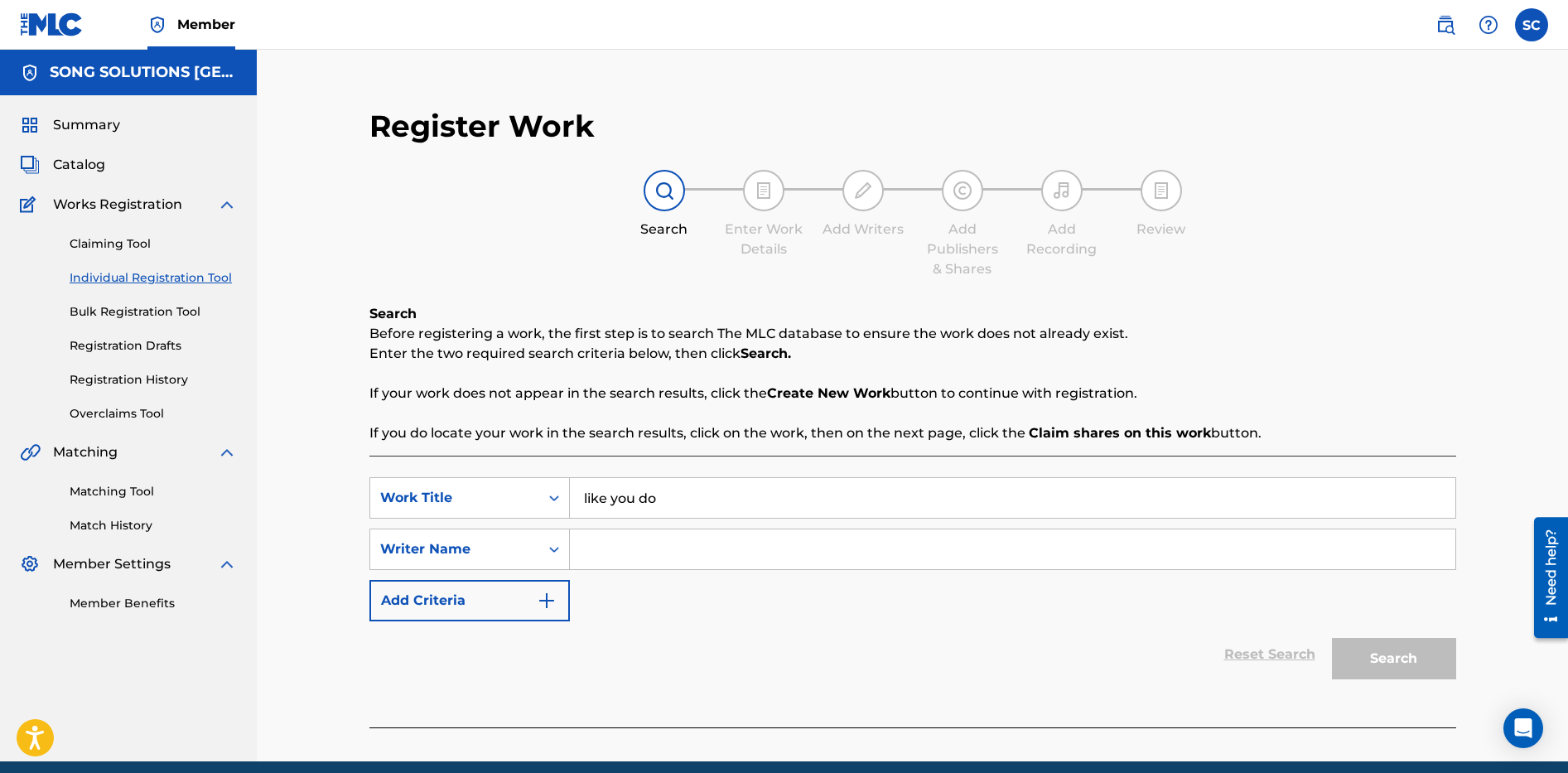 click at bounding box center (1012, 549) 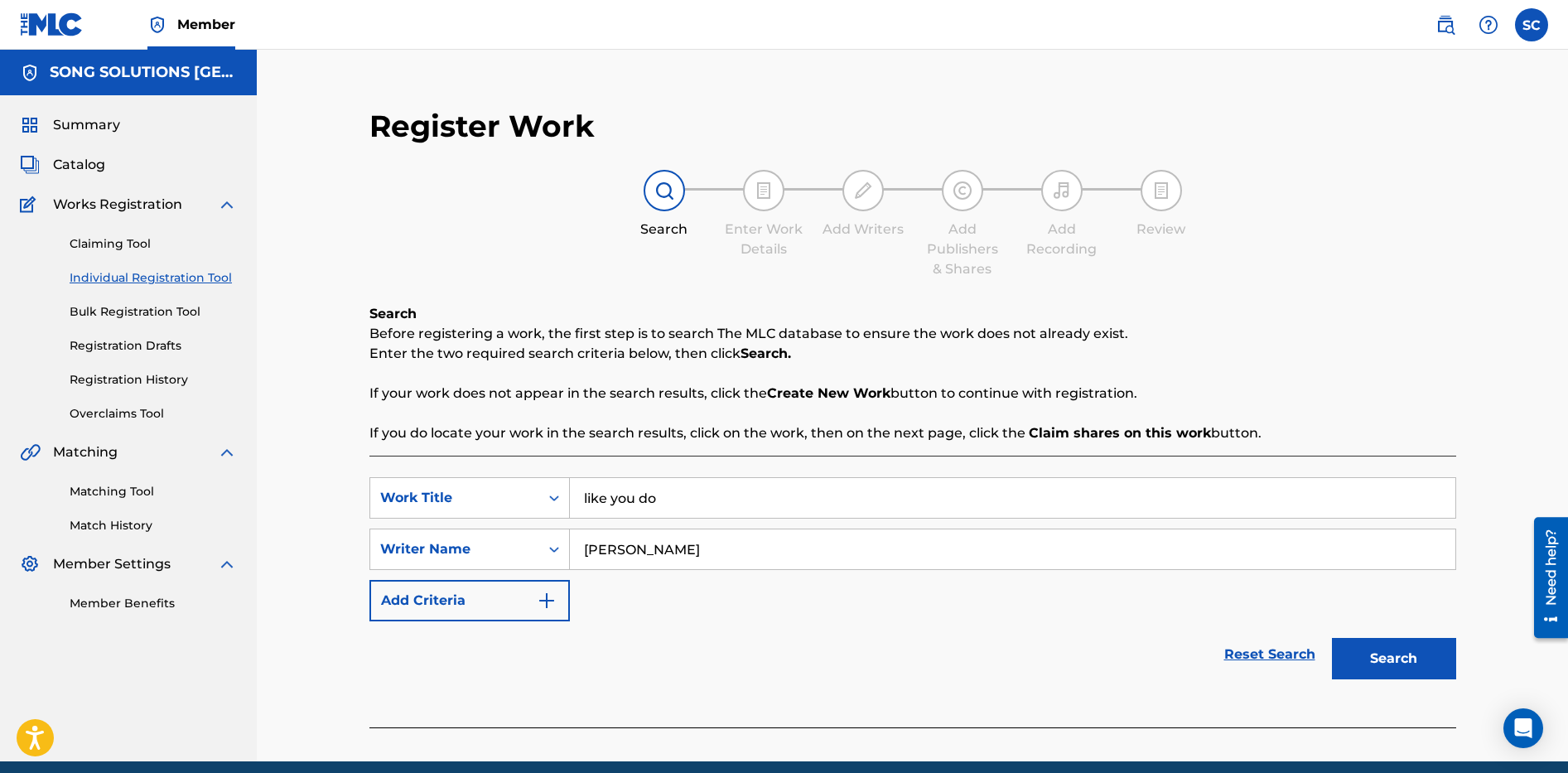 type on "[PERSON_NAME]" 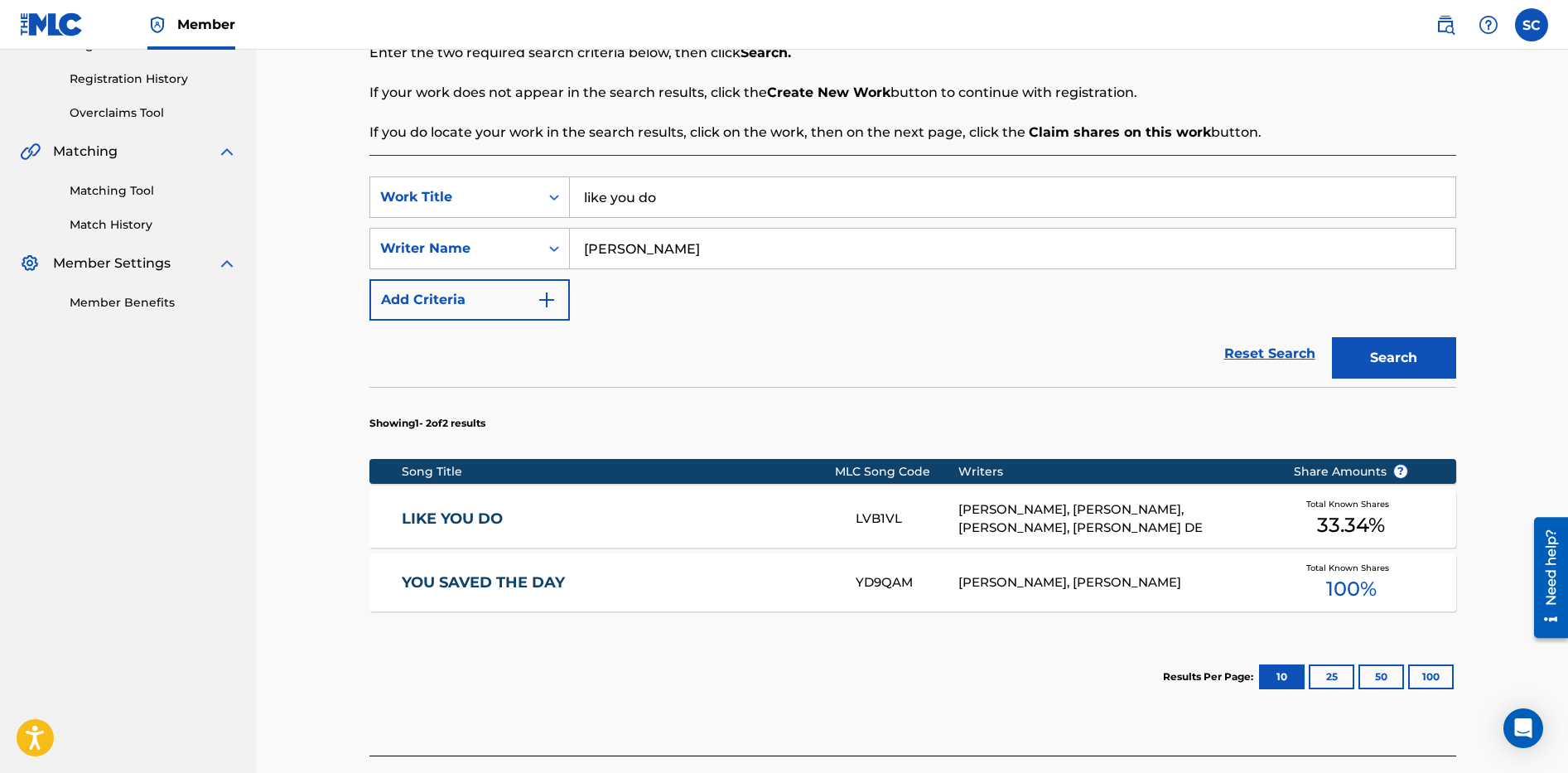 scroll, scrollTop: 331, scrollLeft: 0, axis: vertical 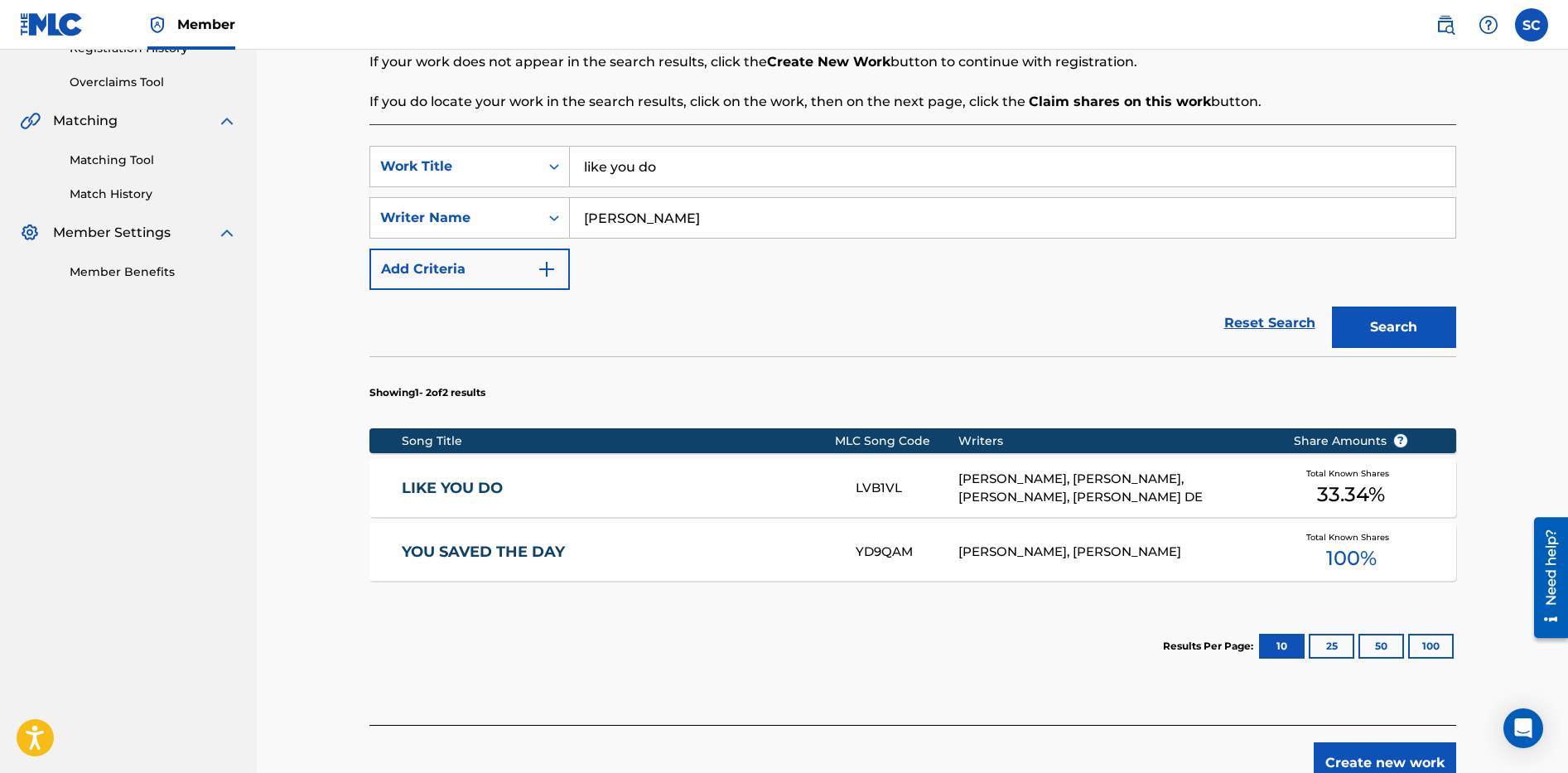 click on "LIKE YOU DO" at bounding box center [617, 488] 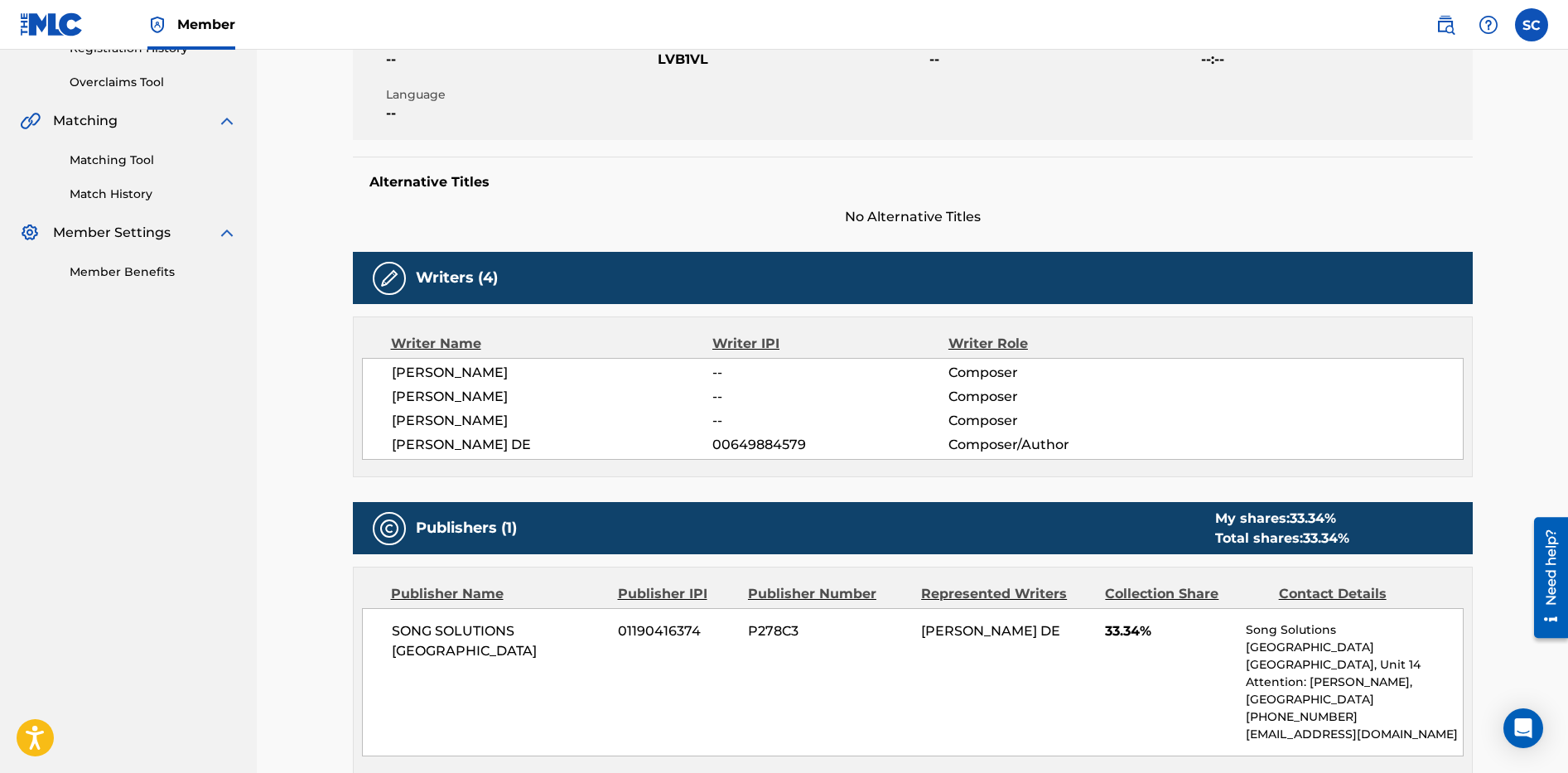 scroll, scrollTop: 0, scrollLeft: 0, axis: both 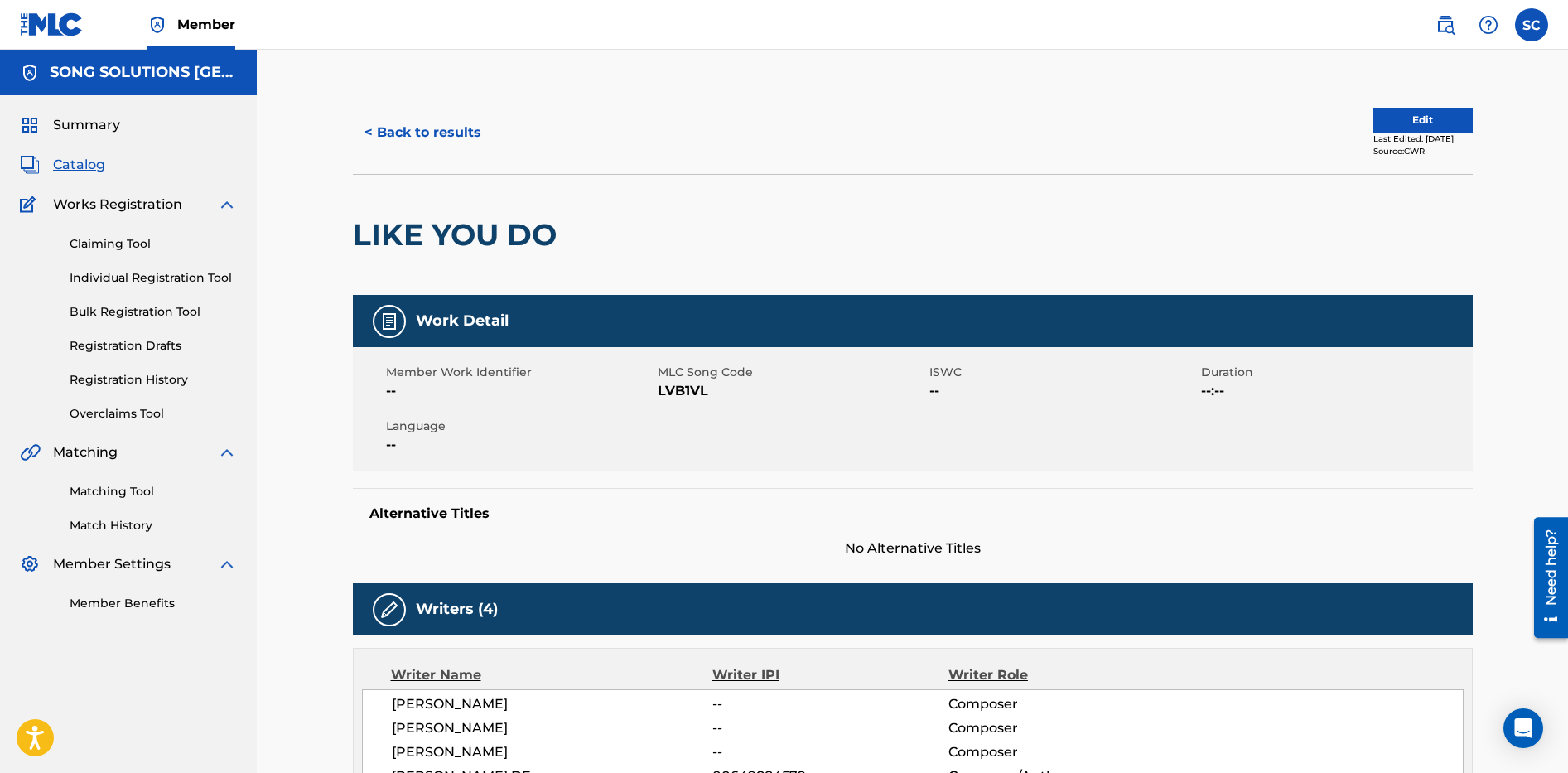 click on "Edit" at bounding box center (1423, 120) 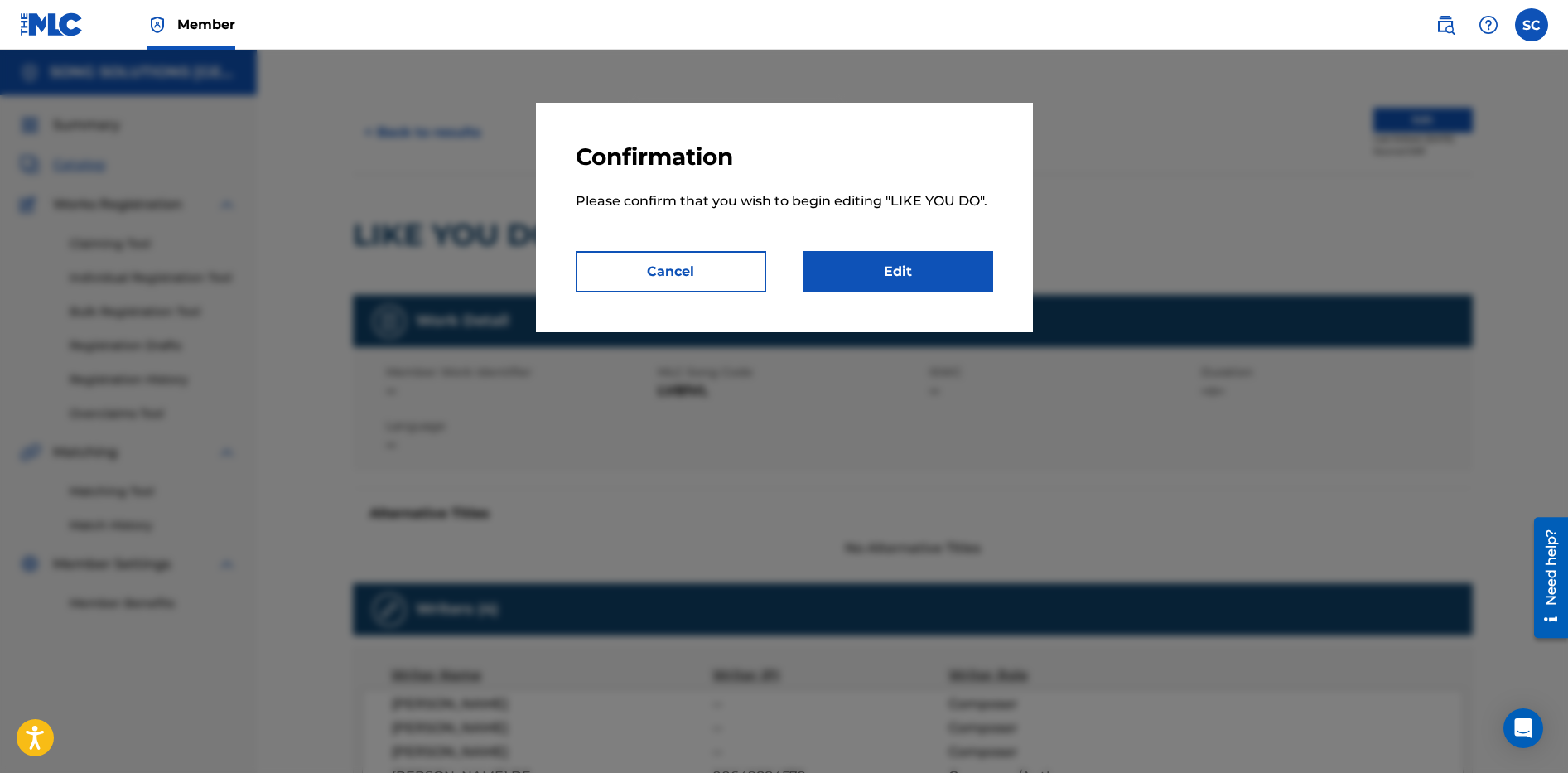 click on "Edit" at bounding box center (898, 272) 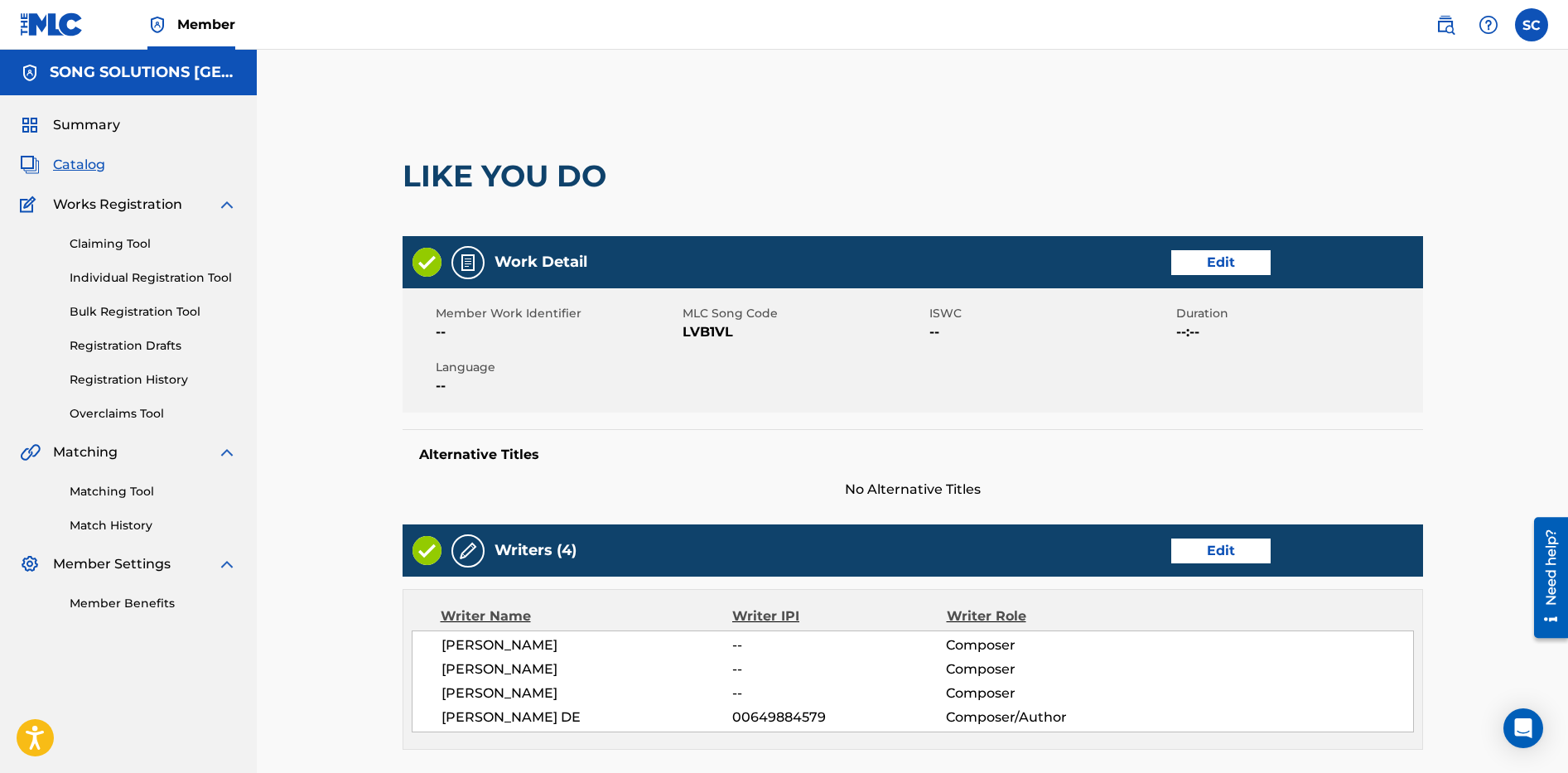 click on "Edit" at bounding box center (1221, 263) 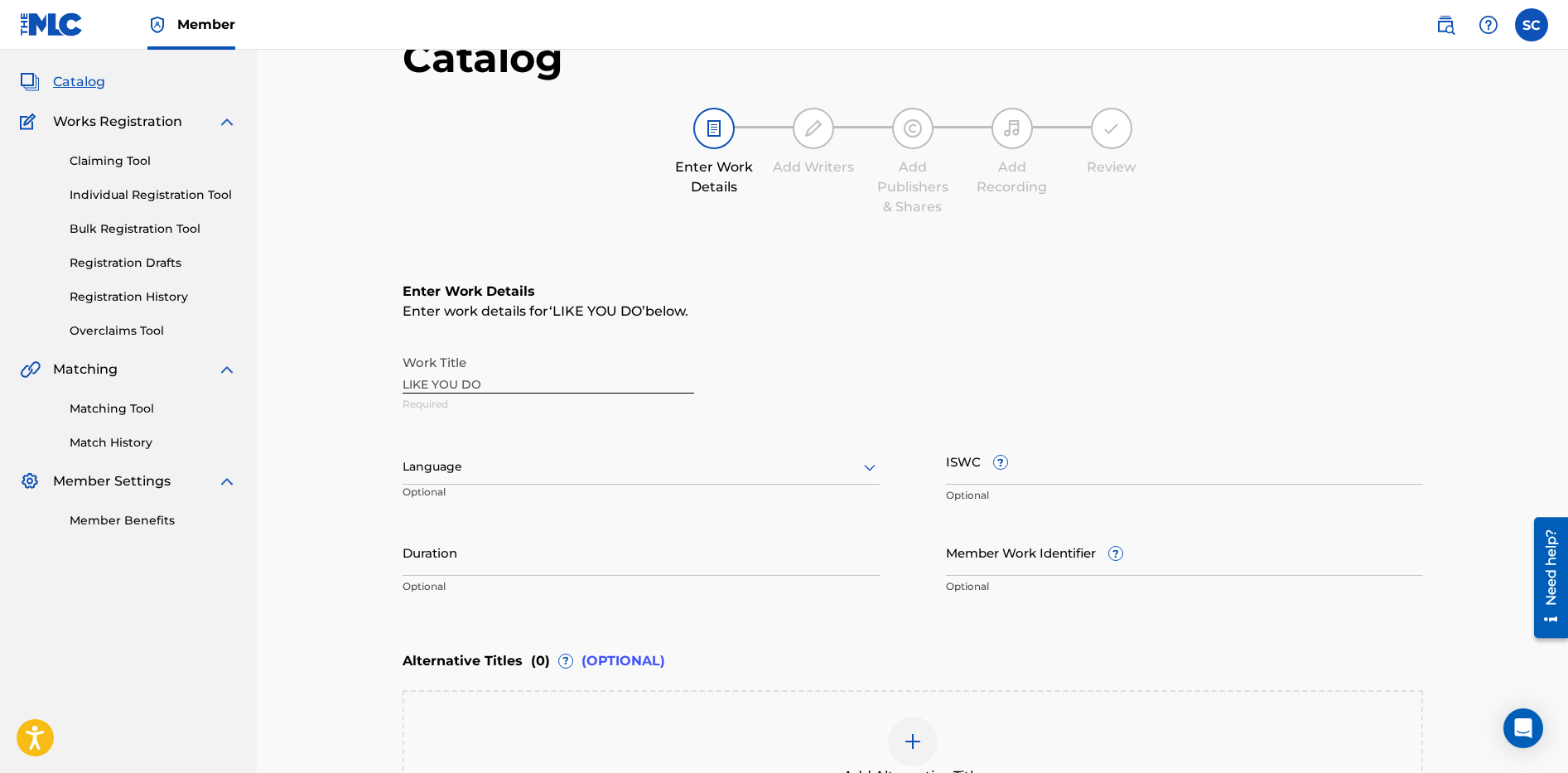 scroll, scrollTop: 166, scrollLeft: 0, axis: vertical 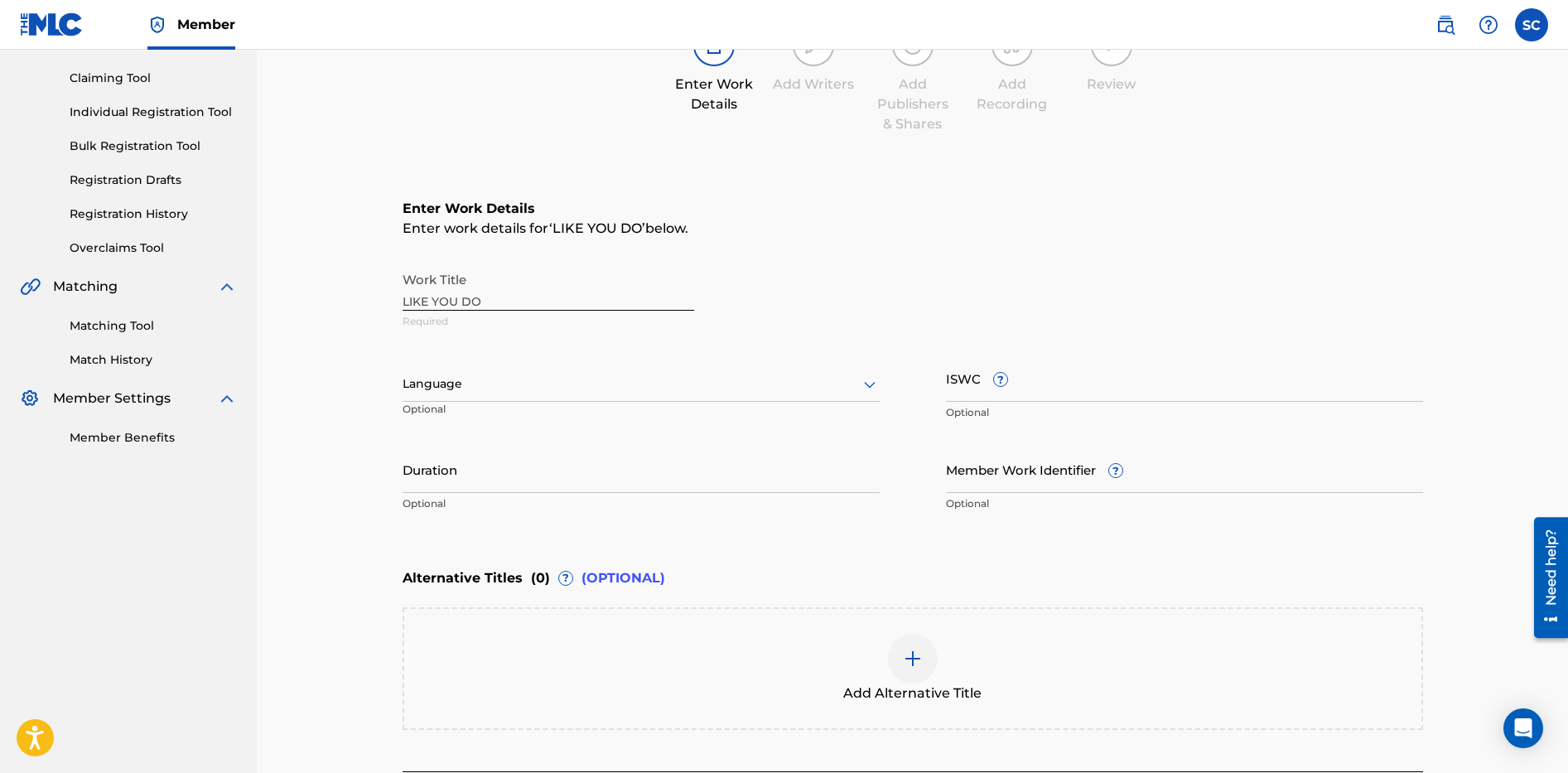 click on "Member Work Identifier   ?" at bounding box center [1184, 469] 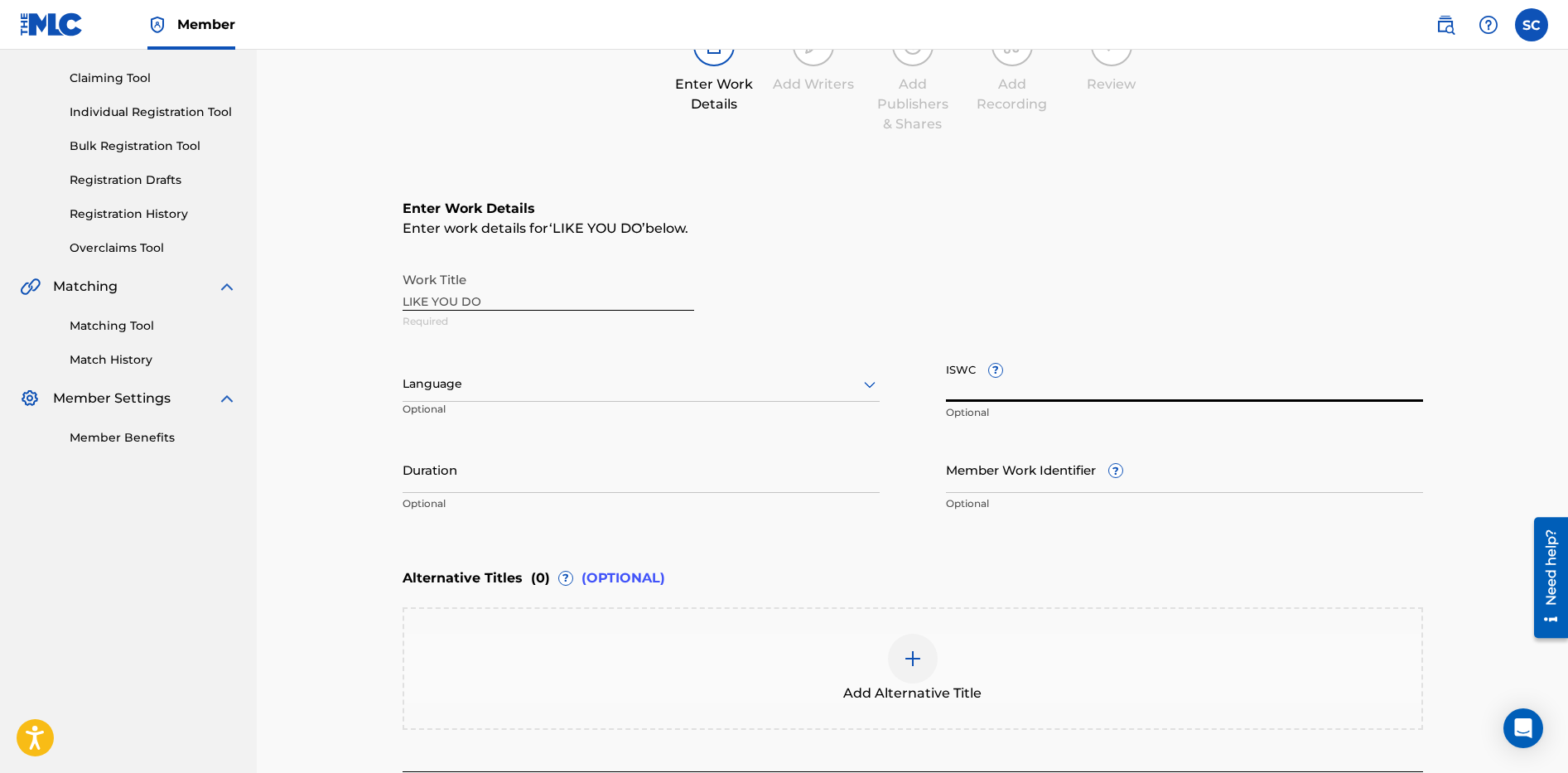 click on "ISWC   ?" at bounding box center (1184, 378) 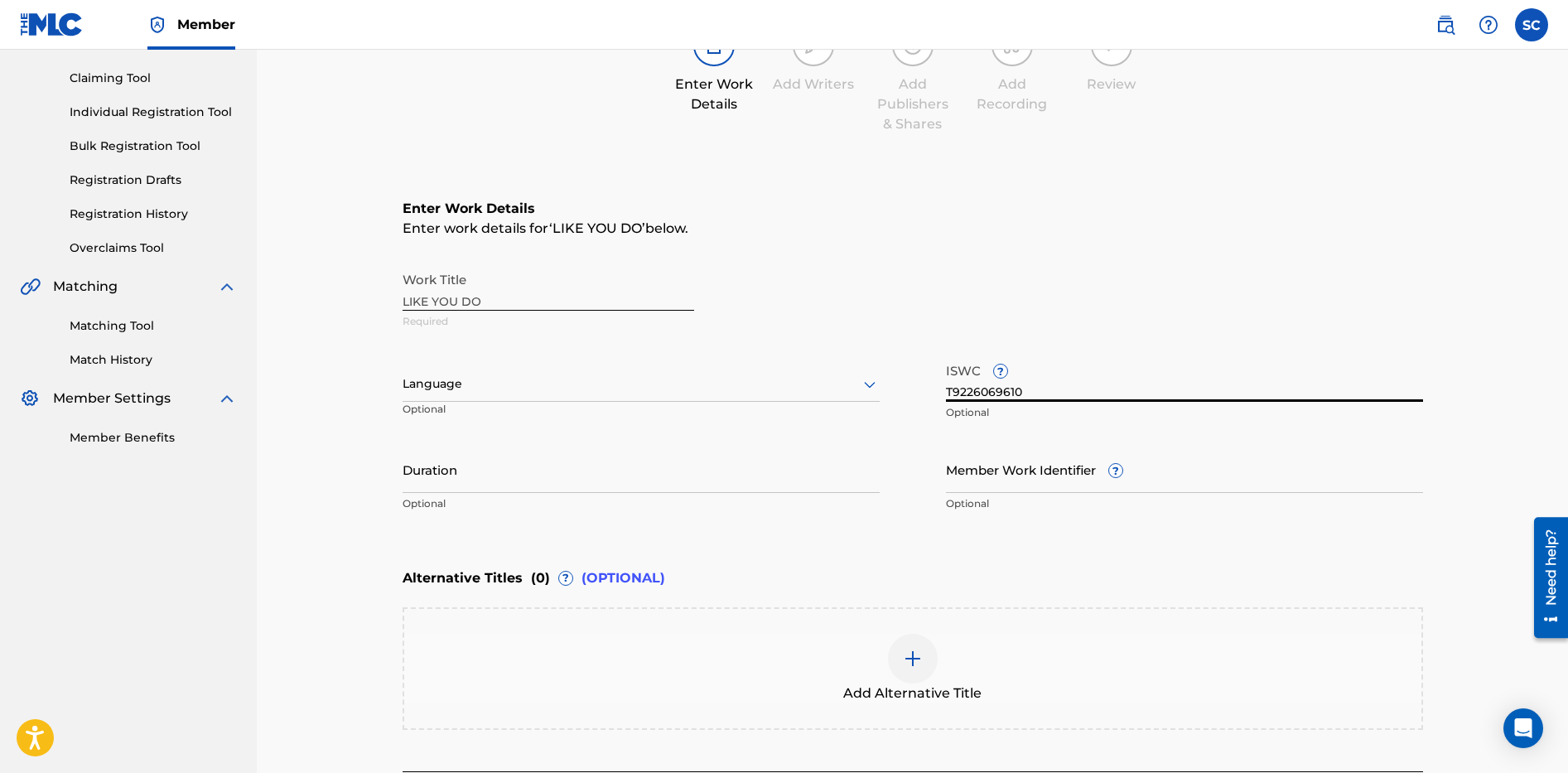 type on "T9226069610" 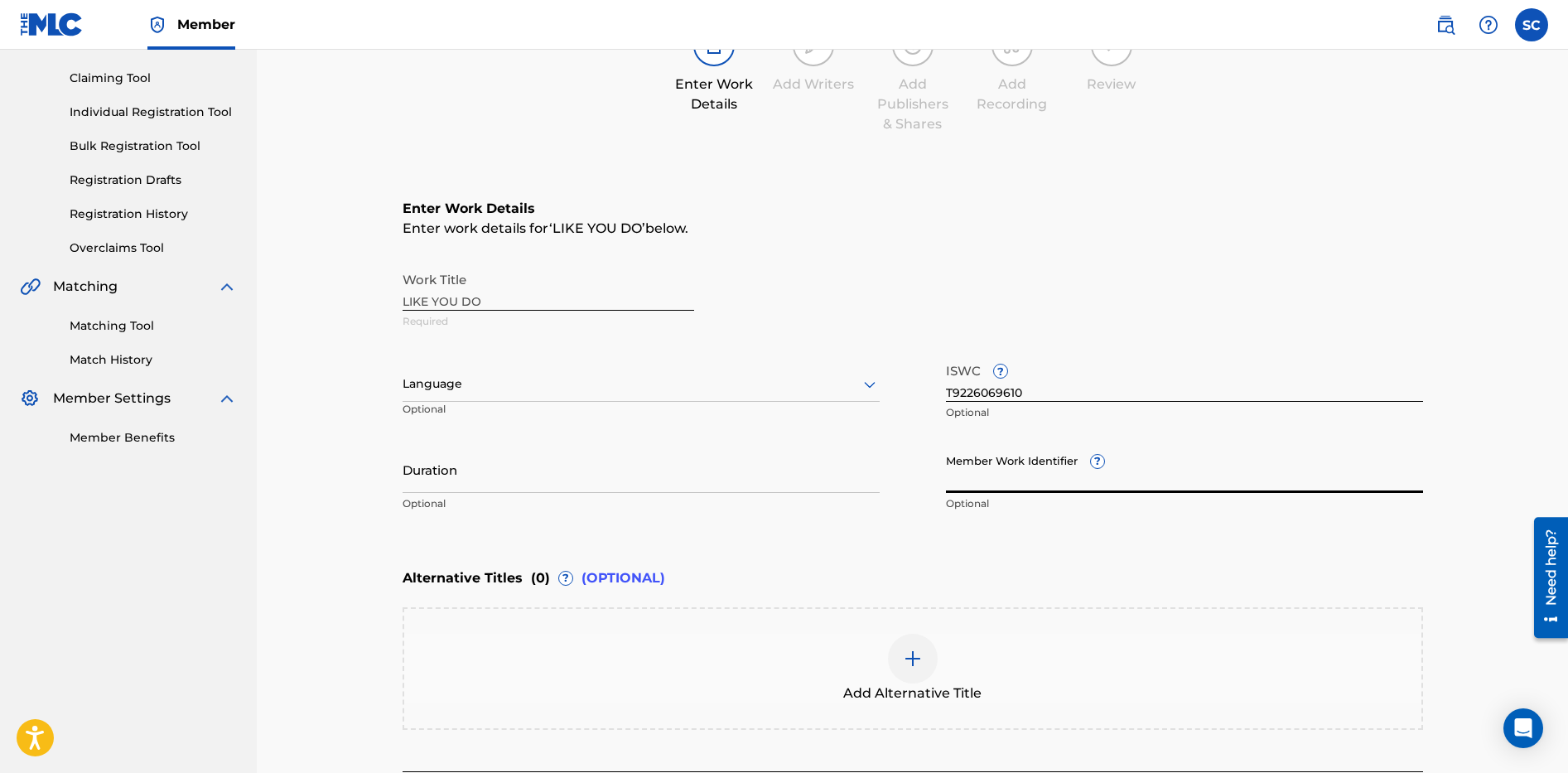 click on "Member Work Identifier   ?" at bounding box center [1184, 469] 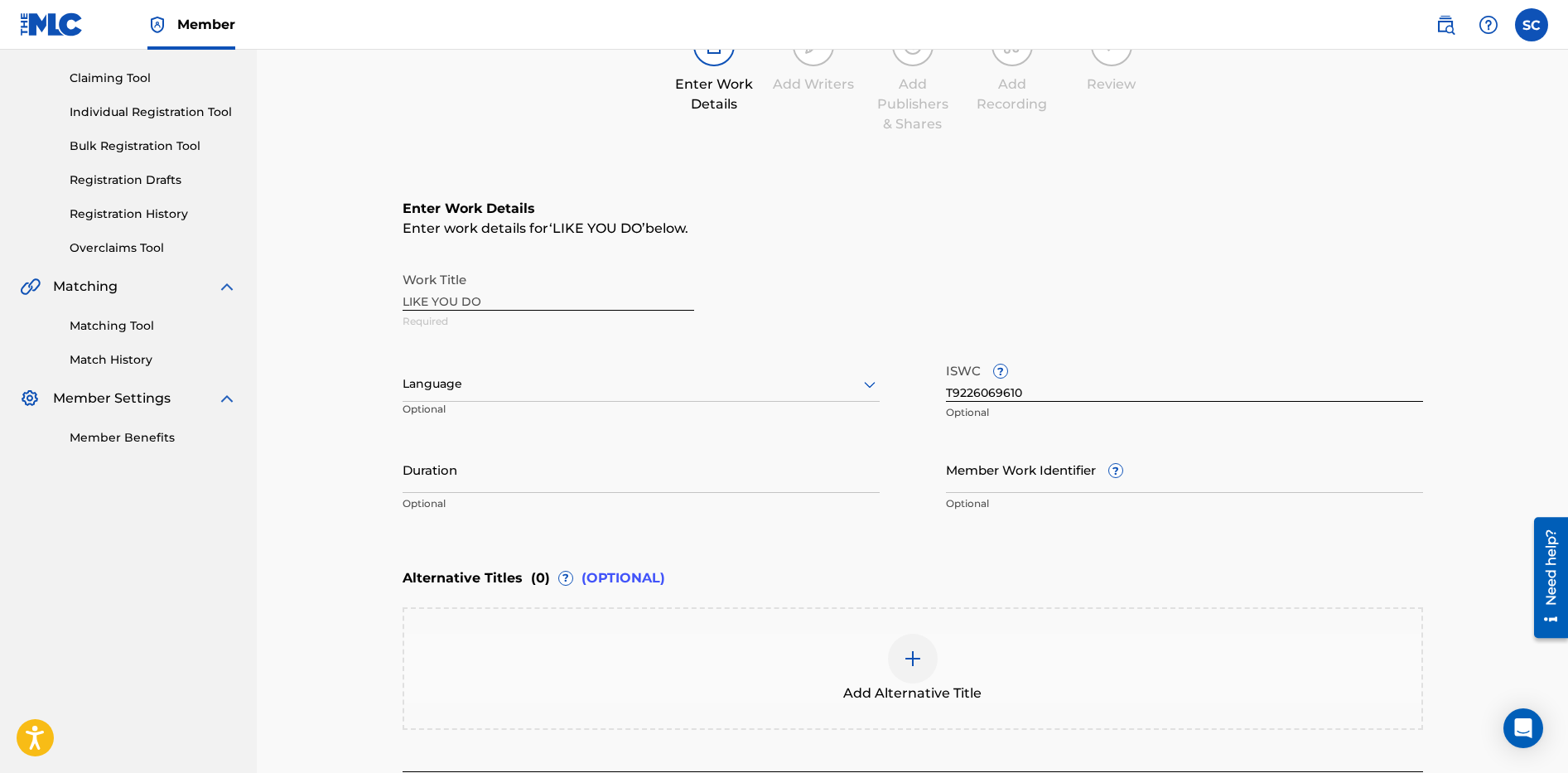 click on "Member Work Identifier   ?" at bounding box center [1184, 469] 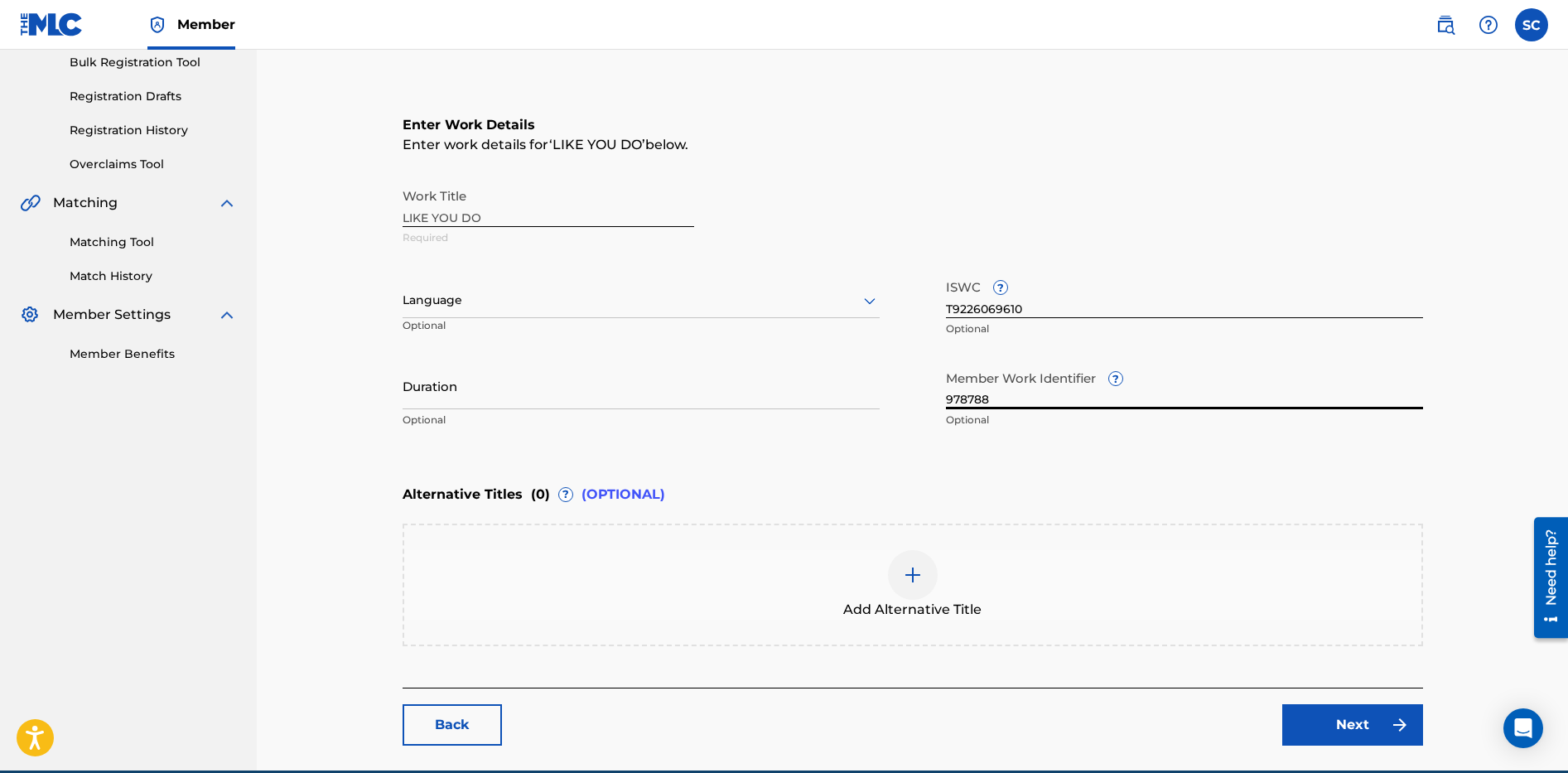 scroll, scrollTop: 326, scrollLeft: 0, axis: vertical 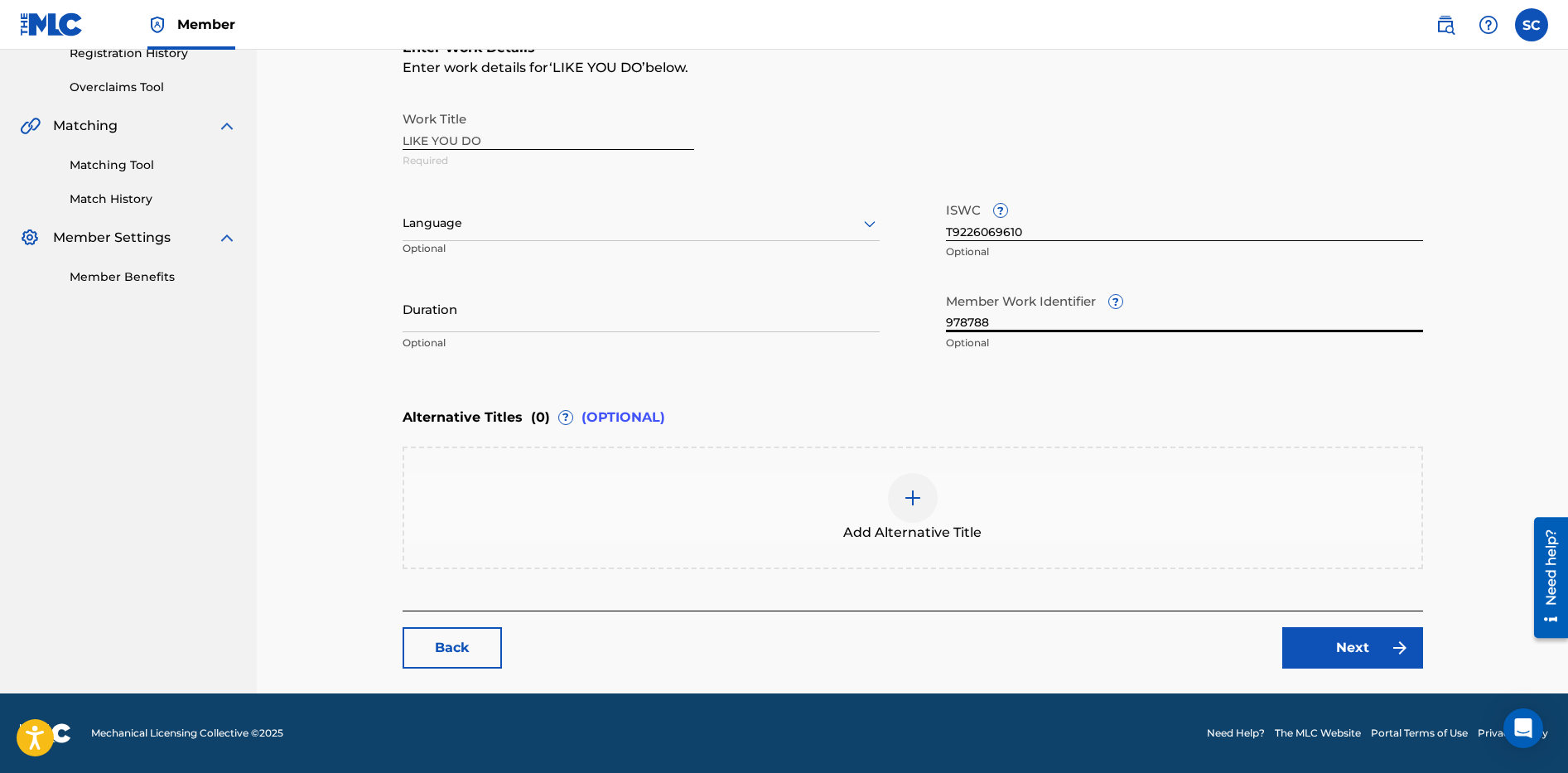 type on "978788" 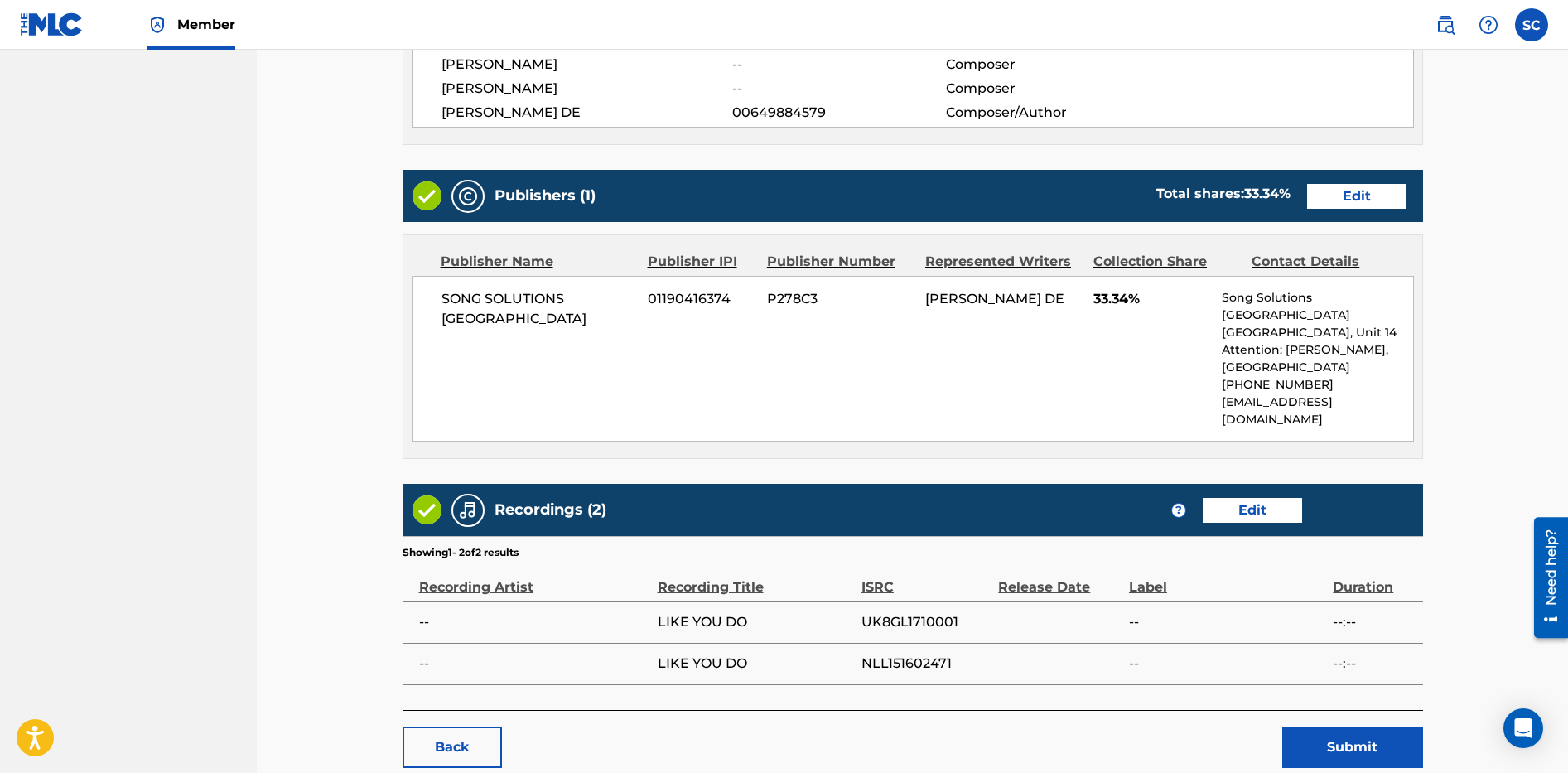 scroll, scrollTop: 580, scrollLeft: 0, axis: vertical 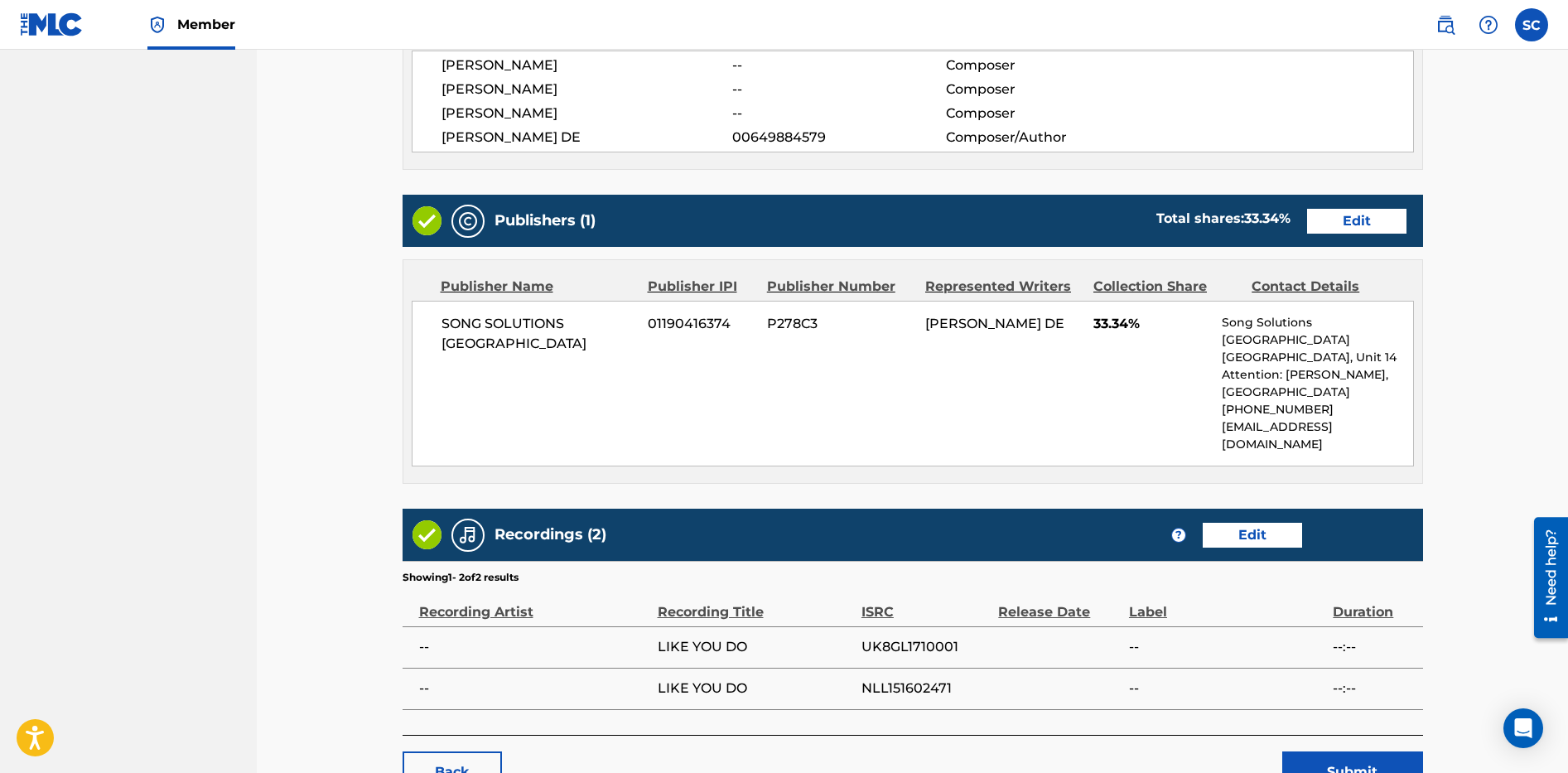 click on "Submit" at bounding box center [1353, 772] 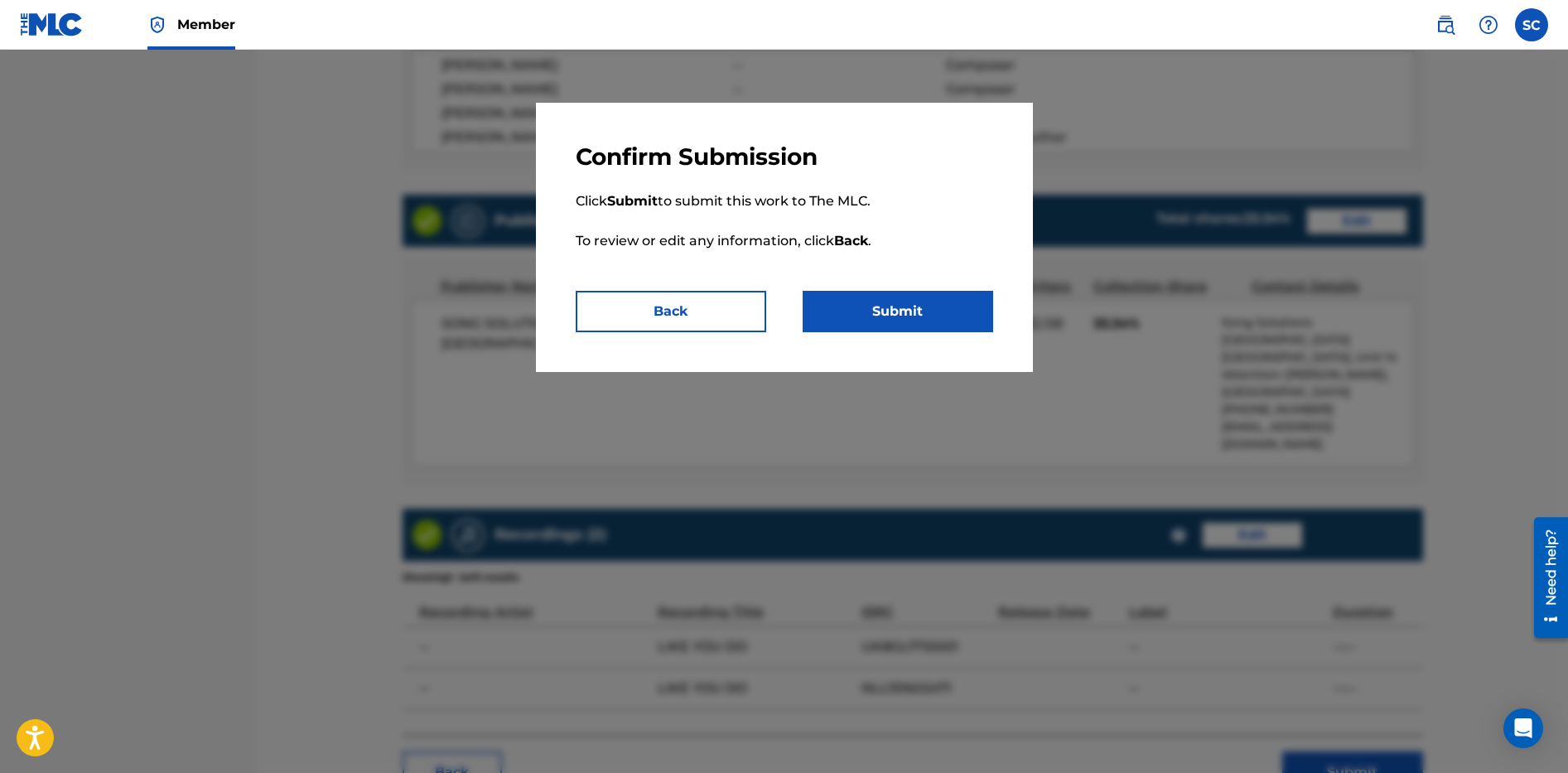 click on "Submit" at bounding box center (898, 312) 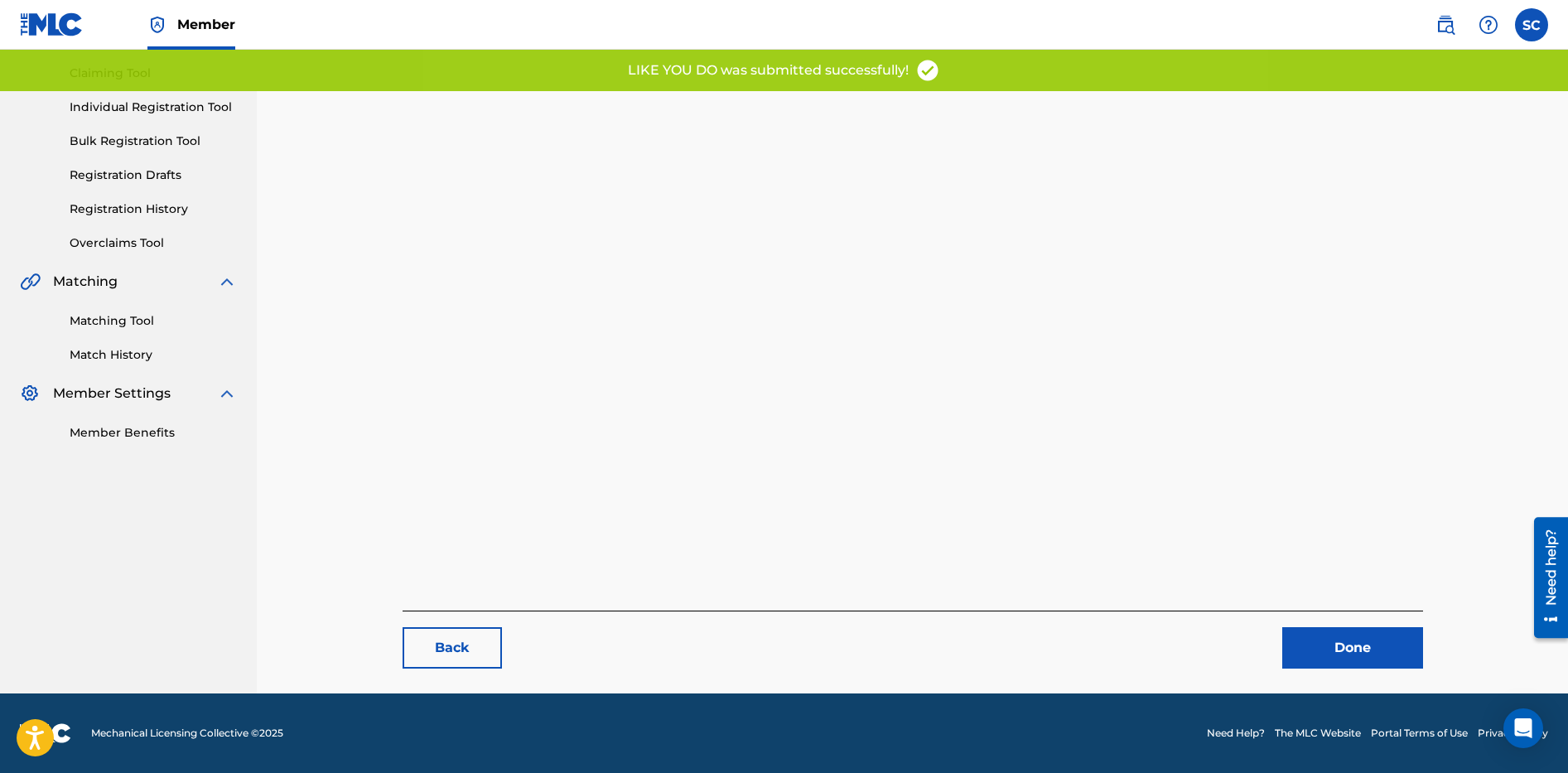 scroll, scrollTop: 0, scrollLeft: 0, axis: both 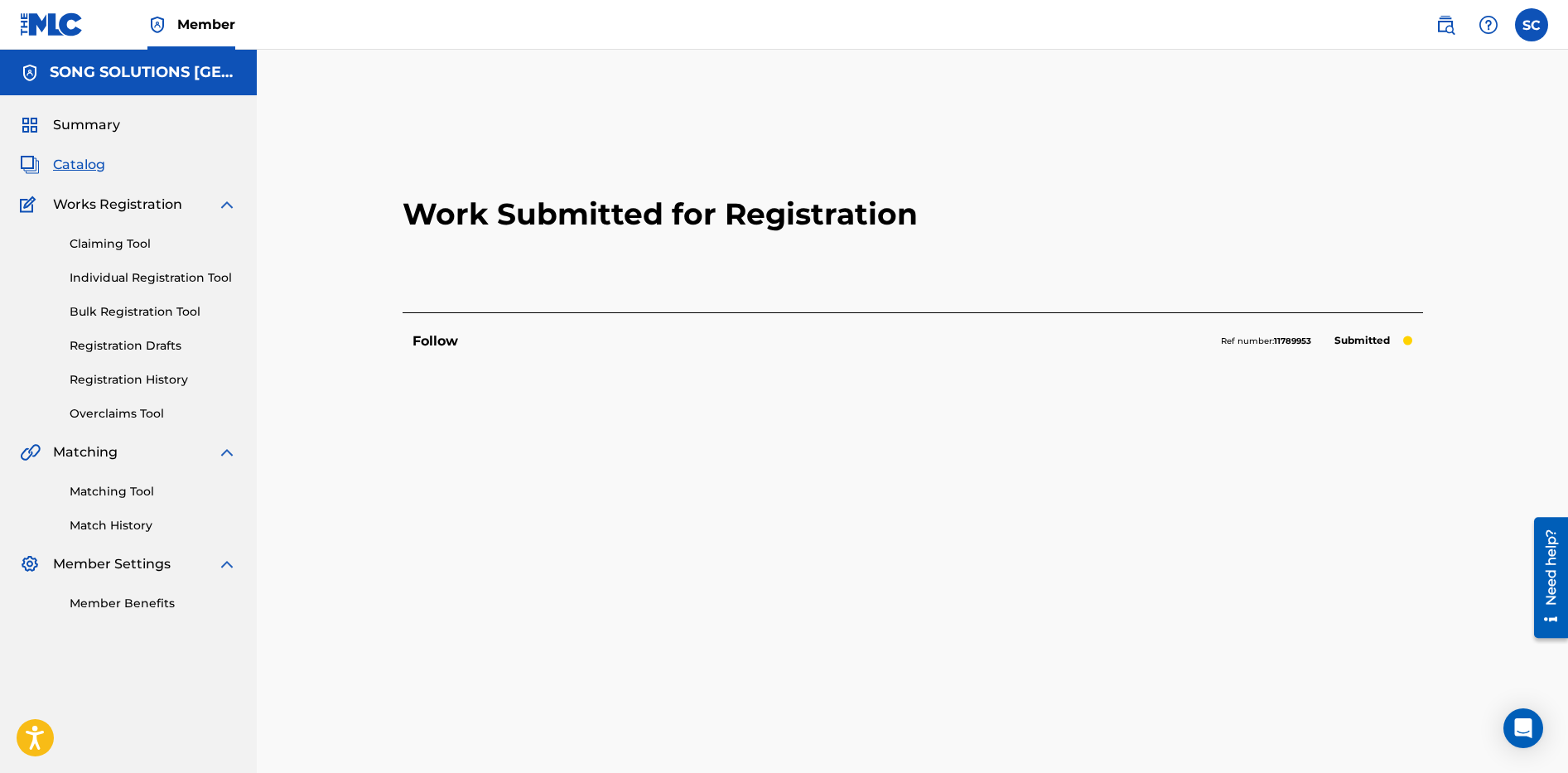 click on "Individual Registration Tool" at bounding box center (153, 278) 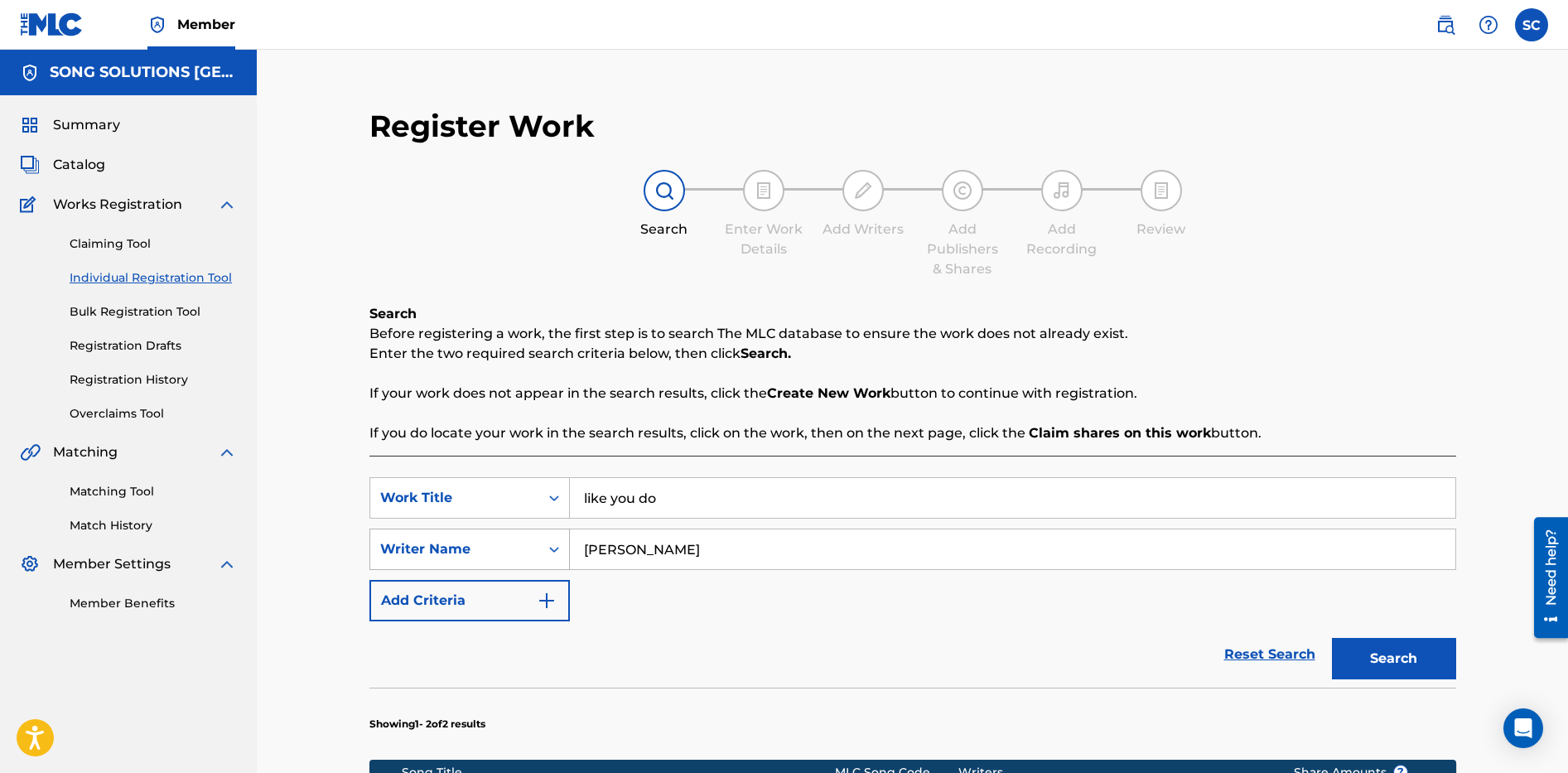 drag, startPoint x: 666, startPoint y: 553, endPoint x: 403, endPoint y: 546, distance: 263.09314 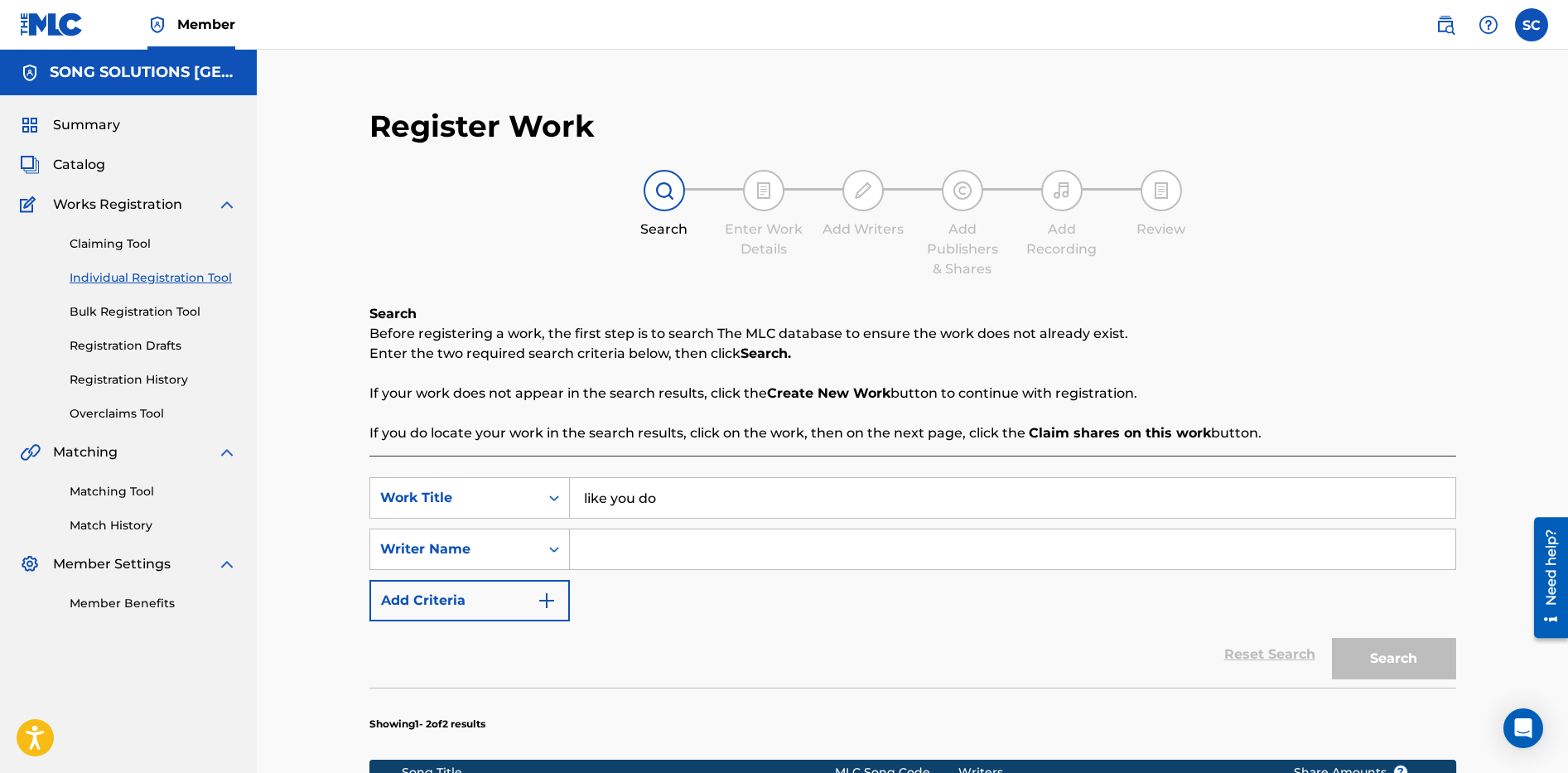 type 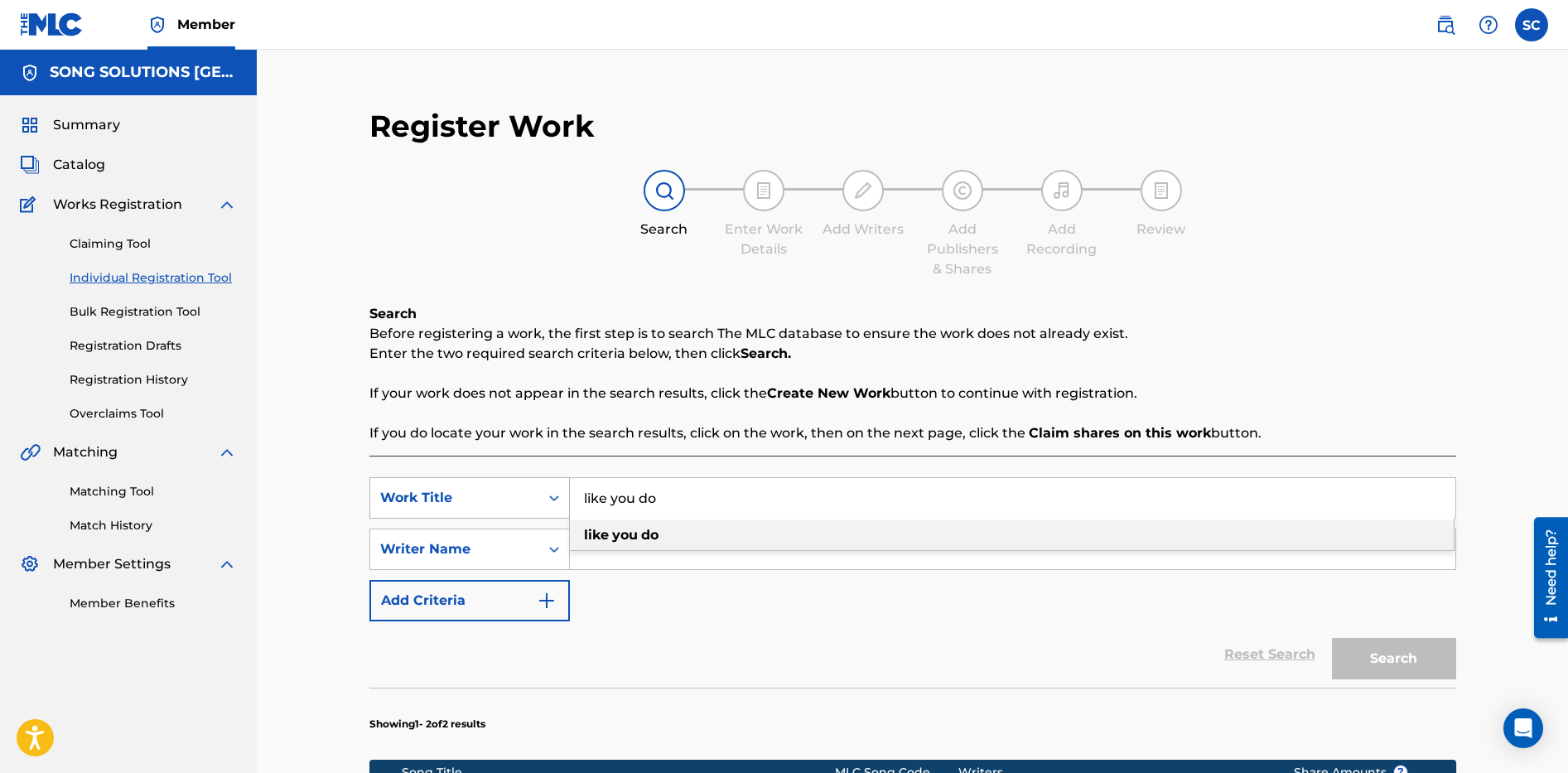 drag, startPoint x: 687, startPoint y: 489, endPoint x: 473, endPoint y: 481, distance: 214.14948 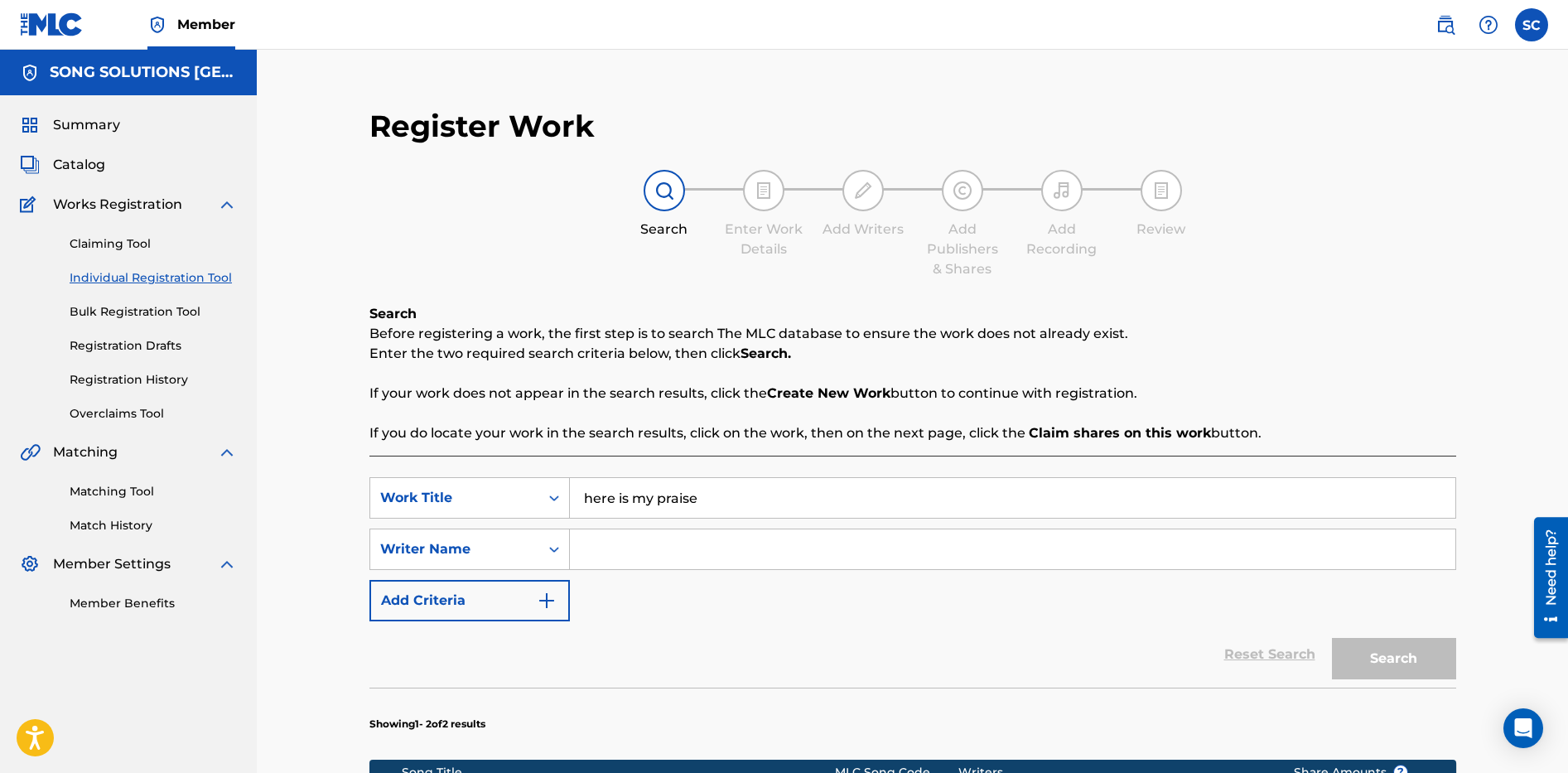 type on "here is my praise" 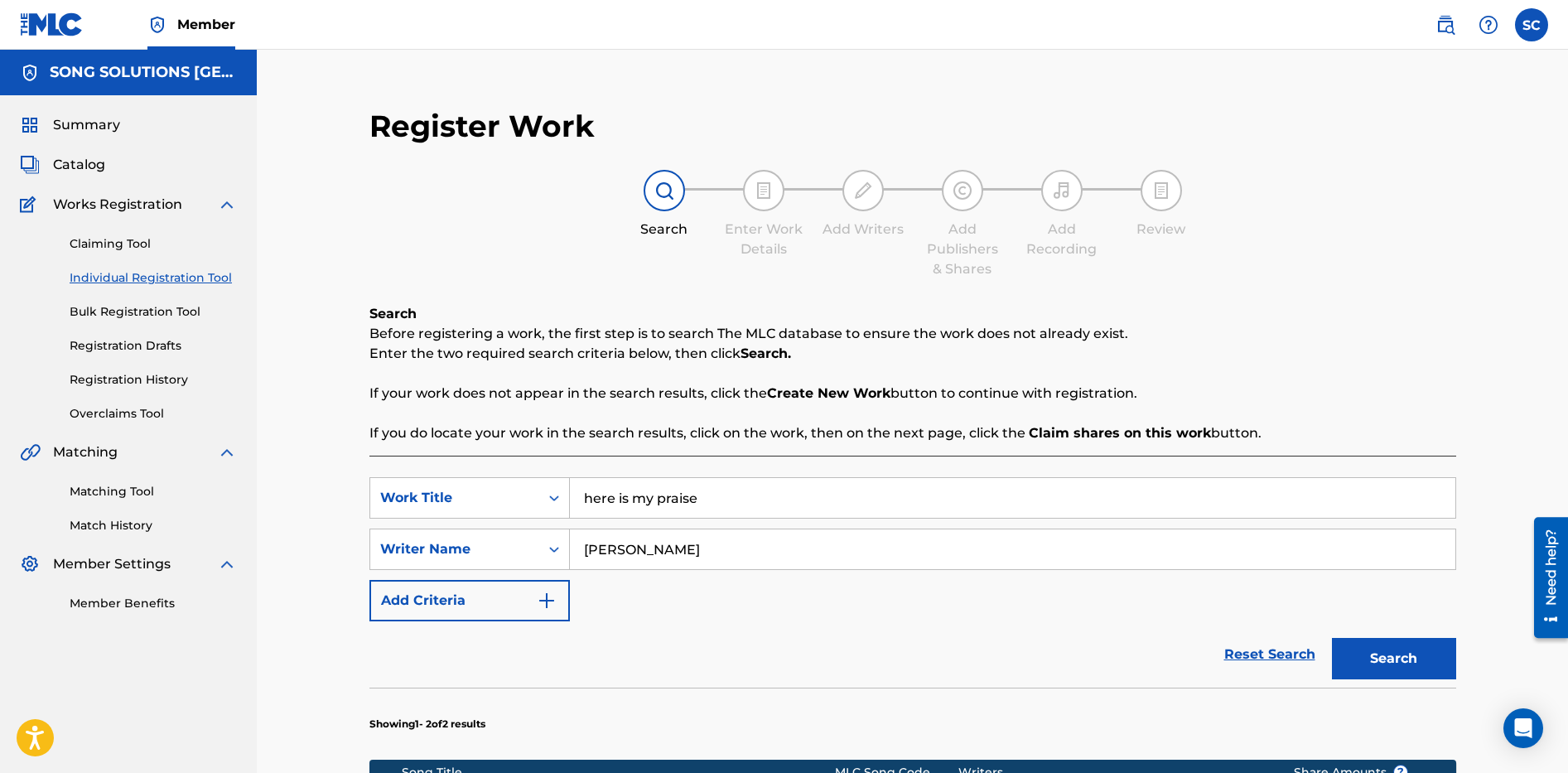 type on "[PERSON_NAME]" 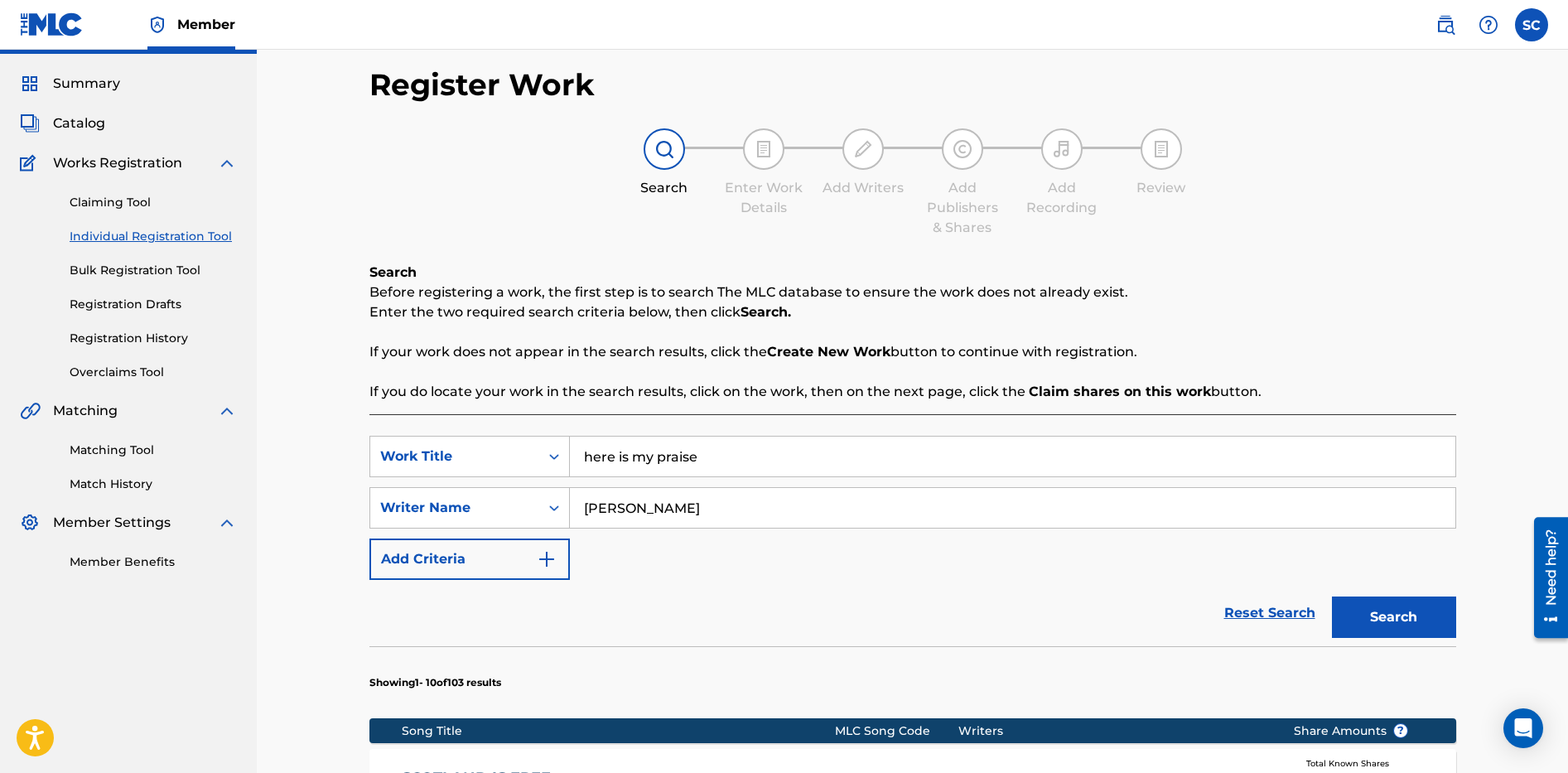 scroll, scrollTop: 0, scrollLeft: 0, axis: both 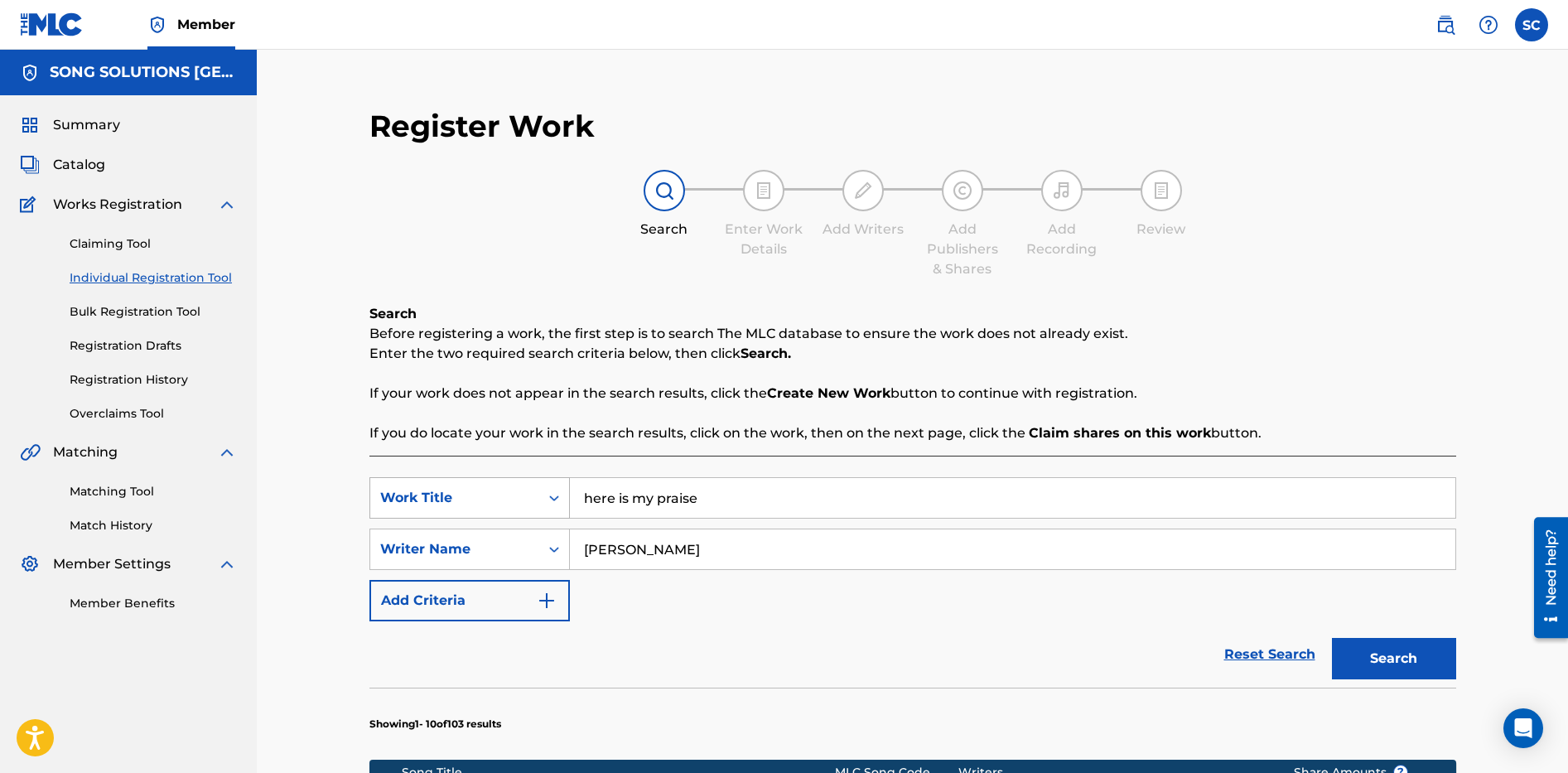 drag, startPoint x: 720, startPoint y: 500, endPoint x: 501, endPoint y: 503, distance: 219.0205 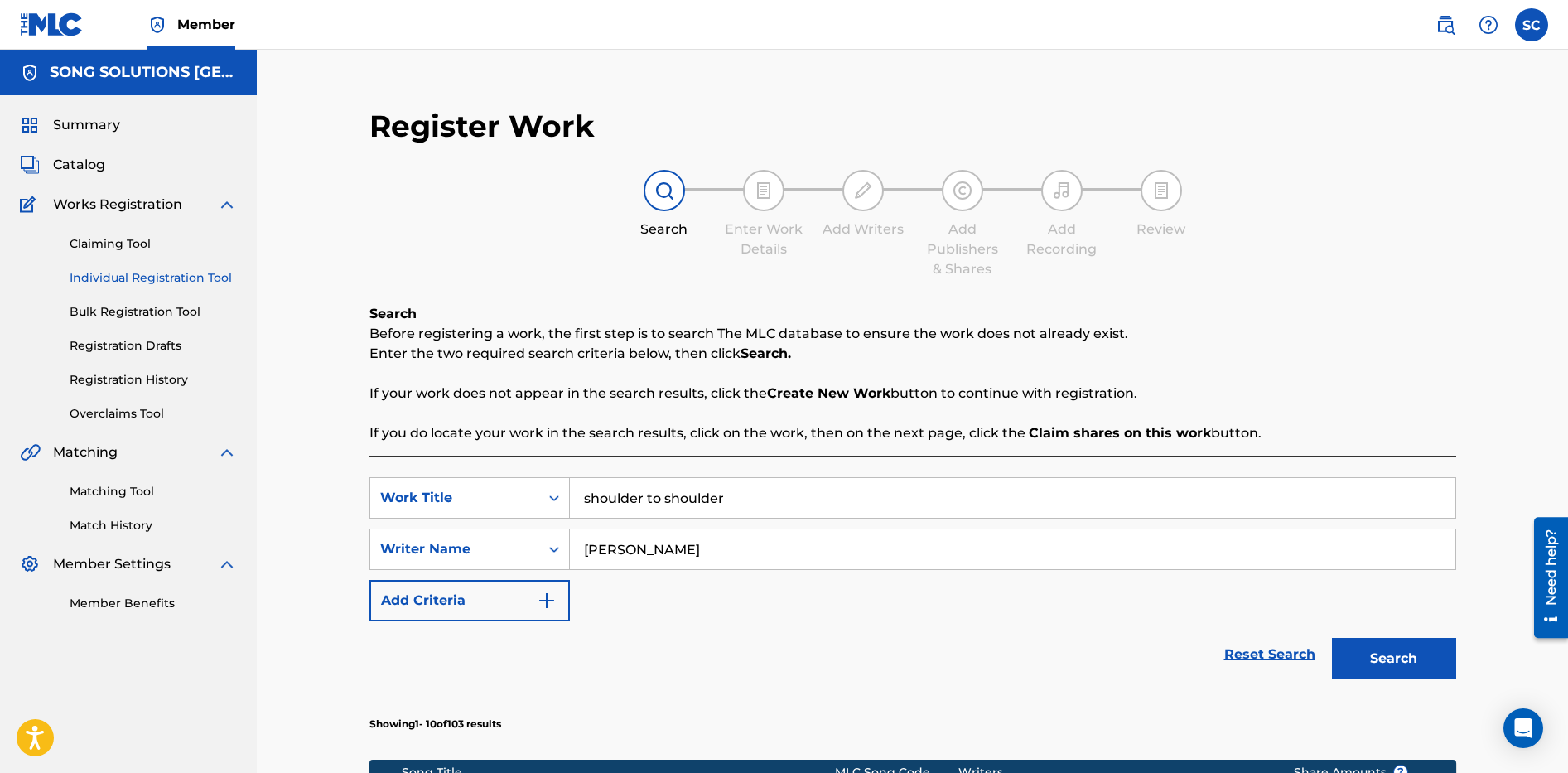 type on "shoulder to shoulder" 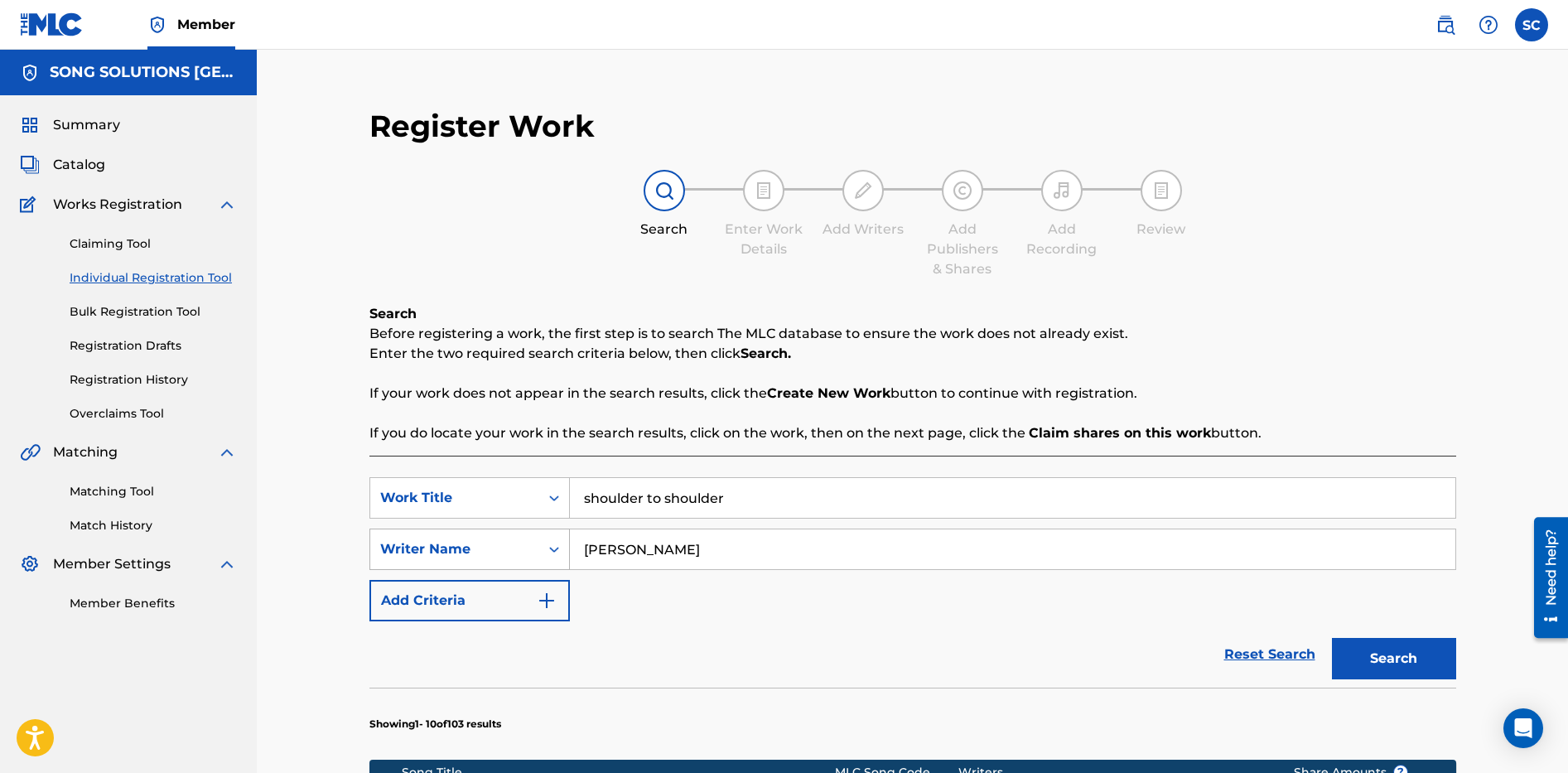 drag, startPoint x: 649, startPoint y: 557, endPoint x: 557, endPoint y: 541, distance: 93.38094 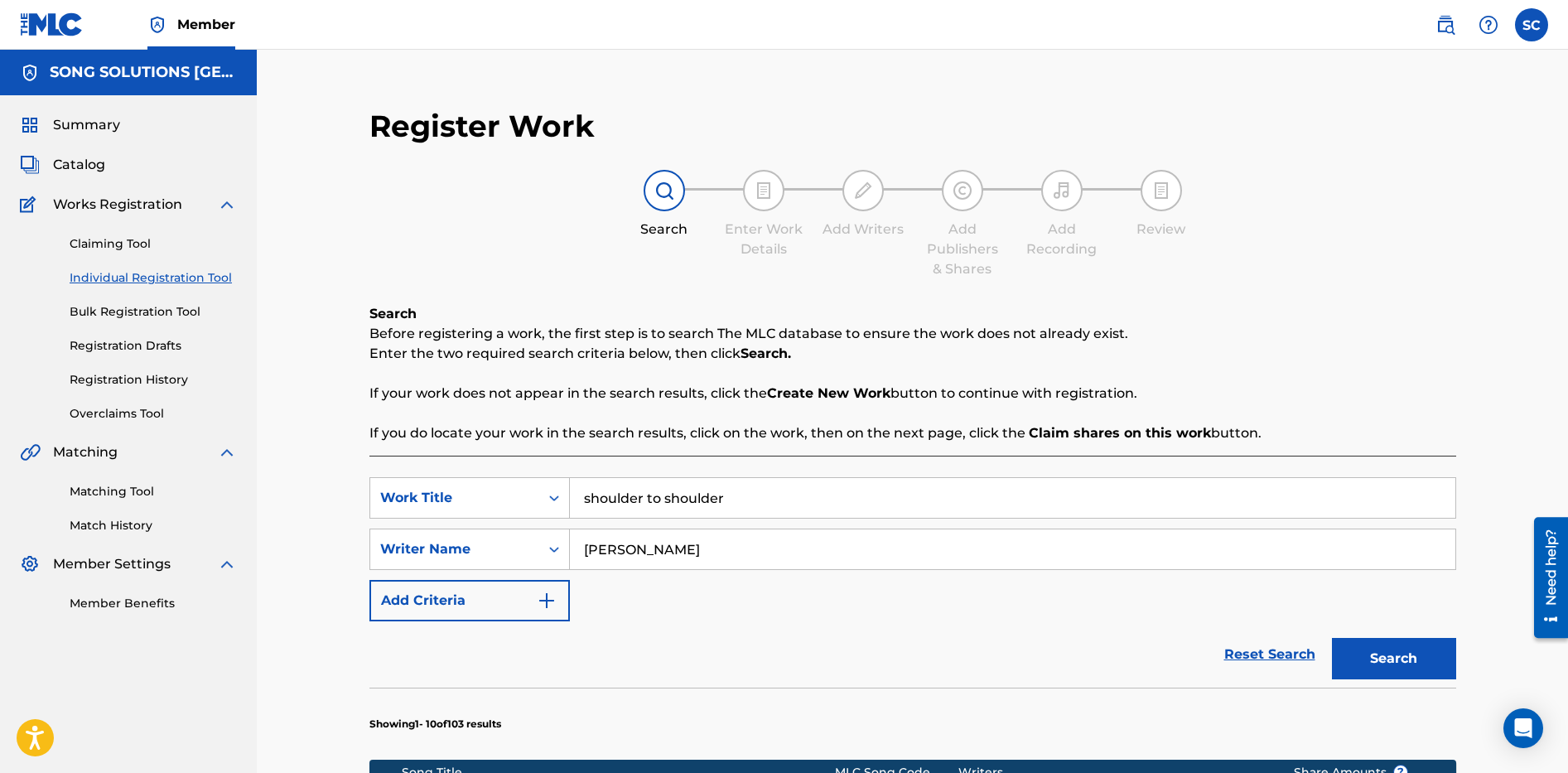 type on "[PERSON_NAME]" 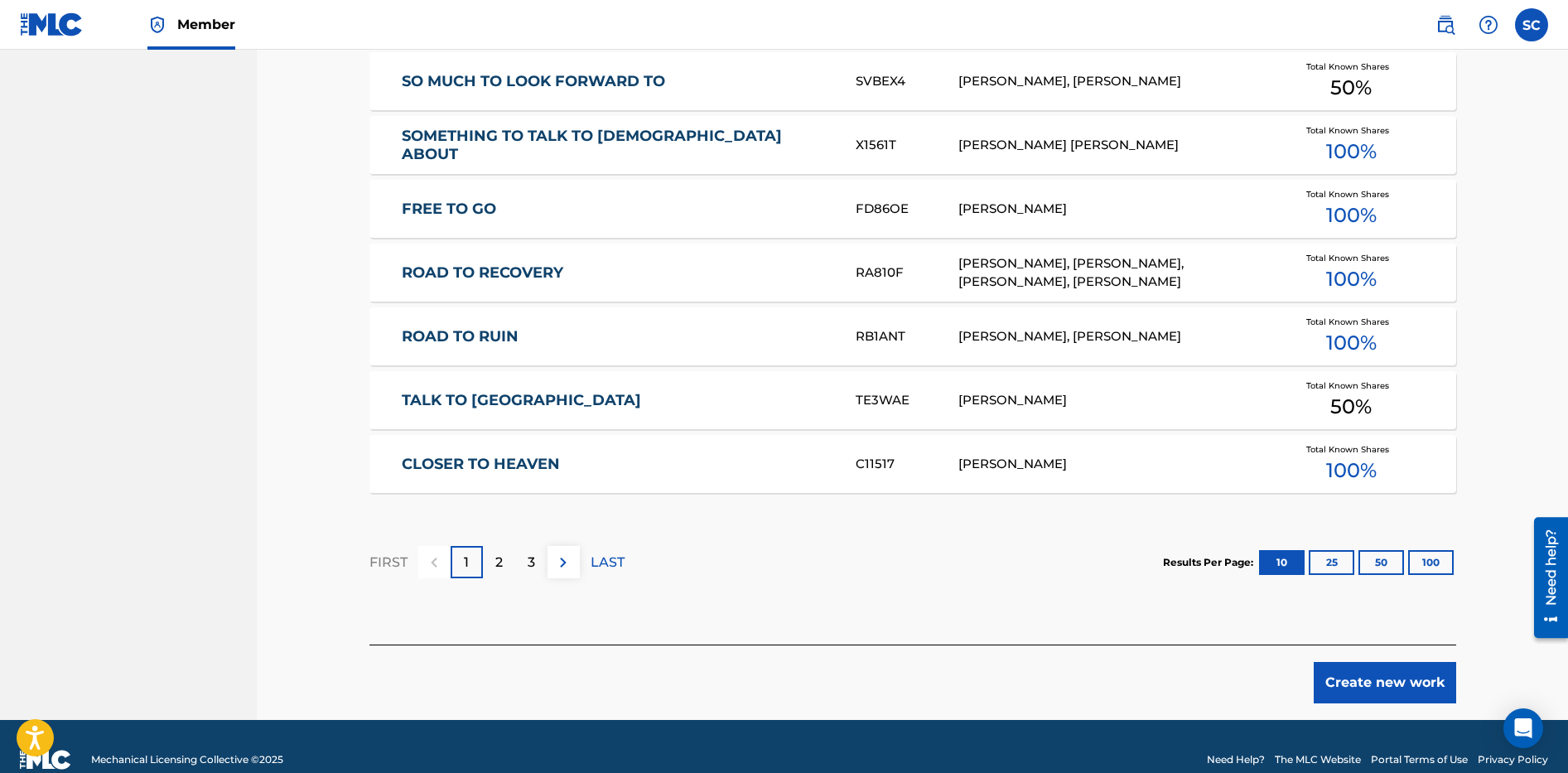 scroll, scrollTop: 956, scrollLeft: 0, axis: vertical 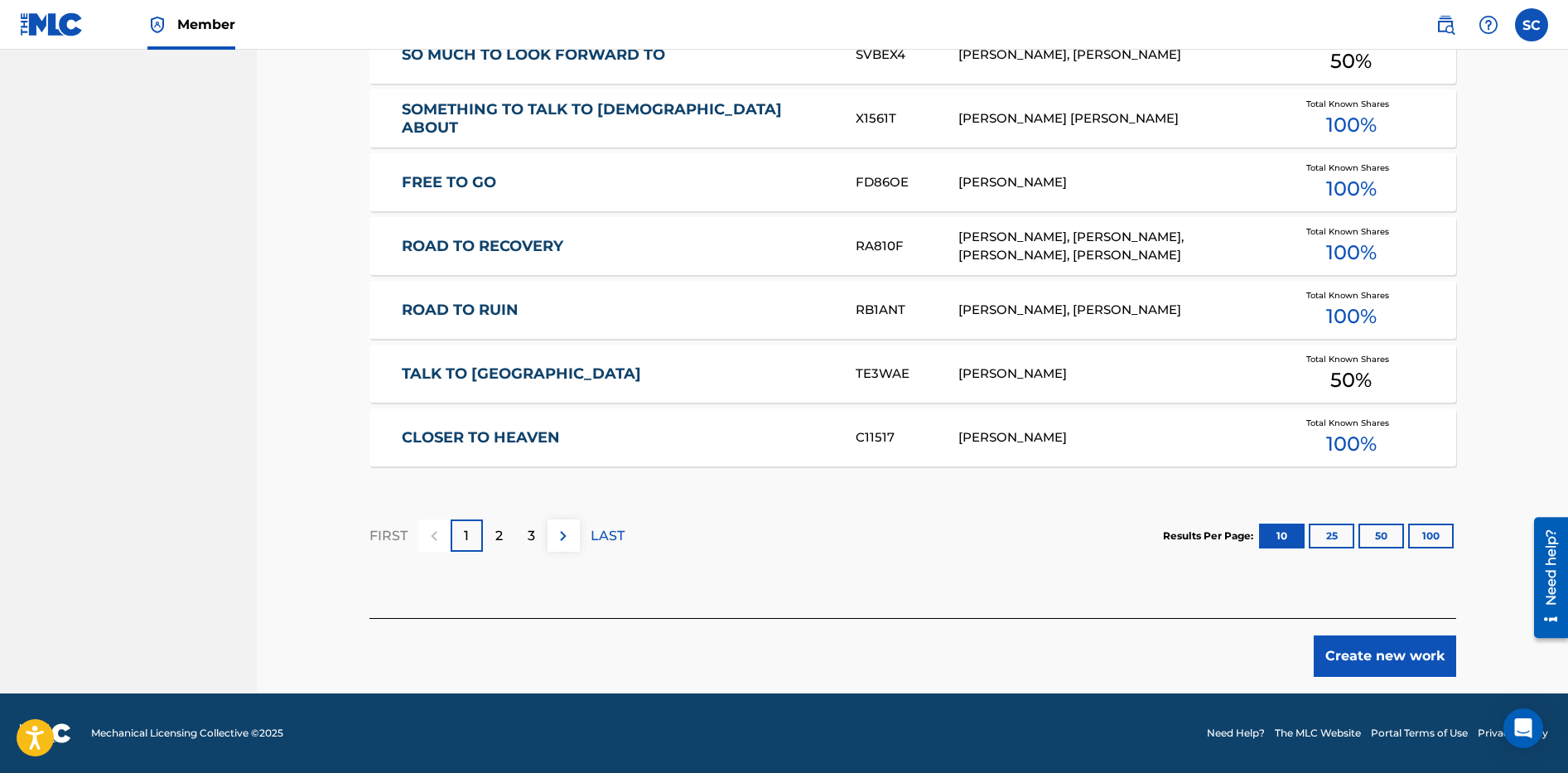 click on "50" at bounding box center (1381, 536) 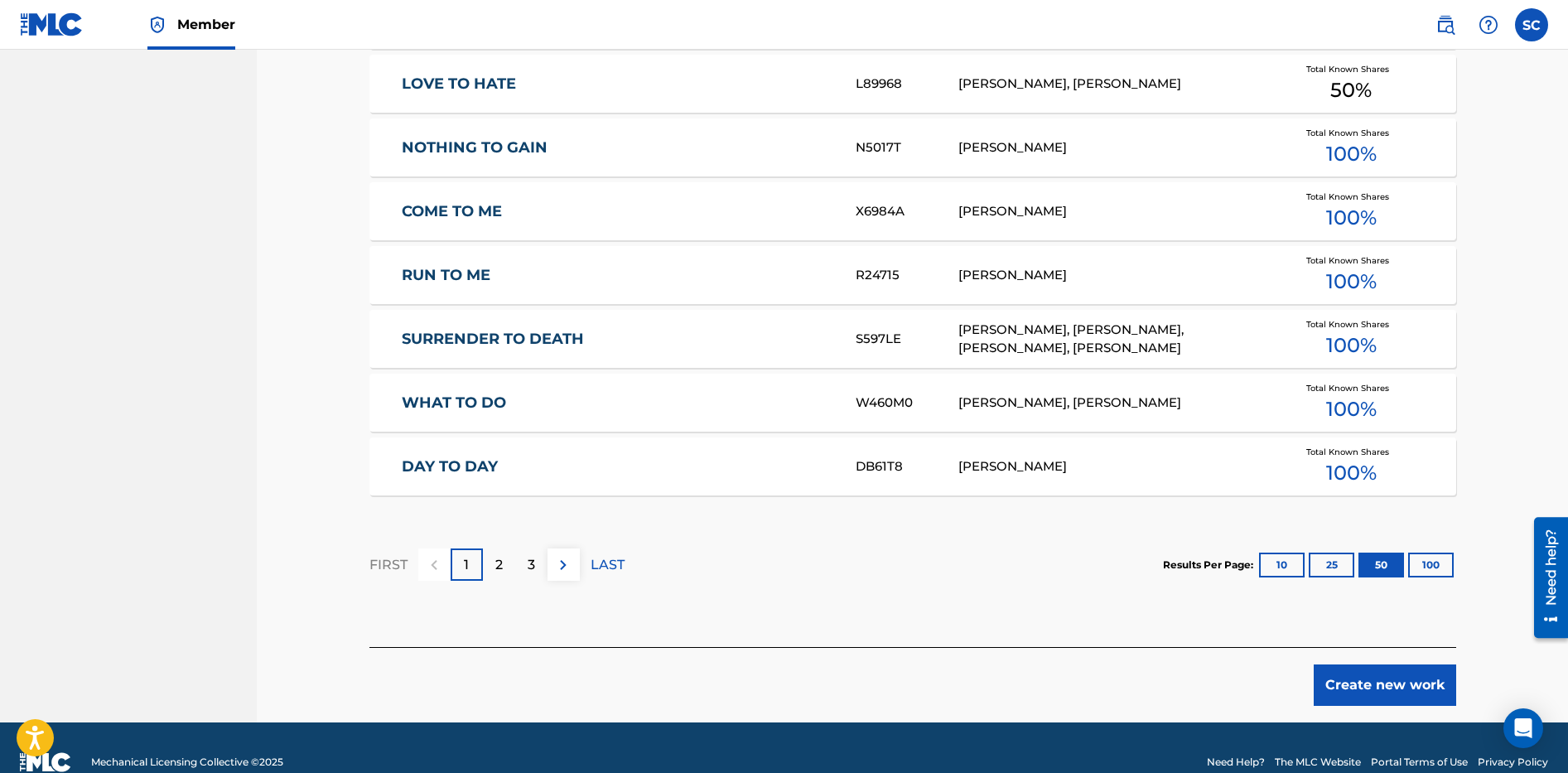 scroll, scrollTop: 3508, scrollLeft: 0, axis: vertical 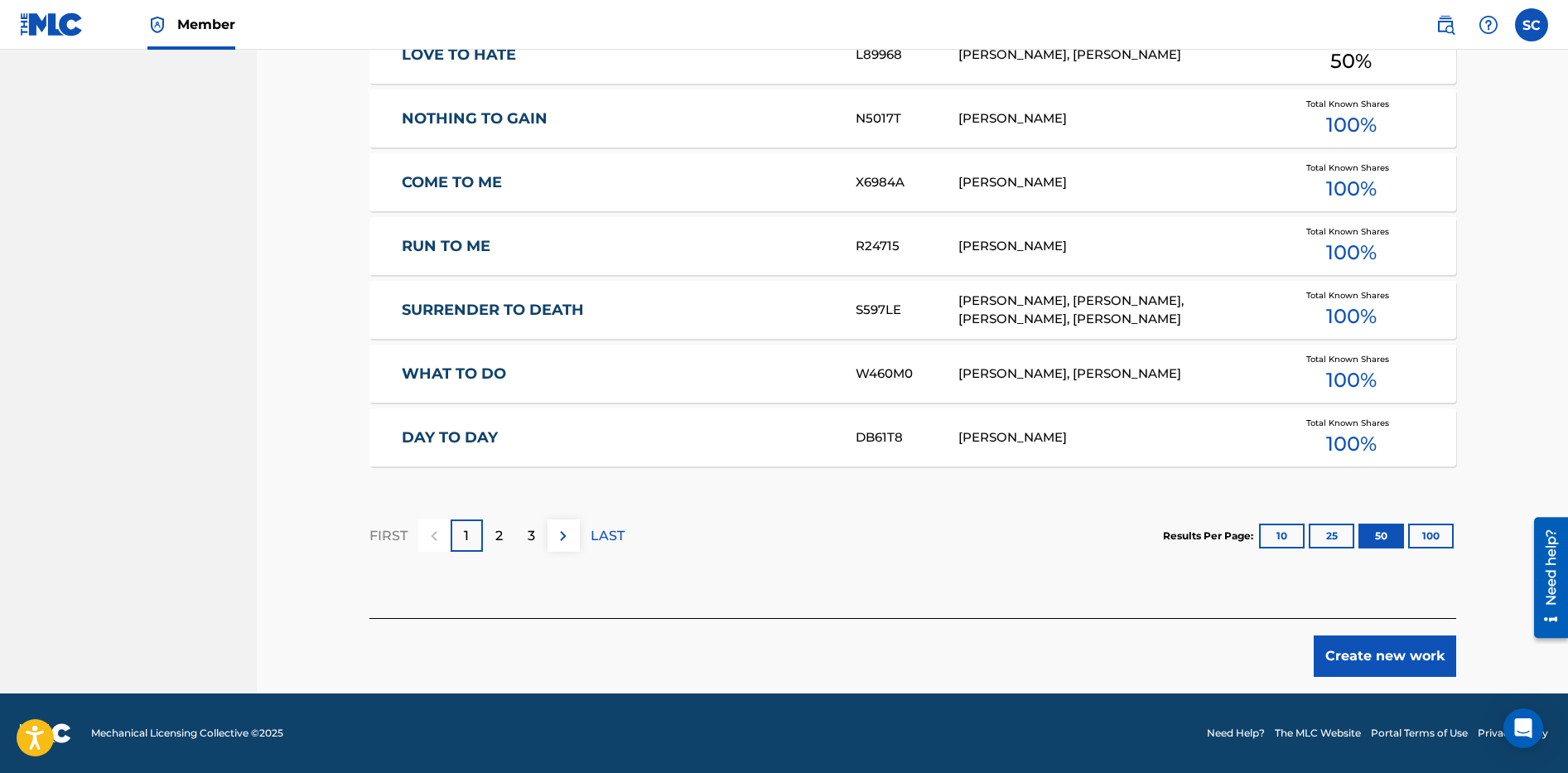 click on "Create new work" at bounding box center (1385, 656) 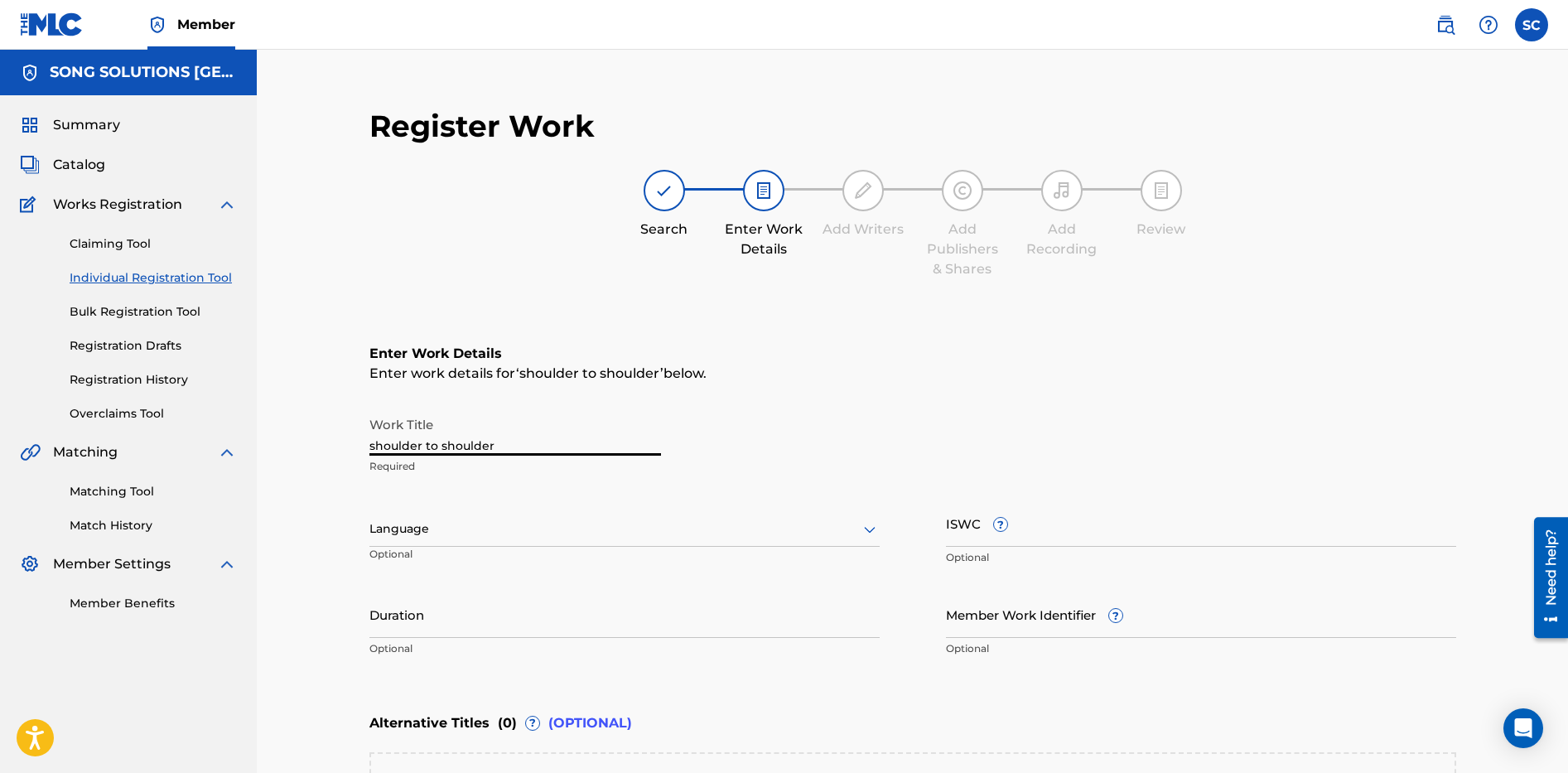click on "shoulder to shoulder" at bounding box center (515, 432) 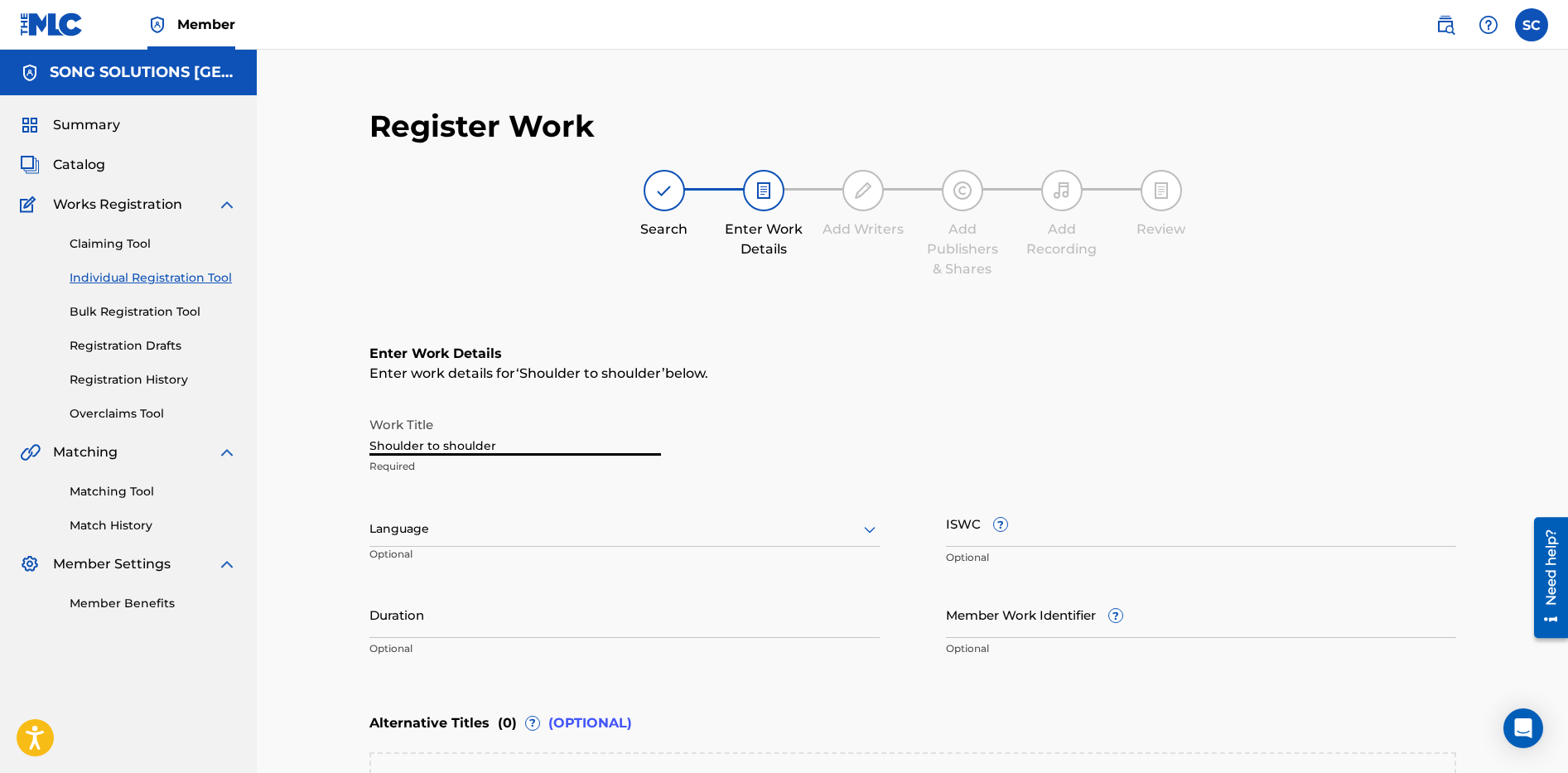 click on "Shoulder to shoulder" at bounding box center (515, 432) 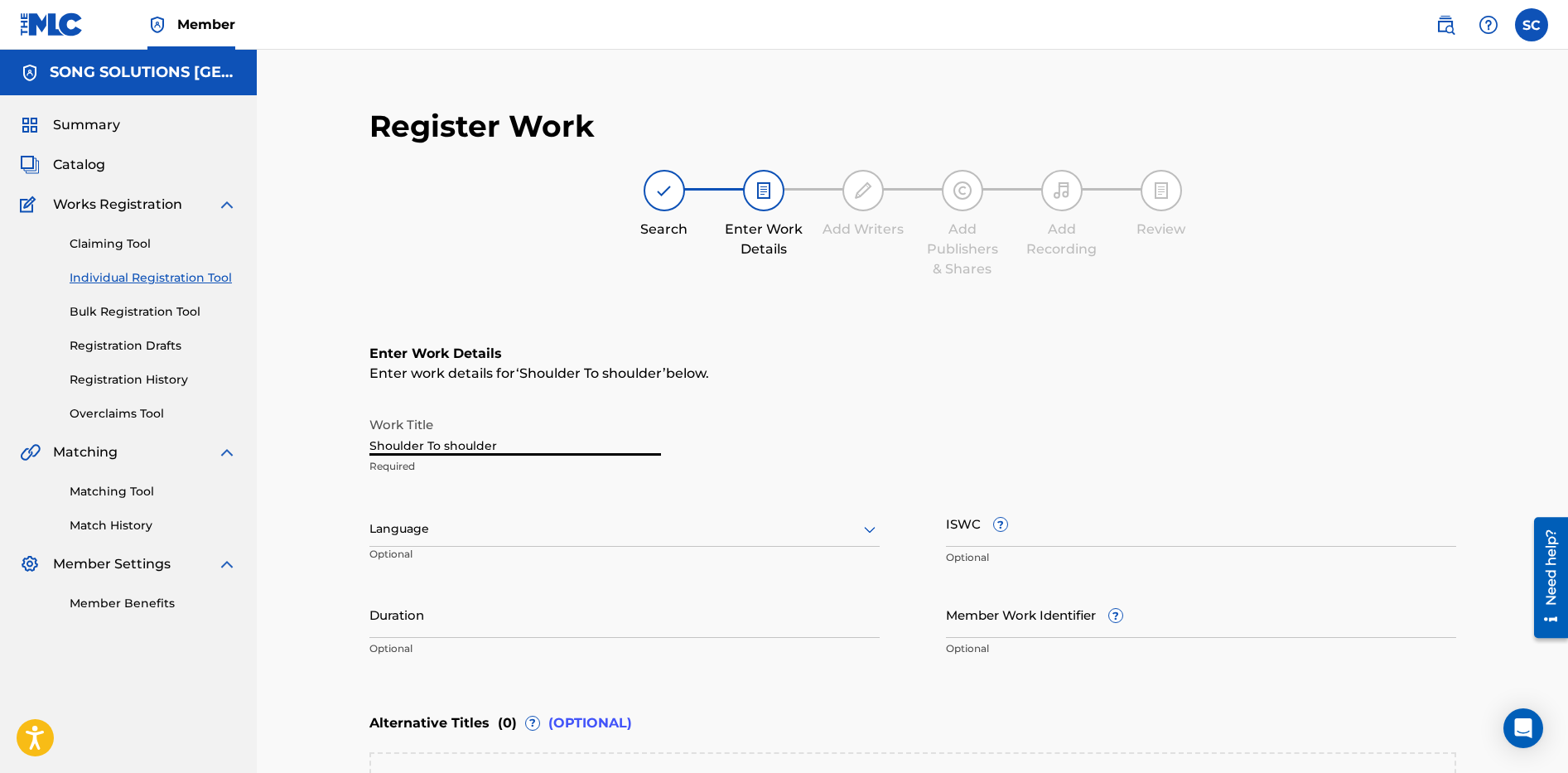 click on "Shoulder To shoulder" at bounding box center [515, 432] 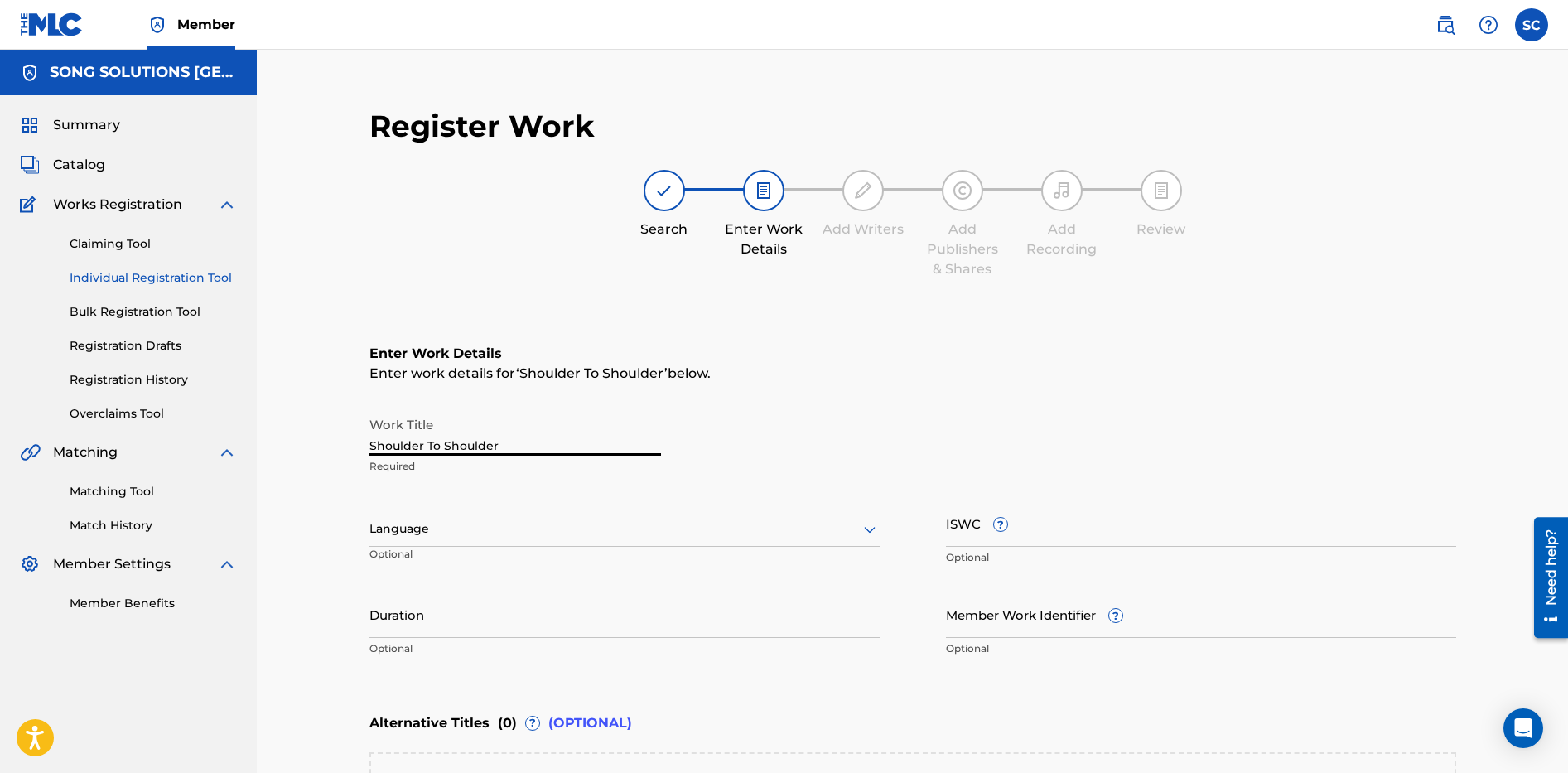 type on "Shoulder To Shoulder" 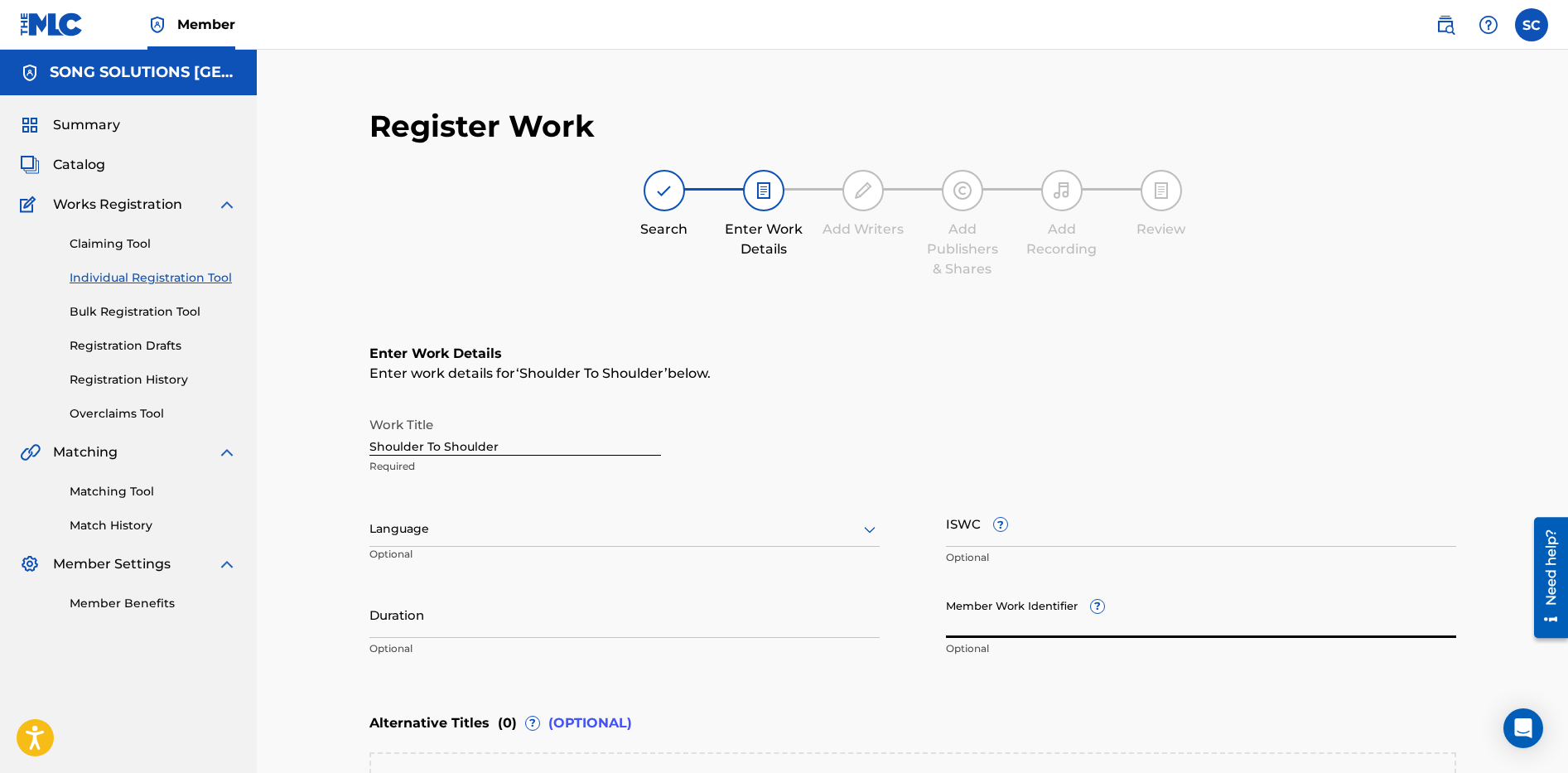click on "Member Work Identifier   ?" at bounding box center [1201, 614] 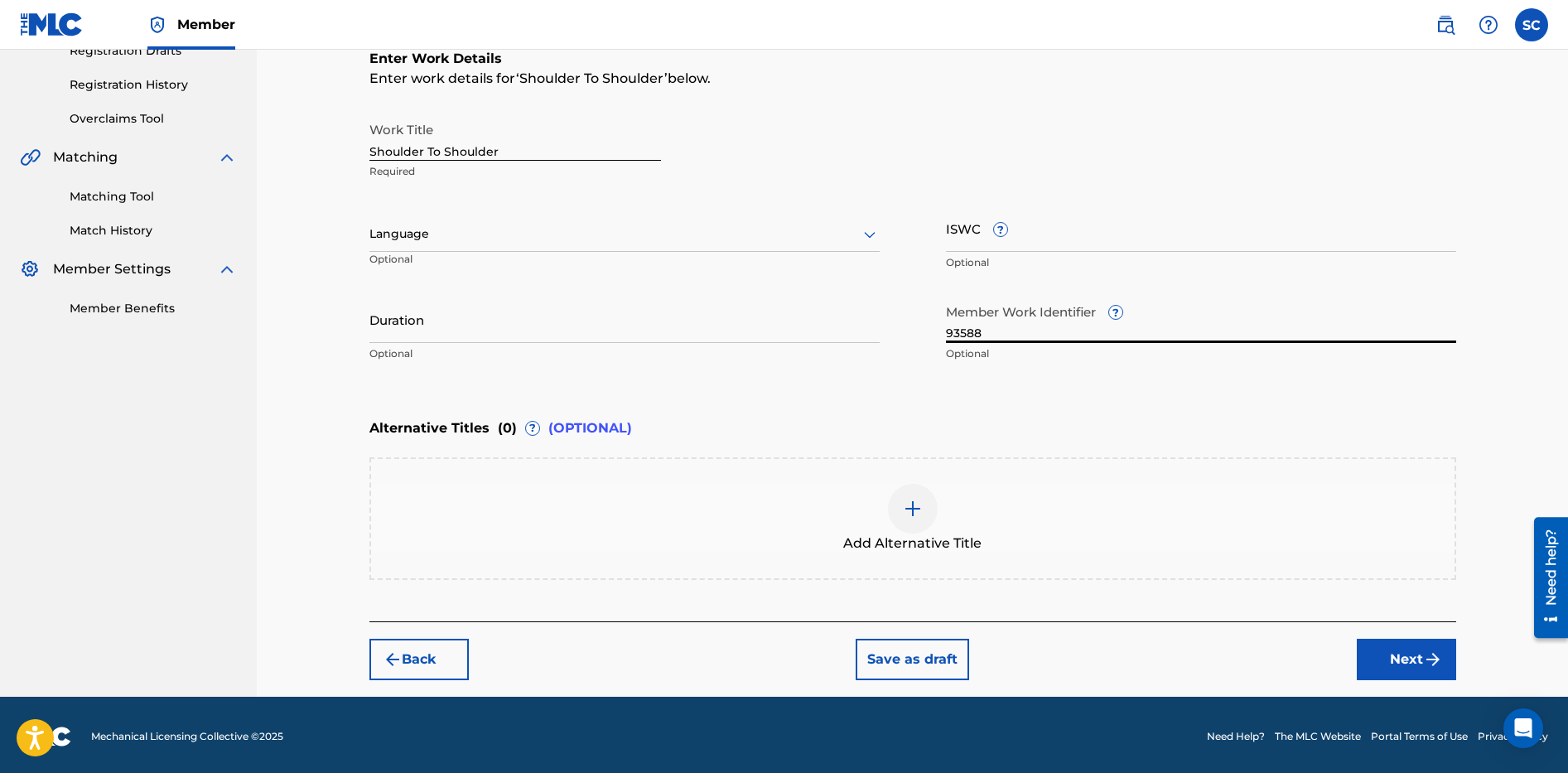 scroll, scrollTop: 298, scrollLeft: 0, axis: vertical 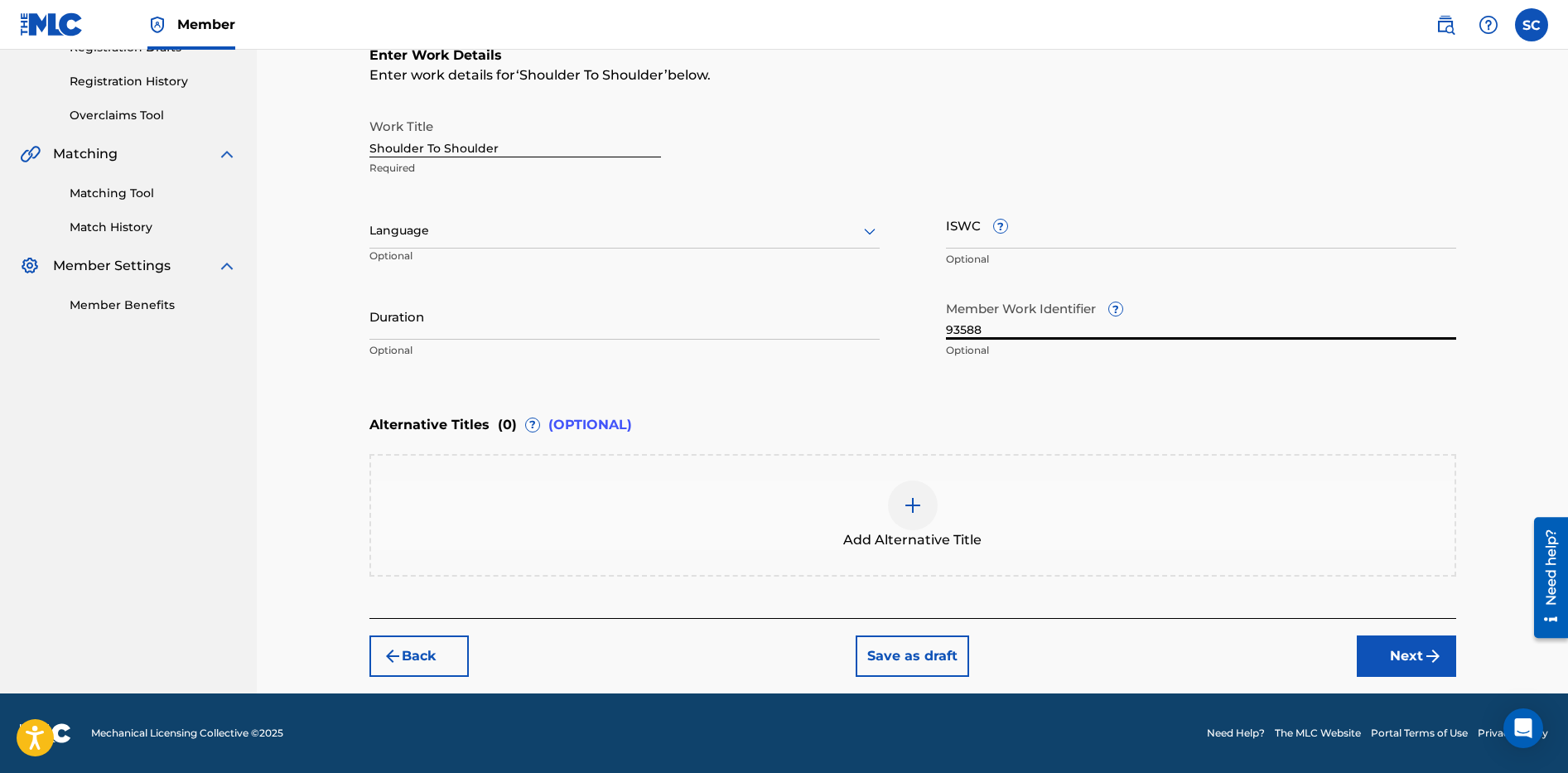 type on "93588" 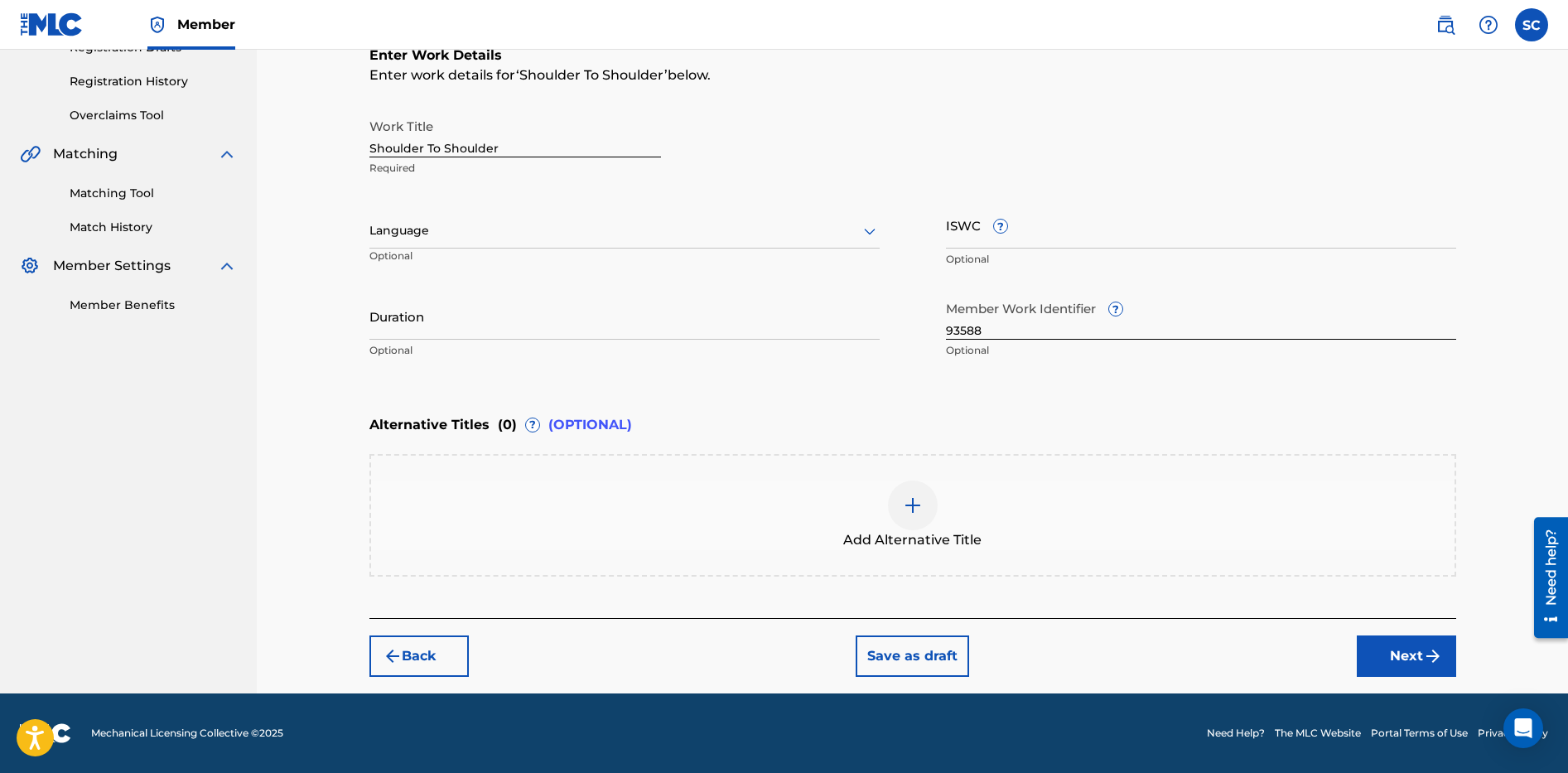 click on "Next" at bounding box center (1406, 656) 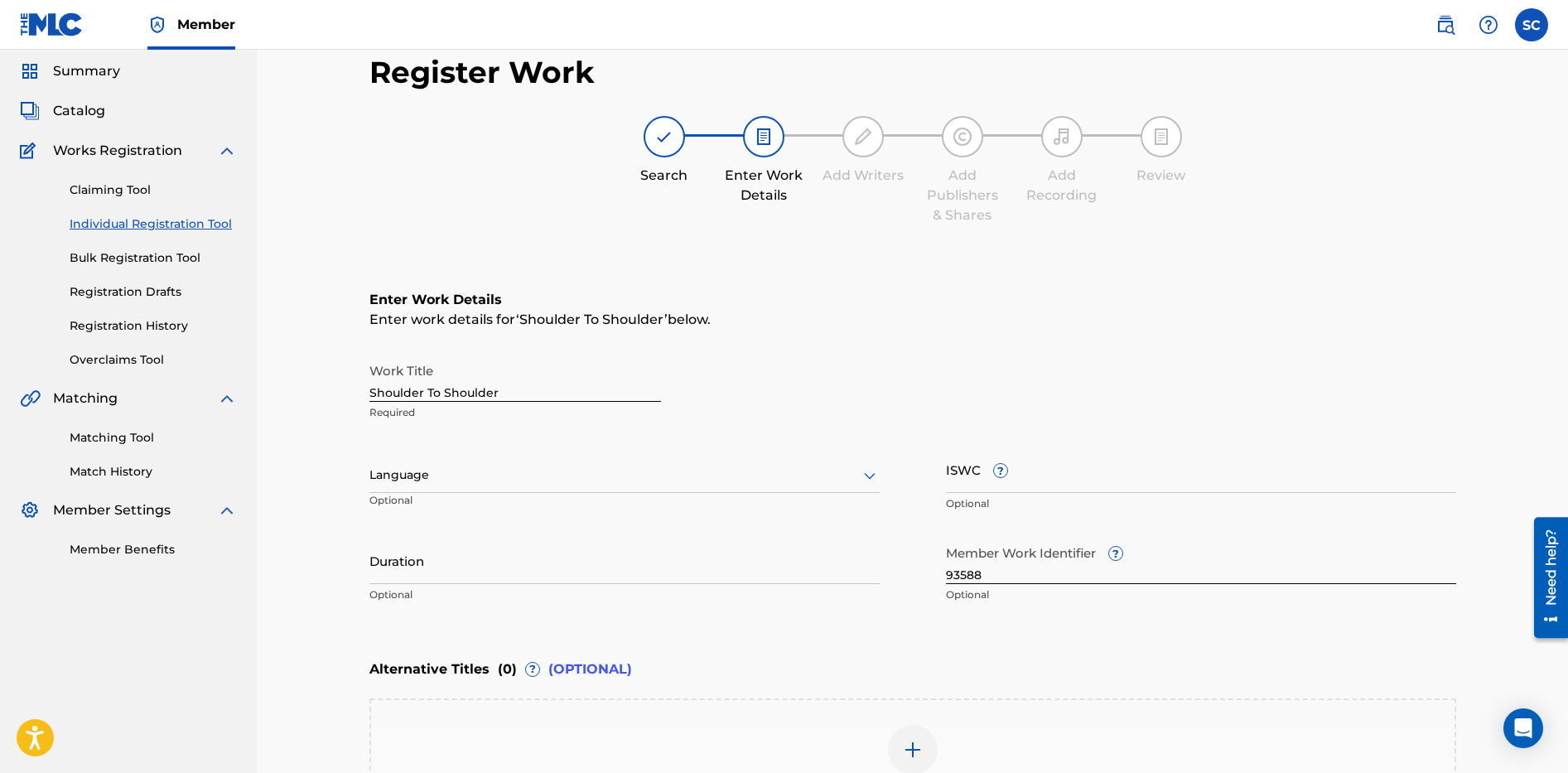 scroll, scrollTop: 75, scrollLeft: 0, axis: vertical 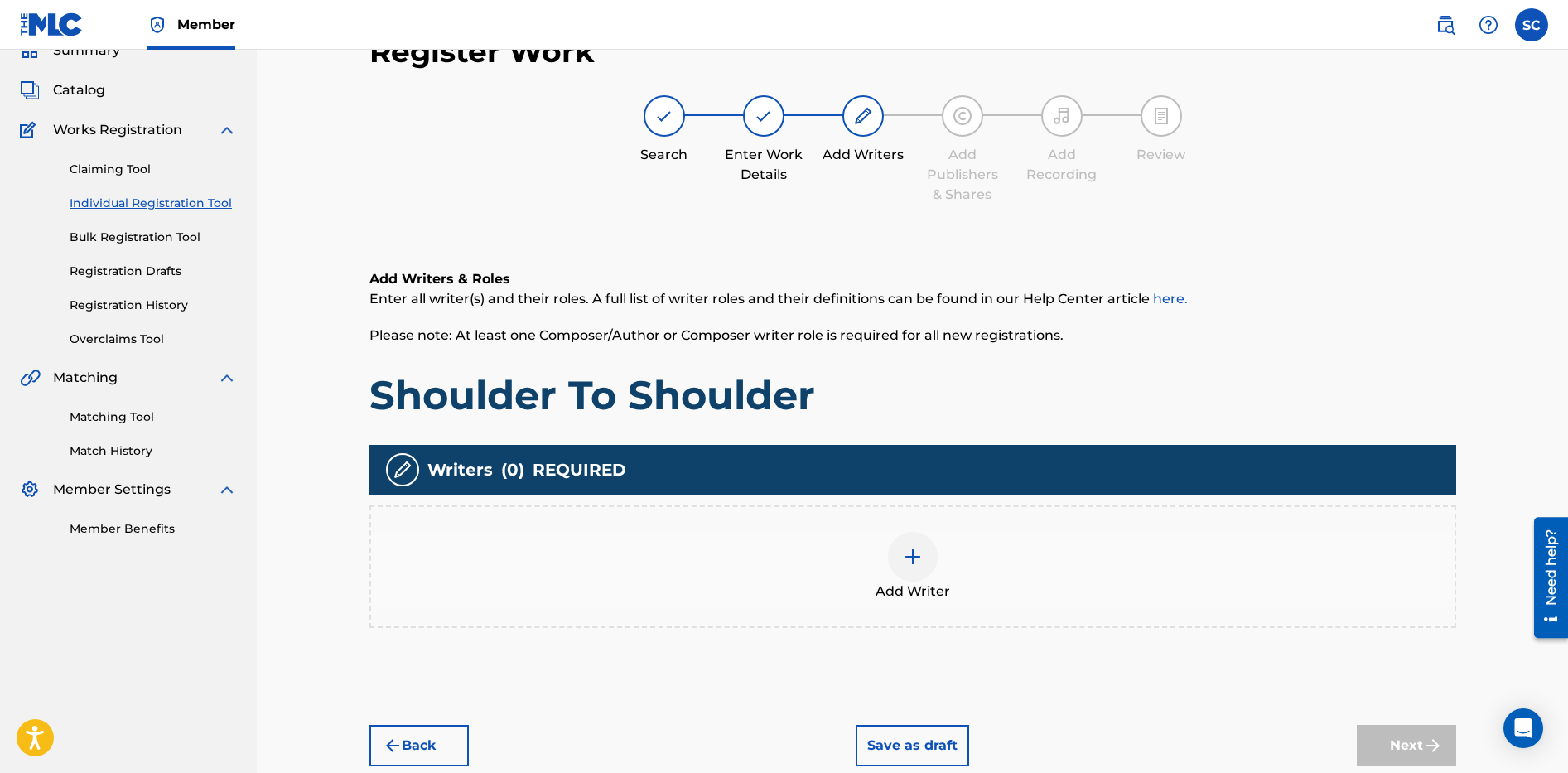 click at bounding box center (913, 557) 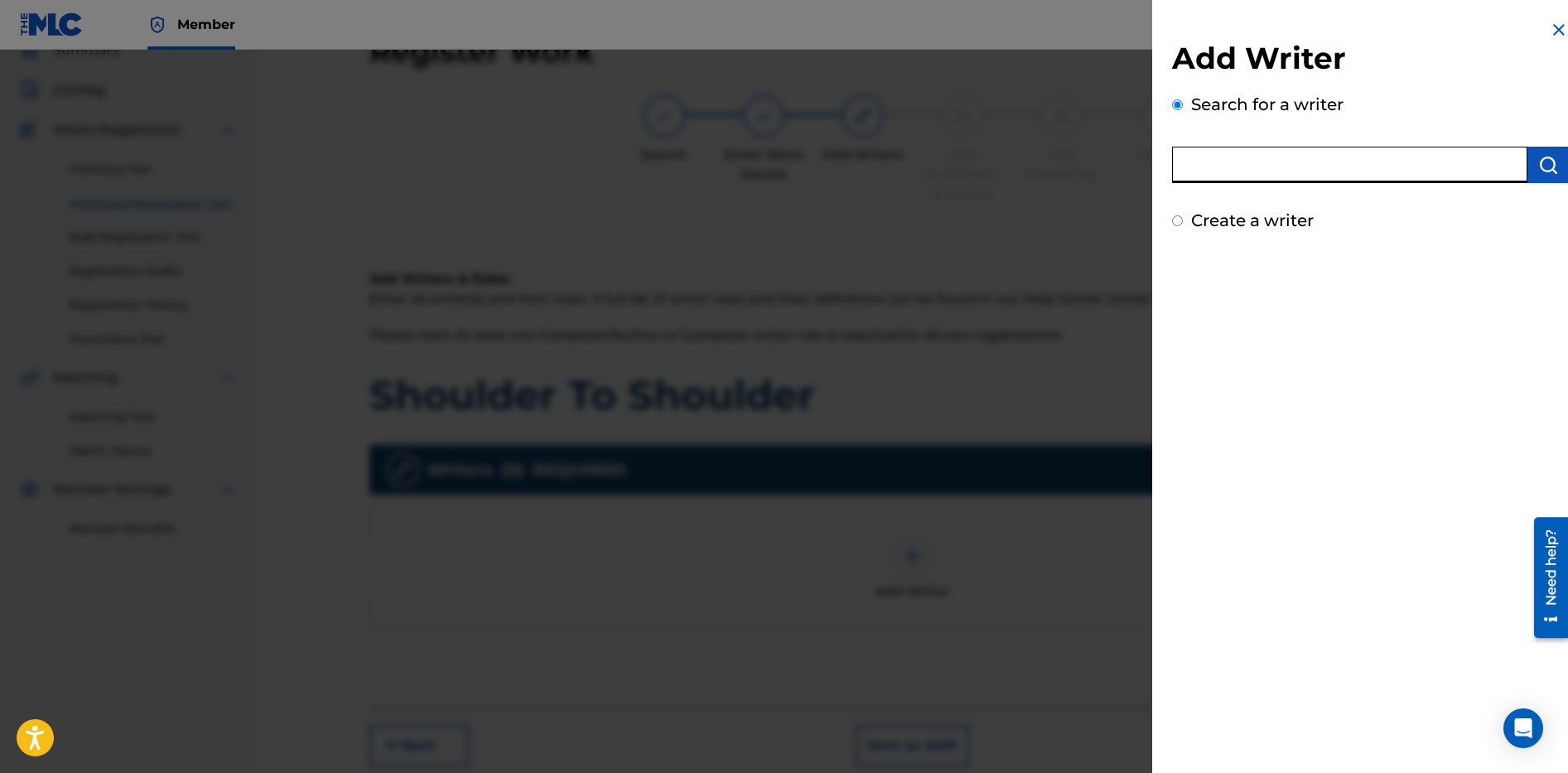 click at bounding box center (1349, 165) 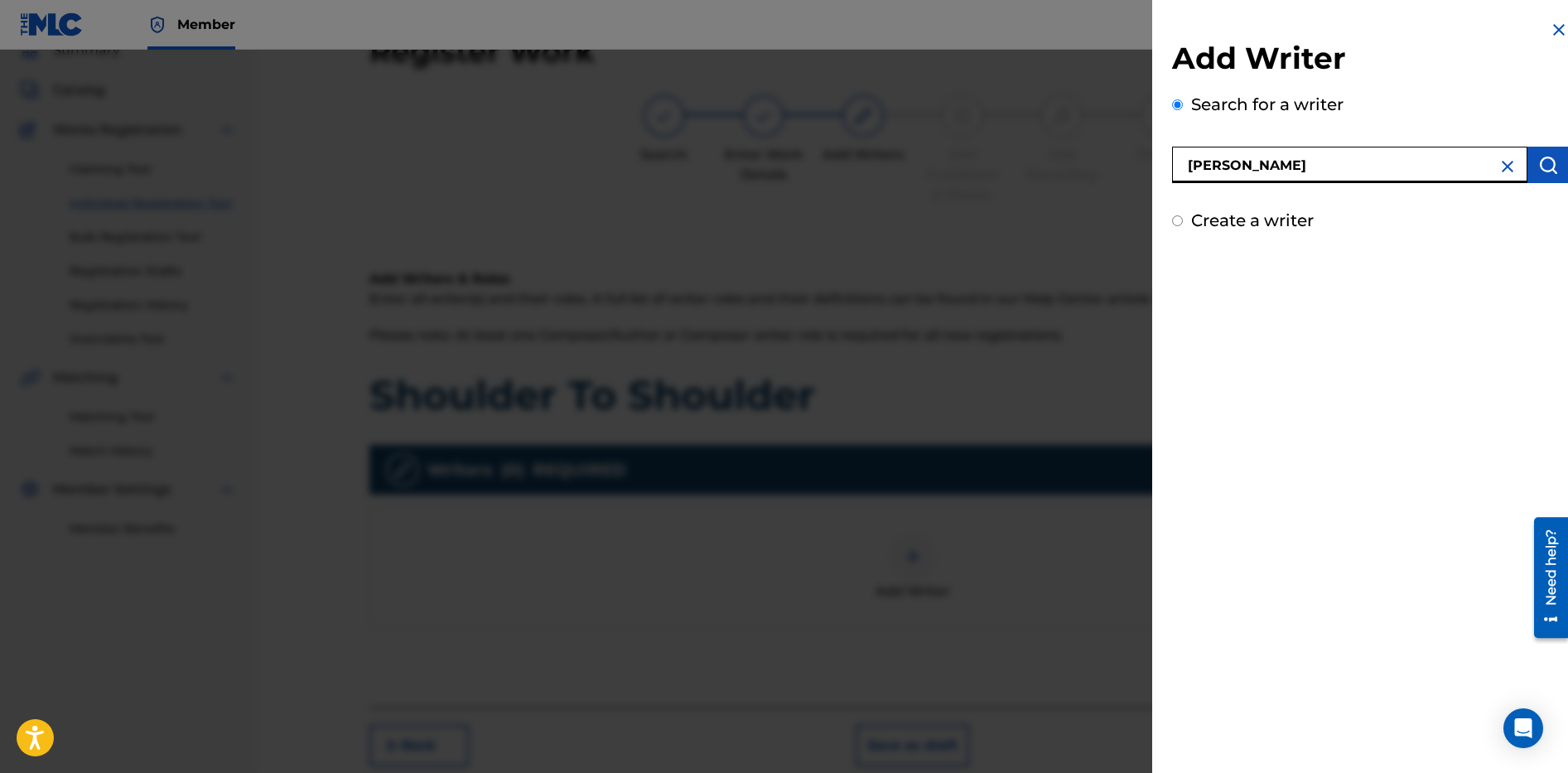 type on "[PERSON_NAME]" 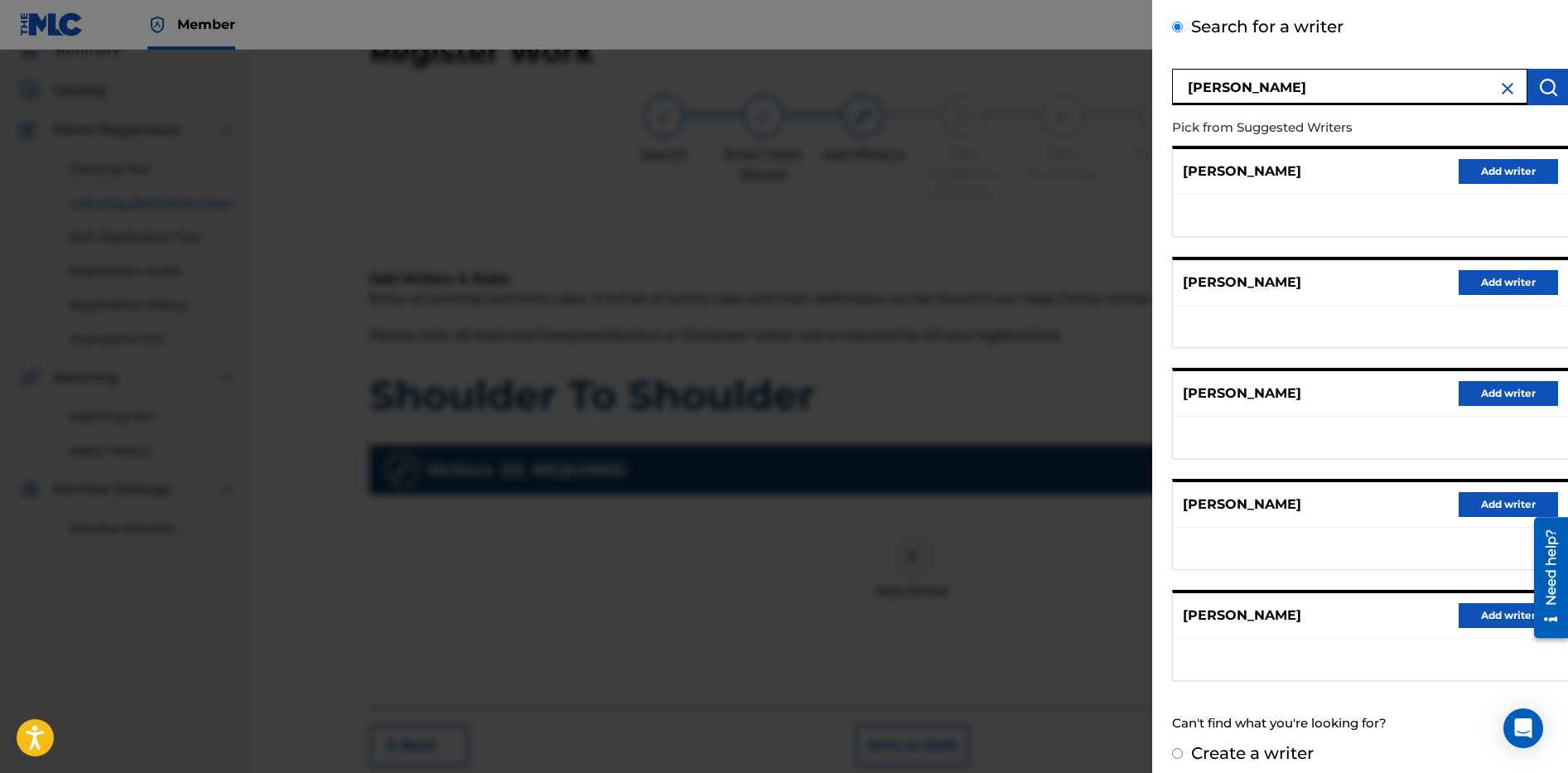 scroll, scrollTop: 90, scrollLeft: 0, axis: vertical 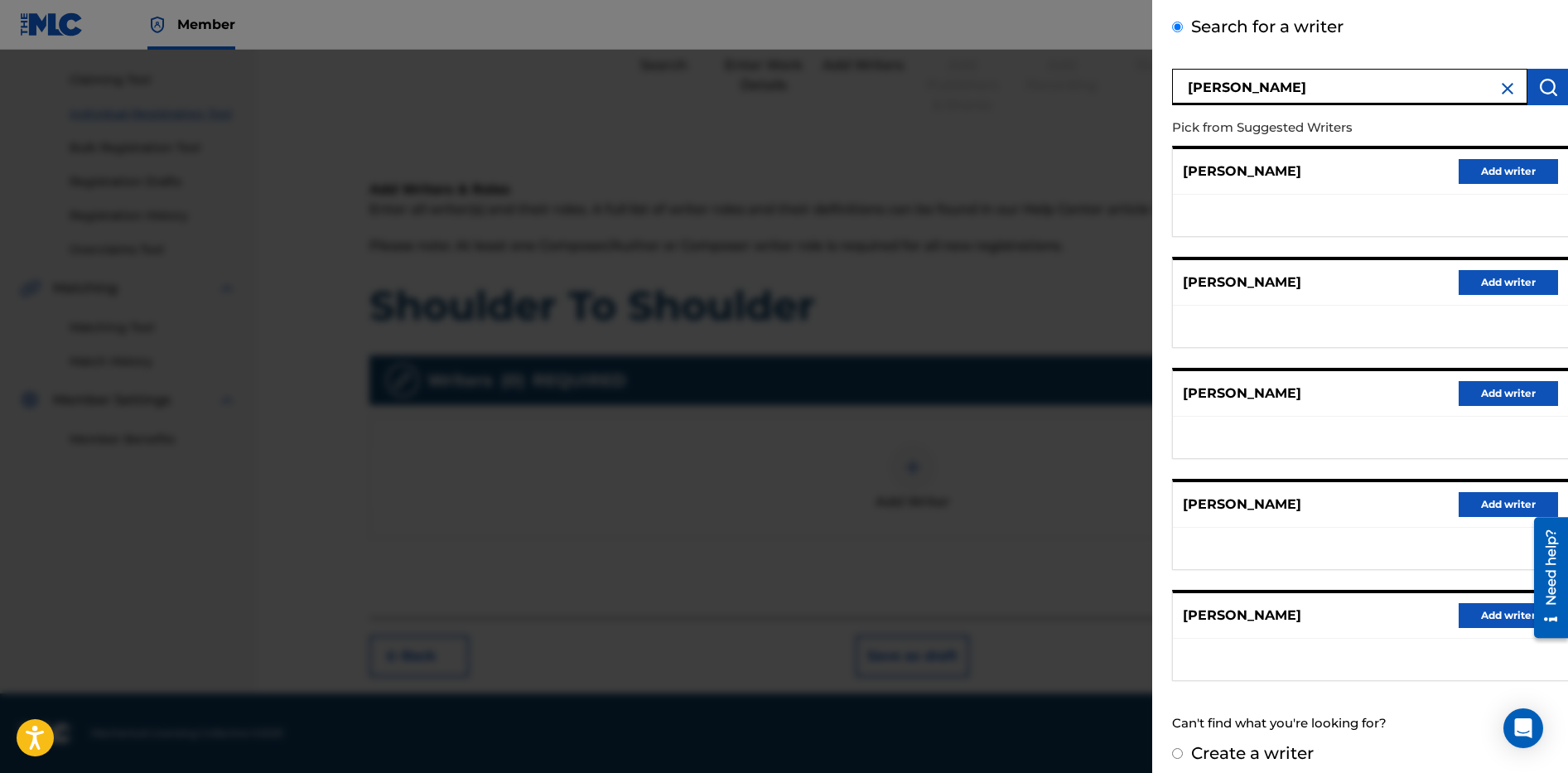 click on "Create a writer" at bounding box center [1177, 753] 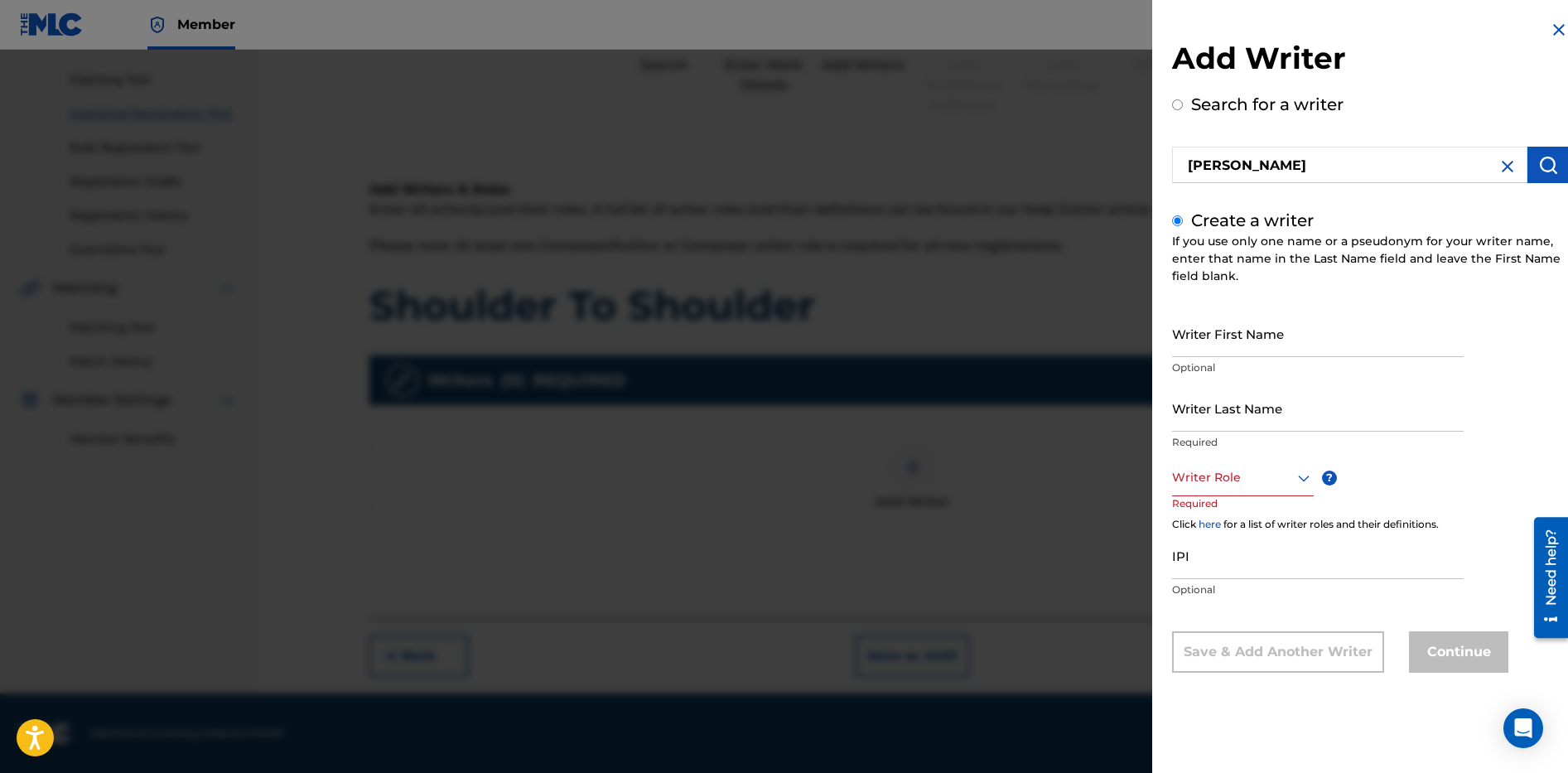 scroll, scrollTop: 0, scrollLeft: 0, axis: both 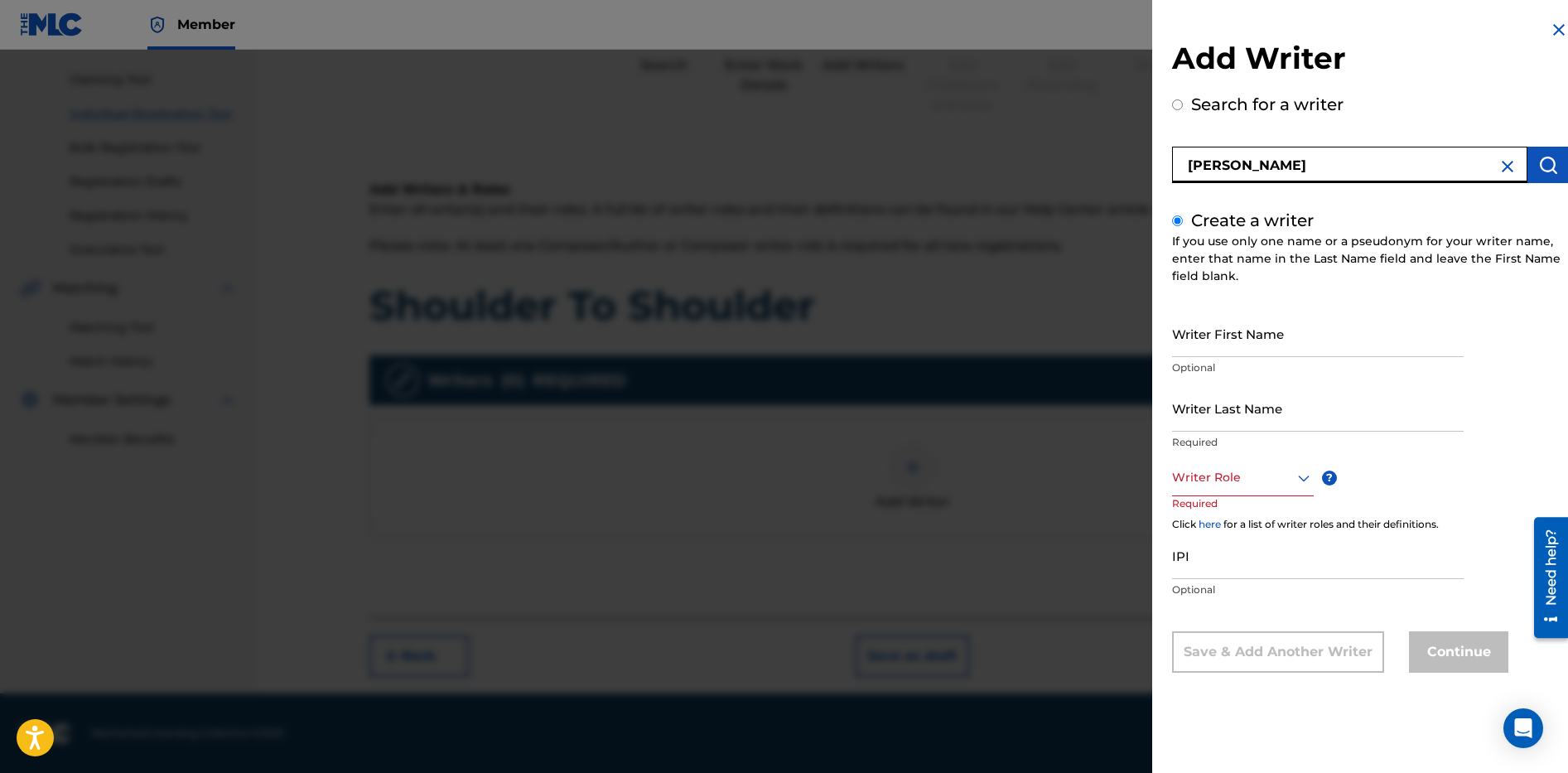 drag, startPoint x: 1241, startPoint y: 160, endPoint x: 1180, endPoint y: 156, distance: 61.131007 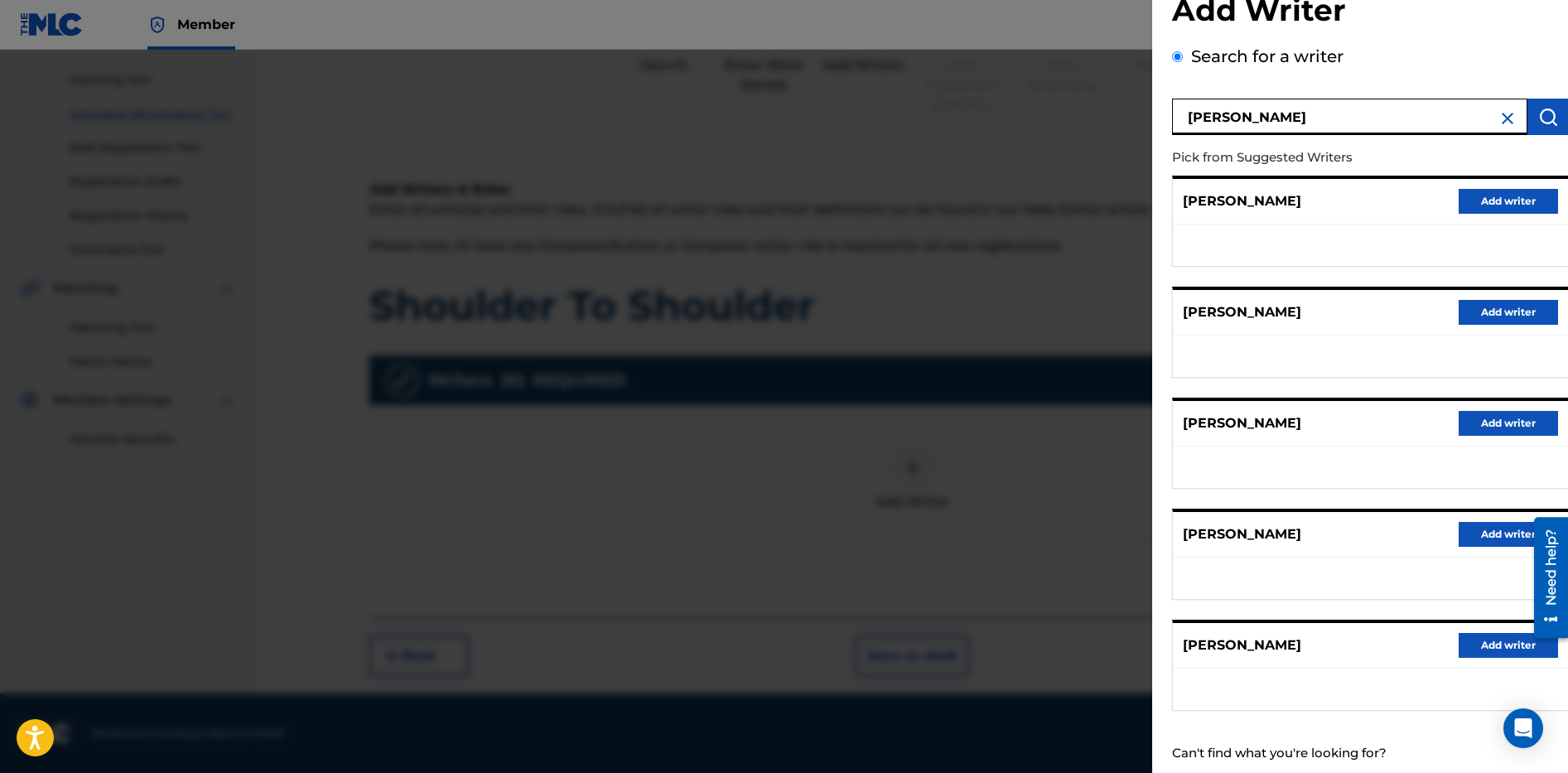 scroll, scrollTop: 90, scrollLeft: 0, axis: vertical 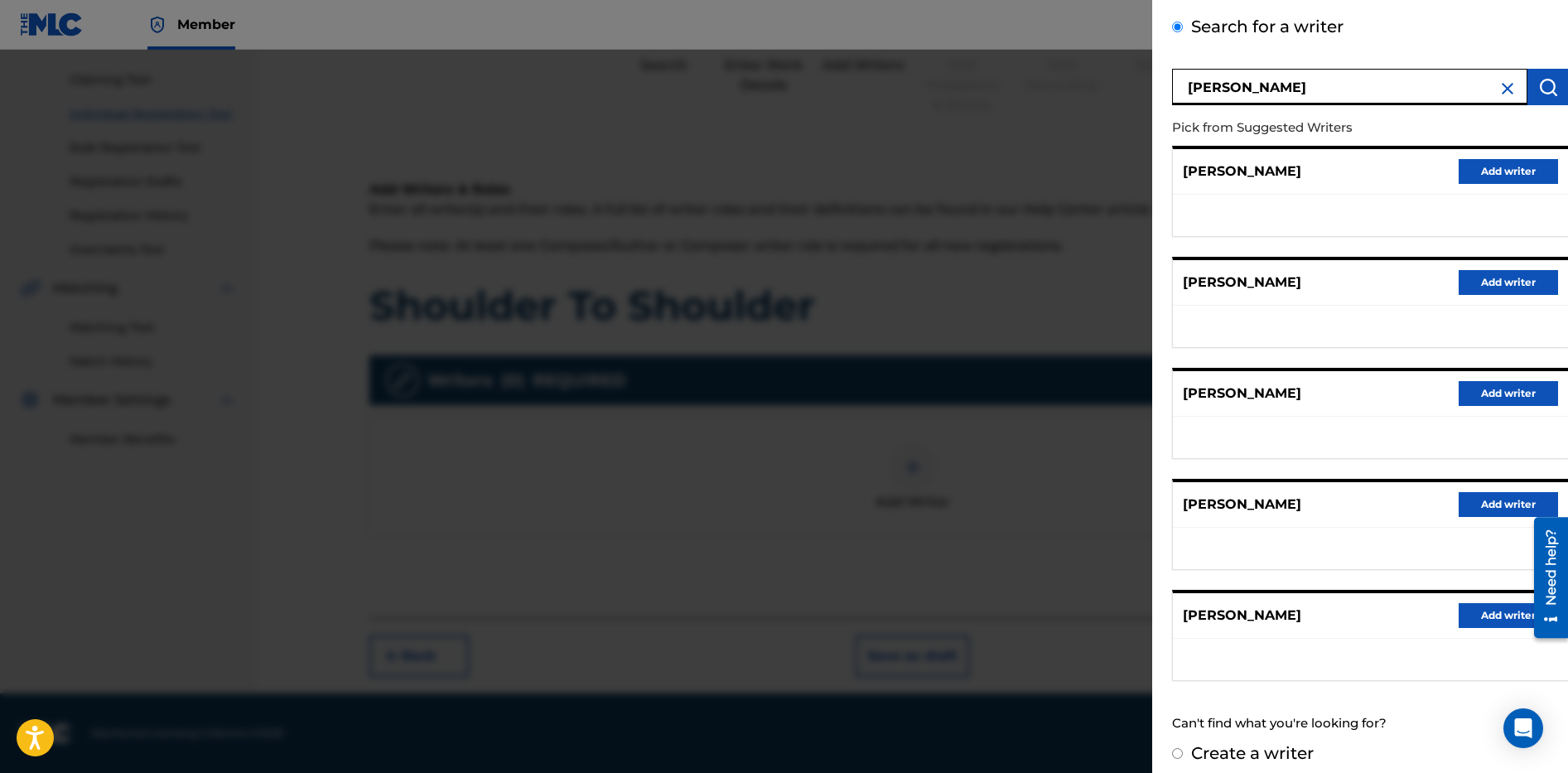 click on "Create a writer" at bounding box center [1252, 753] 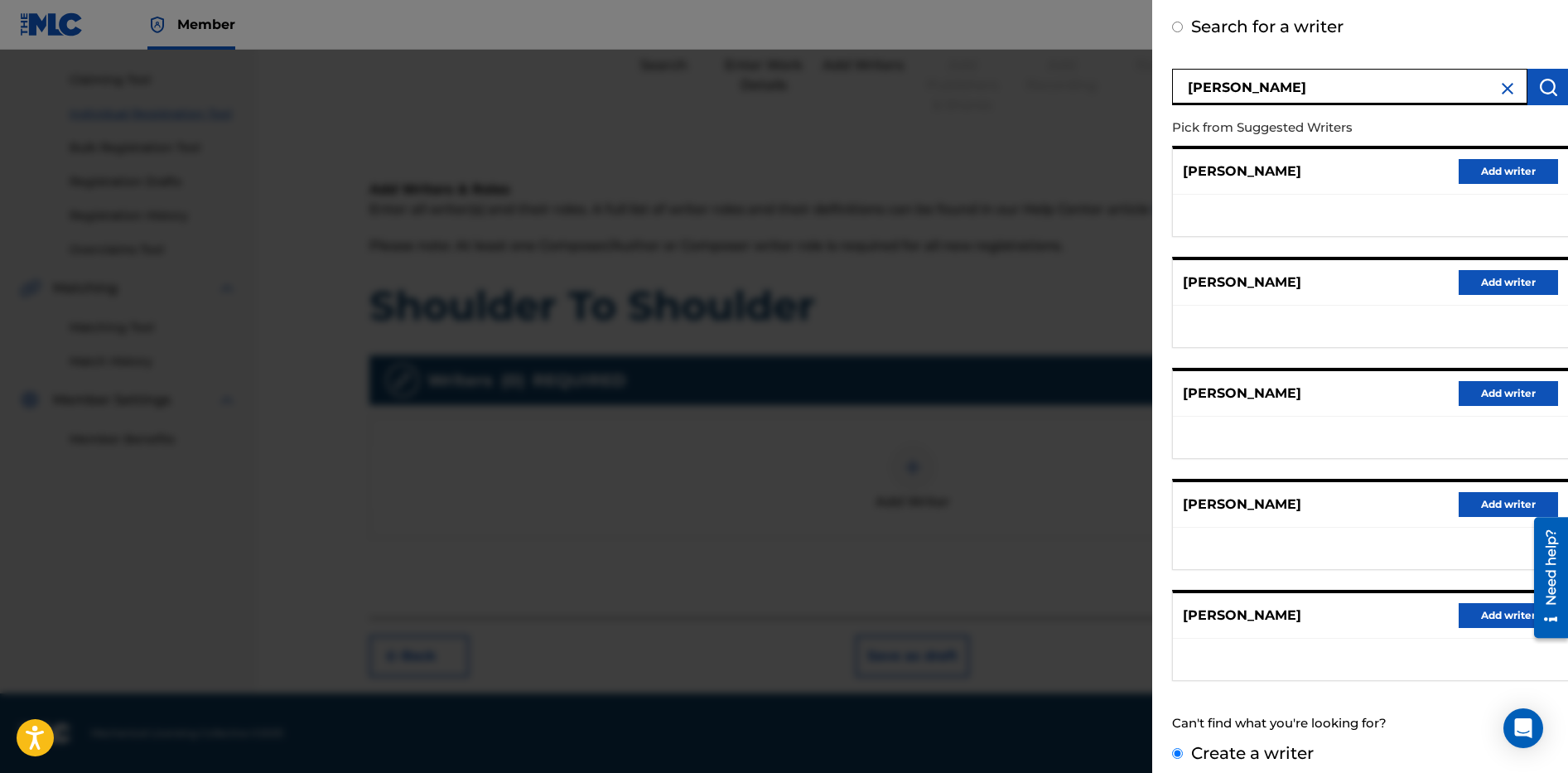 click on "Create a writer" at bounding box center (1177, 753) 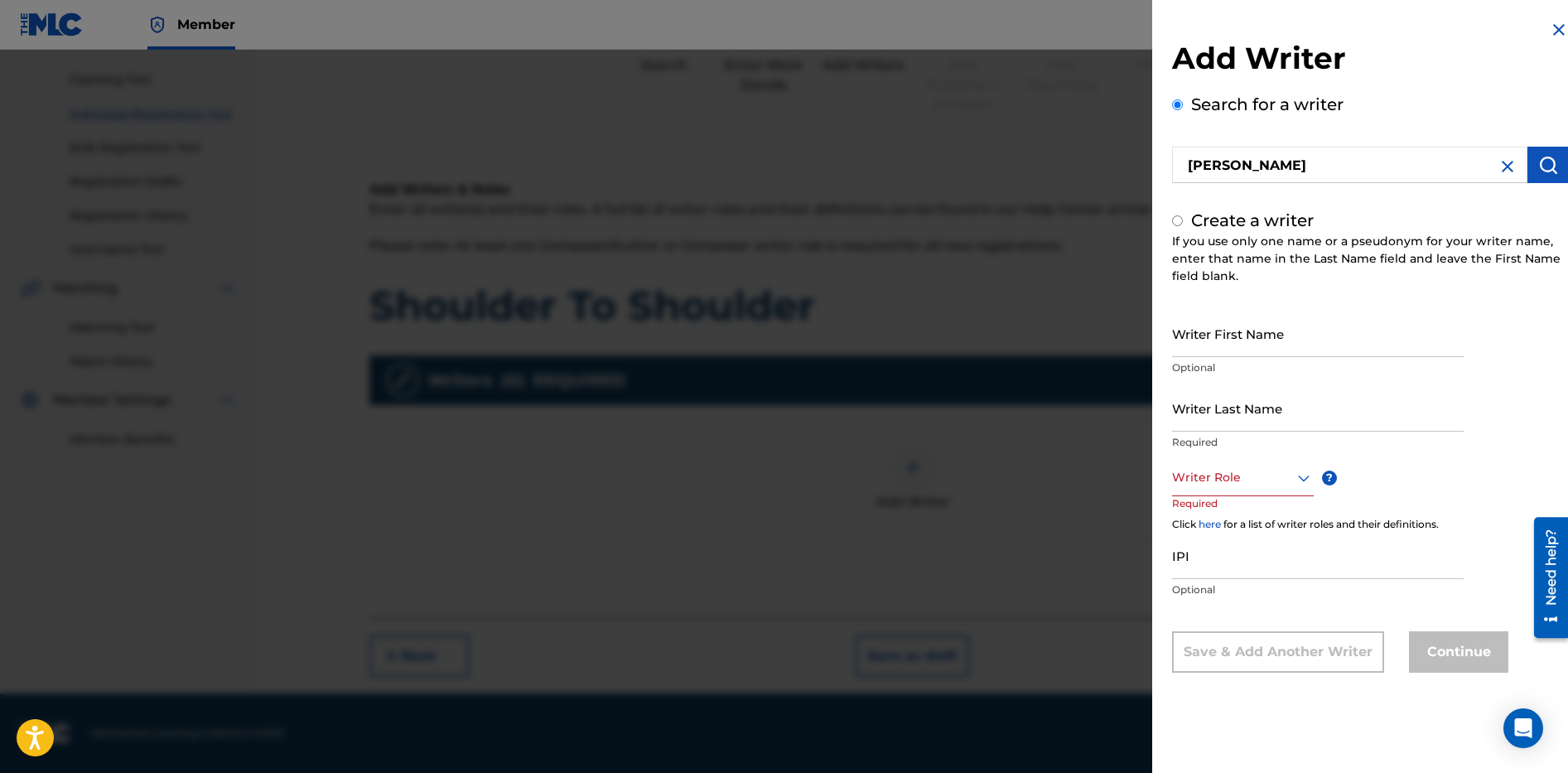 radio on "false" 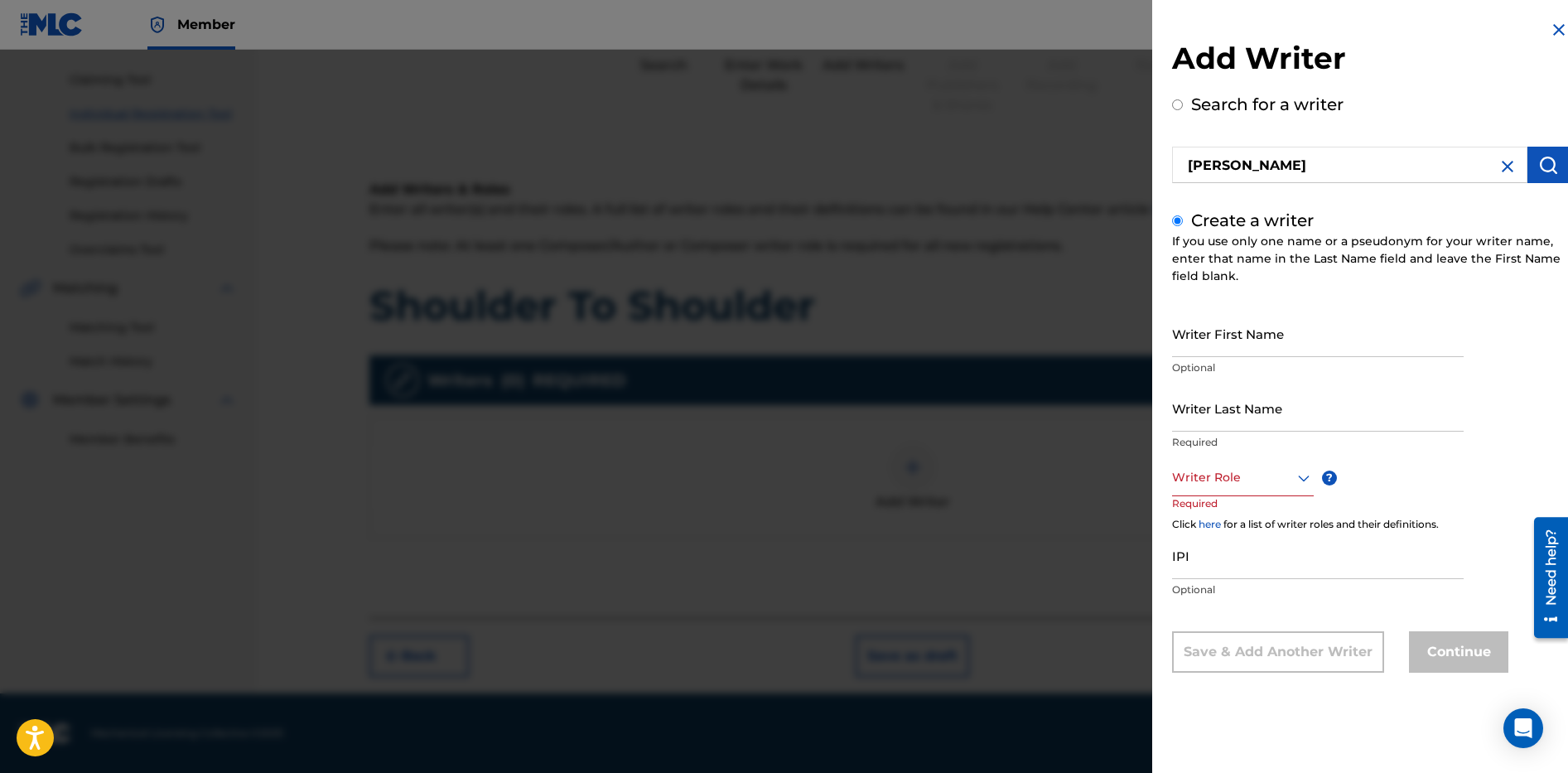 scroll, scrollTop: 0, scrollLeft: 0, axis: both 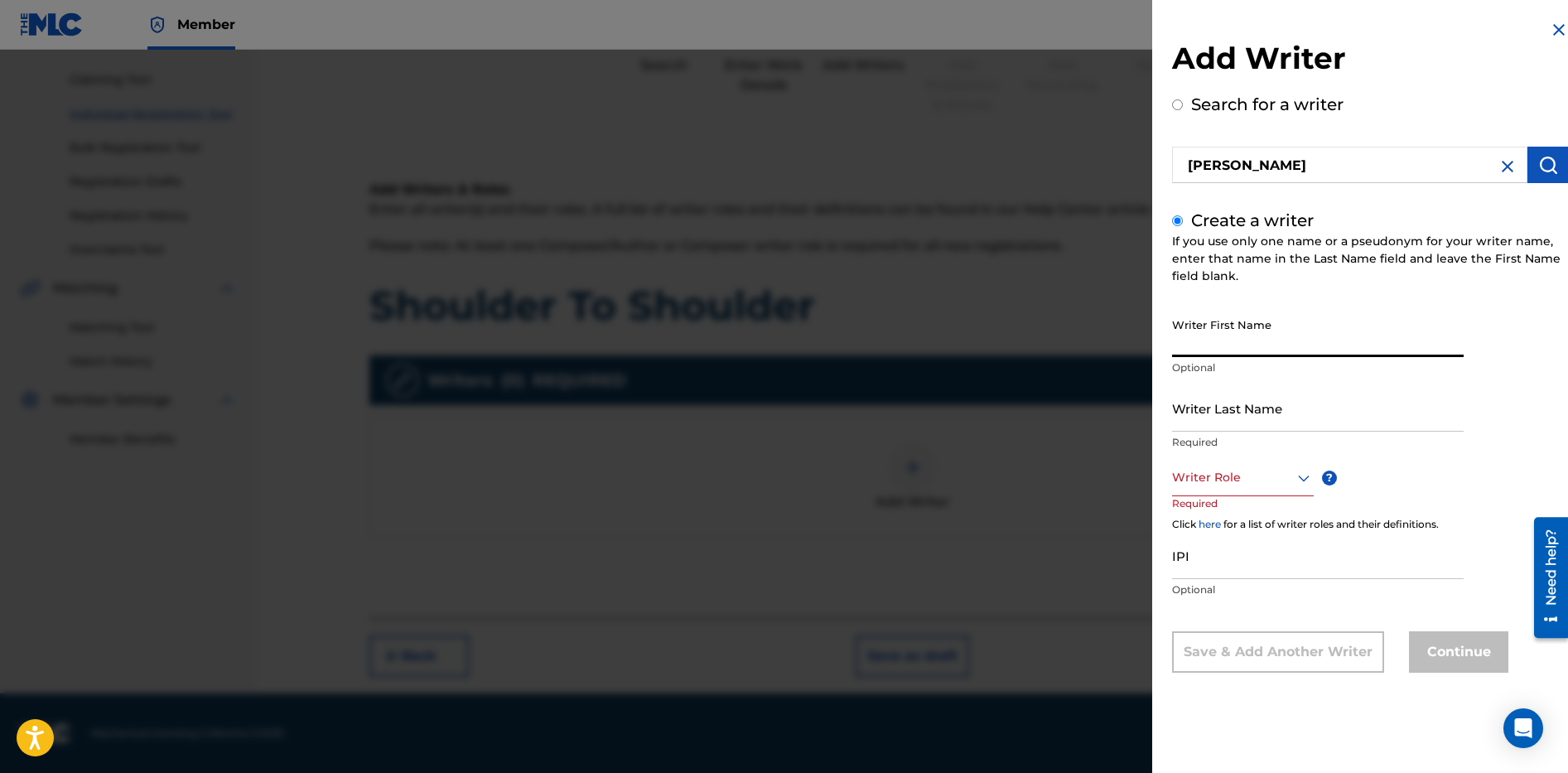 click on "Writer First Name" at bounding box center [1318, 333] 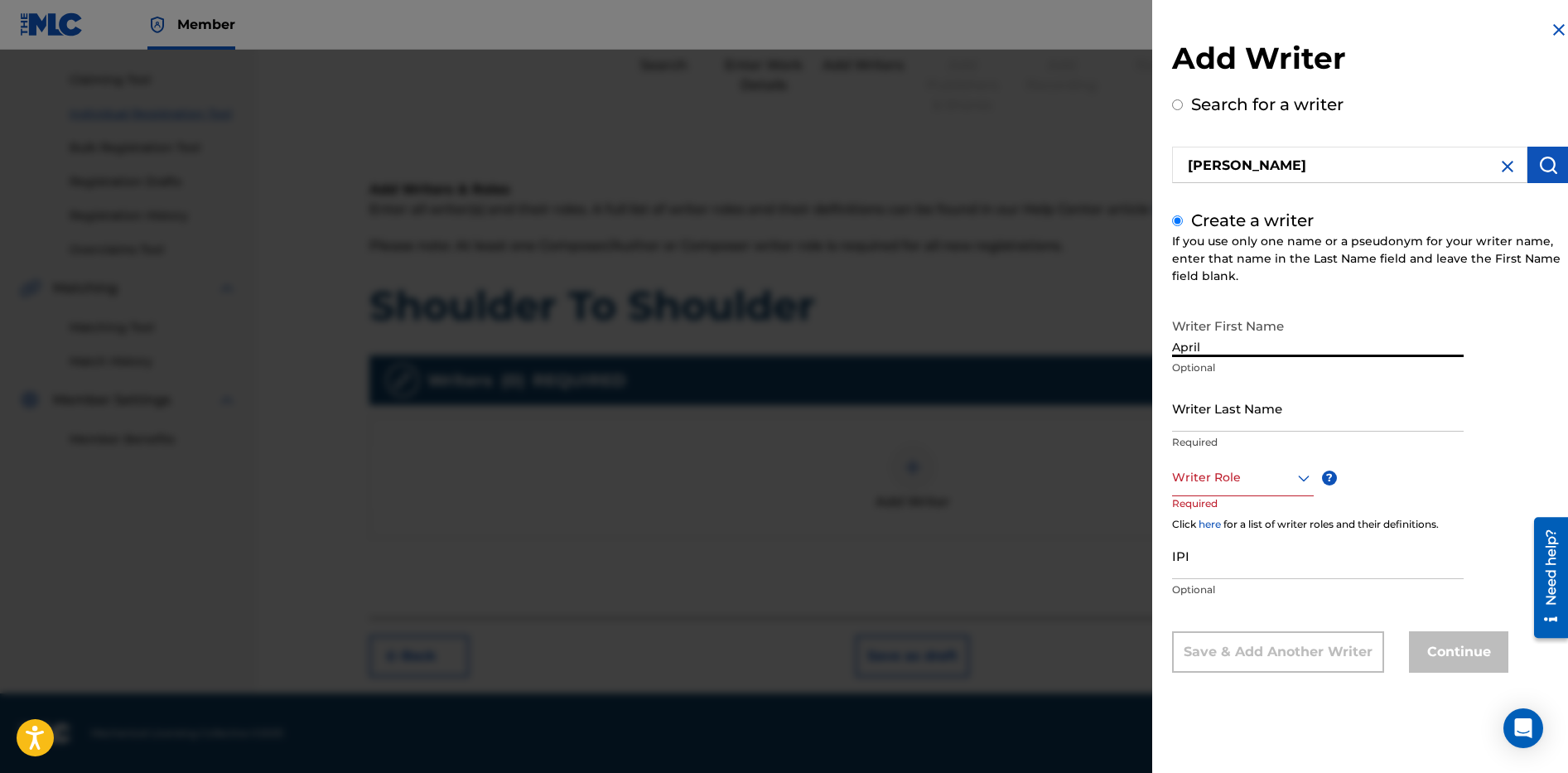 type on "April" 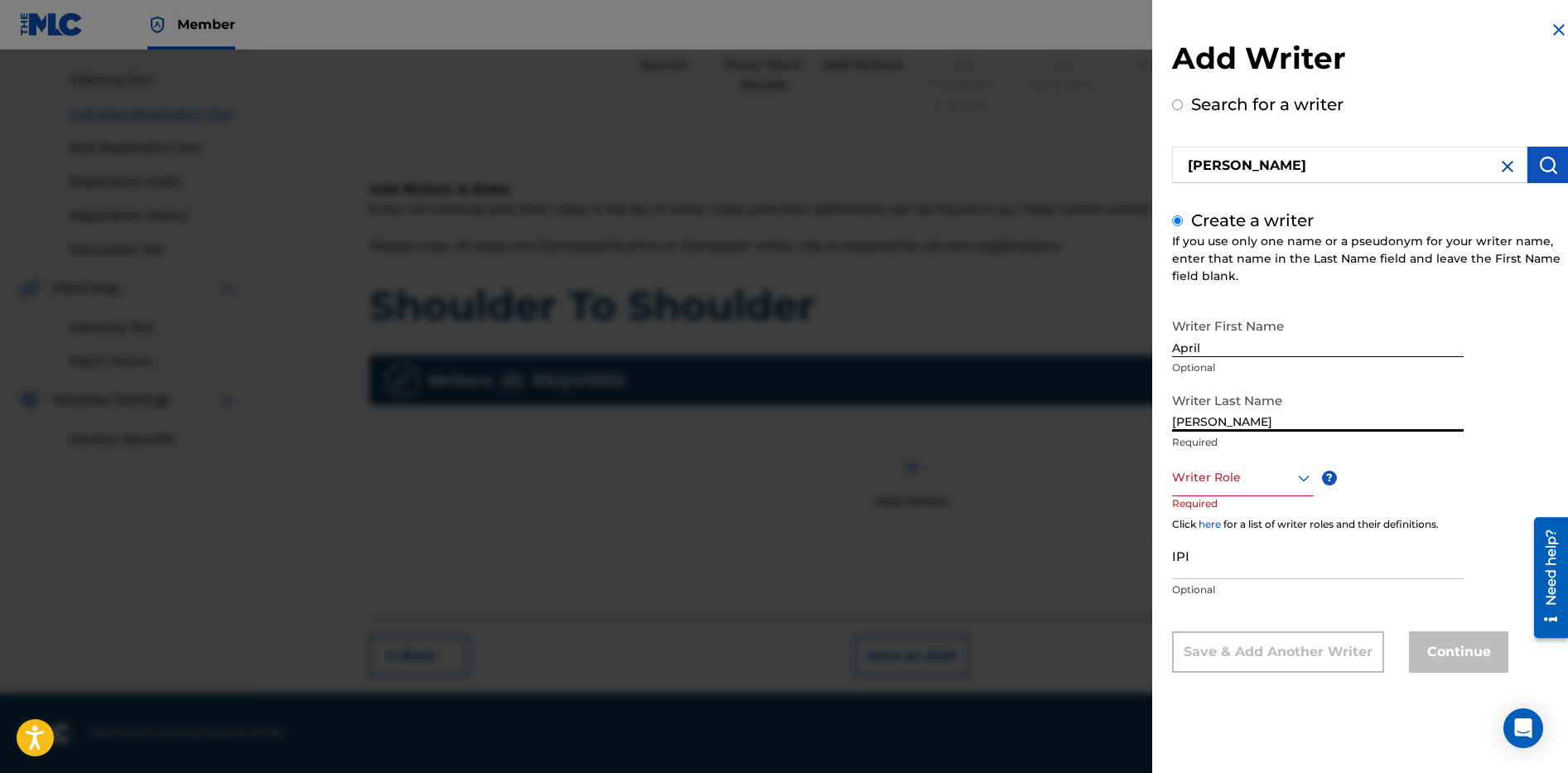 type on "[PERSON_NAME]" 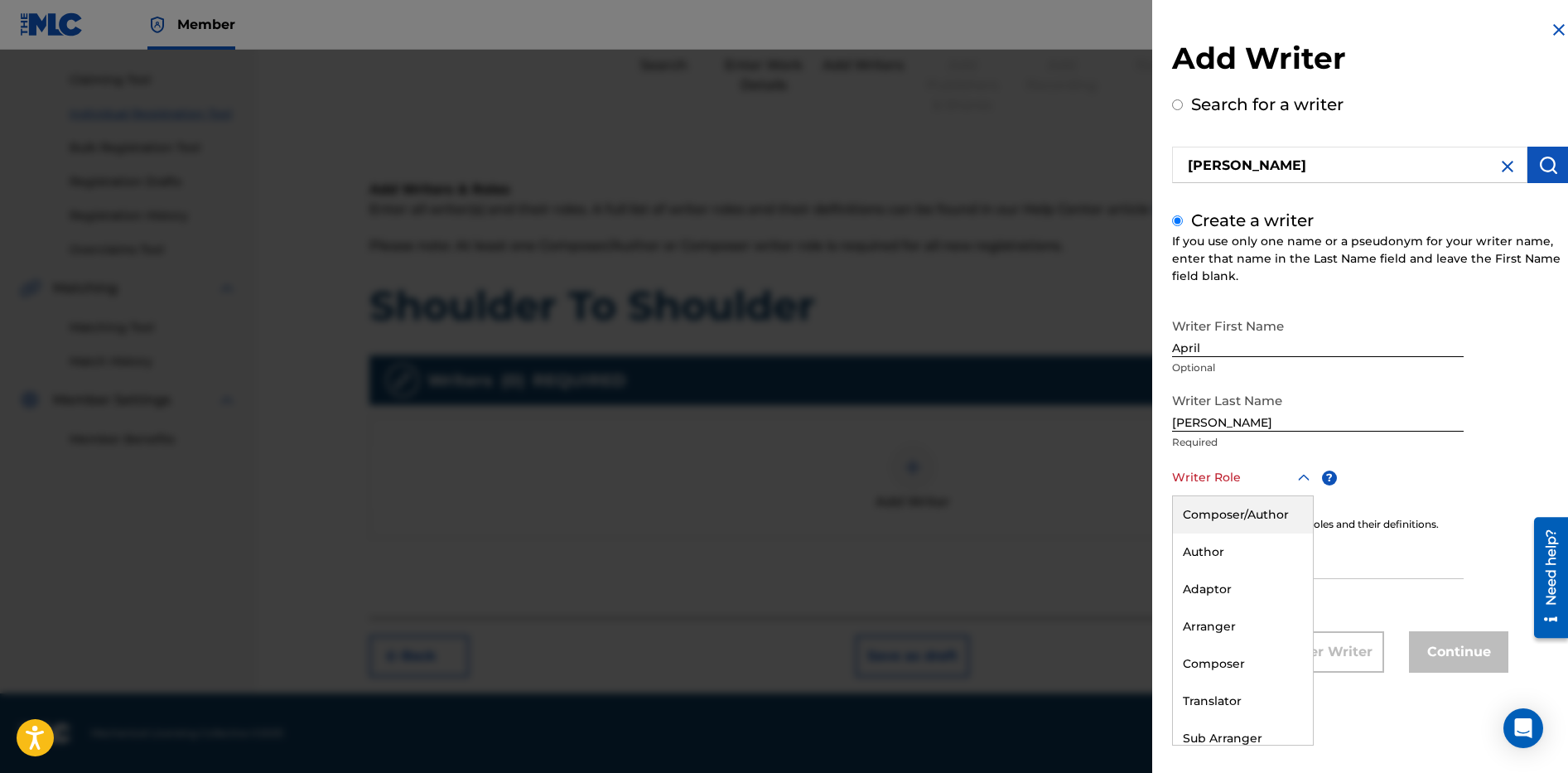 click at bounding box center [1242, 477] 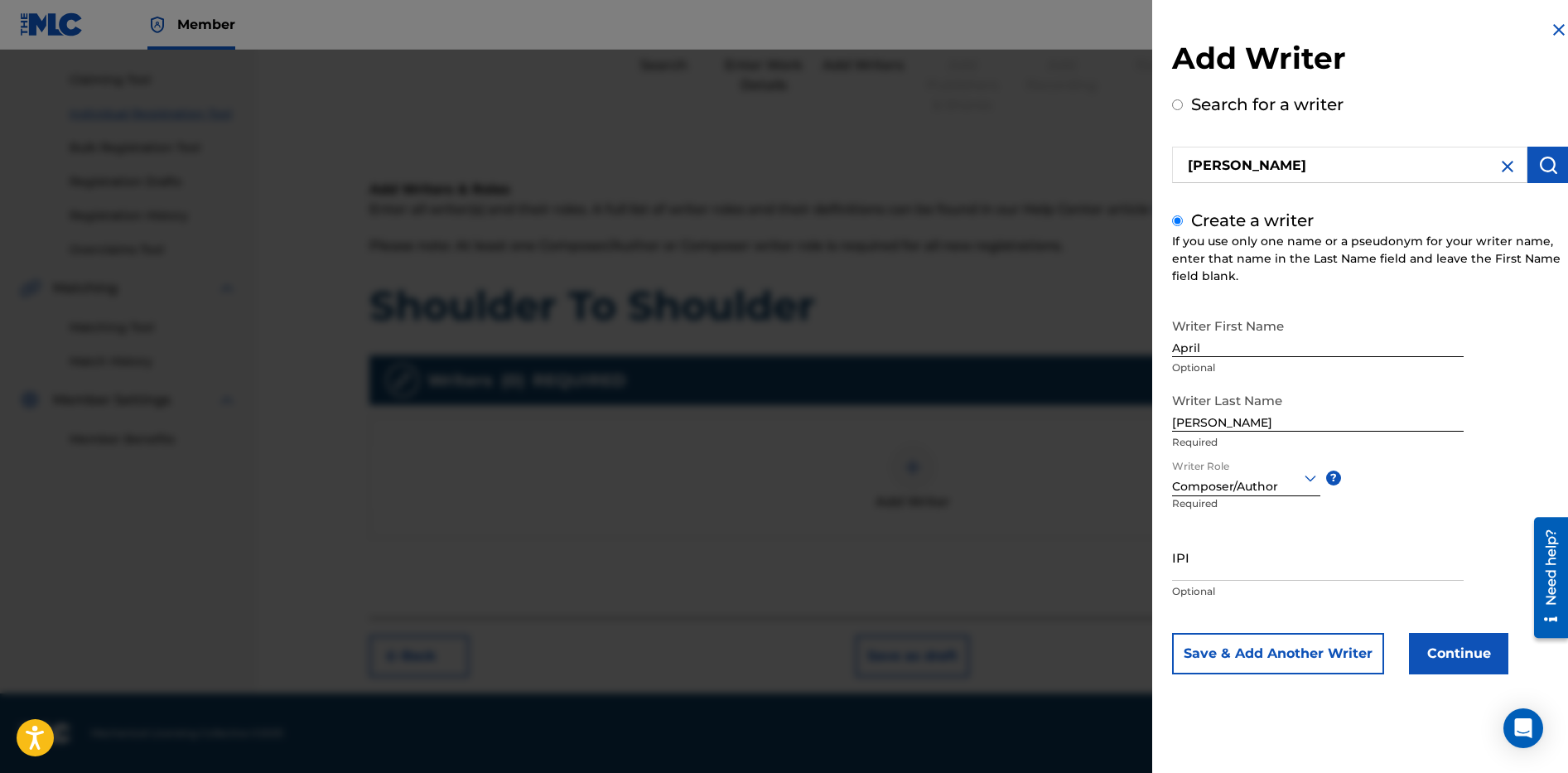 click on "IPI" at bounding box center (1318, 557) 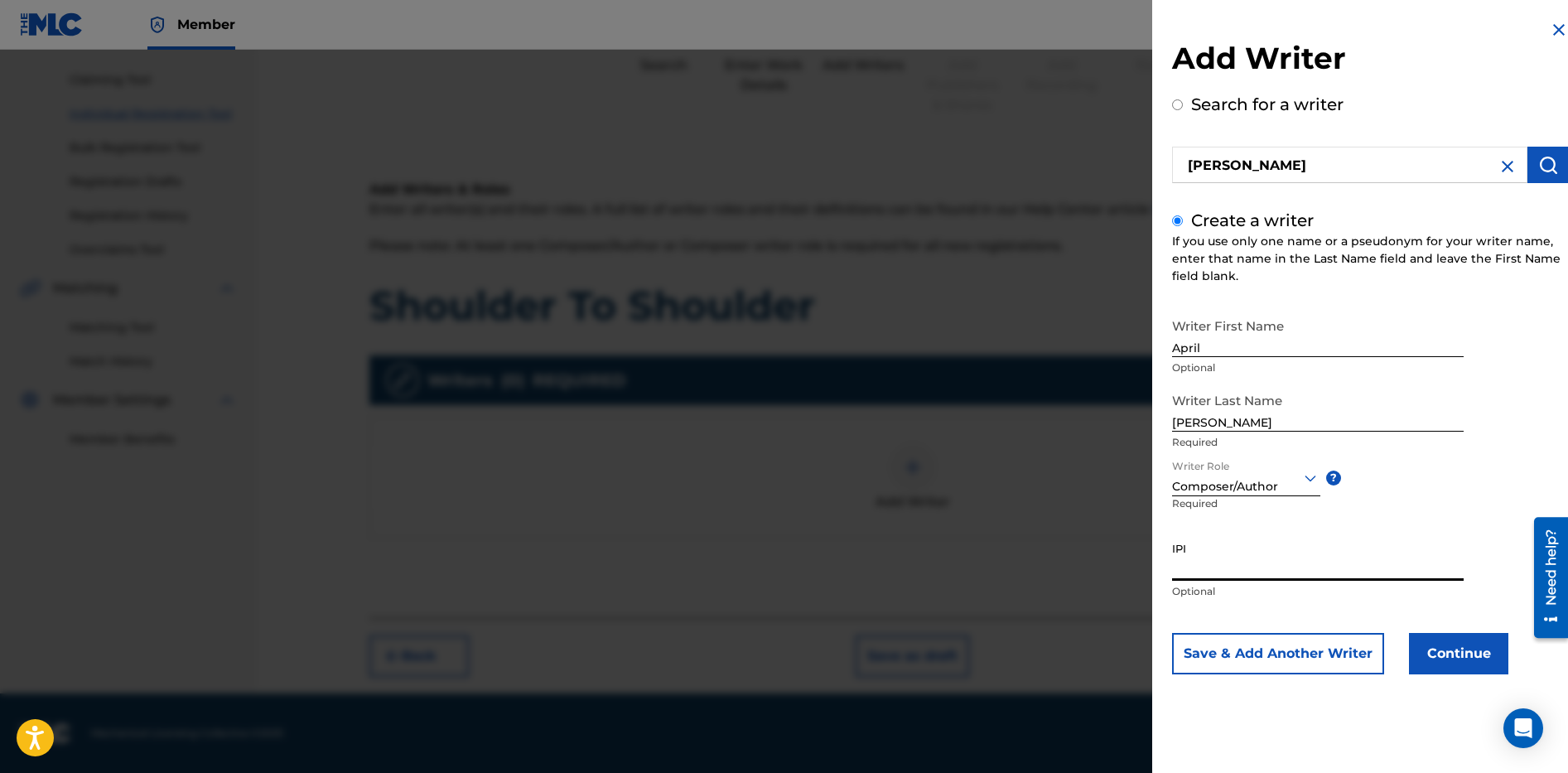 paste on "00797007804" 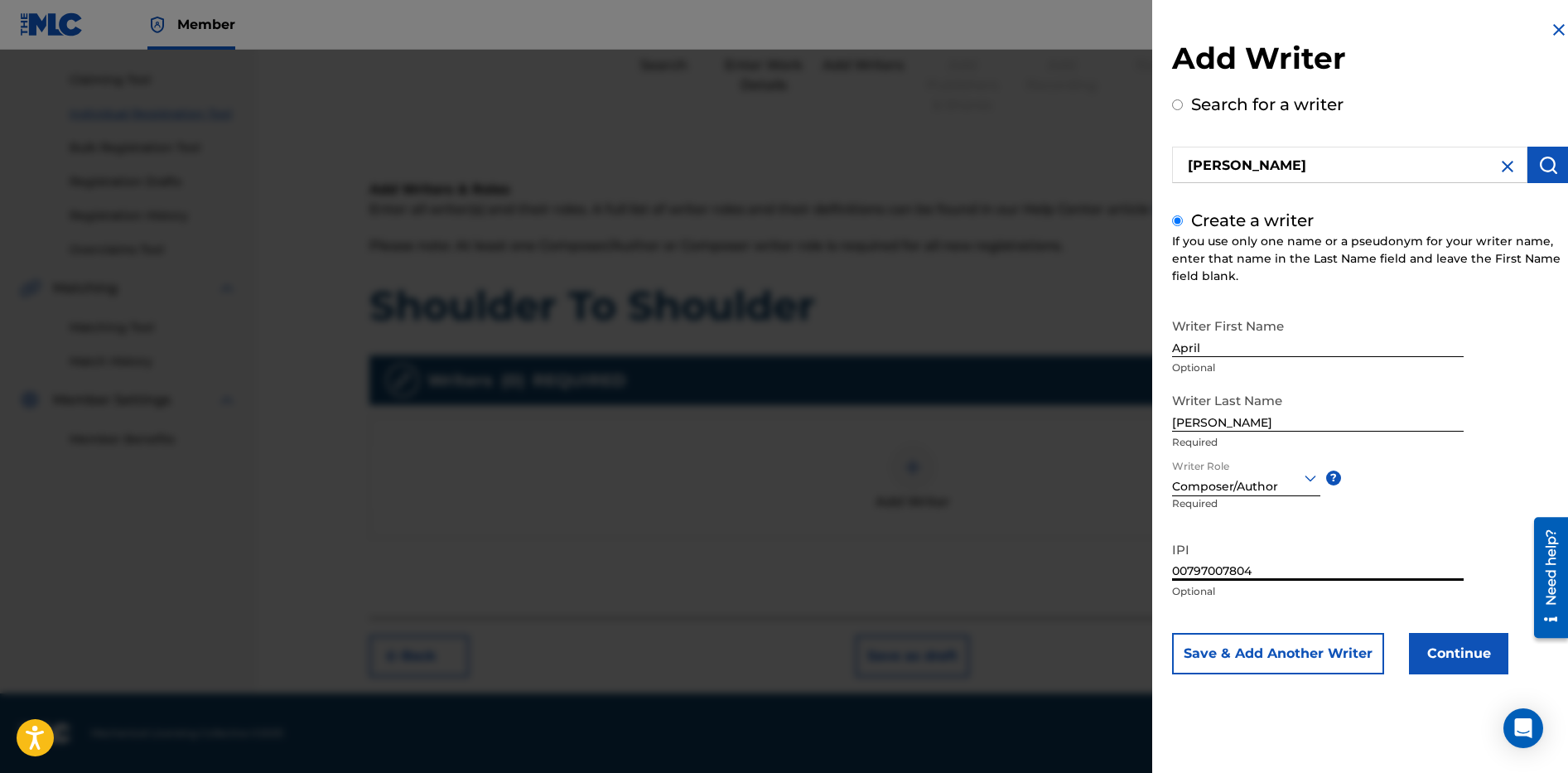 type on "00797007804" 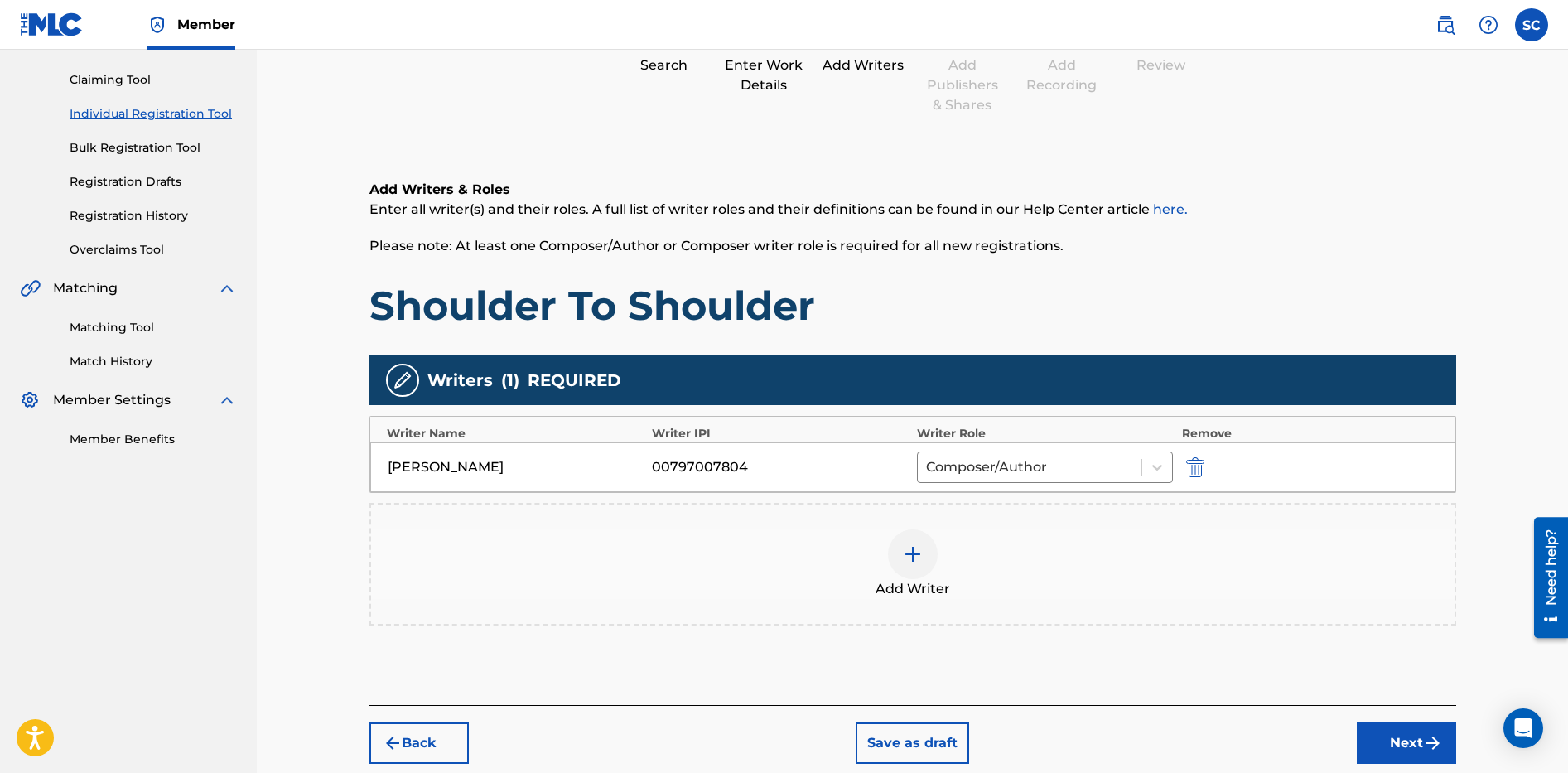 click at bounding box center (913, 554) 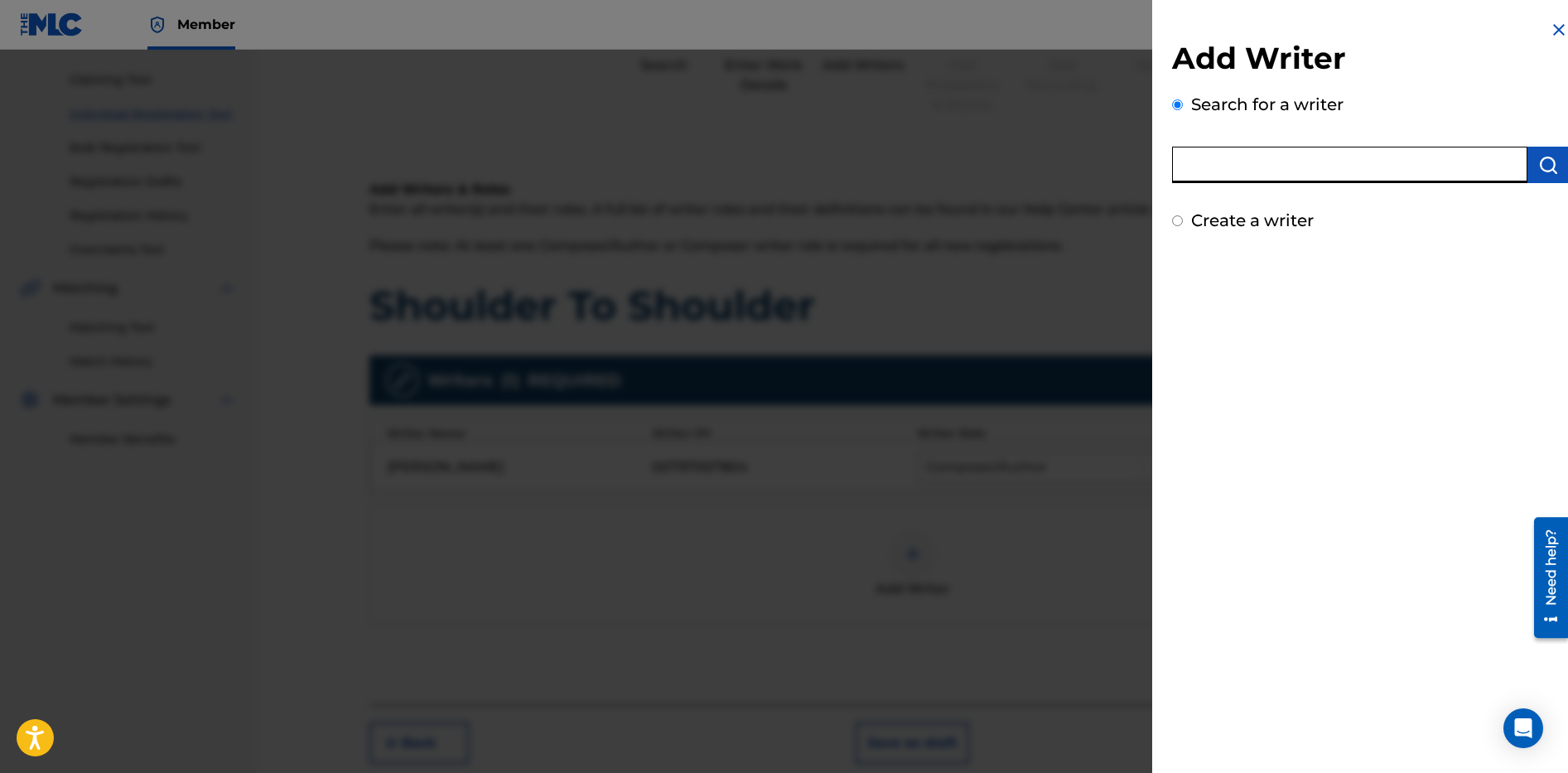 click at bounding box center [1349, 165] 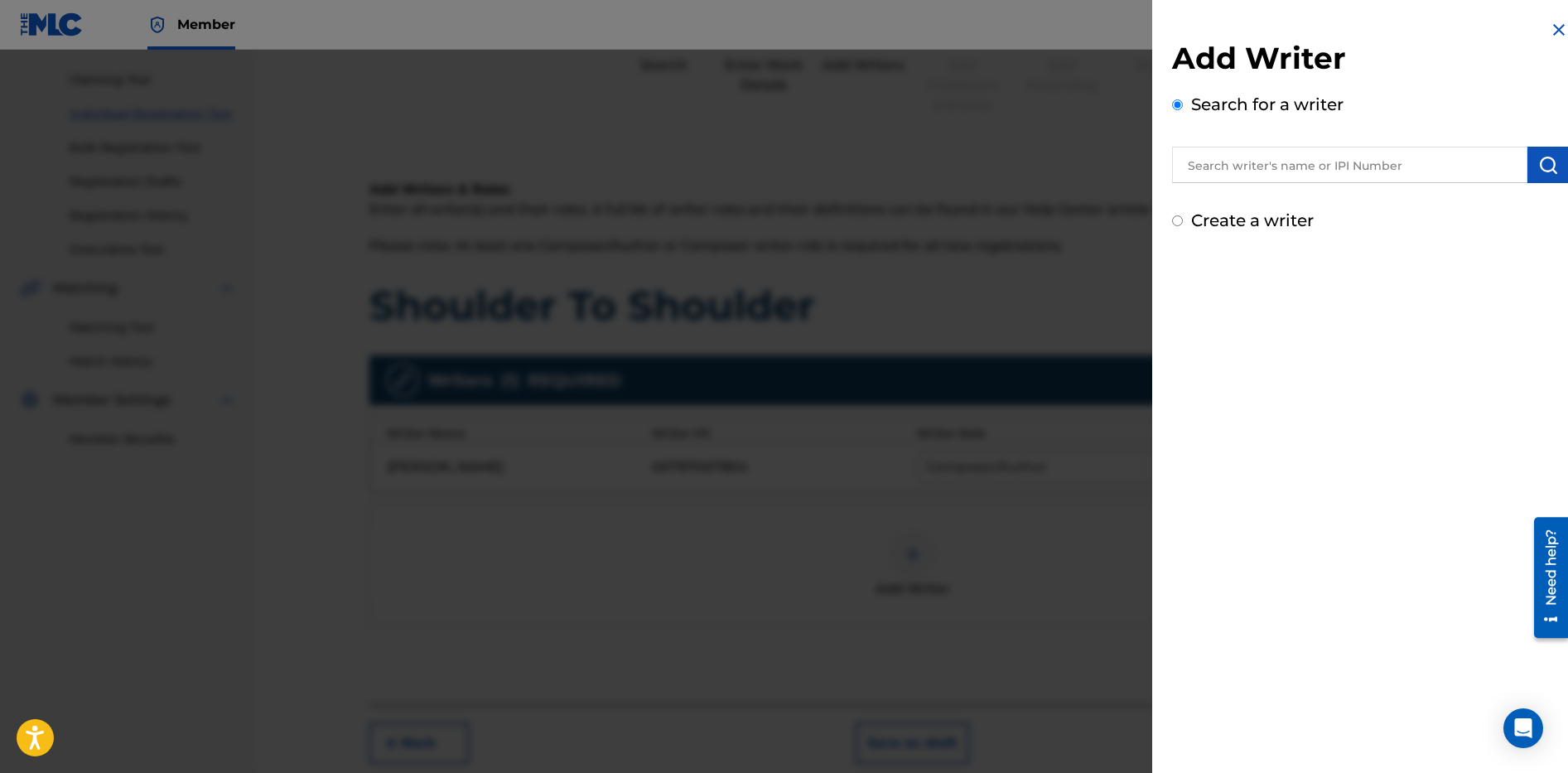 click at bounding box center [1349, 165] 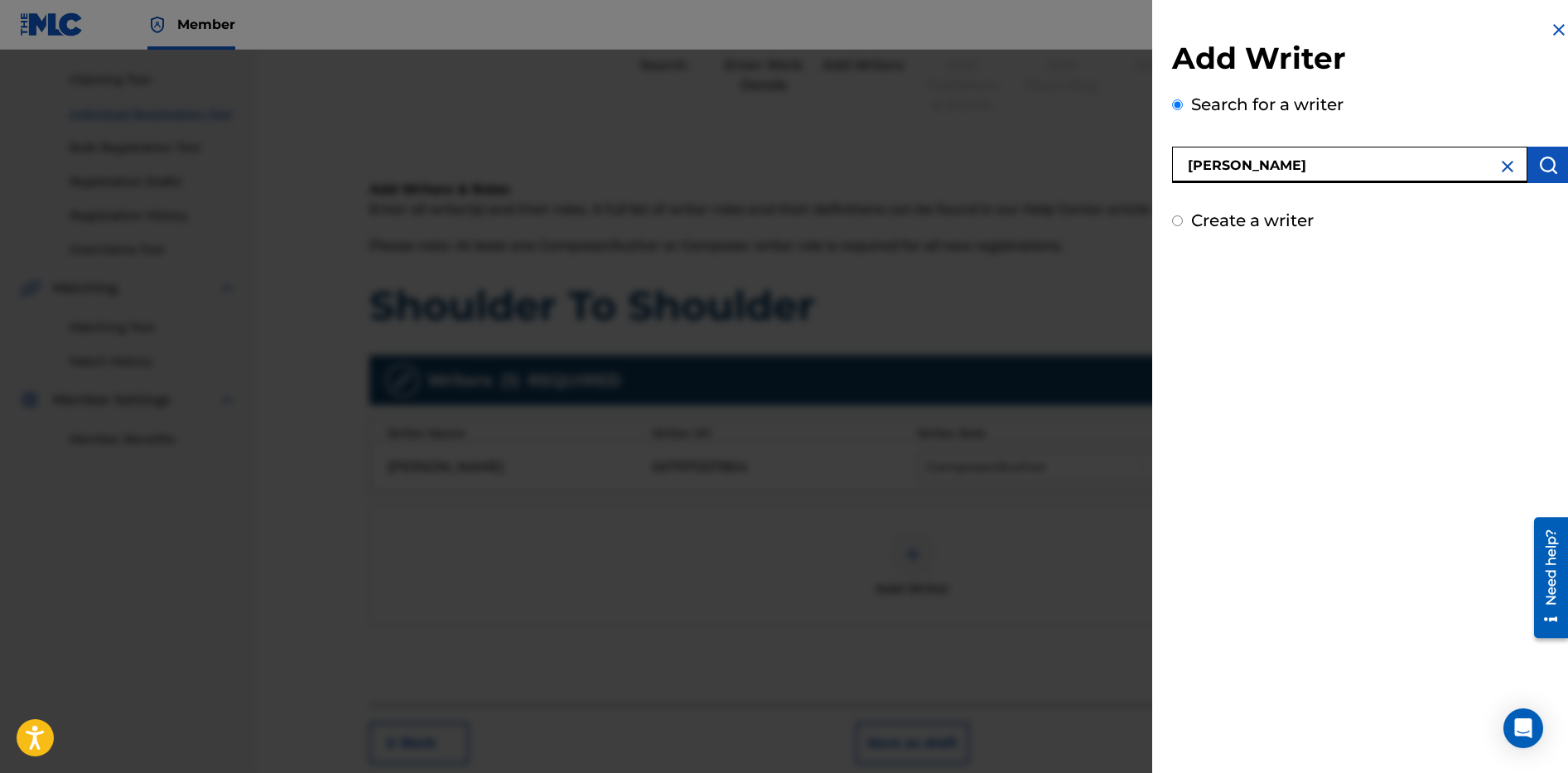 type on "[PERSON_NAME]" 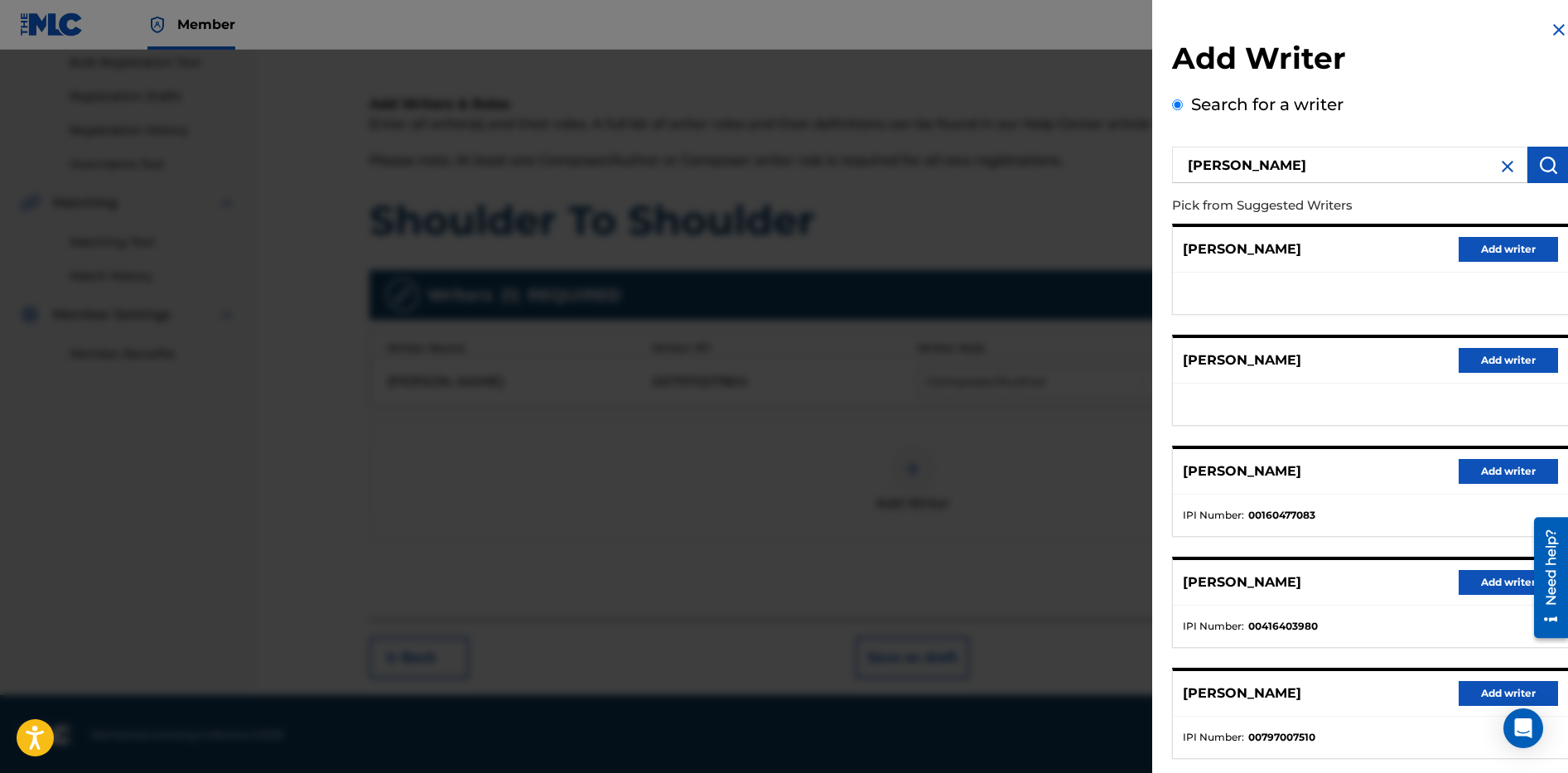 scroll, scrollTop: 251, scrollLeft: 0, axis: vertical 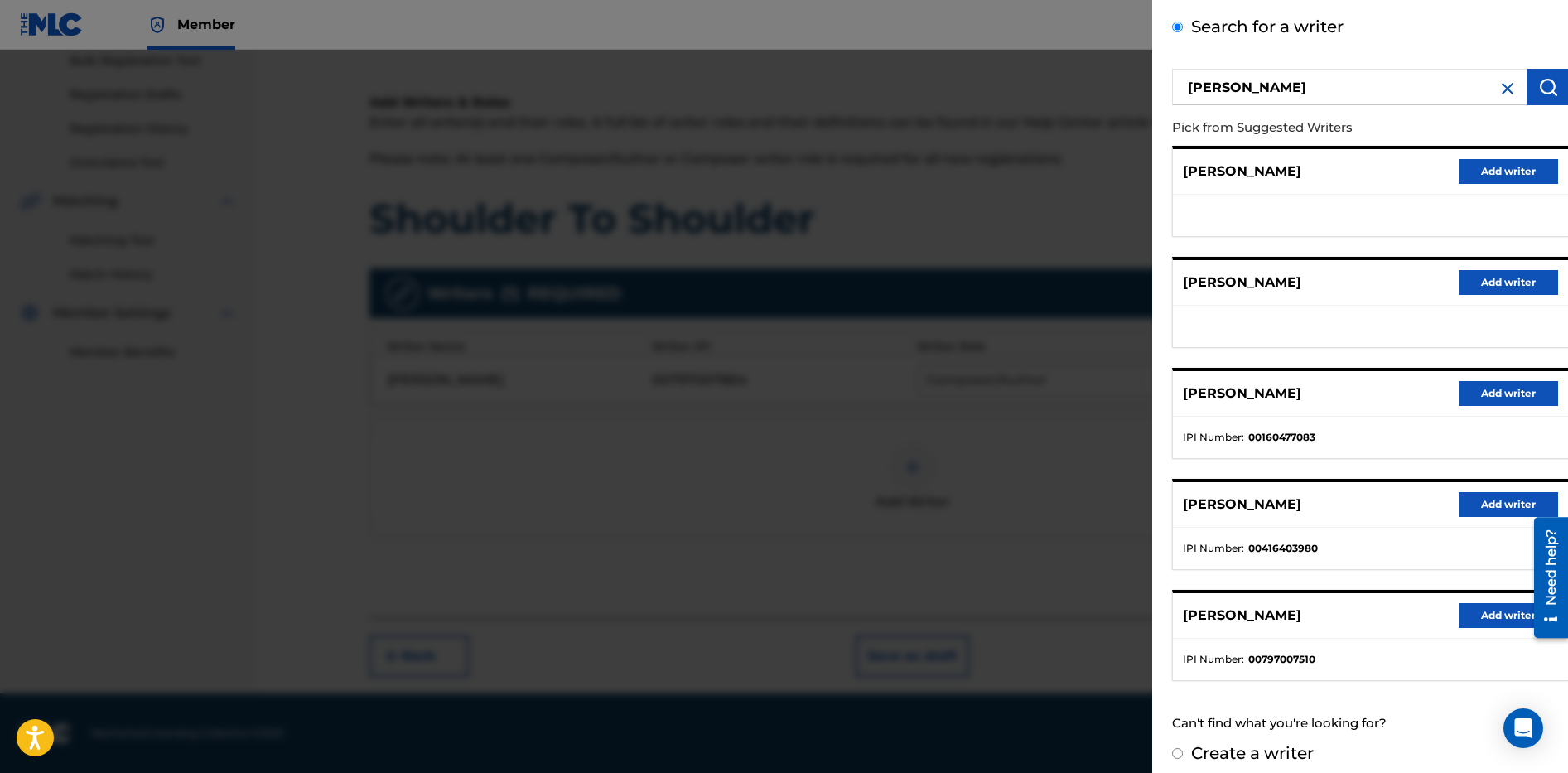 click on "Add writer" at bounding box center (1508, 616) 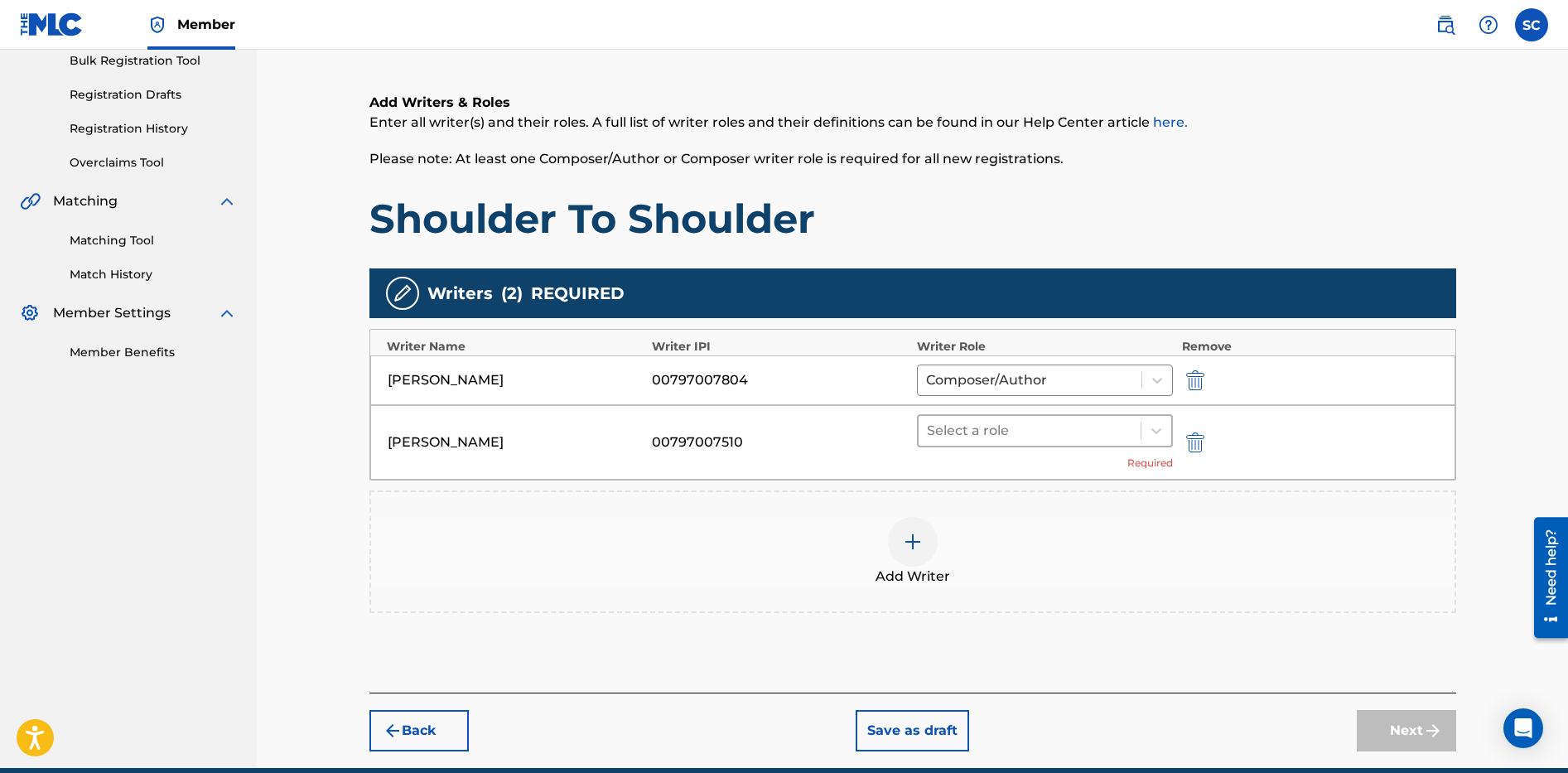 click at bounding box center (1030, 431) 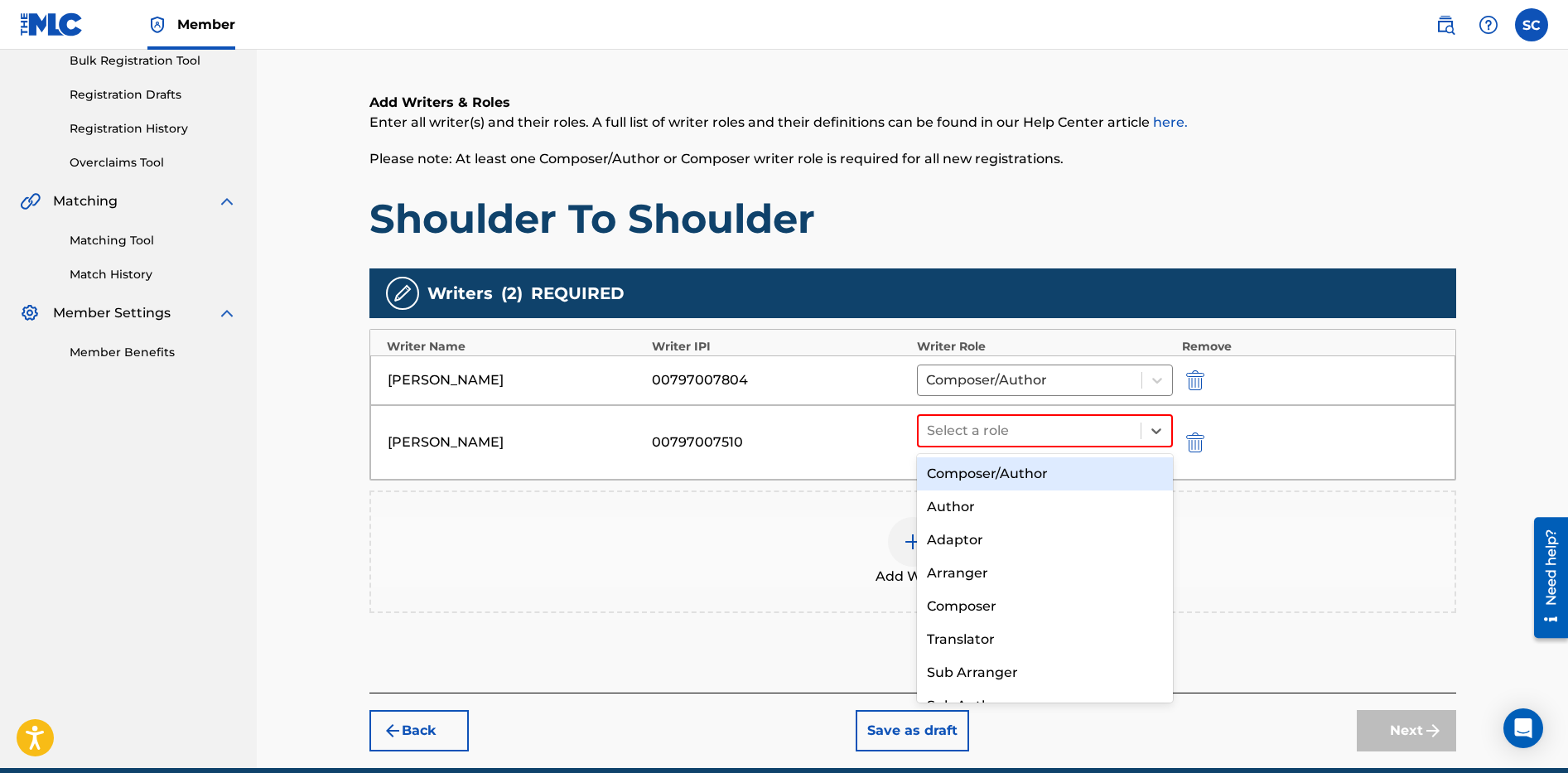 click on "Composer/Author" at bounding box center [1045, 474] 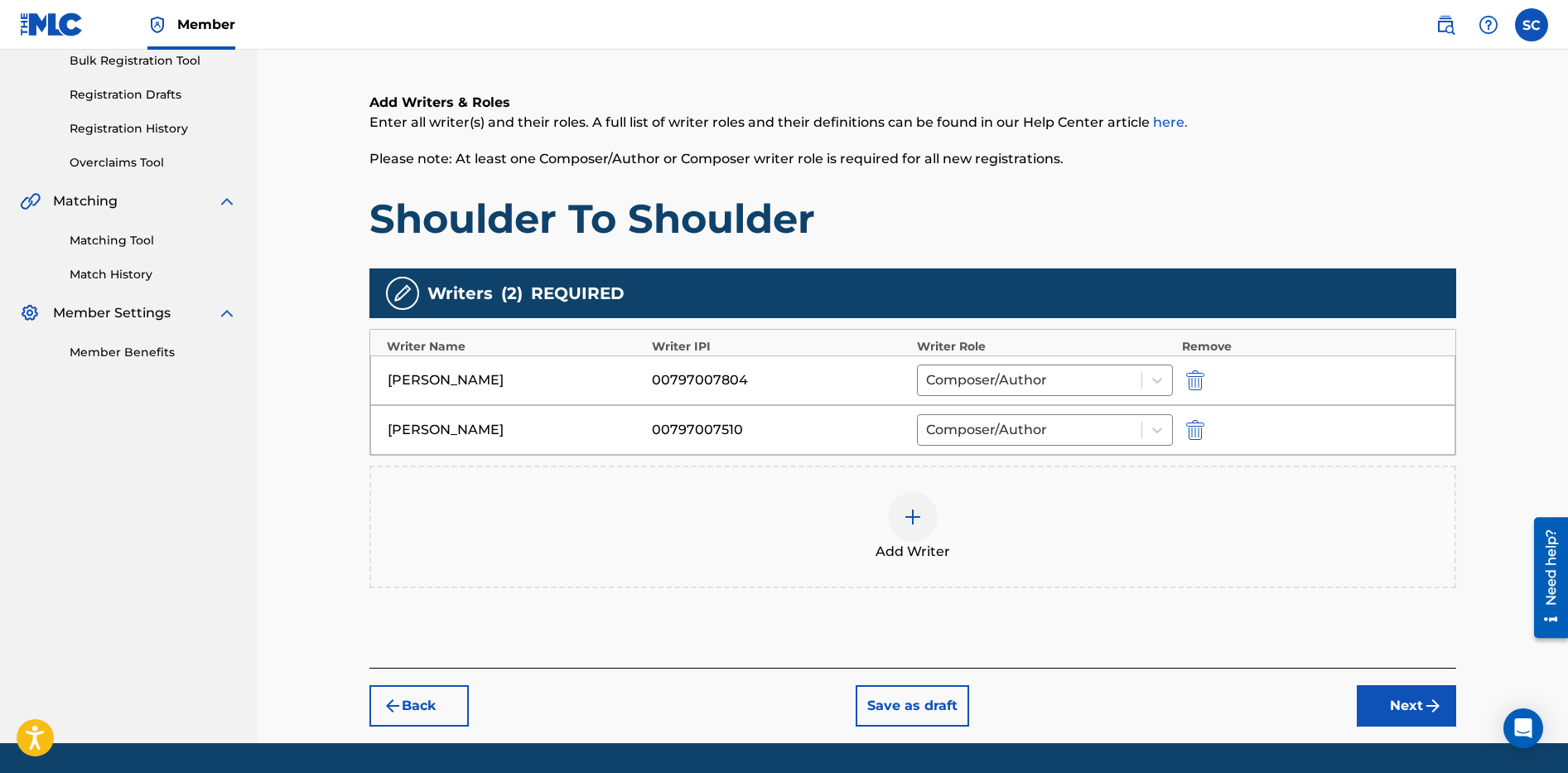 scroll, scrollTop: 301, scrollLeft: 0, axis: vertical 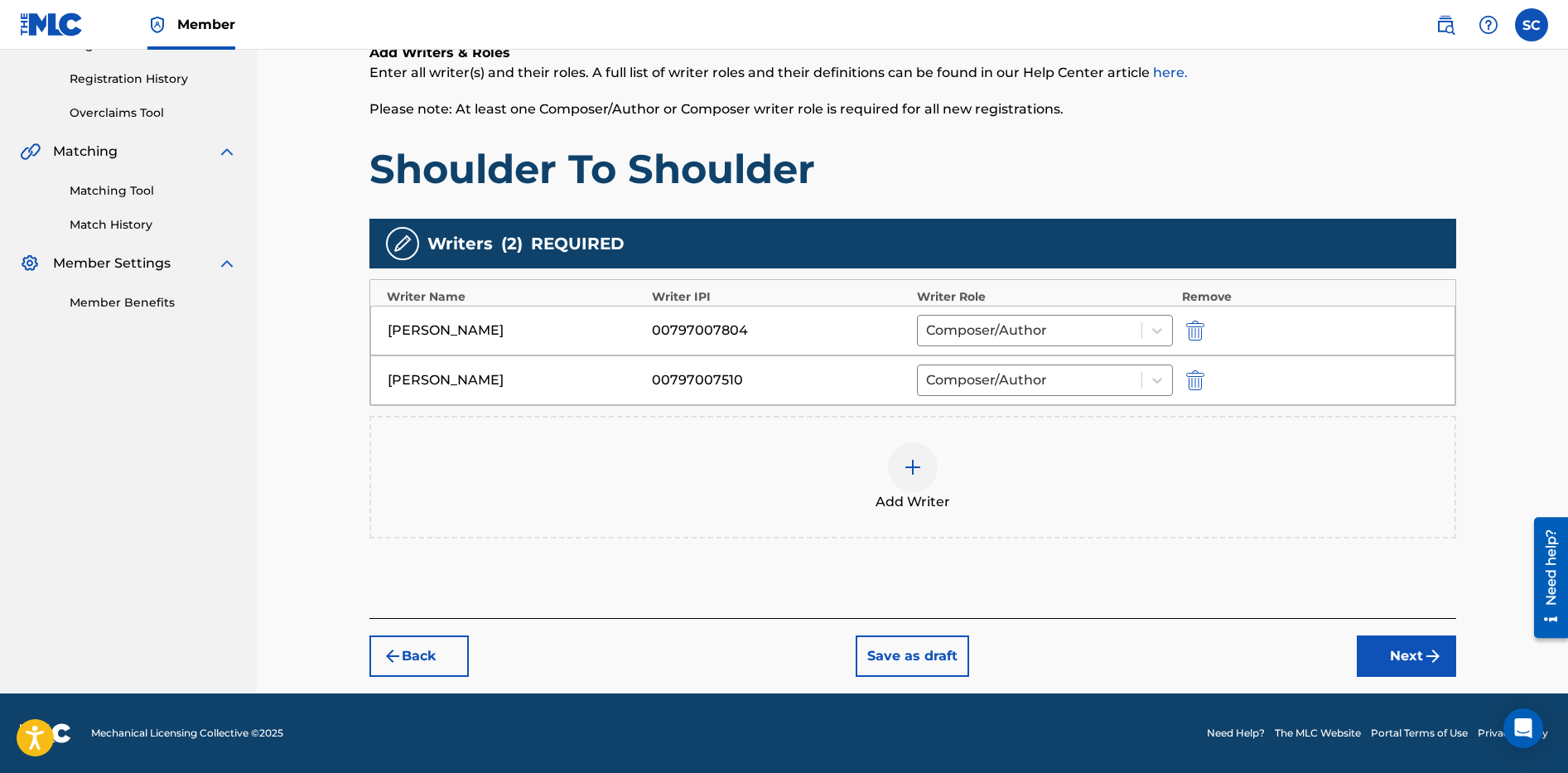 click on "Back" at bounding box center (419, 656) 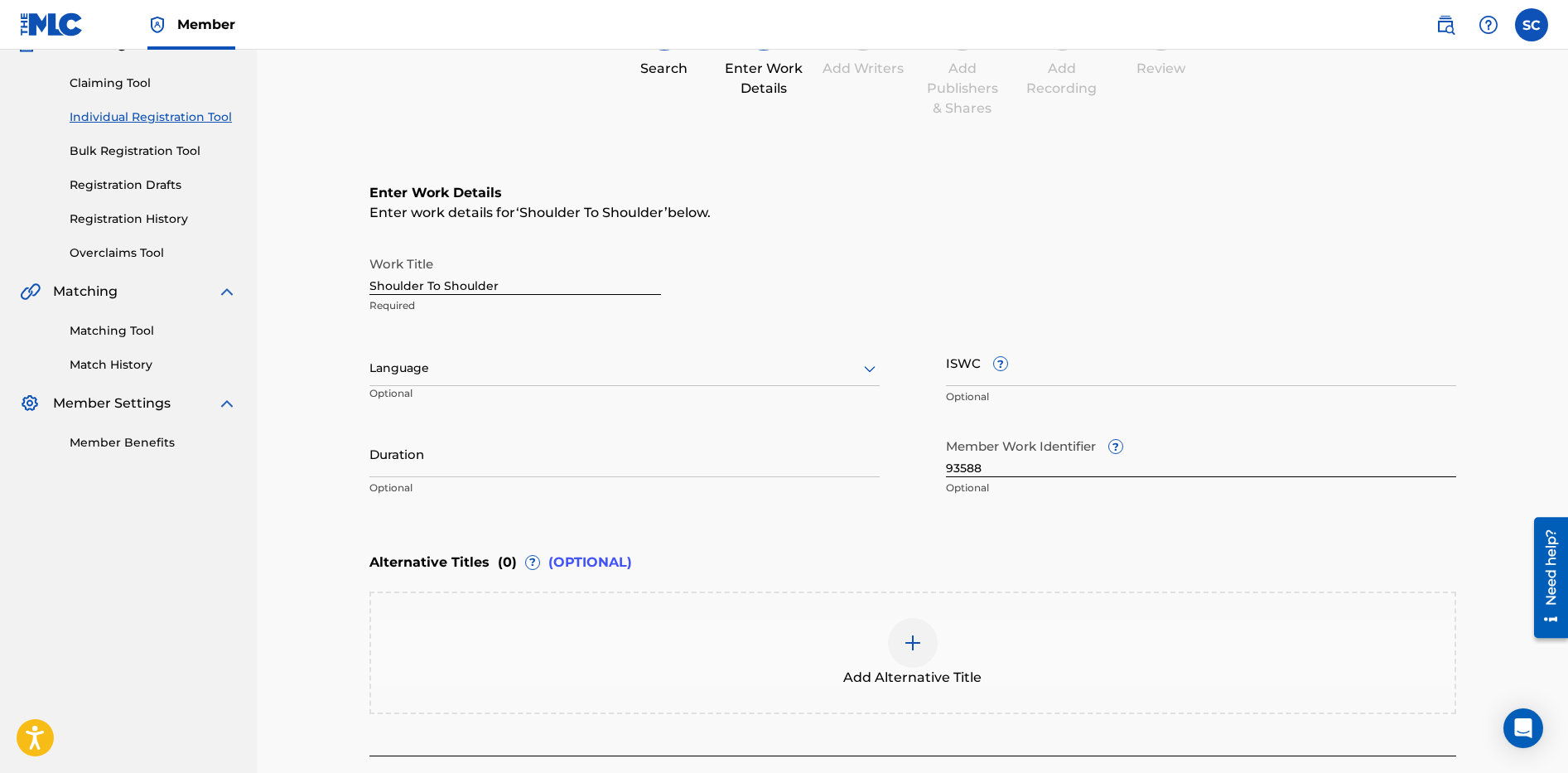 scroll, scrollTop: 298, scrollLeft: 0, axis: vertical 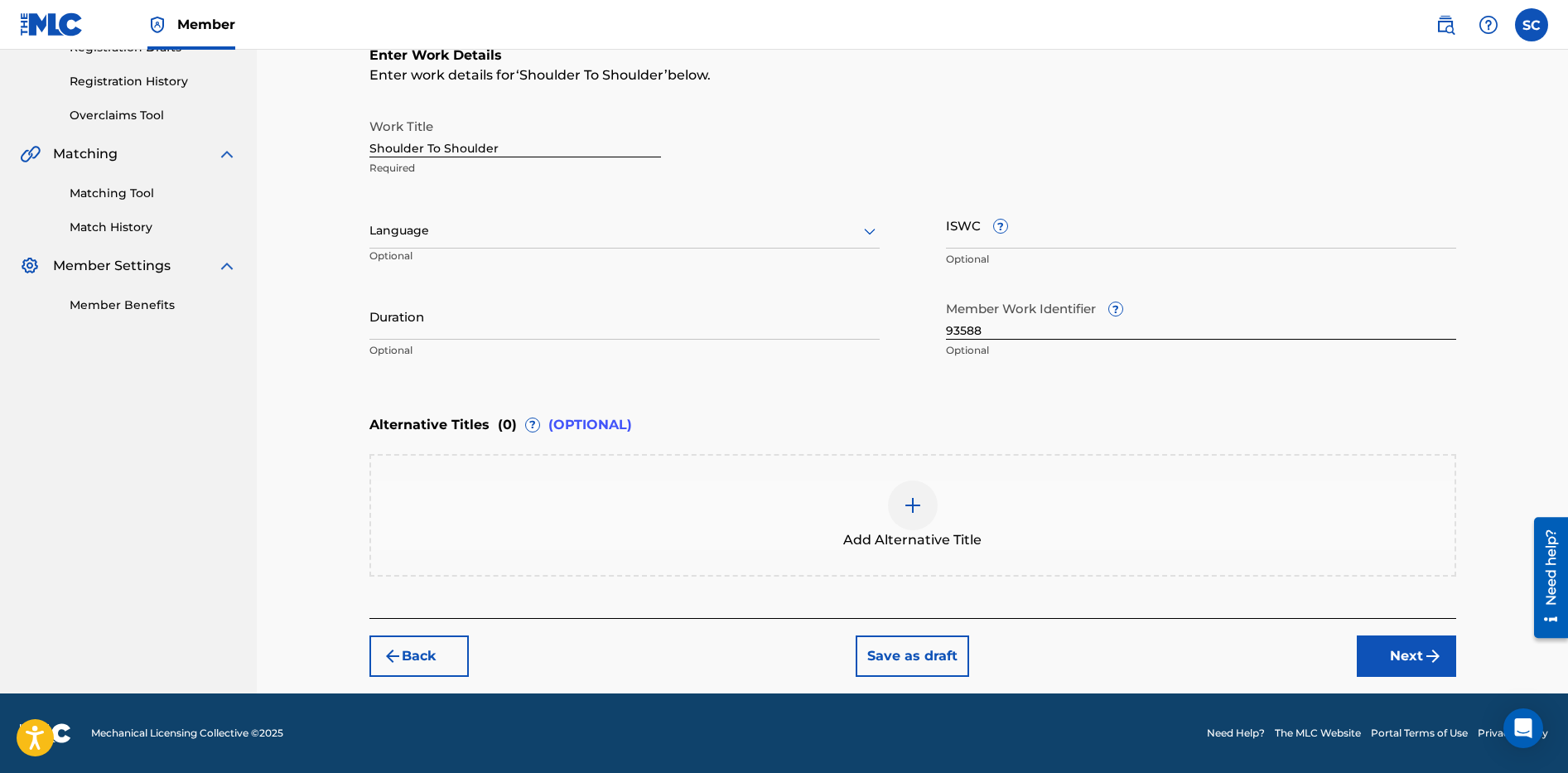 click on "Back" at bounding box center [419, 656] 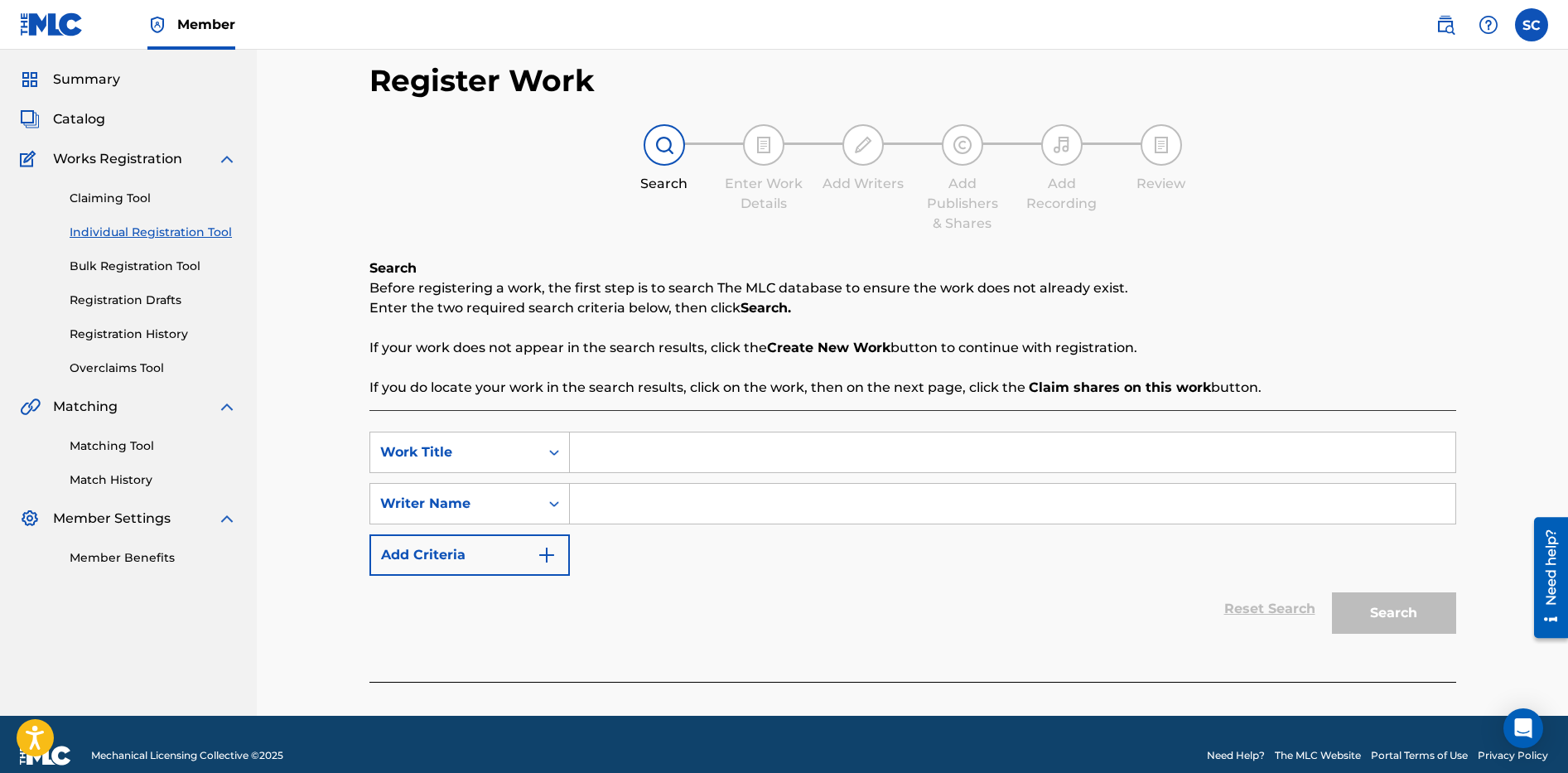 scroll, scrollTop: 68, scrollLeft: 0, axis: vertical 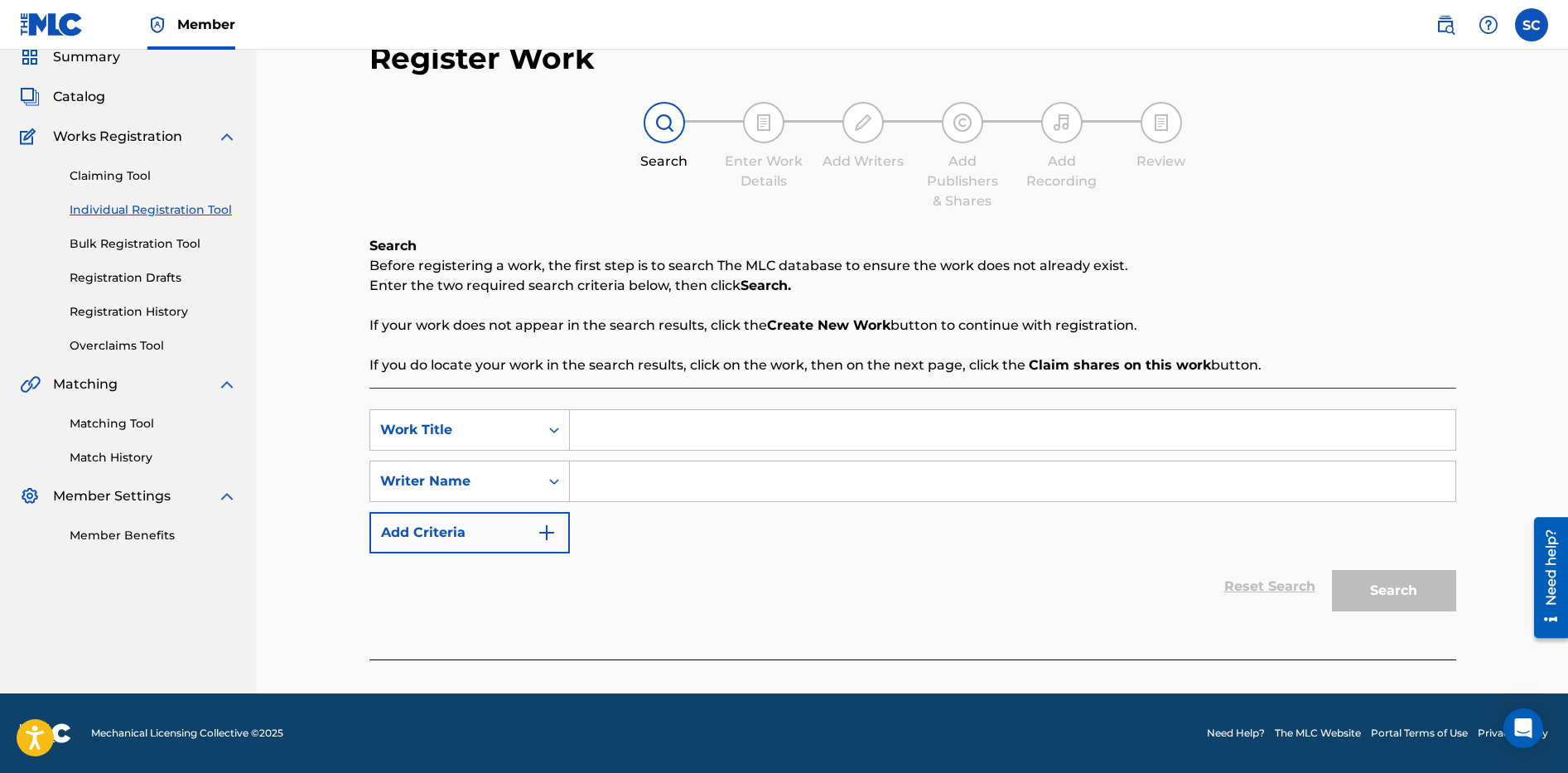 click at bounding box center (1012, 430) 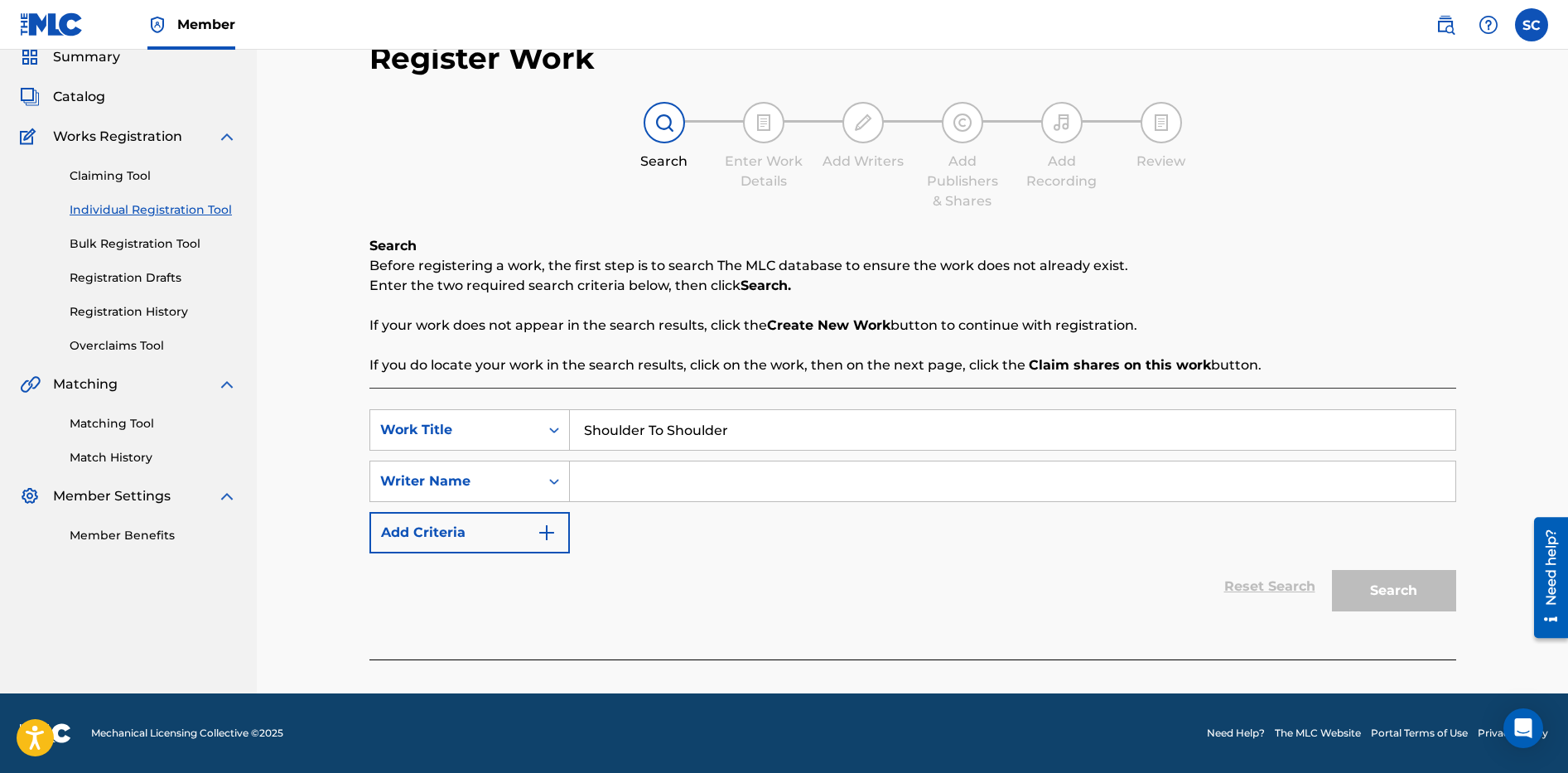 type on "Shoulder To Shoulder" 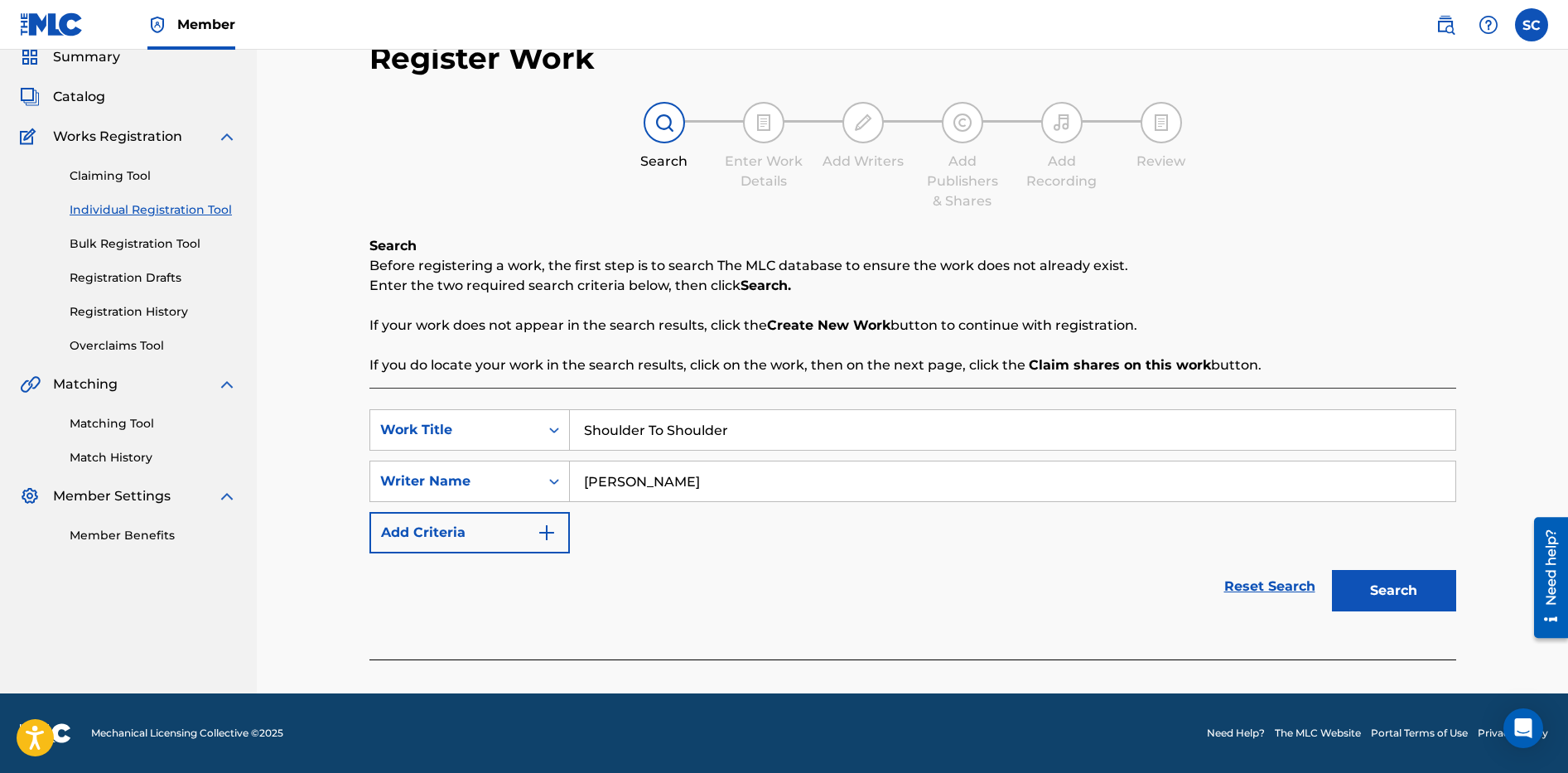 type on "[PERSON_NAME]" 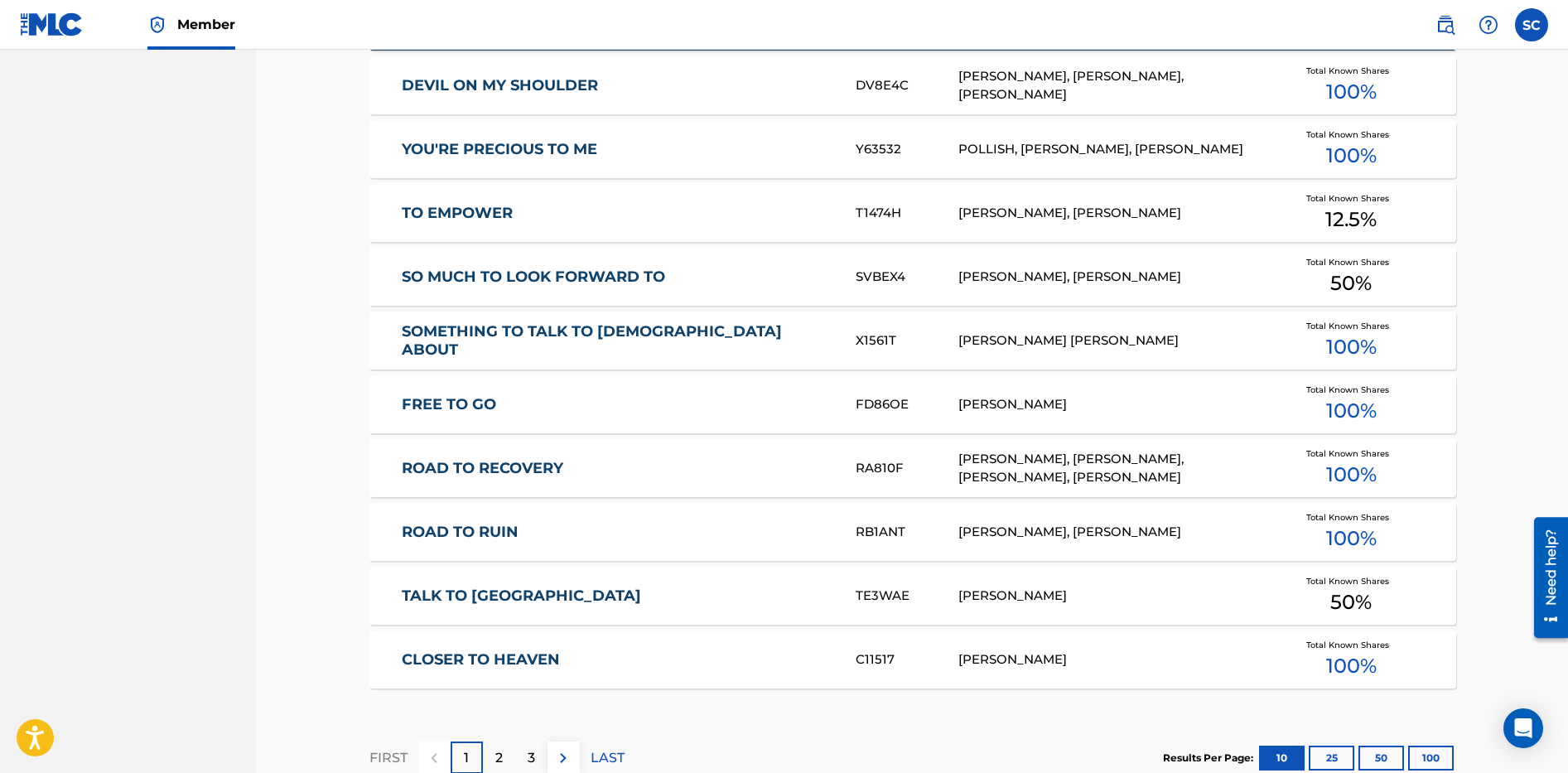 scroll, scrollTop: 956, scrollLeft: 0, axis: vertical 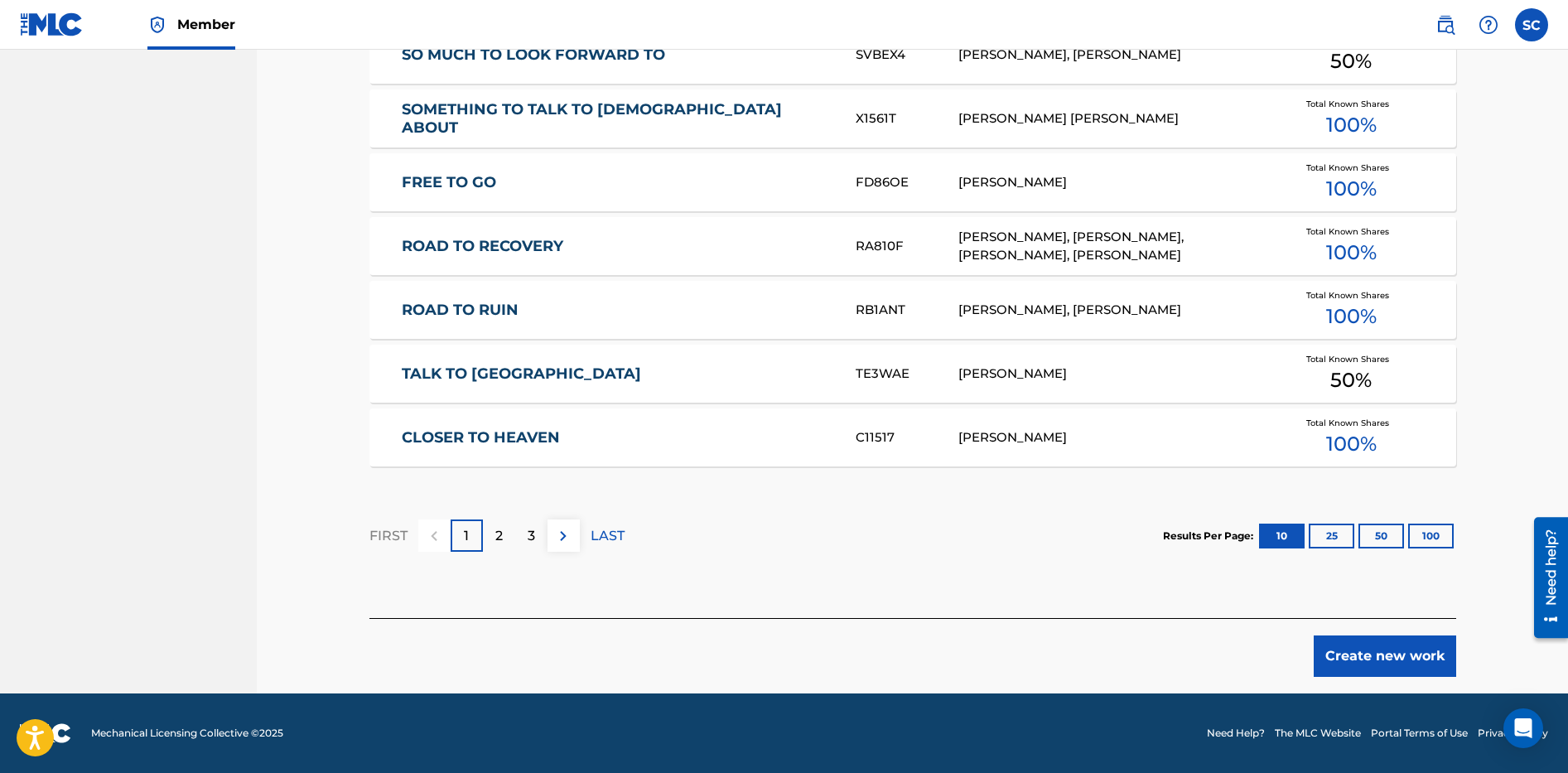 click on "Create new work" at bounding box center [1385, 656] 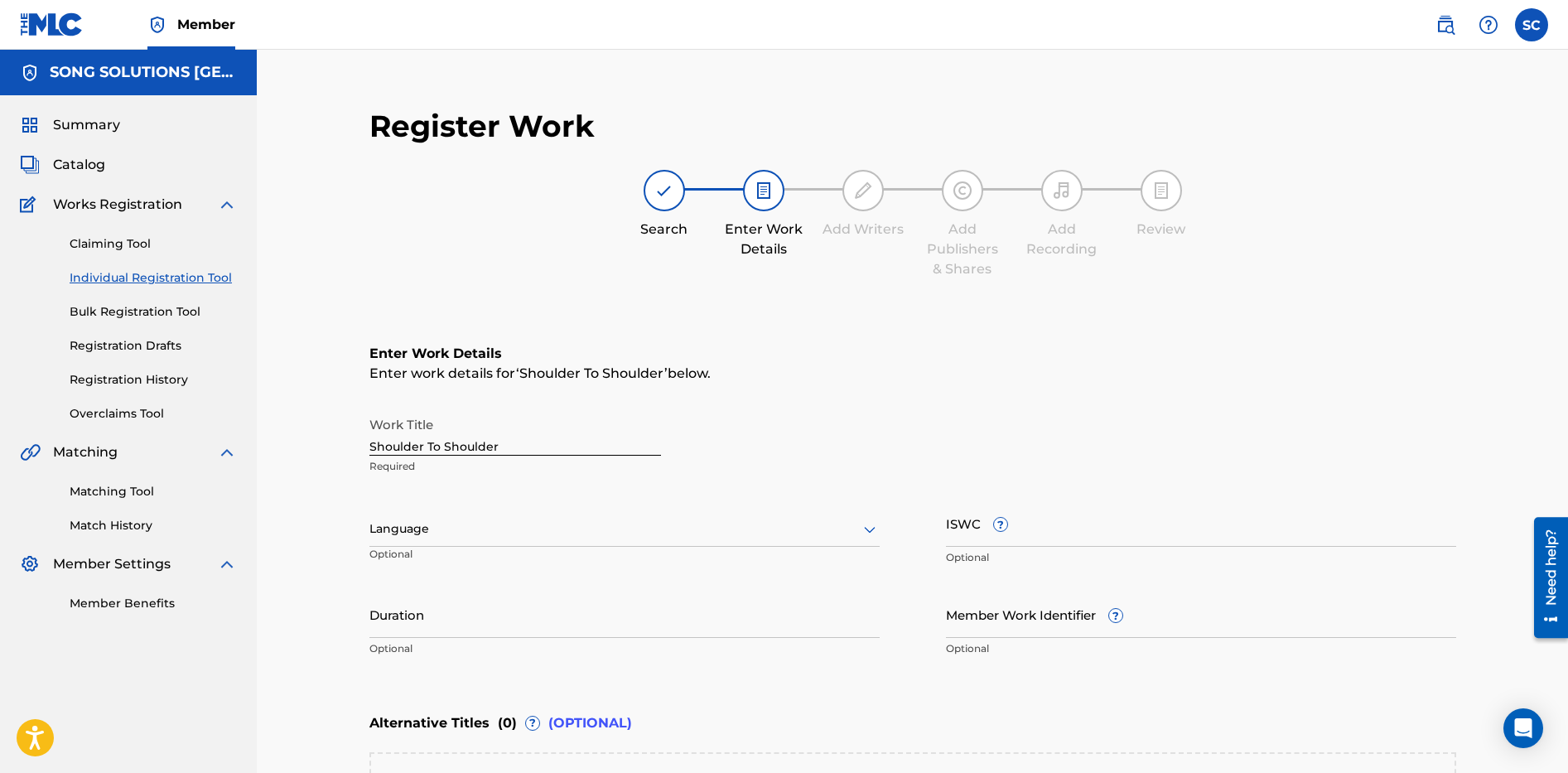 click on "Member Work Identifier   ?" at bounding box center (1201, 614) 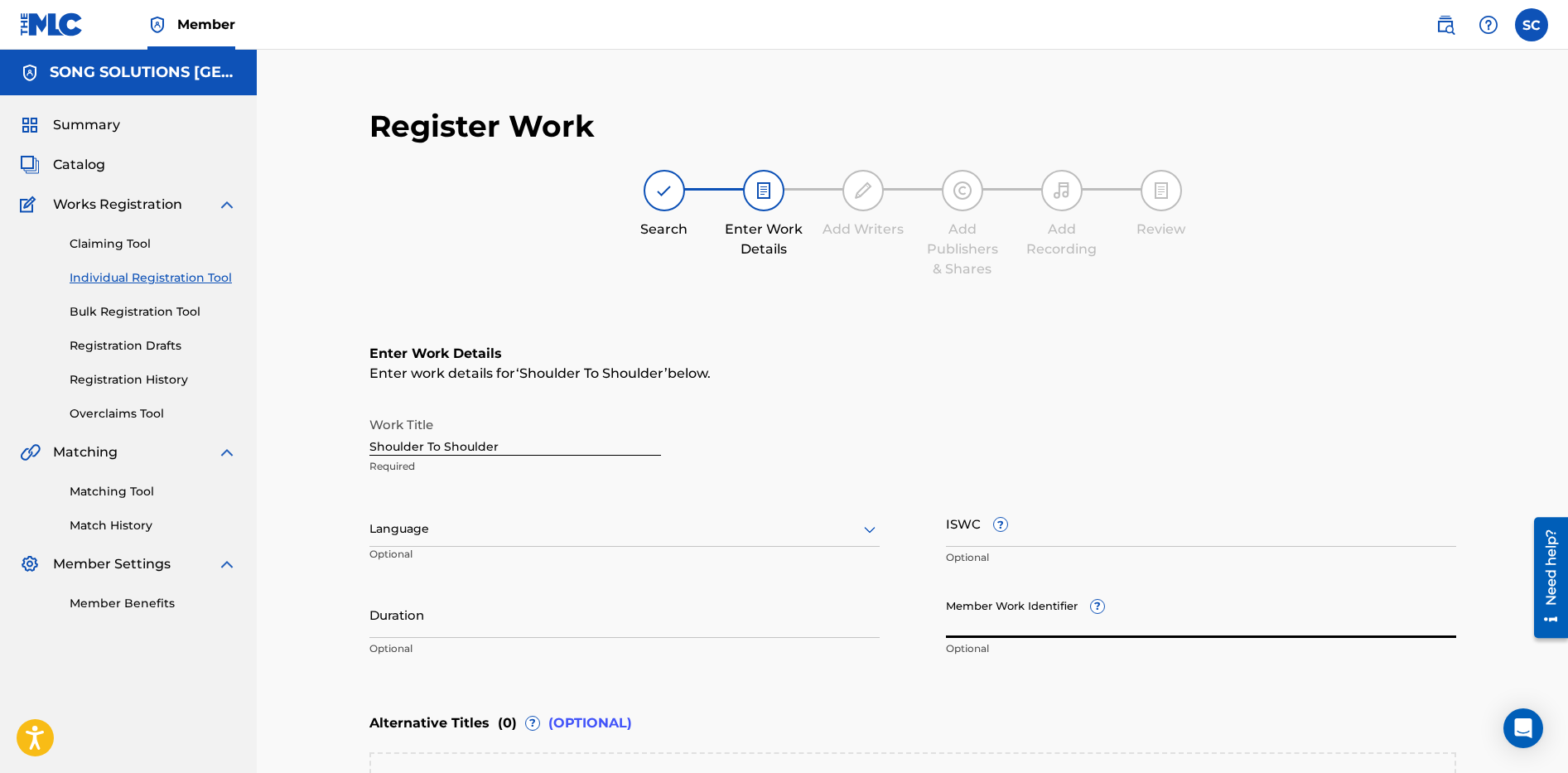 click on "Member Work Identifier   ?" at bounding box center (1201, 614) 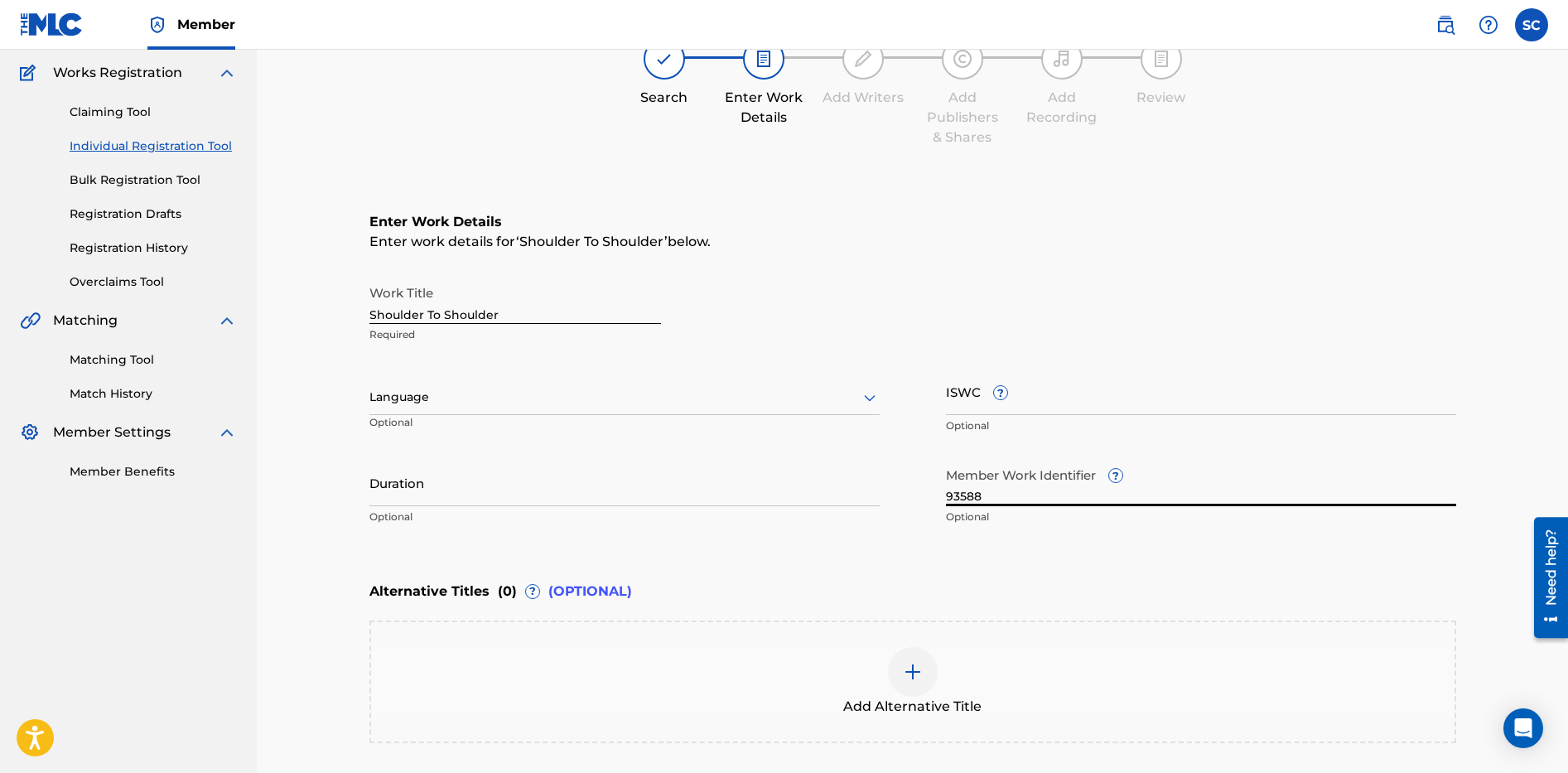 scroll, scrollTop: 298, scrollLeft: 0, axis: vertical 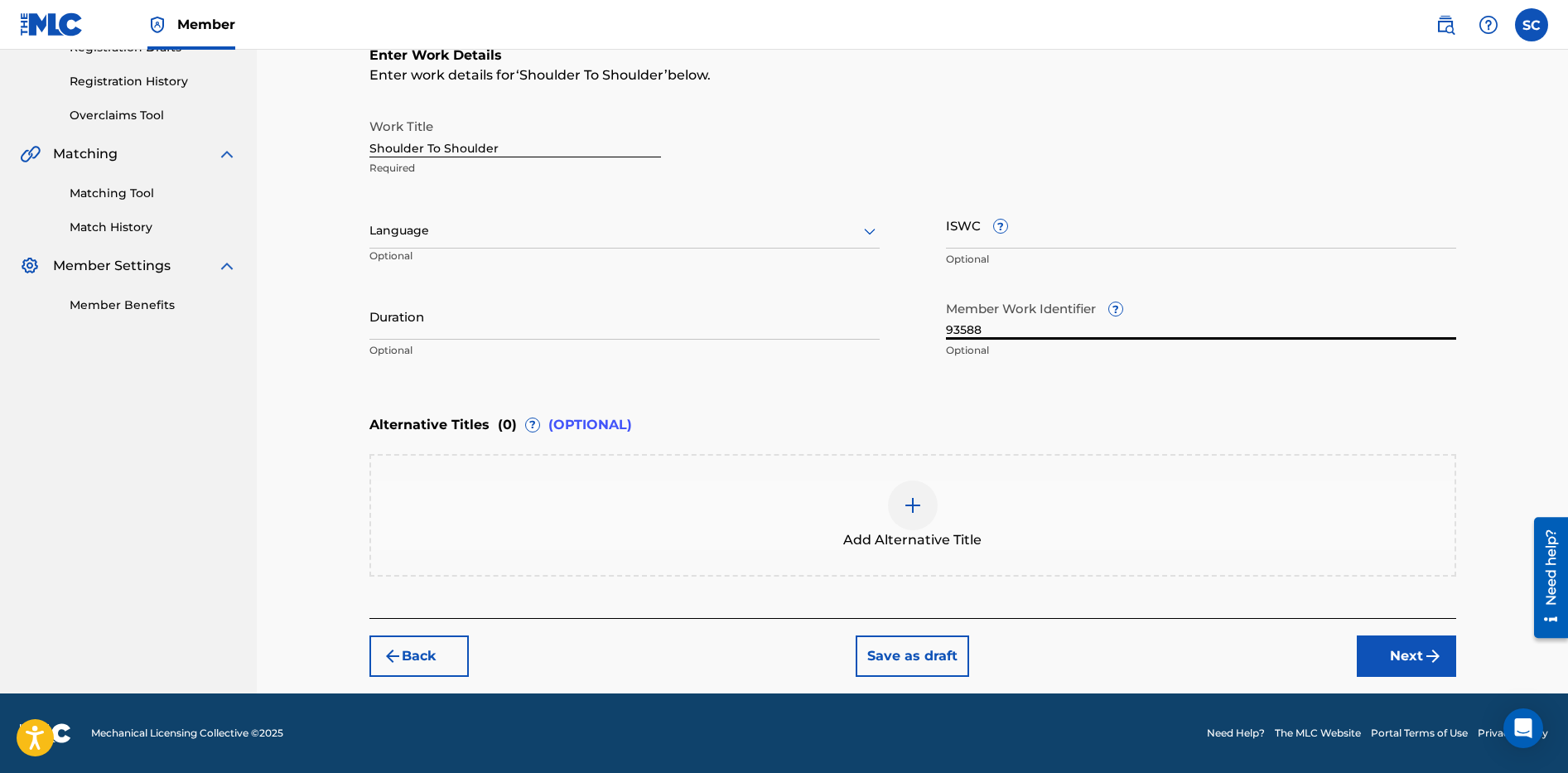 type on "93588" 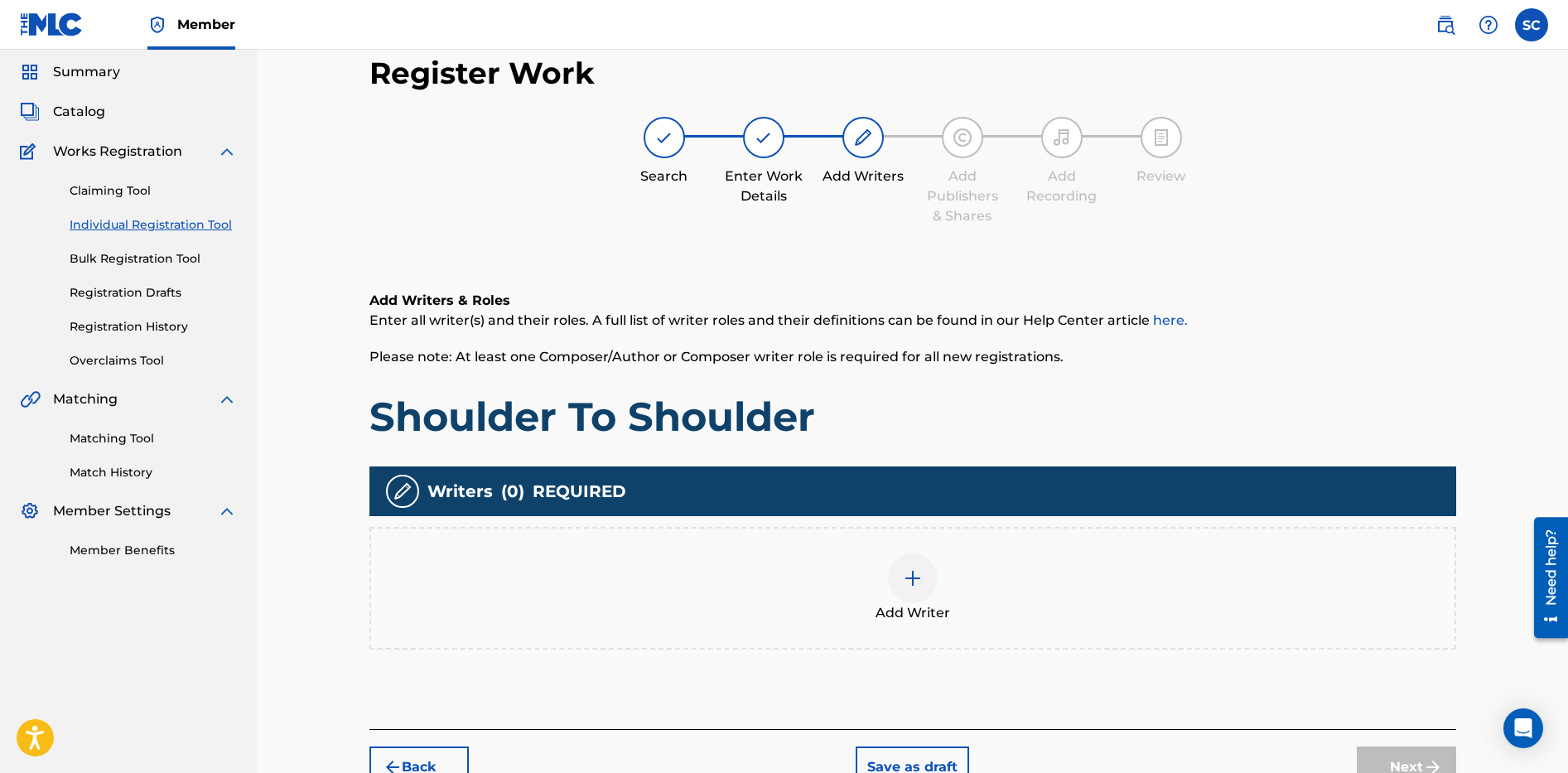 scroll, scrollTop: 75, scrollLeft: 0, axis: vertical 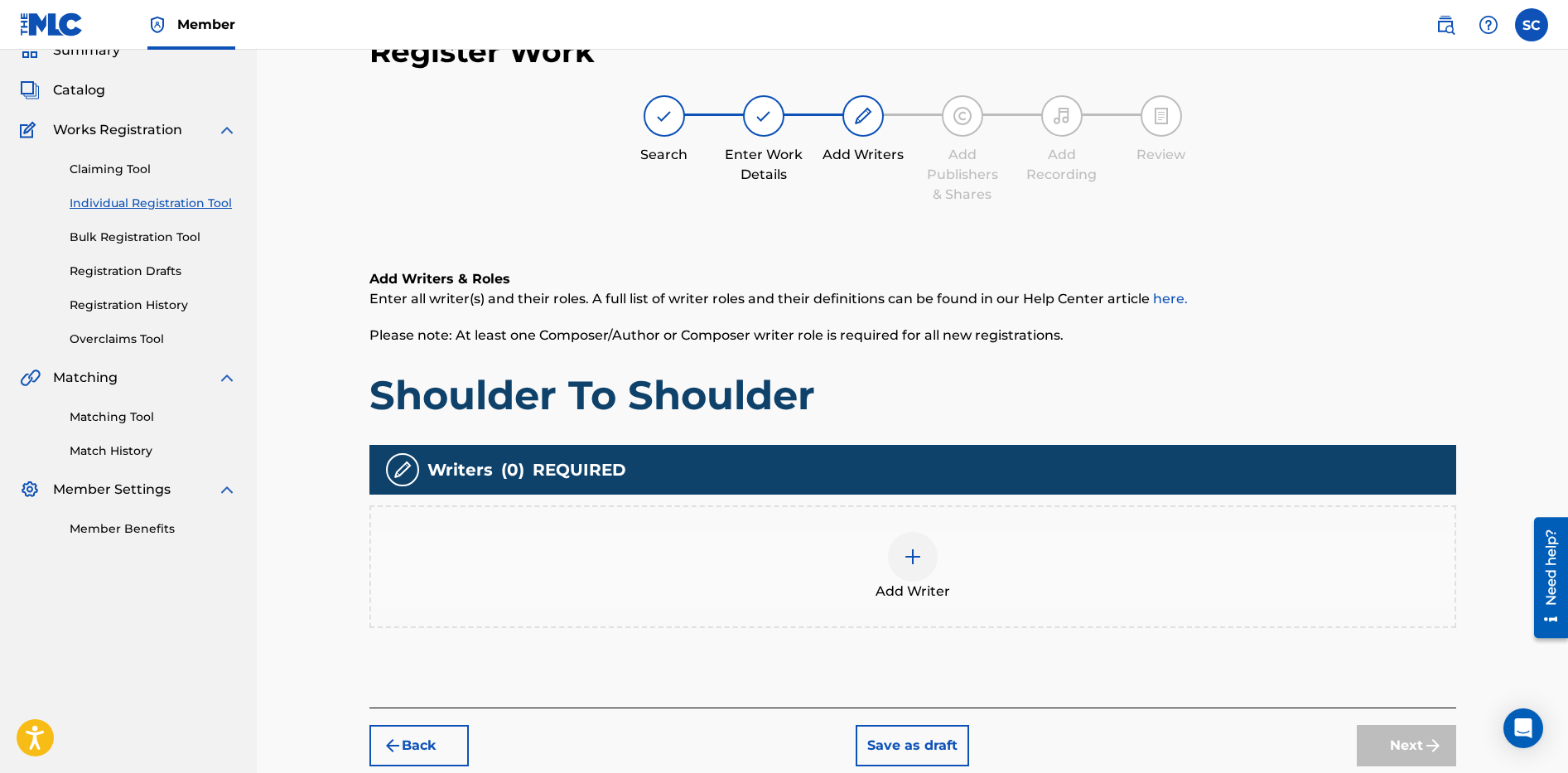 click at bounding box center [913, 557] 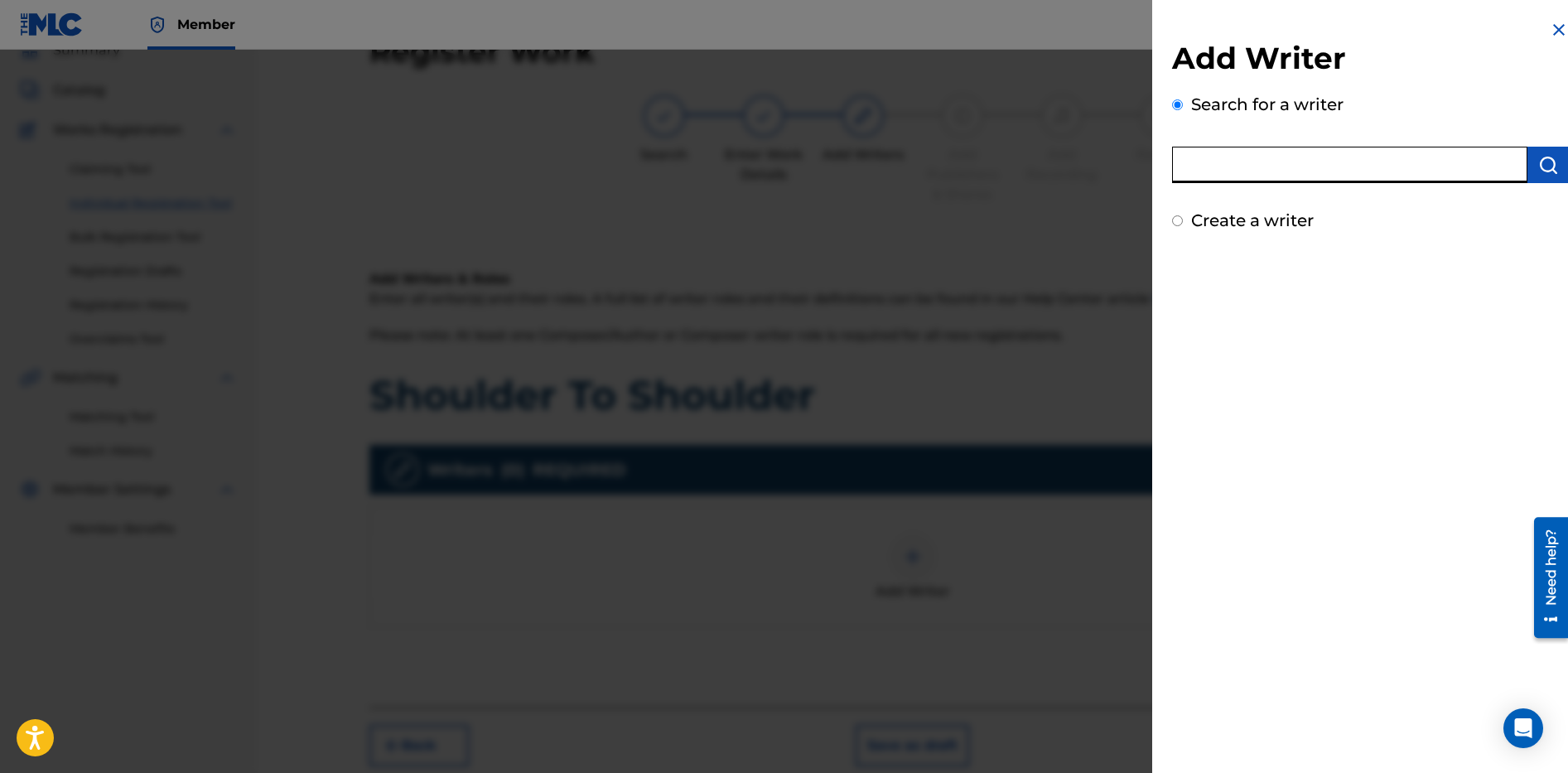 click at bounding box center (1349, 165) 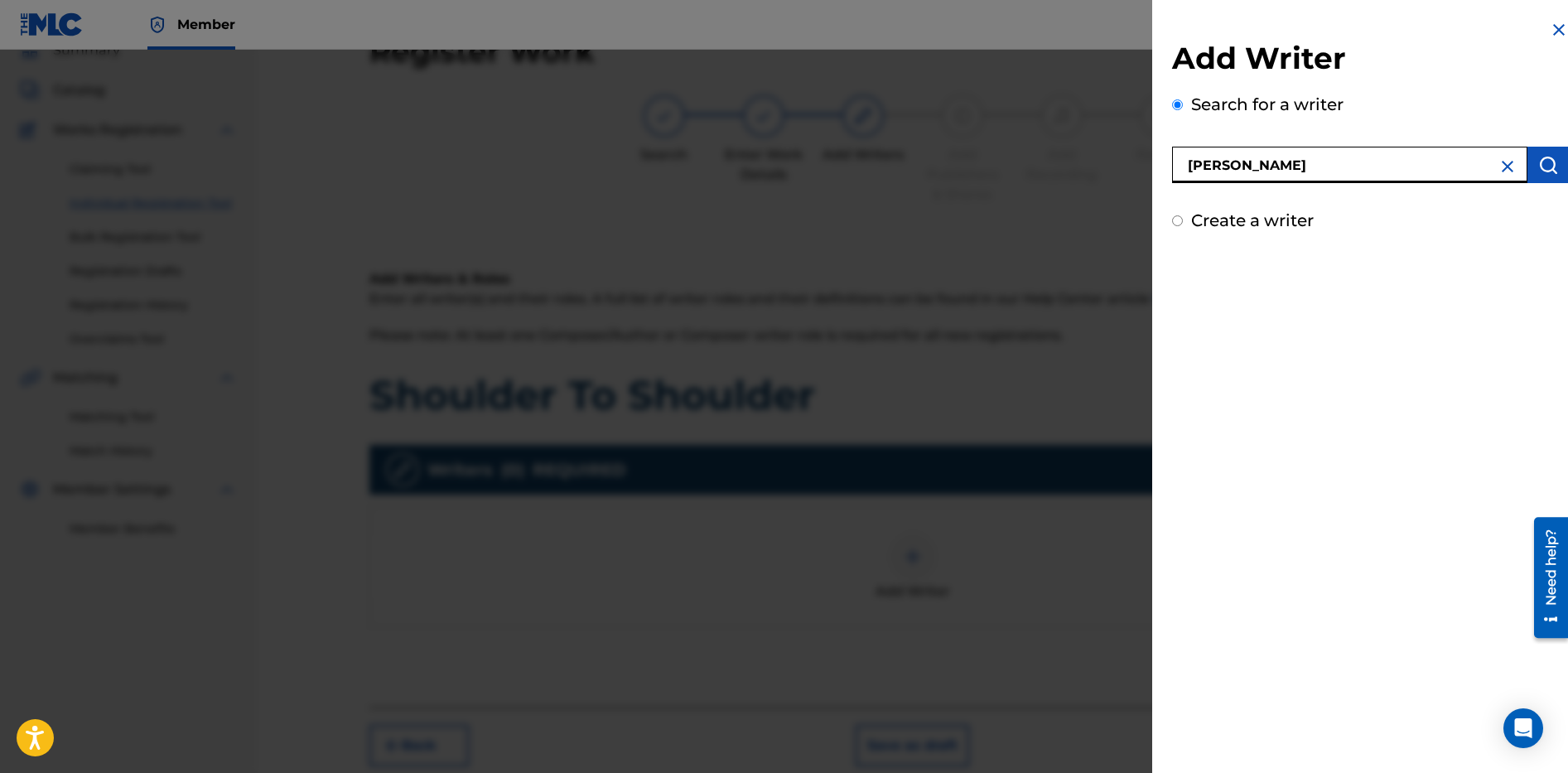 type on "[PERSON_NAME]" 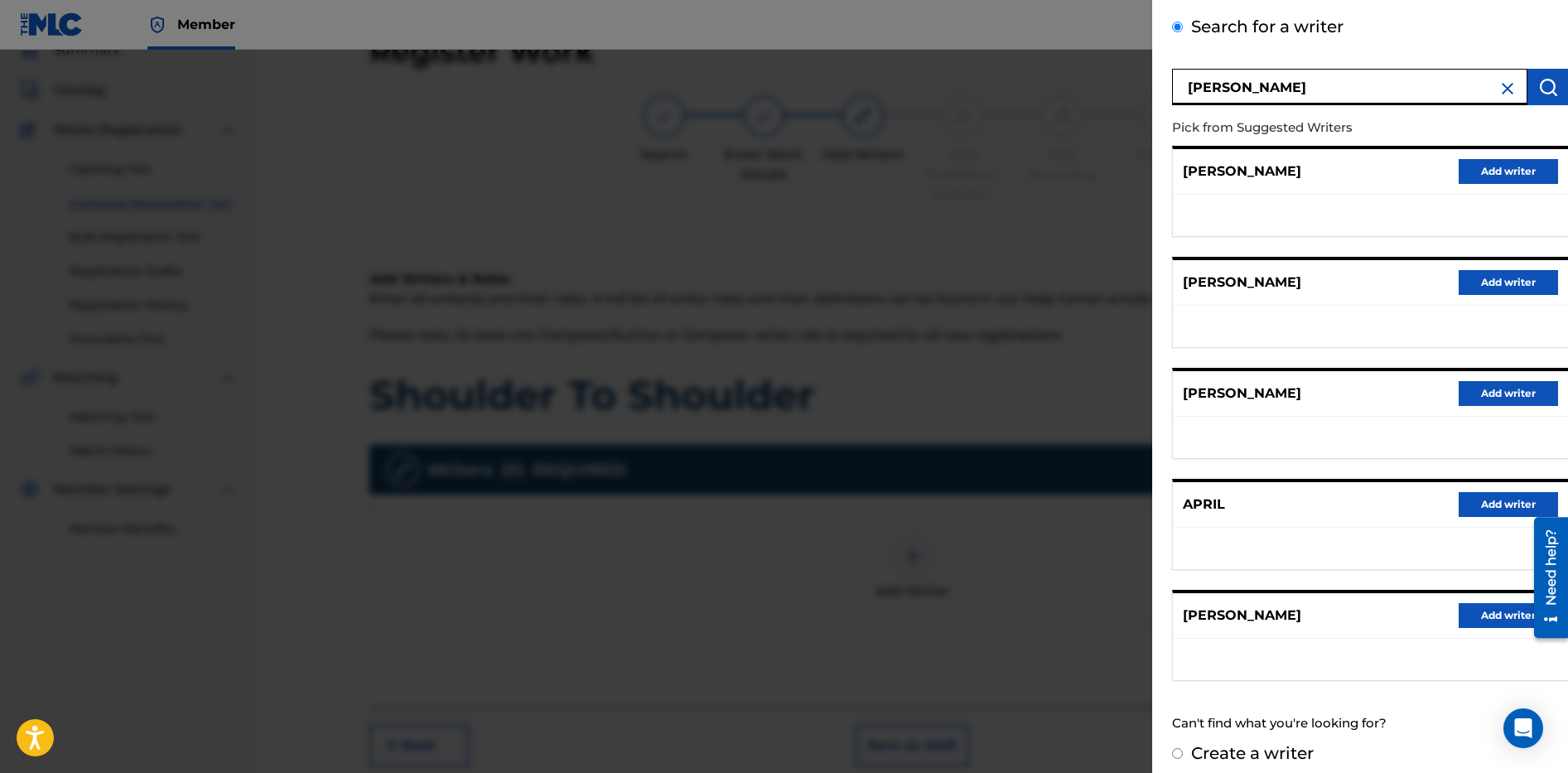 scroll, scrollTop: 0, scrollLeft: 0, axis: both 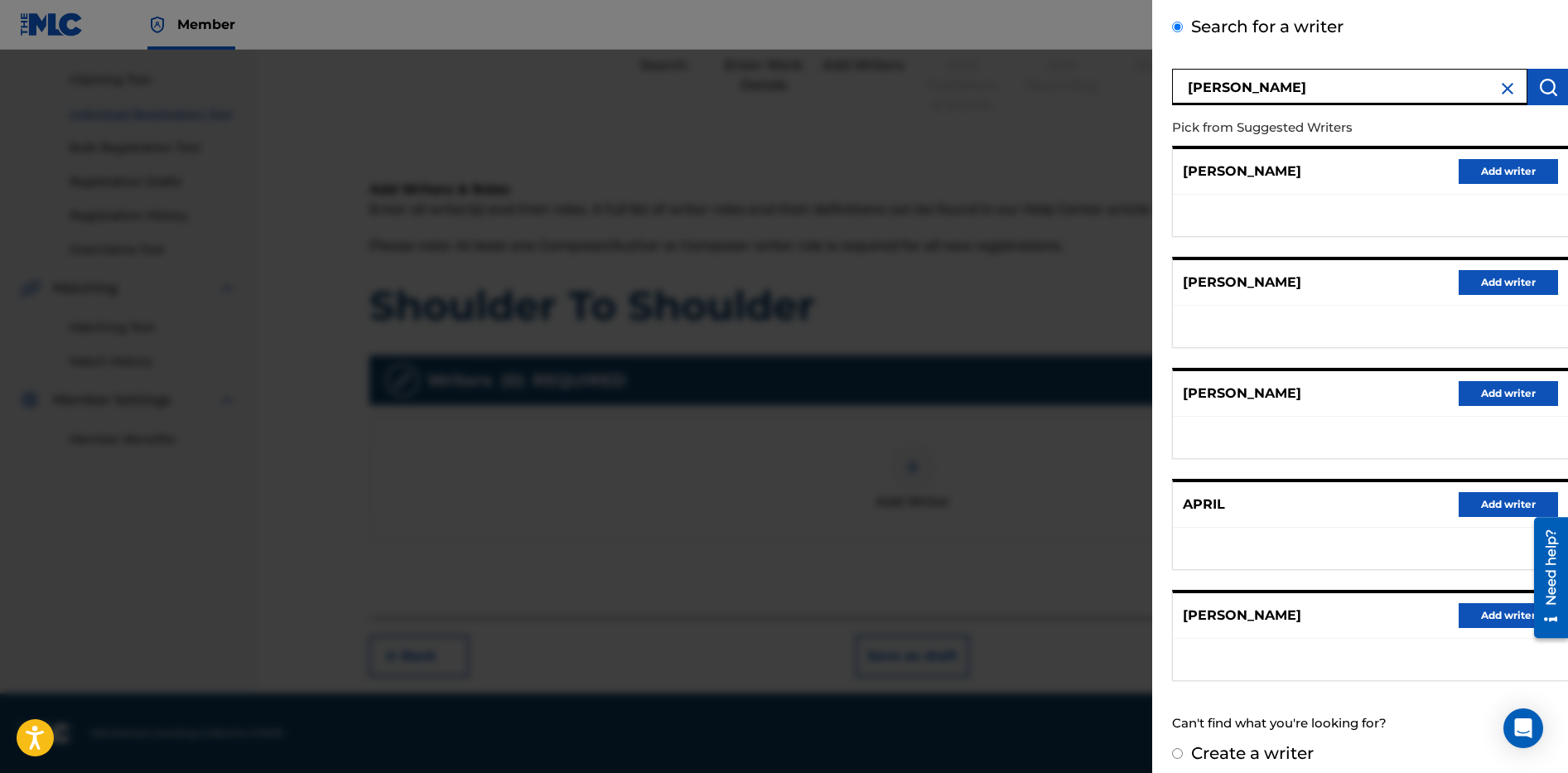 click on "Create a writer" at bounding box center [1252, 753] 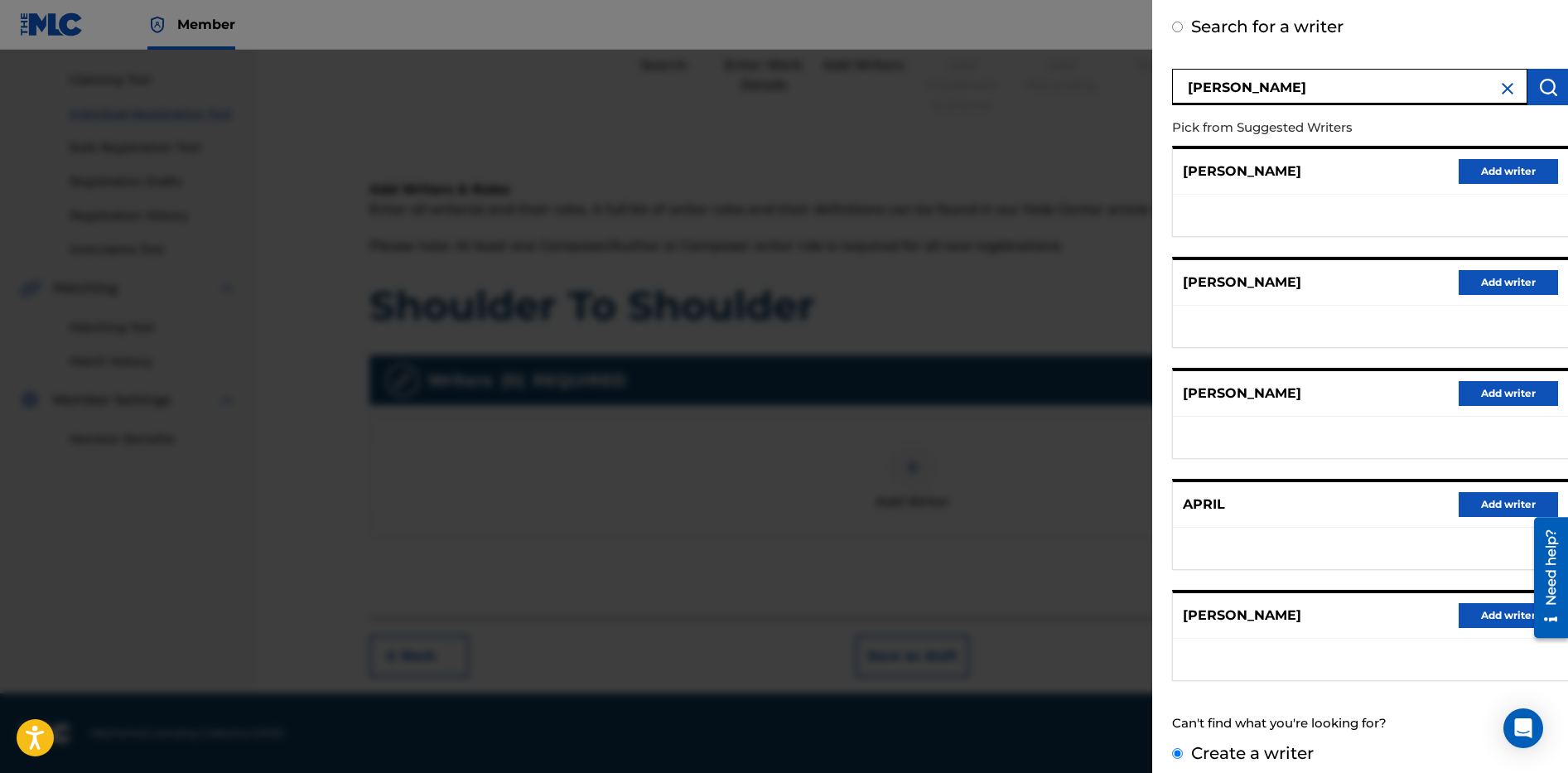 click on "Create a writer" at bounding box center [1177, 753] 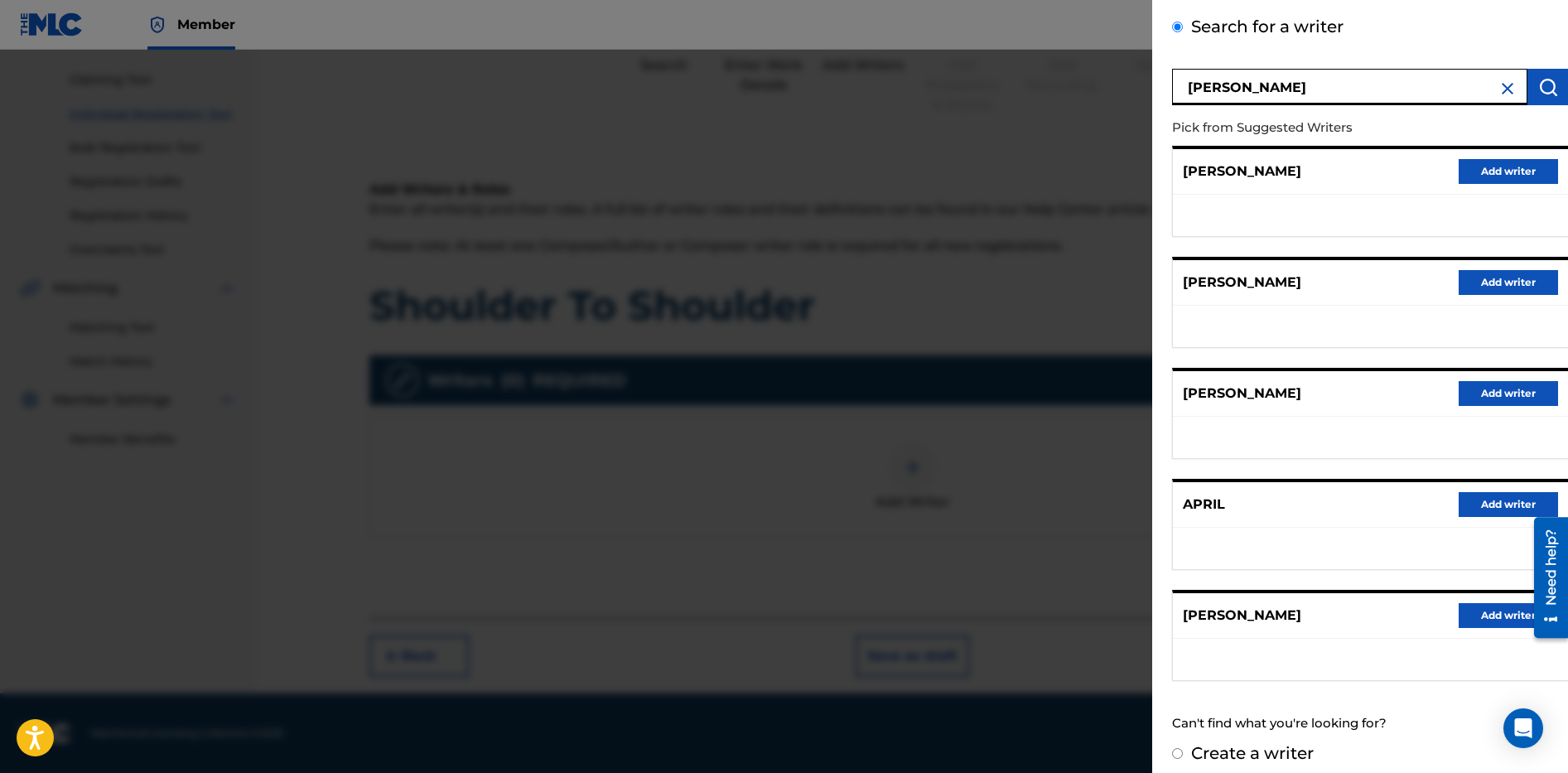 radio on "false" 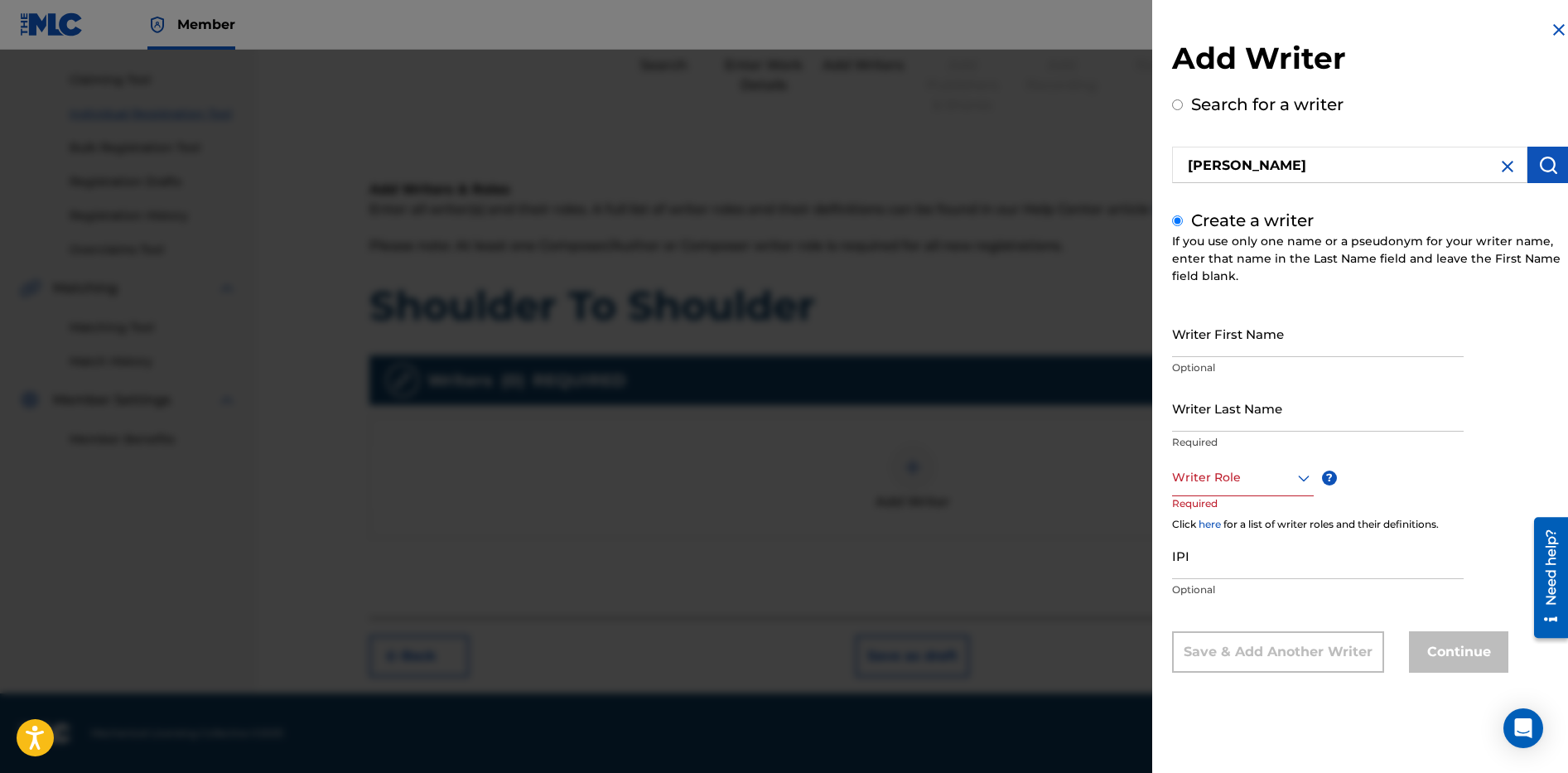 scroll, scrollTop: 0, scrollLeft: 0, axis: both 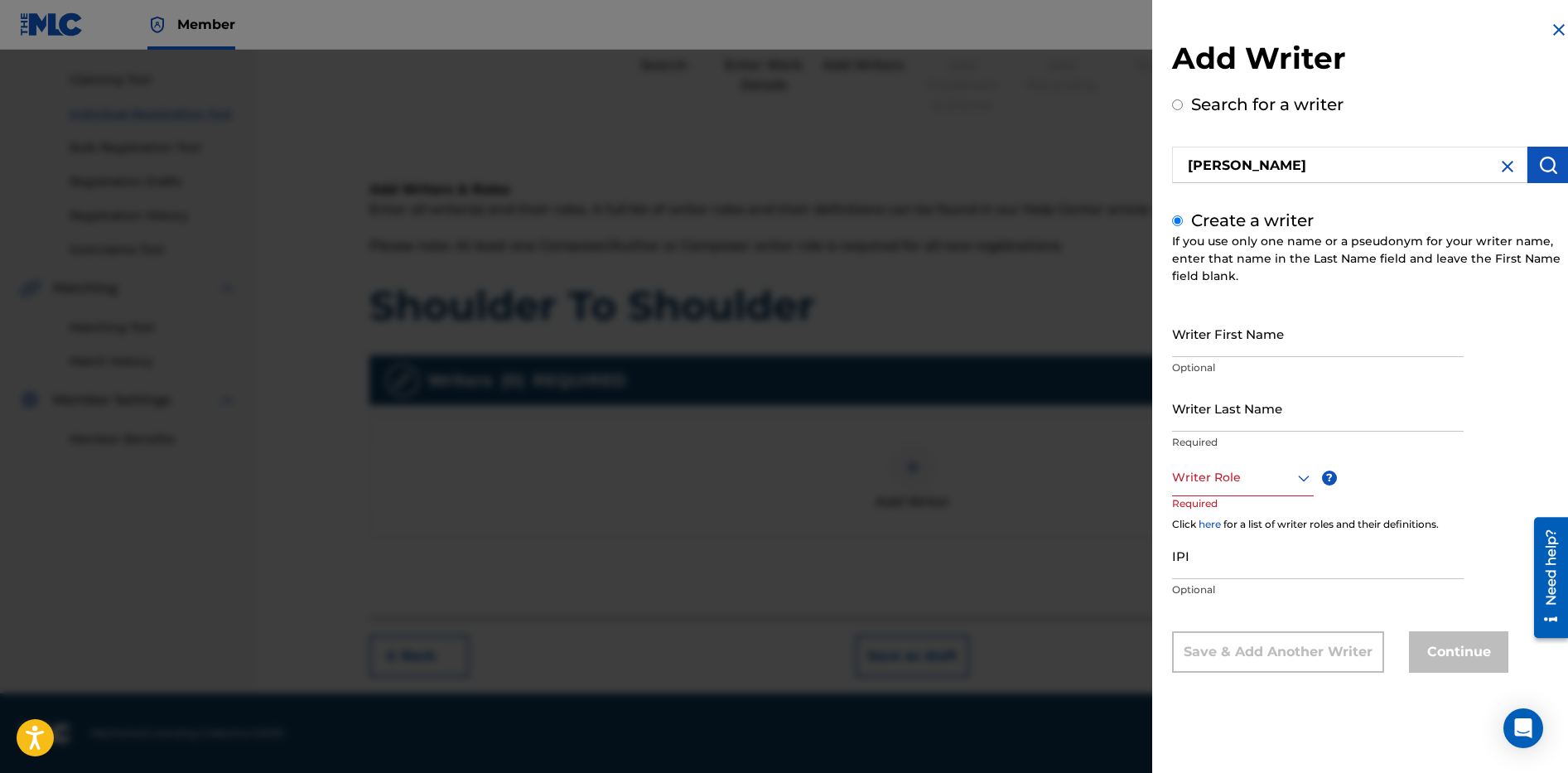 click on "Writer First Name" at bounding box center (1318, 333) 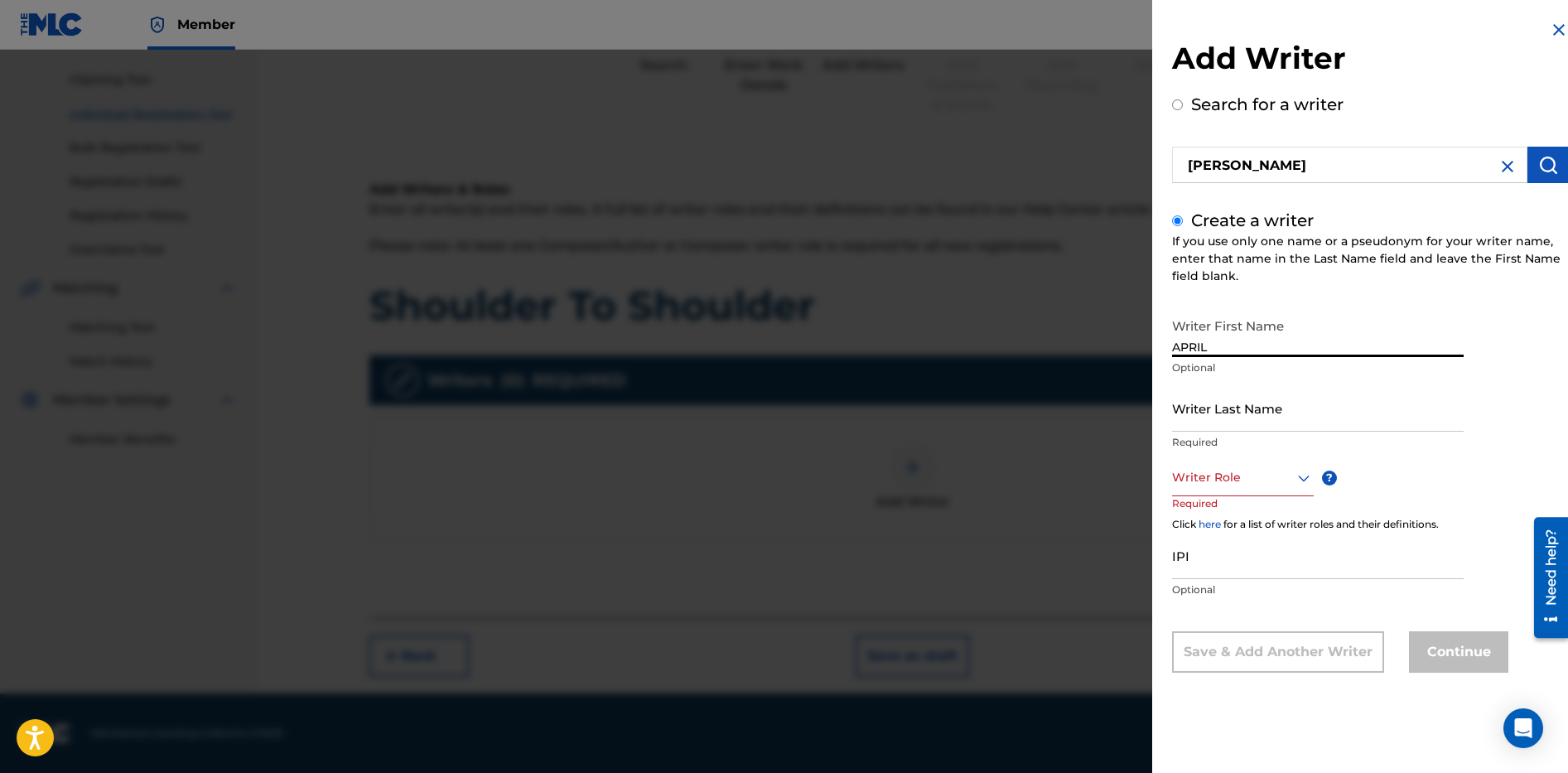 type on "APRIL" 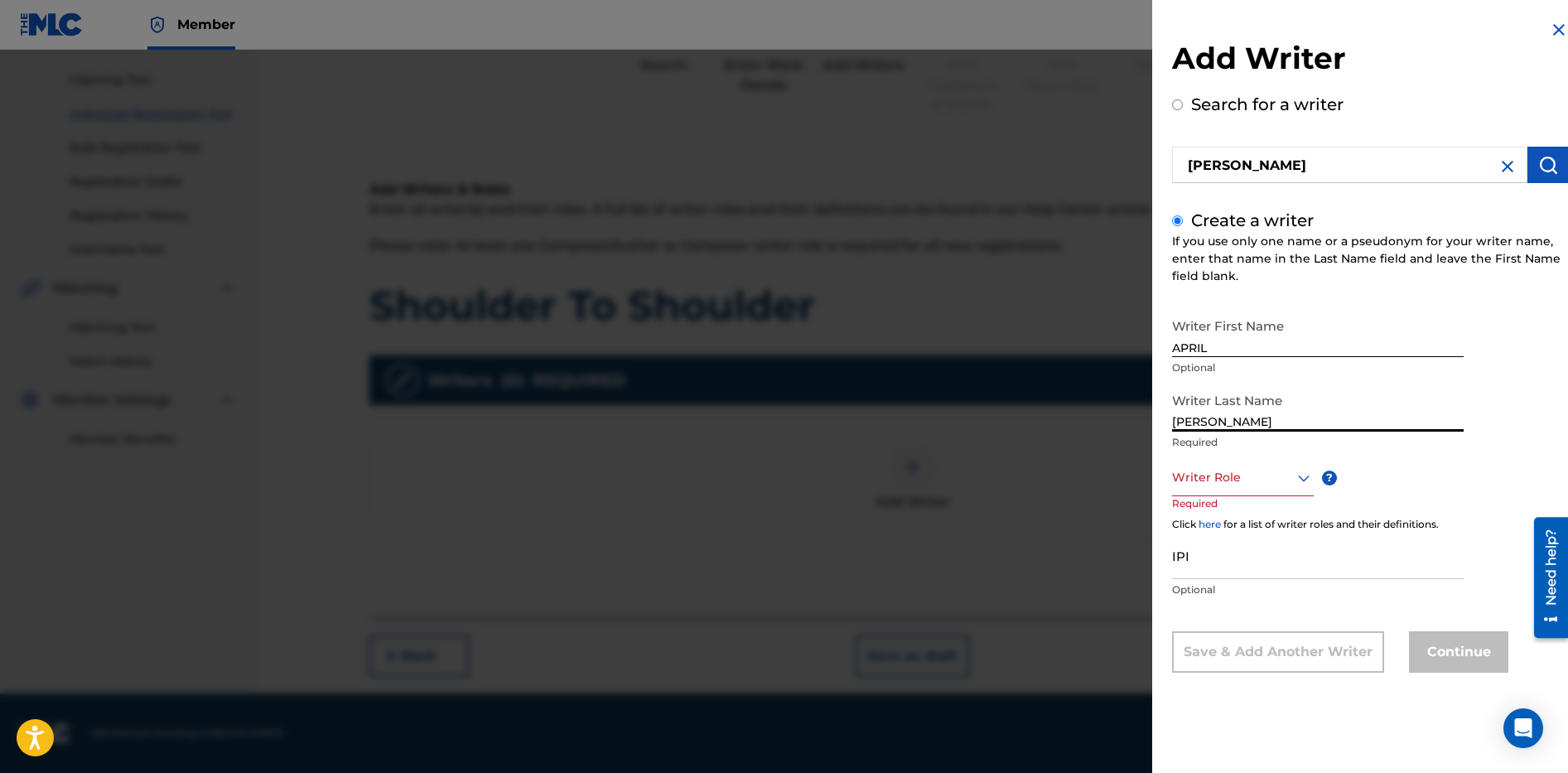 type on "[PERSON_NAME]" 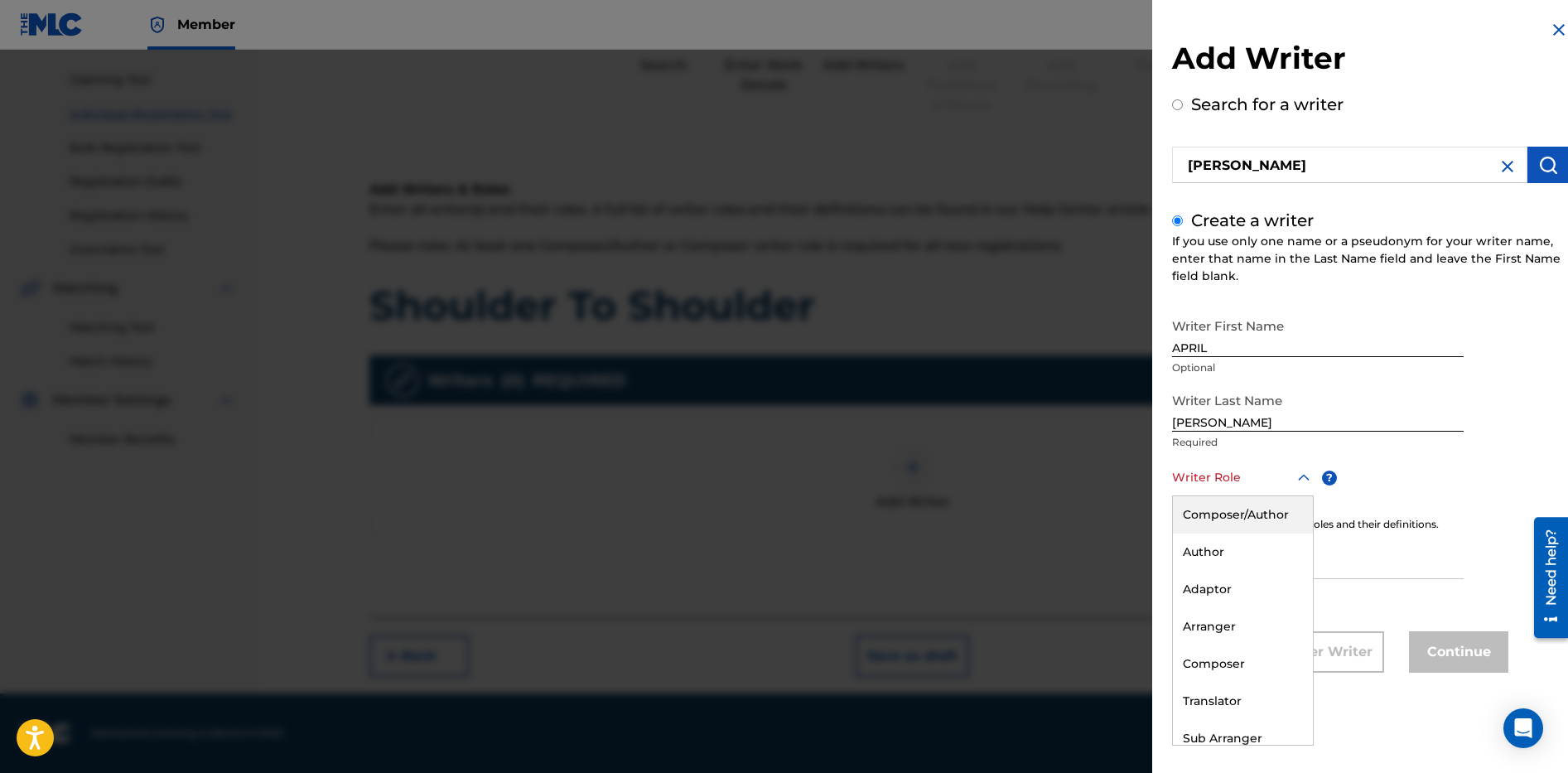 click on "Composer/Author" at bounding box center [1242, 515] 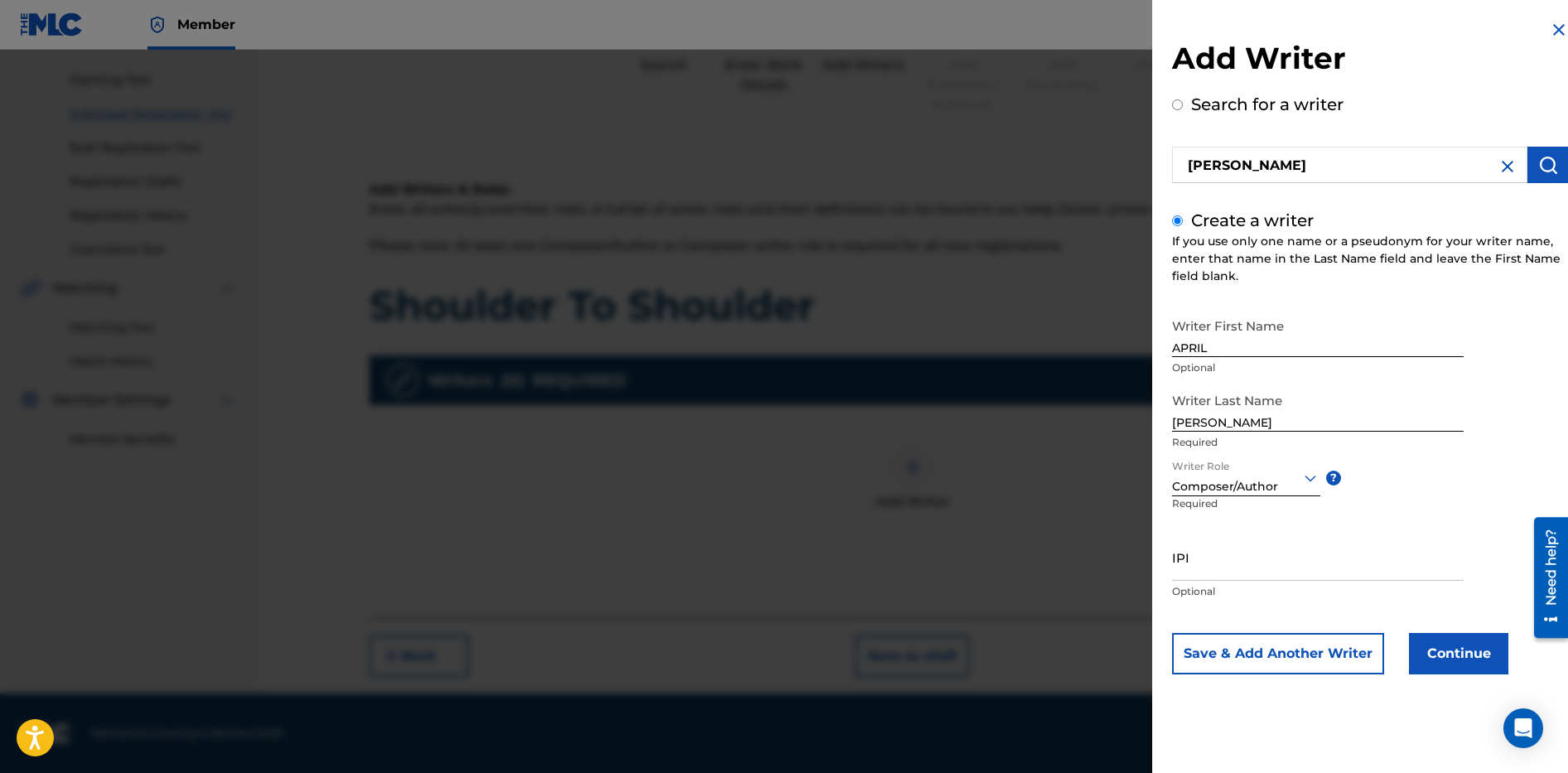 click on "IPI" at bounding box center [1318, 557] 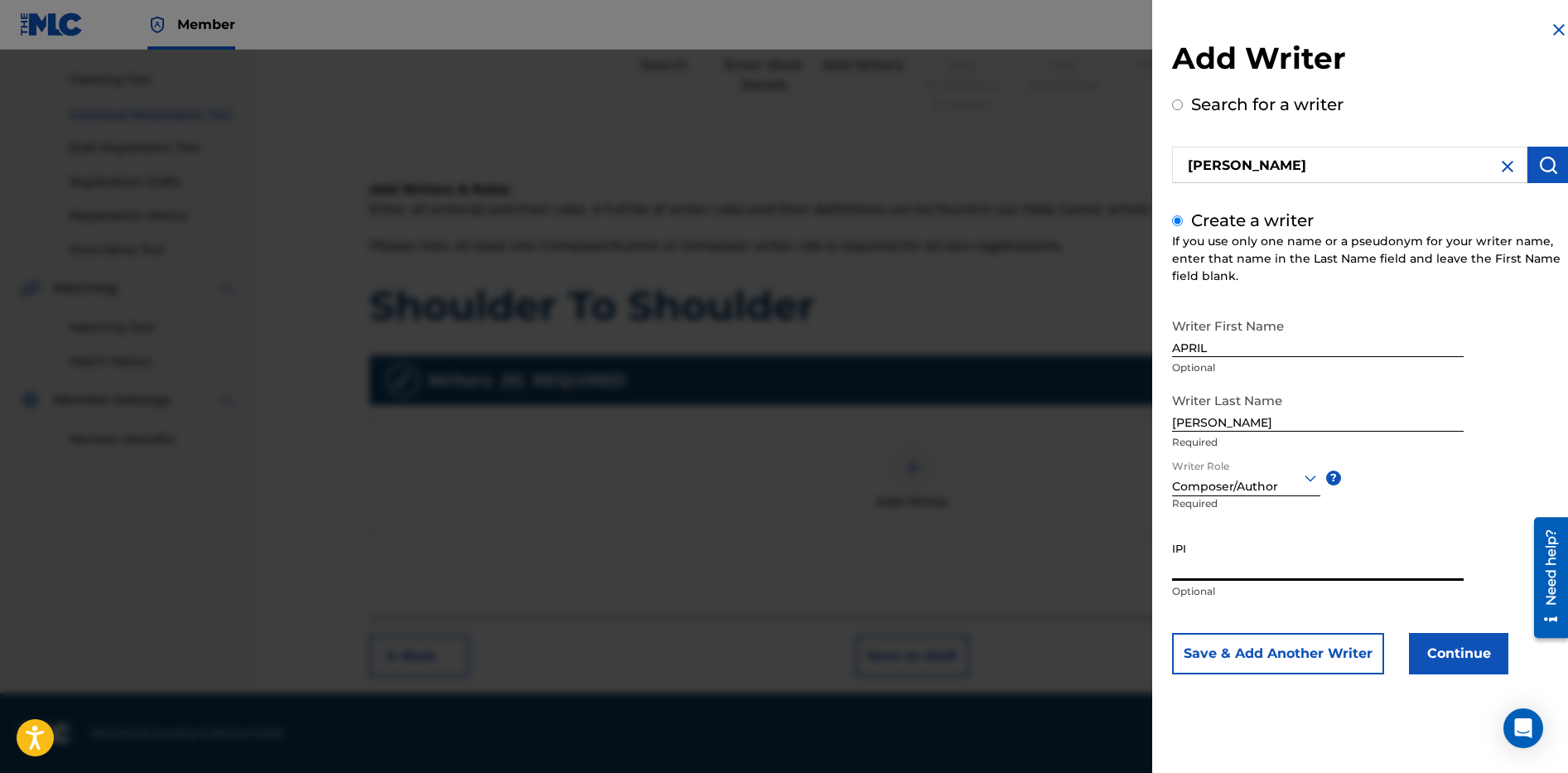 paste on "00797007804" 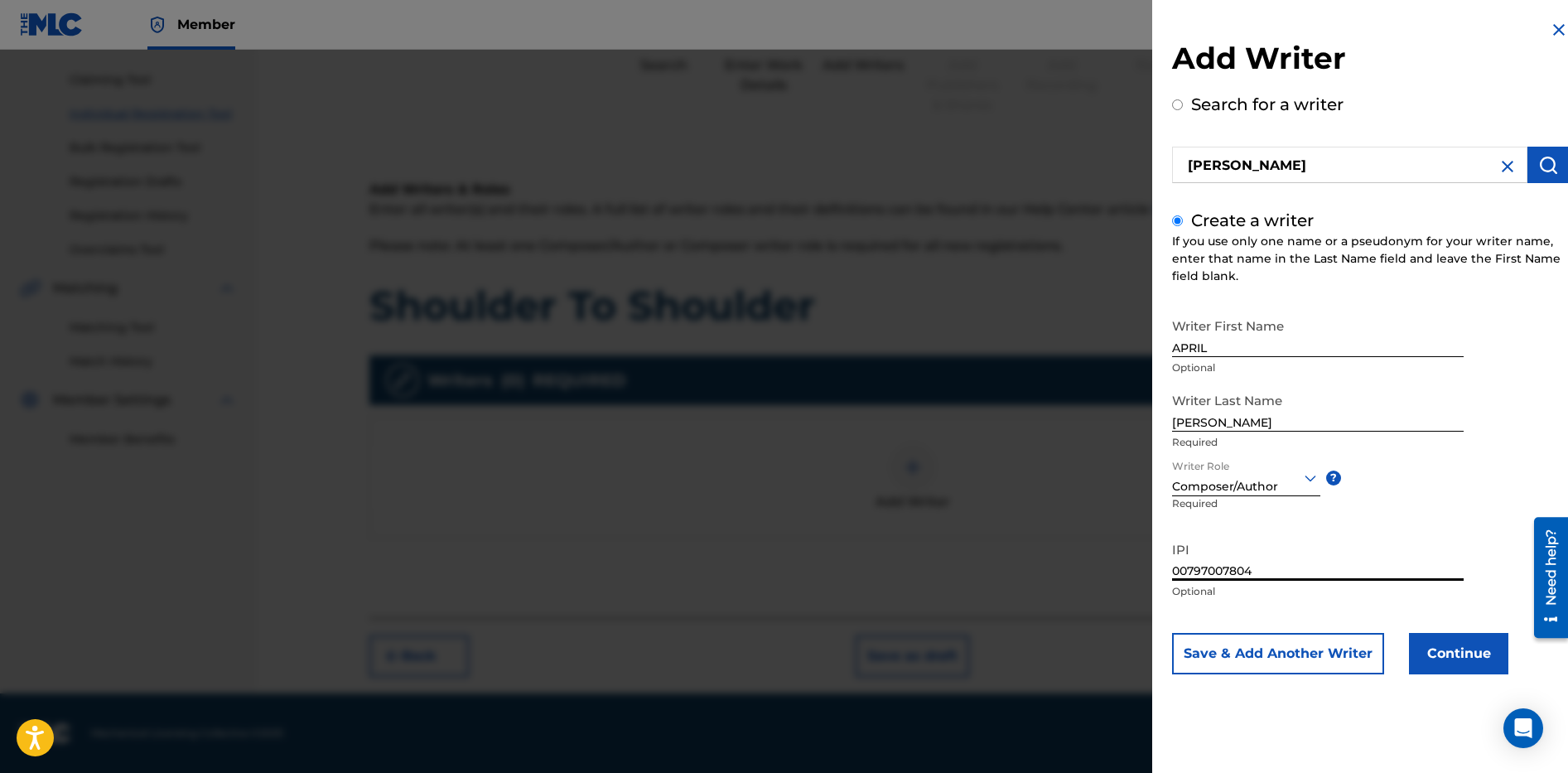 type on "00797007804" 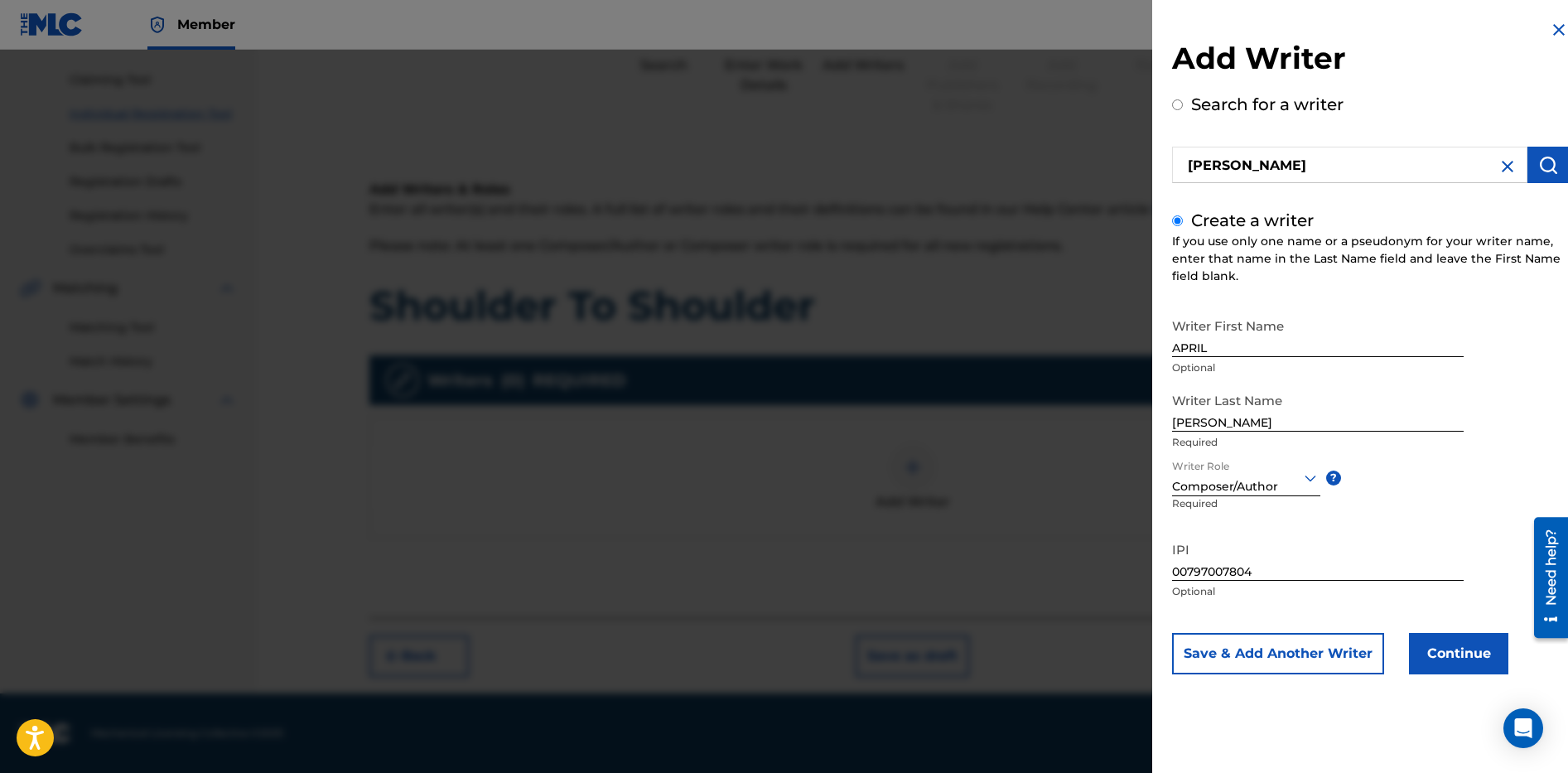 click on "Continue" at bounding box center [1459, 654] 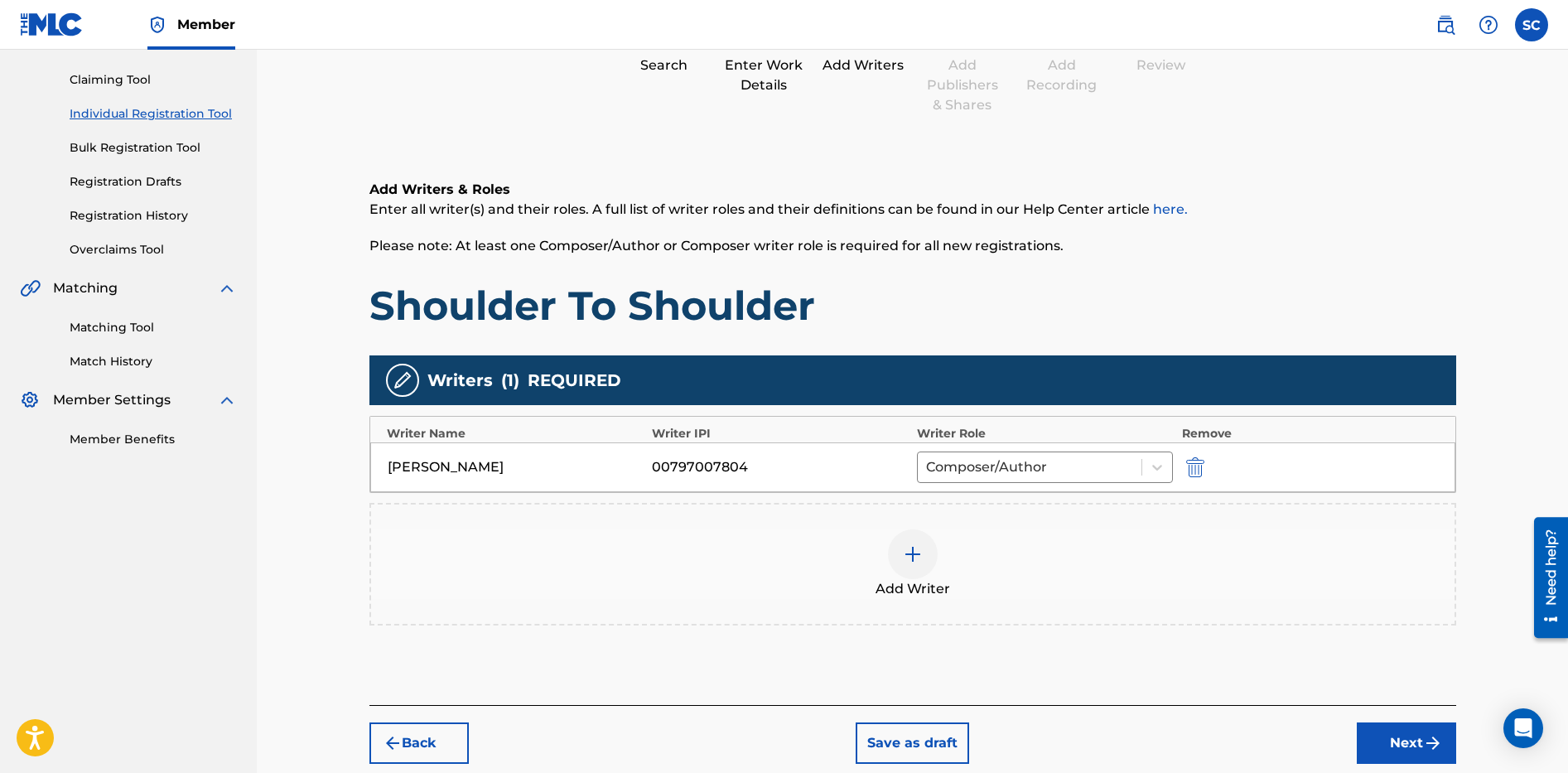 click at bounding box center [913, 554] 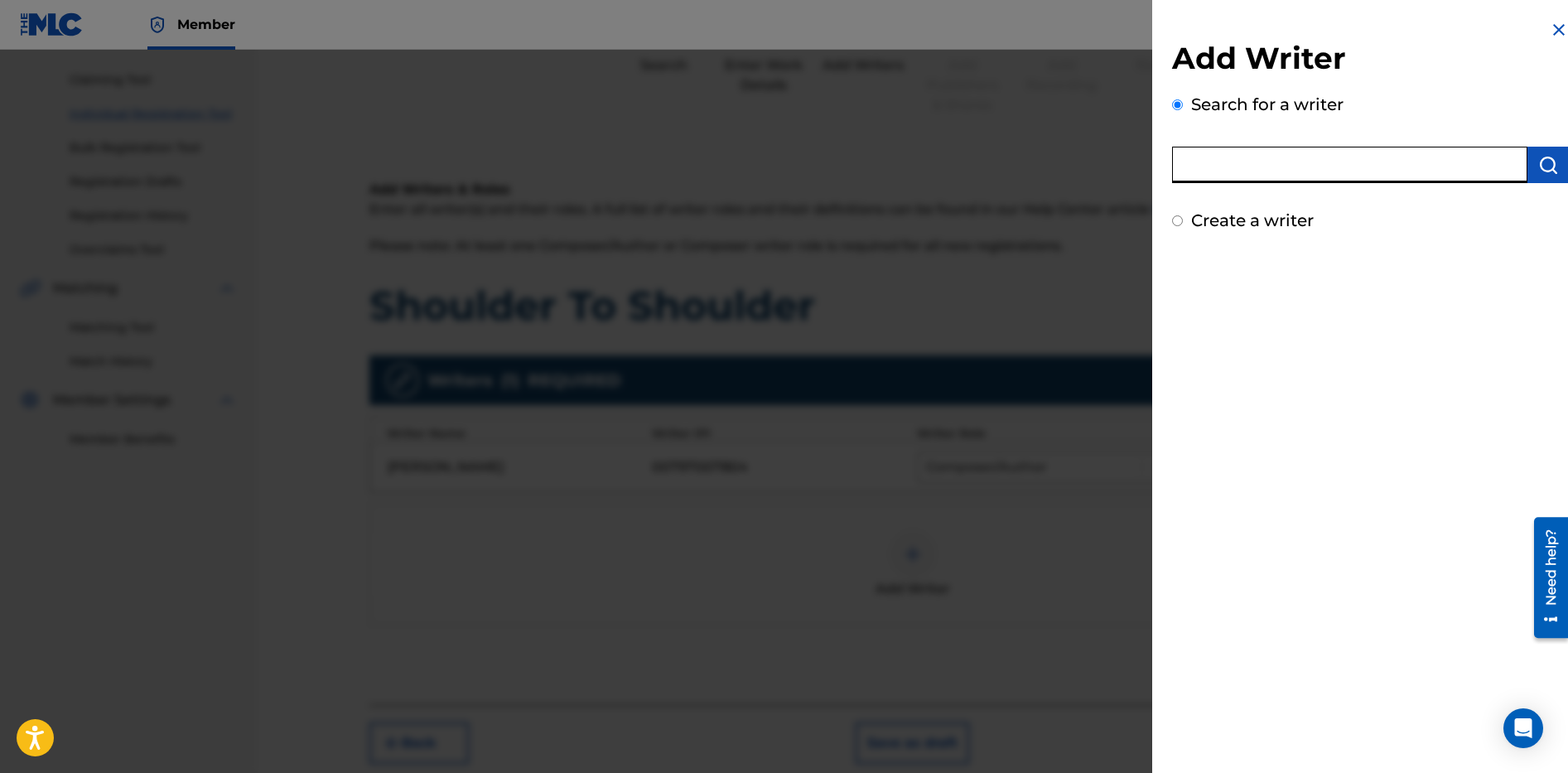 click at bounding box center (1349, 165) 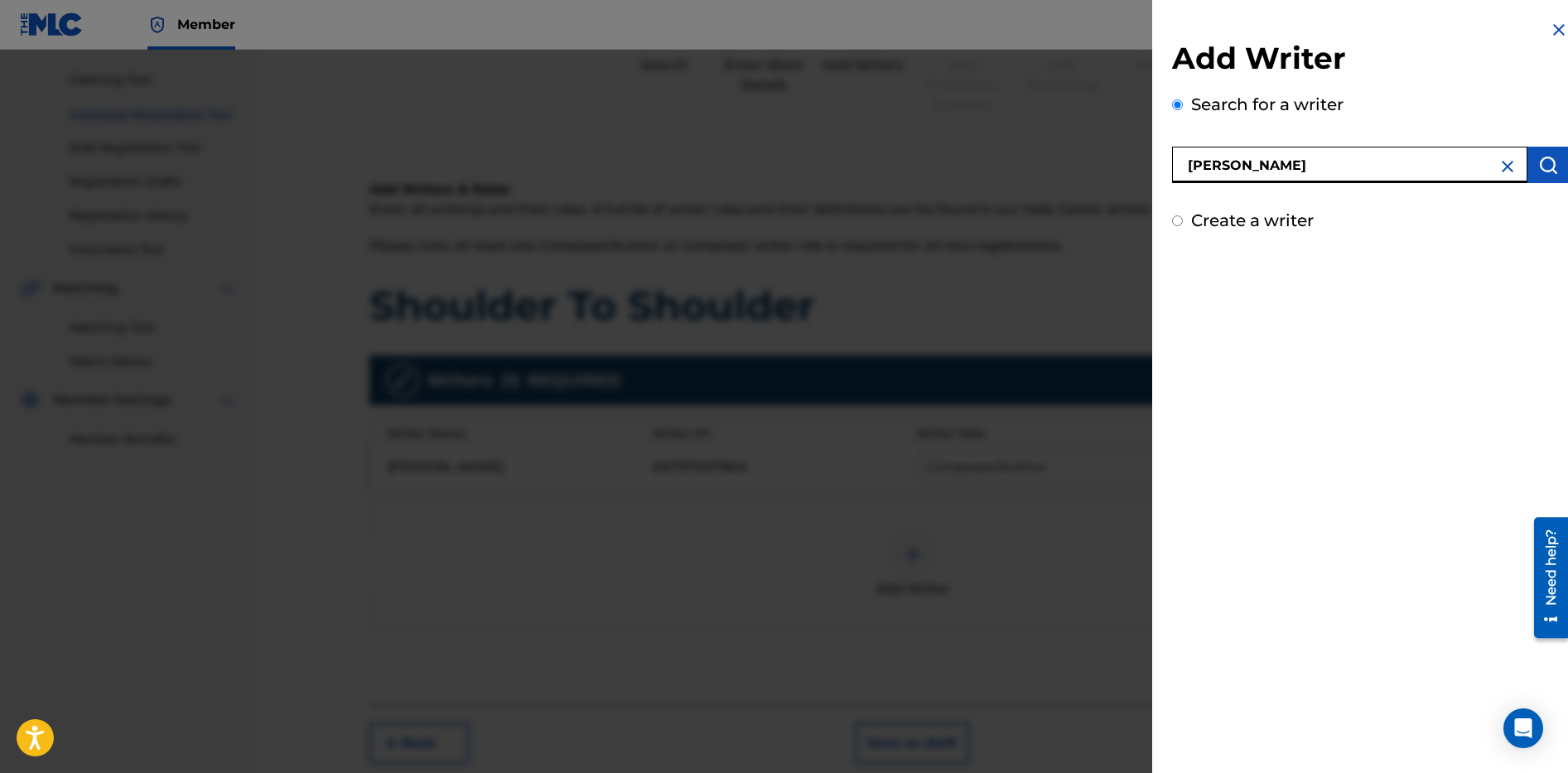 type on "[PERSON_NAME]" 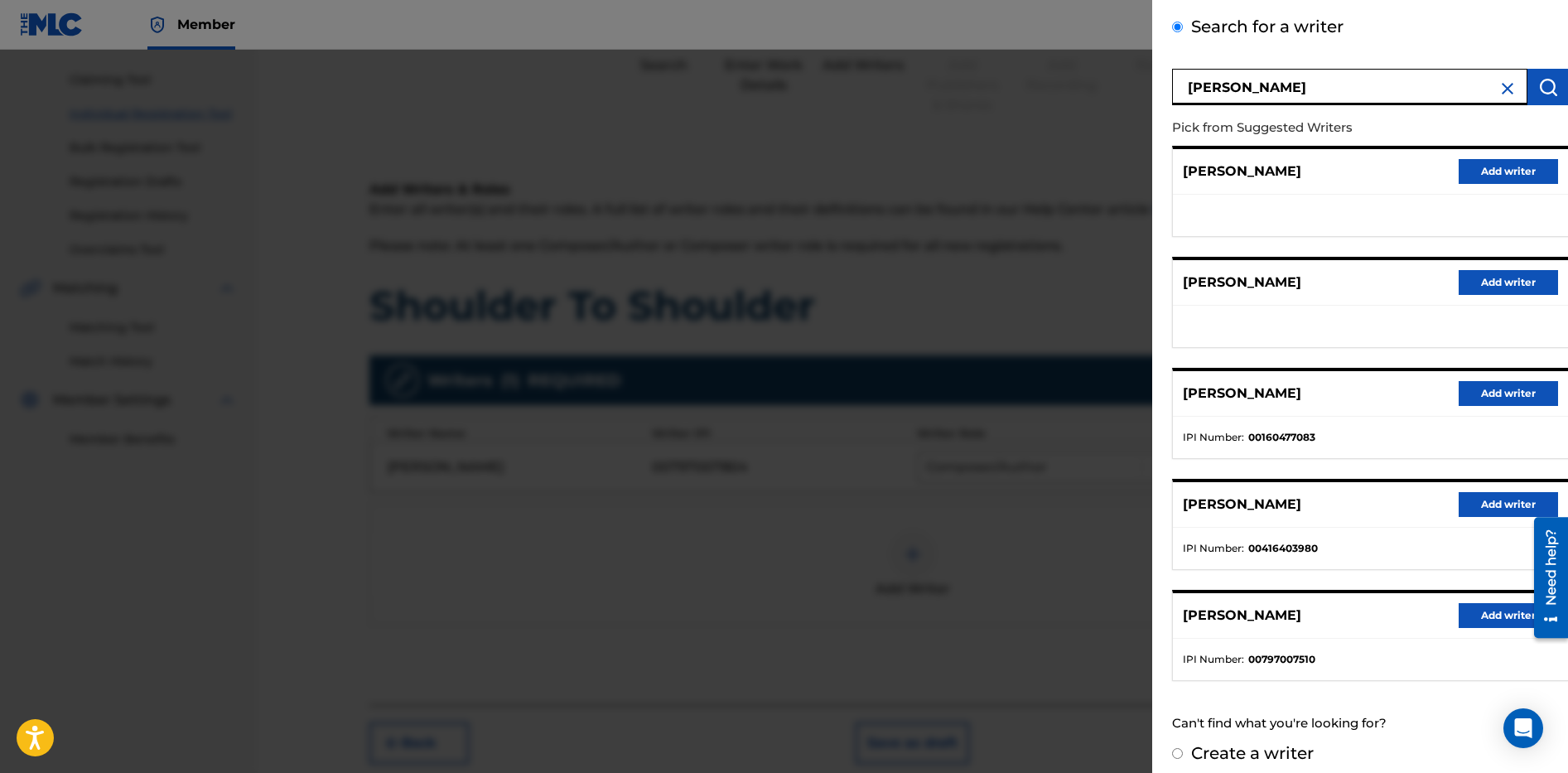 scroll, scrollTop: 90, scrollLeft: 0, axis: vertical 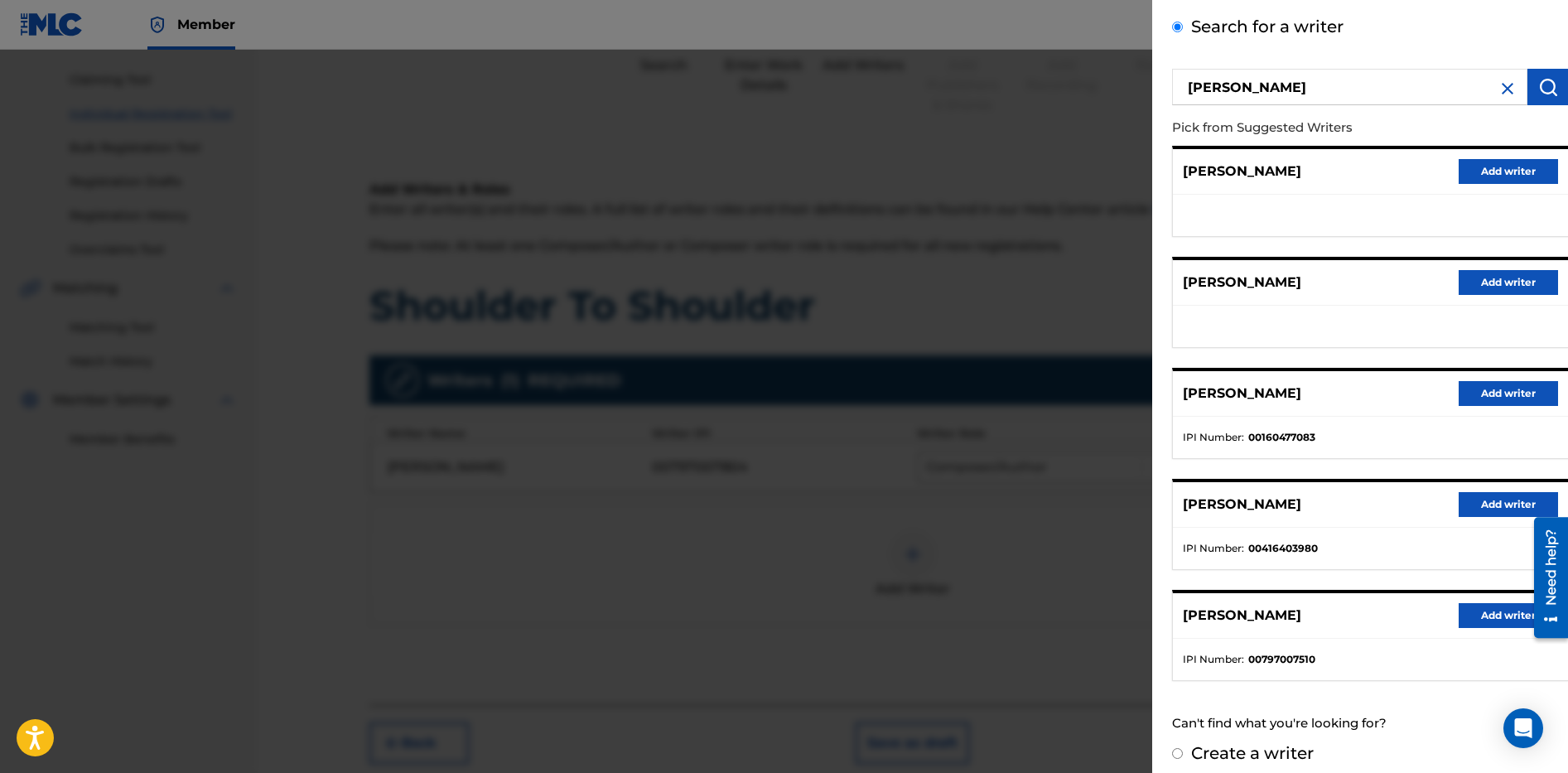 click on "Add writer" at bounding box center [1508, 616] 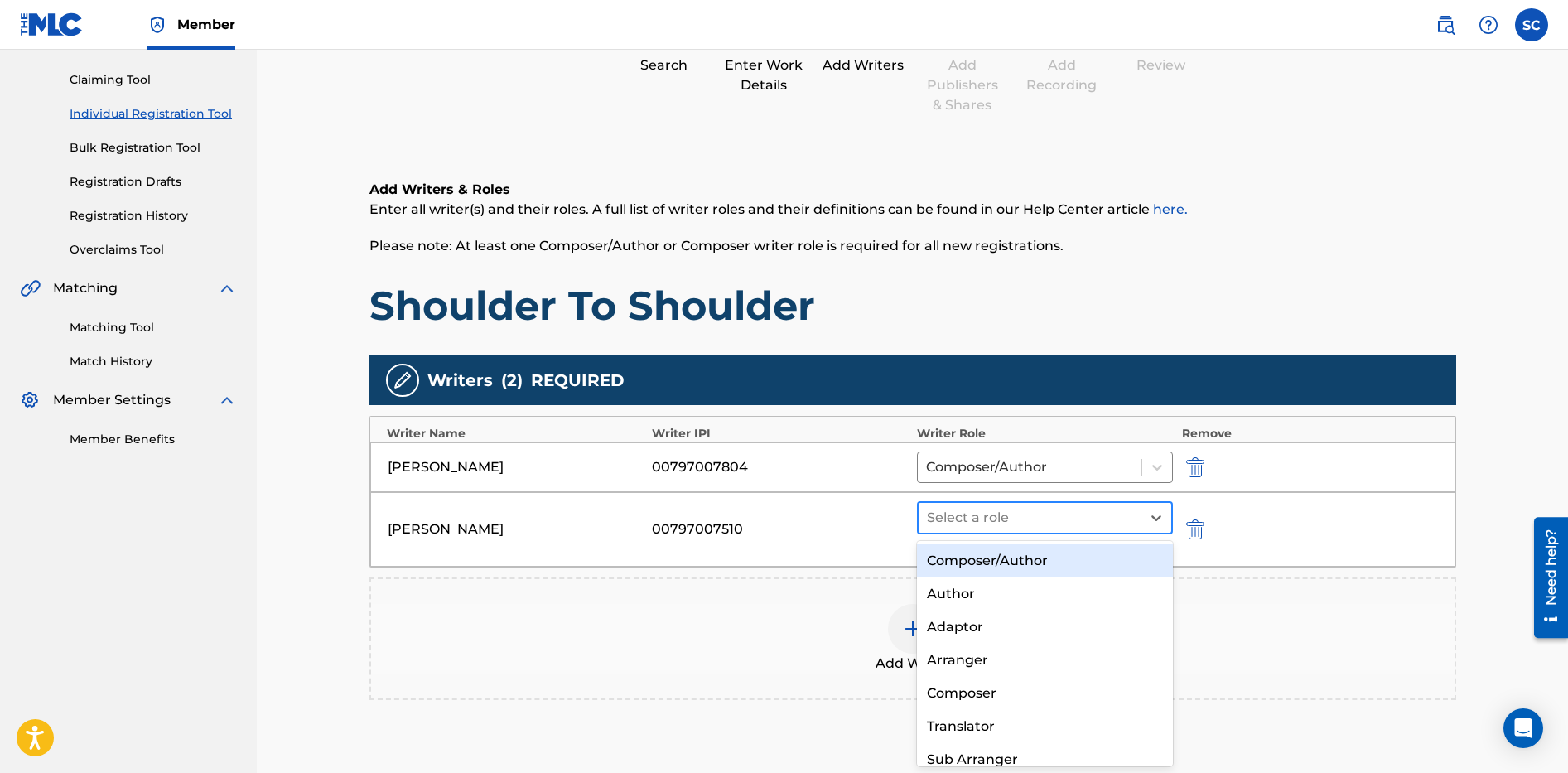 click at bounding box center [1030, 518] 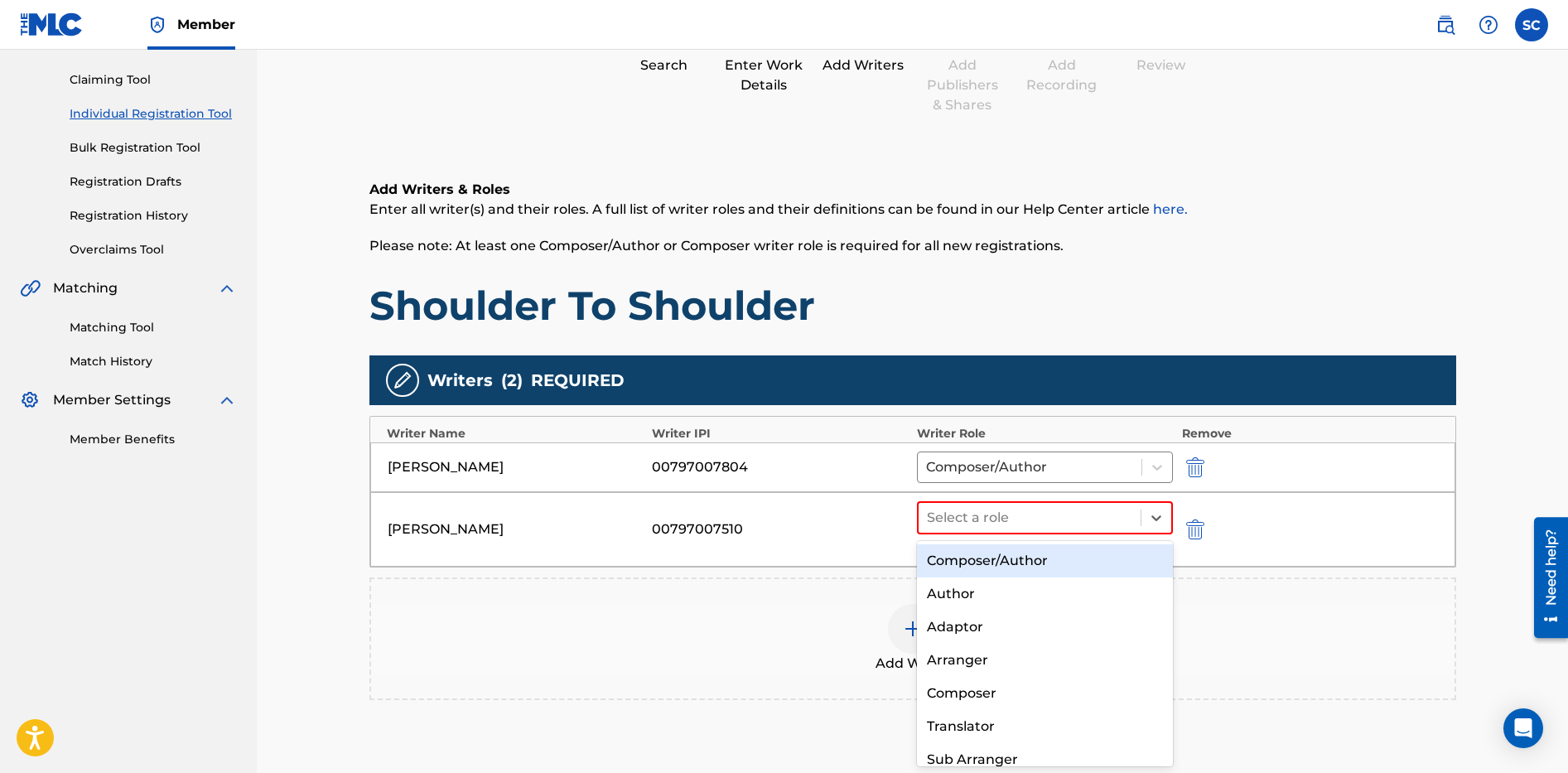 click on "Composer/Author" at bounding box center [1045, 561] 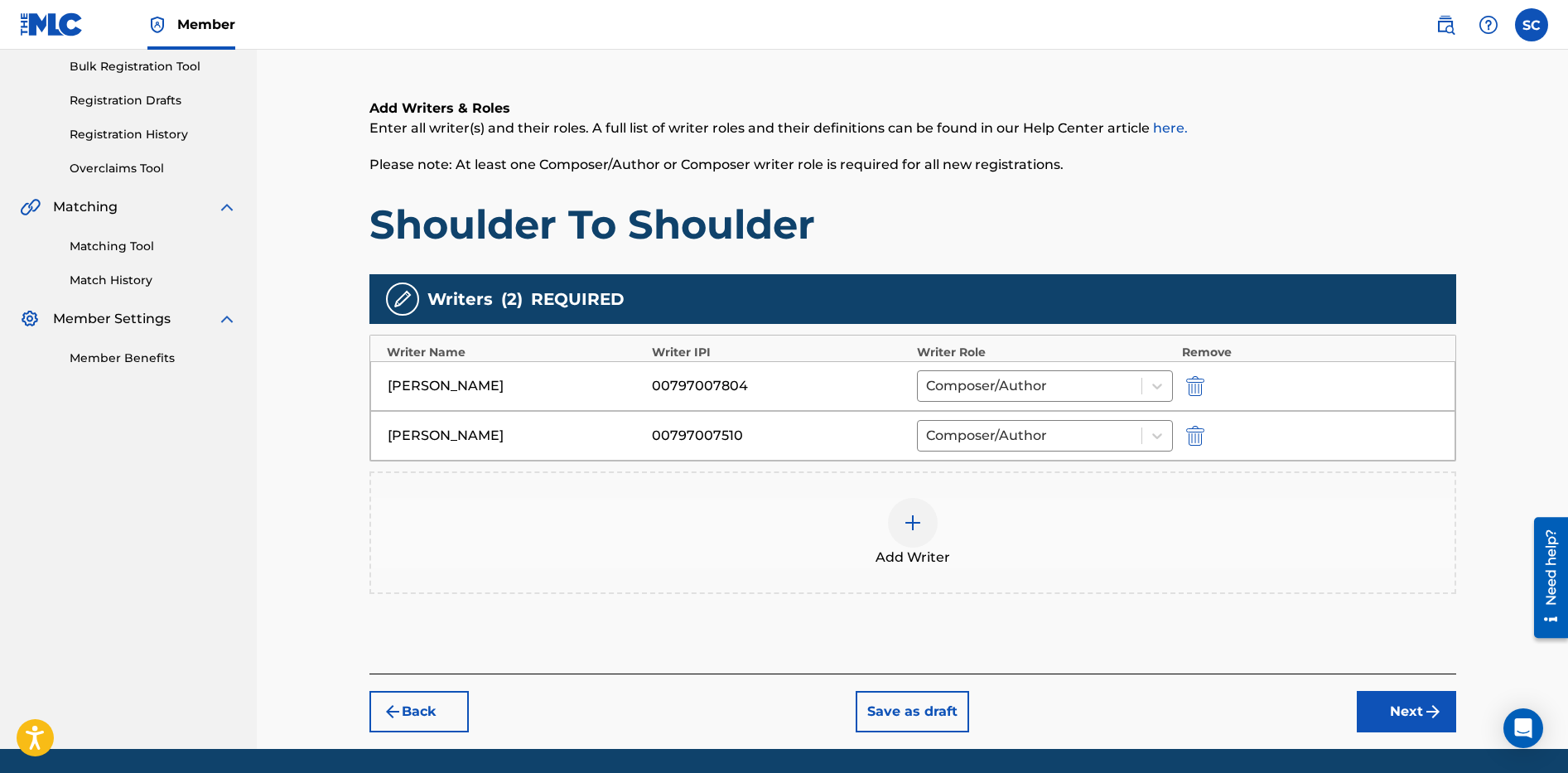scroll, scrollTop: 301, scrollLeft: 0, axis: vertical 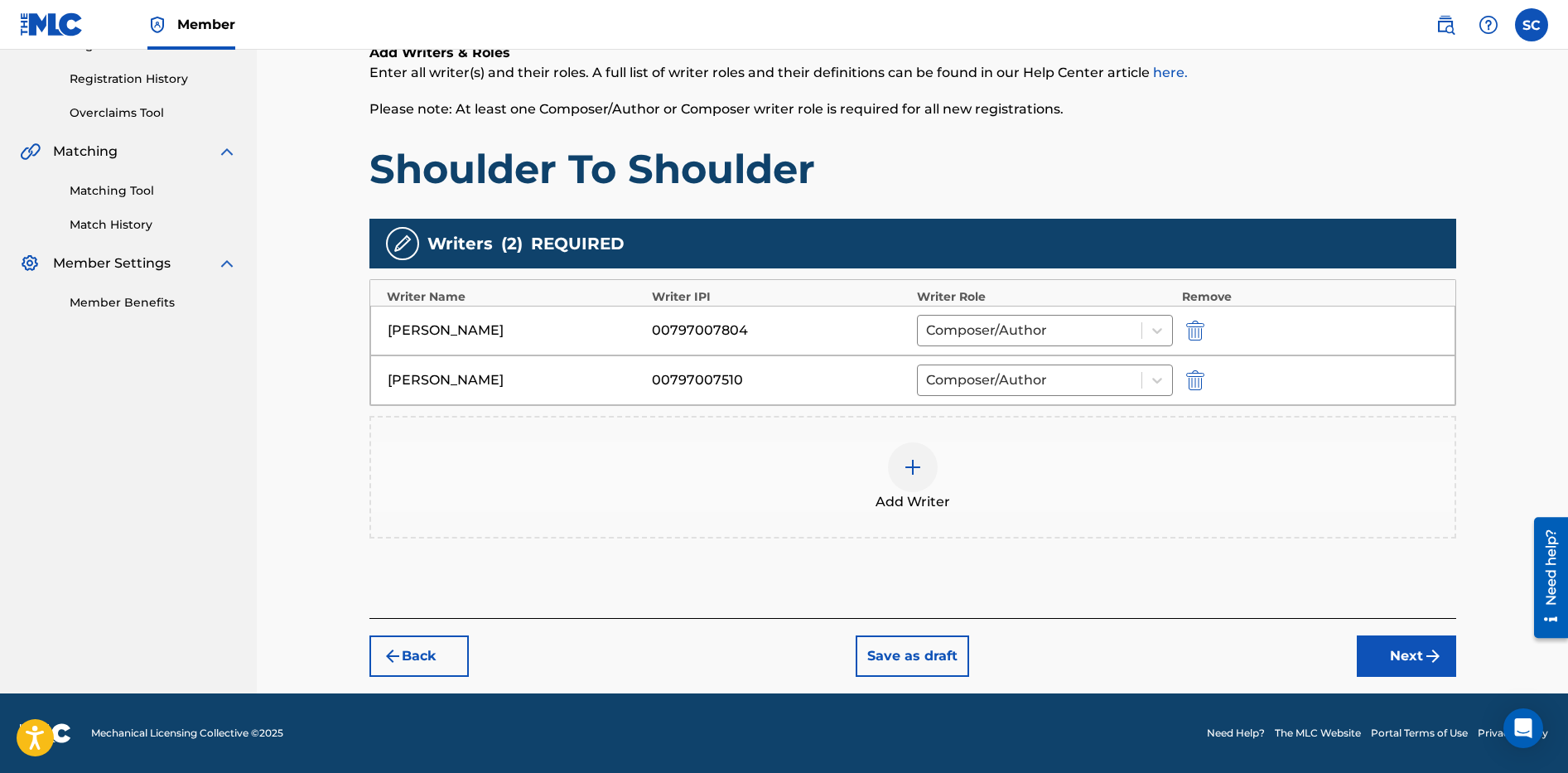 click on "Next" at bounding box center (1406, 656) 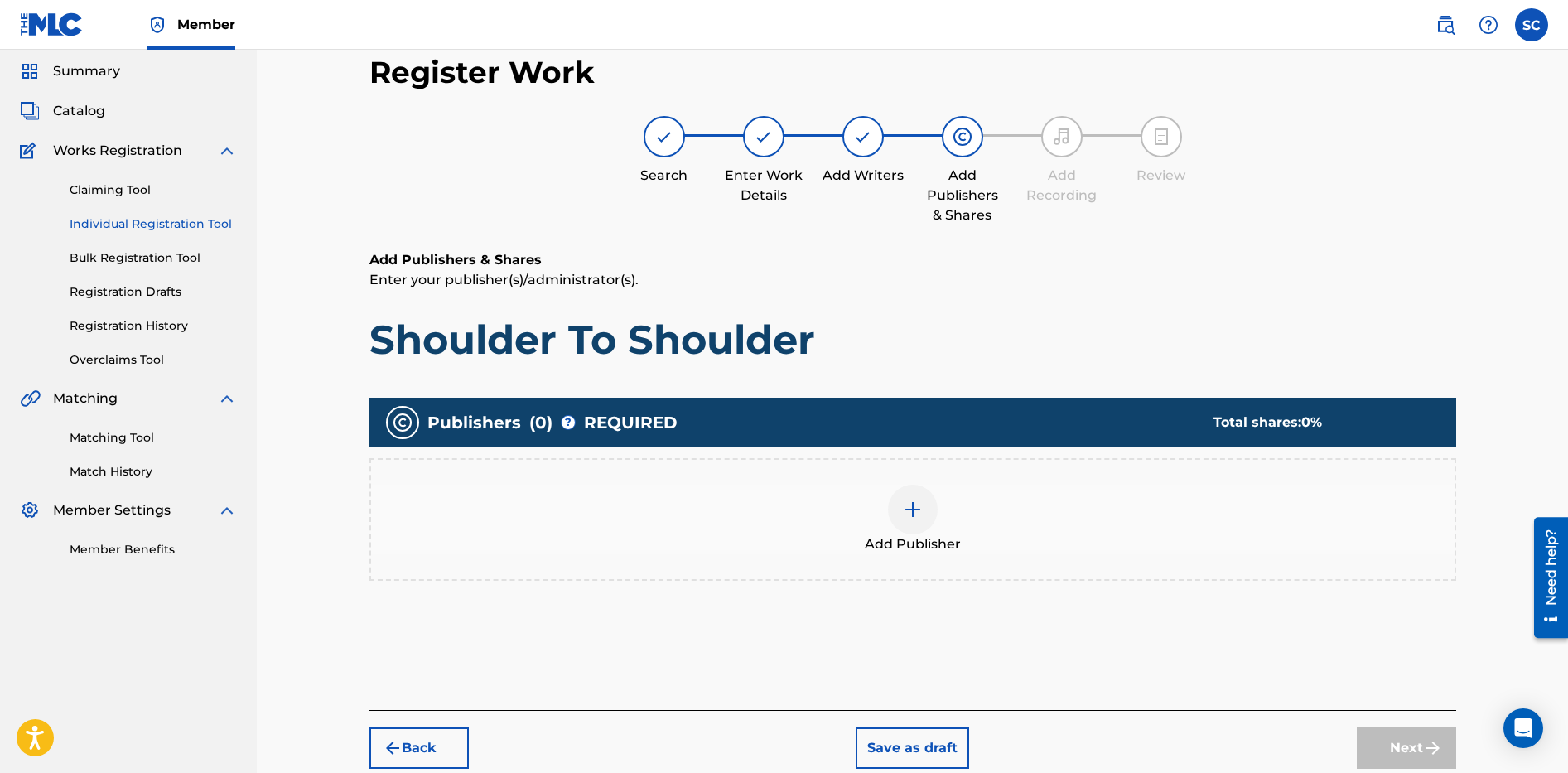 scroll, scrollTop: 75, scrollLeft: 0, axis: vertical 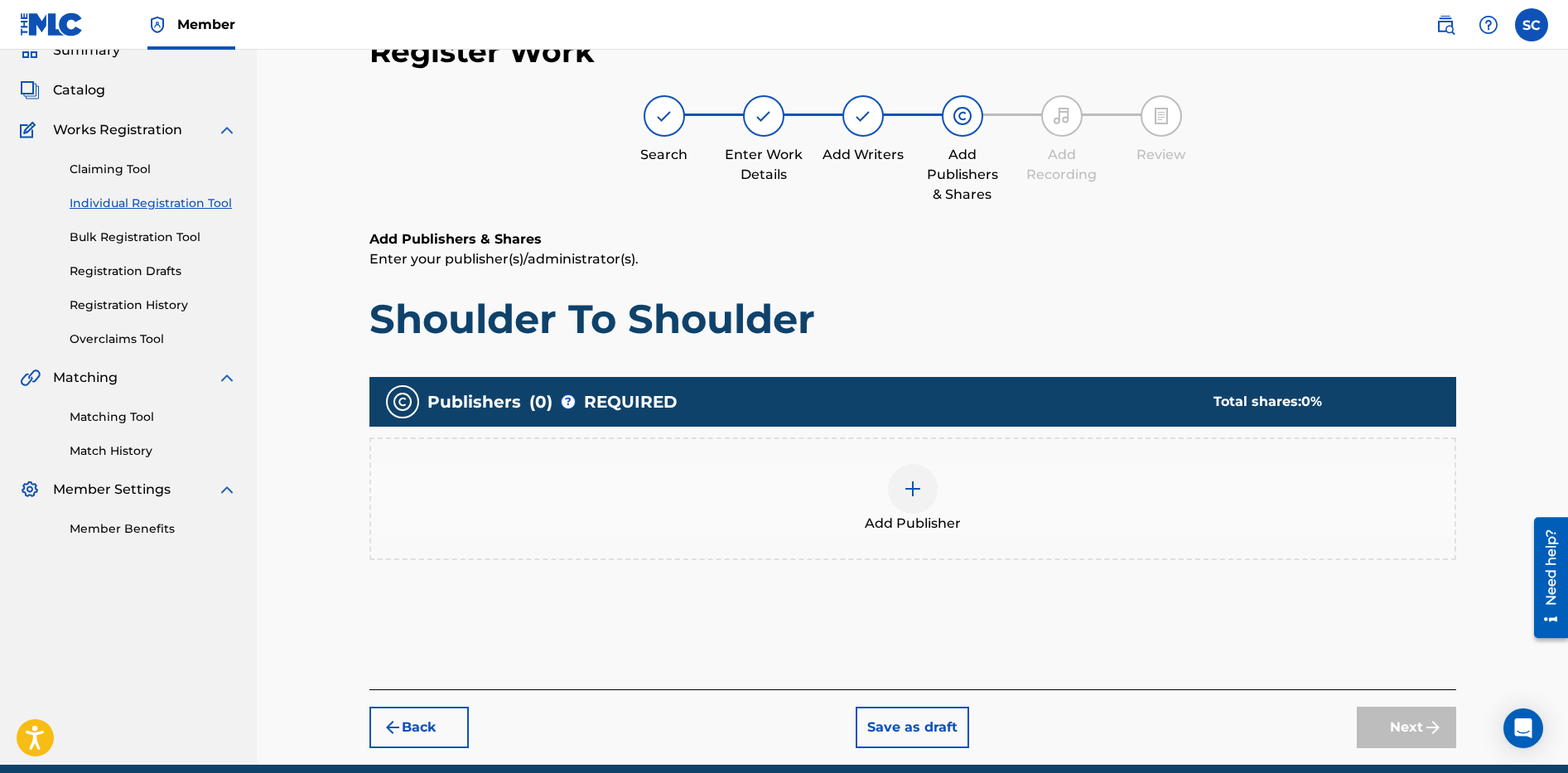 click at bounding box center (913, 489) 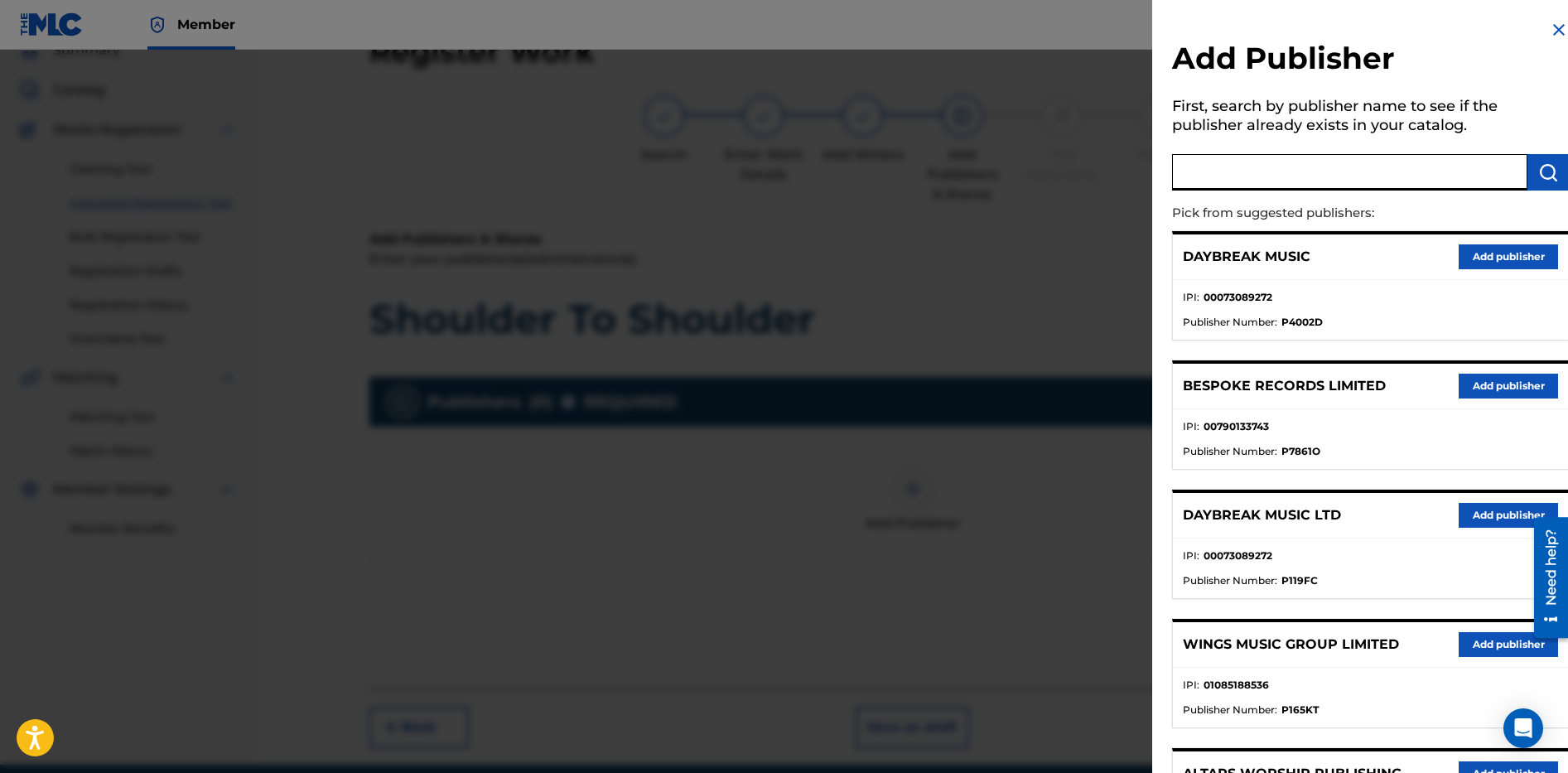 click at bounding box center (1349, 172) 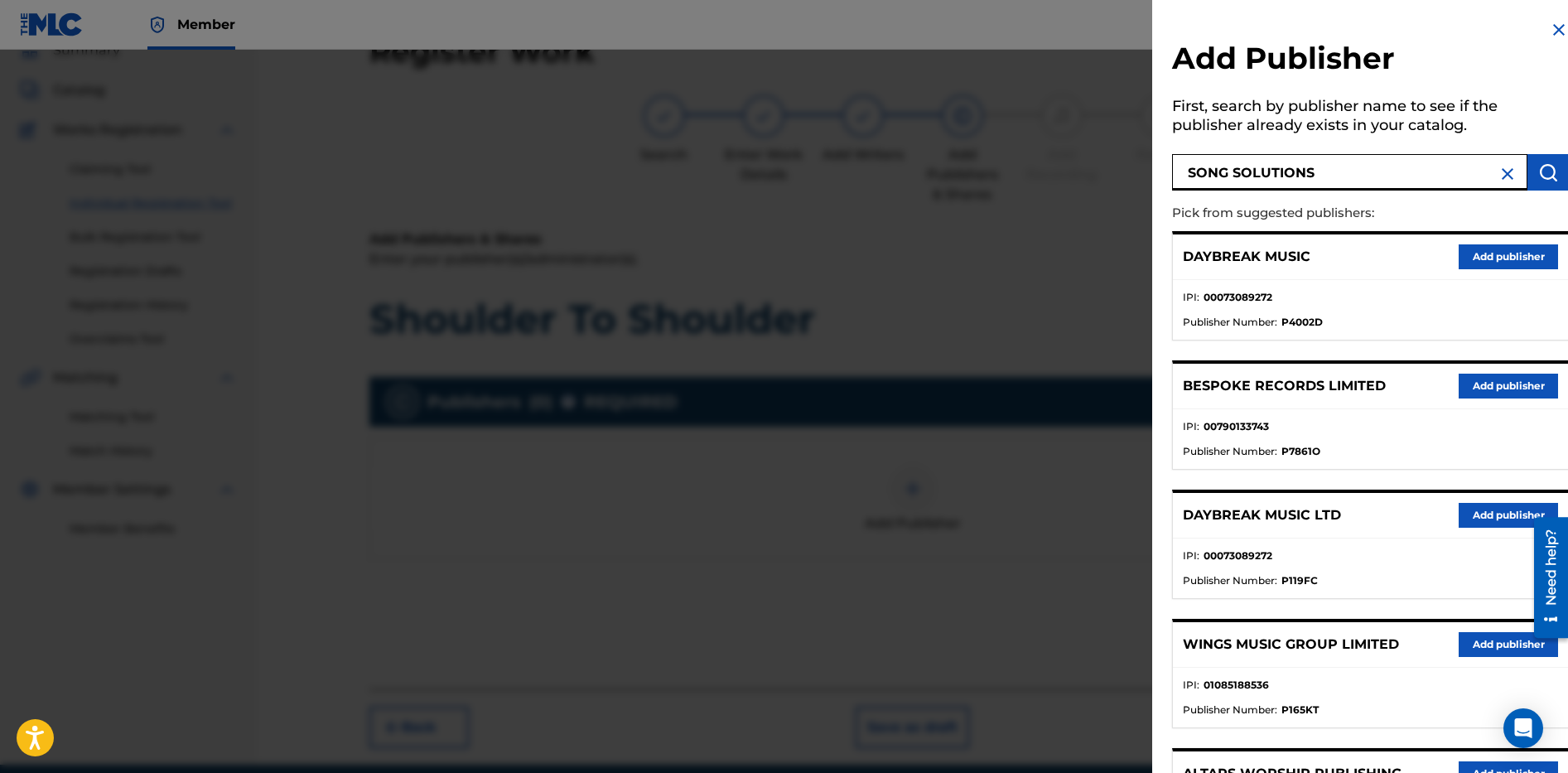 type on "SONG SOLUTIONS" 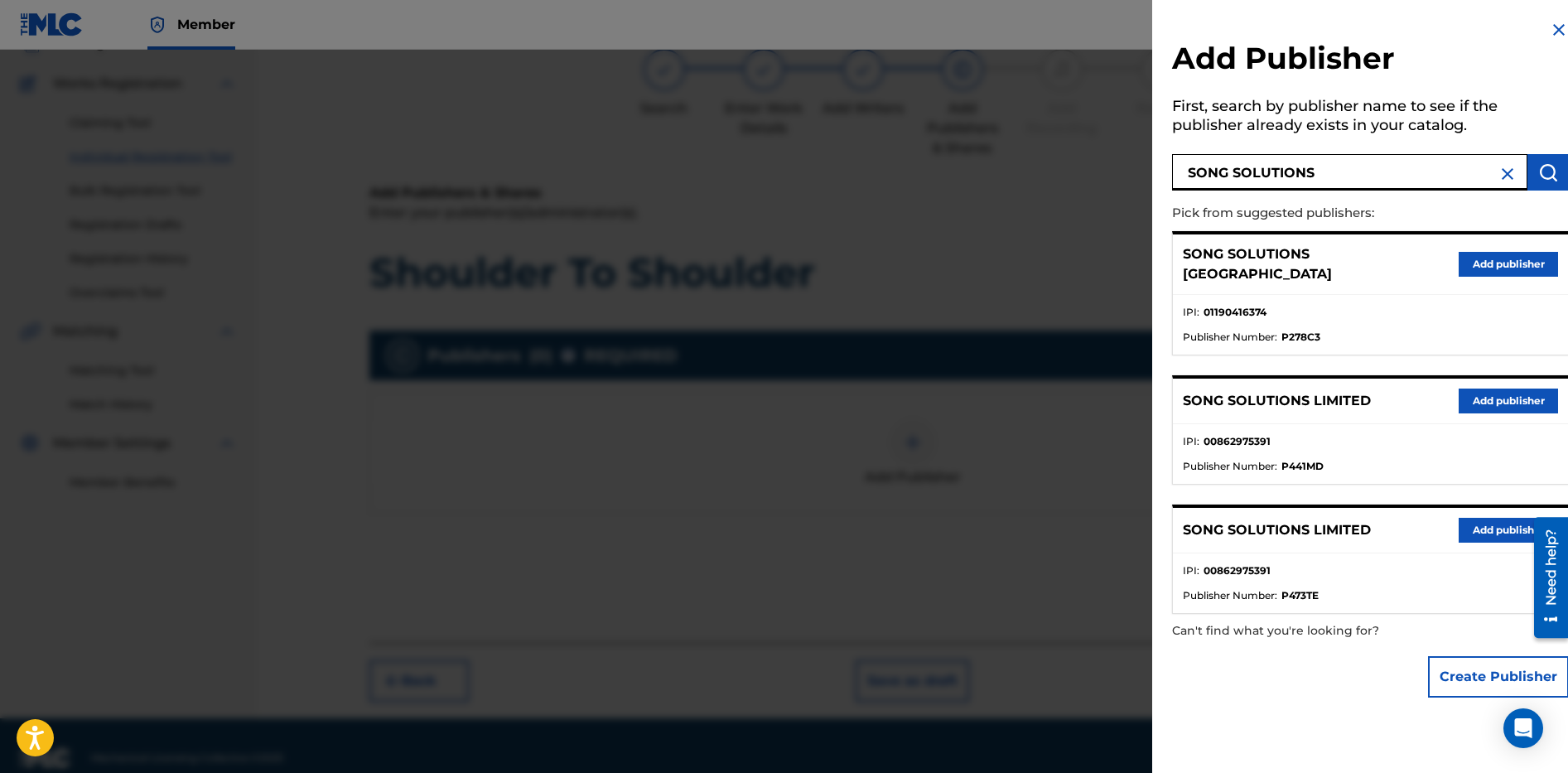 scroll, scrollTop: 146, scrollLeft: 0, axis: vertical 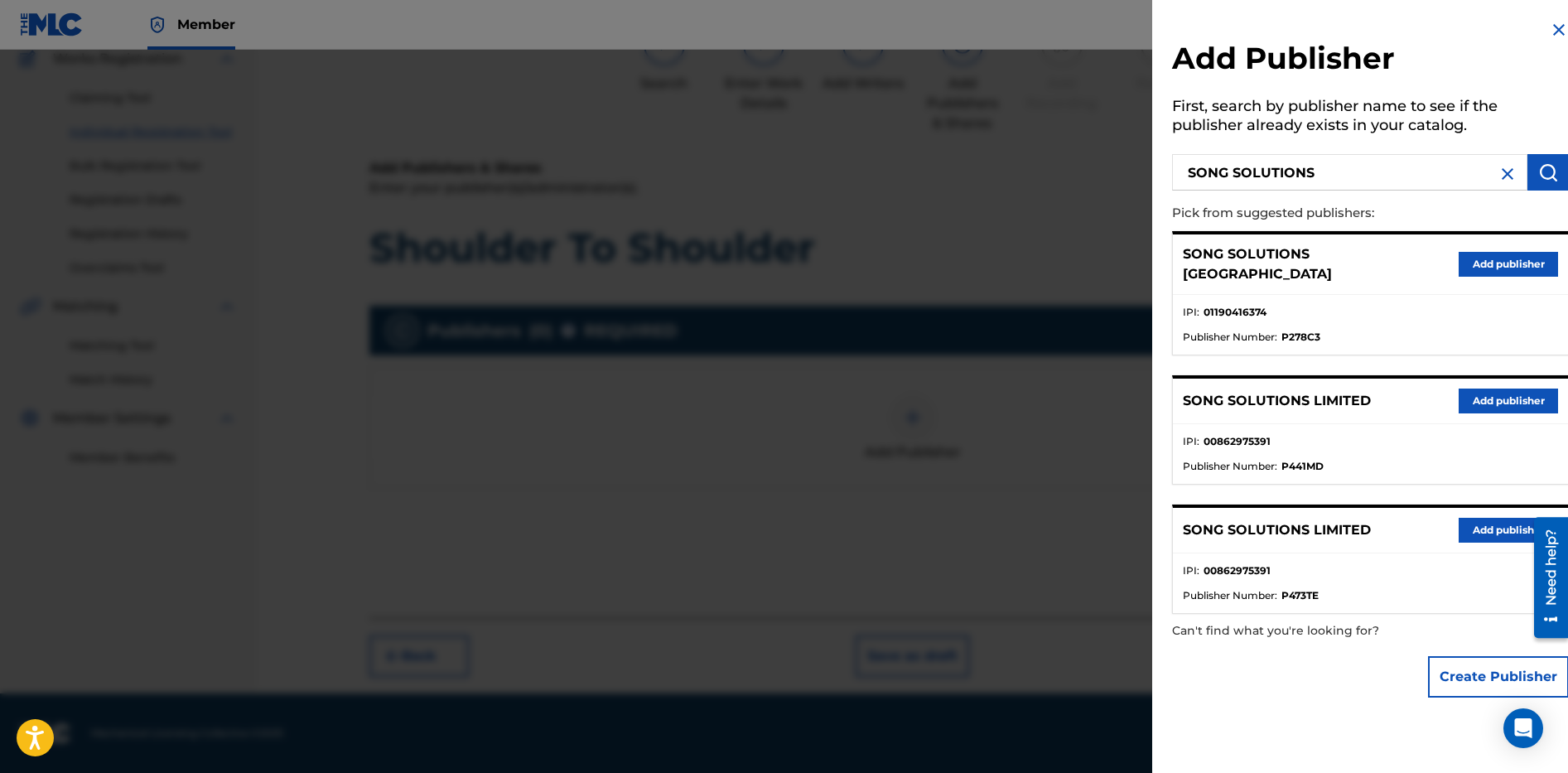 click on "Create Publisher" at bounding box center [1498, 677] 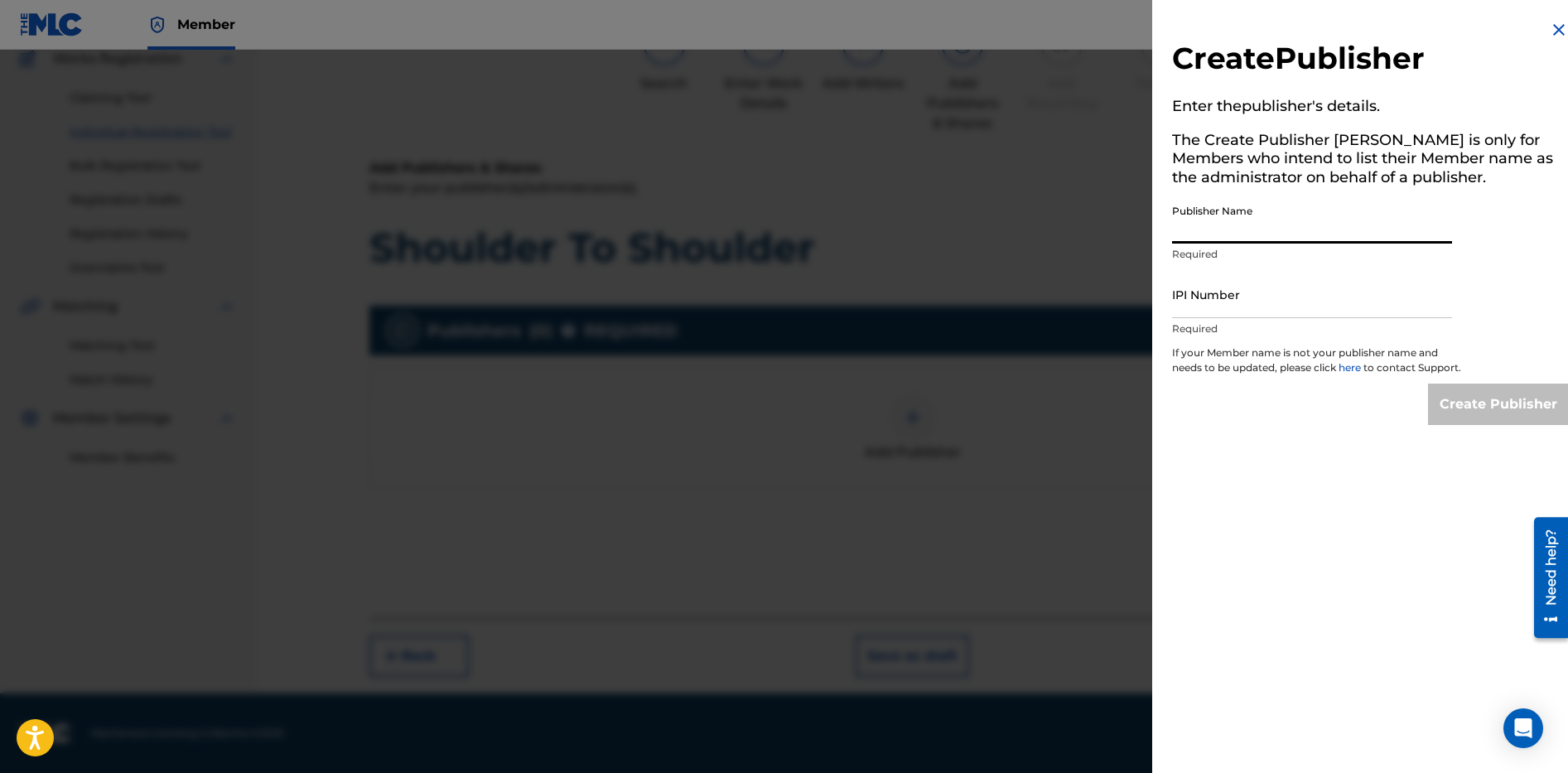 click on "Publisher Name" at bounding box center (1312, 220) 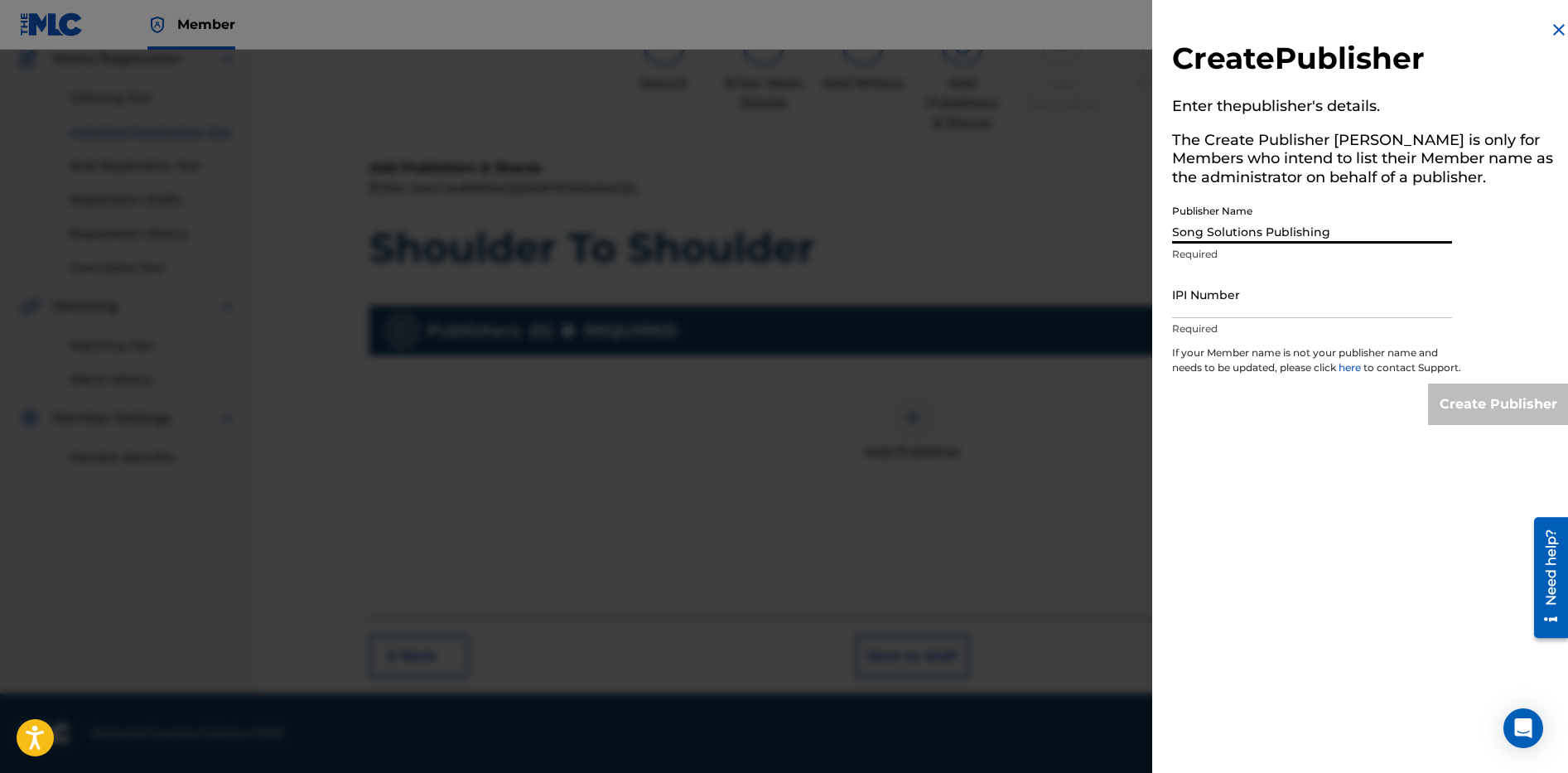 type on "01235140889" 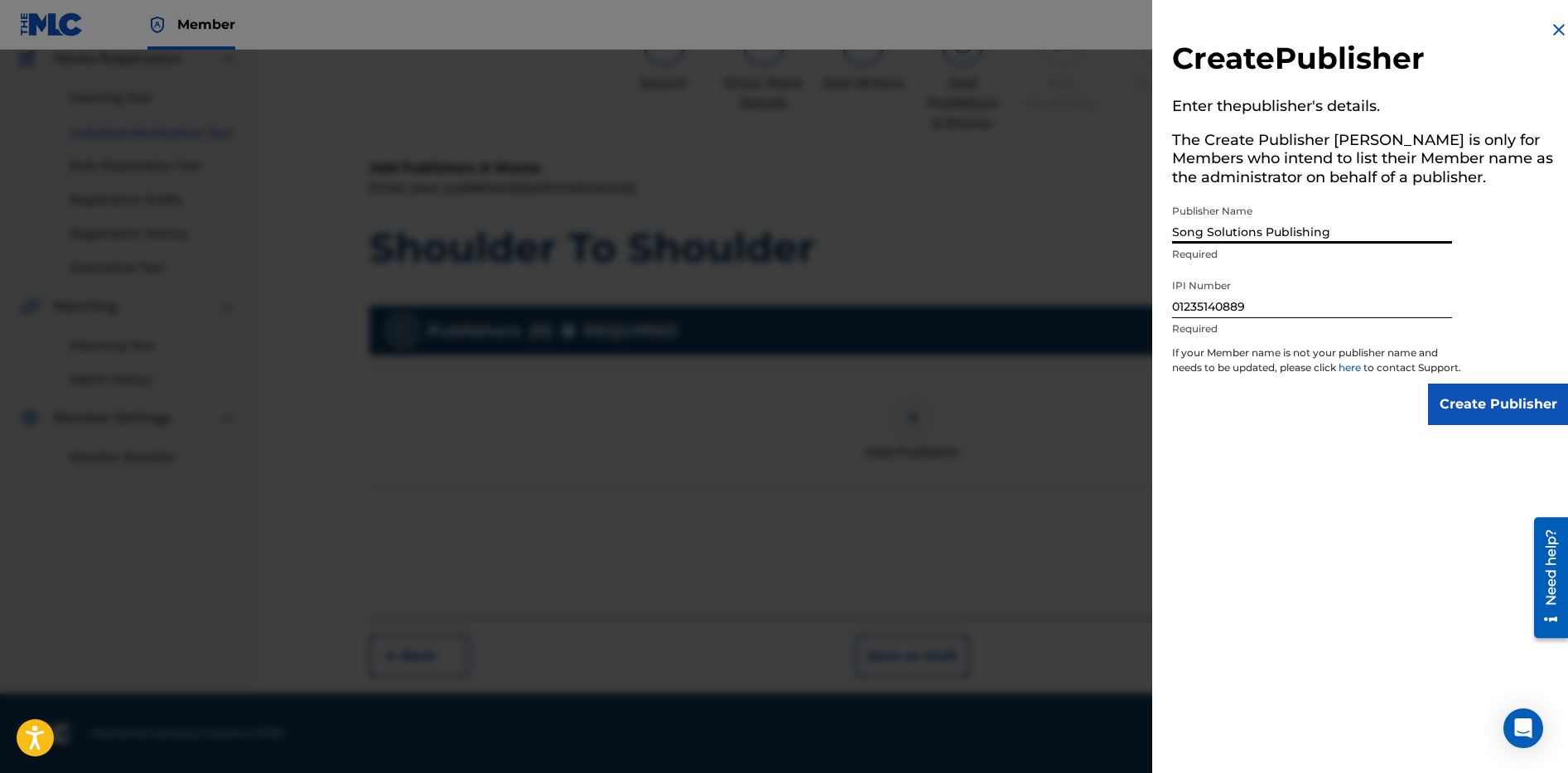 click on "Create Publisher" at bounding box center (1498, 404) 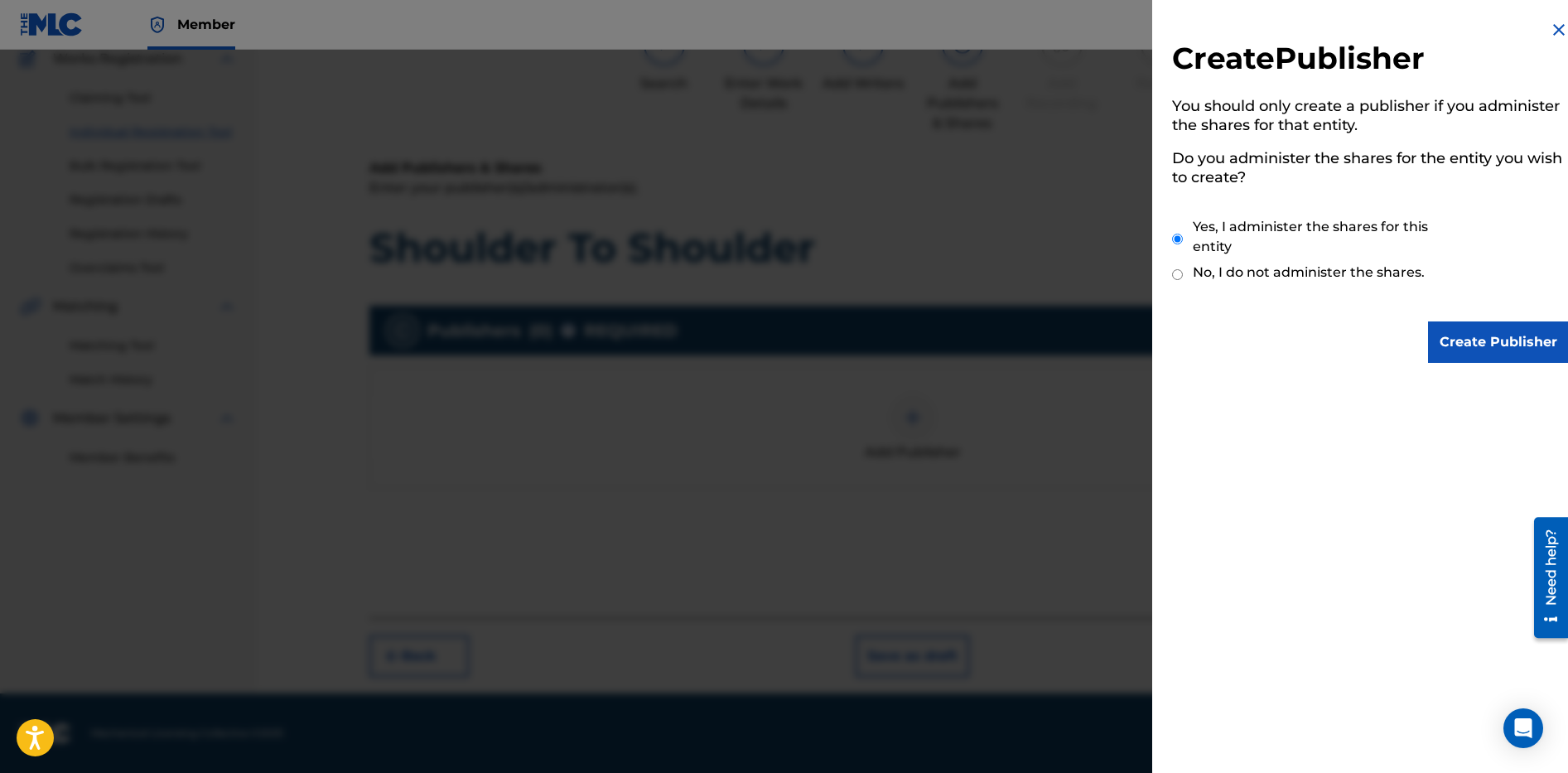 click on "Create Publisher" at bounding box center [1498, 342] 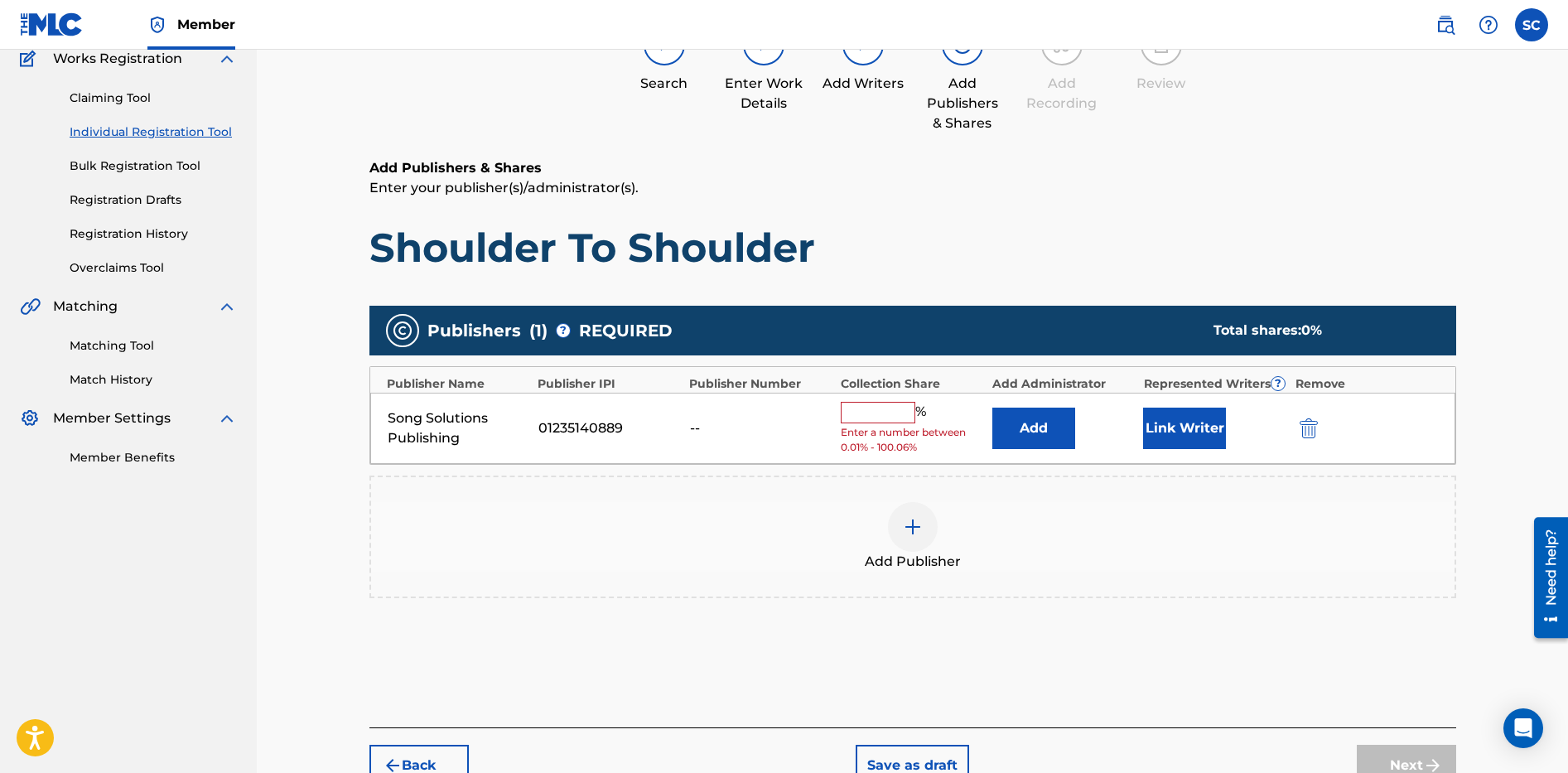 click at bounding box center (878, 413) 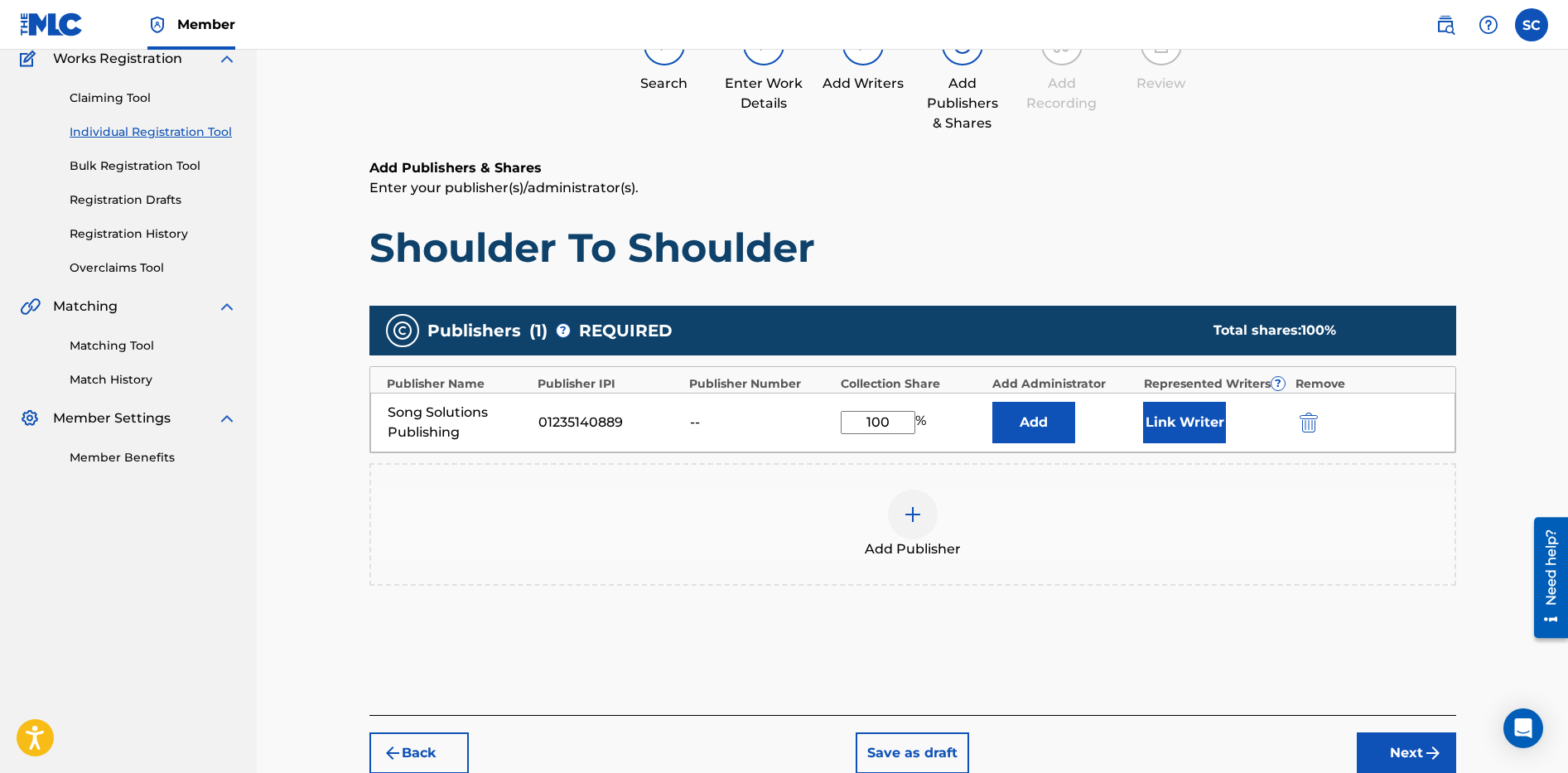 type on "100" 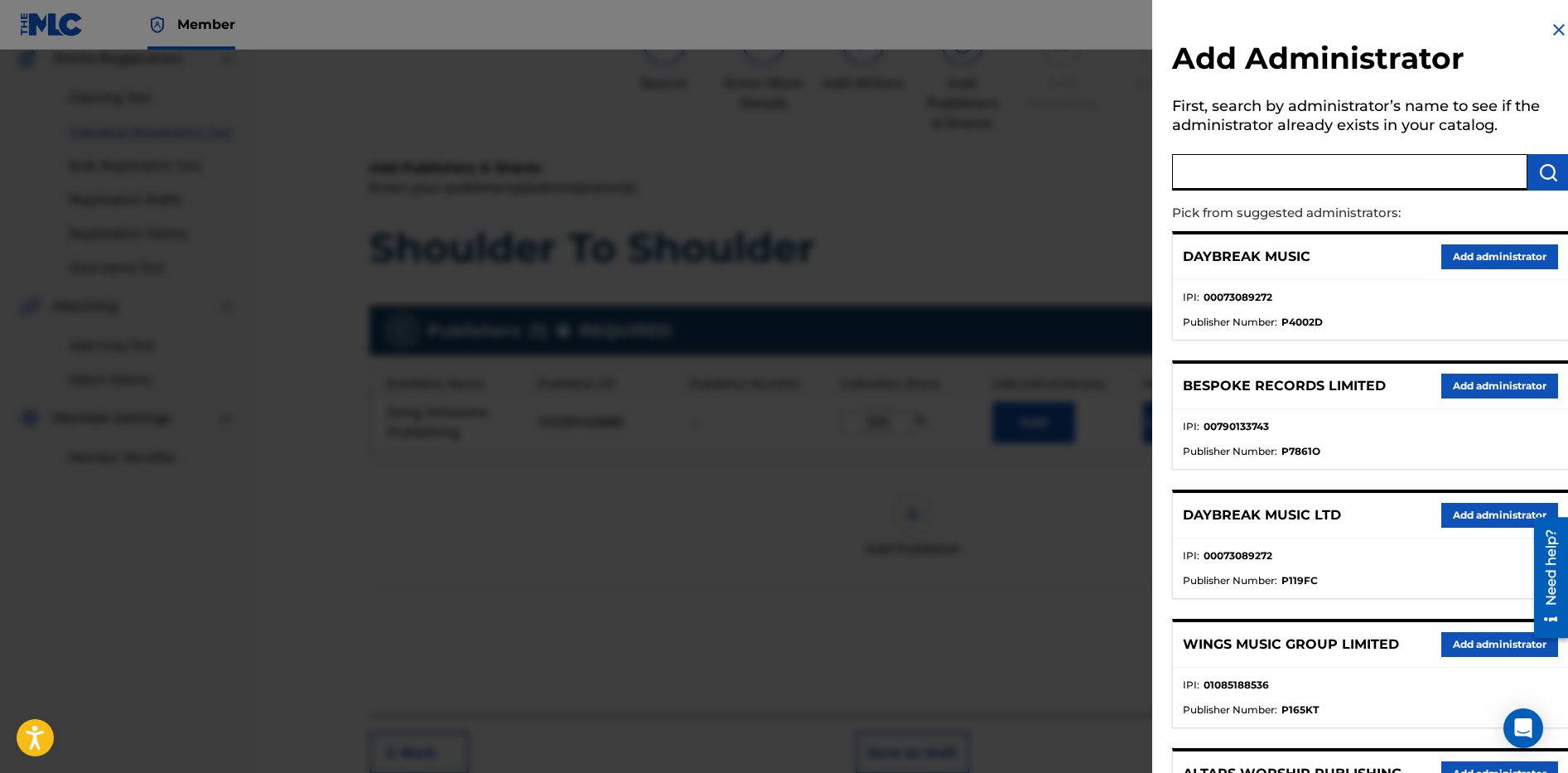 click at bounding box center [1349, 172] 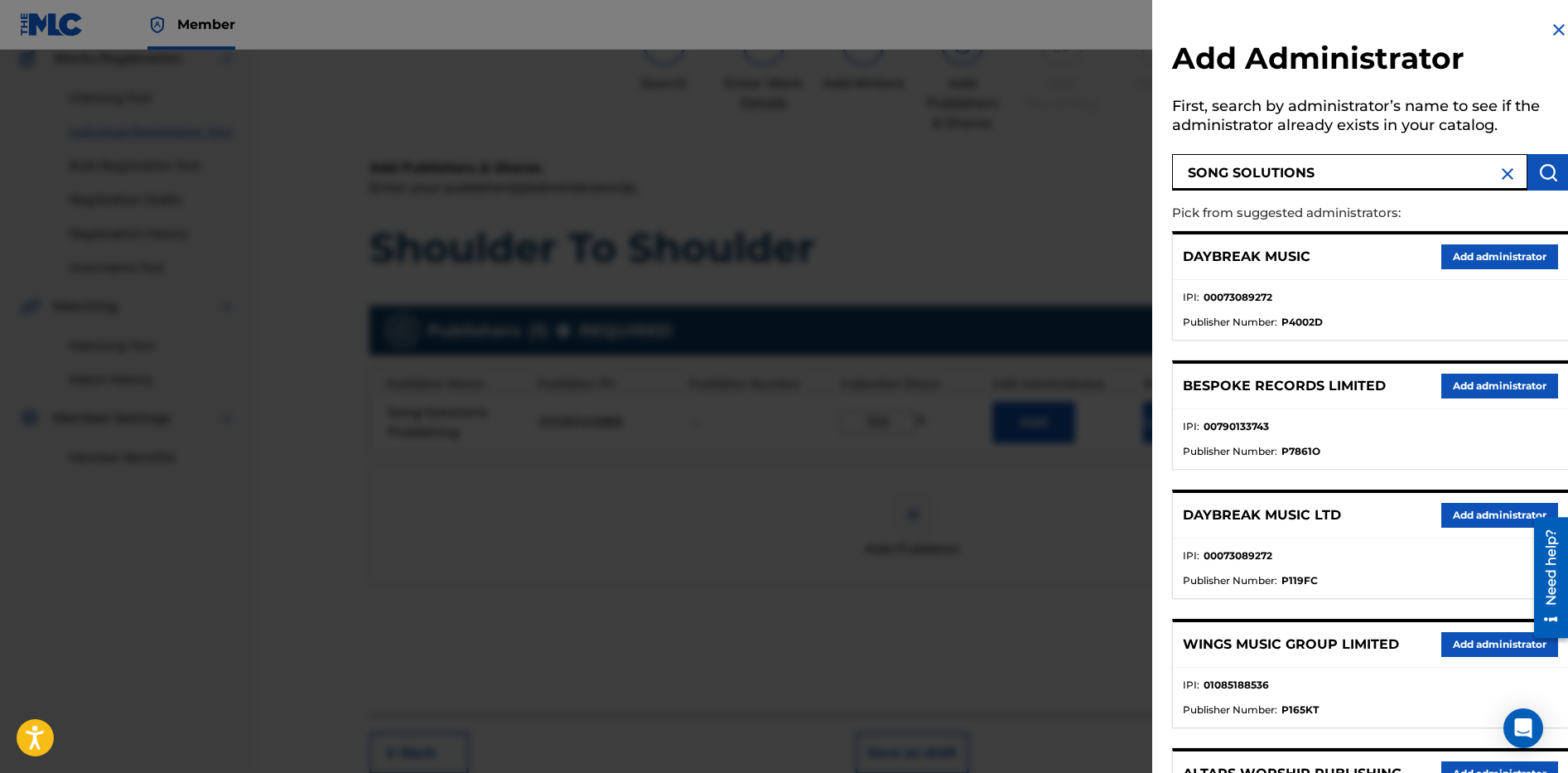 type on "SONG SOLUTIONS" 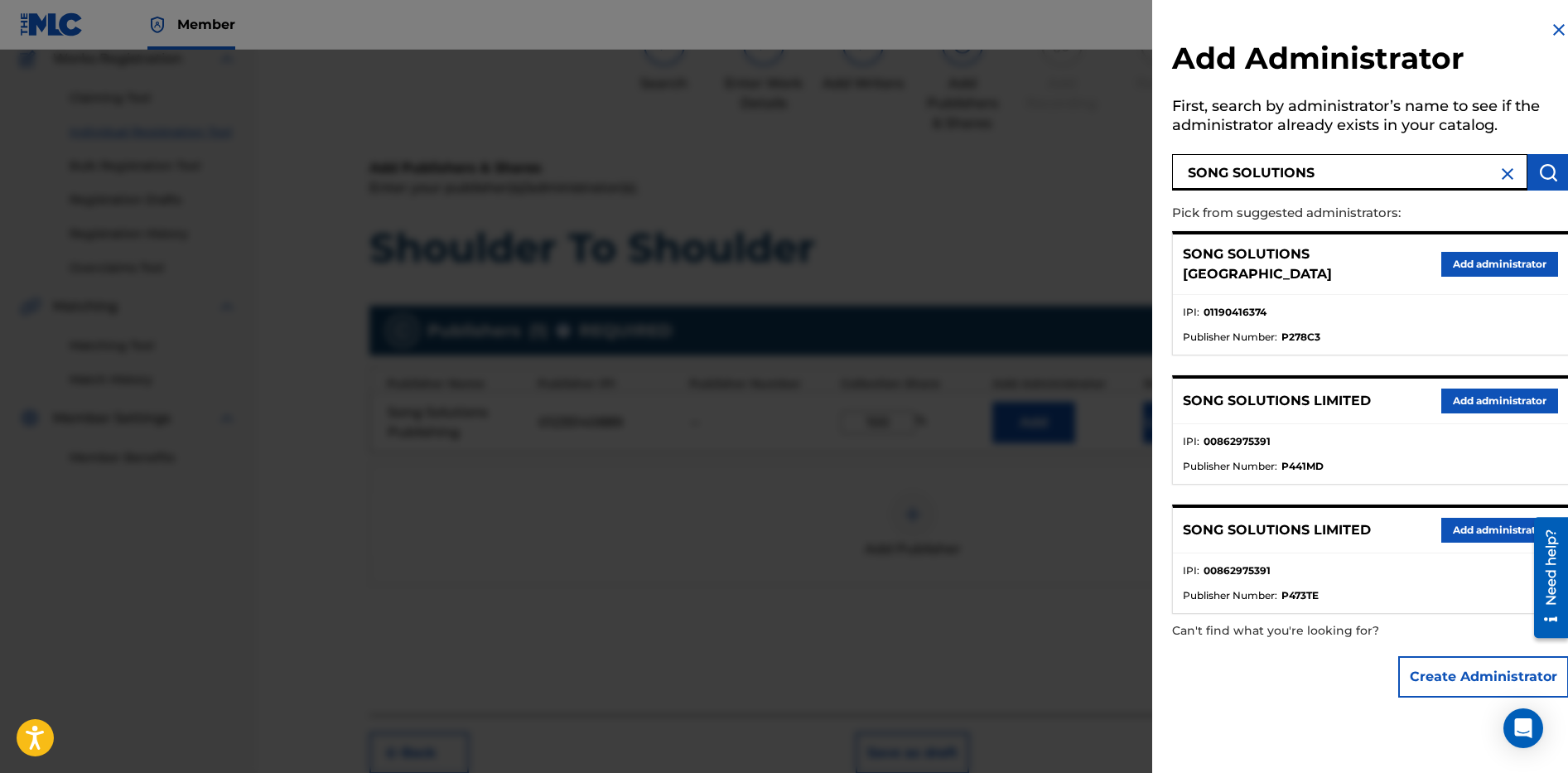click on "Add administrator" at bounding box center [1499, 264] 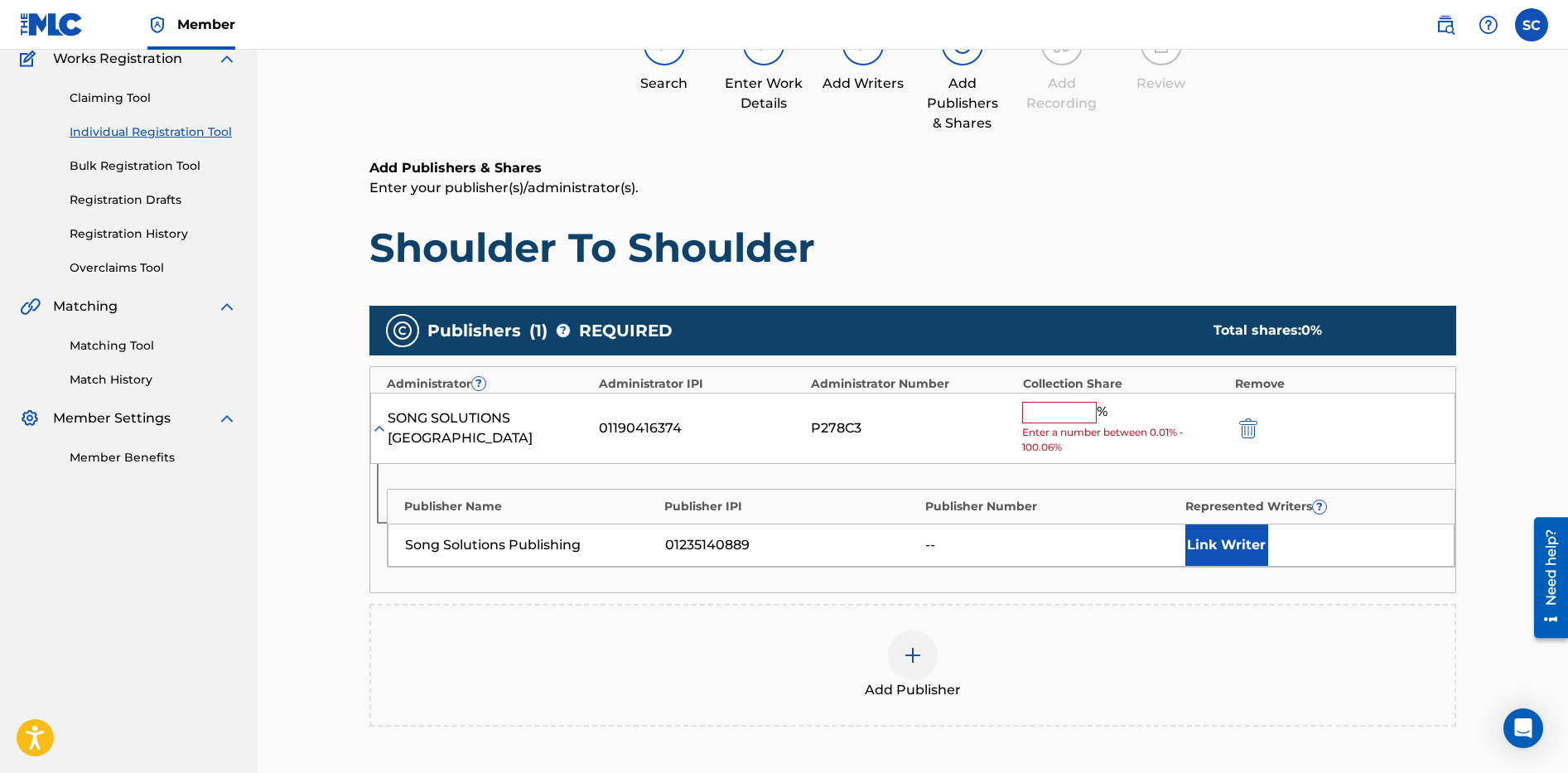 click at bounding box center [1059, 413] 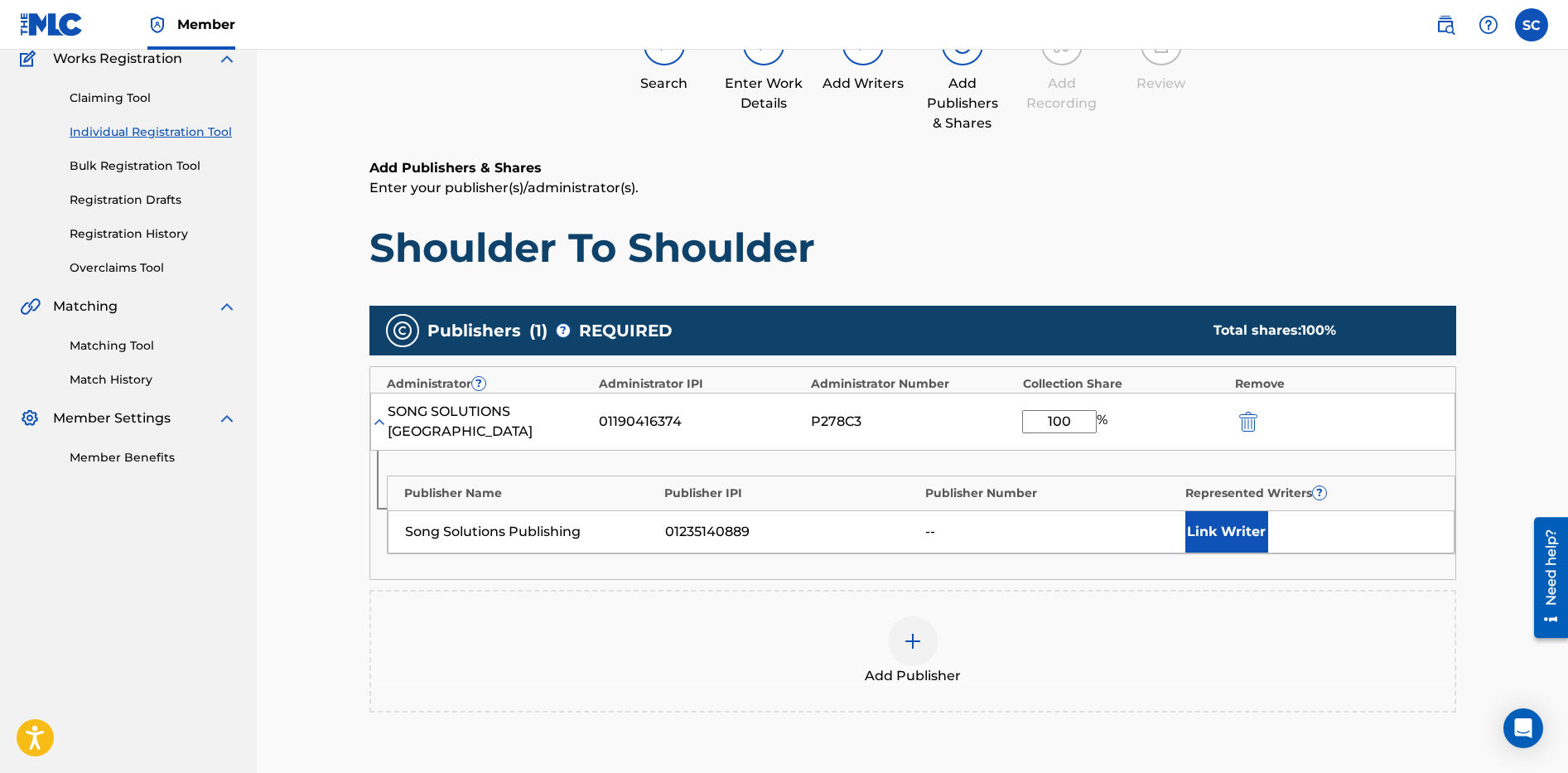 type on "100" 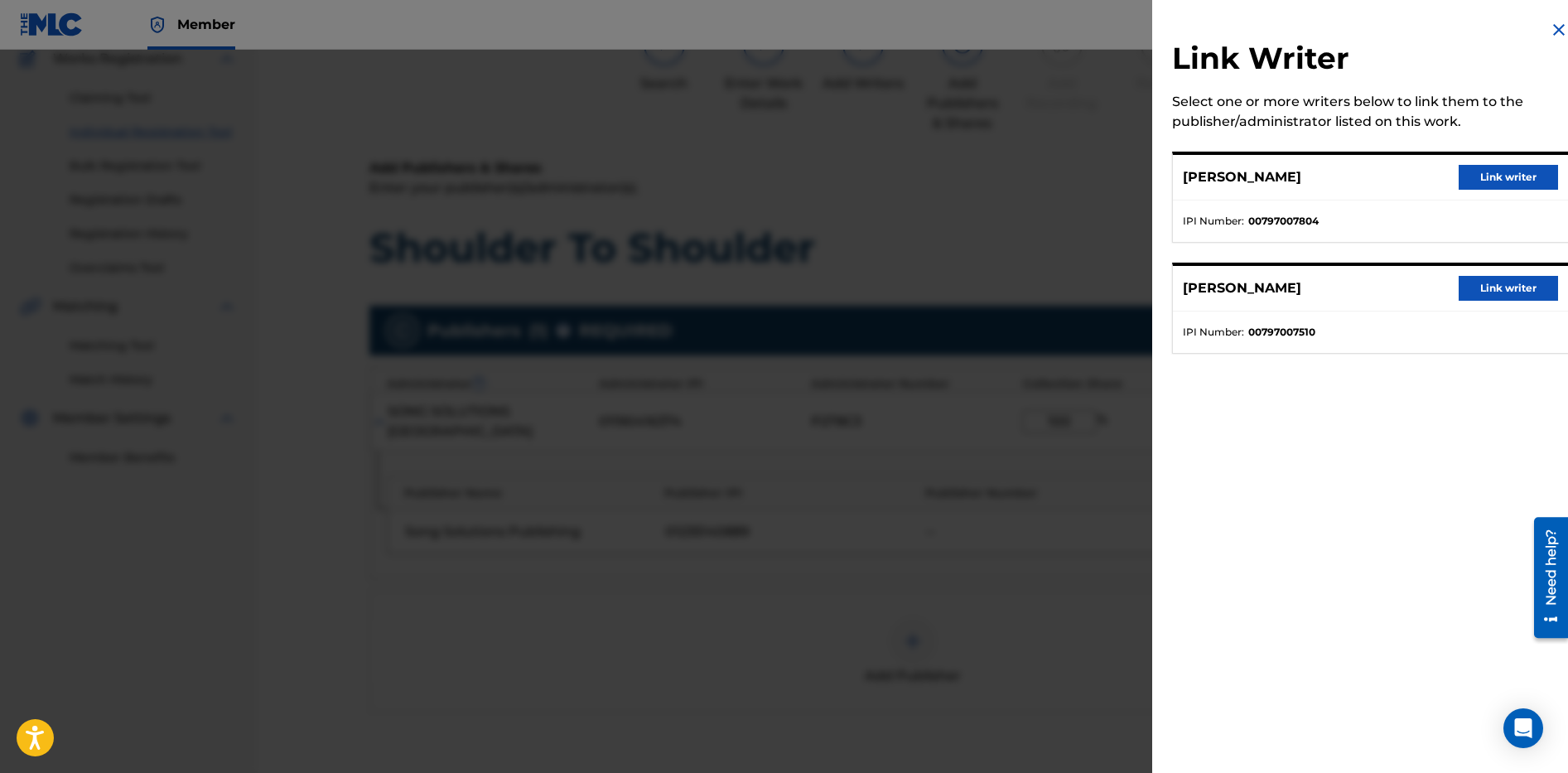 click on "Link writer" at bounding box center (1508, 177) 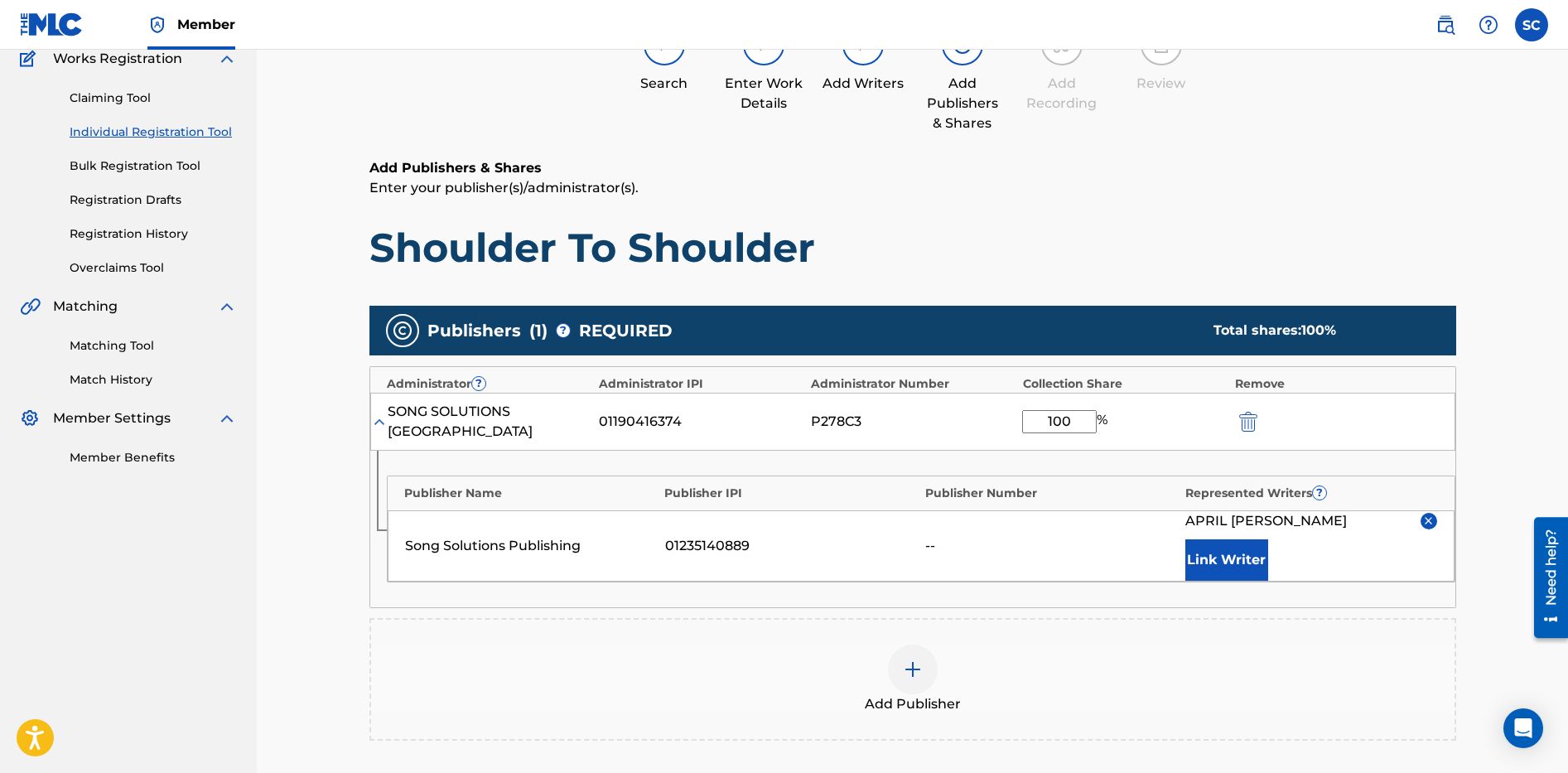drag, startPoint x: 1034, startPoint y: 409, endPoint x: 1122, endPoint y: 416, distance: 88.27797 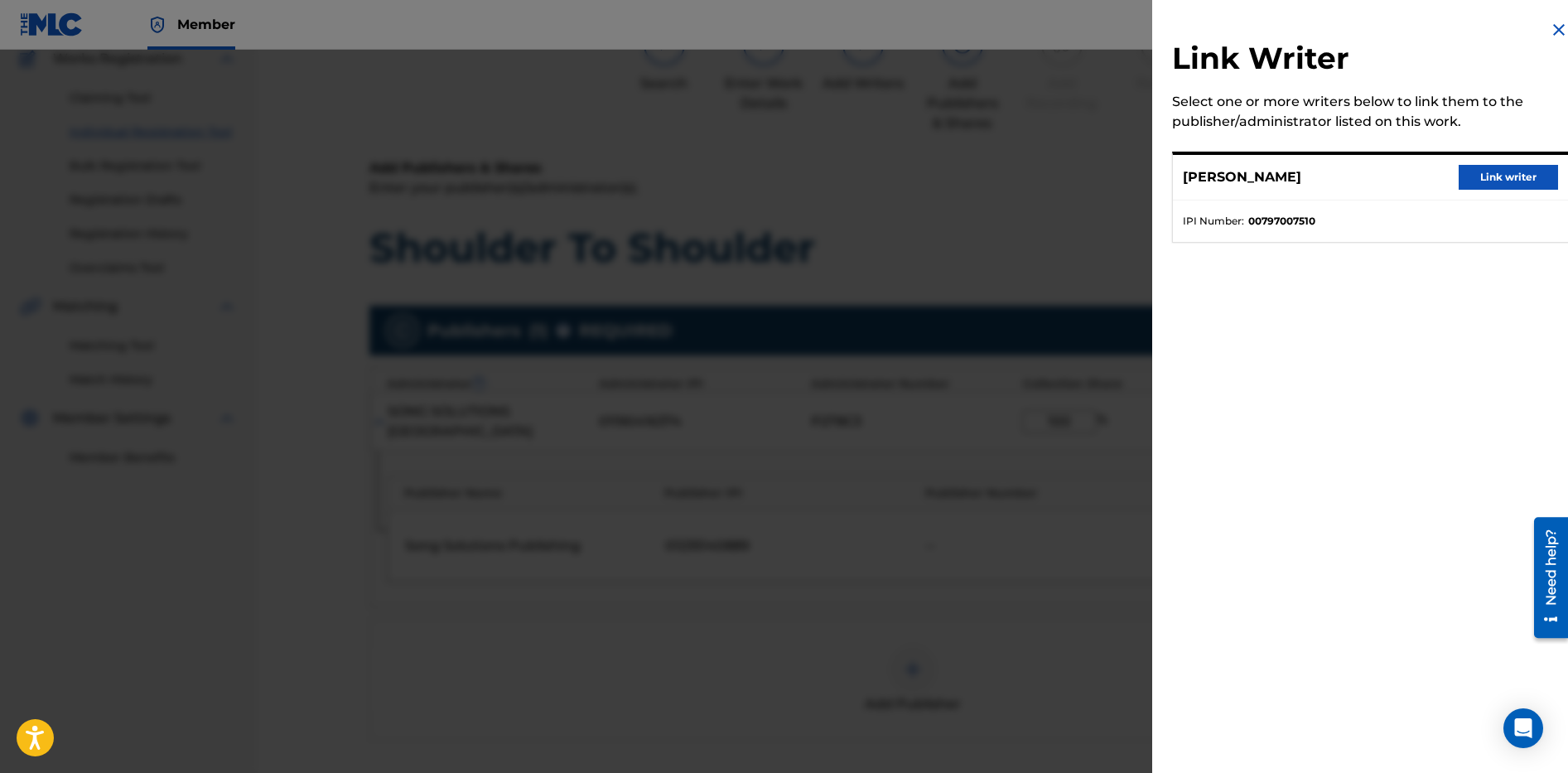 click on "Link writer" at bounding box center [1508, 177] 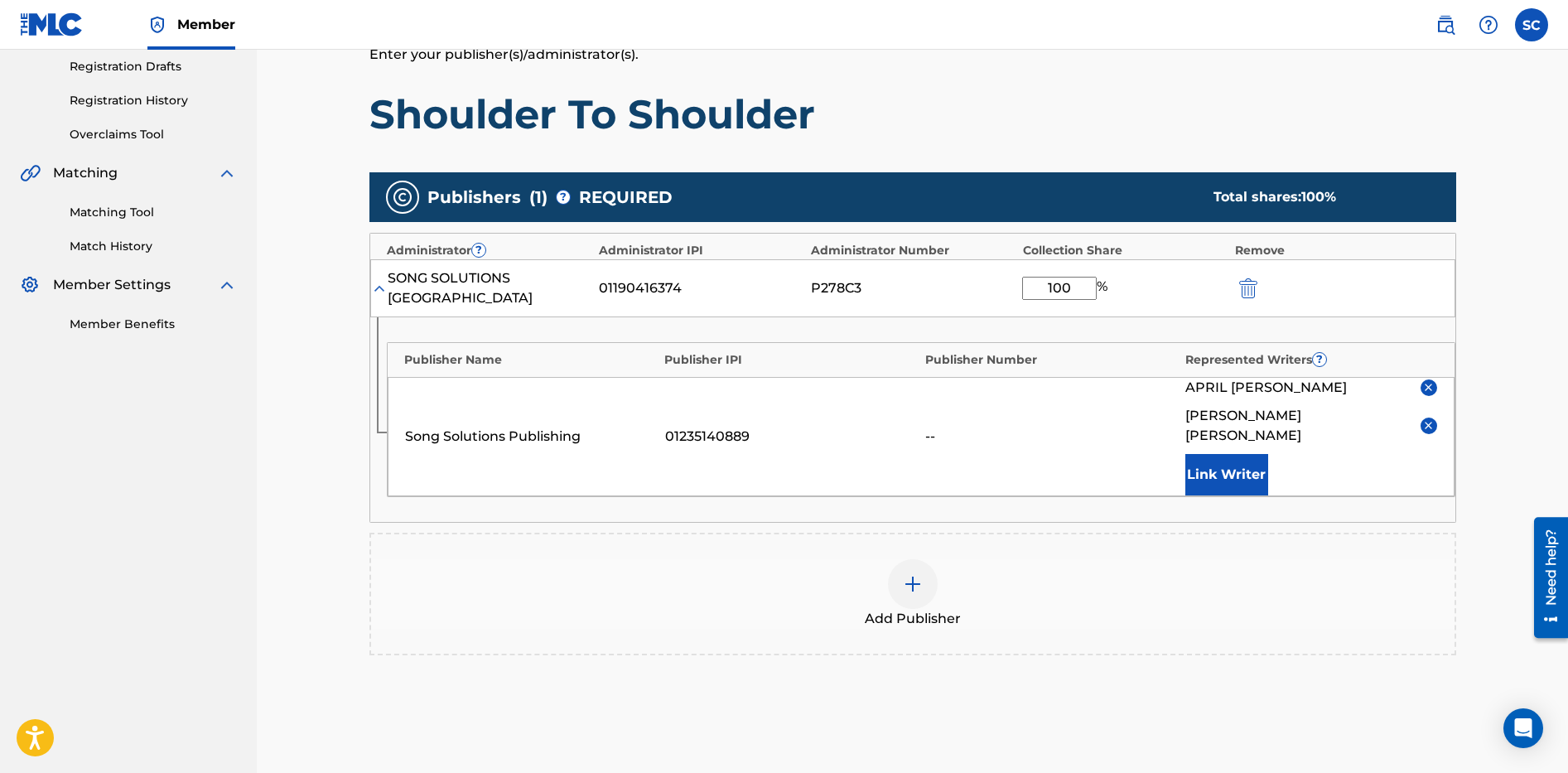 scroll, scrollTop: 409, scrollLeft: 0, axis: vertical 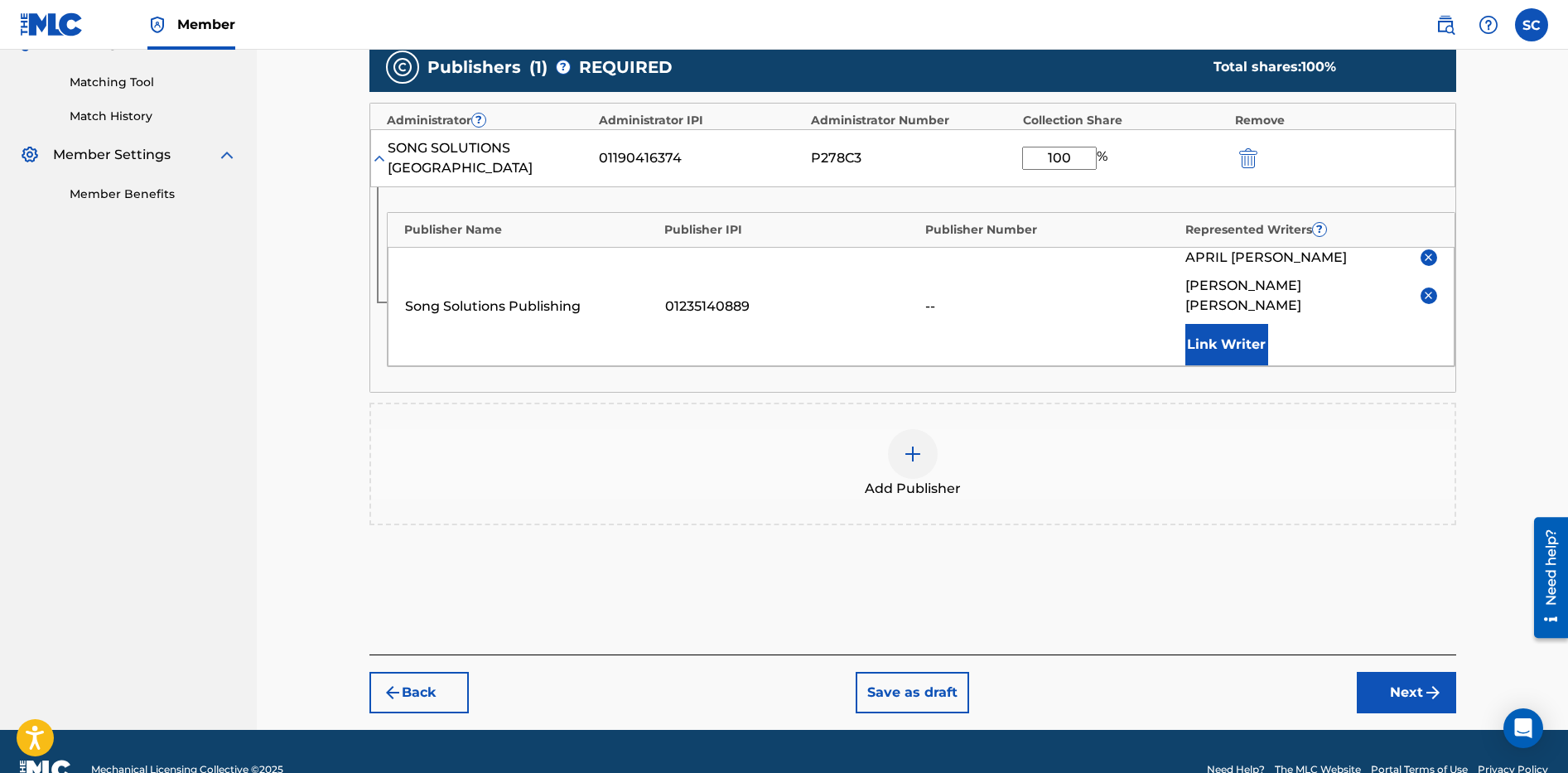 click on "Next" at bounding box center (1406, 693) 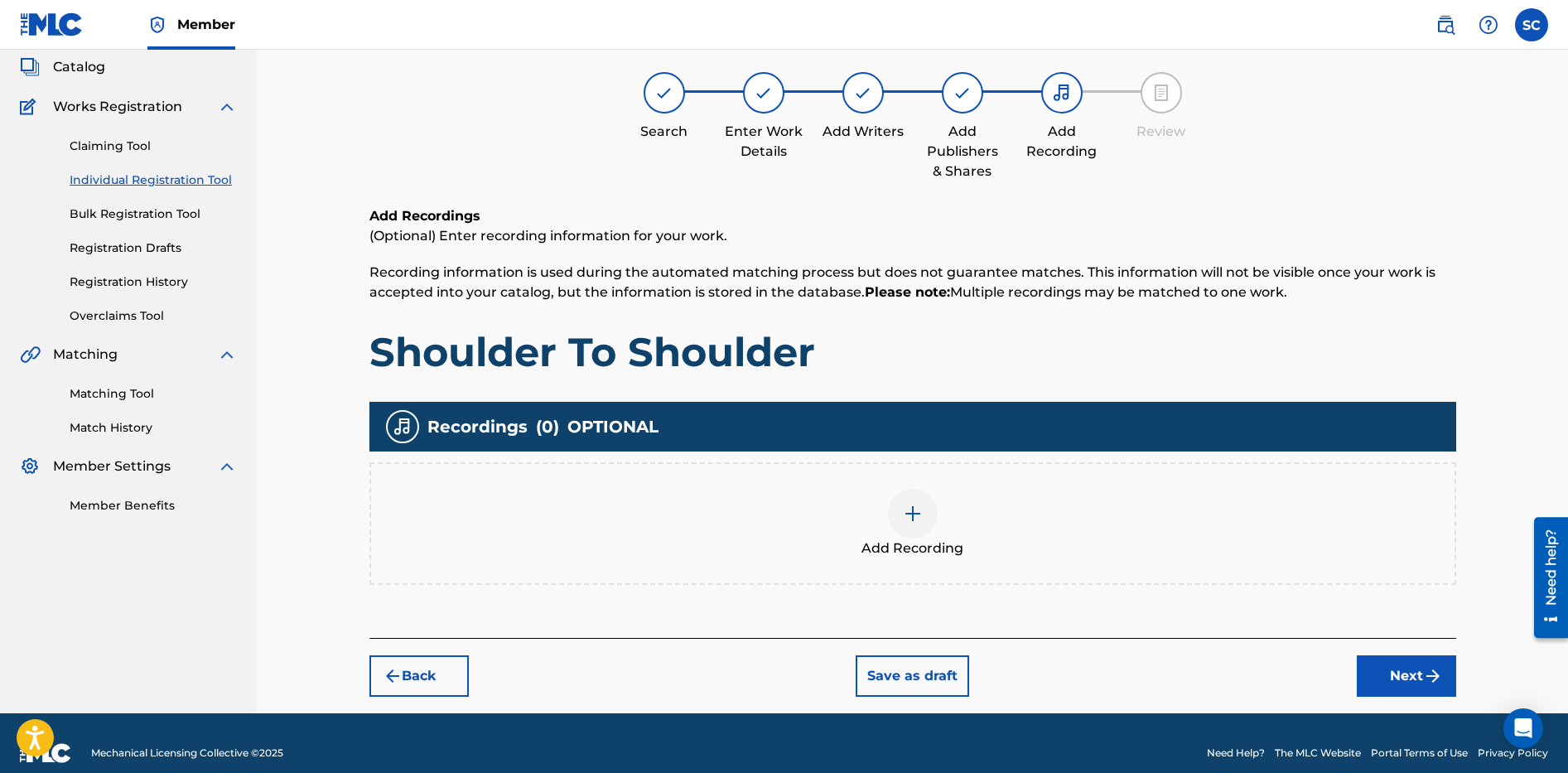 scroll, scrollTop: 118, scrollLeft: 0, axis: vertical 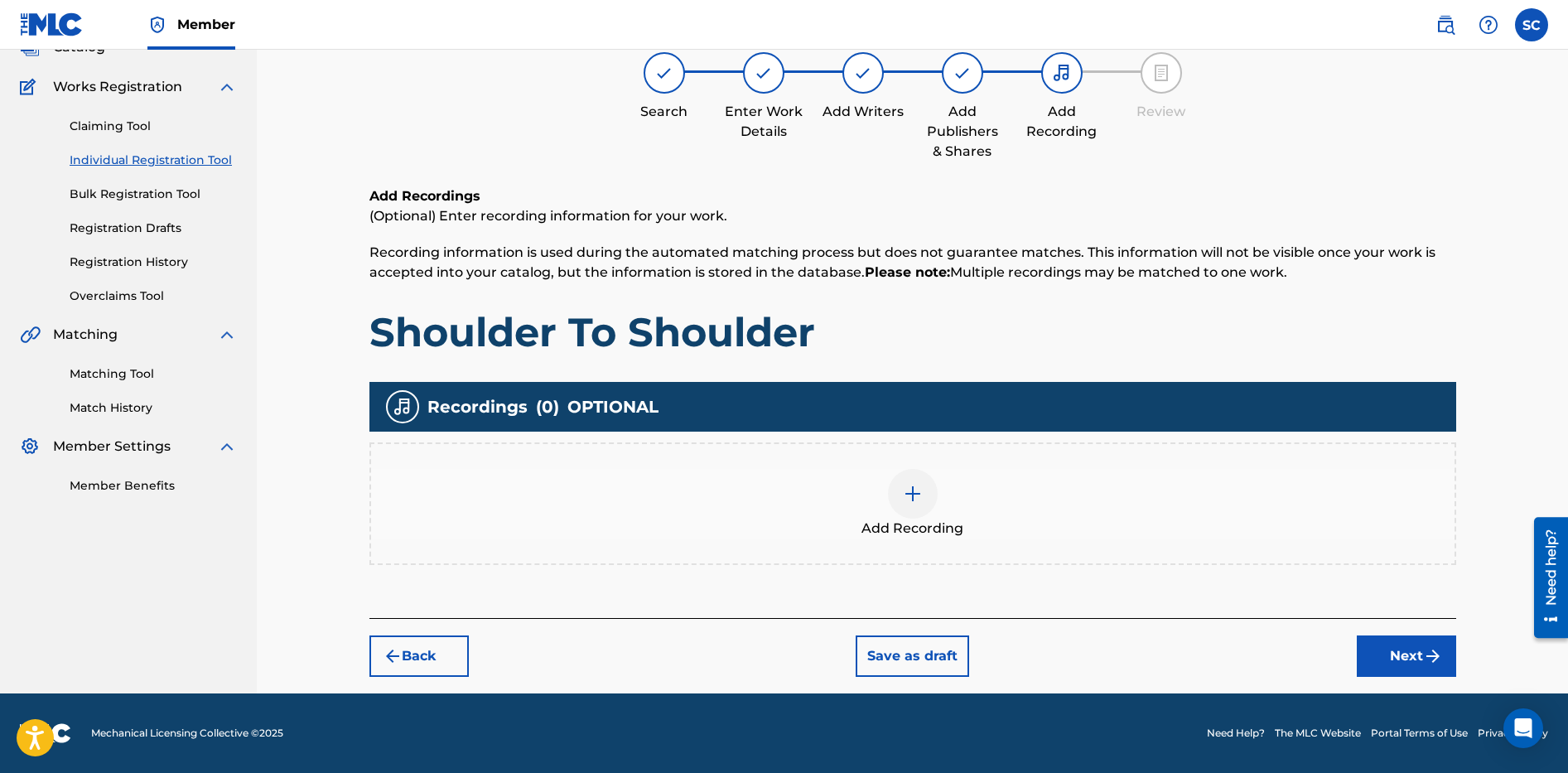 click at bounding box center [913, 494] 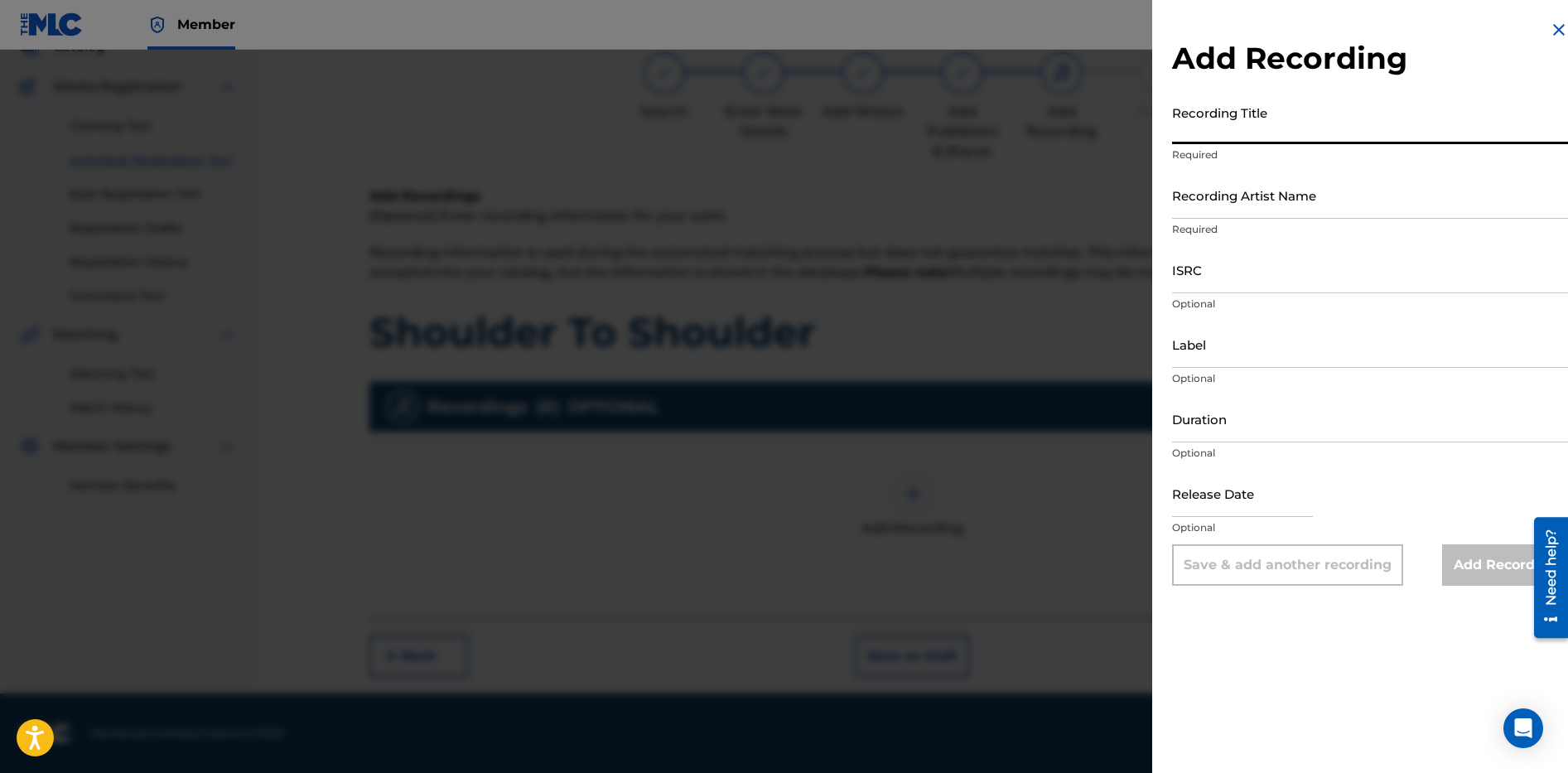 click on "Recording Title" at bounding box center (1370, 120) 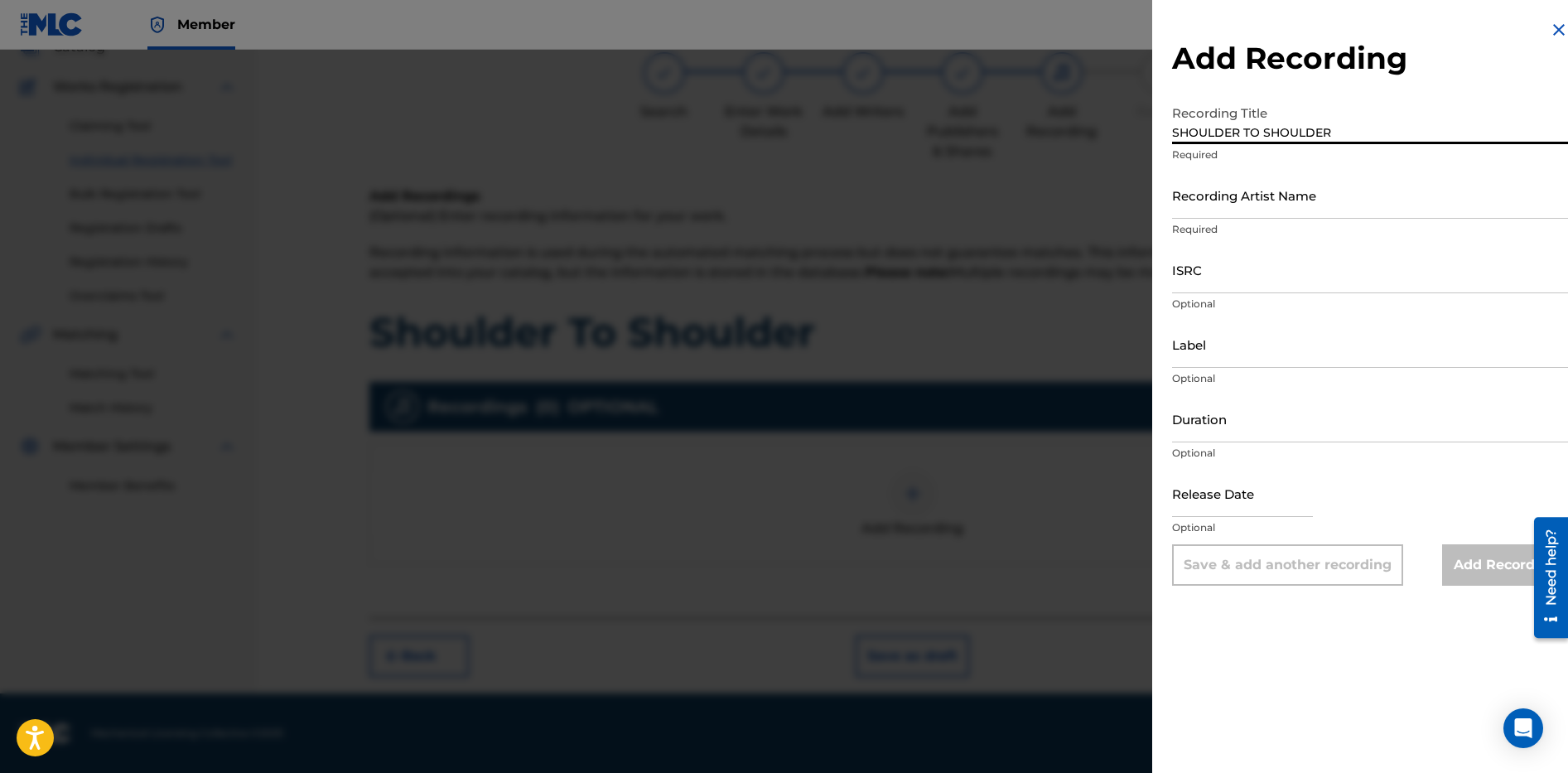 type on "SHOULDER TO SHOULDER" 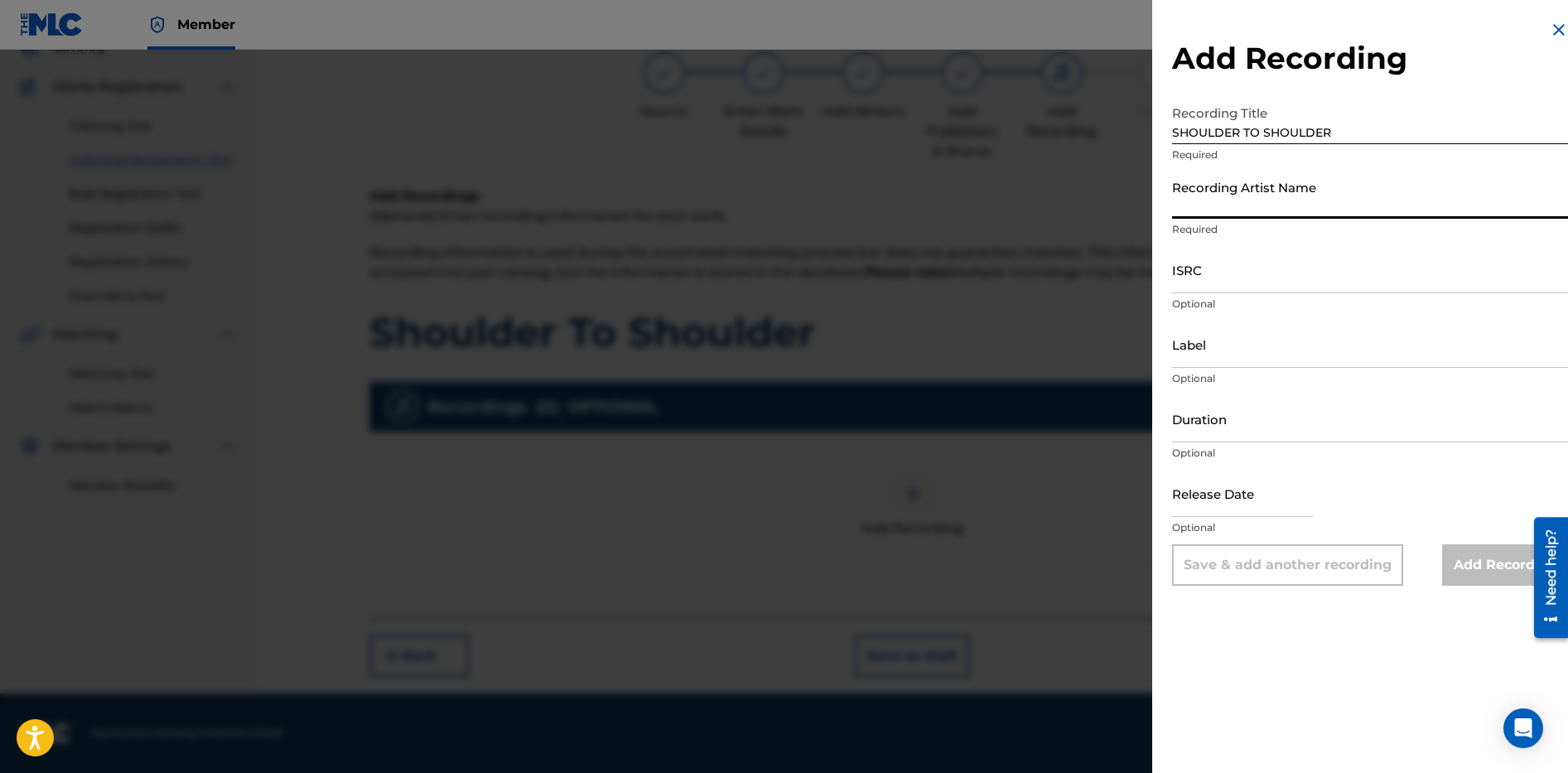 click on "Recording Artist Name" at bounding box center [1370, 195] 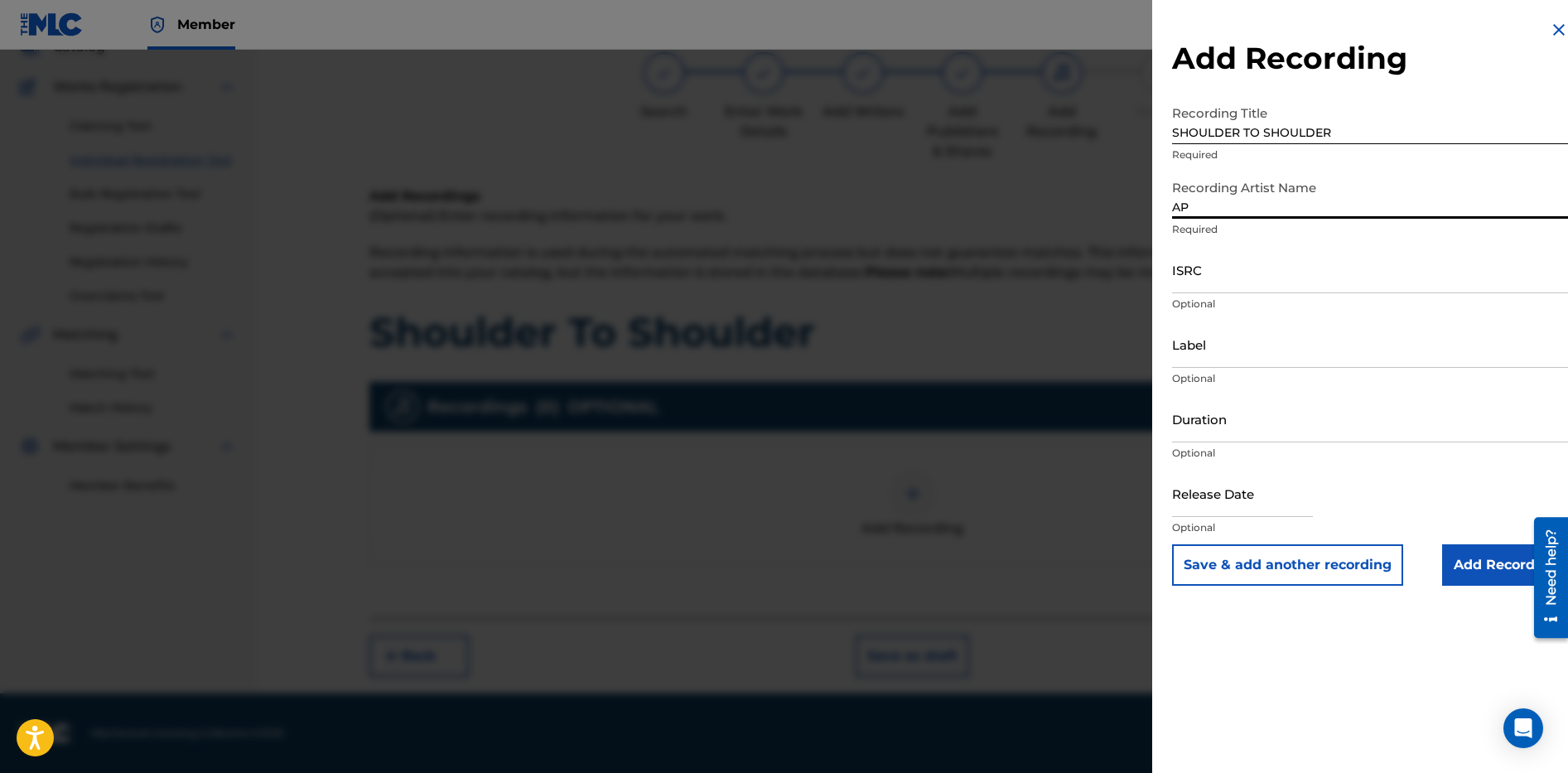 type on "A" 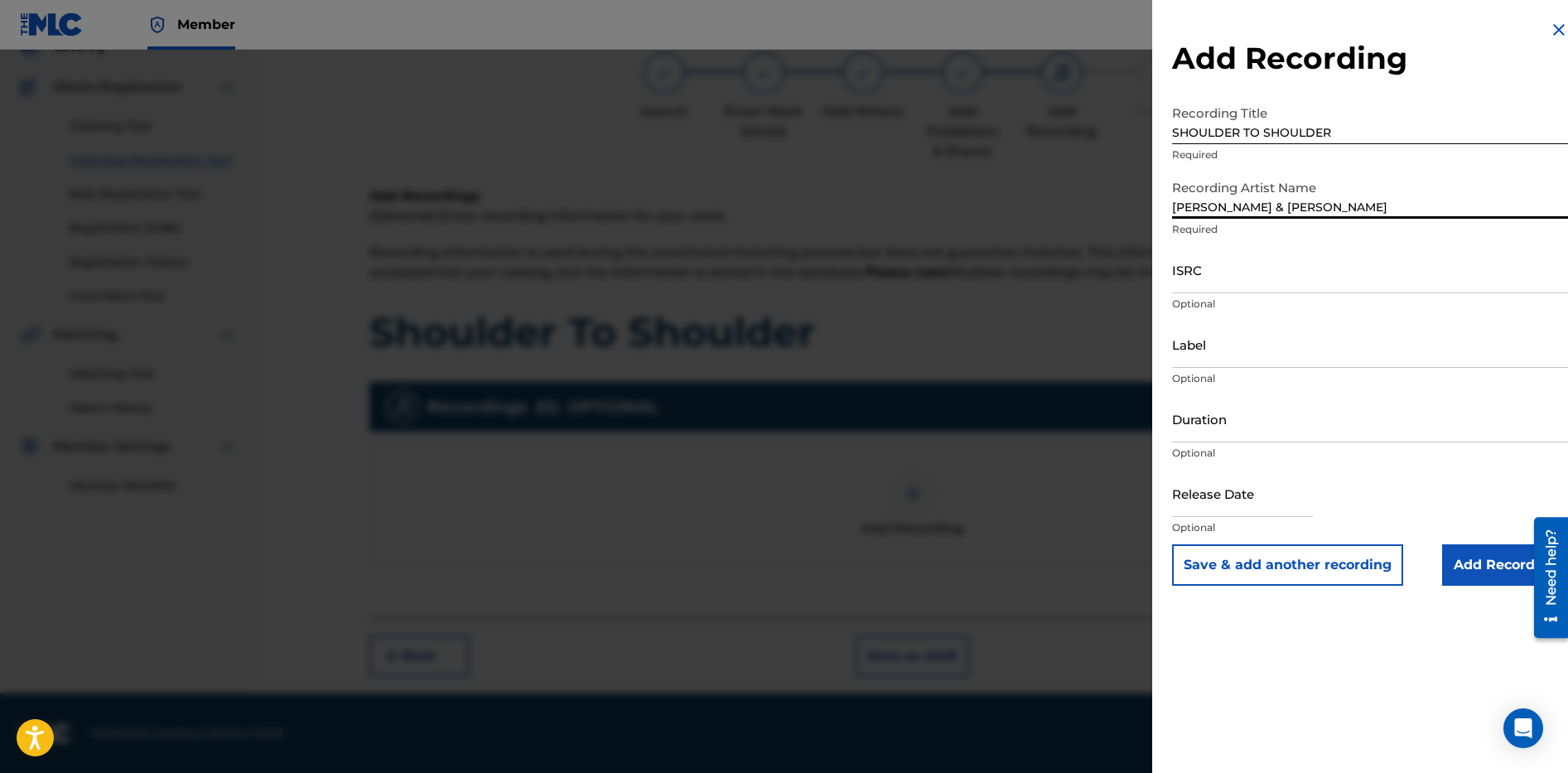 type on "[PERSON_NAME] & [PERSON_NAME]" 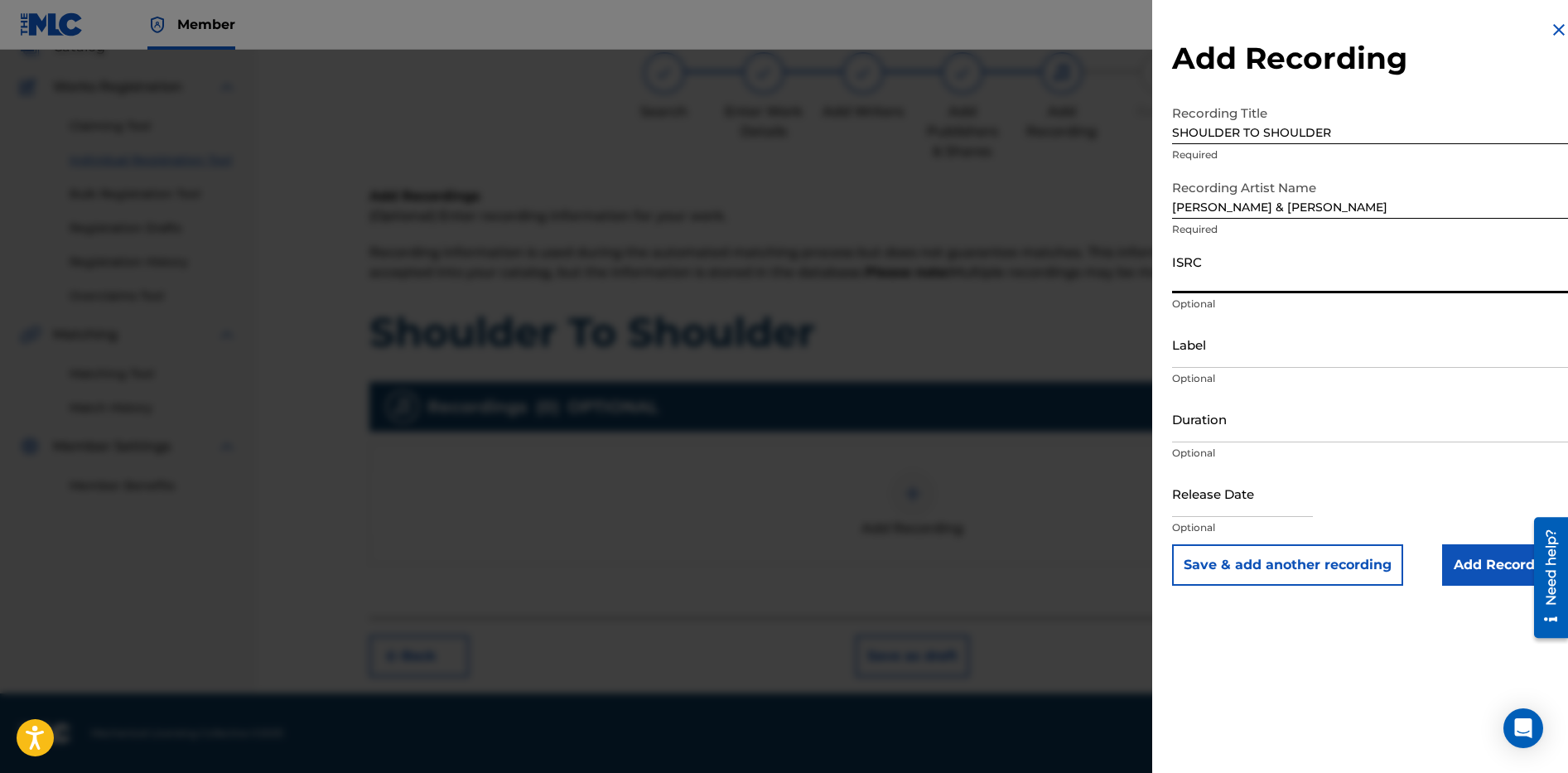 paste on "QZ-HN9-20-84888" 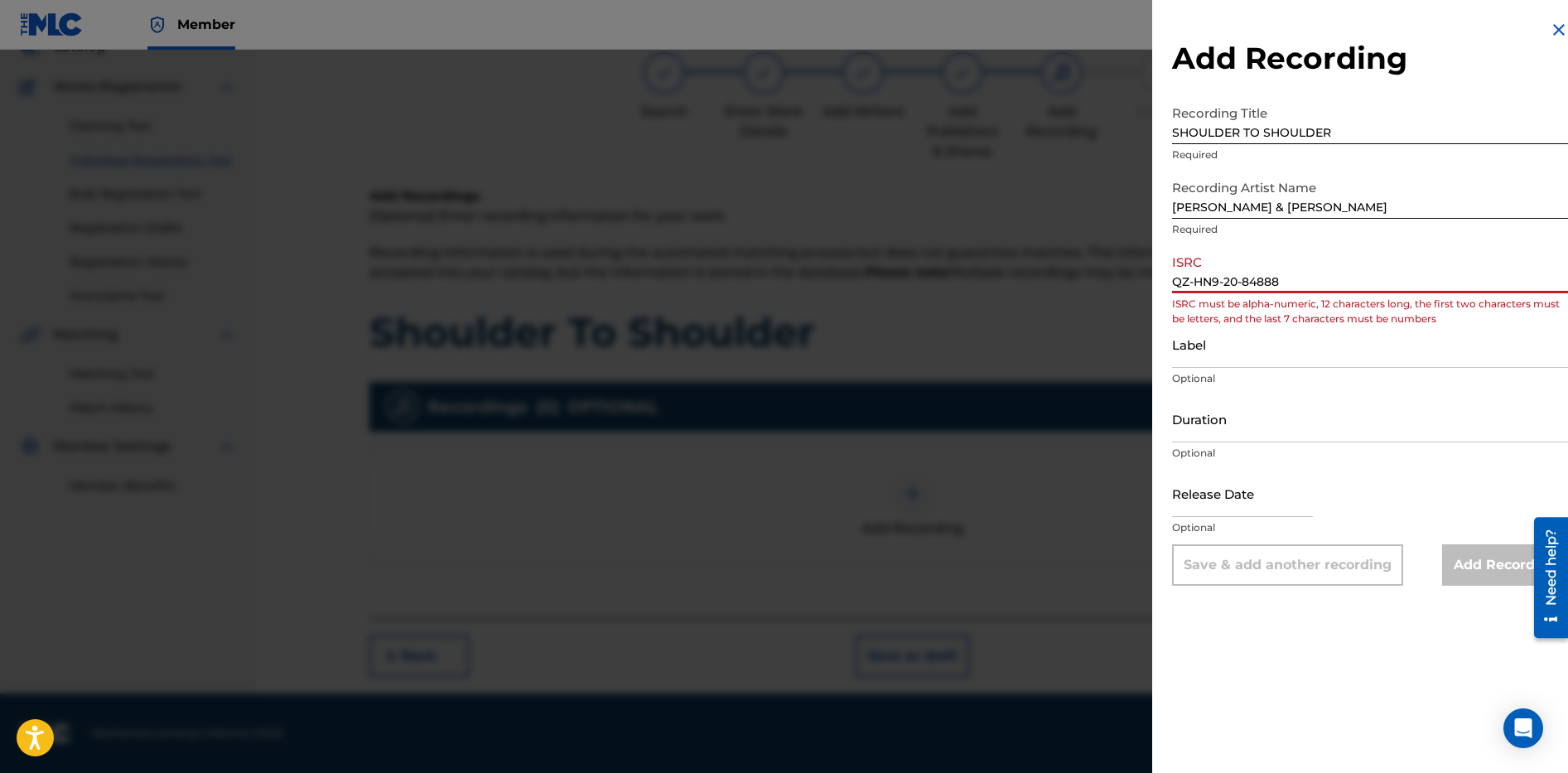 click on "QZ-HN9-20-84888" at bounding box center [1370, 269] 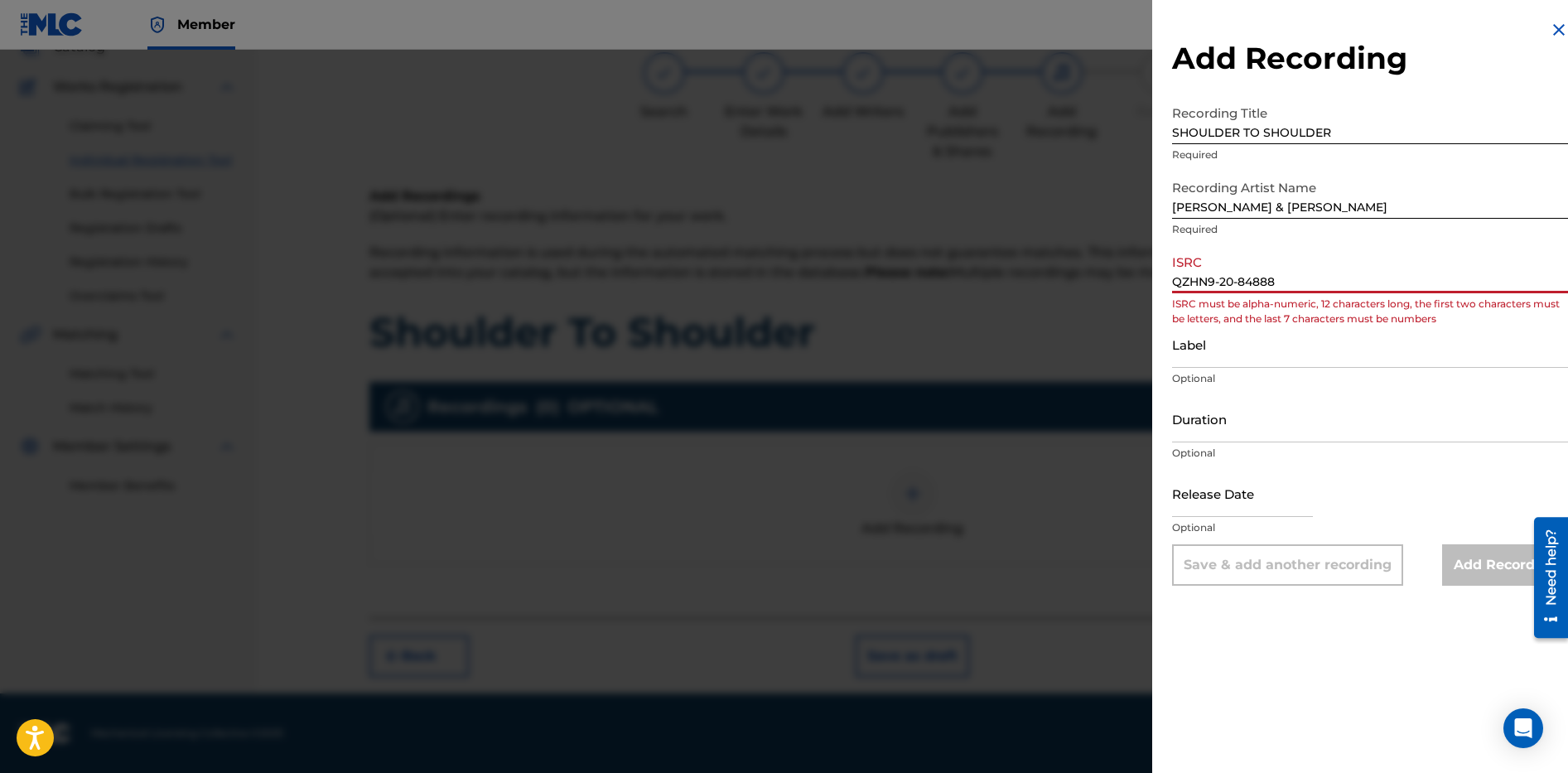 click on "QZHN9-20-84888" at bounding box center (1370, 269) 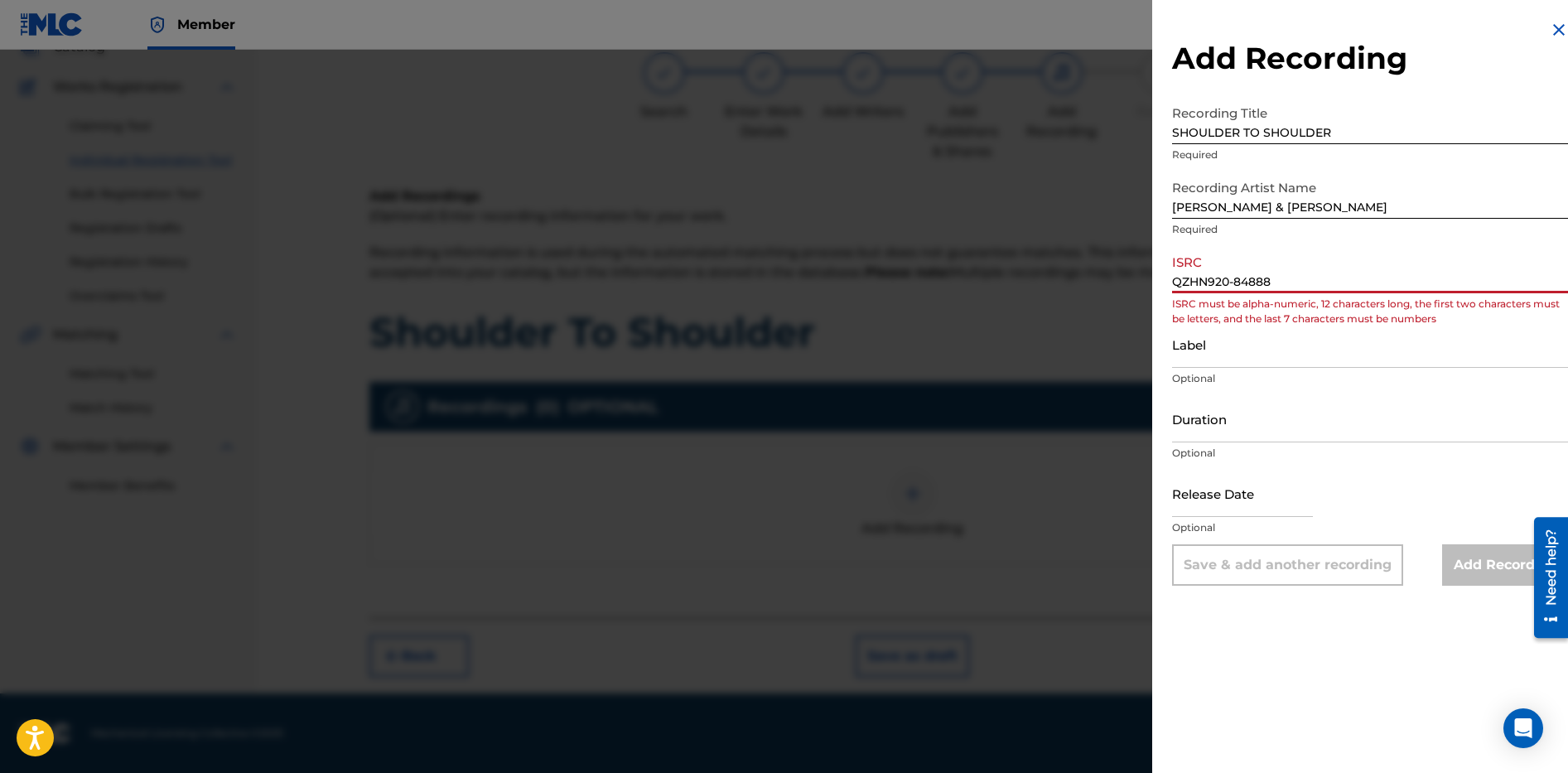 click on "QZHN920-84888" at bounding box center [1370, 269] 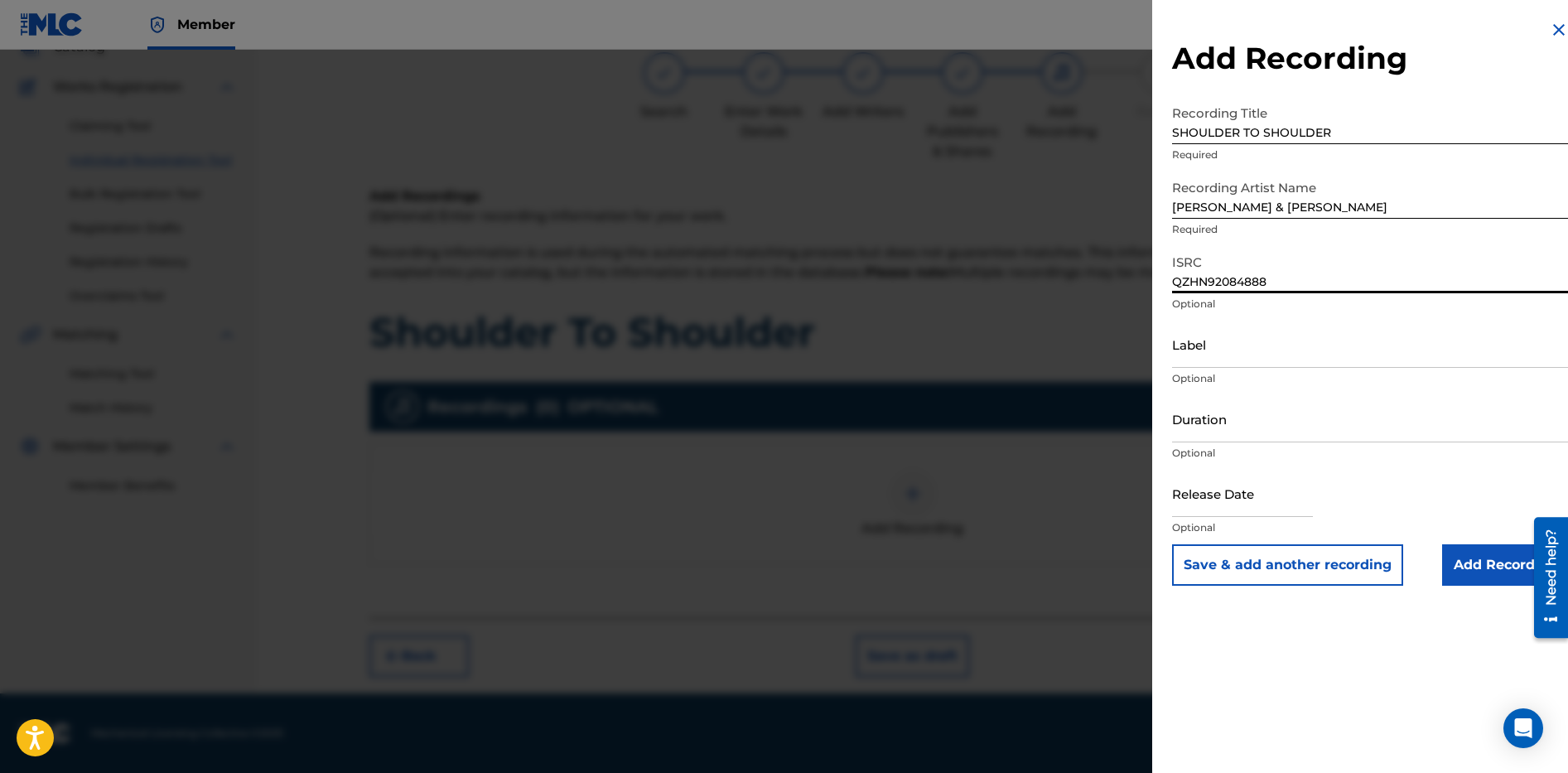 type on "QZHN92084888" 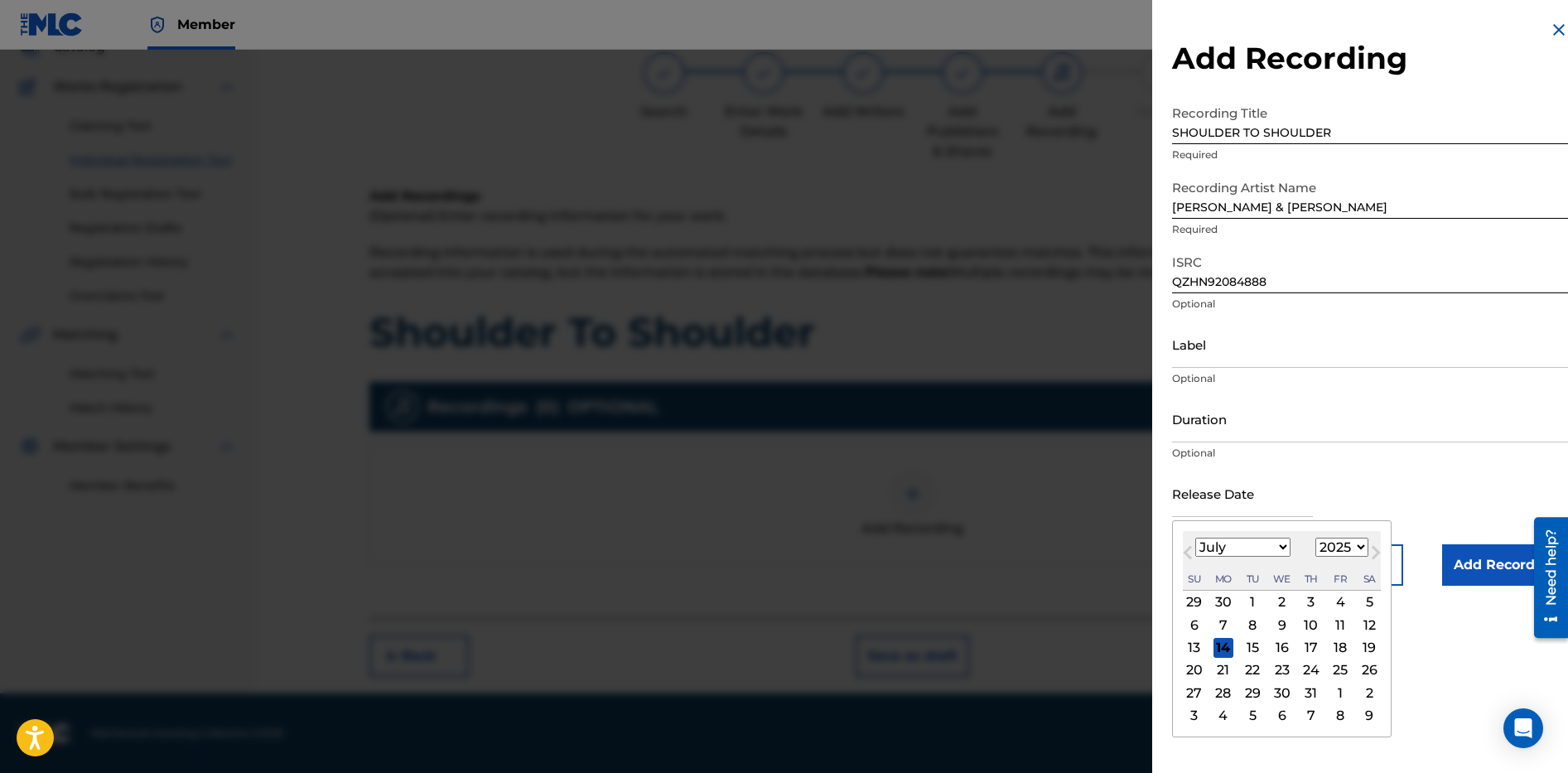 click at bounding box center [1242, 493] 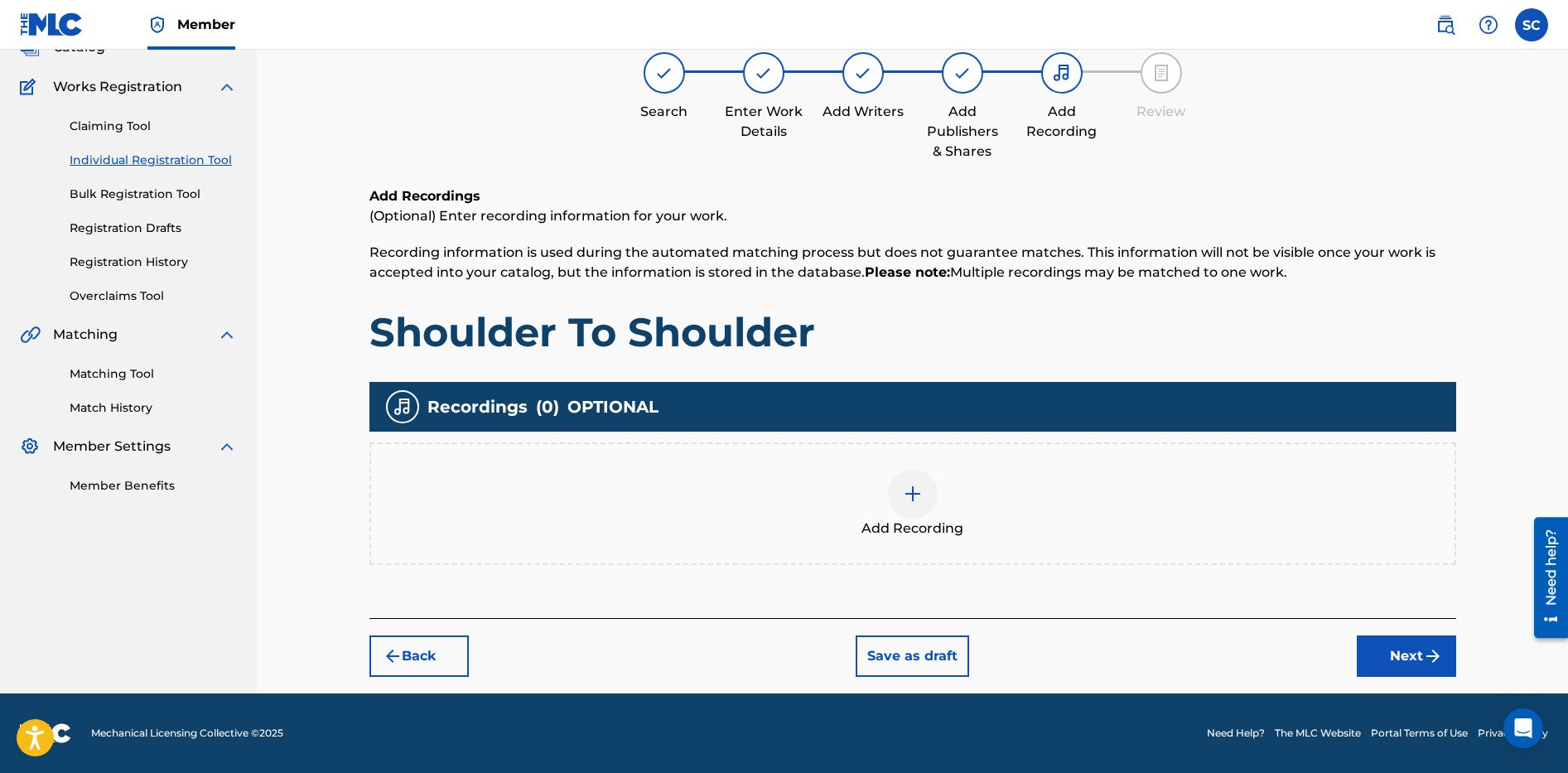 click at bounding box center (913, 494) 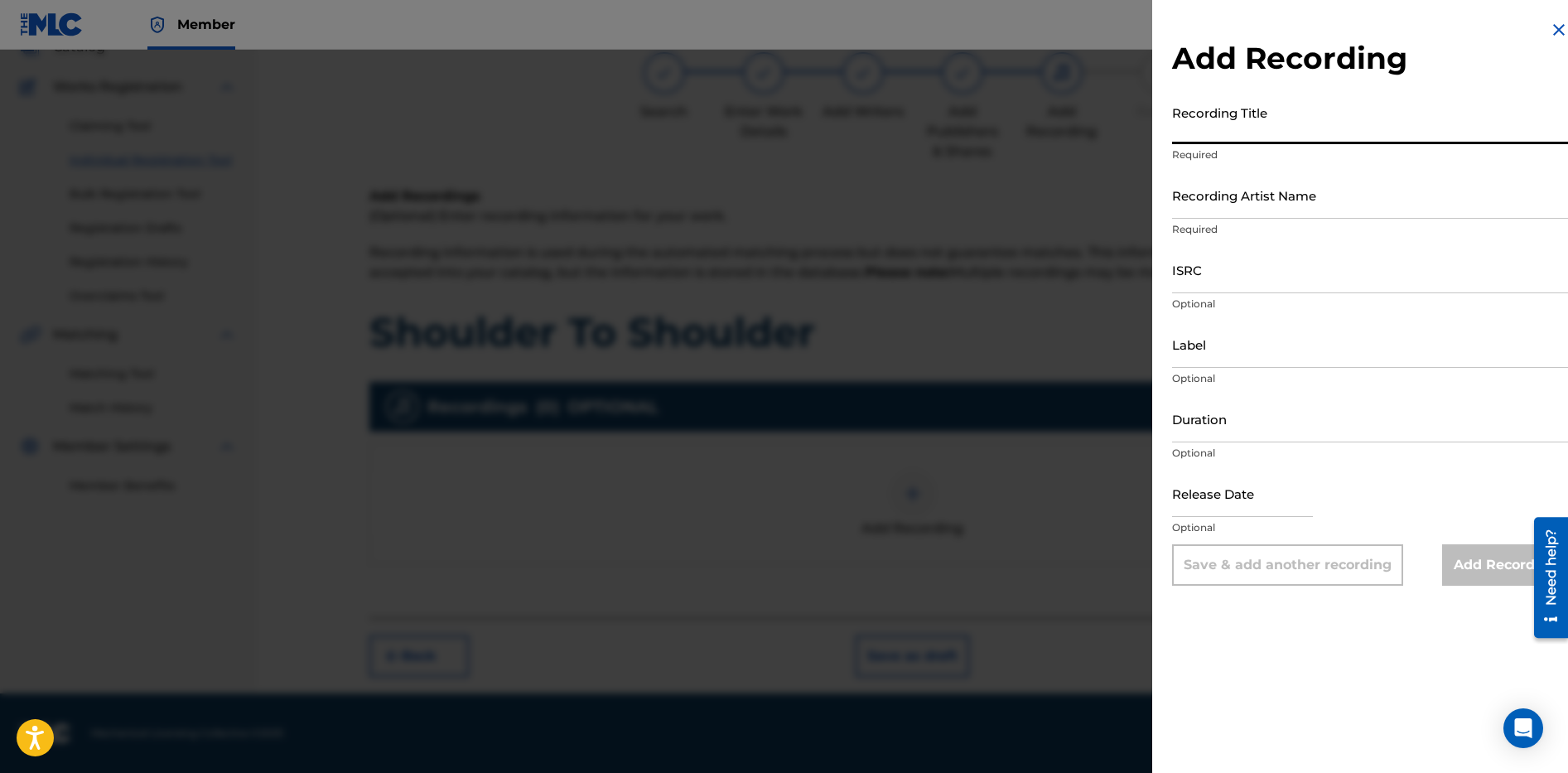 click on "Recording Title" at bounding box center (1370, 120) 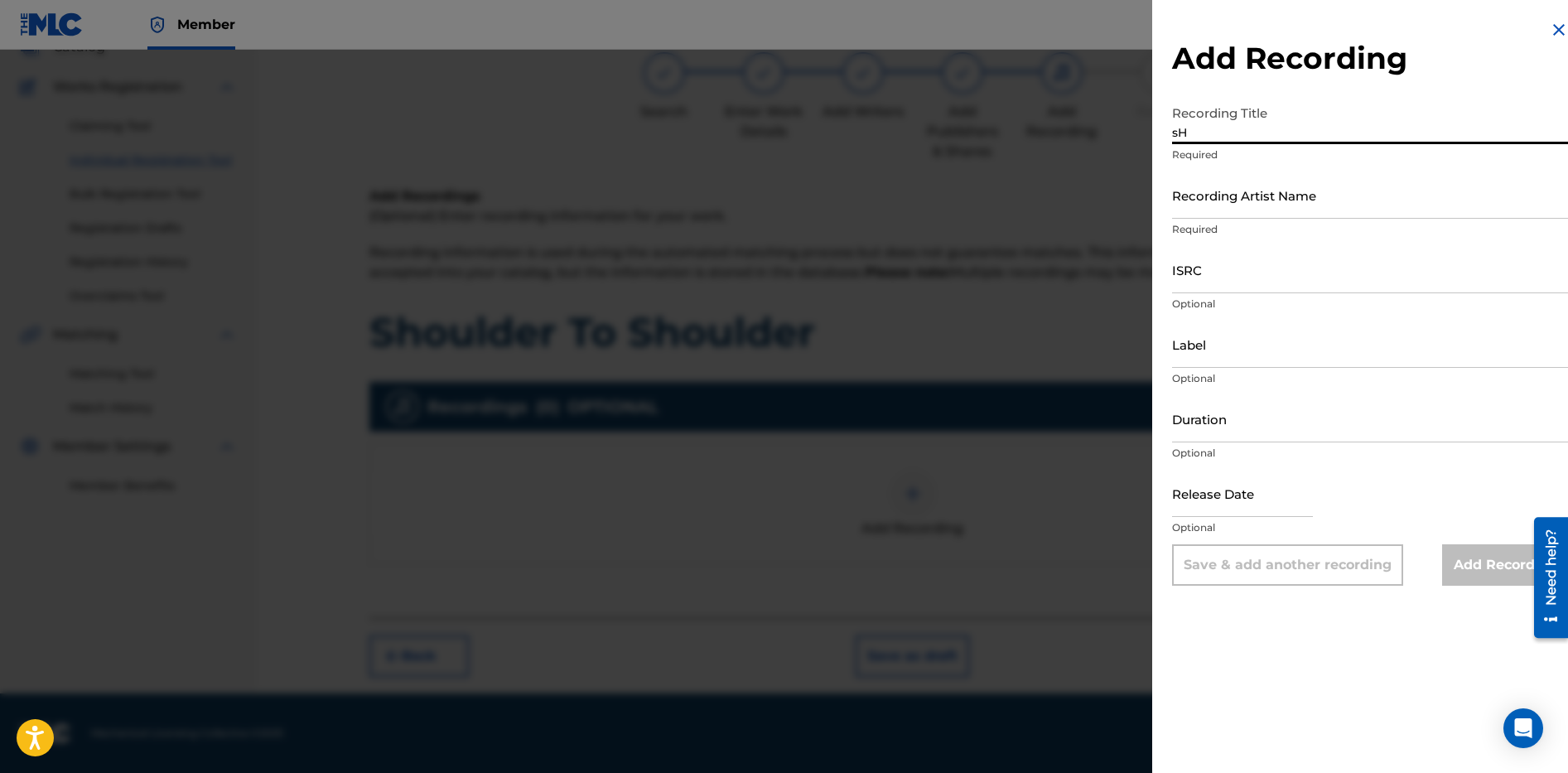 type on "s" 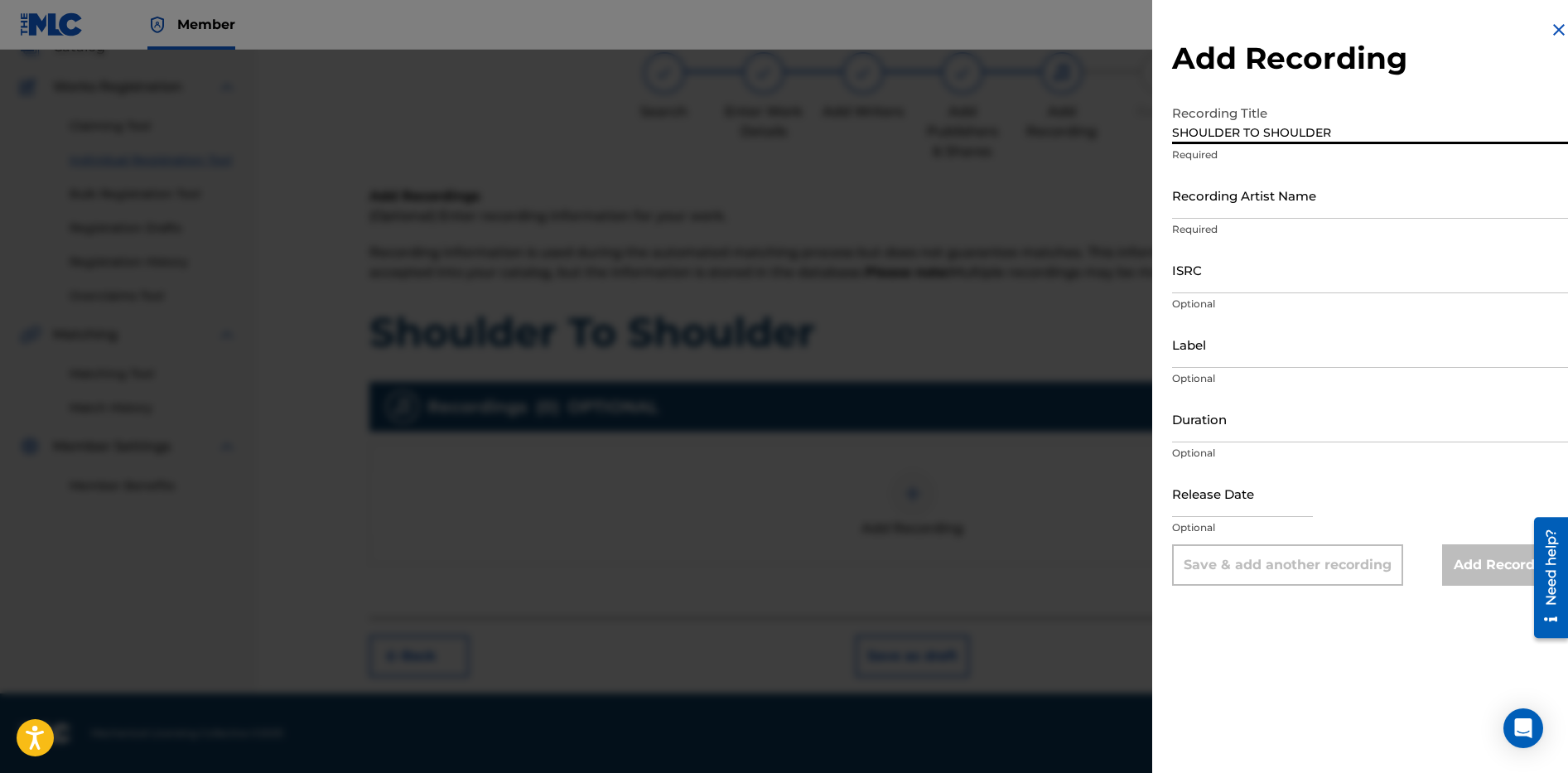 type on "SHOULDER TO SHOULDER" 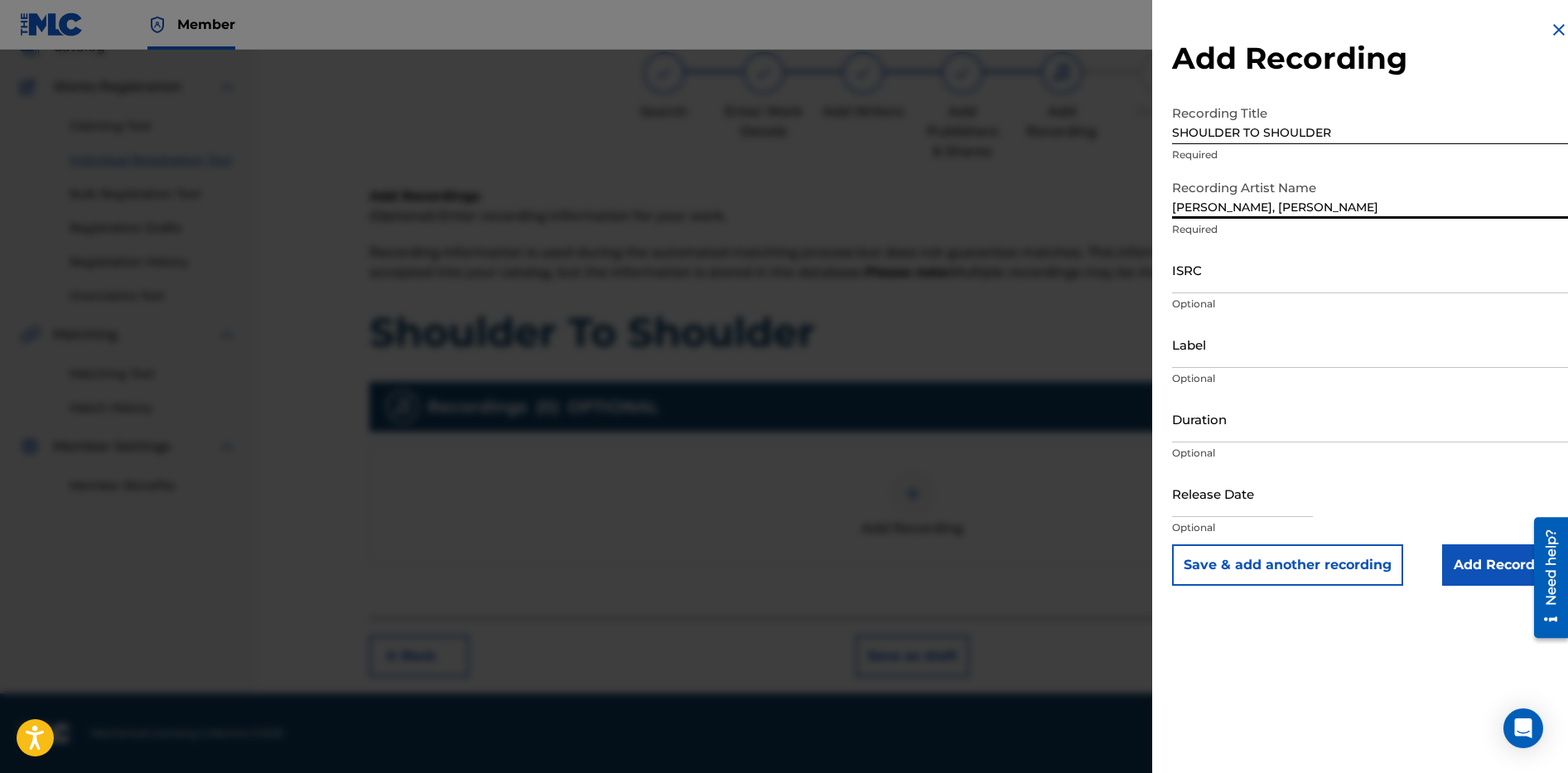 type on "[PERSON_NAME] & [PERSON_NAME]" 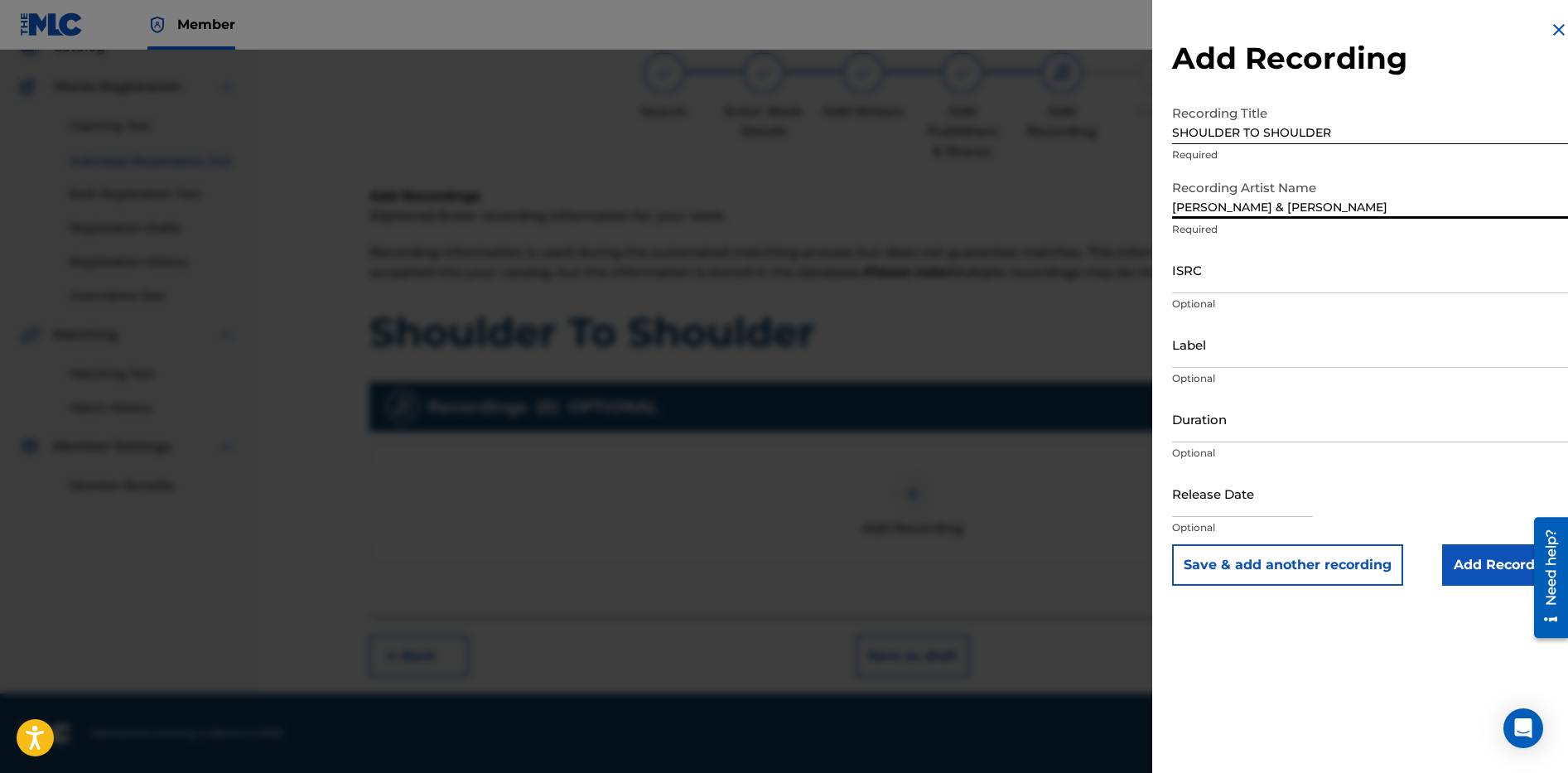 click on "ISRC" at bounding box center [1370, 269] 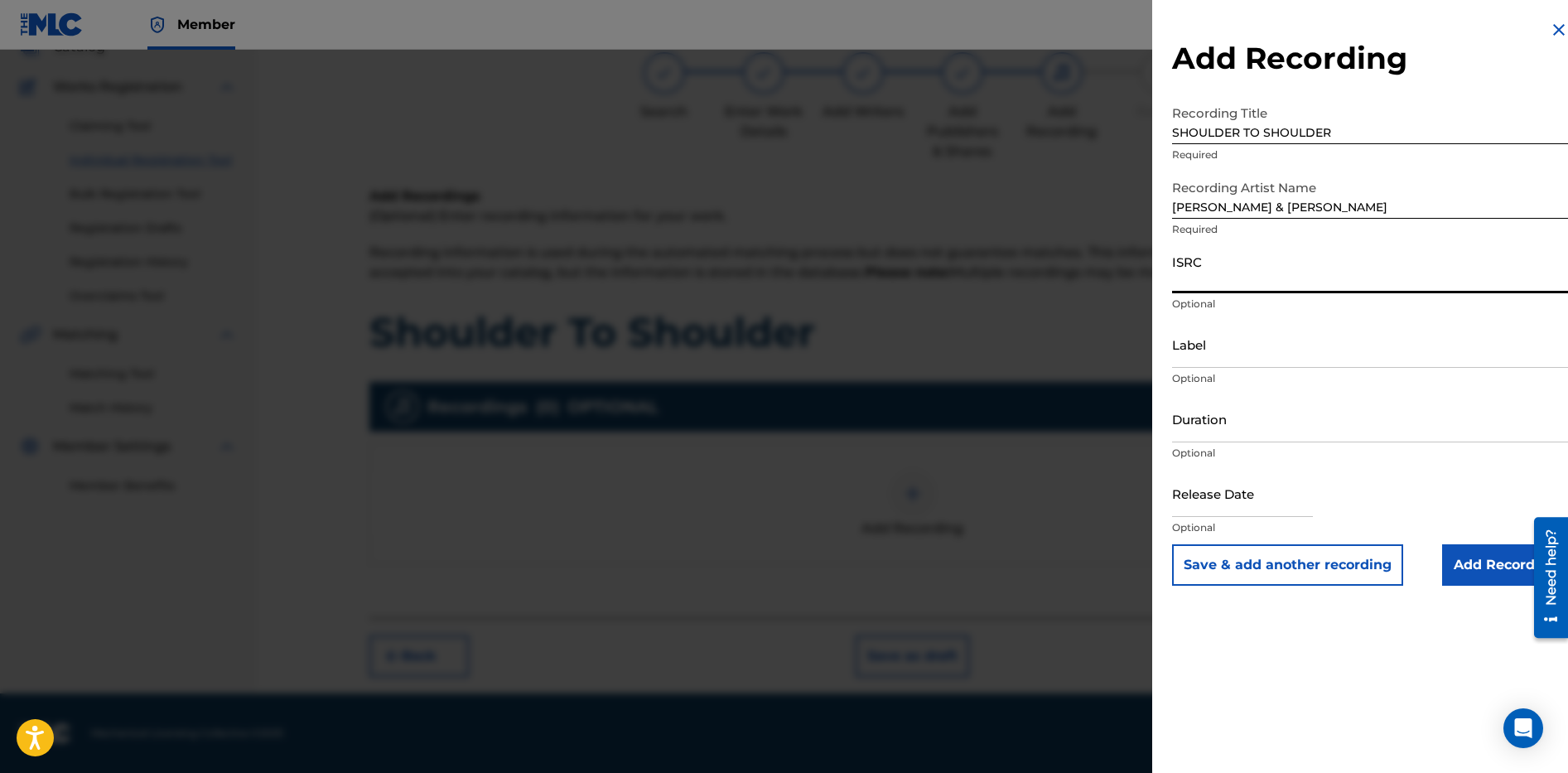 paste on "QZ-HN9-20-84888" 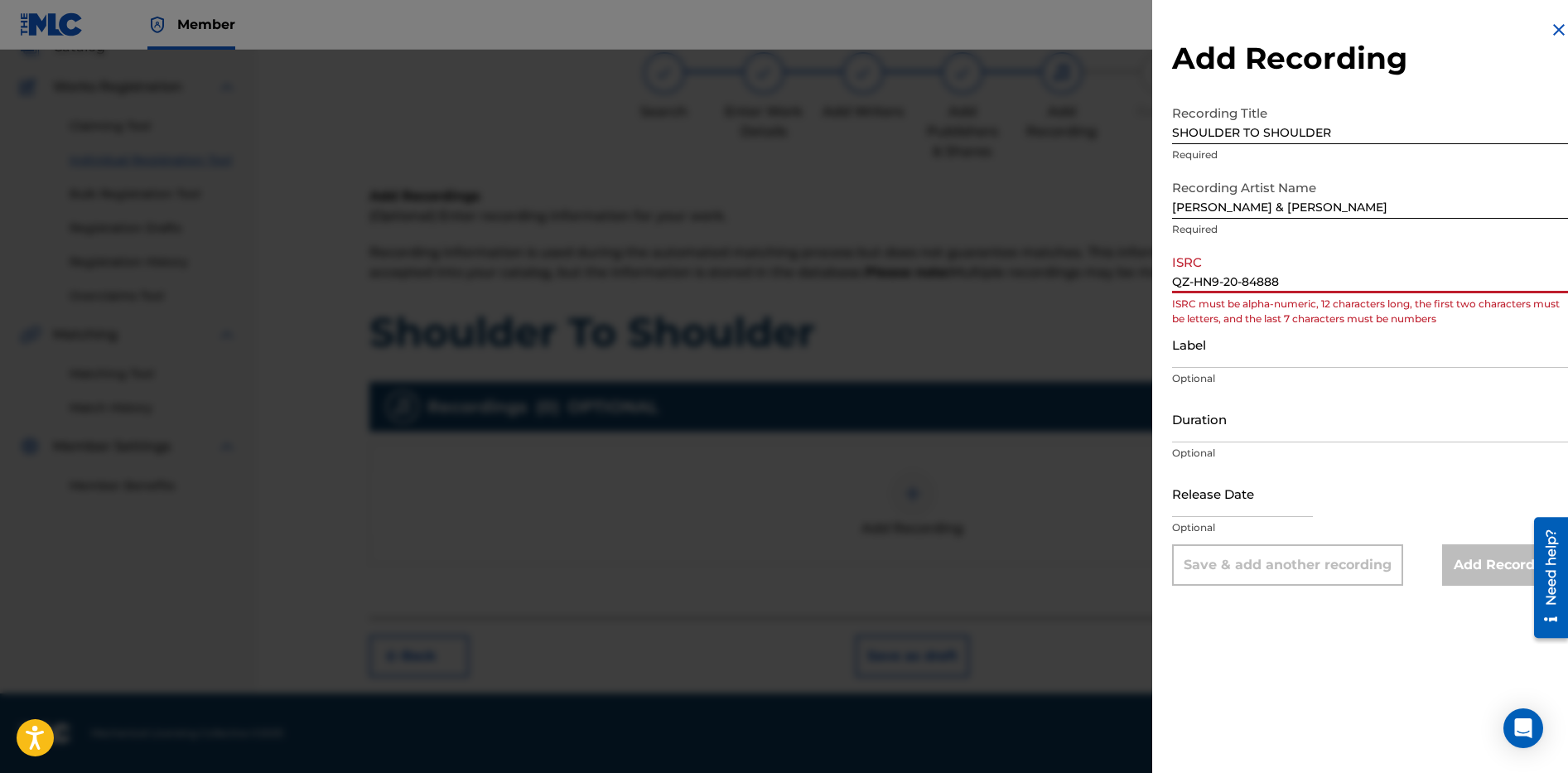 click on "QZ-HN9-20-84888" at bounding box center (1370, 269) 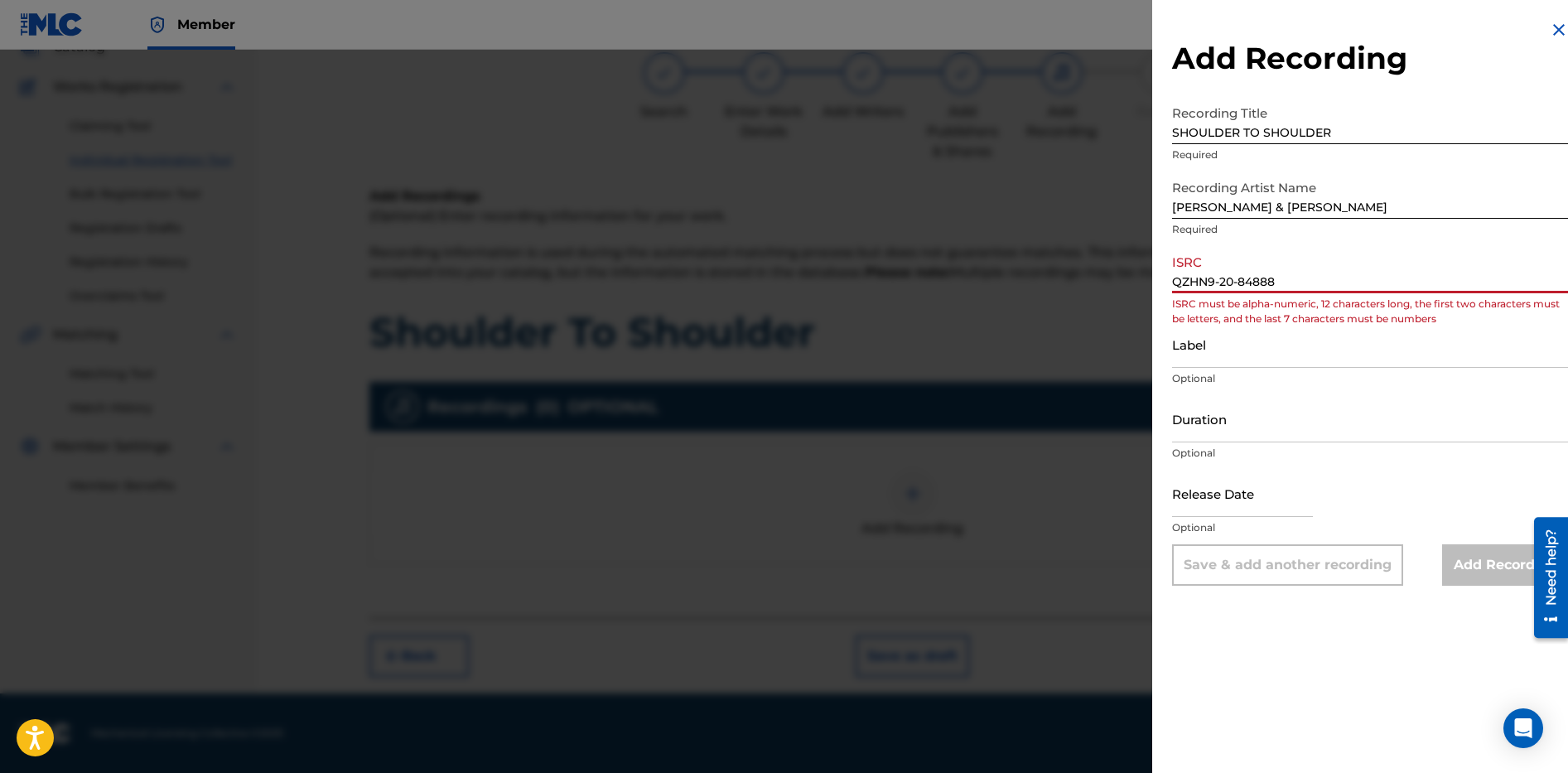 click on "QZHN9-20-84888" at bounding box center [1370, 269] 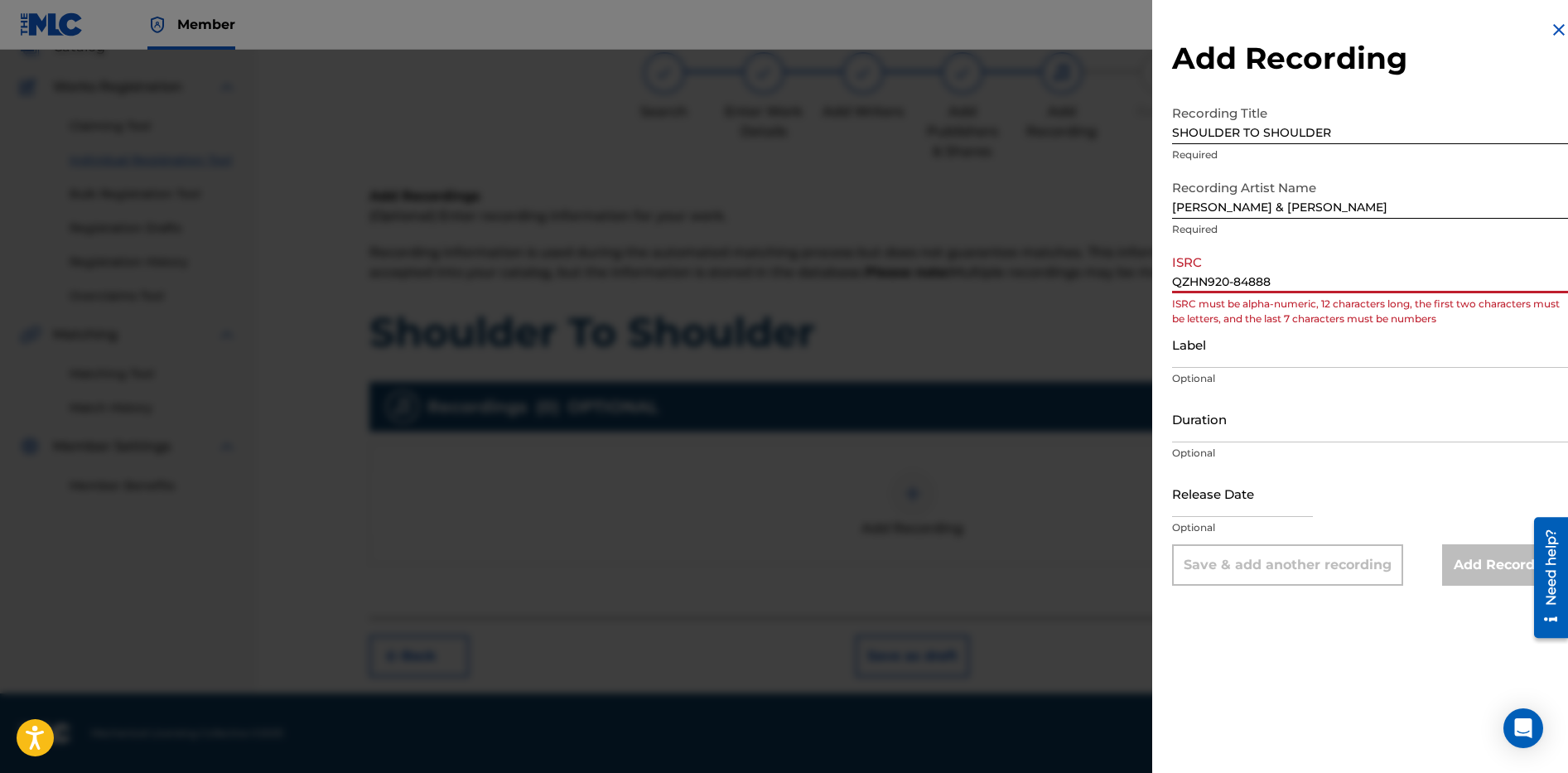 click on "QZHN920-84888" at bounding box center (1370, 269) 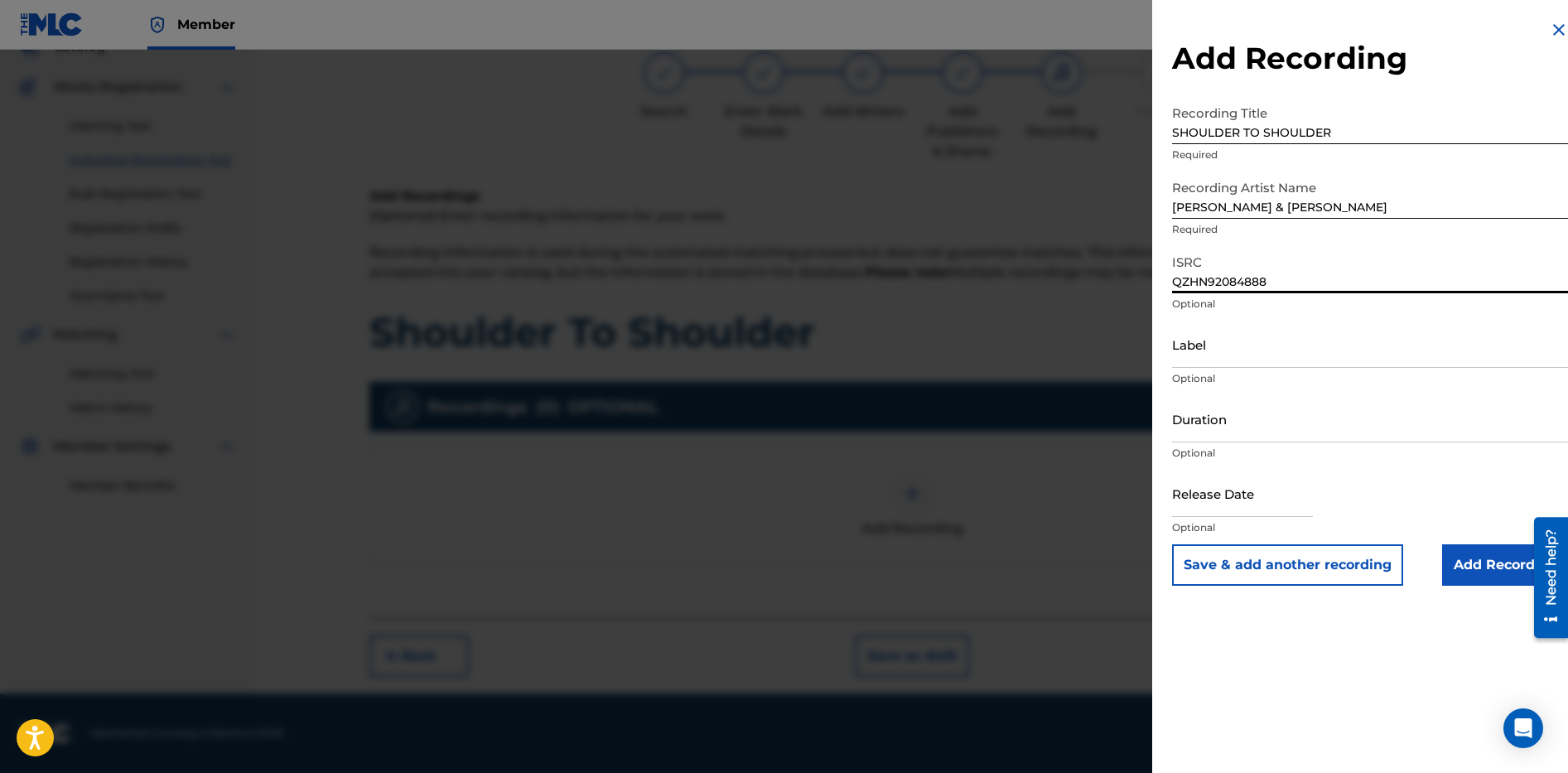 type on "QZHN92084888" 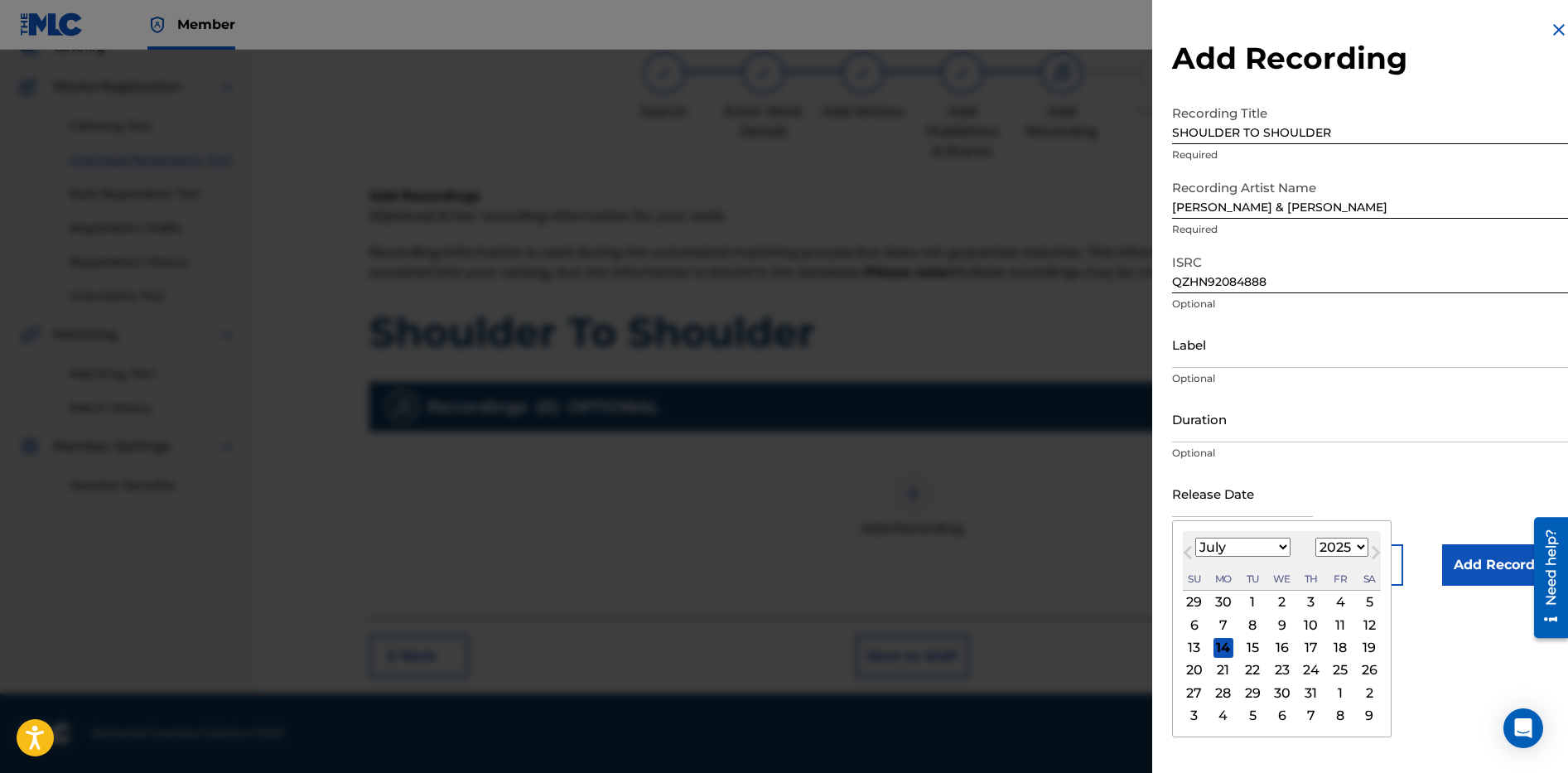 click at bounding box center [1242, 493] 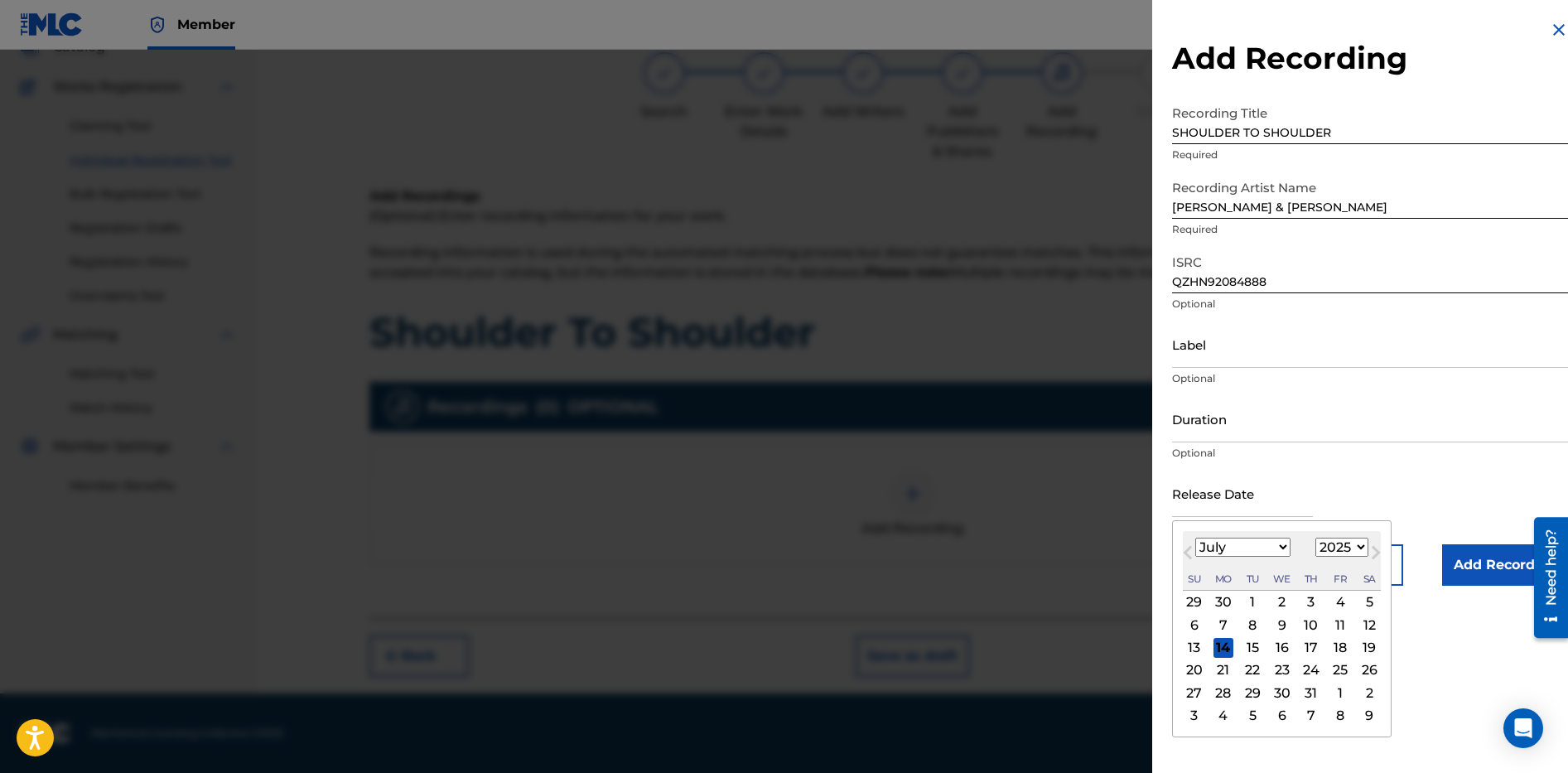 click on "Previous Month" at bounding box center [1188, 556] 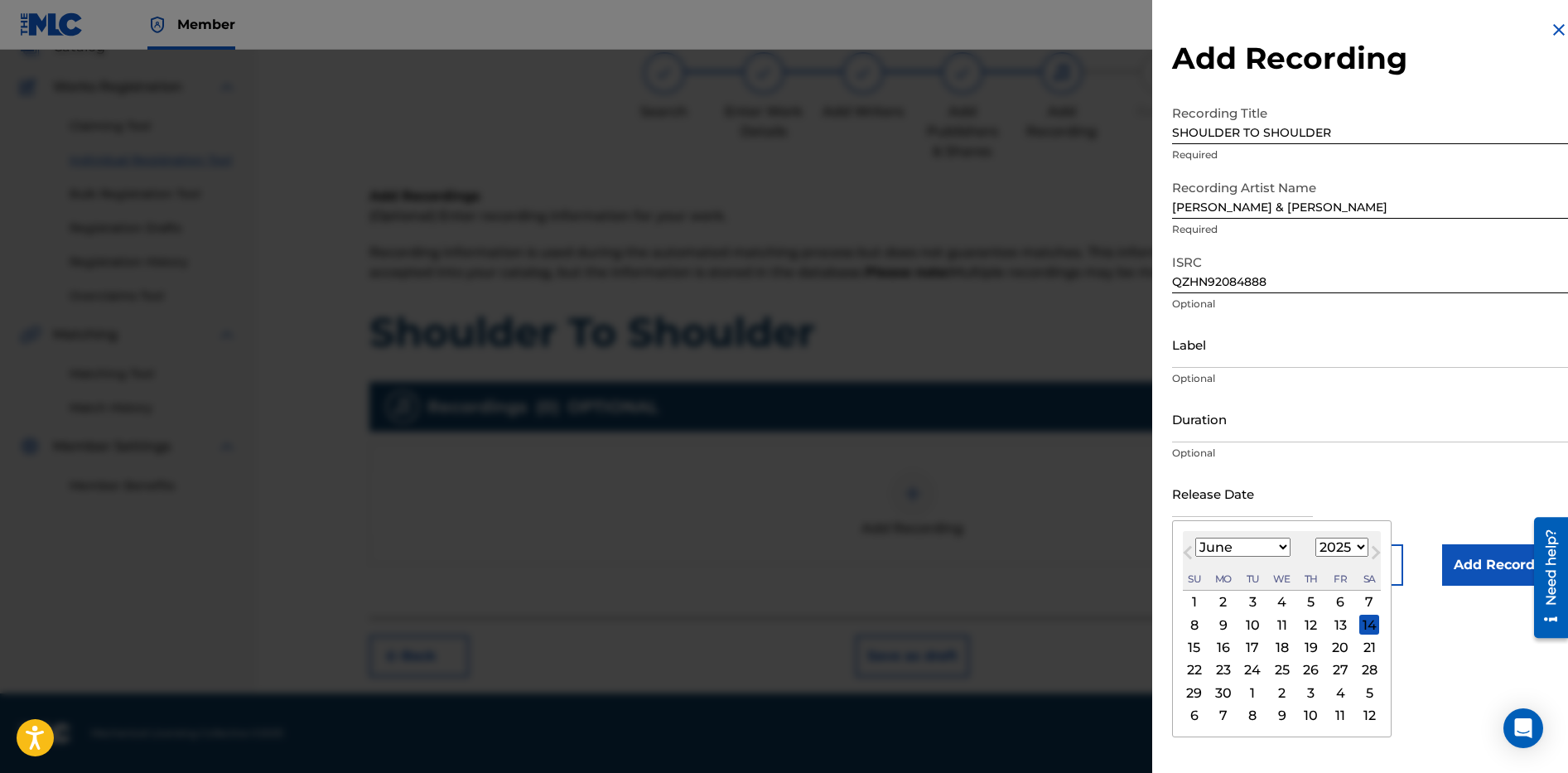 click on "1900 1901 1902 1903 1904 1905 1906 1907 1908 1909 1910 1911 1912 1913 1914 1915 1916 1917 1918 1919 1920 1921 1922 1923 1924 1925 1926 1927 1928 1929 1930 1931 1932 1933 1934 1935 1936 1937 1938 1939 1940 1941 1942 1943 1944 1945 1946 1947 1948 1949 1950 1951 1952 1953 1954 1955 1956 1957 1958 1959 1960 1961 1962 1963 1964 1965 1966 1967 1968 1969 1970 1971 1972 1973 1974 1975 1976 1977 1978 1979 1980 1981 1982 1983 1984 1985 1986 1987 1988 1989 1990 1991 1992 1993 1994 1995 1996 1997 1998 1999 2000 2001 2002 2003 2004 2005 2006 2007 2008 2009 2010 2011 2012 2013 2014 2015 2016 2017 2018 2019 2020 2021 2022 2023 2024 2025 2026 2027 2028 2029 2030 2031 2032 2033 2034 2035 2036 2037 2038 2039 2040 2041 2042 2043 2044 2045 2046 2047 2048 2049 2050 2051 2052 2053 2054 2055 2056 2057 2058 2059 2060 2061 2062 2063 2064 2065 2066 2067 2068 2069 2070 2071 2072 2073 2074 2075 2076 2077 2078 2079 2080 2081 2082 2083 2084 2085 2086 2087 2088 2089 2090 2091 2092 2093 2094 2095 2096 2097 2098 2099 2100" at bounding box center [1342, 547] 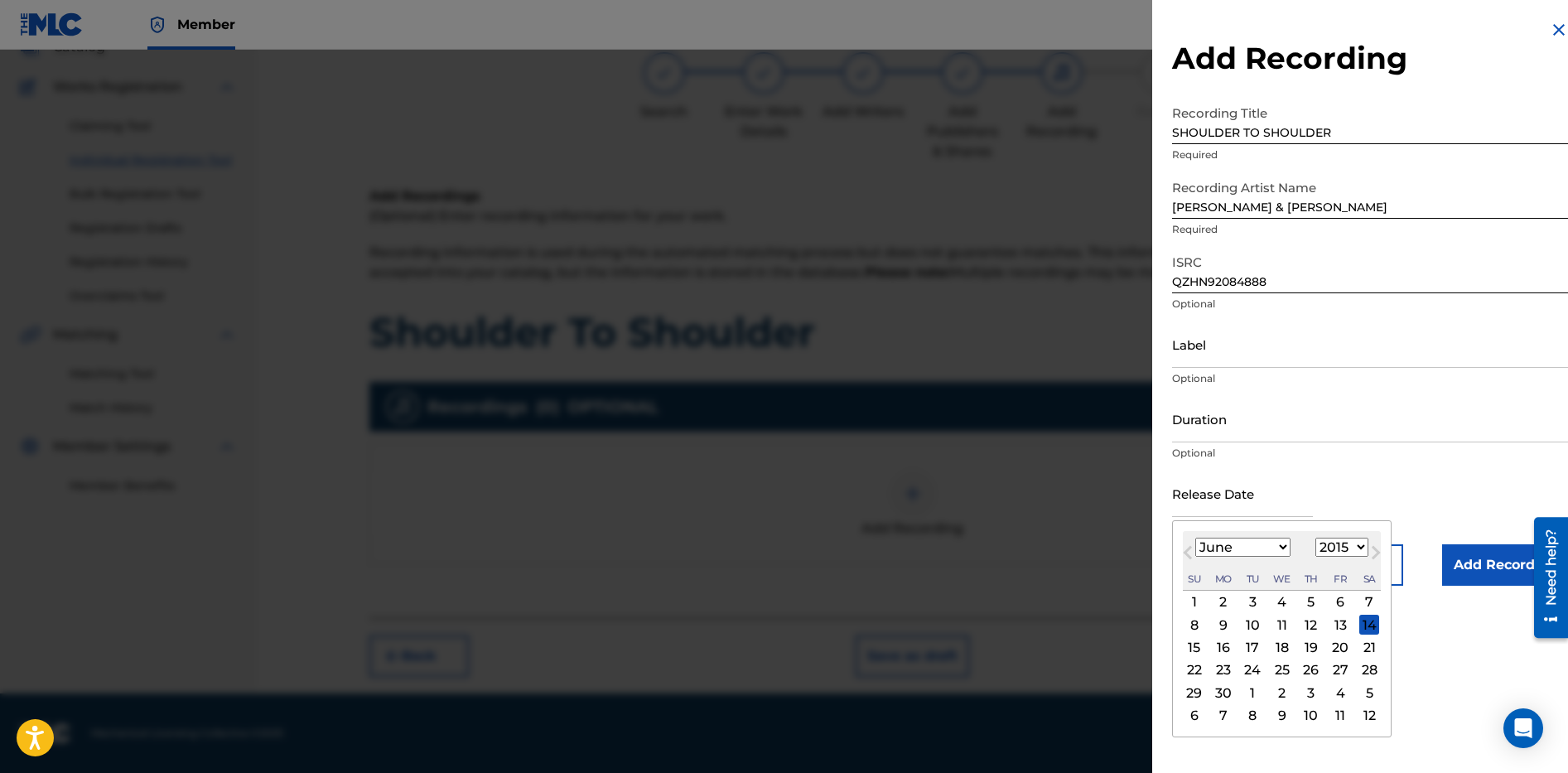 click on "1900 1901 1902 1903 1904 1905 1906 1907 1908 1909 1910 1911 1912 1913 1914 1915 1916 1917 1918 1919 1920 1921 1922 1923 1924 1925 1926 1927 1928 1929 1930 1931 1932 1933 1934 1935 1936 1937 1938 1939 1940 1941 1942 1943 1944 1945 1946 1947 1948 1949 1950 1951 1952 1953 1954 1955 1956 1957 1958 1959 1960 1961 1962 1963 1964 1965 1966 1967 1968 1969 1970 1971 1972 1973 1974 1975 1976 1977 1978 1979 1980 1981 1982 1983 1984 1985 1986 1987 1988 1989 1990 1991 1992 1993 1994 1995 1996 1997 1998 1999 2000 2001 2002 2003 2004 2005 2006 2007 2008 2009 2010 2011 2012 2013 2014 2015 2016 2017 2018 2019 2020 2021 2022 2023 2024 2025 2026 2027 2028 2029 2030 2031 2032 2033 2034 2035 2036 2037 2038 2039 2040 2041 2042 2043 2044 2045 2046 2047 2048 2049 2050 2051 2052 2053 2054 2055 2056 2057 2058 2059 2060 2061 2062 2063 2064 2065 2066 2067 2068 2069 2070 2071 2072 2073 2074 2075 2076 2077 2078 2079 2080 2081 2082 2083 2084 2085 2086 2087 2088 2089 2090 2091 2092 2093 2094 2095 2096 2097 2098 2099 2100" at bounding box center [1342, 547] 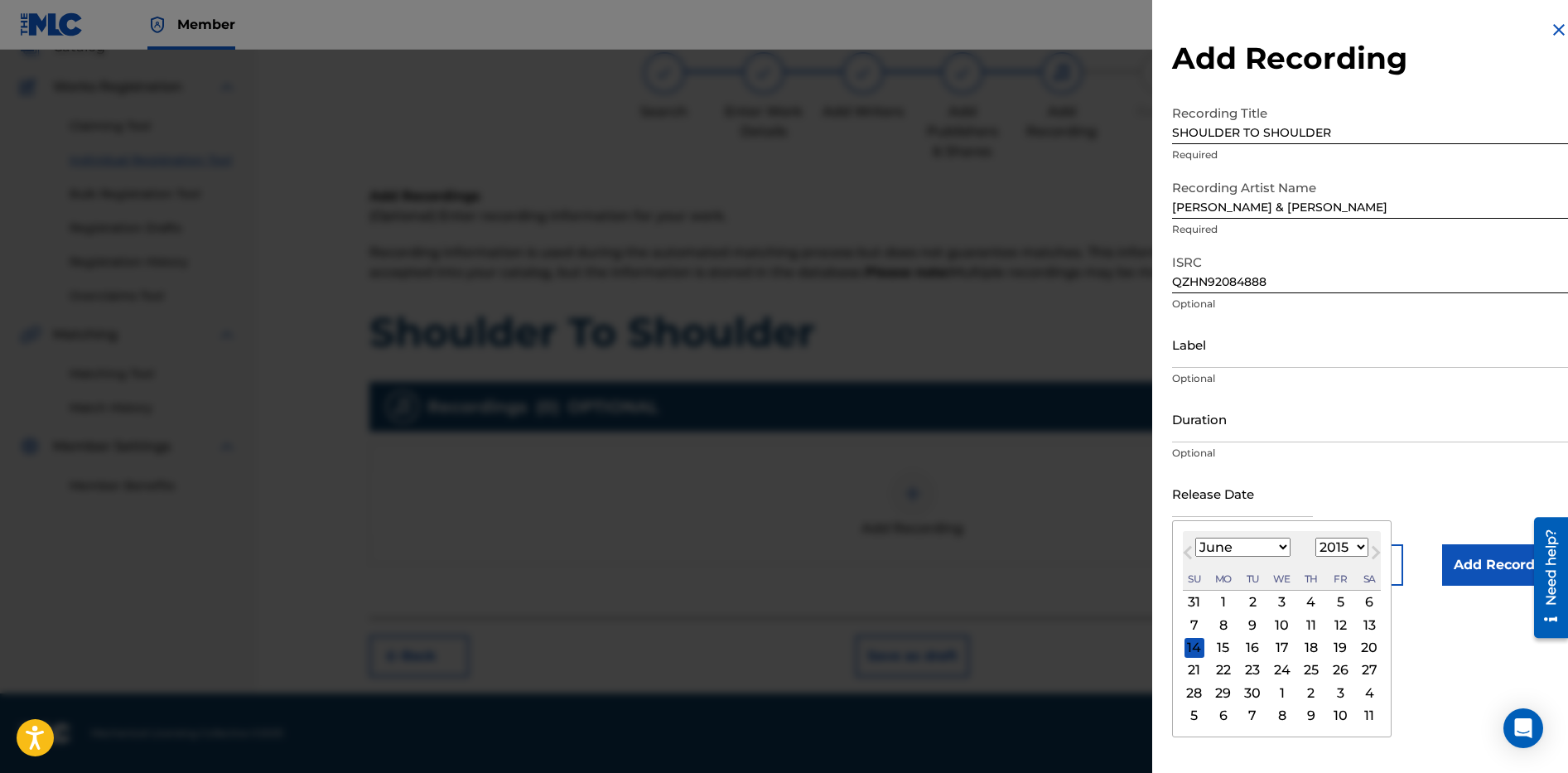 click on "January February March April May June July August September October November December" at bounding box center (1242, 547) 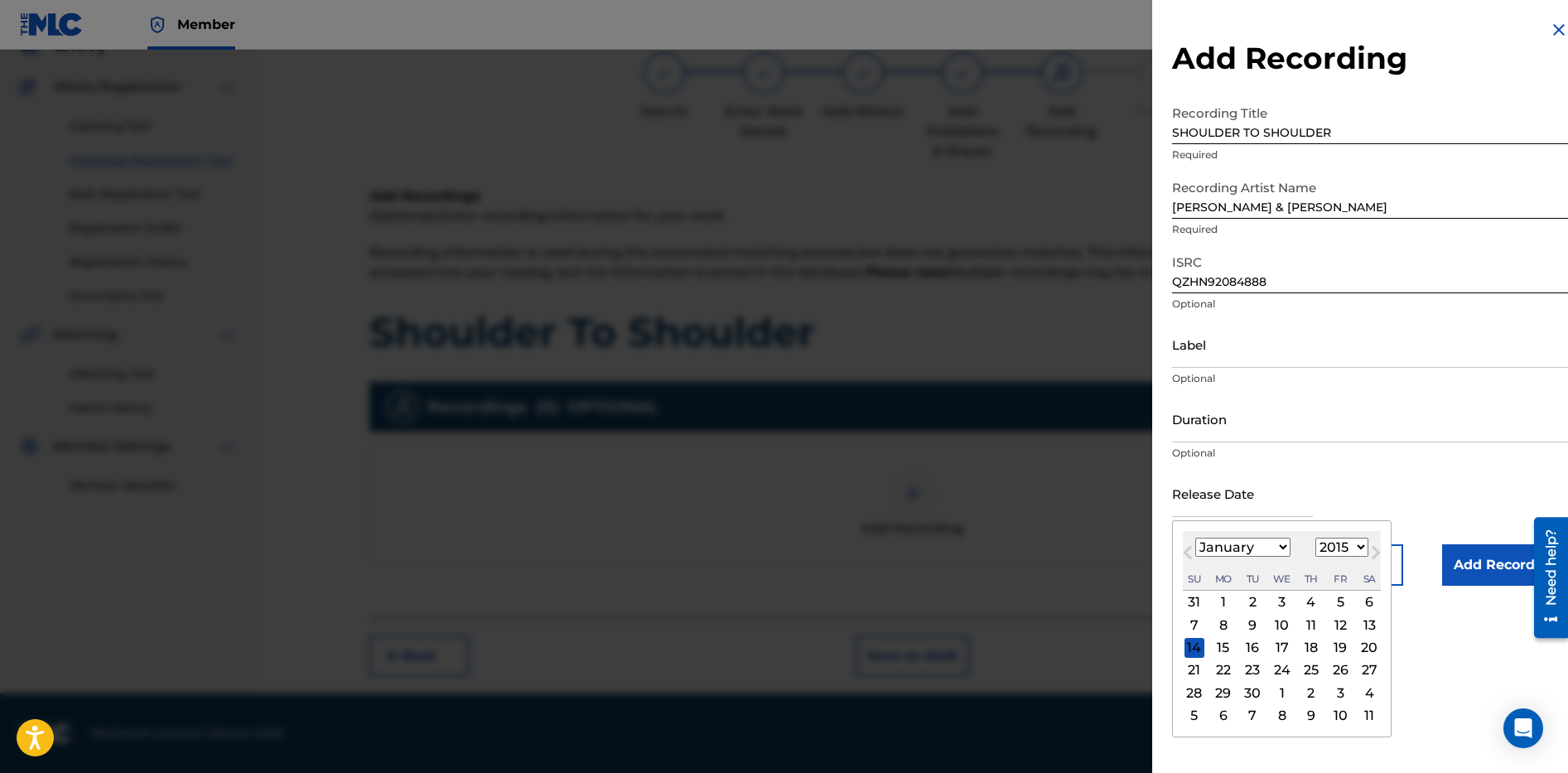 click on "January February March April May June July August September October November December" at bounding box center [1242, 547] 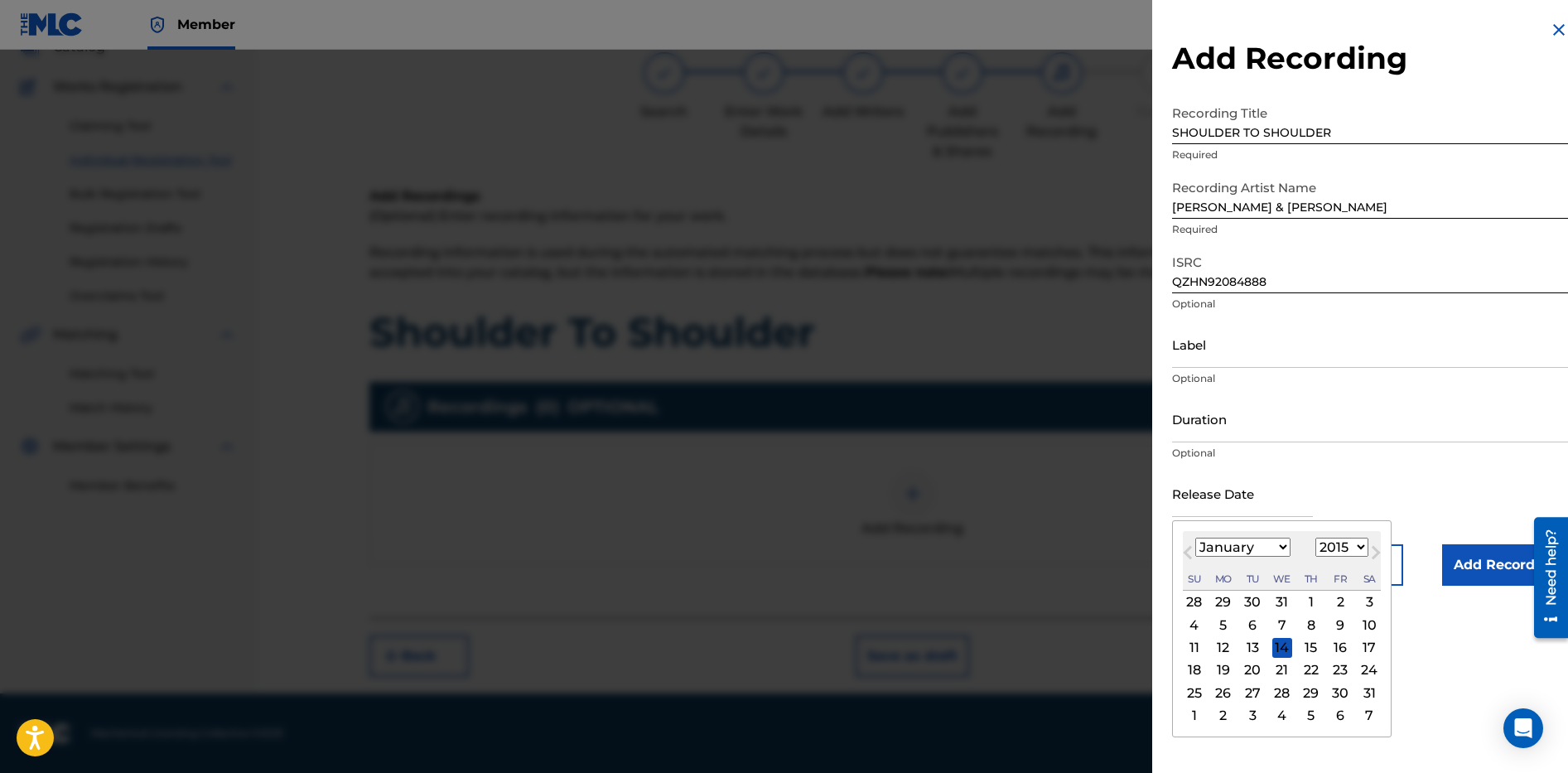 click on "1" at bounding box center (1311, 602) 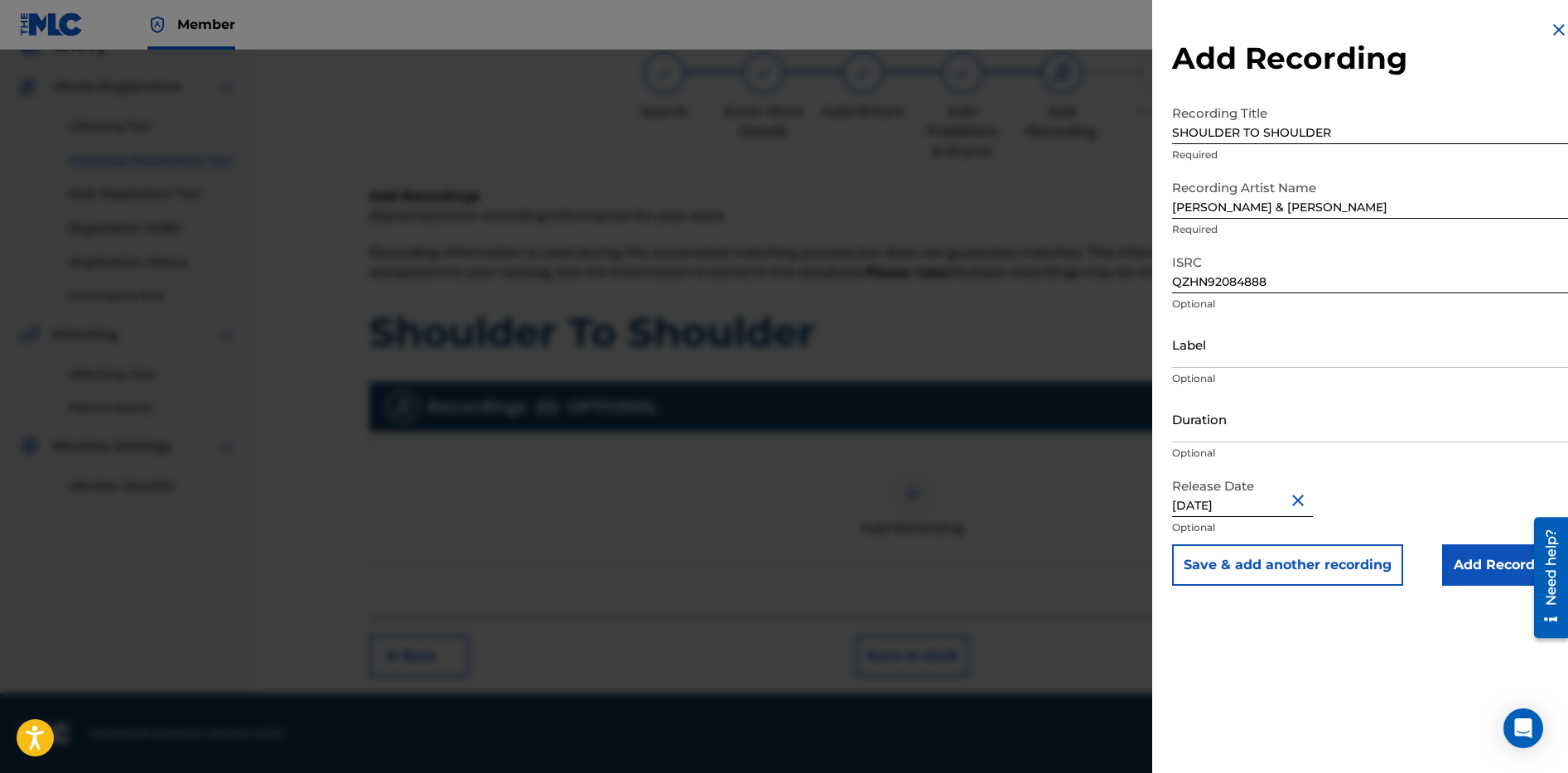 click on "Add Recording" at bounding box center (1505, 565) 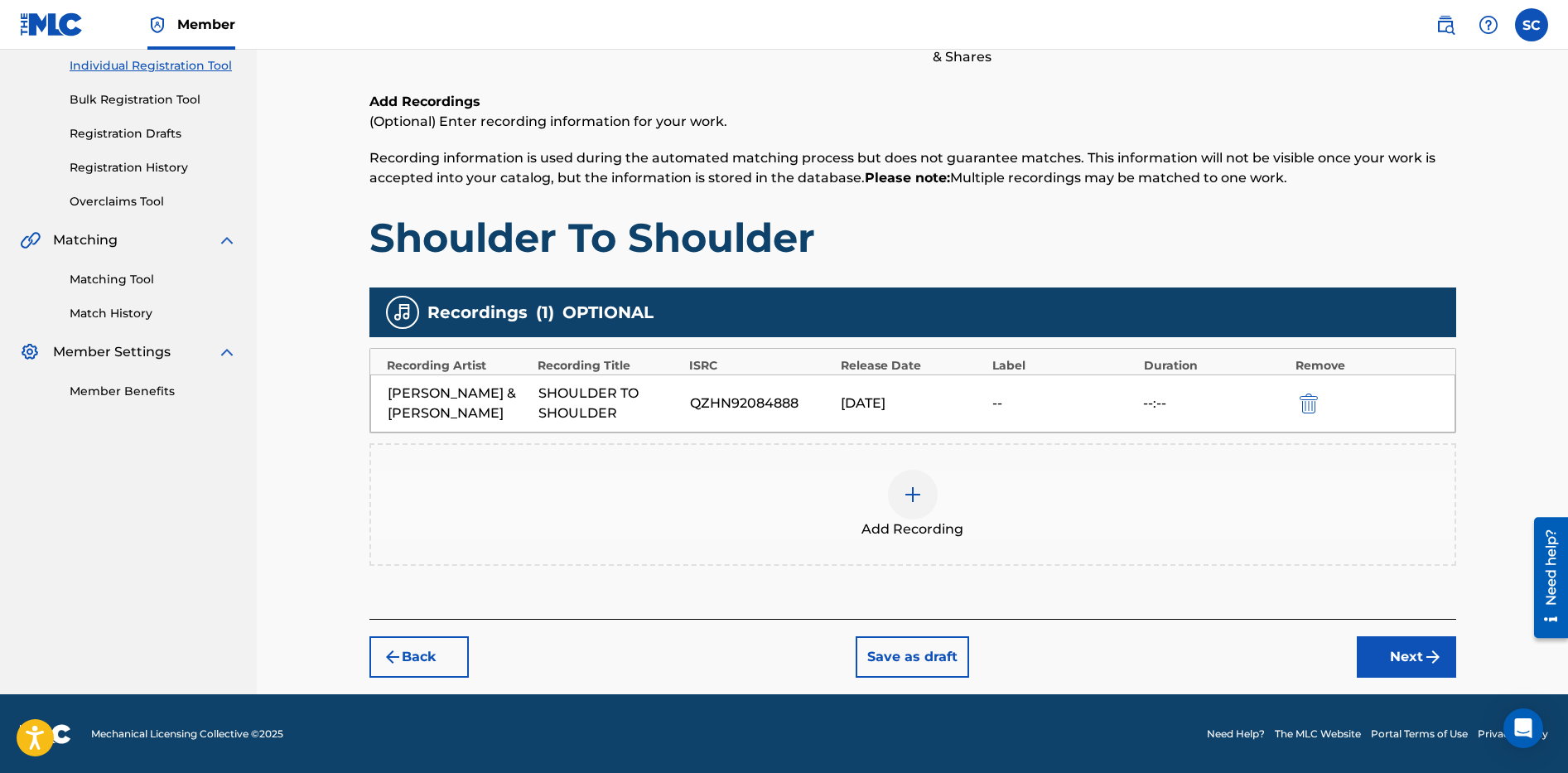 scroll, scrollTop: 213, scrollLeft: 0, axis: vertical 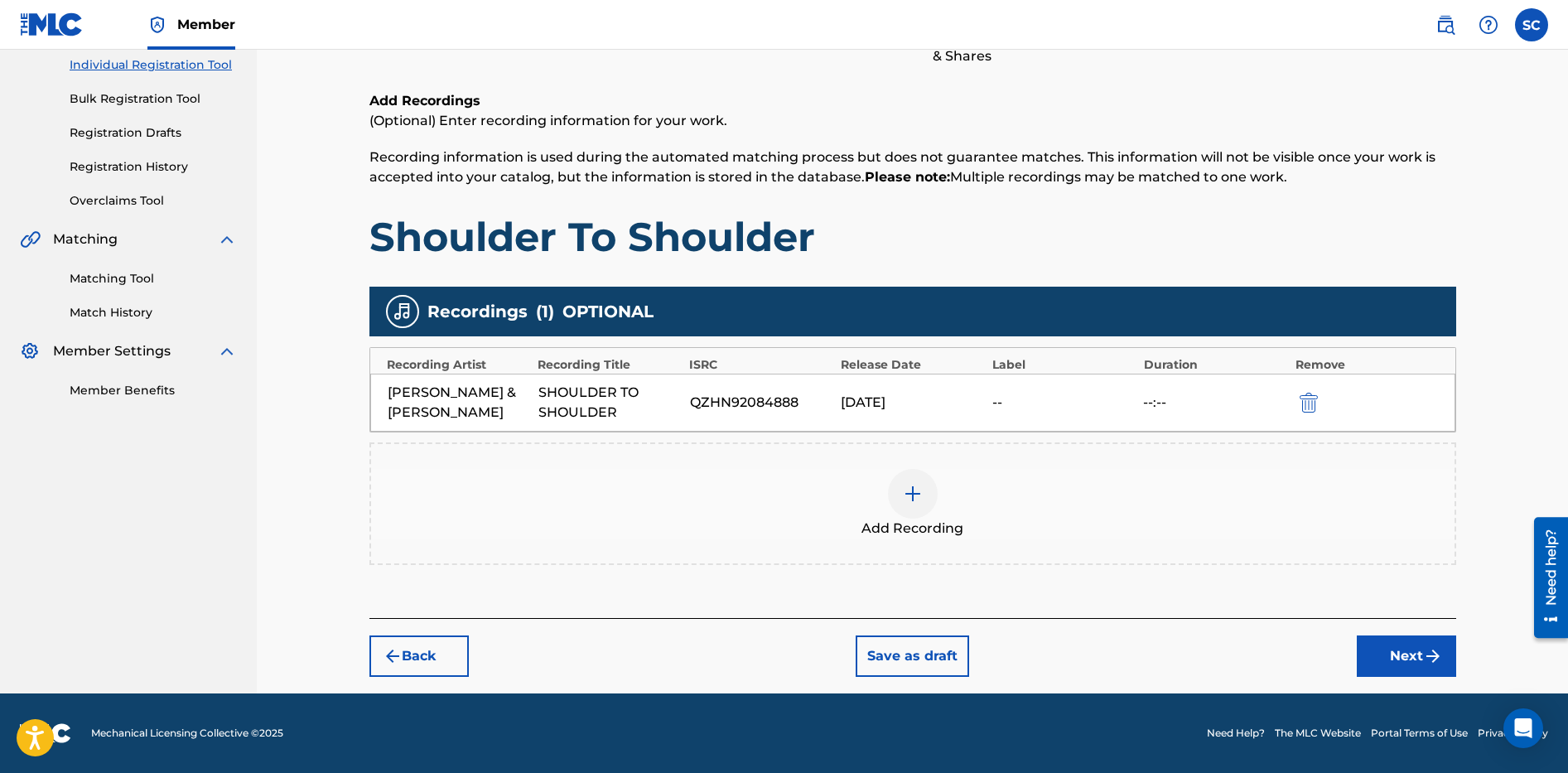 click on "Next" at bounding box center (1406, 656) 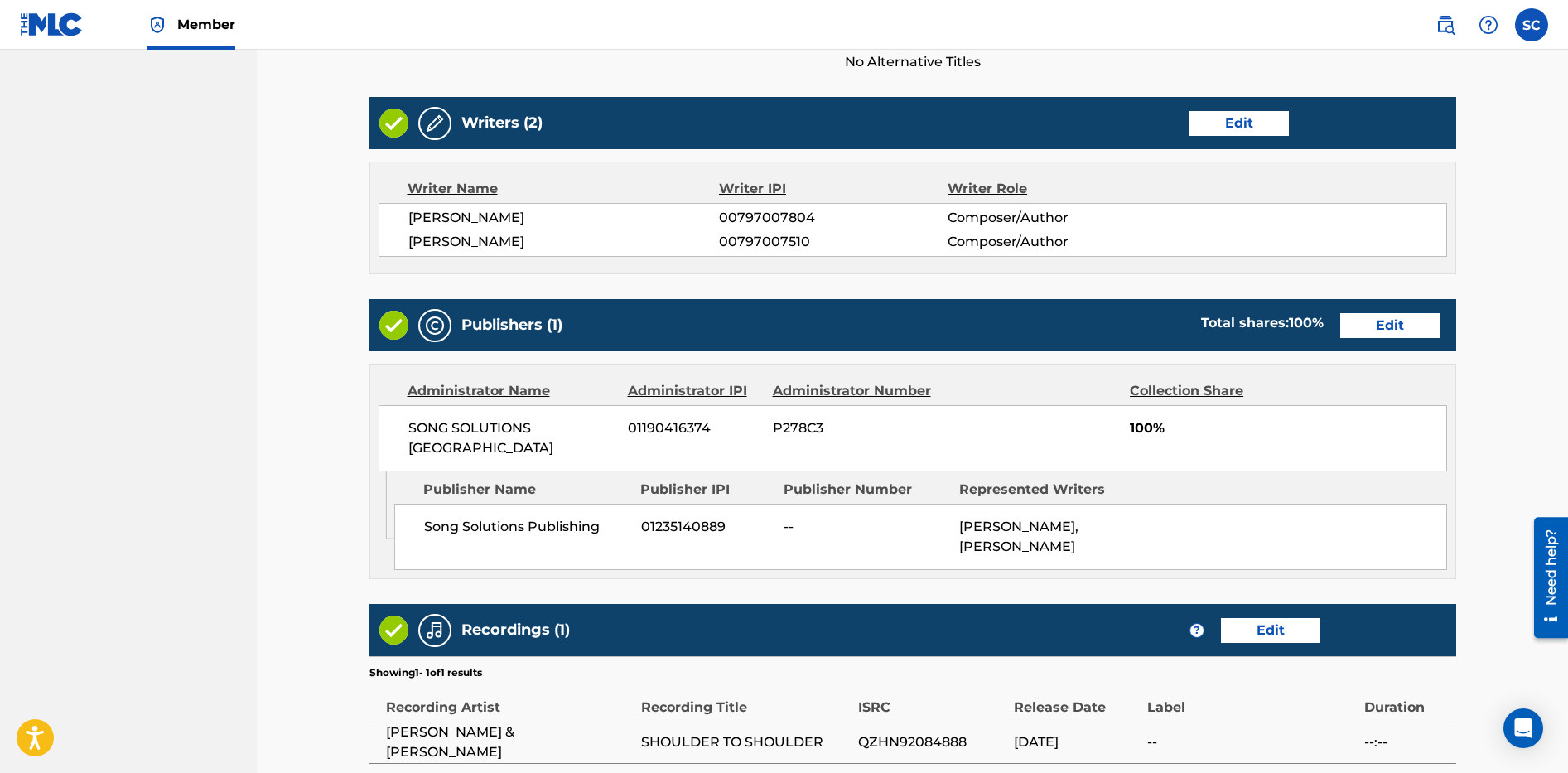 scroll, scrollTop: 764, scrollLeft: 0, axis: vertical 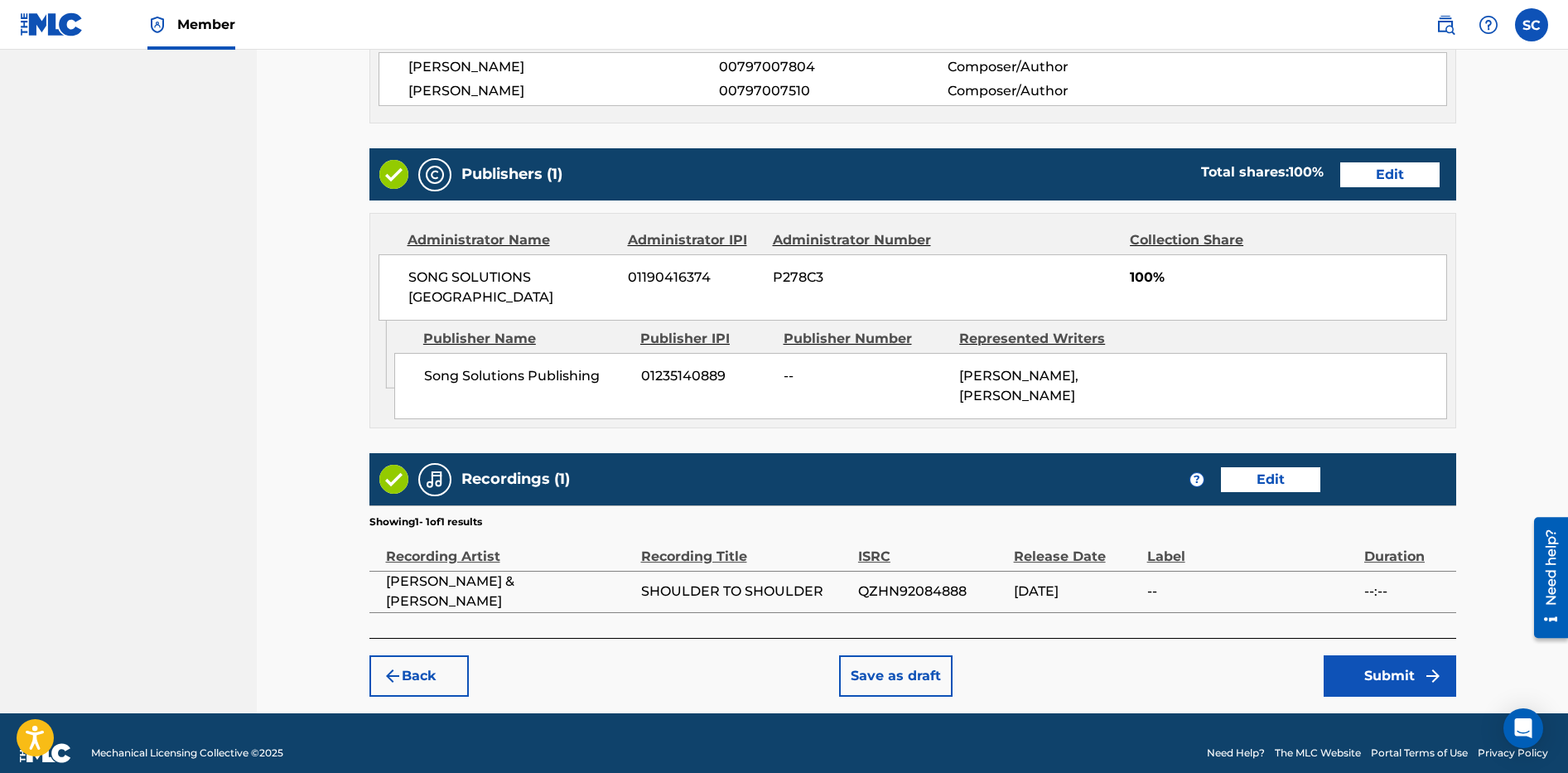 click on "Submit" at bounding box center (1390, 676) 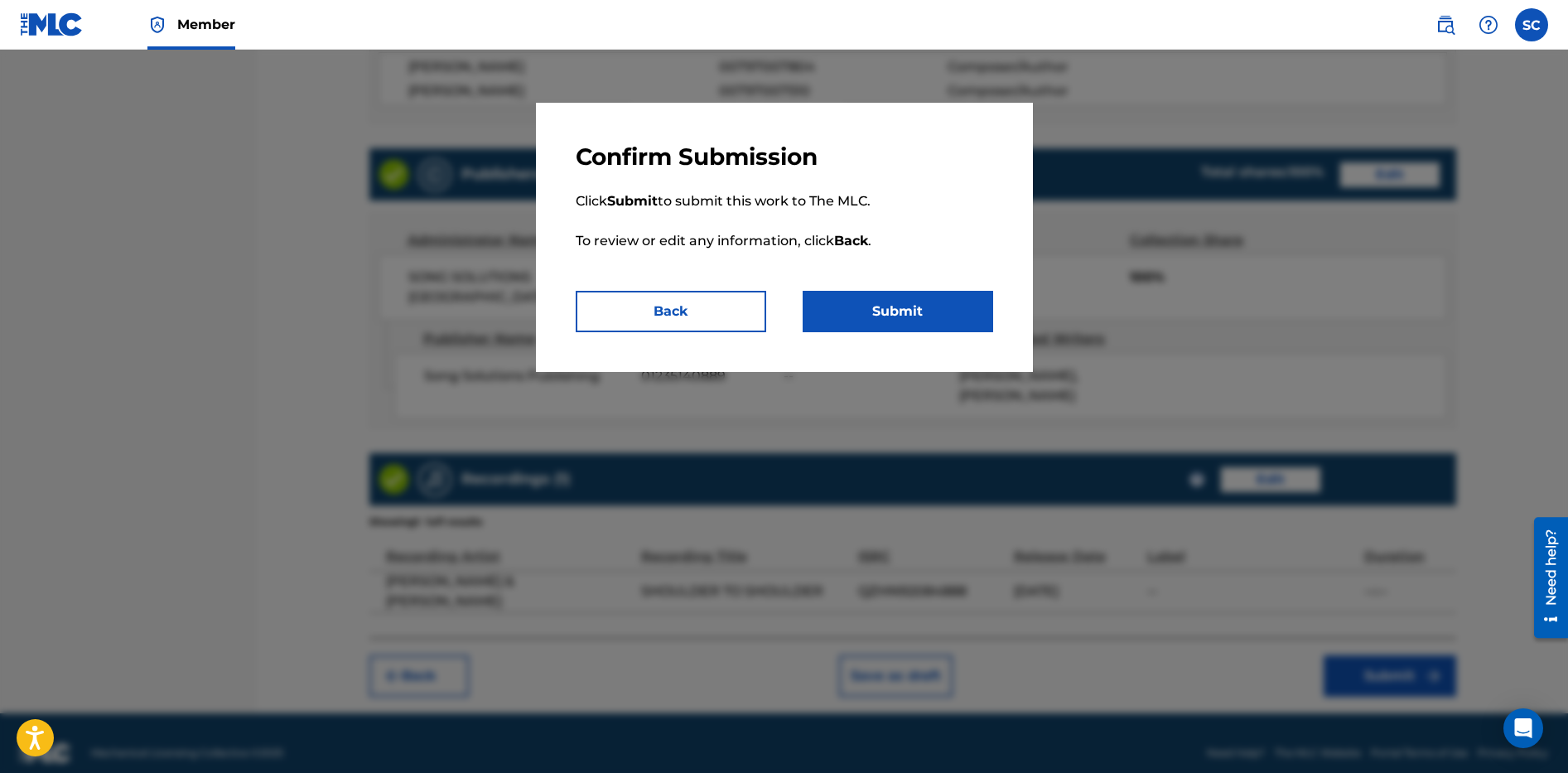 click on "Submit" at bounding box center [898, 312] 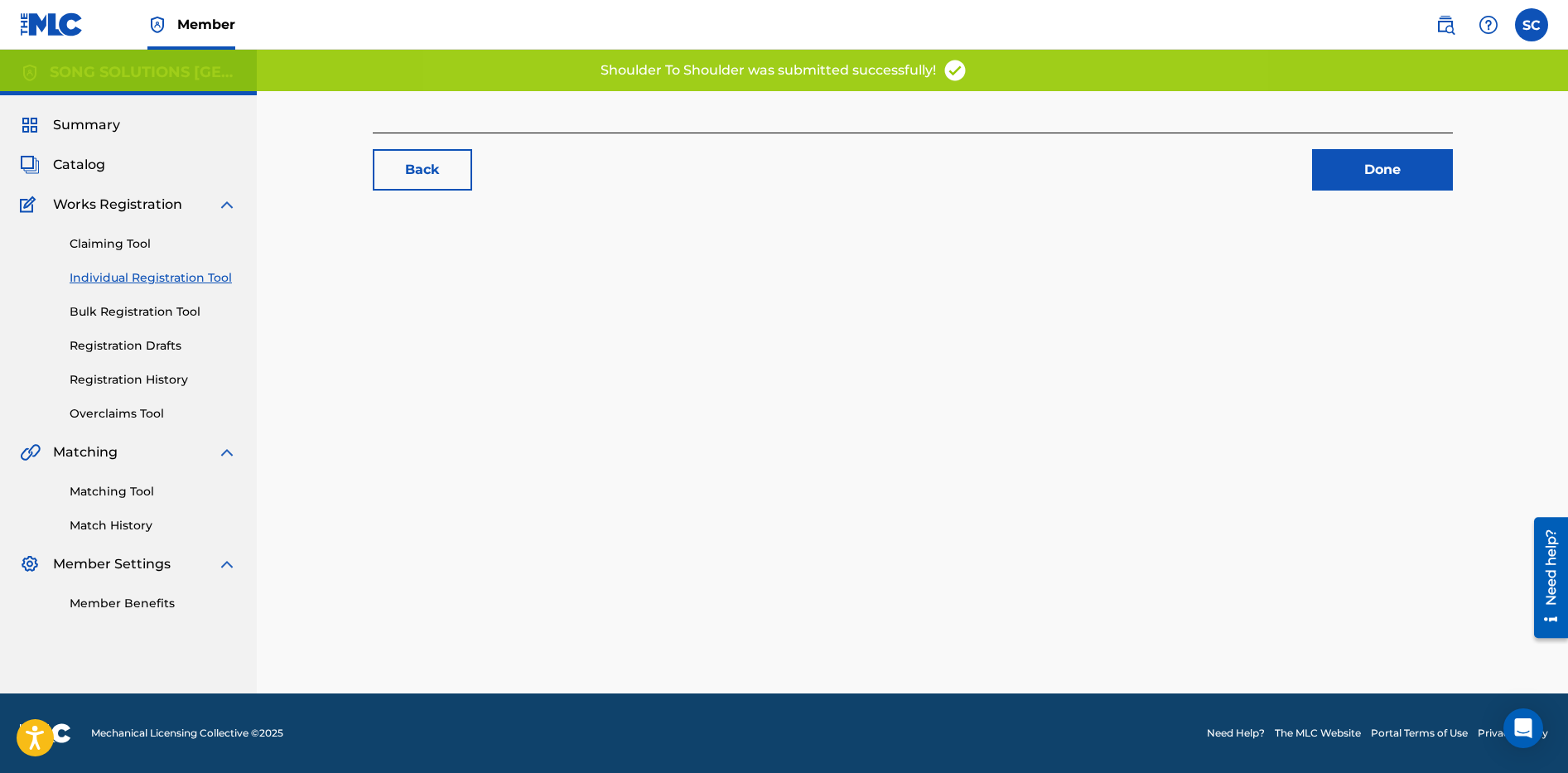 scroll, scrollTop: 0, scrollLeft: 0, axis: both 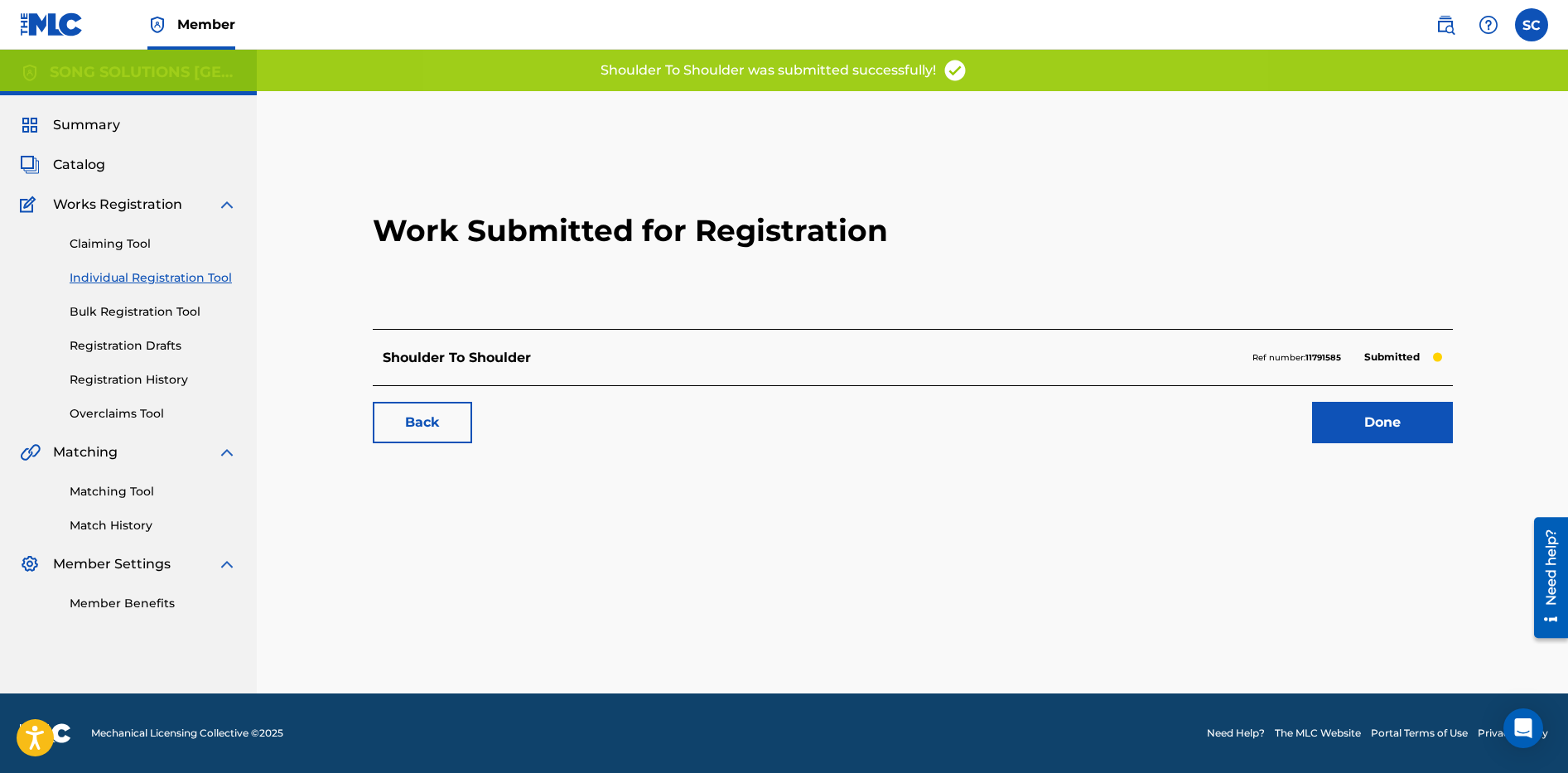 click on "Done" at bounding box center (1382, 423) 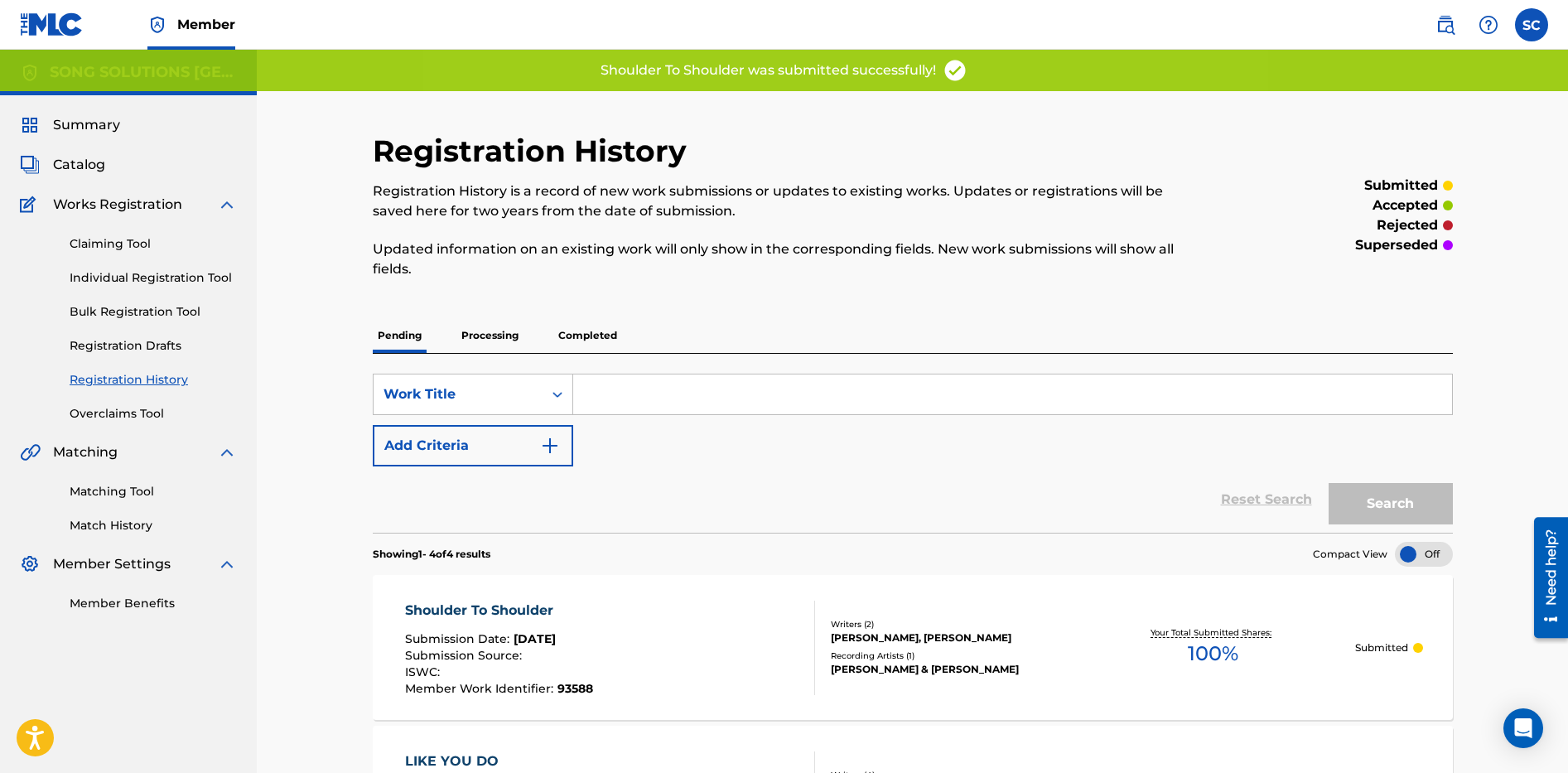 click on "Individual Registration Tool" at bounding box center (153, 278) 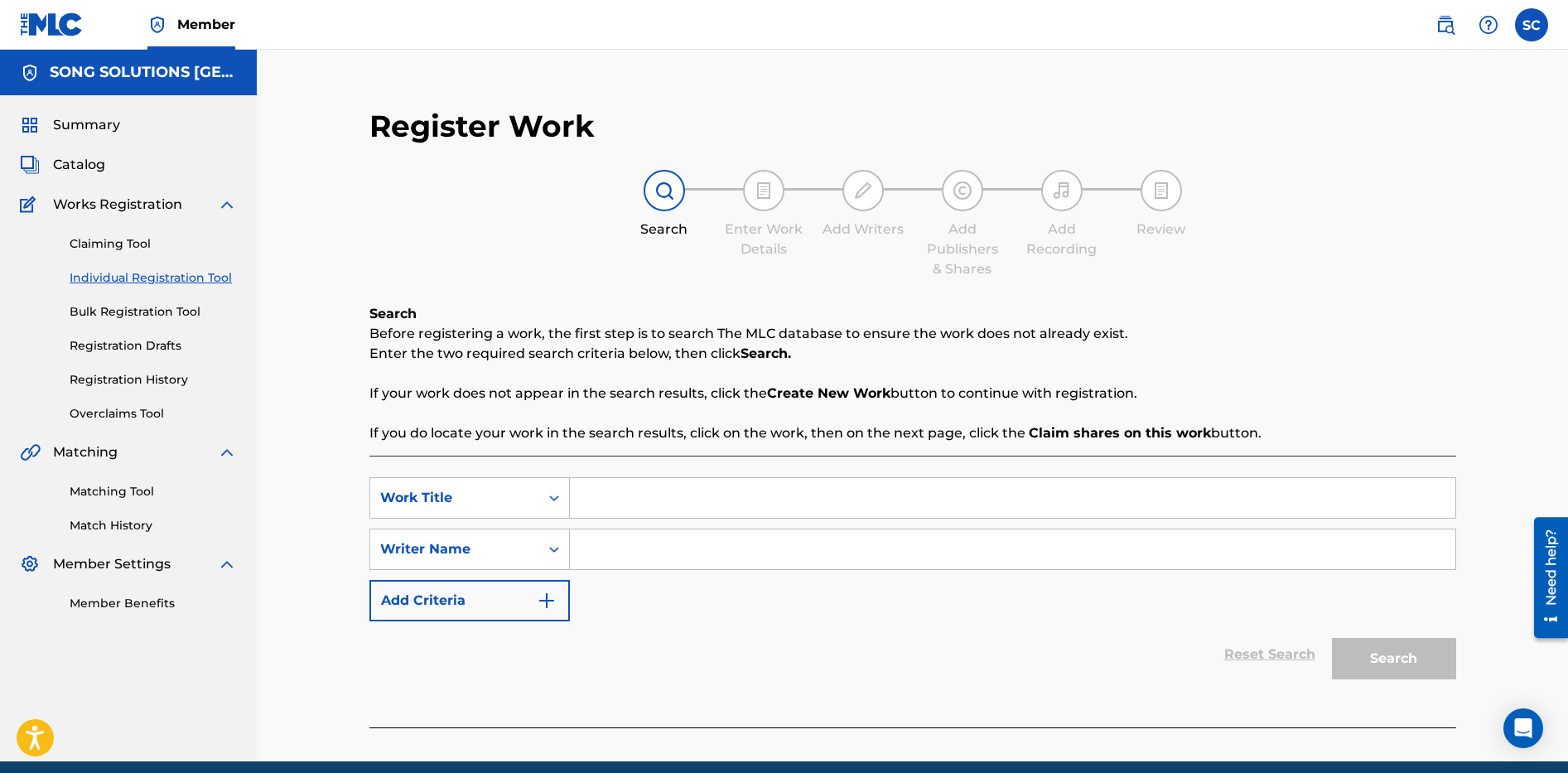 click on "Registration History" at bounding box center [153, 379] 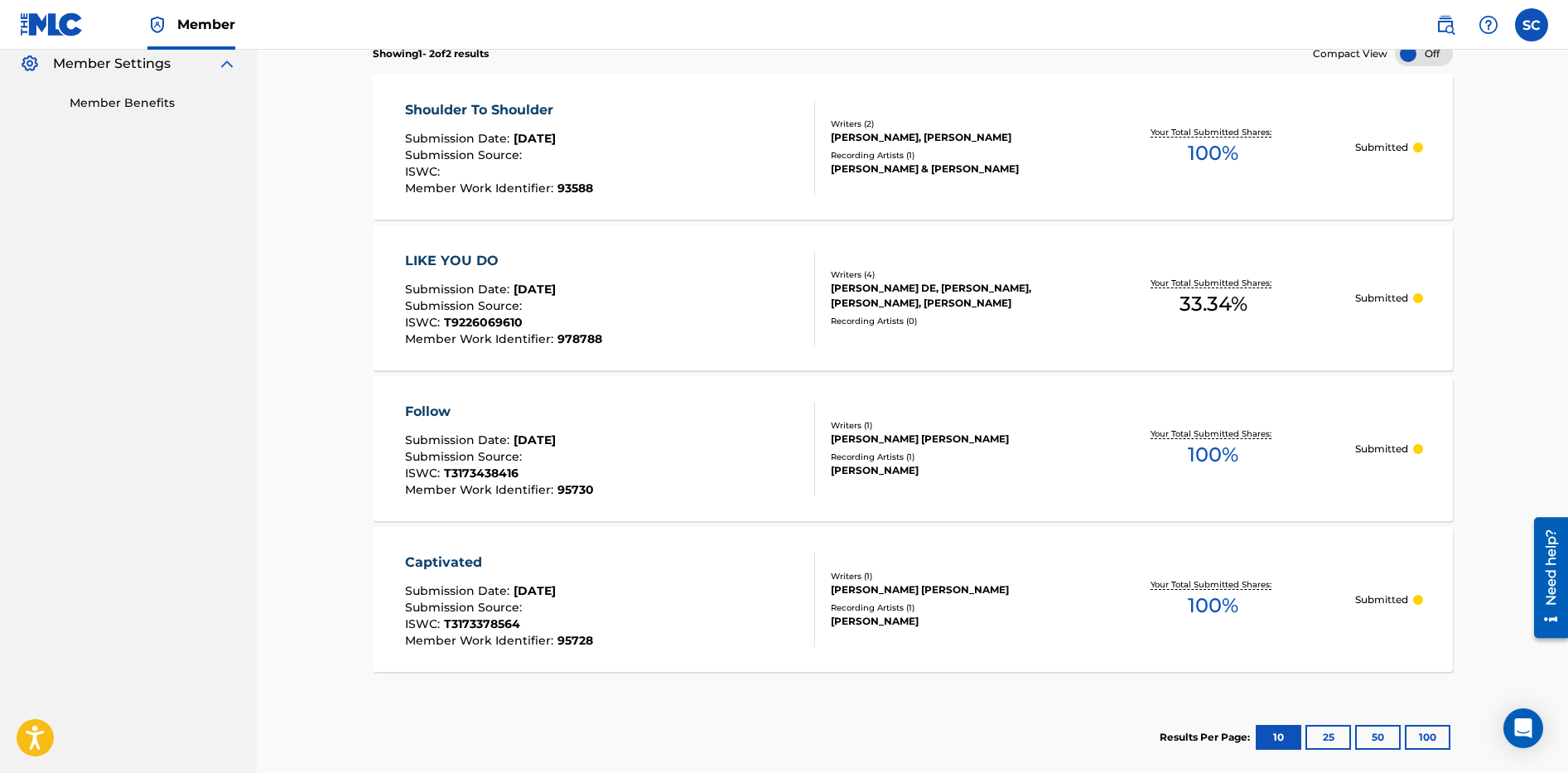 scroll, scrollTop: 86, scrollLeft: 0, axis: vertical 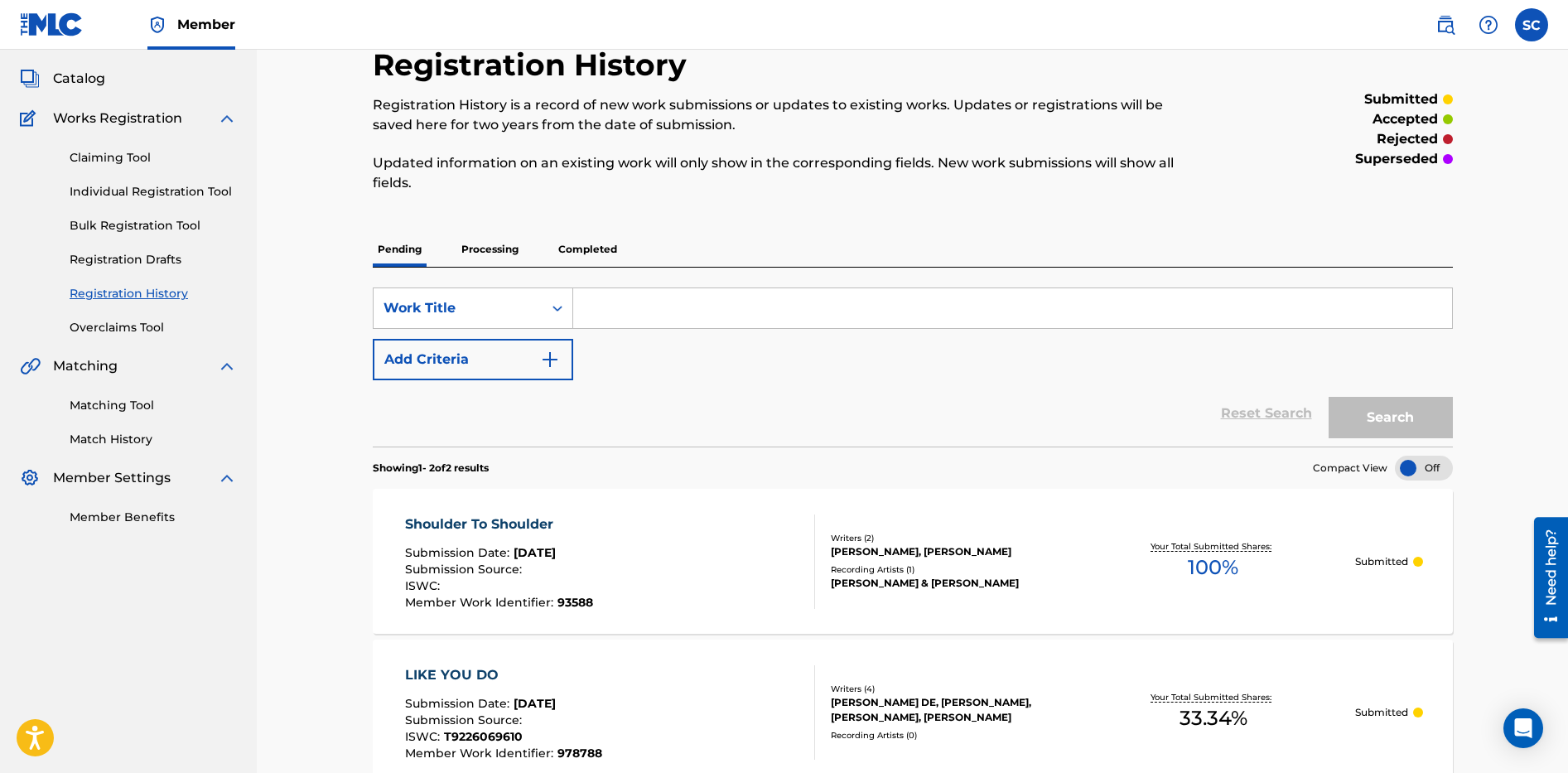 click on "Completed" at bounding box center (587, 249) 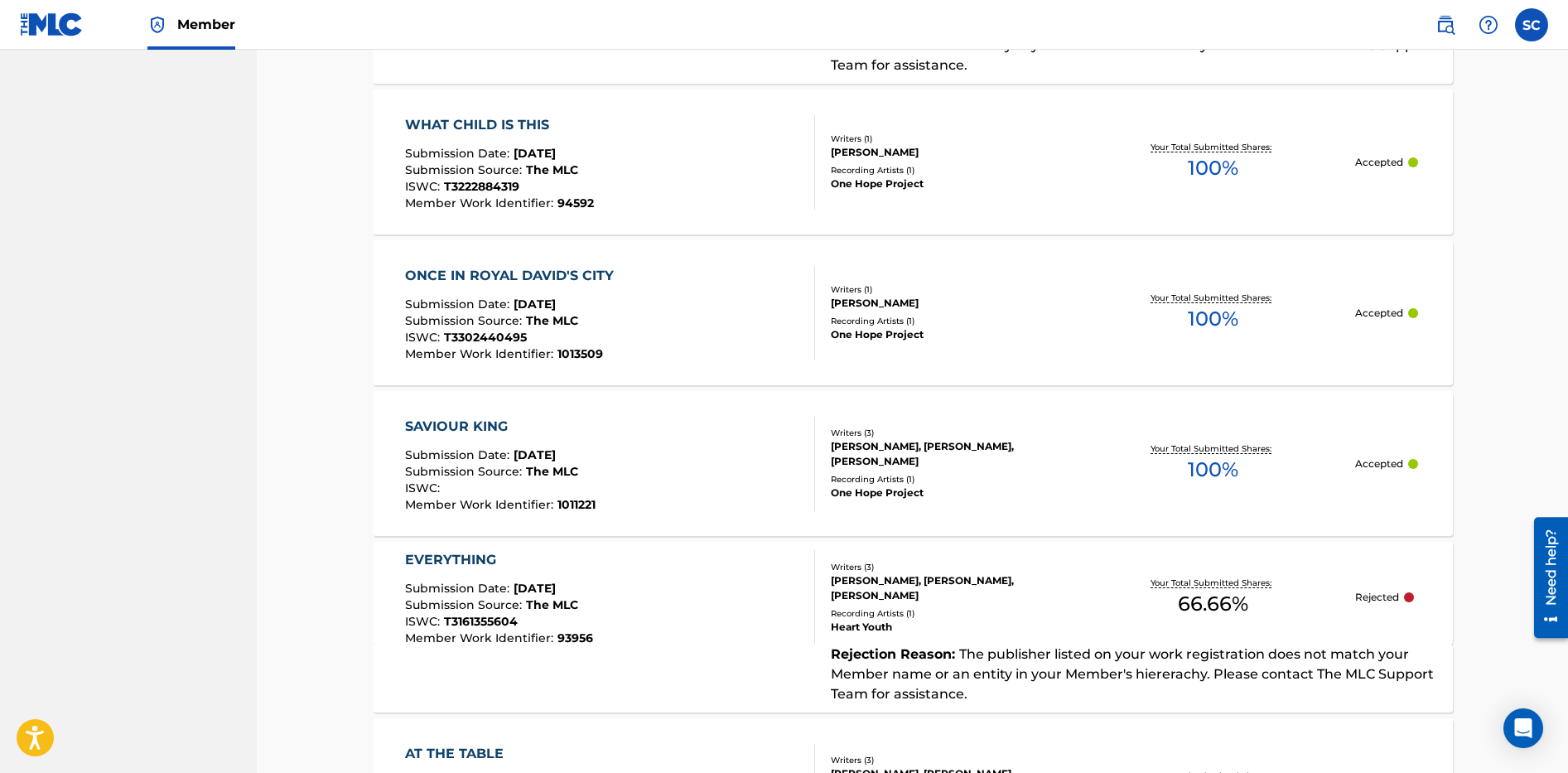 scroll, scrollTop: 1640, scrollLeft: 0, axis: vertical 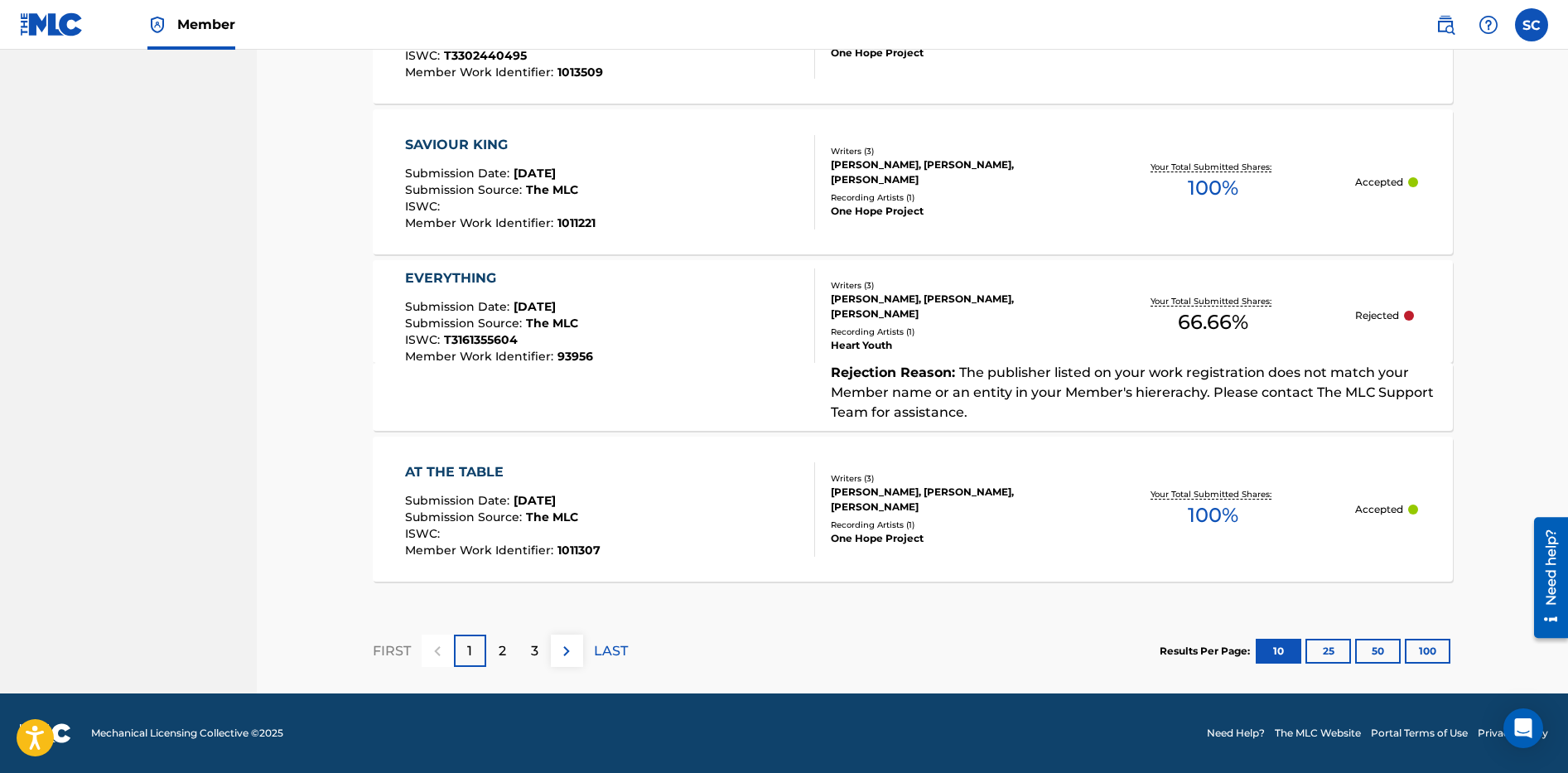 click on "100" at bounding box center [1427, 651] 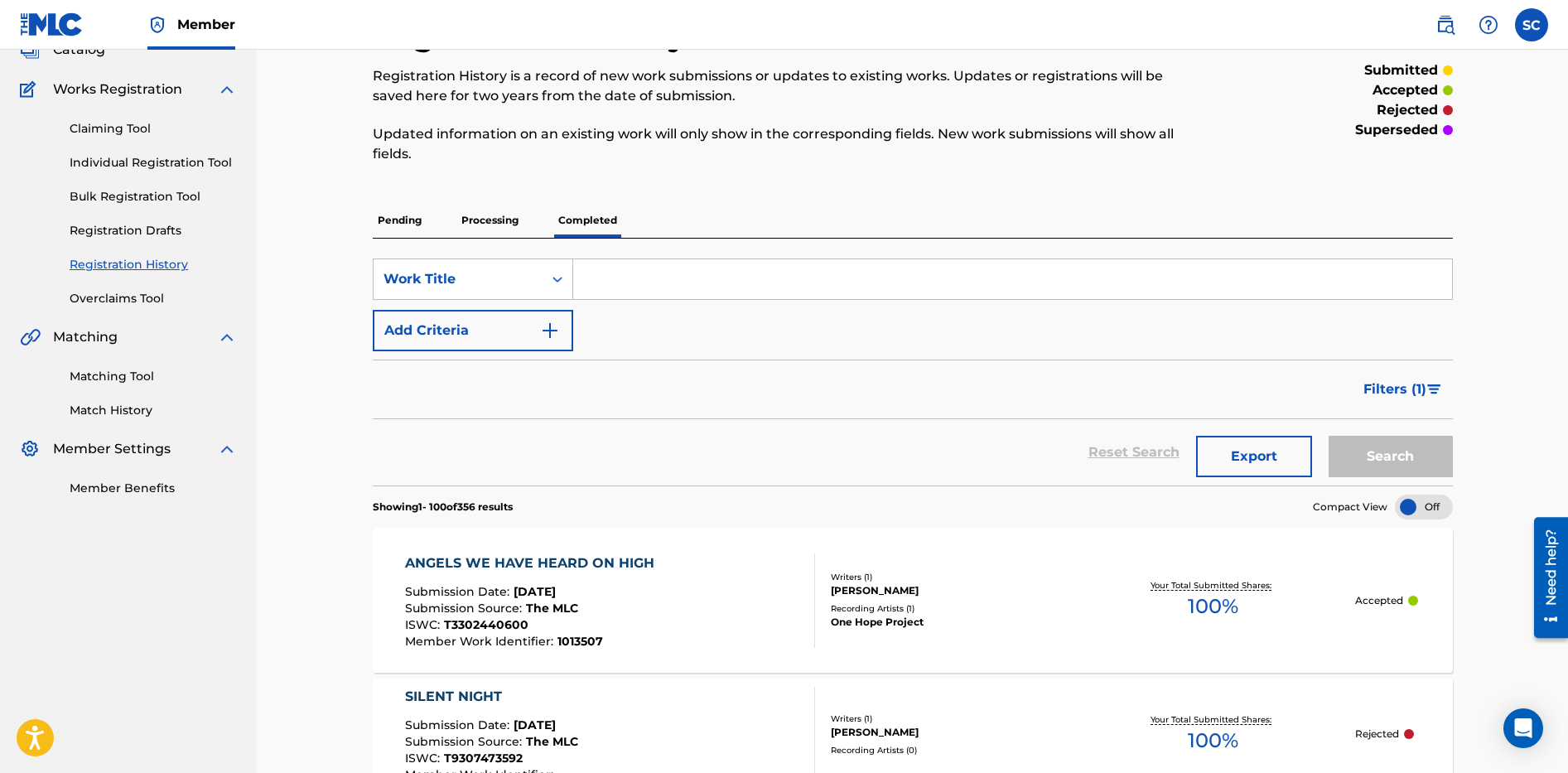 scroll, scrollTop: 0, scrollLeft: 0, axis: both 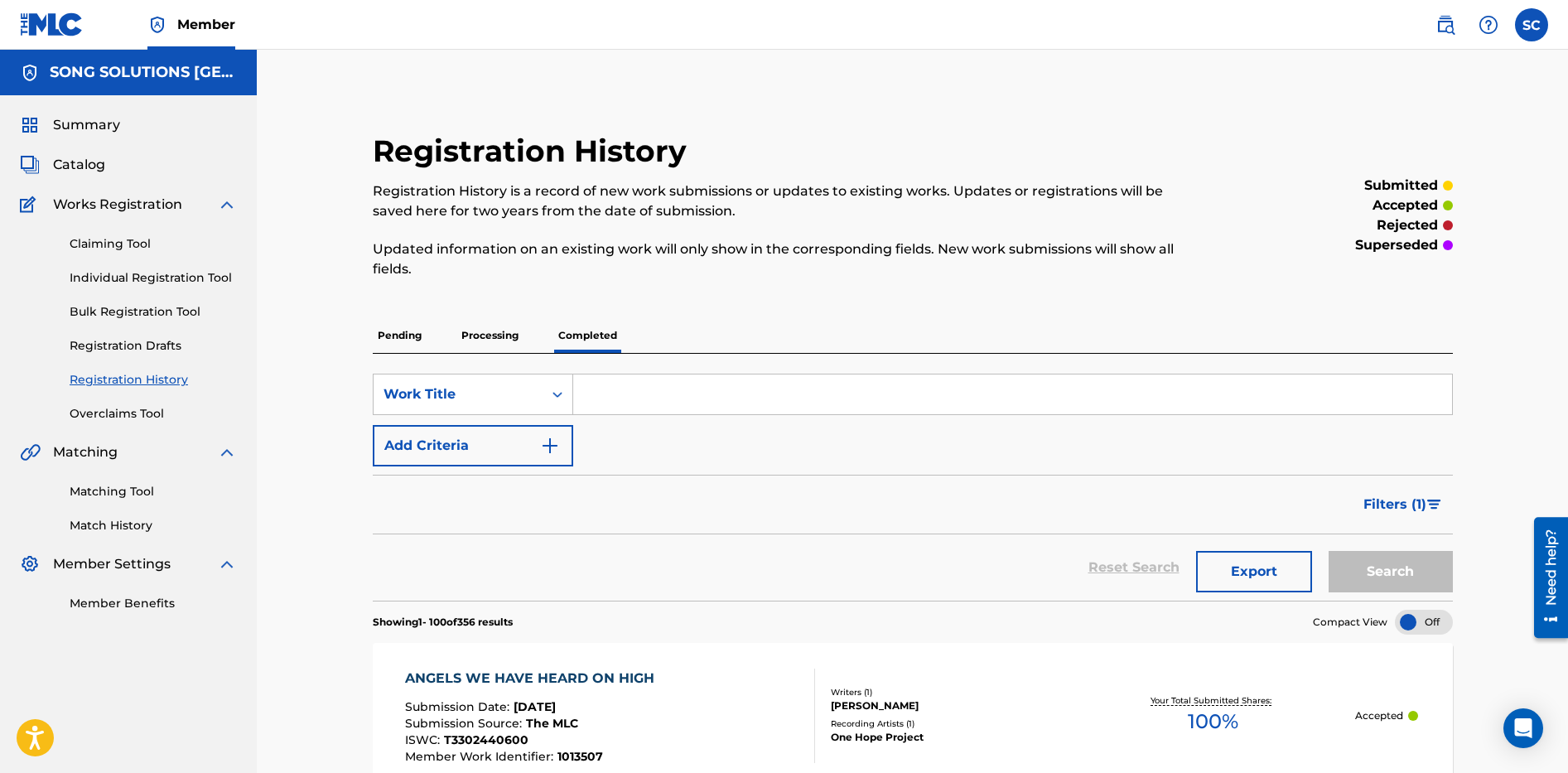 click on "Individual Registration Tool" at bounding box center (153, 278) 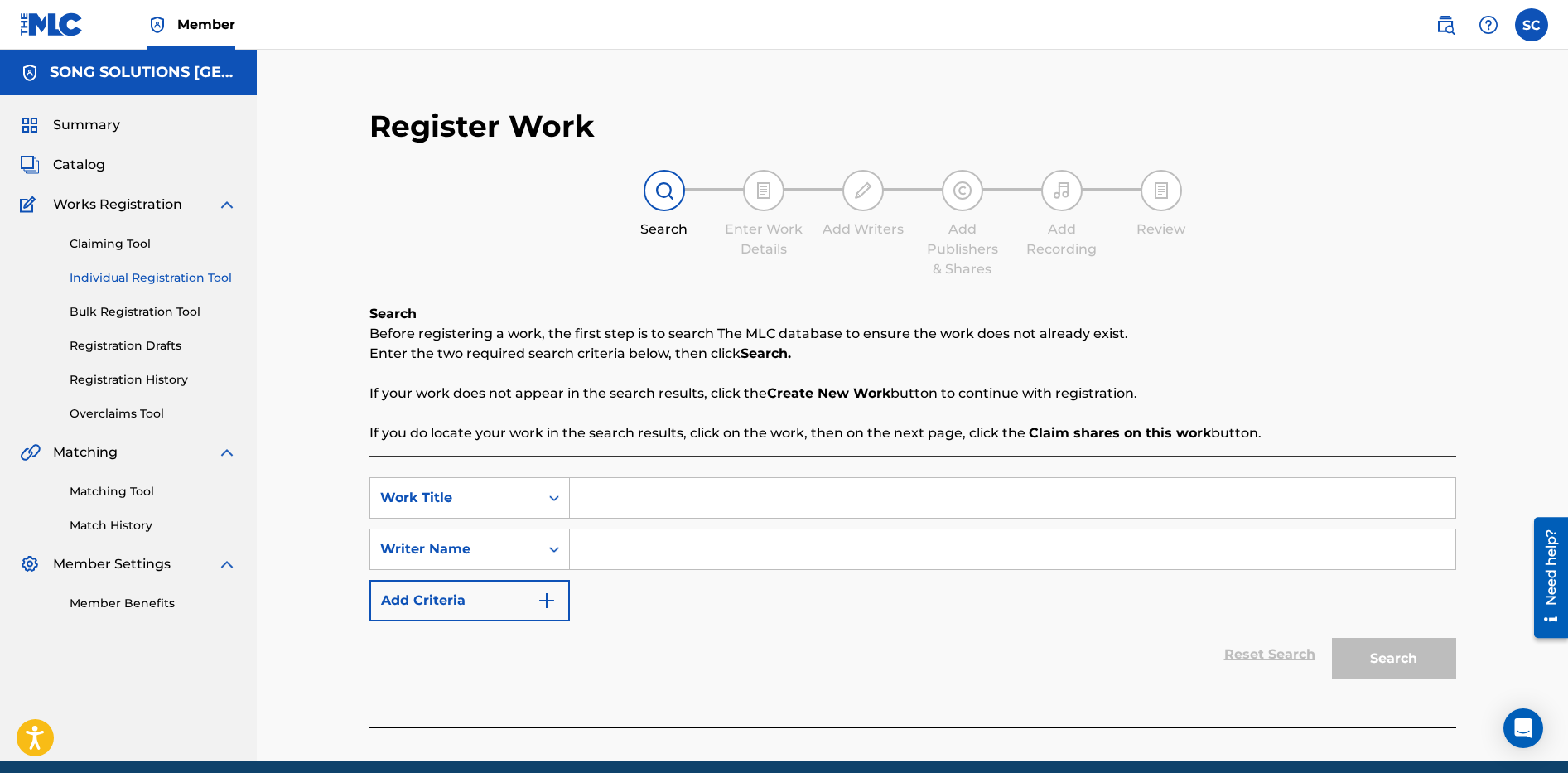 click on "Registration History" at bounding box center [153, 379] 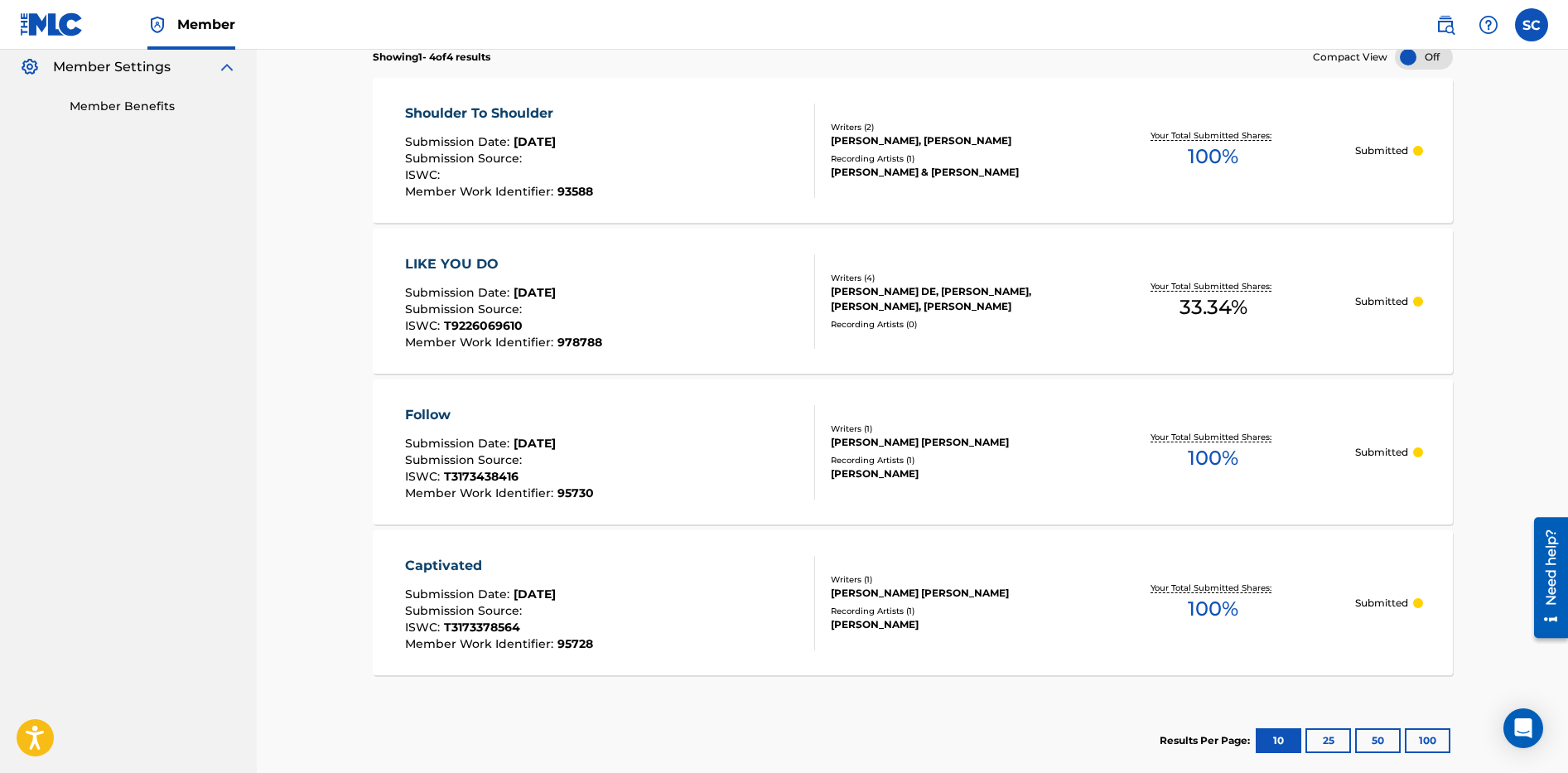 scroll, scrollTop: 0, scrollLeft: 0, axis: both 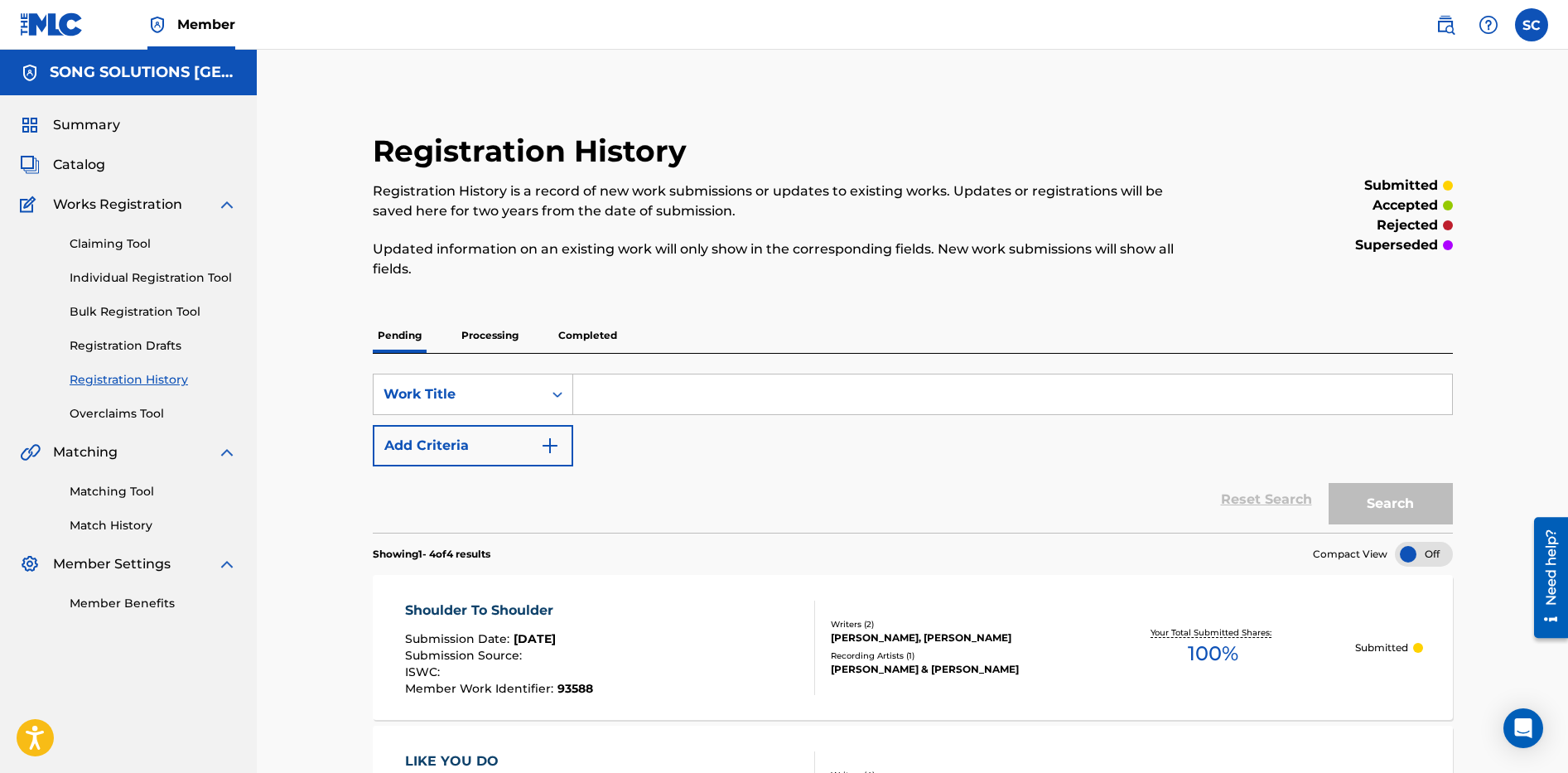 click on "Individual Registration Tool" at bounding box center [153, 278] 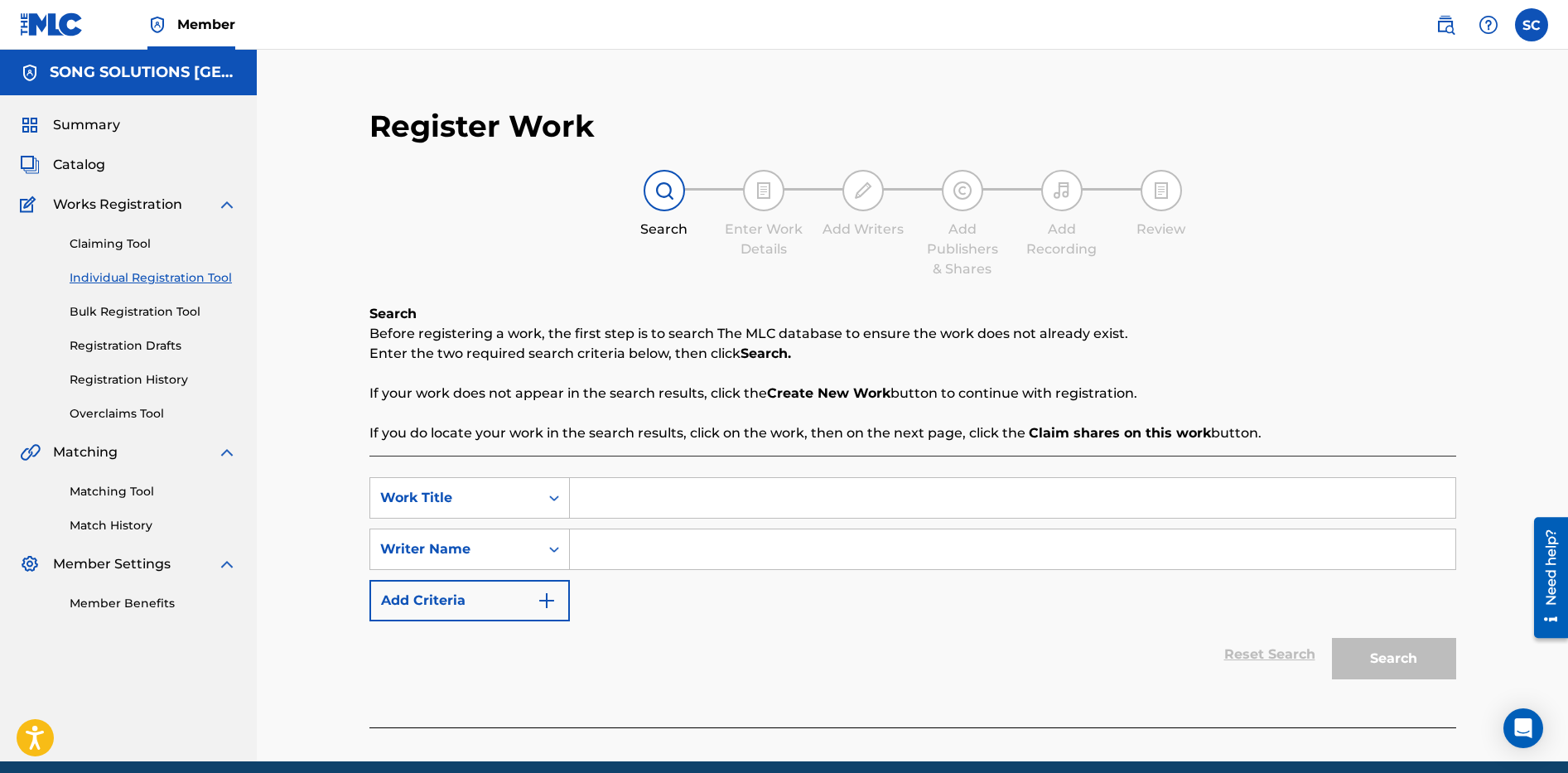 click at bounding box center [1012, 498] 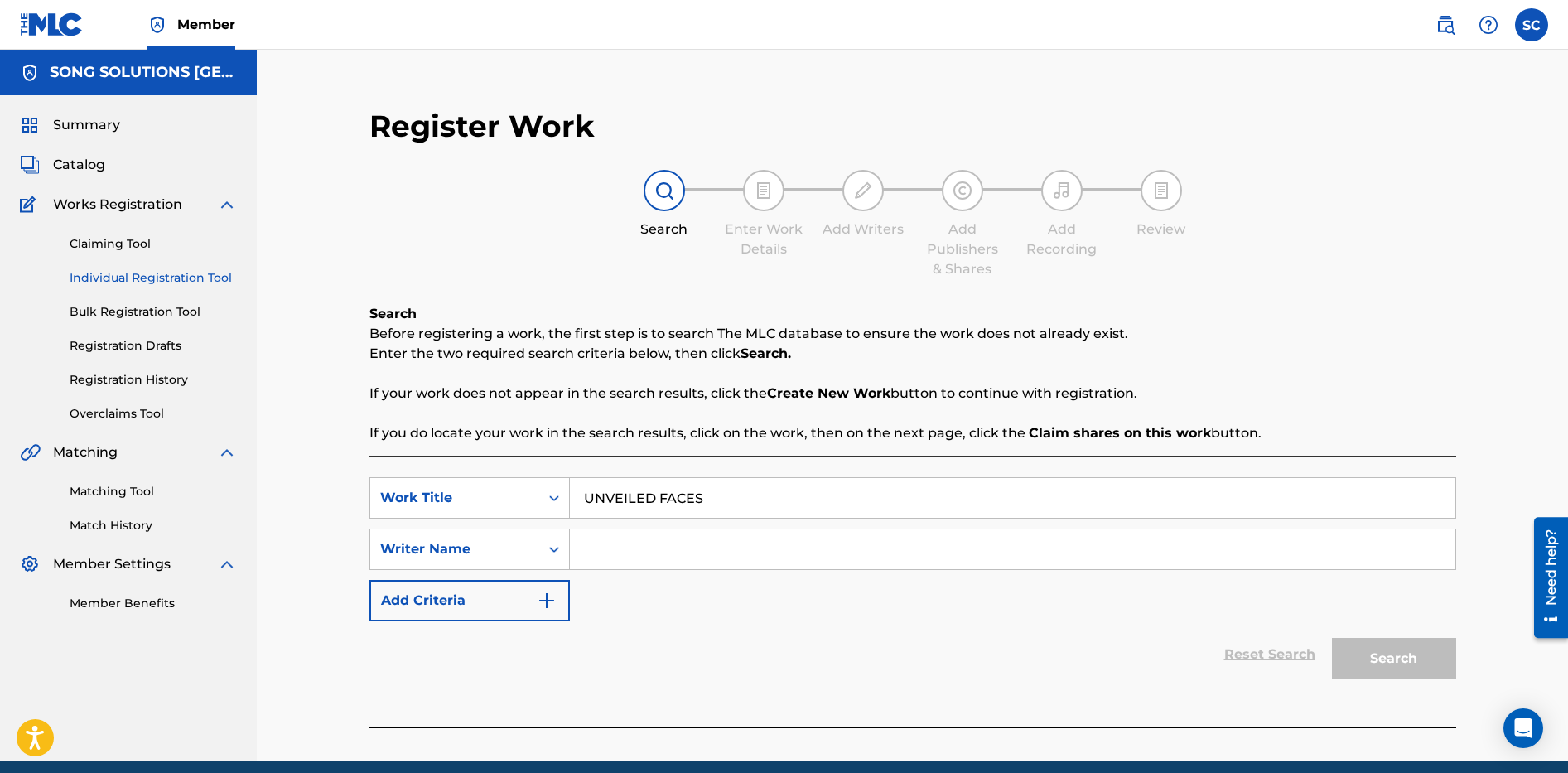 type on "UNVEILED FACES" 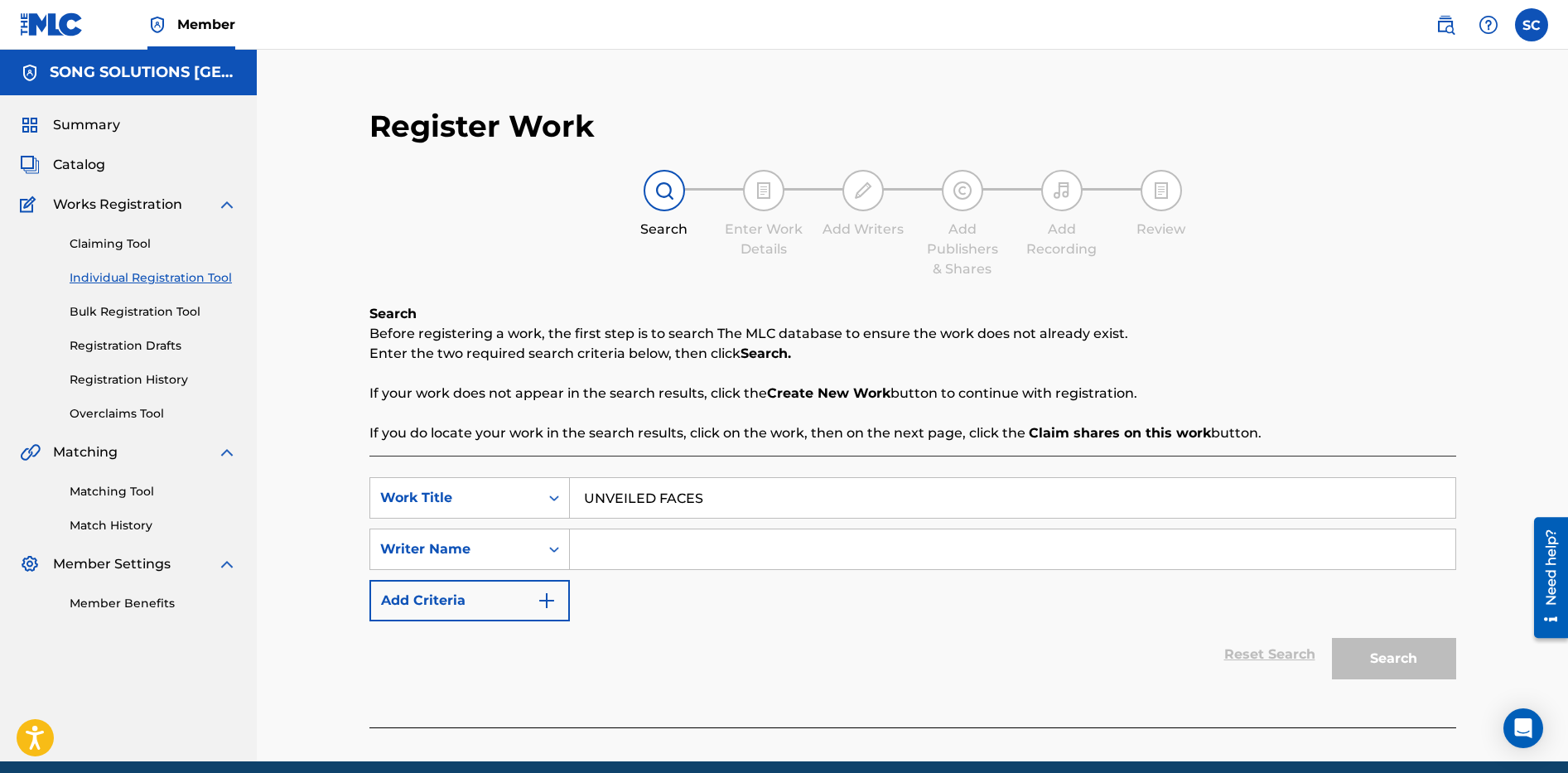 click at bounding box center (1012, 549) 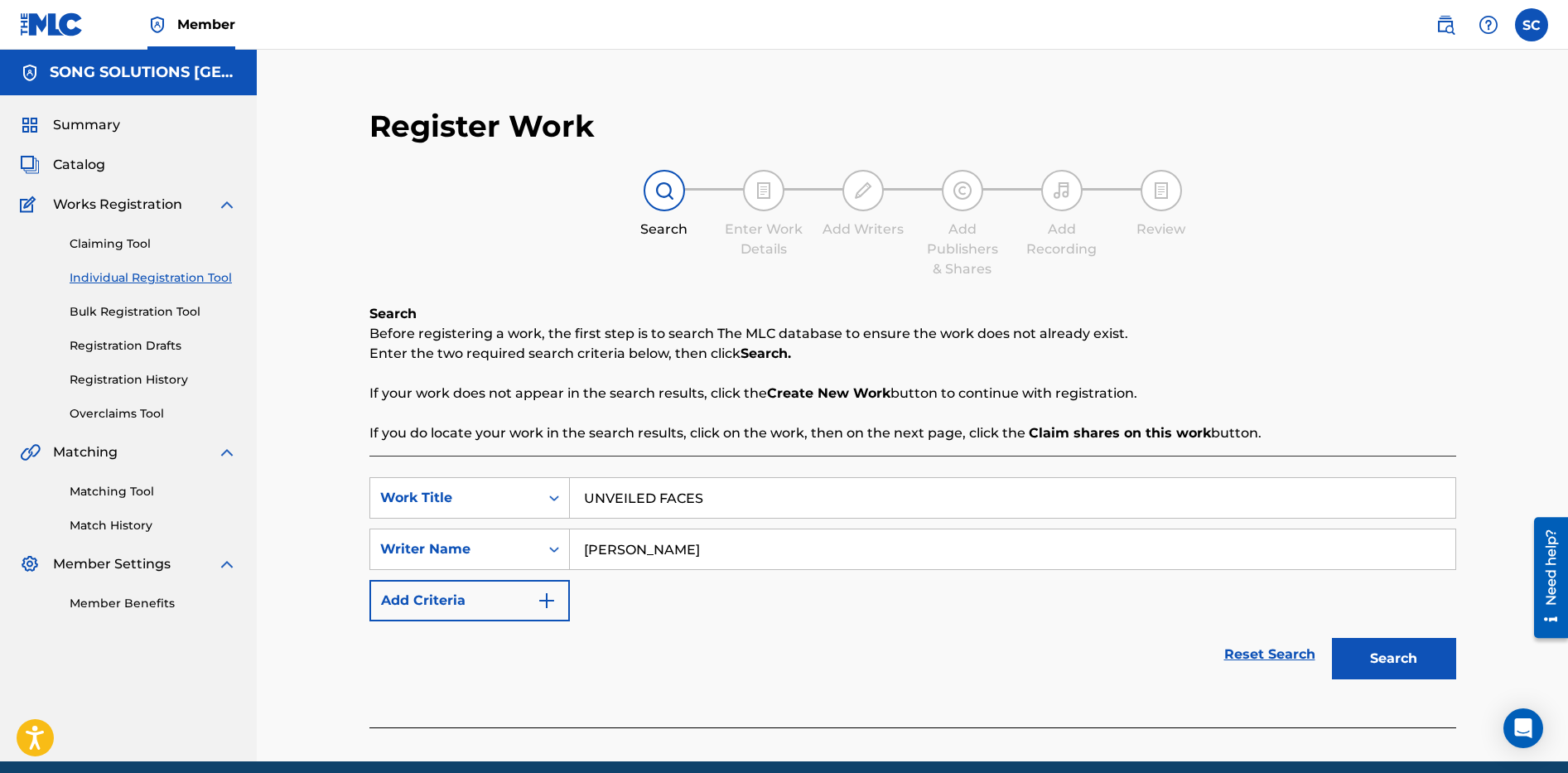 type on "[PERSON_NAME]" 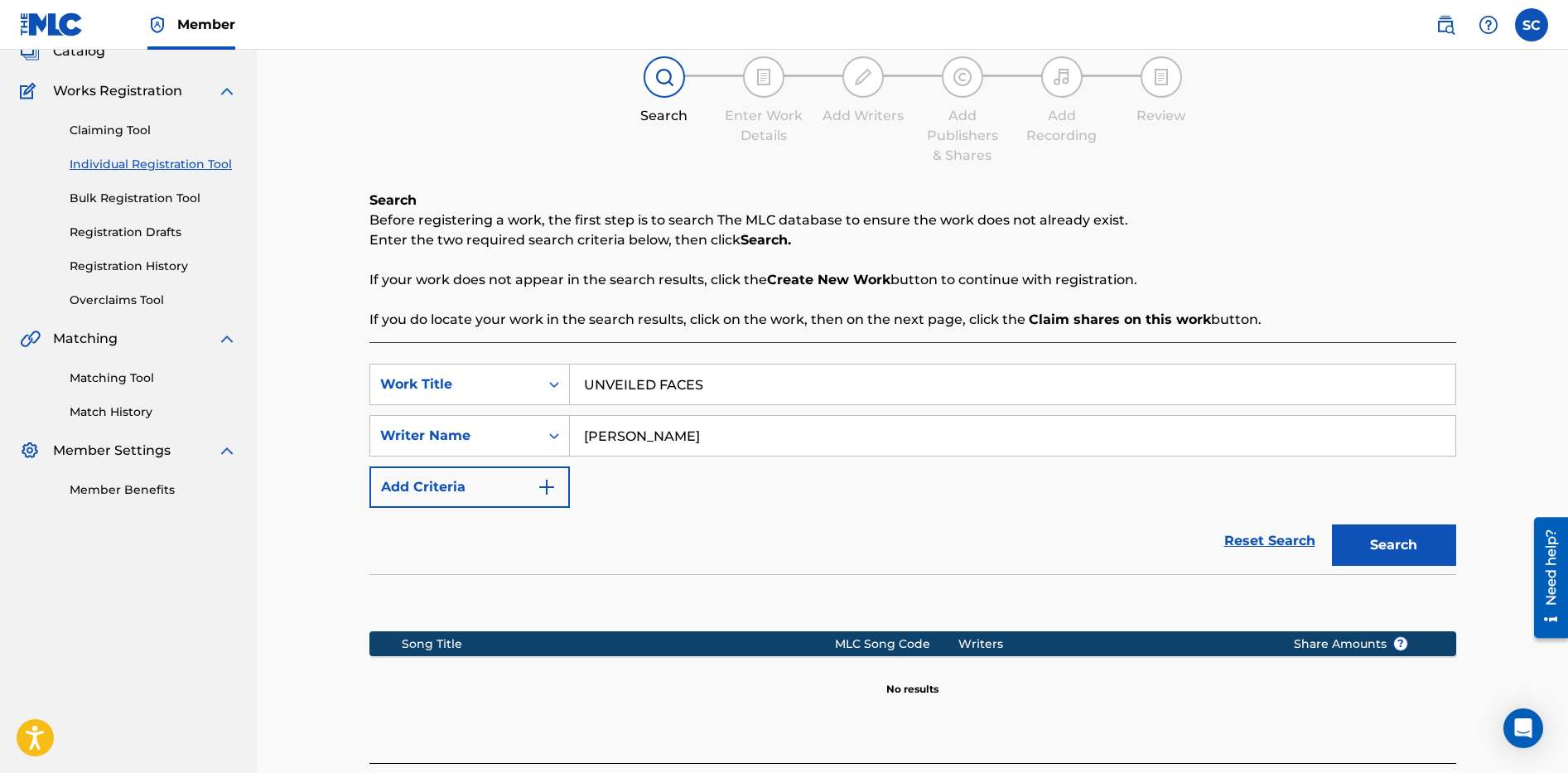 scroll, scrollTop: 258, scrollLeft: 0, axis: vertical 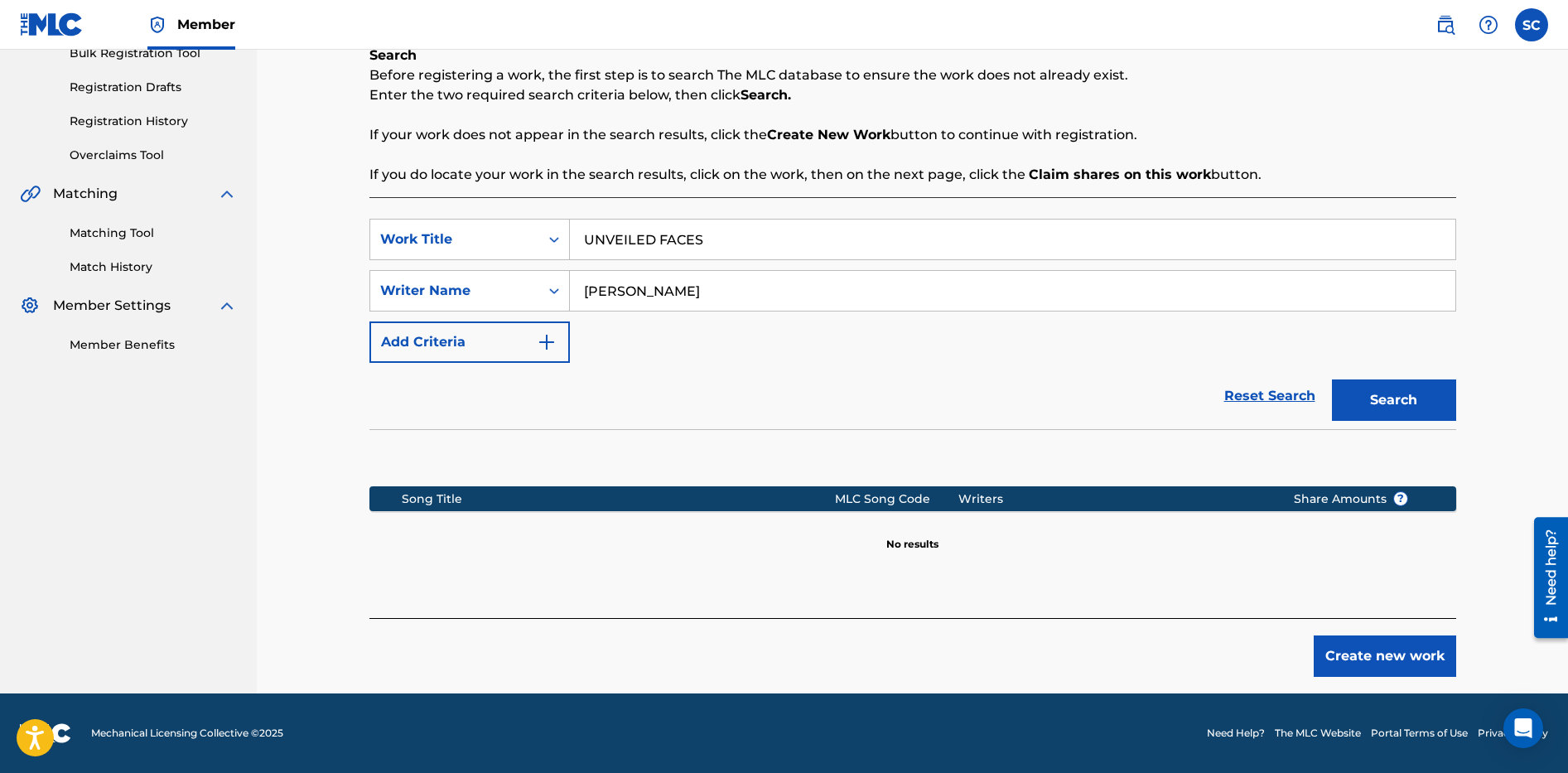click on "Create new work" at bounding box center [1385, 656] 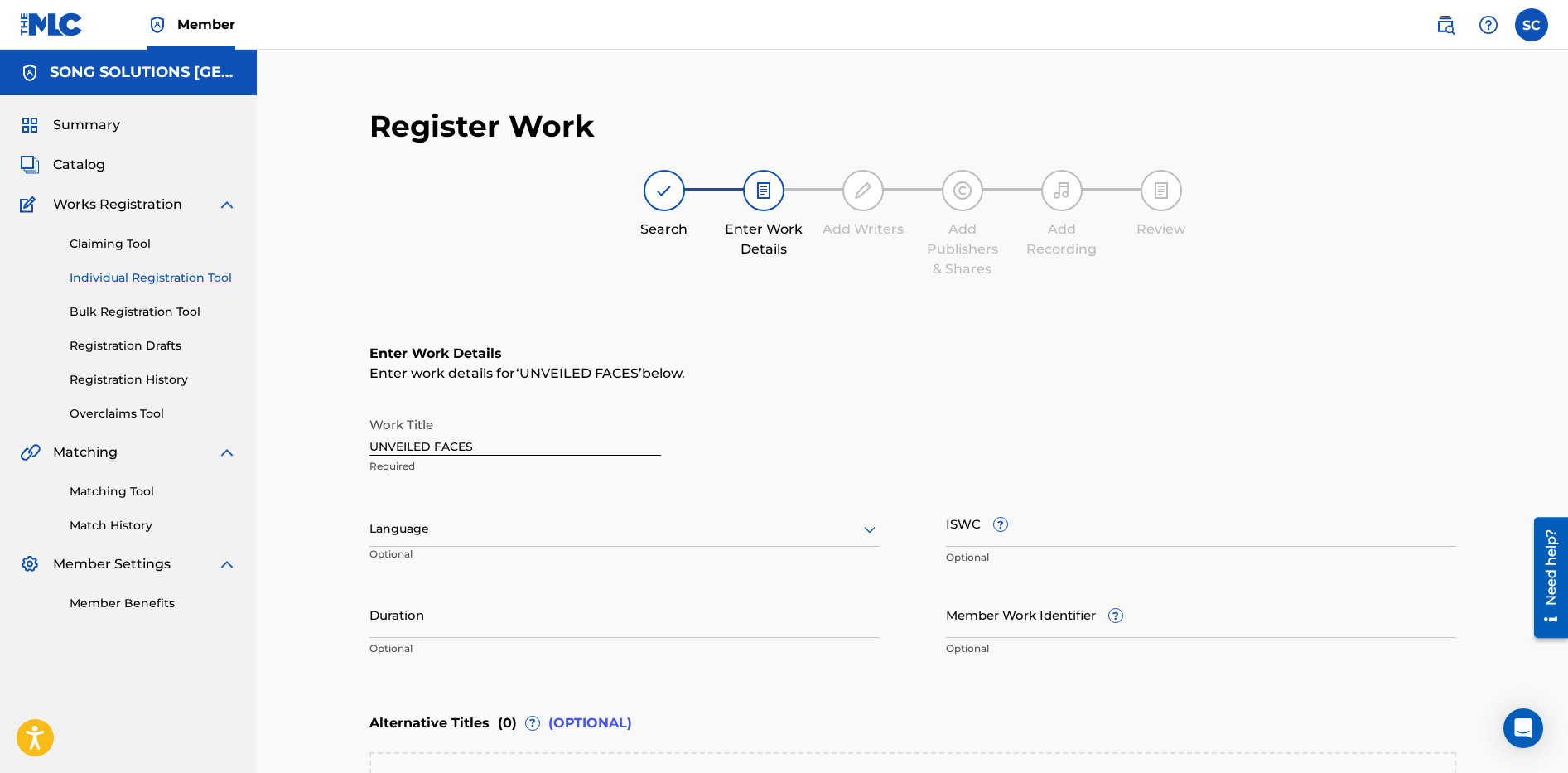 click on "Member Work Identifier   ?" at bounding box center [1201, 614] 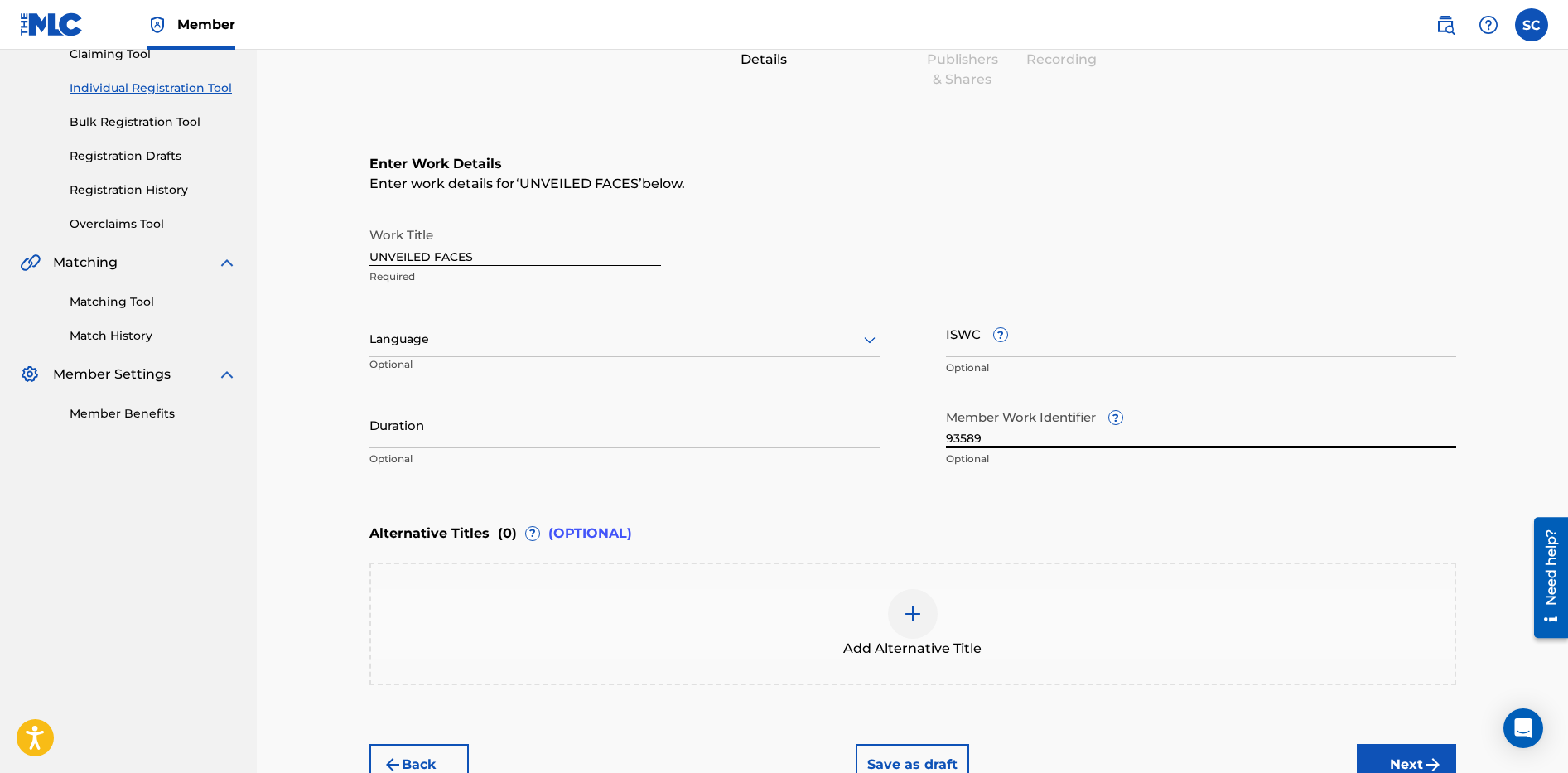 scroll, scrollTop: 298, scrollLeft: 0, axis: vertical 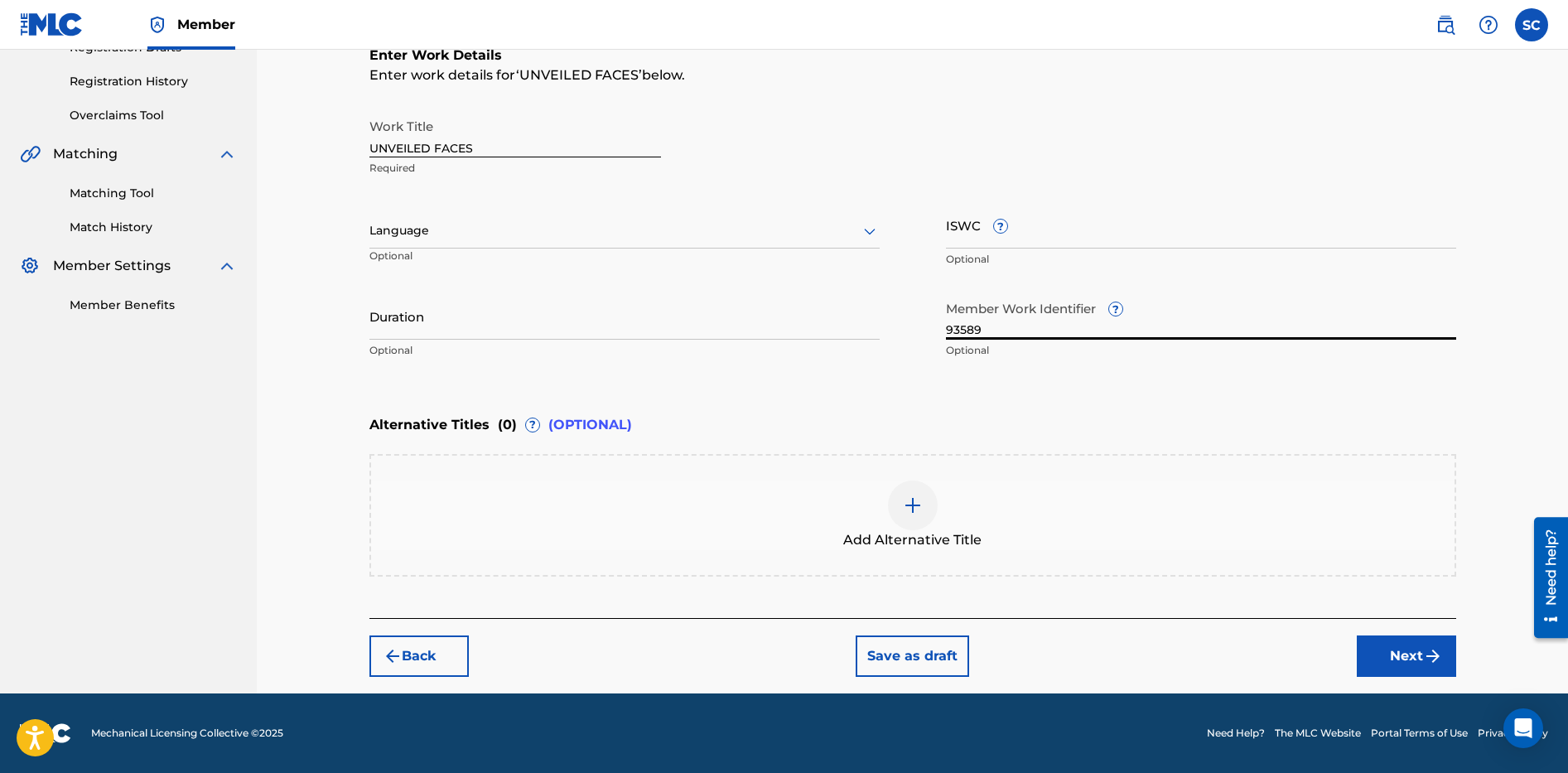 type on "93589" 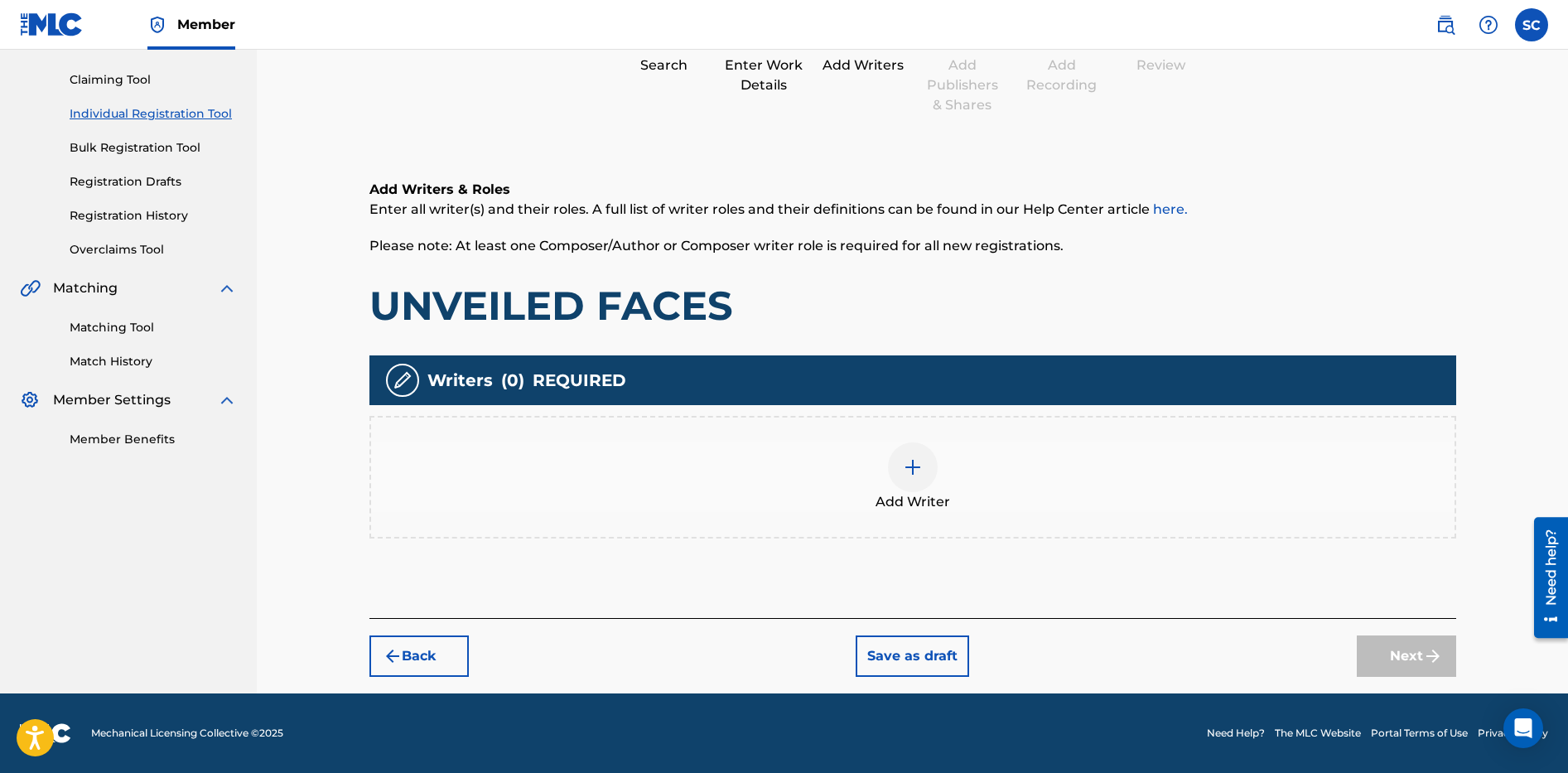 scroll, scrollTop: 75, scrollLeft: 0, axis: vertical 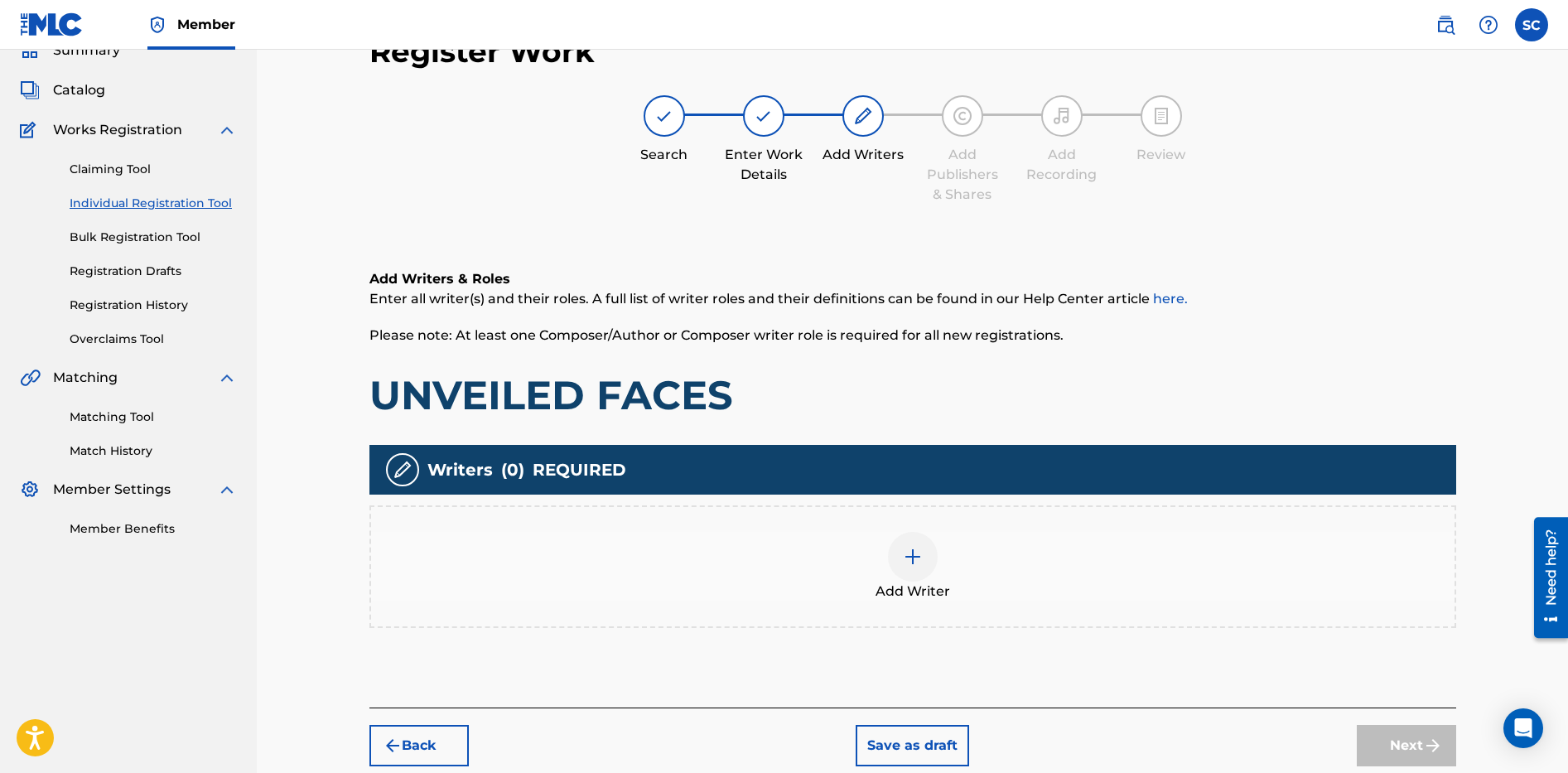 click at bounding box center [913, 557] 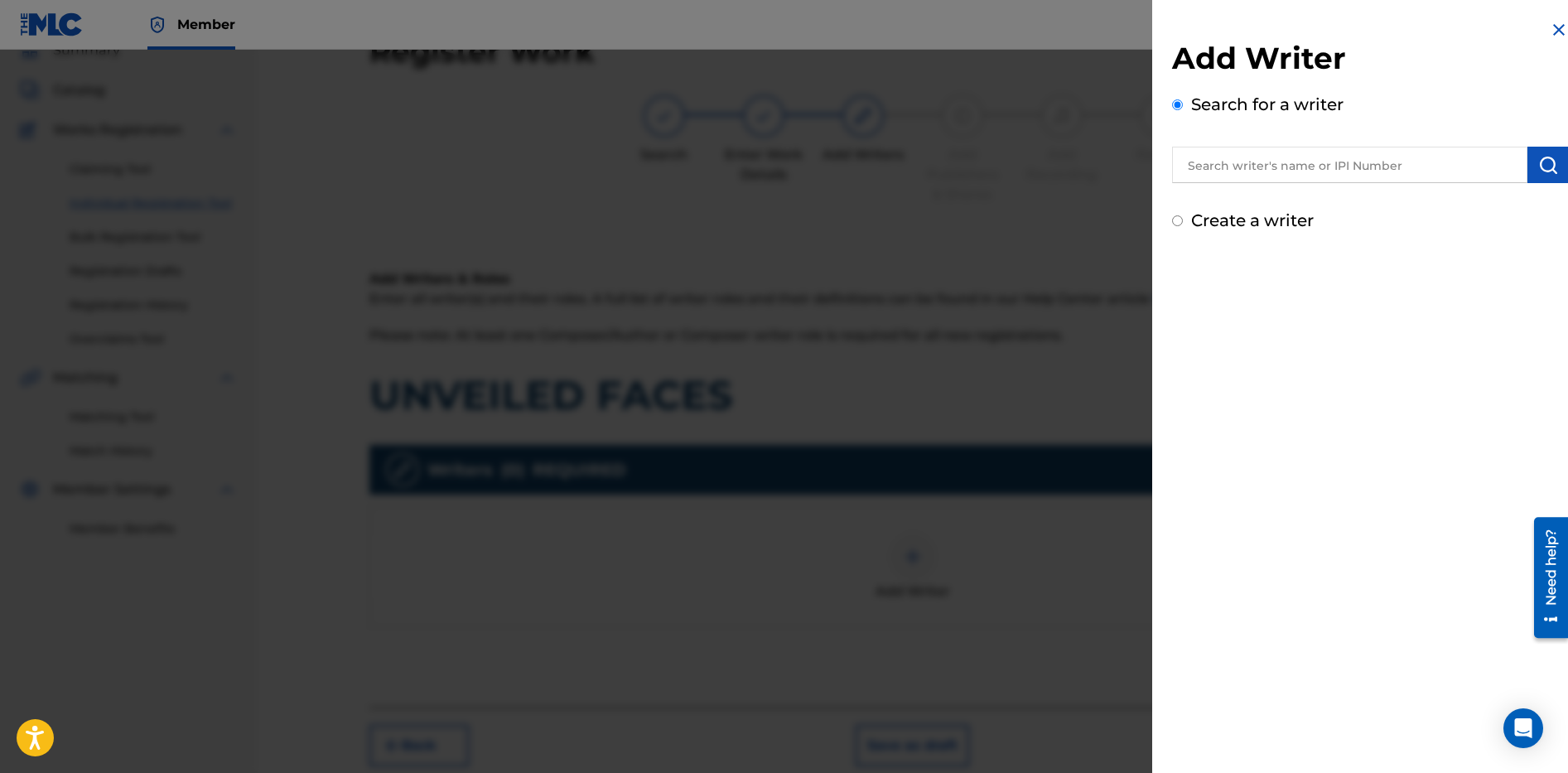 click at bounding box center (1349, 165) 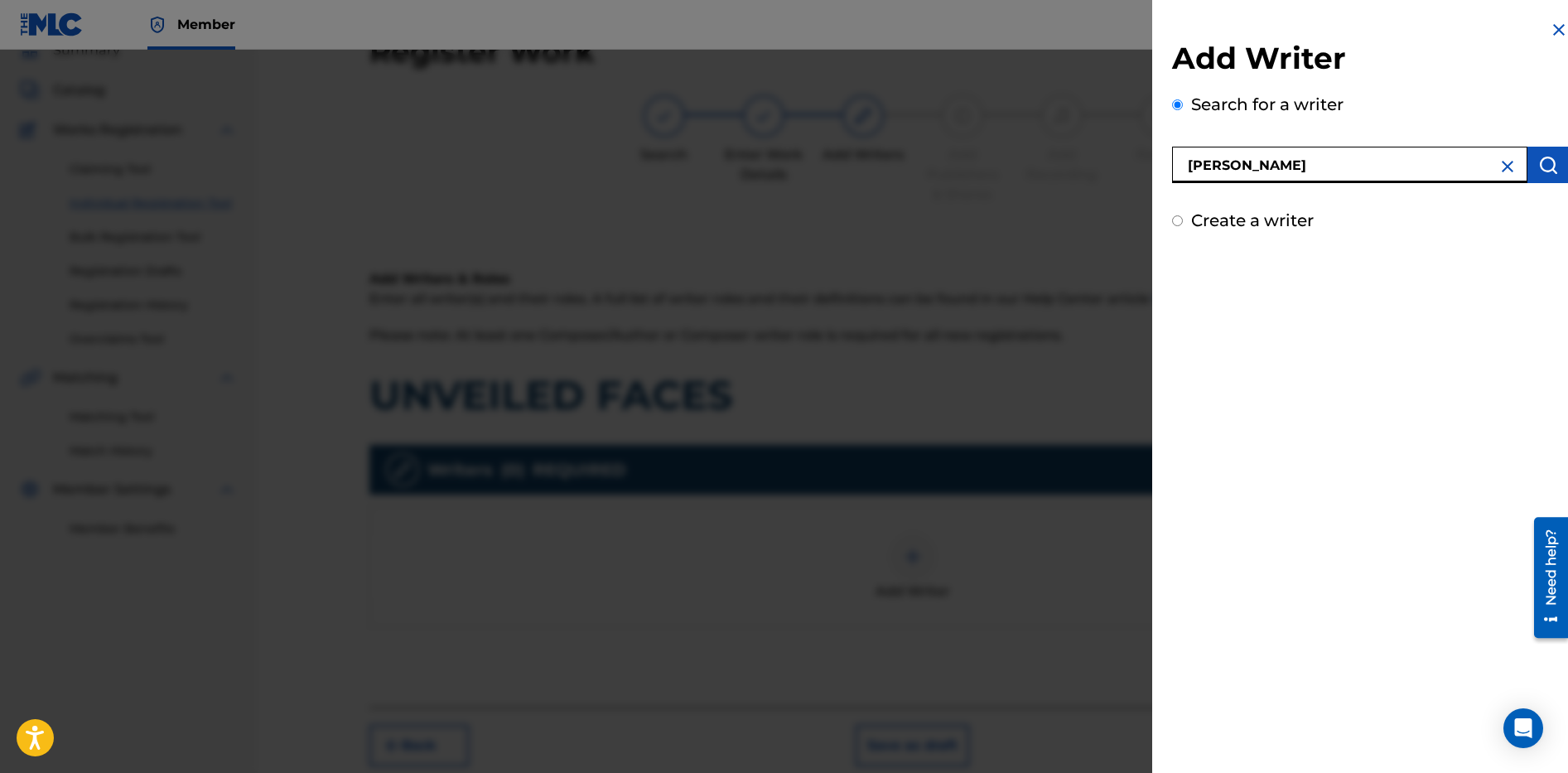 type on "[PERSON_NAME]" 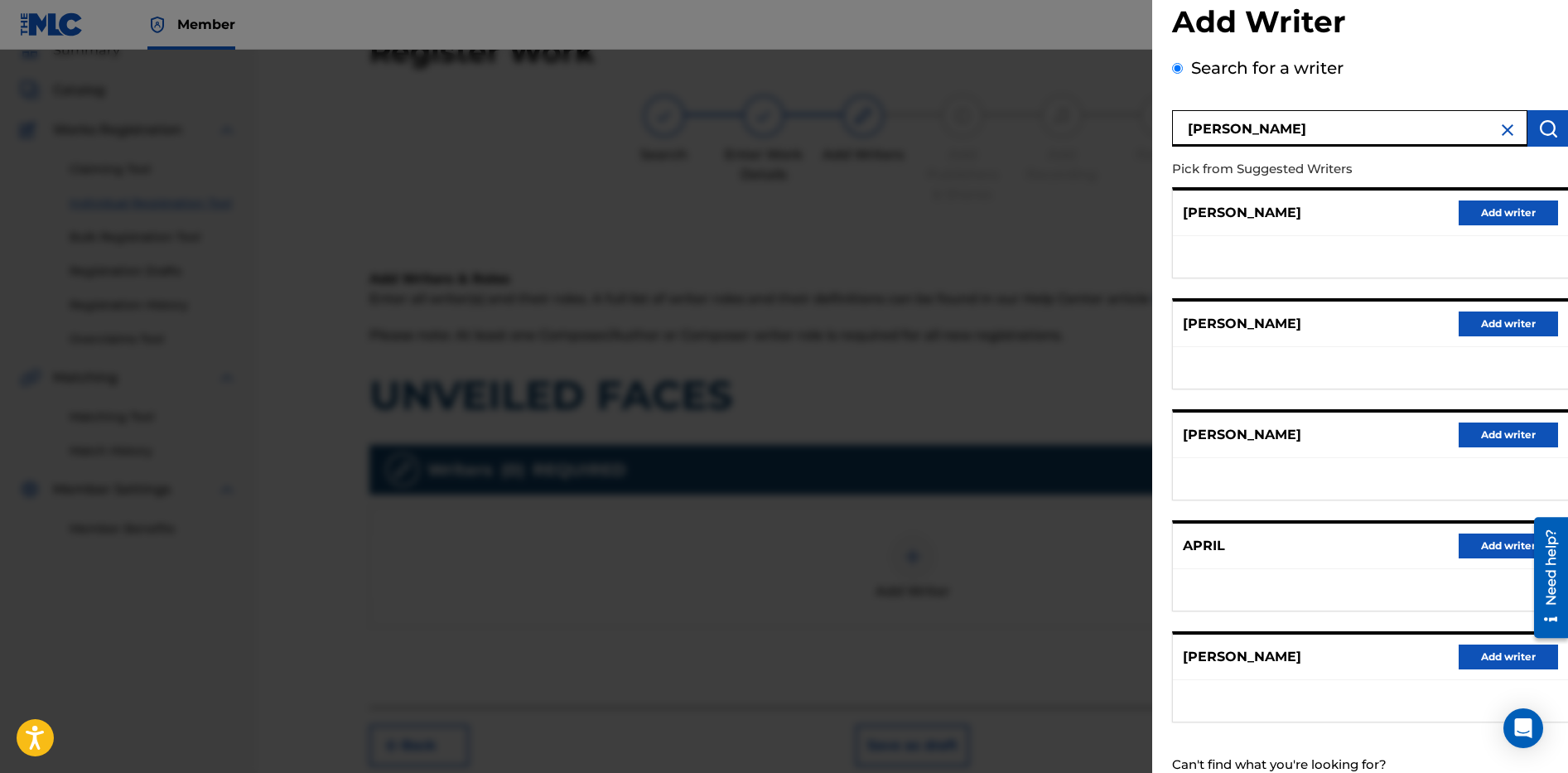 scroll, scrollTop: 90, scrollLeft: 0, axis: vertical 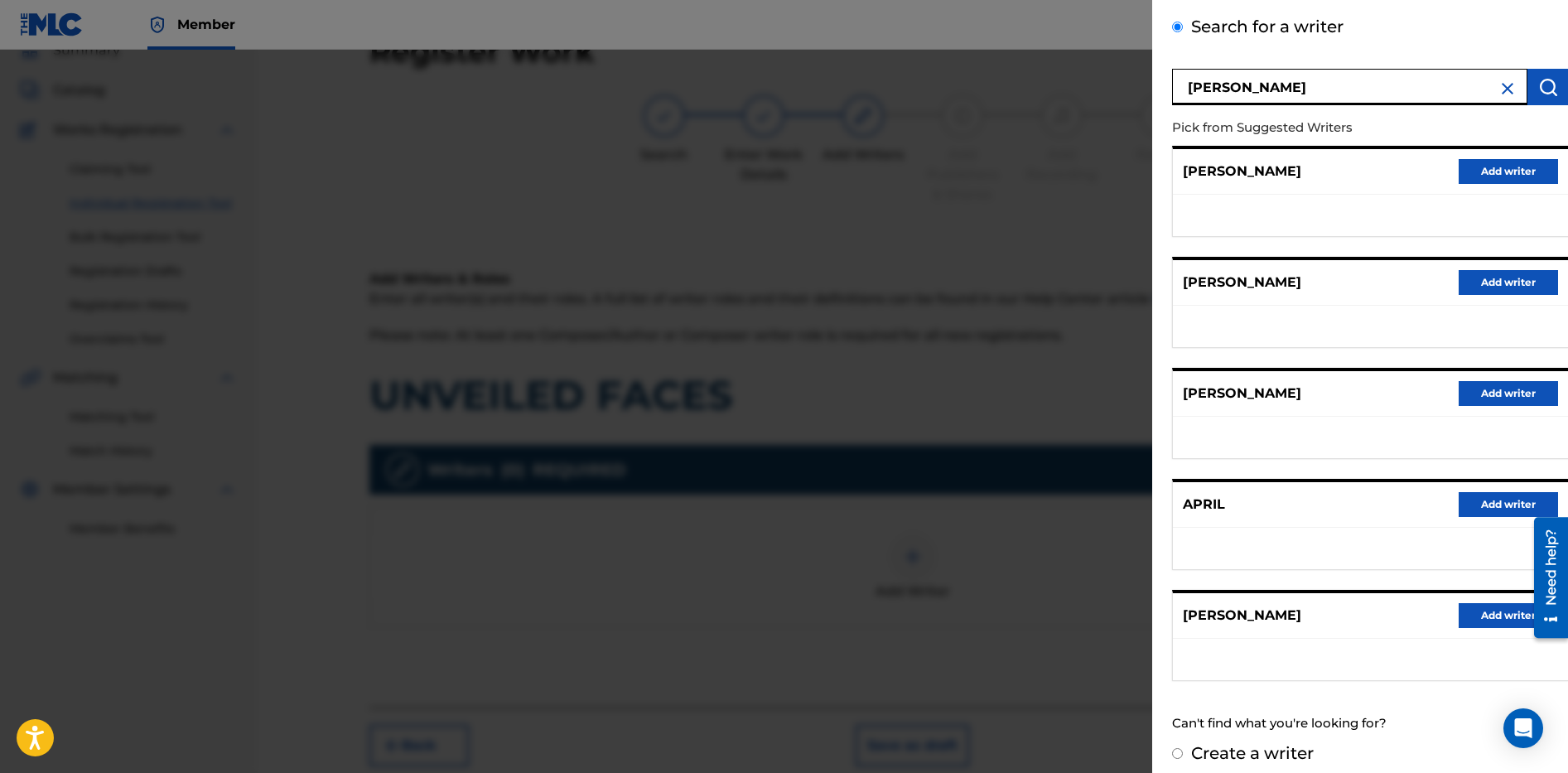 click on "Create a writer" at bounding box center [1252, 753] 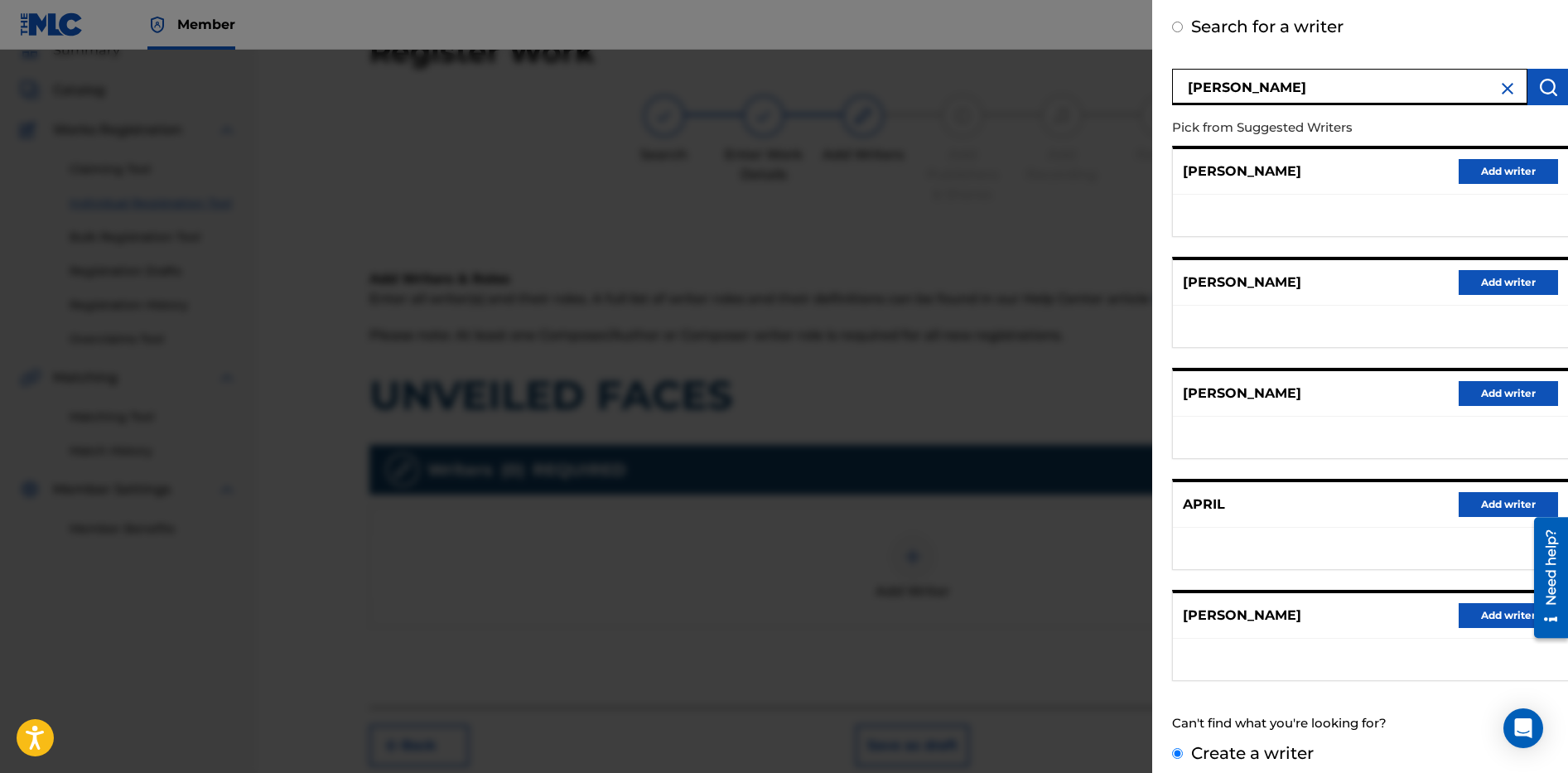click on "Create a writer" at bounding box center [1177, 753] 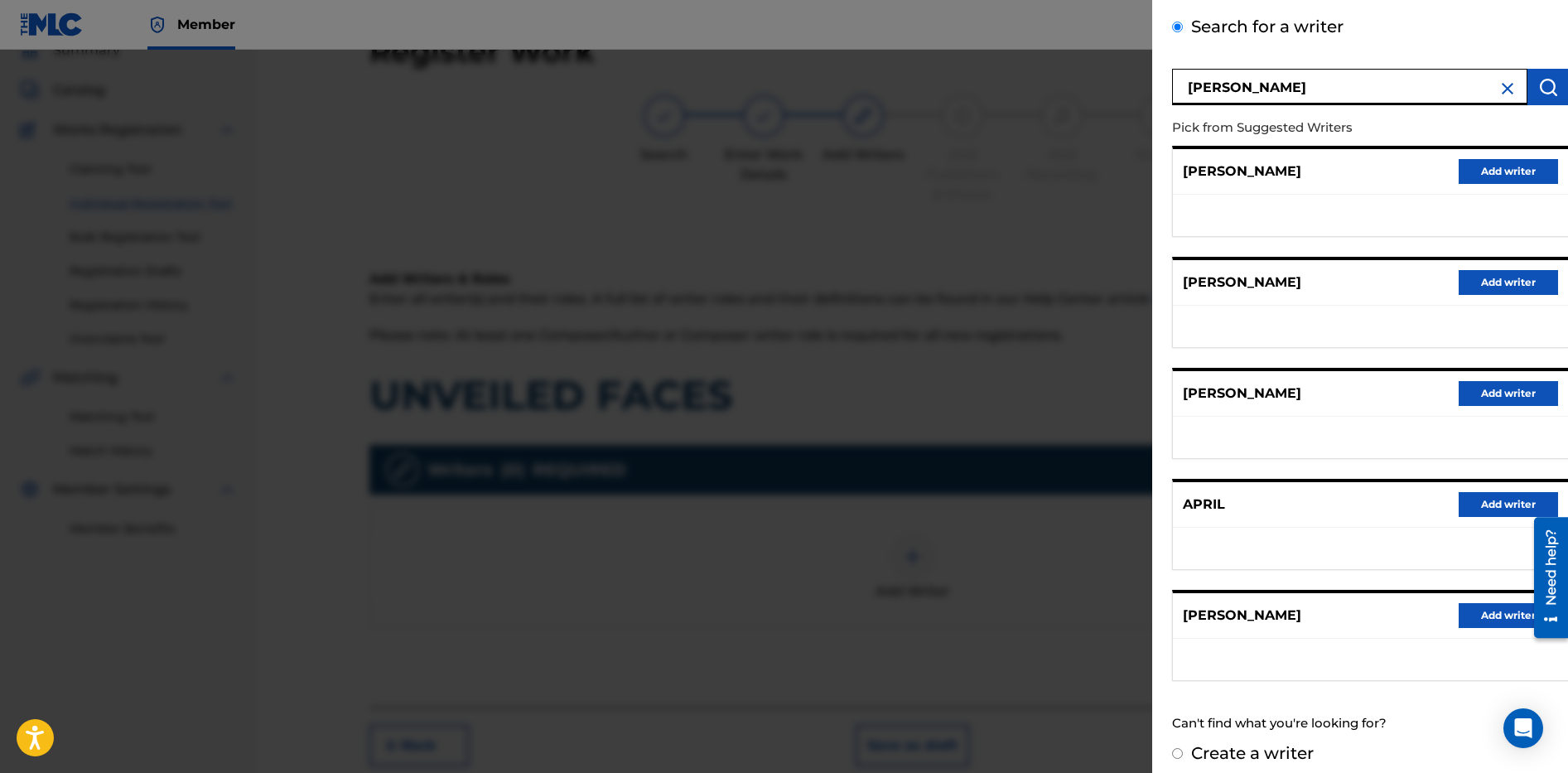 radio on "false" 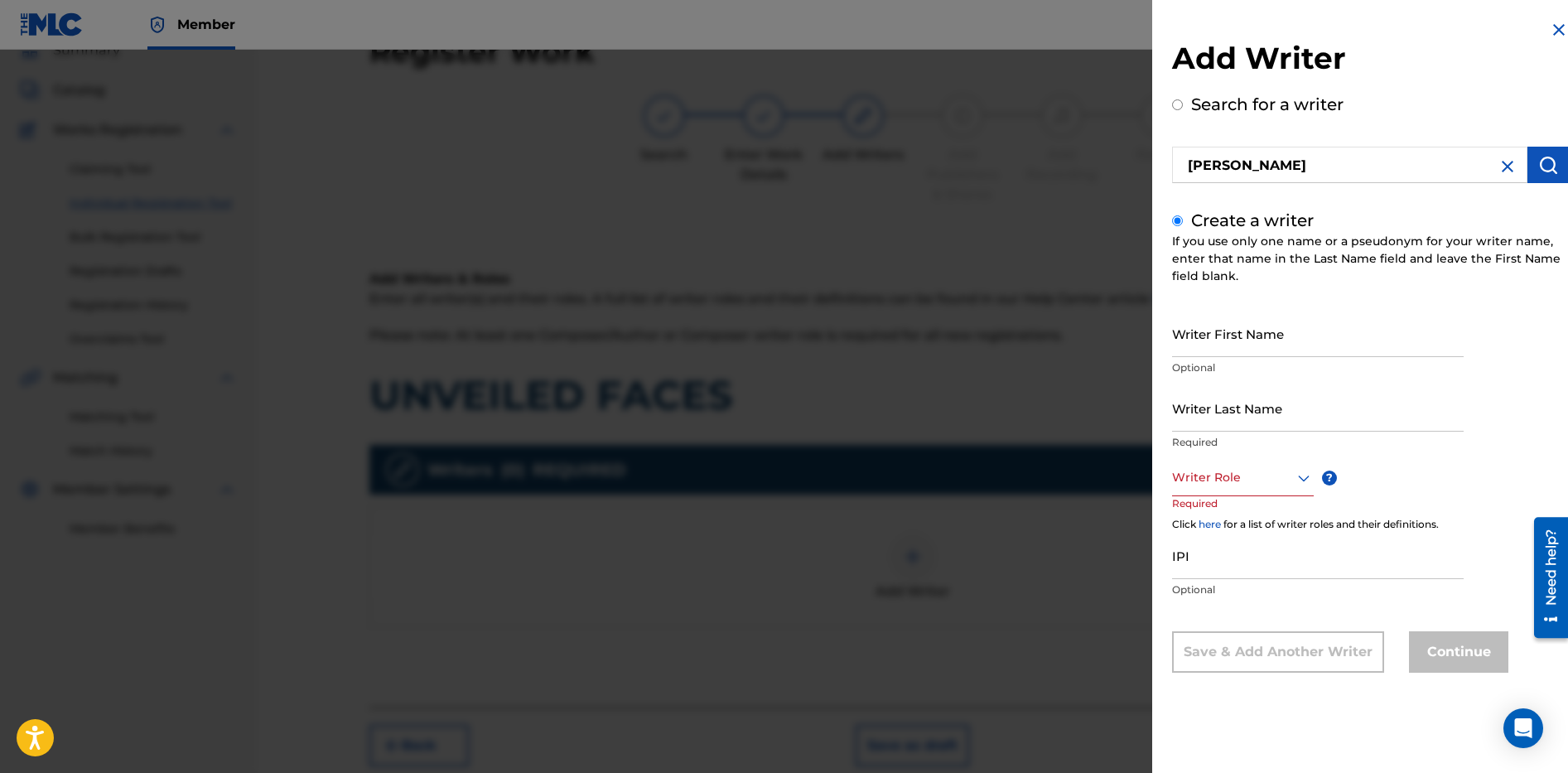 scroll, scrollTop: 0, scrollLeft: 0, axis: both 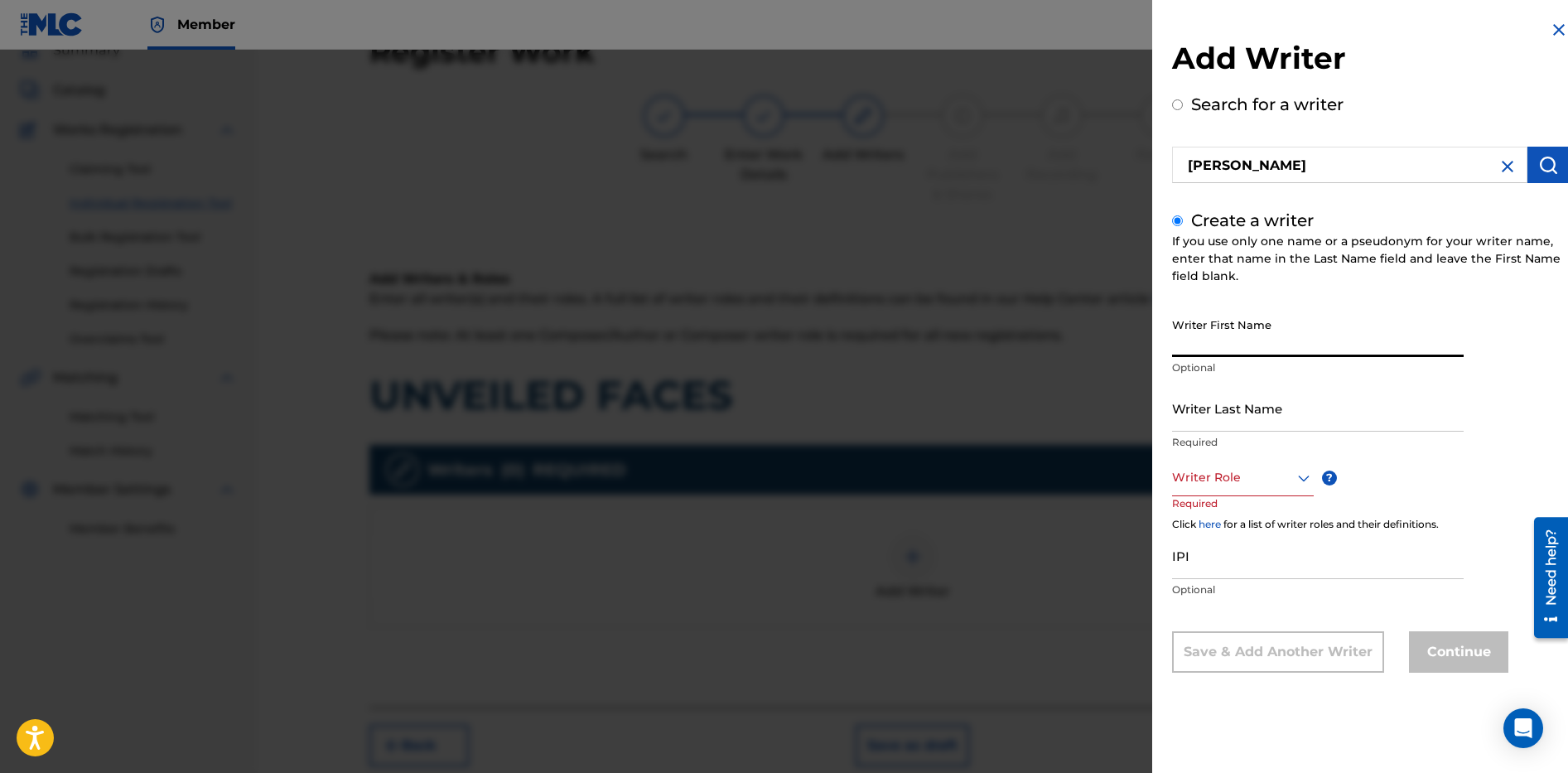 click on "Writer First Name" at bounding box center [1318, 333] 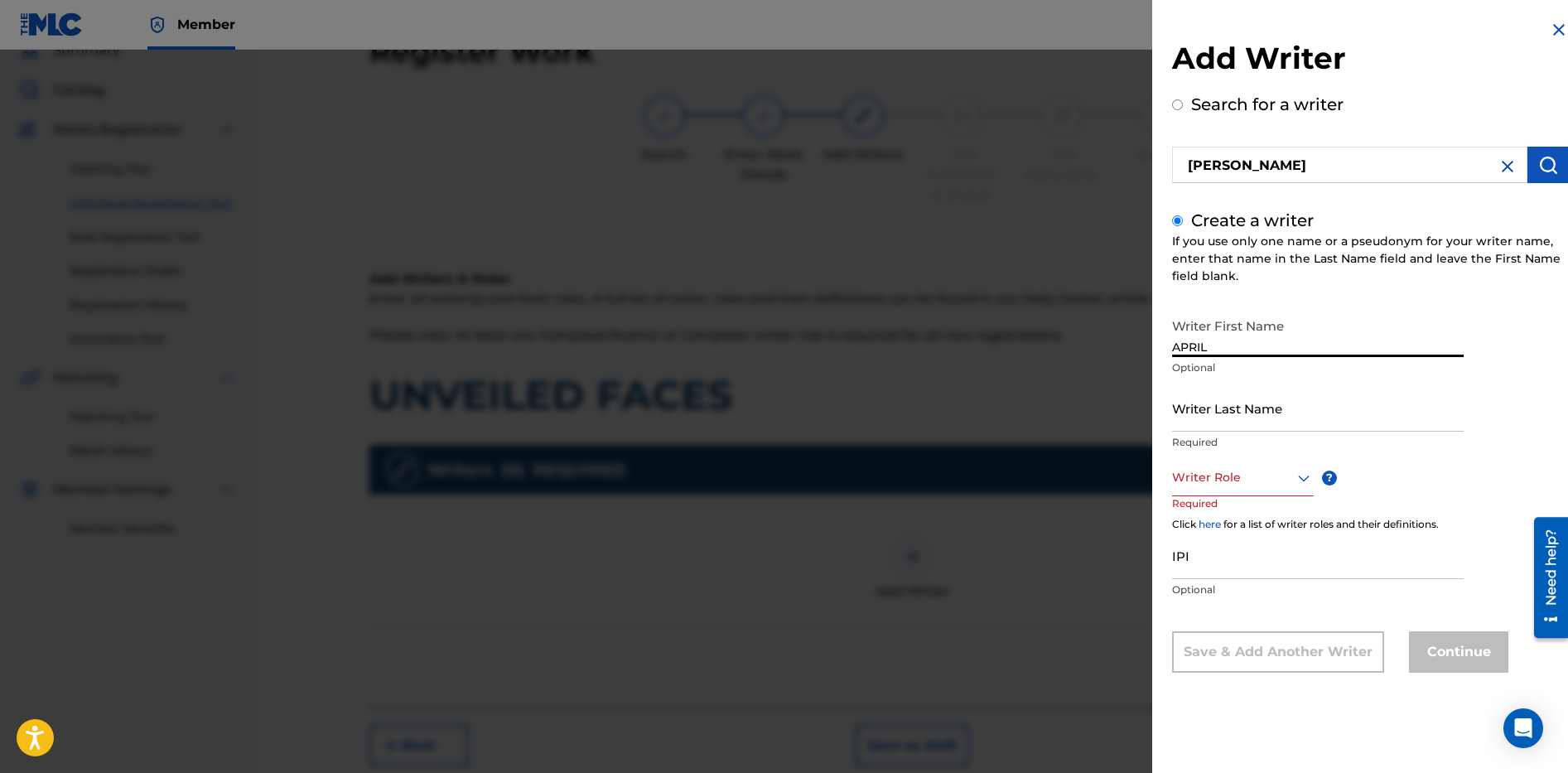 type on "APRIL" 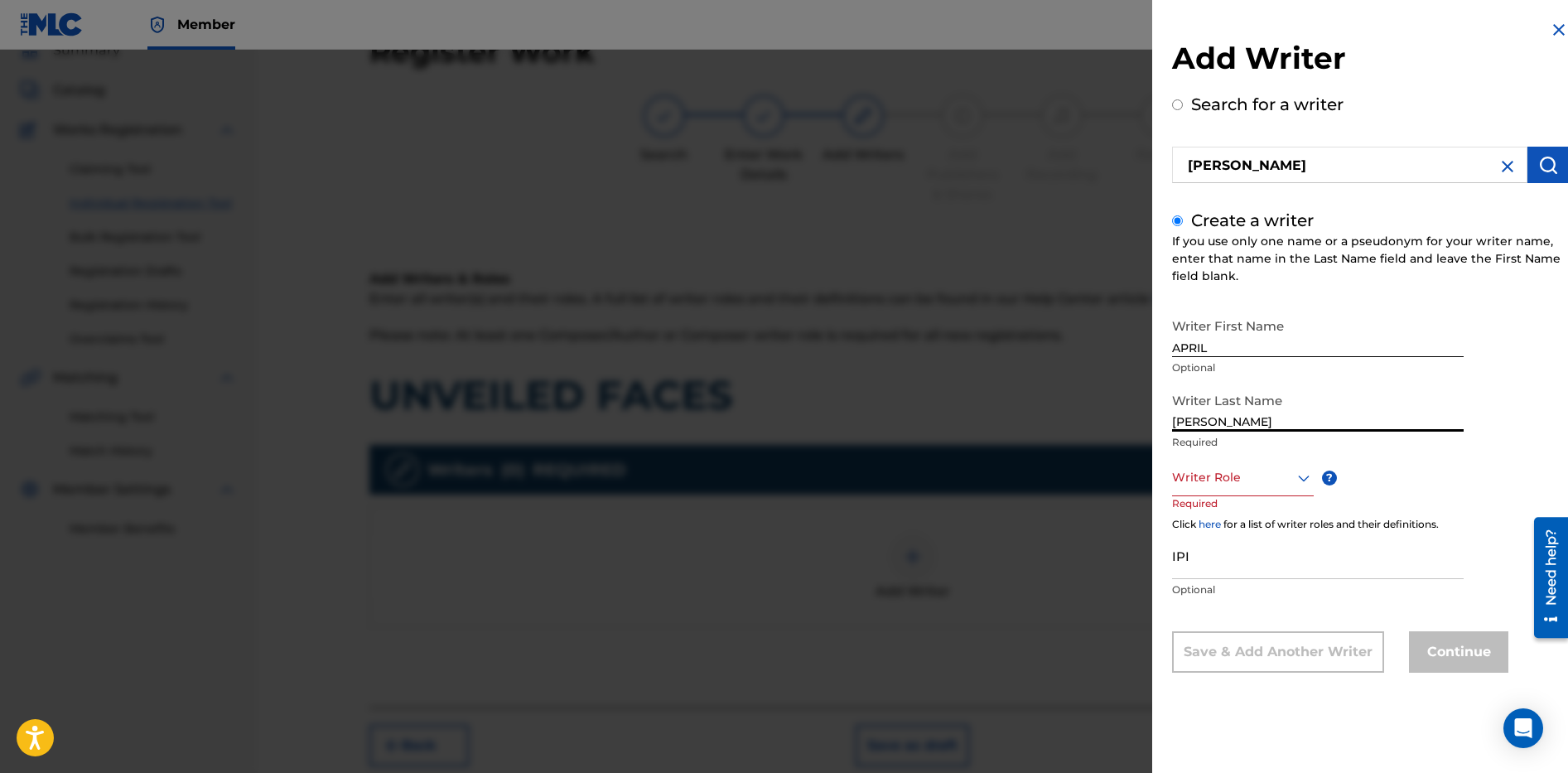 type on "[PERSON_NAME]" 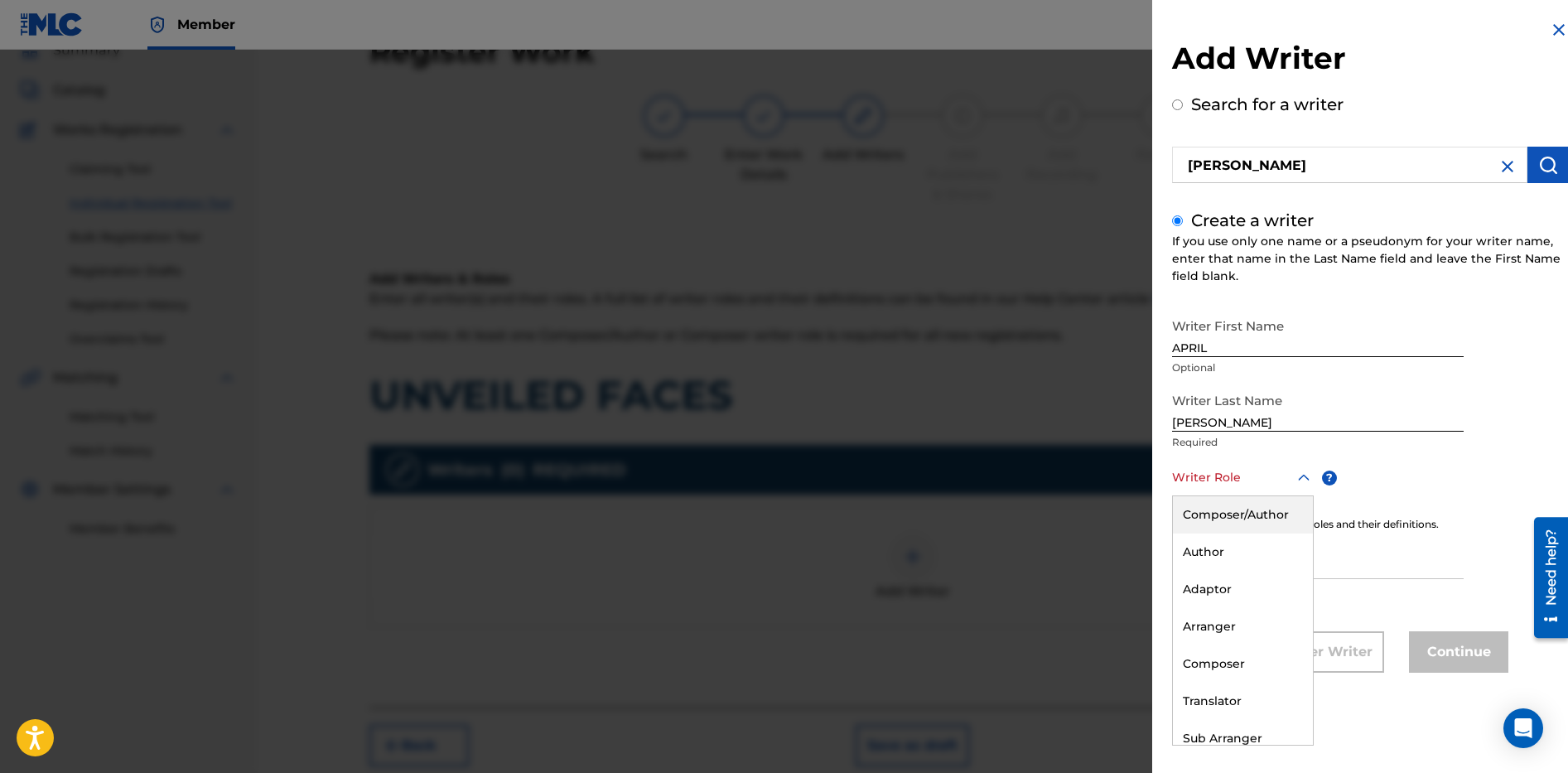 click at bounding box center (1242, 477) 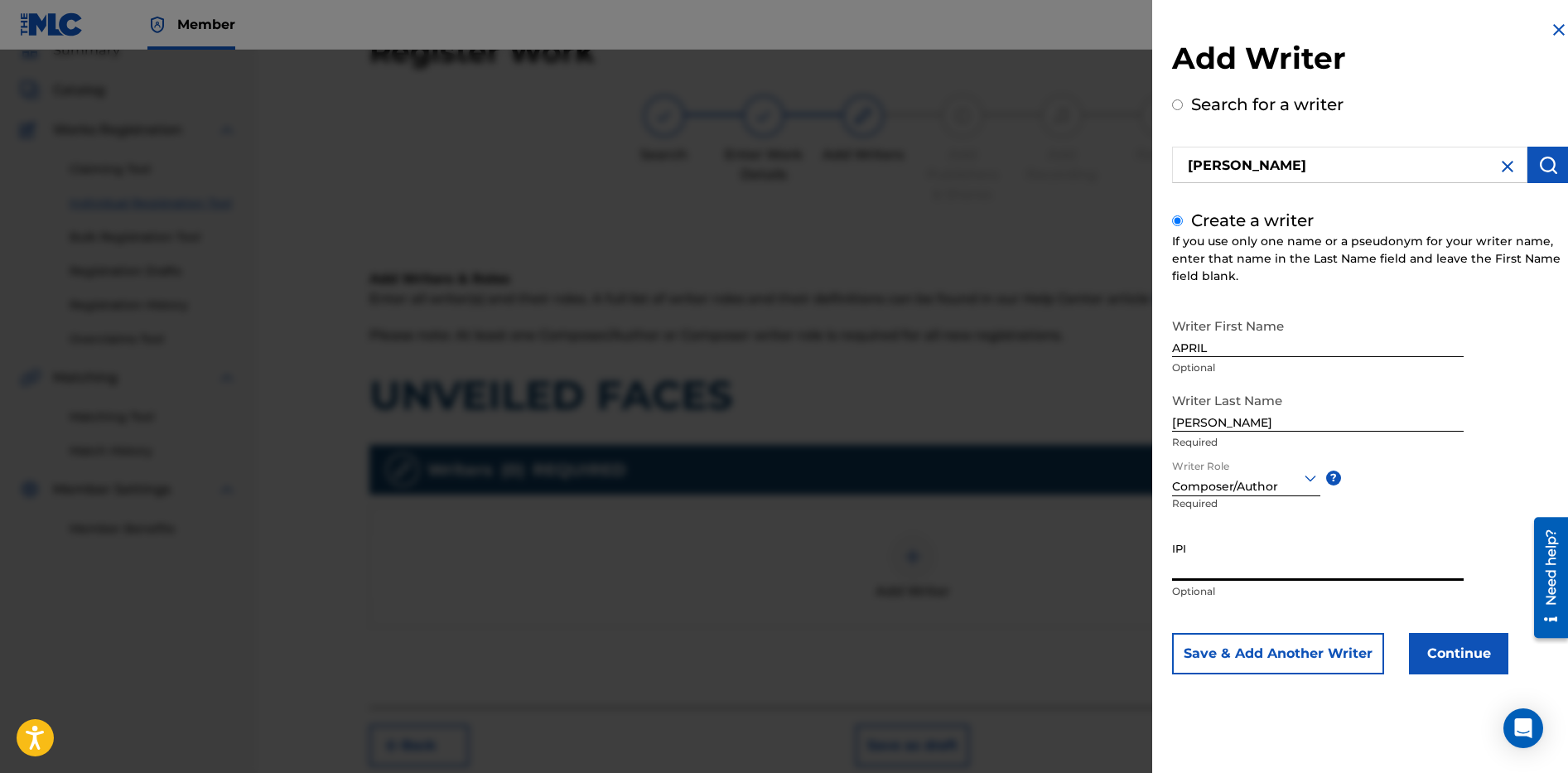 click on "IPI" at bounding box center (1318, 557) 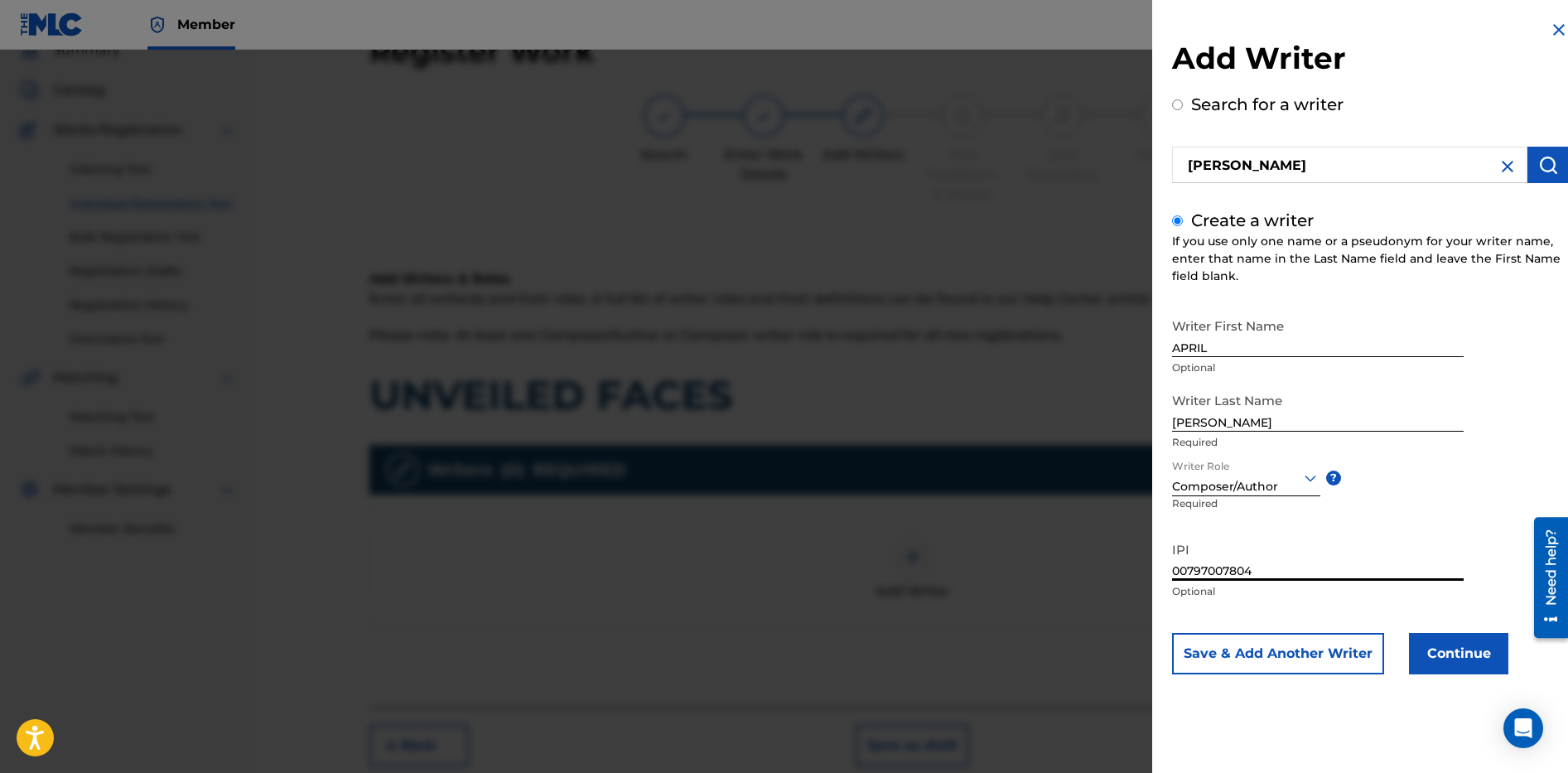 type on "00797007804" 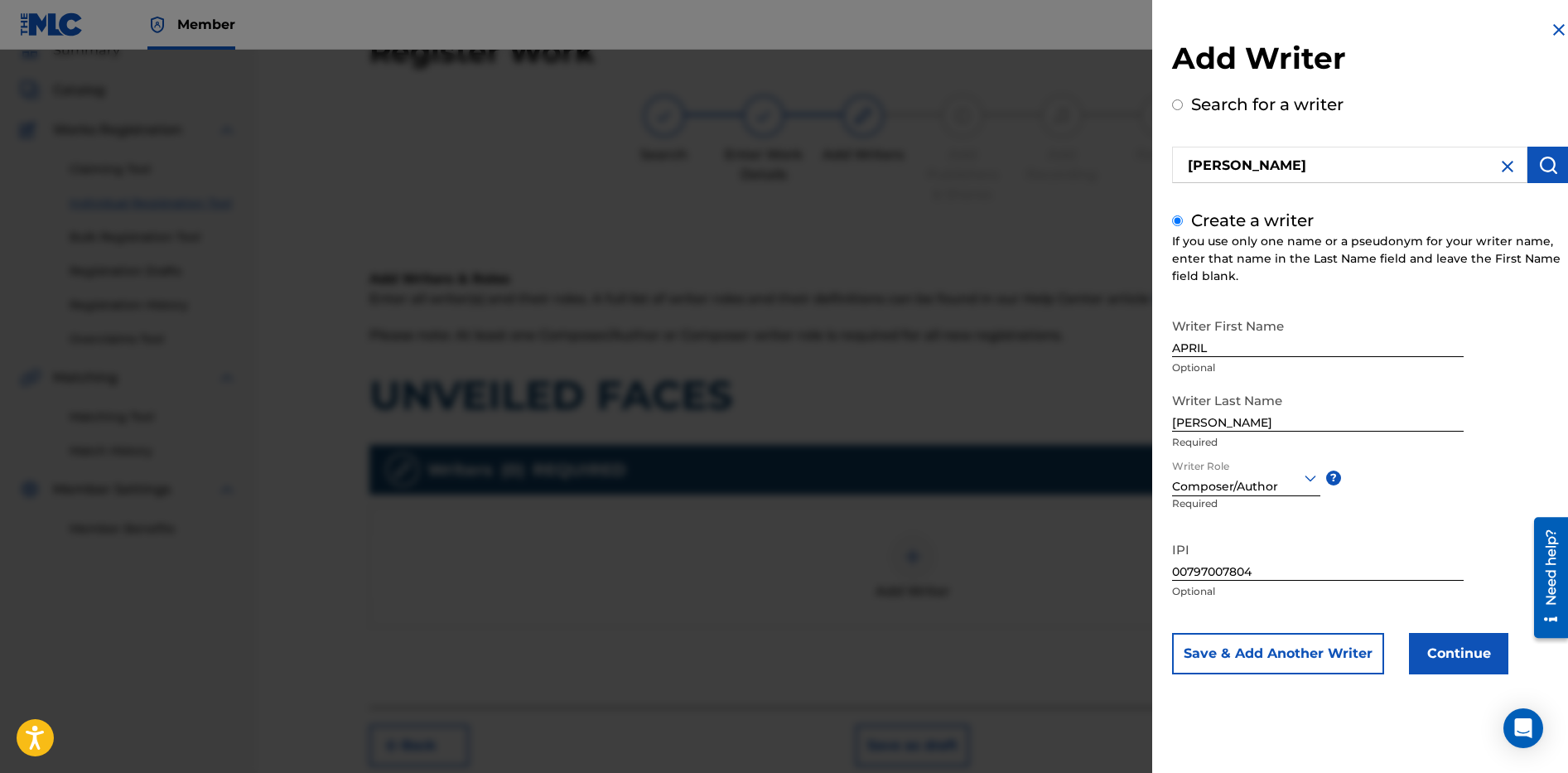 click on "Continue" at bounding box center [1459, 654] 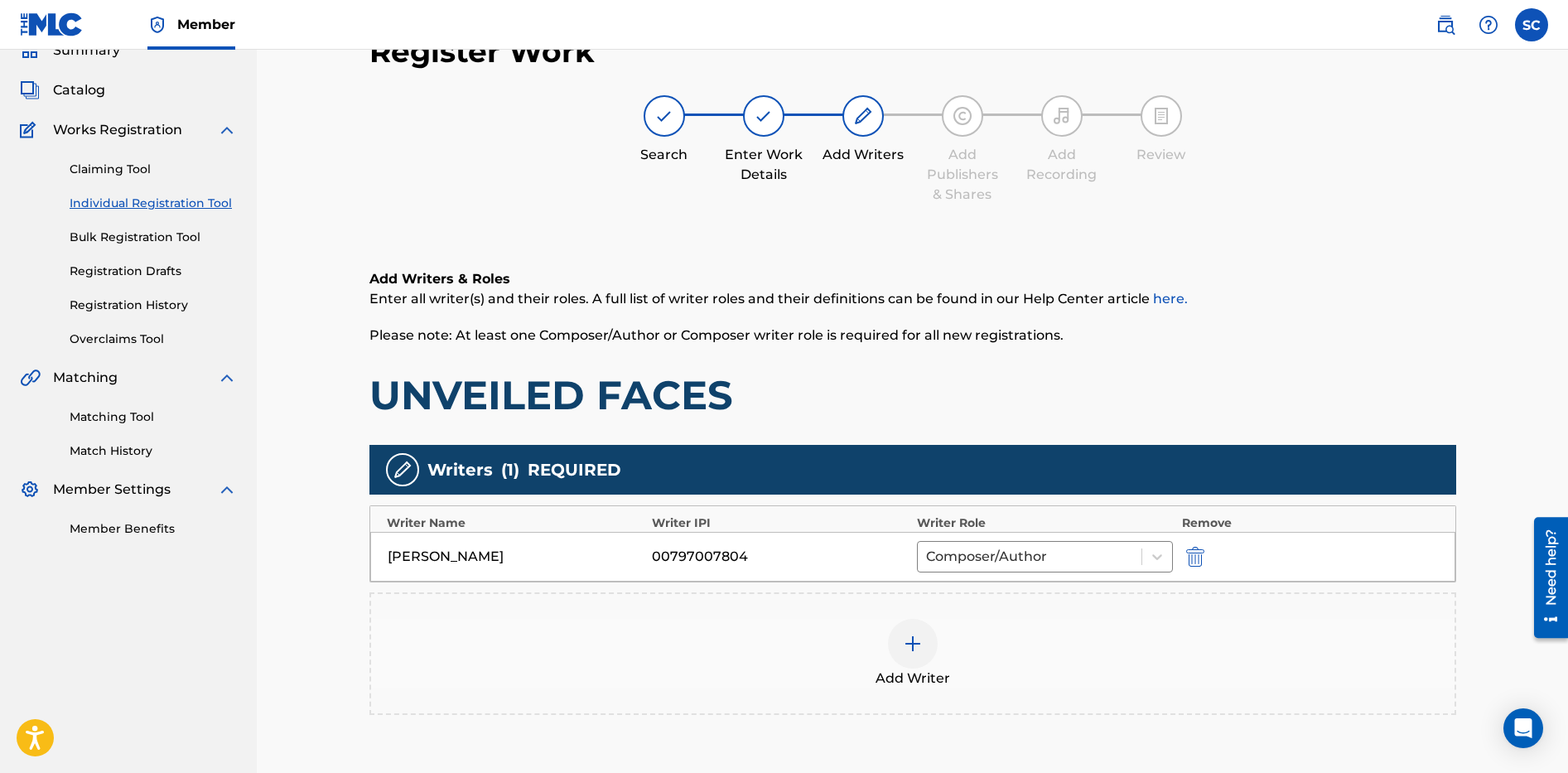 click at bounding box center [913, 644] 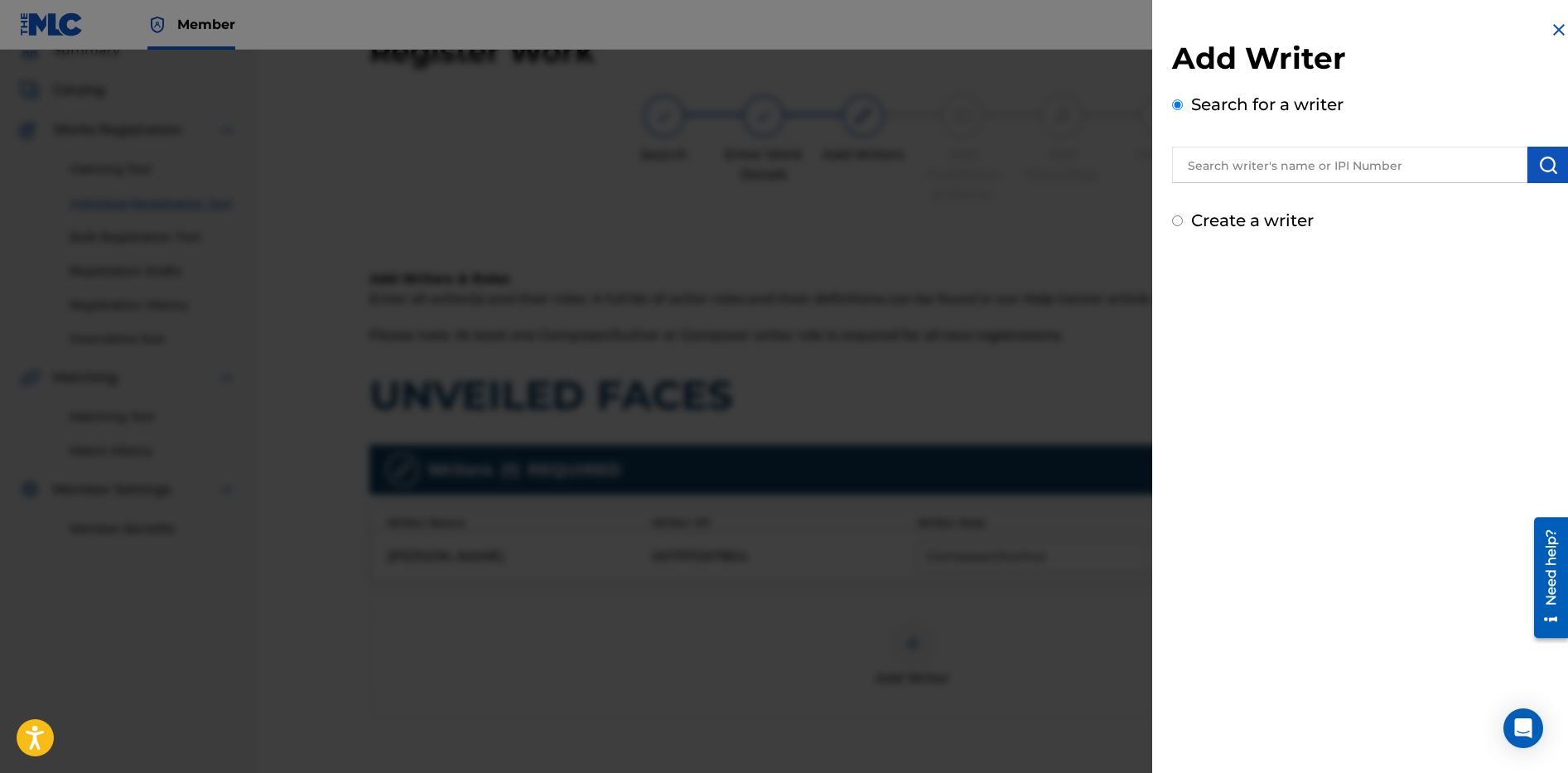 click at bounding box center (1349, 165) 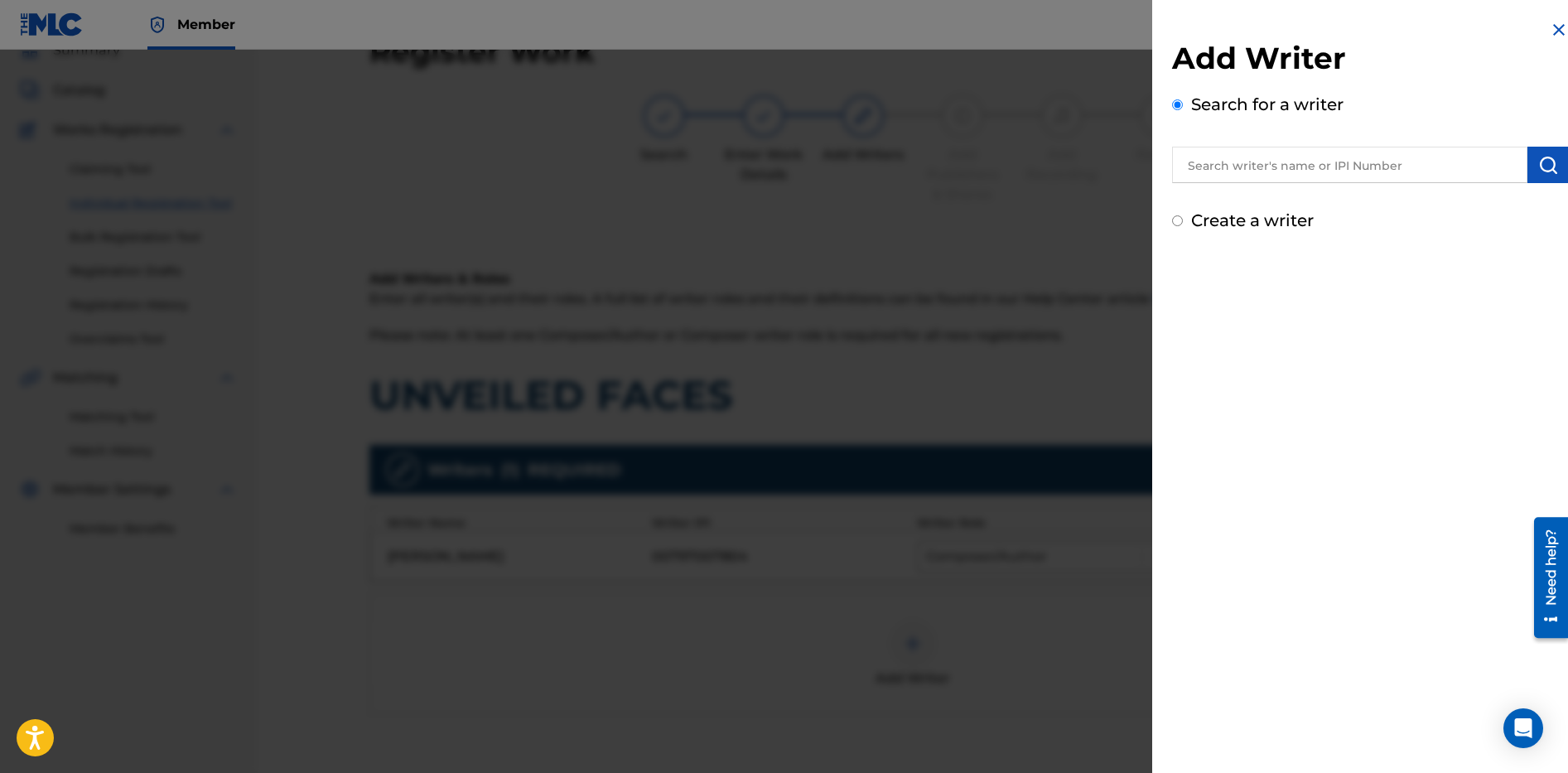 click at bounding box center (1349, 165) 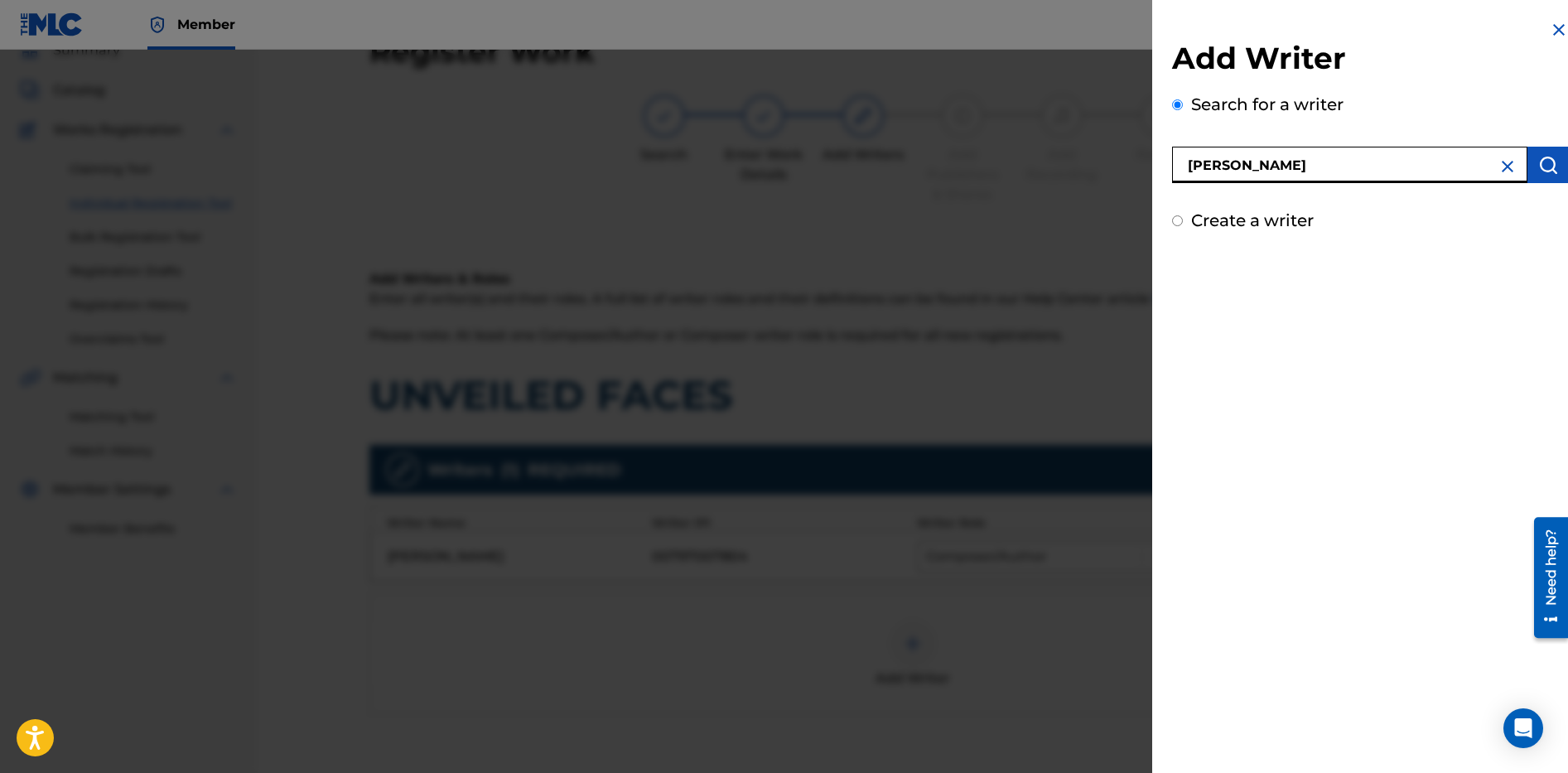 type on "[PERSON_NAME]" 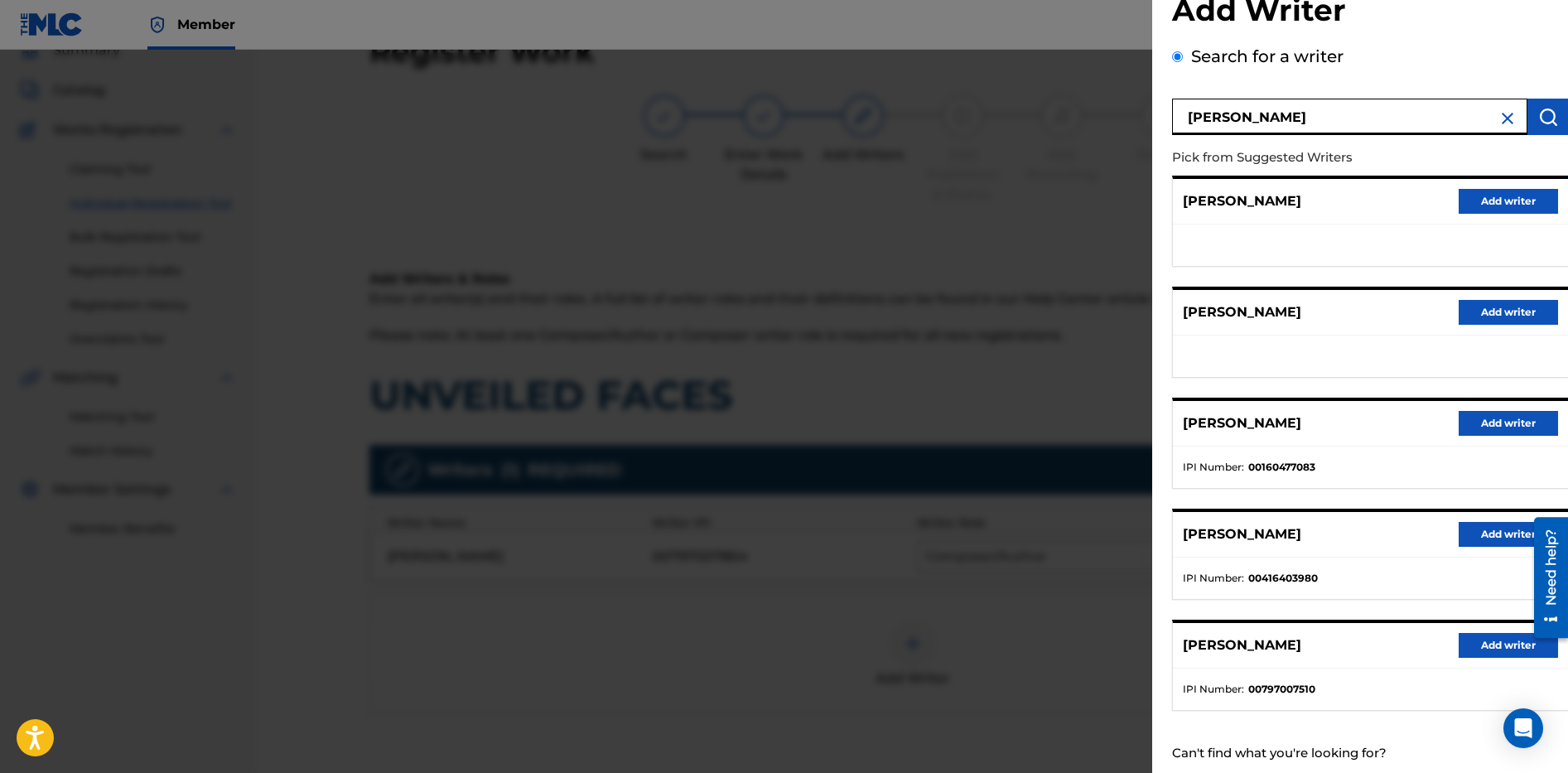 scroll, scrollTop: 90, scrollLeft: 0, axis: vertical 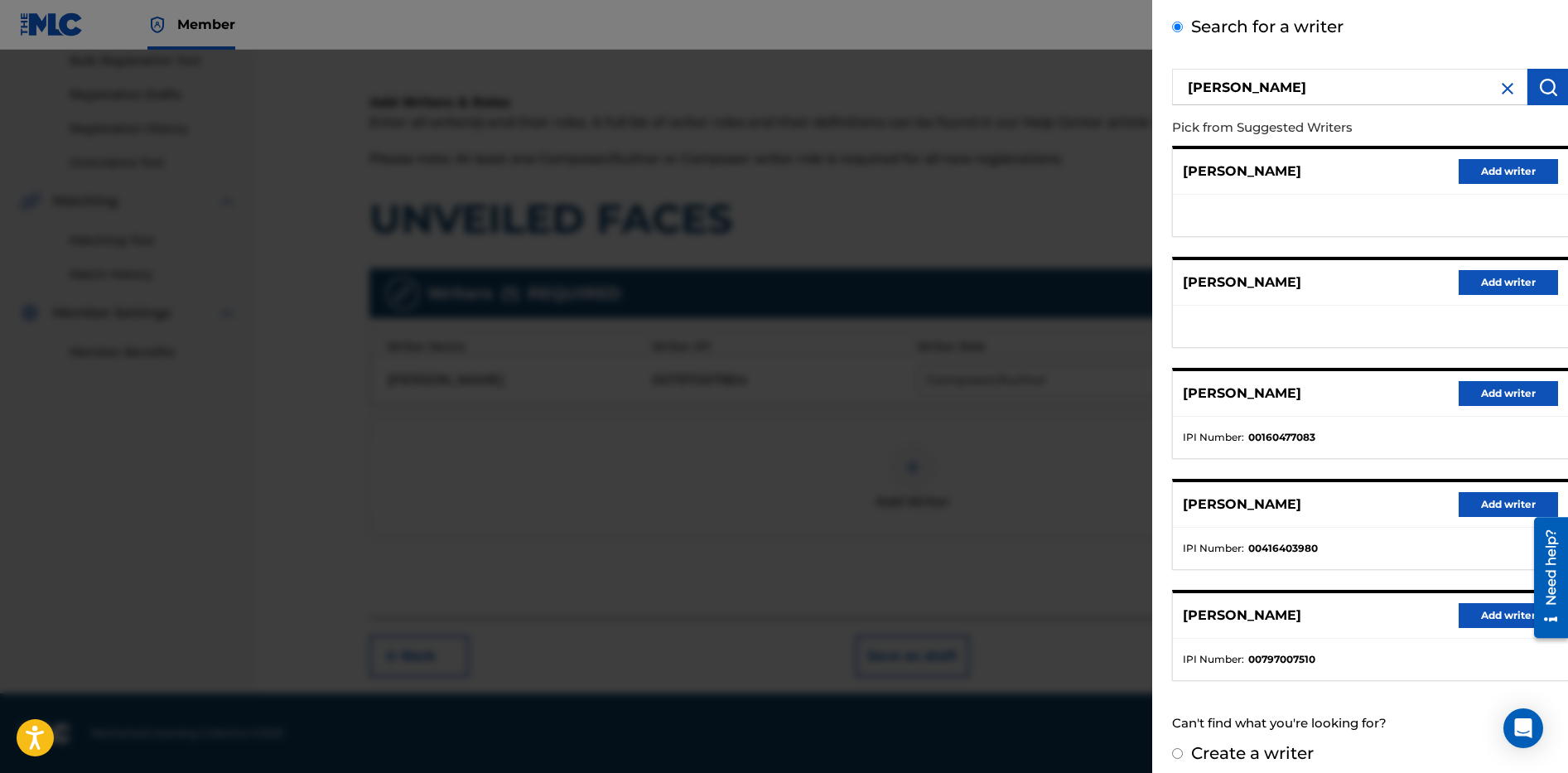 click on "Add writer" at bounding box center [1508, 616] 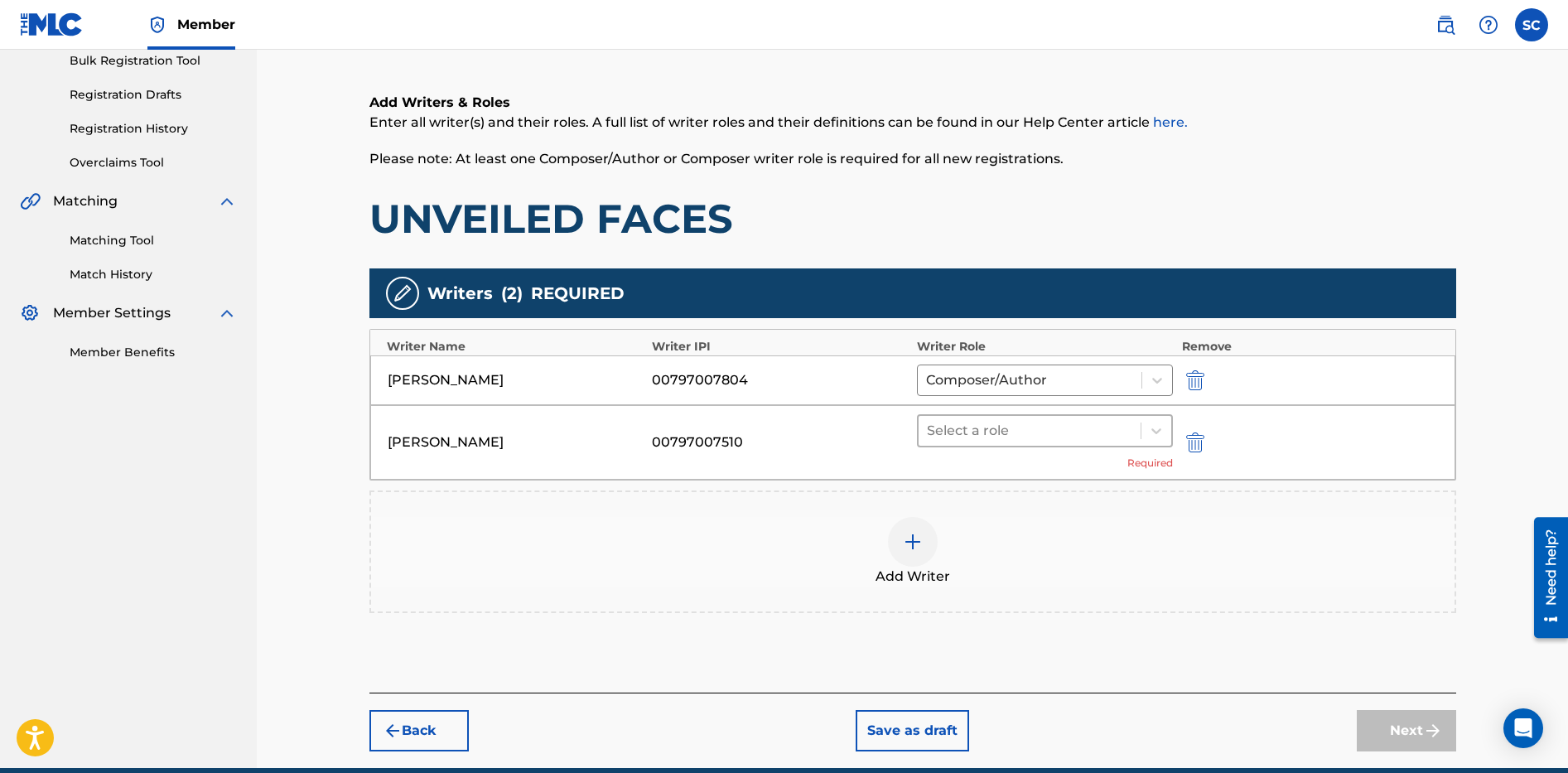 click at bounding box center [1030, 431] 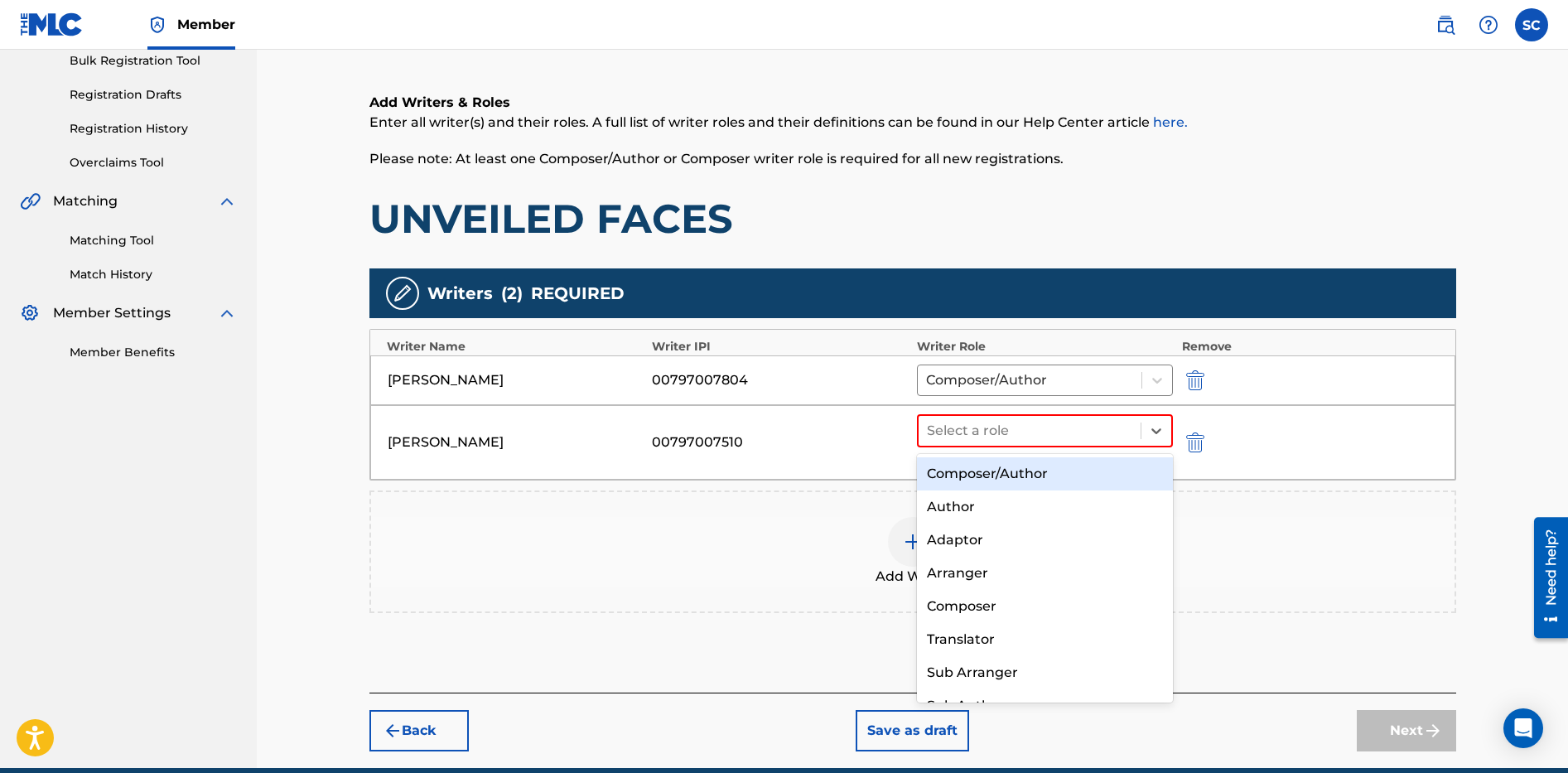 click on "Composer/Author" at bounding box center [1045, 474] 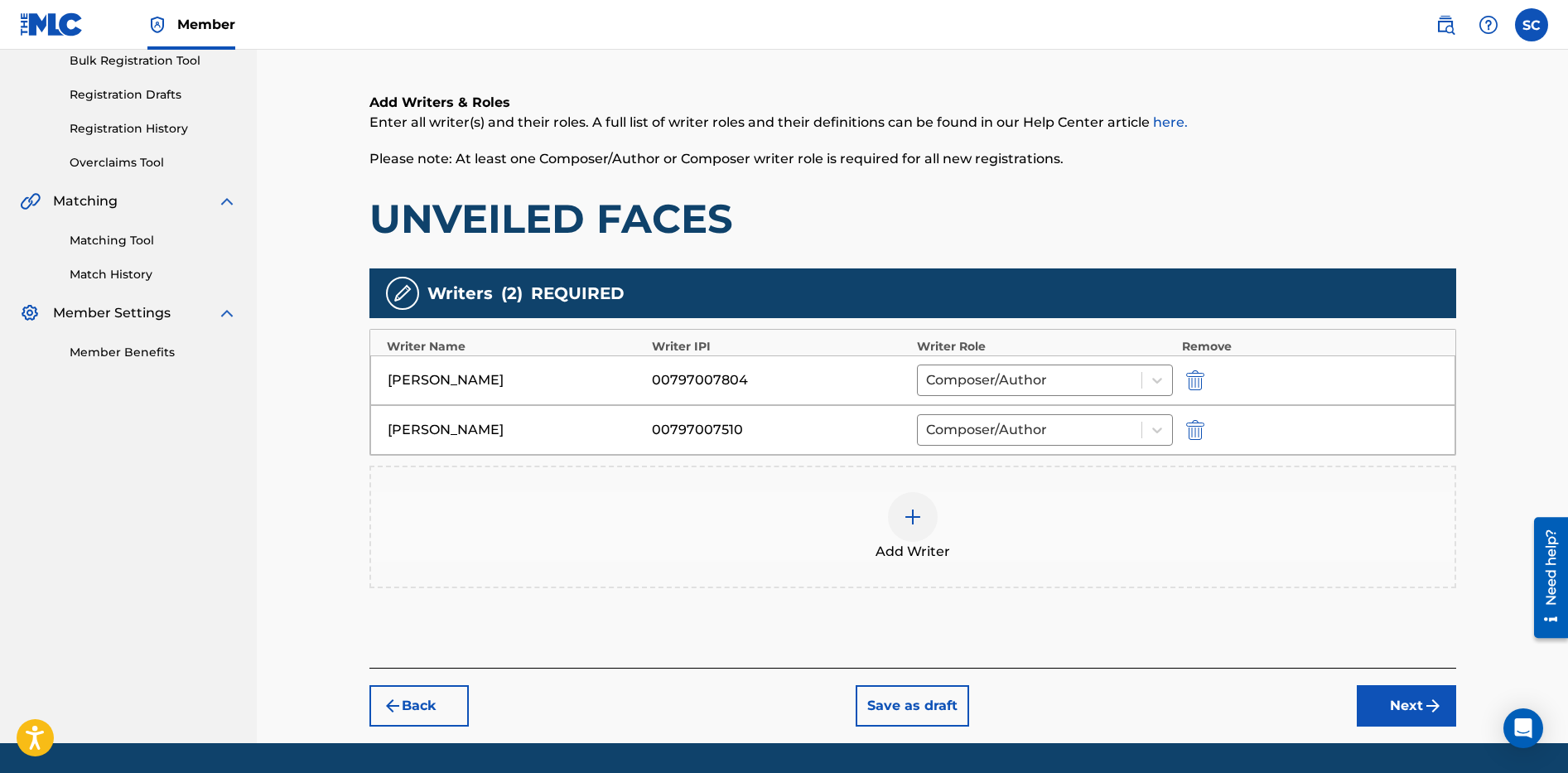 click on "Next" at bounding box center (1406, 706) 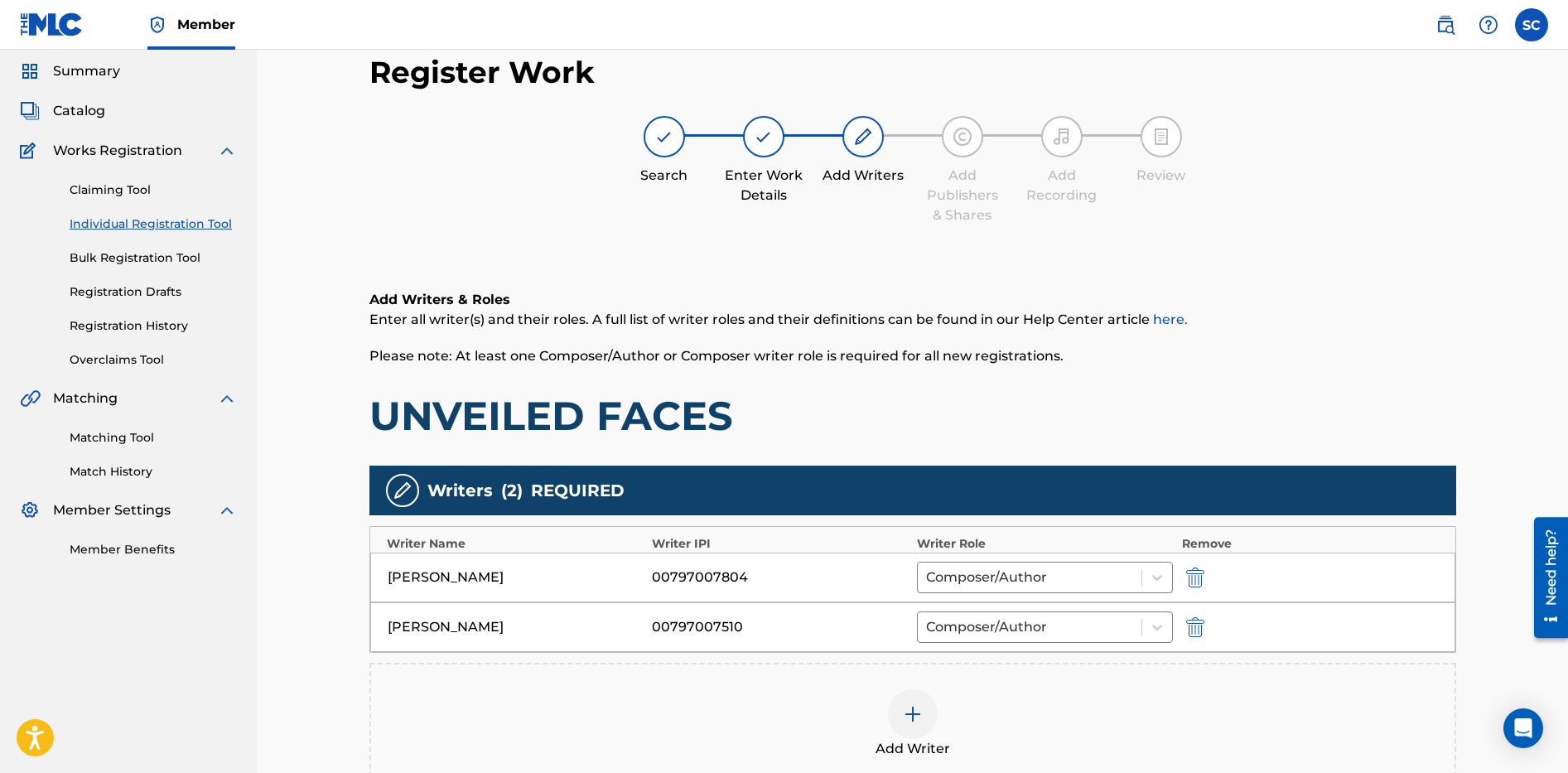 scroll, scrollTop: 75, scrollLeft: 0, axis: vertical 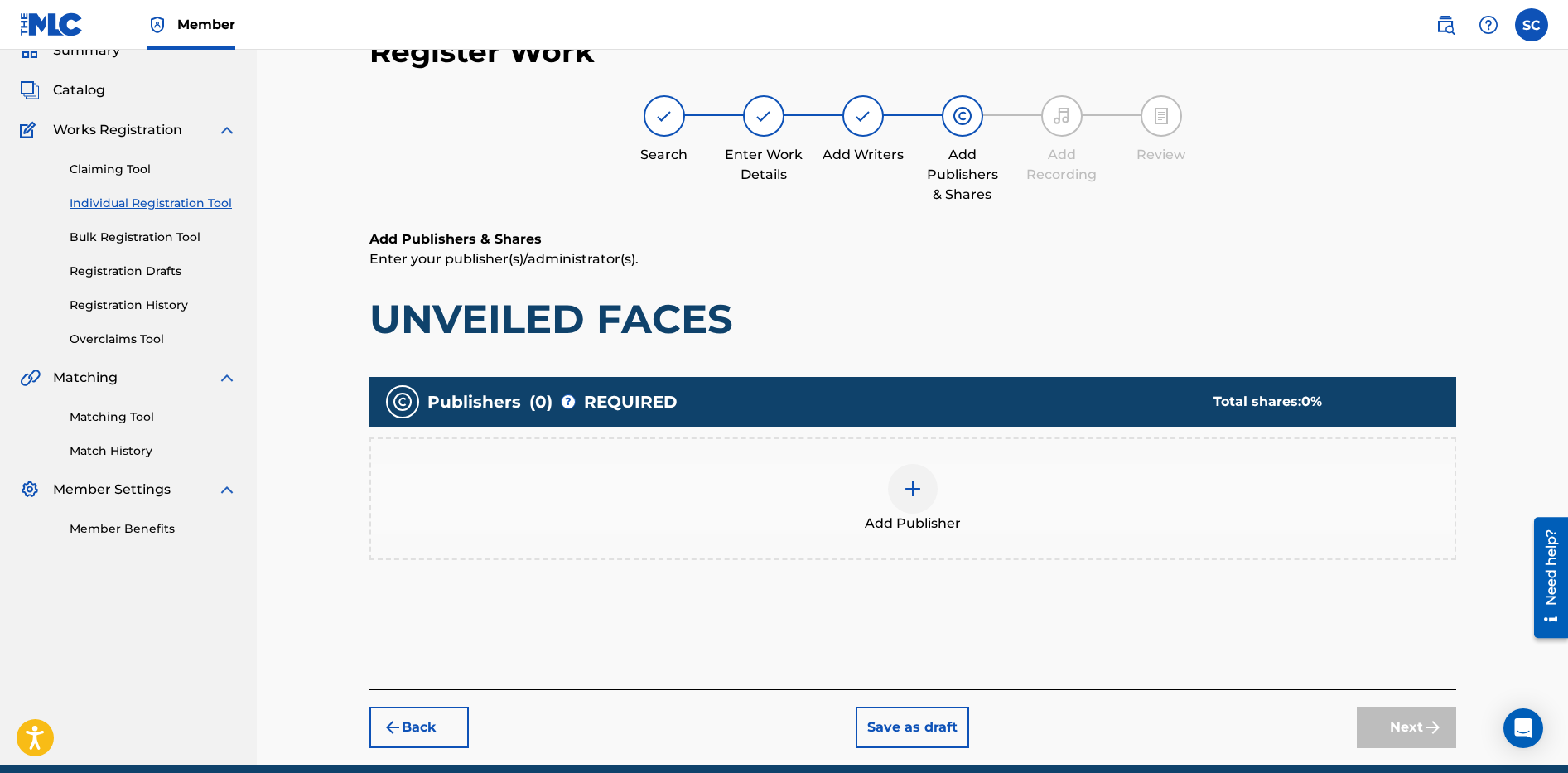 click at bounding box center (913, 489) 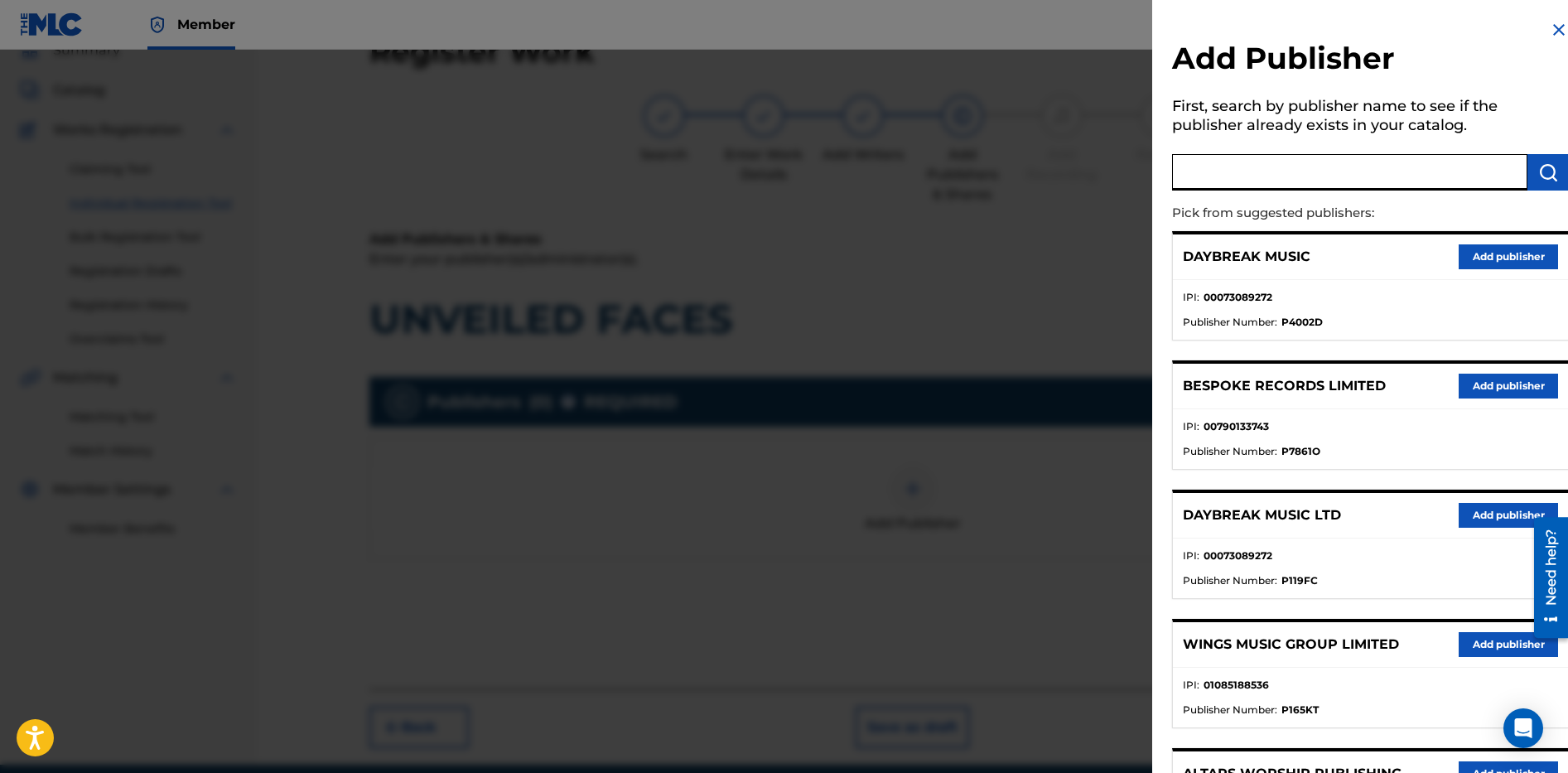 click at bounding box center (1349, 172) 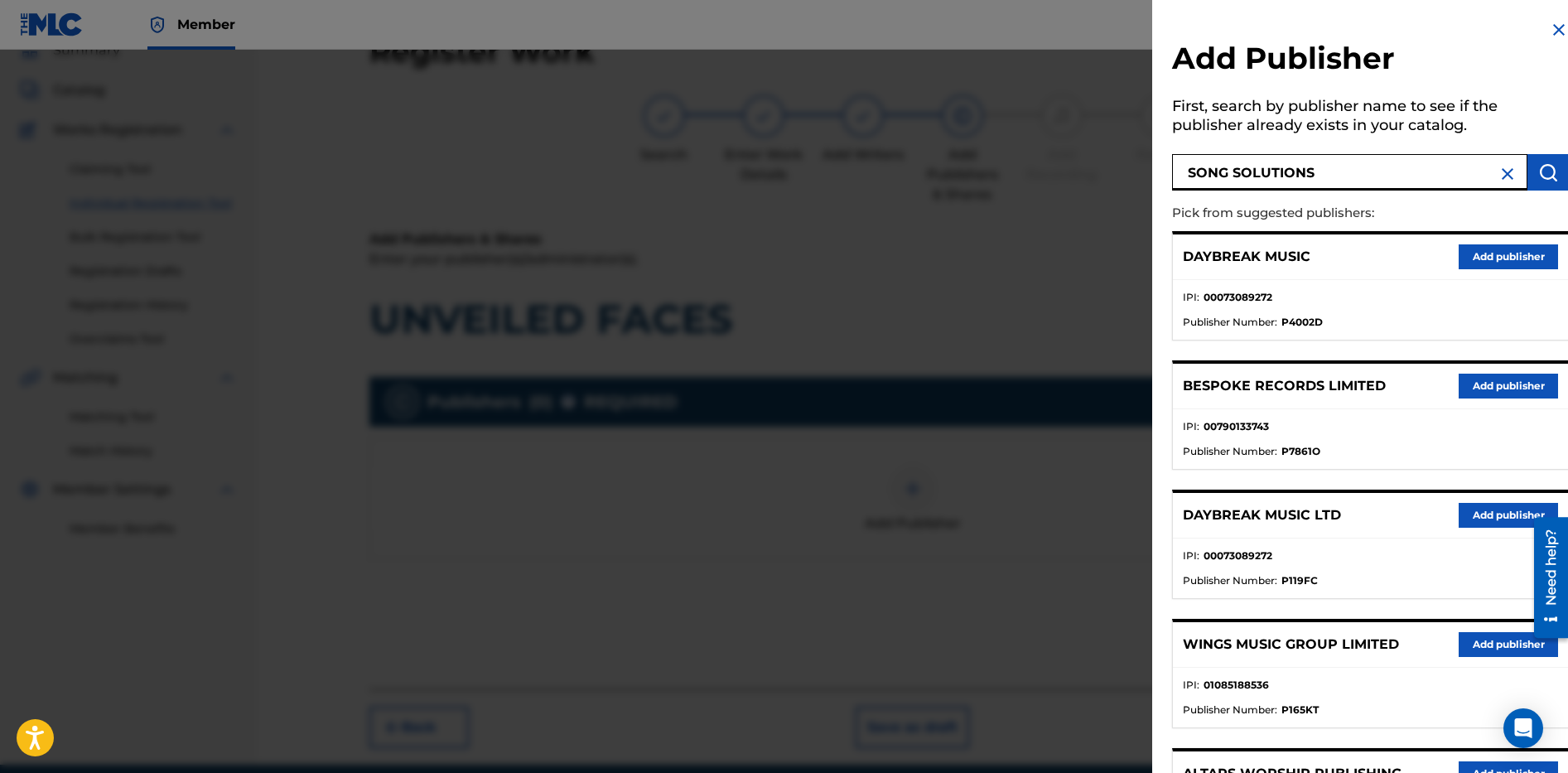 type on "SONG SOLUTIONS" 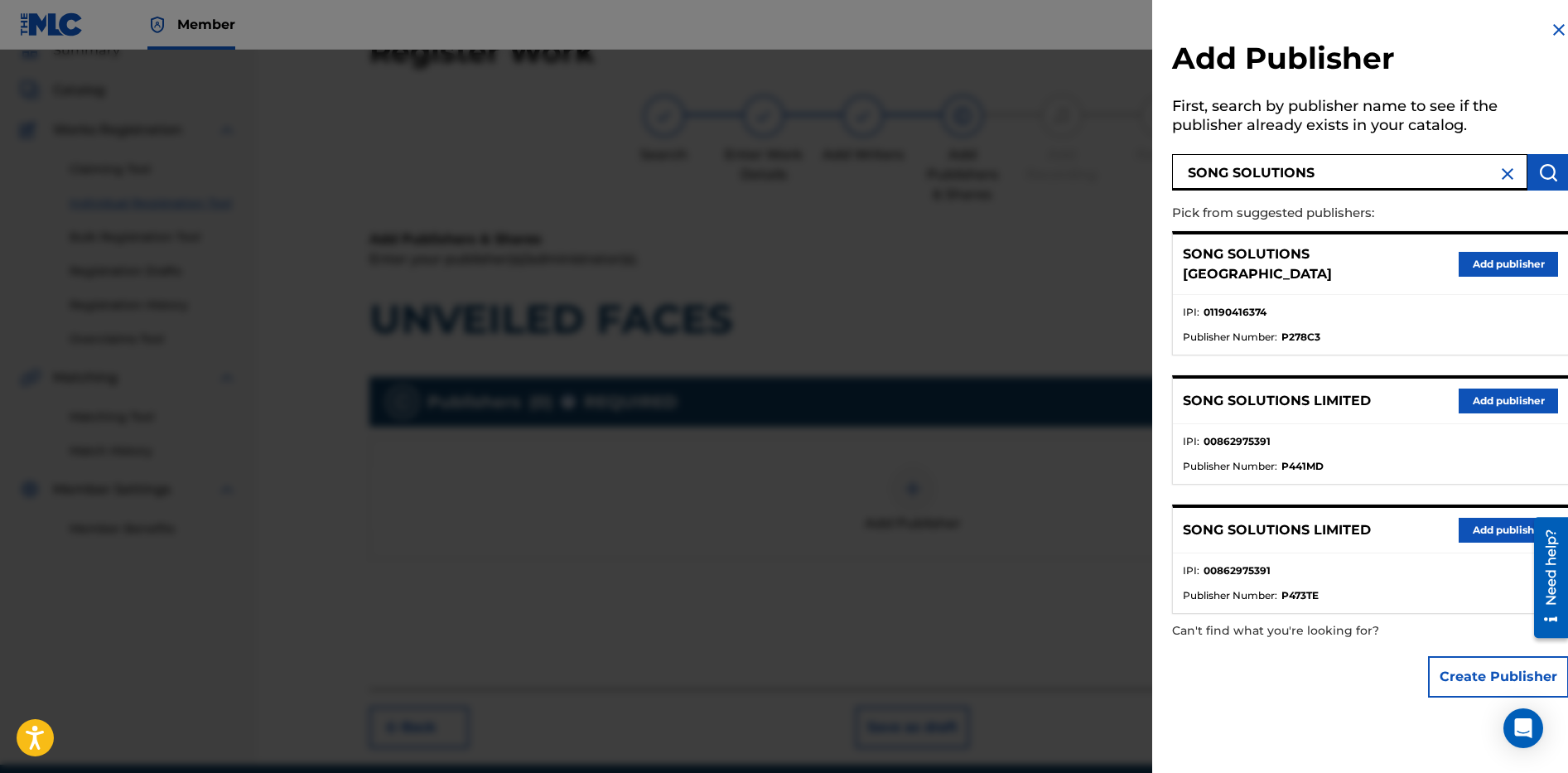 click on "Create Publisher" at bounding box center (1498, 677) 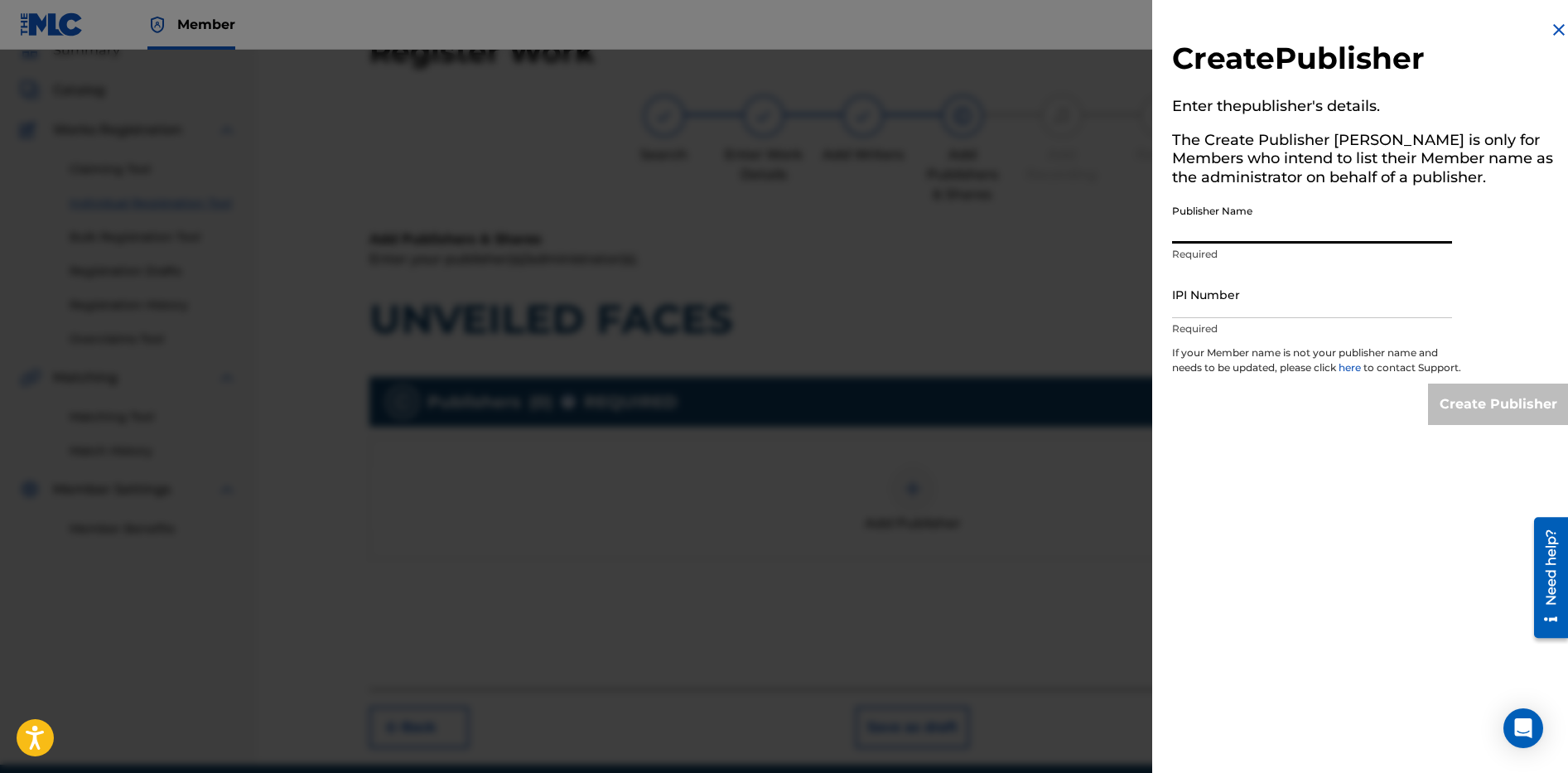 click on "Publisher Name" at bounding box center (1312, 220) 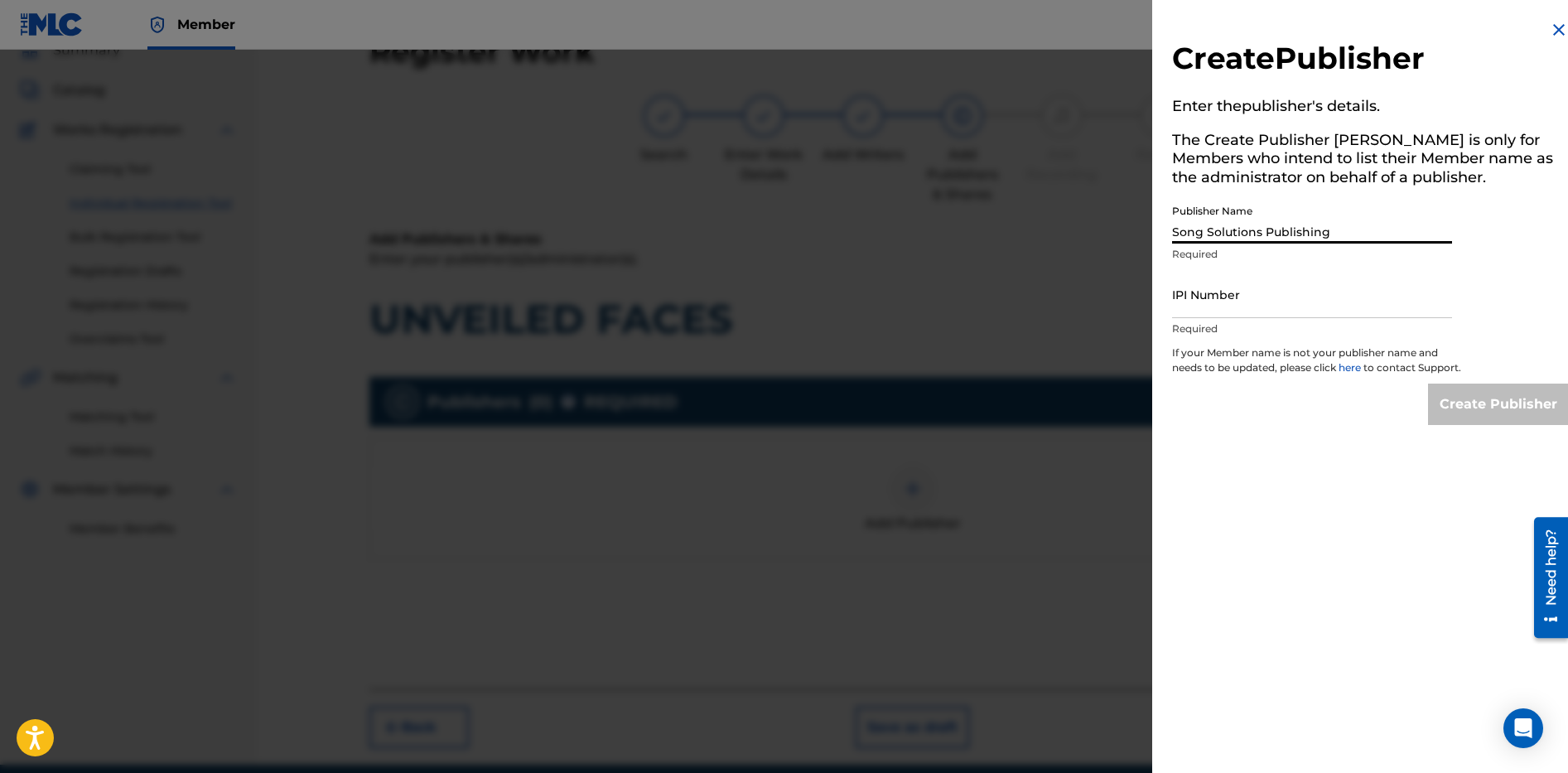 type on "01235140889" 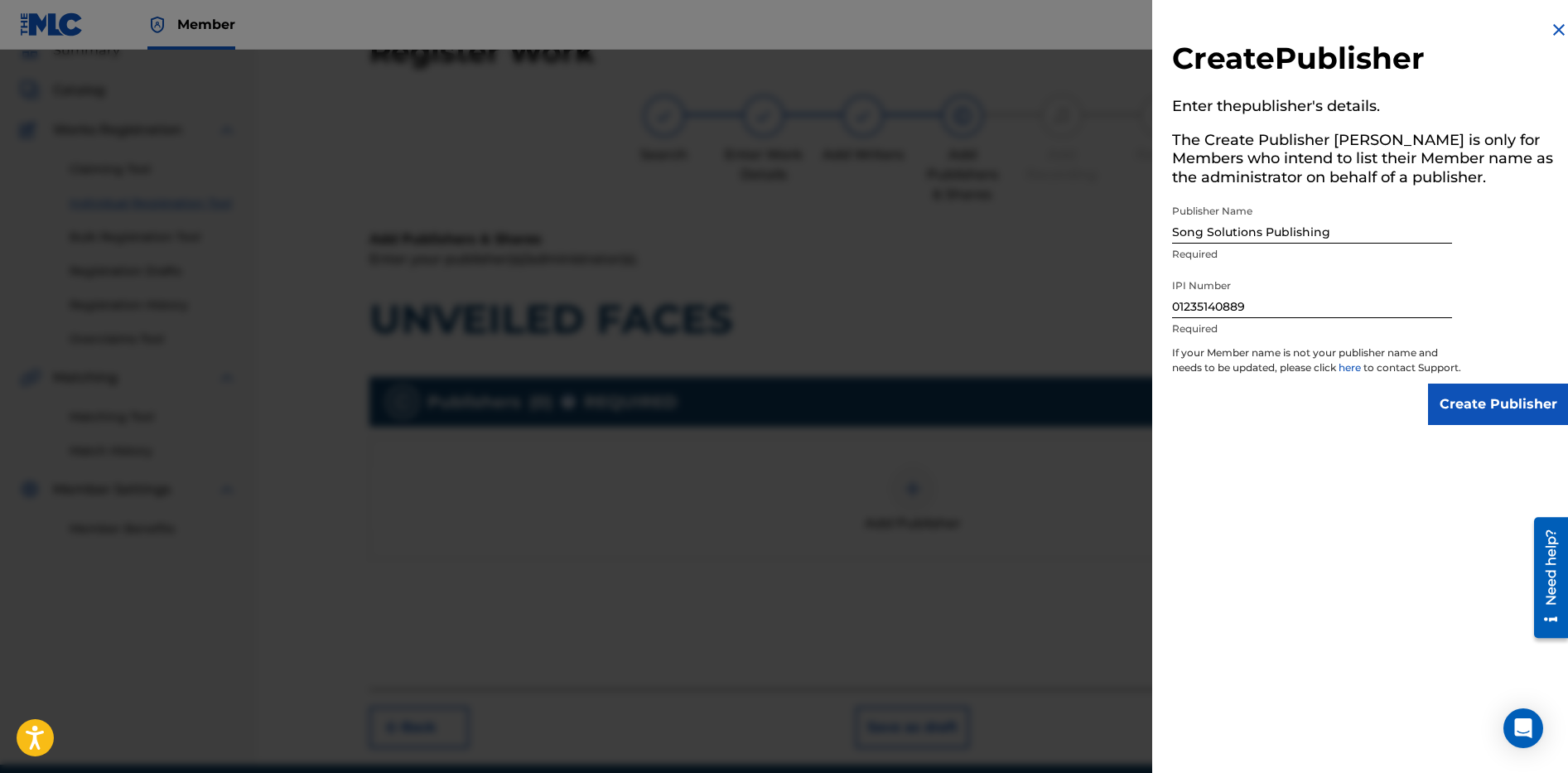 click on "Create Publisher" at bounding box center [1498, 404] 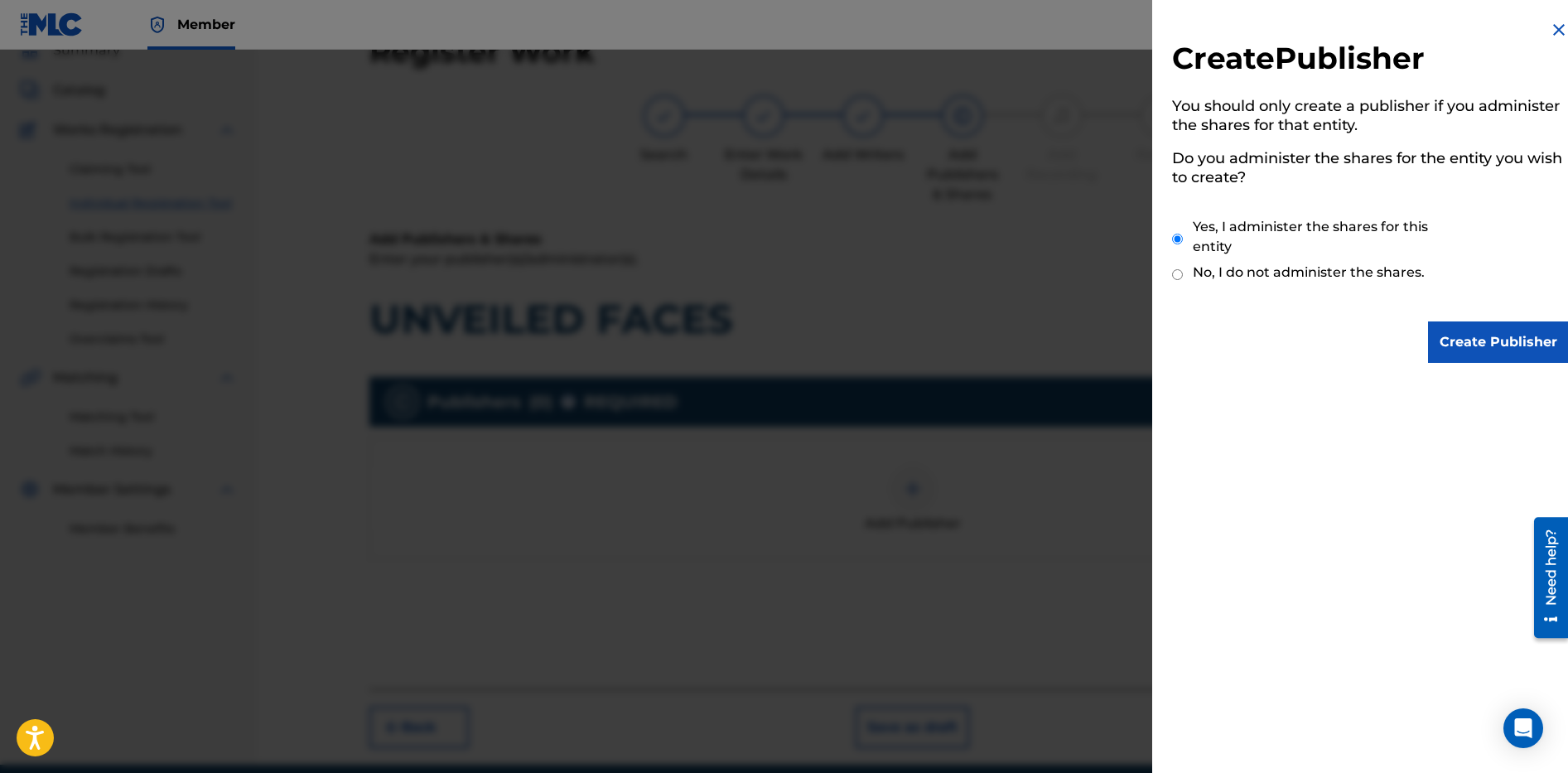 click on "Create Publisher" at bounding box center (1498, 342) 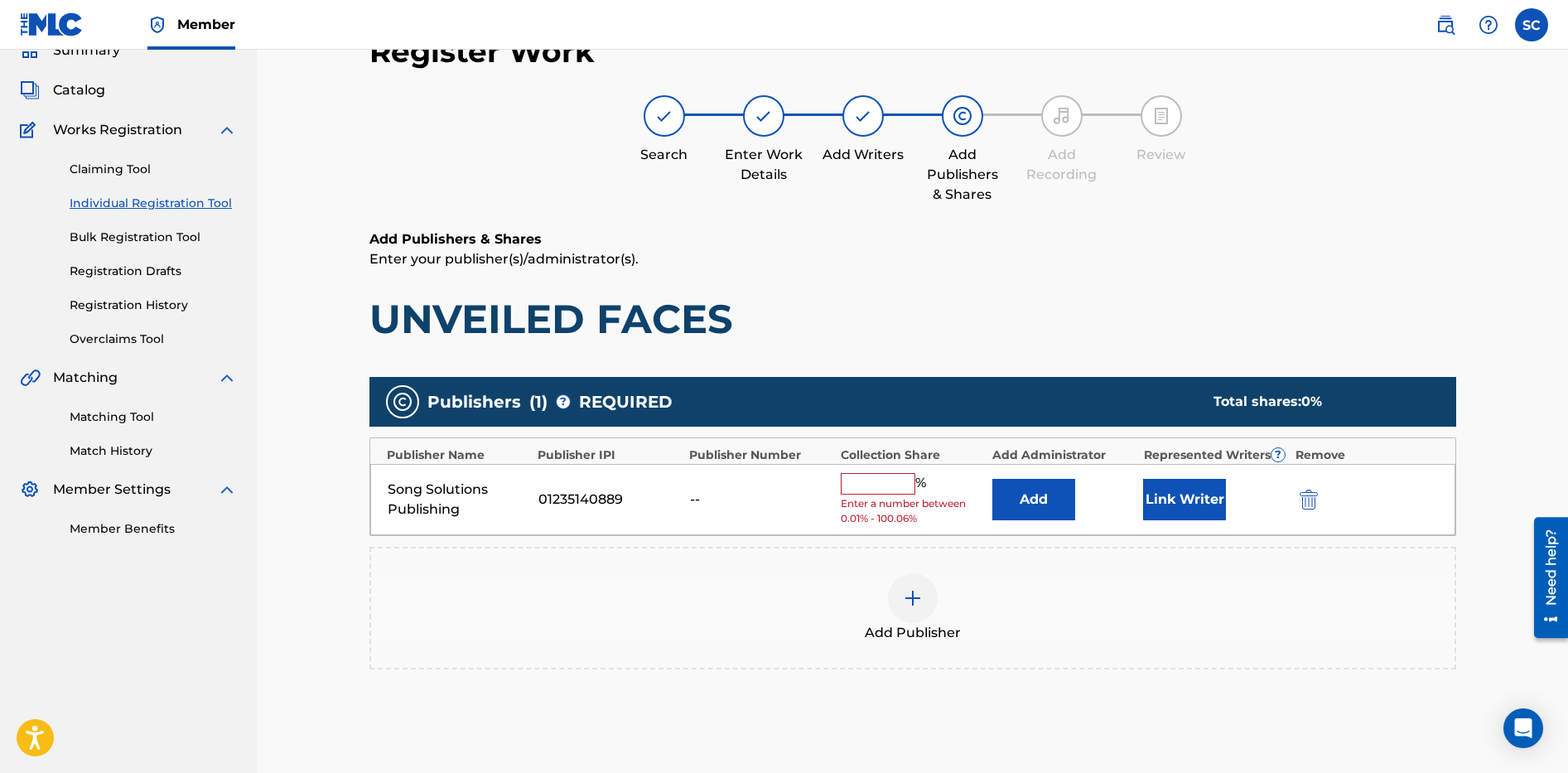 click at bounding box center (878, 484) 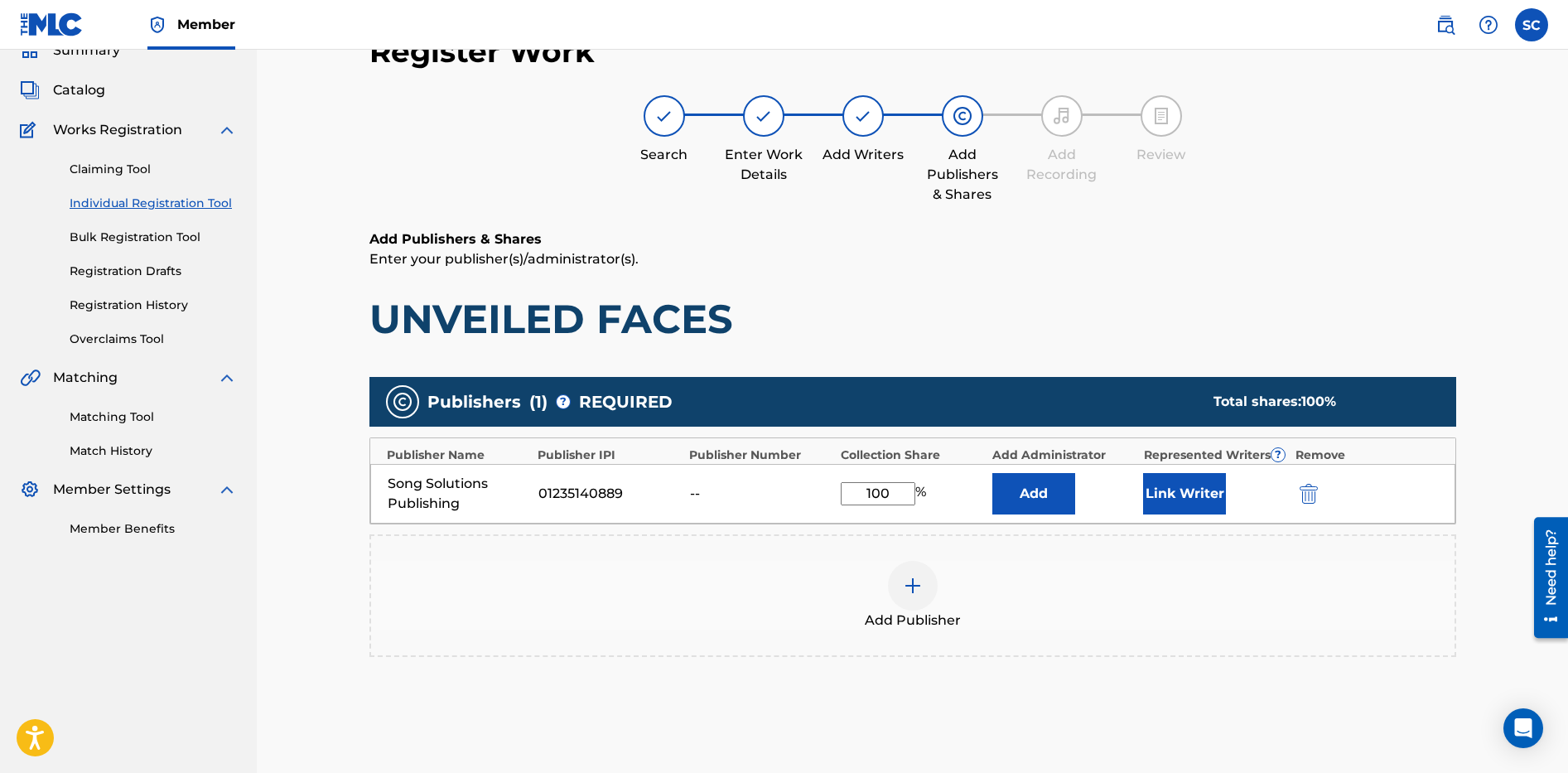 type on "100" 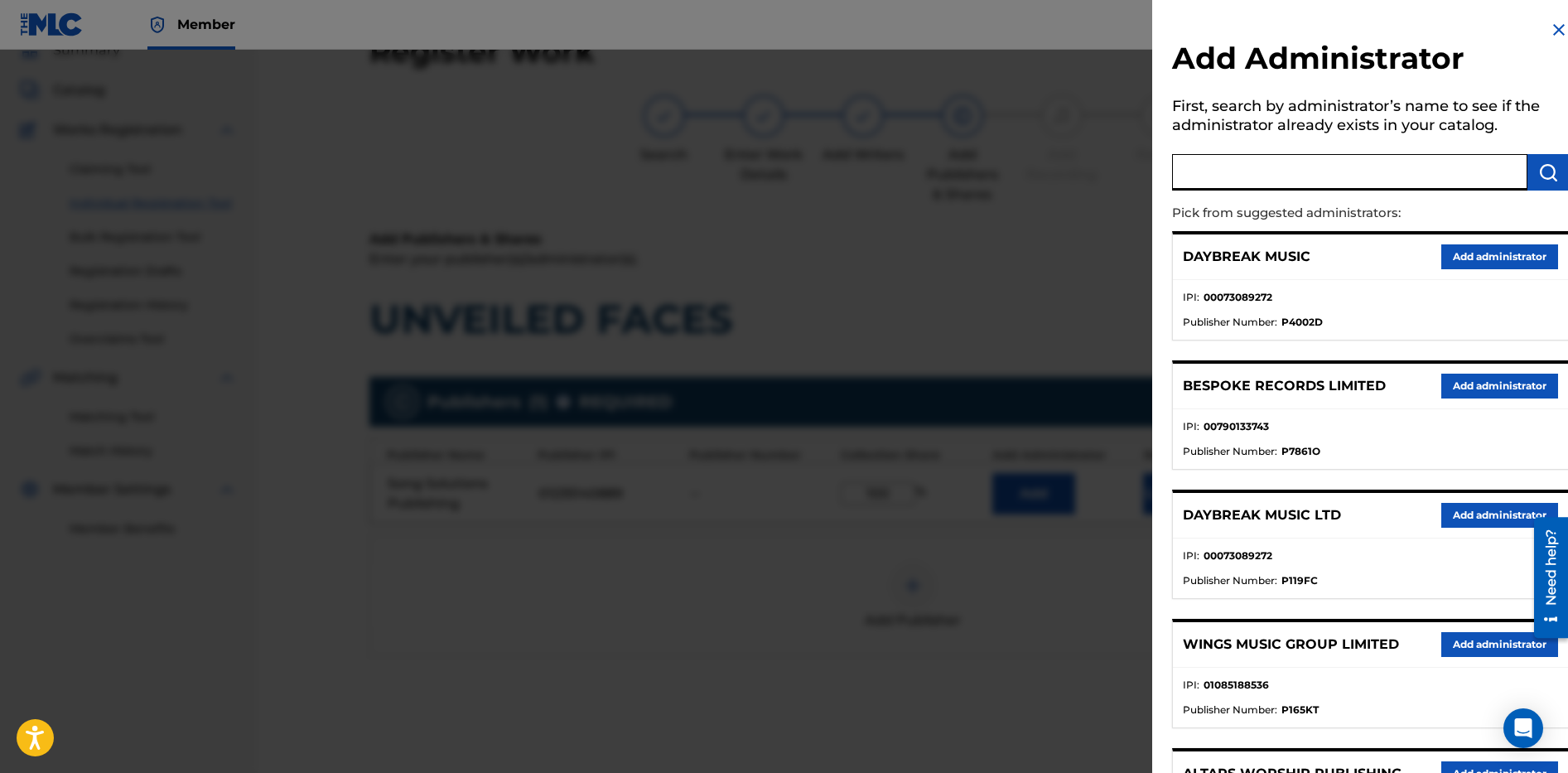 drag, startPoint x: 1229, startPoint y: 165, endPoint x: 1236, endPoint y: 203, distance: 38.63936 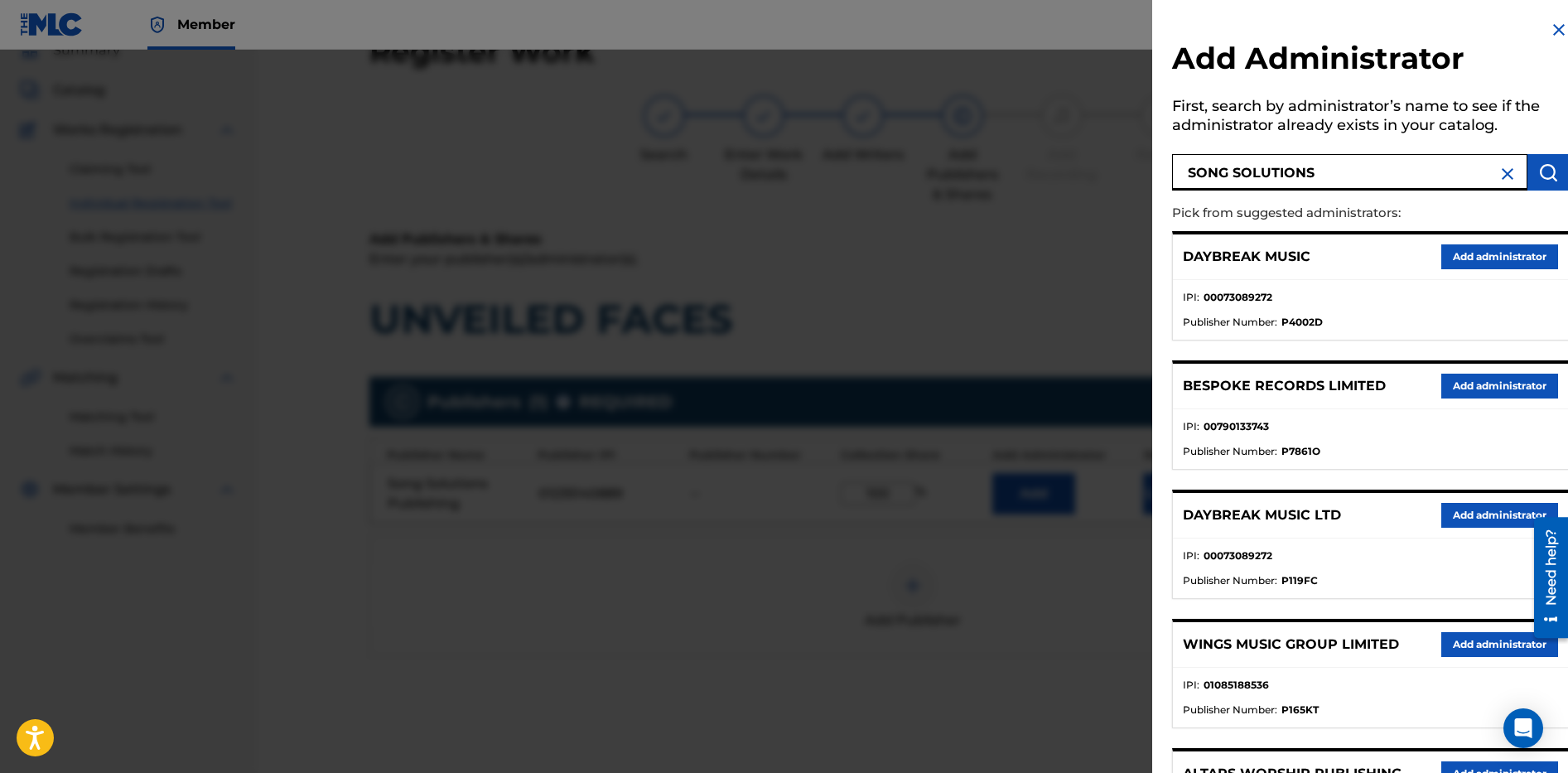 type on "SONG SOLUTIONS" 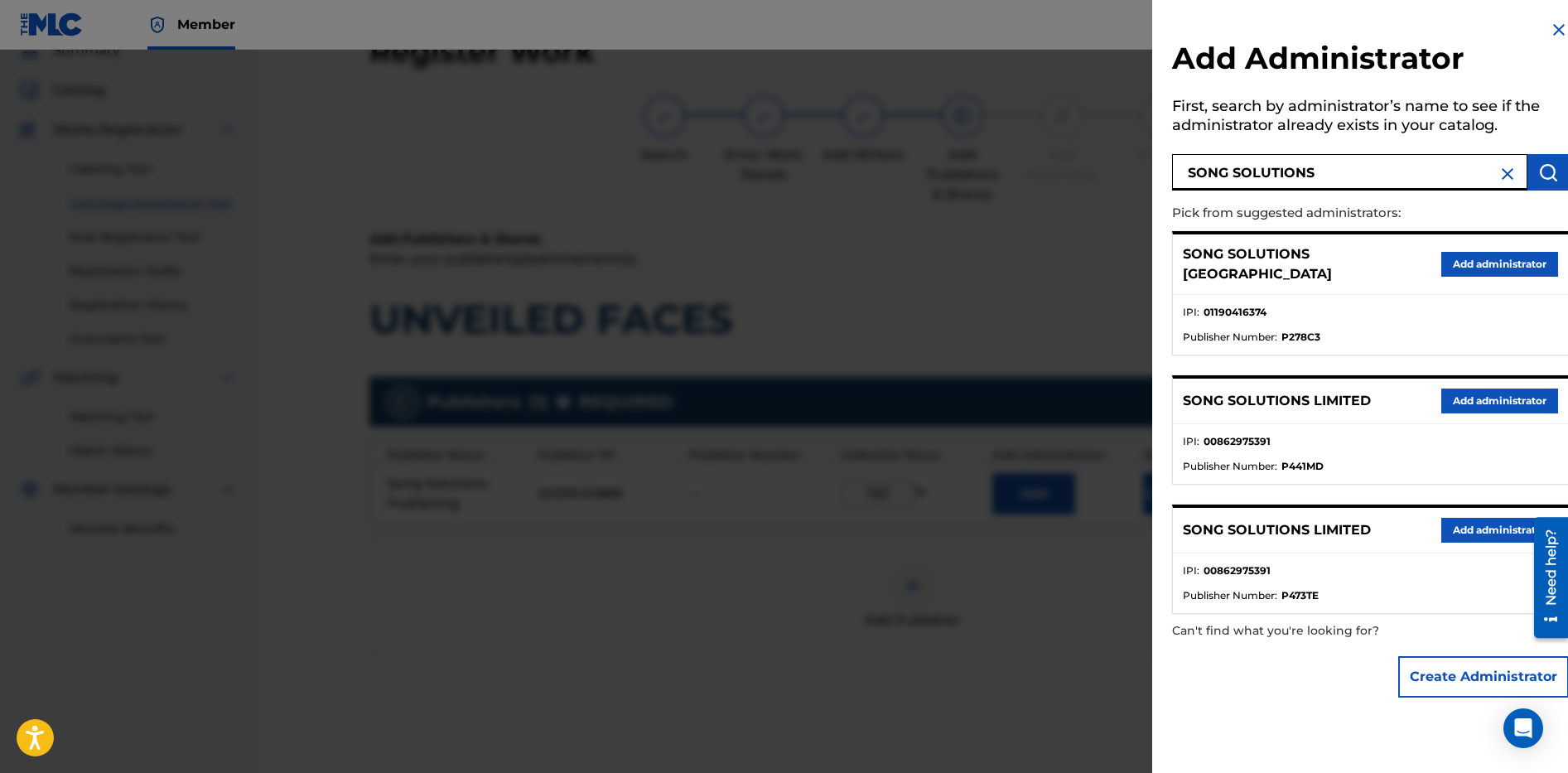 click on "Add administrator" at bounding box center (1499, 264) 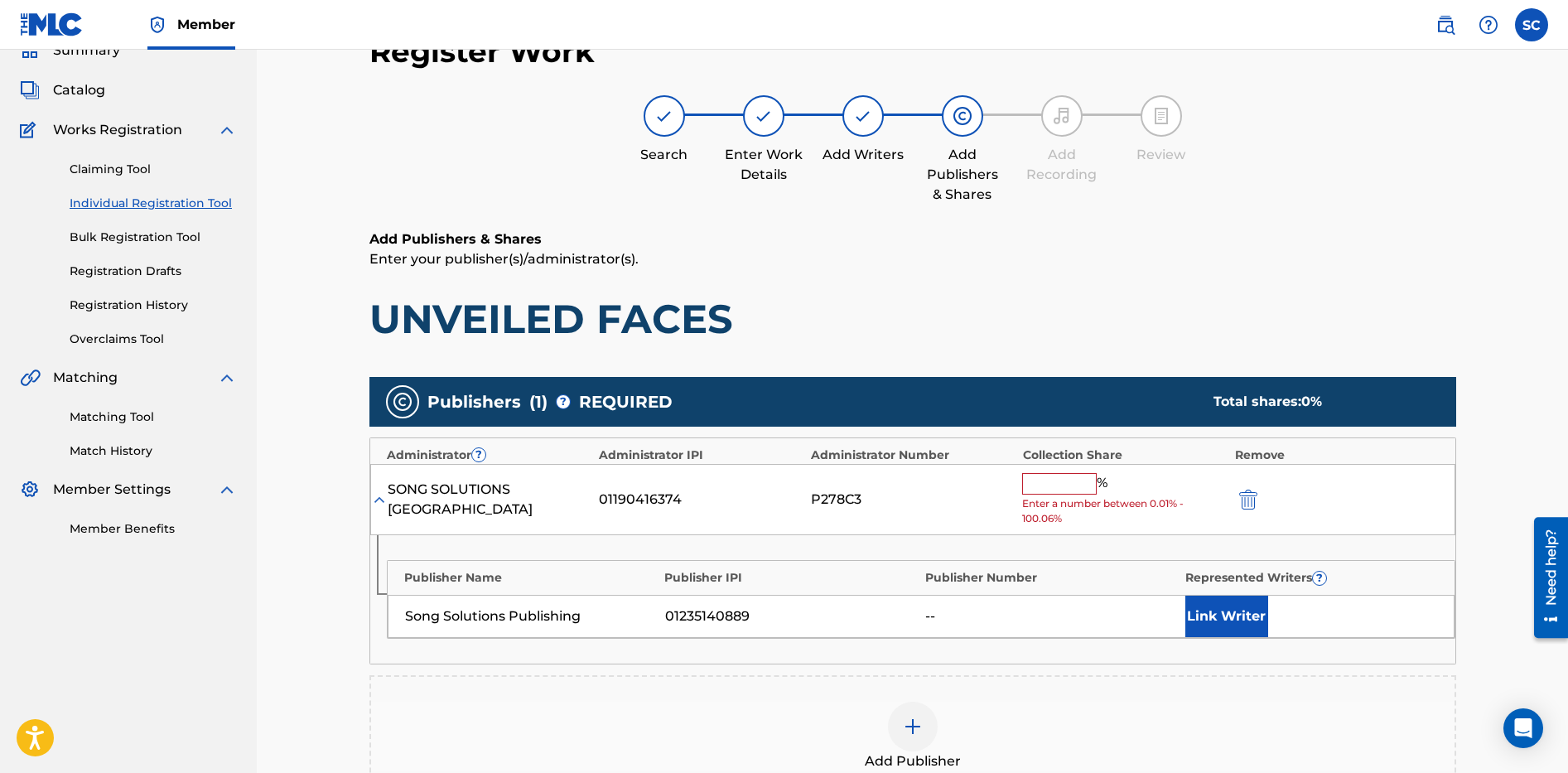 click at bounding box center (1059, 484) 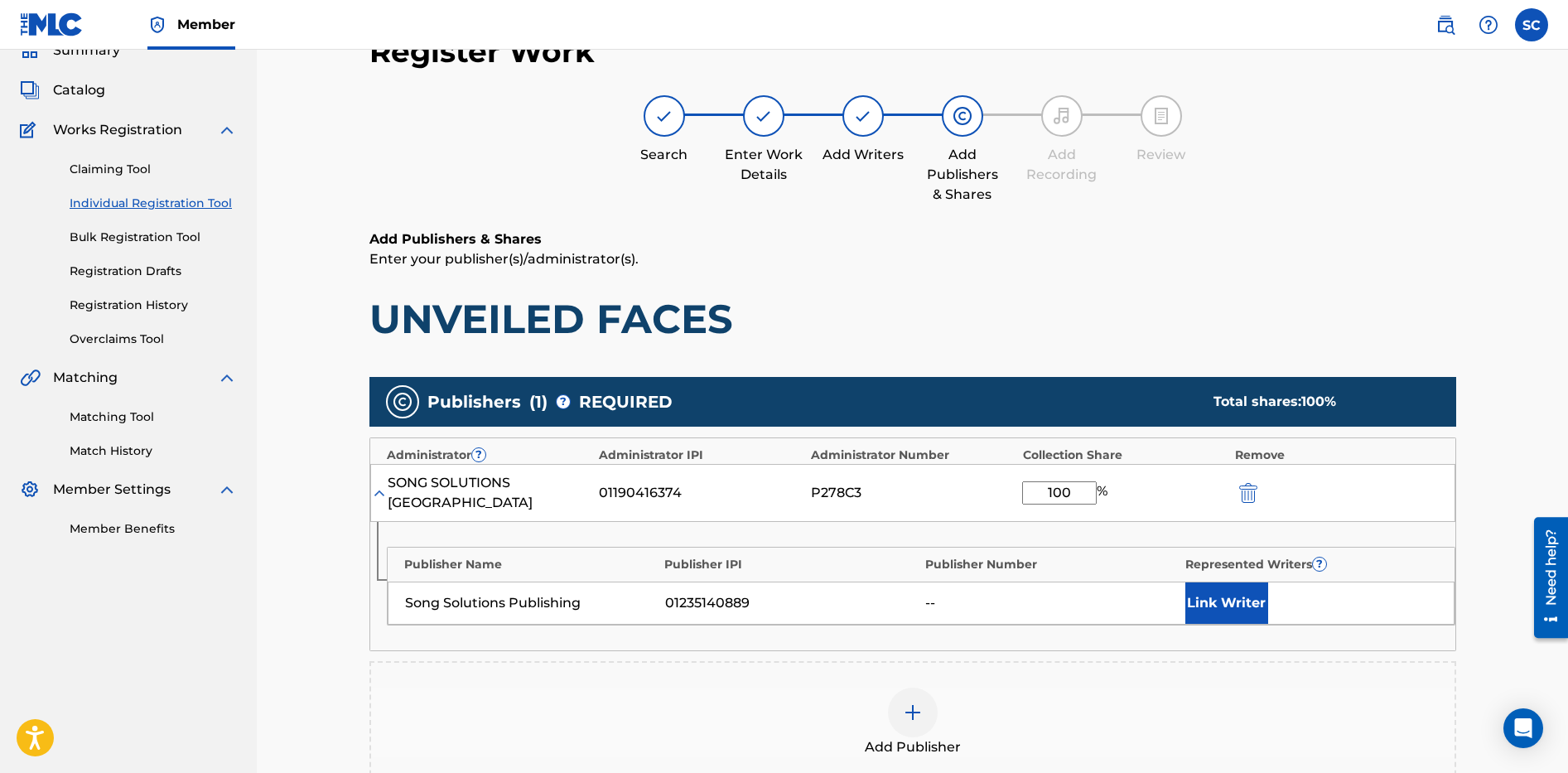 type on "100" 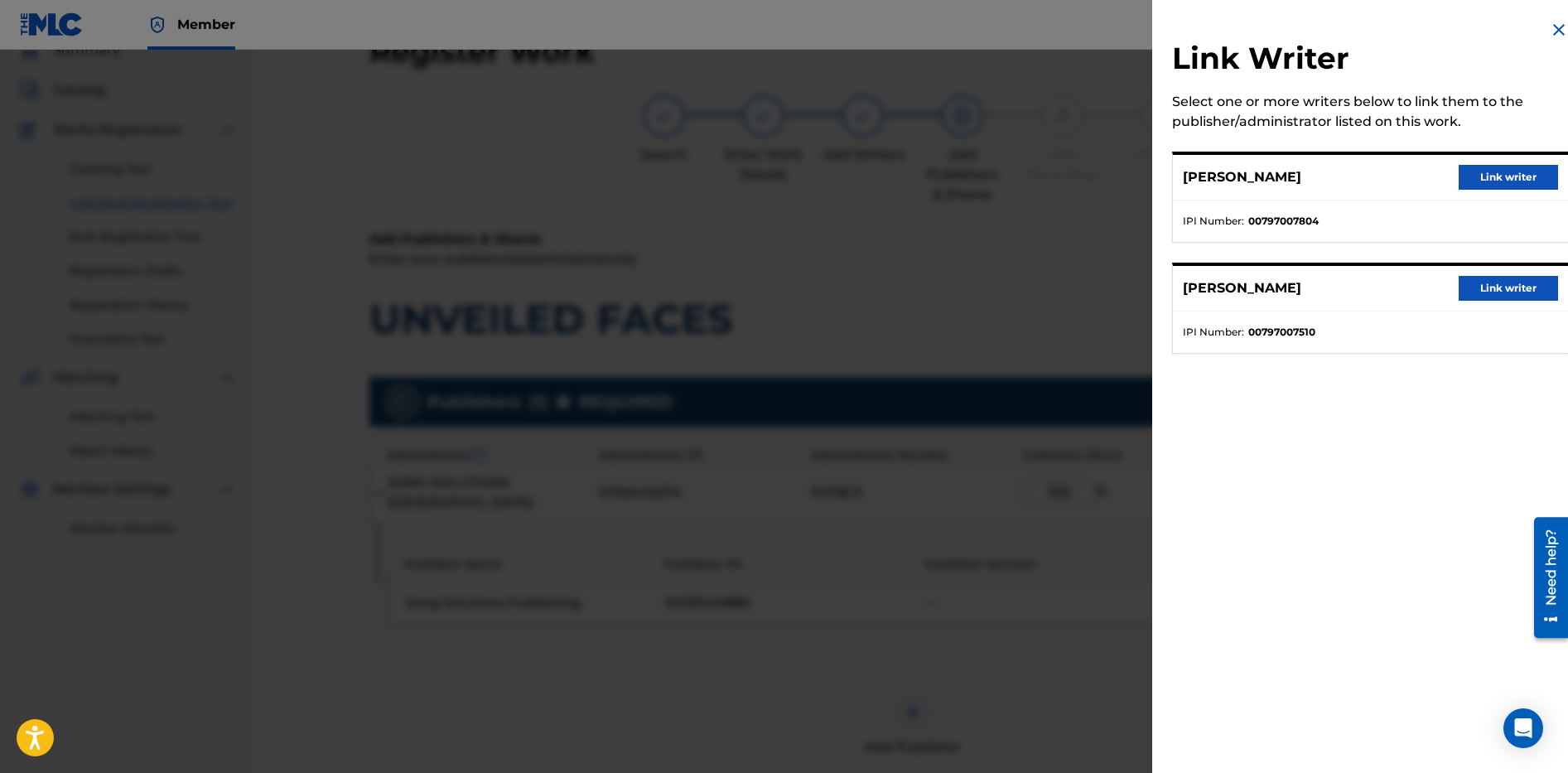 click on "Link writer" at bounding box center (1508, 177) 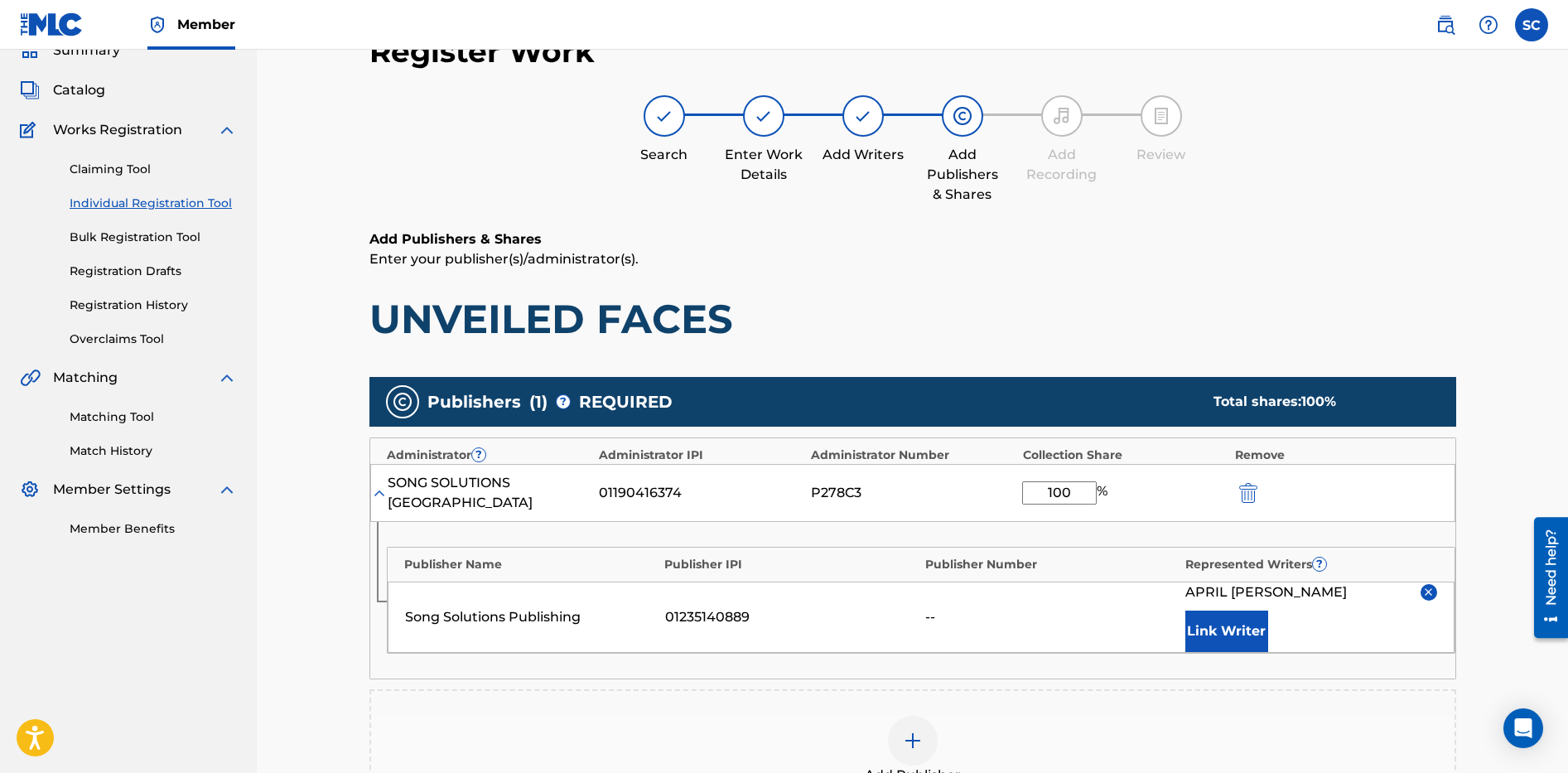 click on "Link Writer" at bounding box center (1227, 631) 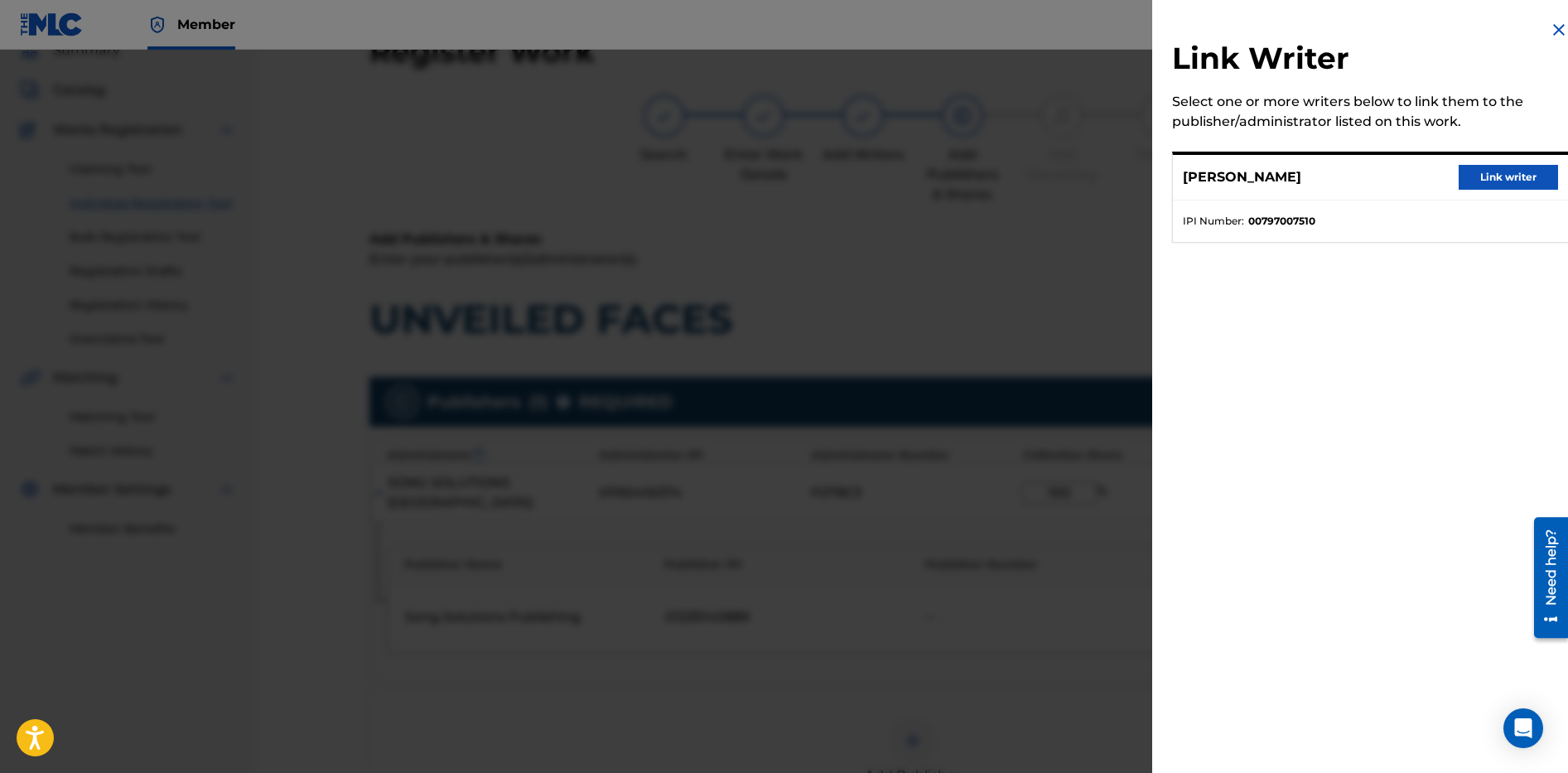 drag, startPoint x: 1486, startPoint y: 175, endPoint x: 1469, endPoint y: 191, distance: 23.34524 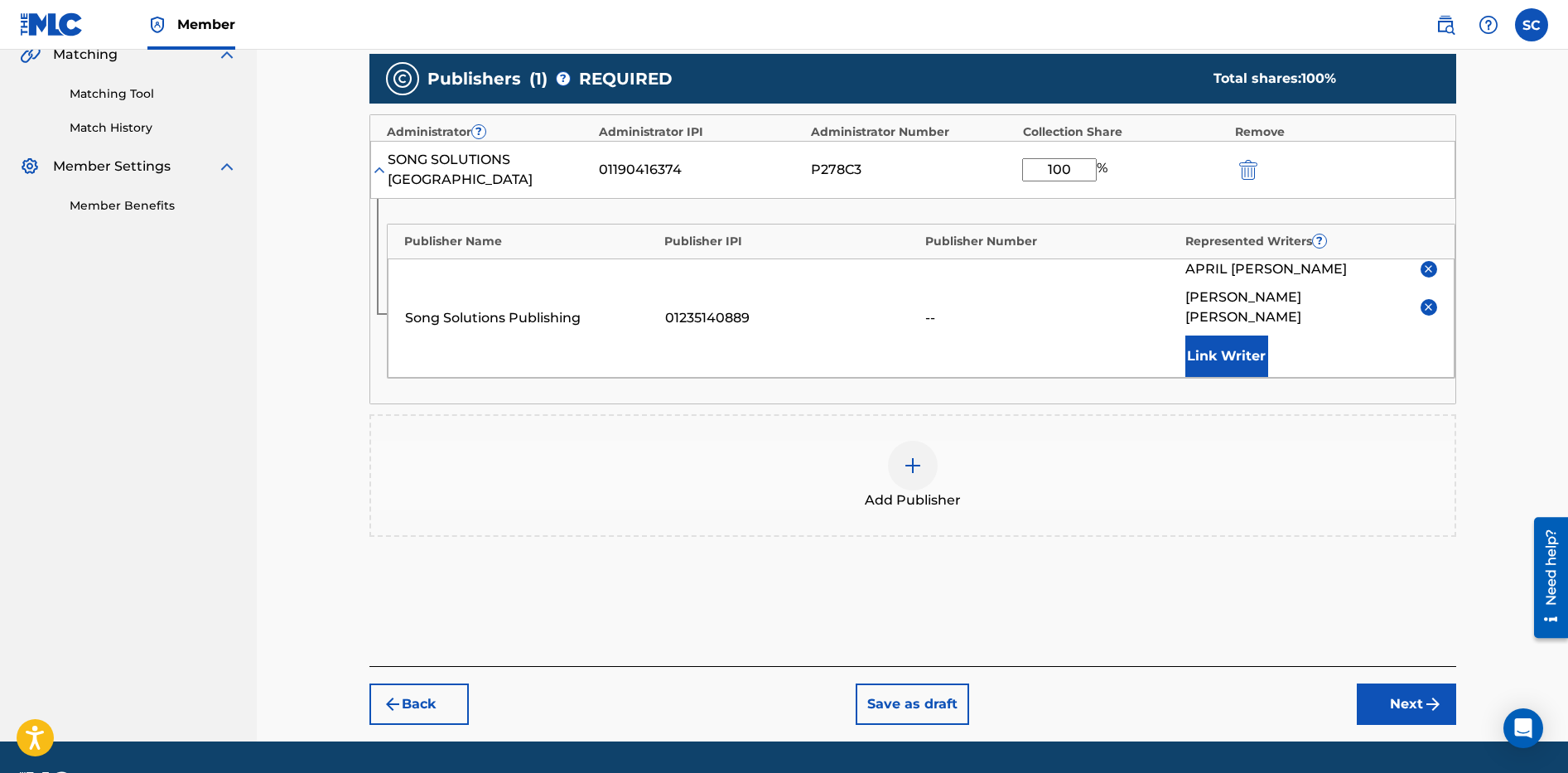 scroll, scrollTop: 406, scrollLeft: 0, axis: vertical 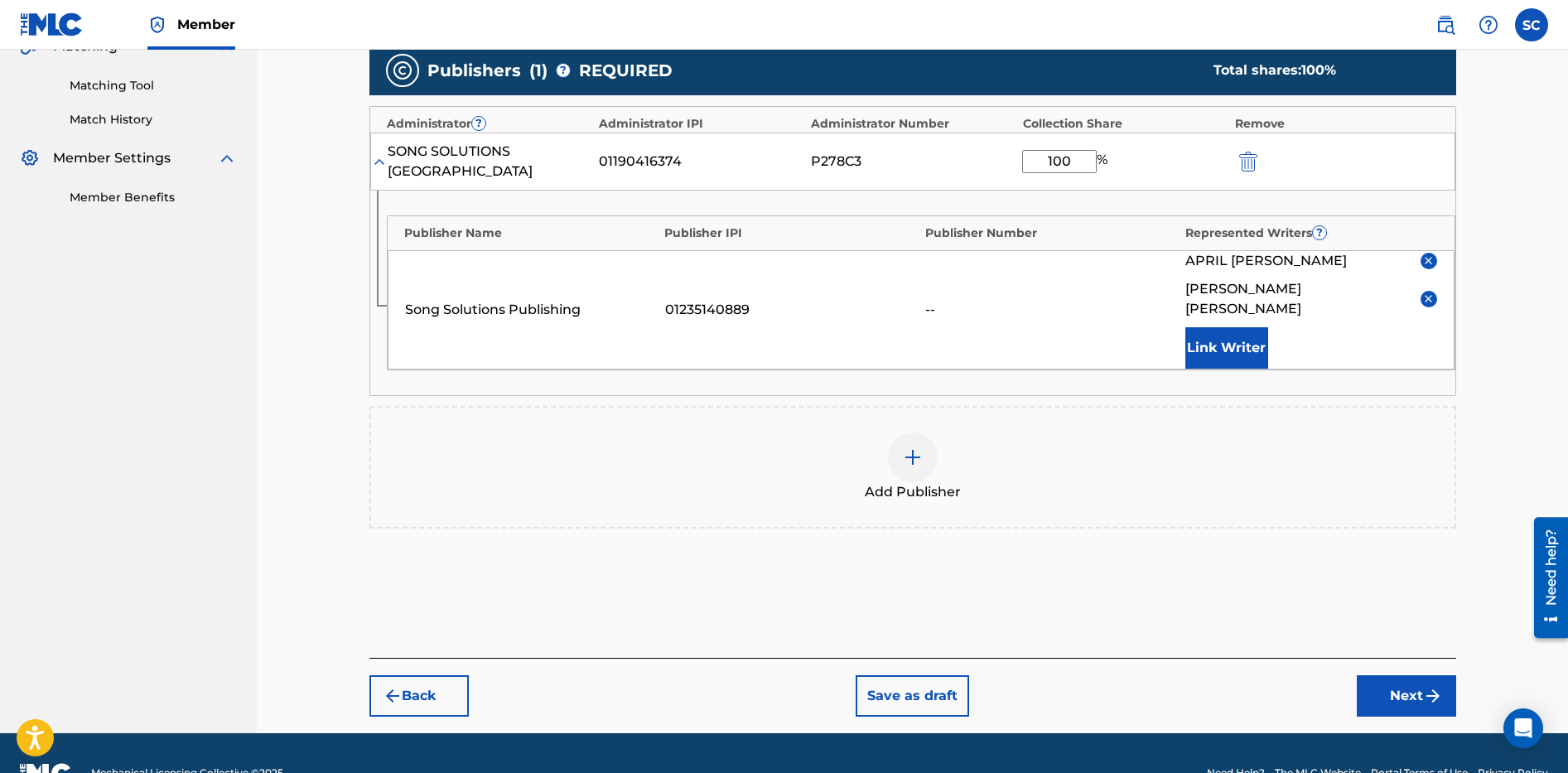 click on "Next" at bounding box center (1406, 696) 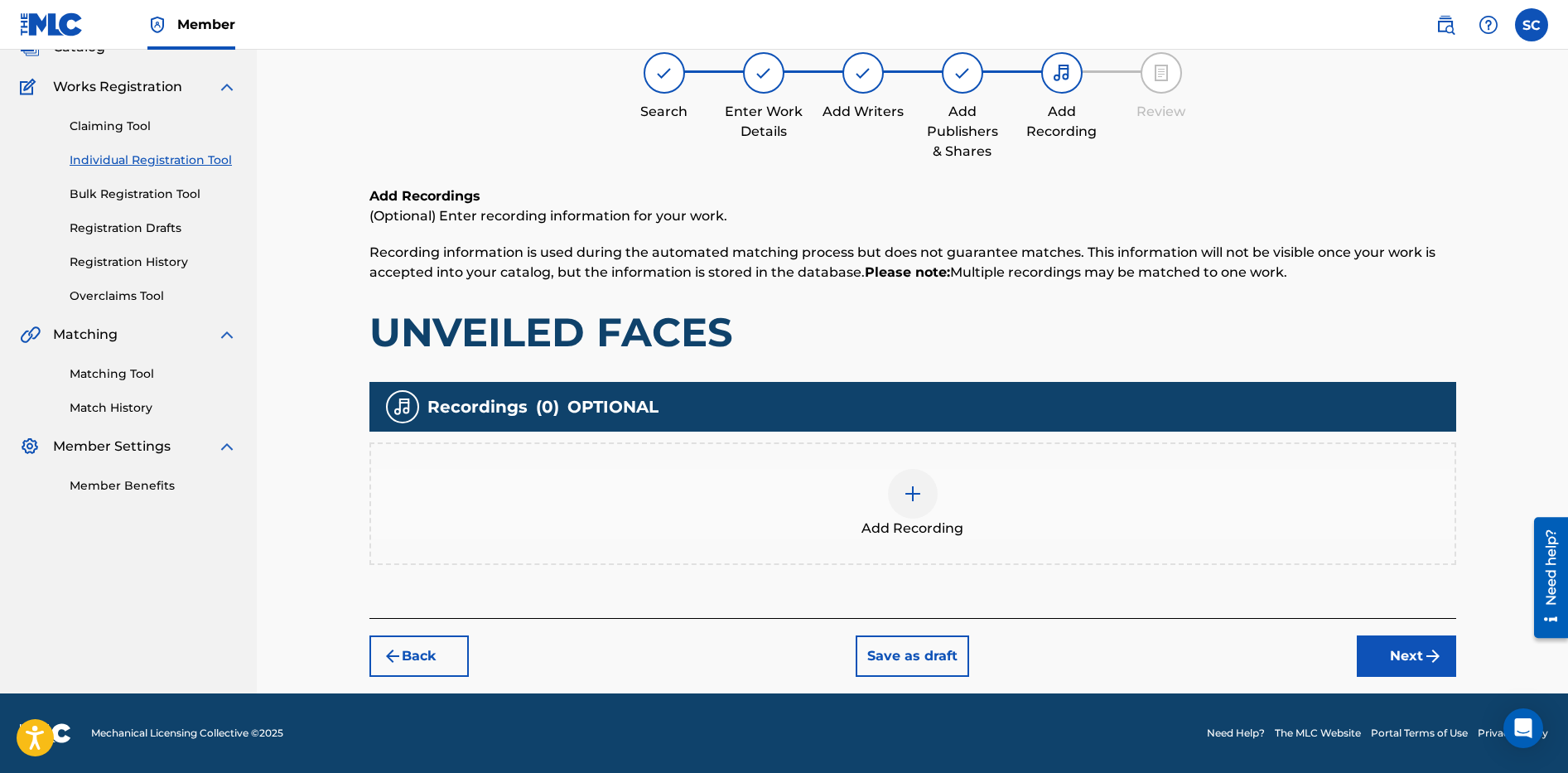 scroll, scrollTop: 75, scrollLeft: 0, axis: vertical 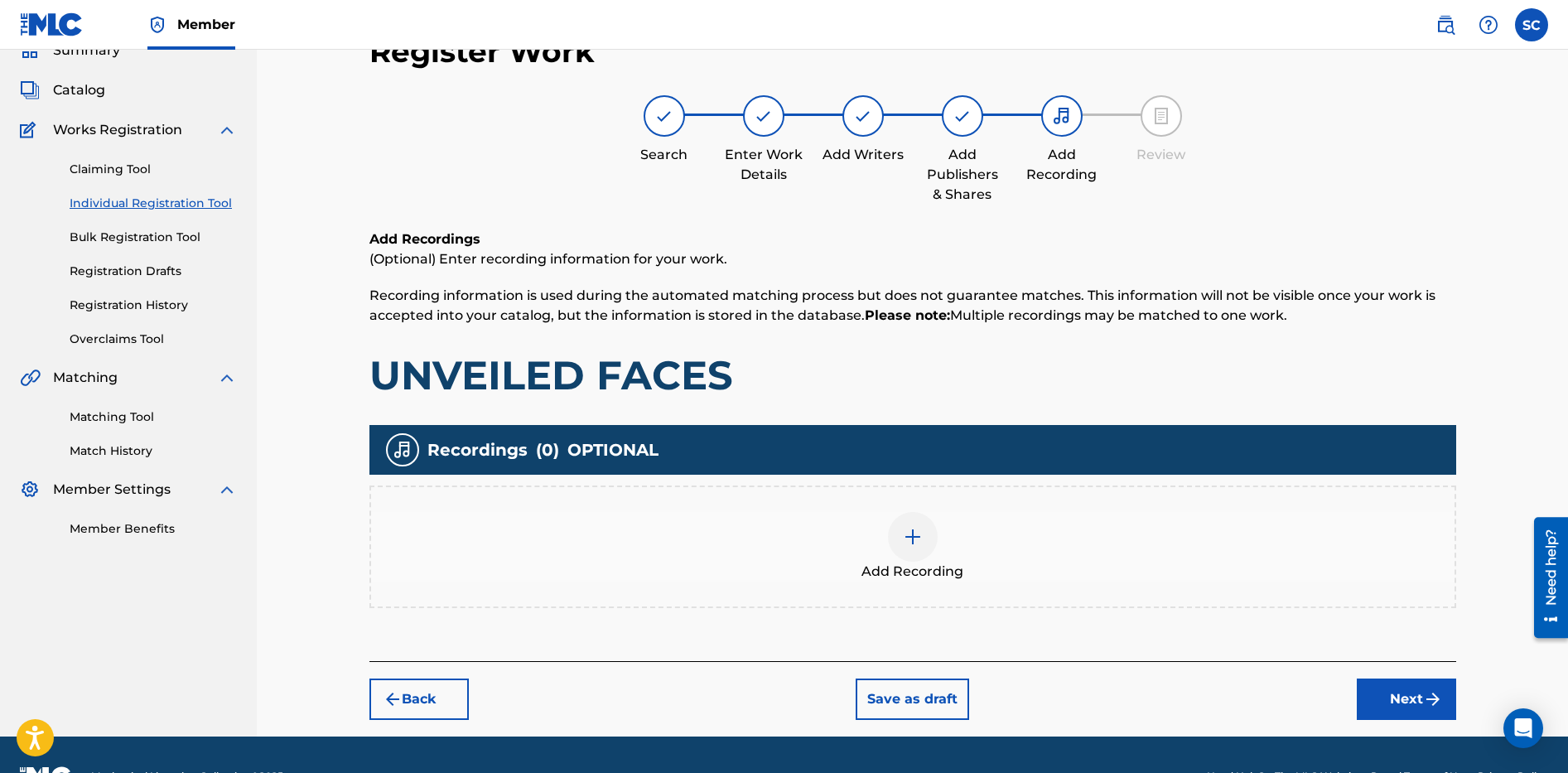 click at bounding box center (913, 537) 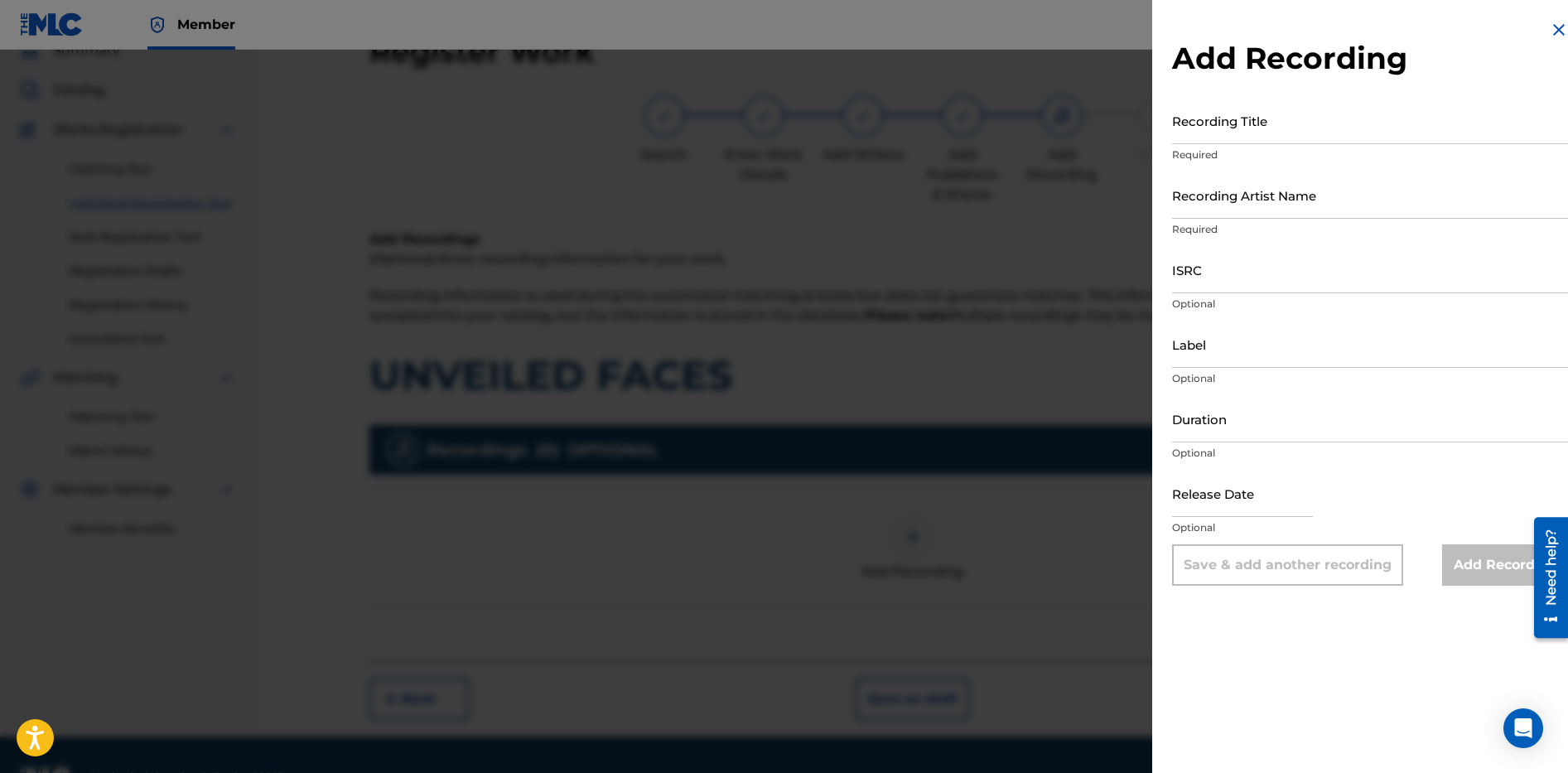 click on "Recording Title" at bounding box center [1370, 120] 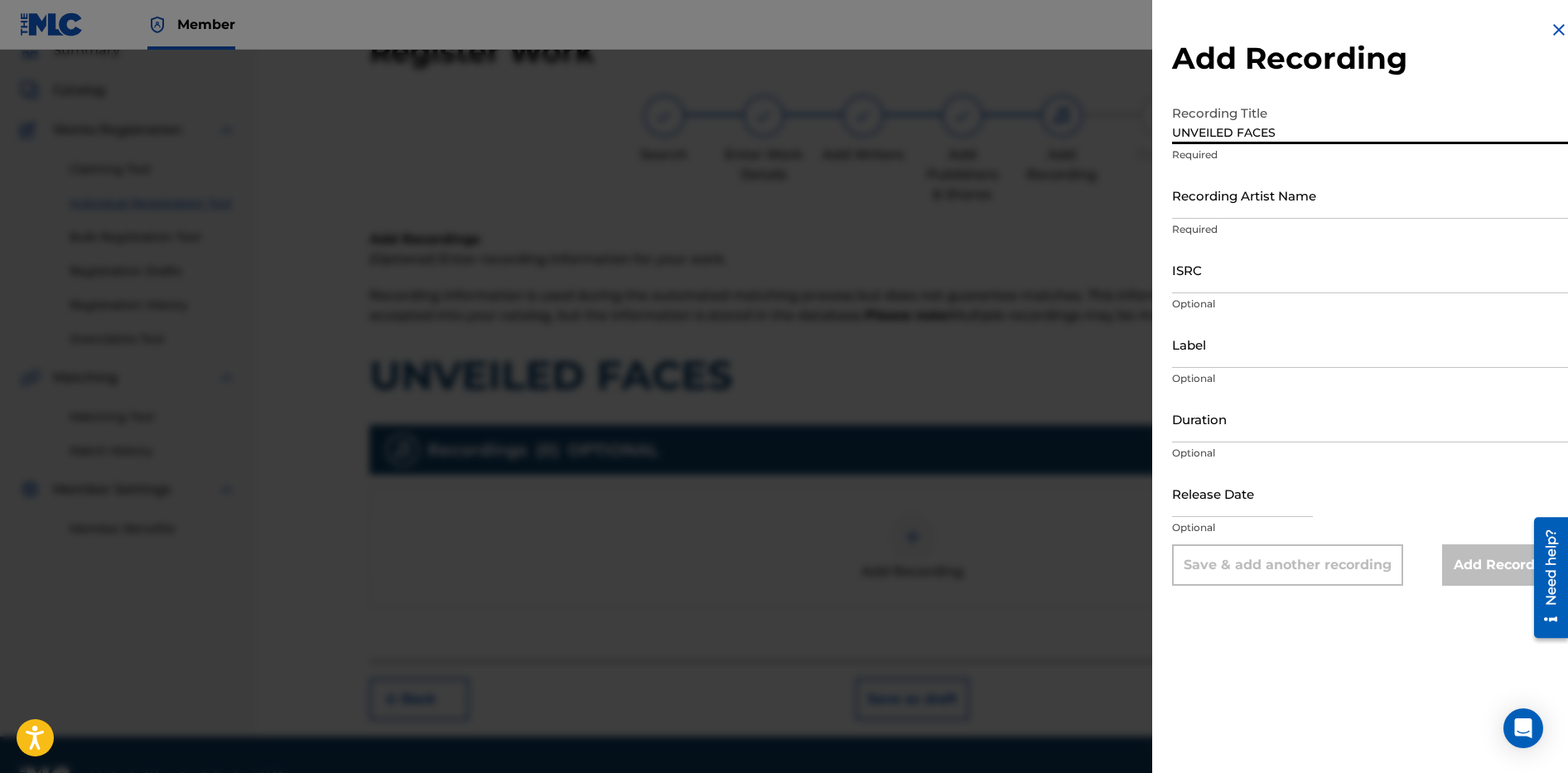 type on "UNVEILED FACES" 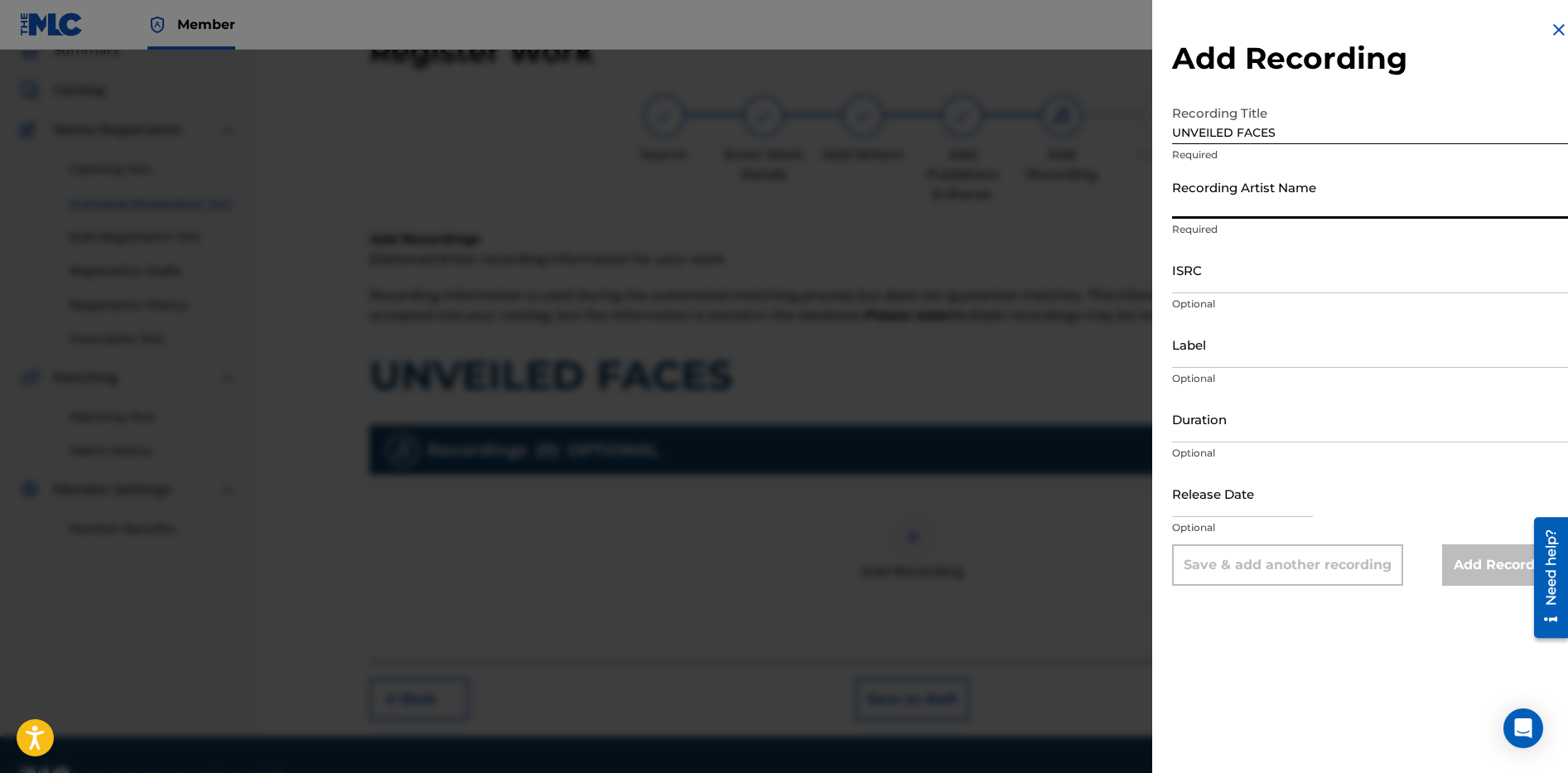 click on "Recording Artist Name" at bounding box center (1370, 195) 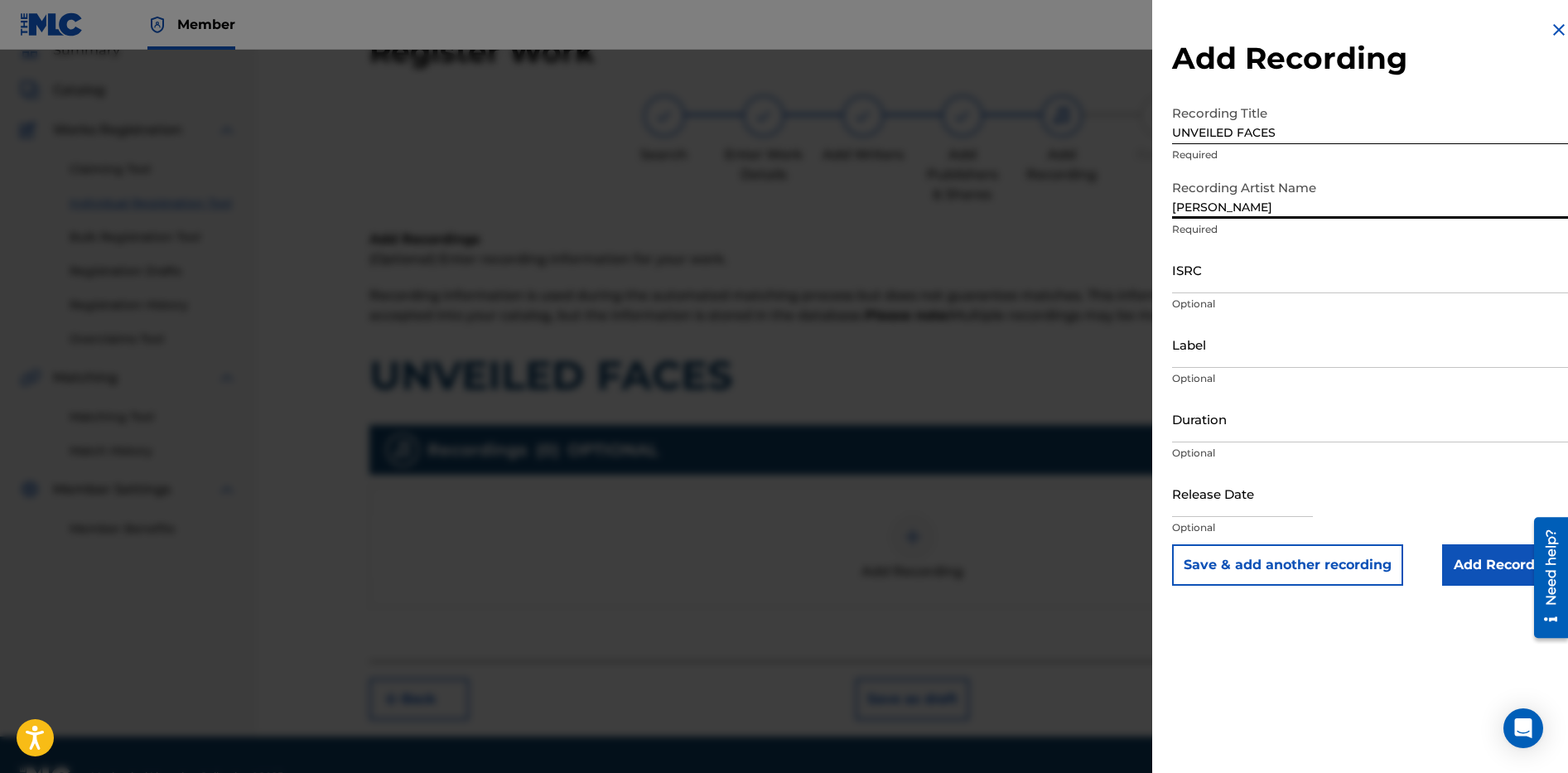 type on "[PERSON_NAME]" 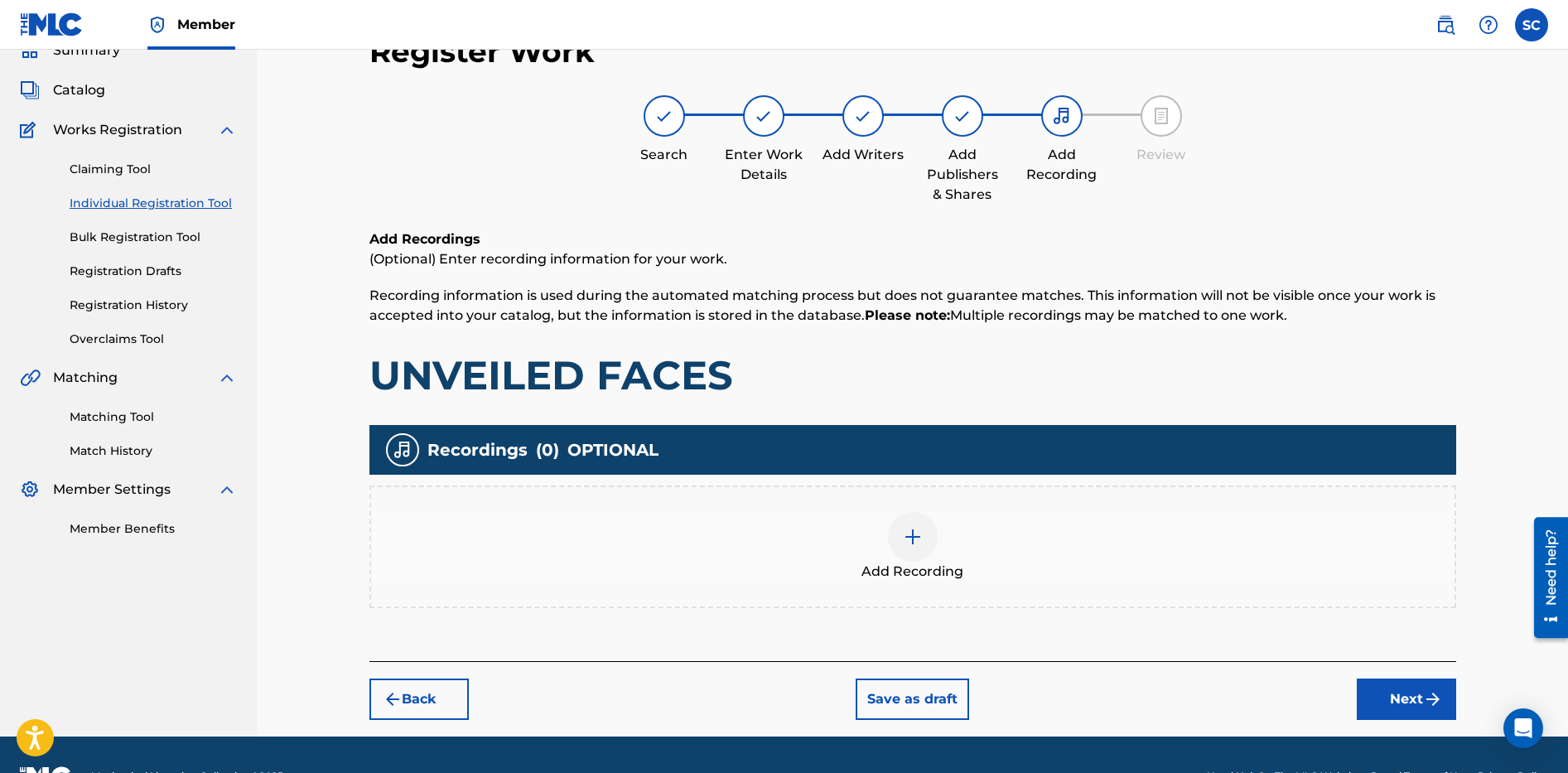 click at bounding box center (913, 537) 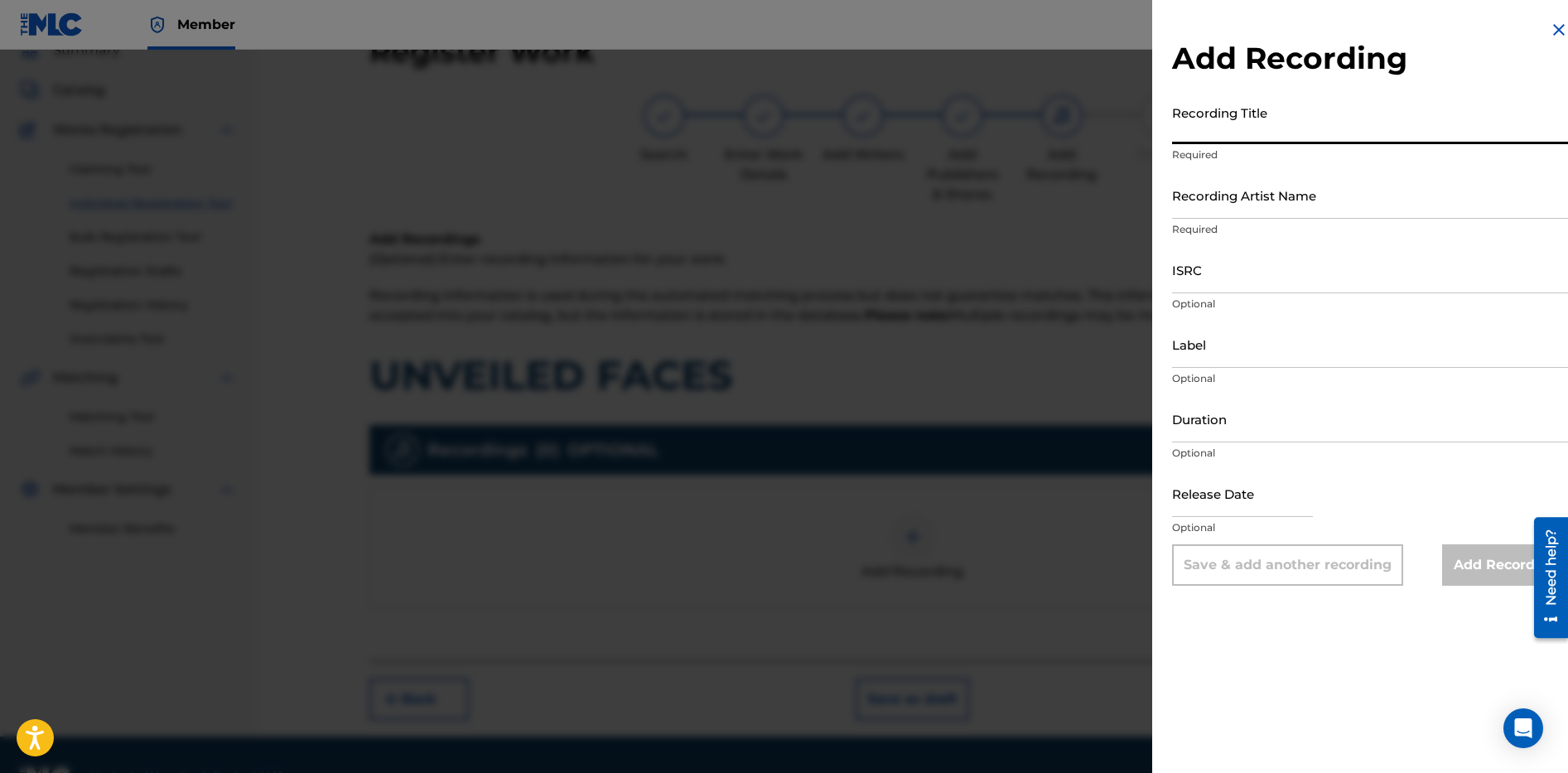 click on "Recording Title" at bounding box center (1370, 120) 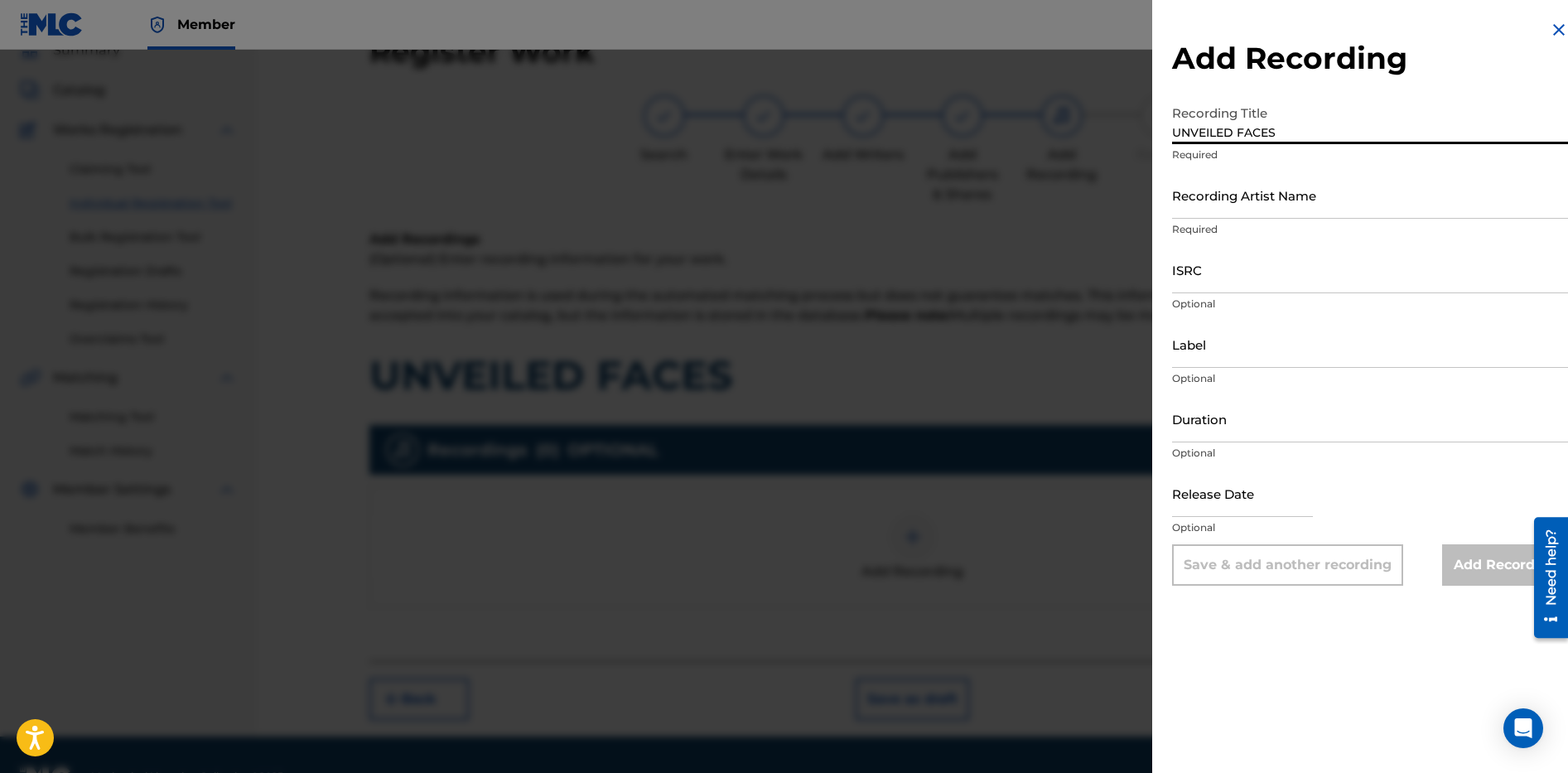 type on "UNVEILED FACES" 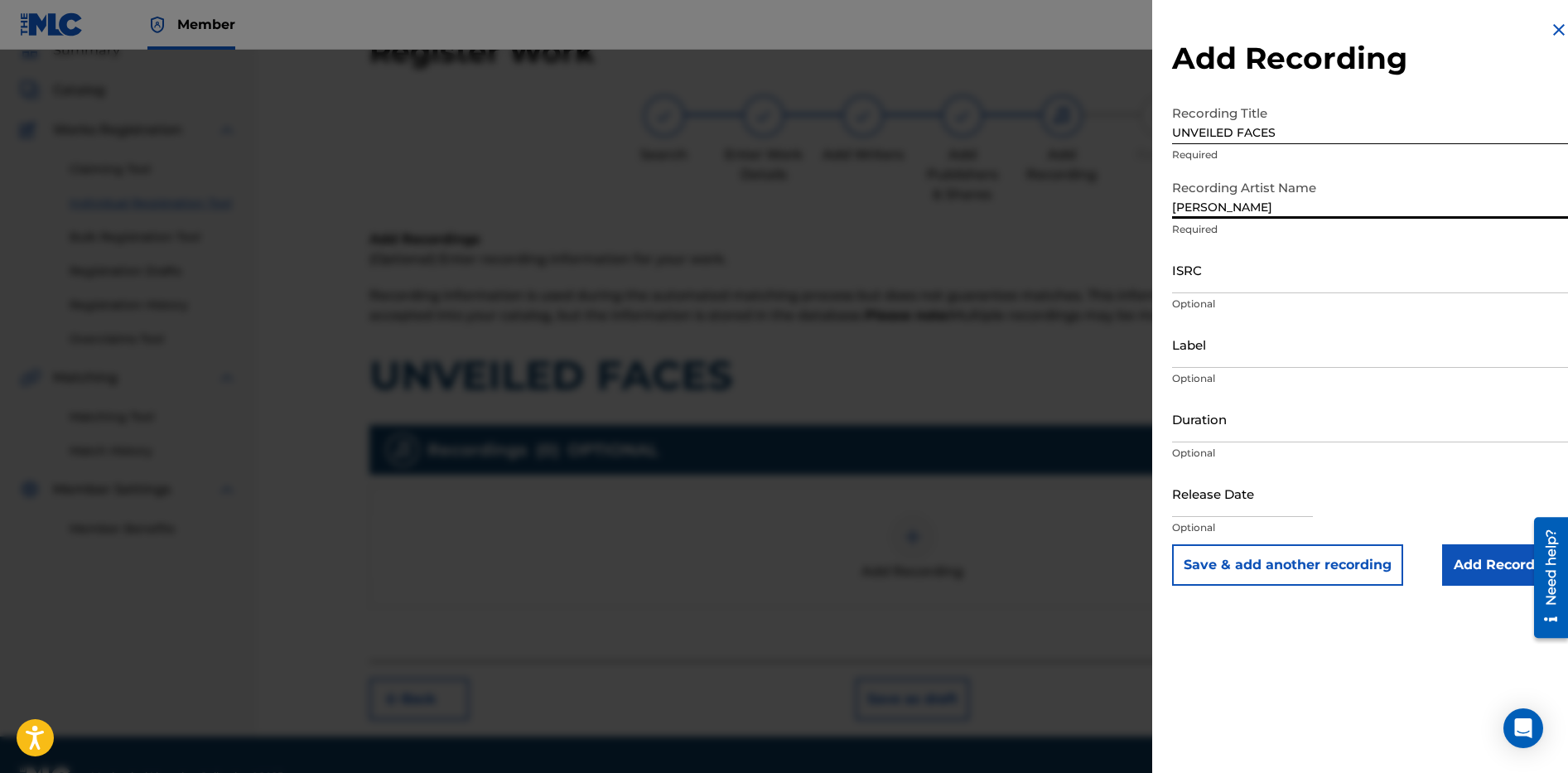 type on "[PERSON_NAME]" 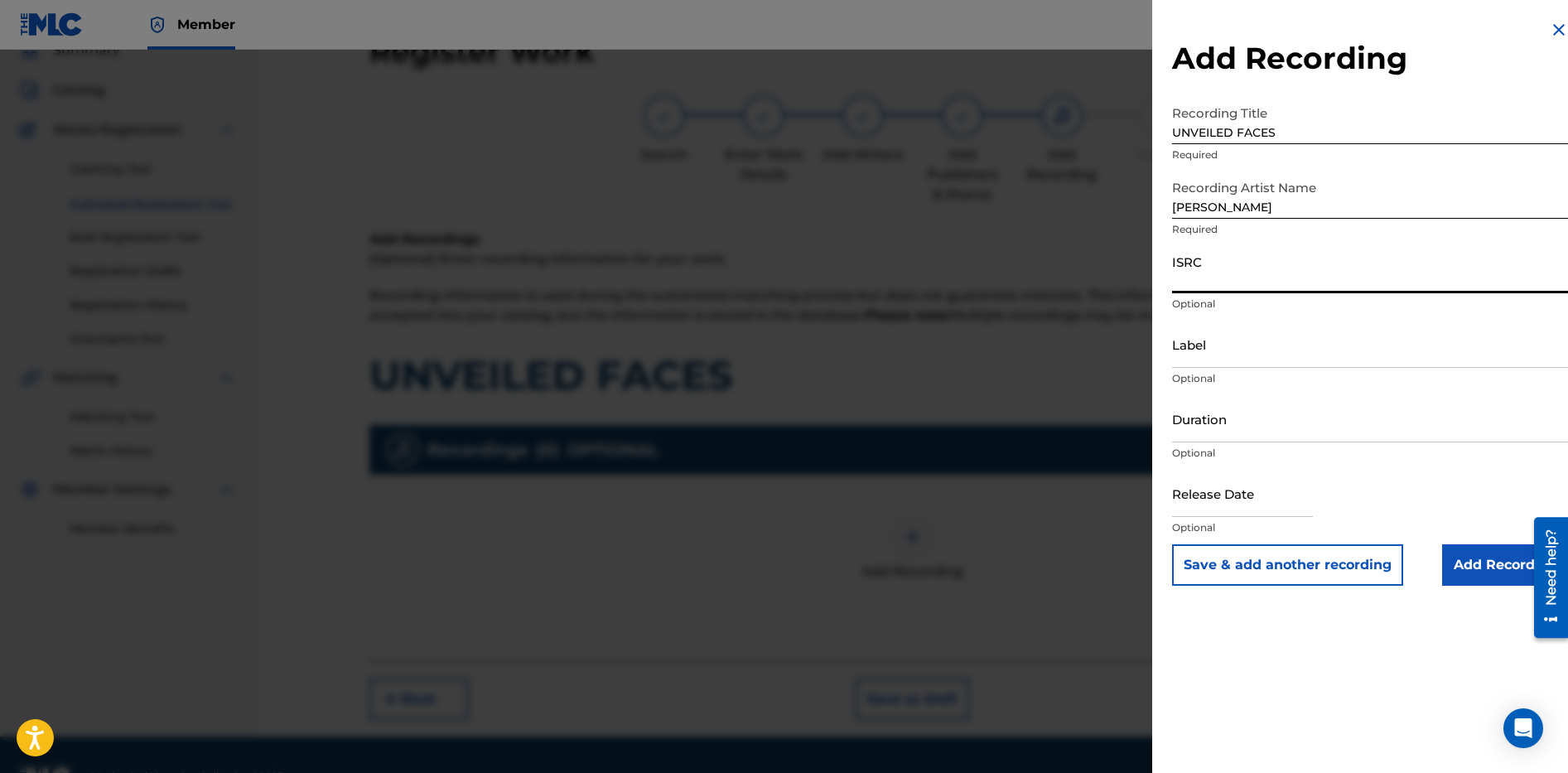 click on "ISRC" at bounding box center (1370, 269) 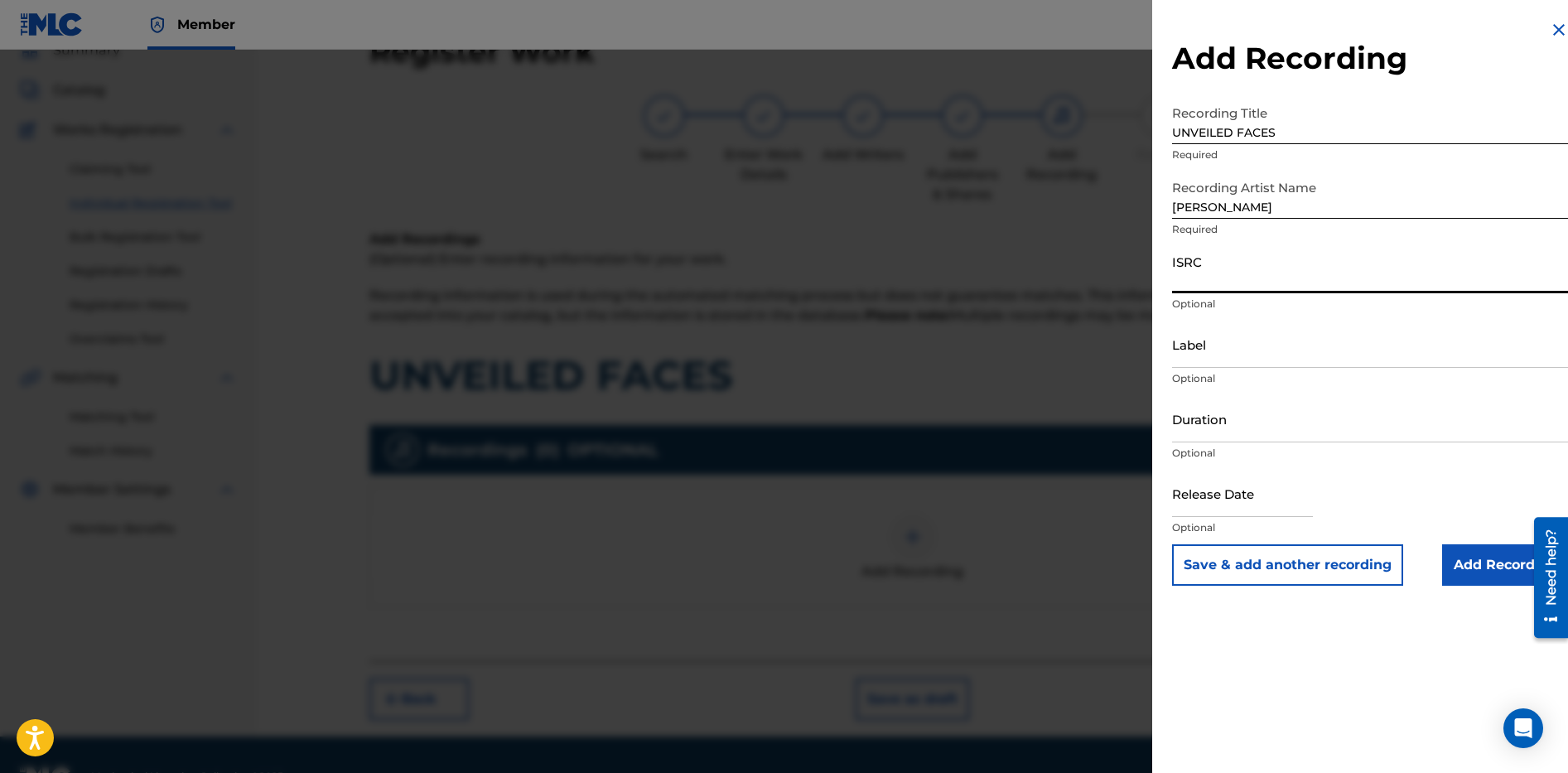 paste on "QZMEM2093783" 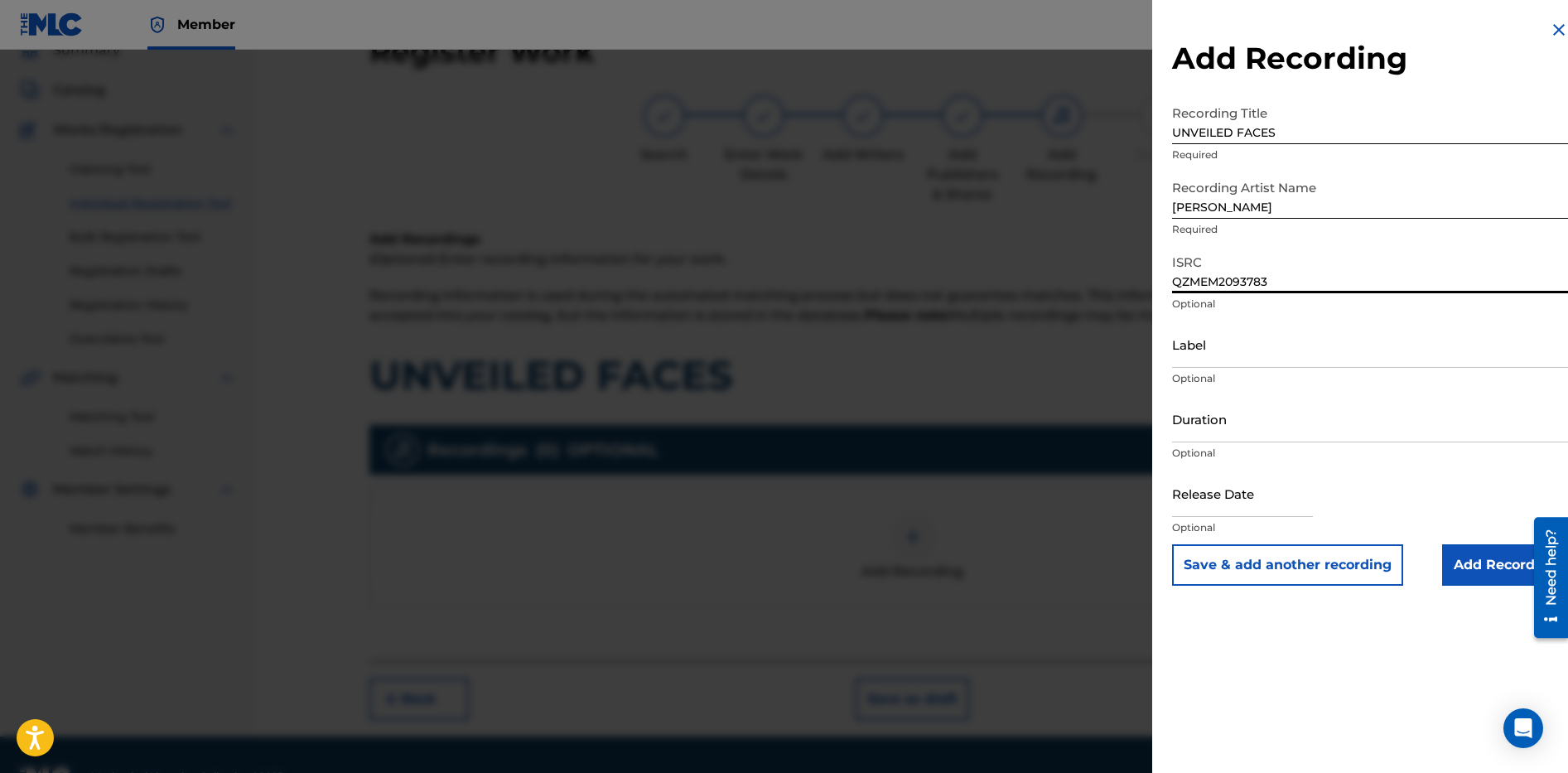 type on "QZMEM2093783" 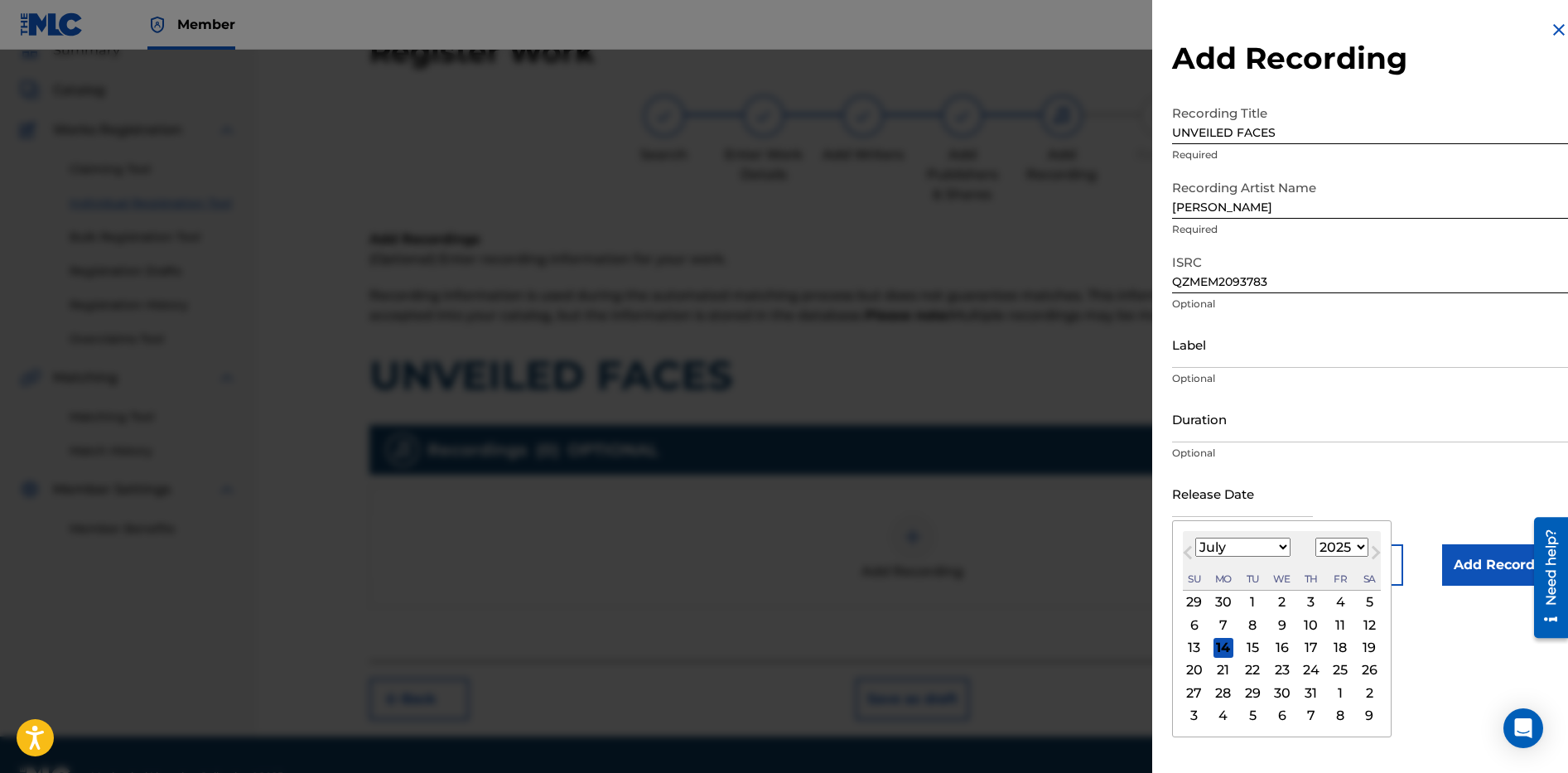 click at bounding box center (1242, 493) 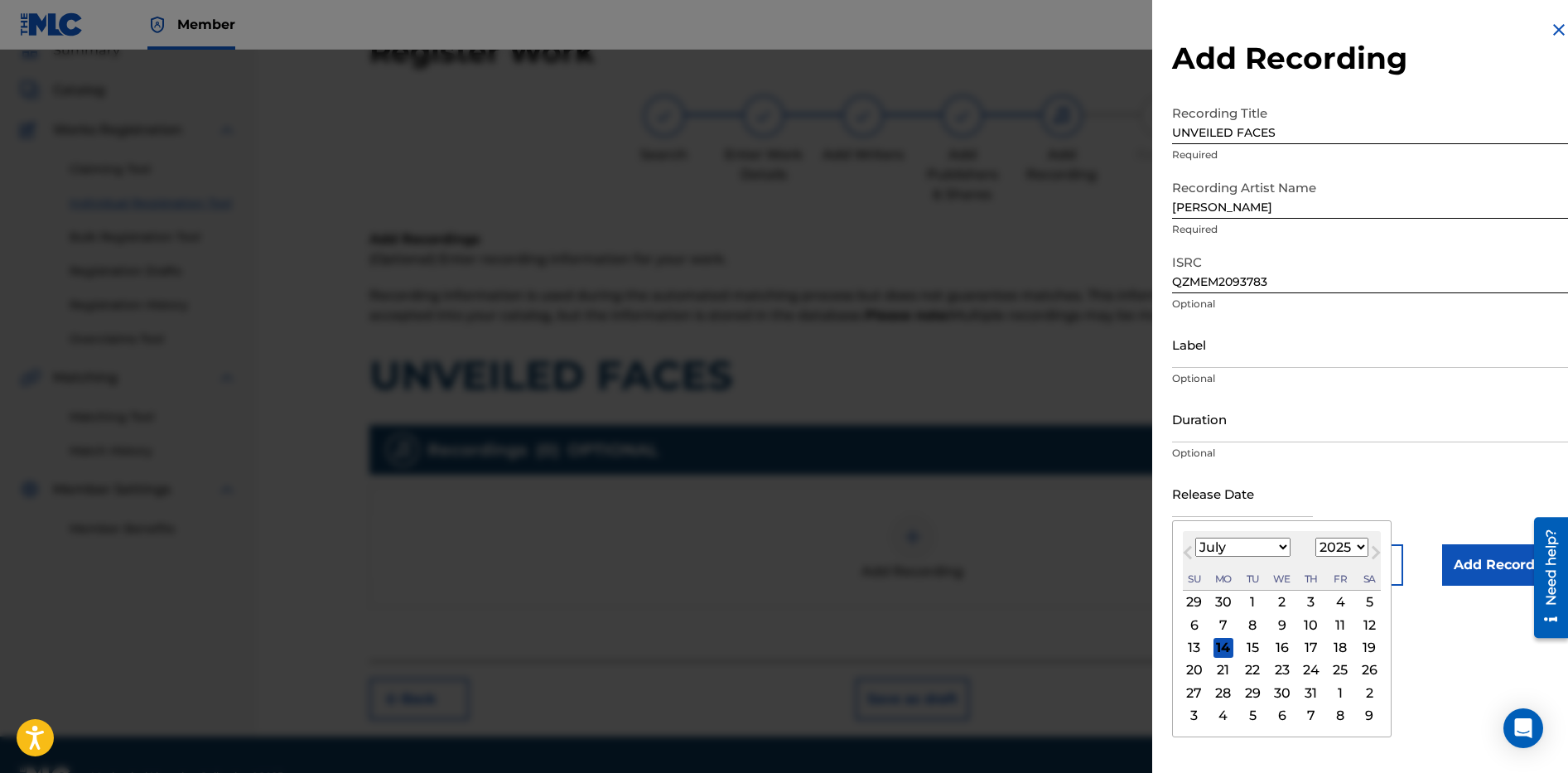 click on "1900 1901 1902 1903 1904 1905 1906 1907 1908 1909 1910 1911 1912 1913 1914 1915 1916 1917 1918 1919 1920 1921 1922 1923 1924 1925 1926 1927 1928 1929 1930 1931 1932 1933 1934 1935 1936 1937 1938 1939 1940 1941 1942 1943 1944 1945 1946 1947 1948 1949 1950 1951 1952 1953 1954 1955 1956 1957 1958 1959 1960 1961 1962 1963 1964 1965 1966 1967 1968 1969 1970 1971 1972 1973 1974 1975 1976 1977 1978 1979 1980 1981 1982 1983 1984 1985 1986 1987 1988 1989 1990 1991 1992 1993 1994 1995 1996 1997 1998 1999 2000 2001 2002 2003 2004 2005 2006 2007 2008 2009 2010 2011 2012 2013 2014 2015 2016 2017 2018 2019 2020 2021 2022 2023 2024 2025 2026 2027 2028 2029 2030 2031 2032 2033 2034 2035 2036 2037 2038 2039 2040 2041 2042 2043 2044 2045 2046 2047 2048 2049 2050 2051 2052 2053 2054 2055 2056 2057 2058 2059 2060 2061 2062 2063 2064 2065 2066 2067 2068 2069 2070 2071 2072 2073 2074 2075 2076 2077 2078 2079 2080 2081 2082 2083 2084 2085 2086 2087 2088 2089 2090 2091 2092 2093 2094 2095 2096 2097 2098 2099 2100" at bounding box center (1342, 547) 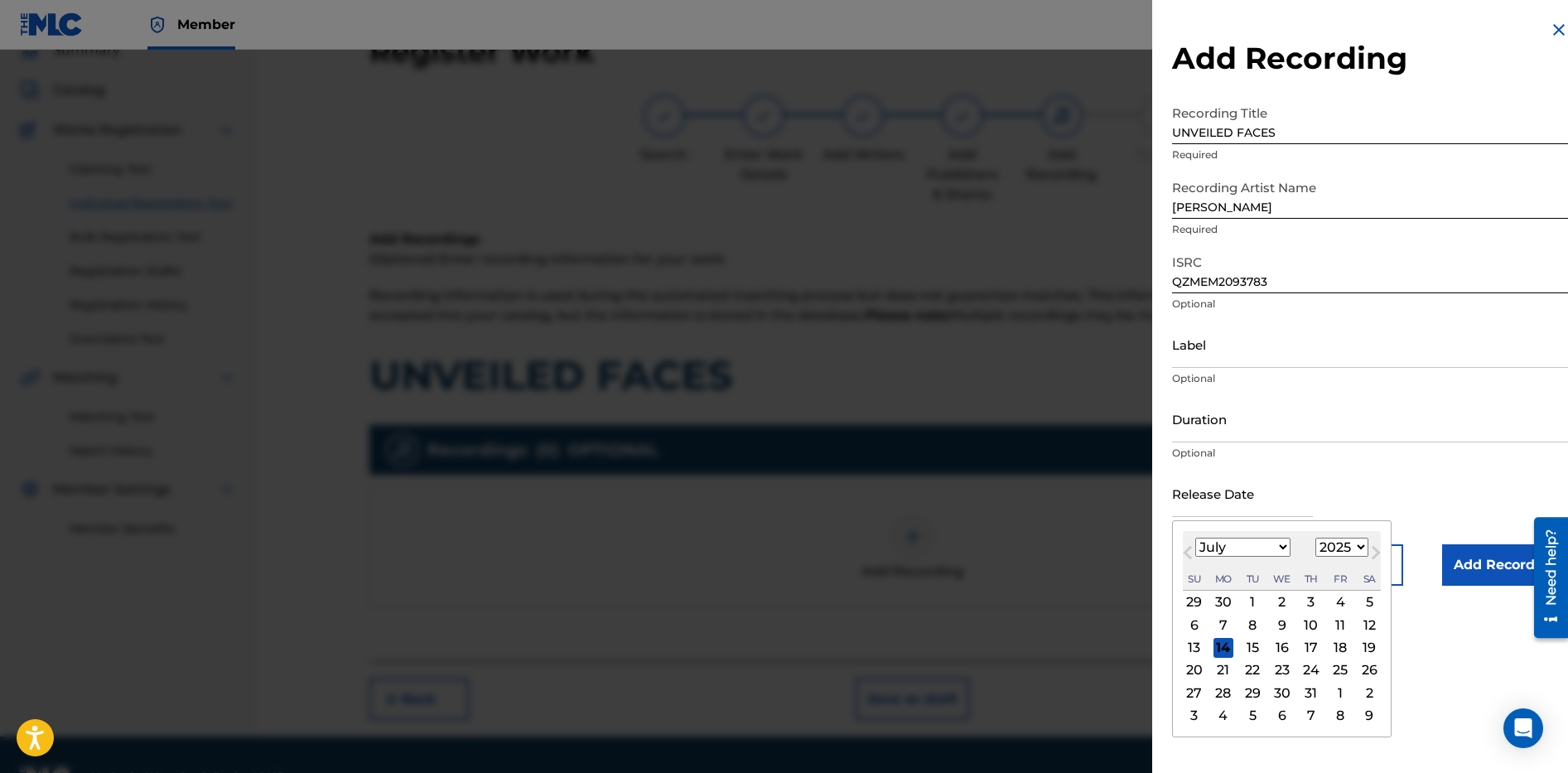 select on "2020" 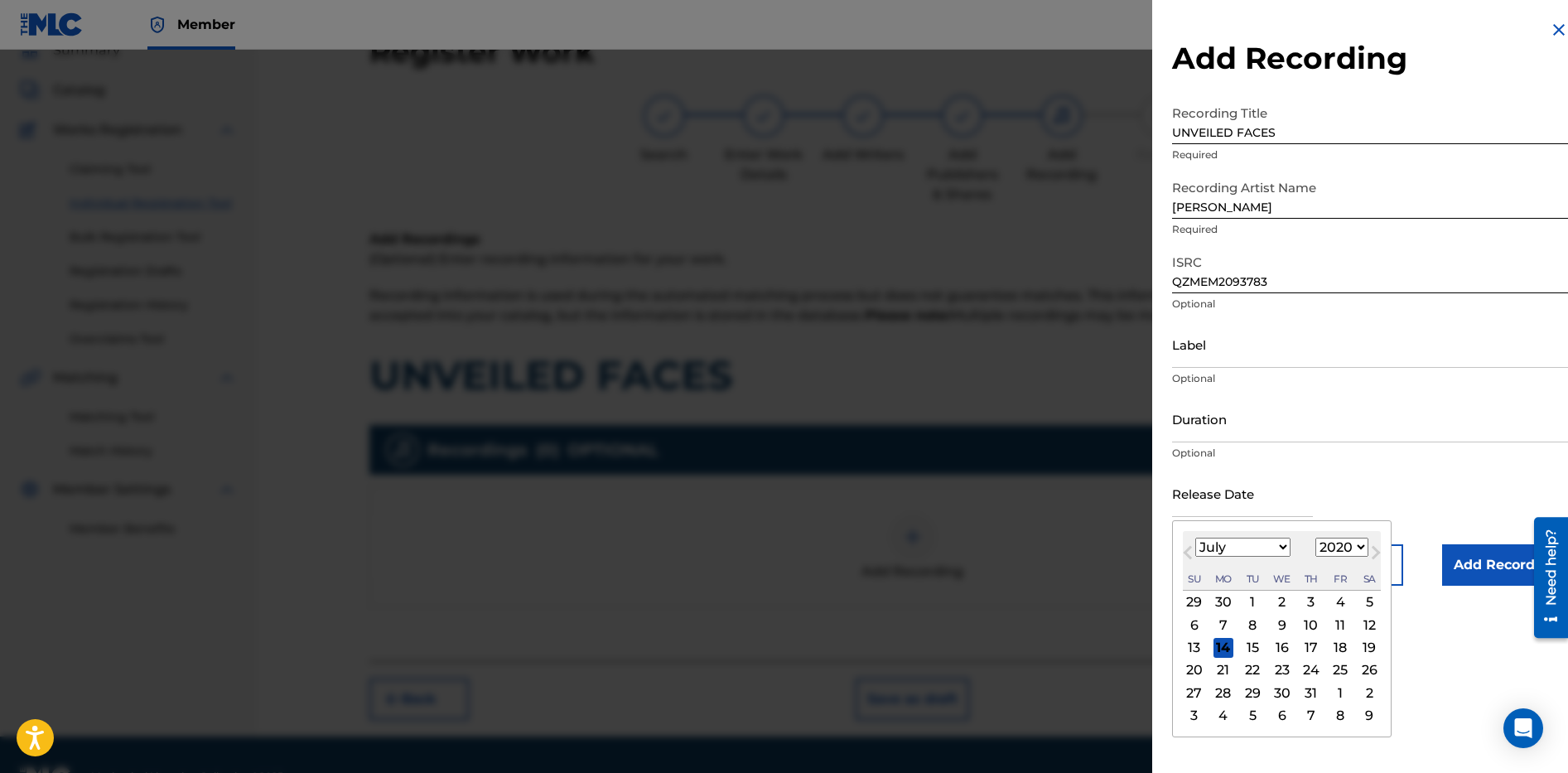 click on "1900 1901 1902 1903 1904 1905 1906 1907 1908 1909 1910 1911 1912 1913 1914 1915 1916 1917 1918 1919 1920 1921 1922 1923 1924 1925 1926 1927 1928 1929 1930 1931 1932 1933 1934 1935 1936 1937 1938 1939 1940 1941 1942 1943 1944 1945 1946 1947 1948 1949 1950 1951 1952 1953 1954 1955 1956 1957 1958 1959 1960 1961 1962 1963 1964 1965 1966 1967 1968 1969 1970 1971 1972 1973 1974 1975 1976 1977 1978 1979 1980 1981 1982 1983 1984 1985 1986 1987 1988 1989 1990 1991 1992 1993 1994 1995 1996 1997 1998 1999 2000 2001 2002 2003 2004 2005 2006 2007 2008 2009 2010 2011 2012 2013 2014 2015 2016 2017 2018 2019 2020 2021 2022 2023 2024 2025 2026 2027 2028 2029 2030 2031 2032 2033 2034 2035 2036 2037 2038 2039 2040 2041 2042 2043 2044 2045 2046 2047 2048 2049 2050 2051 2052 2053 2054 2055 2056 2057 2058 2059 2060 2061 2062 2063 2064 2065 2066 2067 2068 2069 2070 2071 2072 2073 2074 2075 2076 2077 2078 2079 2080 2081 2082 2083 2084 2085 2086 2087 2088 2089 2090 2091 2092 2093 2094 2095 2096 2097 2098 2099 2100" at bounding box center [1342, 547] 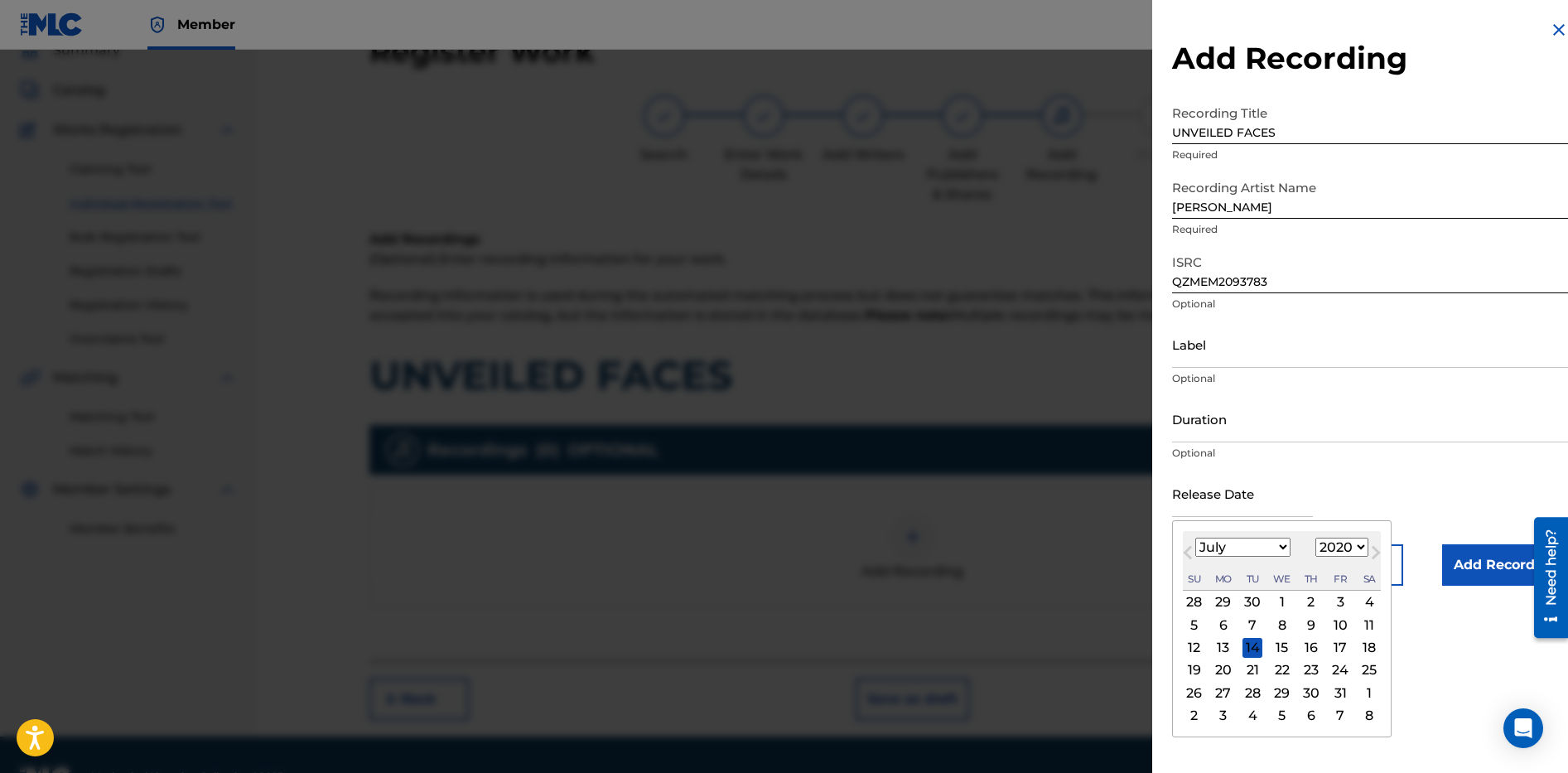 click on "January February March April May June July August September October November December" at bounding box center (1242, 547) 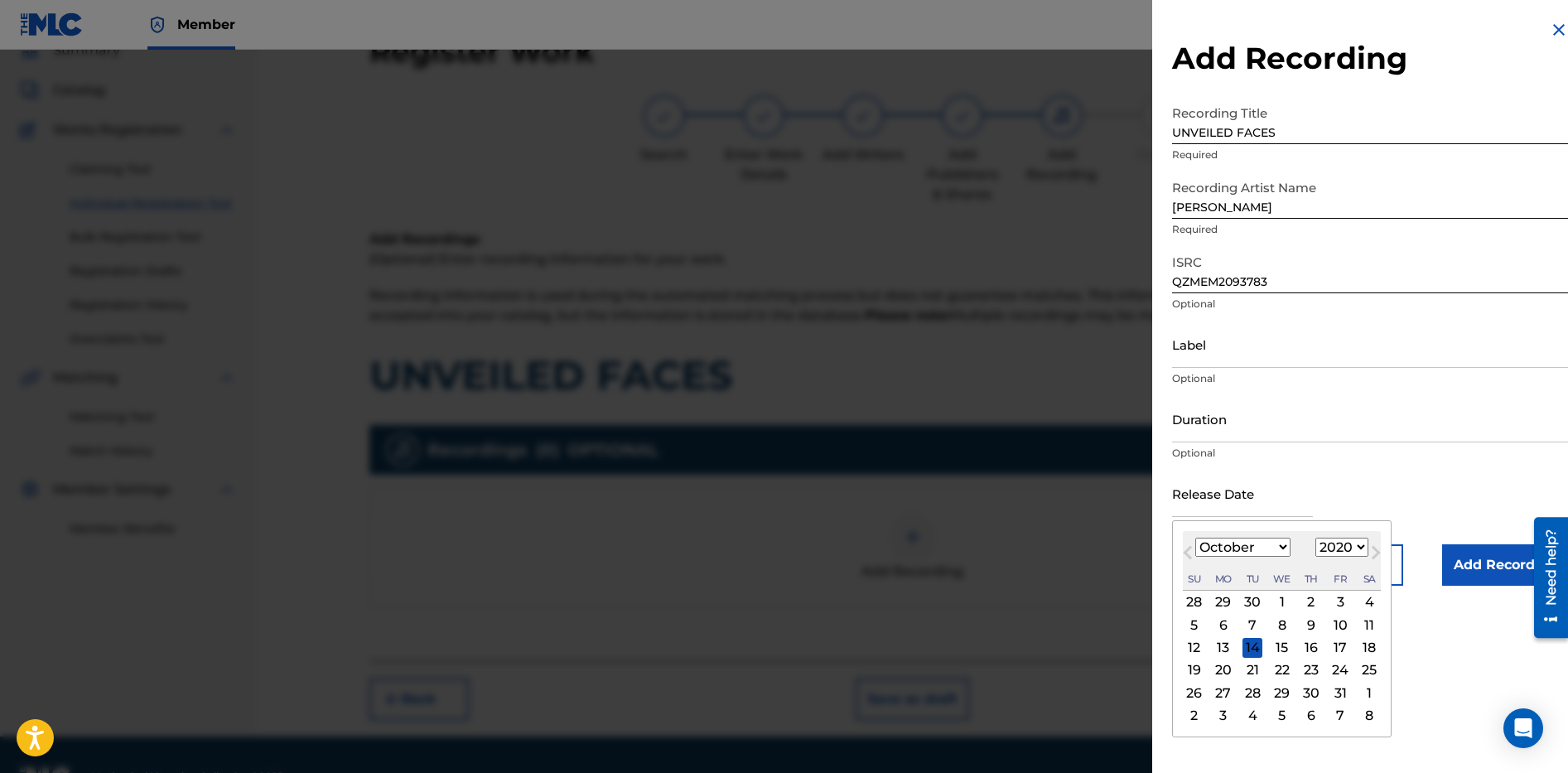 click on "January February March April May June July August September October November December" at bounding box center (1242, 547) 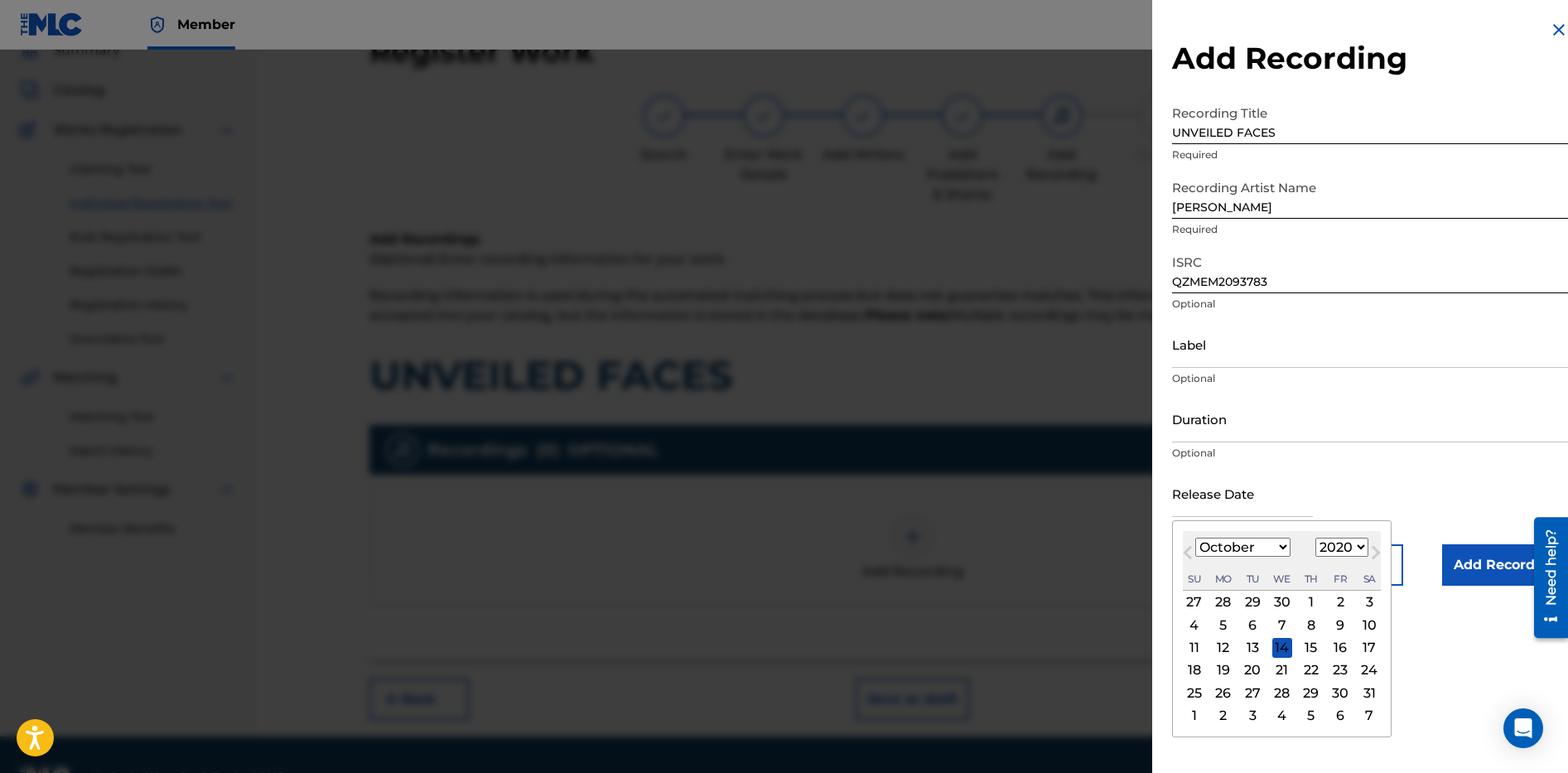 click on "30" at bounding box center [1340, 693] 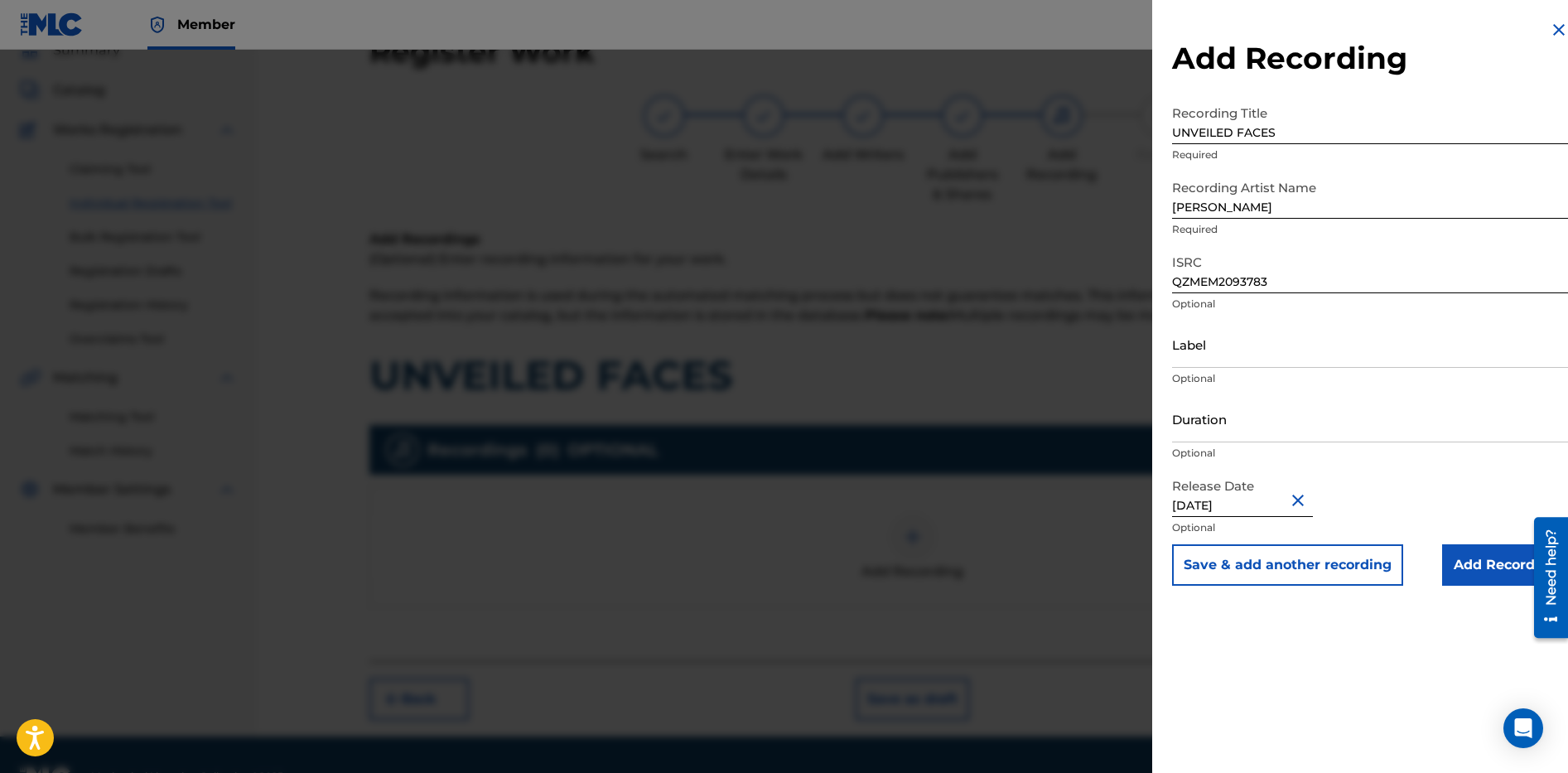click on "Add Recording" at bounding box center (1505, 565) 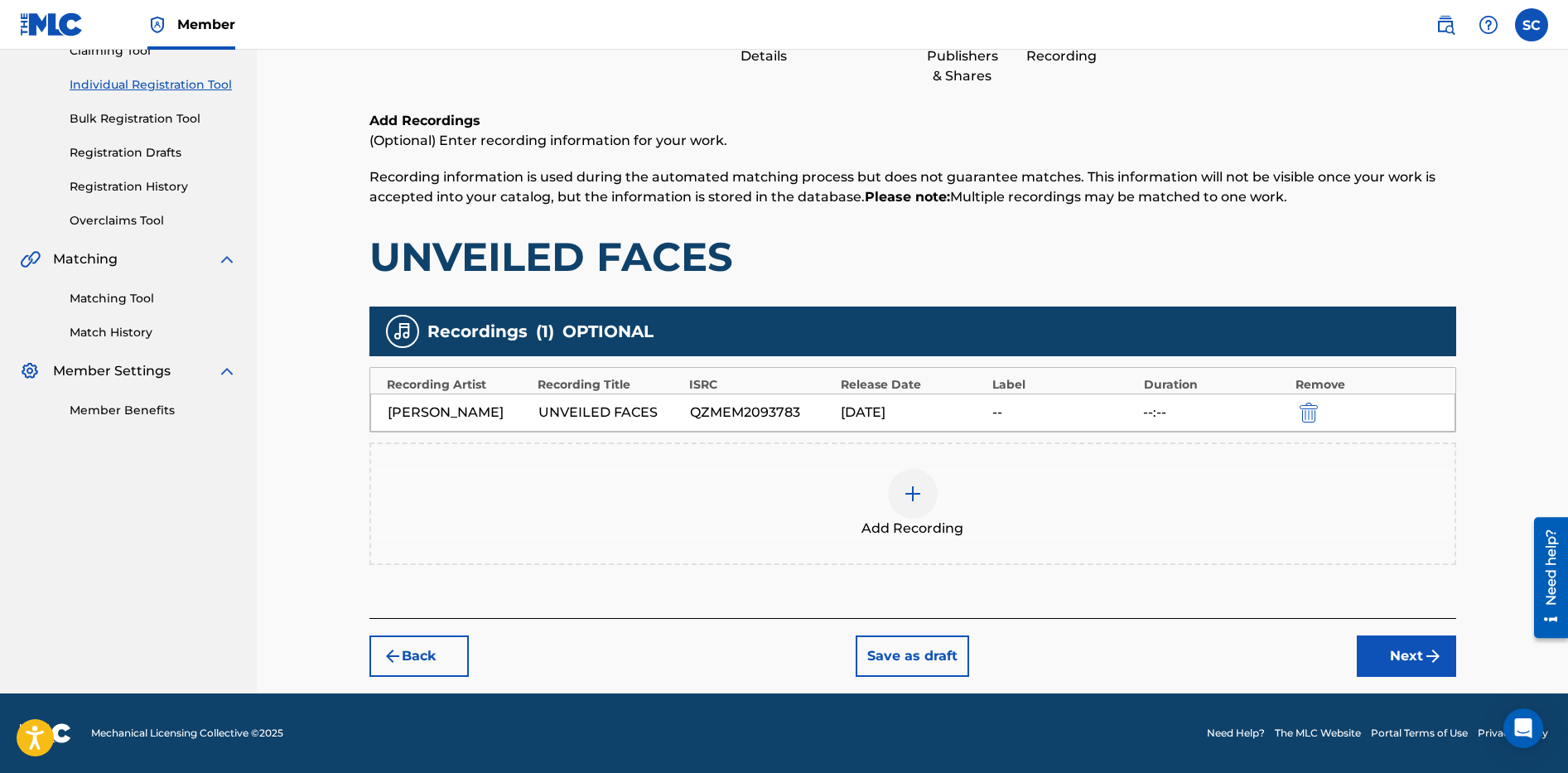 click on "Next" at bounding box center [1406, 656] 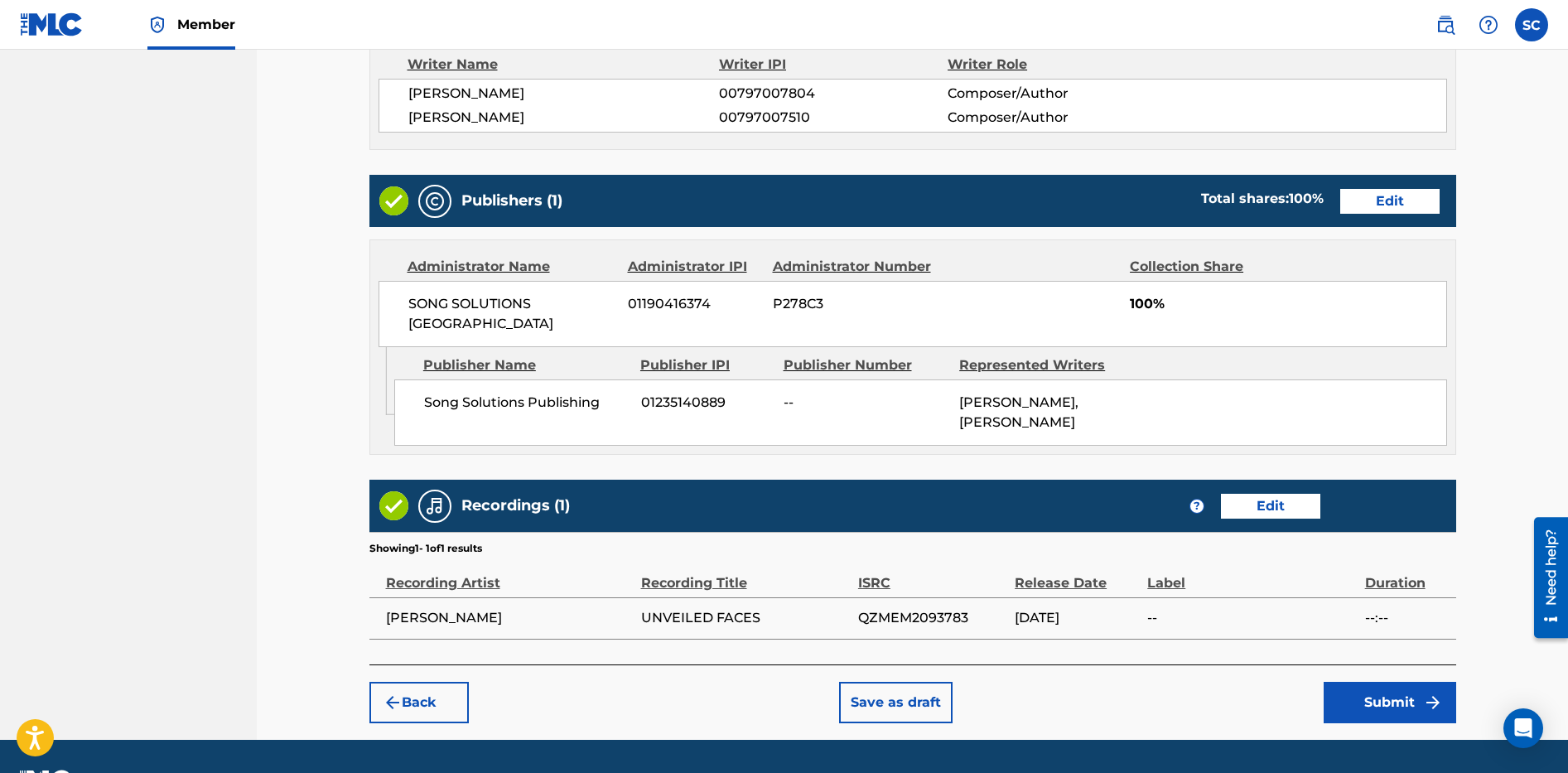 scroll, scrollTop: 764, scrollLeft: 0, axis: vertical 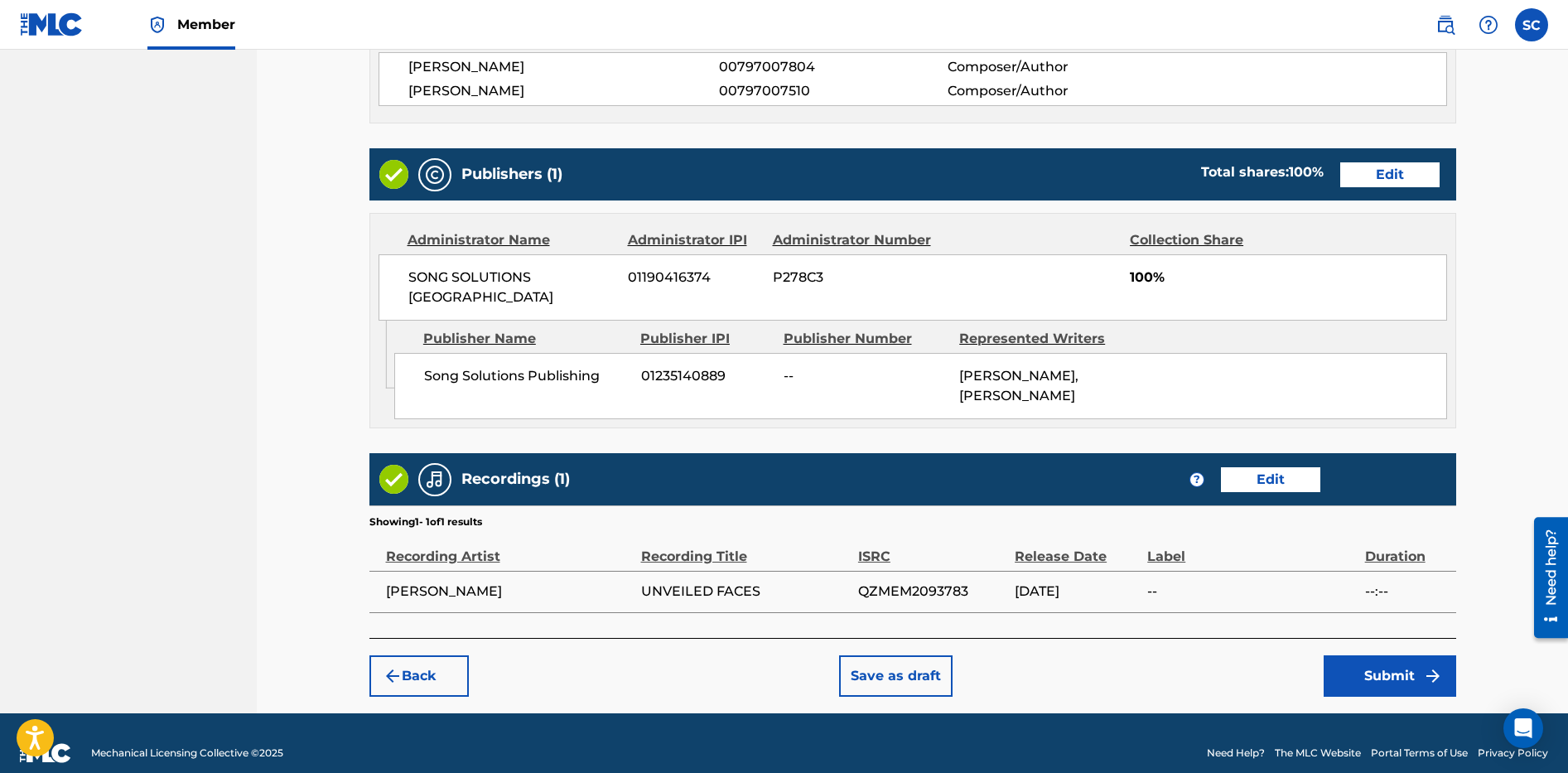 click on "Submit" at bounding box center [1390, 676] 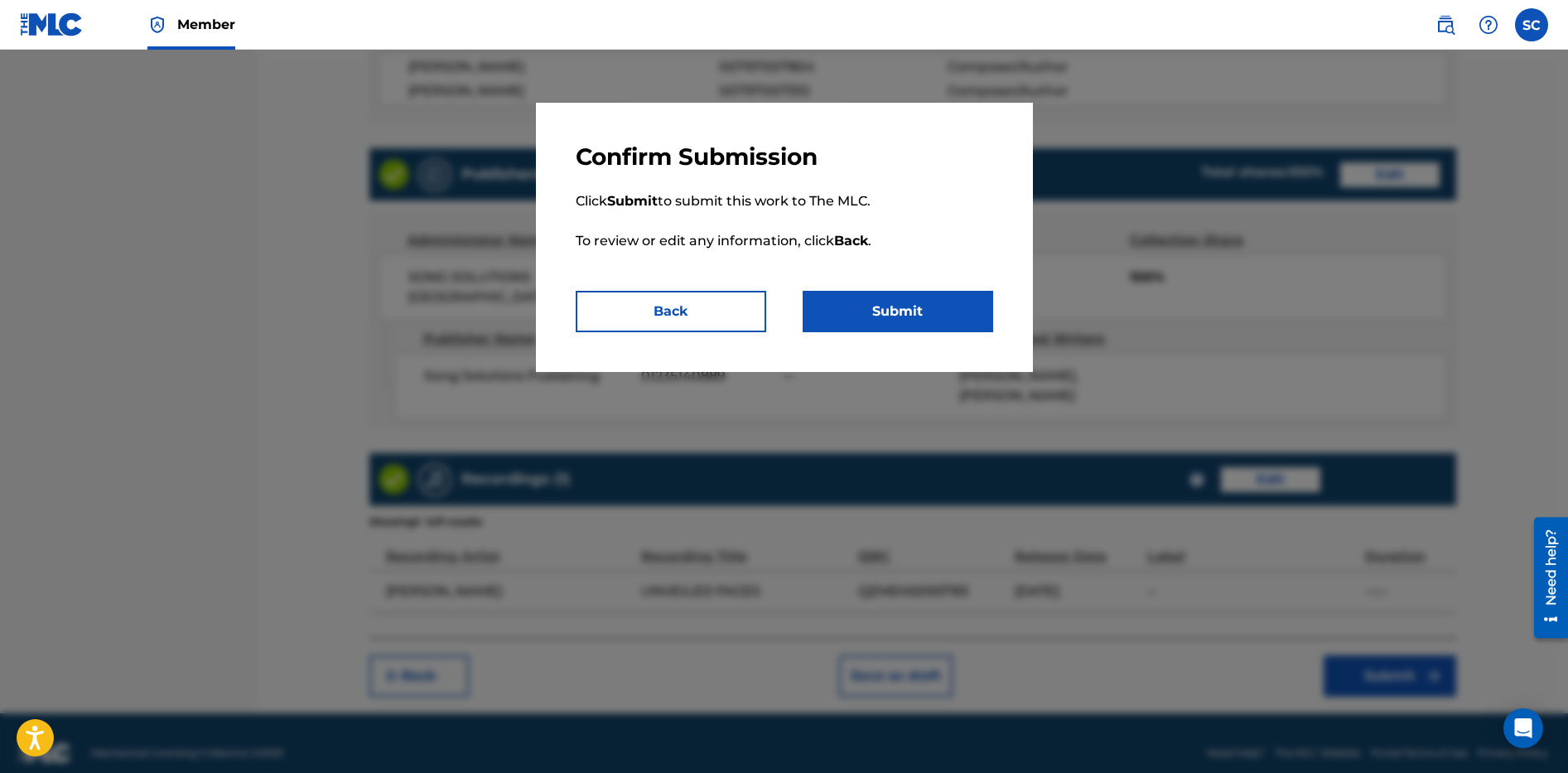 click on "Submit" at bounding box center [898, 312] 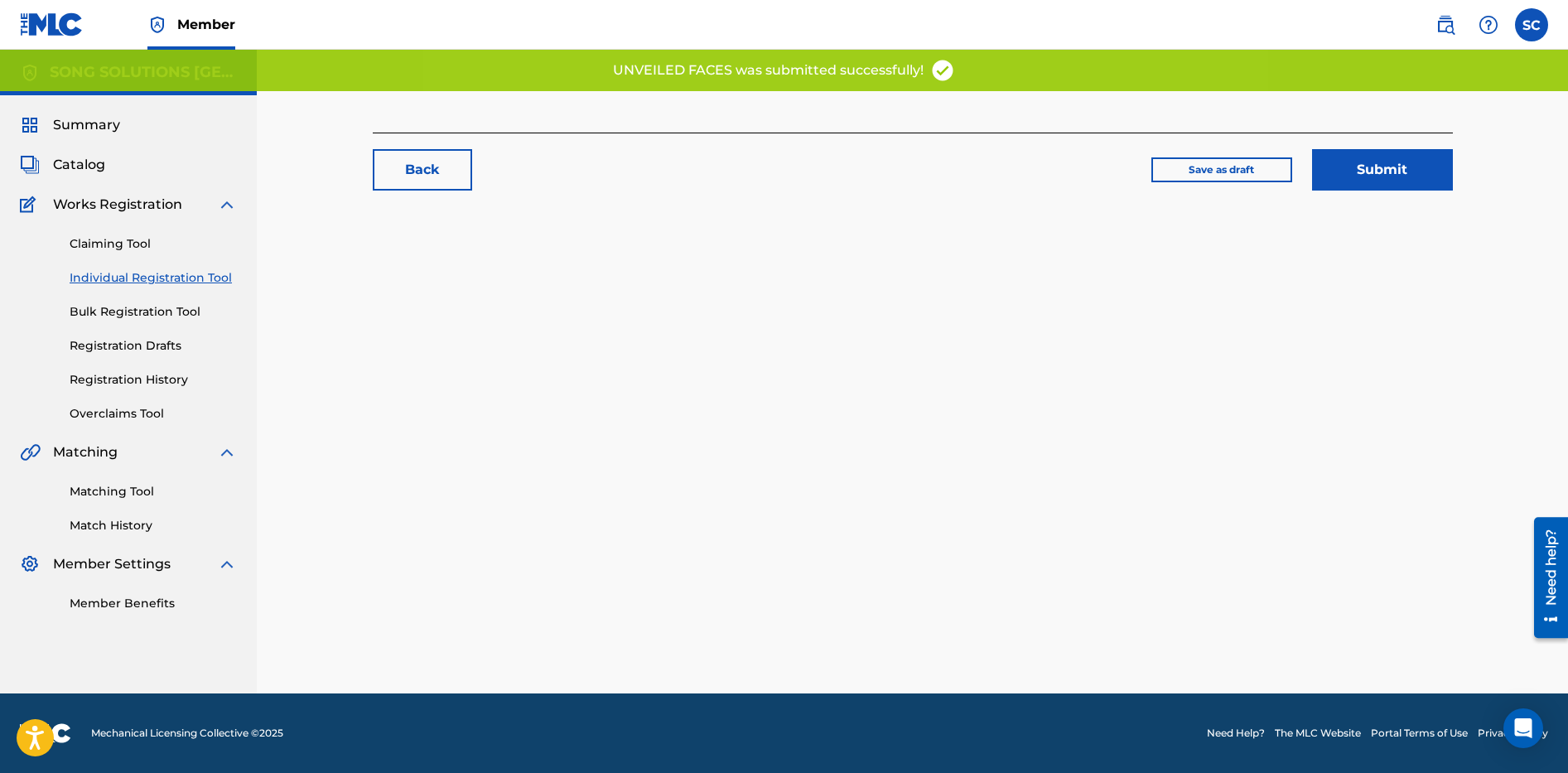 scroll, scrollTop: 0, scrollLeft: 0, axis: both 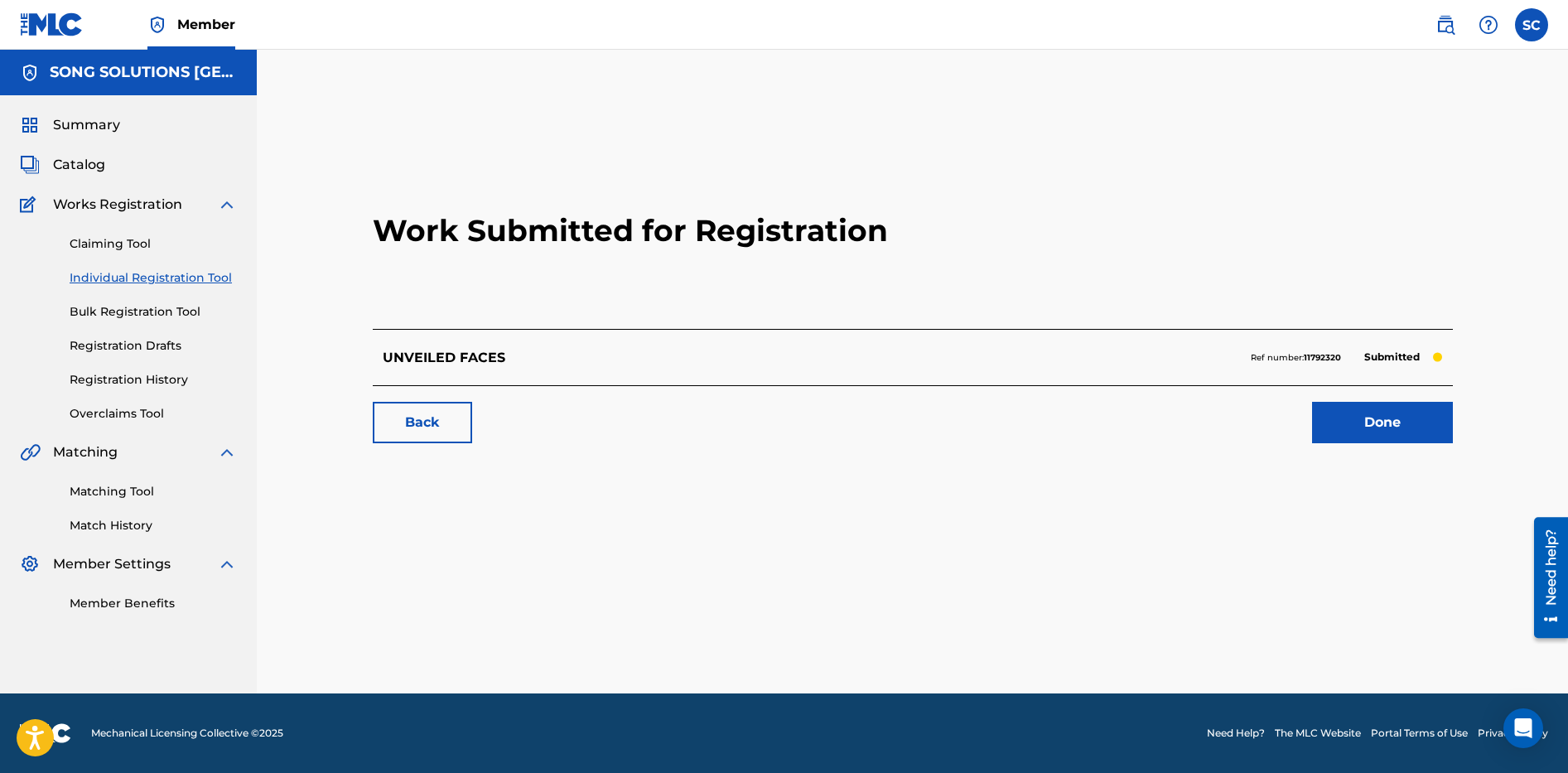 click on "Done" at bounding box center (1382, 423) 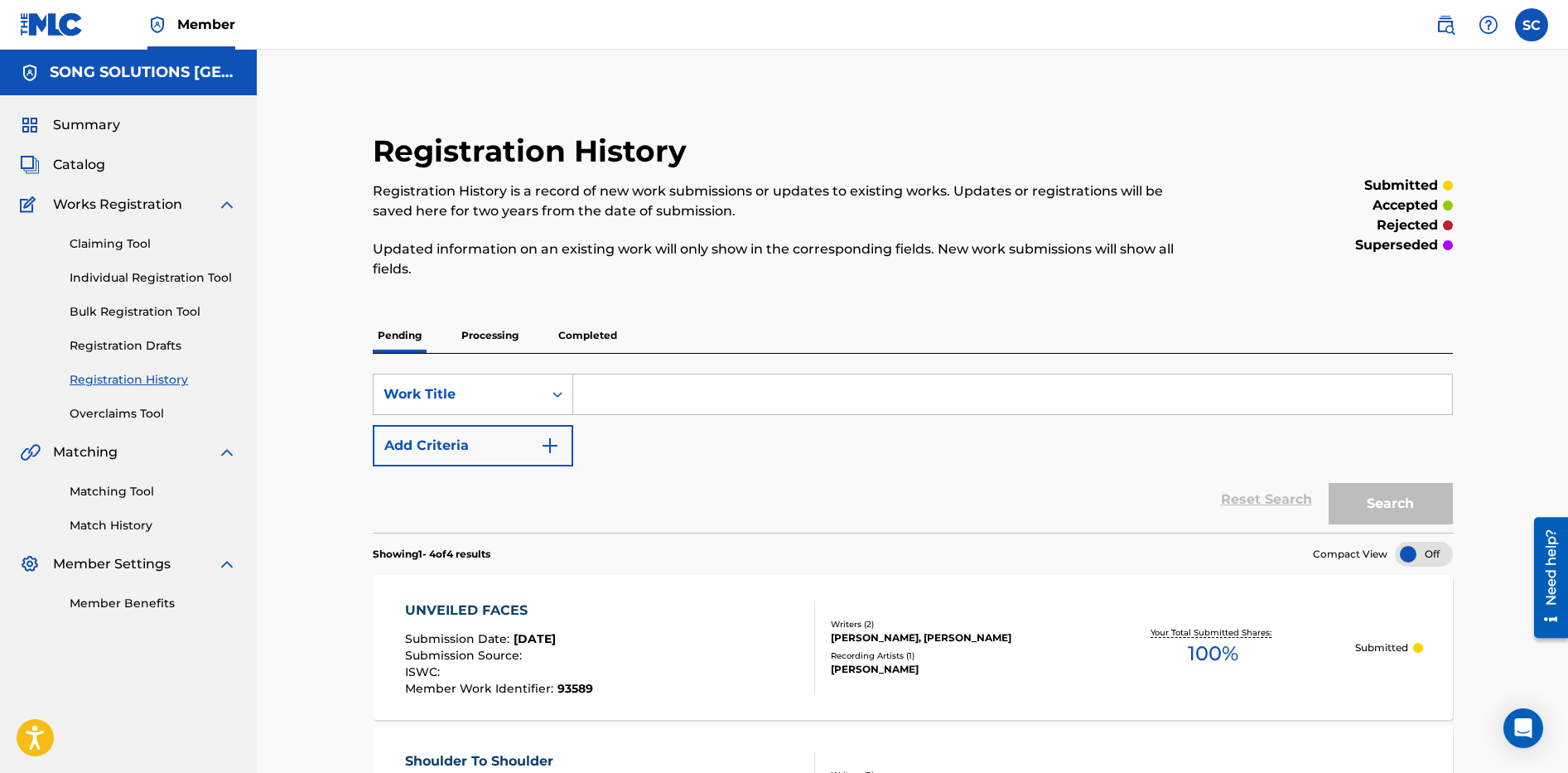 click on "Individual Registration Tool" at bounding box center (153, 278) 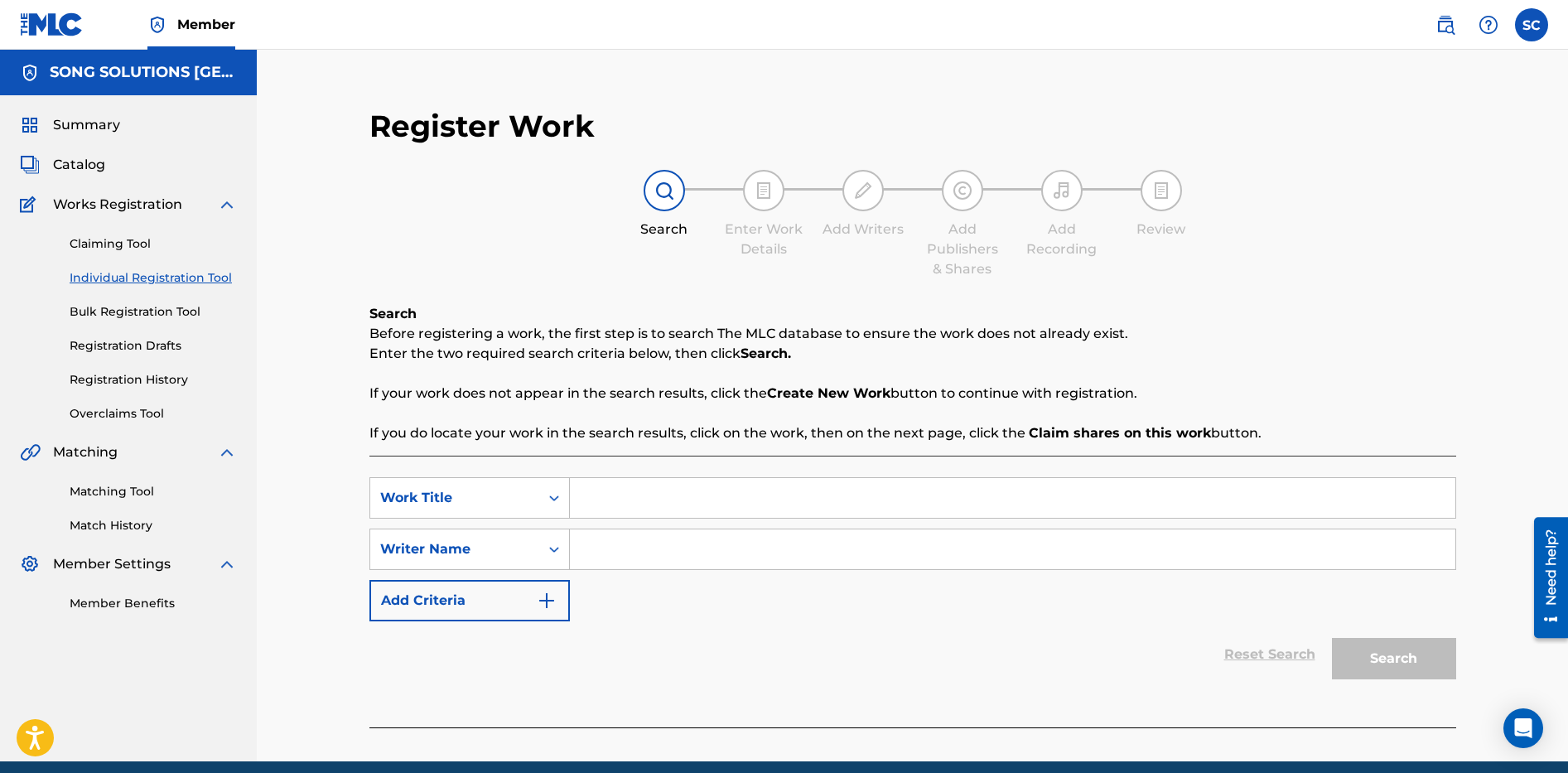 click at bounding box center [1012, 498] 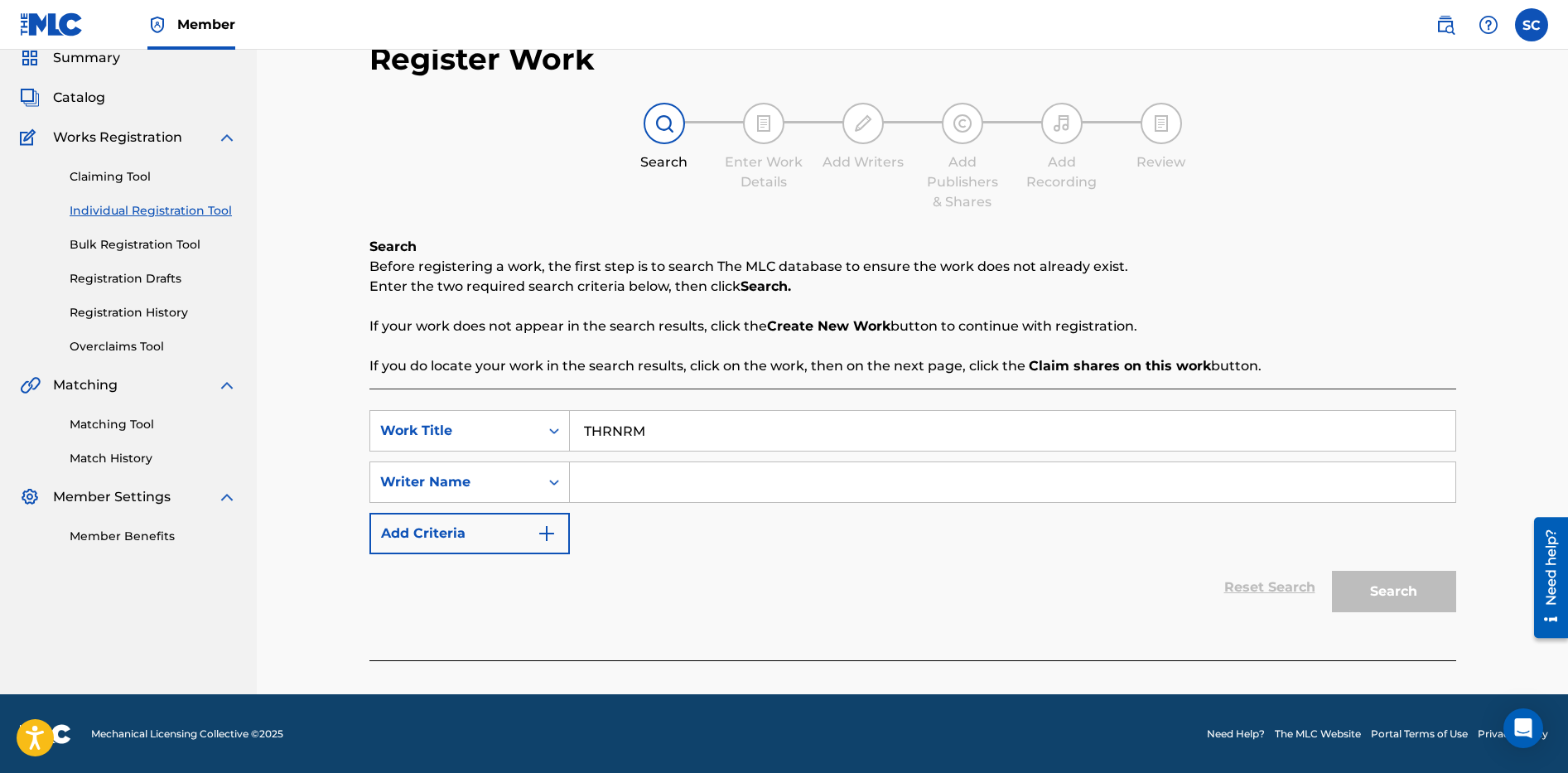 scroll, scrollTop: 68, scrollLeft: 0, axis: vertical 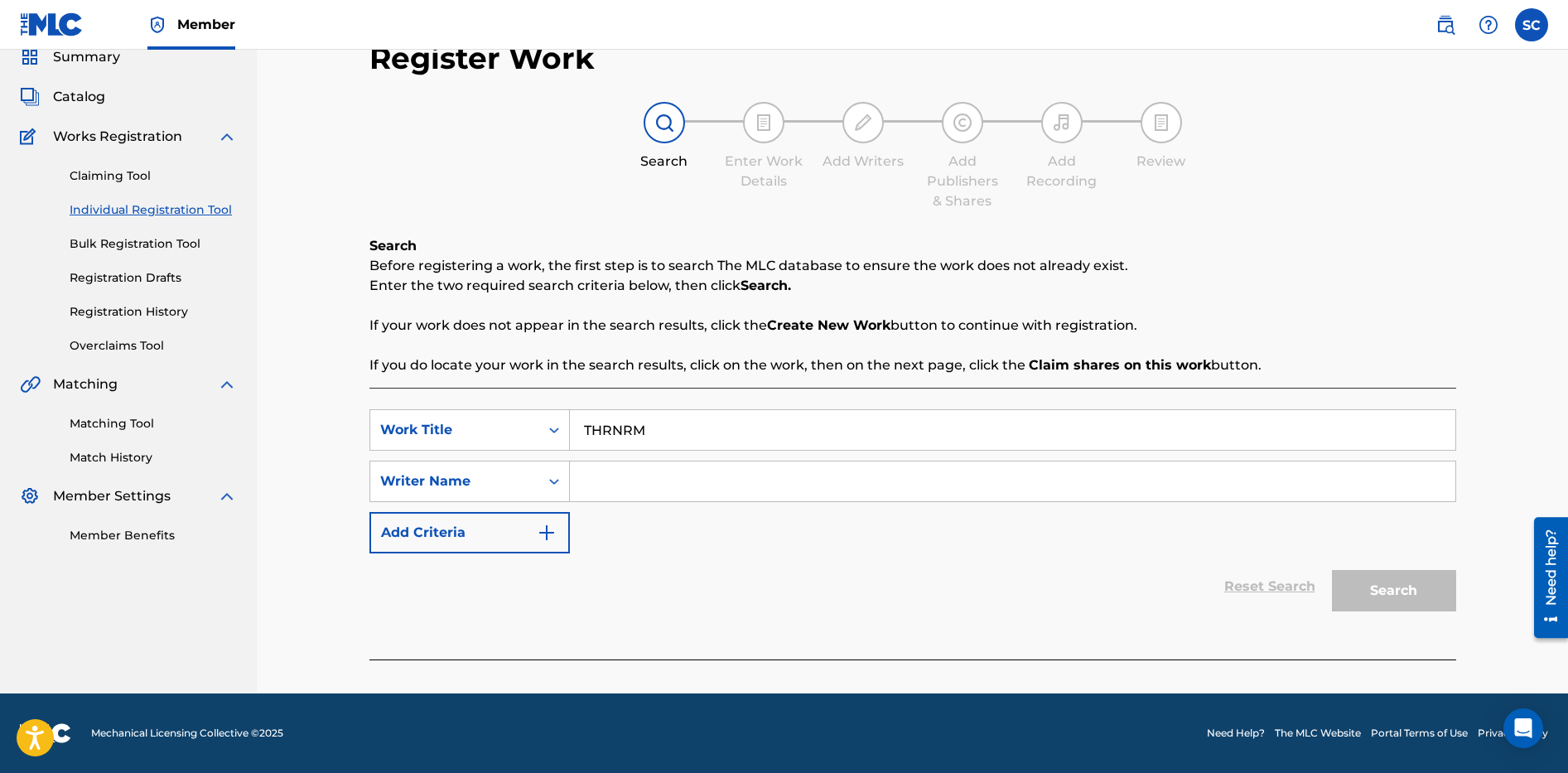 type on "THRNRM" 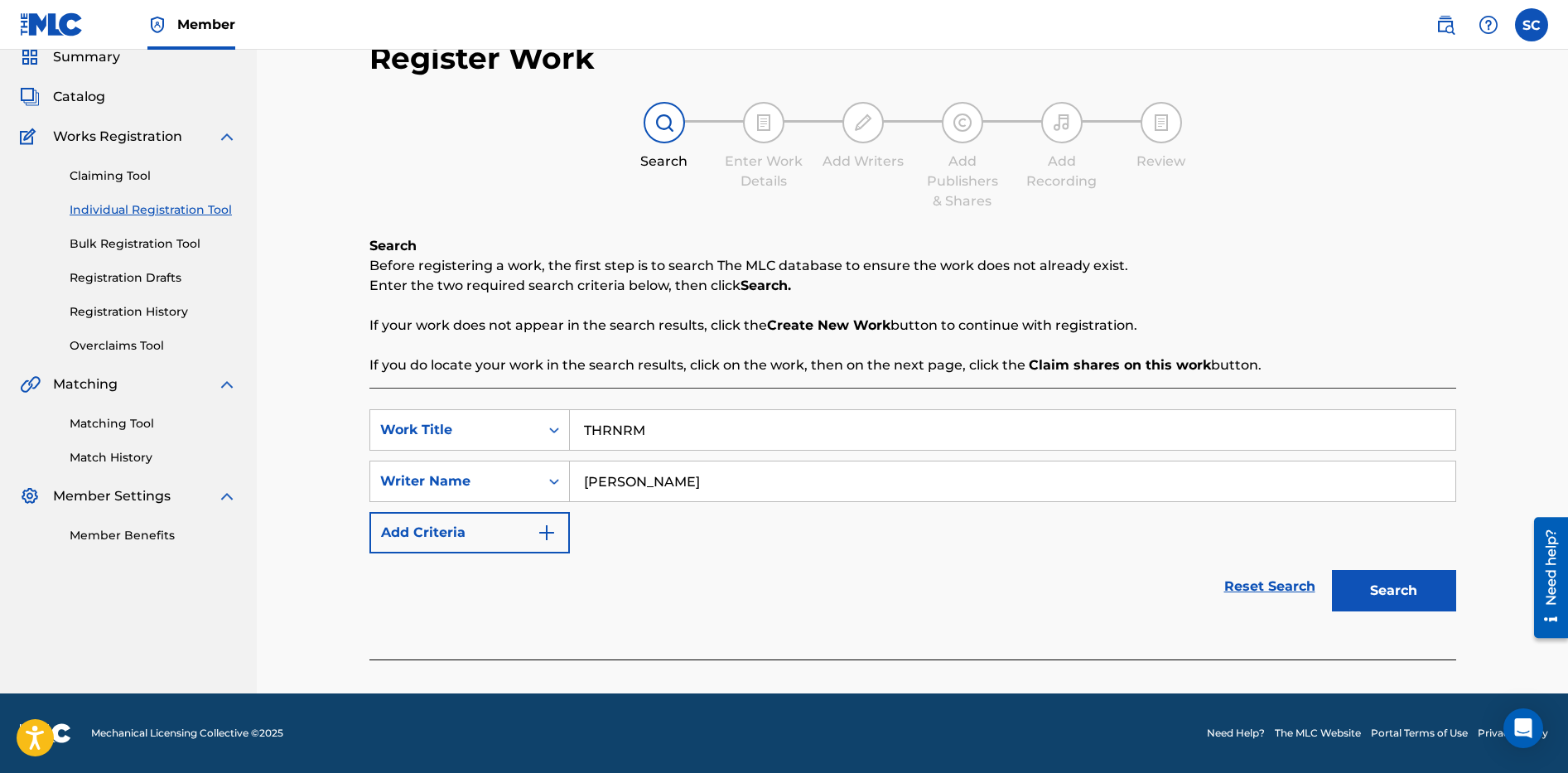 type on "[PERSON_NAME]" 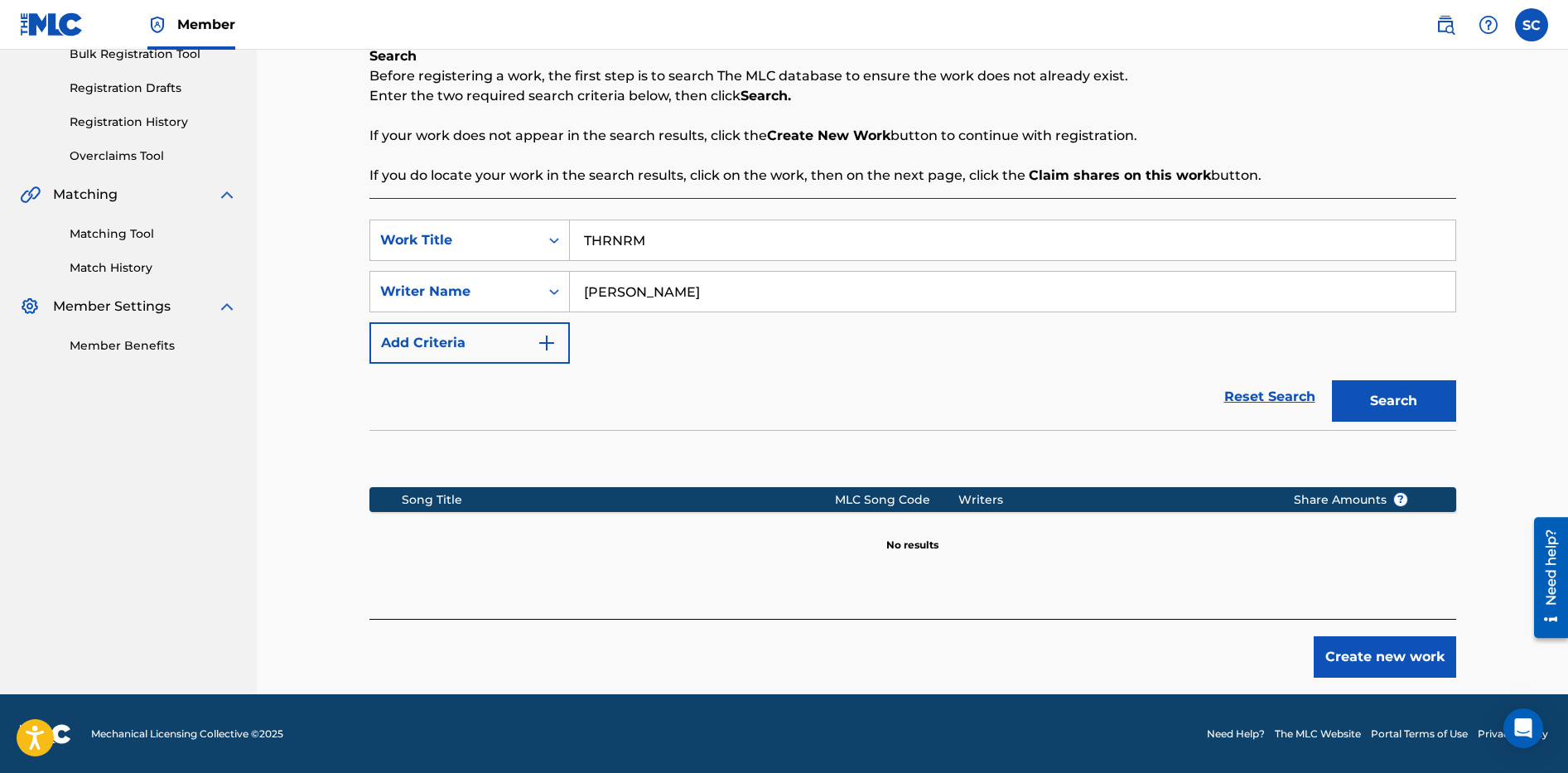 scroll, scrollTop: 258, scrollLeft: 0, axis: vertical 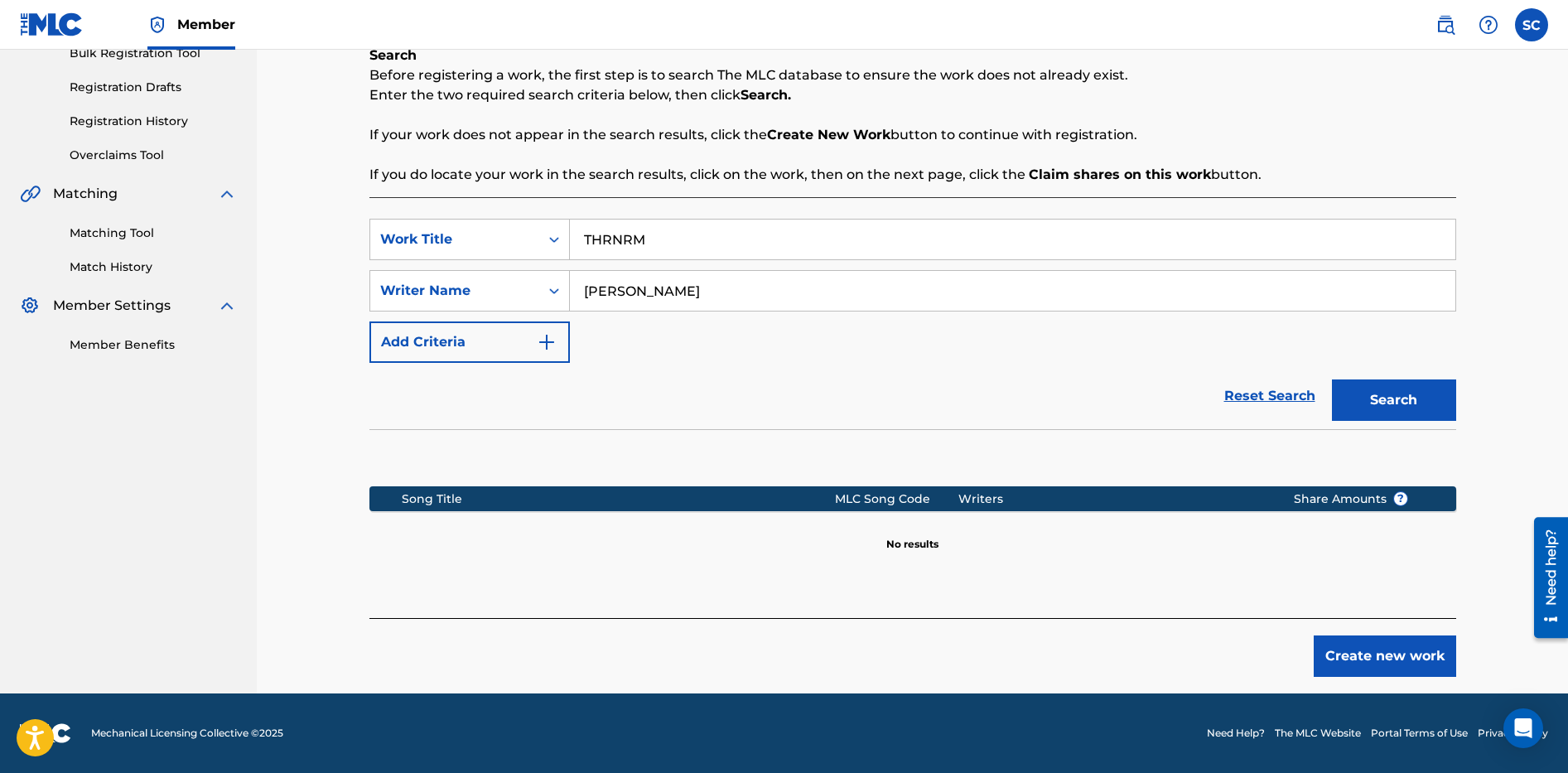 click on "Create new work" at bounding box center (1385, 656) 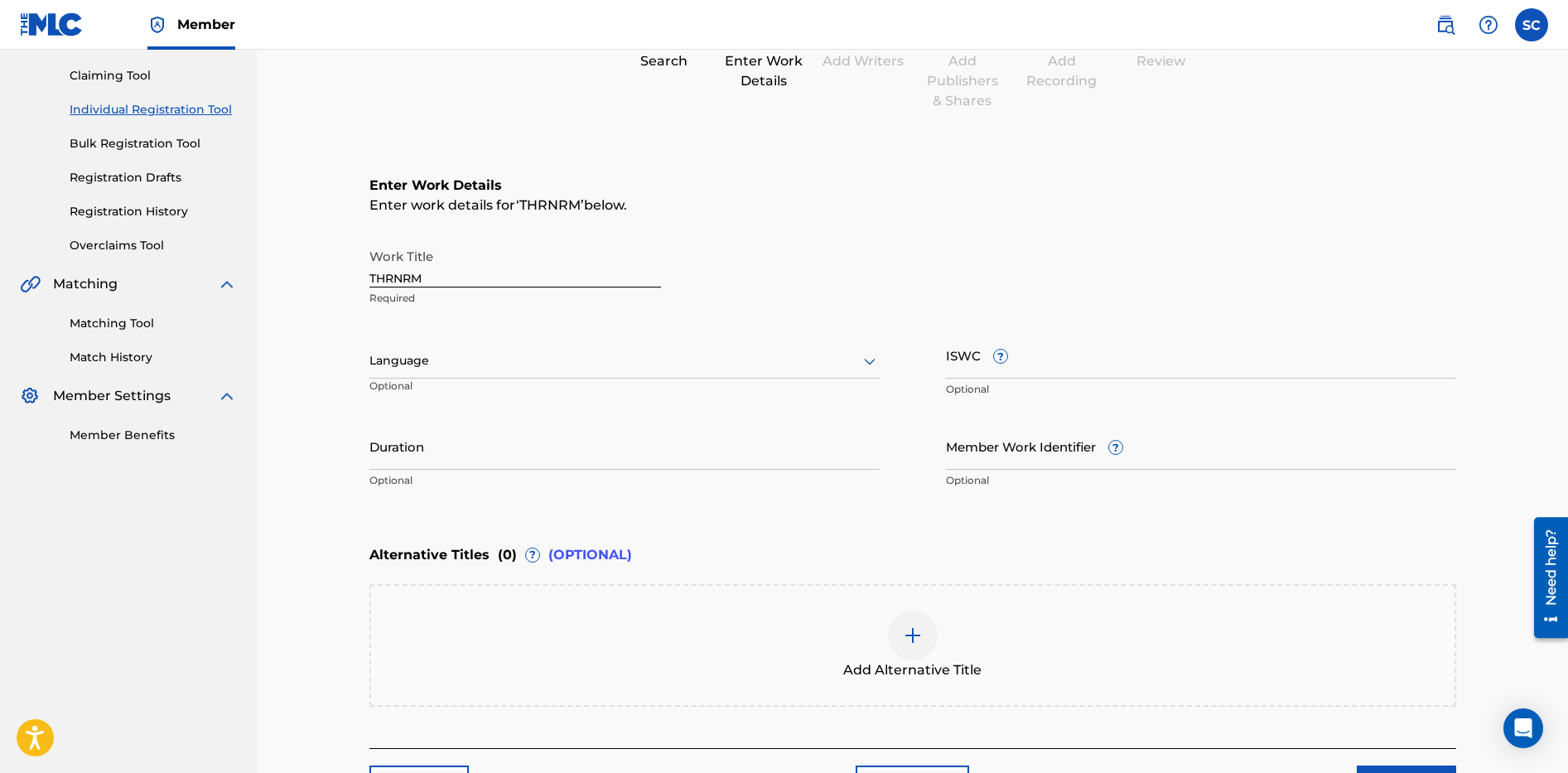 scroll, scrollTop: 298, scrollLeft: 0, axis: vertical 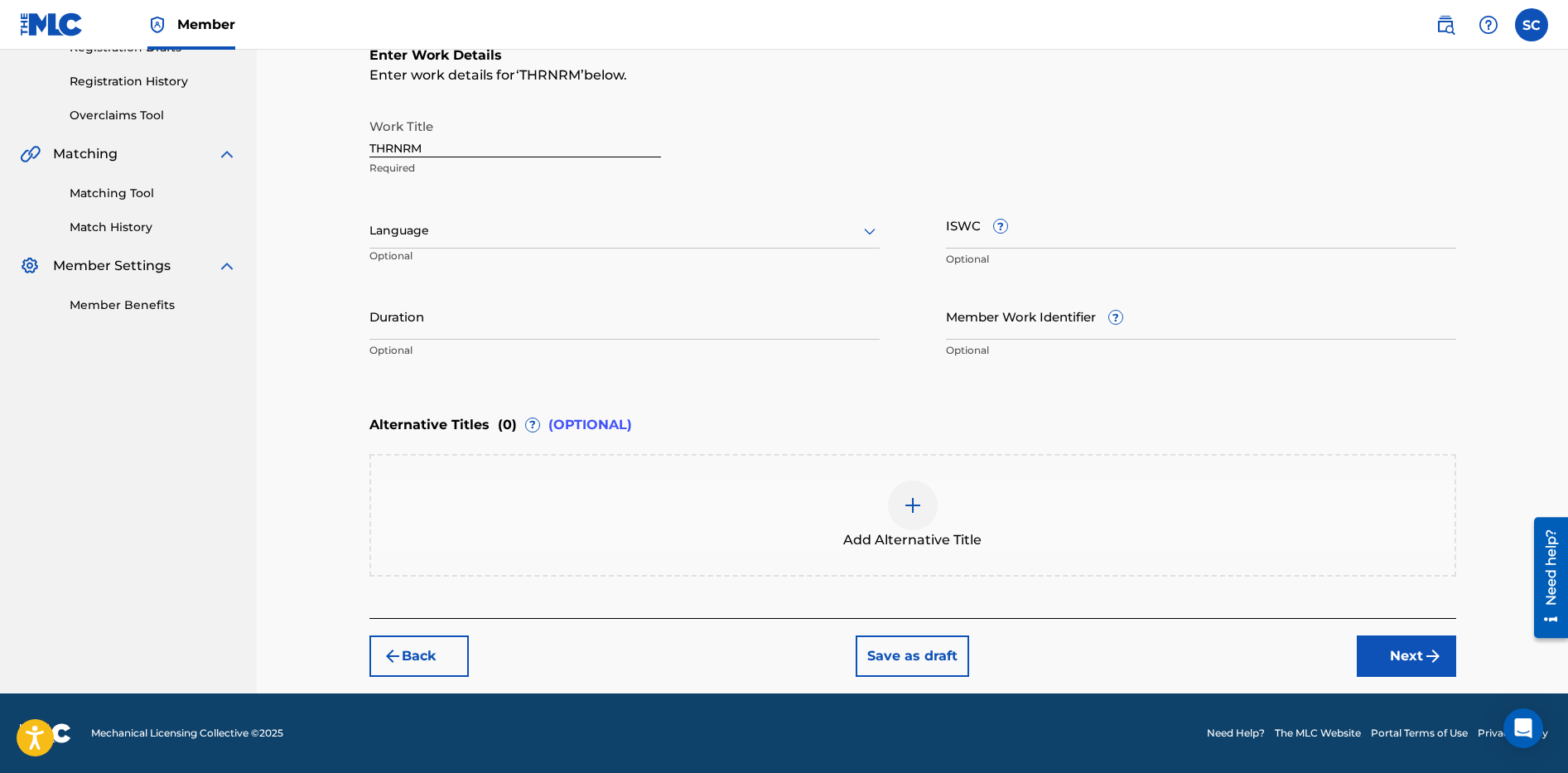 click on "Next" at bounding box center [1406, 656] 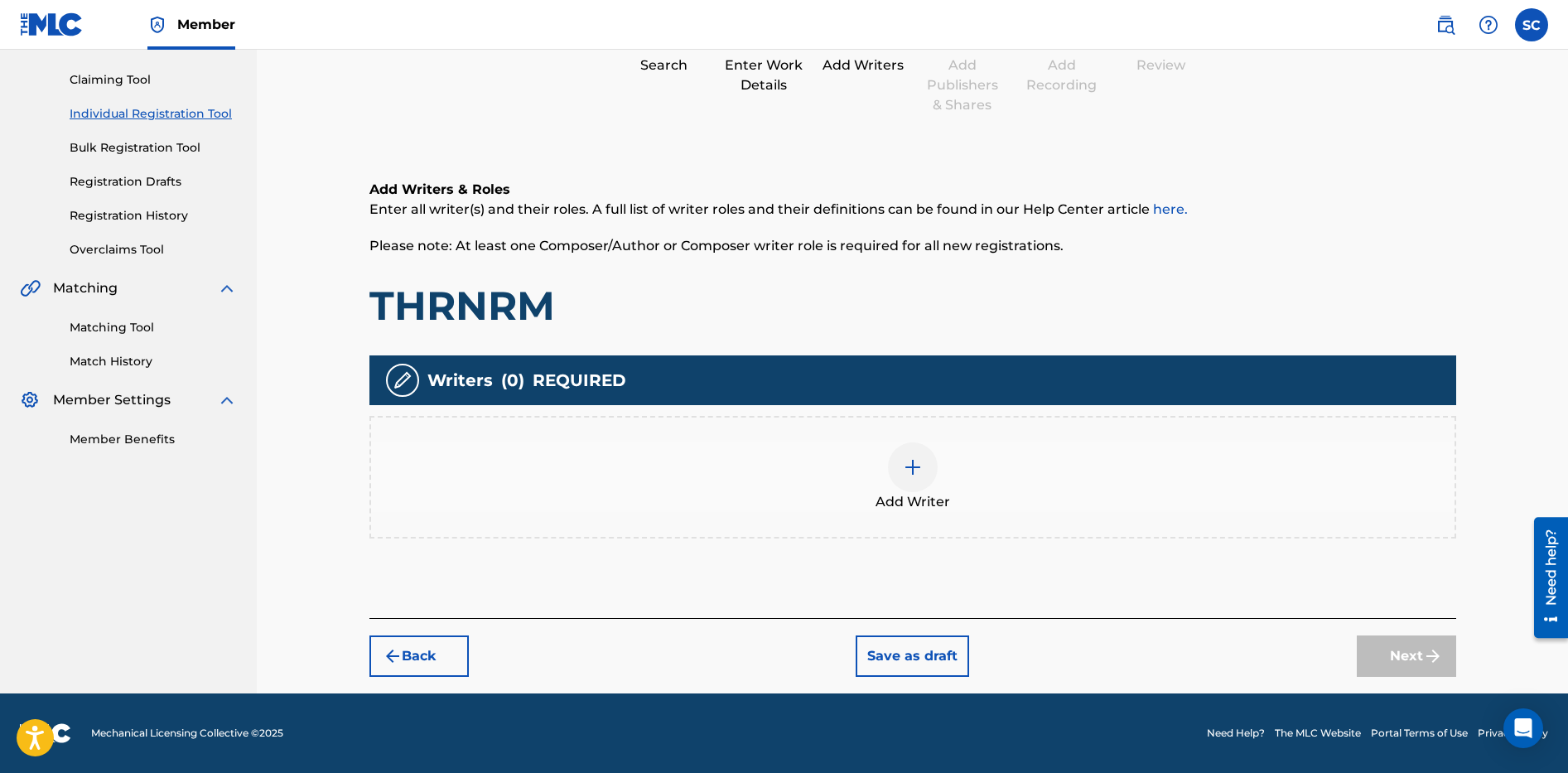 scroll, scrollTop: 75, scrollLeft: 0, axis: vertical 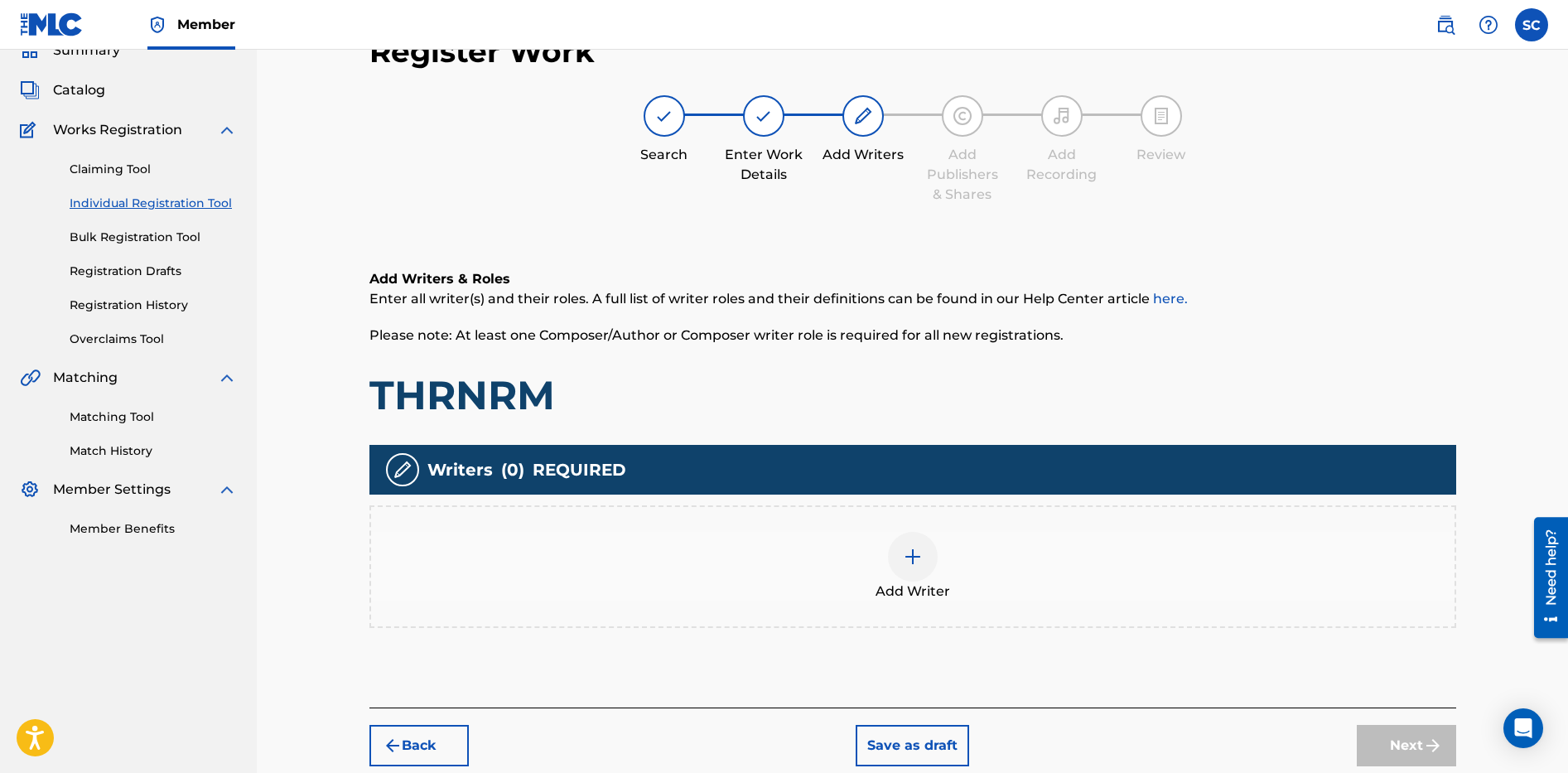click at bounding box center [913, 557] 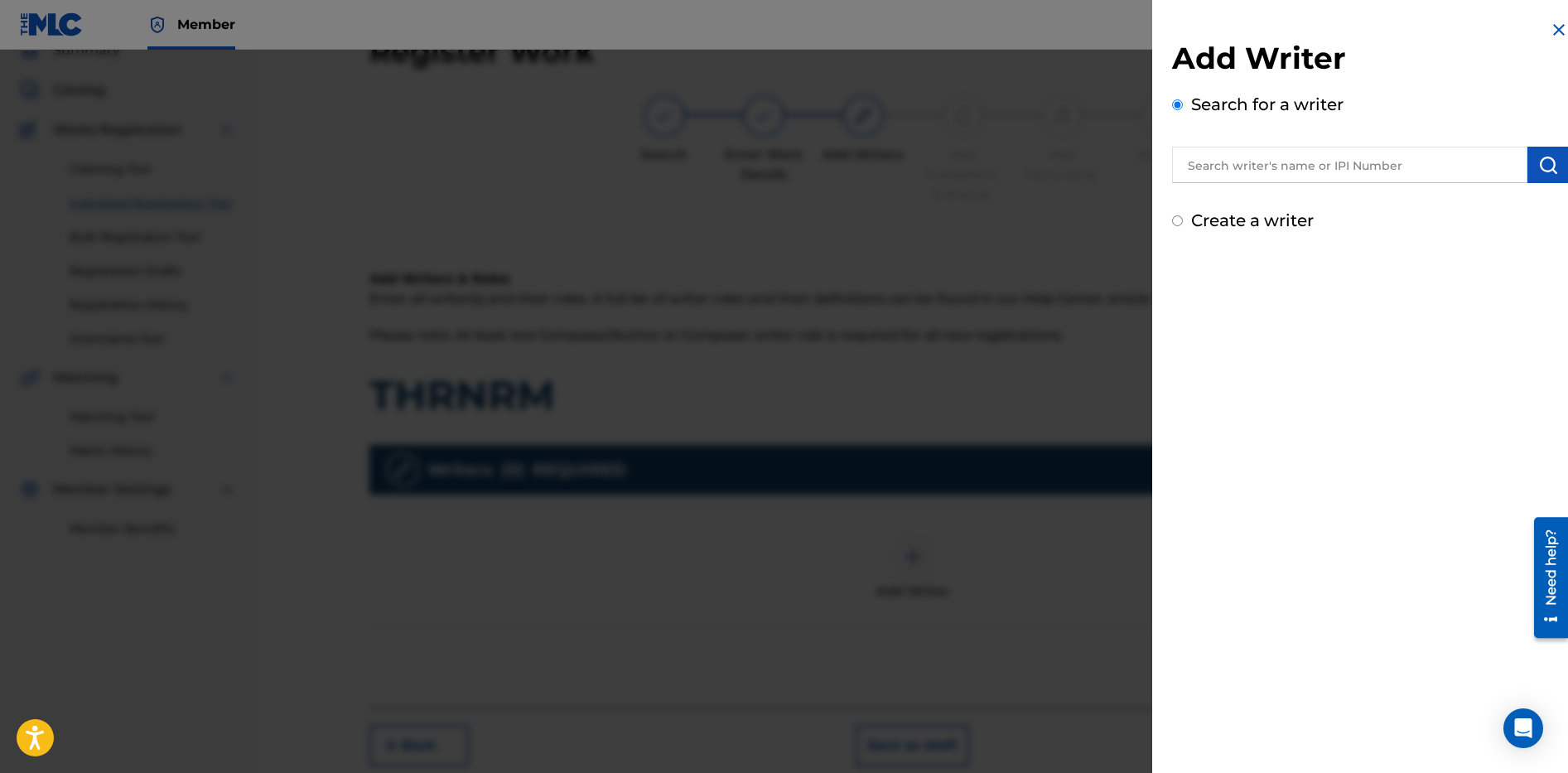 click at bounding box center [1349, 165] 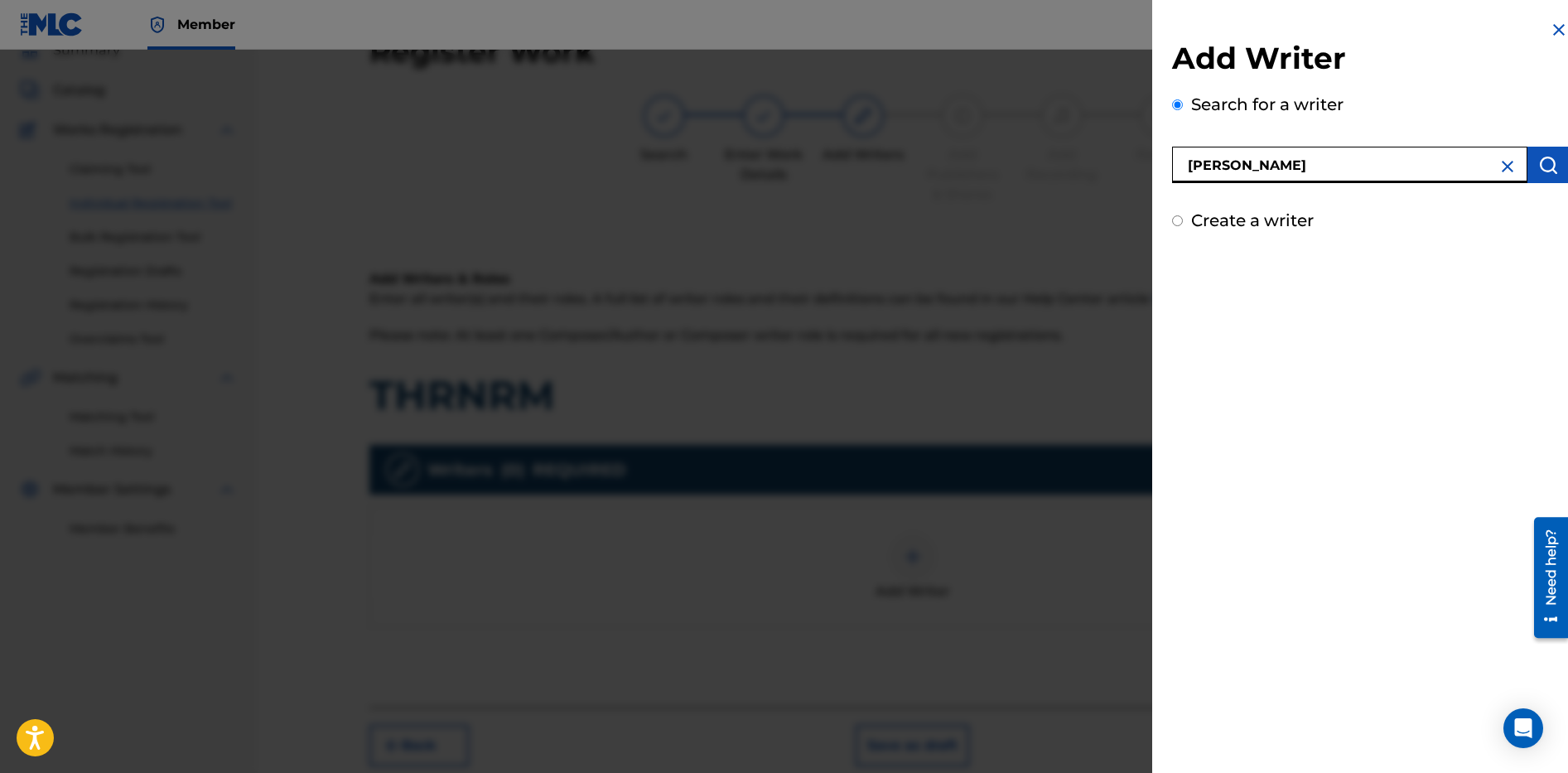 type on "[PERSON_NAME]" 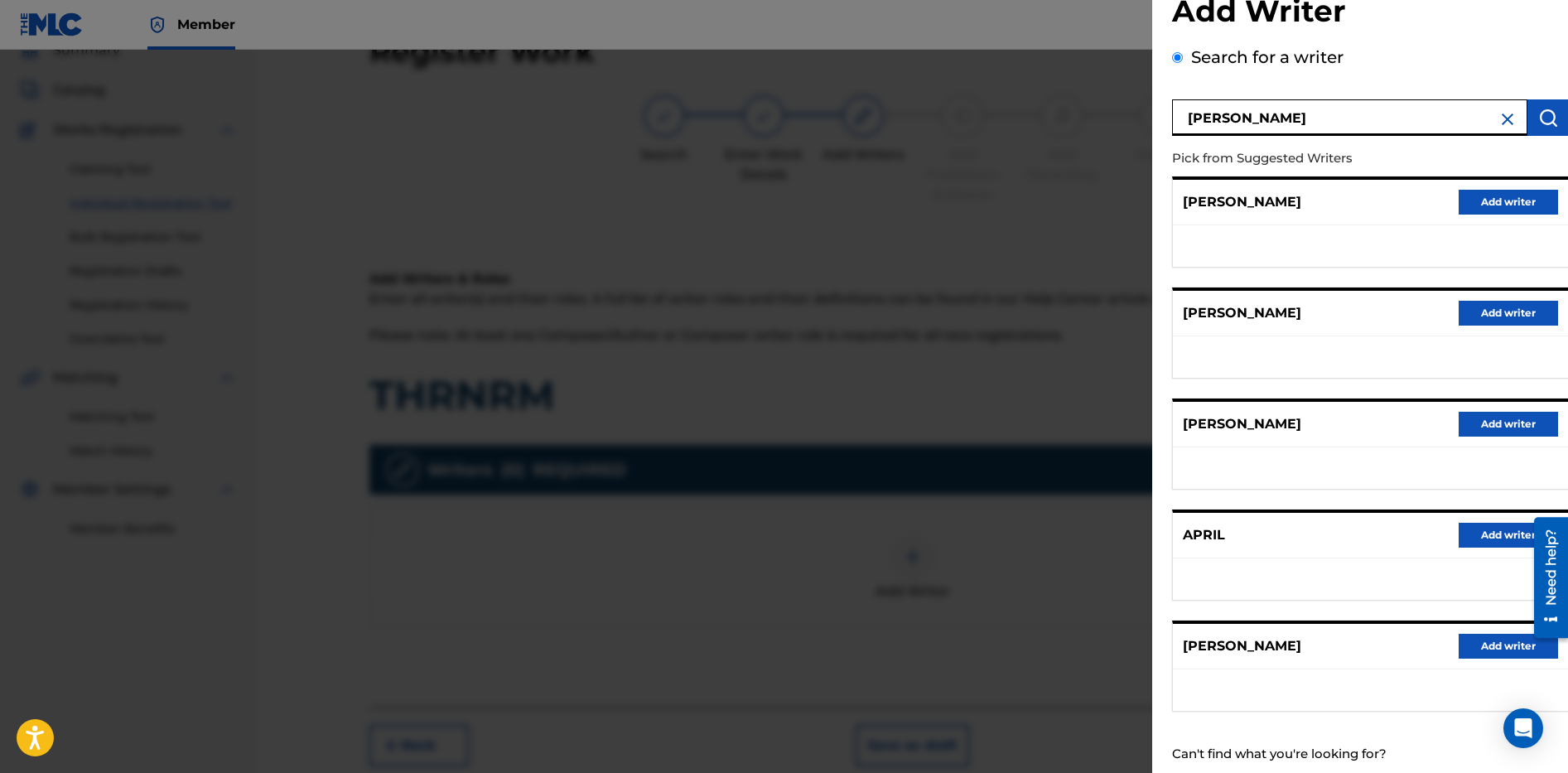 scroll, scrollTop: 90, scrollLeft: 0, axis: vertical 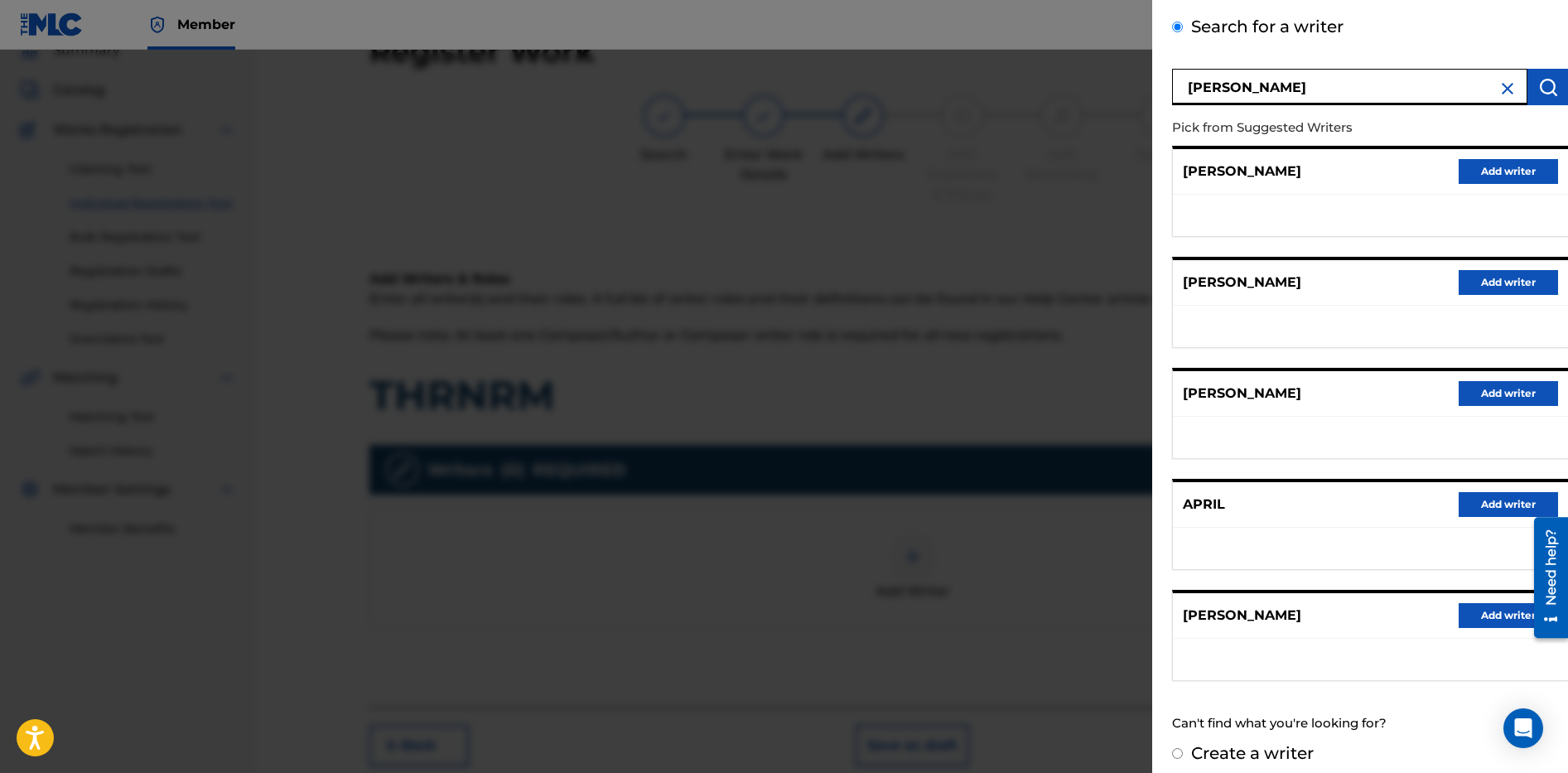 click on "Create a writer" at bounding box center (1252, 753) 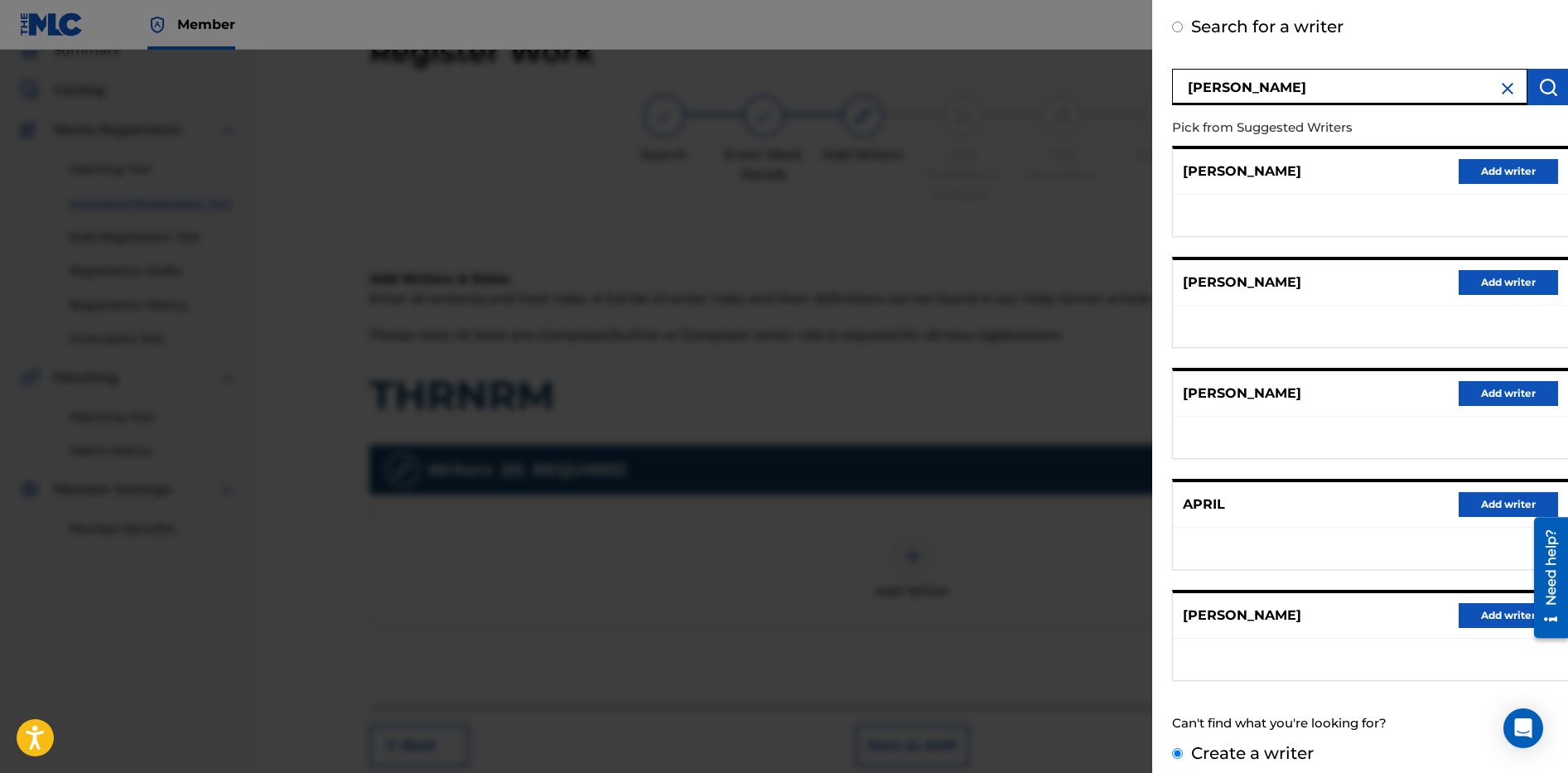 click on "Create a writer" at bounding box center (1177, 753) 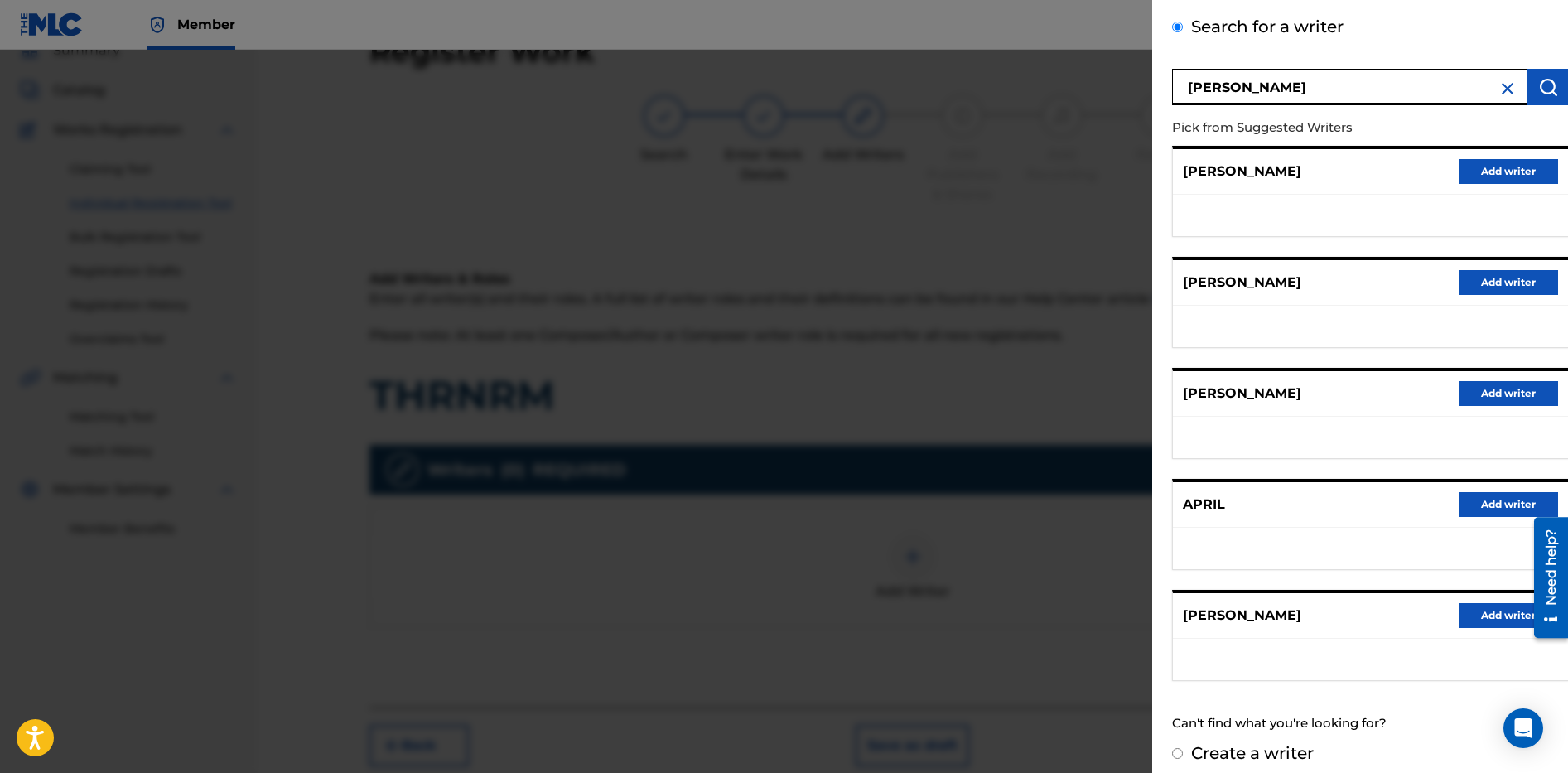 radio on "false" 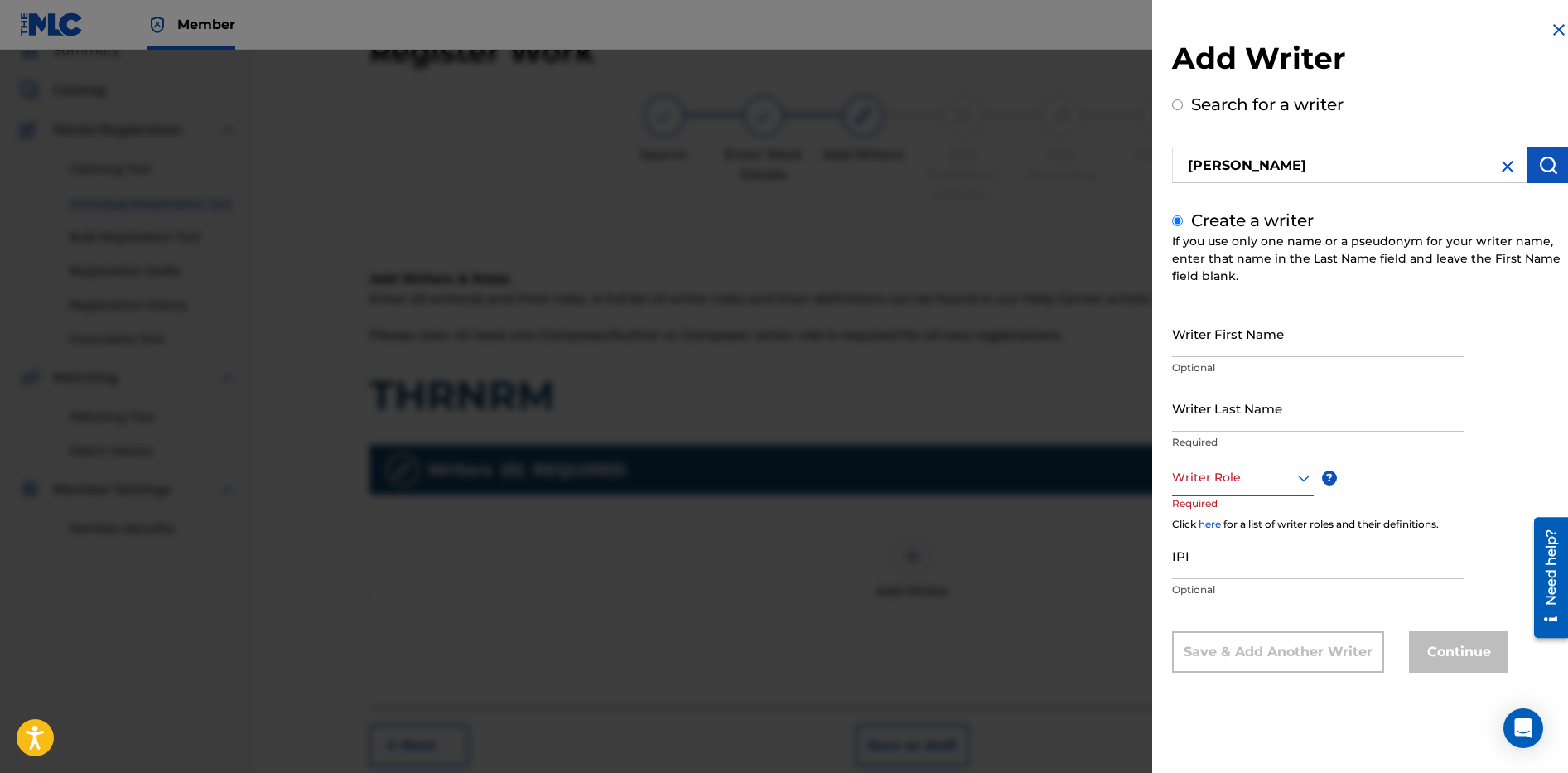 scroll, scrollTop: 0, scrollLeft: 0, axis: both 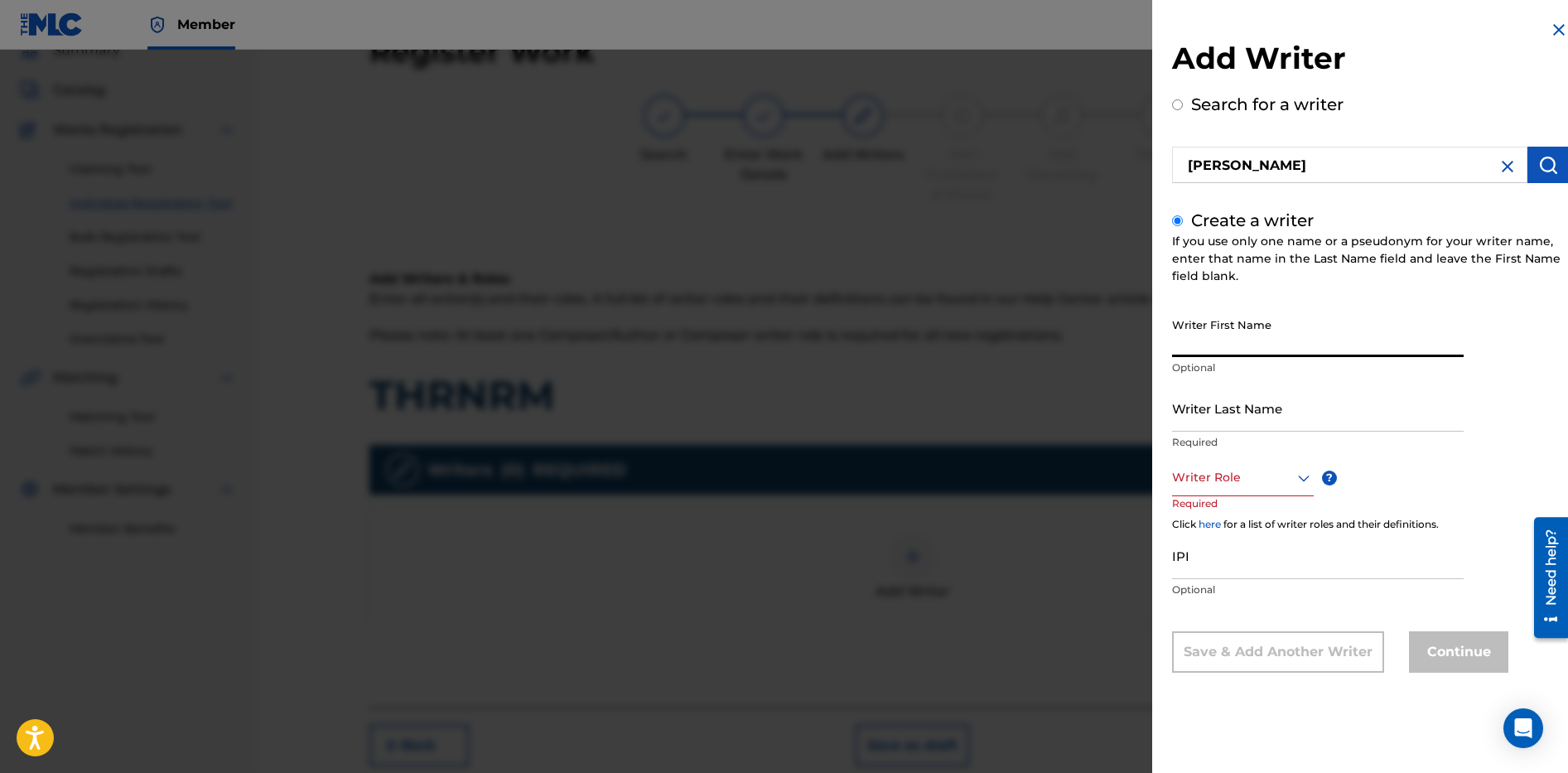 click on "Writer First Name" at bounding box center [1318, 333] 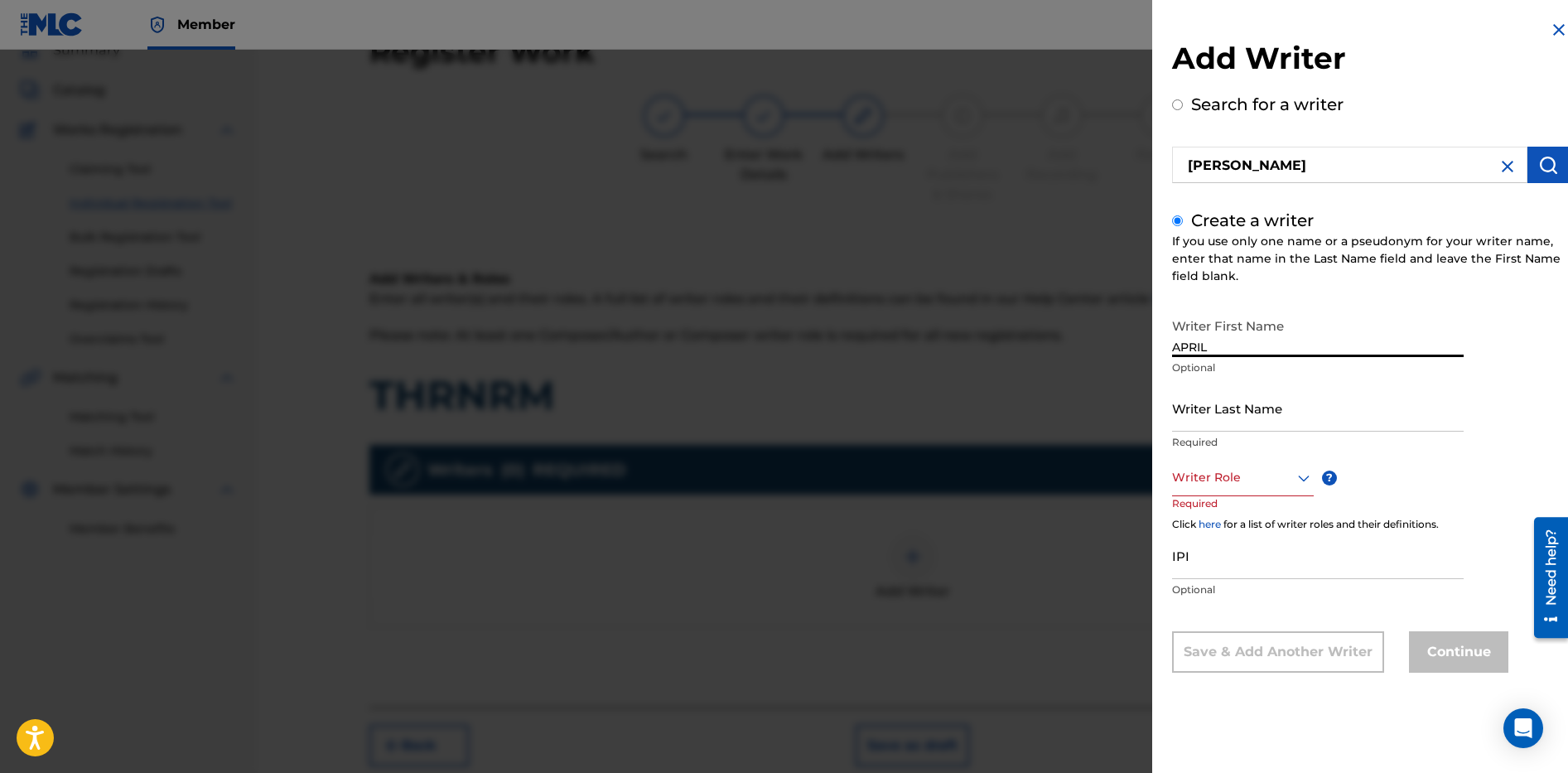 type on "APRIL" 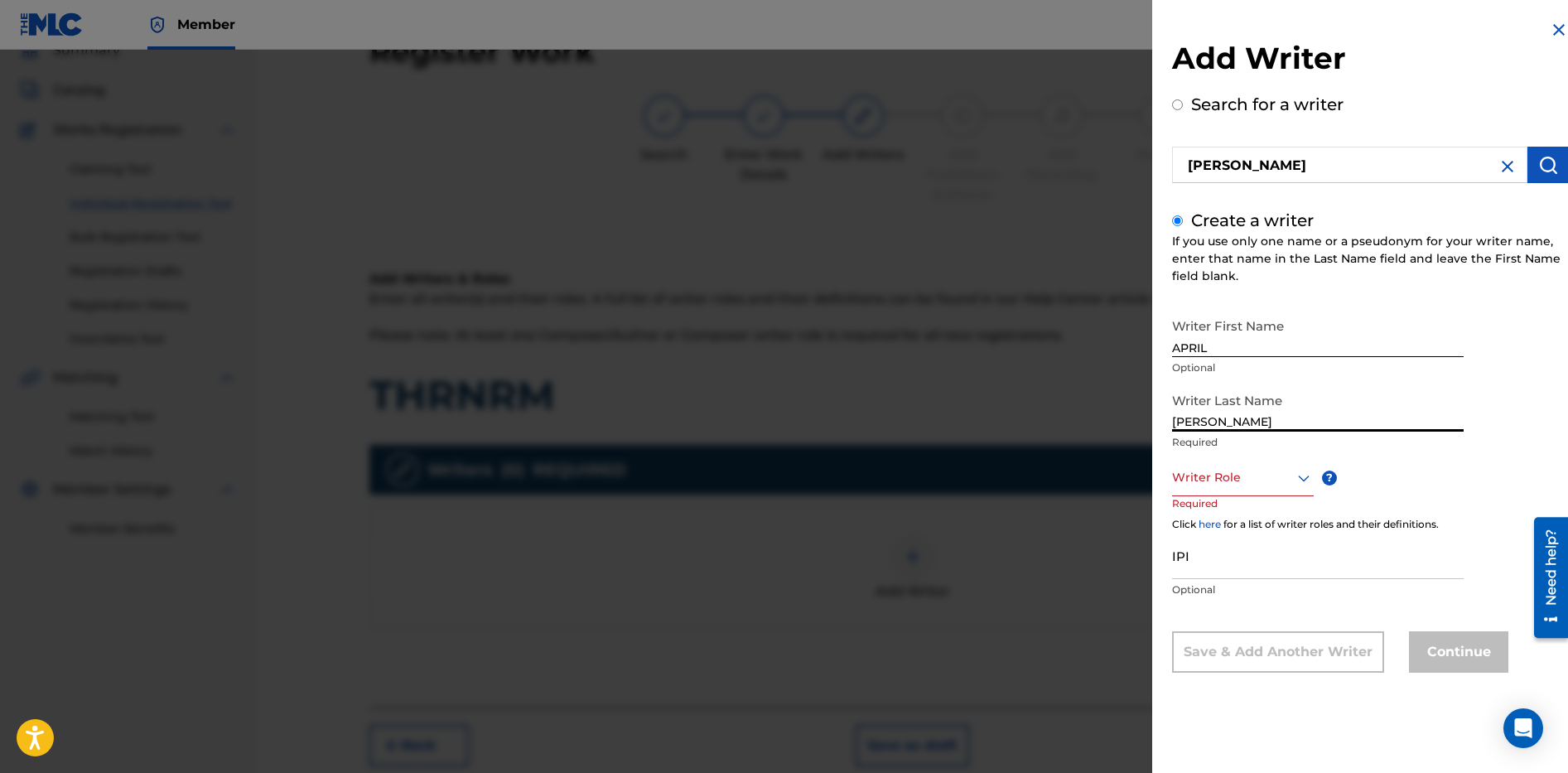 type on "[PERSON_NAME]" 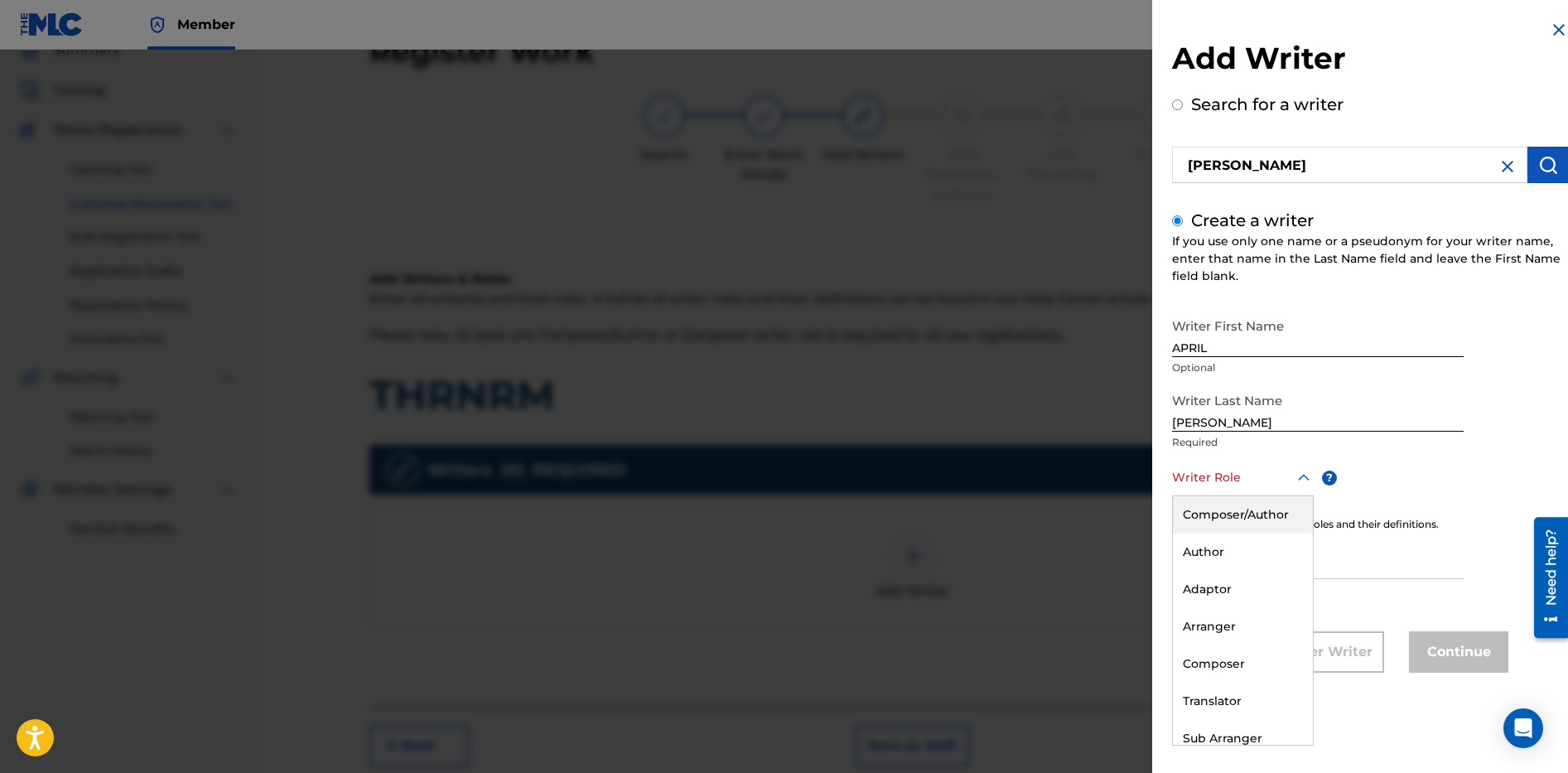 click on "Composer/Author" at bounding box center (1242, 515) 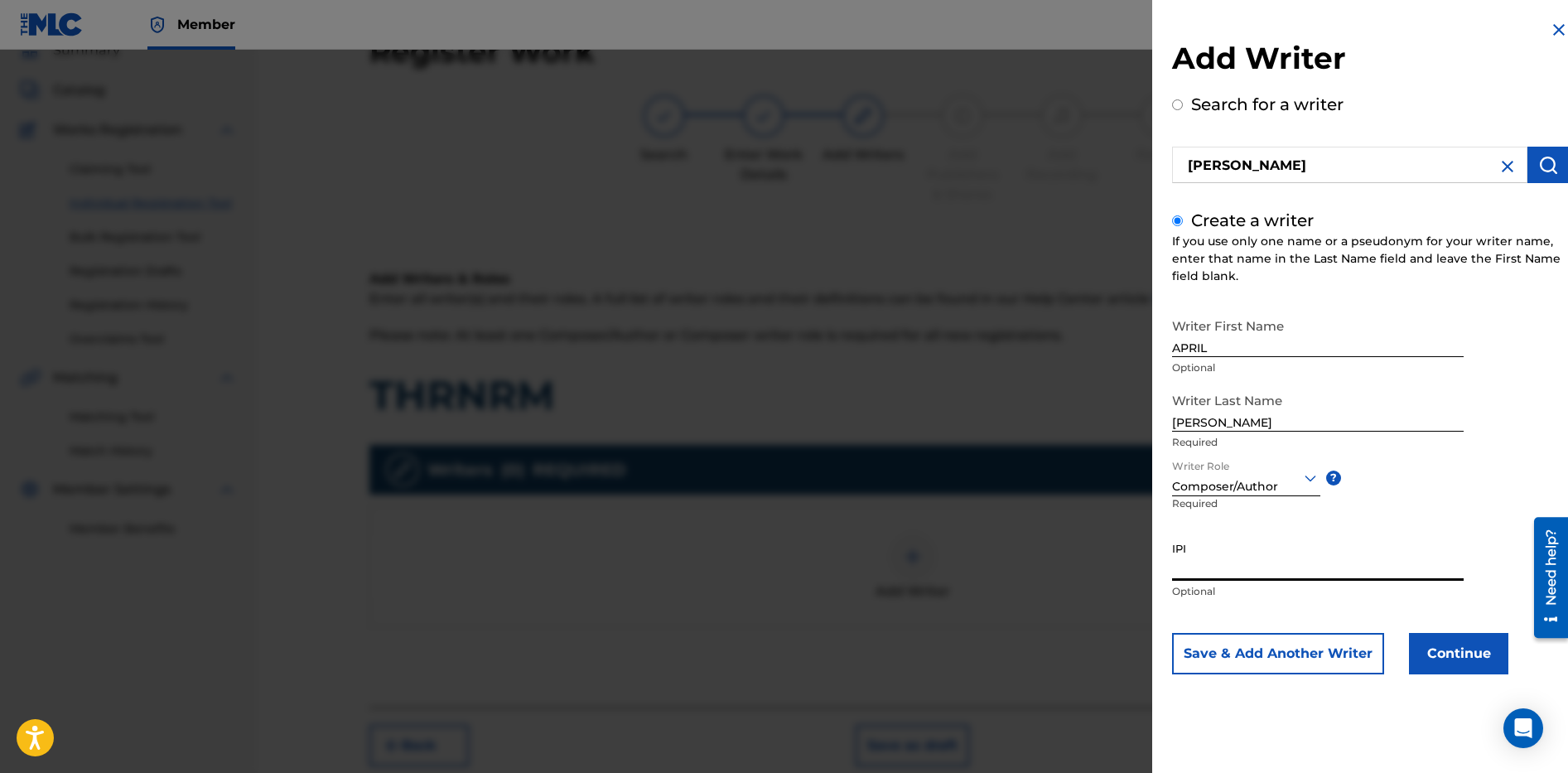 click on "IPI" at bounding box center [1318, 557] 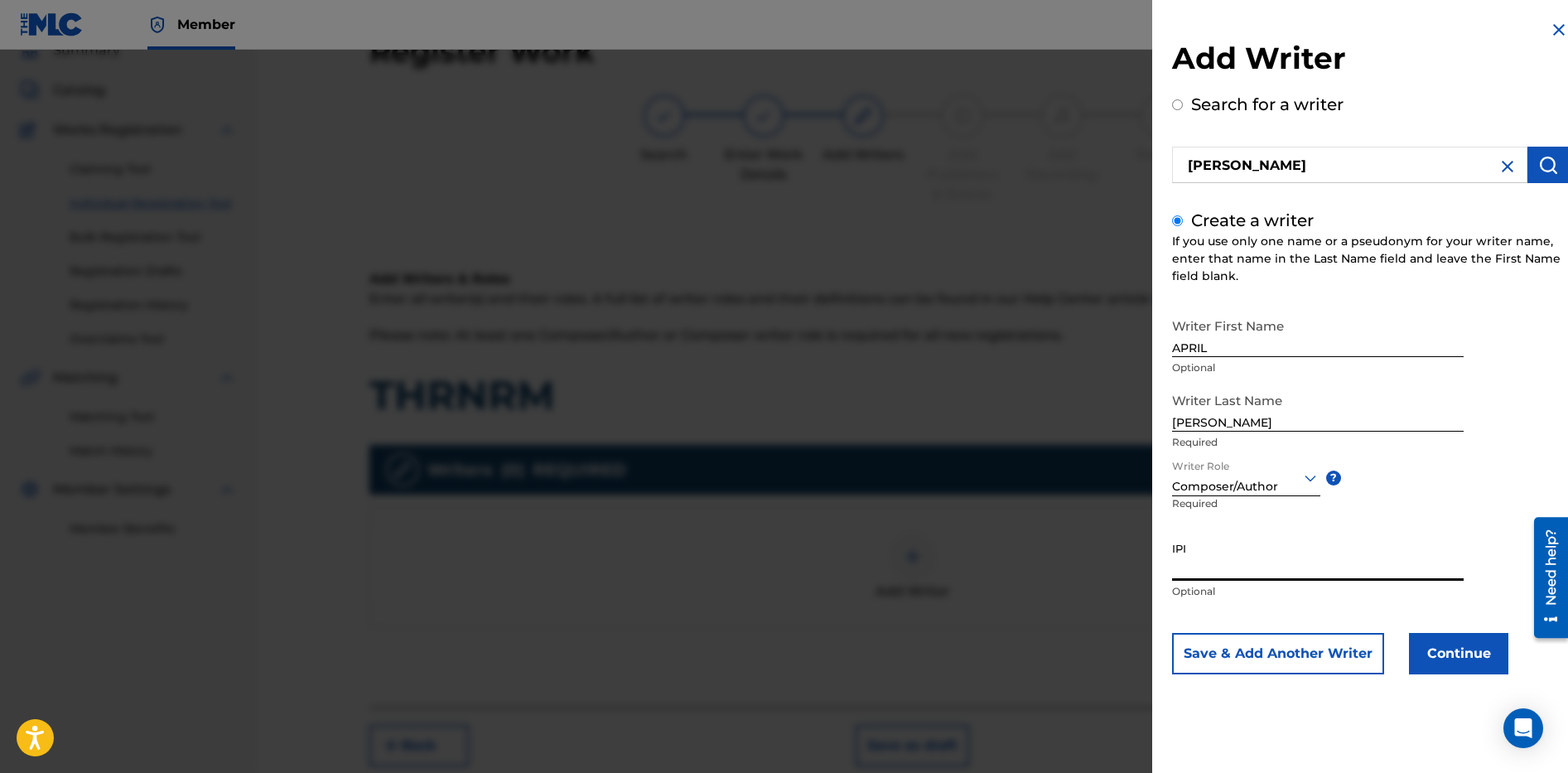 paste on "00797007804" 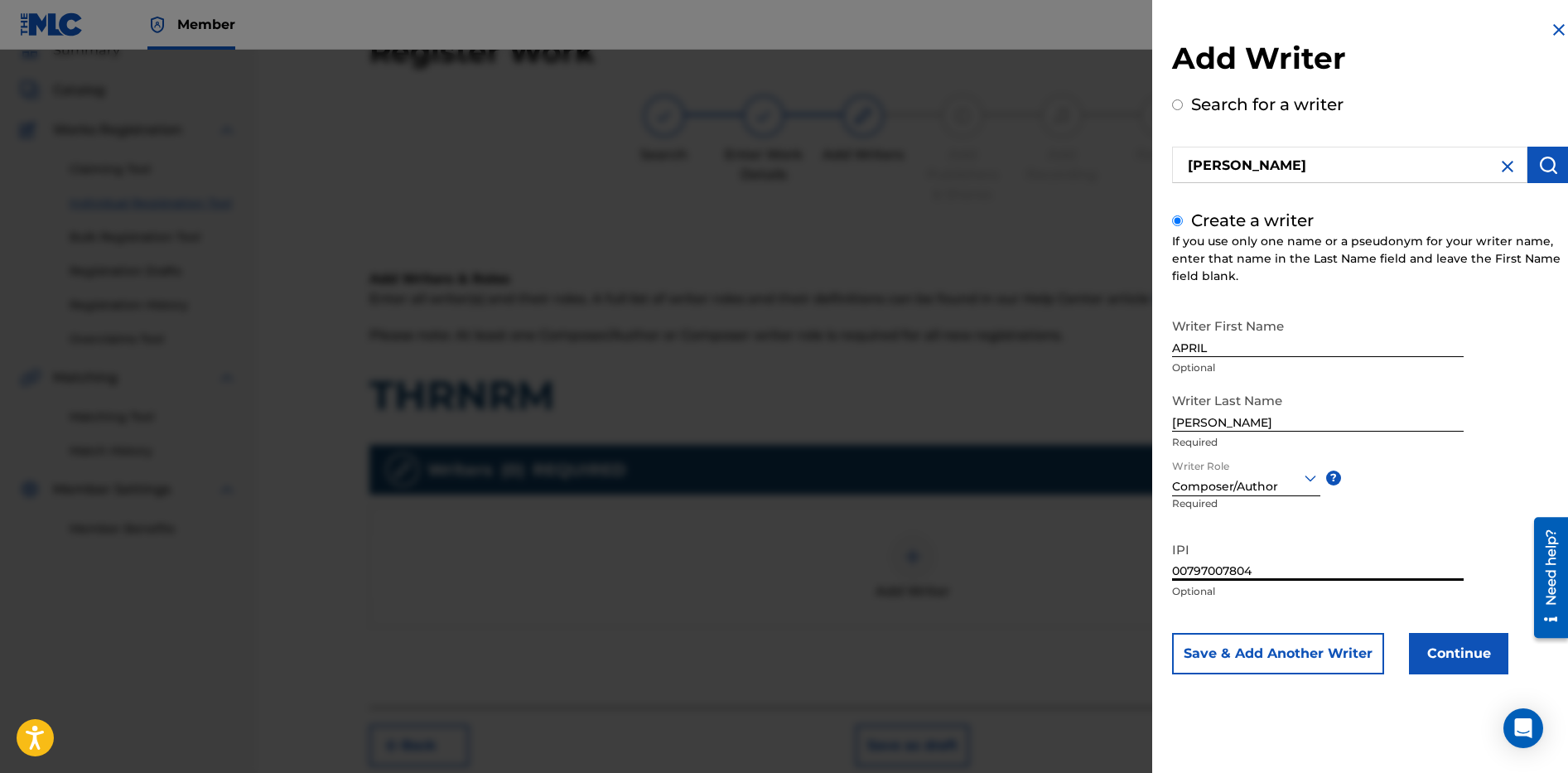 type on "00797007804" 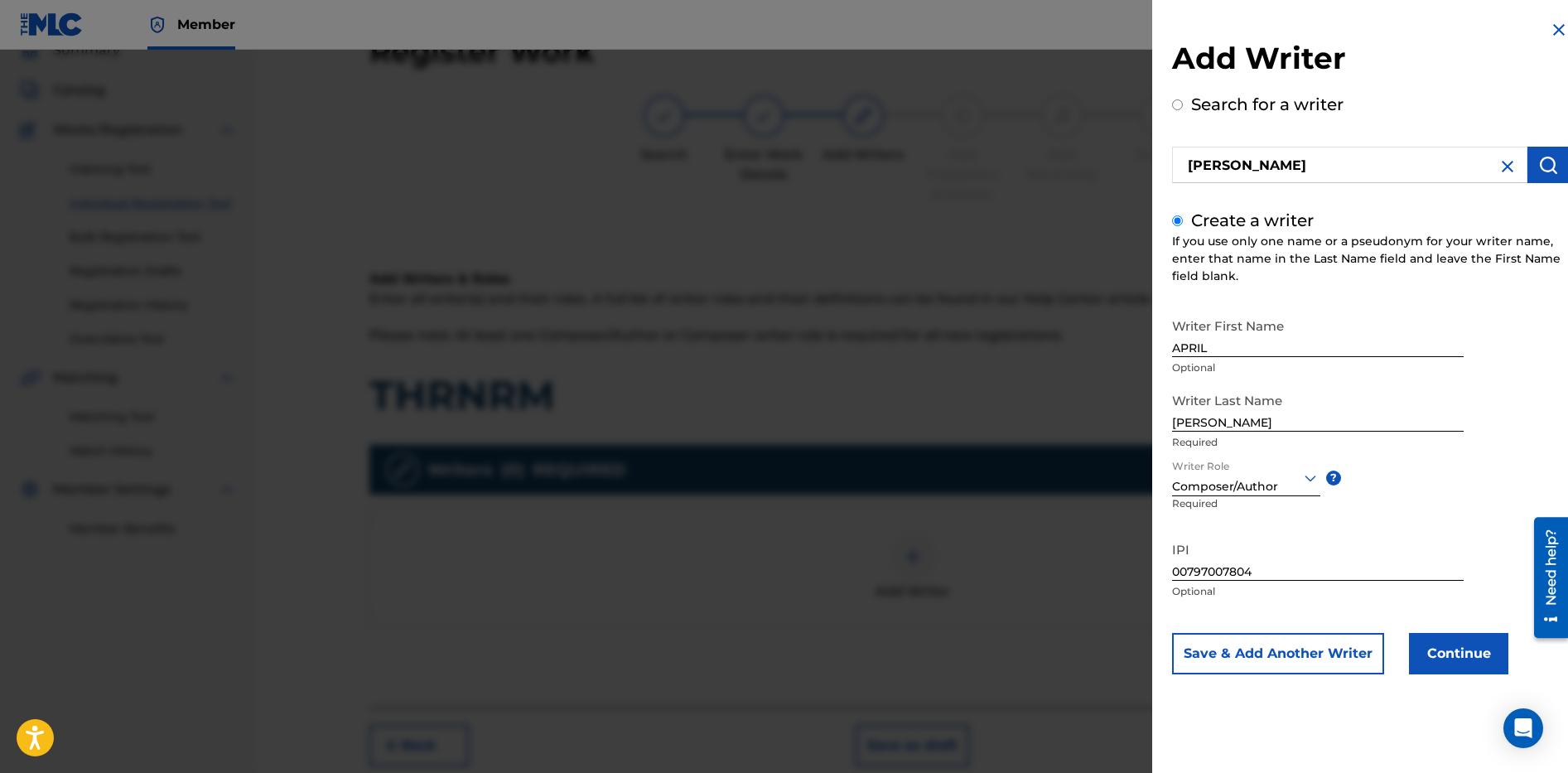 click on "Save & Add Another Writer" at bounding box center (1278, 654) 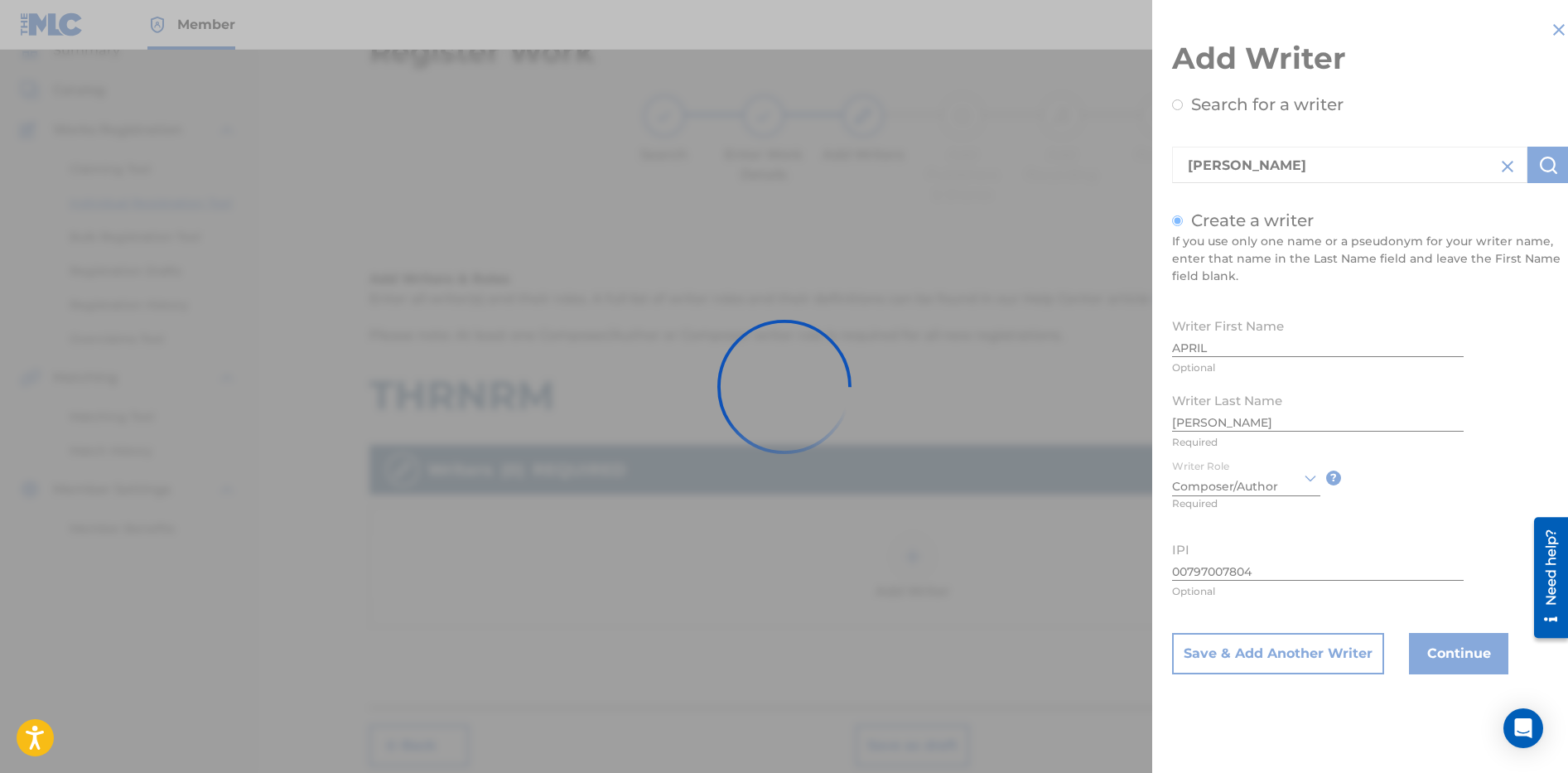 type 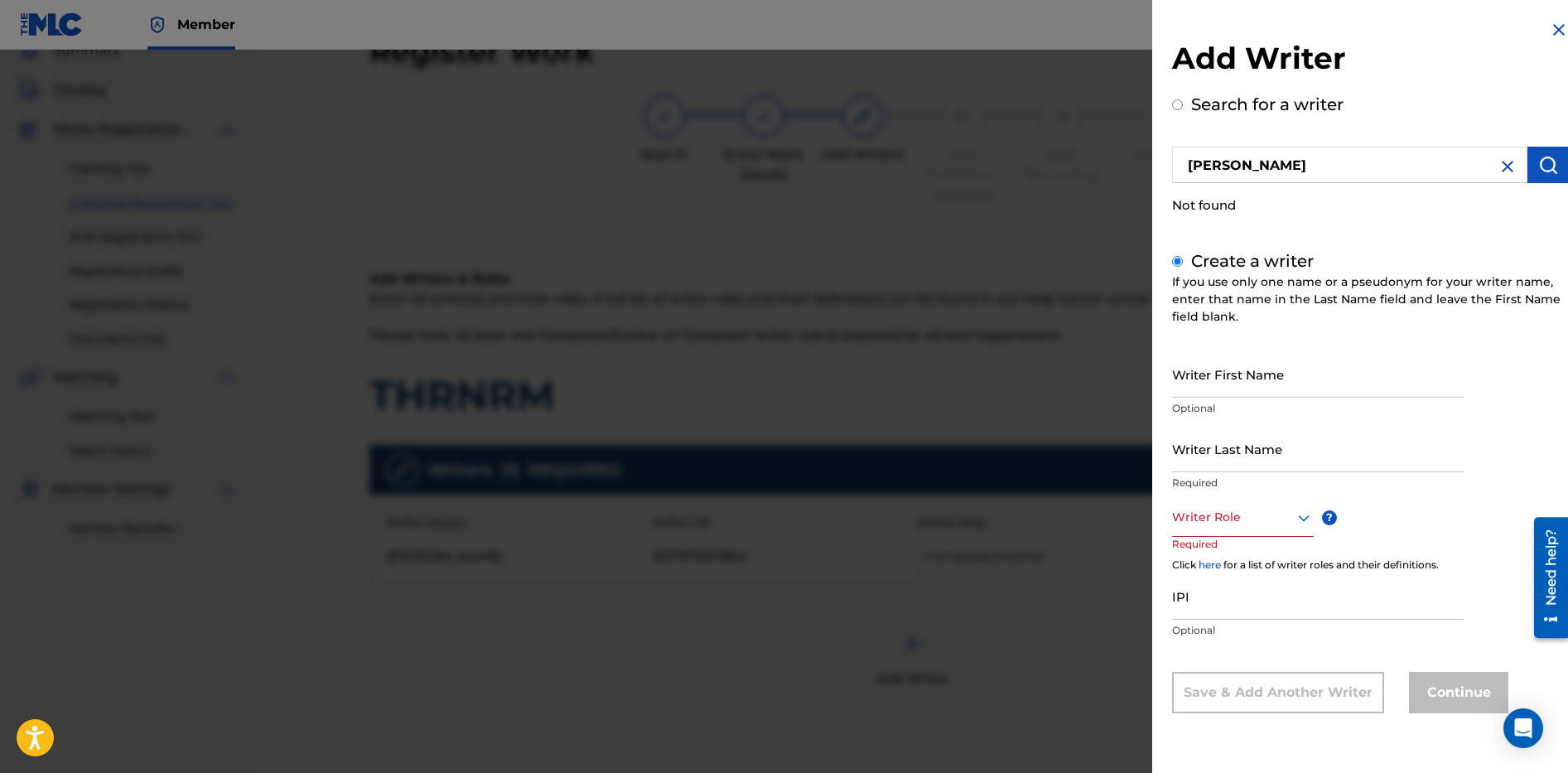 click on "Writer First Name" at bounding box center (1318, 374) 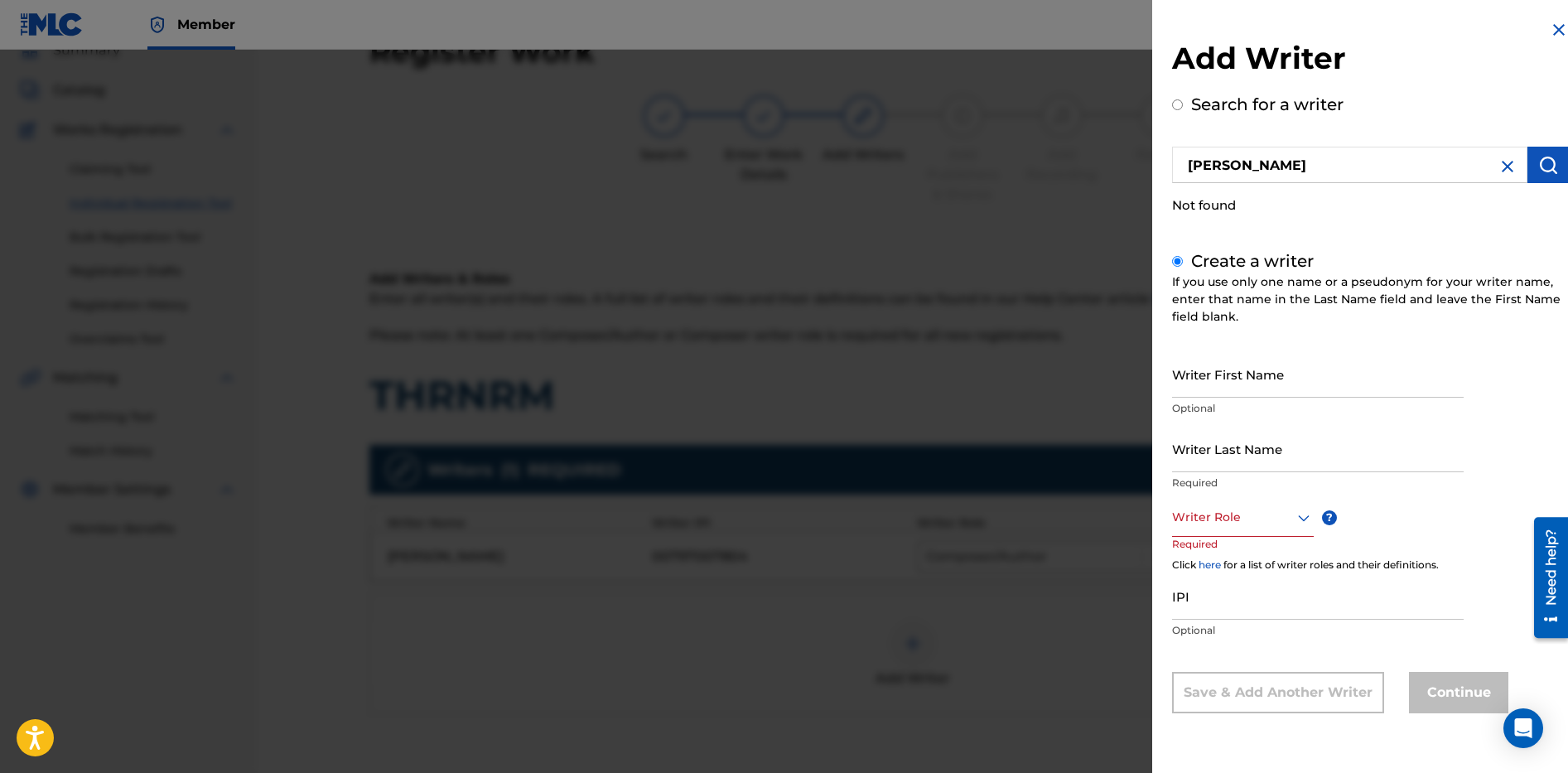 click on "Writer First Name" at bounding box center (1318, 374) 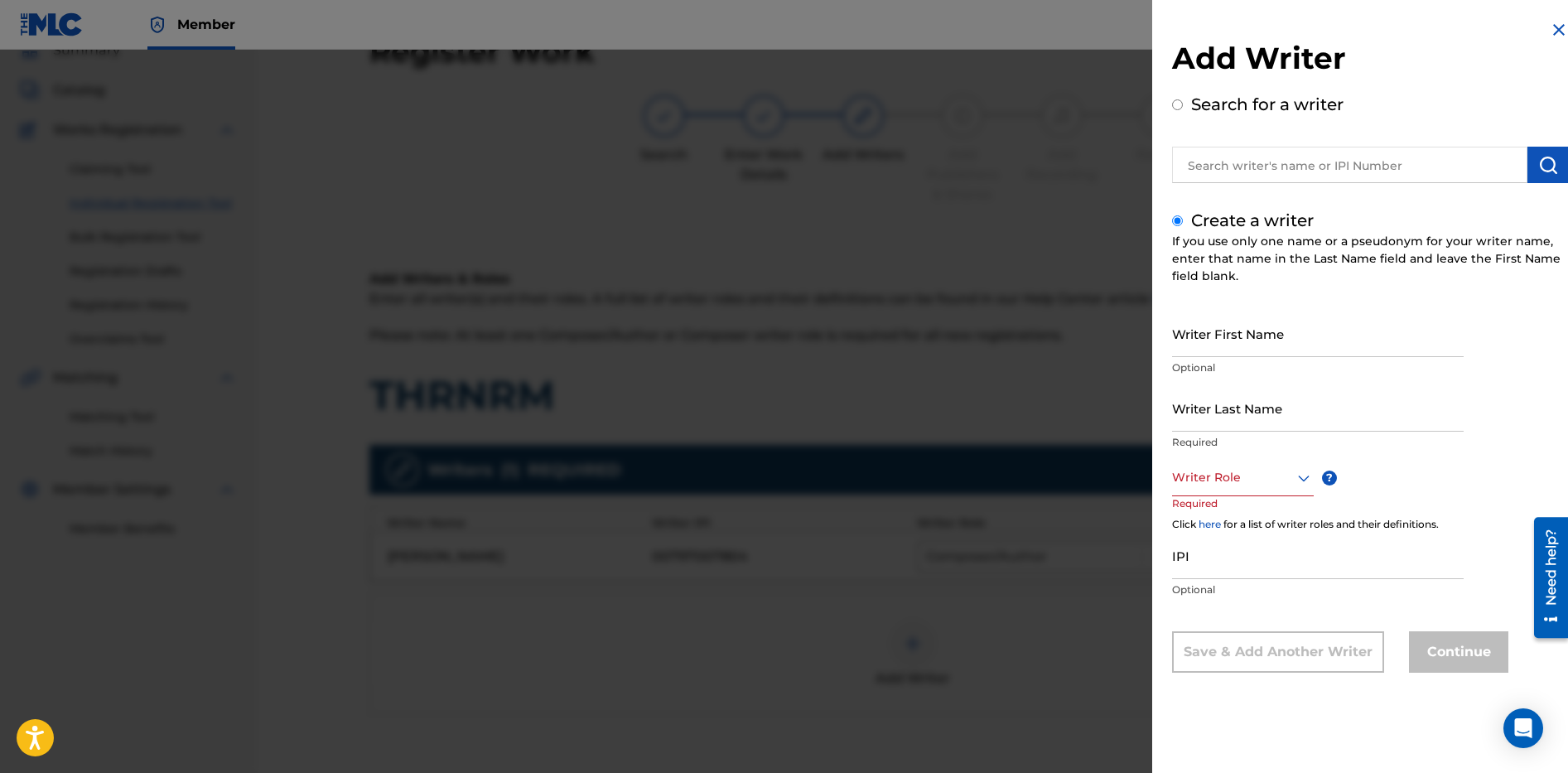 click at bounding box center (1349, 165) 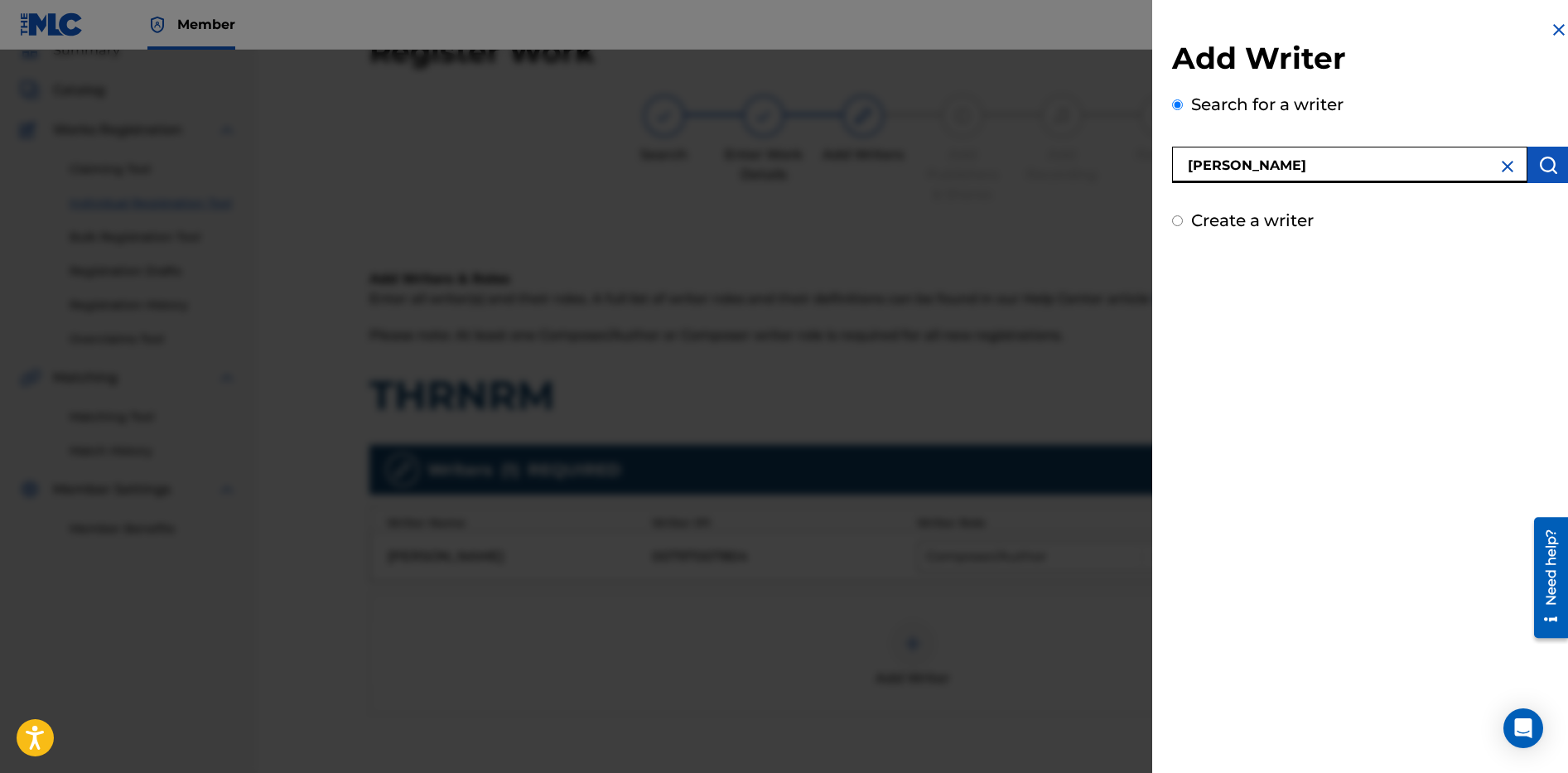 type on "[PERSON_NAME]" 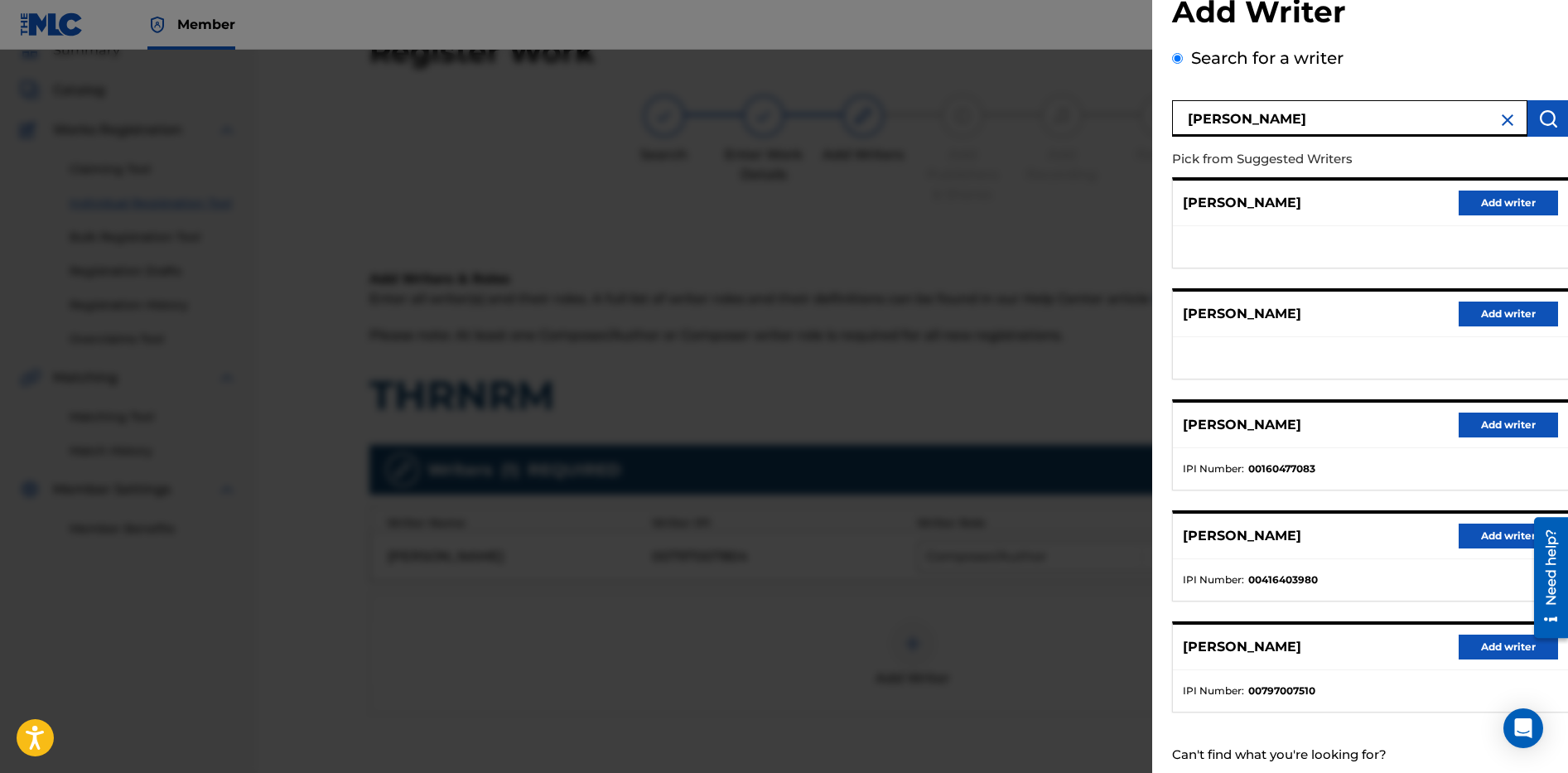 scroll, scrollTop: 90, scrollLeft: 0, axis: vertical 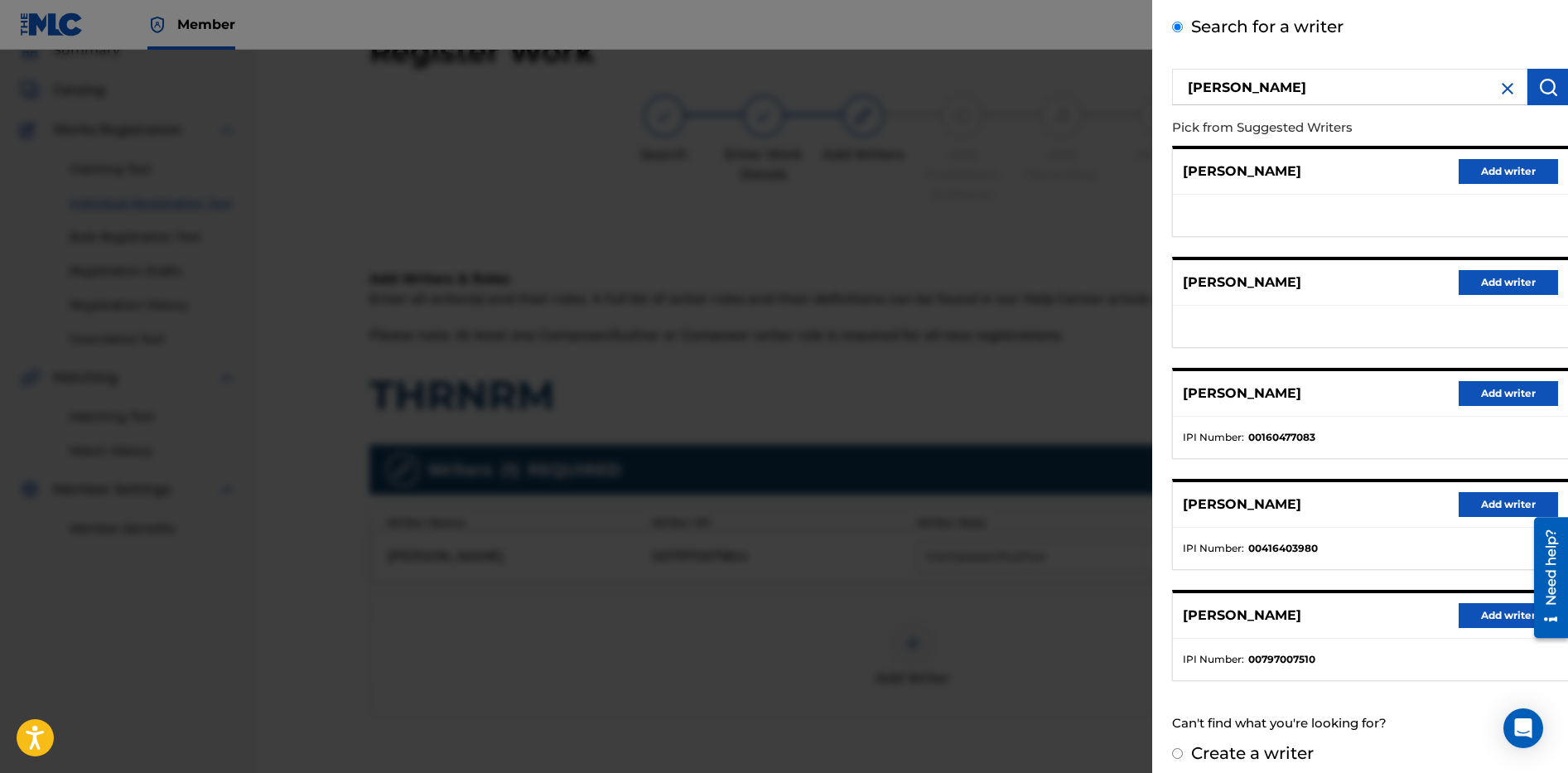 click on "Add writer" at bounding box center (1508, 616) 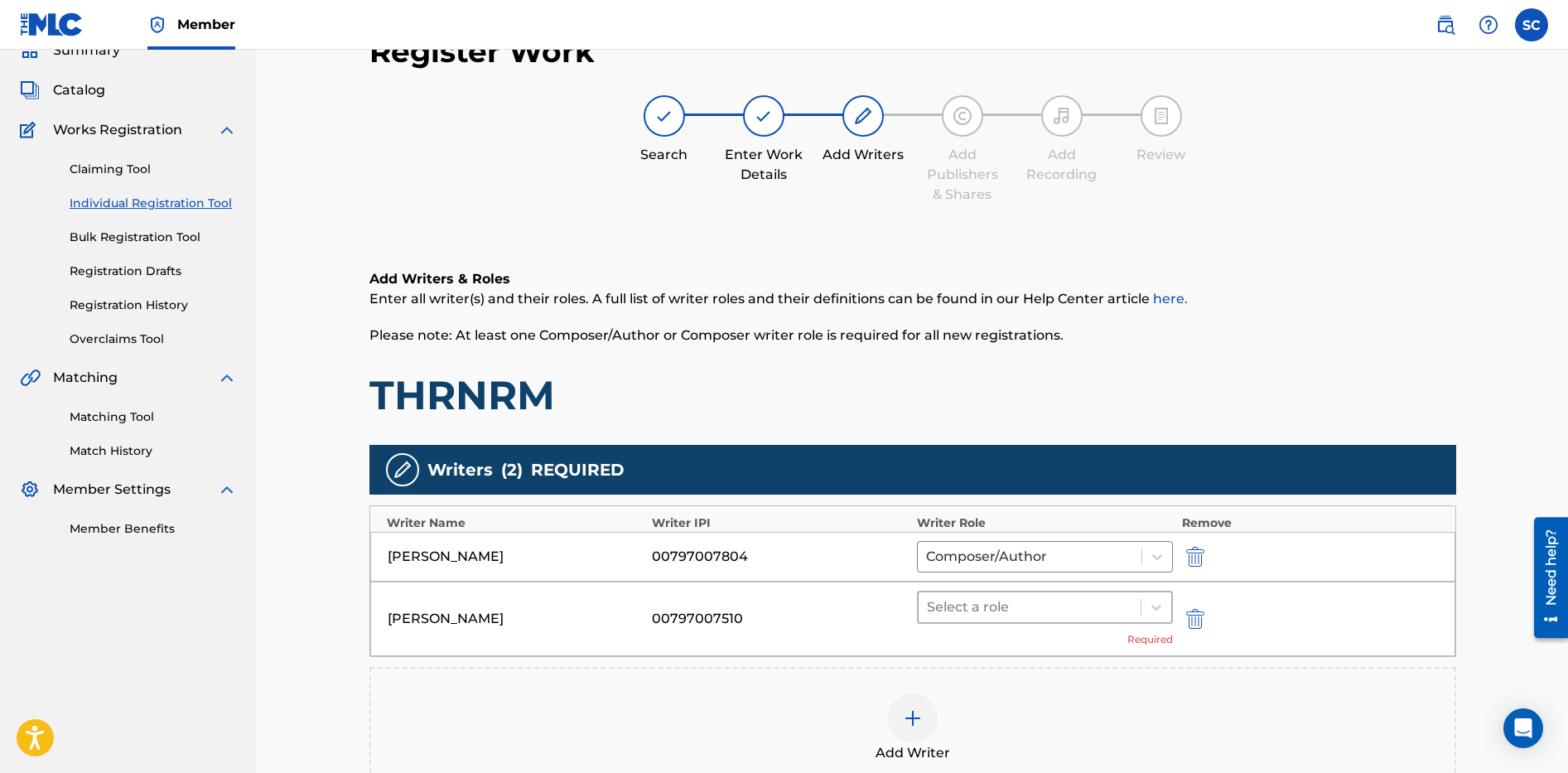 click at bounding box center [1030, 607] 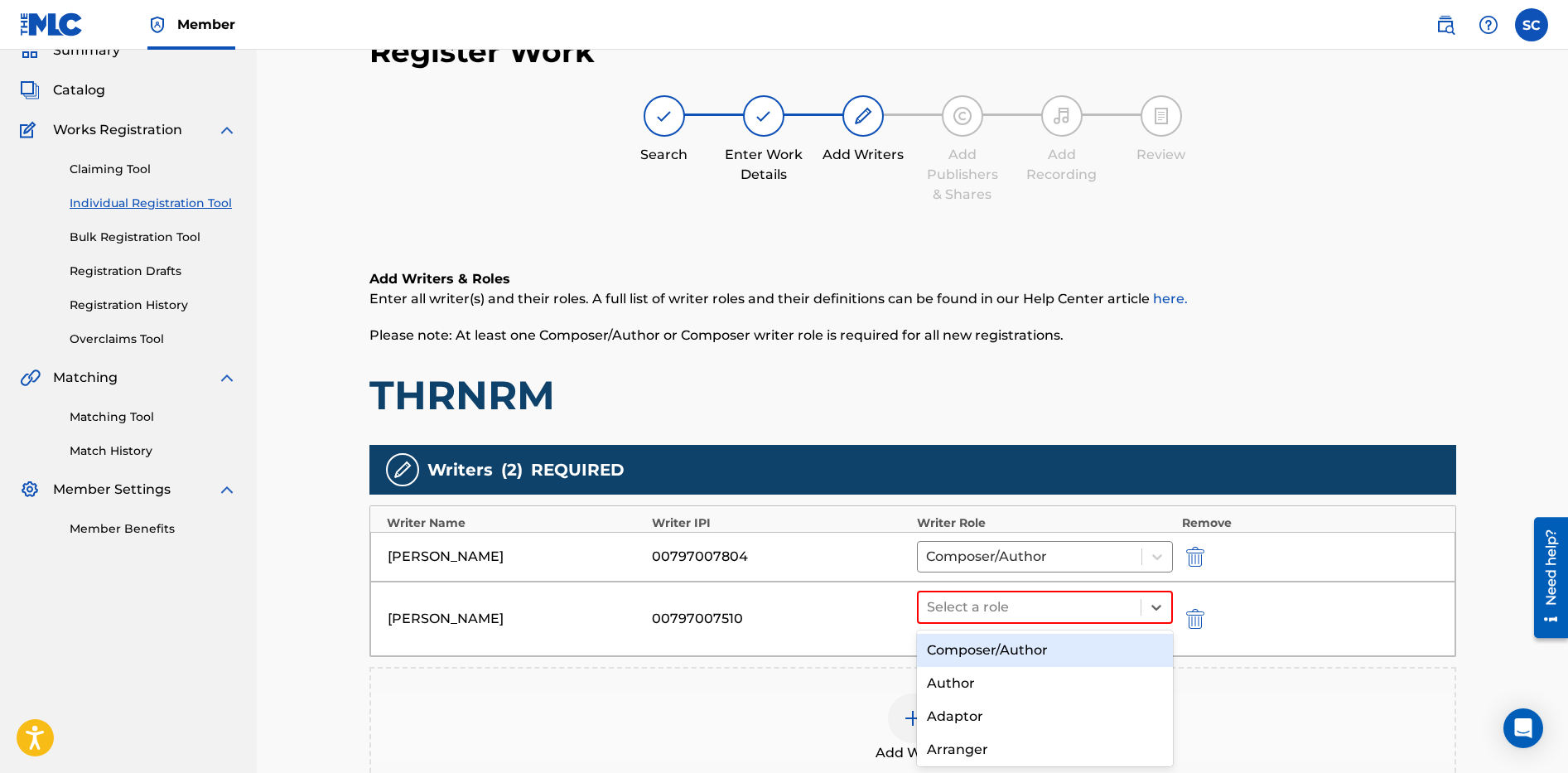 click on "Composer/Author" at bounding box center [1045, 650] 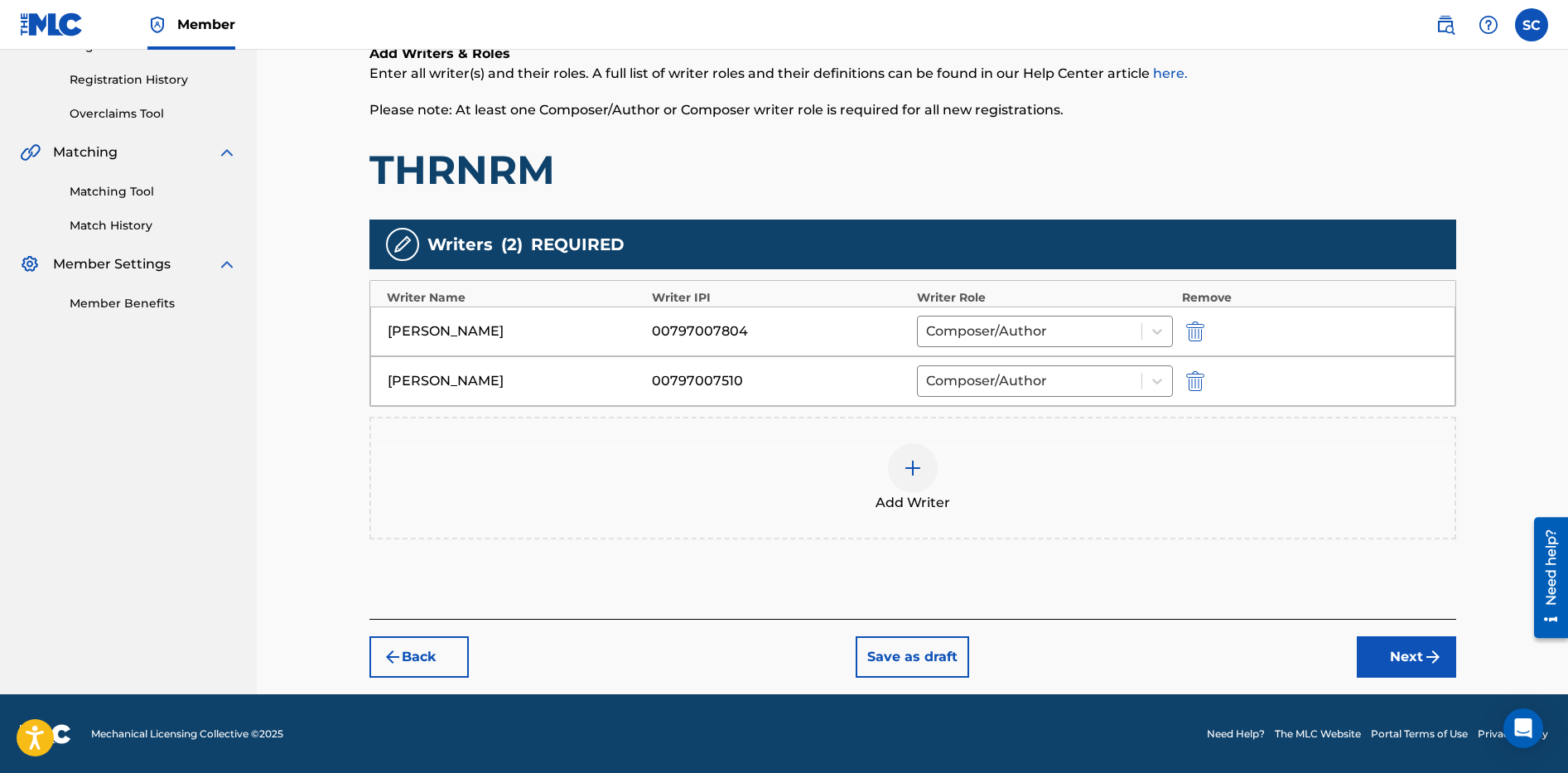 scroll, scrollTop: 301, scrollLeft: 0, axis: vertical 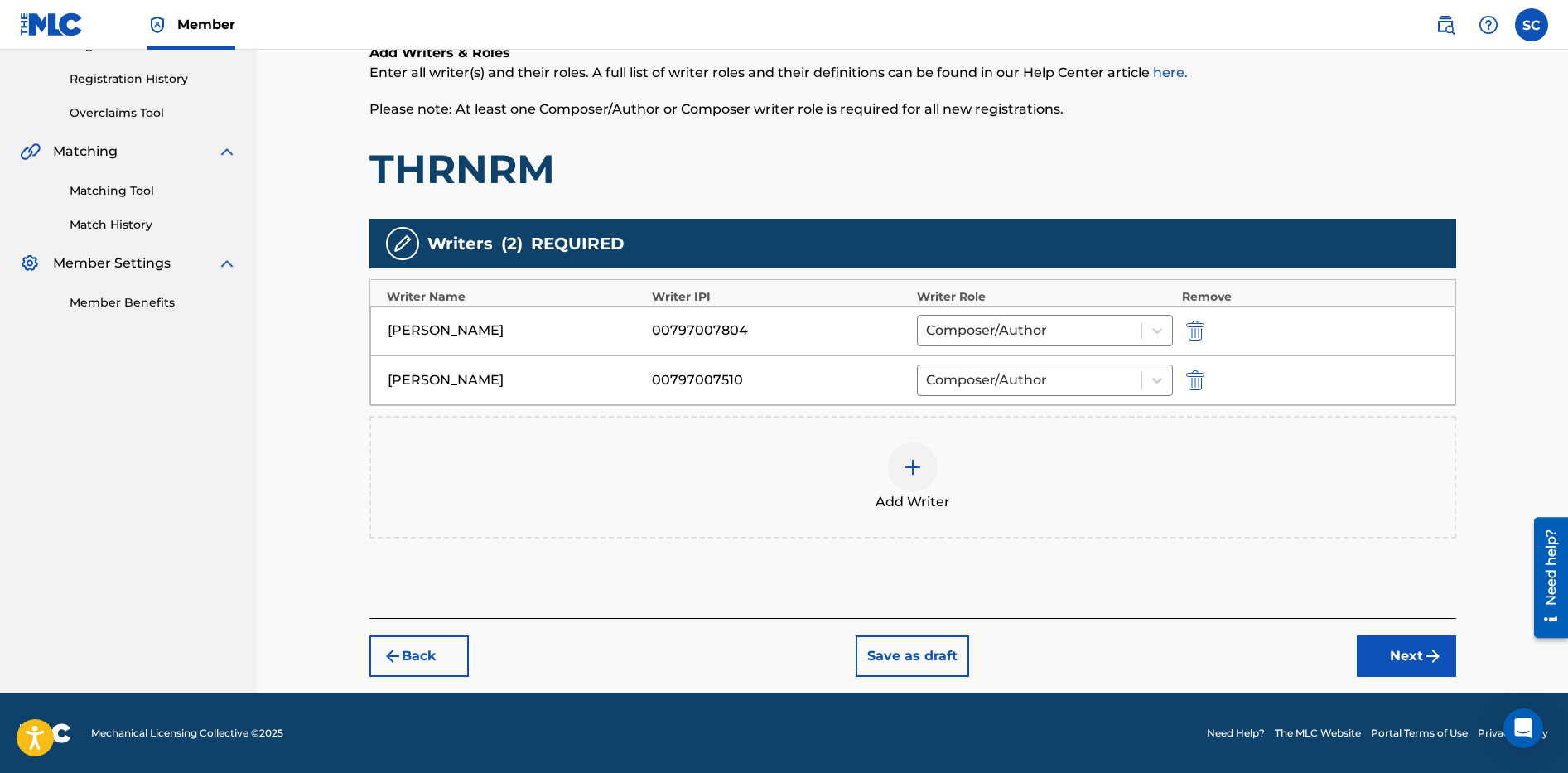 click at bounding box center (913, 467) 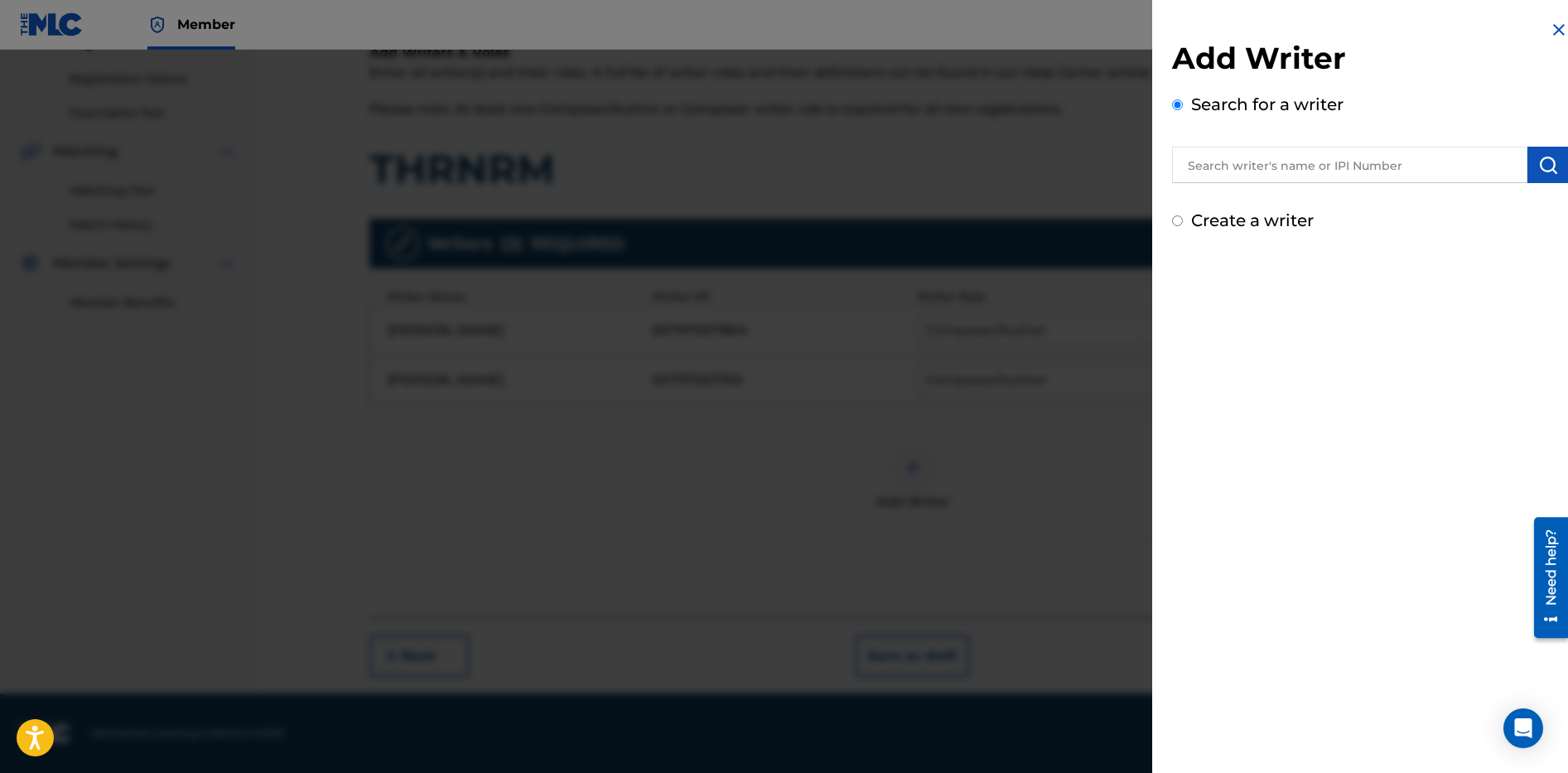 click at bounding box center [1349, 165] 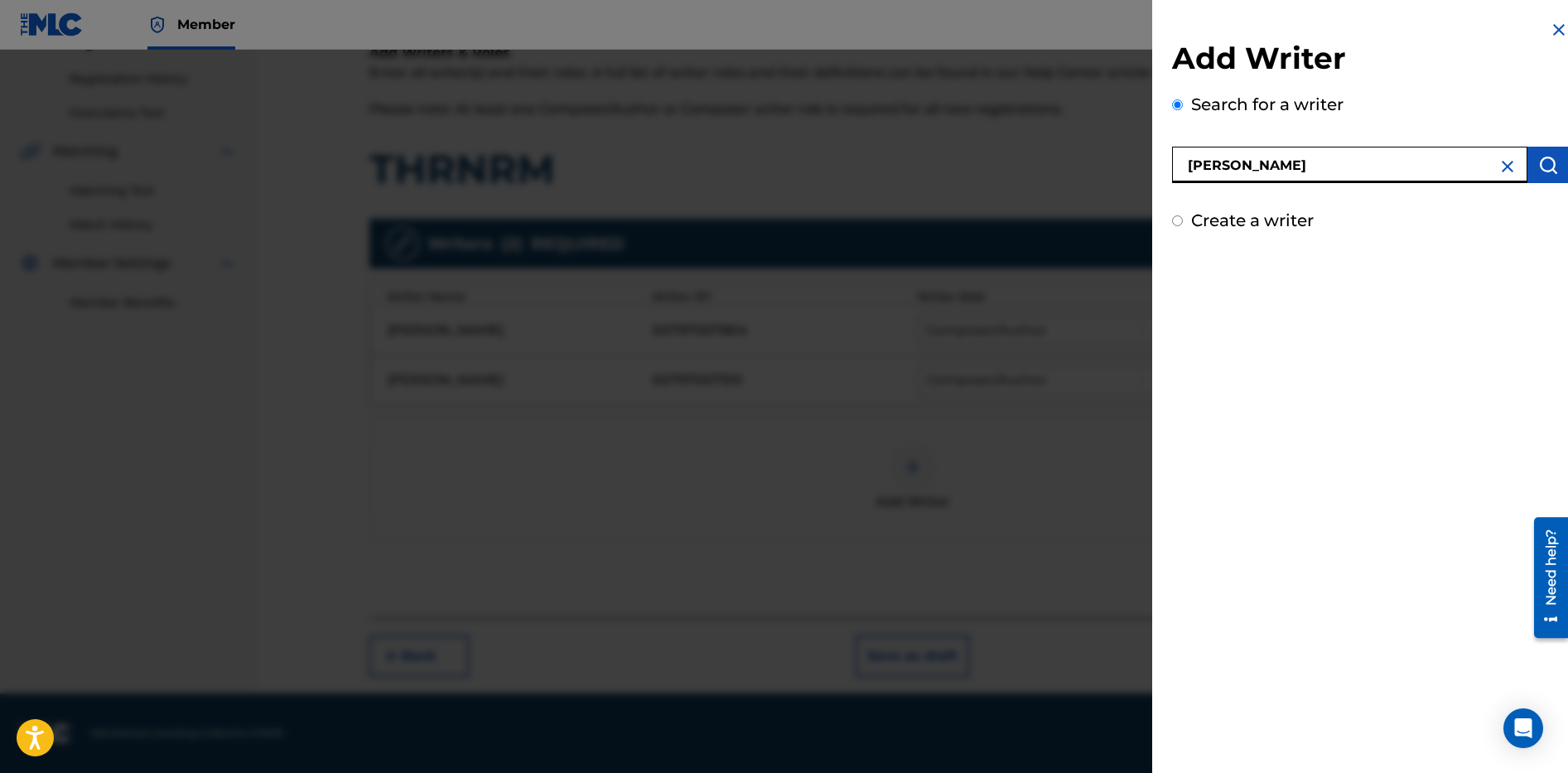 type on "[PERSON_NAME]" 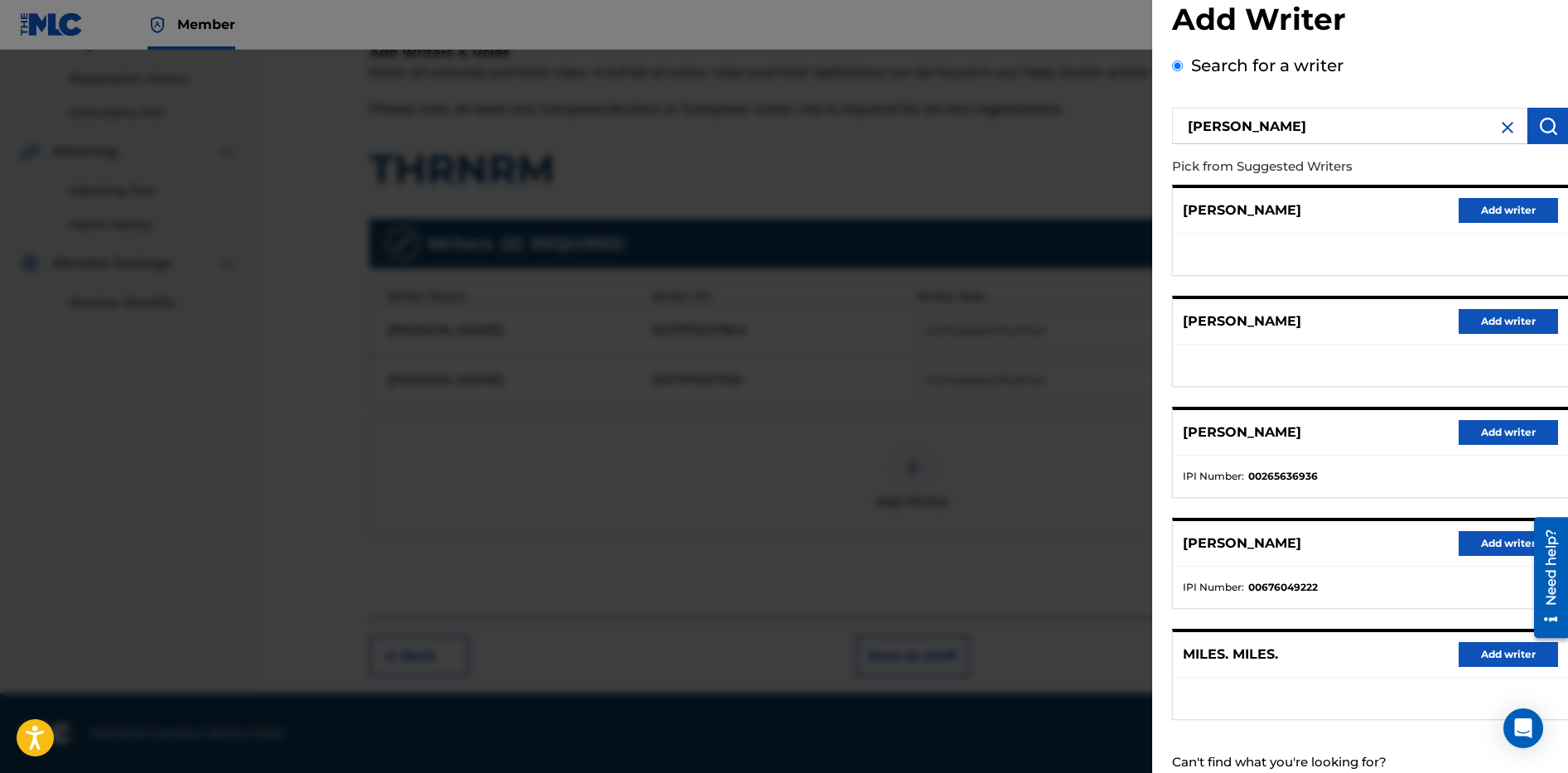 scroll, scrollTop: 90, scrollLeft: 0, axis: vertical 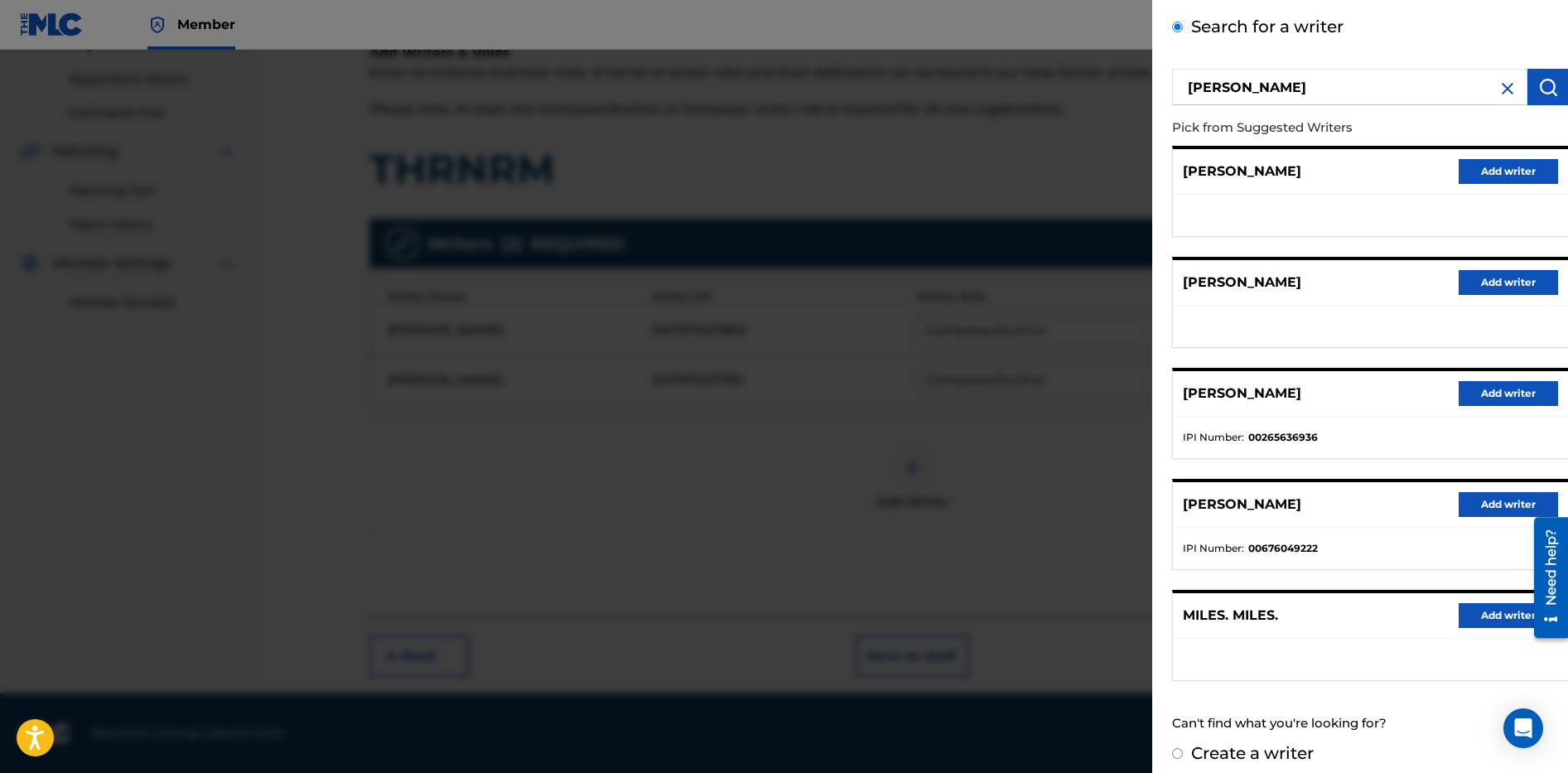 click on "Create a writer" at bounding box center [1252, 753] 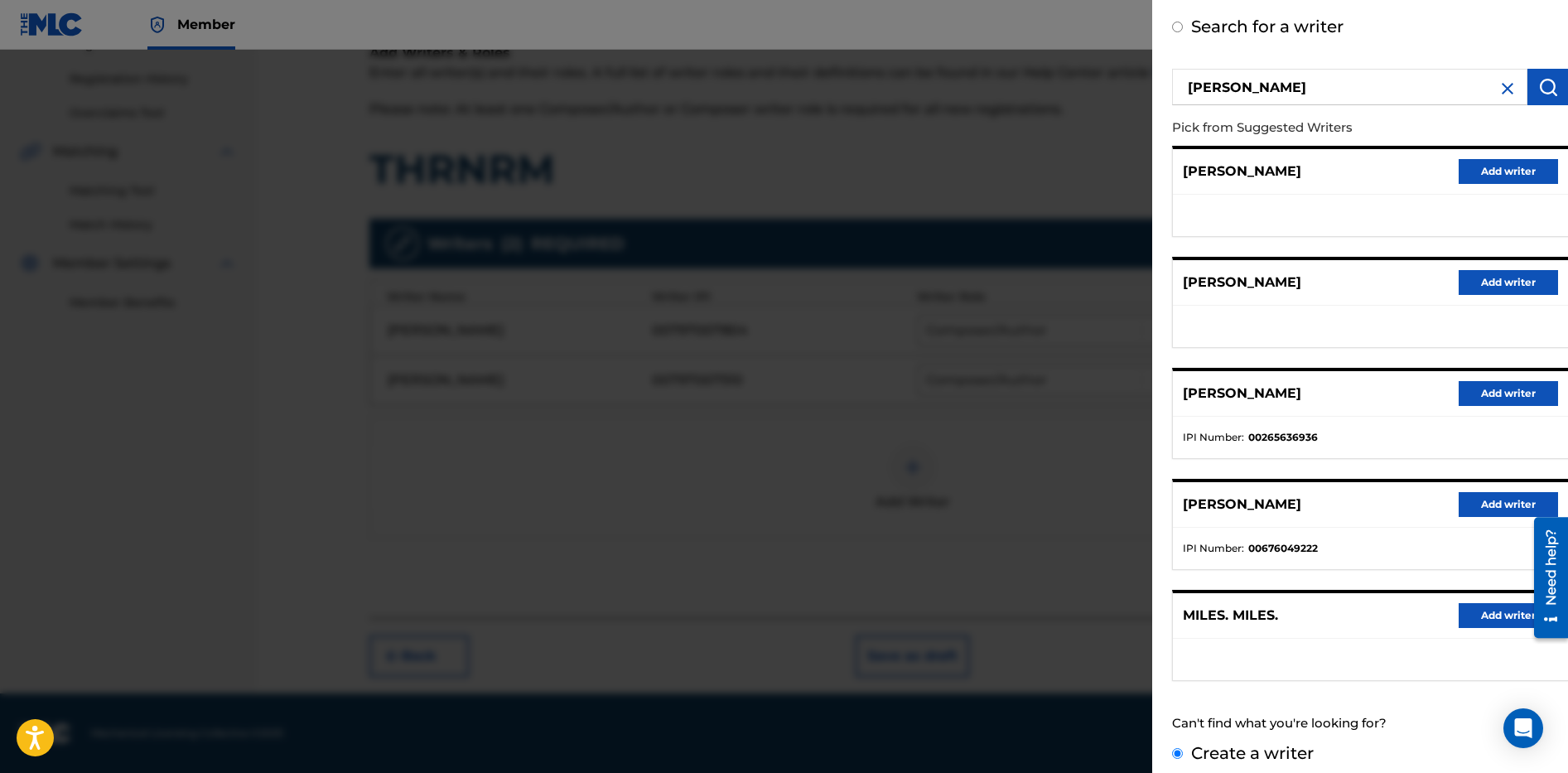 click on "Create a writer" at bounding box center [1177, 753] 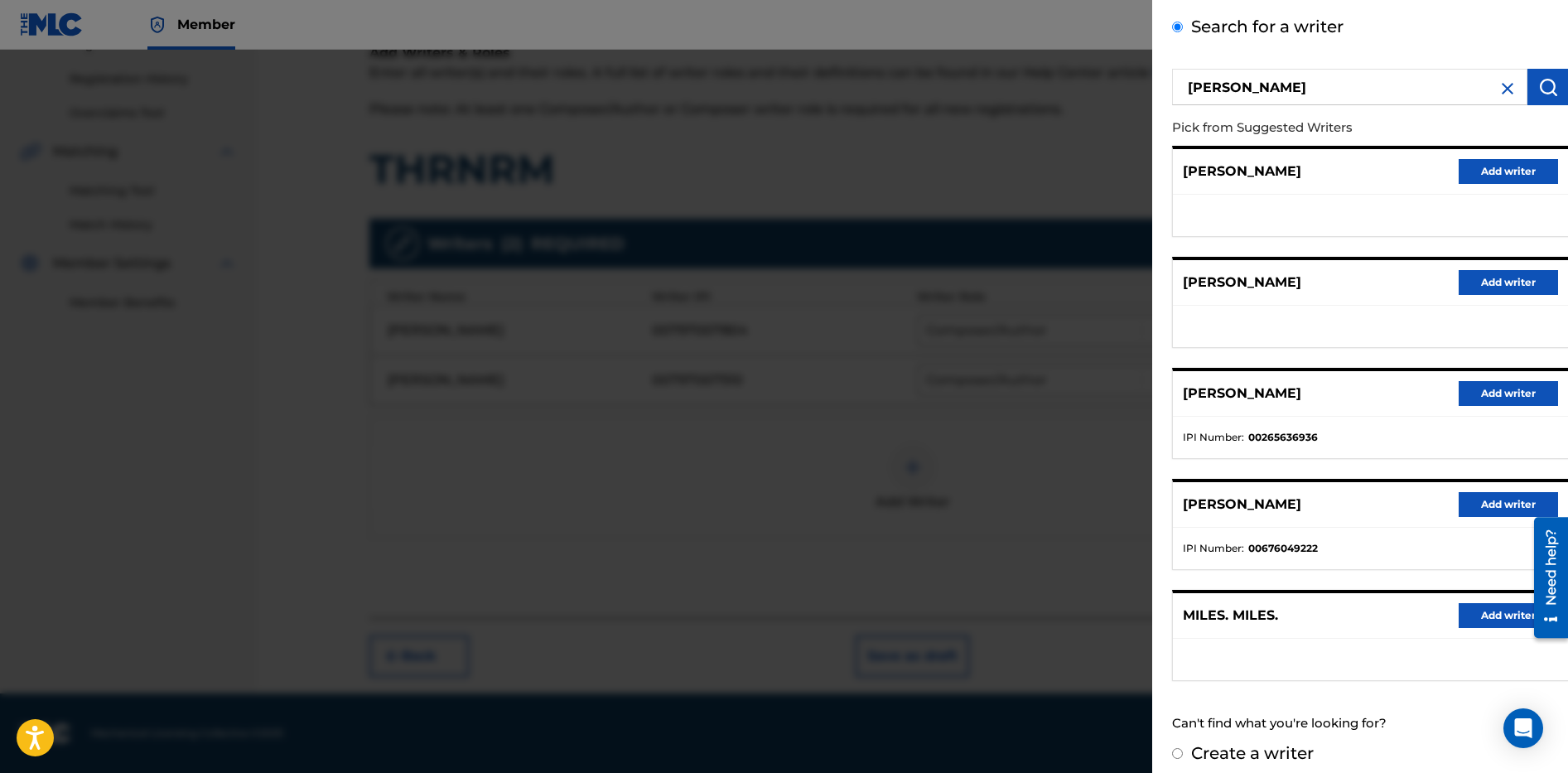 radio on "false" 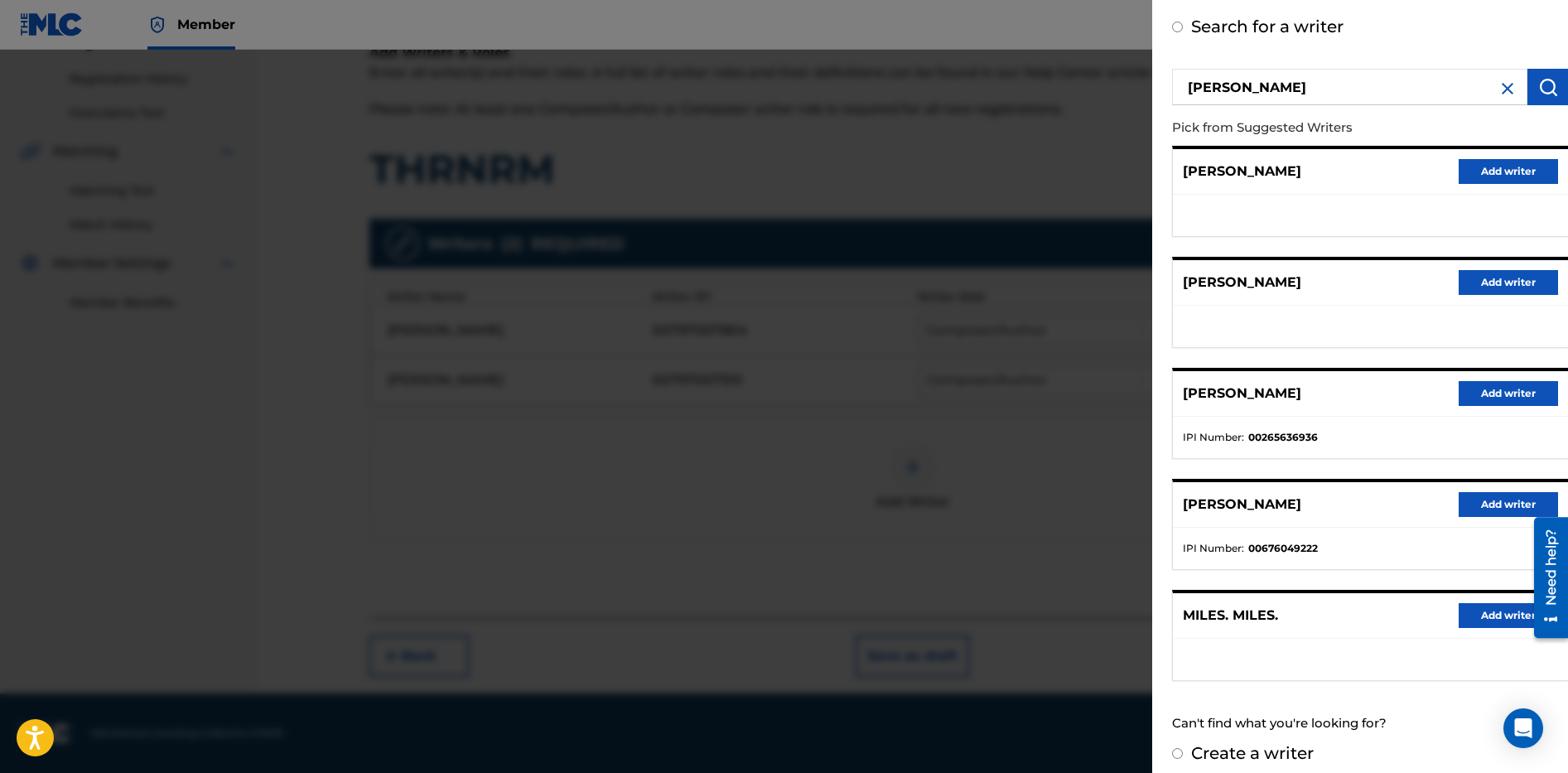 radio on "true" 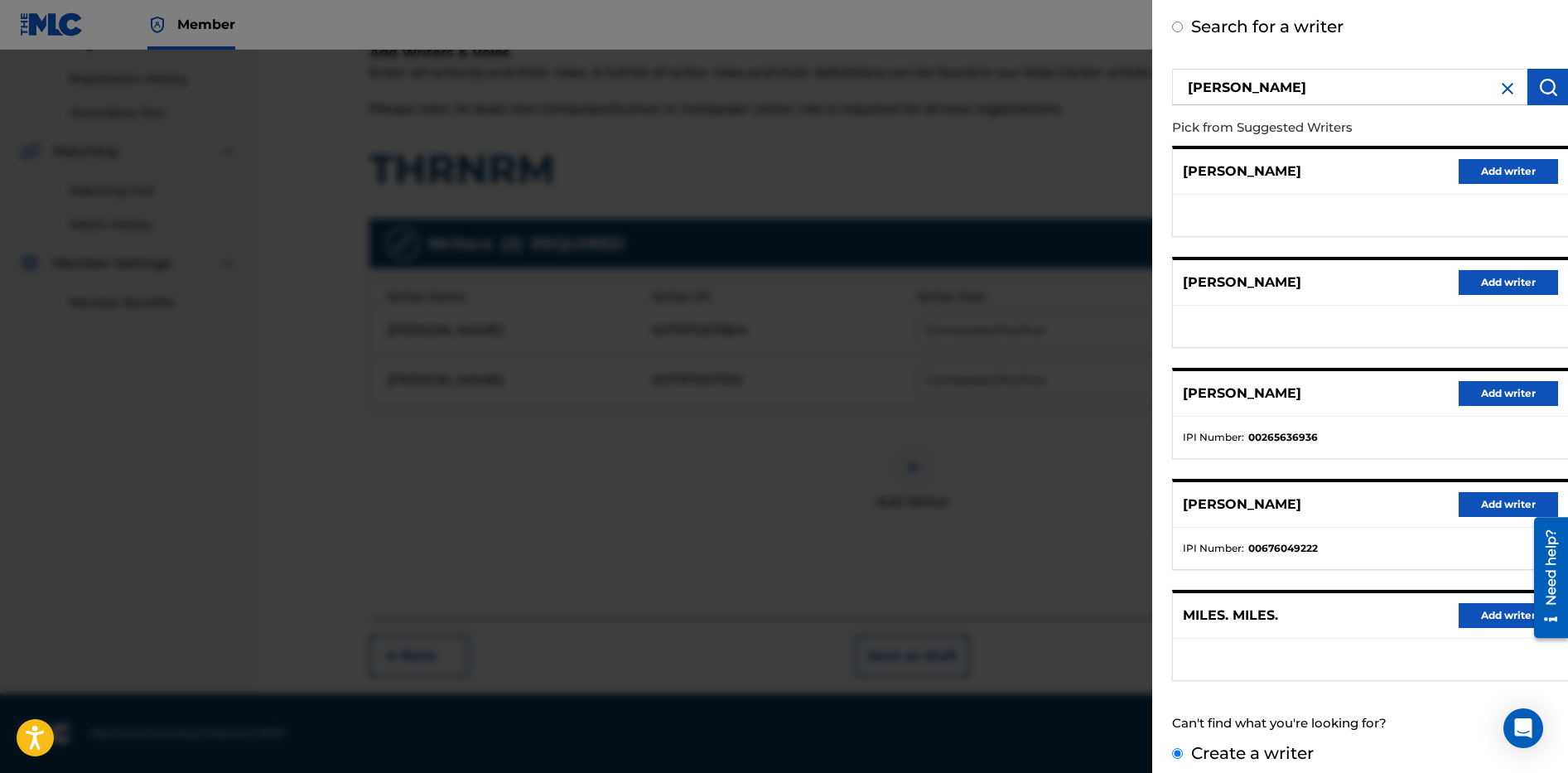 scroll, scrollTop: 0, scrollLeft: 0, axis: both 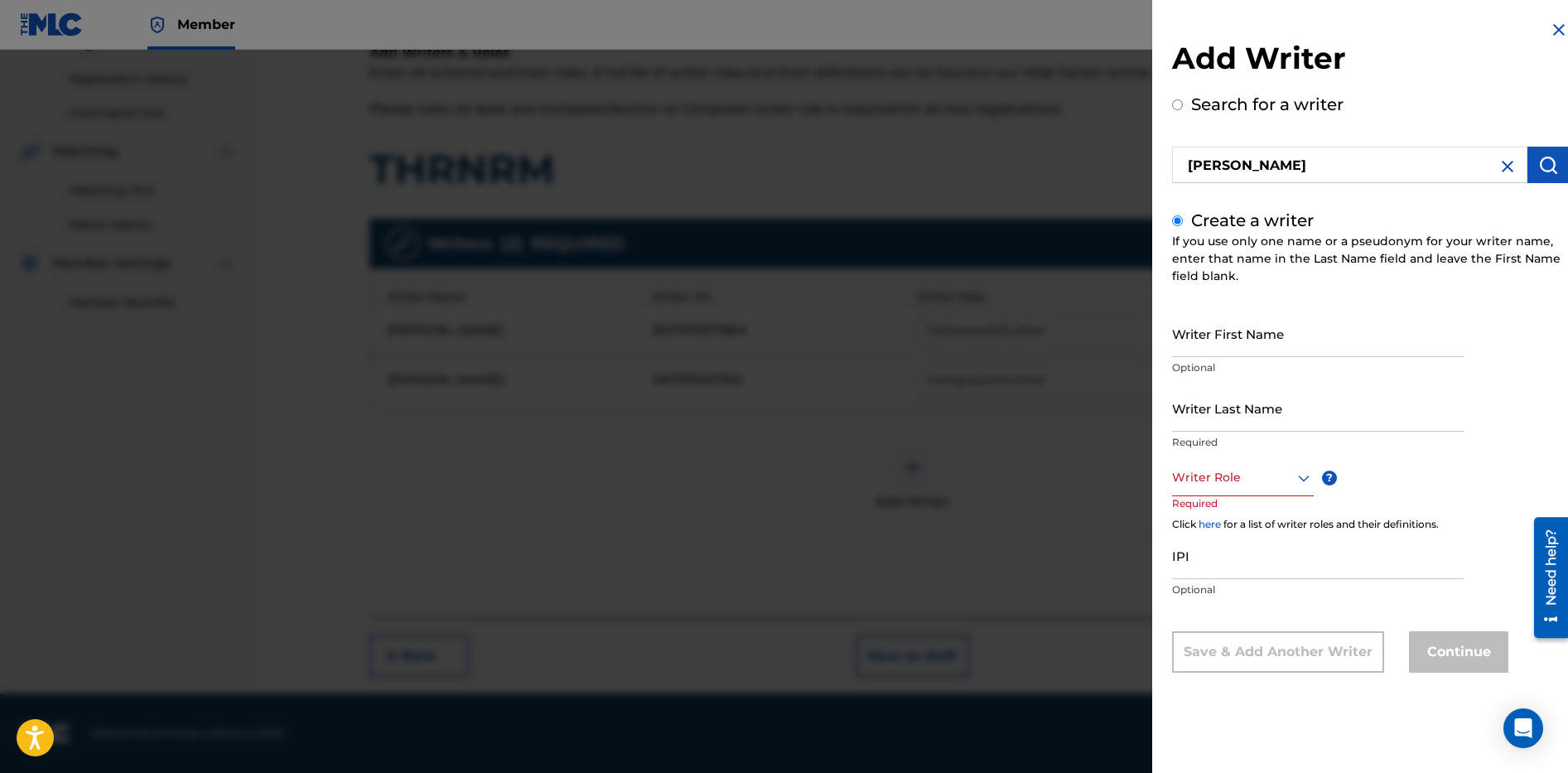 click on "Writer First Name" at bounding box center [1318, 333] 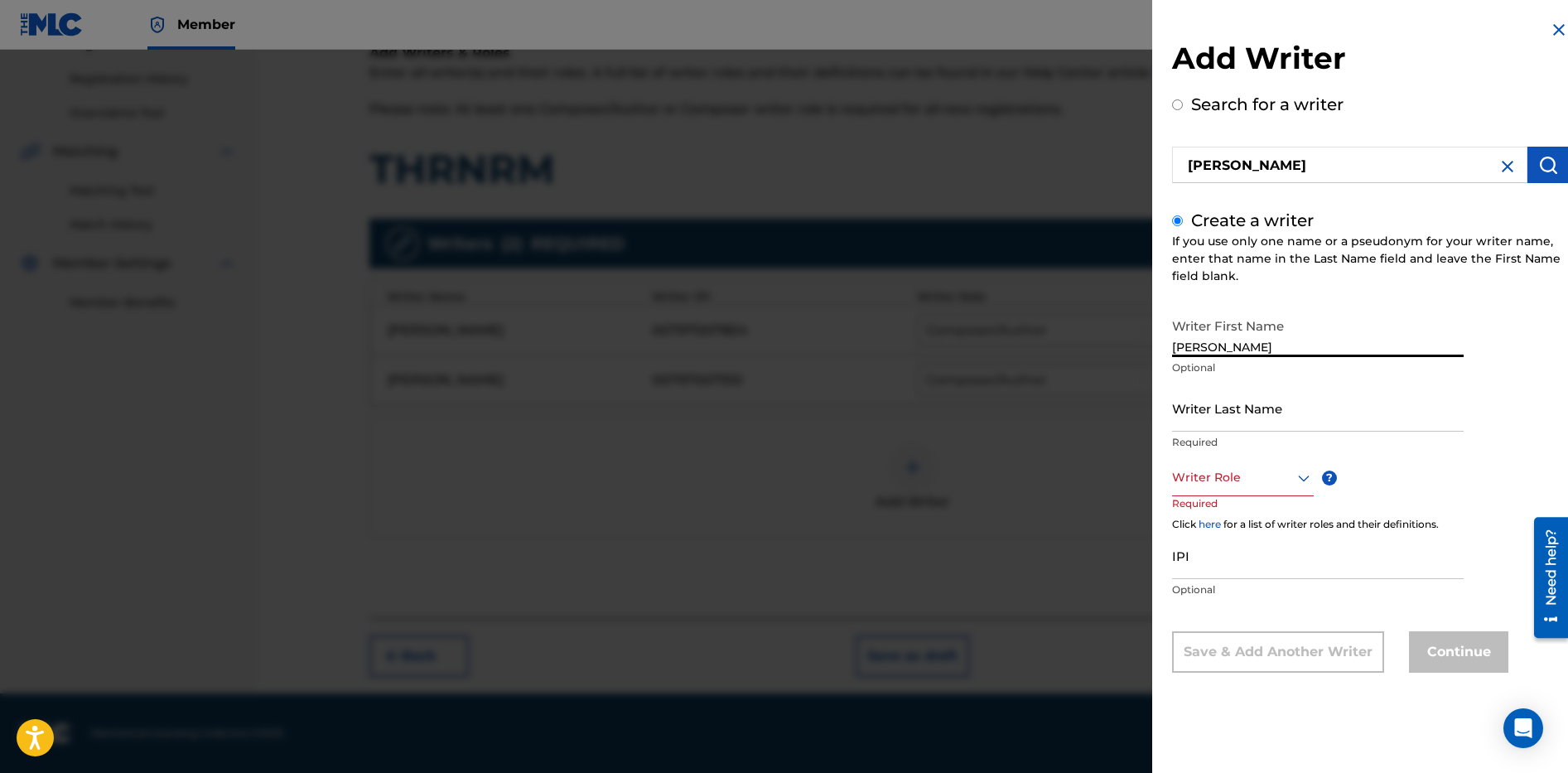 type on "[PERSON_NAME]" 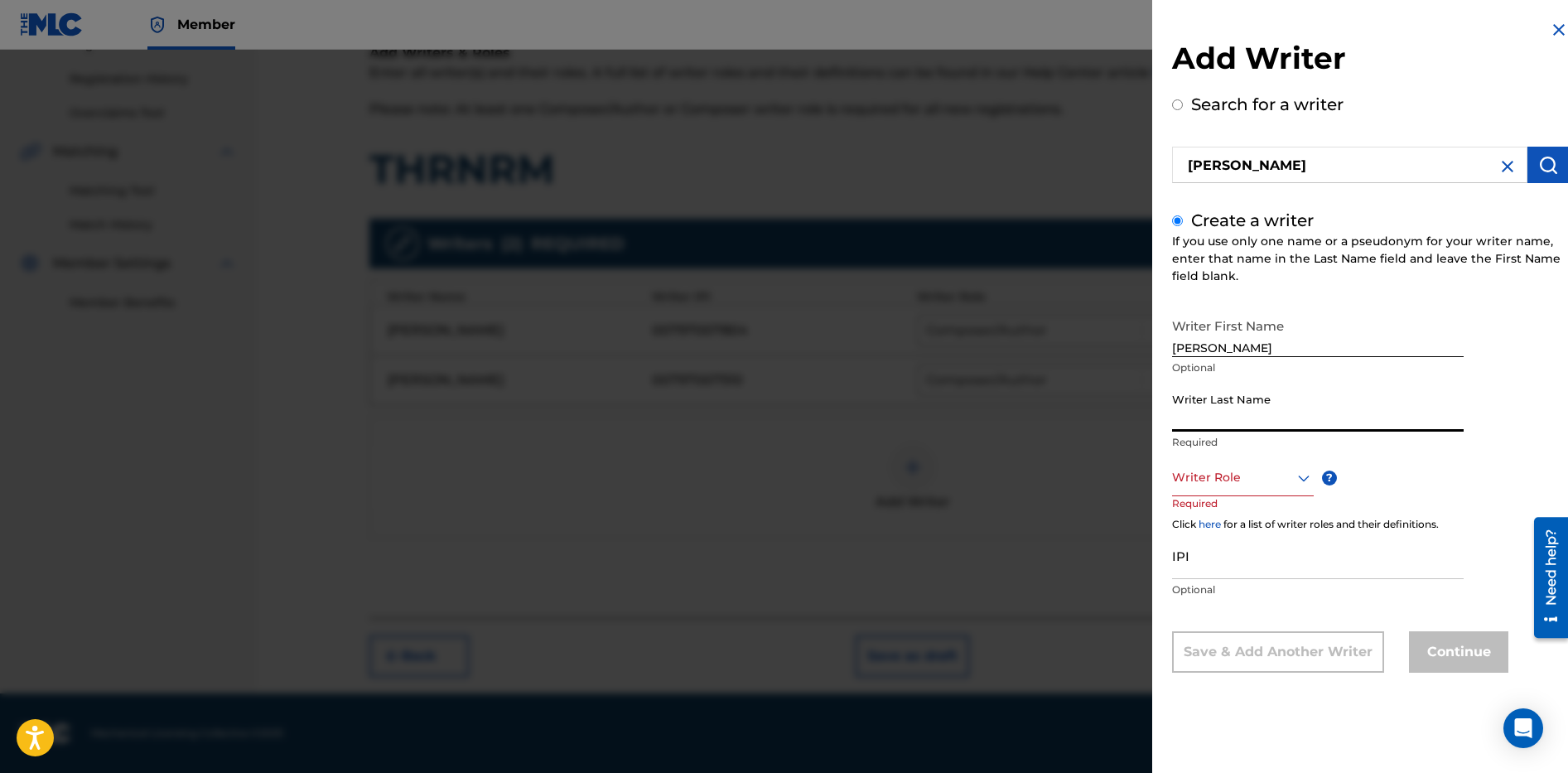 click on "Writer Last Name" at bounding box center [1318, 408] 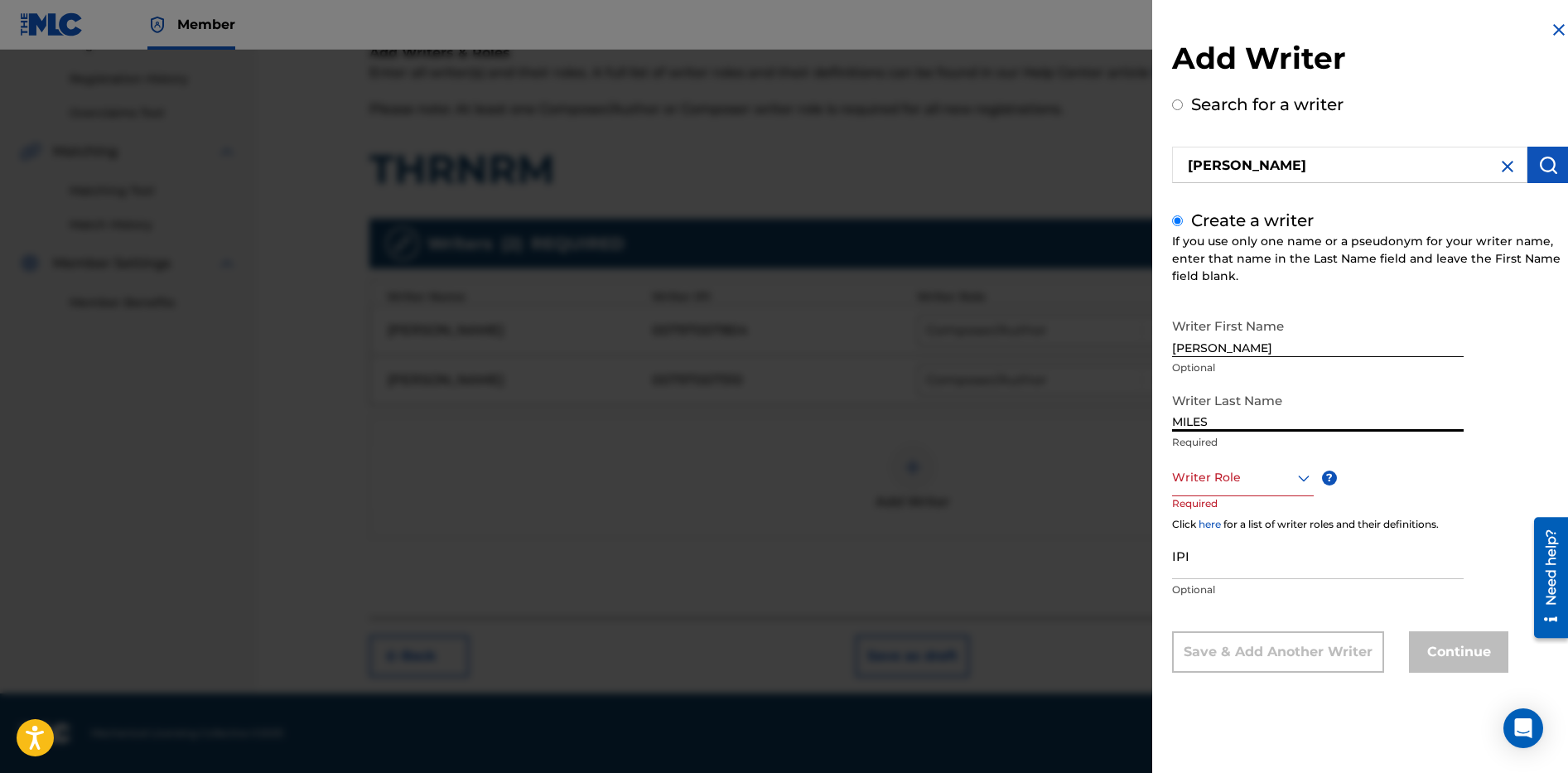 type on "MILES" 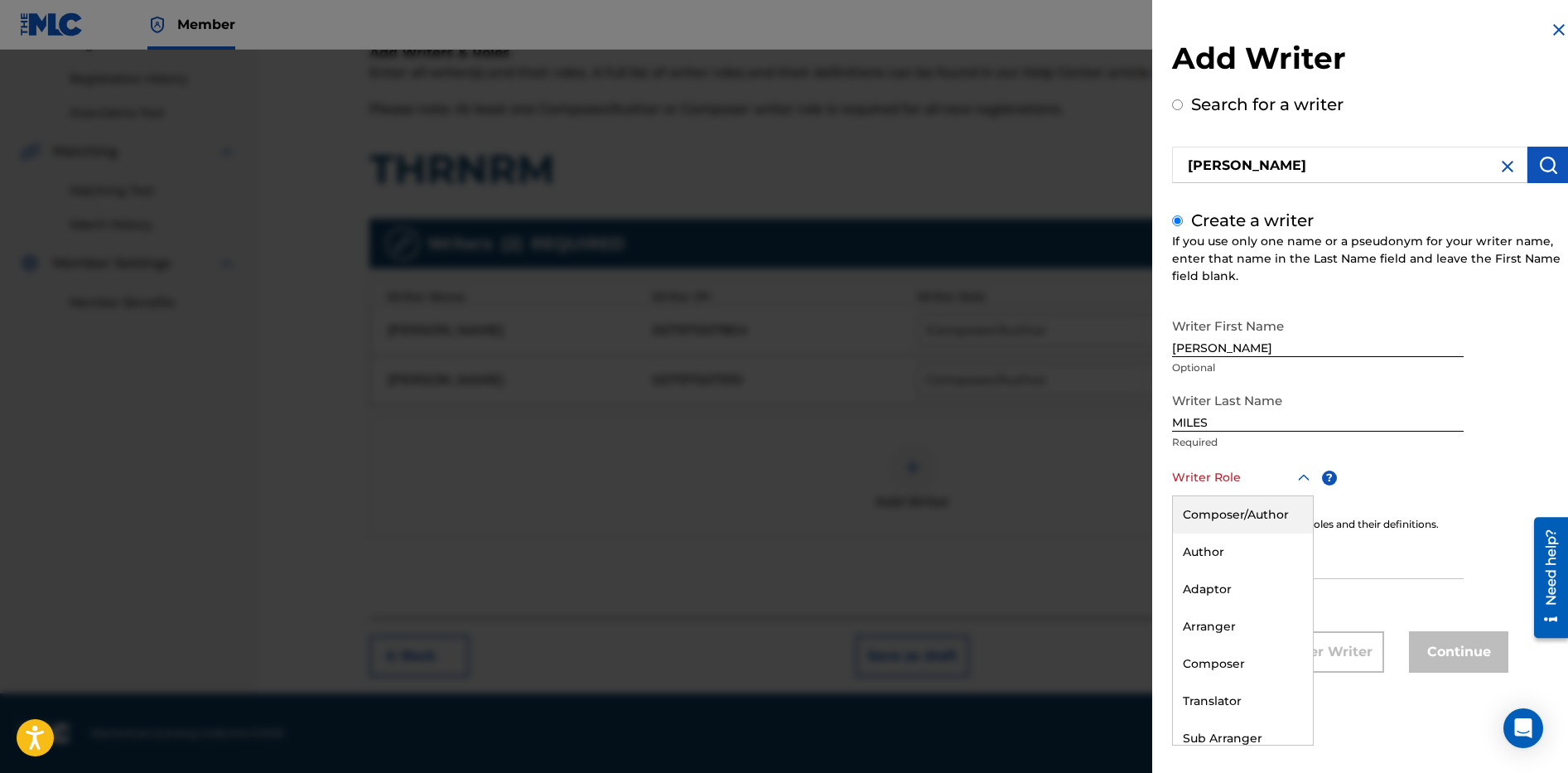 click on "Composer/Author" at bounding box center (1242, 515) 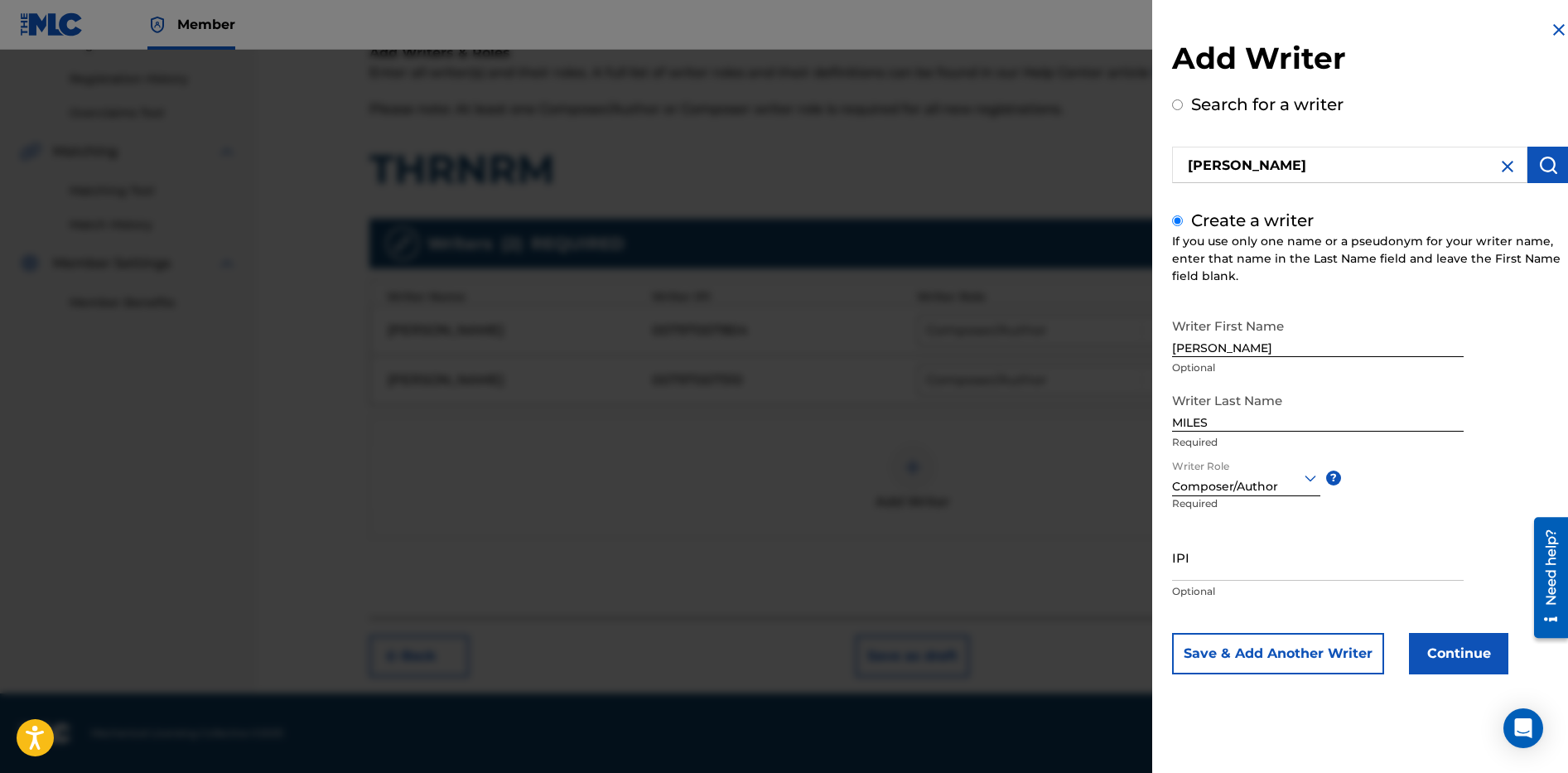 click on "Save & Add Another Writer" at bounding box center (1278, 654) 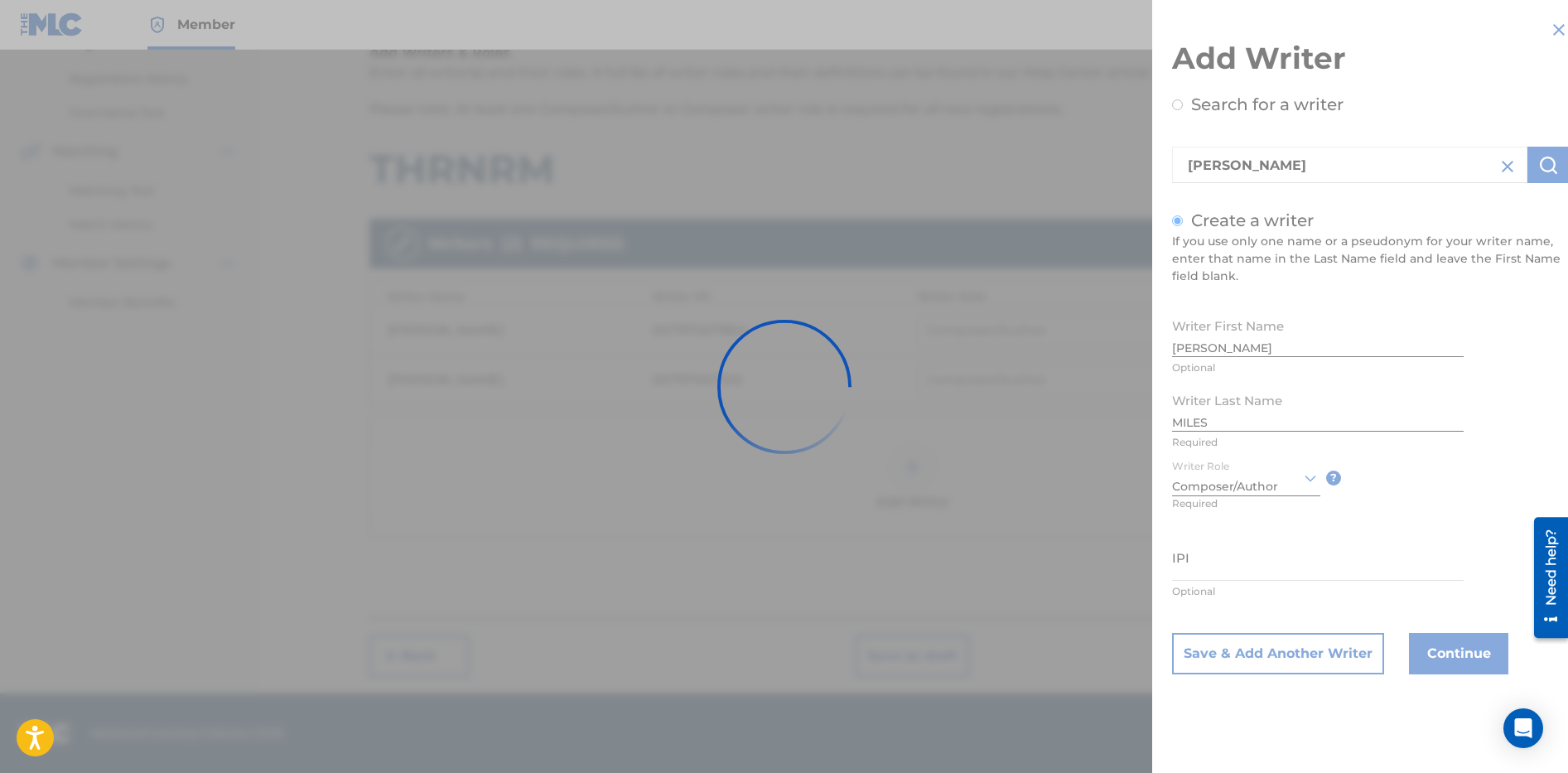 type 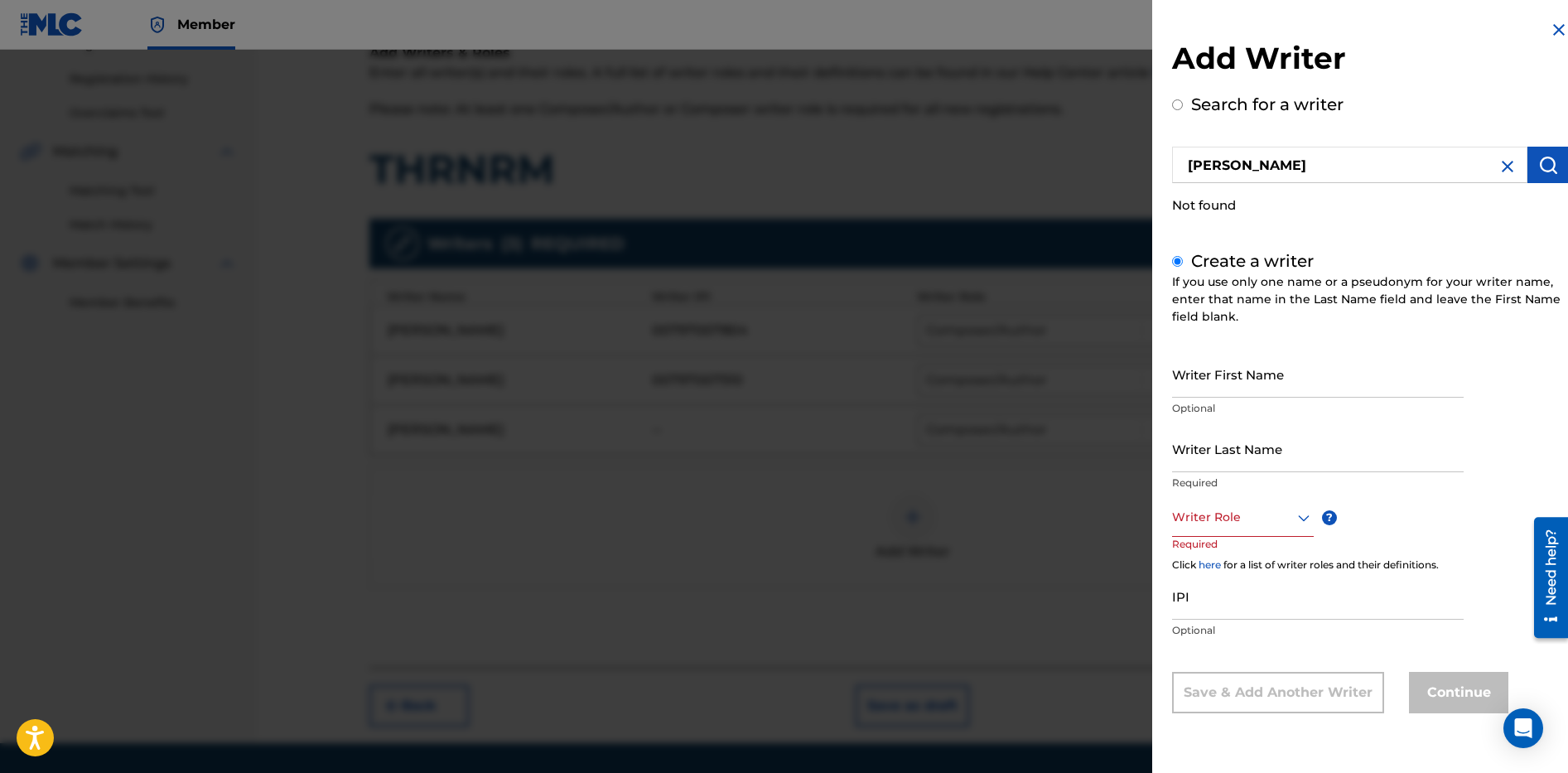 click at bounding box center (1508, 167) 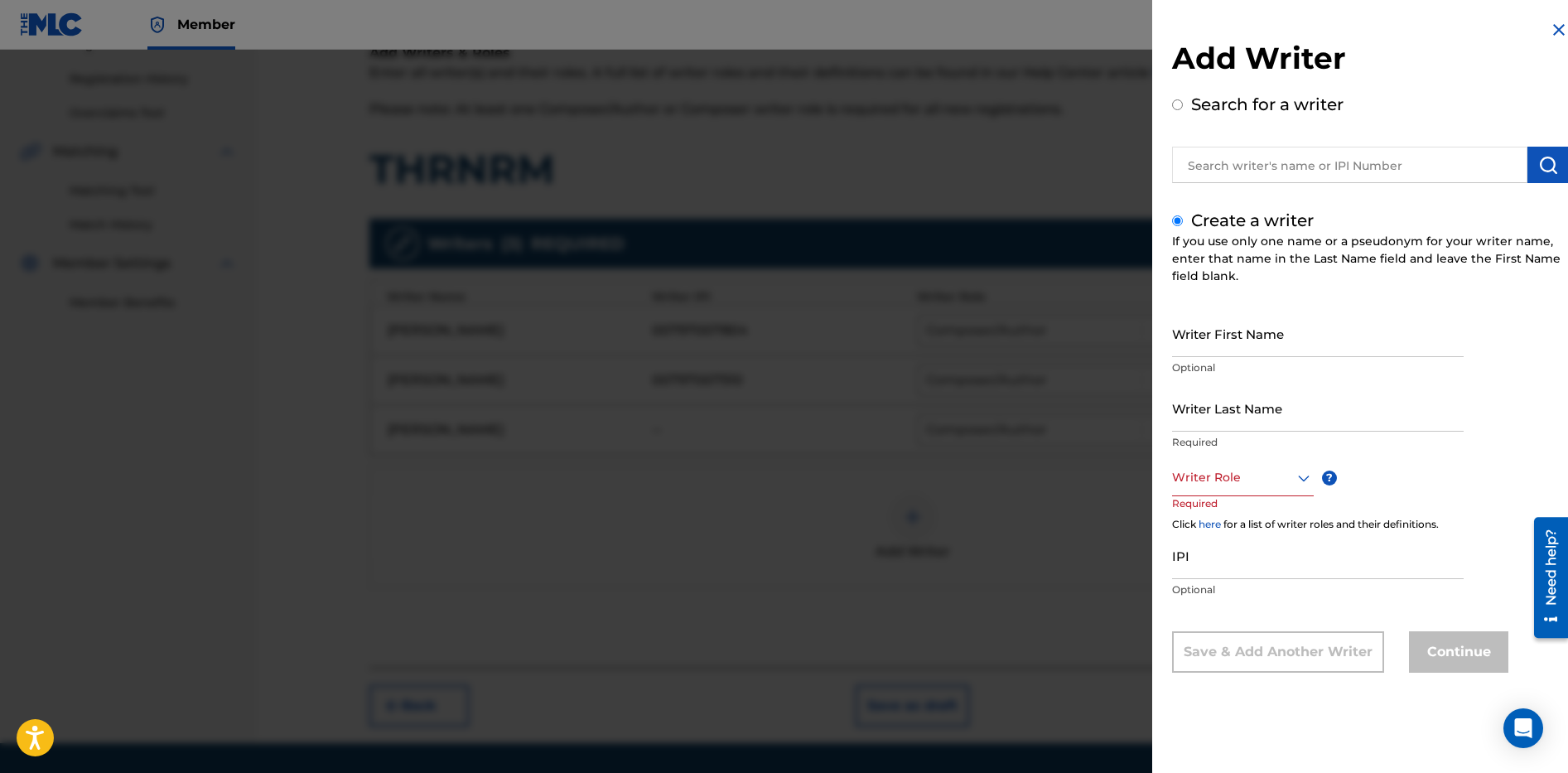 click at bounding box center [1349, 165] 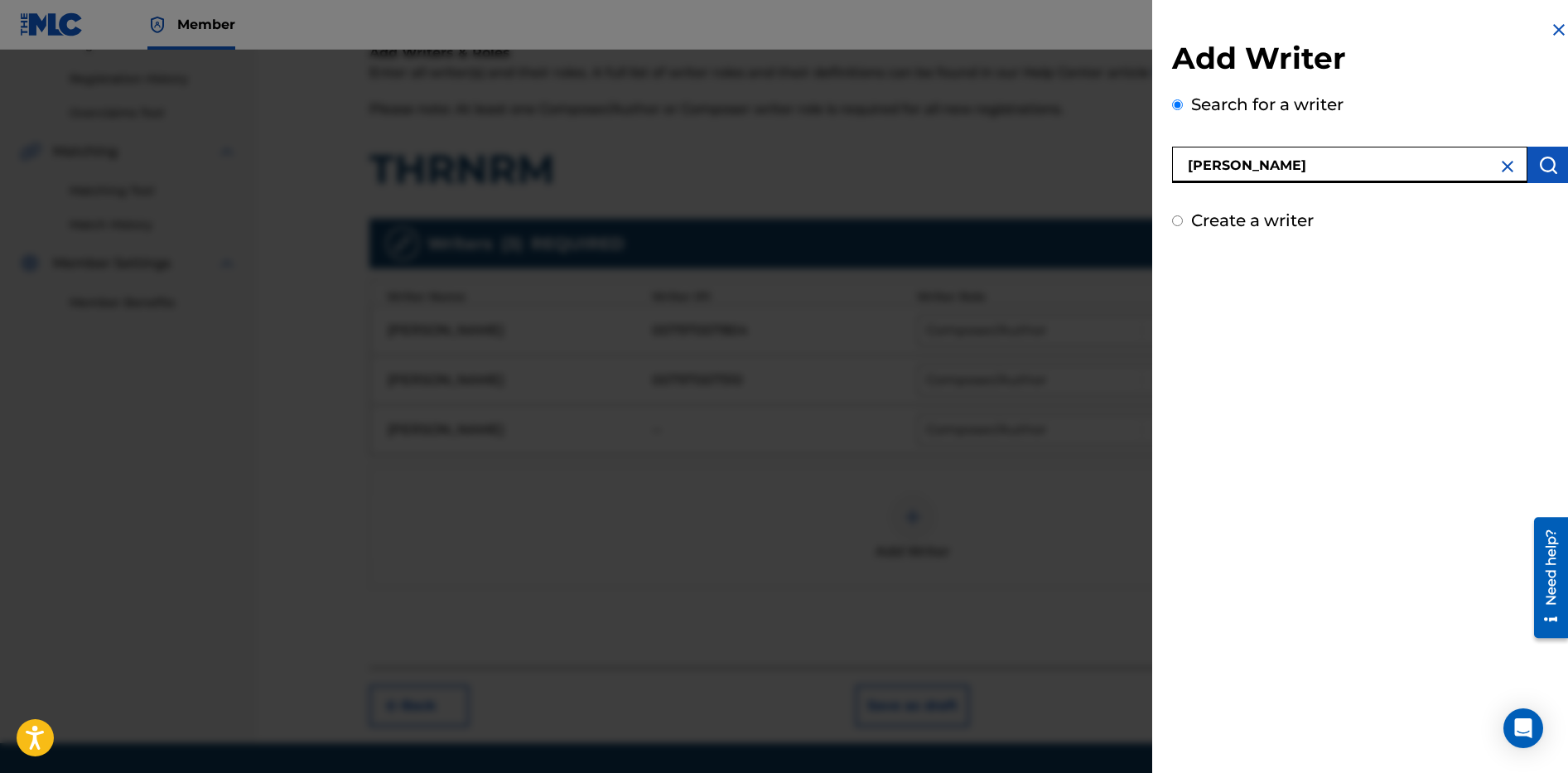 type on "[PERSON_NAME]" 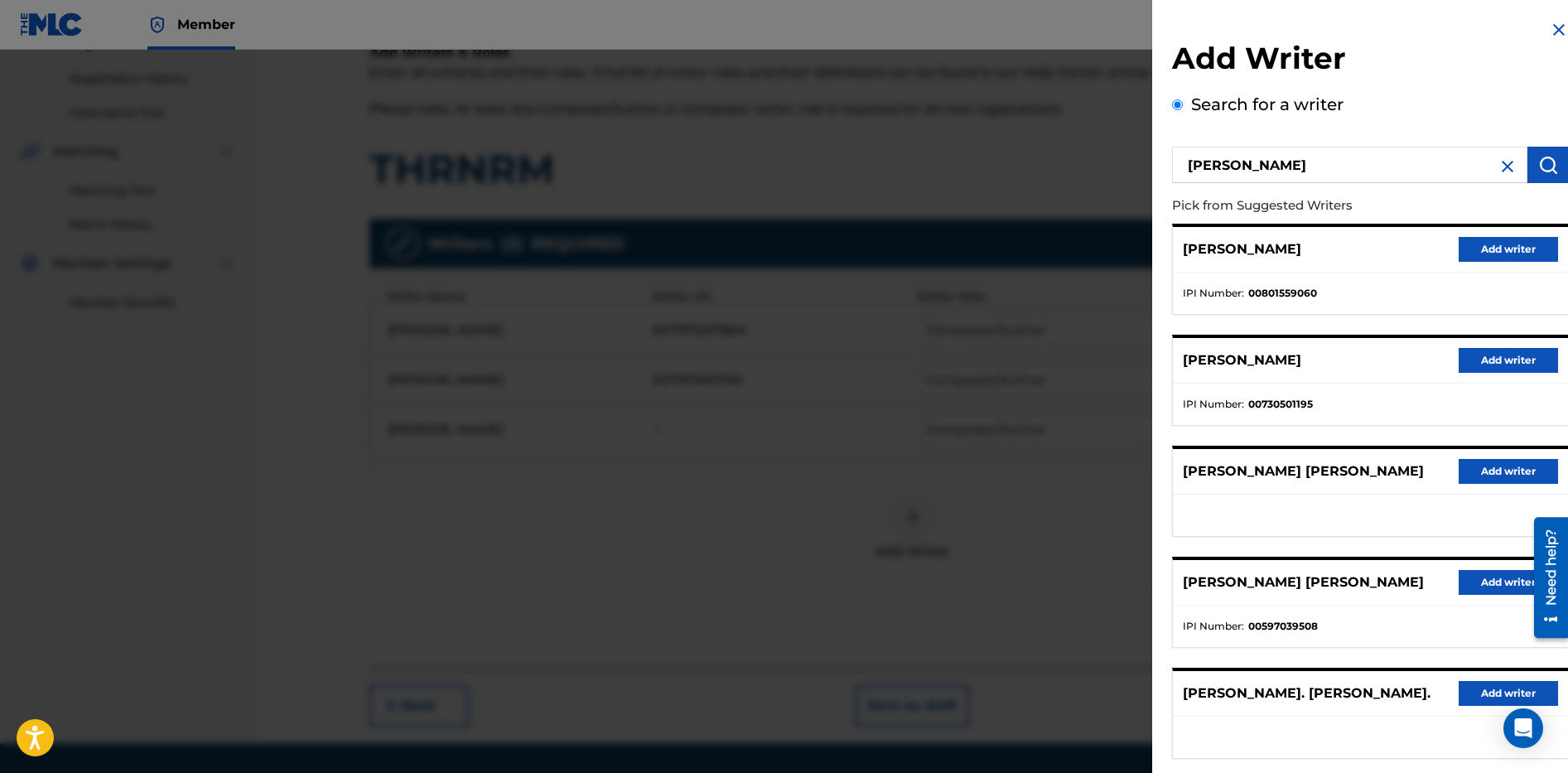 scroll, scrollTop: 350, scrollLeft: 0, axis: vertical 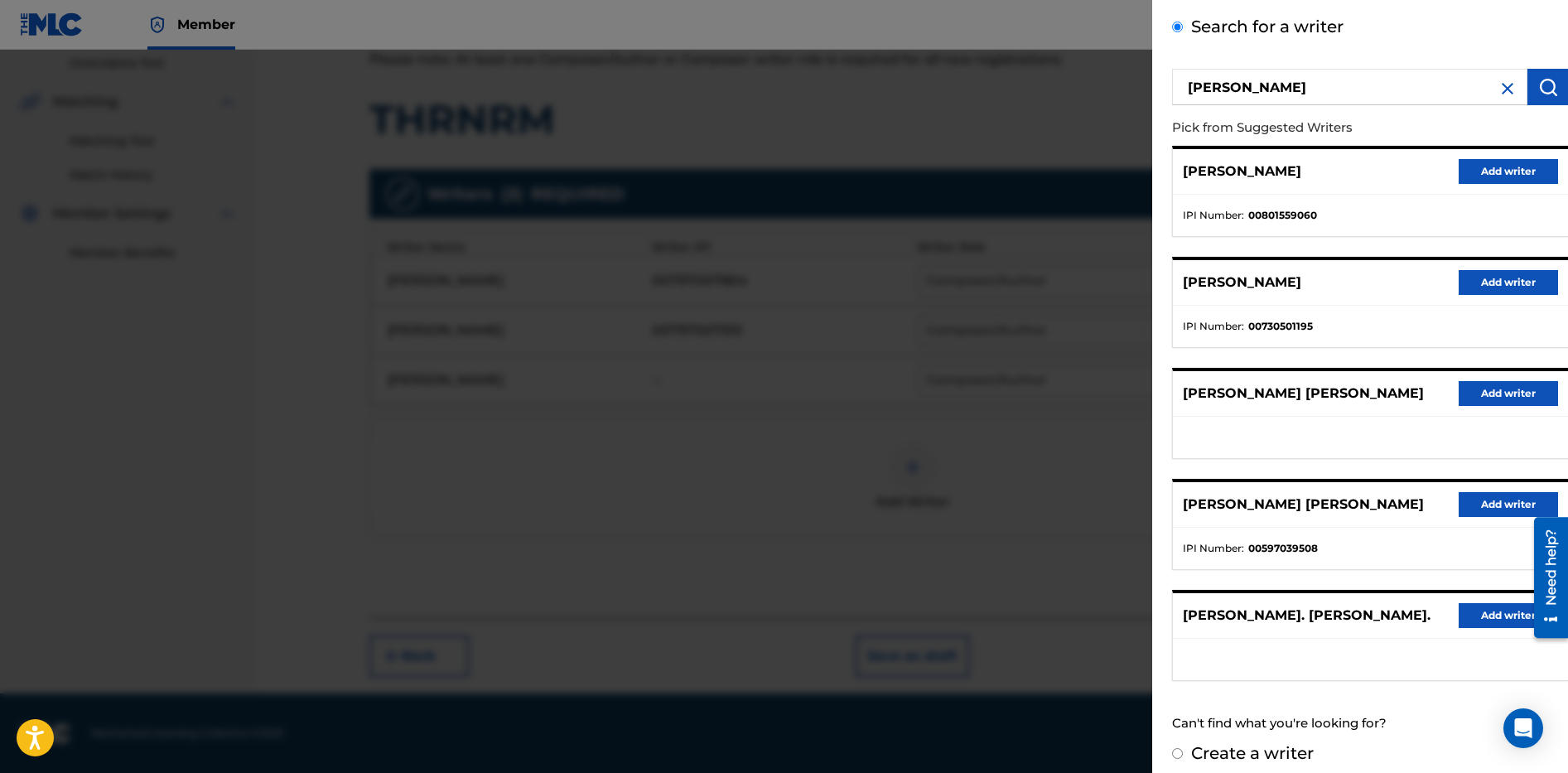 click on "Create a writer" at bounding box center (1252, 753) 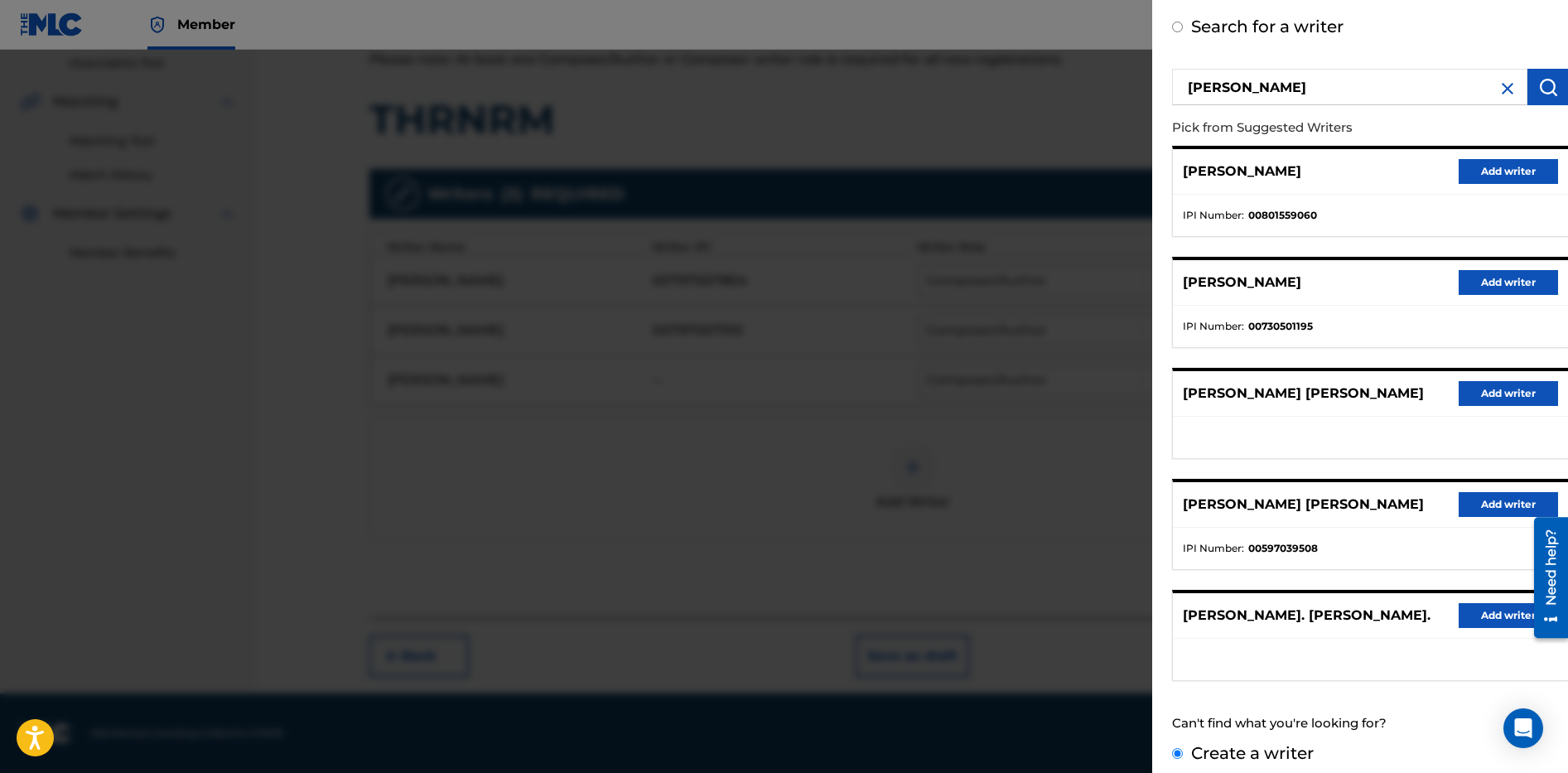 click on "Create a writer" at bounding box center [1177, 753] 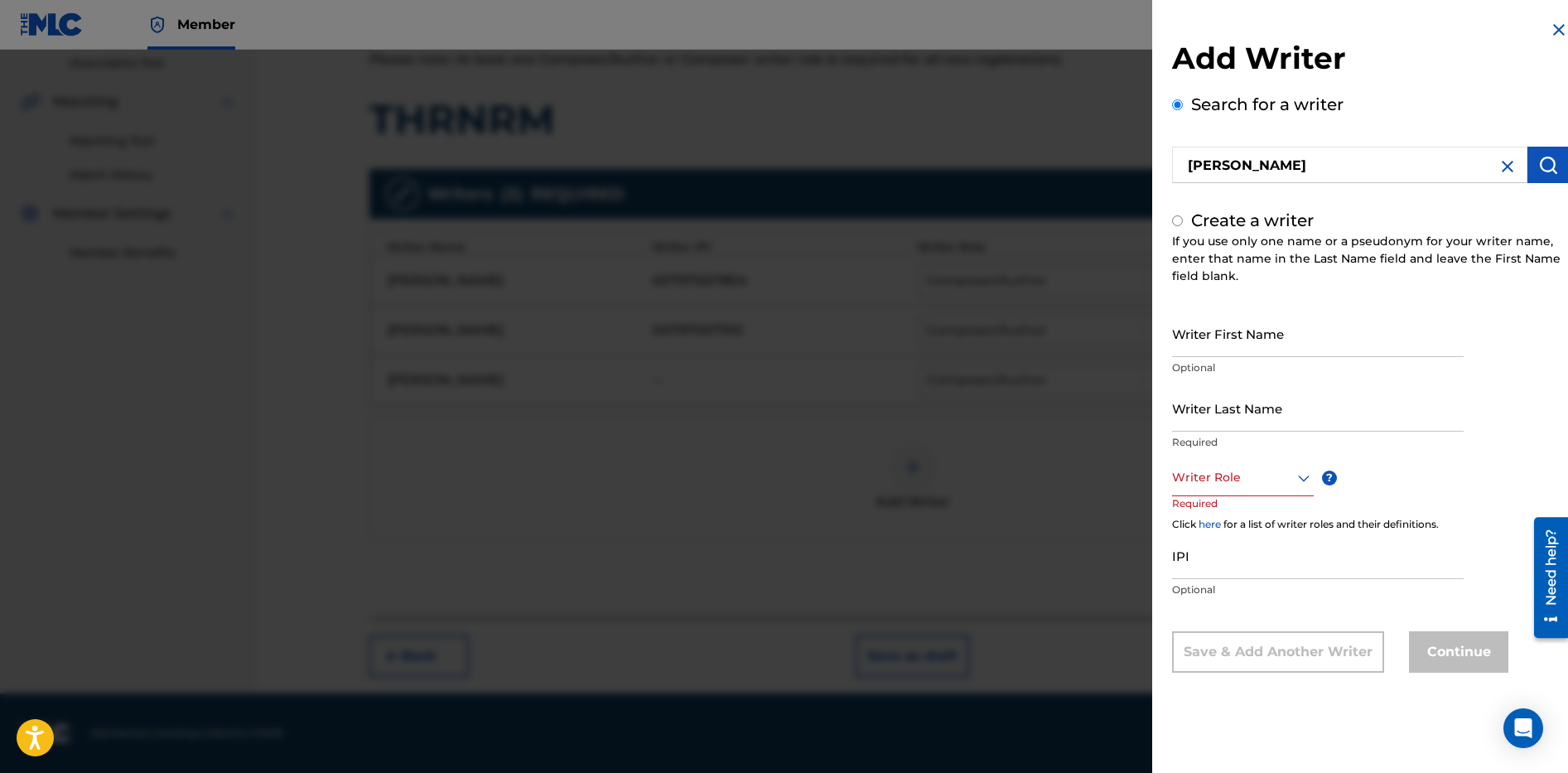 radio on "false" 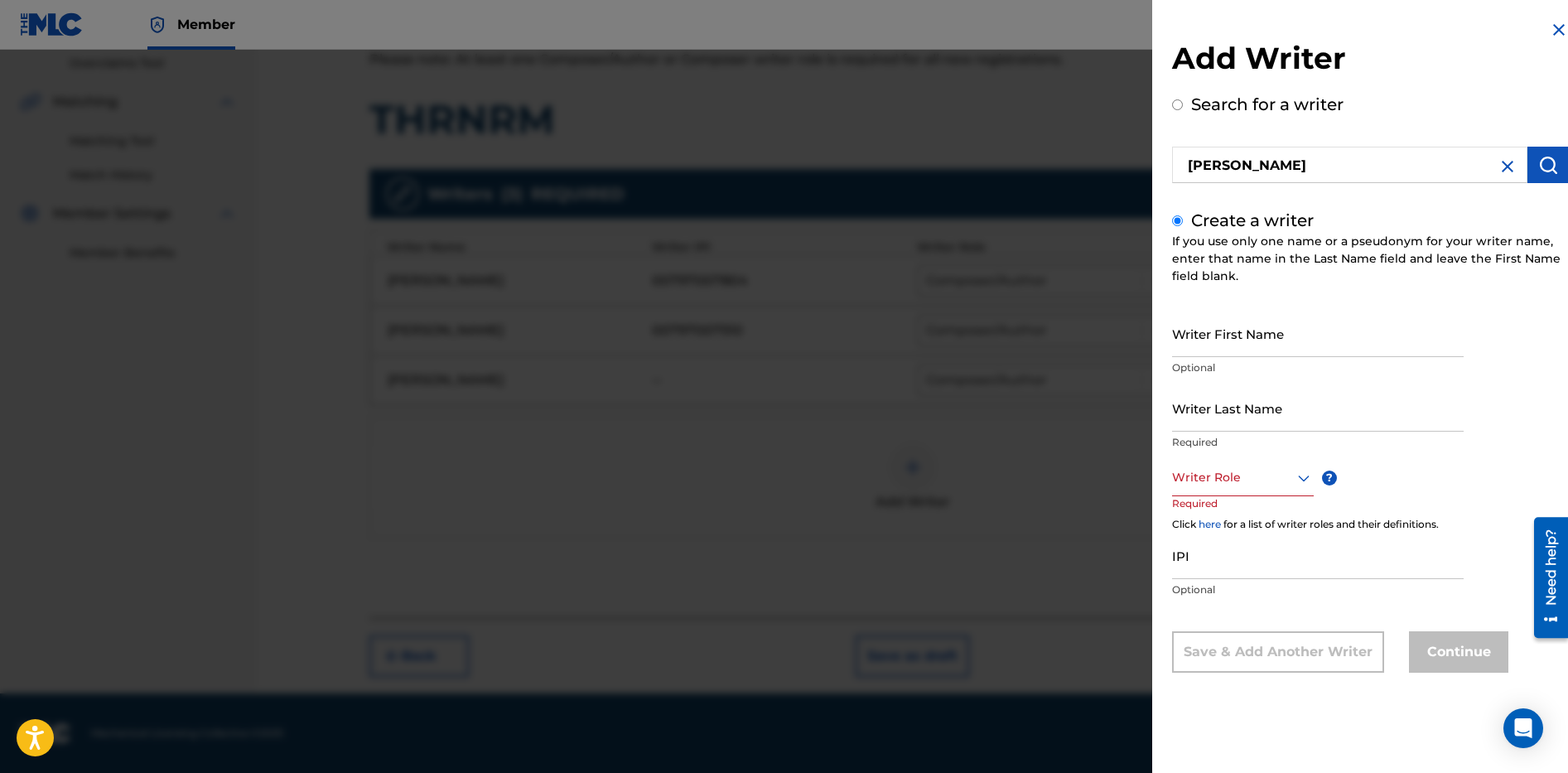 scroll, scrollTop: 0, scrollLeft: 0, axis: both 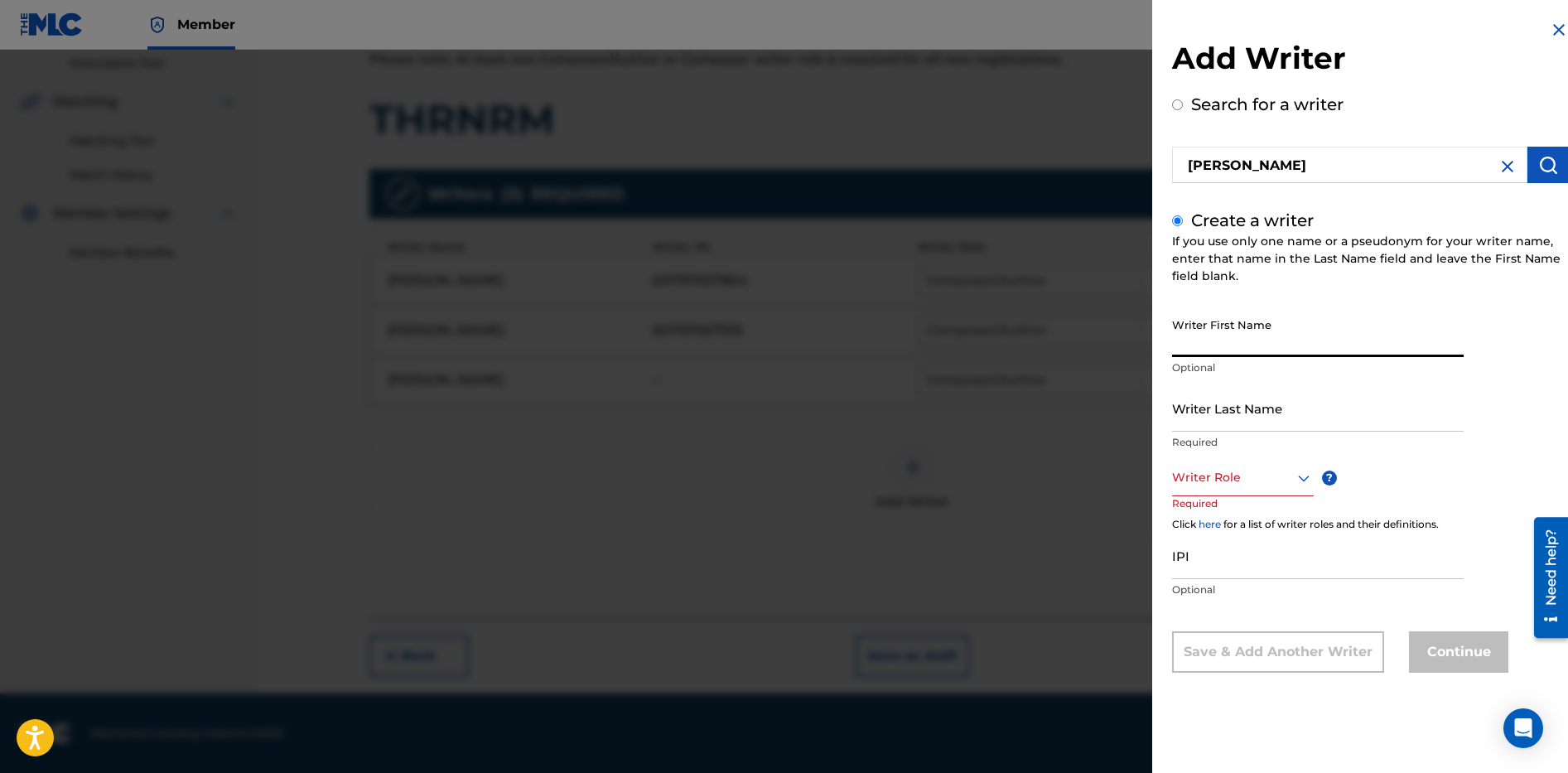 click on "Writer First Name" at bounding box center (1318, 333) 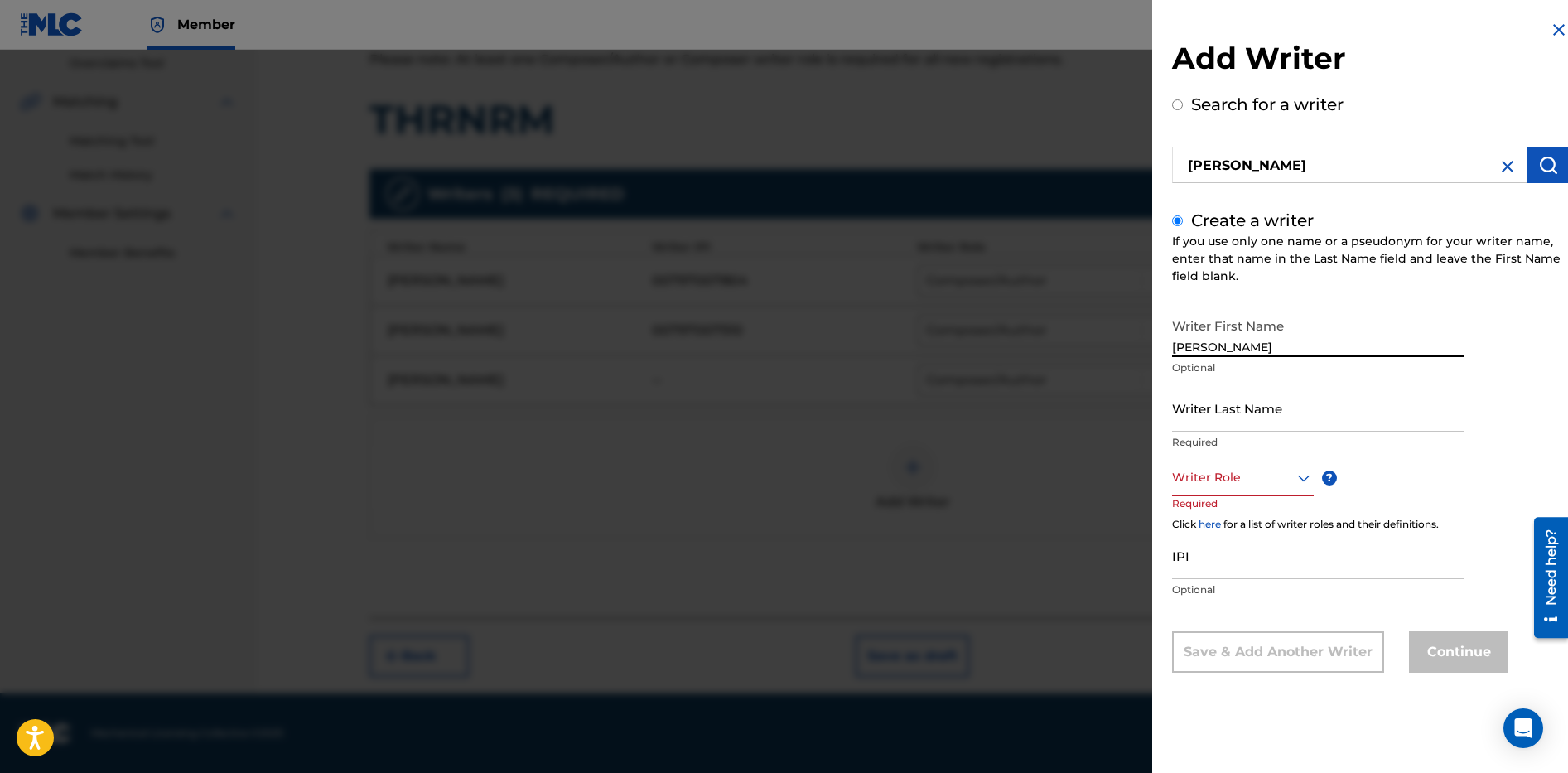 type on "[PERSON_NAME]" 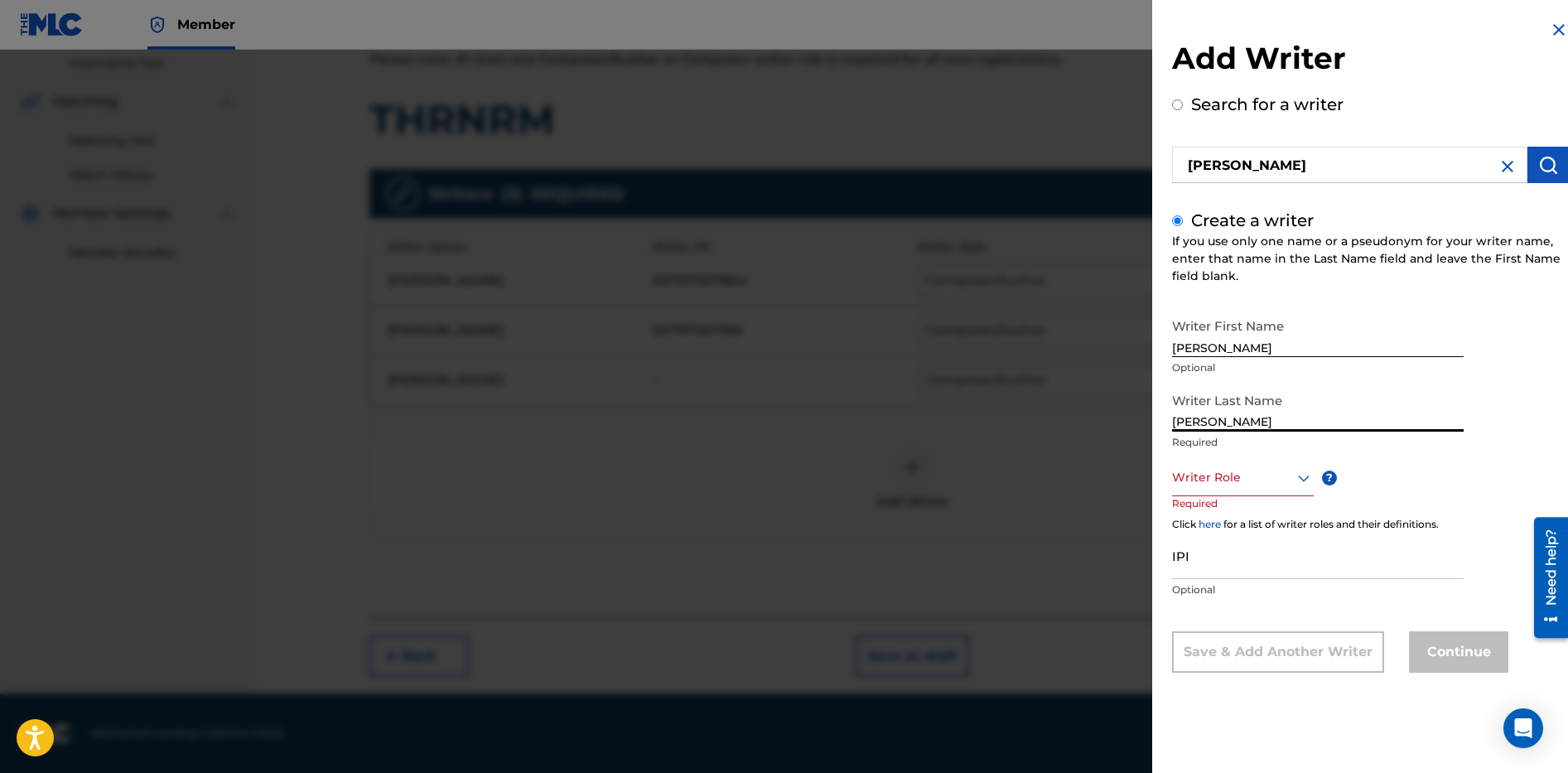type on "[PERSON_NAME]" 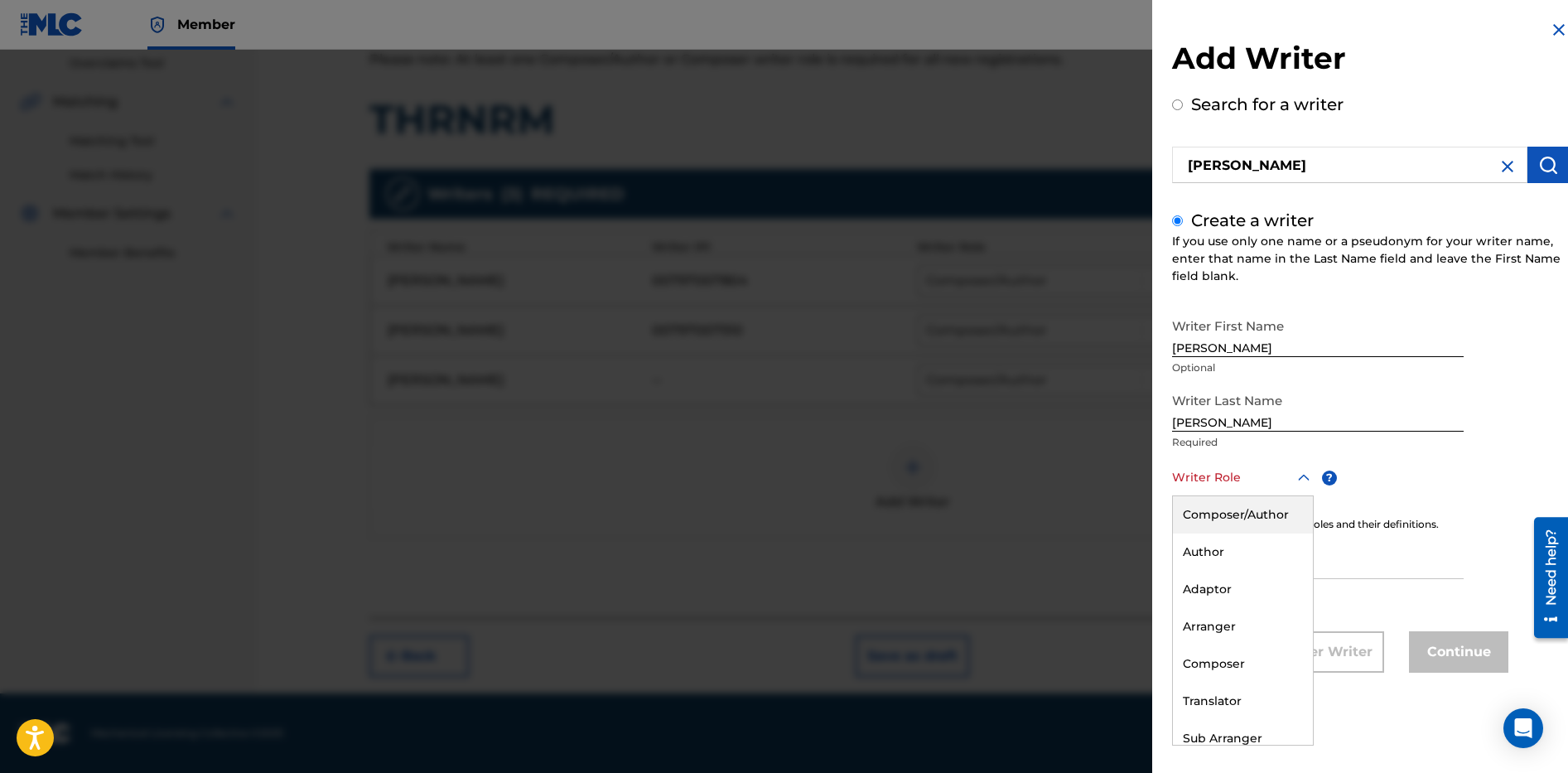 click on "Composer/Author" at bounding box center [1242, 515] 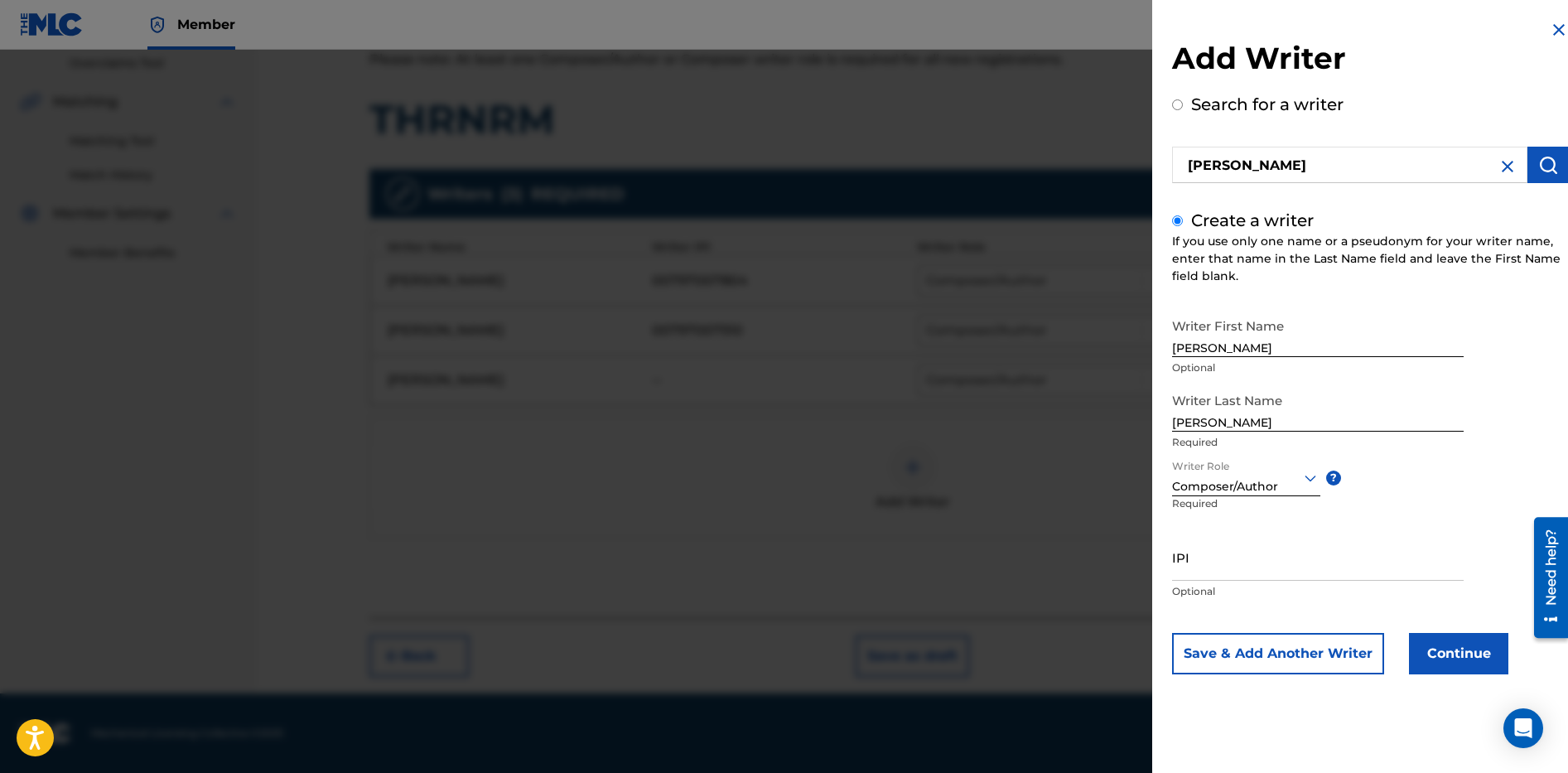 click on "Save & Add Another Writer" at bounding box center (1278, 654) 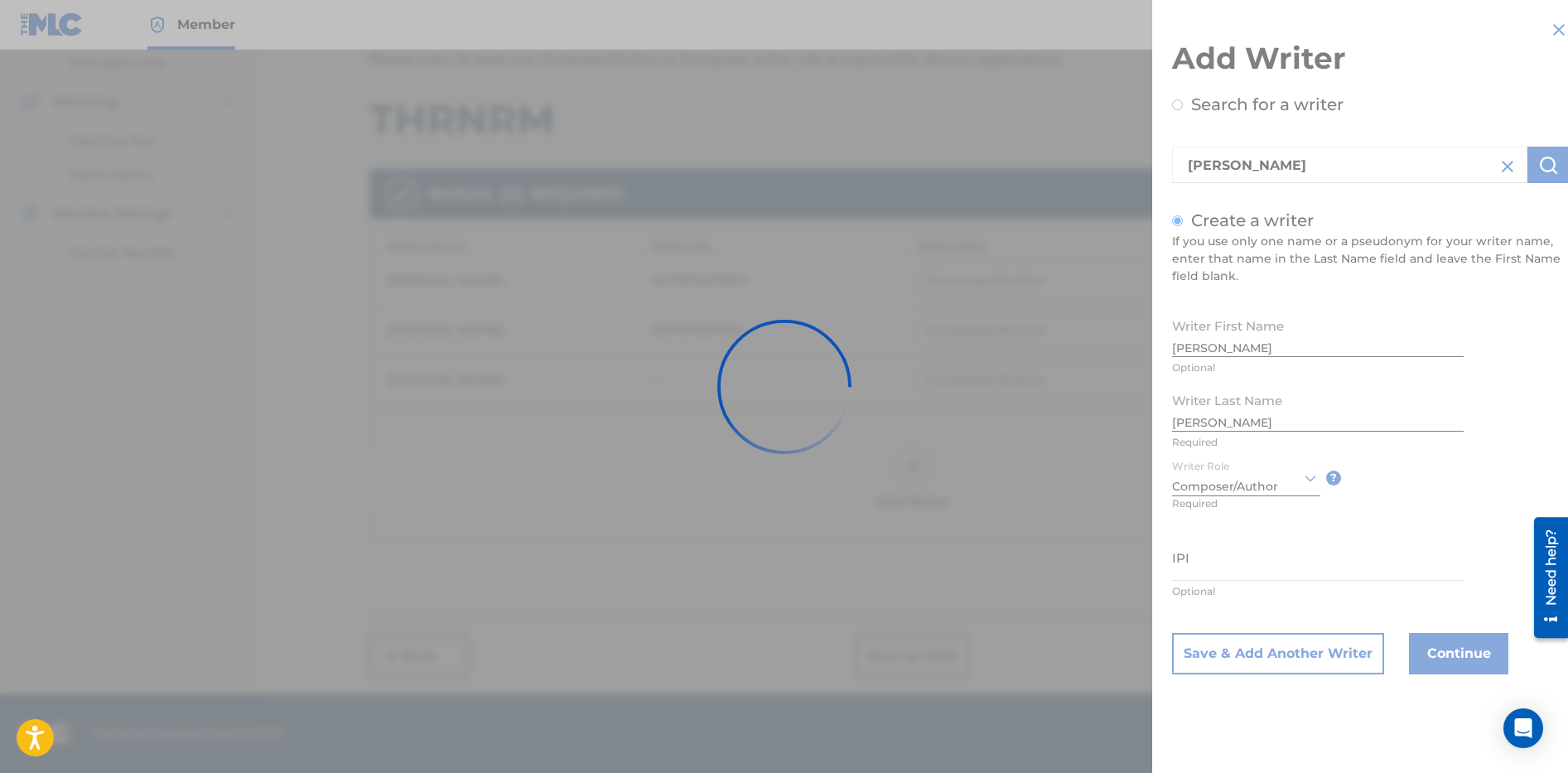 type 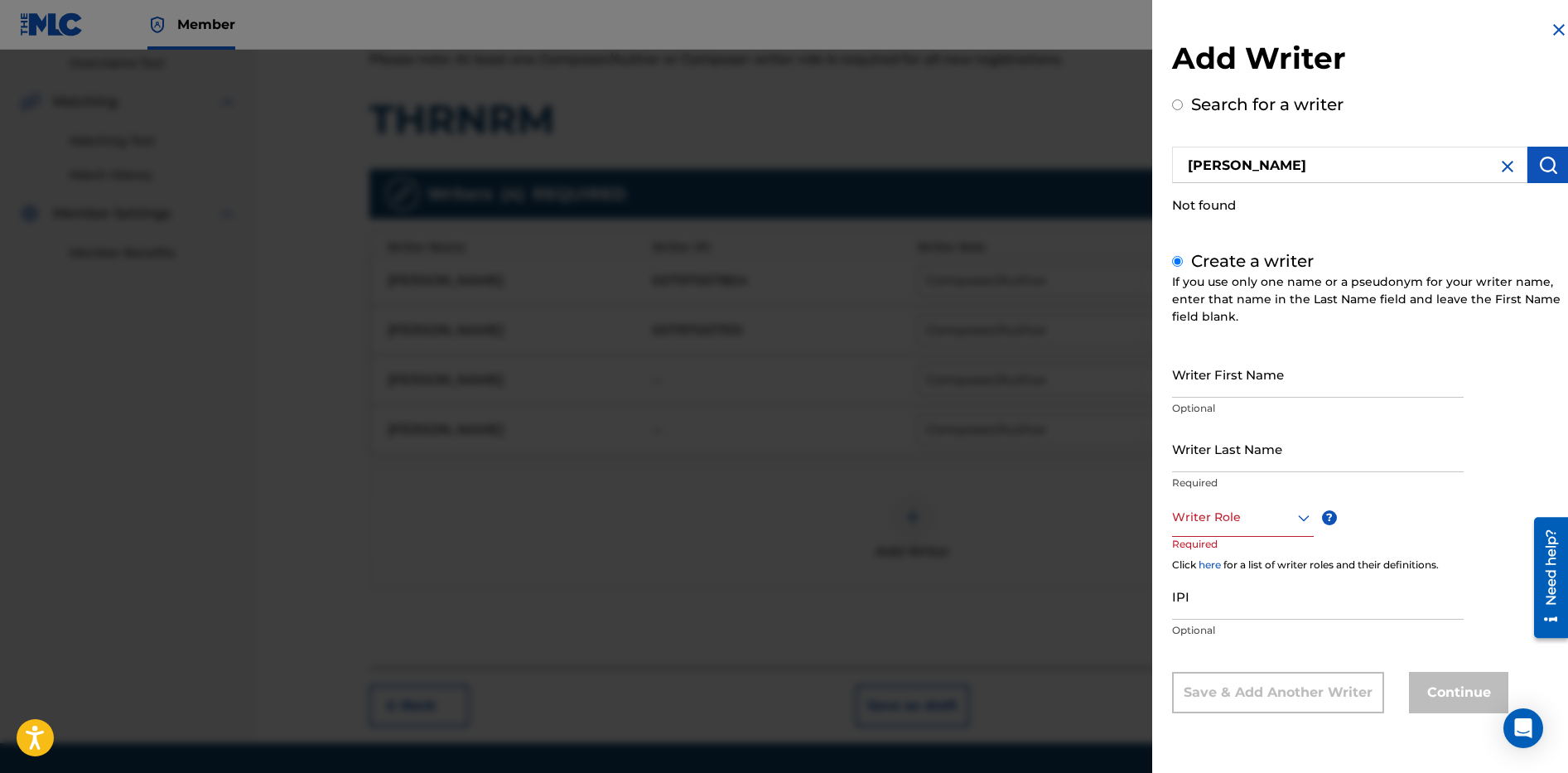 click on "[PERSON_NAME]" at bounding box center (1349, 165) 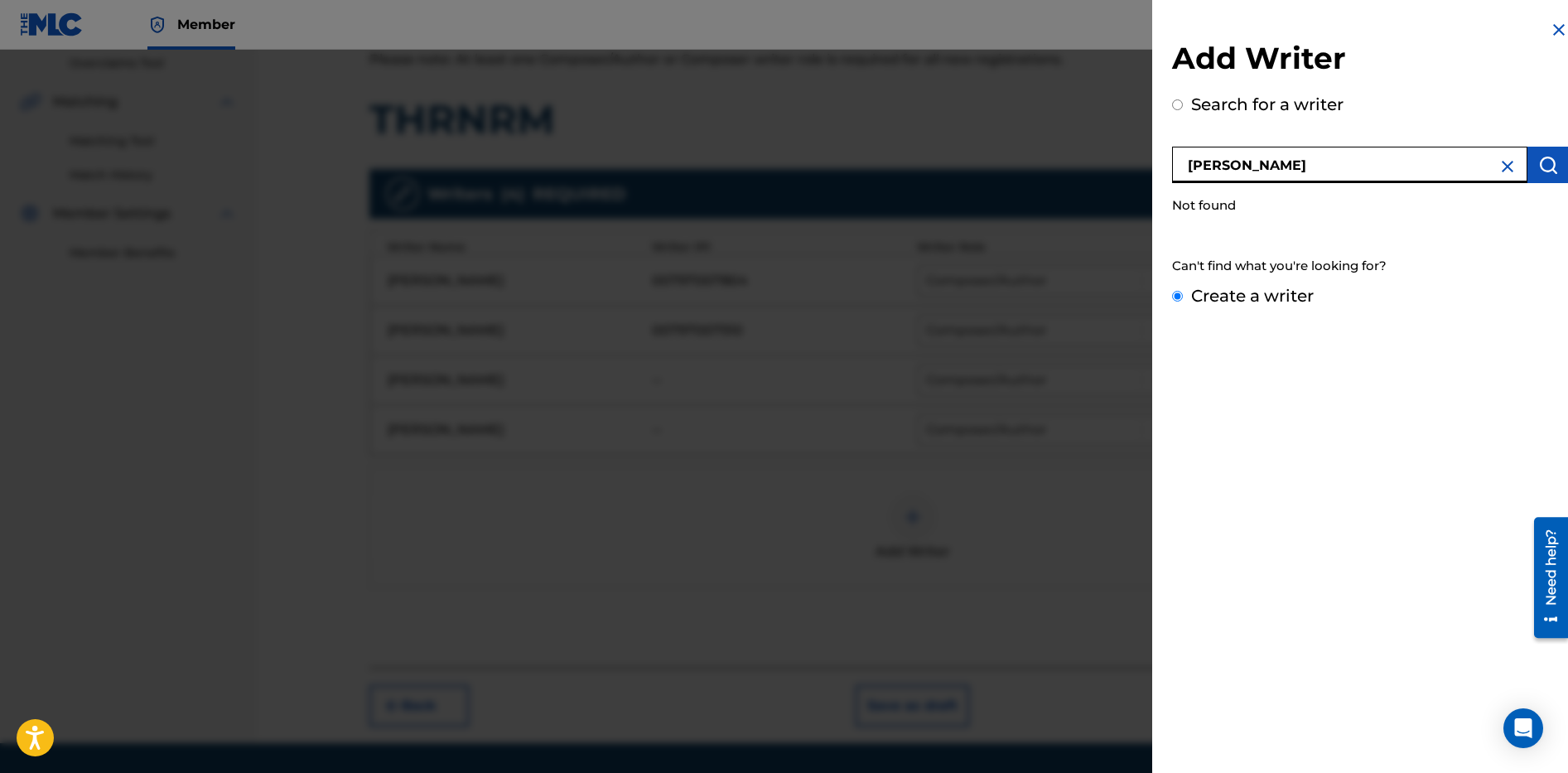radio on "true" 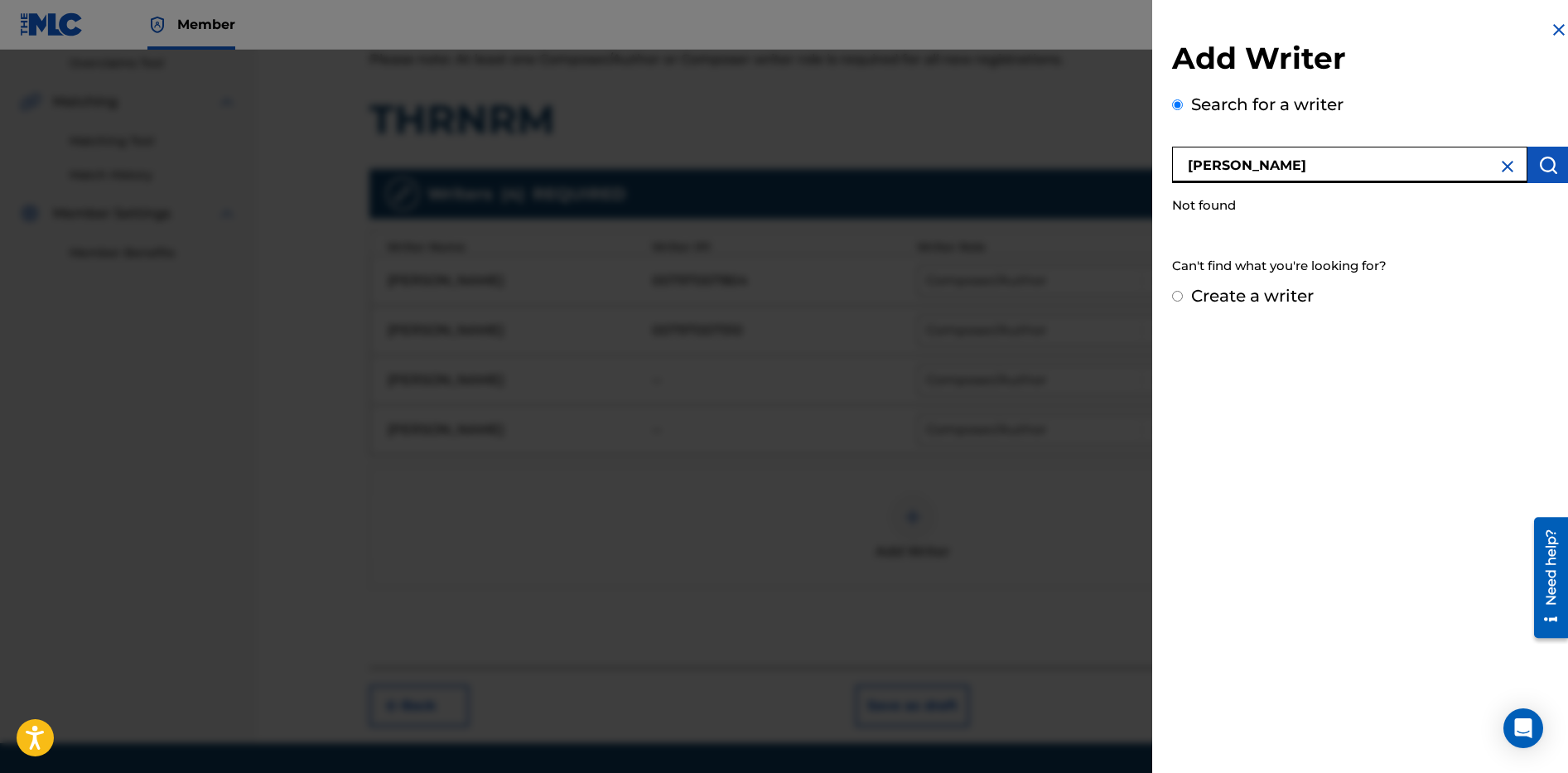 click at bounding box center [1508, 167] 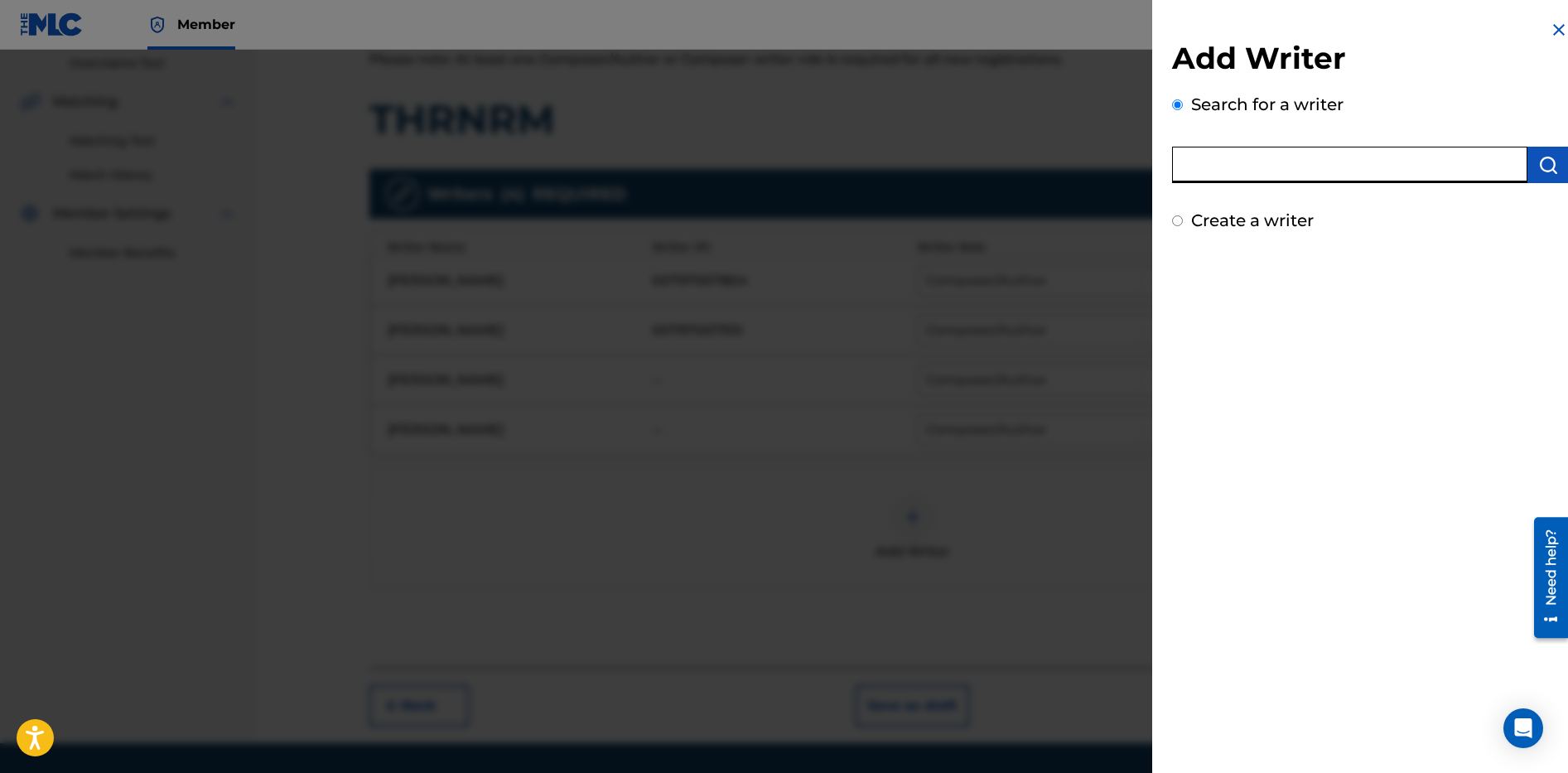 click at bounding box center (1349, 165) 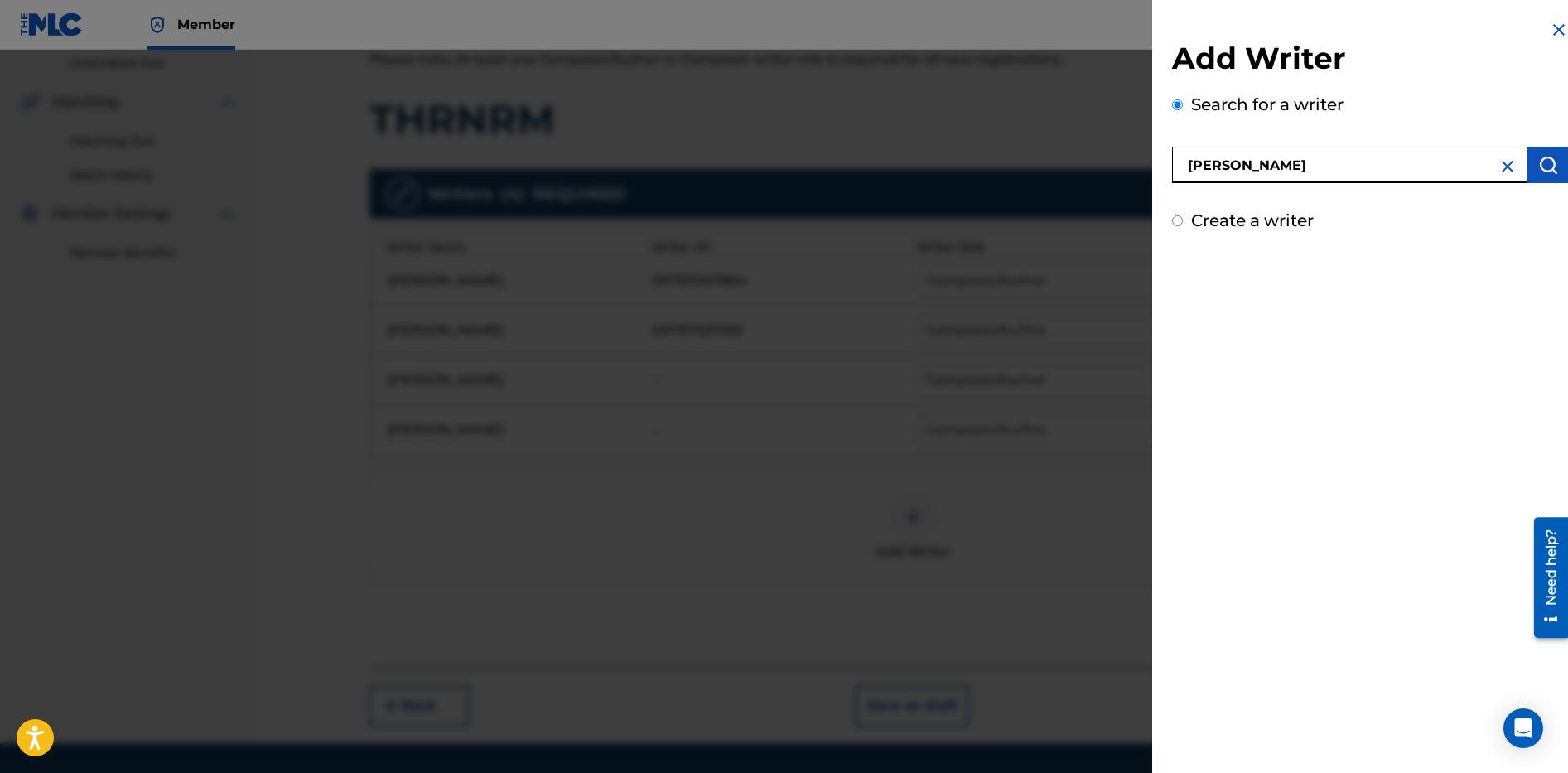 type on "[PERSON_NAME]" 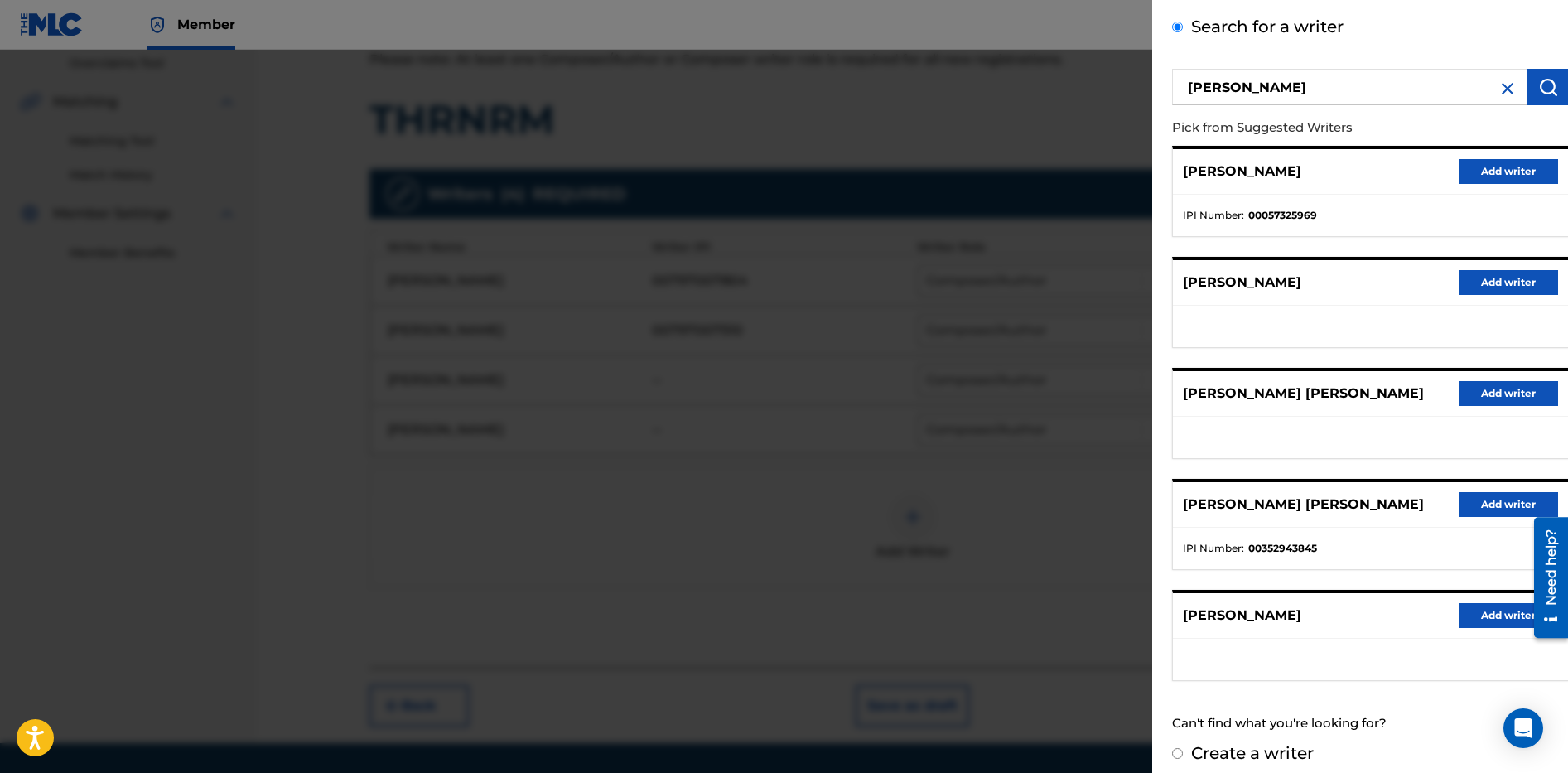 scroll, scrollTop: 90, scrollLeft: 0, axis: vertical 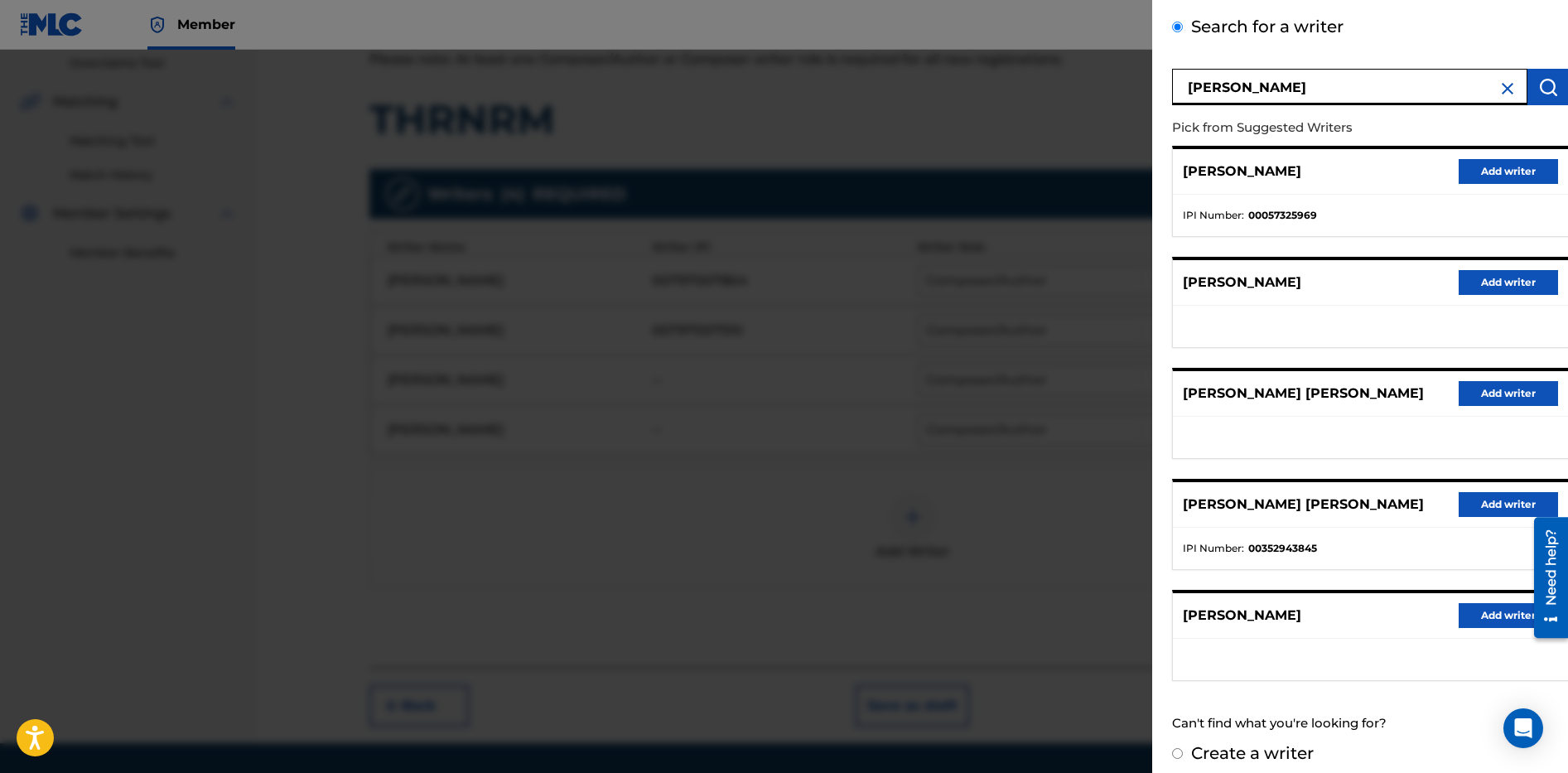 click on "Create a writer" at bounding box center (1252, 753) 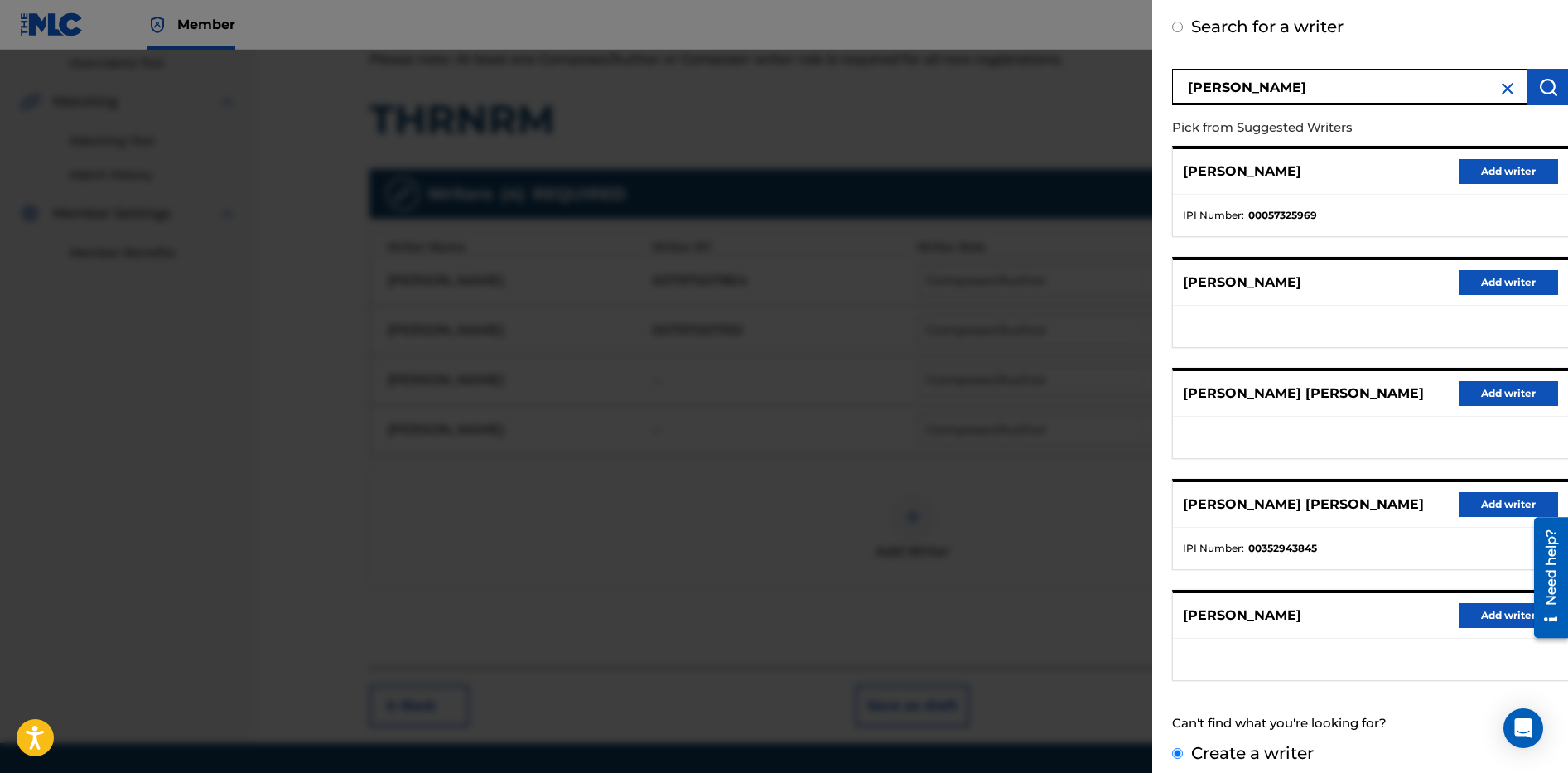 click on "Create a writer" at bounding box center [1177, 753] 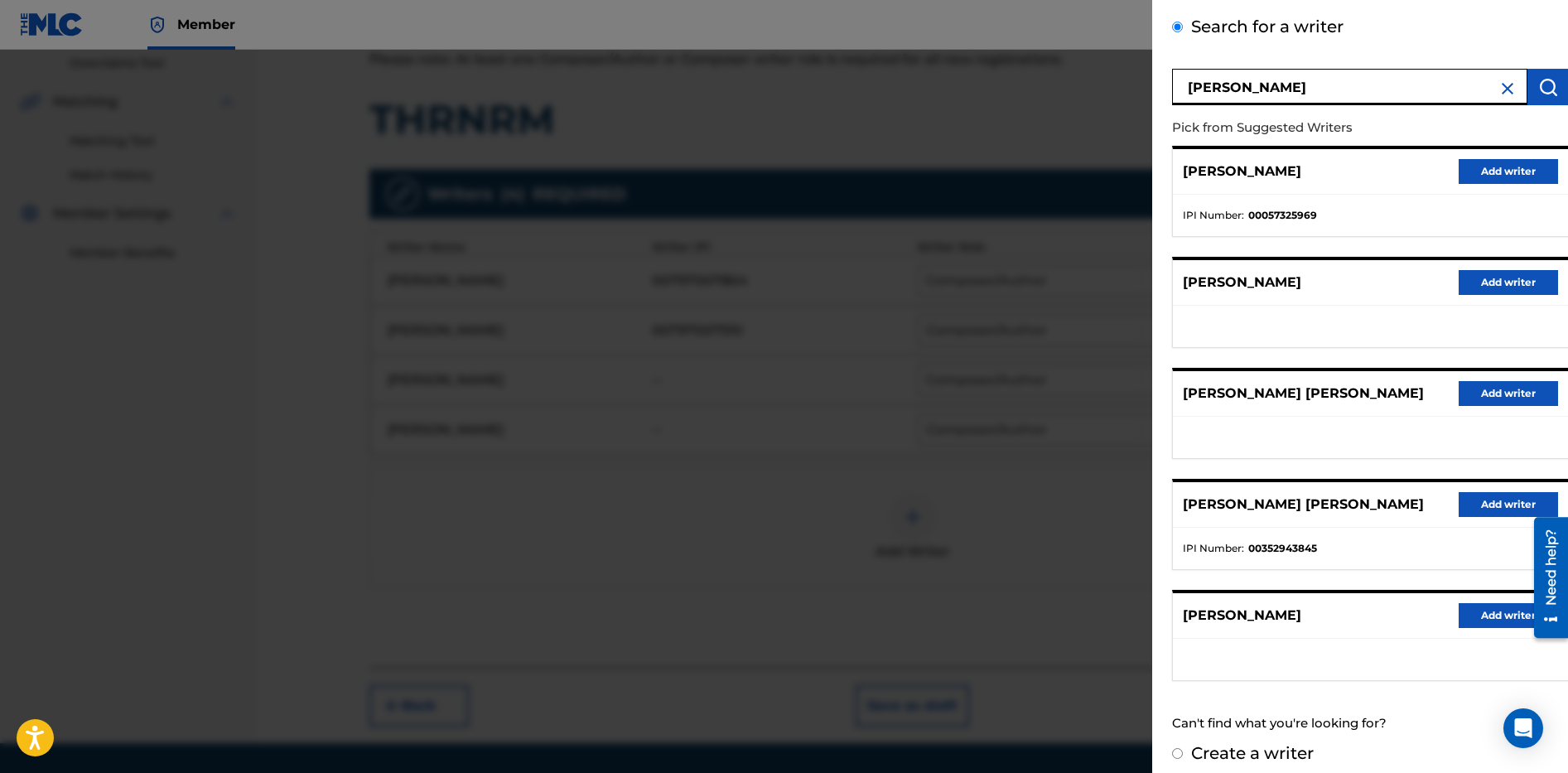 radio on "false" 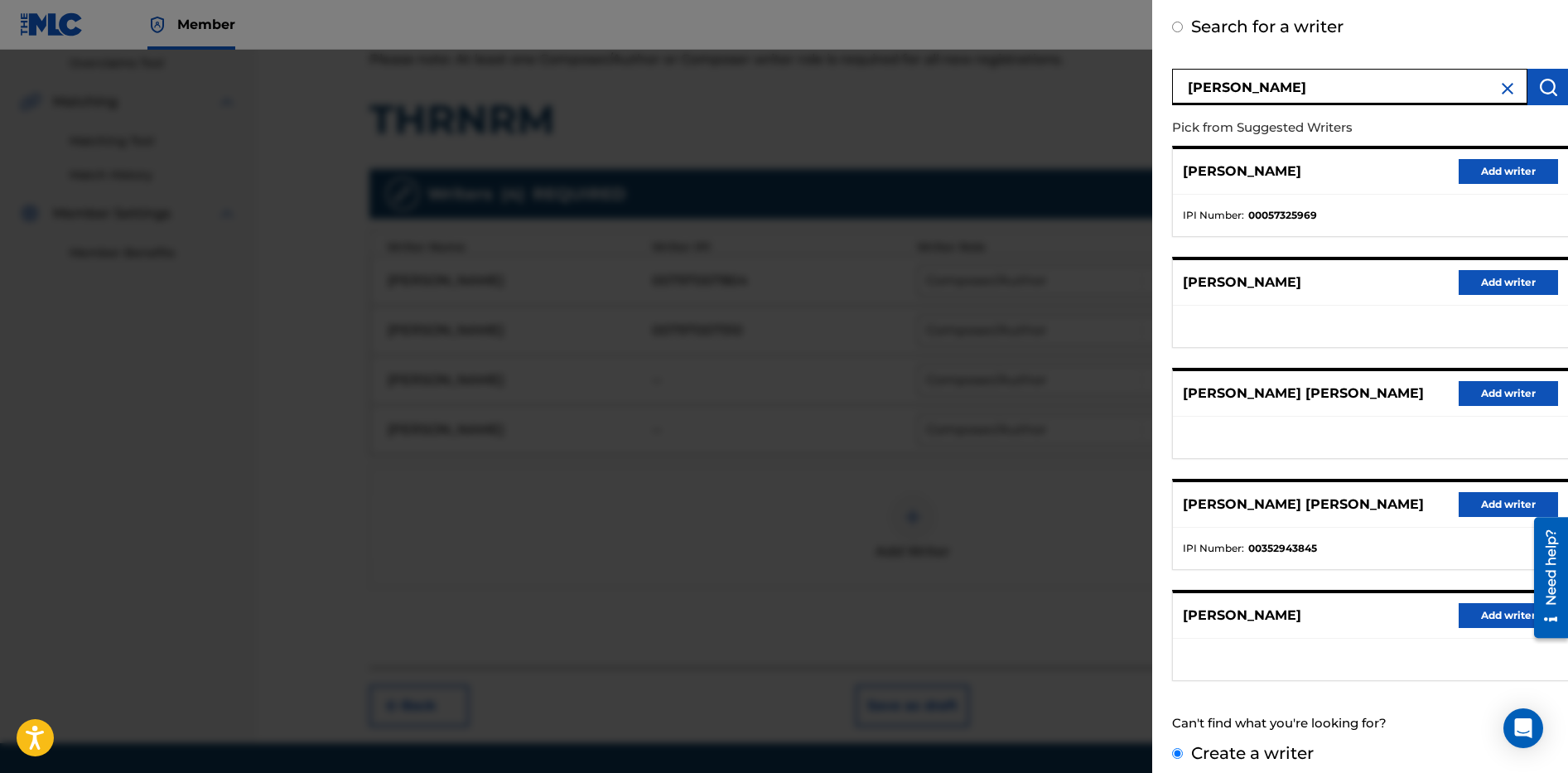 scroll, scrollTop: 0, scrollLeft: 0, axis: both 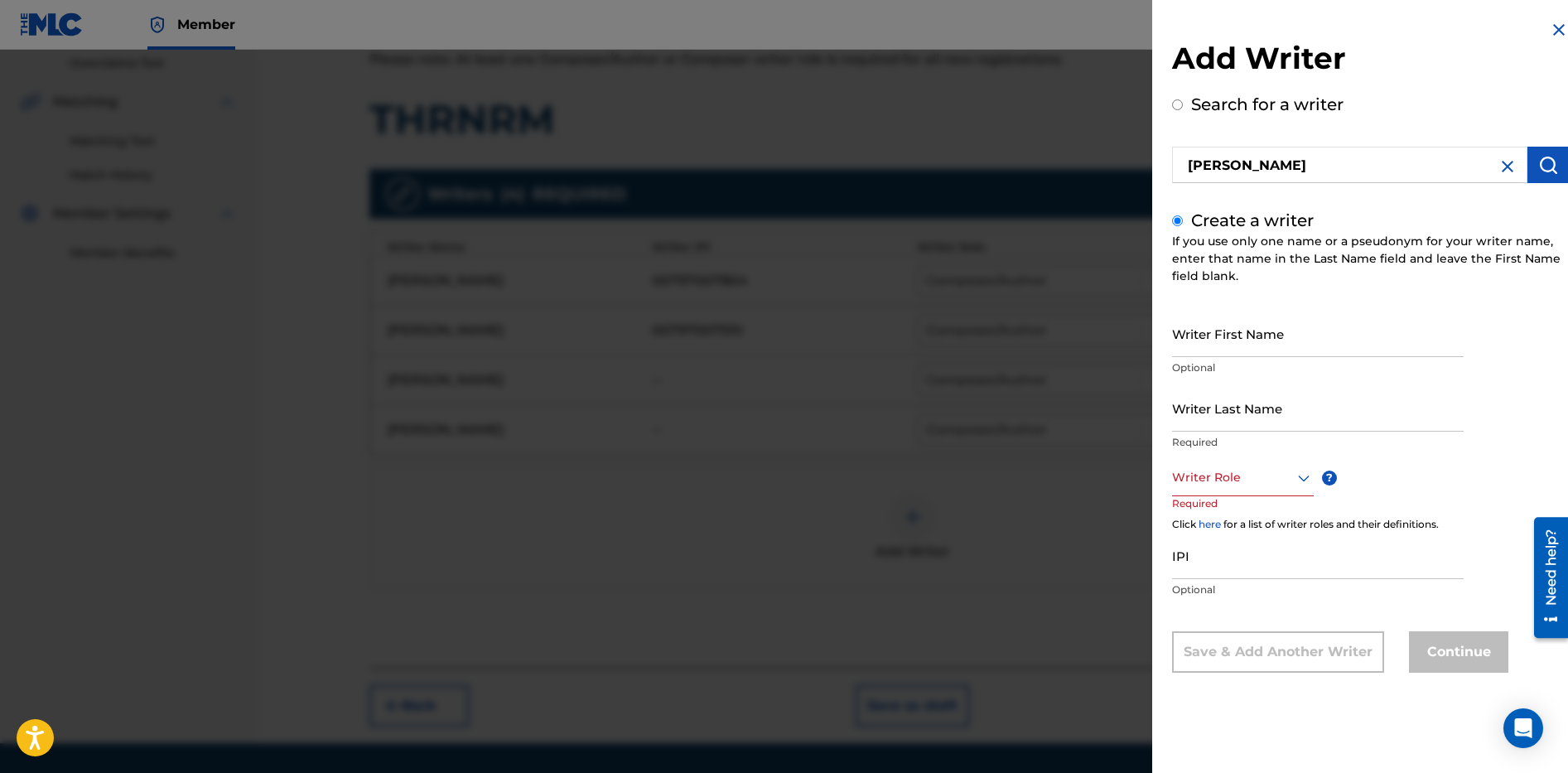 click on "Writer First Name" at bounding box center (1318, 333) 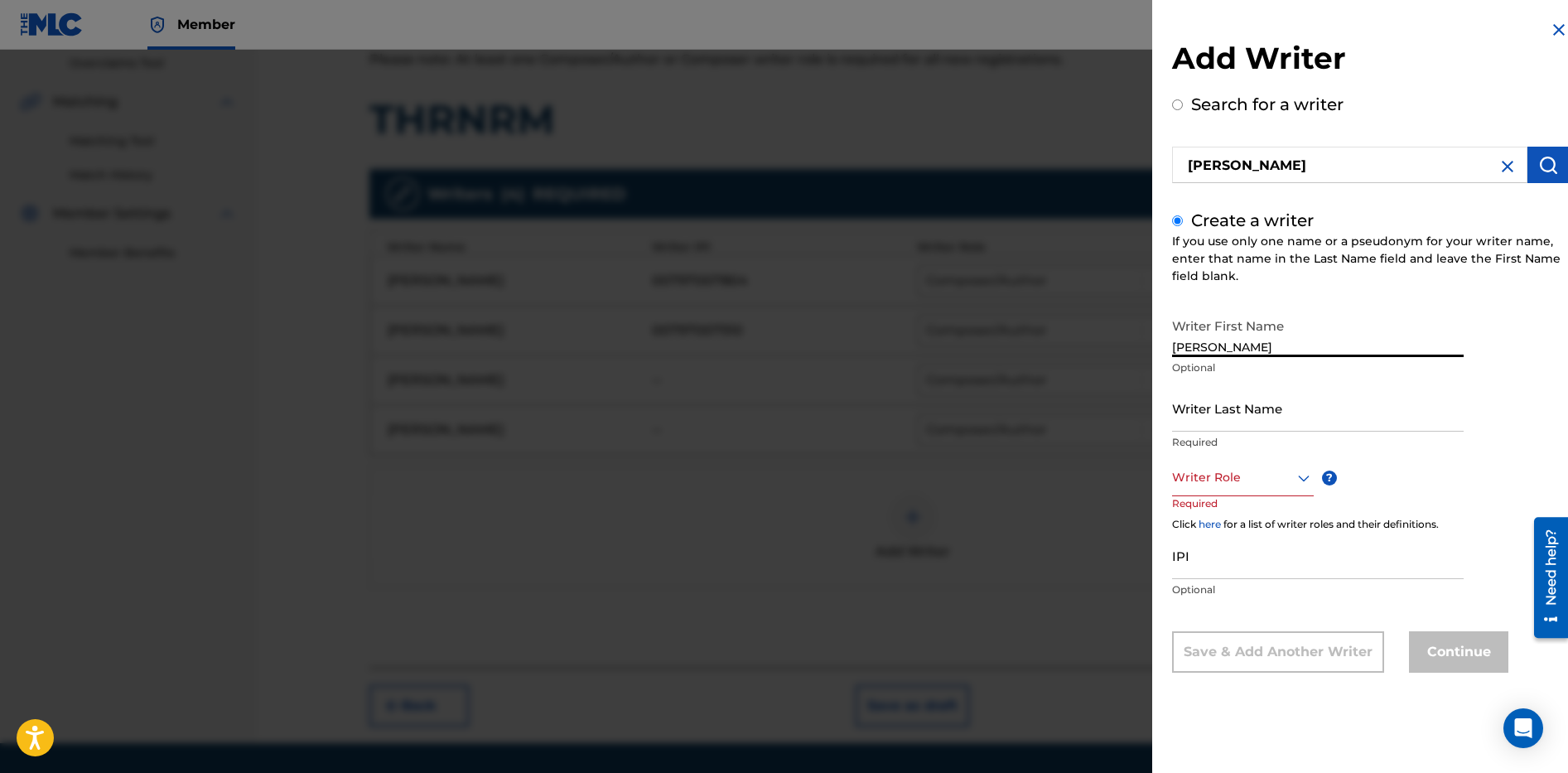 type on "[PERSON_NAME]" 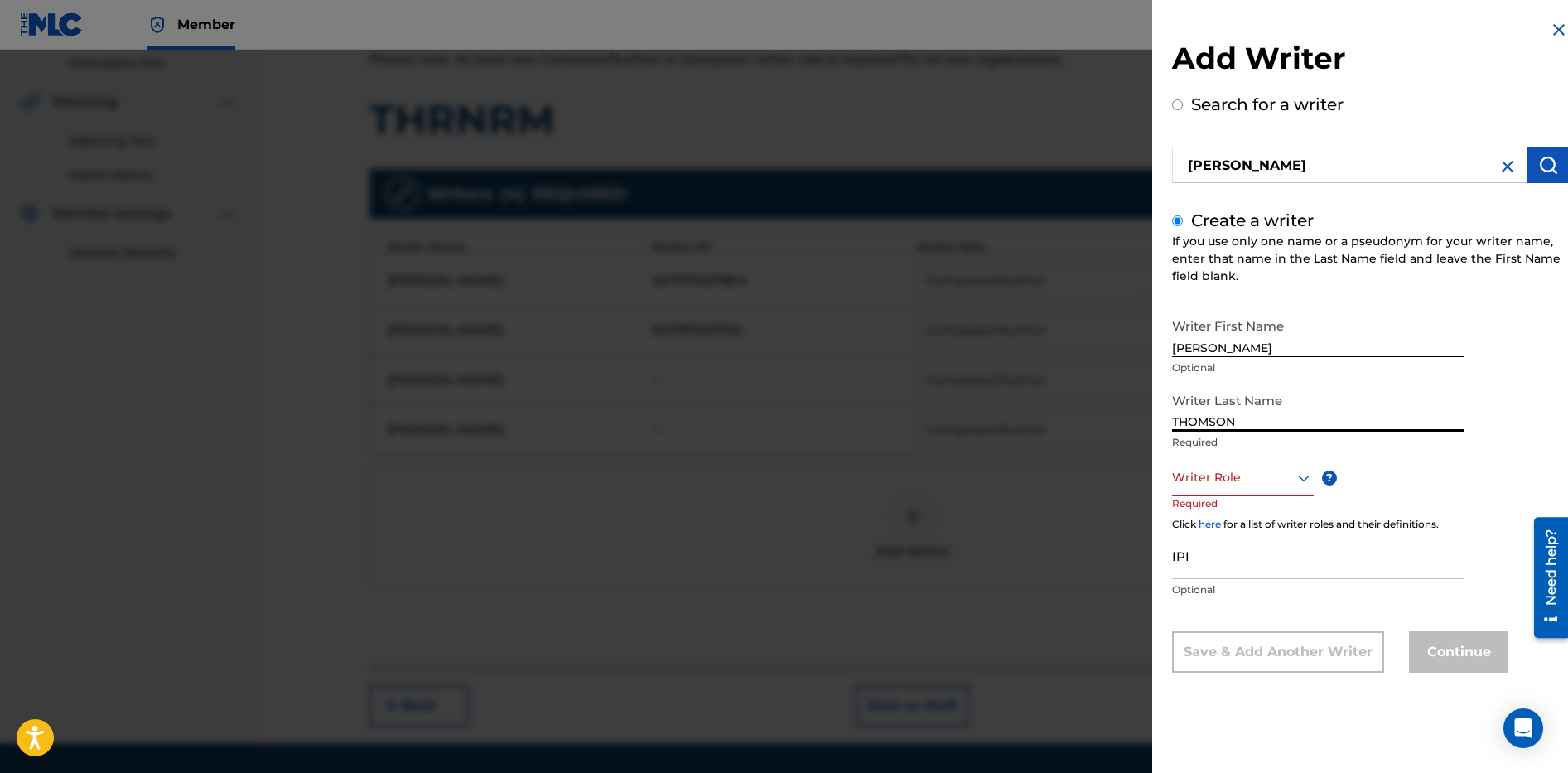 type on "THOMSON" 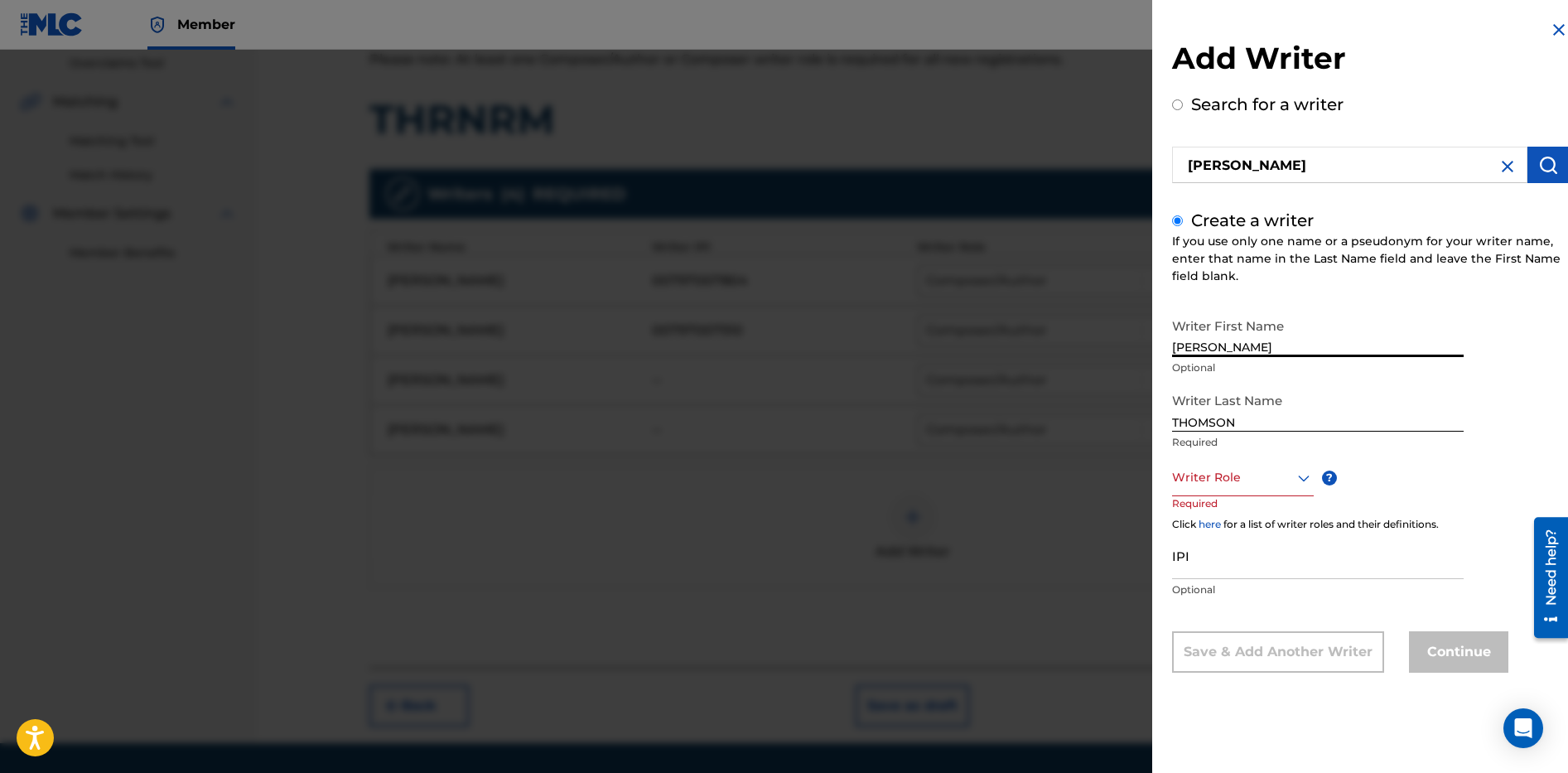 click on "[PERSON_NAME]" at bounding box center [1318, 333] 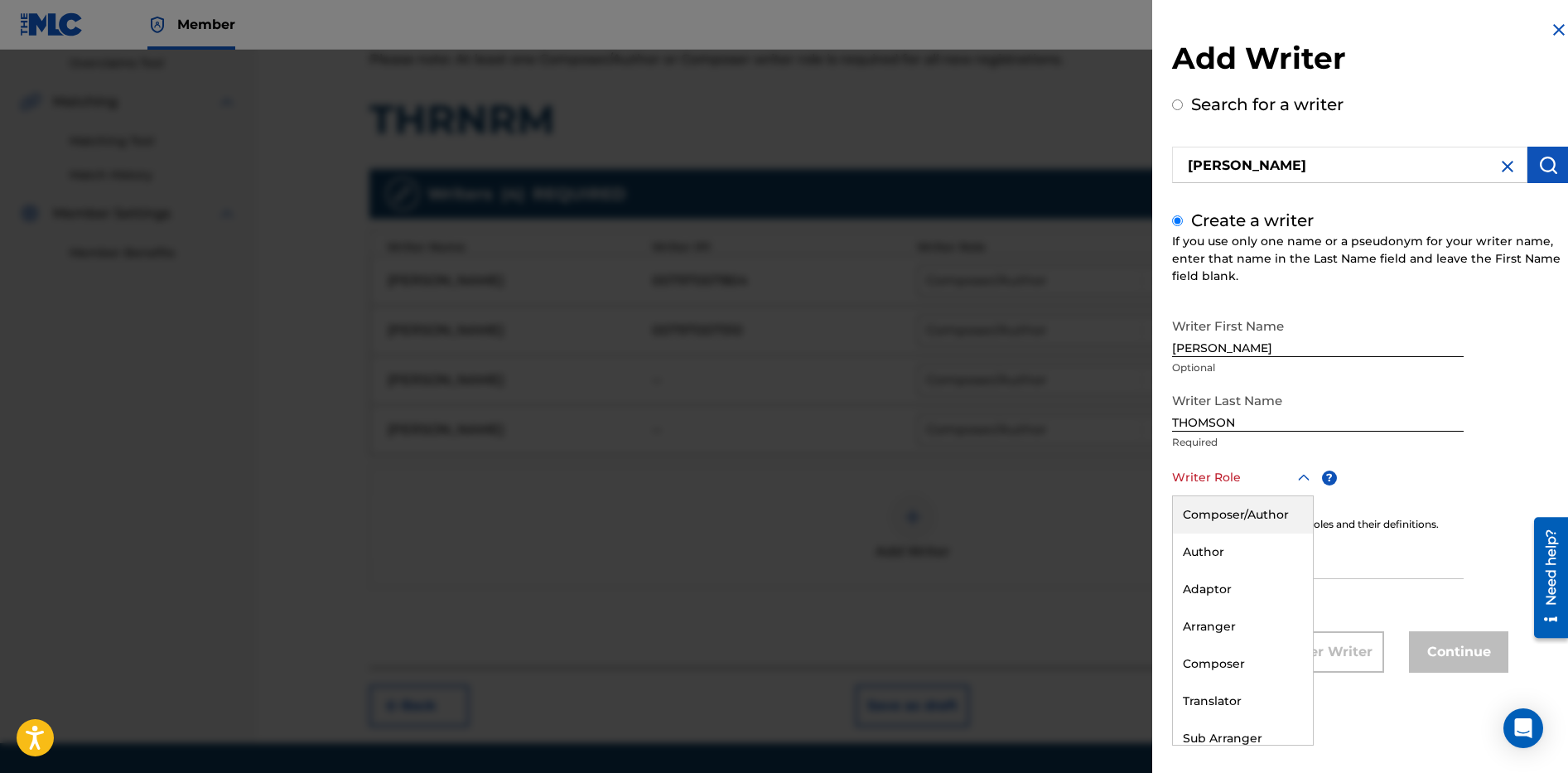 click at bounding box center [1242, 477] 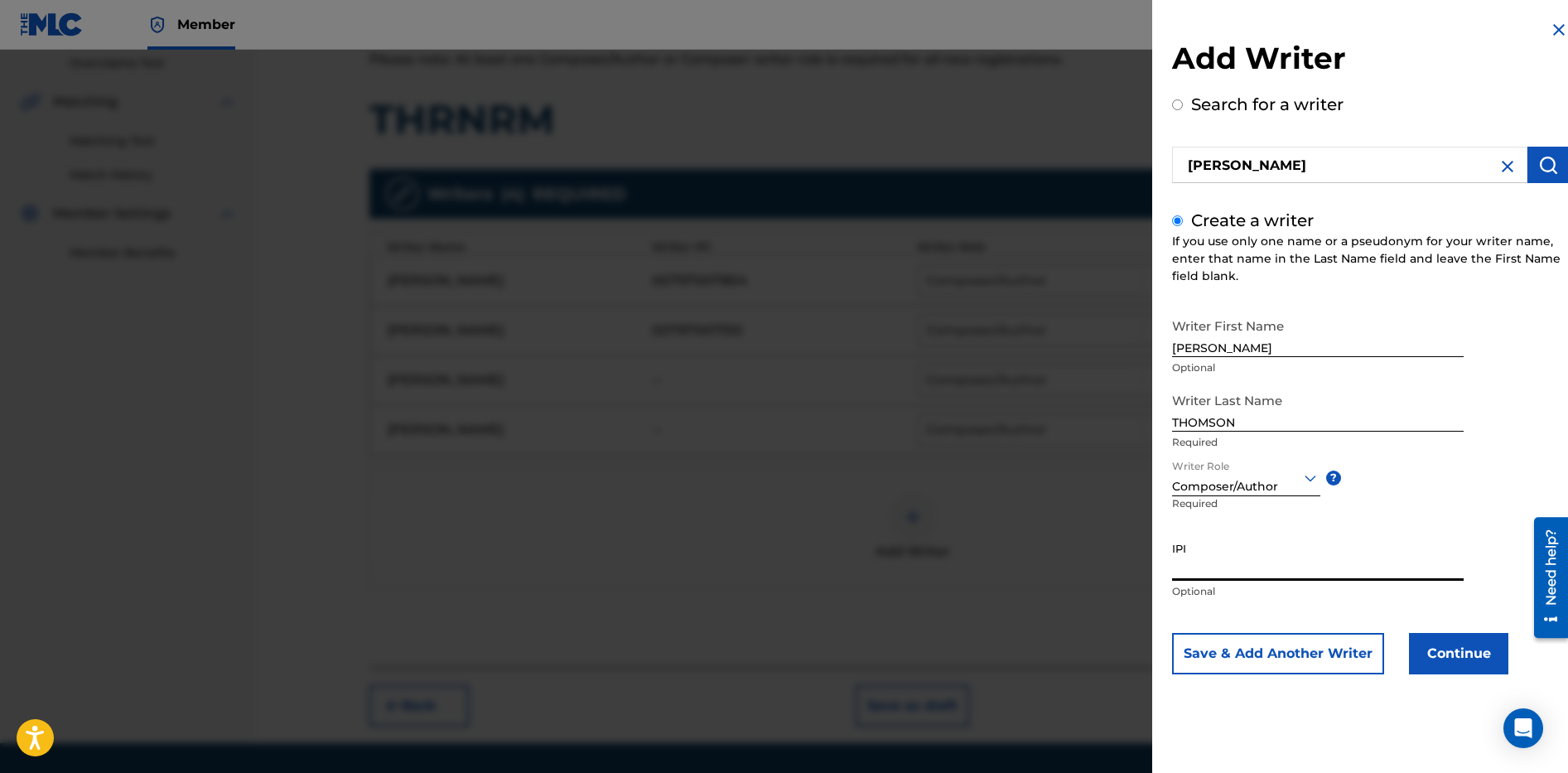 click on "IPI" at bounding box center (1318, 557) 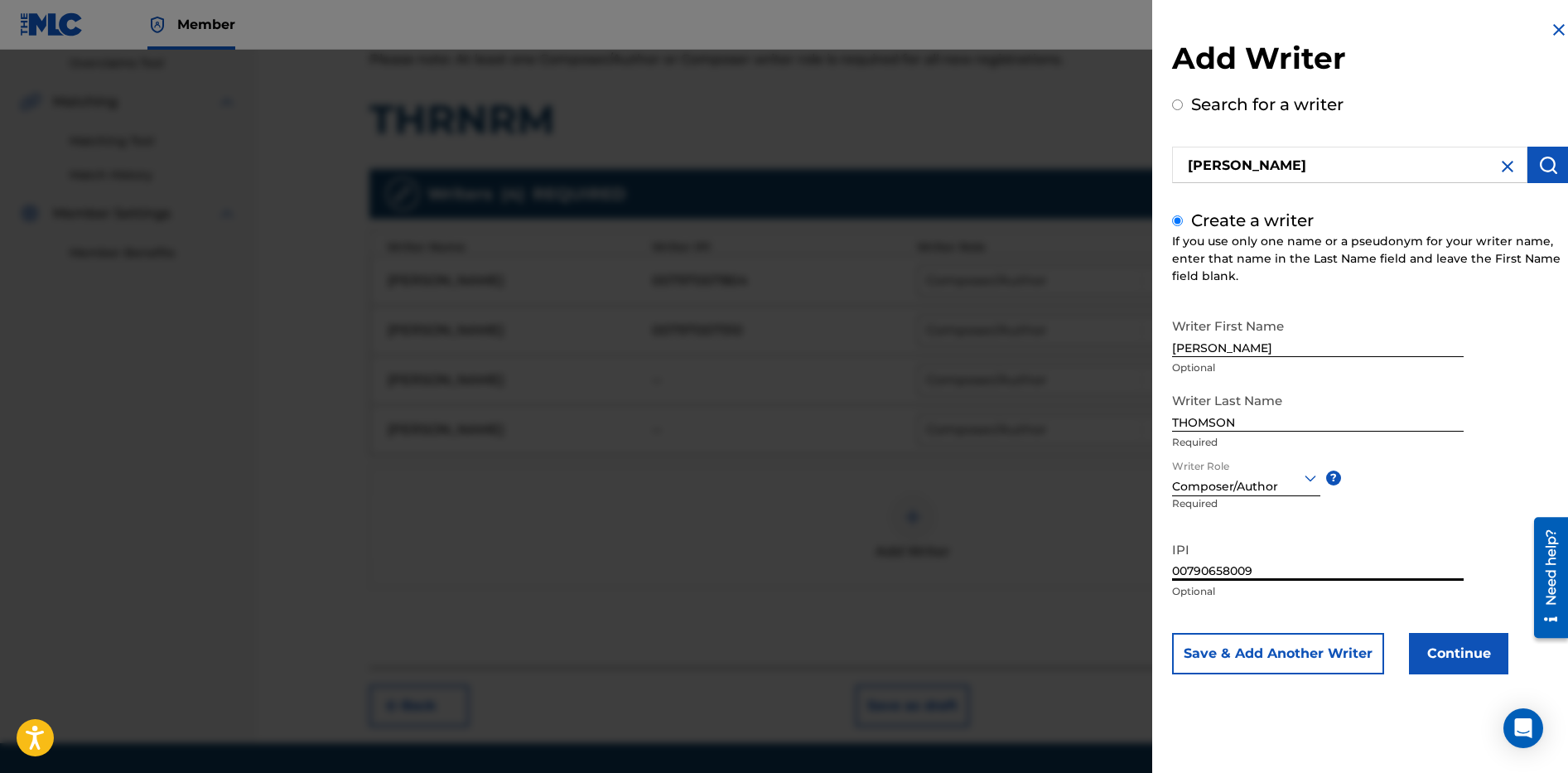 type on "00790658009" 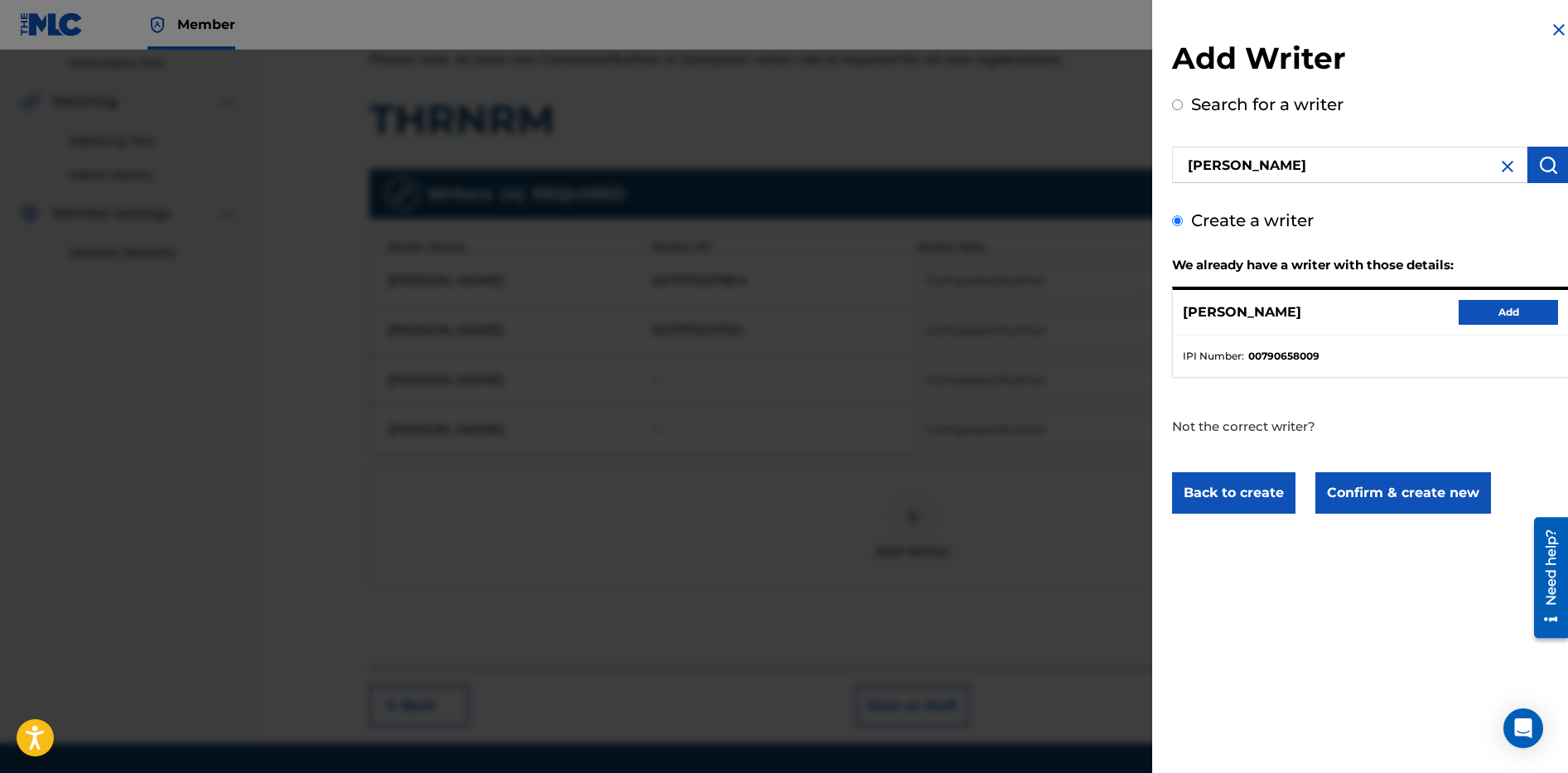 click on "Add" at bounding box center (1508, 312) 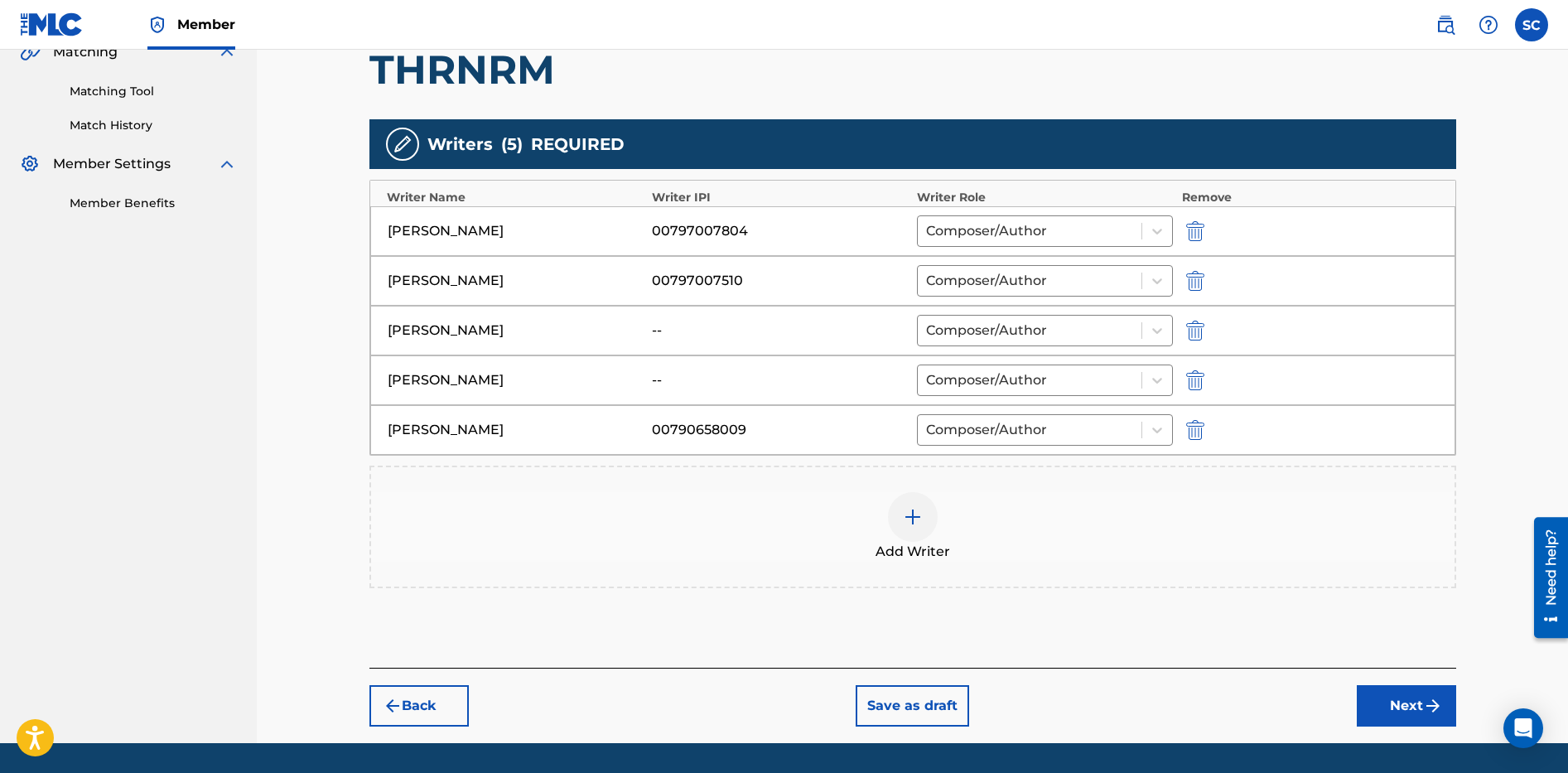 scroll, scrollTop: 450, scrollLeft: 0, axis: vertical 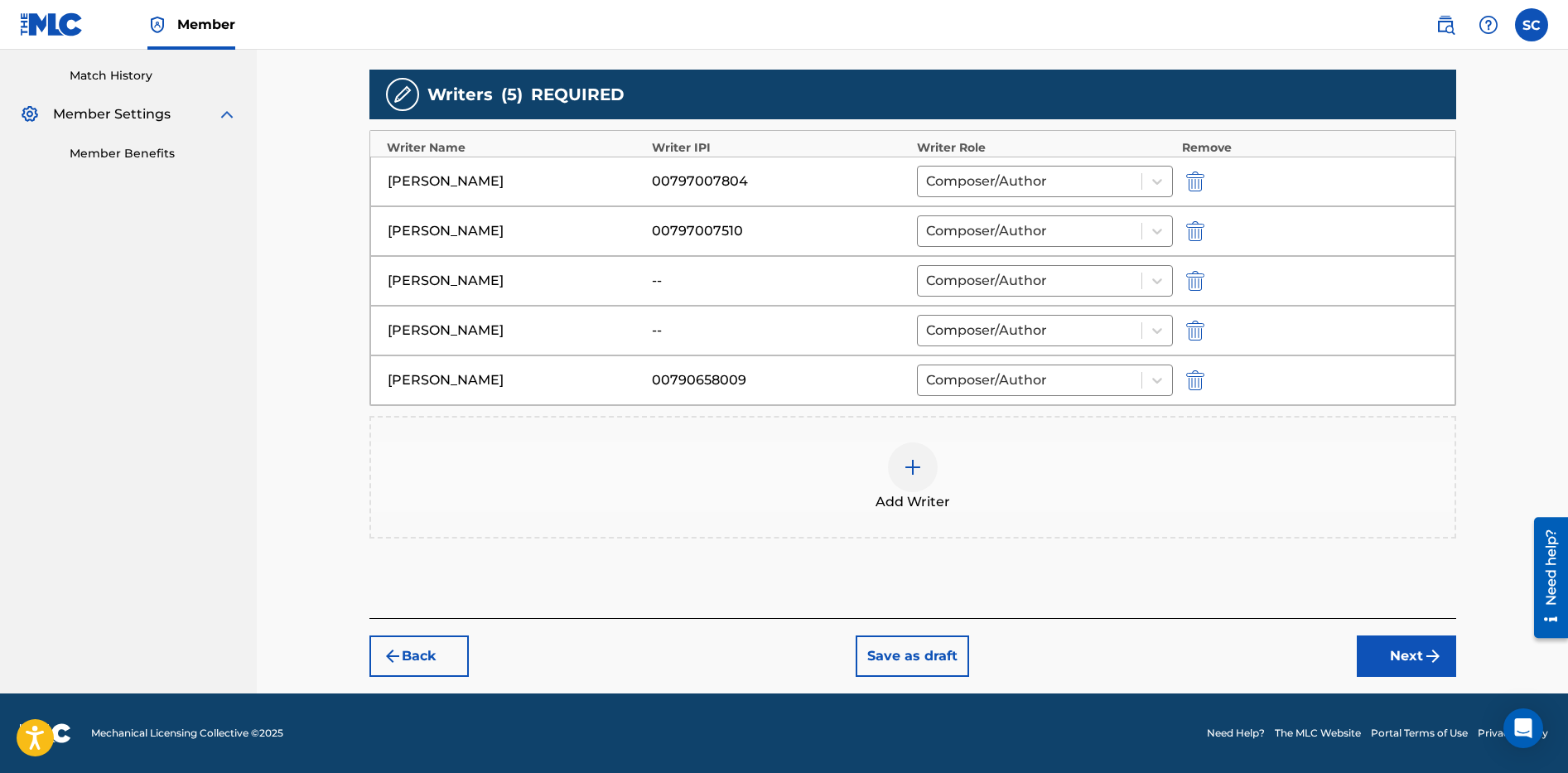 click on "Next" at bounding box center [1406, 656] 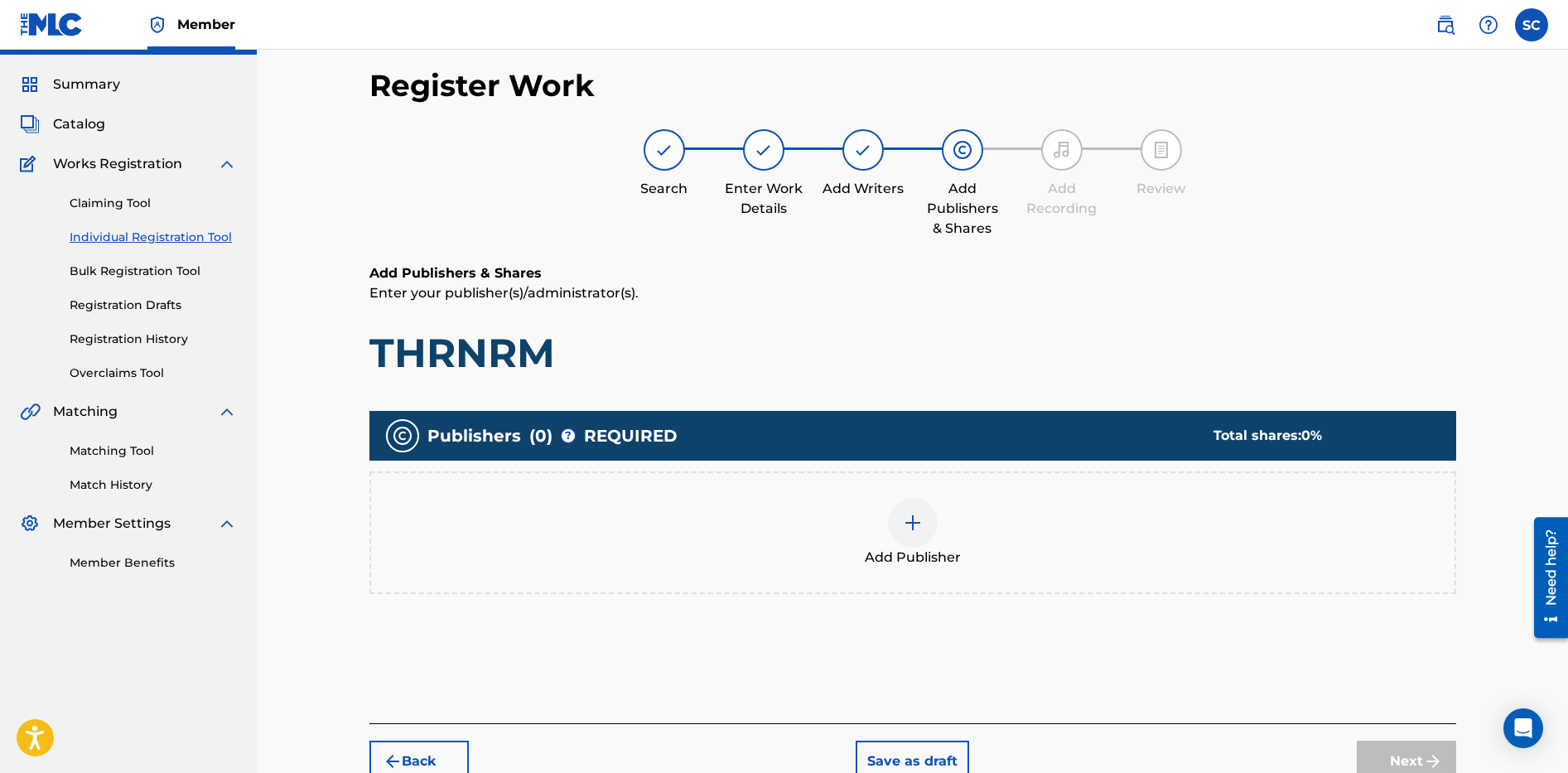 scroll, scrollTop: 75, scrollLeft: 0, axis: vertical 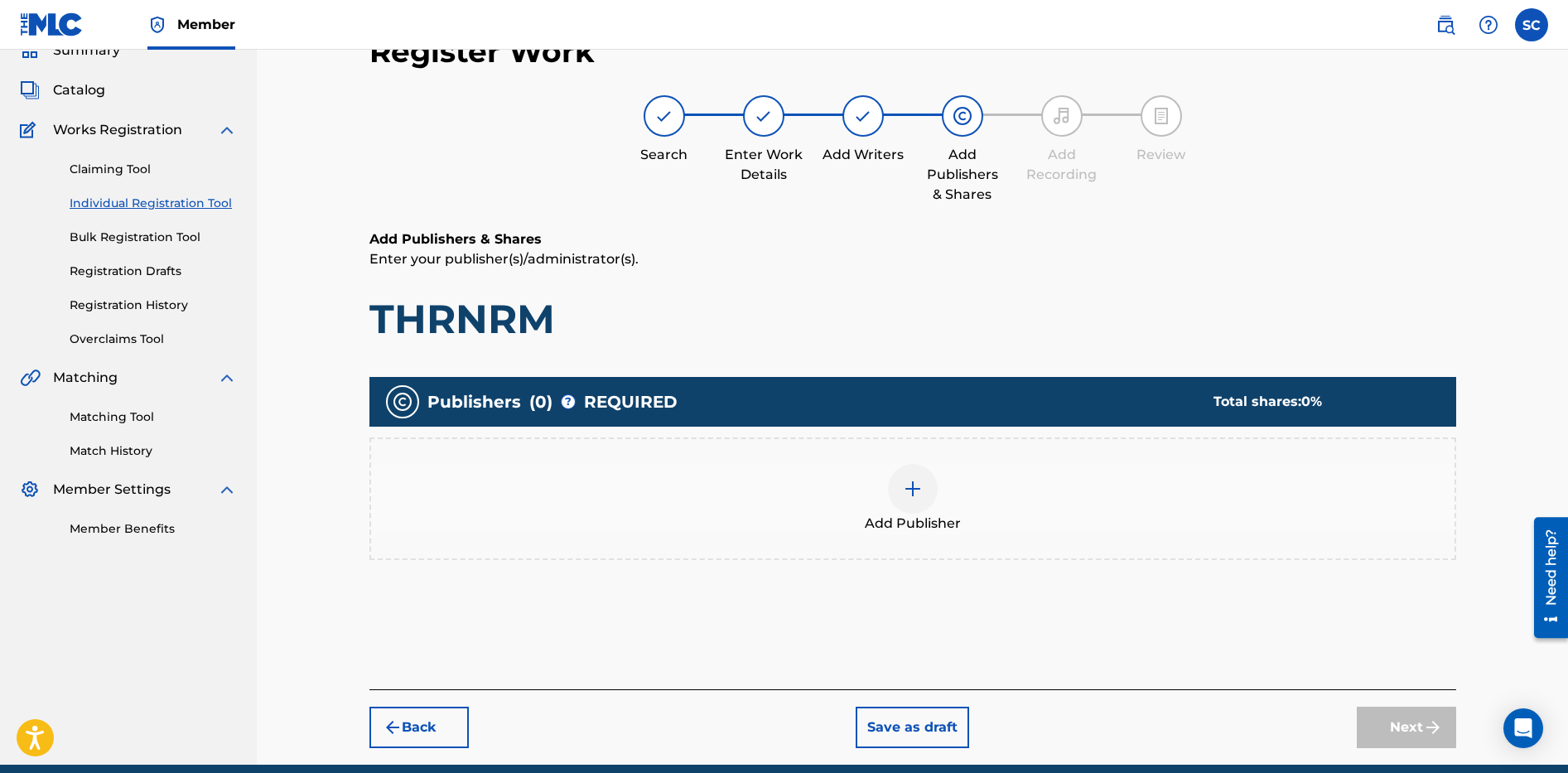 click at bounding box center [913, 489] 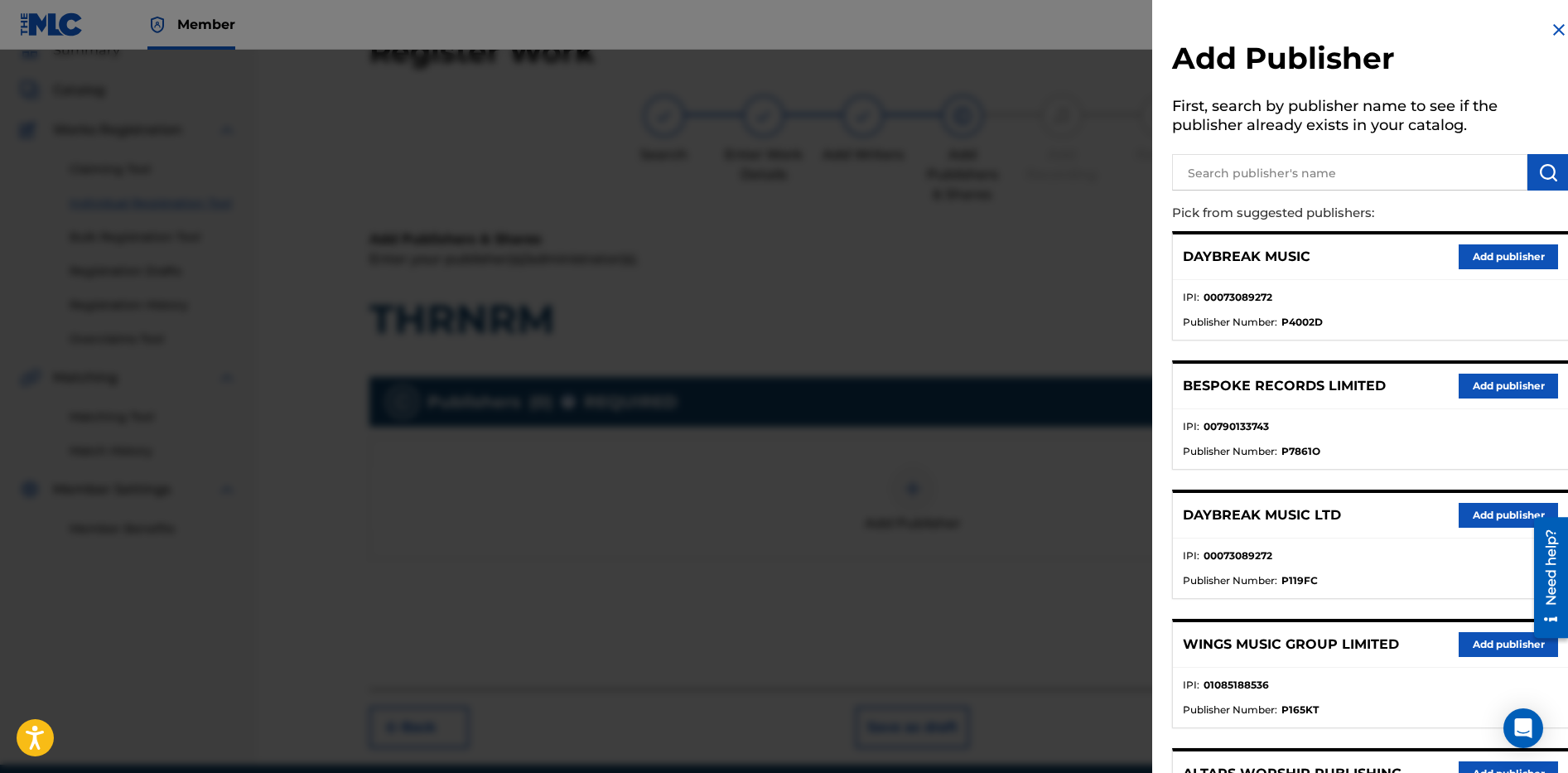 click at bounding box center [1349, 172] 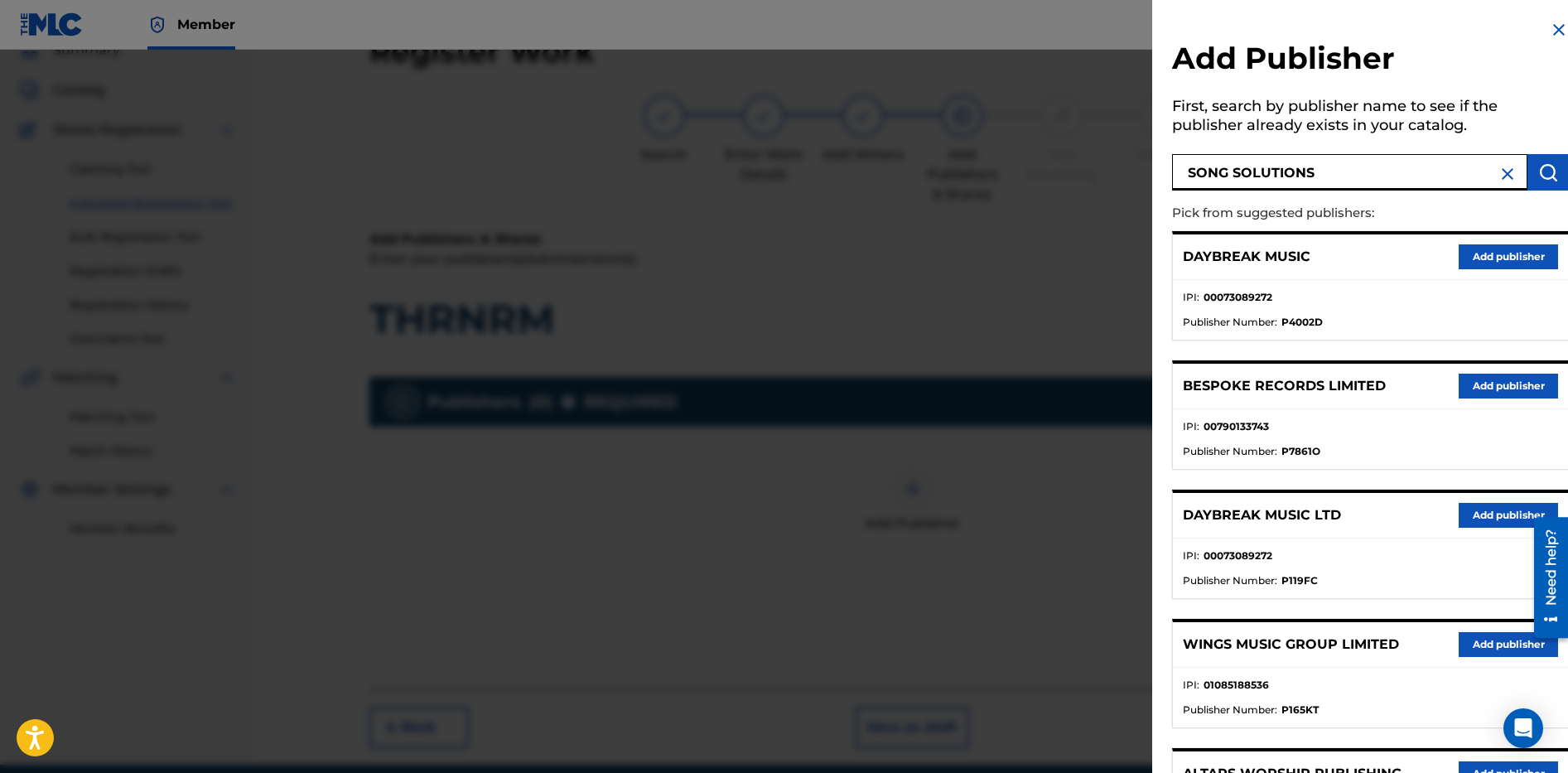 type on "SONG SOLUTIONS" 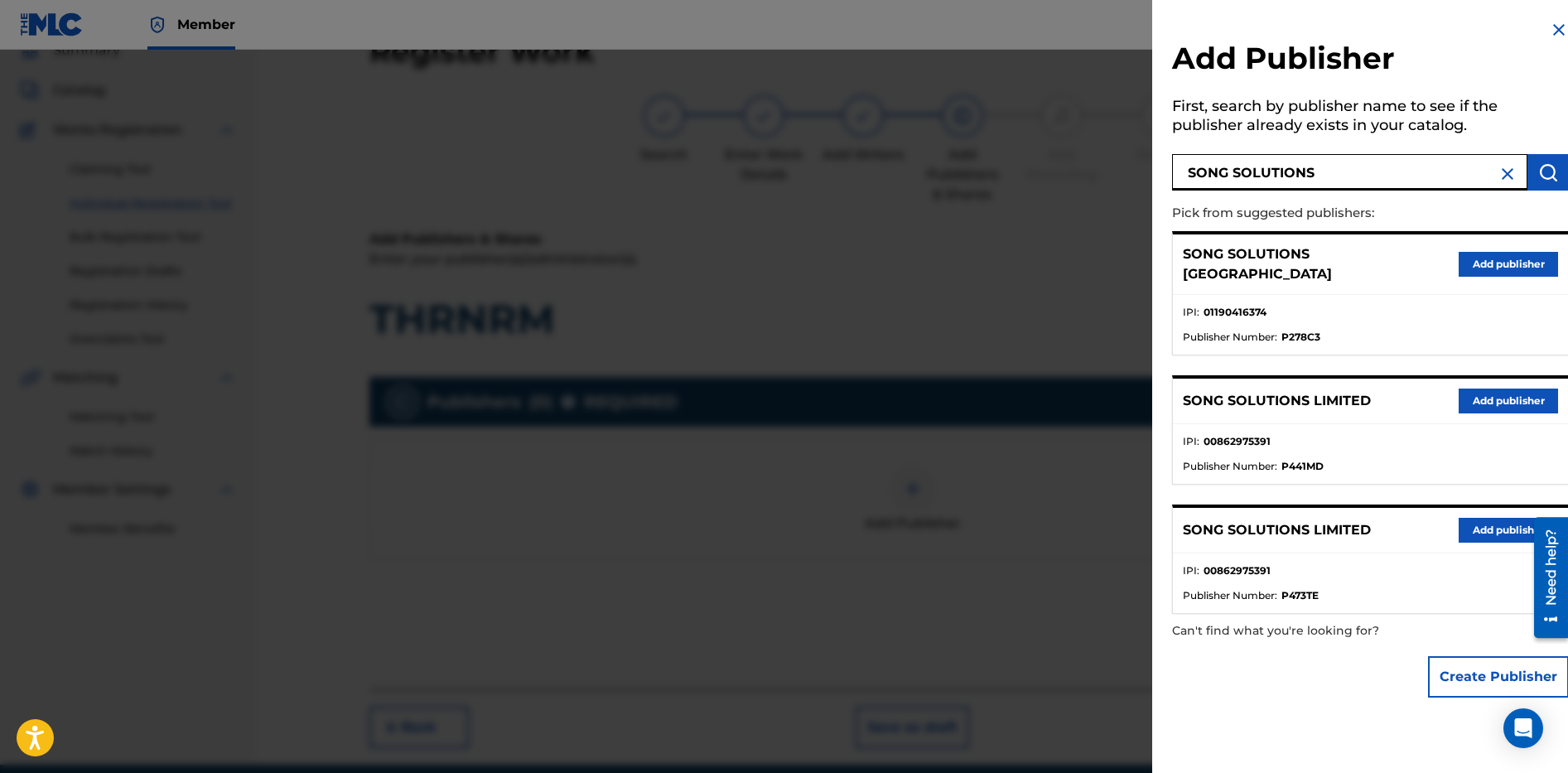 click on "Create Publisher" at bounding box center (1498, 677) 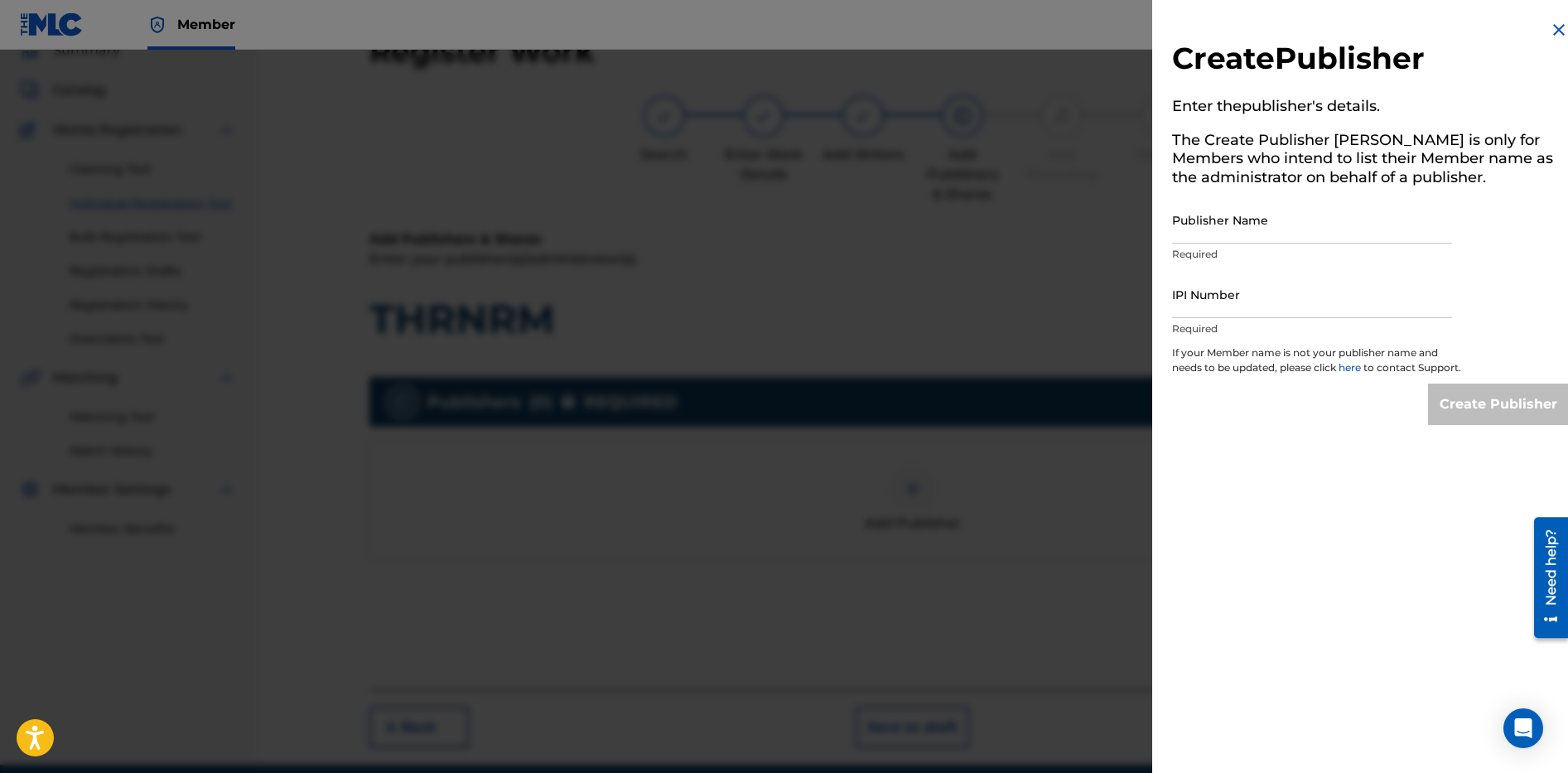click on "Publisher Name" at bounding box center (1312, 220) 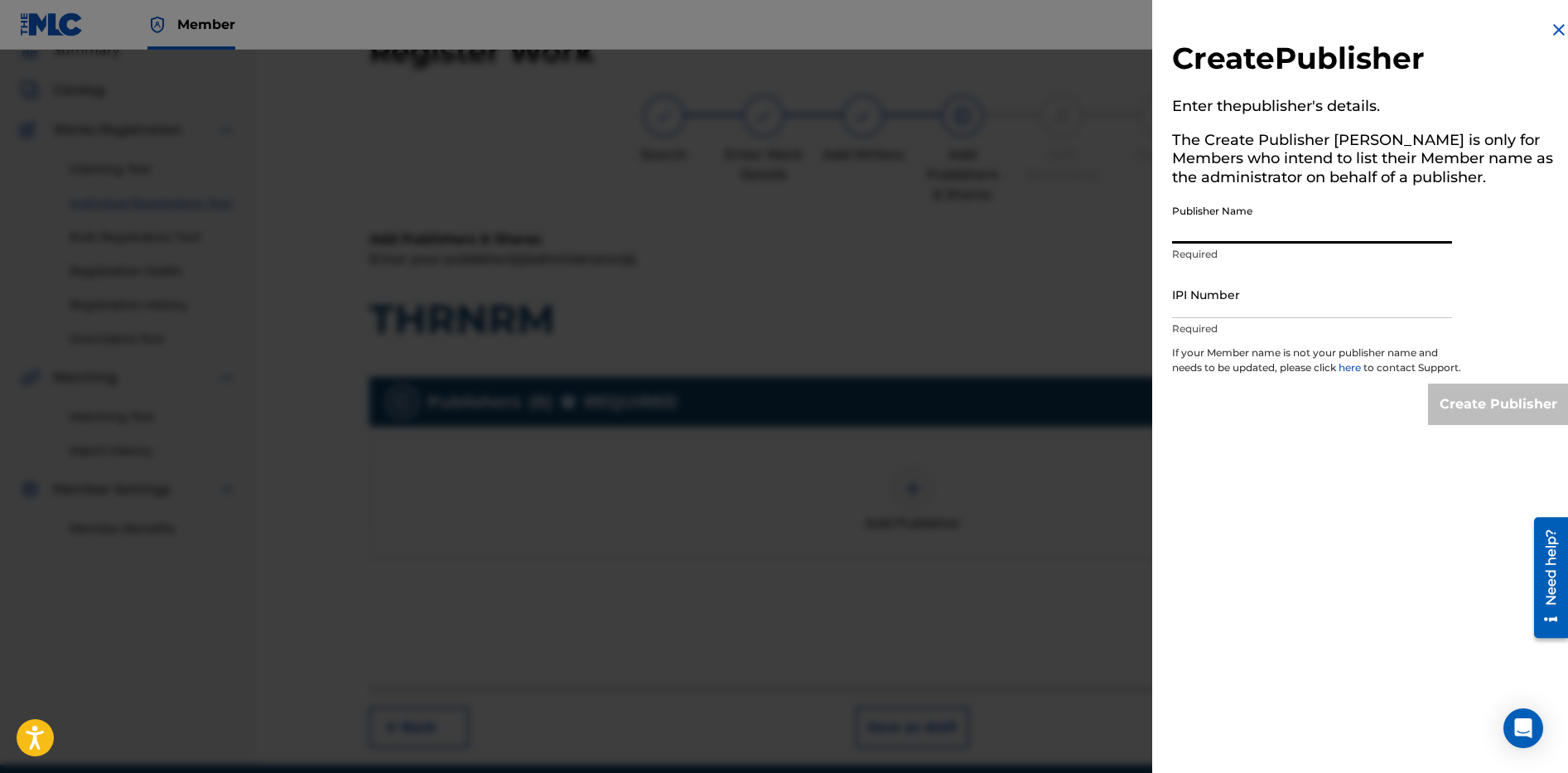 type on "Song Solutions Publishing" 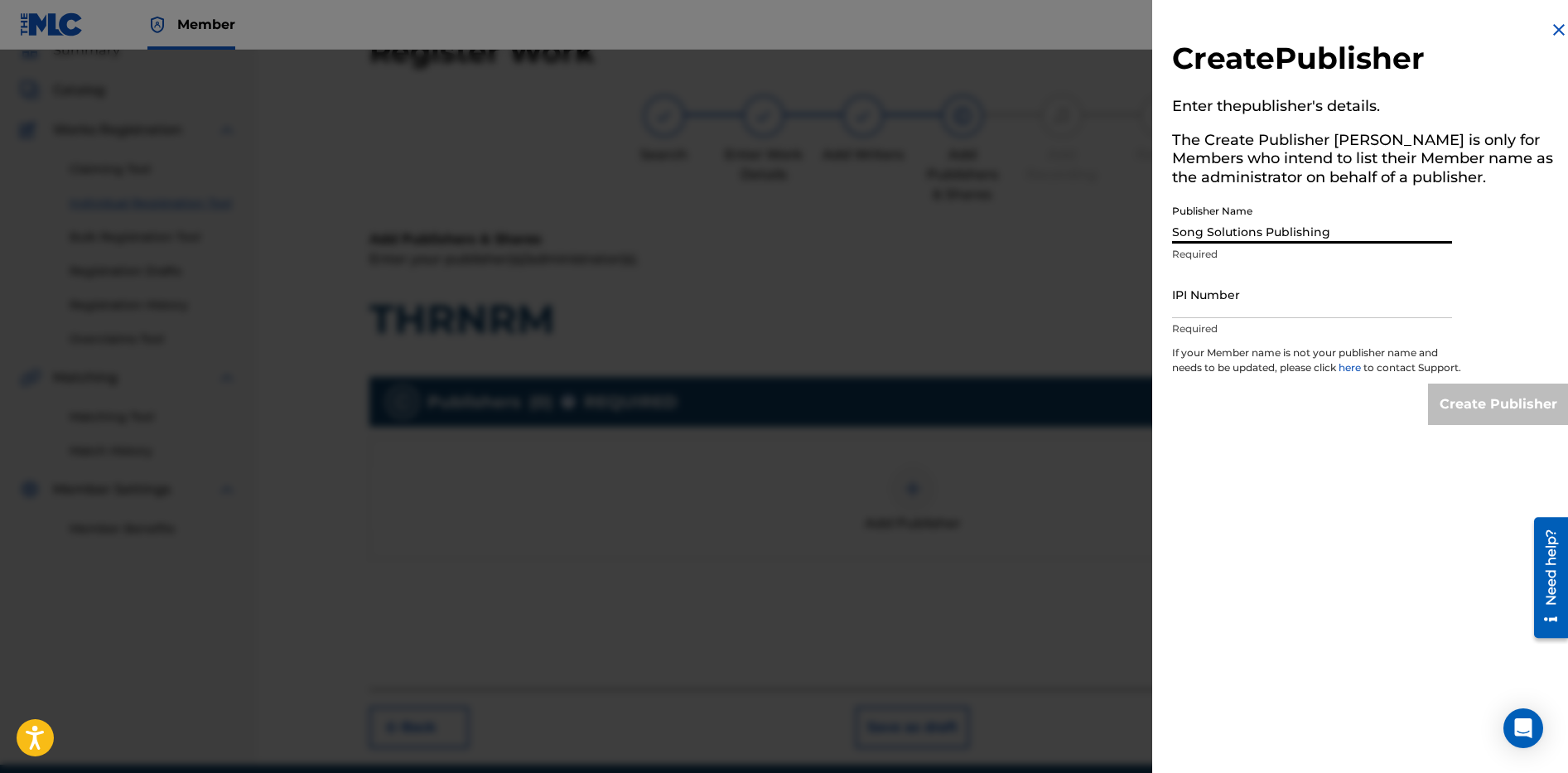 type on "01235140889" 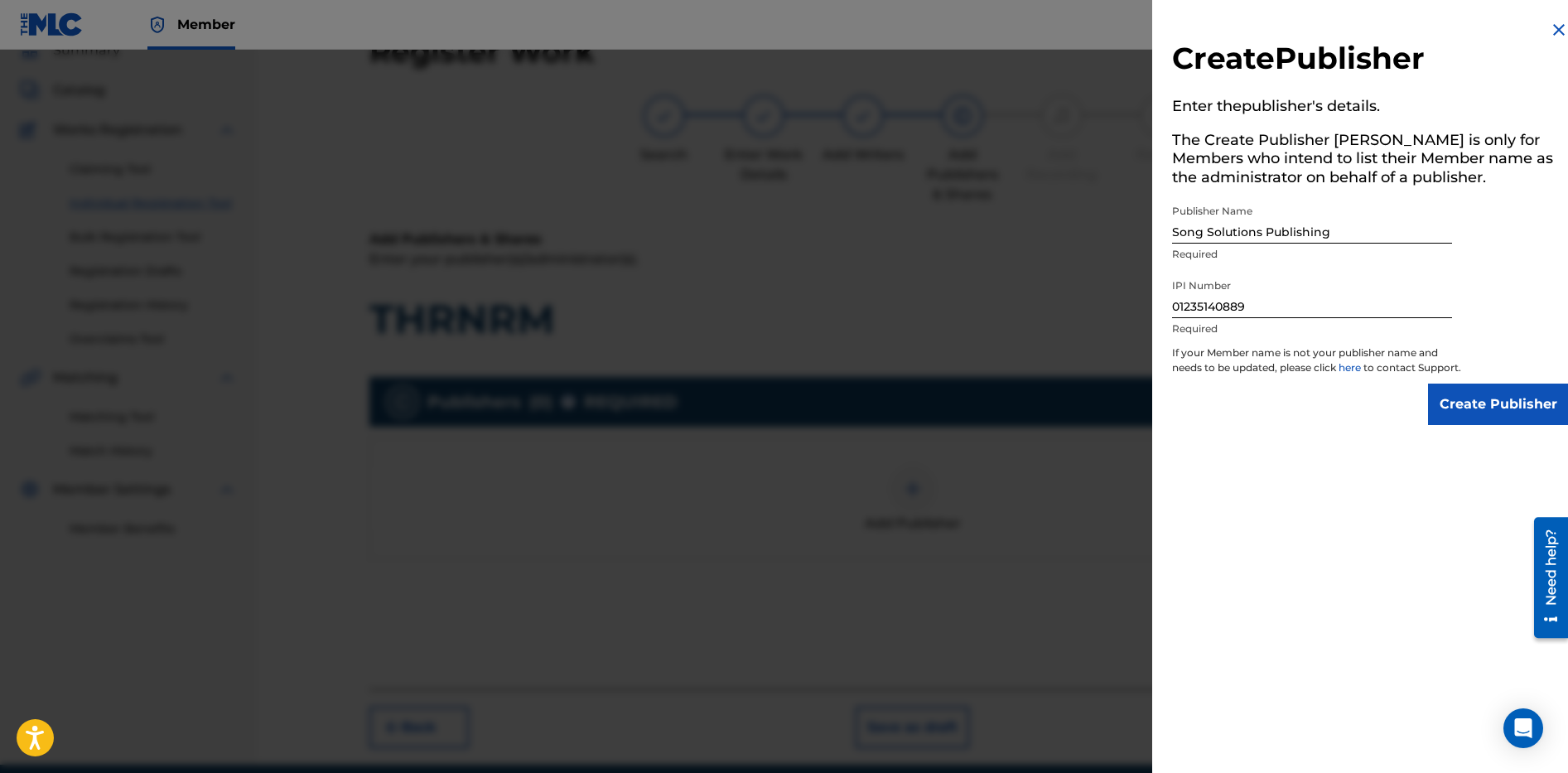 click on "Create Publisher" at bounding box center (1498, 404) 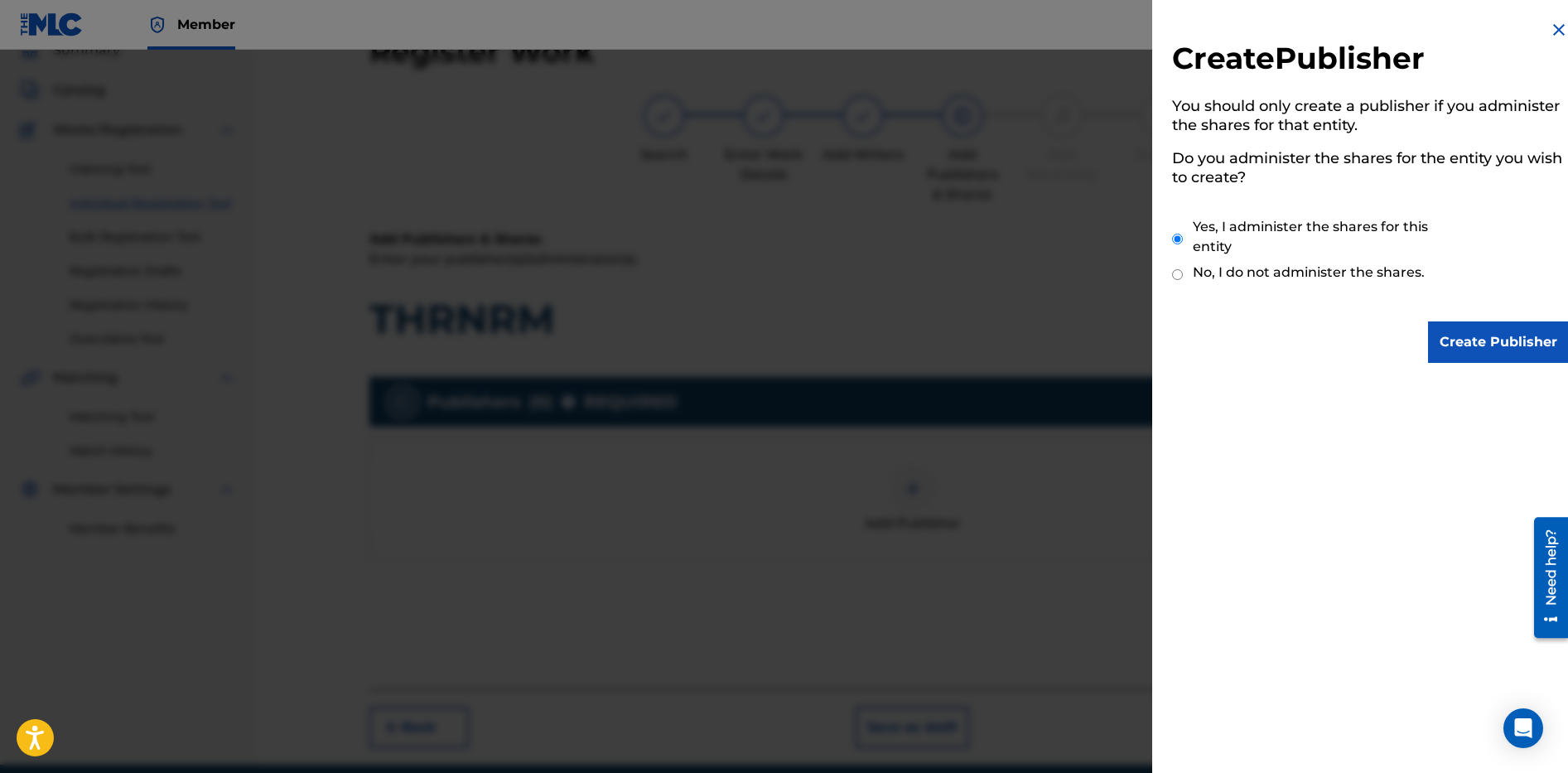 click on "Create Publisher" at bounding box center [1498, 342] 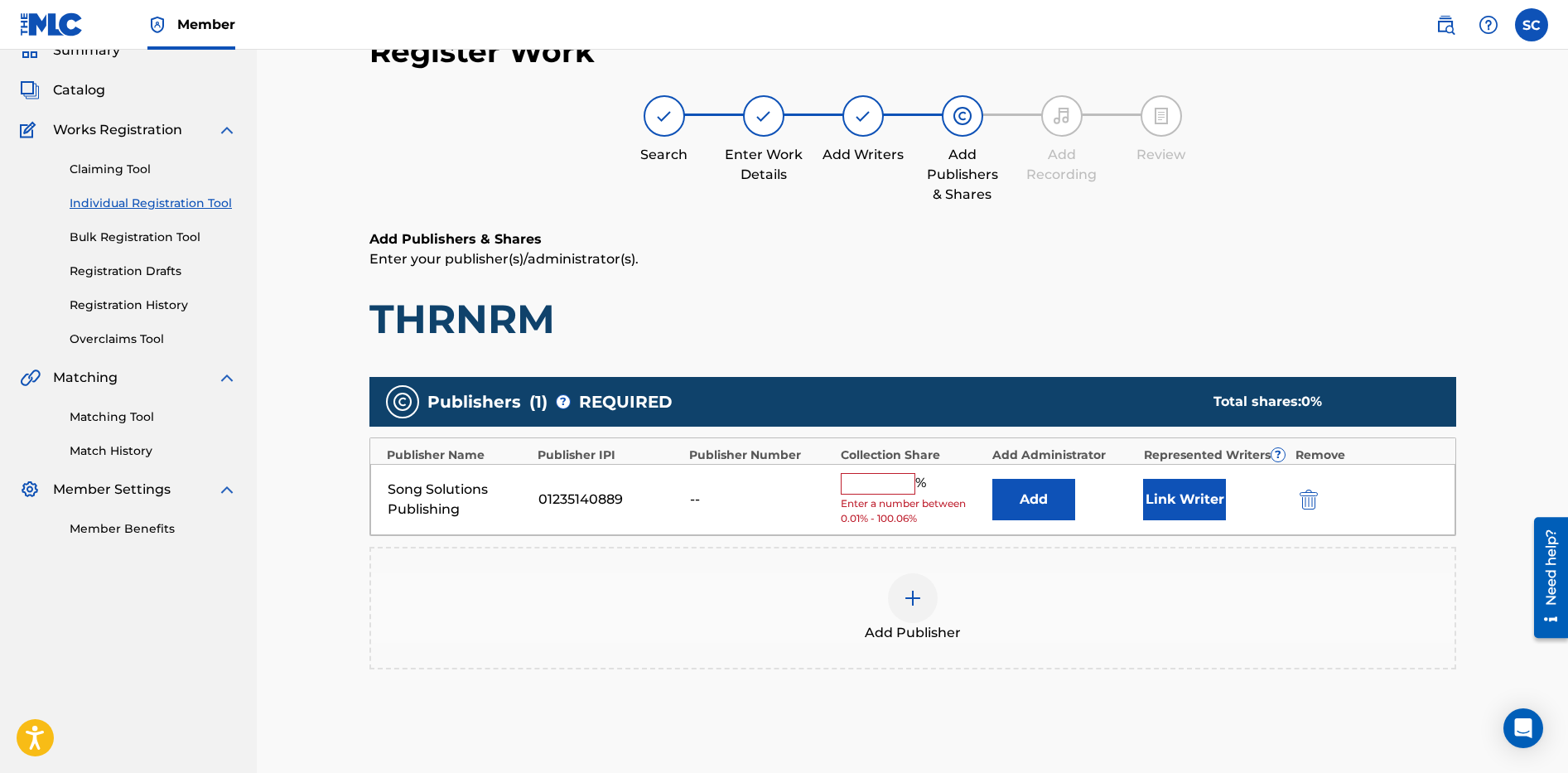 click at bounding box center [878, 484] 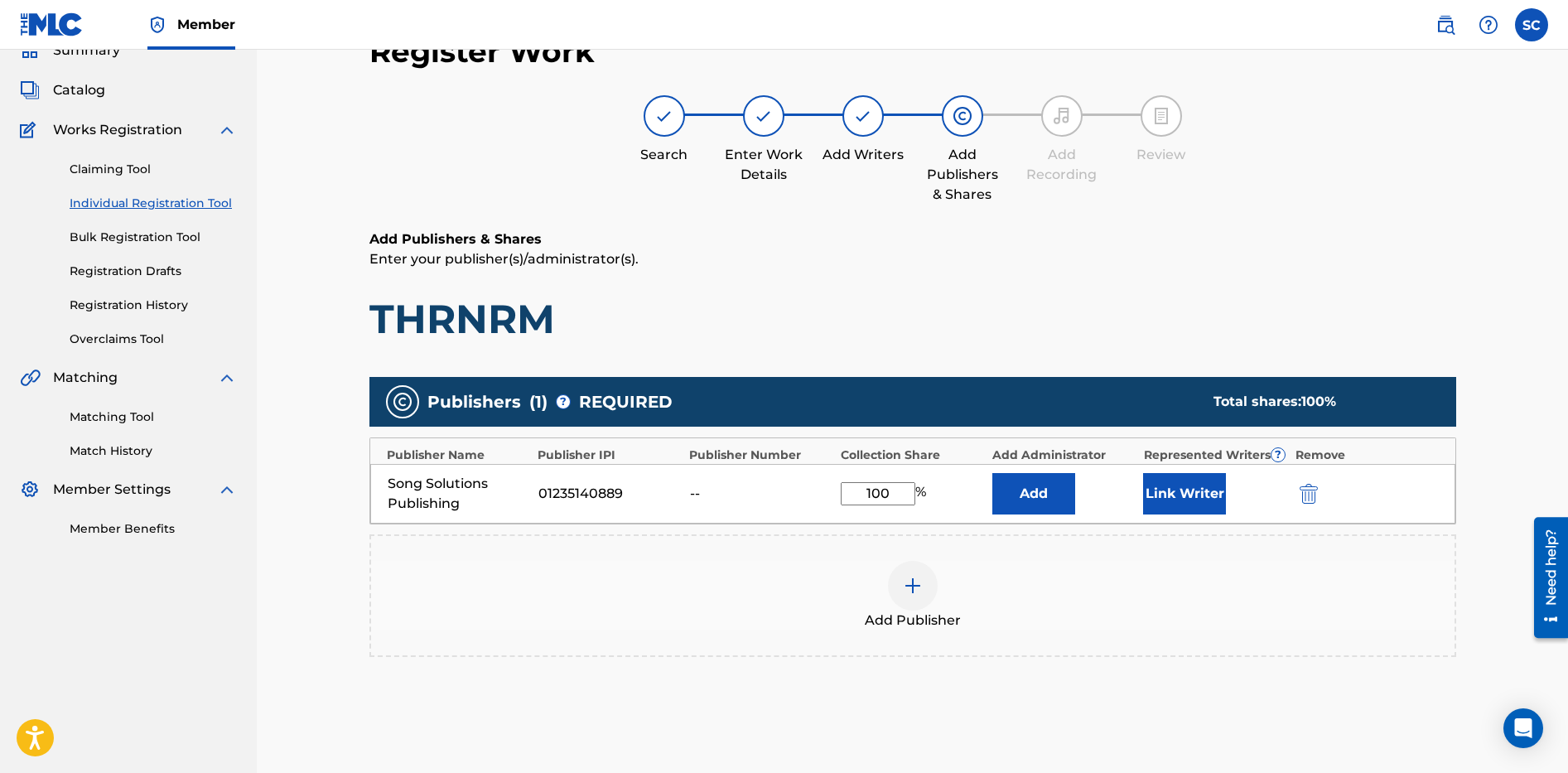 type on "100" 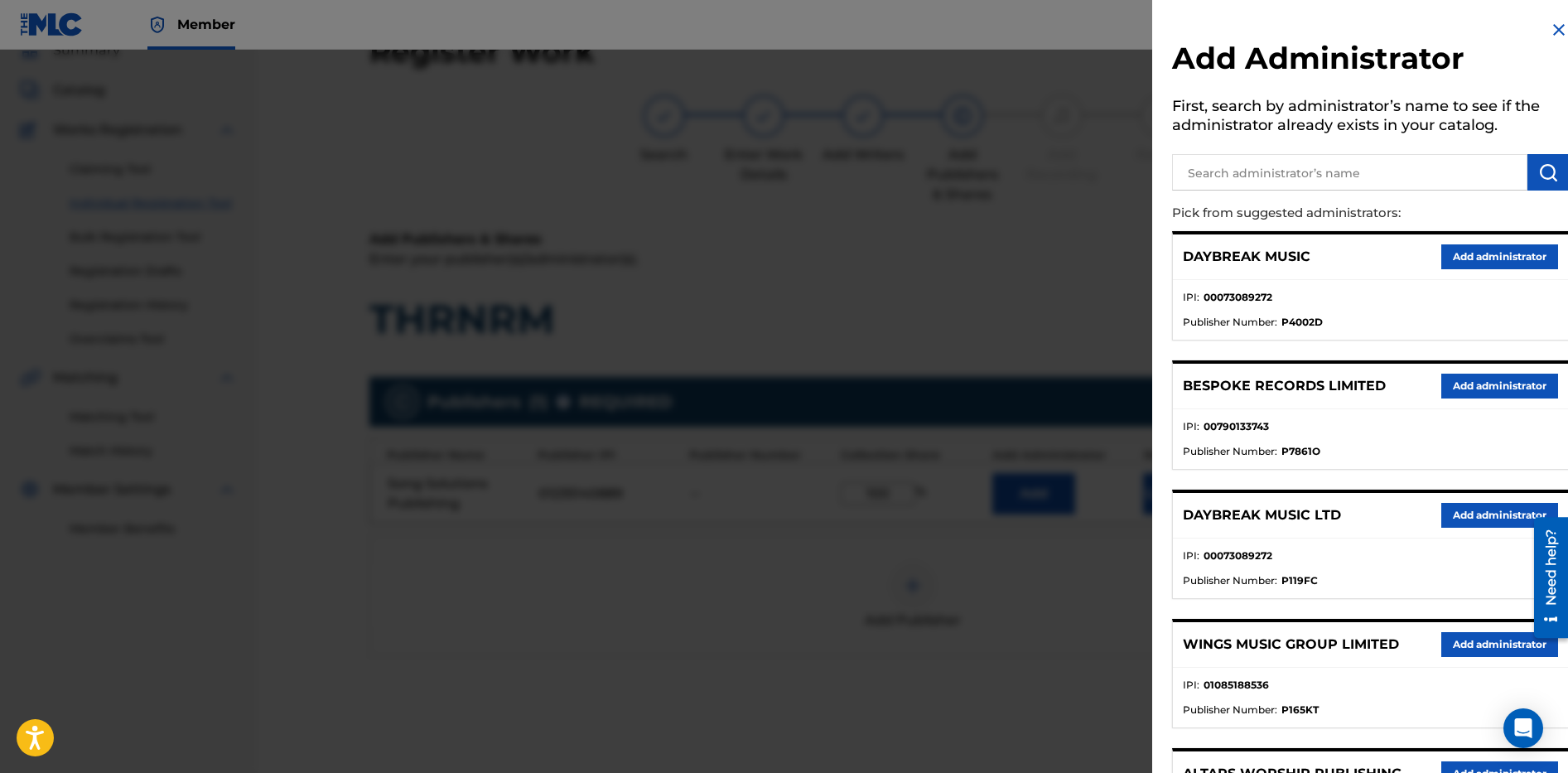 click at bounding box center [1349, 172] 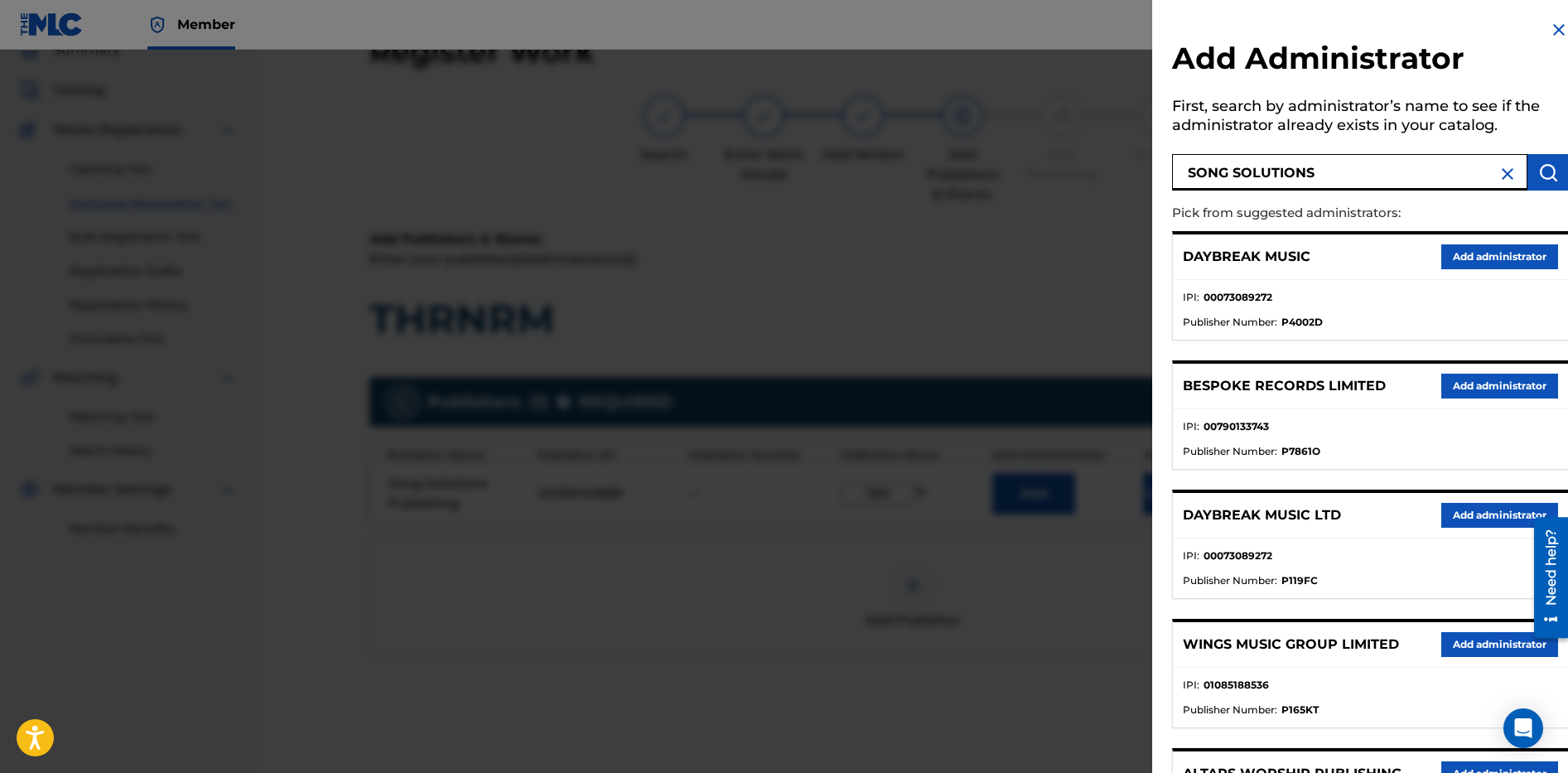 type on "SONG SOLUTIONS" 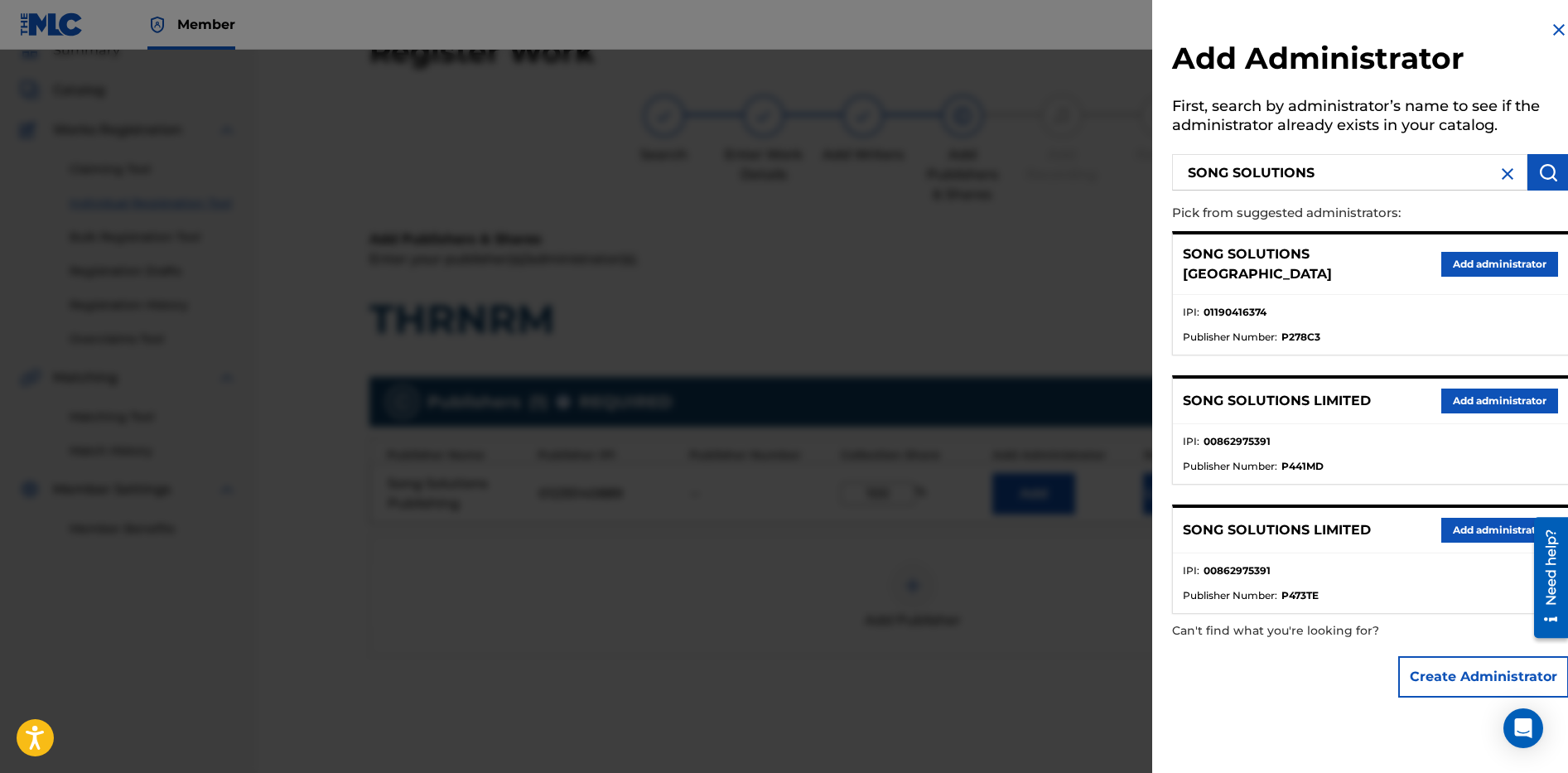 click on "Add administrator" at bounding box center [1499, 264] 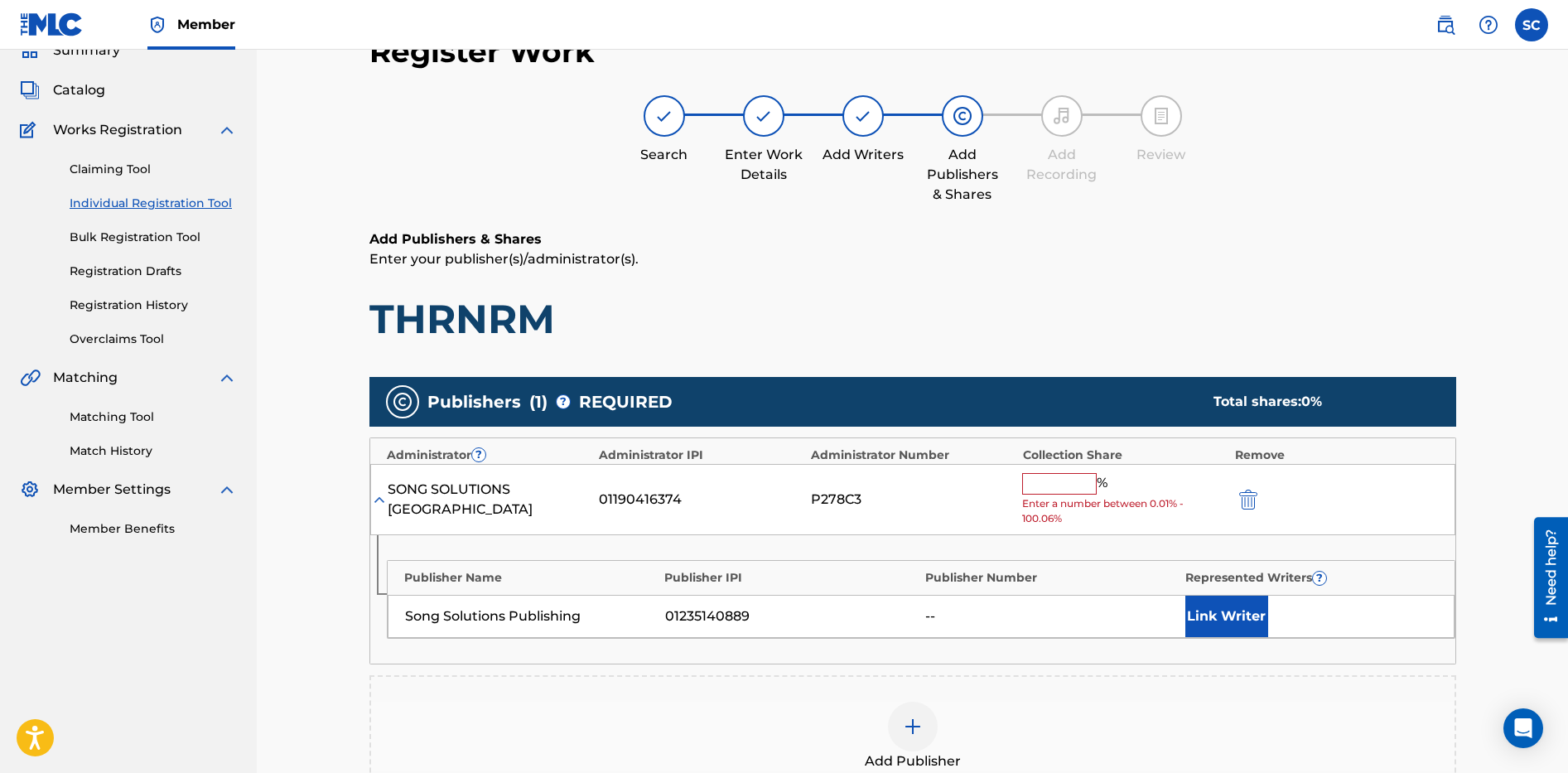 click at bounding box center (1059, 484) 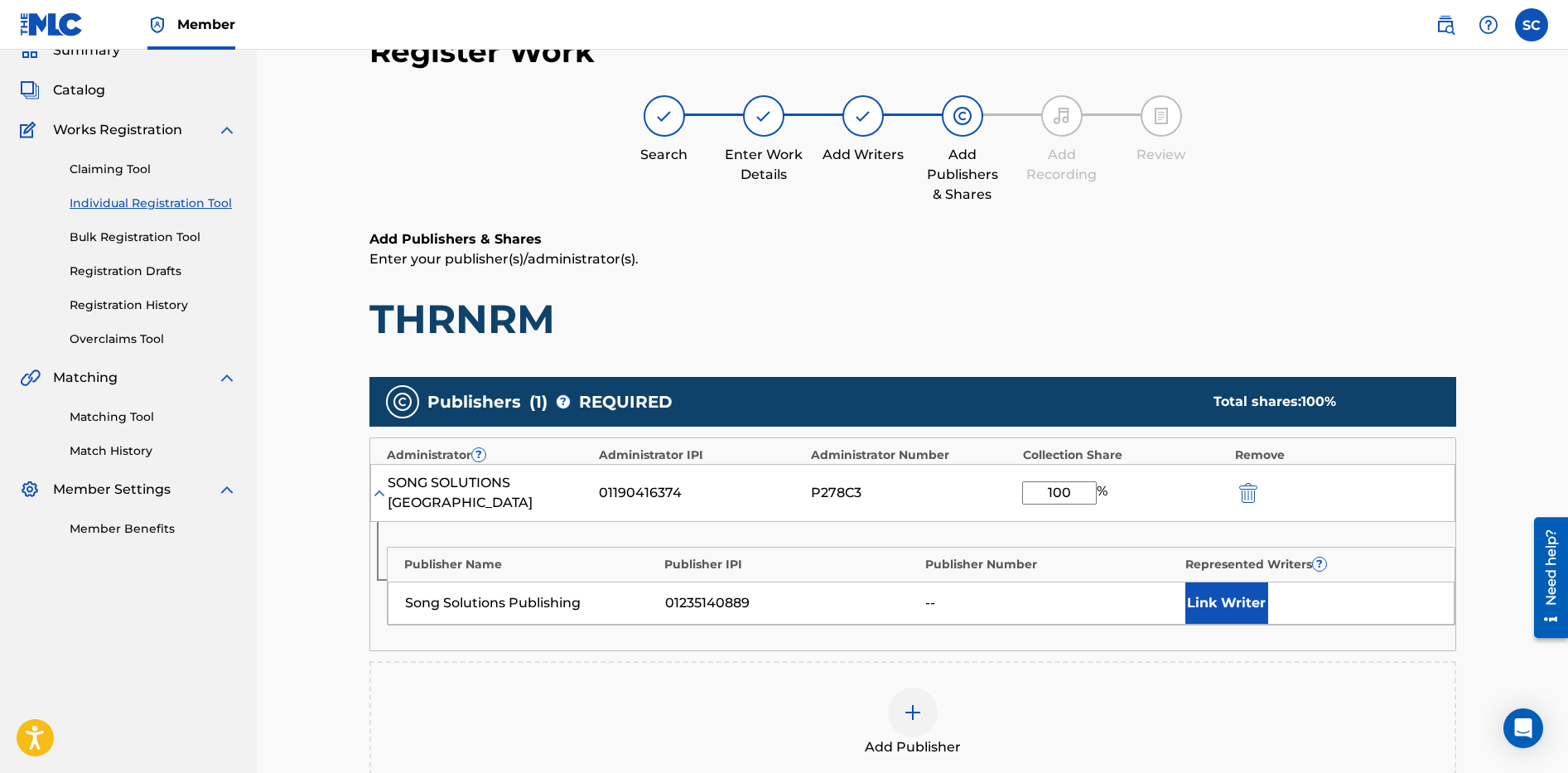 type on "100" 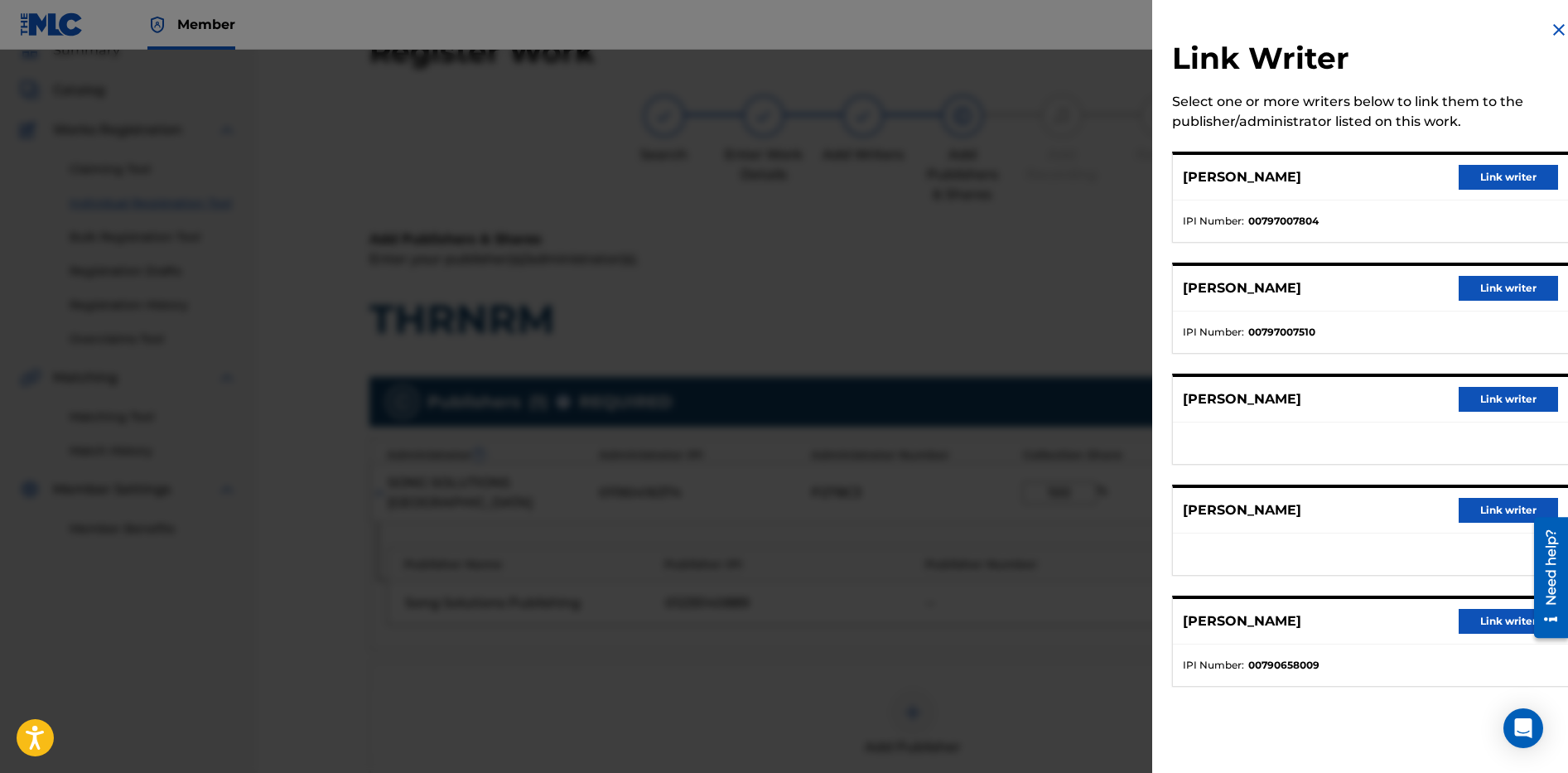 click on "Link writer" at bounding box center (1508, 177) 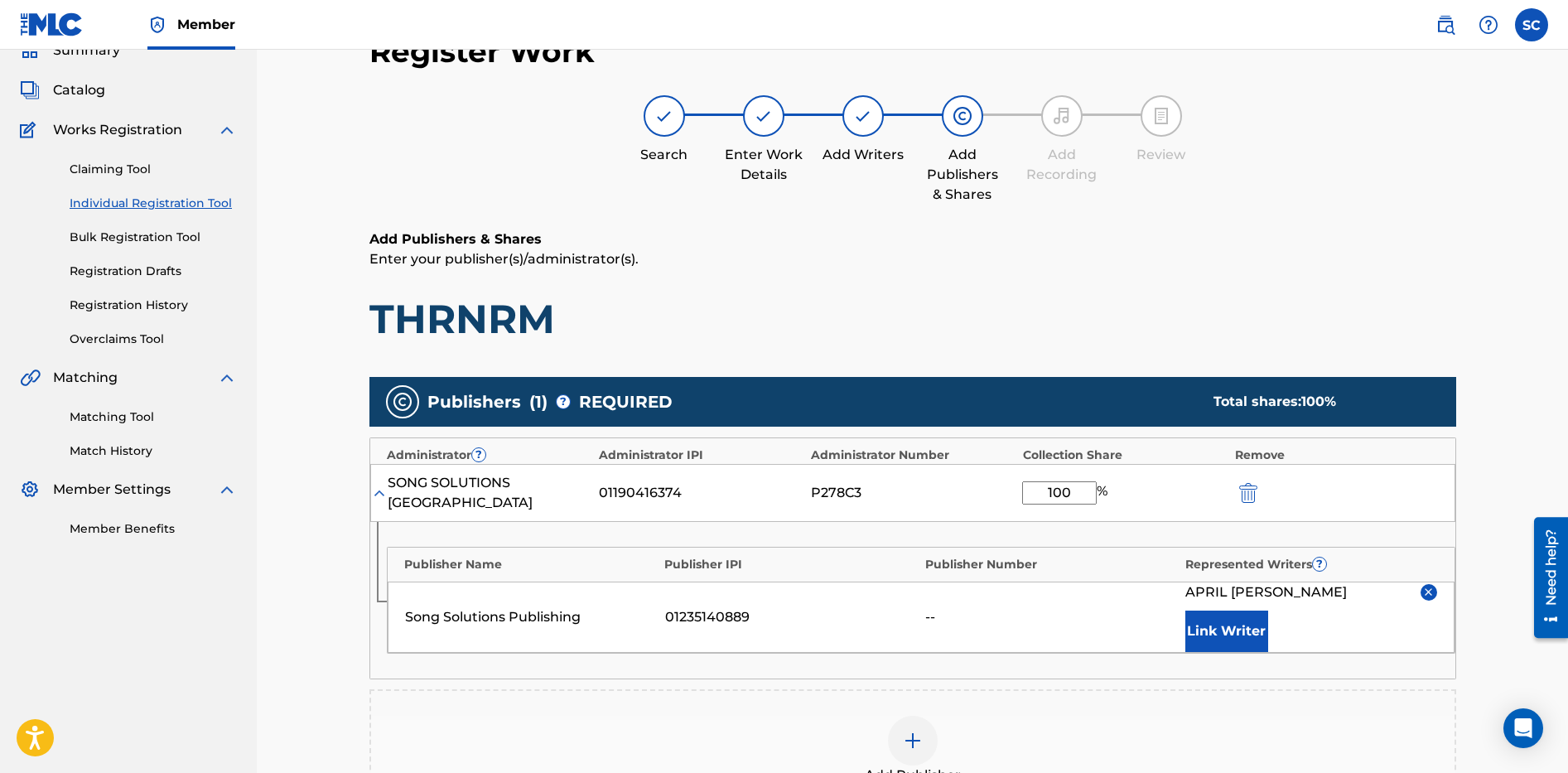 click on "Link Writer" at bounding box center (1227, 631) 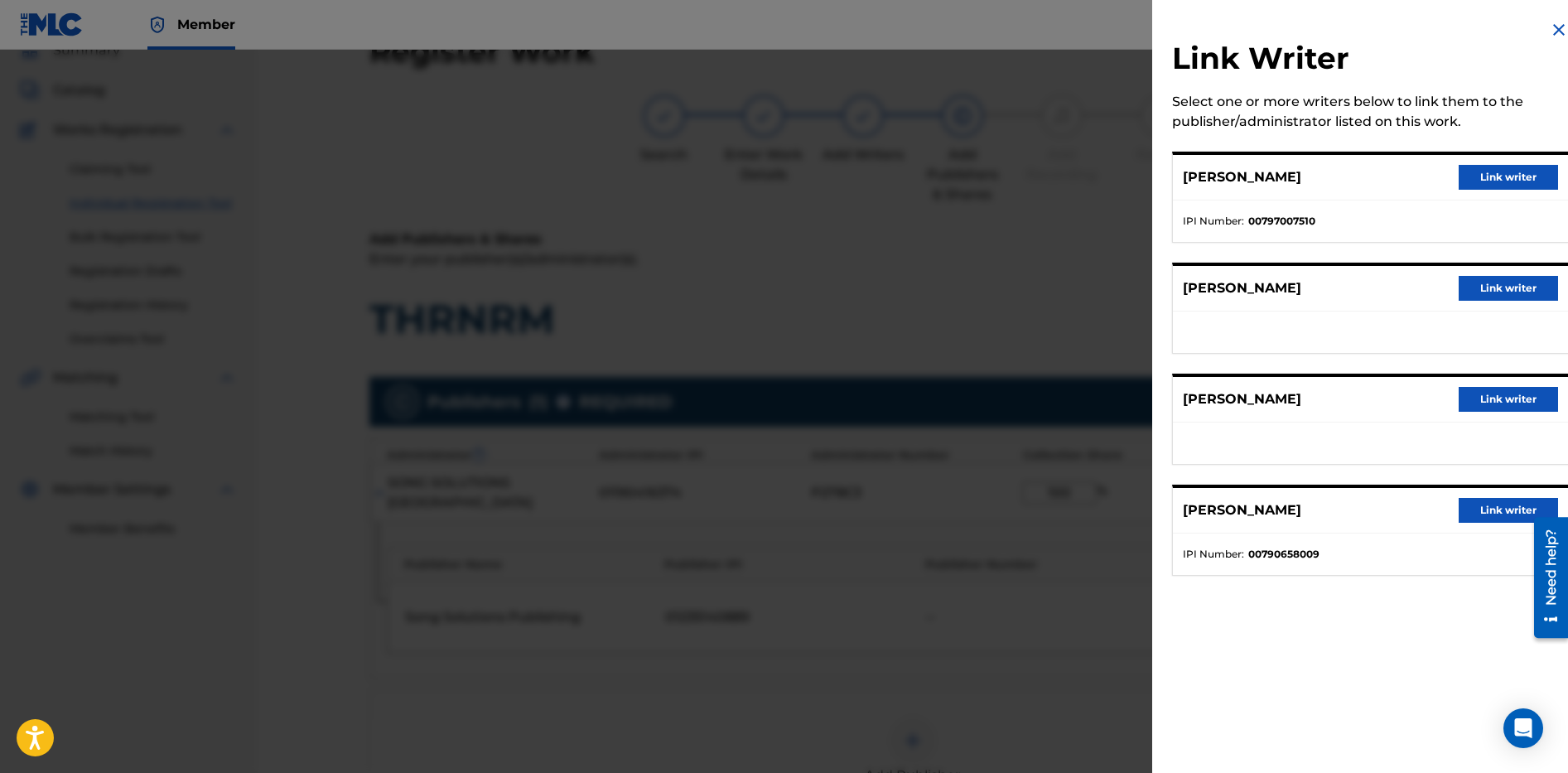 click on "Link writer" at bounding box center [1508, 177] 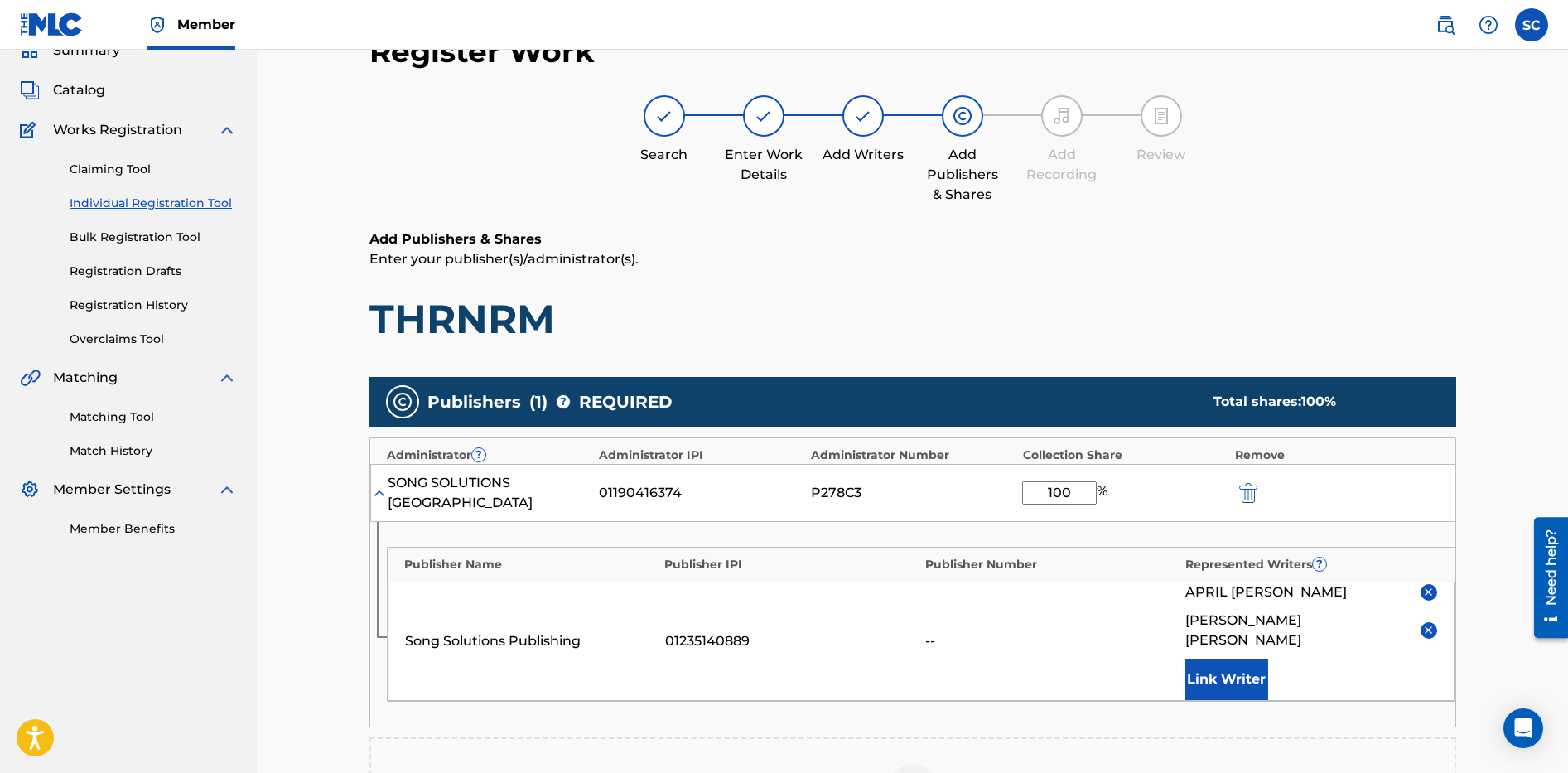 click on "Link Writer" at bounding box center (1227, 679) 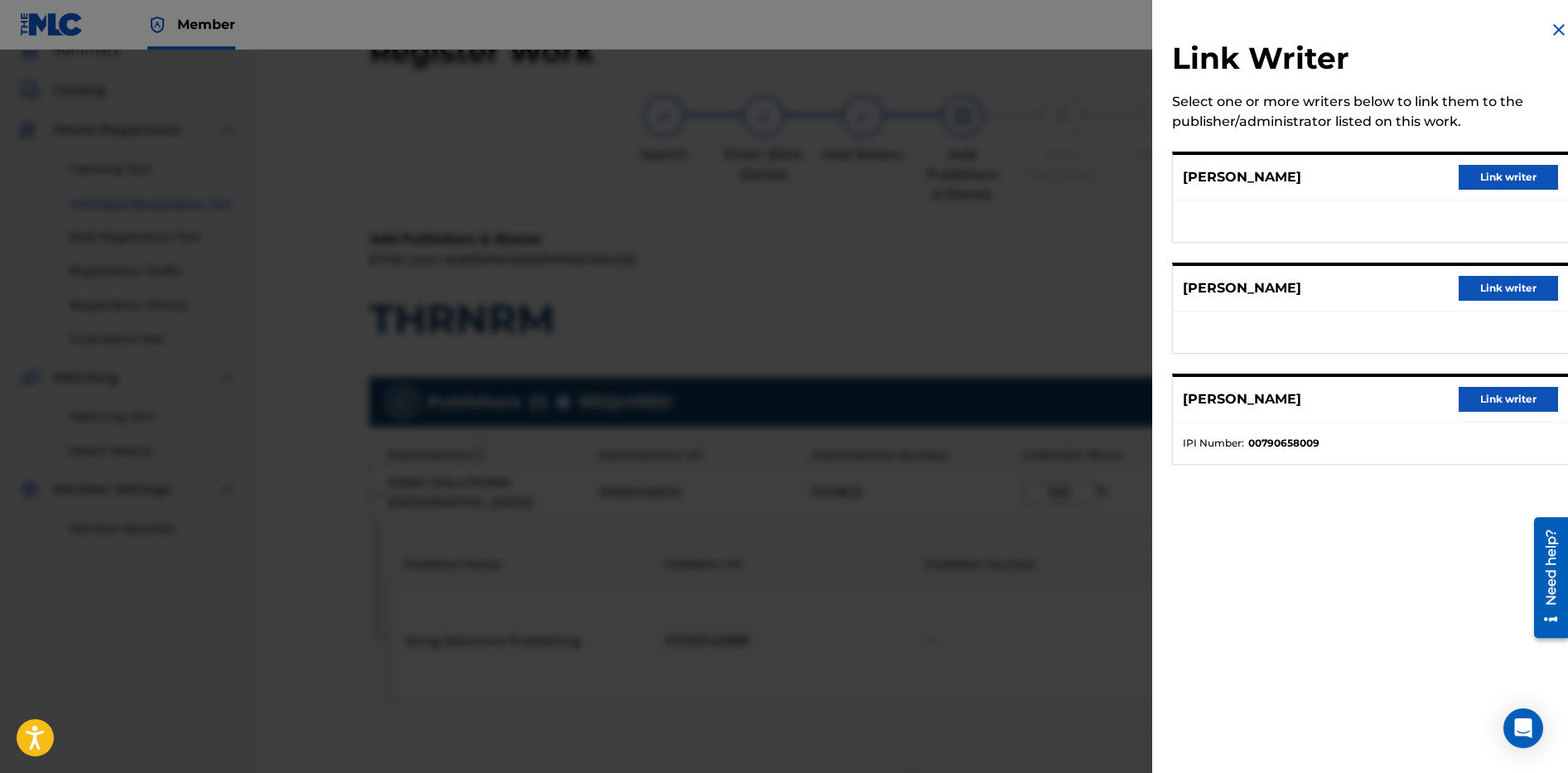 click on "Link writer" at bounding box center [1508, 177] 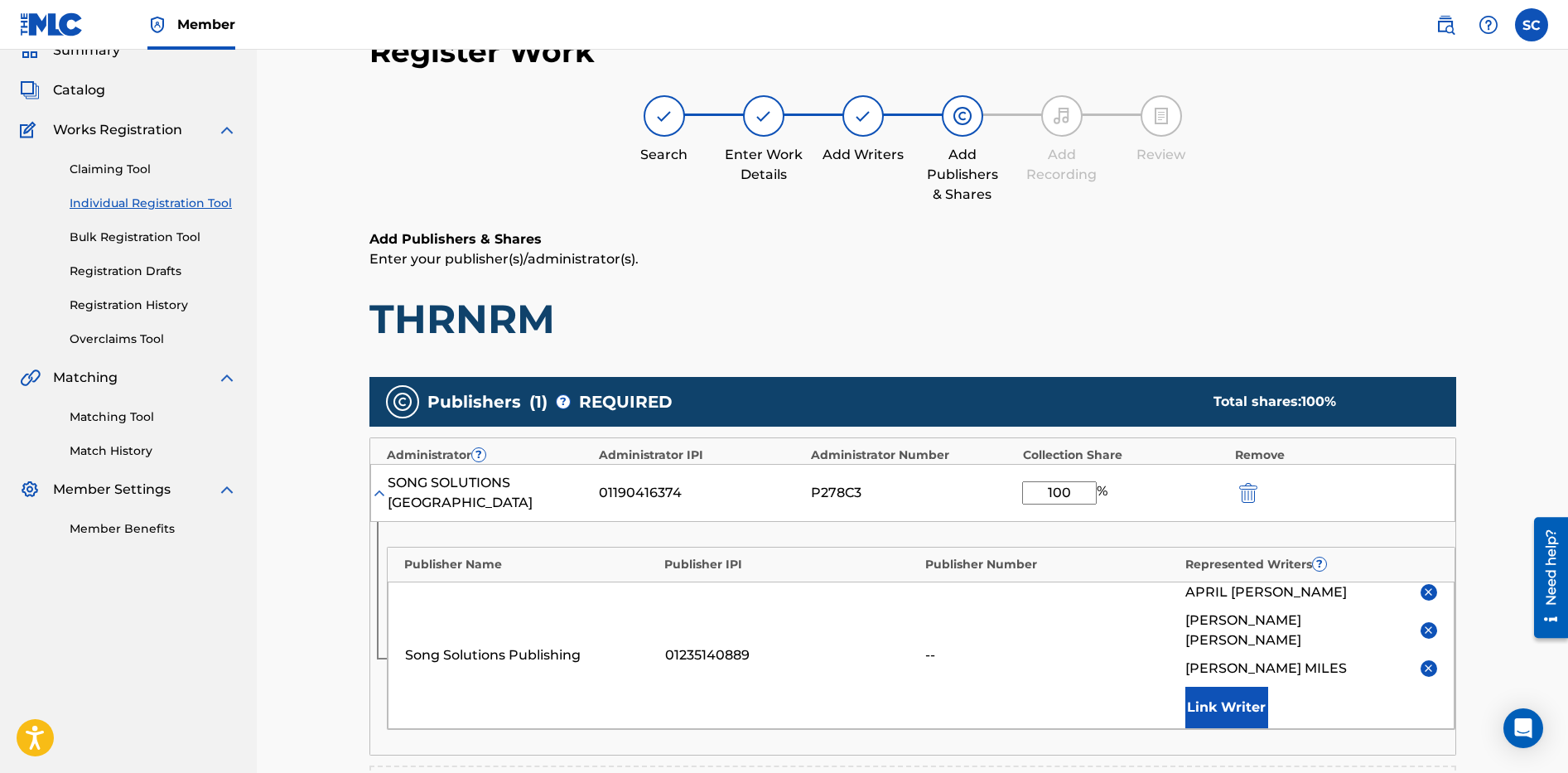 click on "Link Writer" at bounding box center (1227, 708) 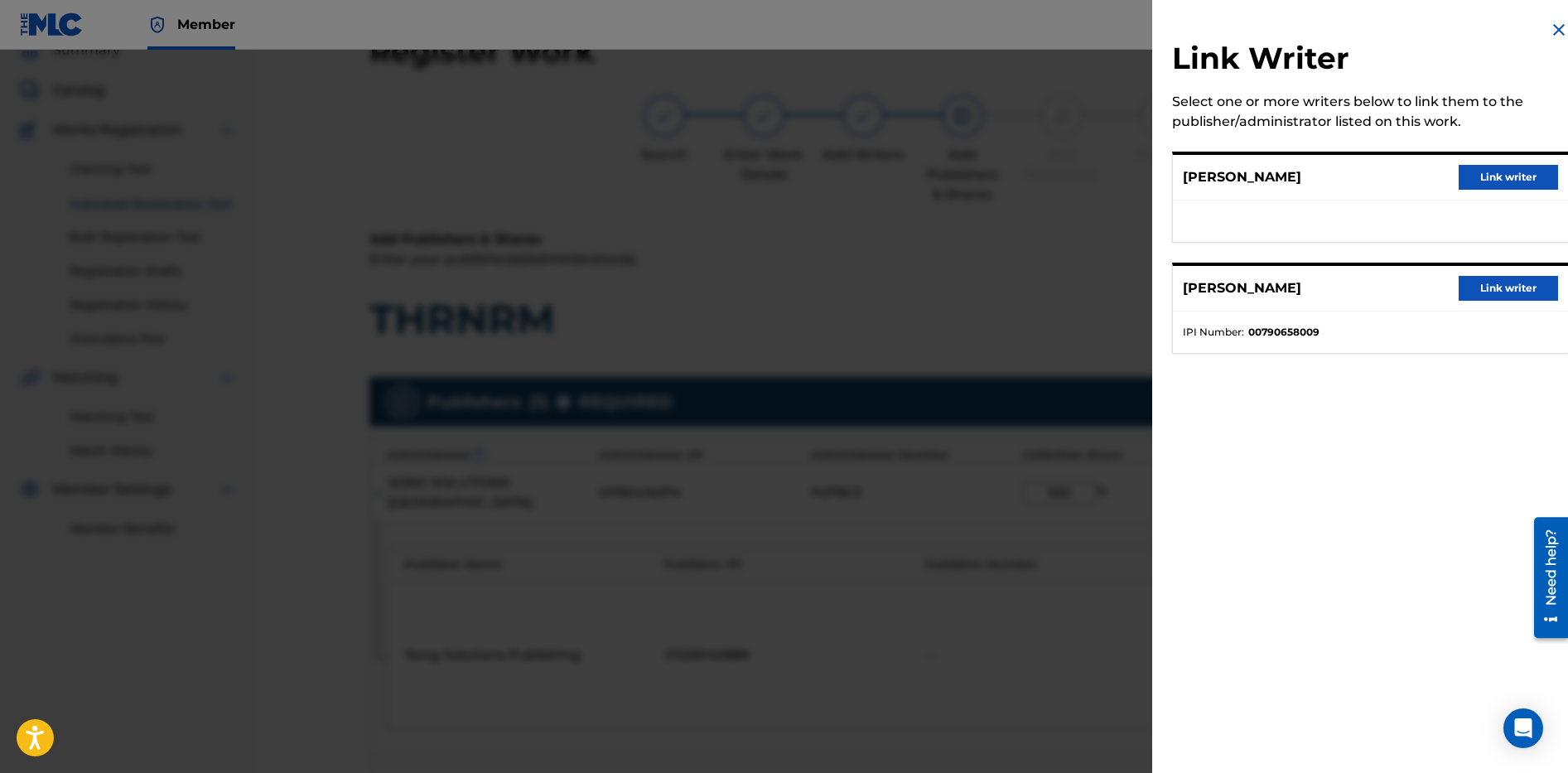 click on "Link writer" at bounding box center [1508, 177] 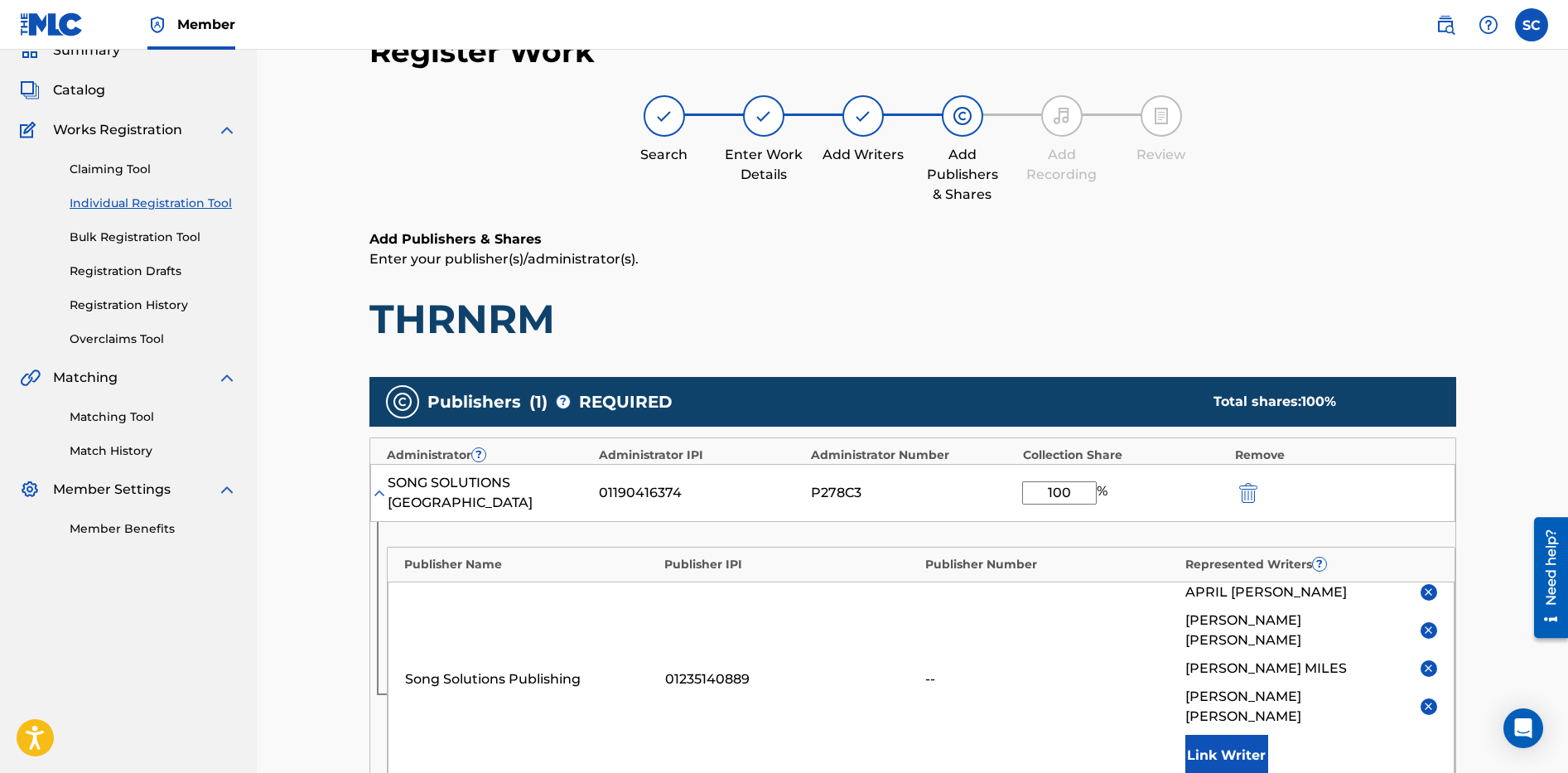click on "Link Writer" at bounding box center (1227, 756) 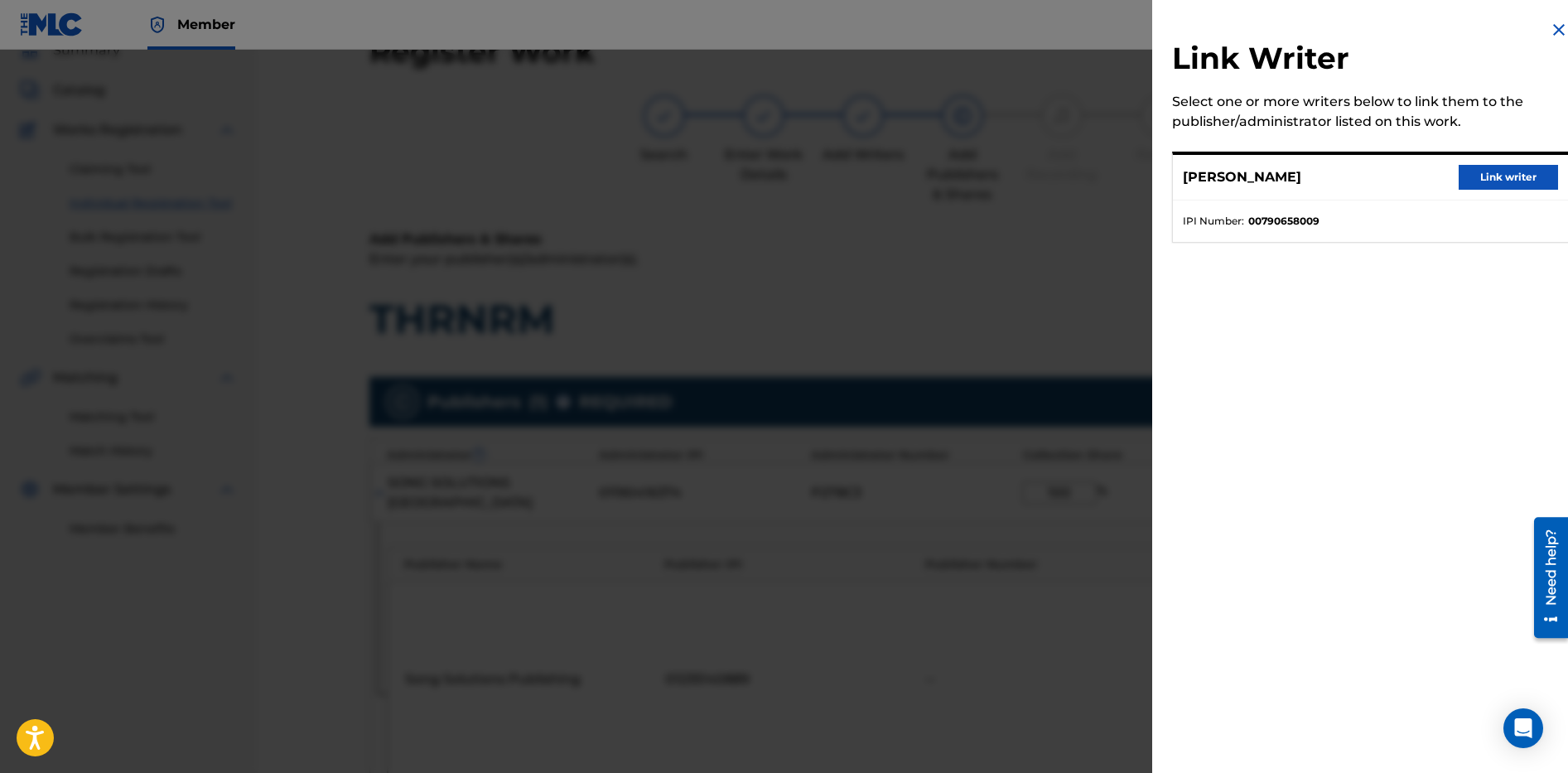 click on "Link writer" at bounding box center (1508, 177) 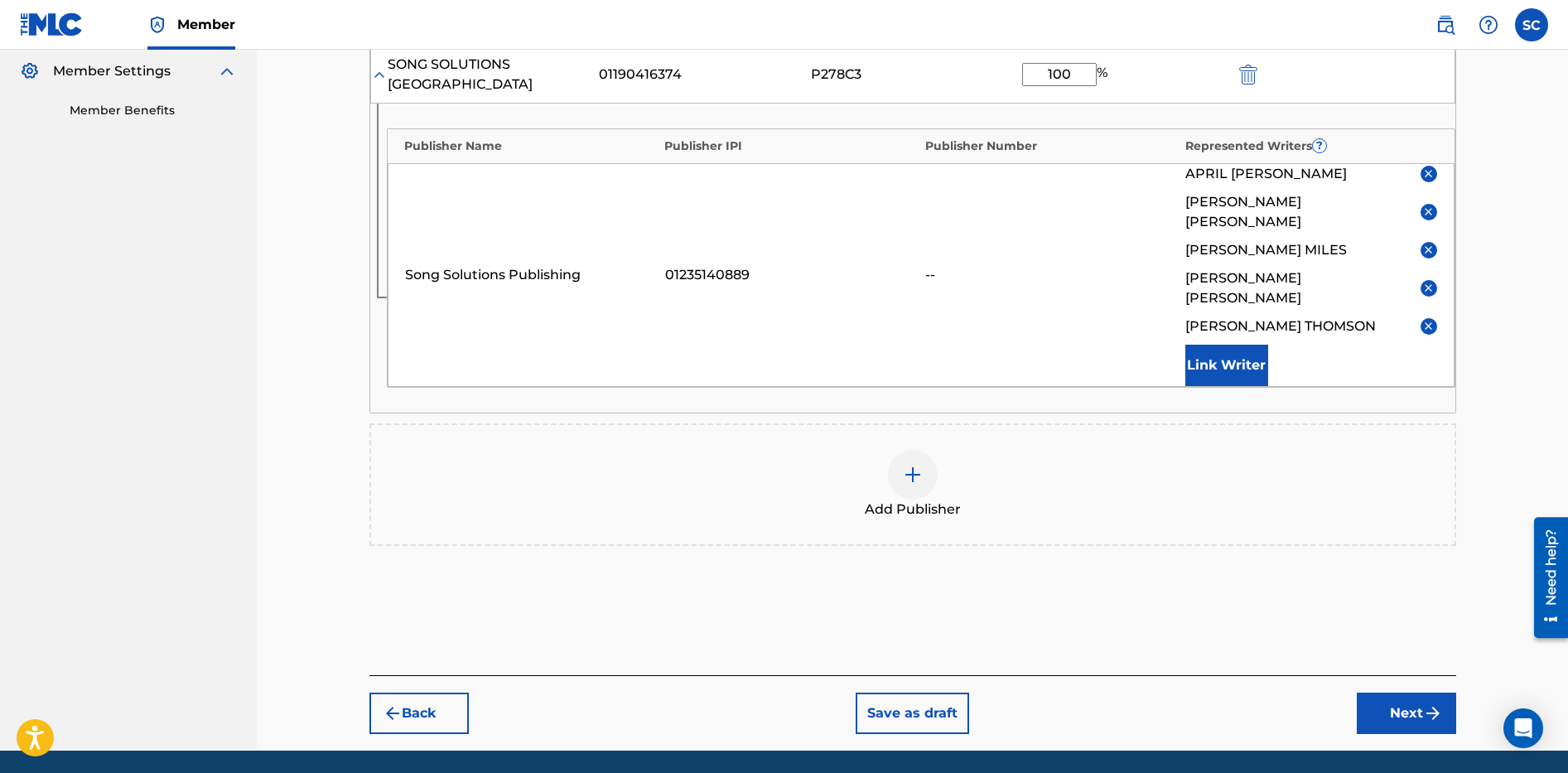scroll, scrollTop: 494, scrollLeft: 0, axis: vertical 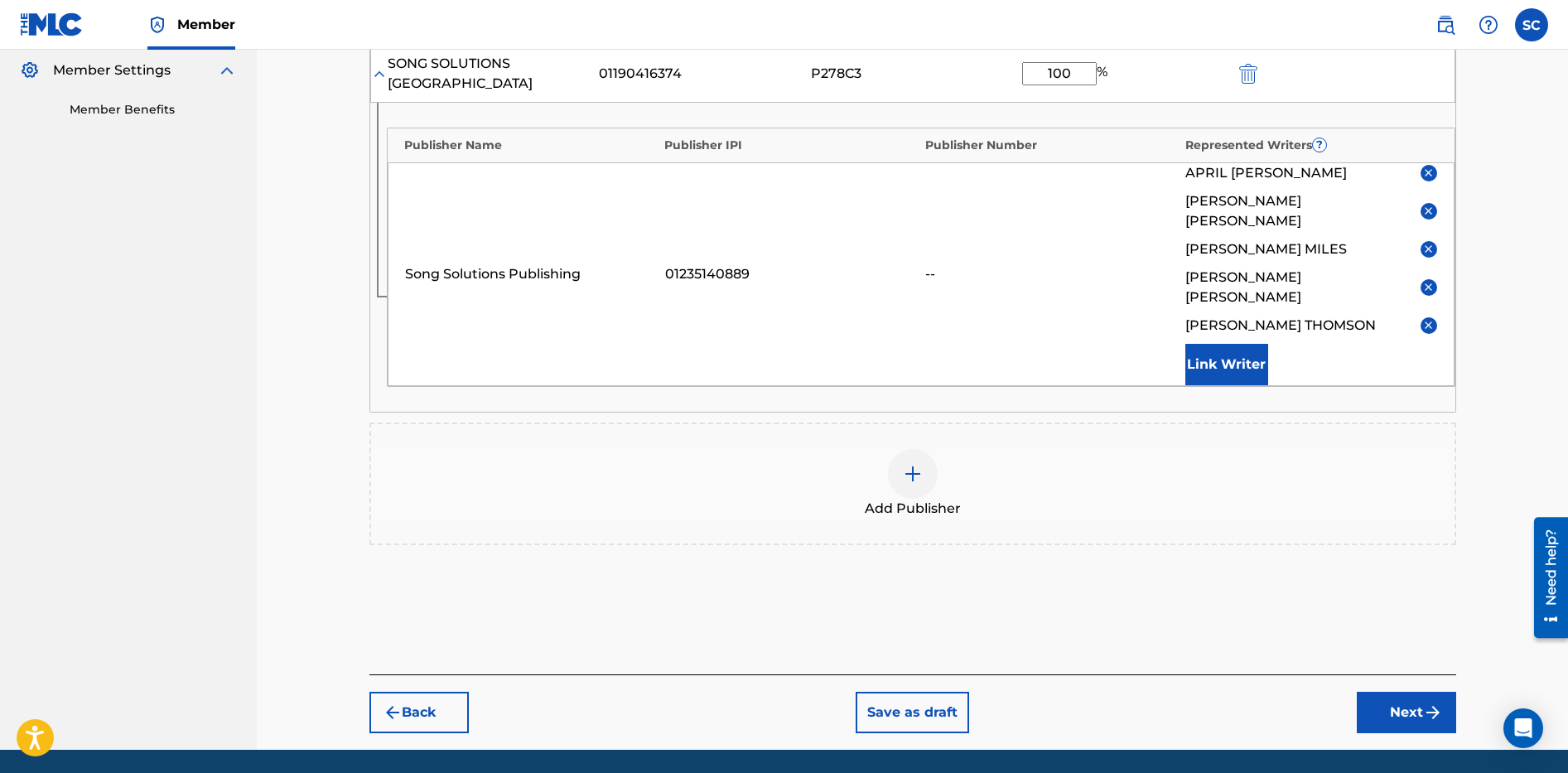 click on "Next" at bounding box center [1406, 713] 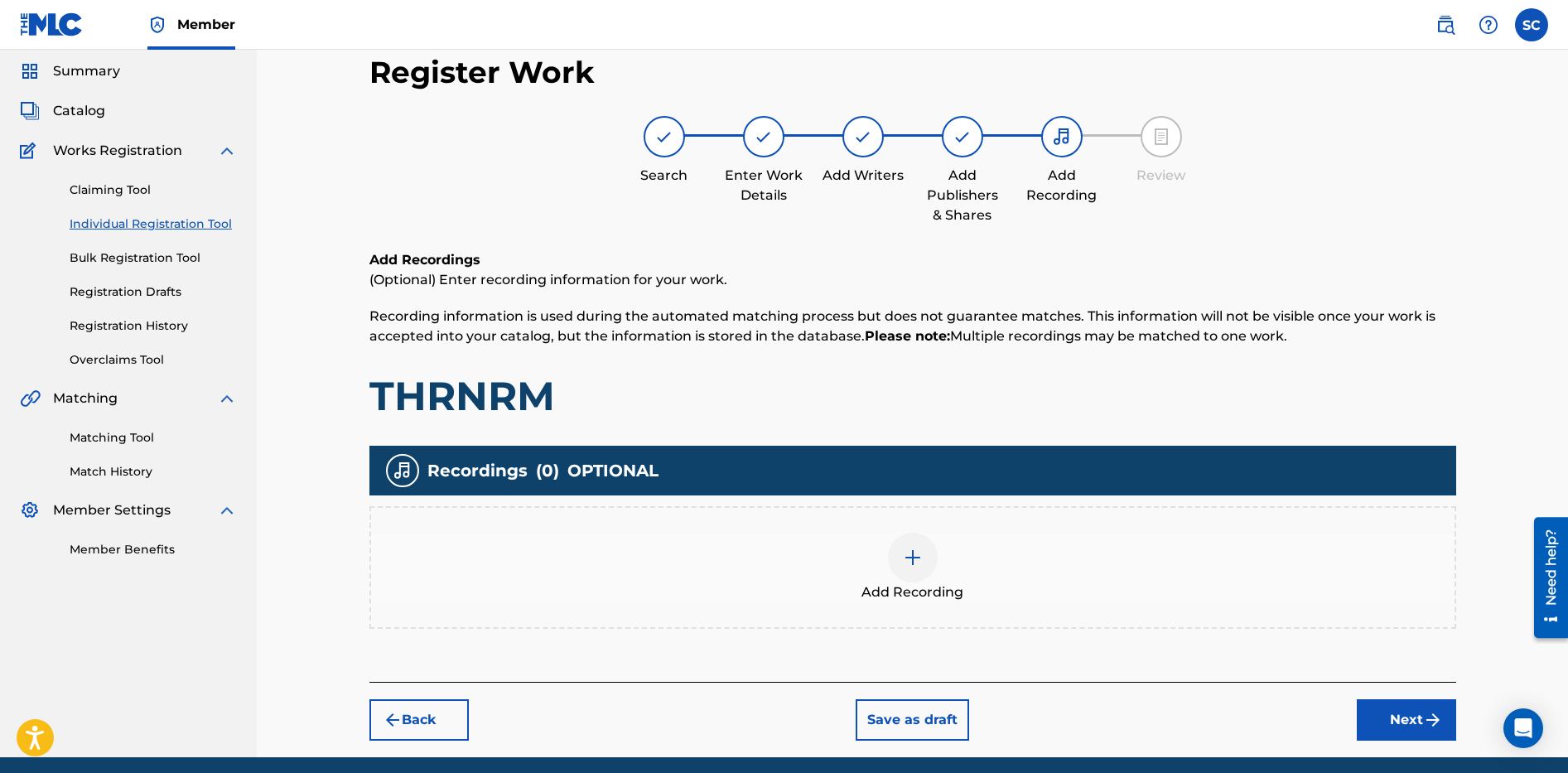 scroll, scrollTop: 75, scrollLeft: 0, axis: vertical 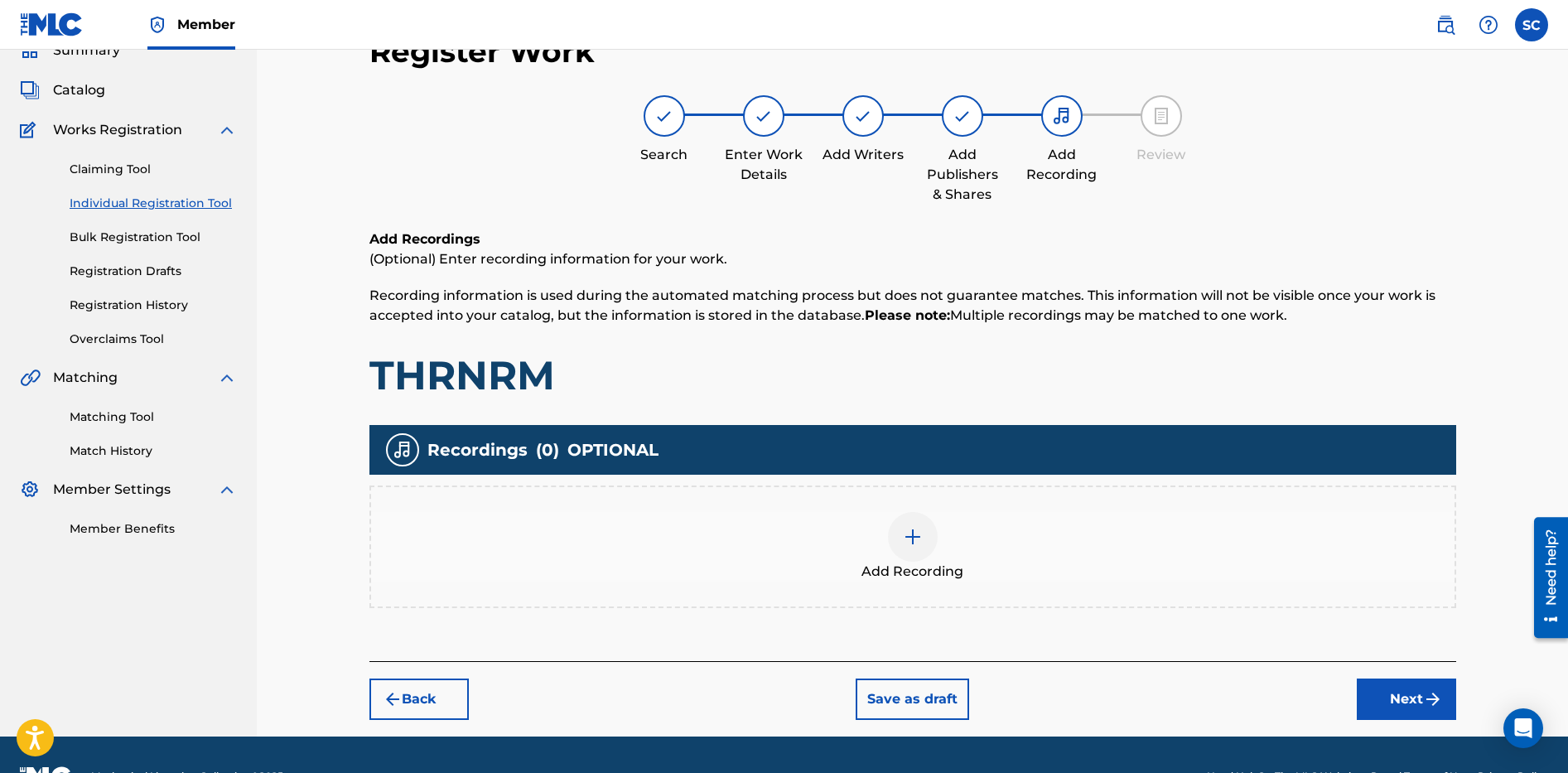 click at bounding box center [913, 537] 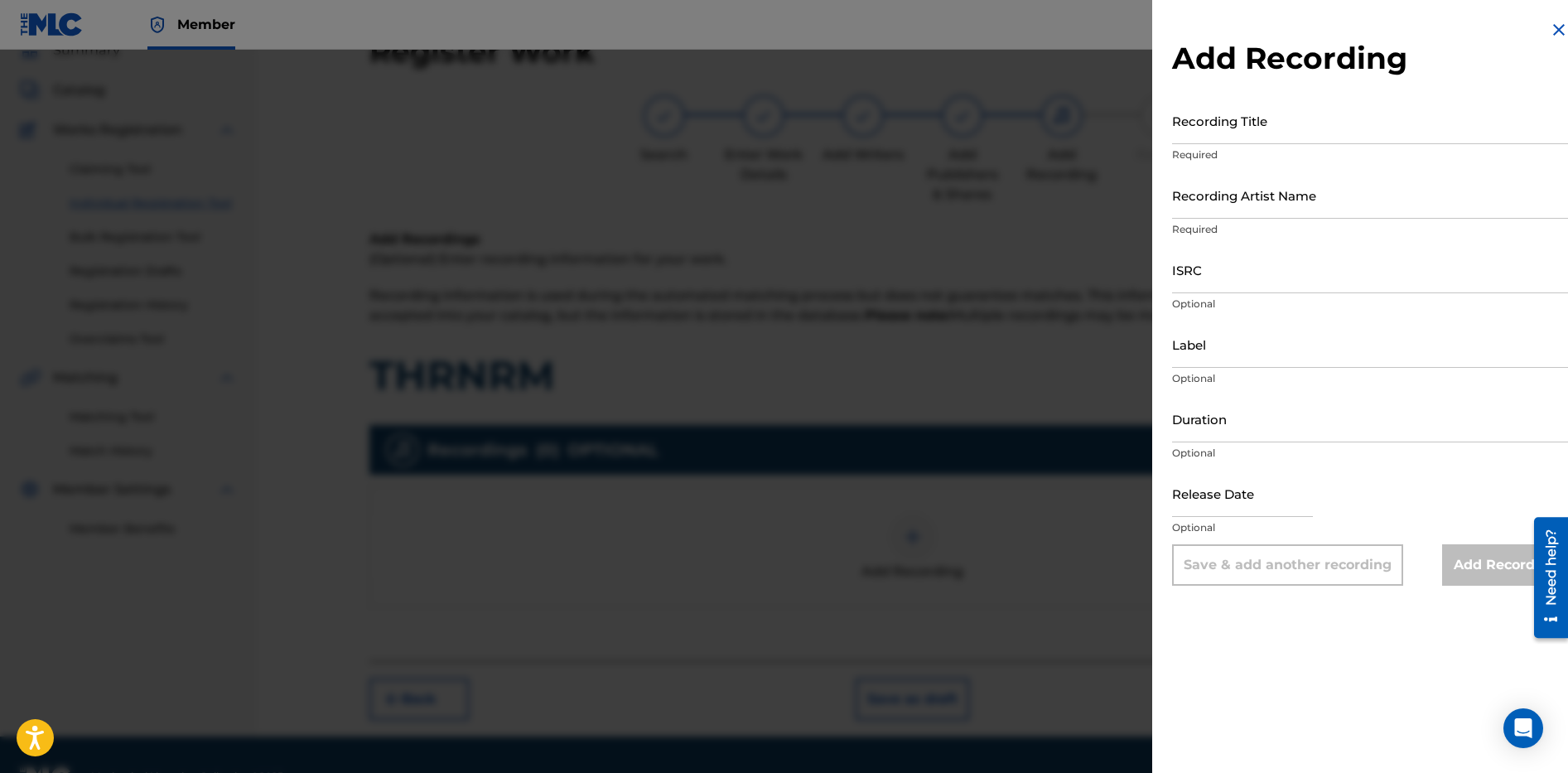 click on "Recording Title" at bounding box center [1370, 120] 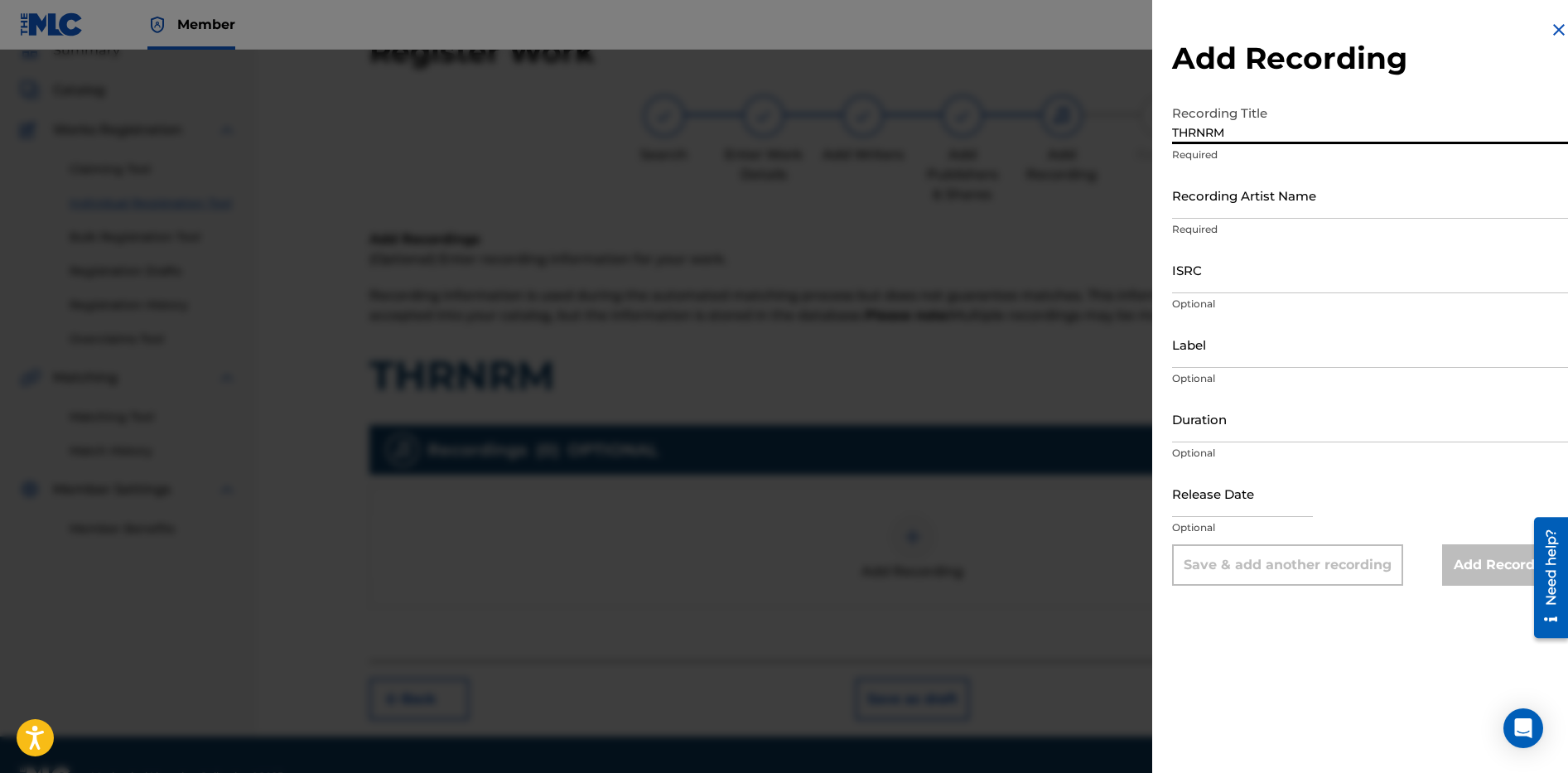 type on "THRNRM" 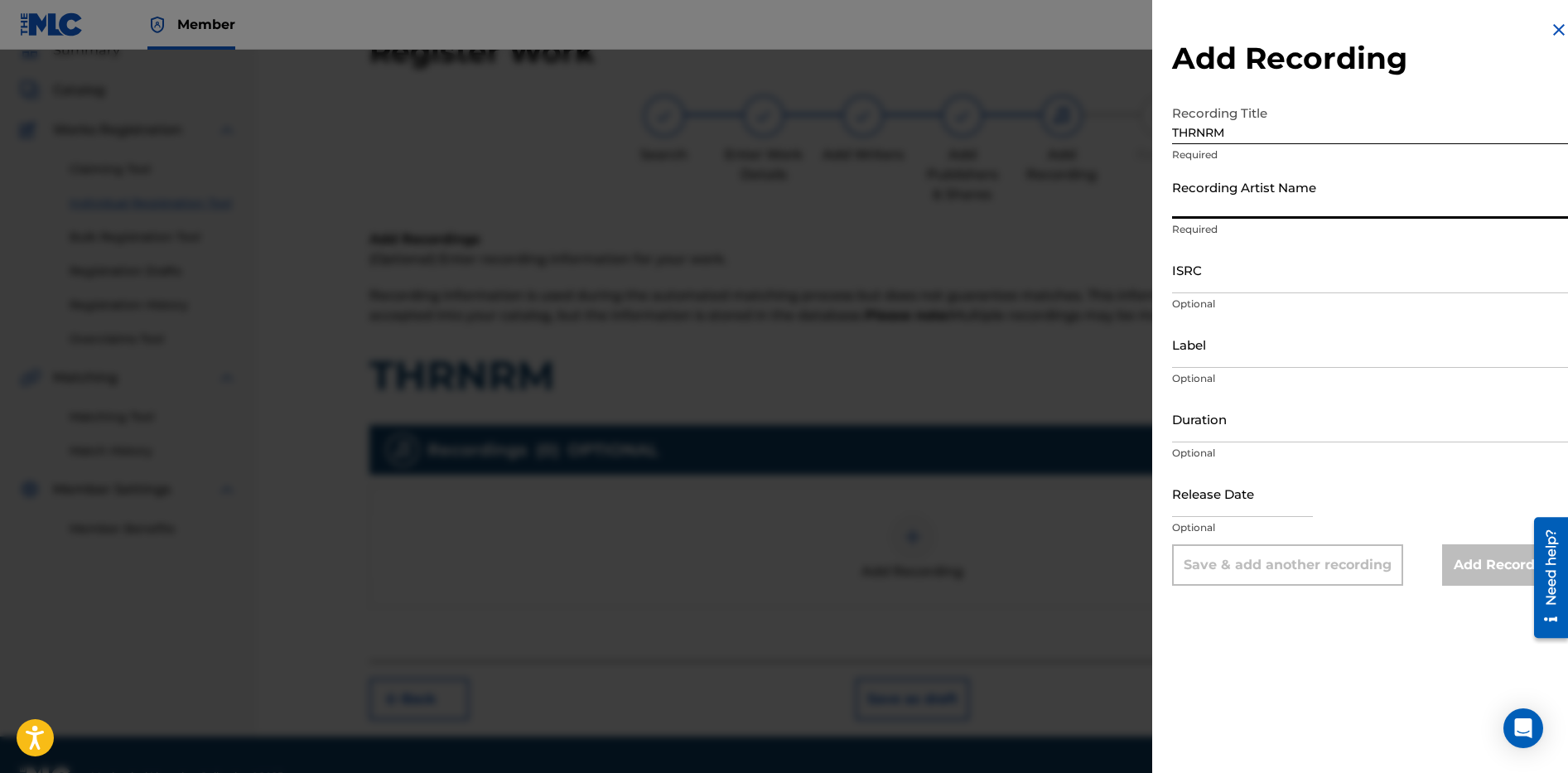 click on "Recording Artist Name" at bounding box center [1370, 195] 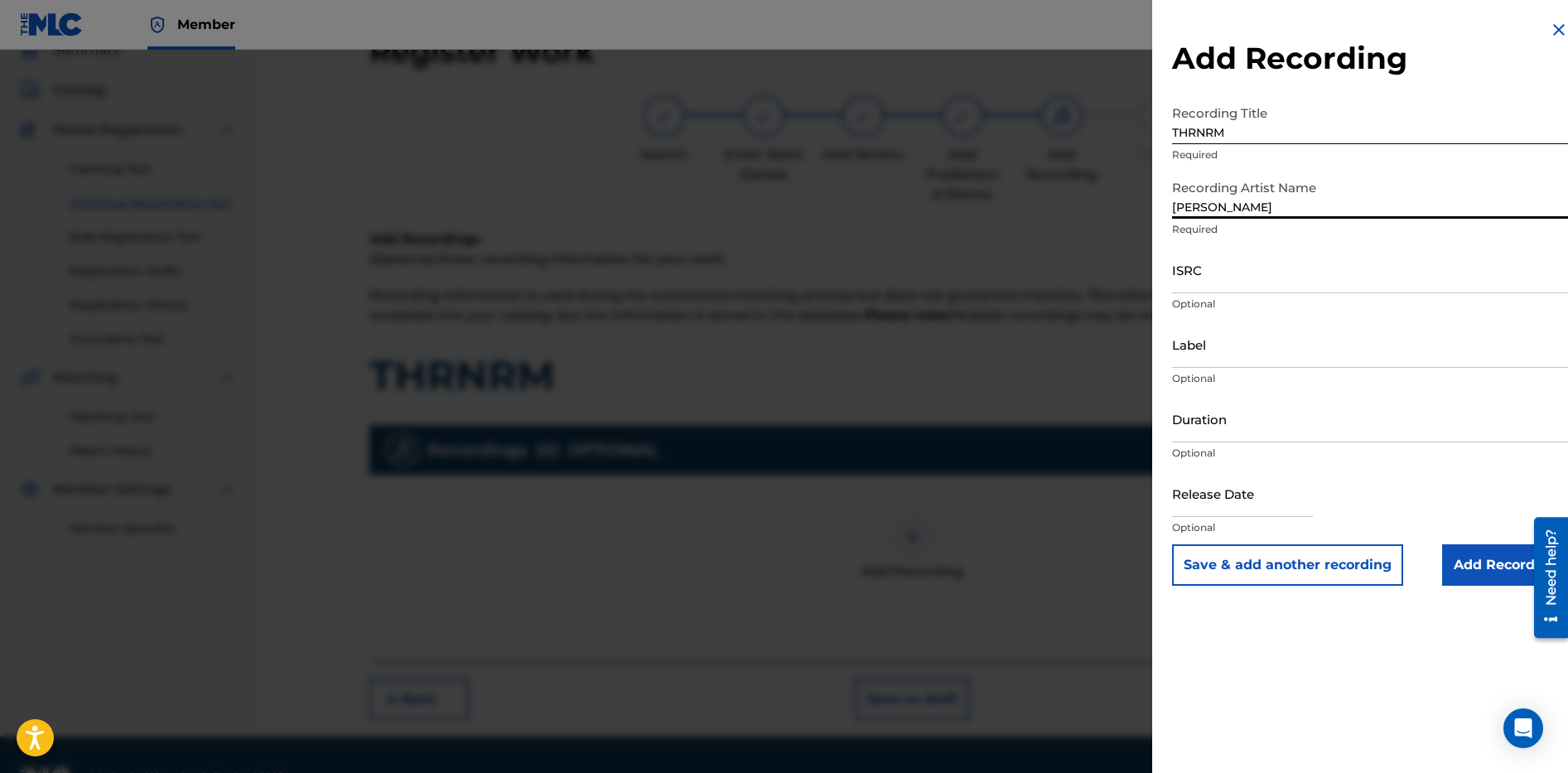 type on "[PERSON_NAME]" 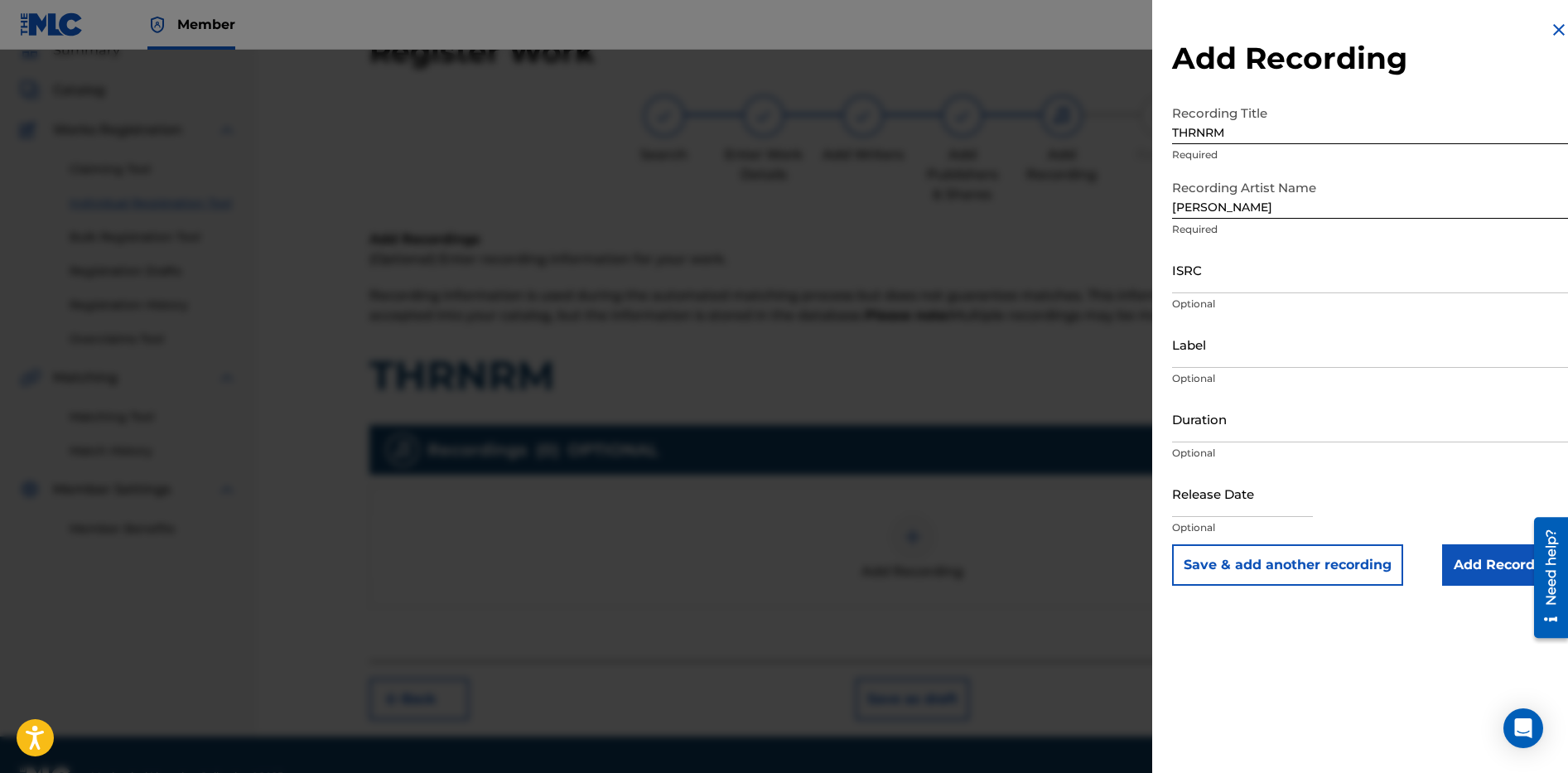 click on "ISRC" at bounding box center [1370, 269] 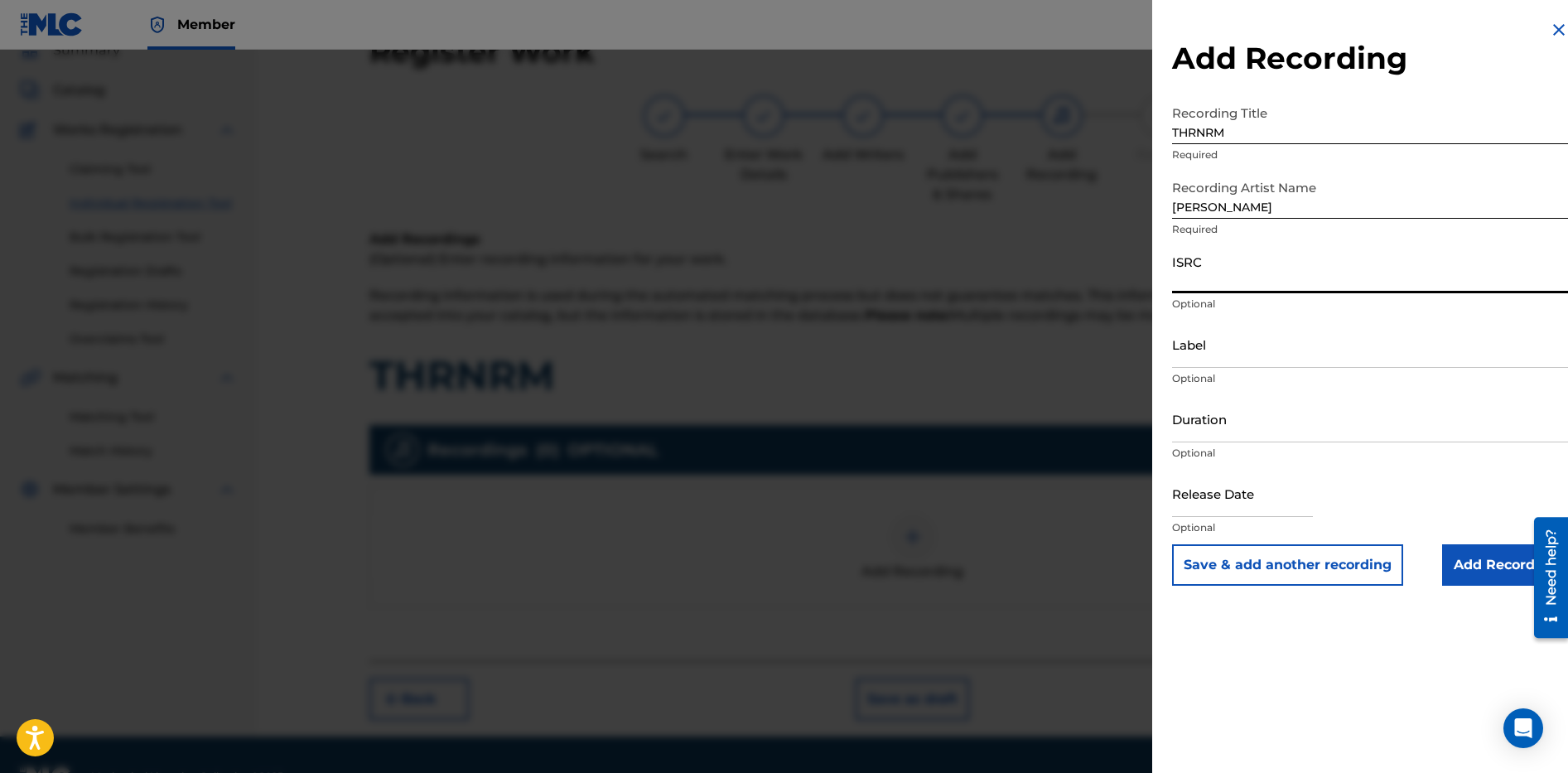 paste on "QZ-MEM-20-93791" 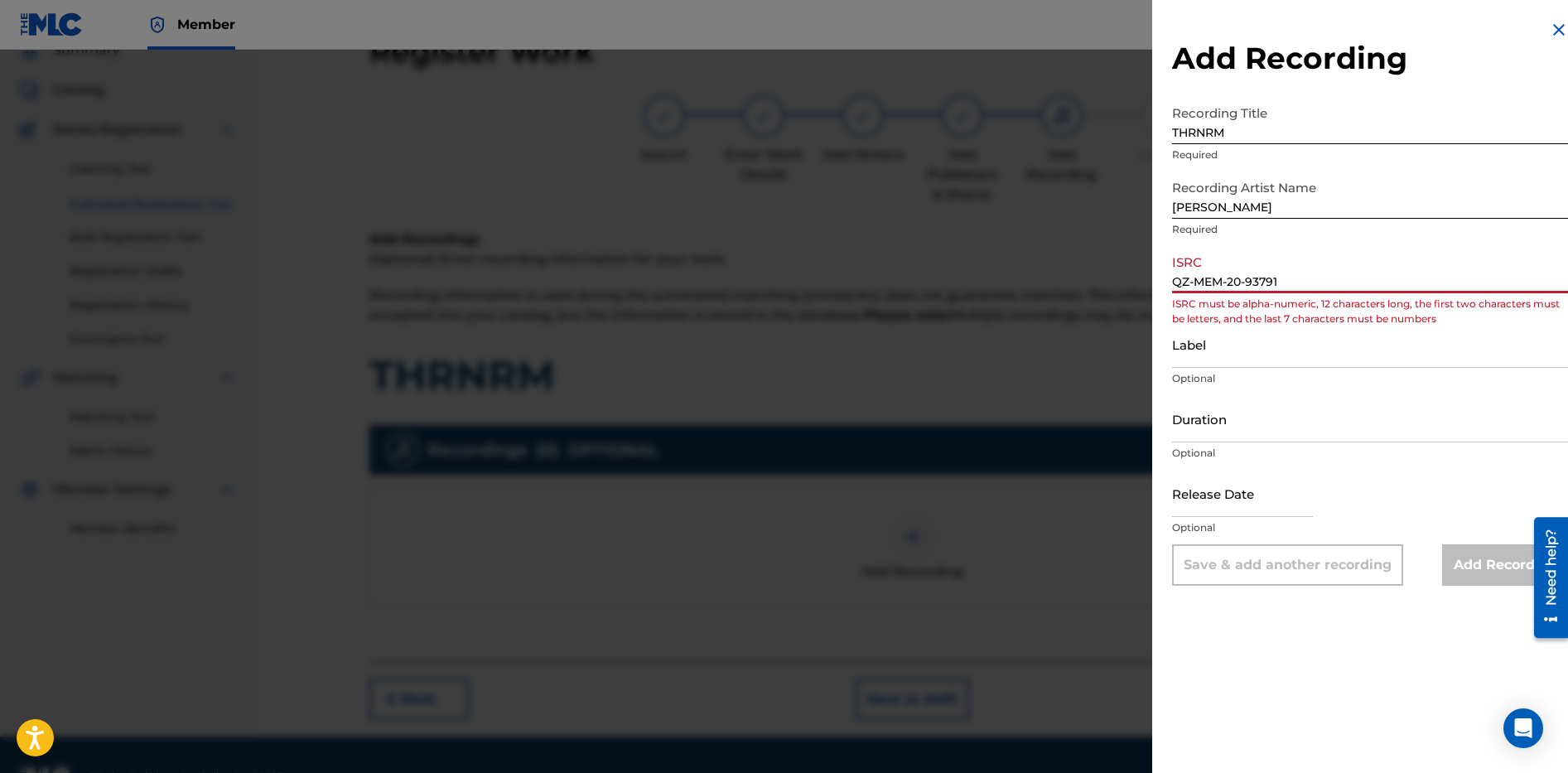 click on "QZ-MEM-20-93791" at bounding box center (1370, 269) 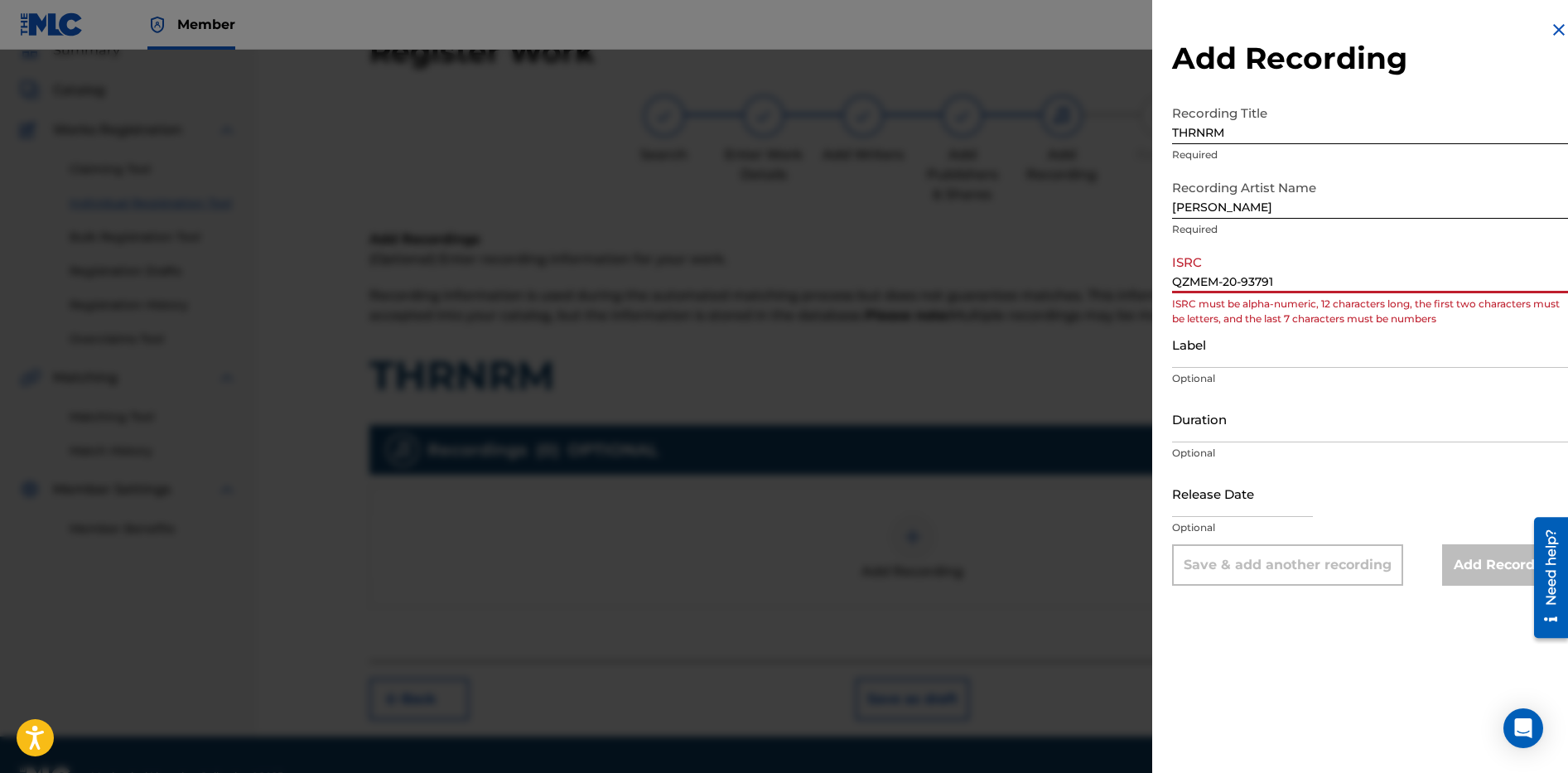 click on "QZMEM-20-93791" at bounding box center (1370, 269) 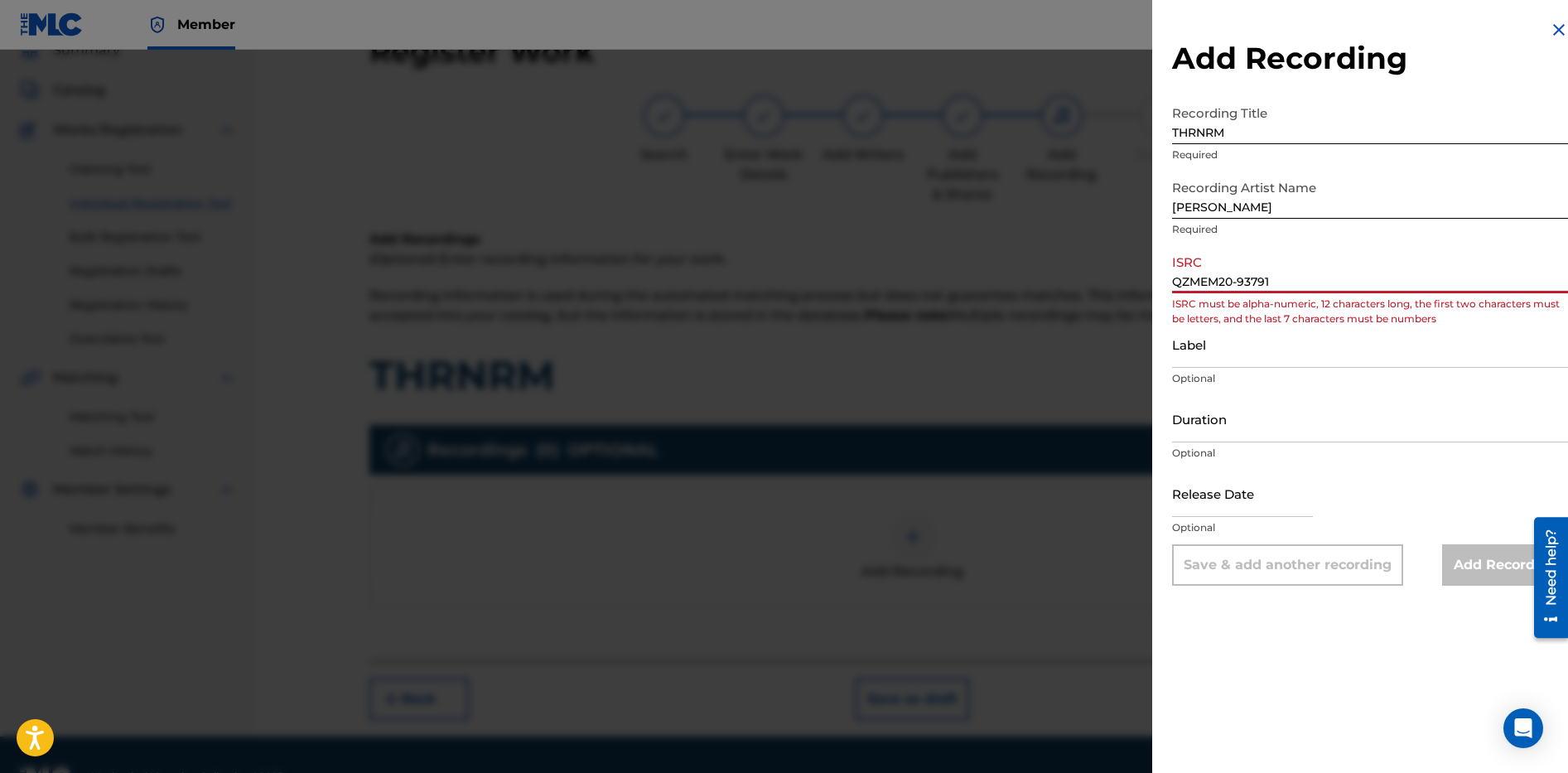 click on "QZMEM20-93791" at bounding box center [1370, 269] 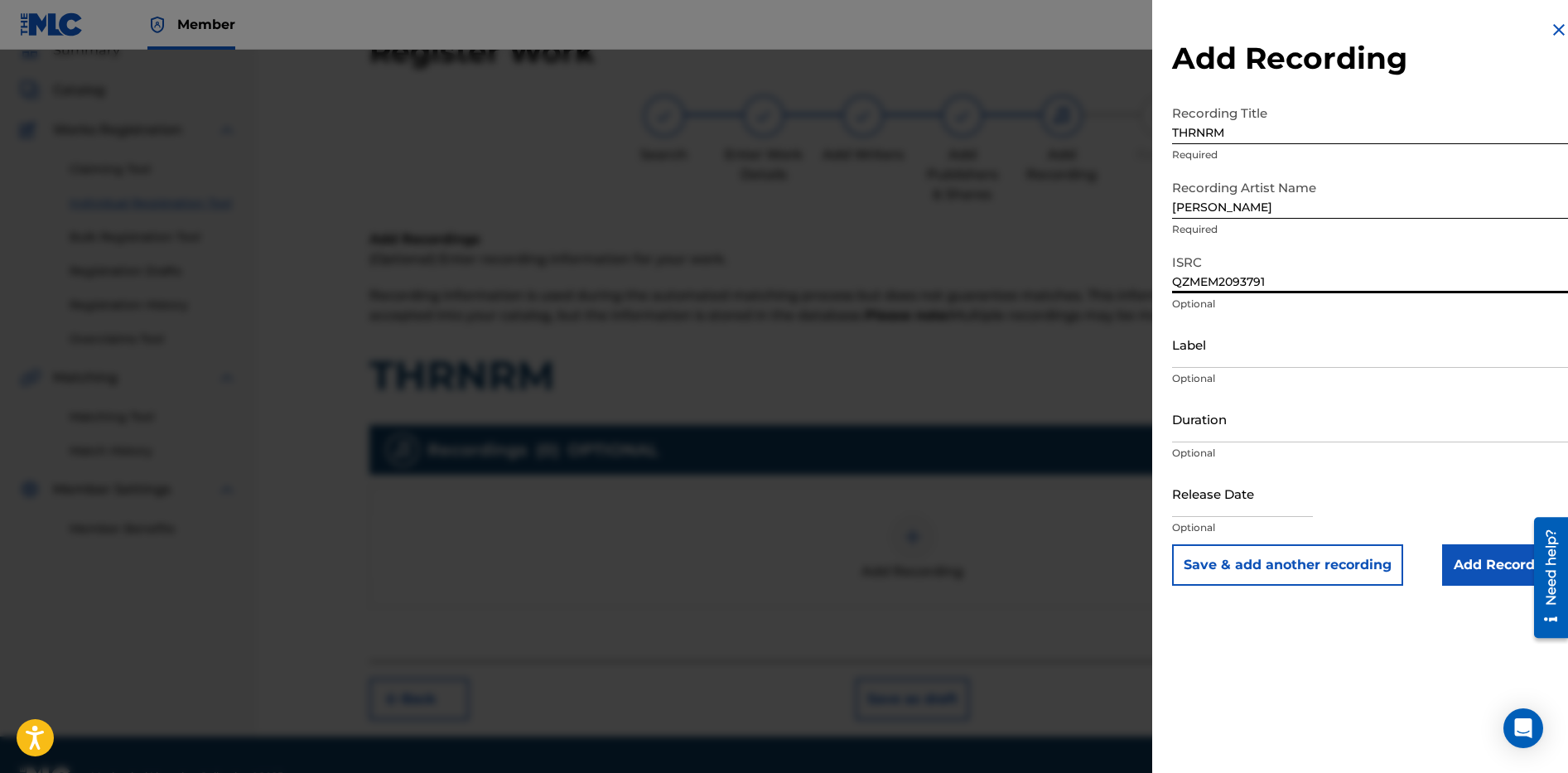 type on "QZMEM2093791" 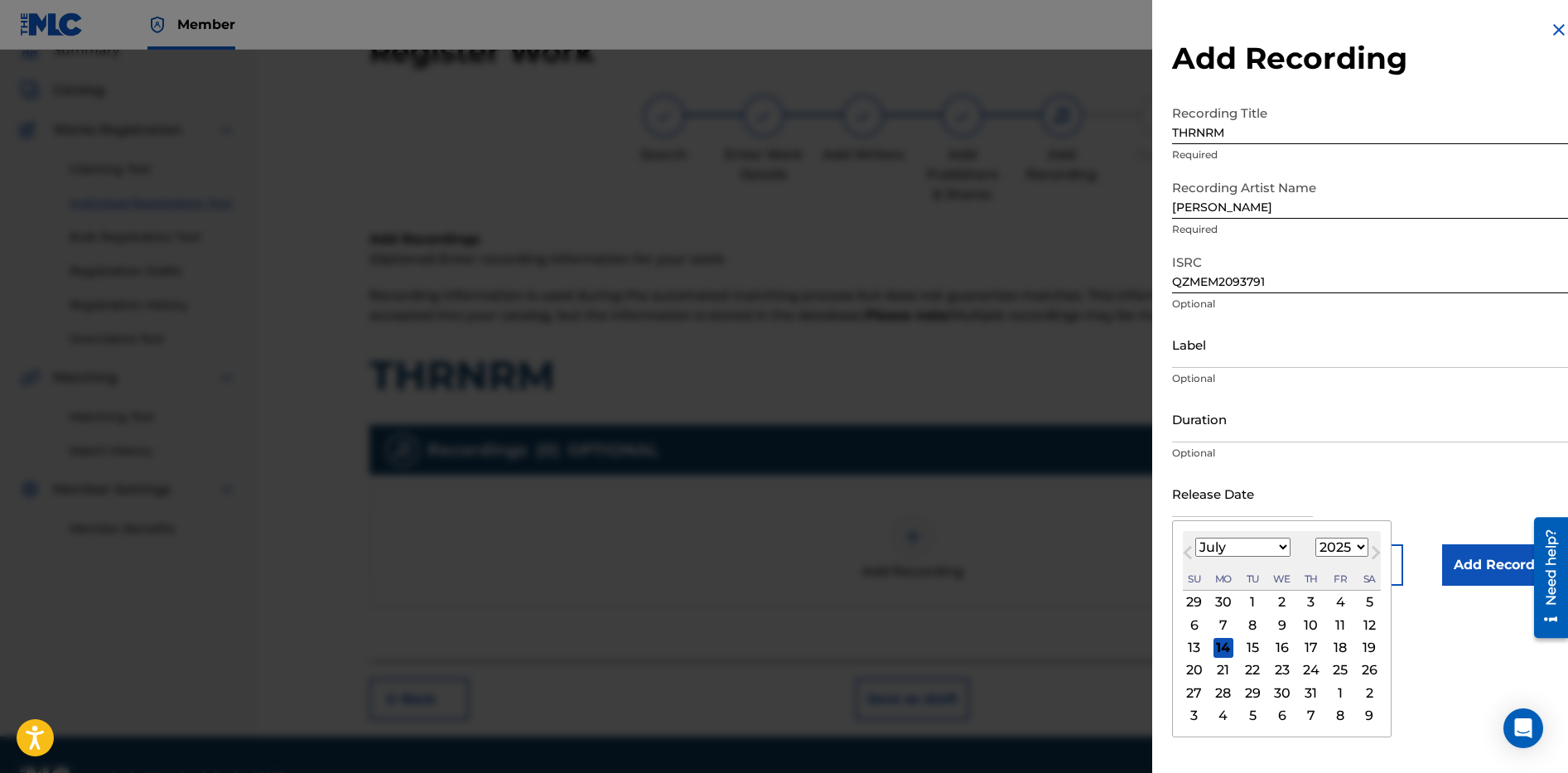 click on "Previous Month Next Month July [DATE] February March April May June July August September October November [DATE] 1901 1902 1903 1904 1905 1906 1907 1908 1909 1910 1911 1912 1913 1914 1915 1916 1917 1918 1919 1920 1921 1922 1923 1924 1925 1926 1927 1928 1929 1930 1931 1932 1933 1934 1935 1936 1937 1938 1939 1940 1941 1942 1943 1944 1945 1946 1947 1948 1949 1950 1951 1952 1953 1954 1955 1956 1957 1958 1959 1960 1961 1962 1963 1964 1965 1966 1967 1968 1969 1970 1971 1972 1973 1974 1975 1976 1977 1978 1979 1980 1981 1982 1983 1984 1985 1986 1987 1988 1989 1990 1991 1992 1993 1994 1995 1996 1997 1998 1999 2000 2001 2002 2003 2004 2005 2006 2007 2008 2009 2010 2011 2012 2013 2014 2015 2016 2017 2018 2019 2020 2021 2022 2023 2024 2025 2026 2027 2028 2029 2030 2031 2032 2033 2034 2035 2036 2037 2038 2039 2040 2041 2042 2043 2044 2045 2046 2047 2048 2049 2050 2051 2052 2053 2054 2055 2056 2057 2058 2059 2060 2061 2062 2063 2064 2065 2066 2067 2068 2069 2070 2071 2072 2073 2074 2075 2076 2077 2078 2079 Su" at bounding box center [1281, 629] 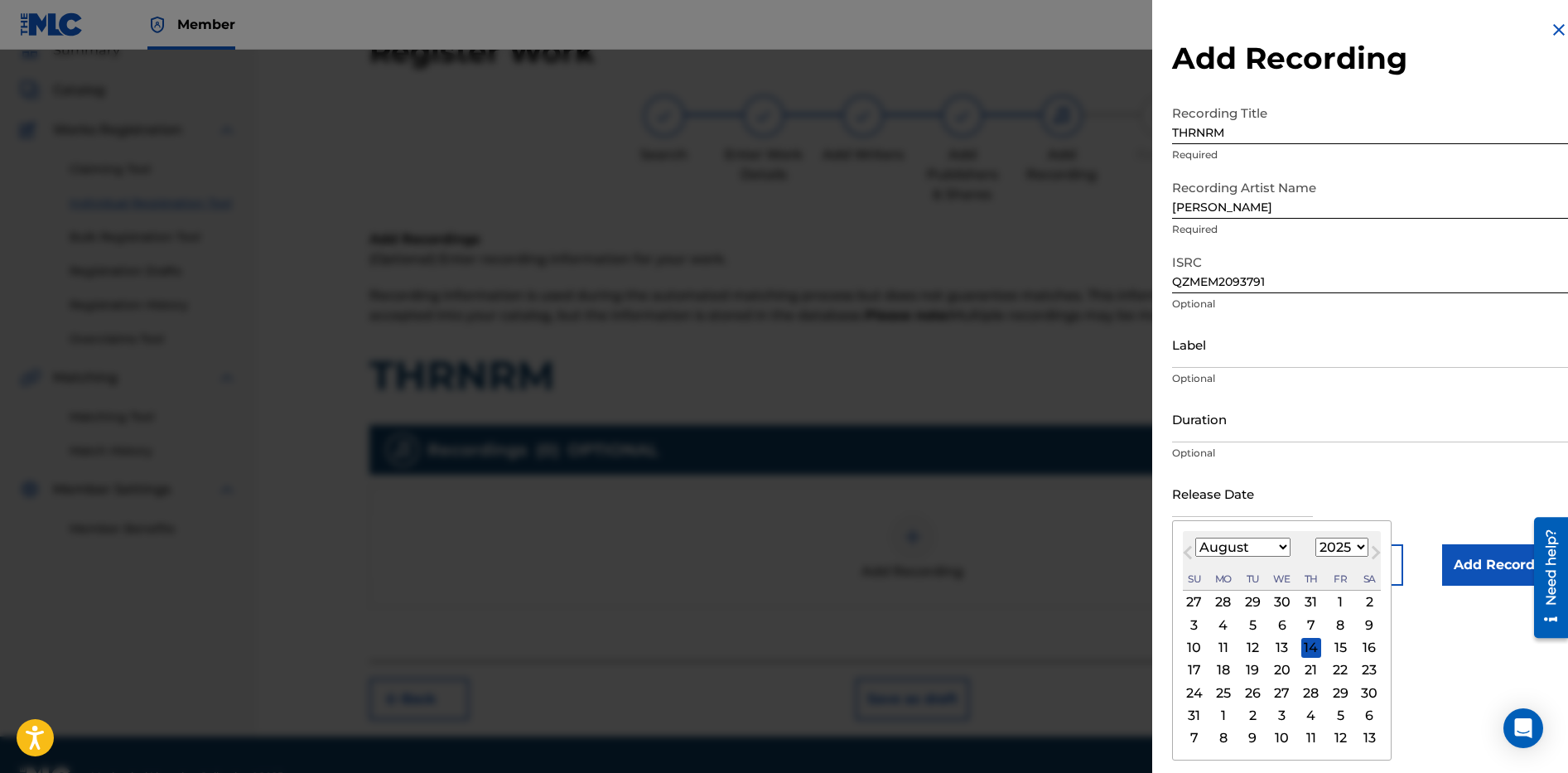 click on "1900 1901 1902 1903 1904 1905 1906 1907 1908 1909 1910 1911 1912 1913 1914 1915 1916 1917 1918 1919 1920 1921 1922 1923 1924 1925 1926 1927 1928 1929 1930 1931 1932 1933 1934 1935 1936 1937 1938 1939 1940 1941 1942 1943 1944 1945 1946 1947 1948 1949 1950 1951 1952 1953 1954 1955 1956 1957 1958 1959 1960 1961 1962 1963 1964 1965 1966 1967 1968 1969 1970 1971 1972 1973 1974 1975 1976 1977 1978 1979 1980 1981 1982 1983 1984 1985 1986 1987 1988 1989 1990 1991 1992 1993 1994 1995 1996 1997 1998 1999 2000 2001 2002 2003 2004 2005 2006 2007 2008 2009 2010 2011 2012 2013 2014 2015 2016 2017 2018 2019 2020 2021 2022 2023 2024 2025 2026 2027 2028 2029 2030 2031 2032 2033 2034 2035 2036 2037 2038 2039 2040 2041 2042 2043 2044 2045 2046 2047 2048 2049 2050 2051 2052 2053 2054 2055 2056 2057 2058 2059 2060 2061 2062 2063 2064 2065 2066 2067 2068 2069 2070 2071 2072 2073 2074 2075 2076 2077 2078 2079 2080 2081 2082 2083 2084 2085 2086 2087 2088 2089 2090 2091 2092 2093 2094 2095 2096 2097 2098 2099 2100" at bounding box center [1342, 547] 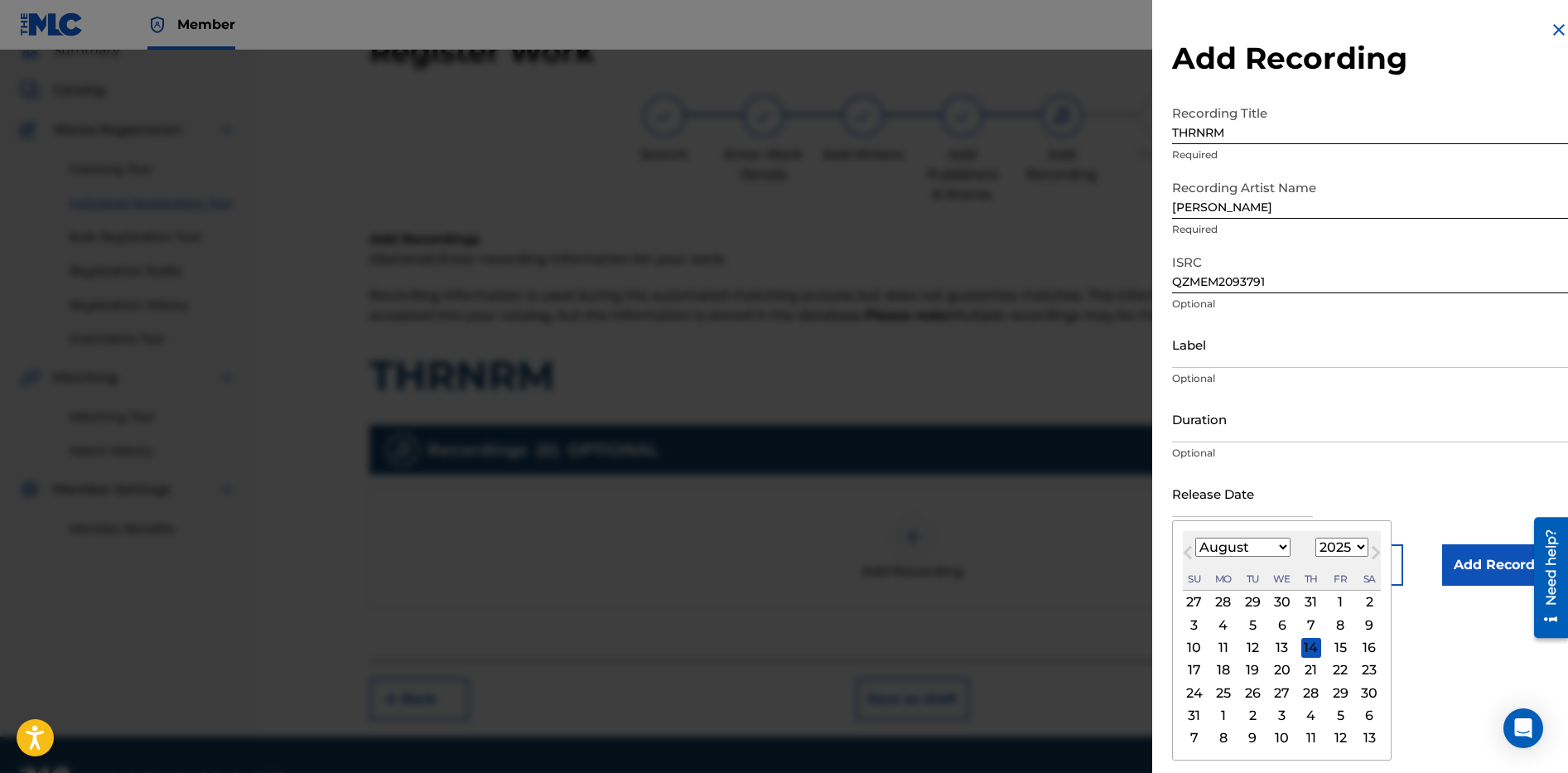 select on "2020" 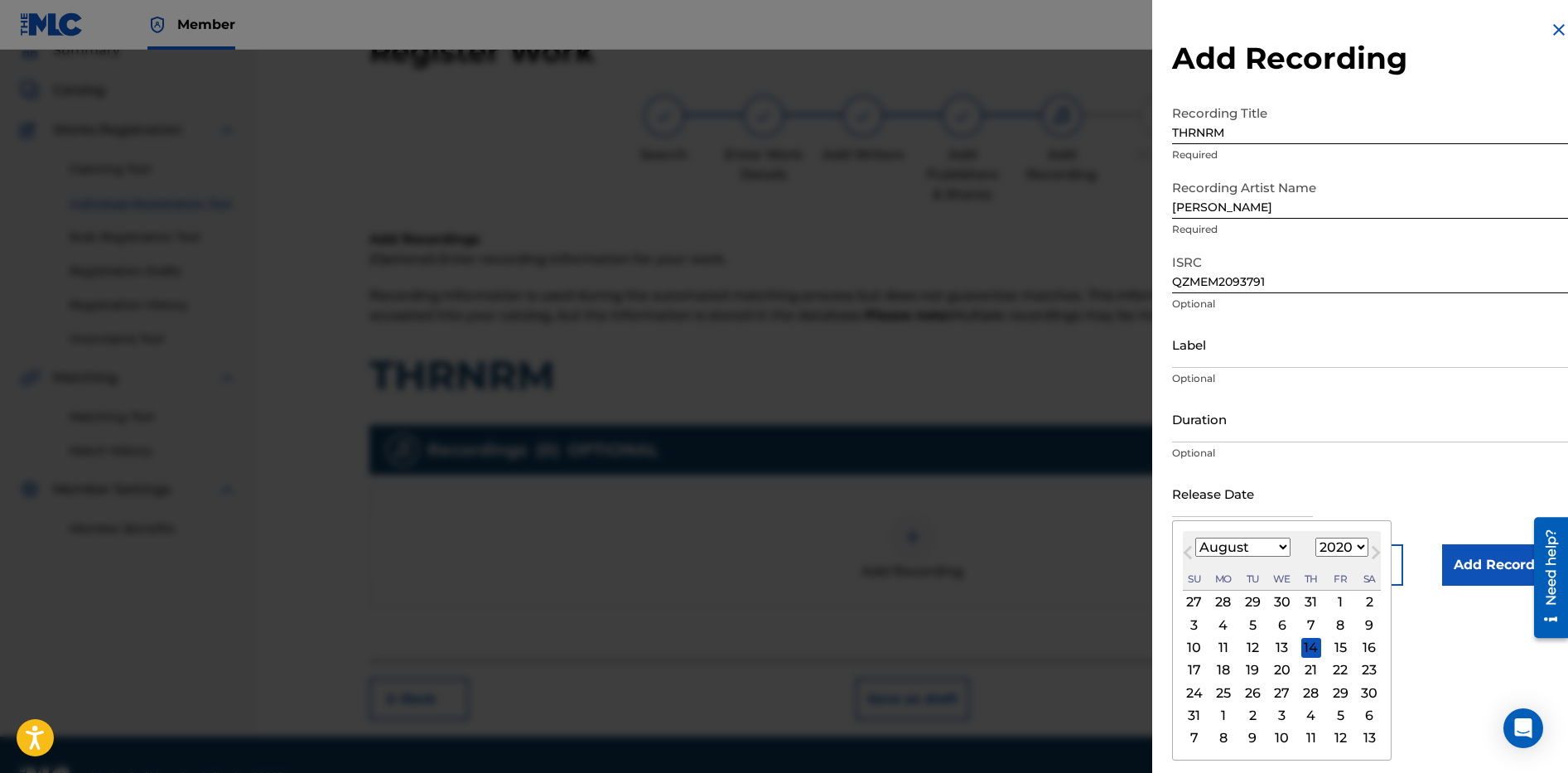 click on "1900 1901 1902 1903 1904 1905 1906 1907 1908 1909 1910 1911 1912 1913 1914 1915 1916 1917 1918 1919 1920 1921 1922 1923 1924 1925 1926 1927 1928 1929 1930 1931 1932 1933 1934 1935 1936 1937 1938 1939 1940 1941 1942 1943 1944 1945 1946 1947 1948 1949 1950 1951 1952 1953 1954 1955 1956 1957 1958 1959 1960 1961 1962 1963 1964 1965 1966 1967 1968 1969 1970 1971 1972 1973 1974 1975 1976 1977 1978 1979 1980 1981 1982 1983 1984 1985 1986 1987 1988 1989 1990 1991 1992 1993 1994 1995 1996 1997 1998 1999 2000 2001 2002 2003 2004 2005 2006 2007 2008 2009 2010 2011 2012 2013 2014 2015 2016 2017 2018 2019 2020 2021 2022 2023 2024 2025 2026 2027 2028 2029 2030 2031 2032 2033 2034 2035 2036 2037 2038 2039 2040 2041 2042 2043 2044 2045 2046 2047 2048 2049 2050 2051 2052 2053 2054 2055 2056 2057 2058 2059 2060 2061 2062 2063 2064 2065 2066 2067 2068 2069 2070 2071 2072 2073 2074 2075 2076 2077 2078 2079 2080 2081 2082 2083 2084 2085 2086 2087 2088 2089 2090 2091 2092 2093 2094 2095 2096 2097 2098 2099 2100" at bounding box center [1342, 547] 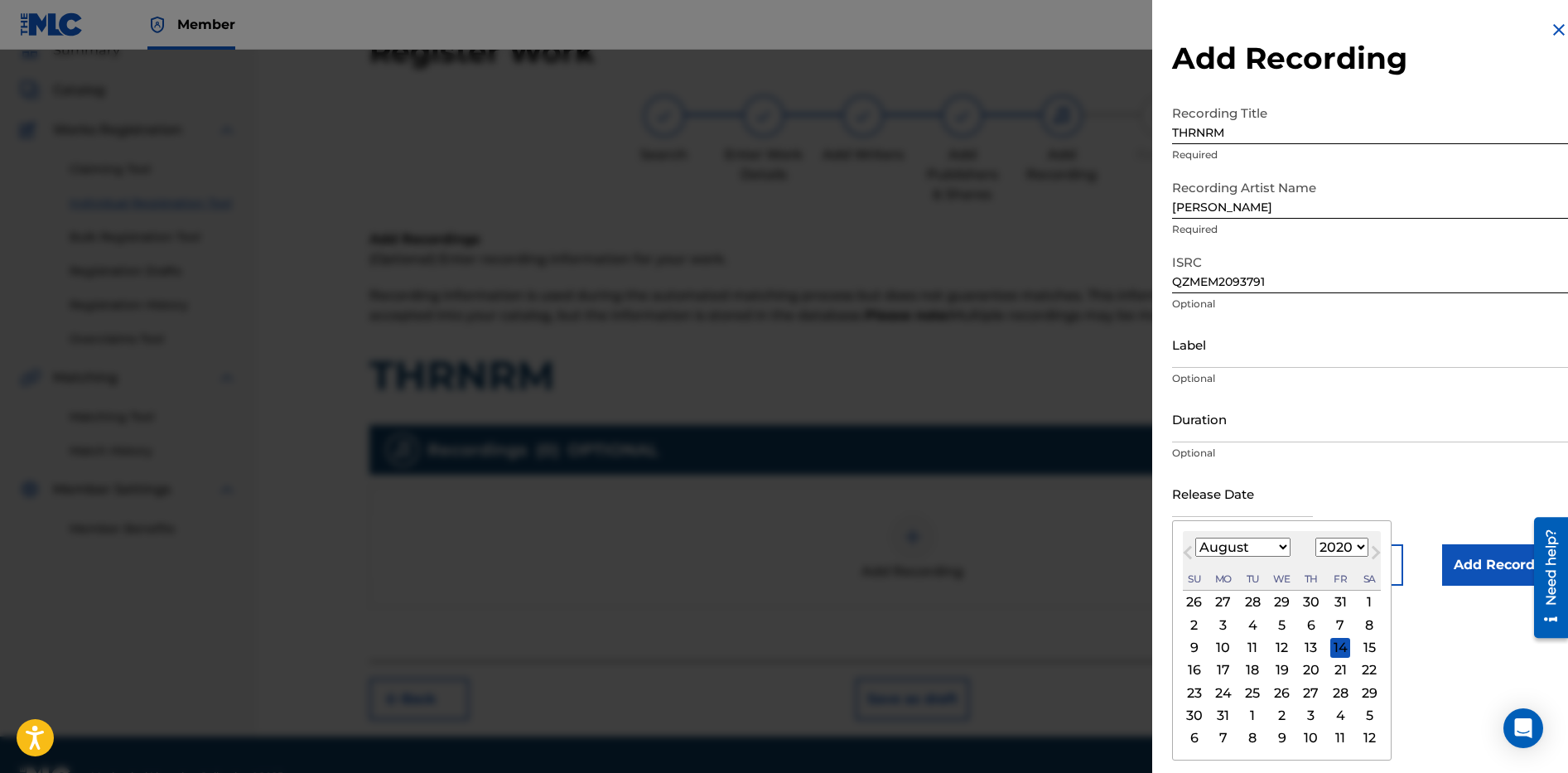 click on "January February March April May June July August September October November December" at bounding box center (1242, 547) 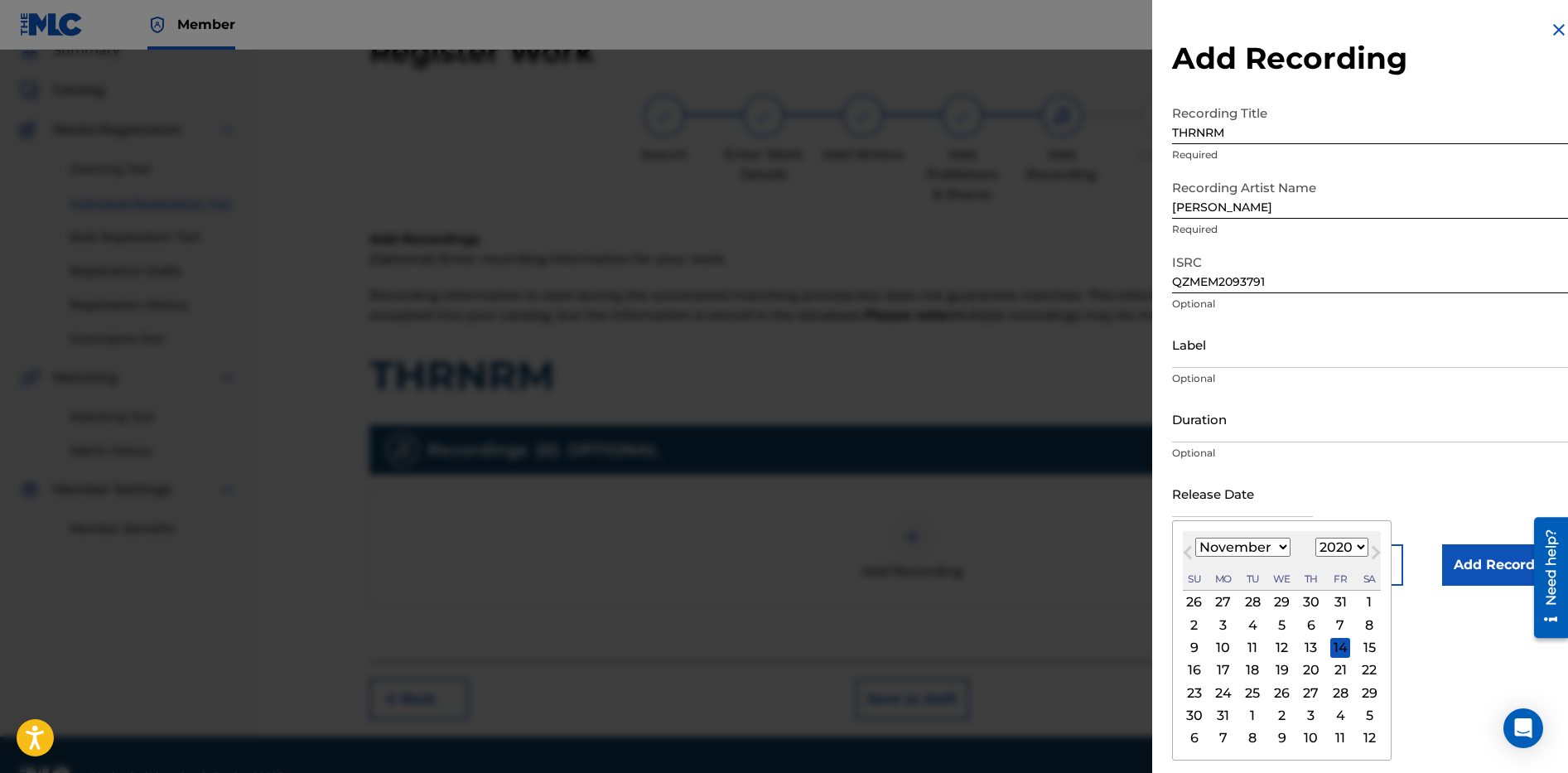 click on "January February March April May June July August September October November December" at bounding box center [1242, 547] 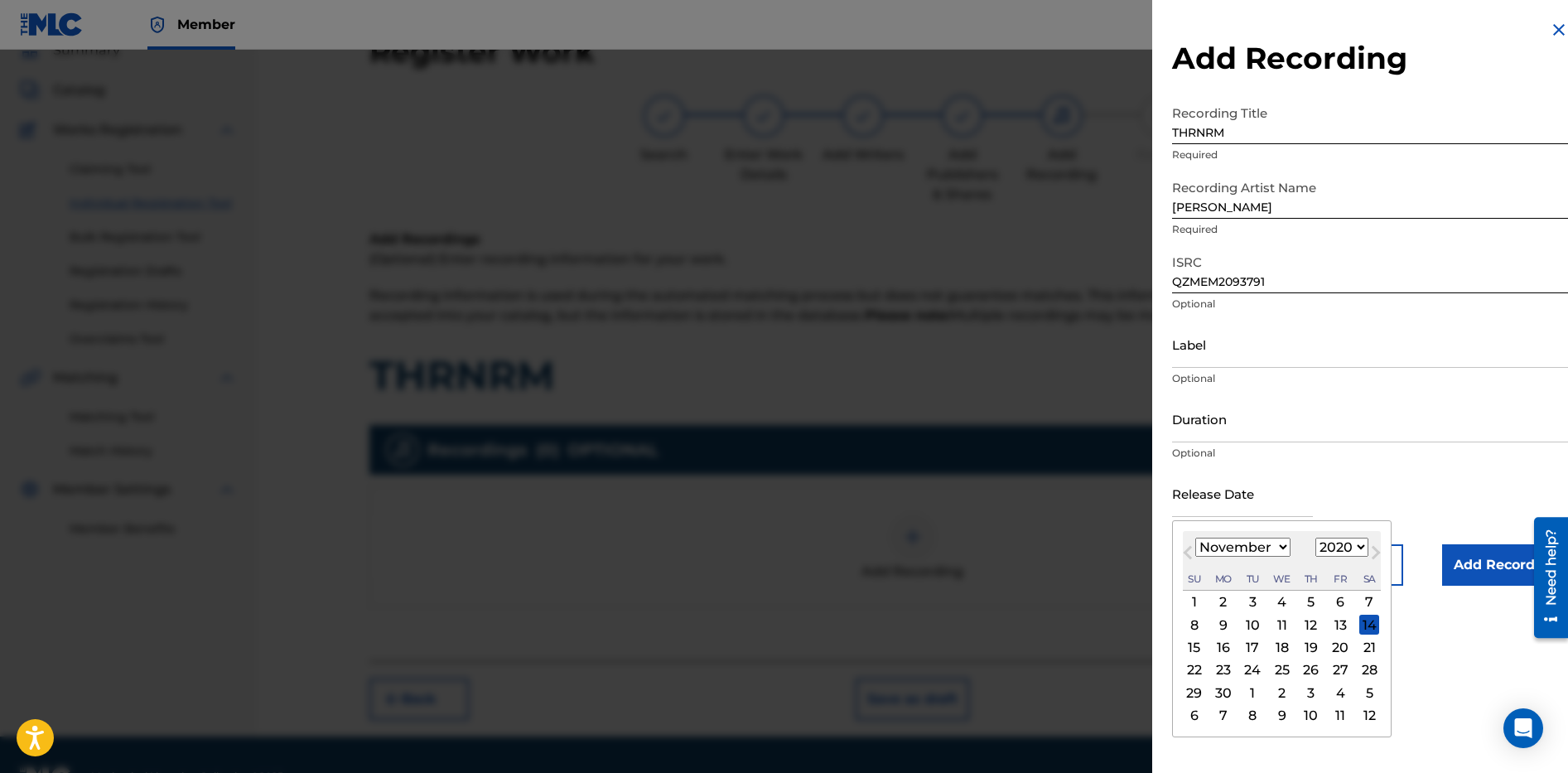 click on "6" at bounding box center [1340, 602] 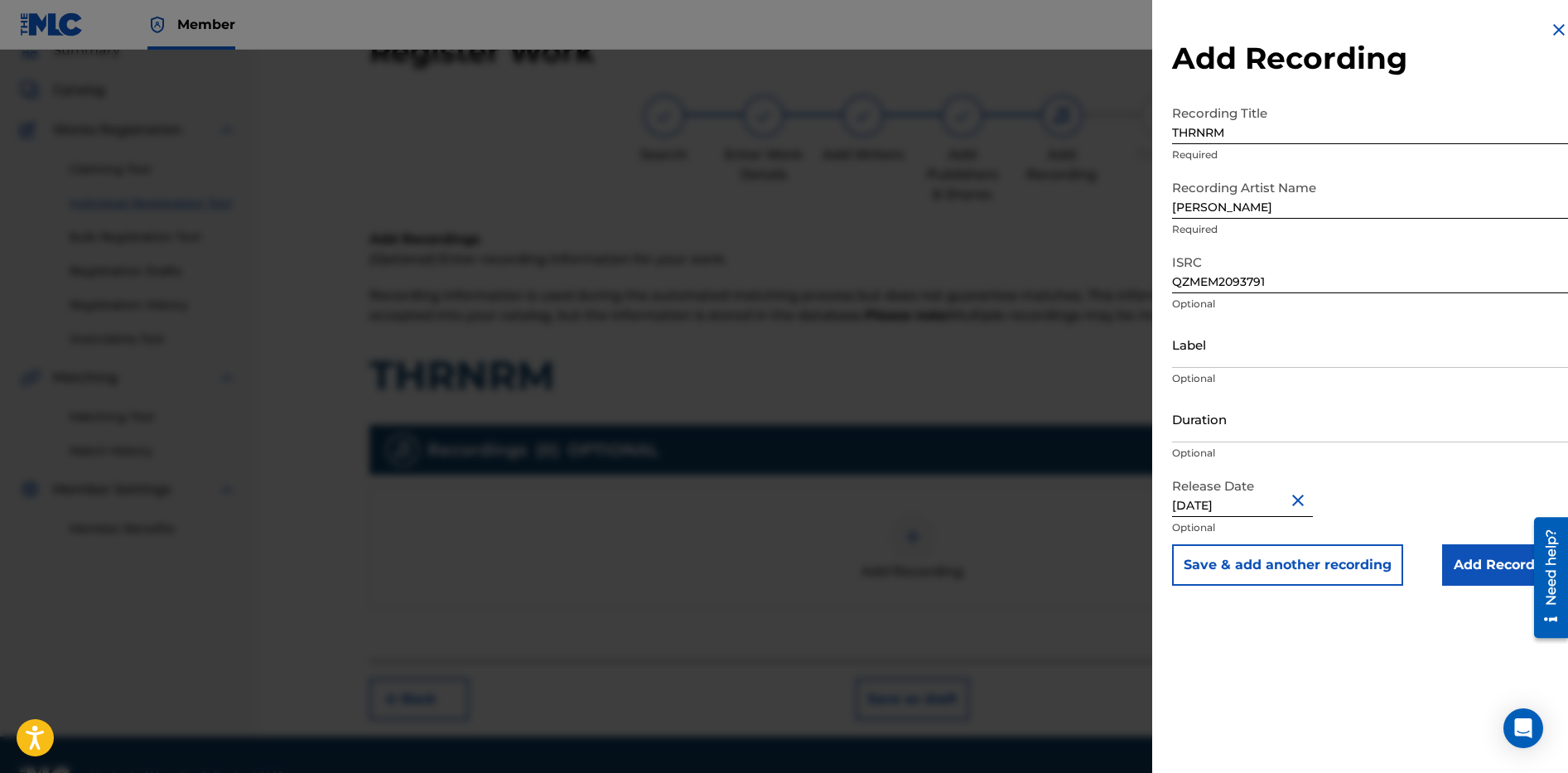 click on "Add Recording" at bounding box center (1505, 565) 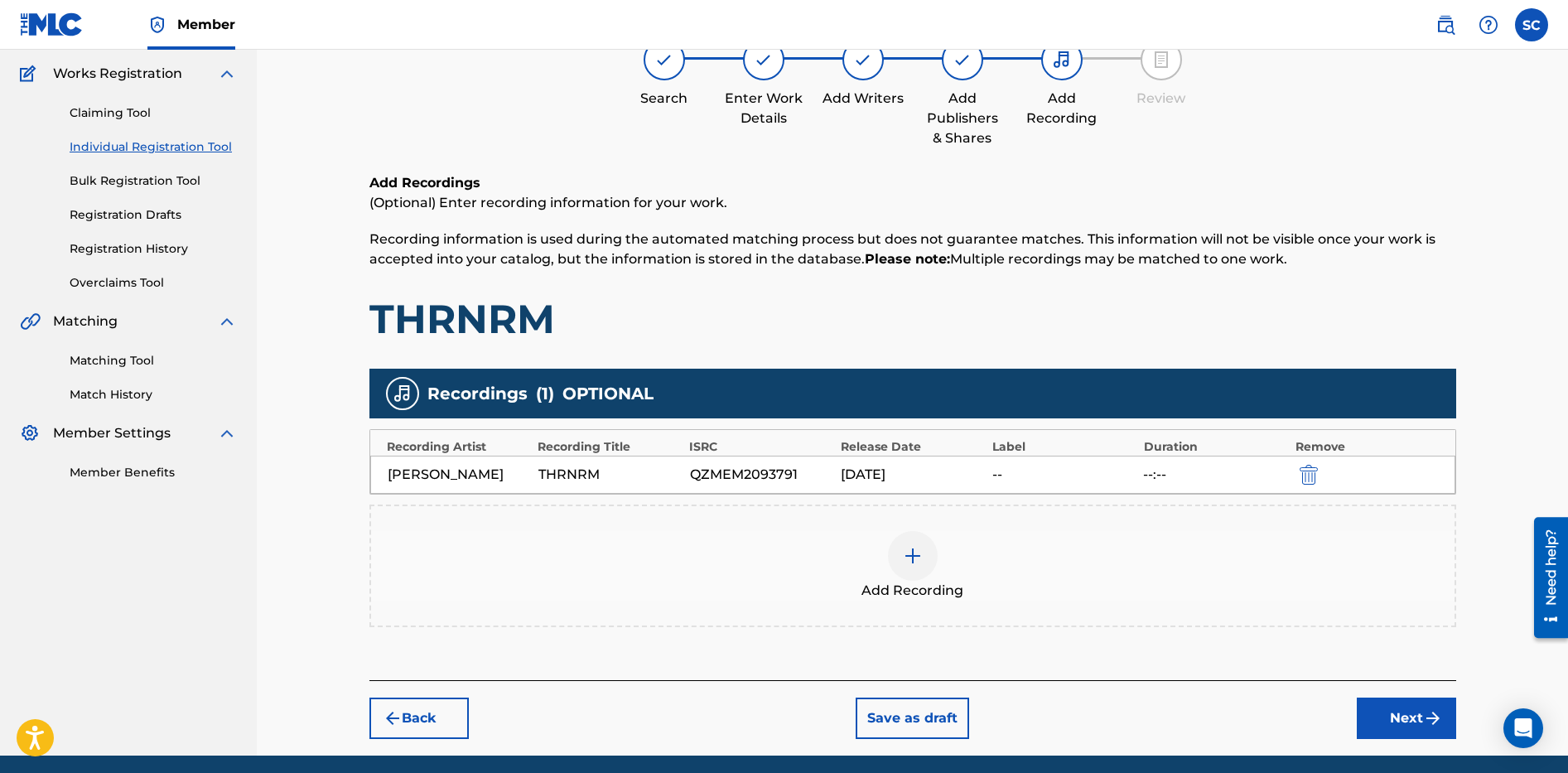 scroll, scrollTop: 193, scrollLeft: 0, axis: vertical 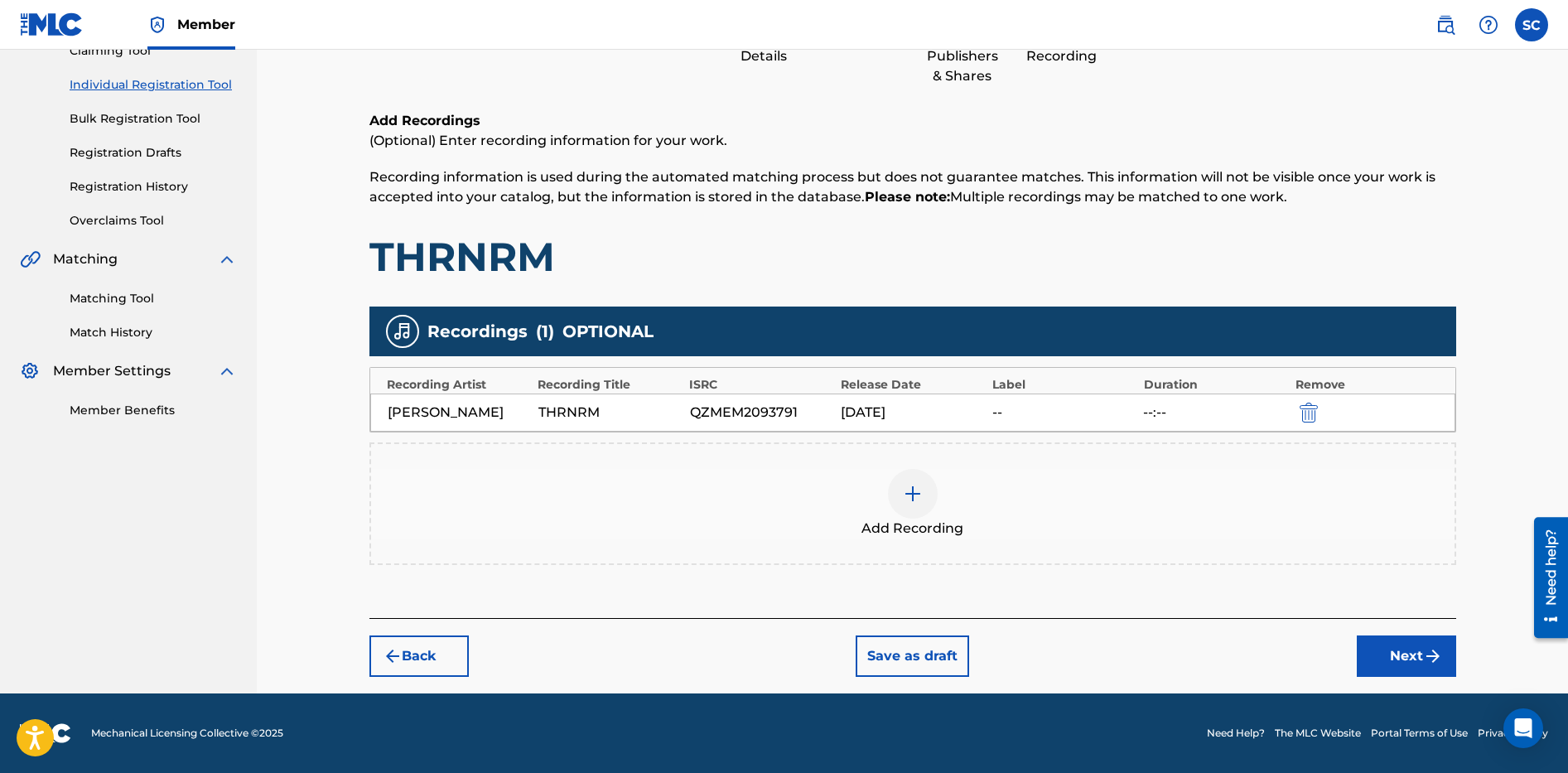 click on "Next" at bounding box center (1406, 656) 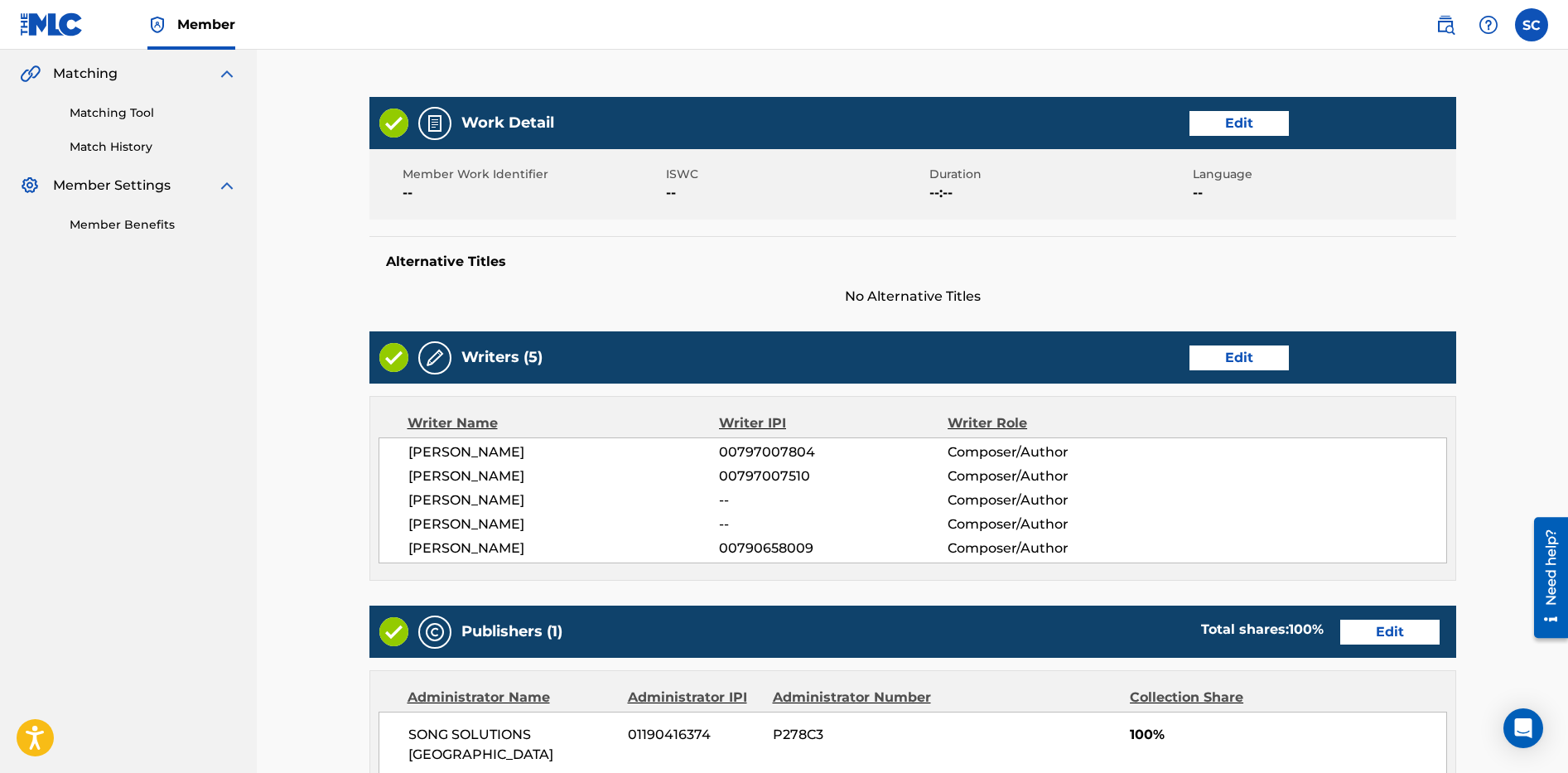 scroll, scrollTop: 0, scrollLeft: 0, axis: both 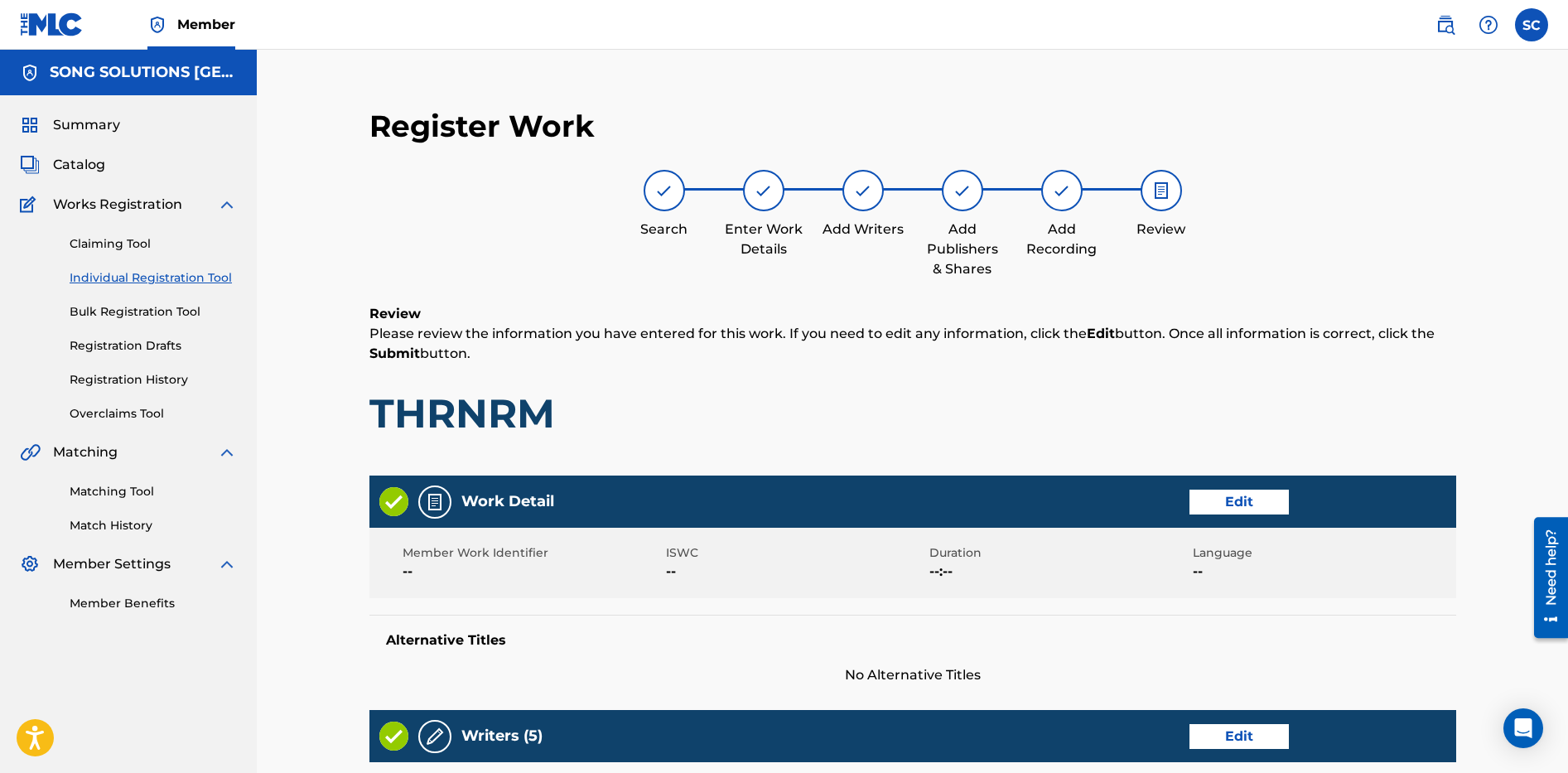 click on "Edit" at bounding box center [1239, 502] 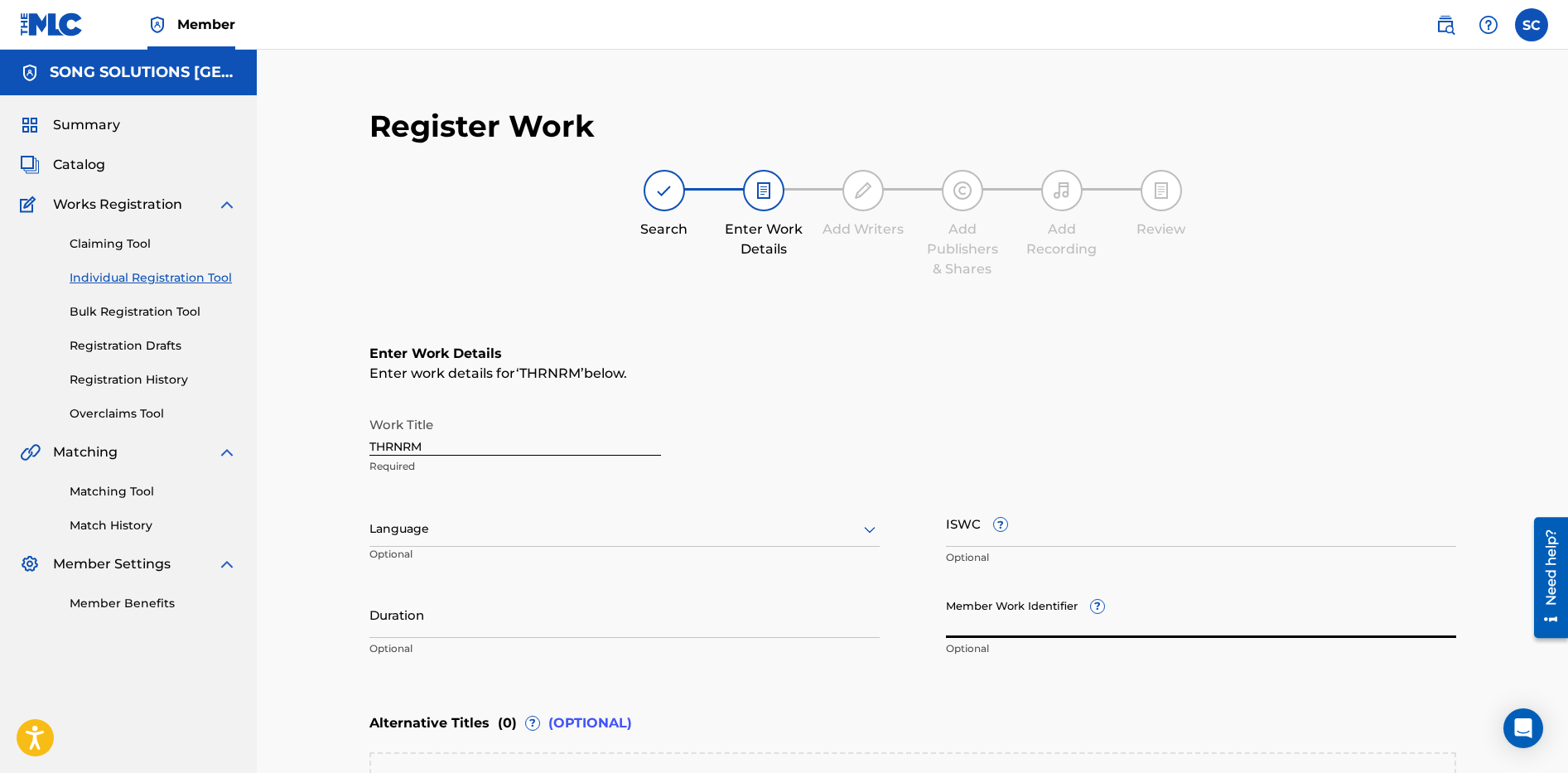 click on "Member Work Identifier   ?" at bounding box center [1201, 614] 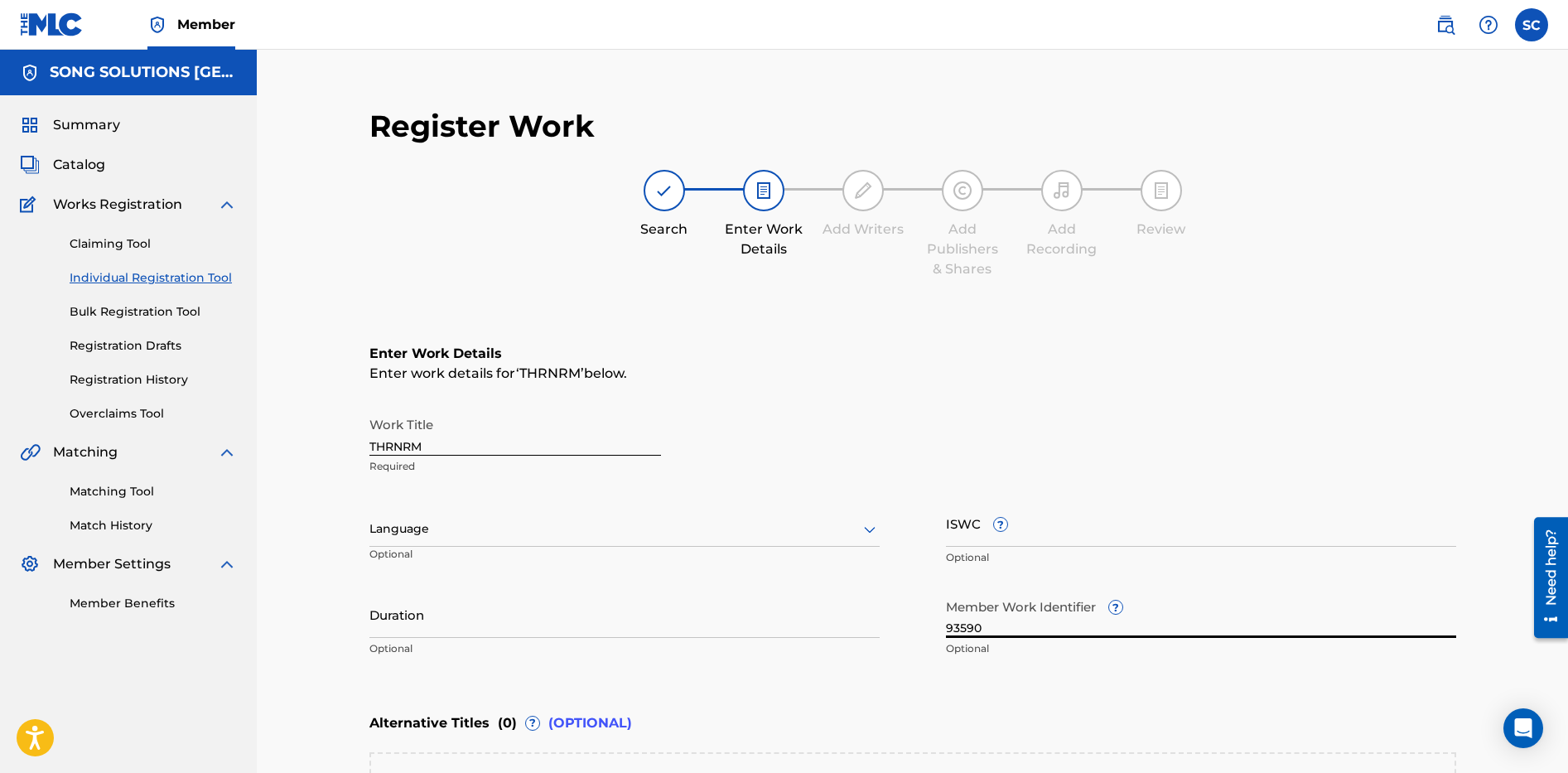 type on "93590" 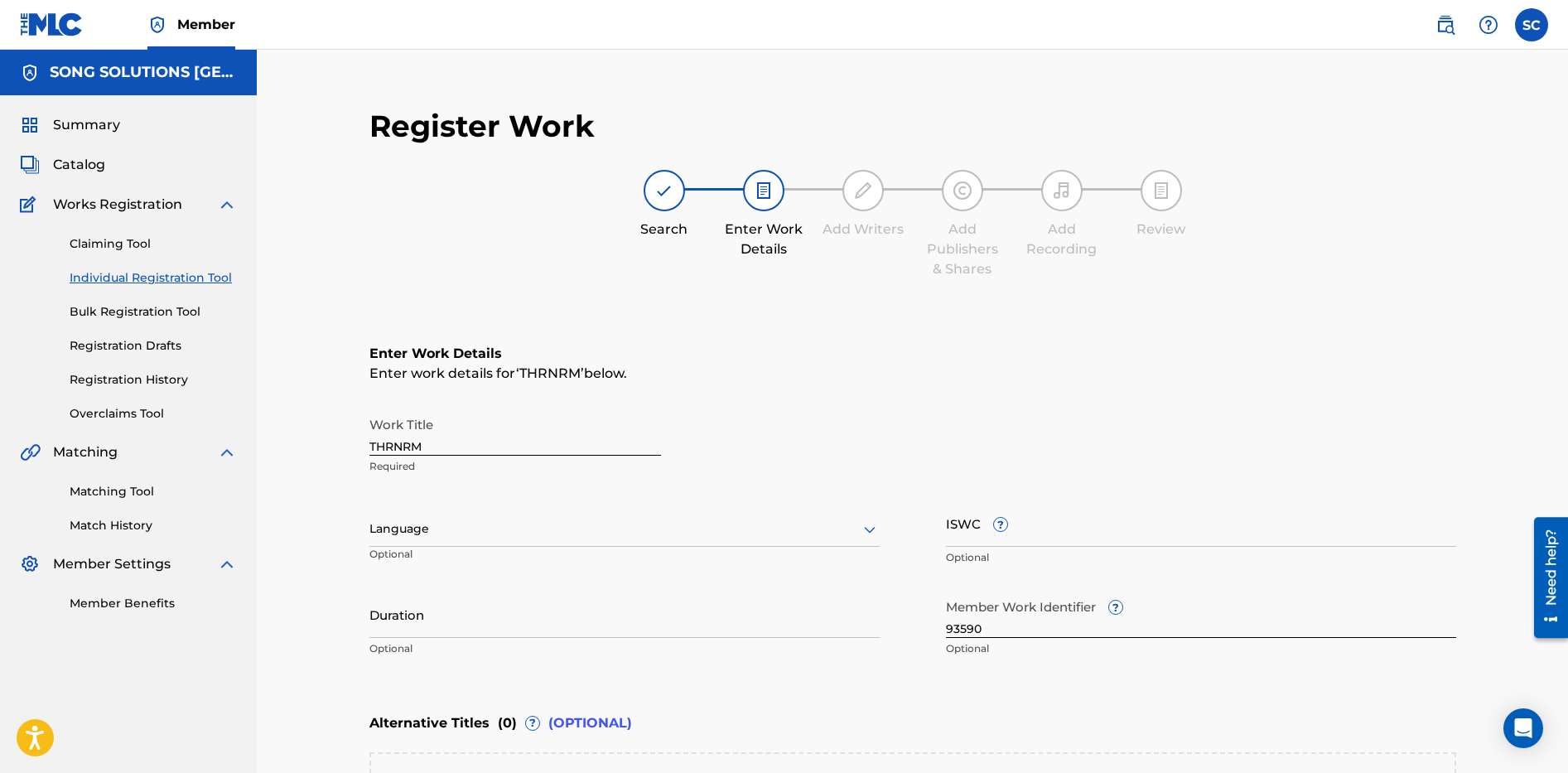 click on "Work Title   THRNRM Required Language Optional ISWC   ? Optional Duration   Optional Member Work Identifier   ? 93590 Optional" at bounding box center [913, 537] 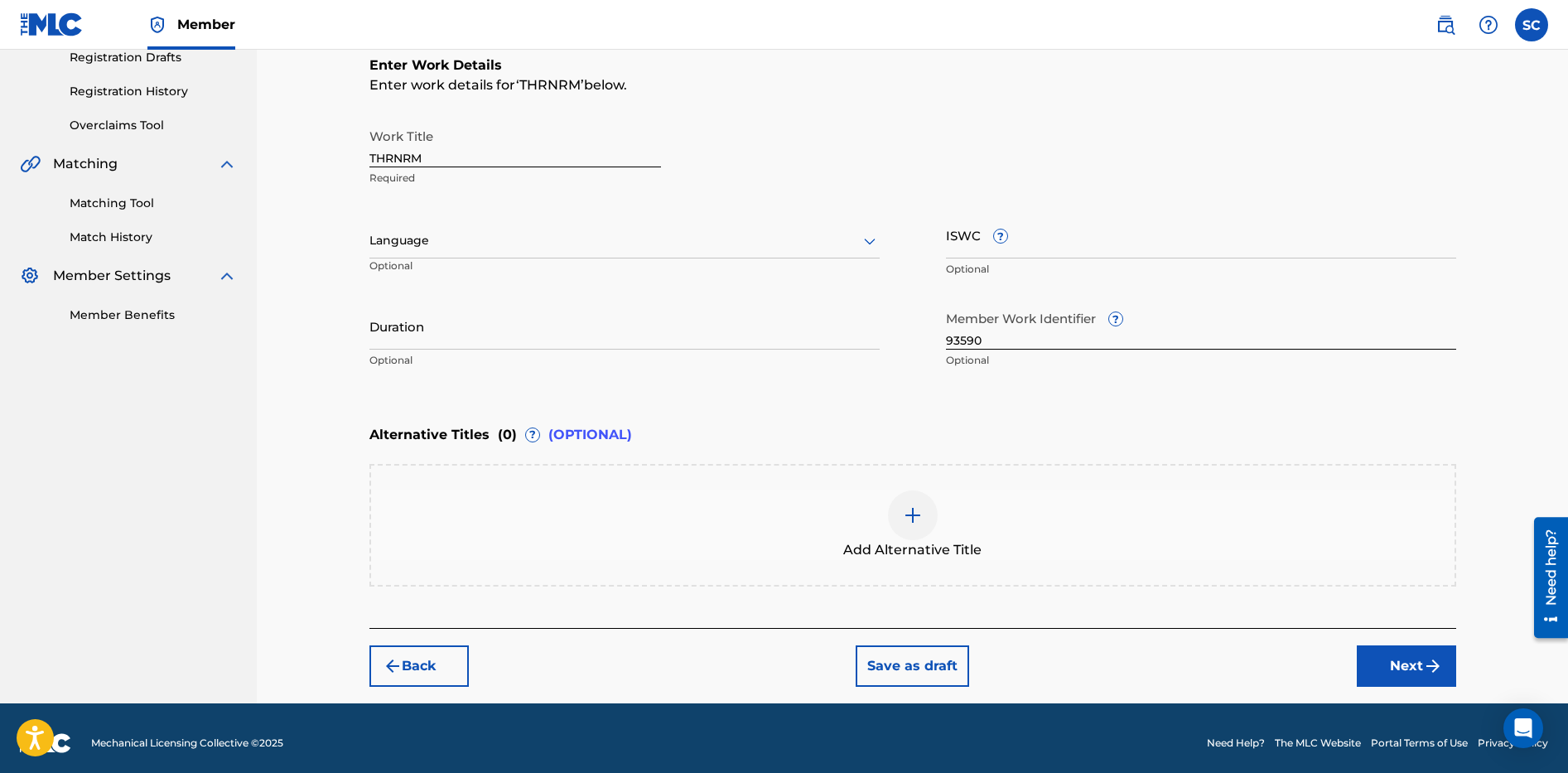 scroll, scrollTop: 298, scrollLeft: 0, axis: vertical 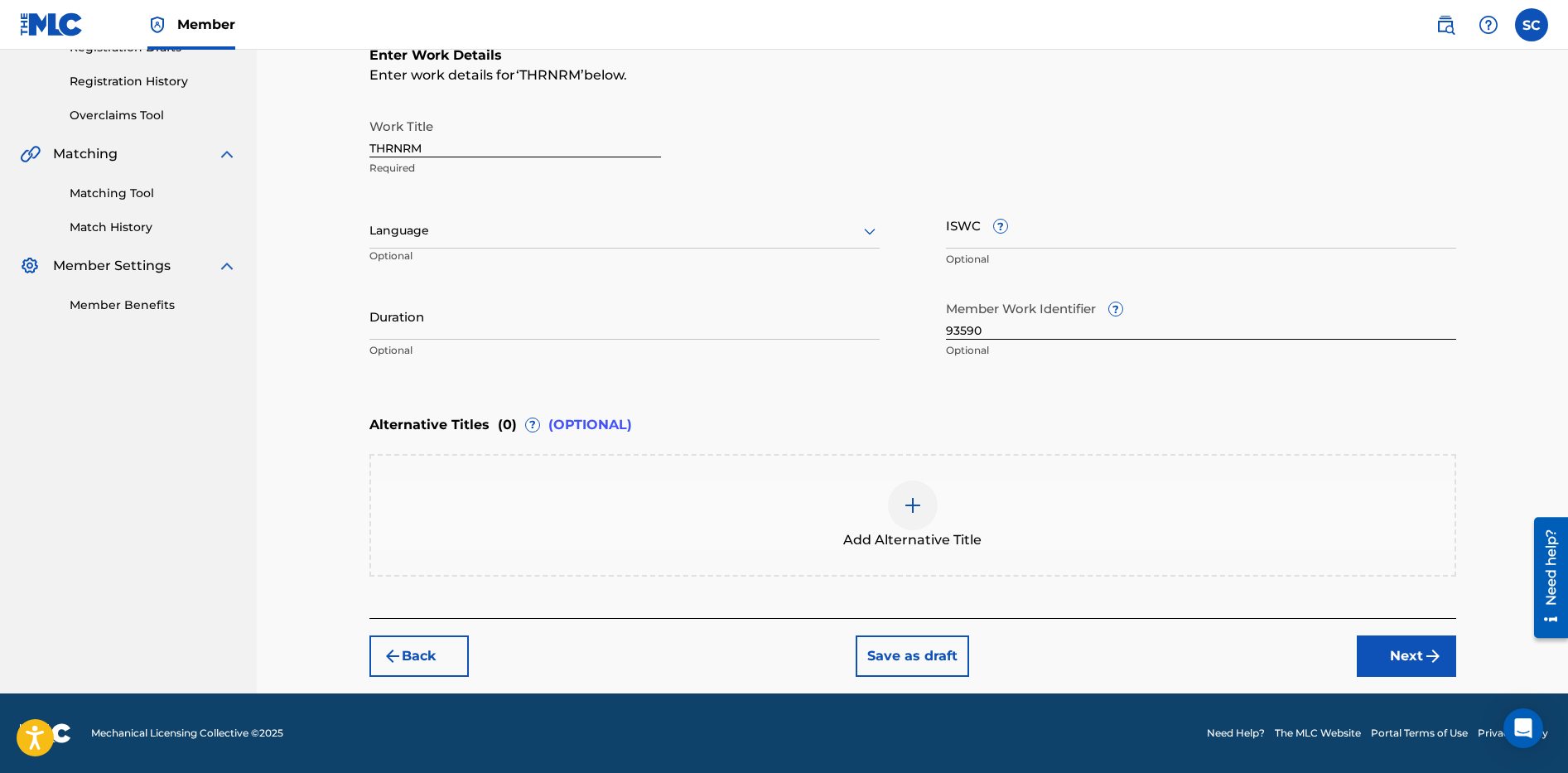 click on "Next" at bounding box center (1406, 656) 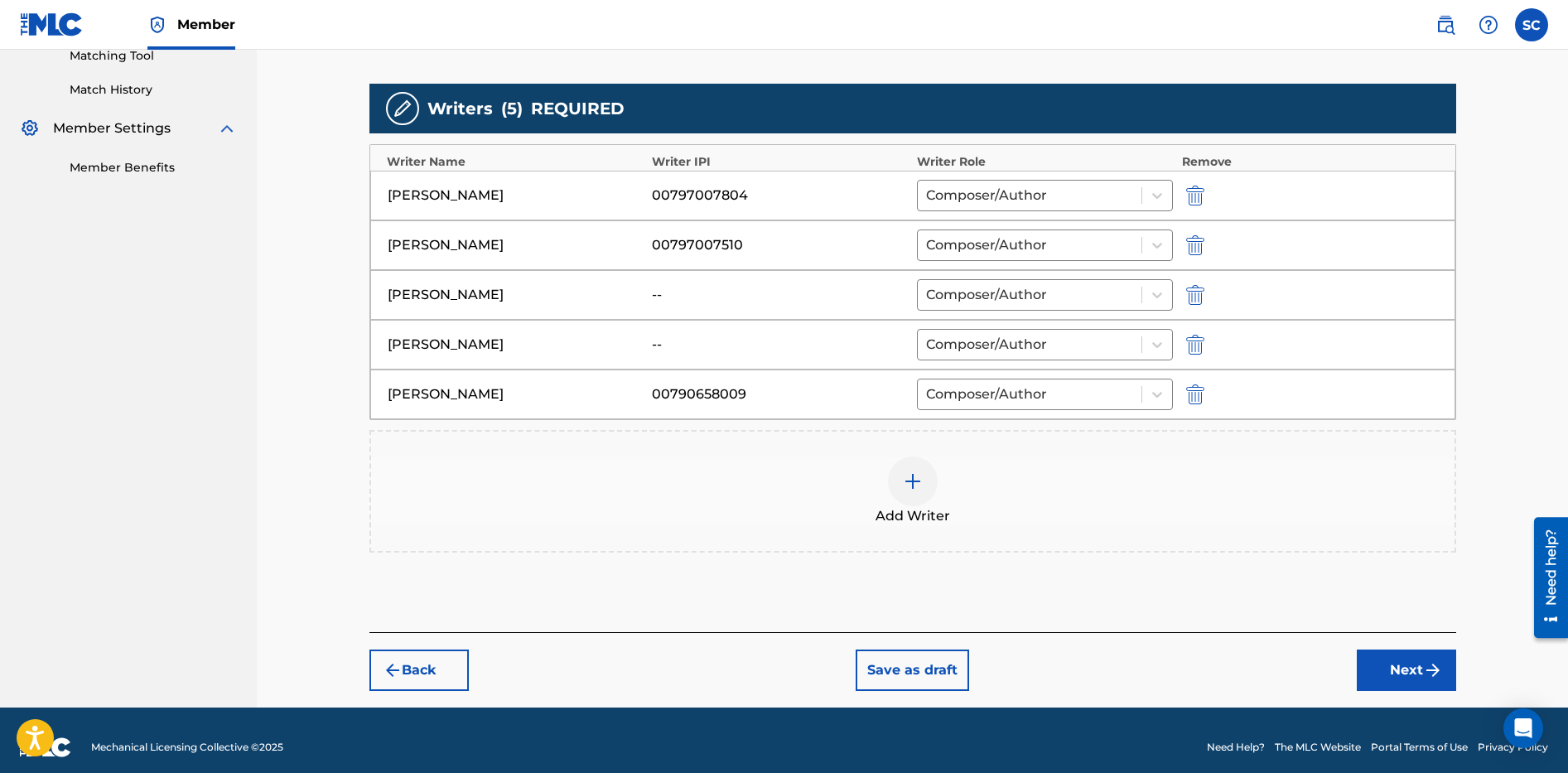 scroll, scrollTop: 450, scrollLeft: 0, axis: vertical 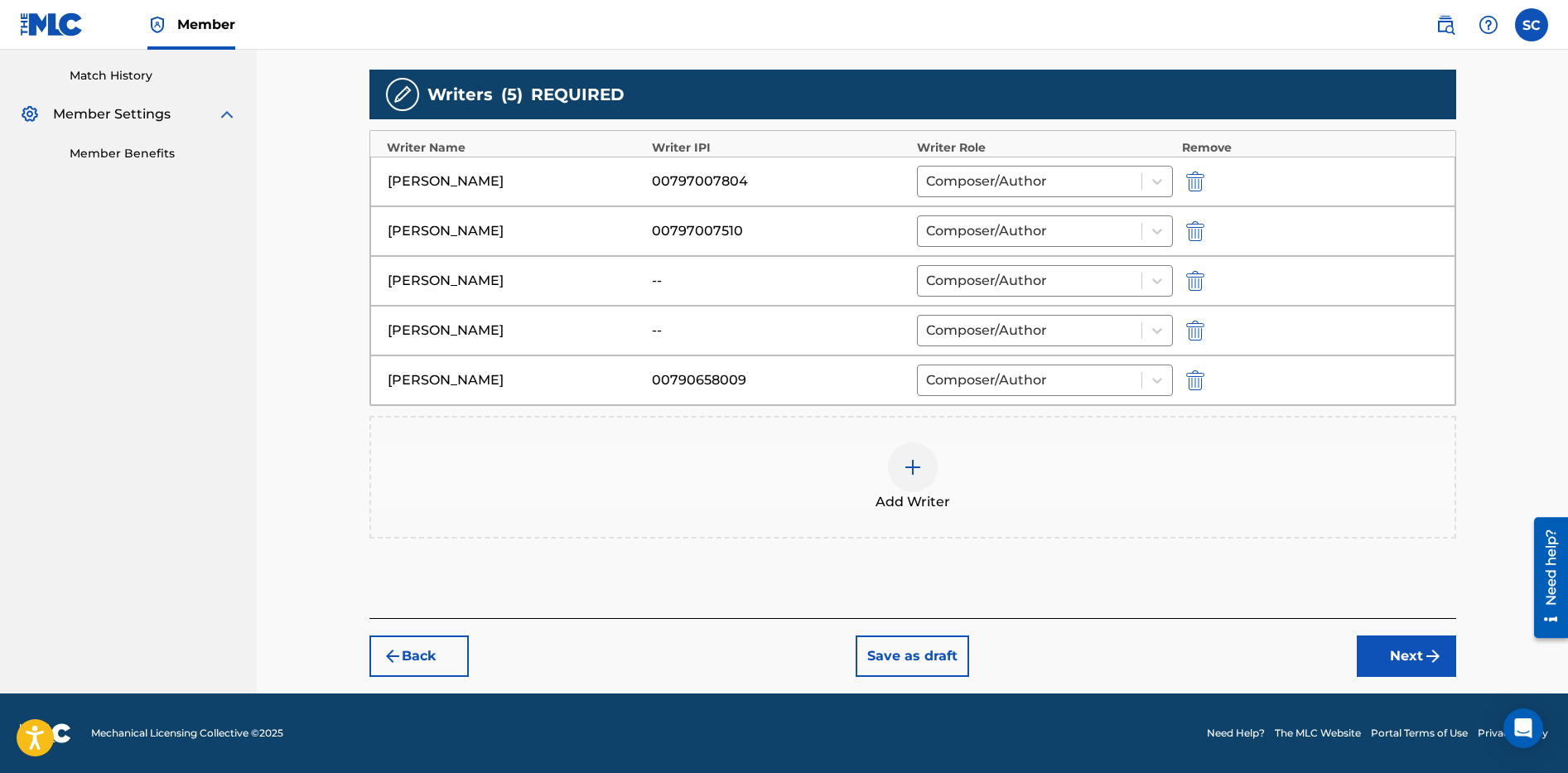 click on "Next" at bounding box center [1406, 656] 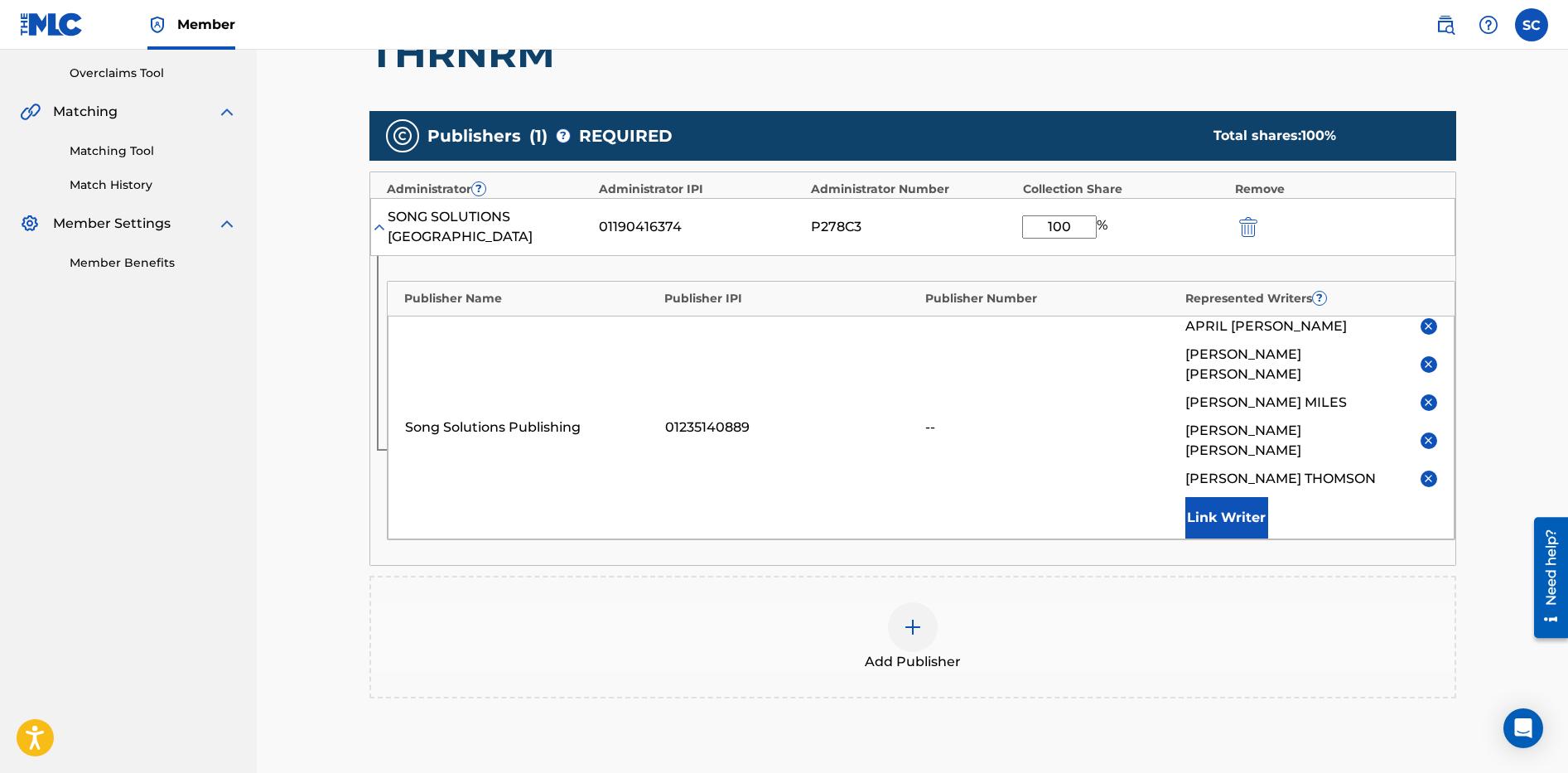 scroll, scrollTop: 494, scrollLeft: 0, axis: vertical 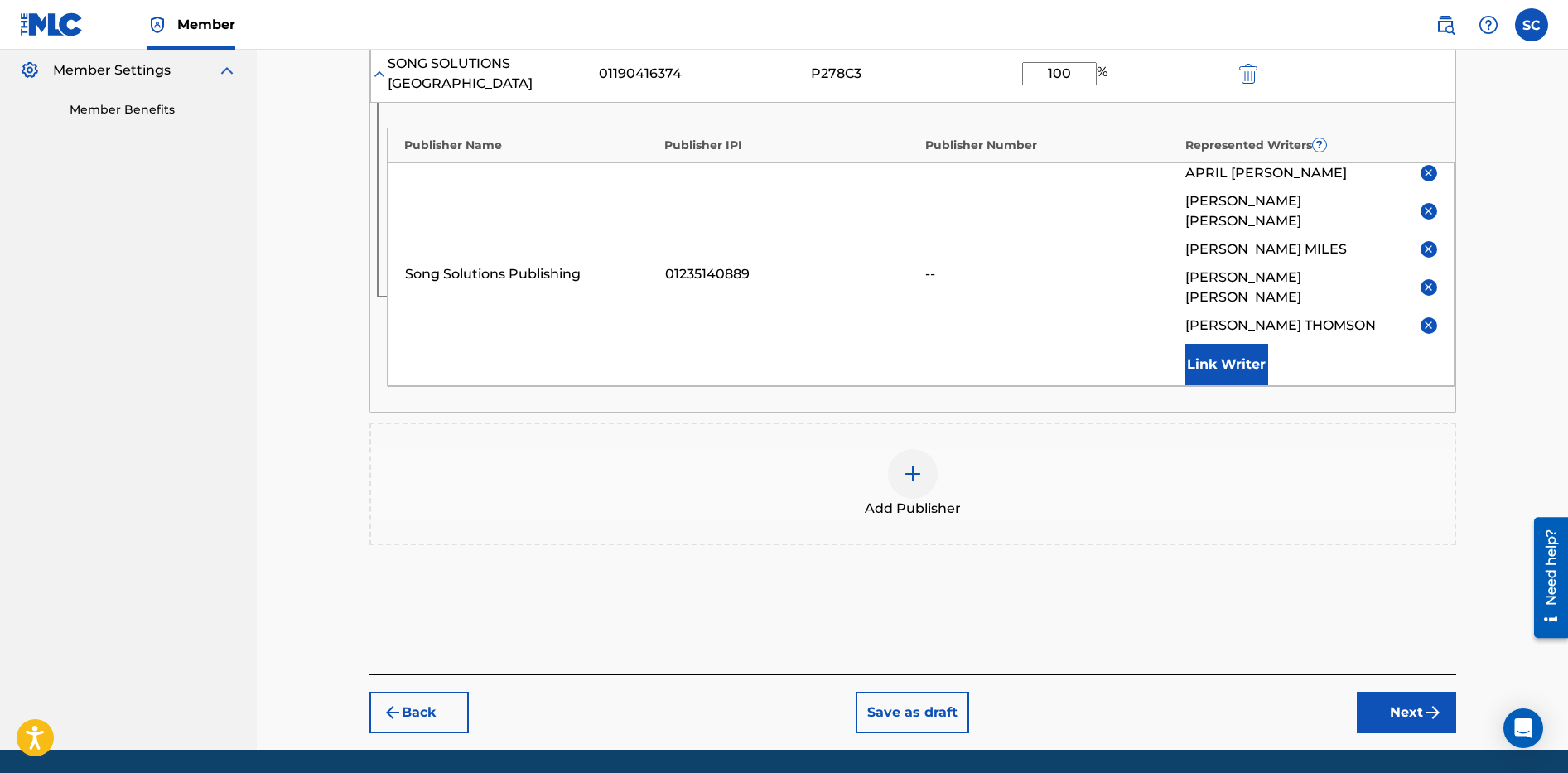 click on "Next" at bounding box center (1406, 713) 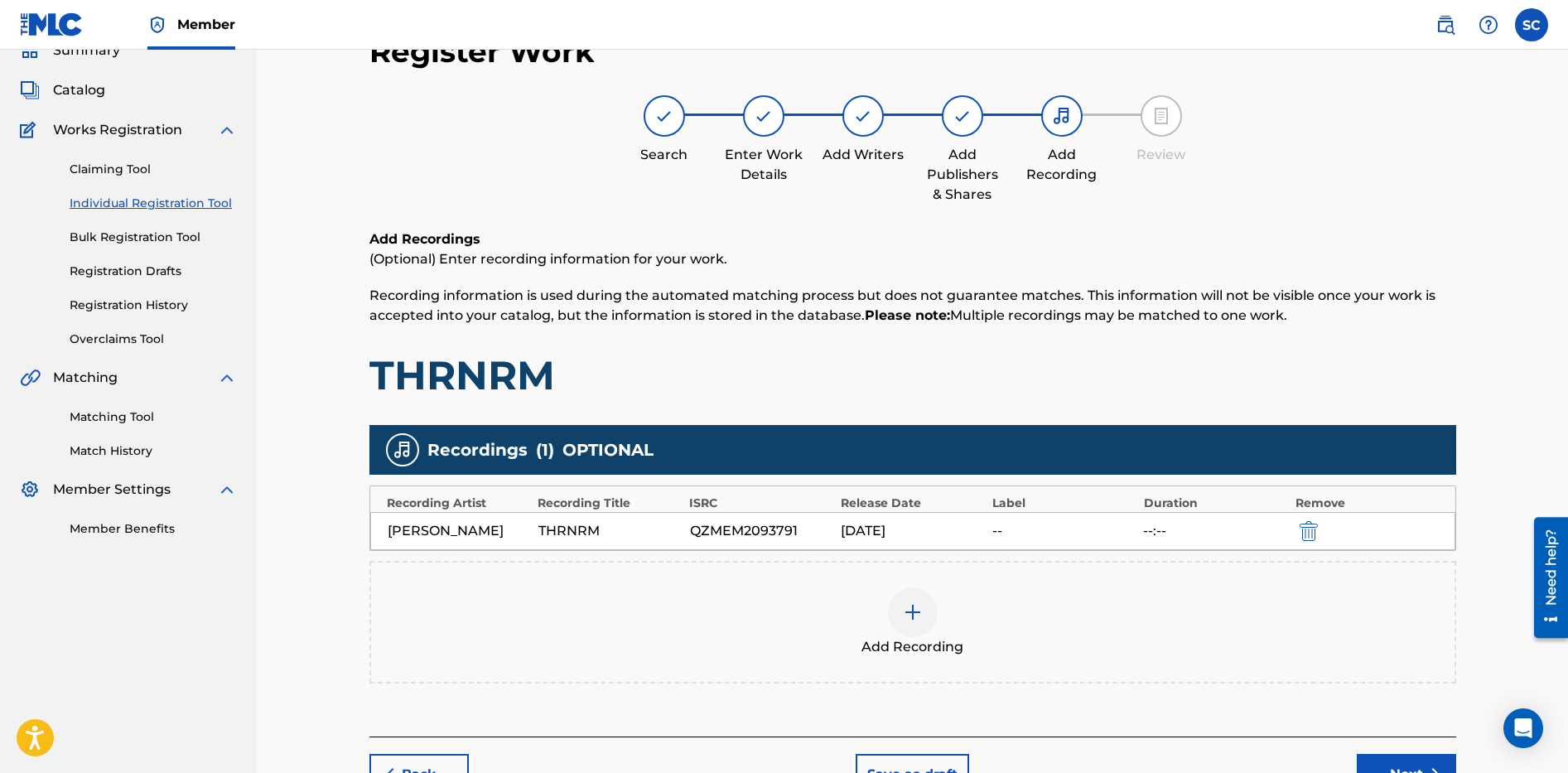 scroll, scrollTop: 193, scrollLeft: 0, axis: vertical 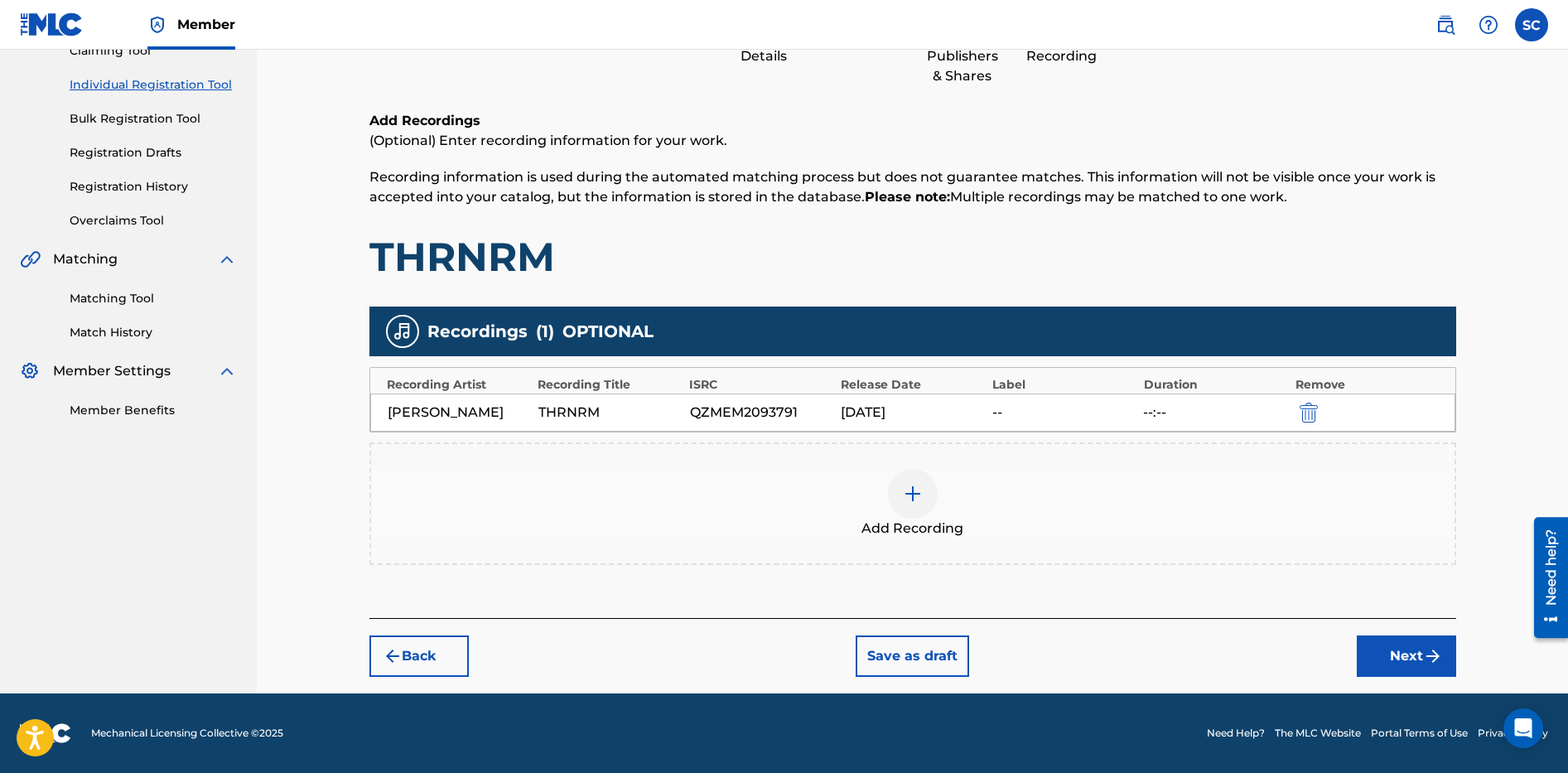 click on "Next" at bounding box center (1406, 656) 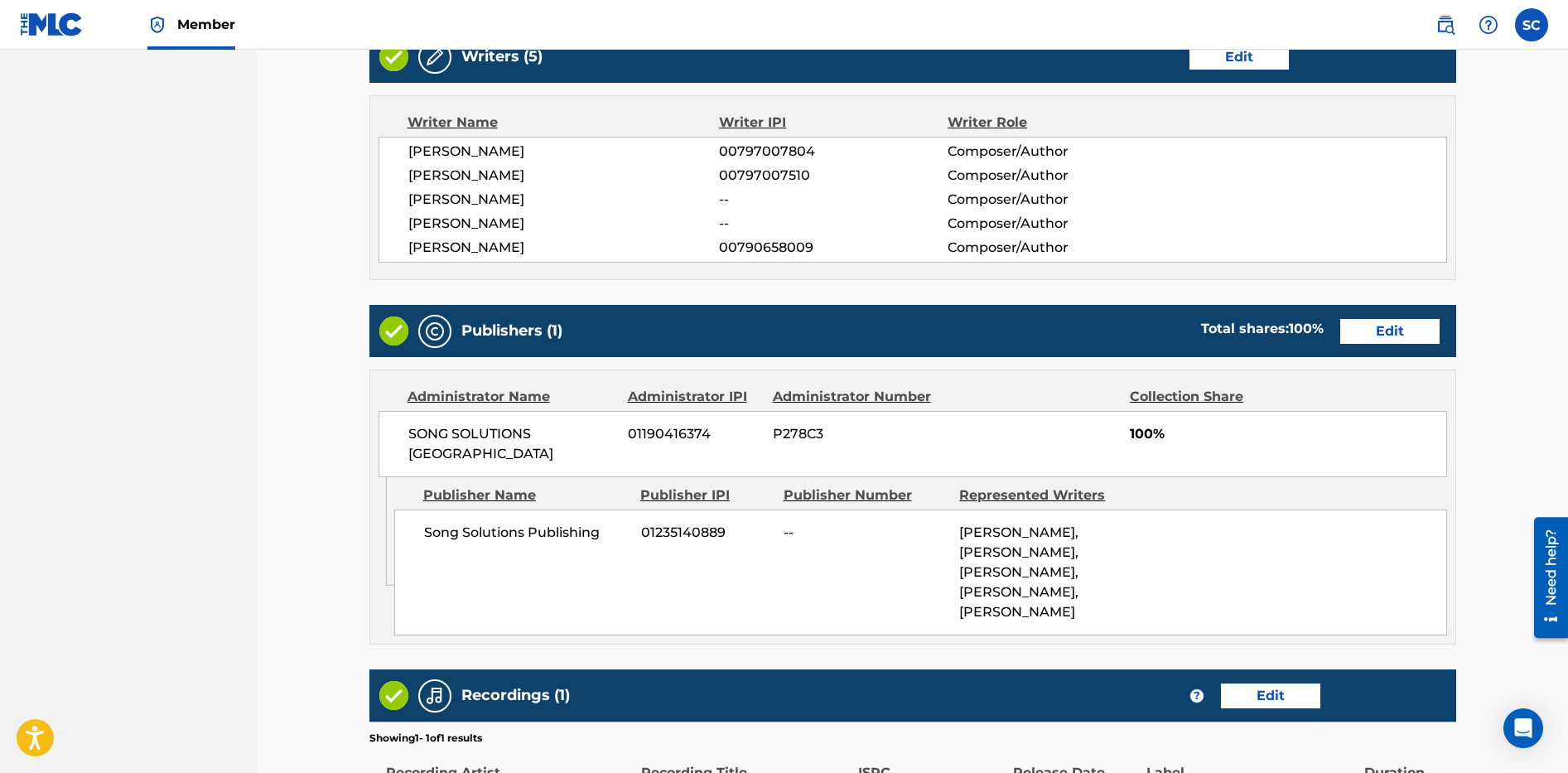 scroll, scrollTop: 737, scrollLeft: 0, axis: vertical 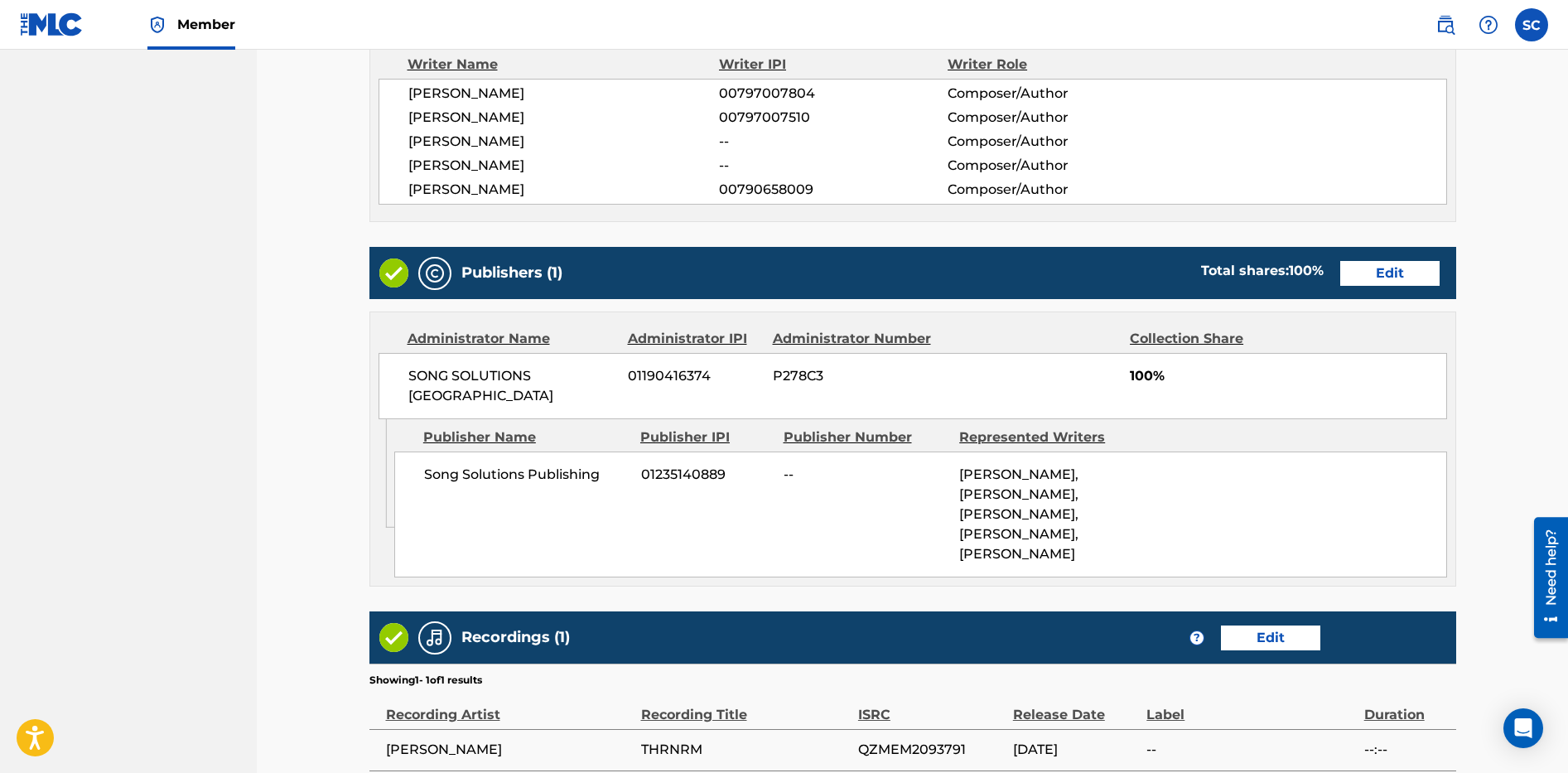 click on "Edit" at bounding box center (1390, 273) 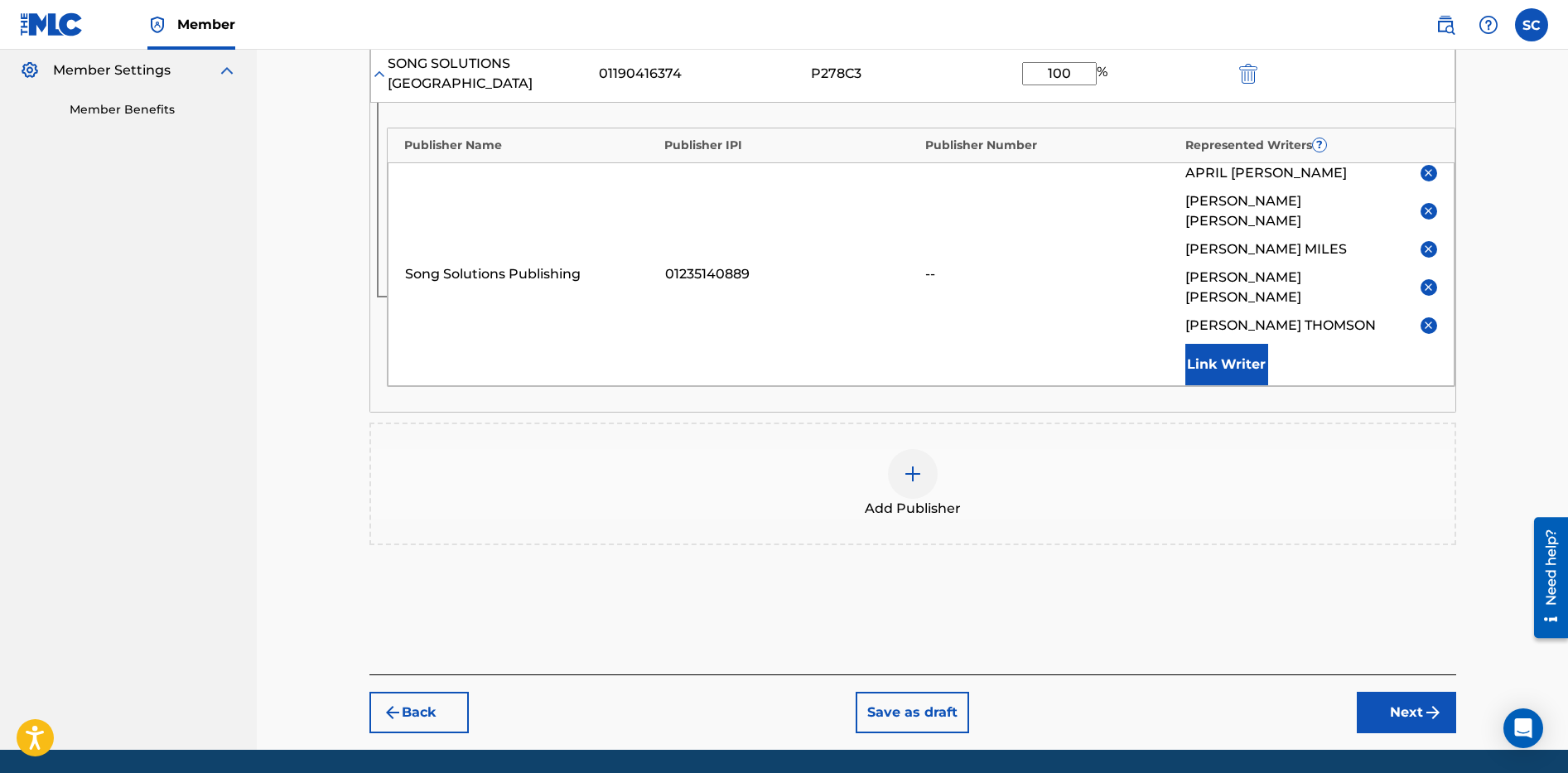 click on "Link Writer" at bounding box center (1227, 365) 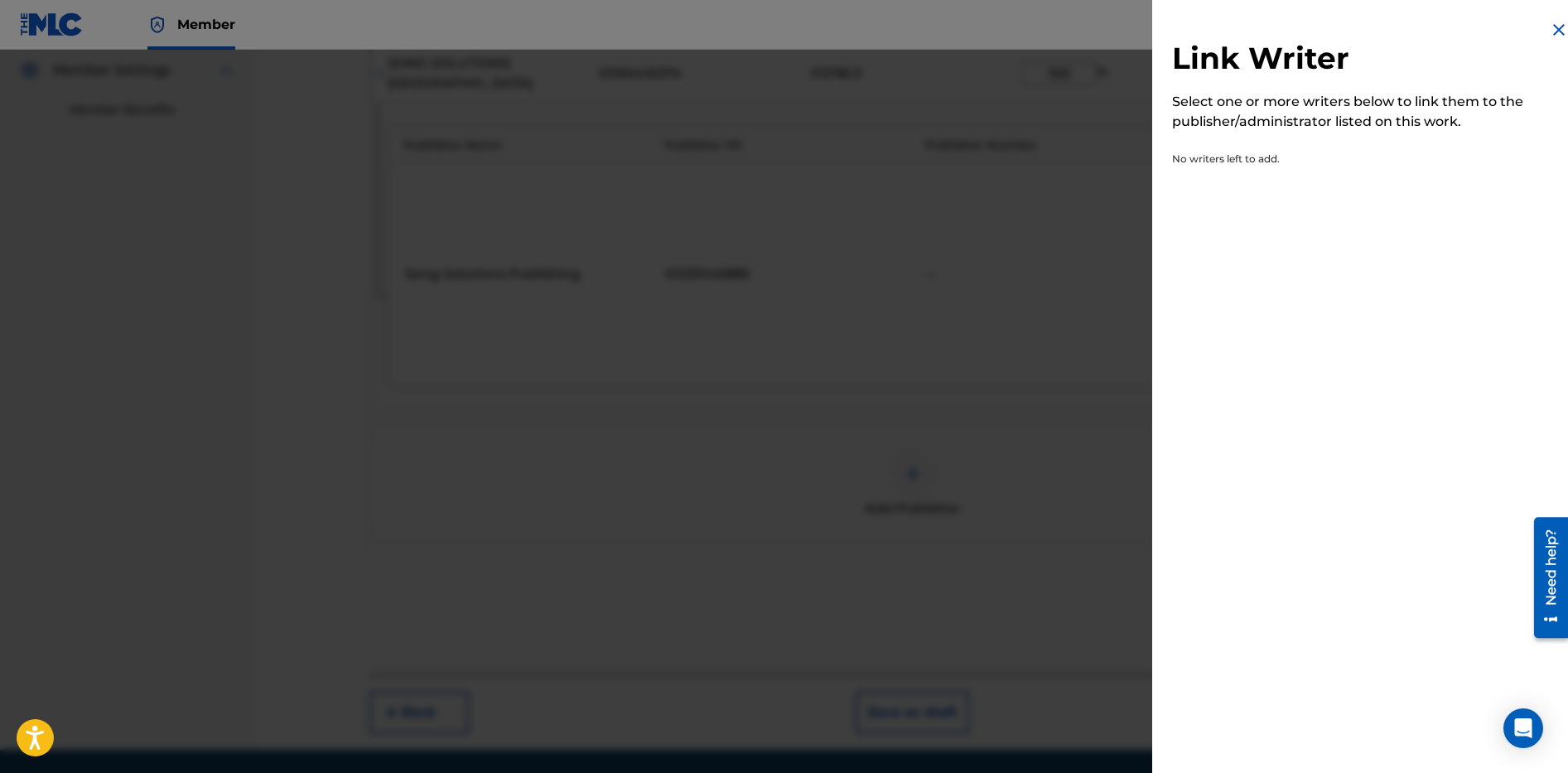 click at bounding box center (1559, 30) 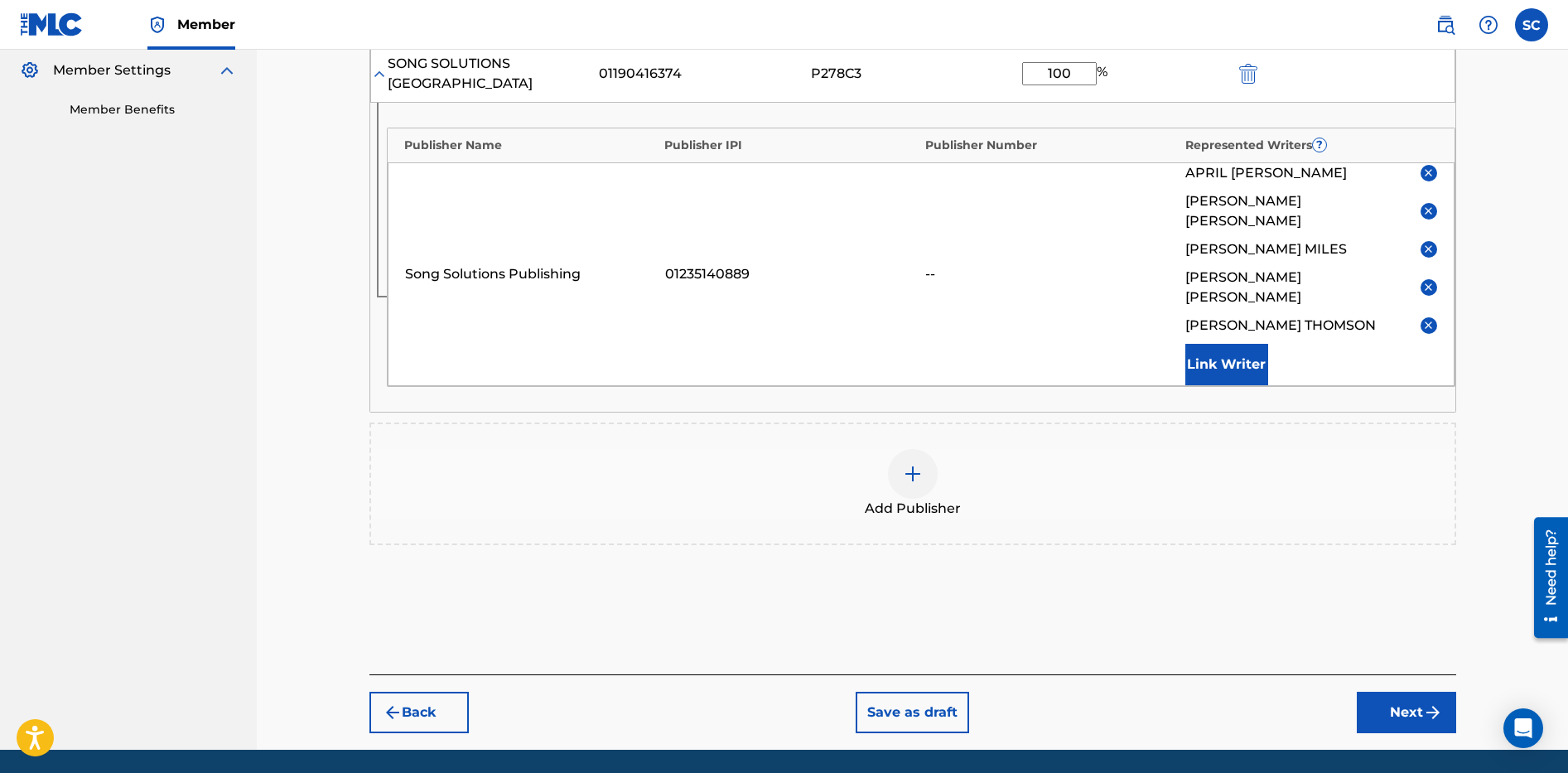 click on "Next" at bounding box center (1406, 713) 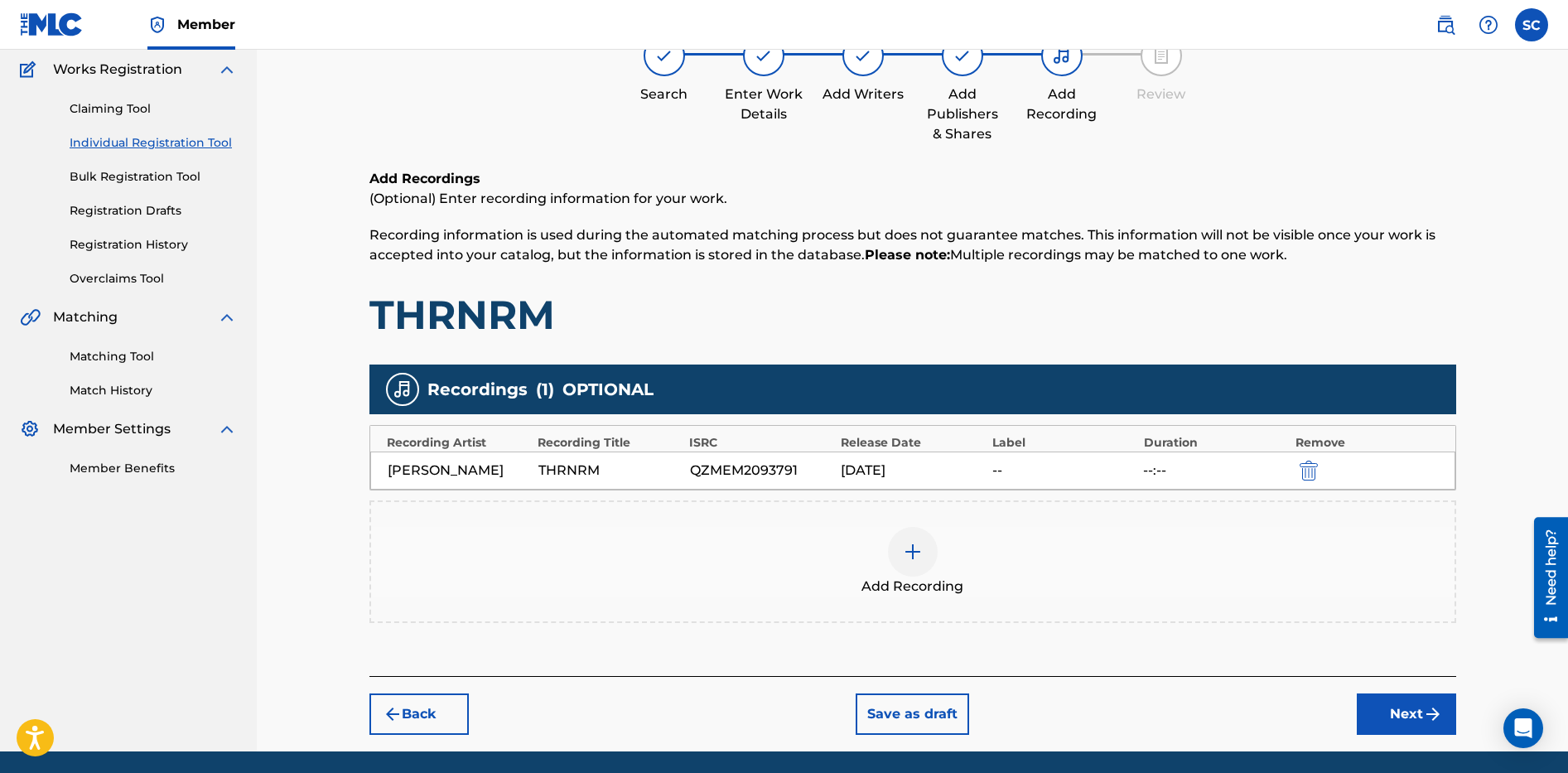 scroll, scrollTop: 193, scrollLeft: 0, axis: vertical 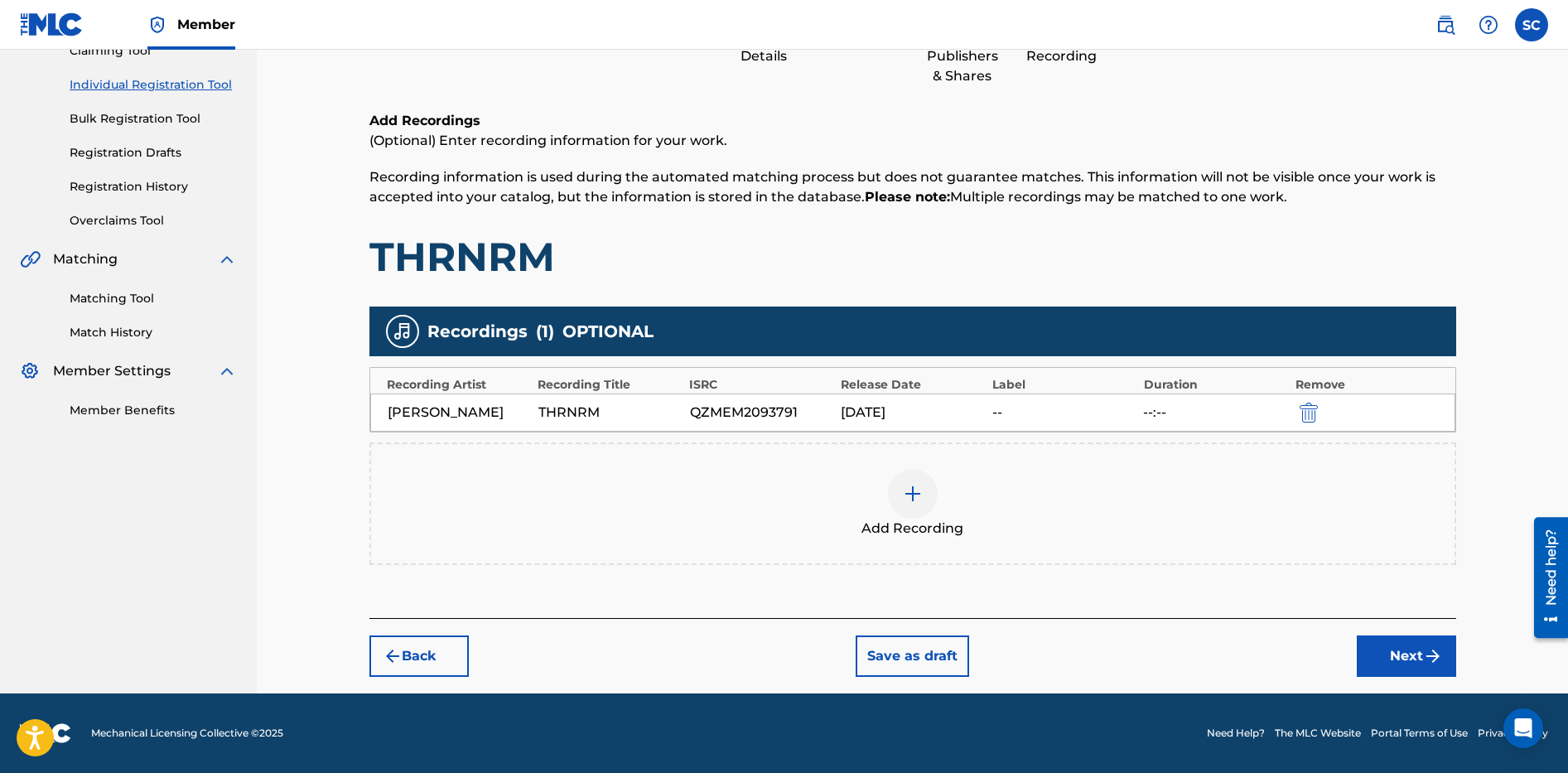 click on "Next" at bounding box center [1406, 656] 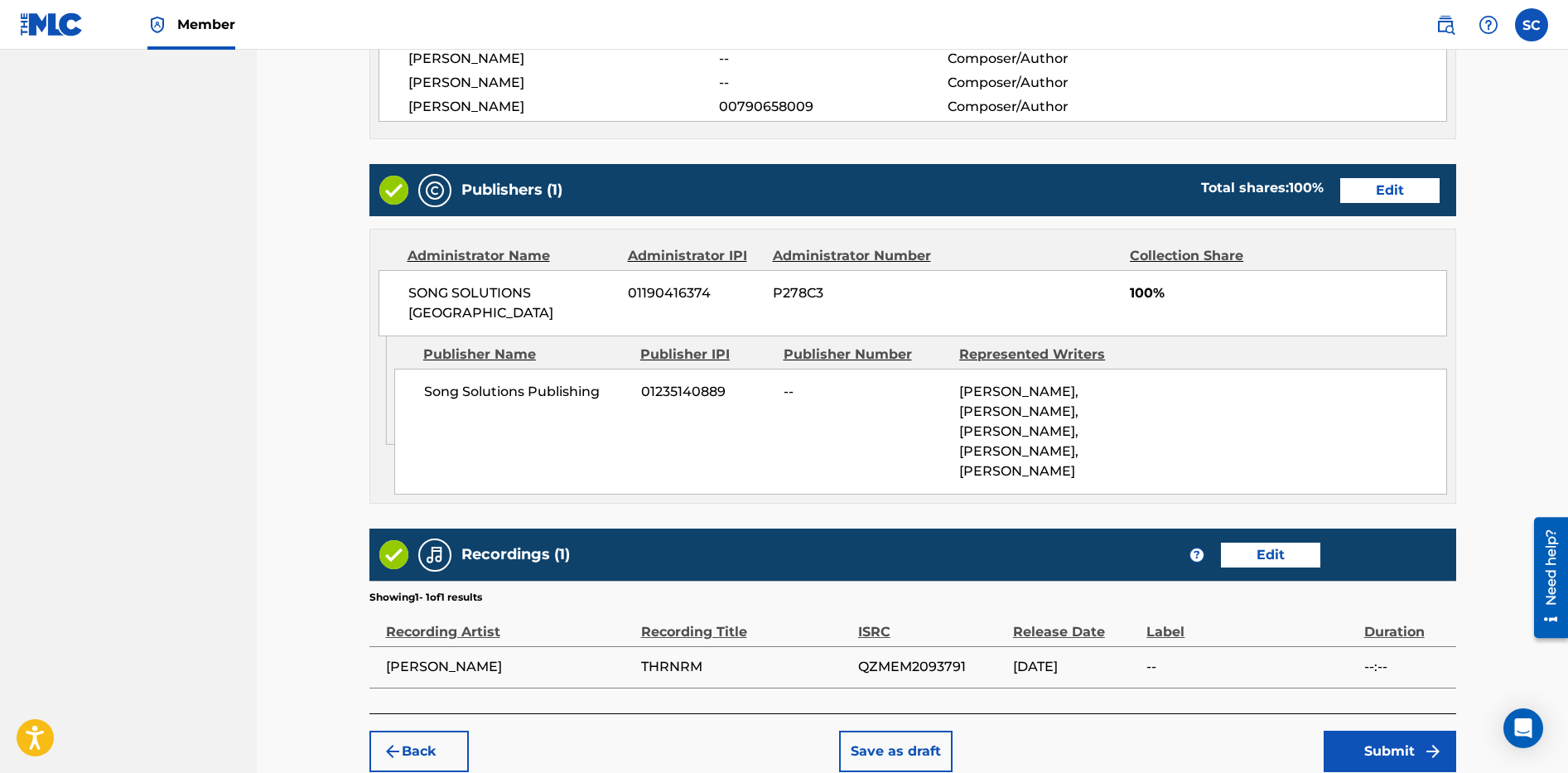 scroll, scrollTop: 876, scrollLeft: 0, axis: vertical 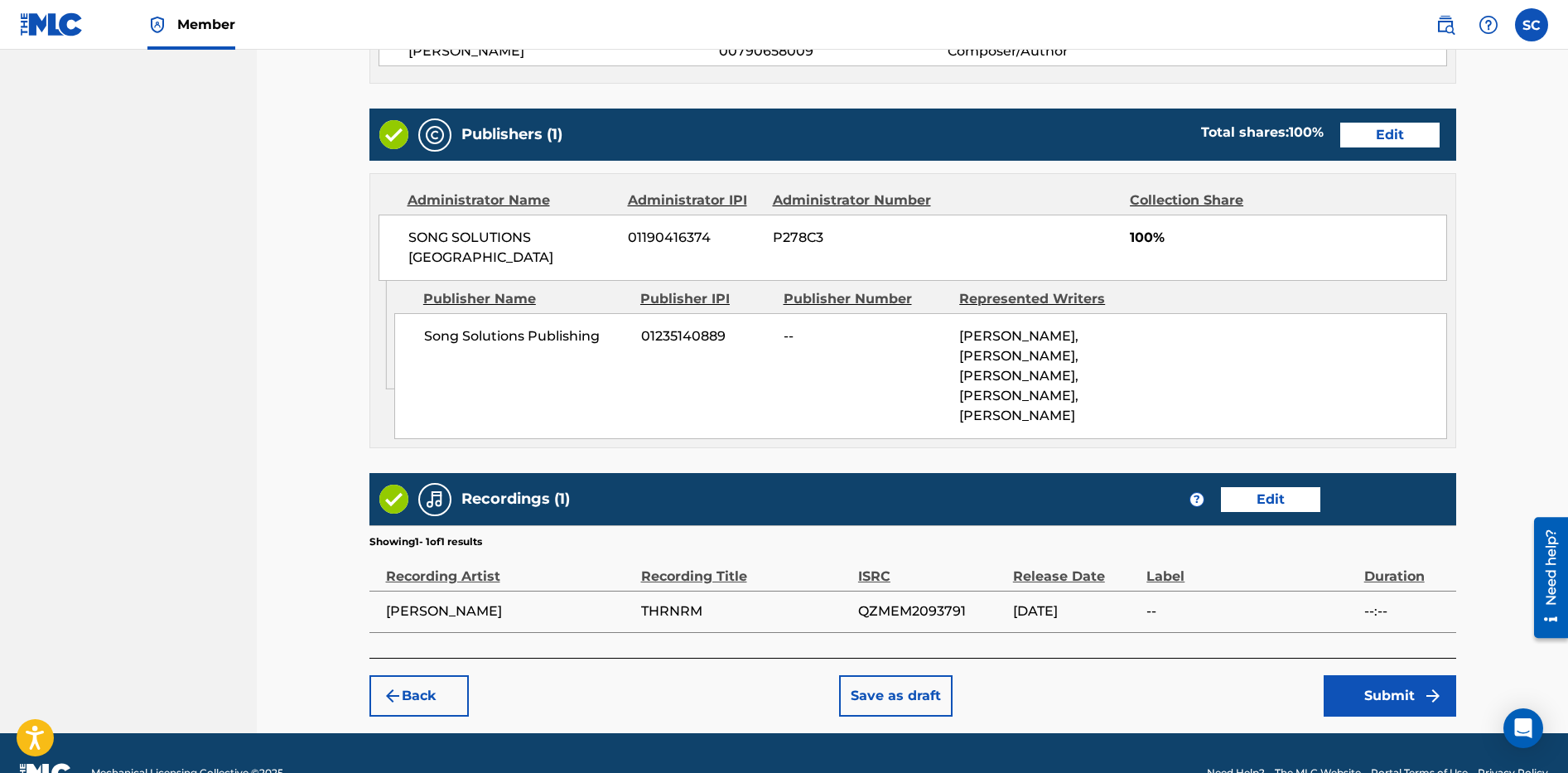 click on "Submit" at bounding box center (1390, 696) 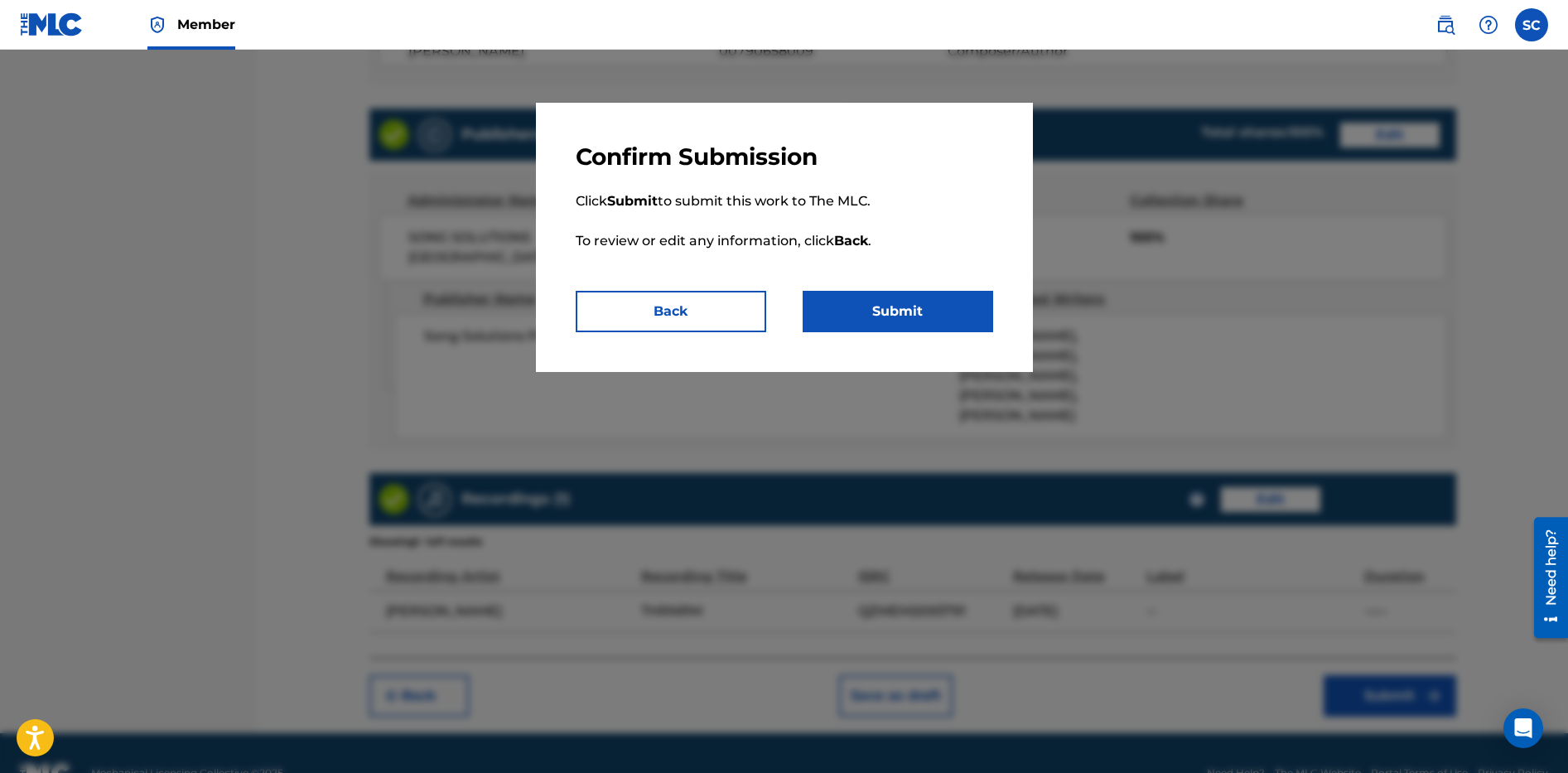 click on "Submit" at bounding box center [898, 312] 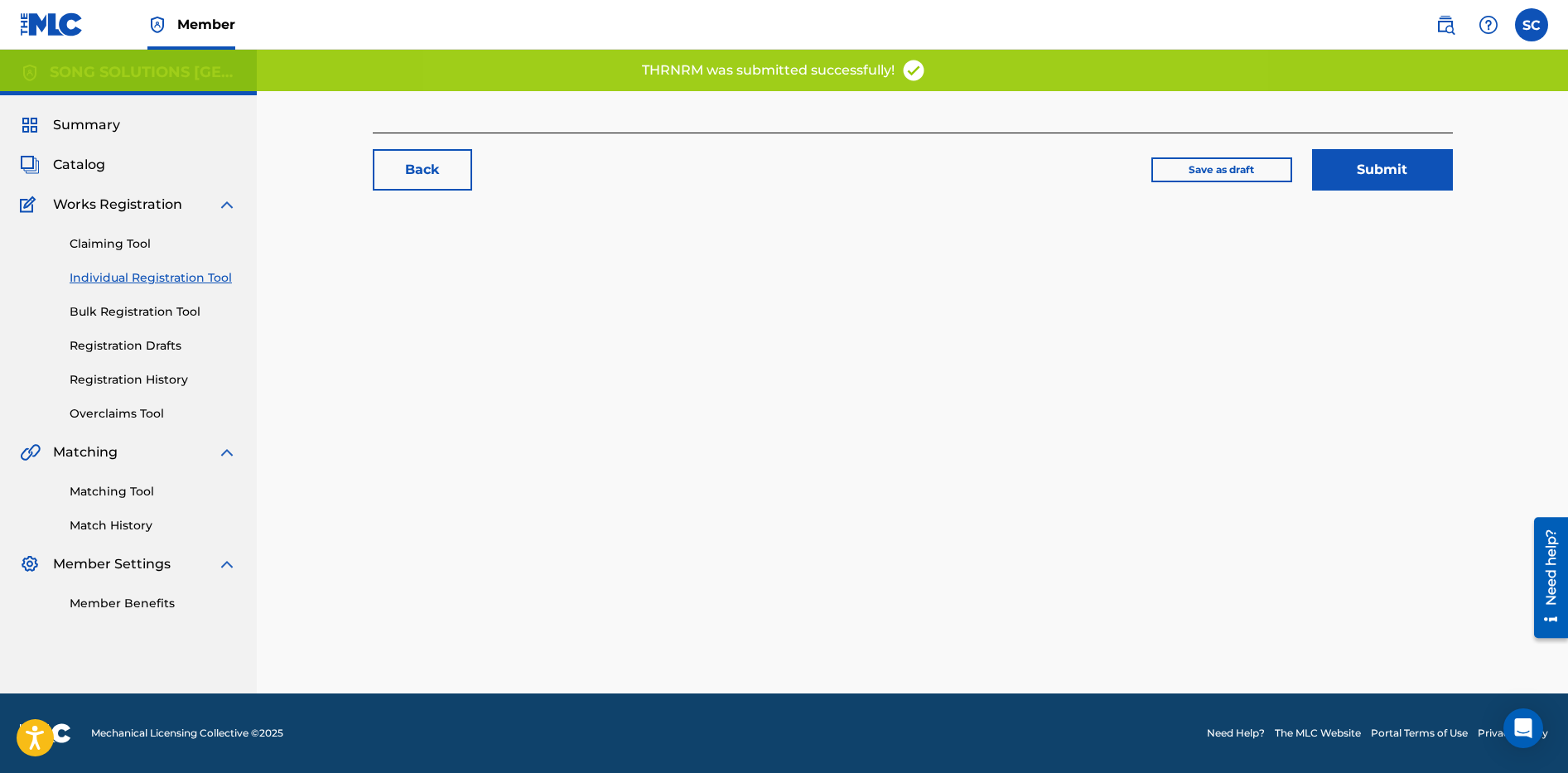 scroll, scrollTop: 0, scrollLeft: 0, axis: both 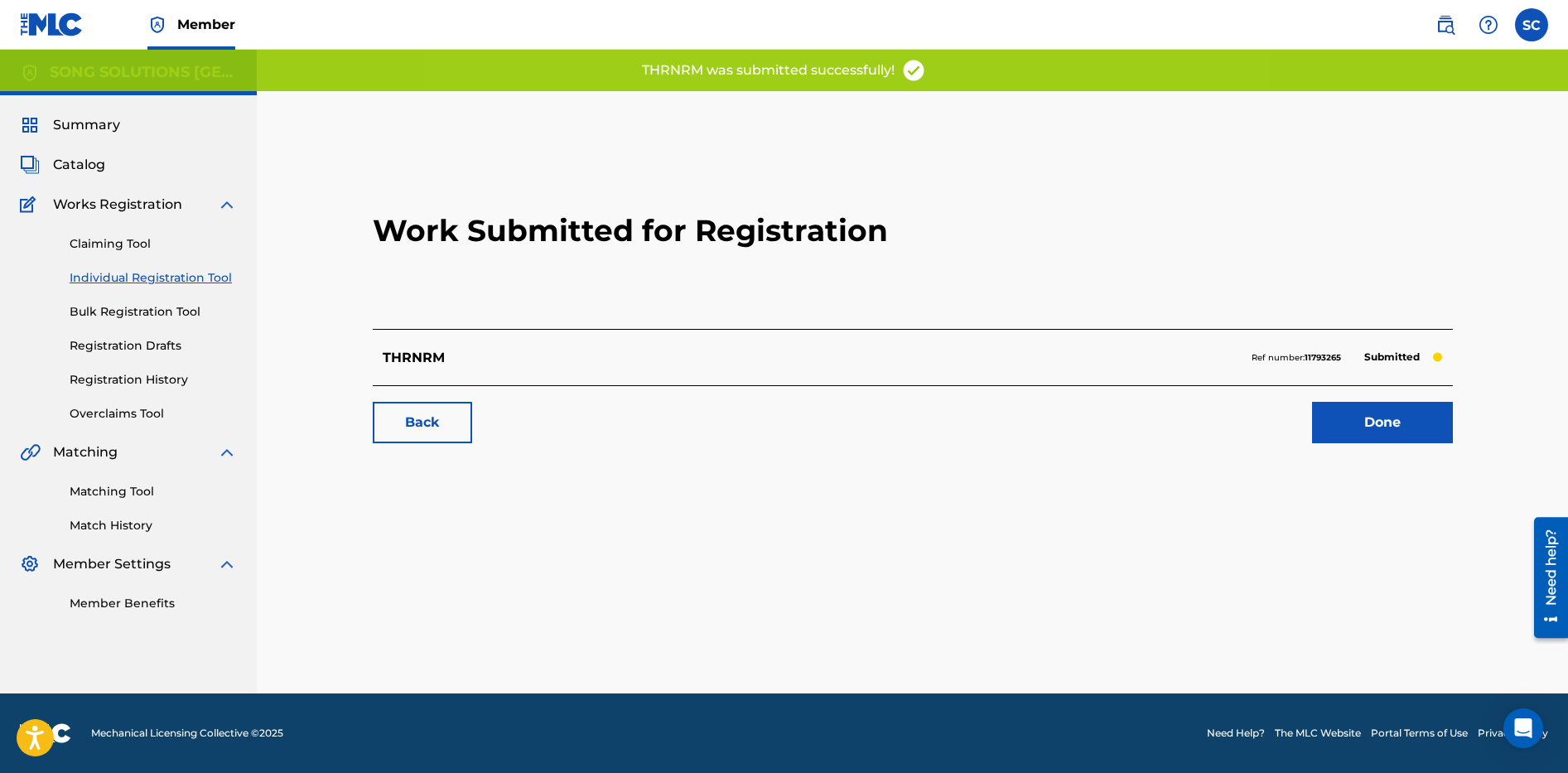 click on "Done" at bounding box center [1382, 423] 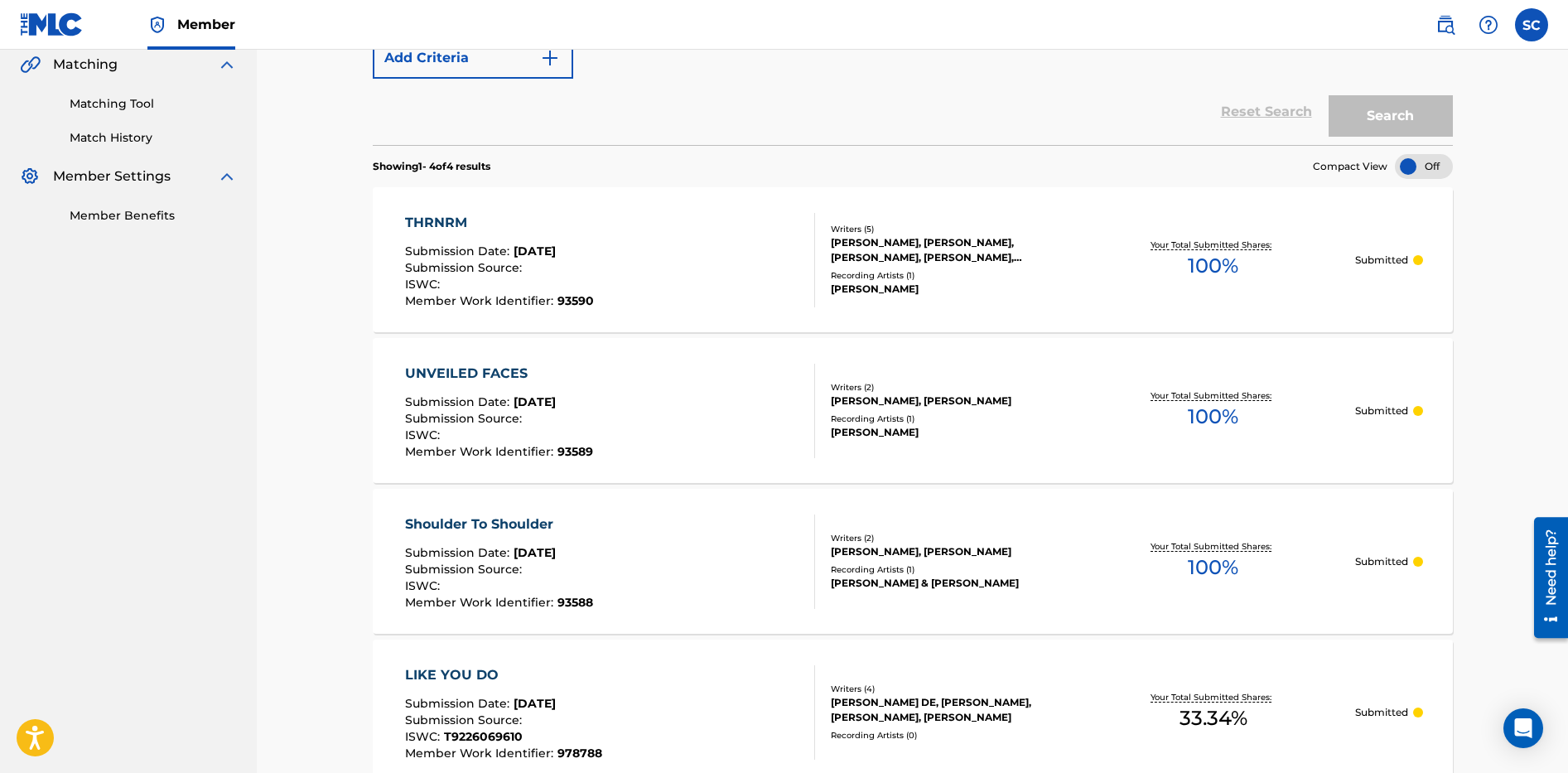 scroll, scrollTop: 0, scrollLeft: 0, axis: both 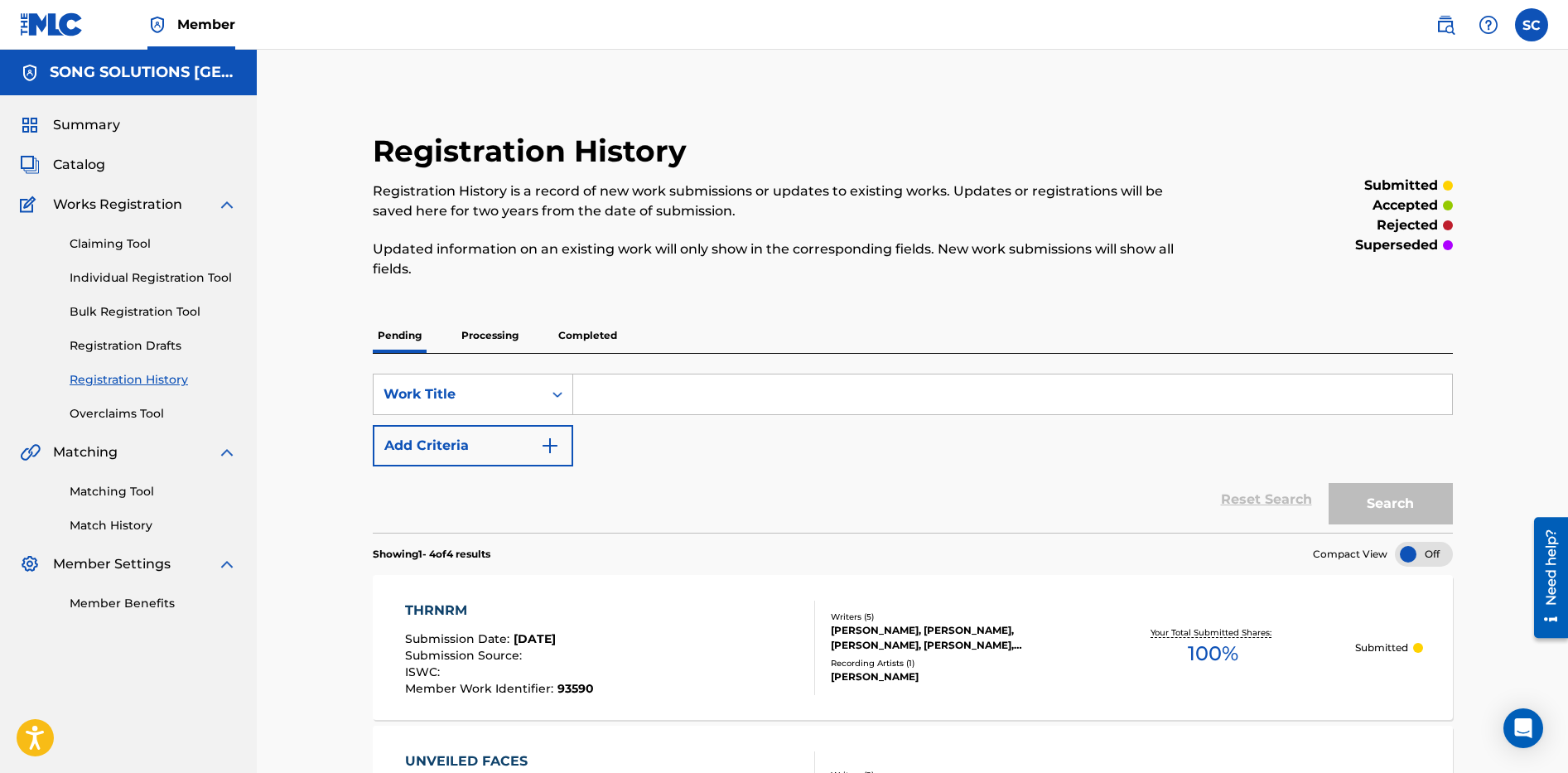 click on "Individual Registration Tool" at bounding box center (153, 278) 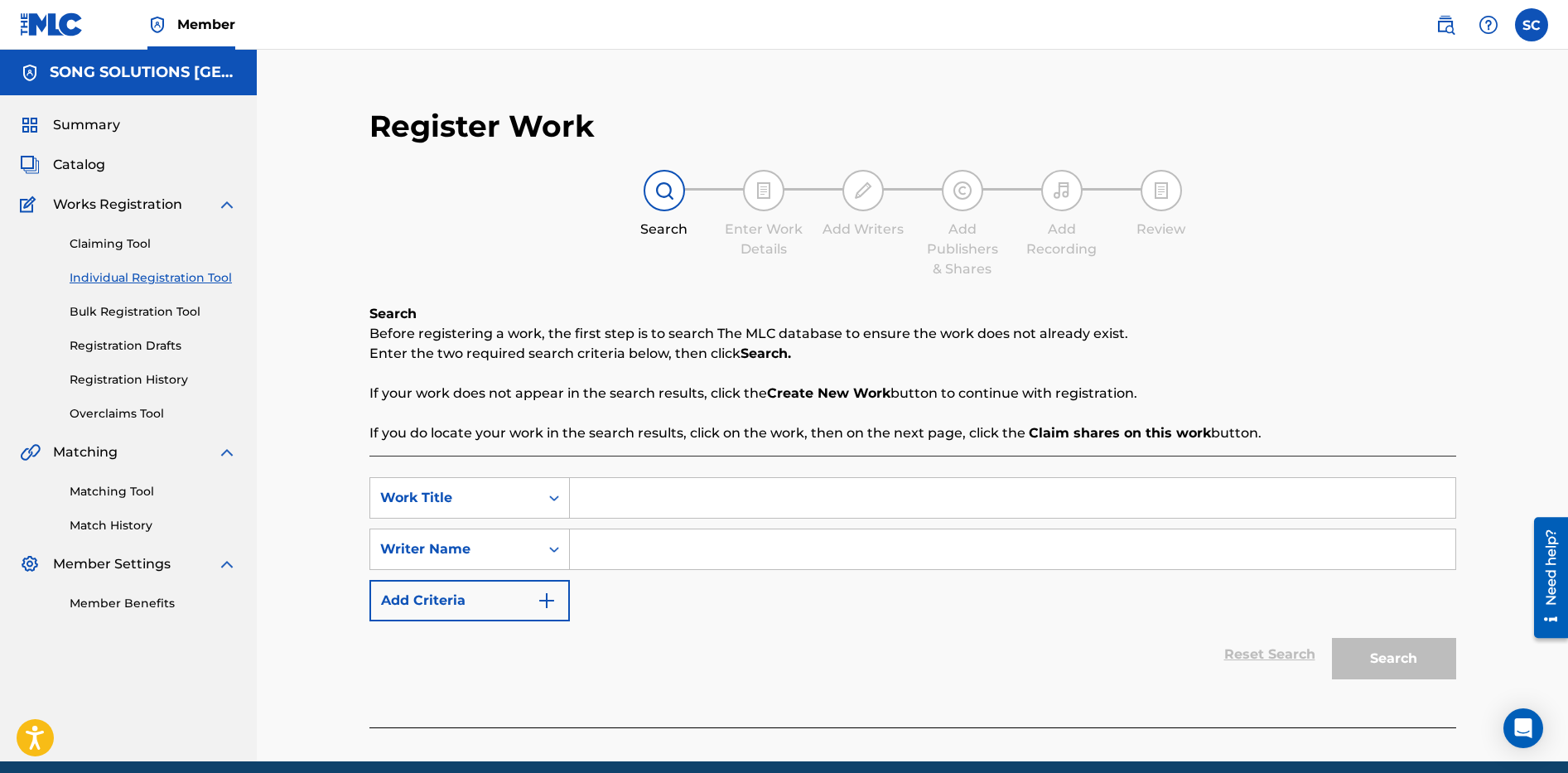 click at bounding box center (1012, 498) 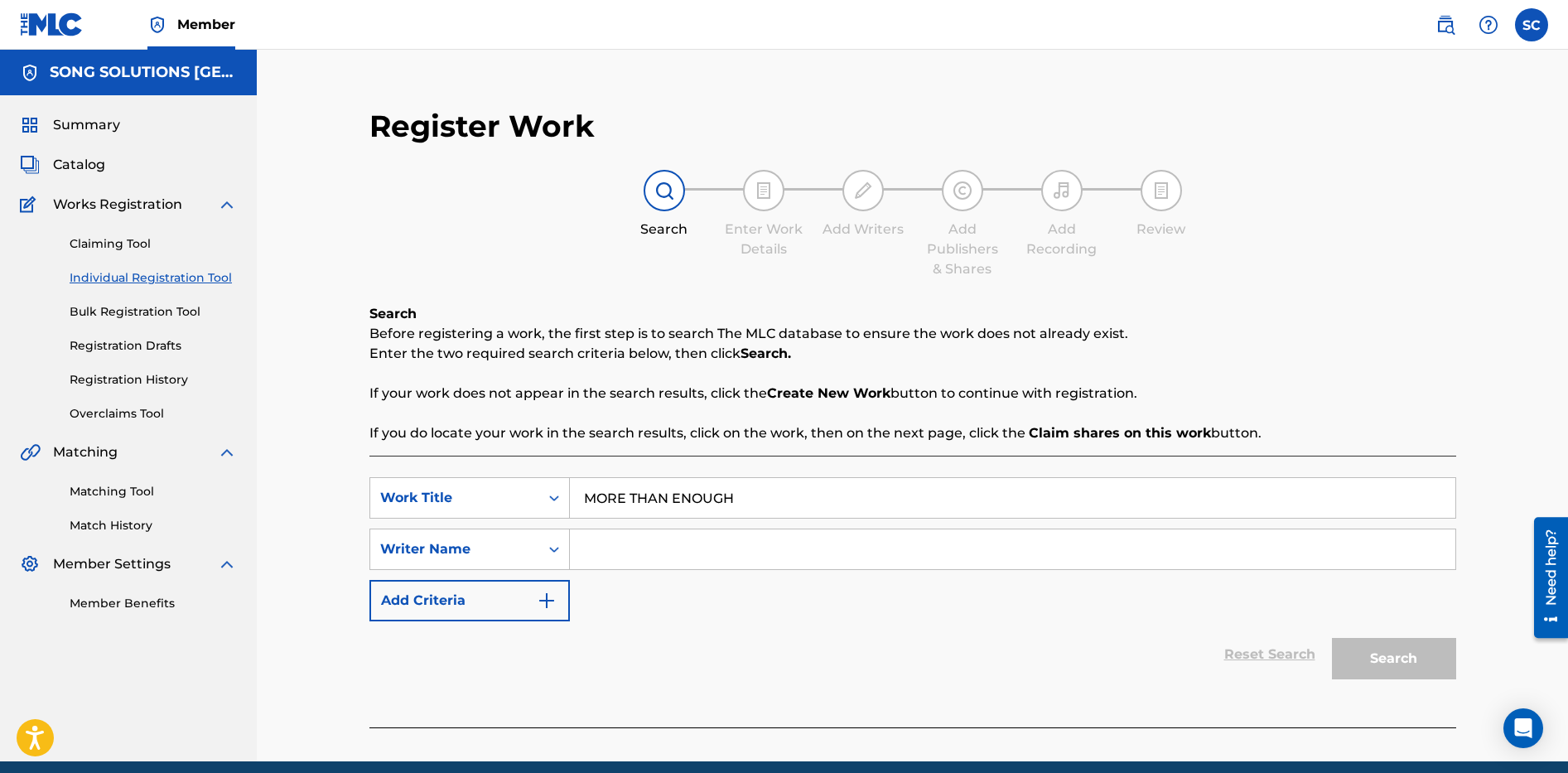 type on "MORE THAN ENOUGH" 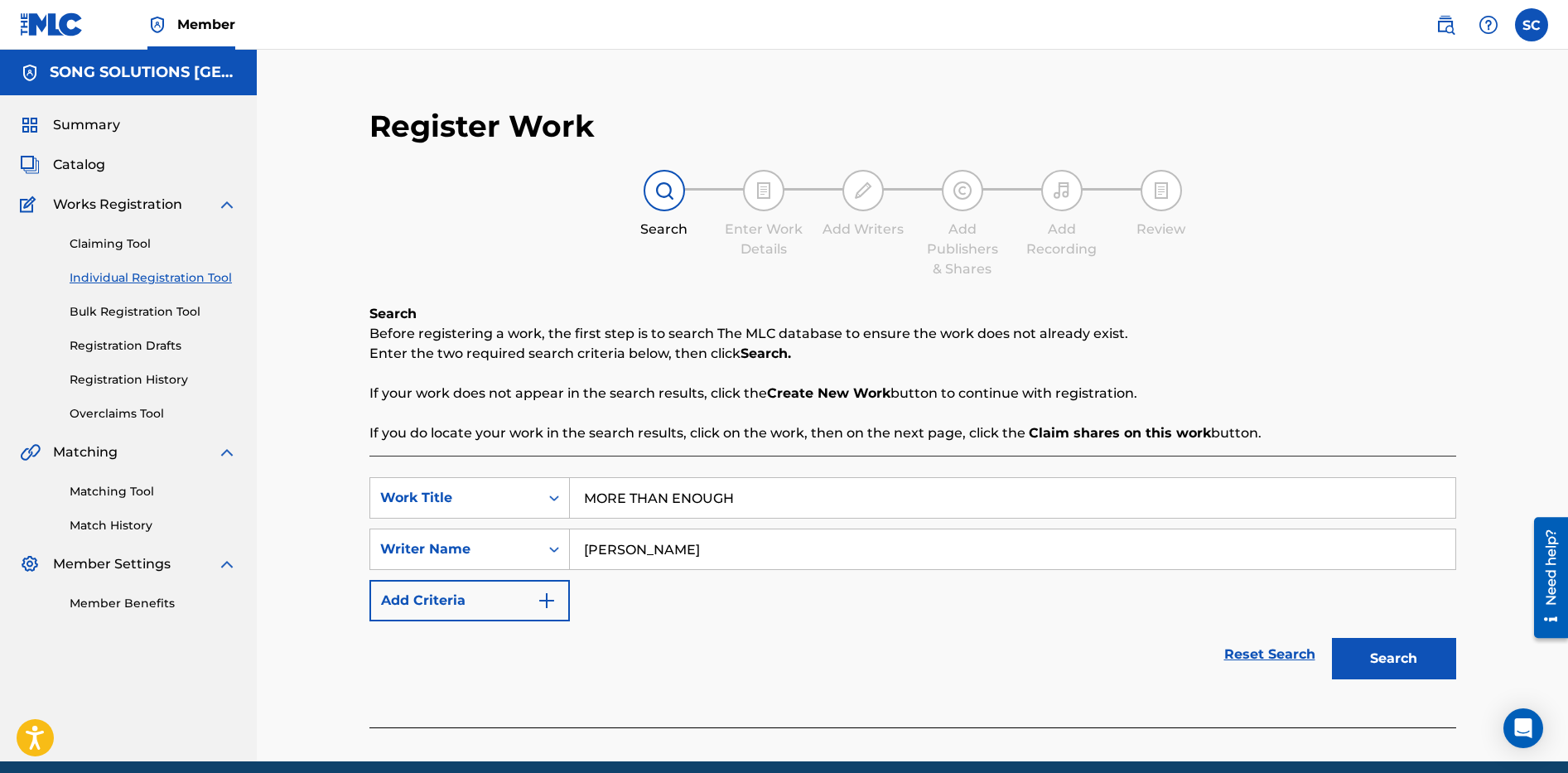 click on "Search" at bounding box center [1394, 659] 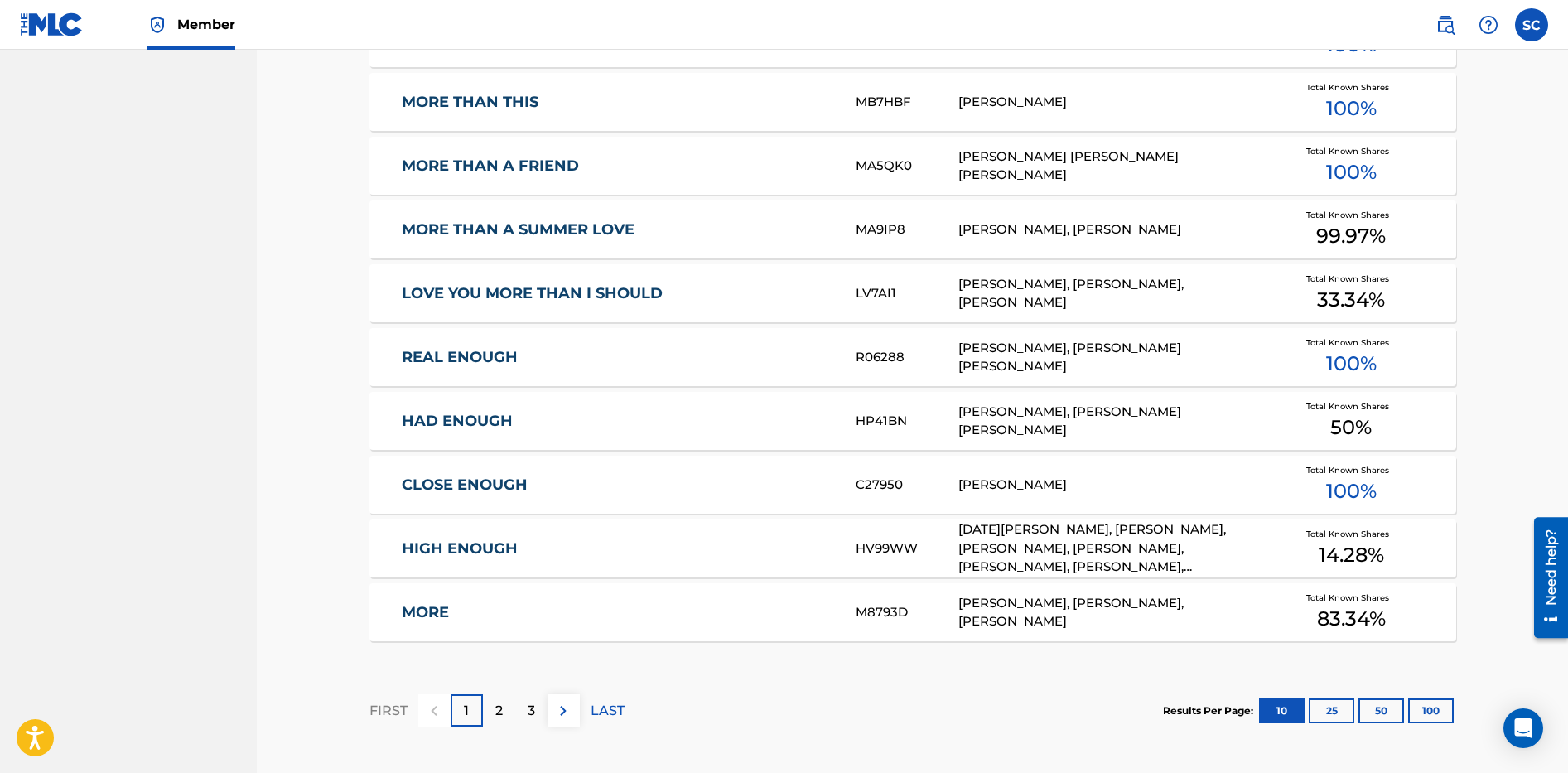 scroll, scrollTop: 956, scrollLeft: 0, axis: vertical 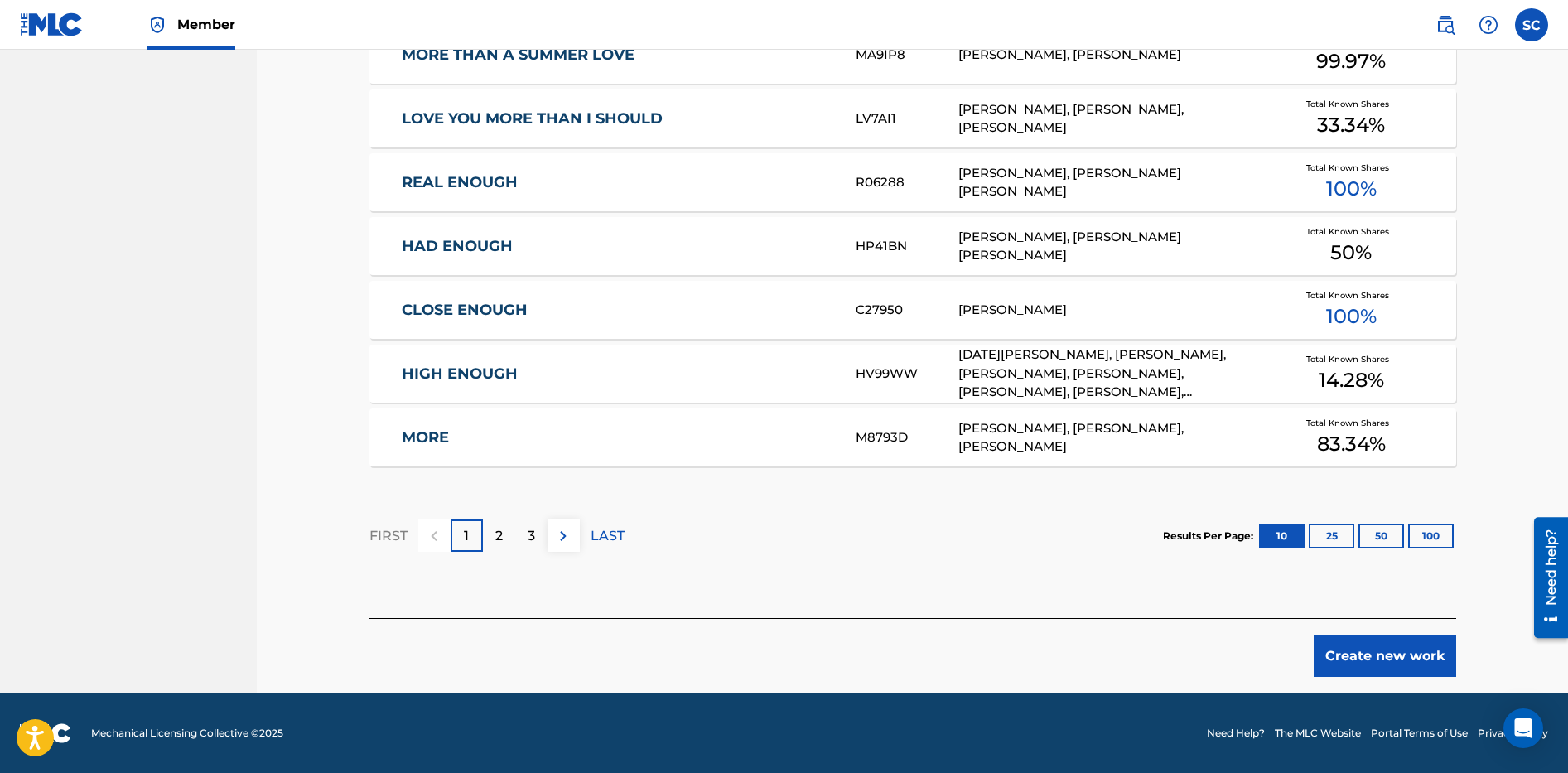 click on "Create new work" at bounding box center [1385, 656] 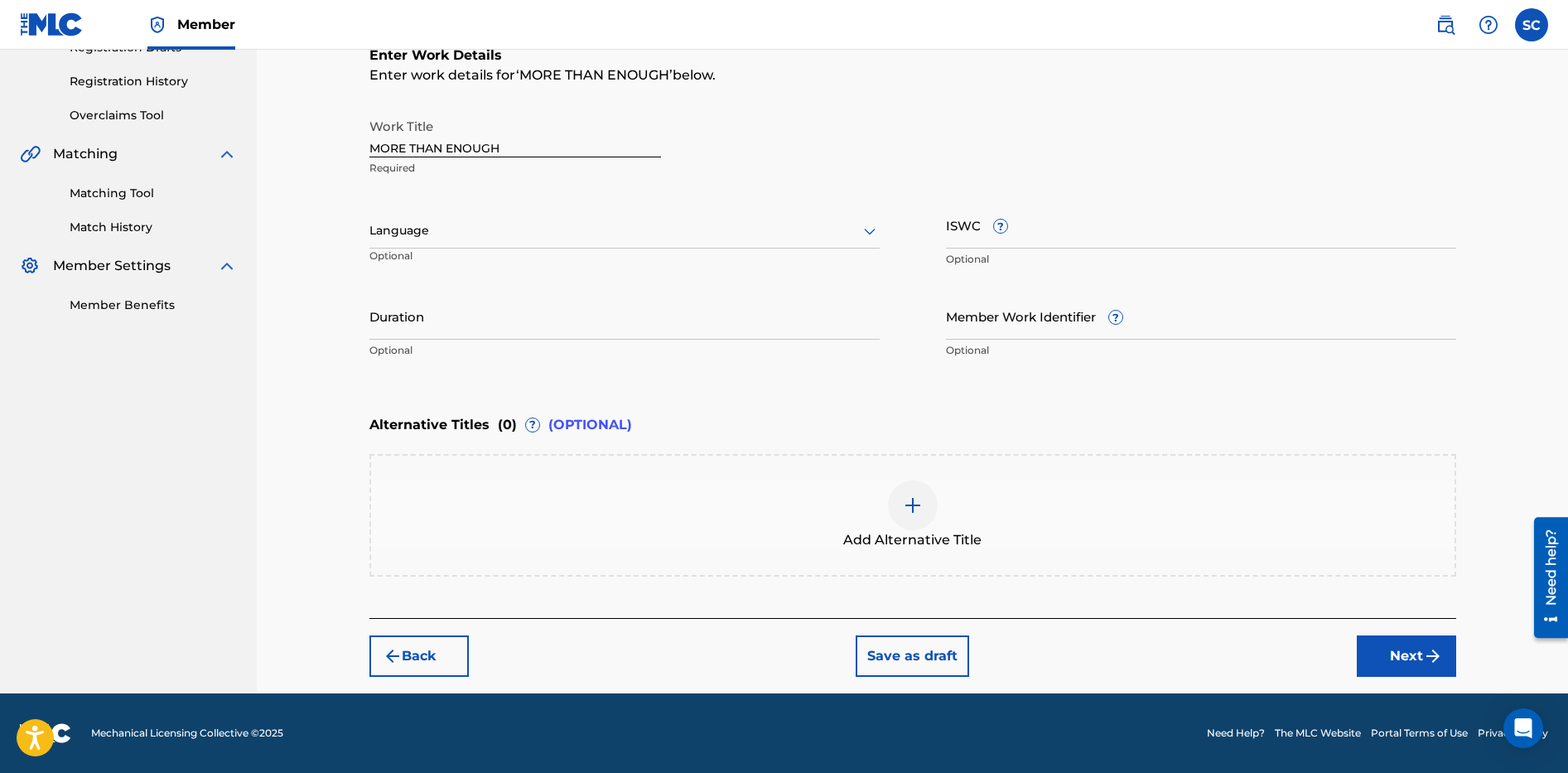 scroll, scrollTop: 0, scrollLeft: 0, axis: both 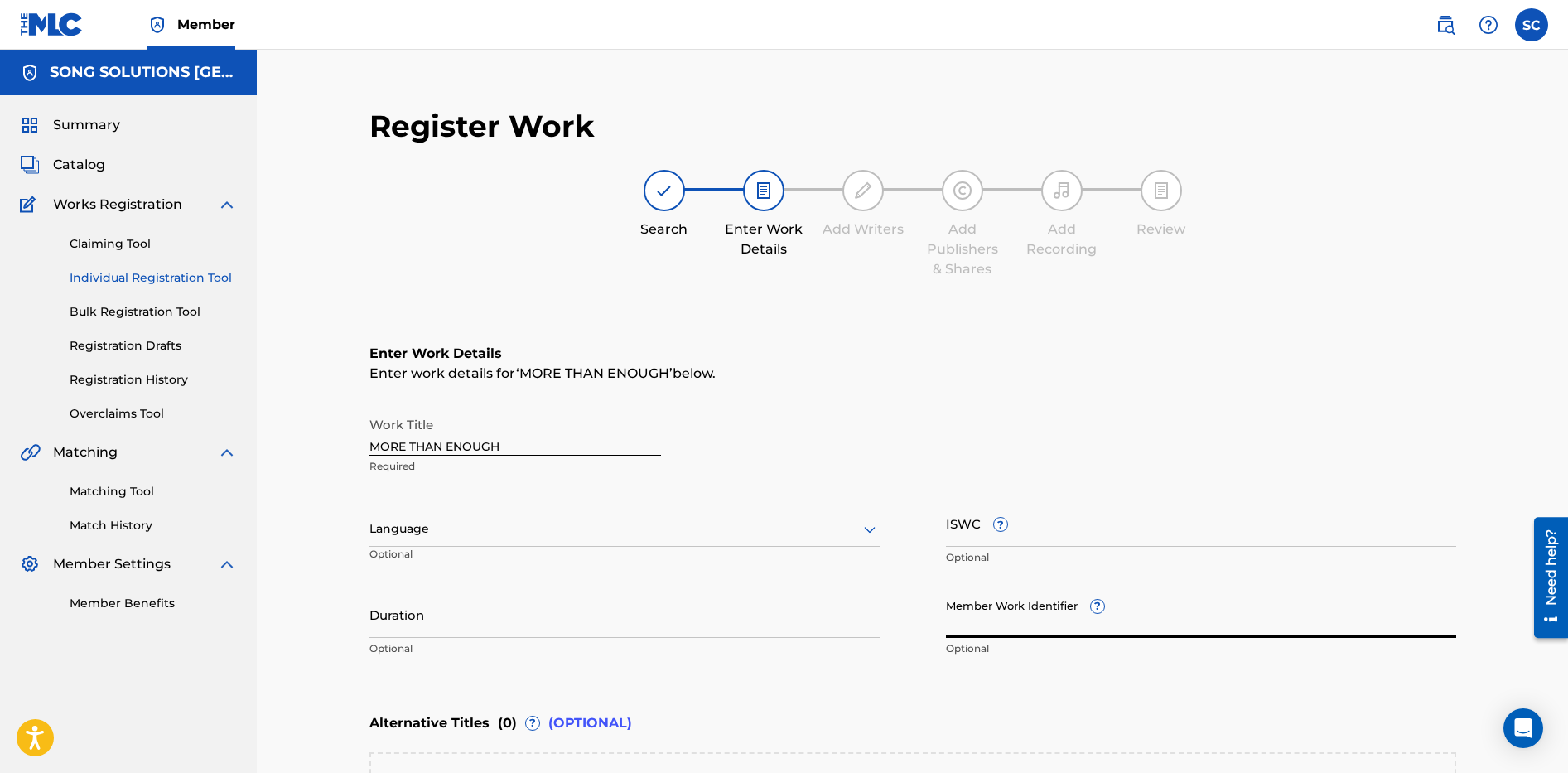 click on "Member Work Identifier   ?" at bounding box center [1201, 614] 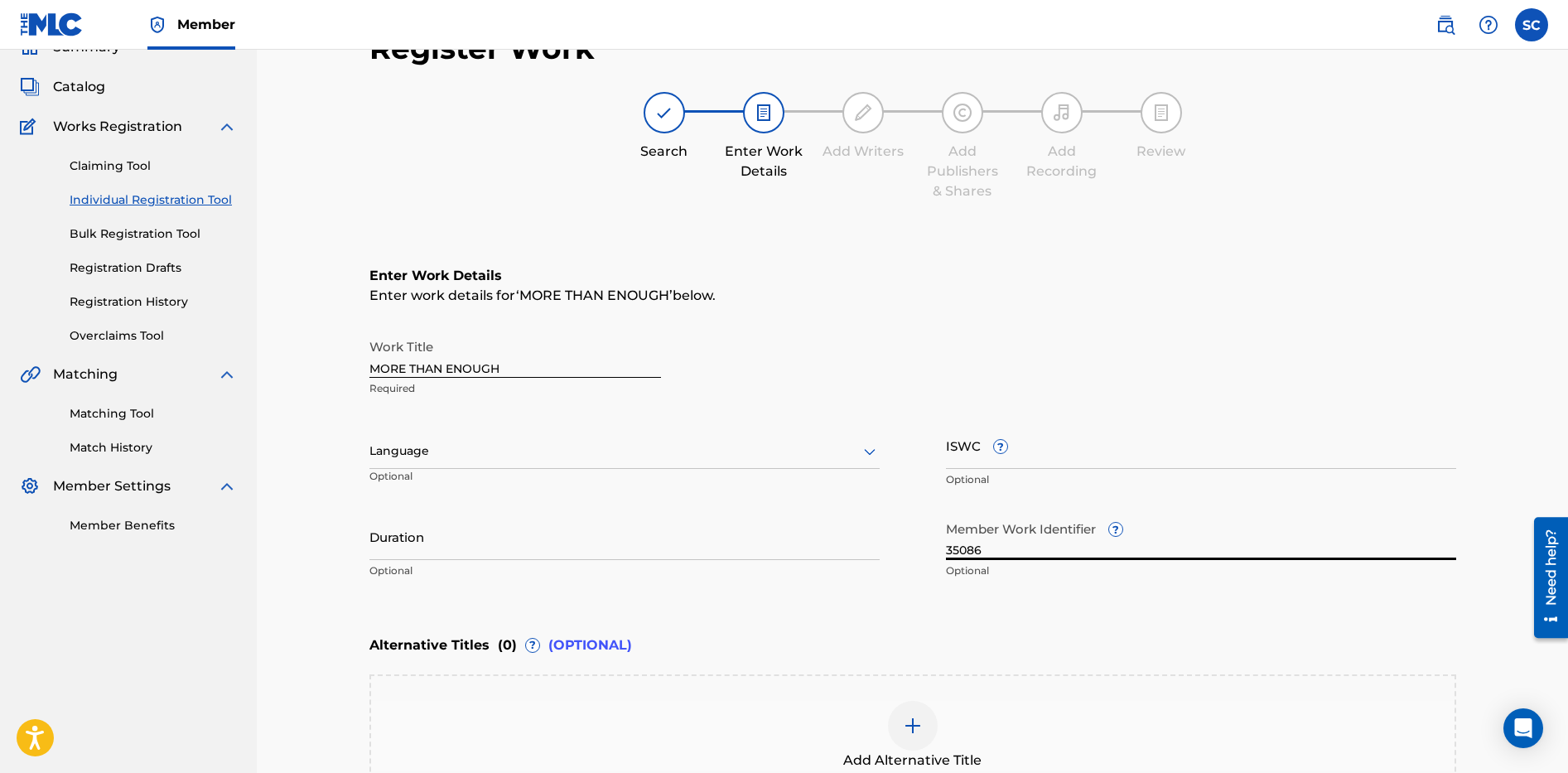 scroll, scrollTop: 298, scrollLeft: 0, axis: vertical 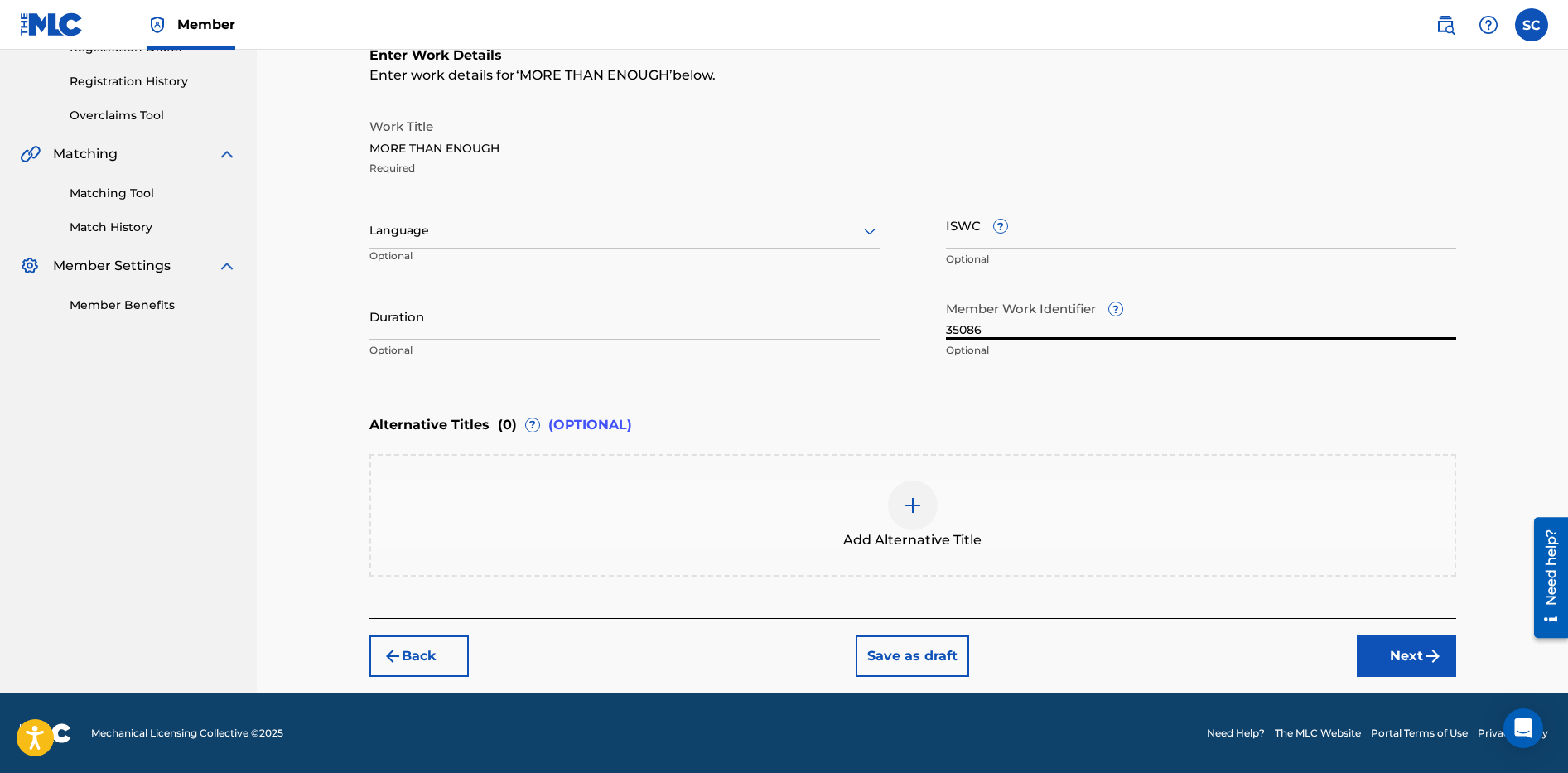 type on "35086" 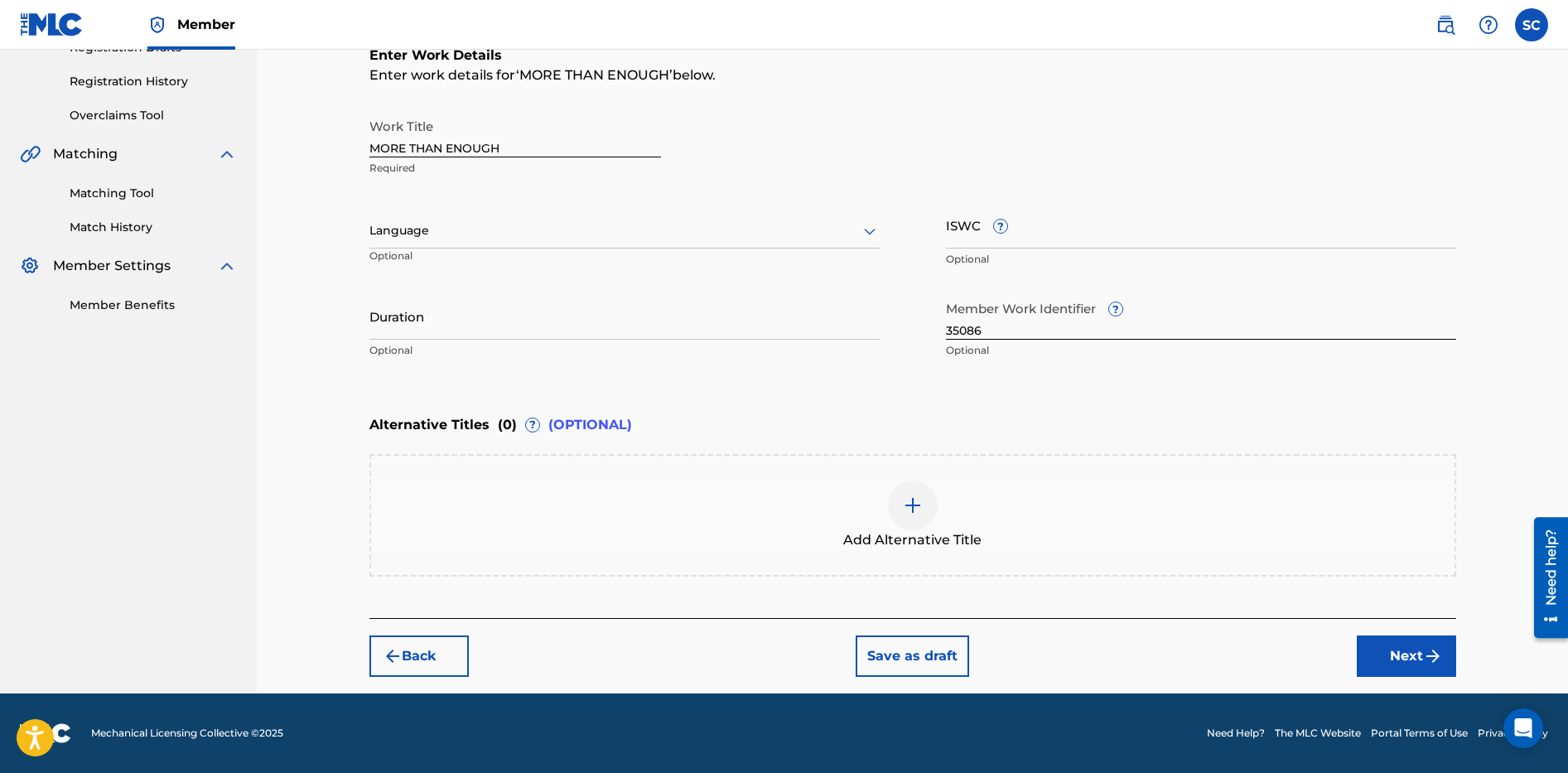 click on "Next" at bounding box center [1406, 656] 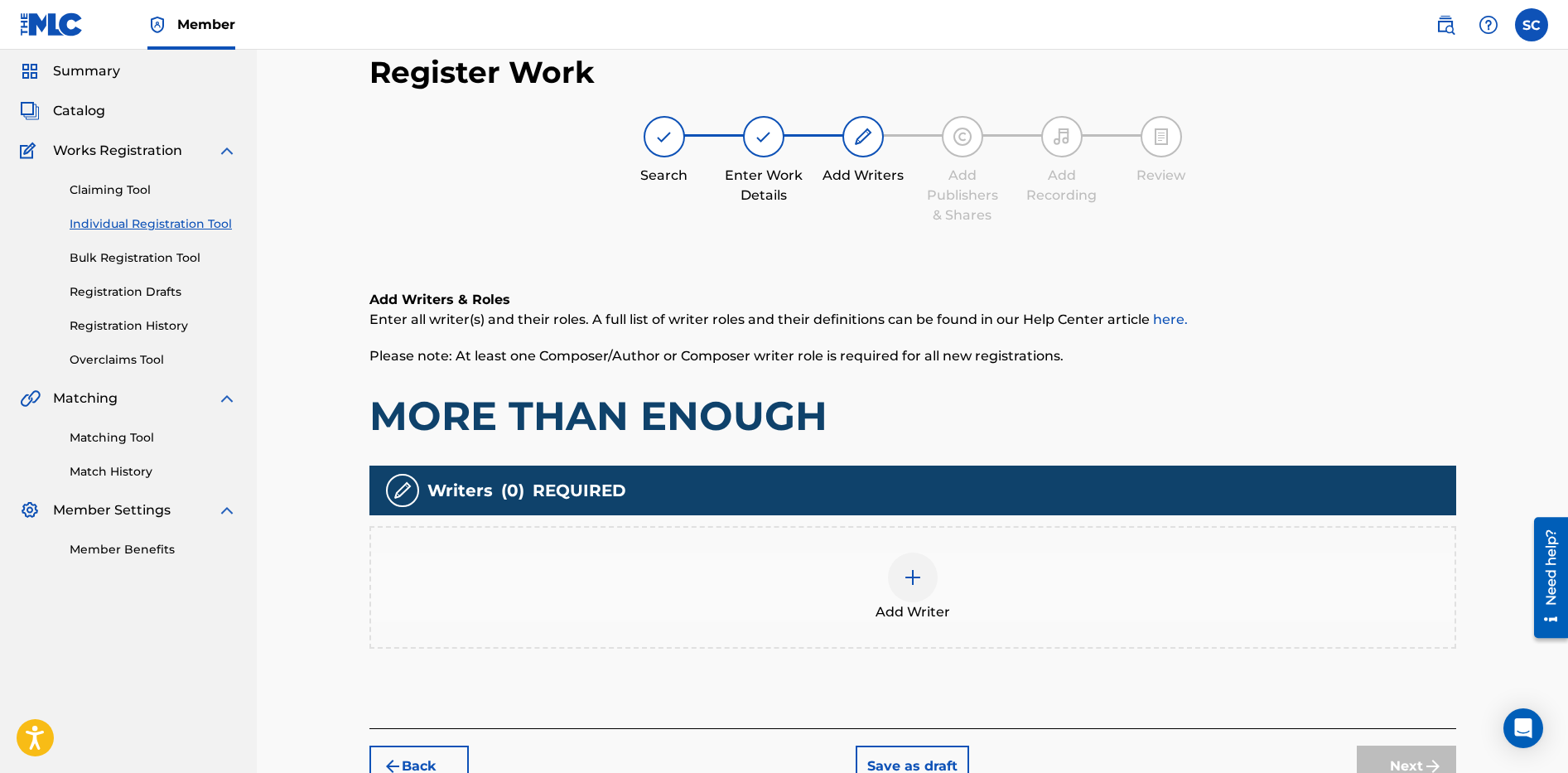 scroll, scrollTop: 75, scrollLeft: 0, axis: vertical 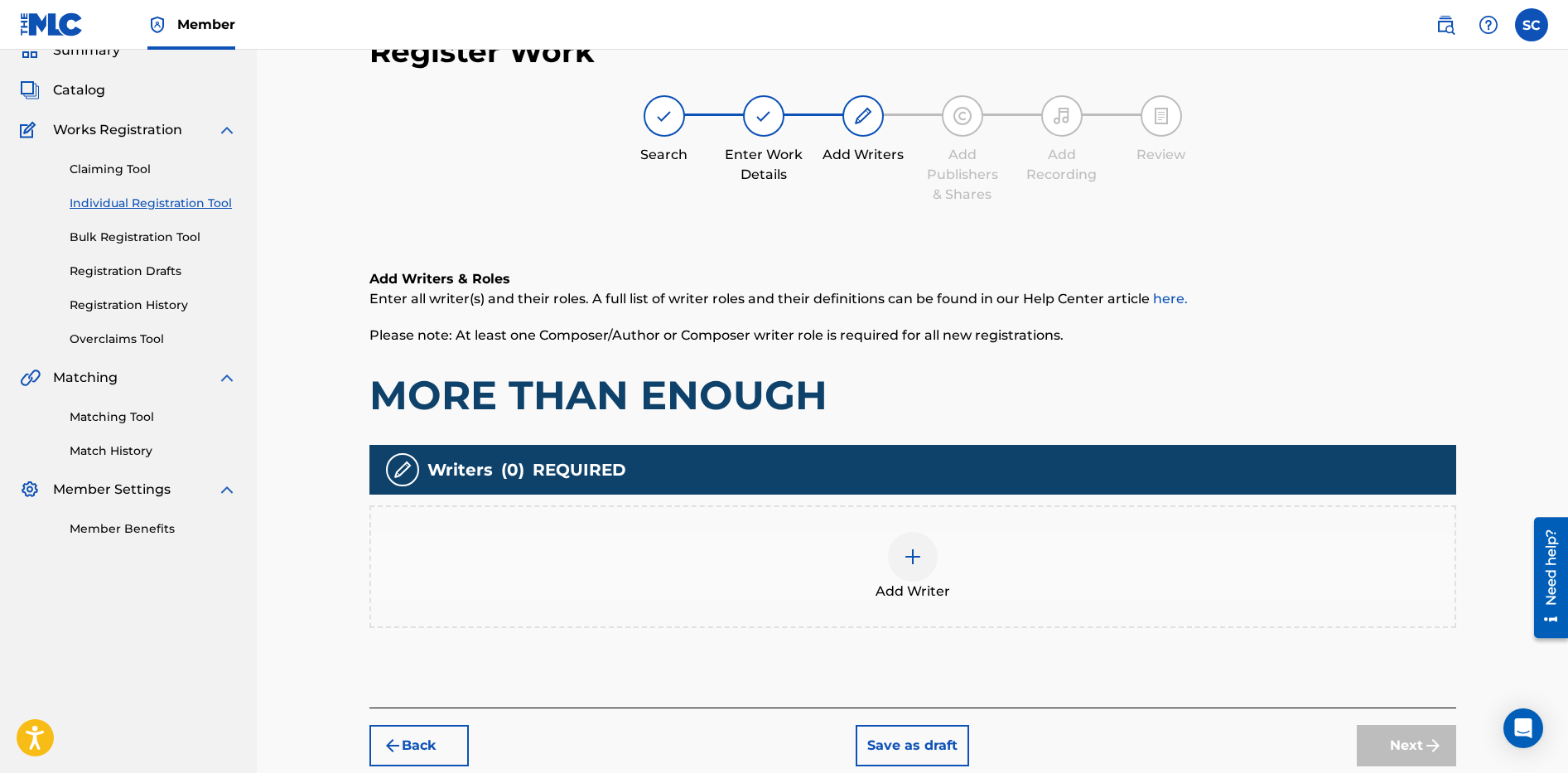 click at bounding box center [913, 557] 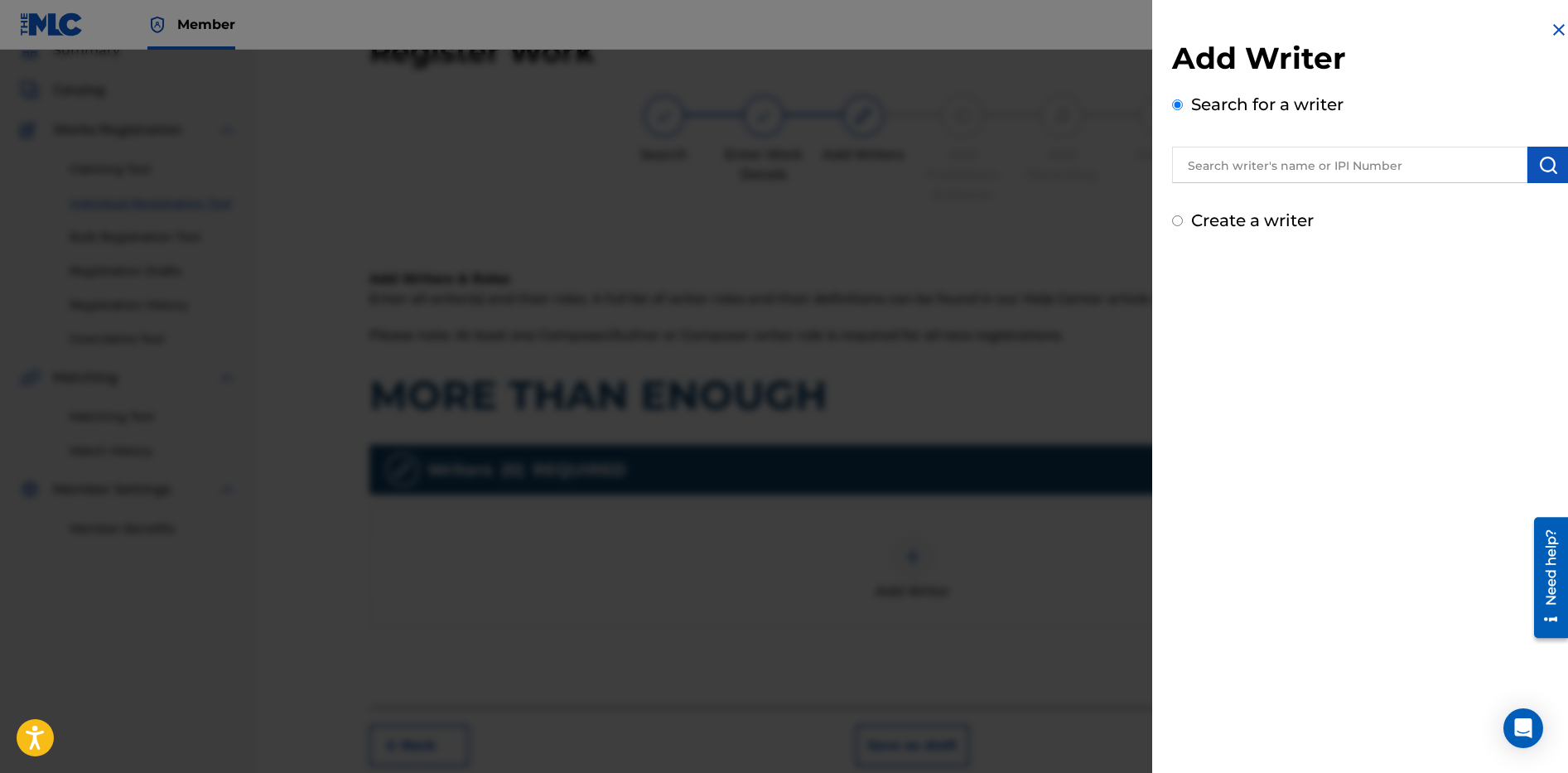 click at bounding box center (1349, 165) 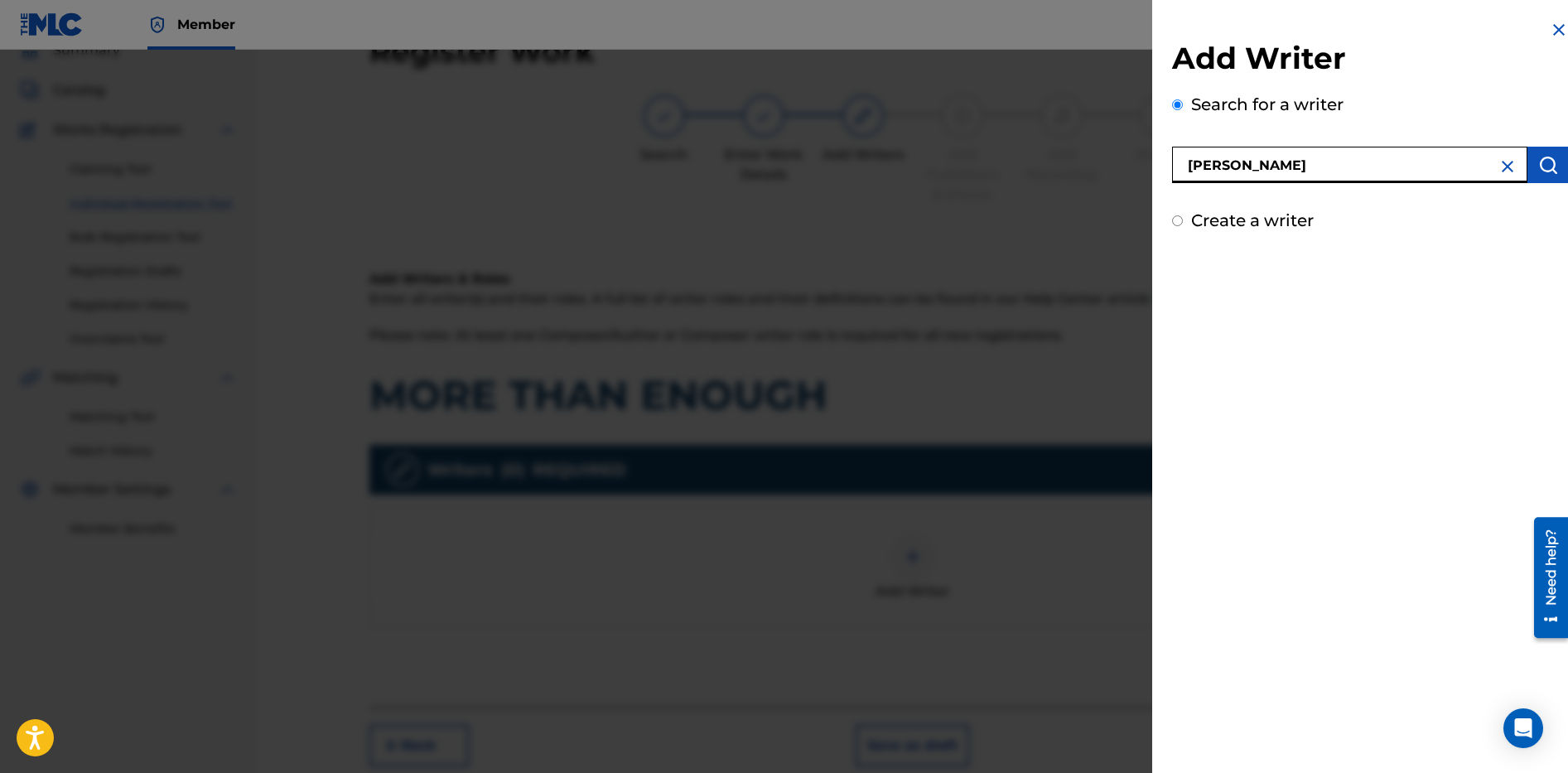 type on "[PERSON_NAME]" 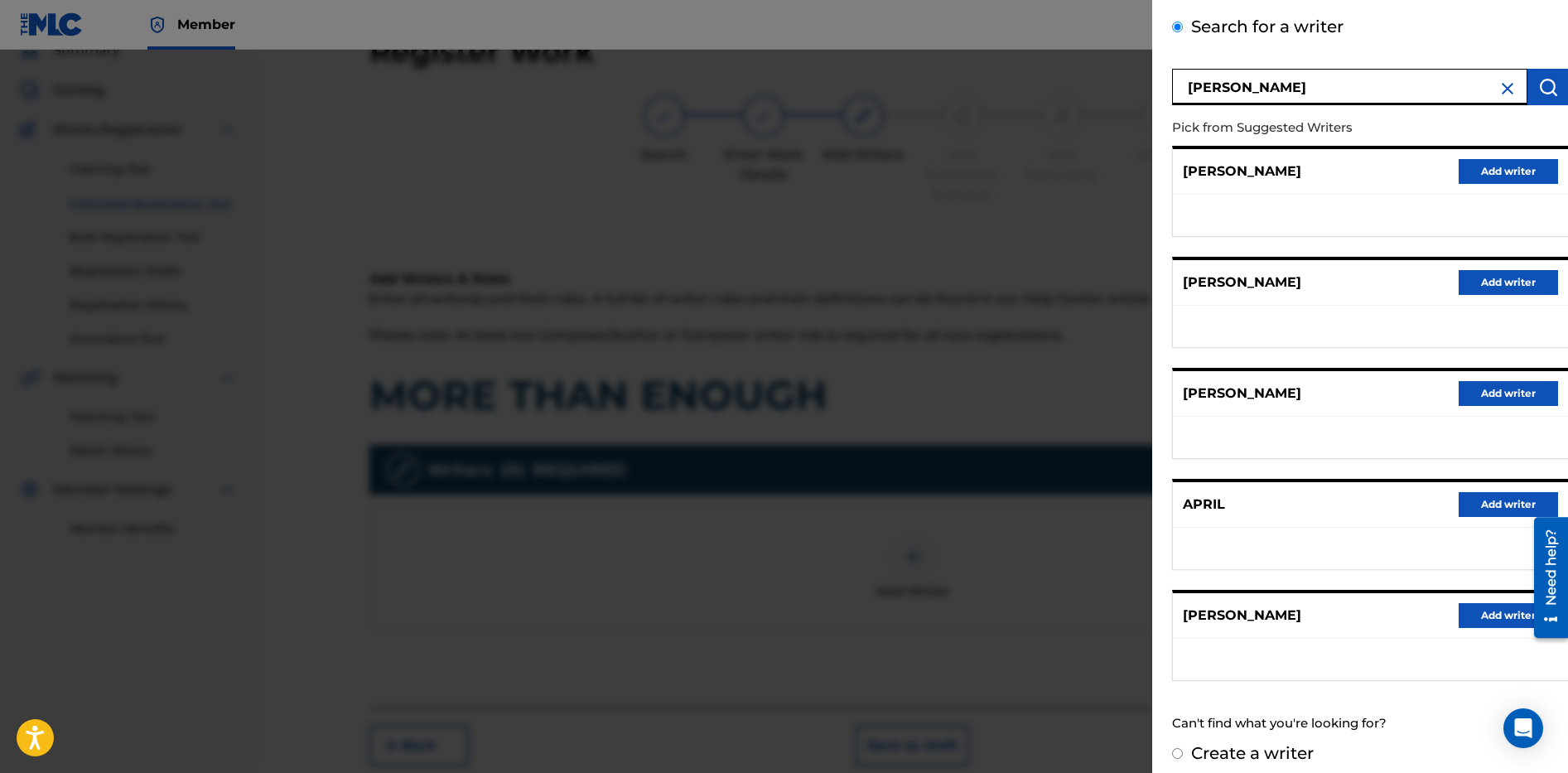 scroll, scrollTop: 90, scrollLeft: 0, axis: vertical 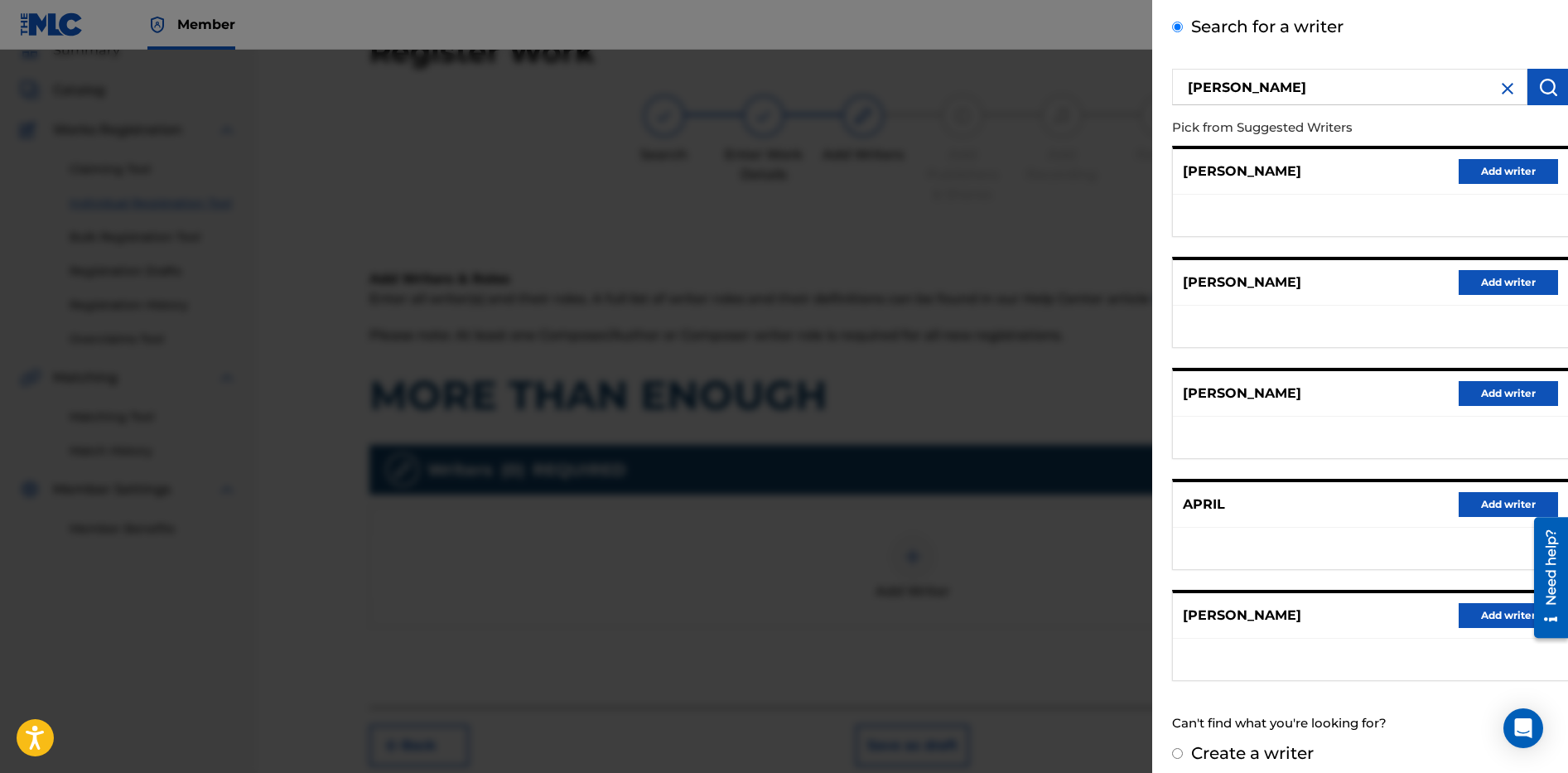 click on "Create a writer" at bounding box center (1252, 753) 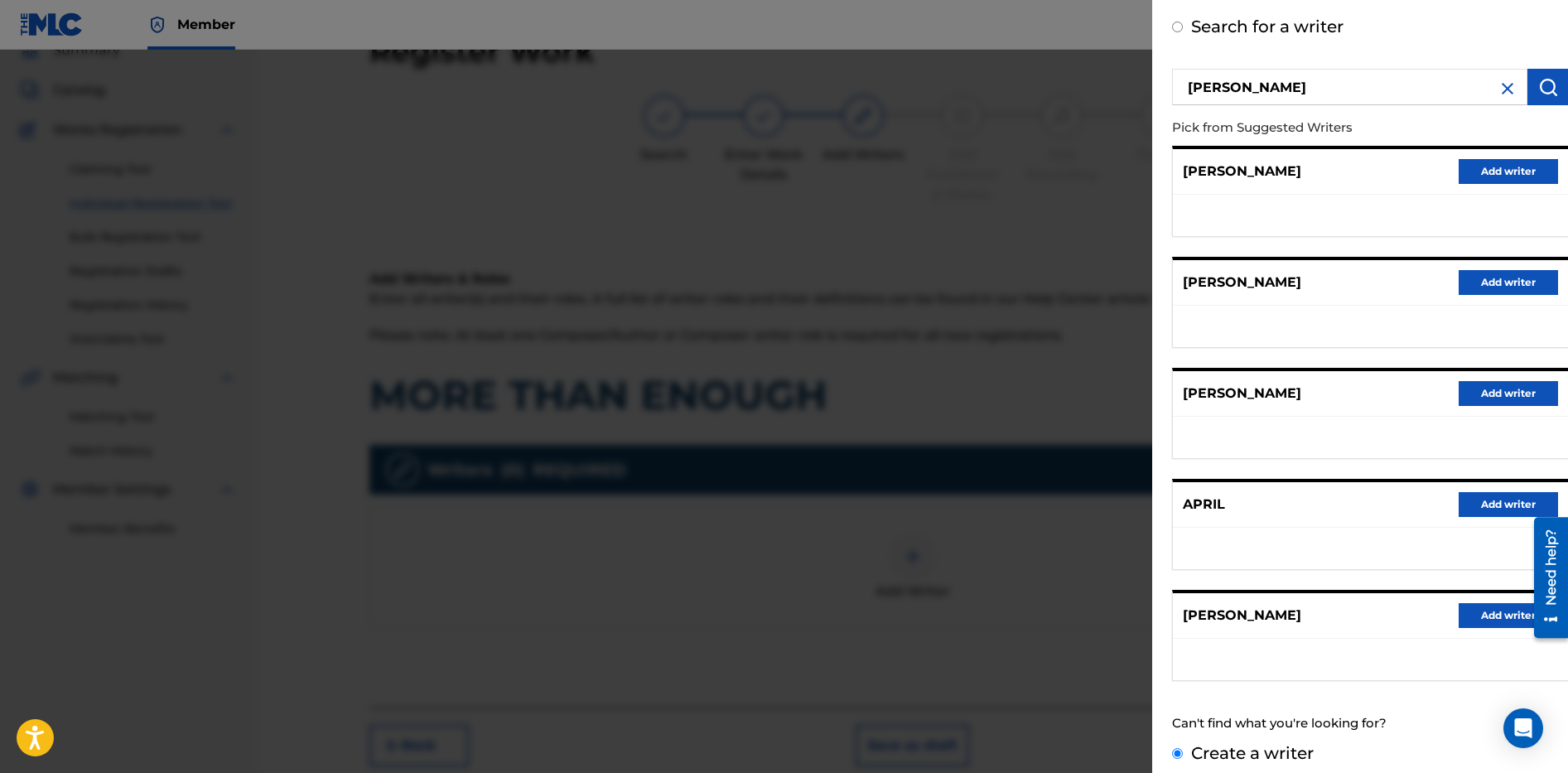 click on "Create a writer" at bounding box center (1177, 753) 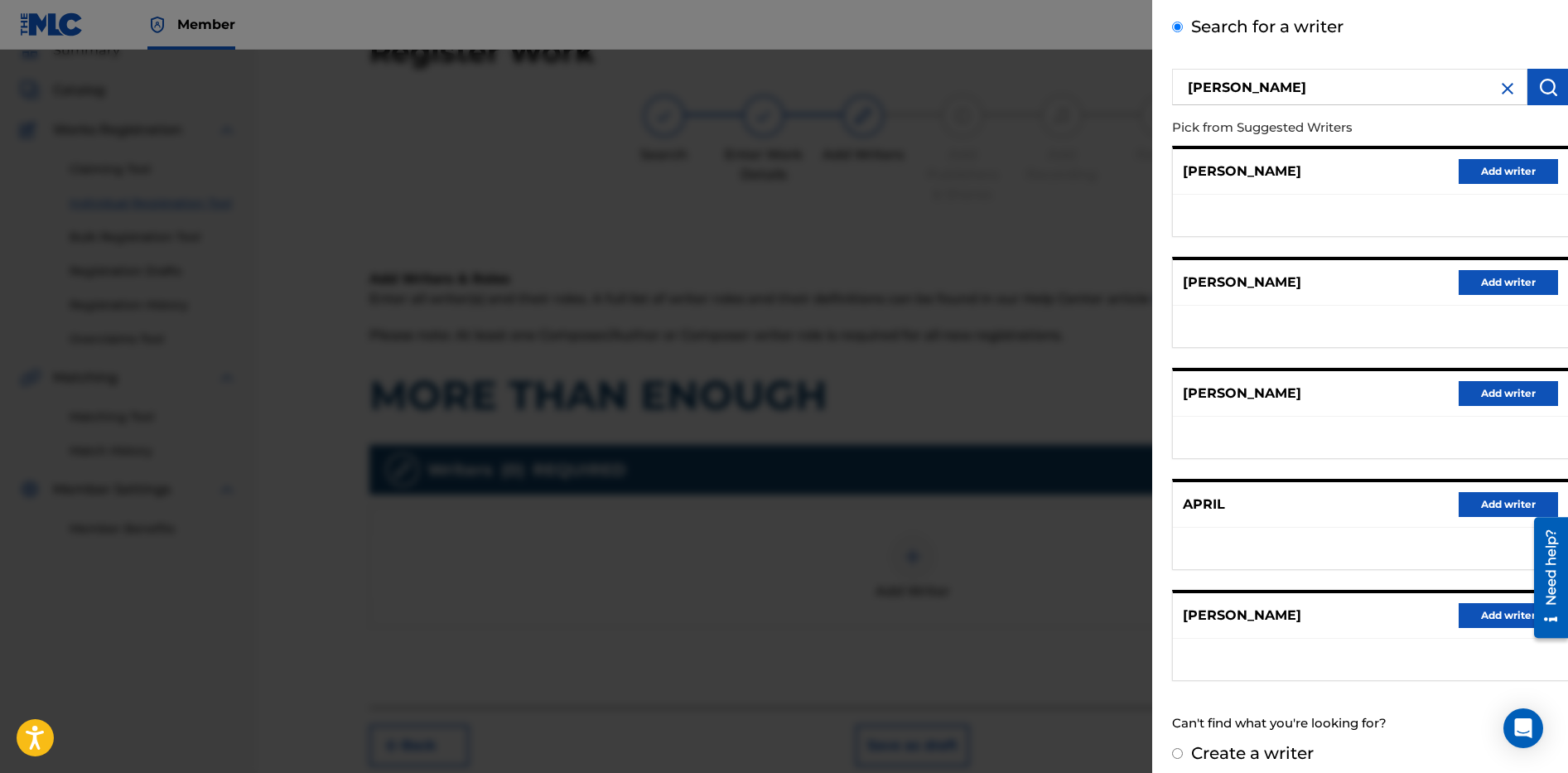radio on "false" 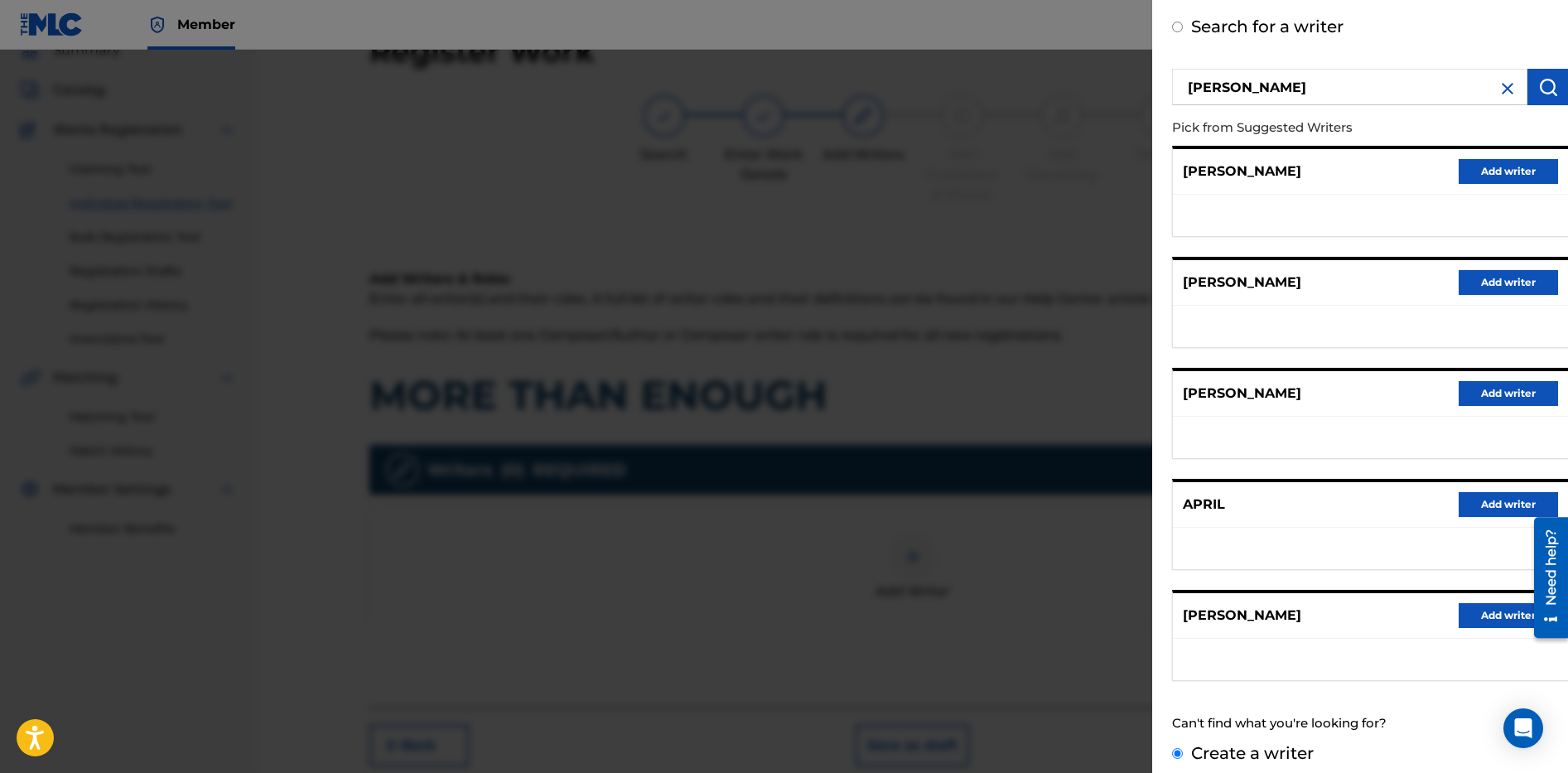 scroll, scrollTop: 0, scrollLeft: 0, axis: both 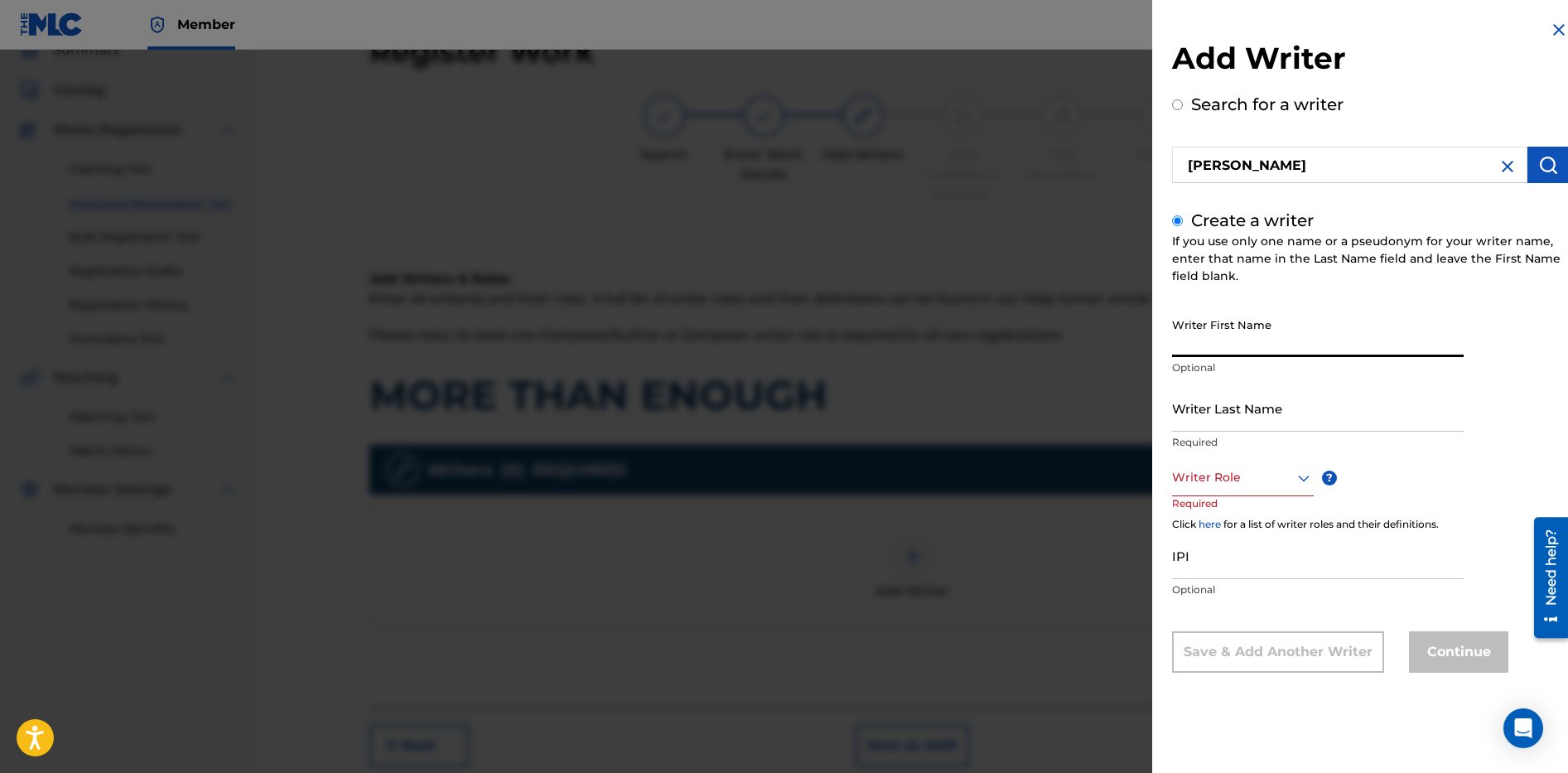 click on "Writer First Name" at bounding box center (1318, 333) 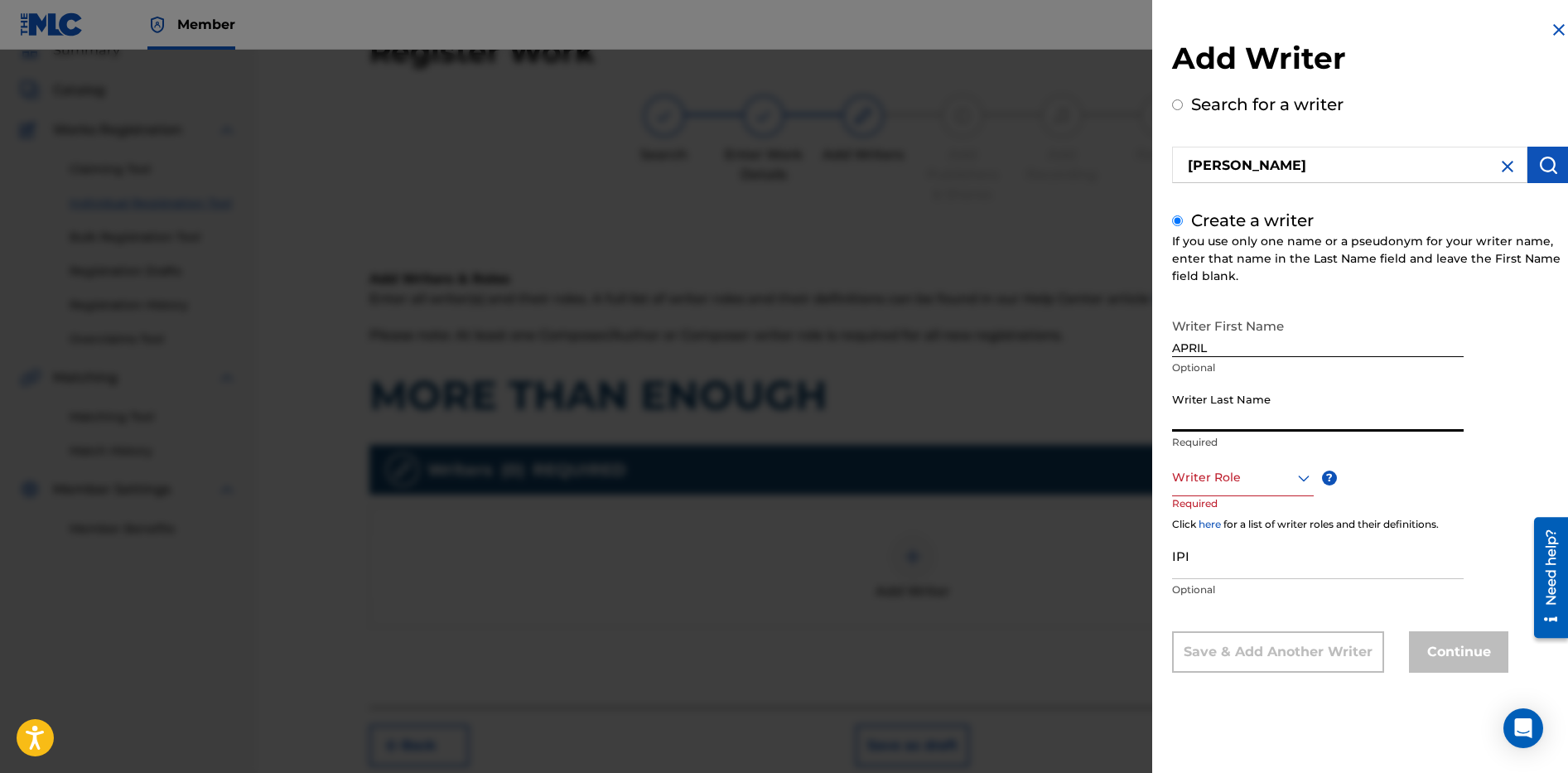 click on "Writer Last Name" at bounding box center (1318, 408) 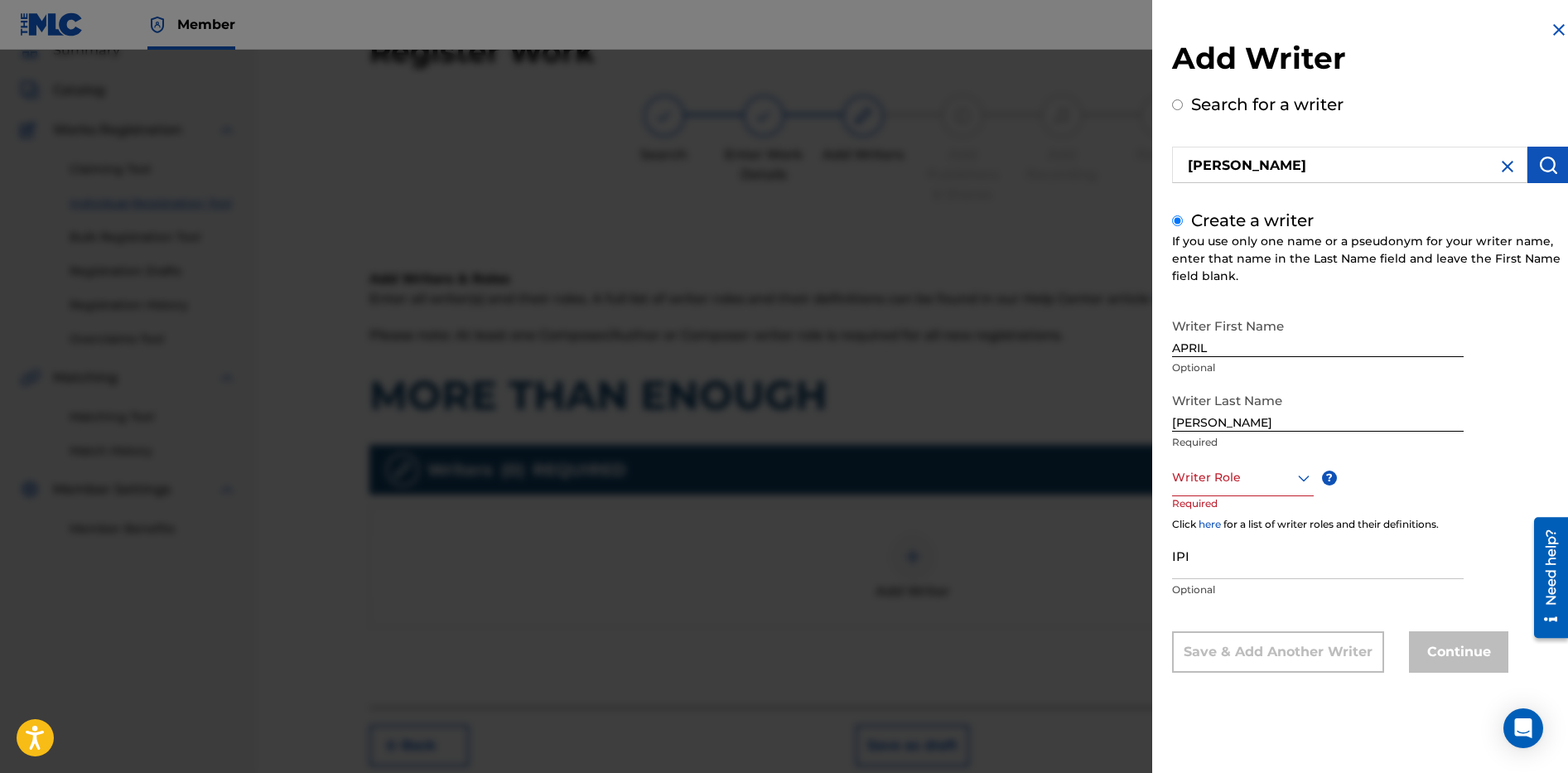click at bounding box center (1242, 477) 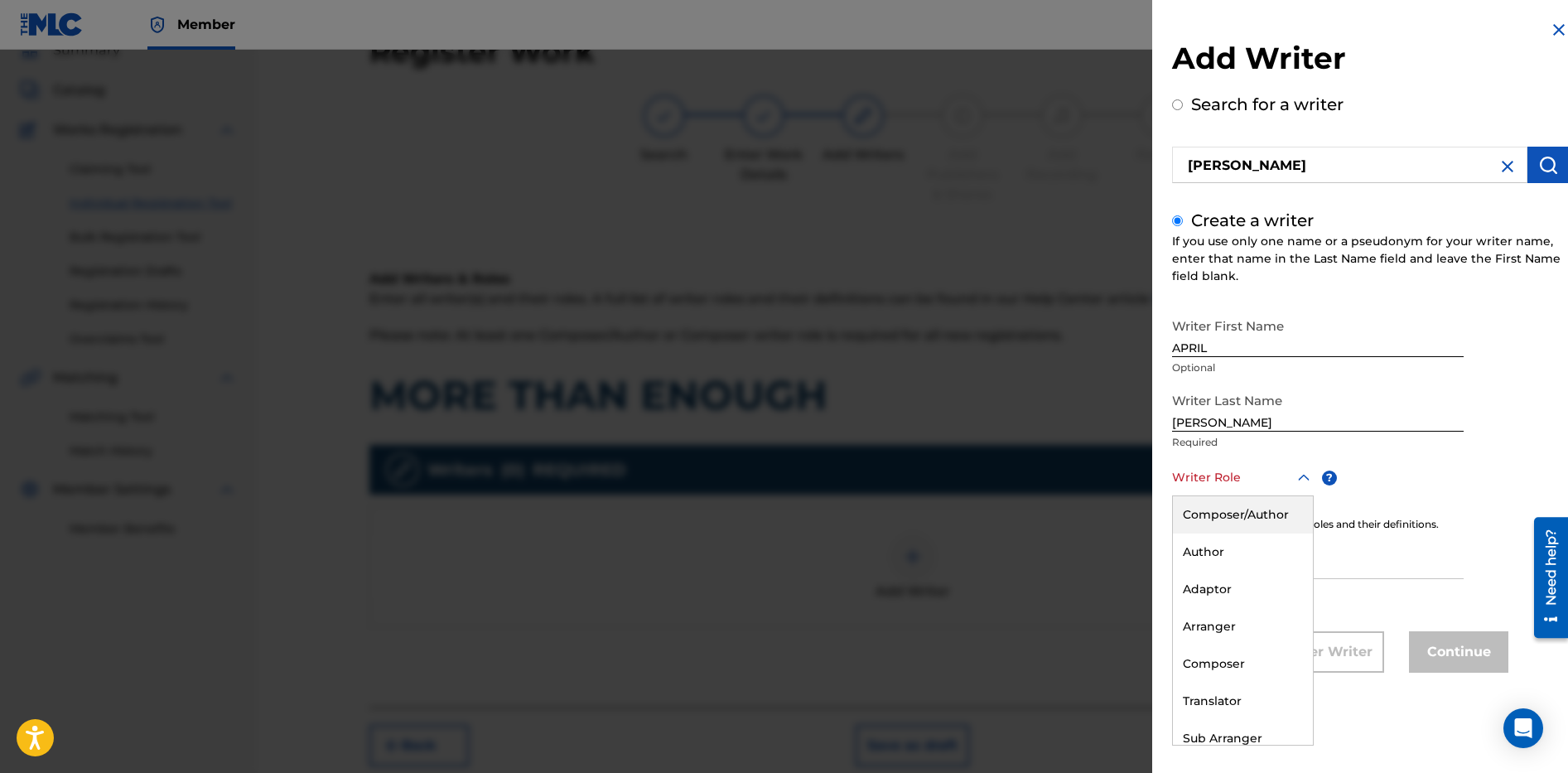 click on "Composer/Author" at bounding box center [1242, 515] 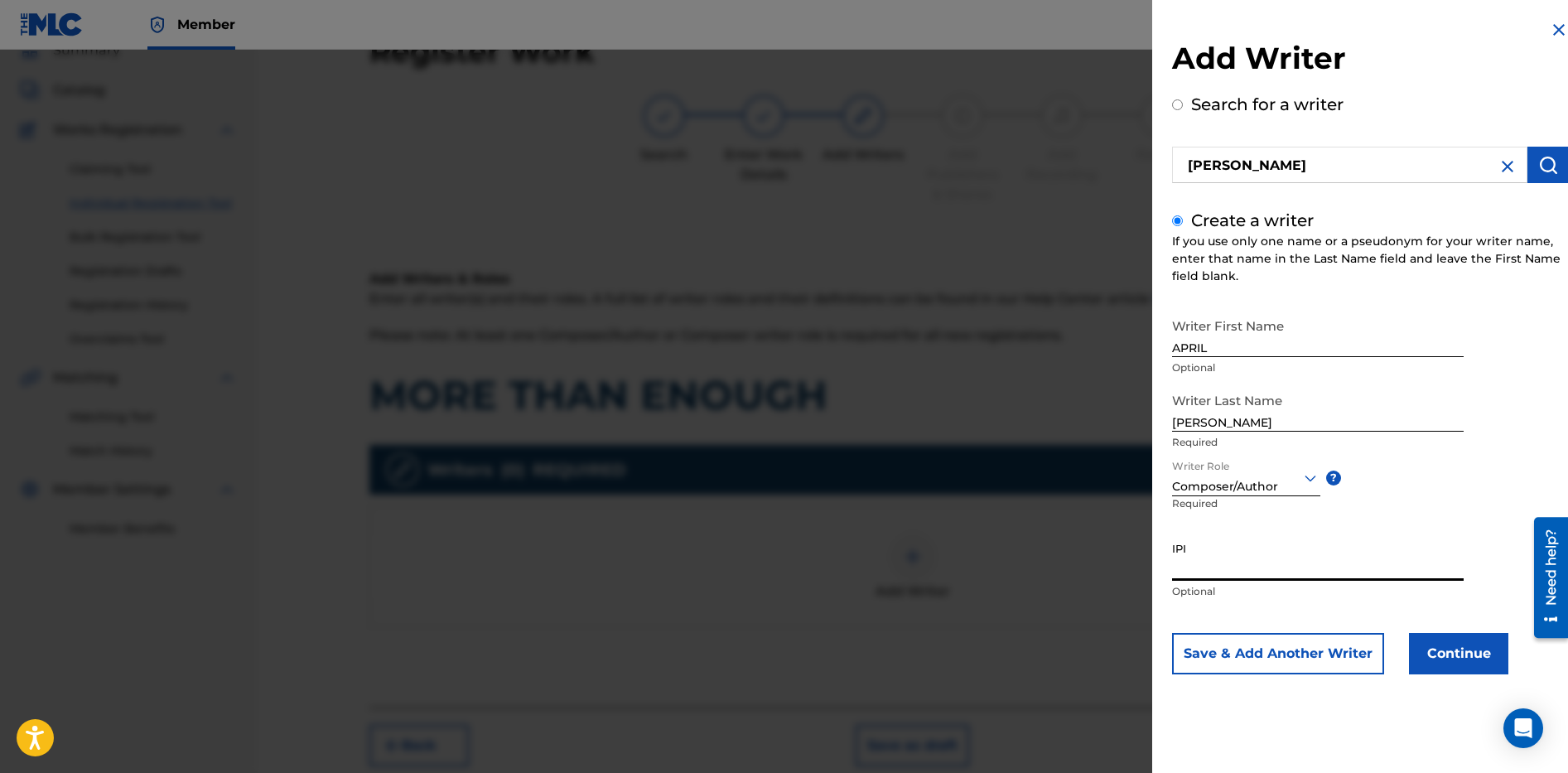 click on "IPI" at bounding box center [1318, 557] 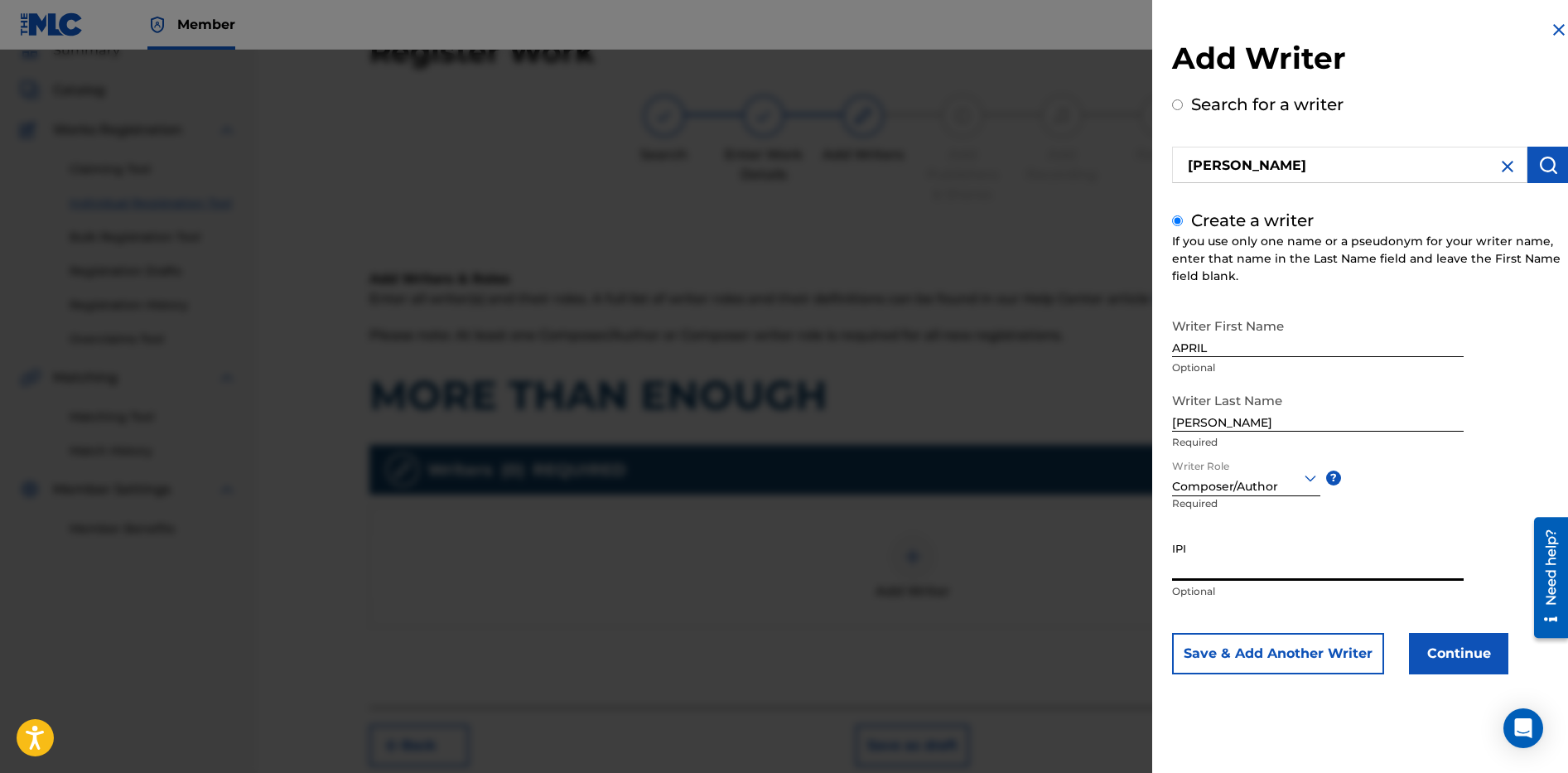 paste on "00797007804" 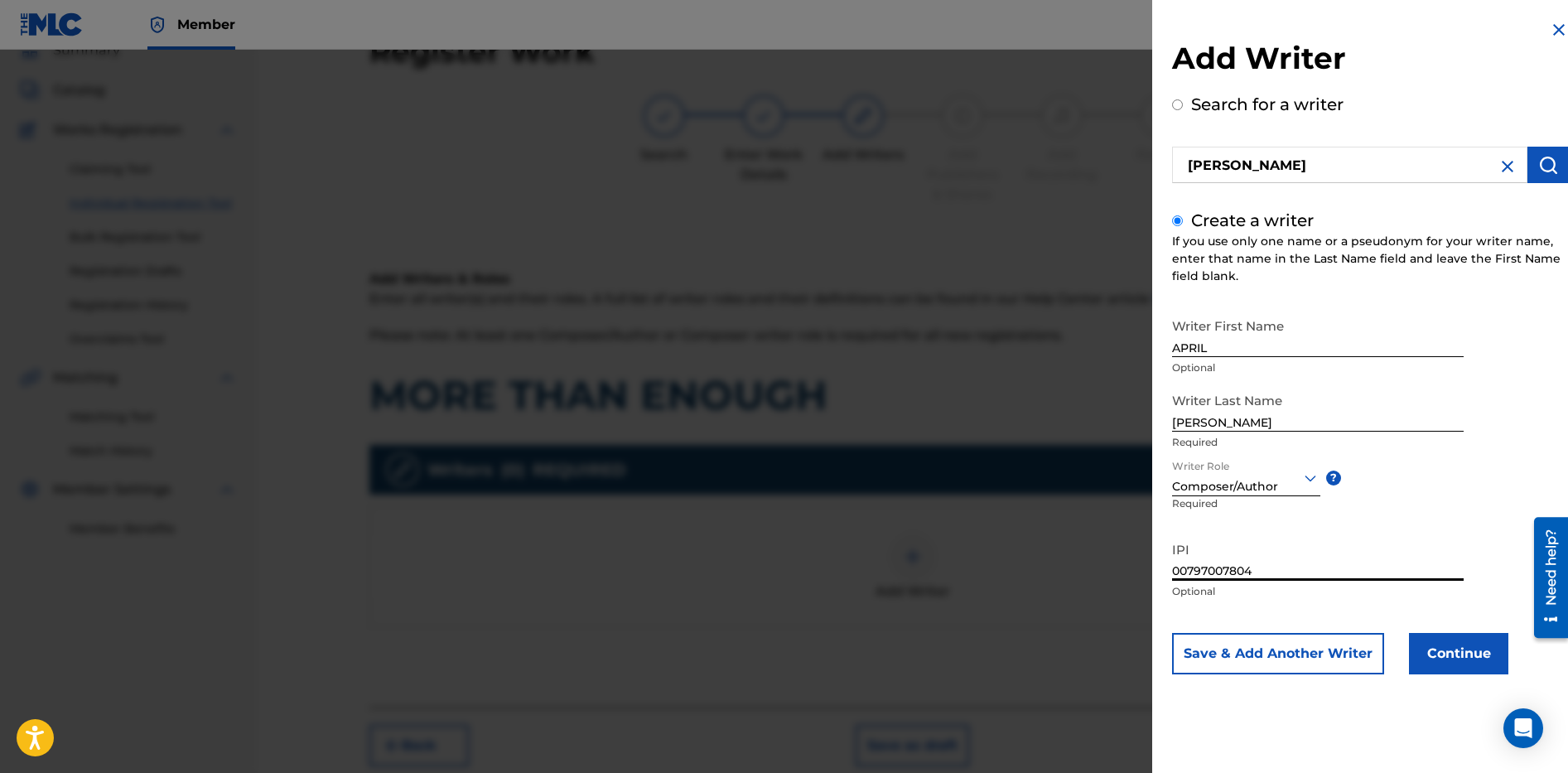 click on "Continue" at bounding box center (1459, 654) 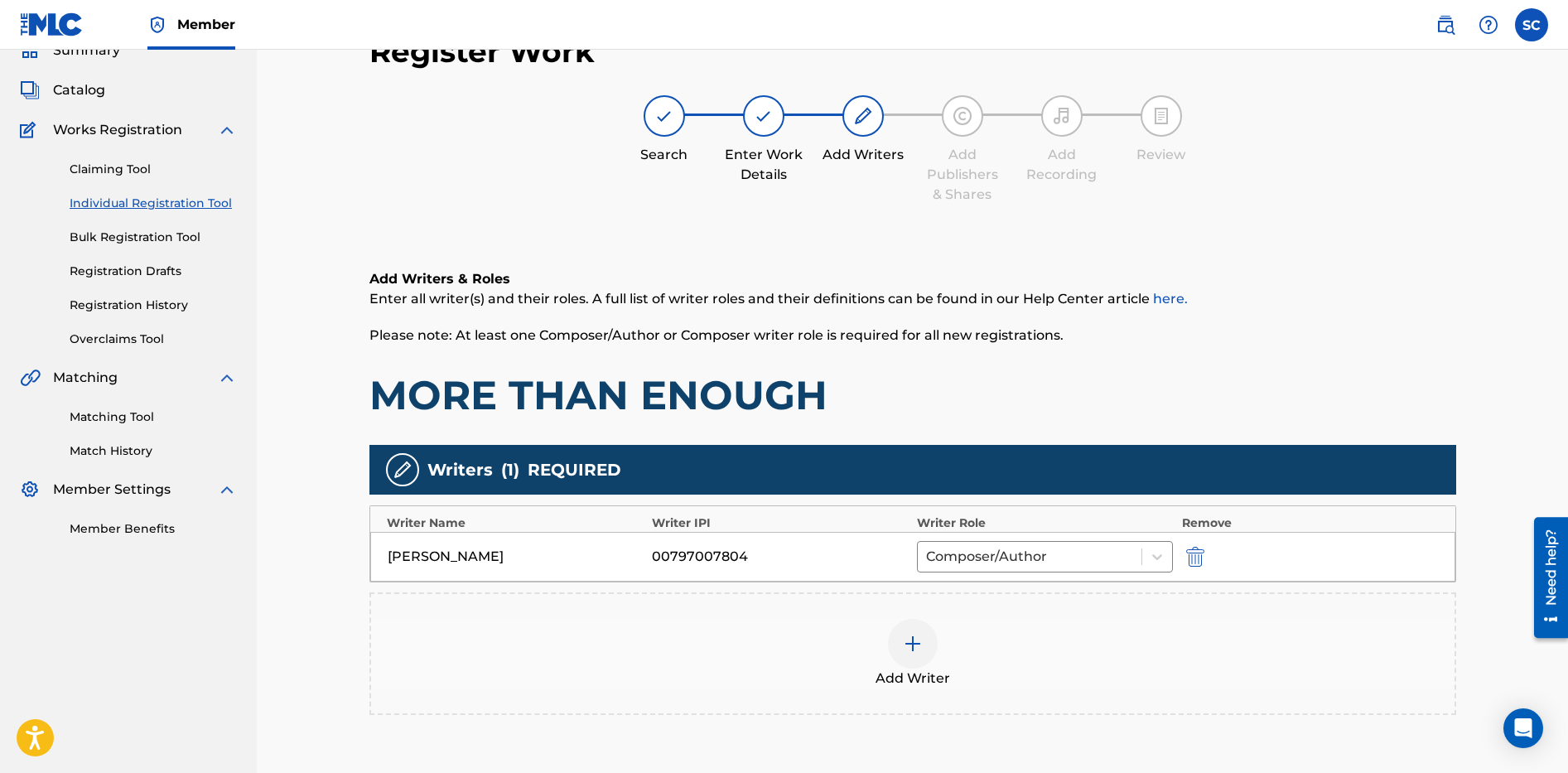 click at bounding box center [913, 644] 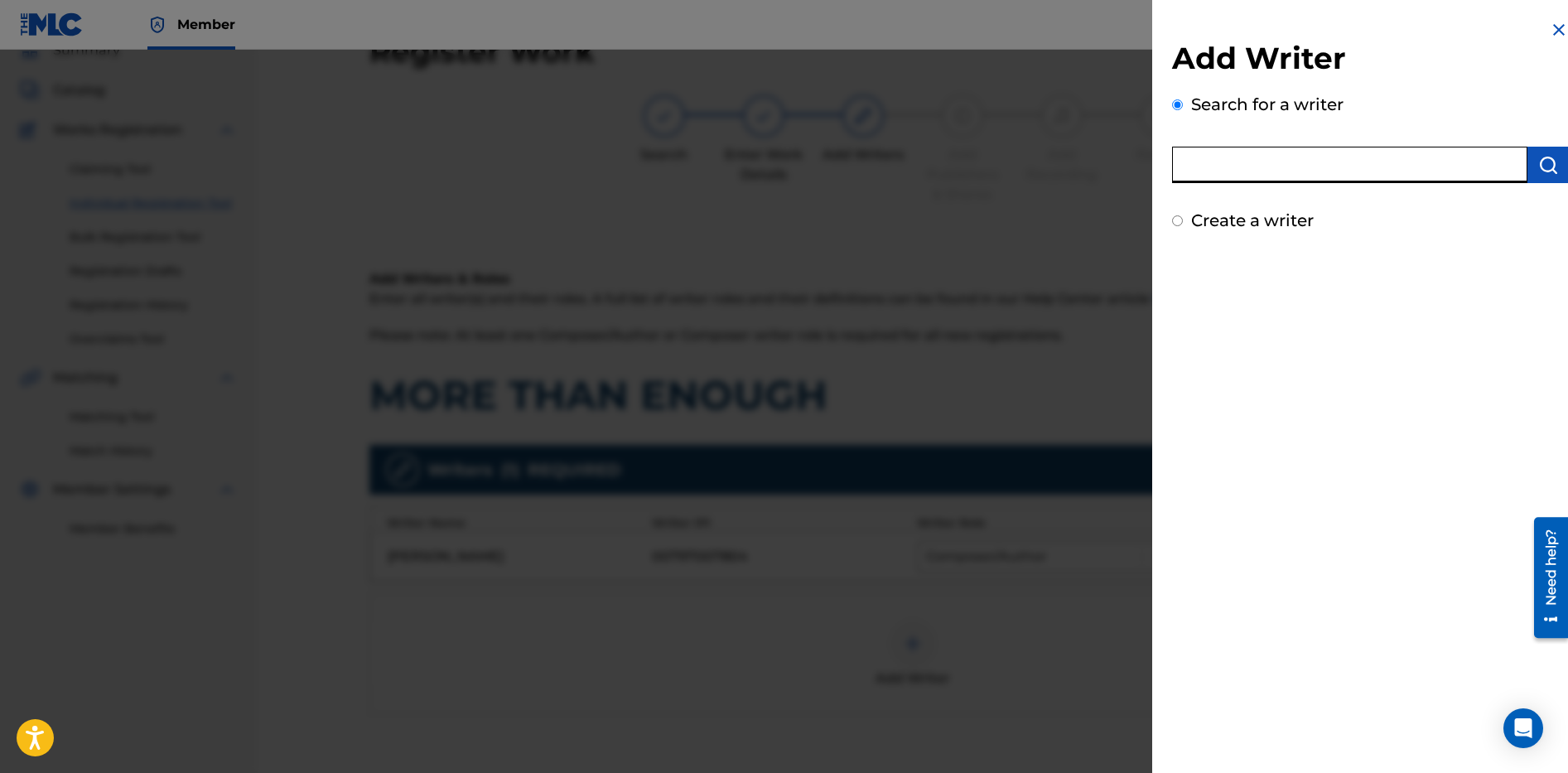 click at bounding box center [1349, 165] 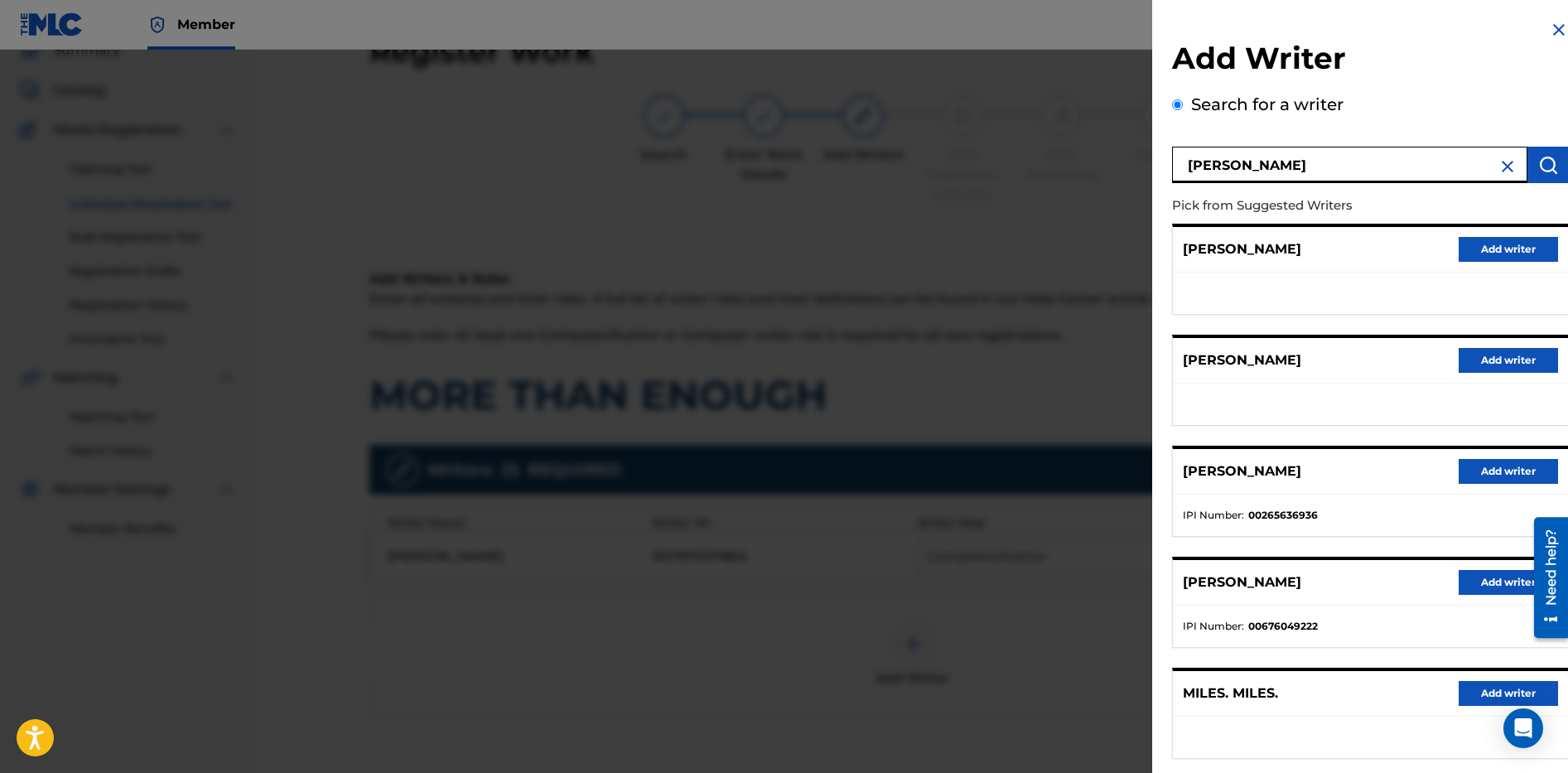 scroll, scrollTop: 90, scrollLeft: 0, axis: vertical 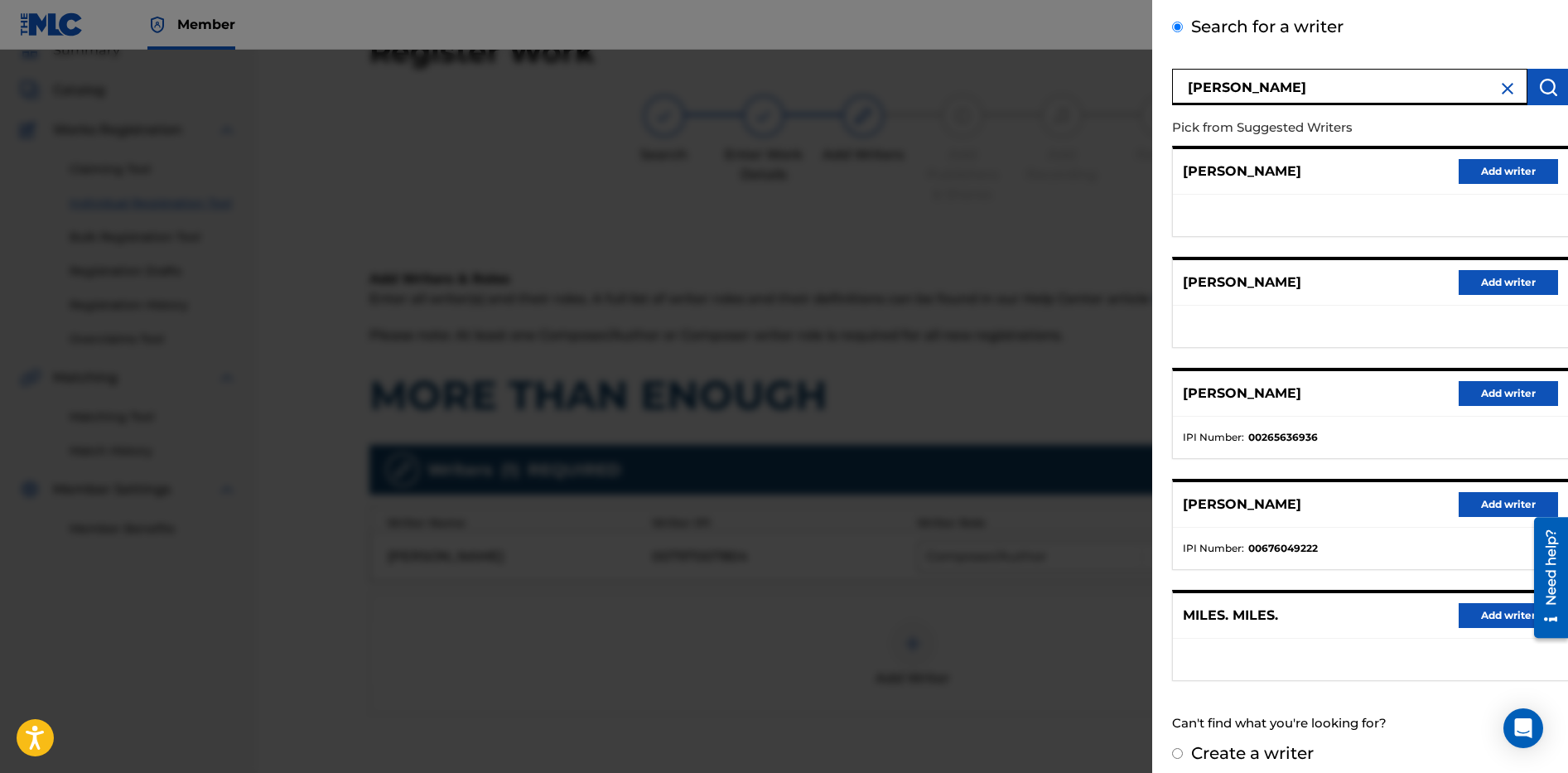 click on "Create a writer" at bounding box center [1177, 753] 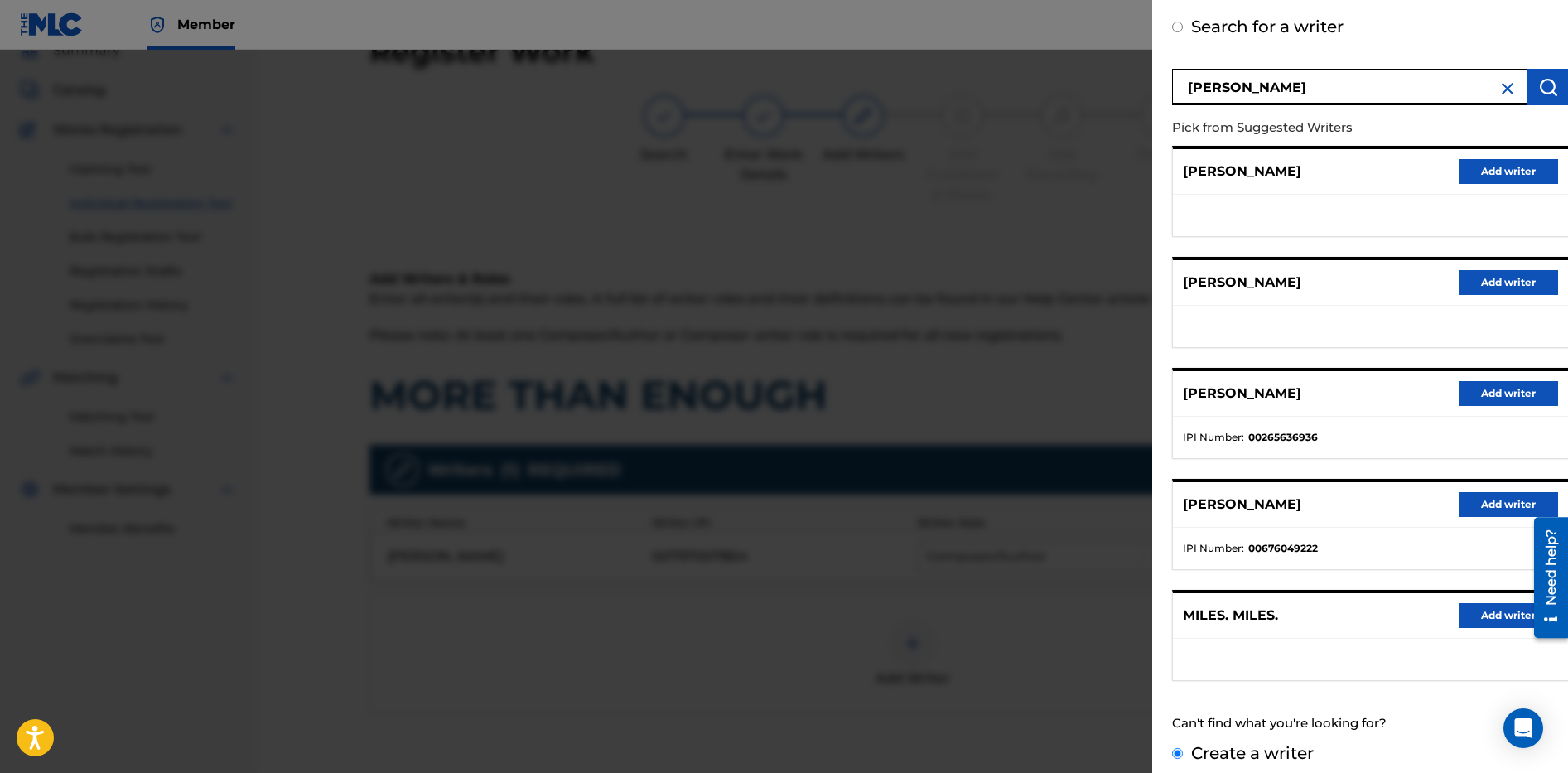 scroll, scrollTop: 0, scrollLeft: 0, axis: both 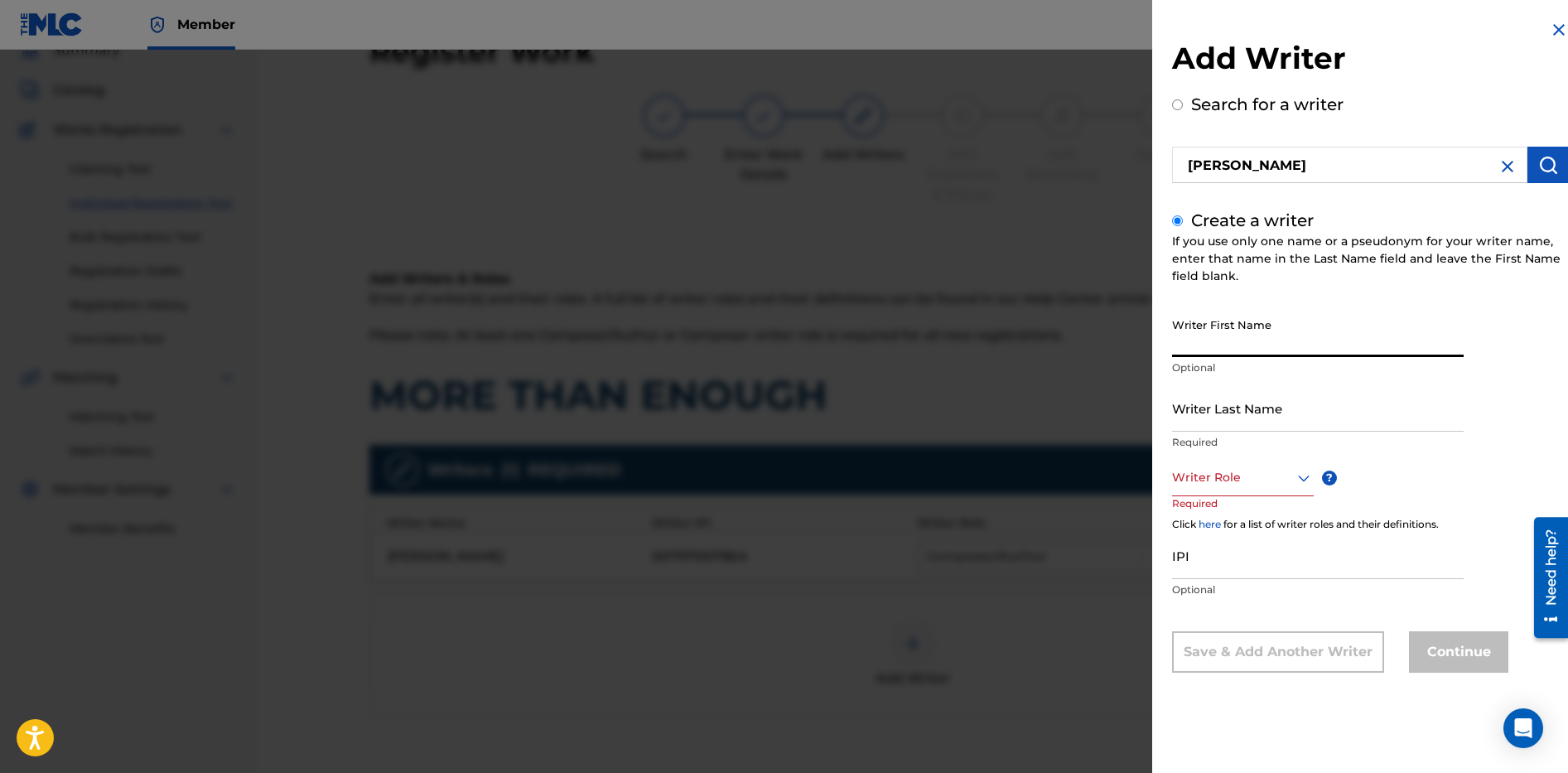click on "Writer First Name" at bounding box center [1318, 333] 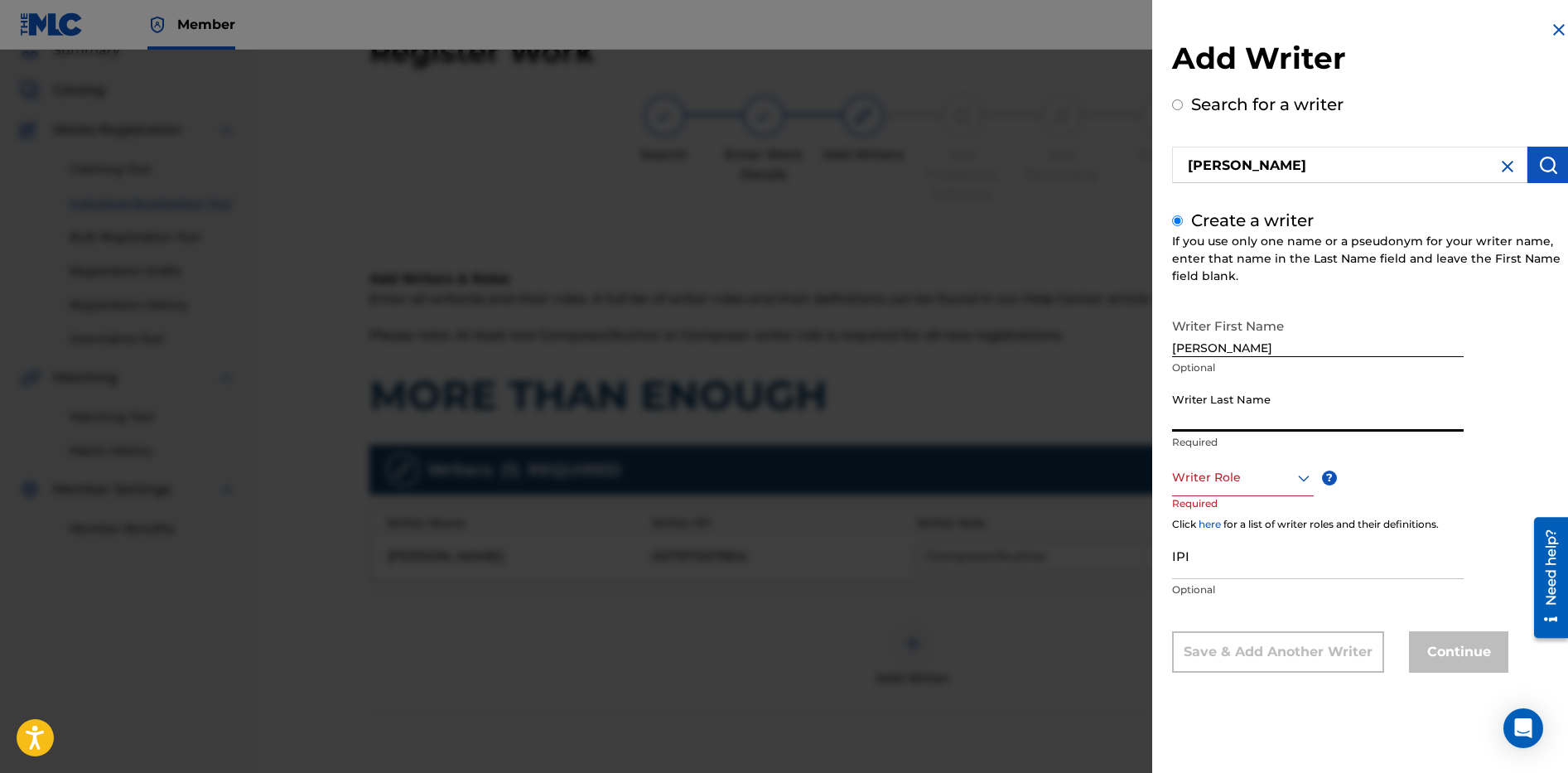 click on "Writer Last Name" at bounding box center [1318, 408] 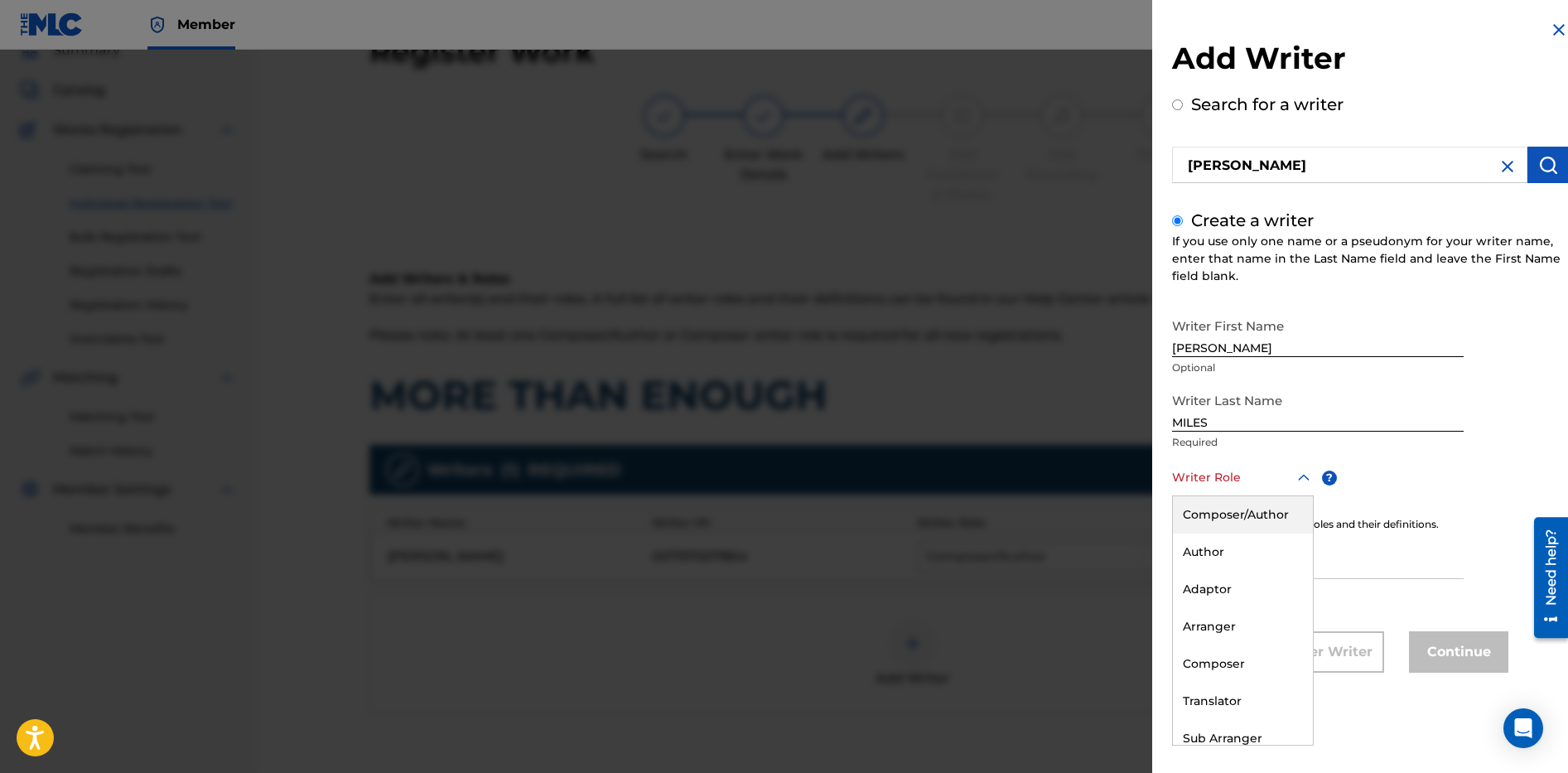click at bounding box center [1242, 477] 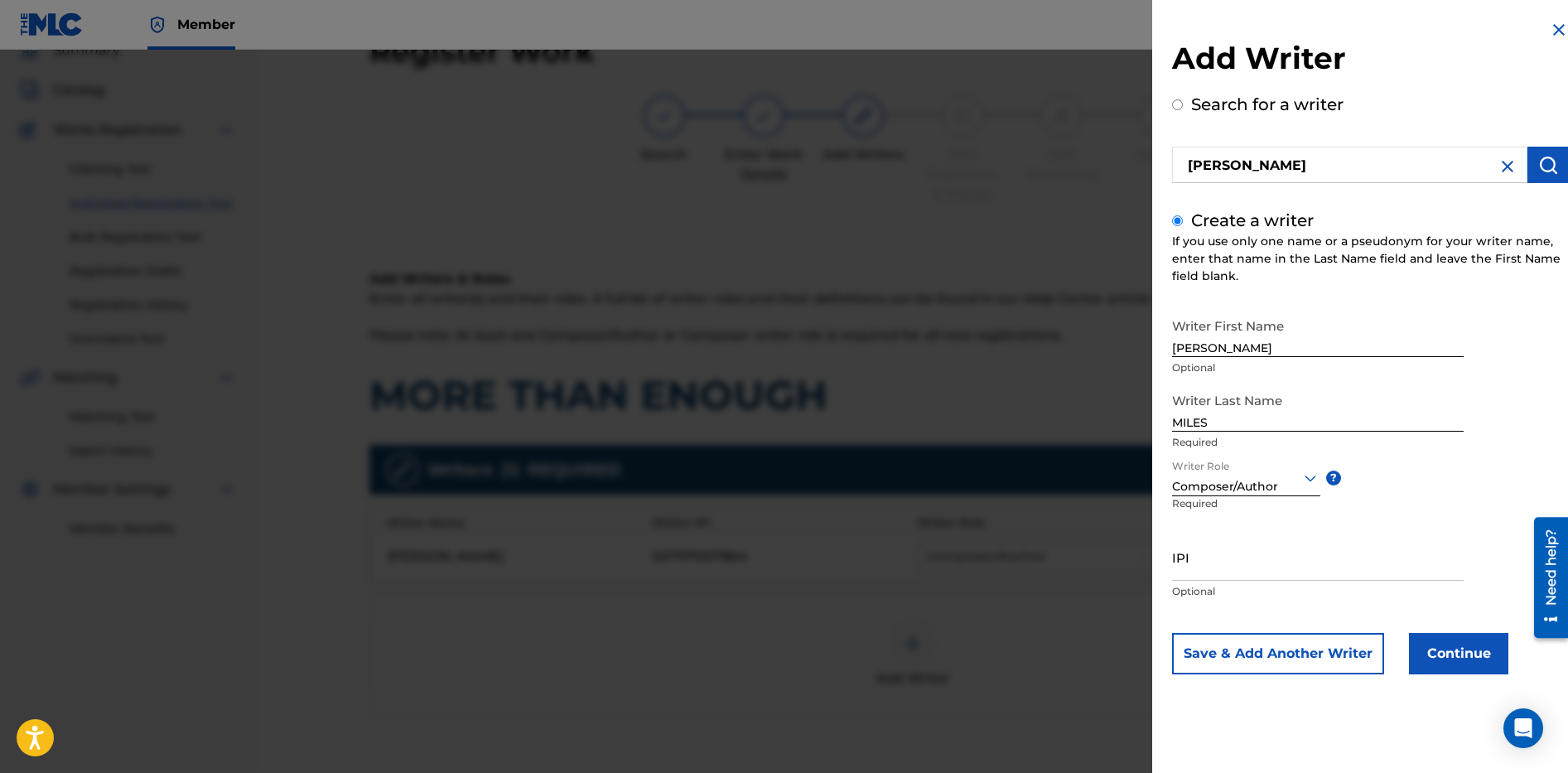 click on "Save & Add Another Writer" at bounding box center [1278, 654] 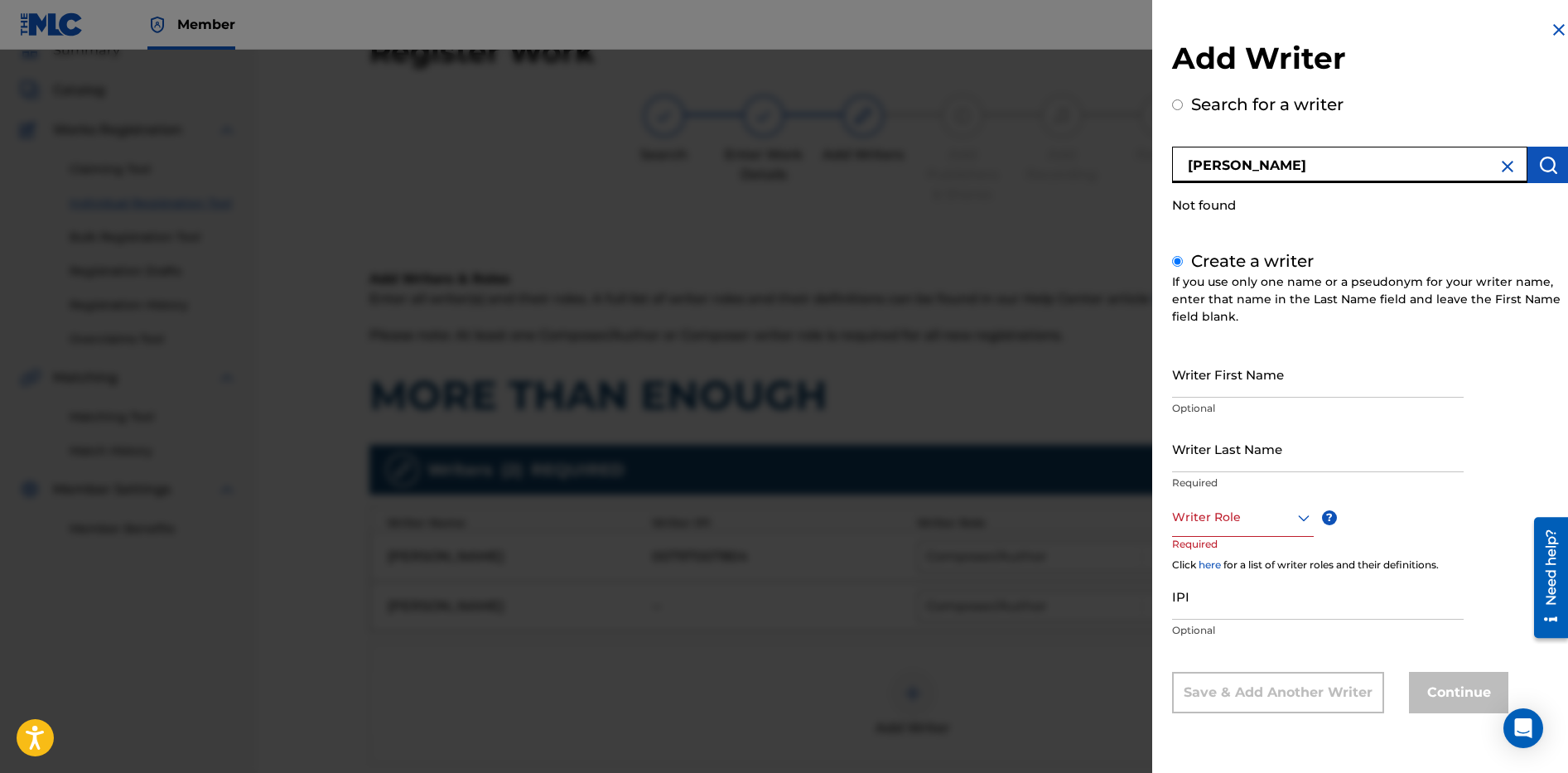 drag, startPoint x: 1407, startPoint y: 169, endPoint x: 1204, endPoint y: 143, distance: 204.65825 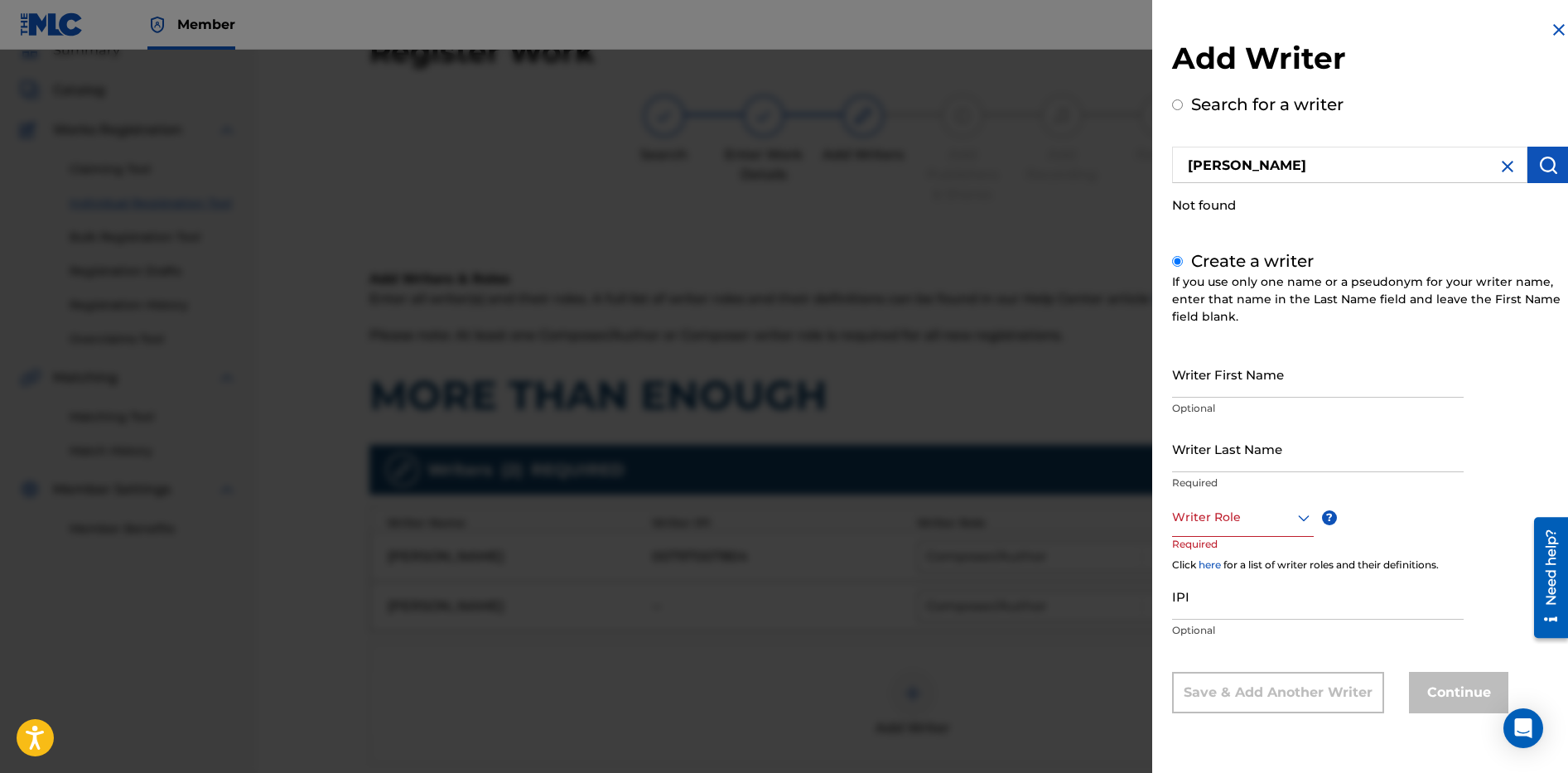 click on "[PERSON_NAME]" at bounding box center [1370, 162] 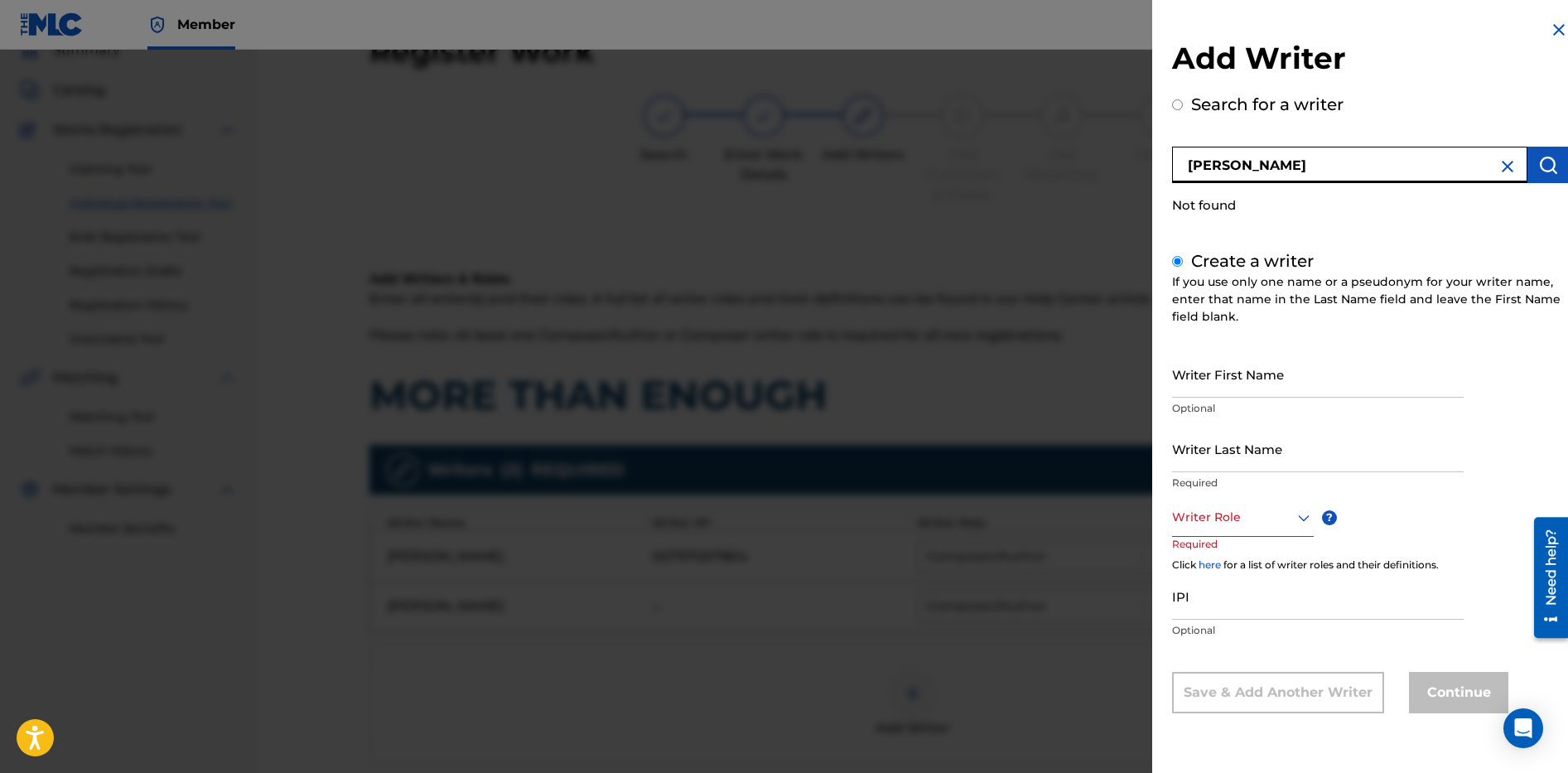 drag, startPoint x: 1310, startPoint y: 163, endPoint x: 1056, endPoint y: 164, distance: 254.00197 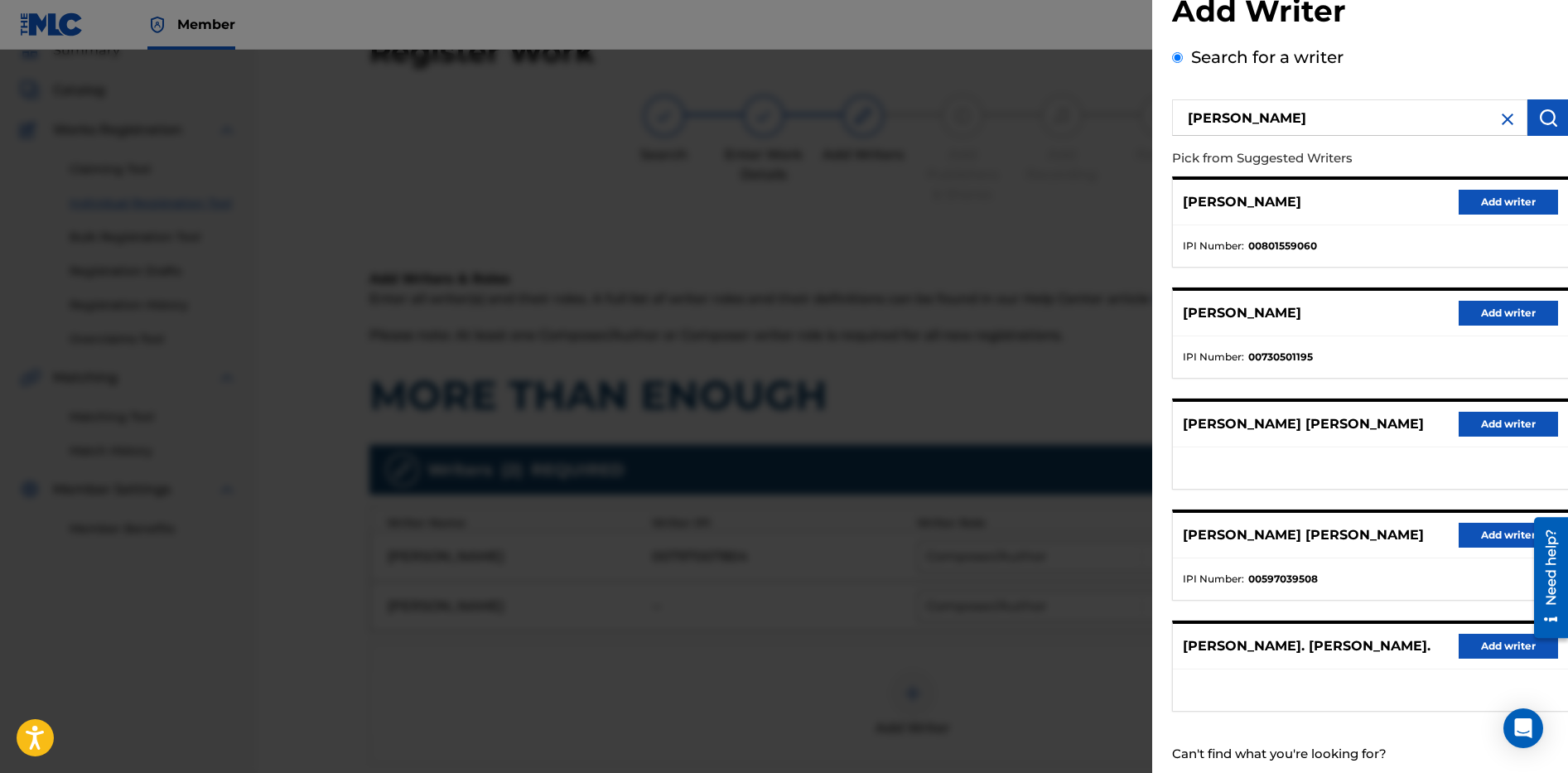 scroll, scrollTop: 90, scrollLeft: 0, axis: vertical 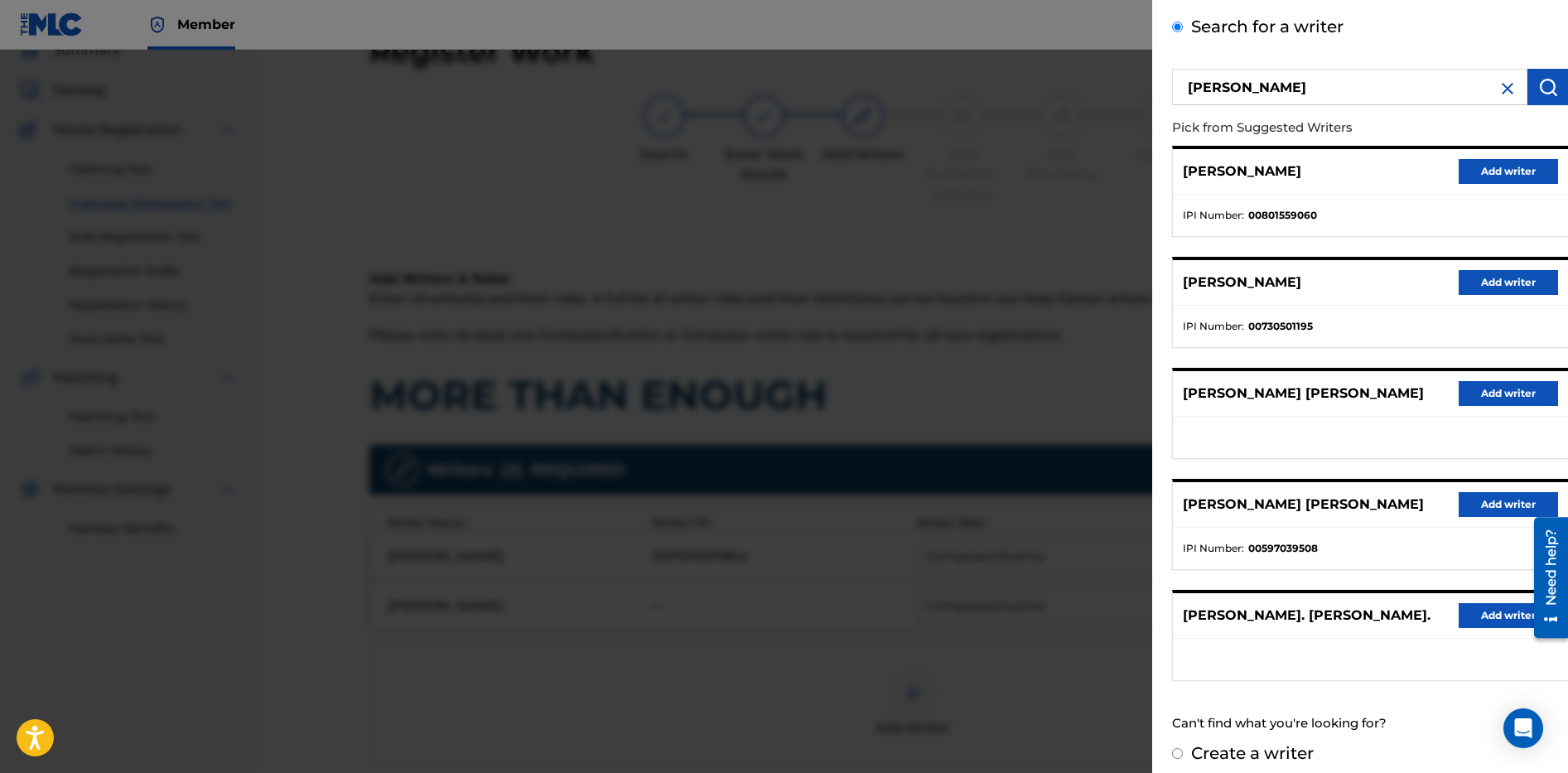 click on "Create a writer" at bounding box center (1252, 753) 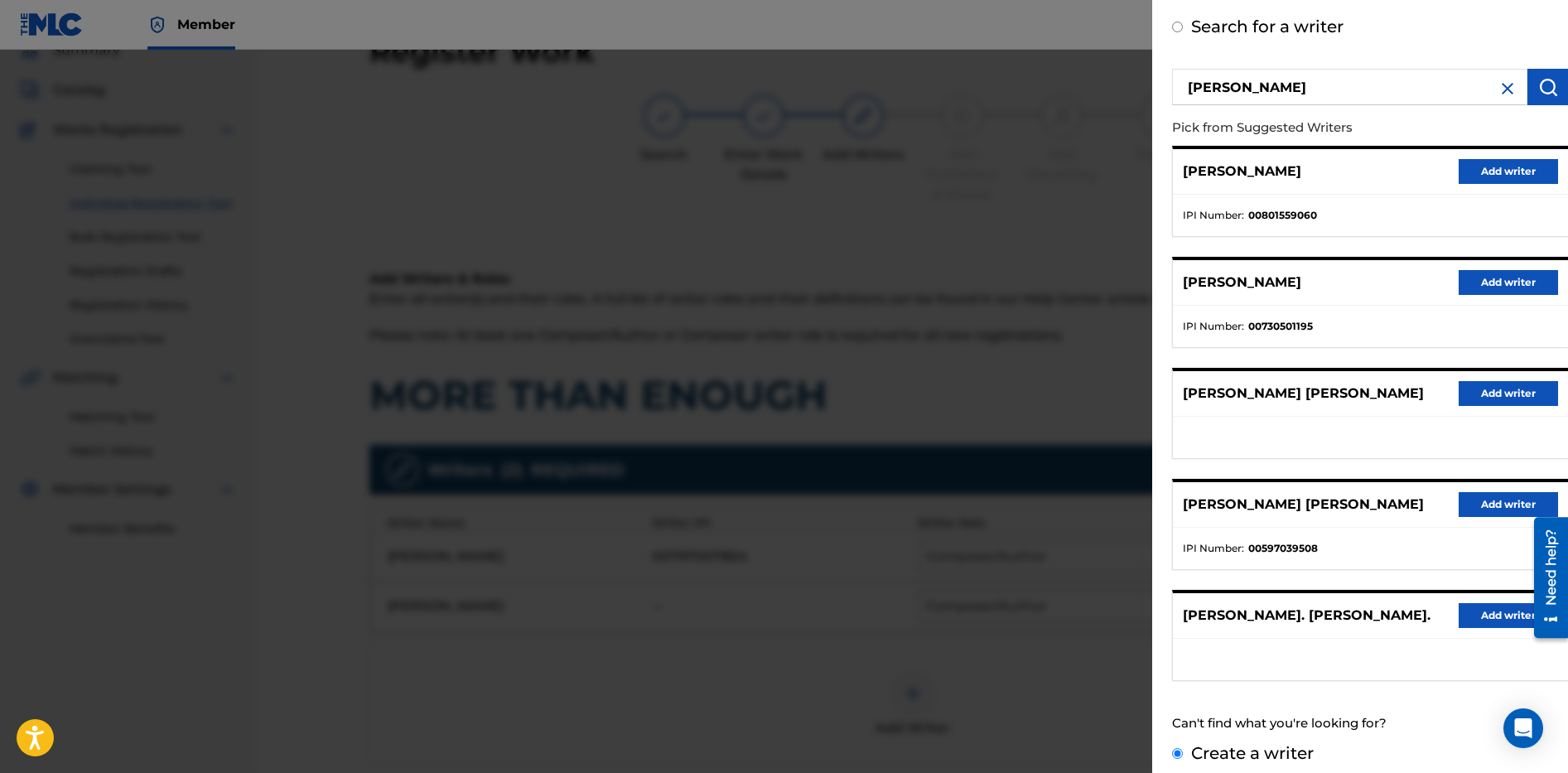 click on "Create a writer" at bounding box center [1177, 753] 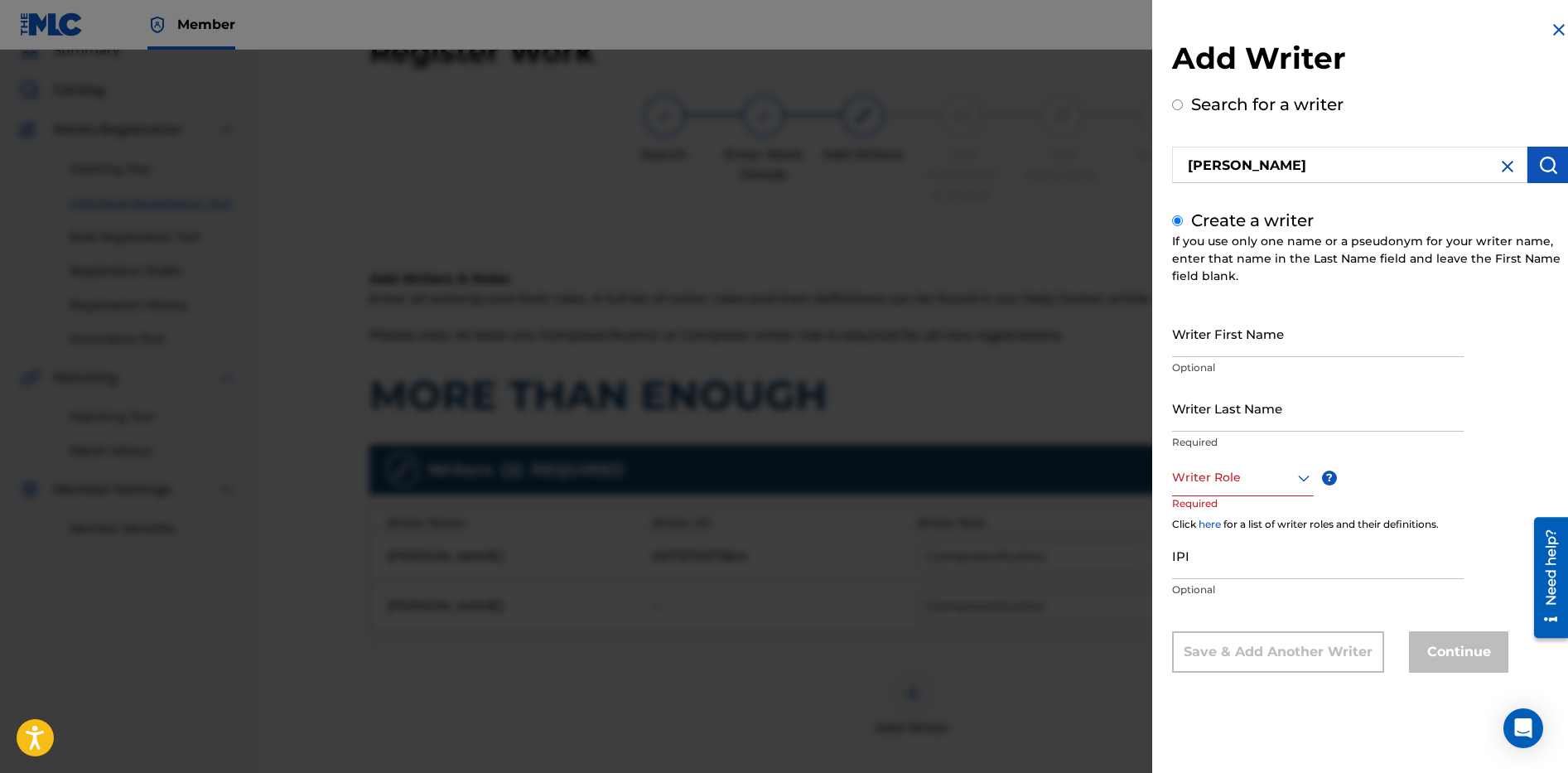 scroll, scrollTop: 0, scrollLeft: 0, axis: both 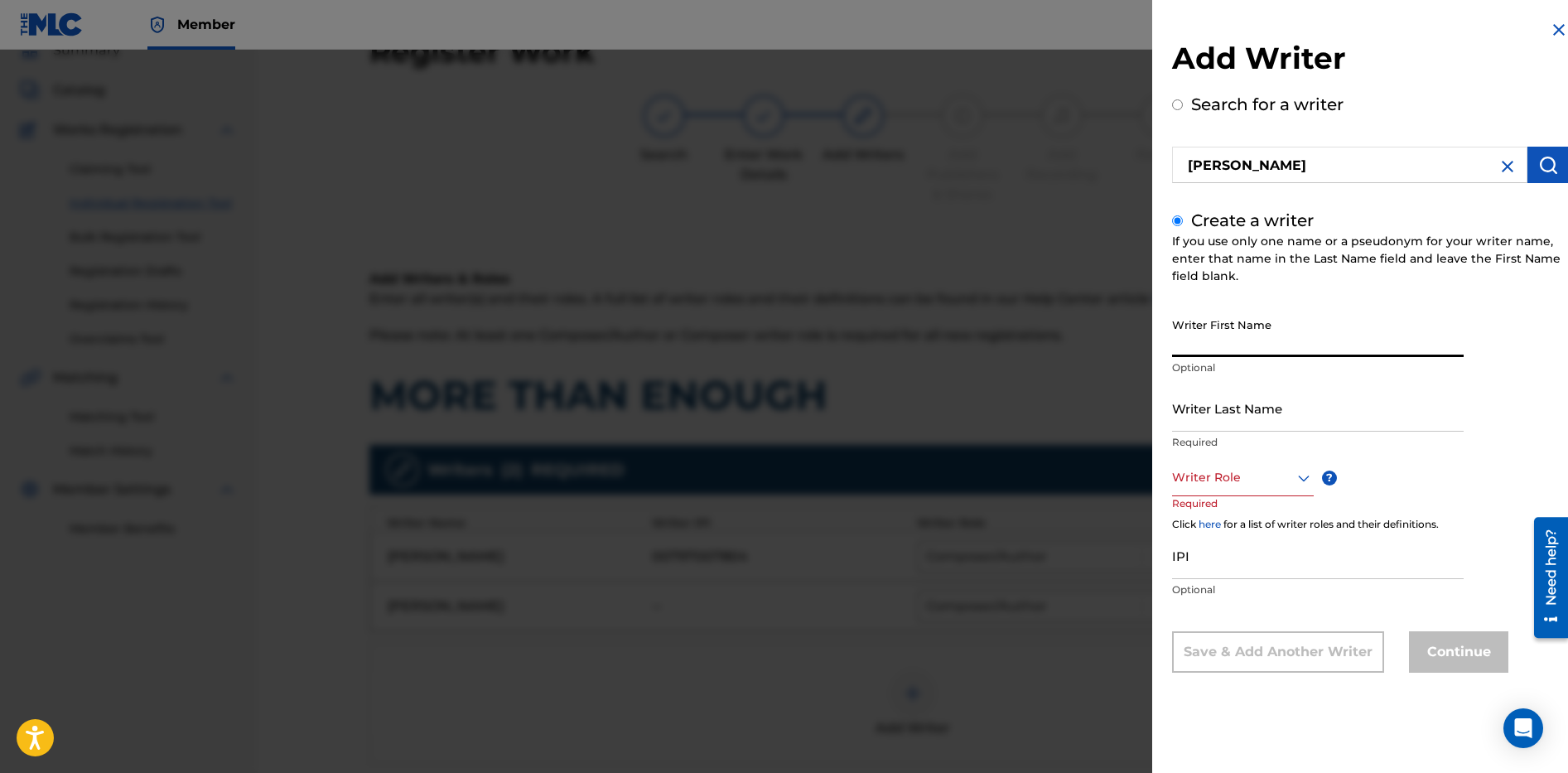 click on "Writer First Name" at bounding box center [1318, 333] 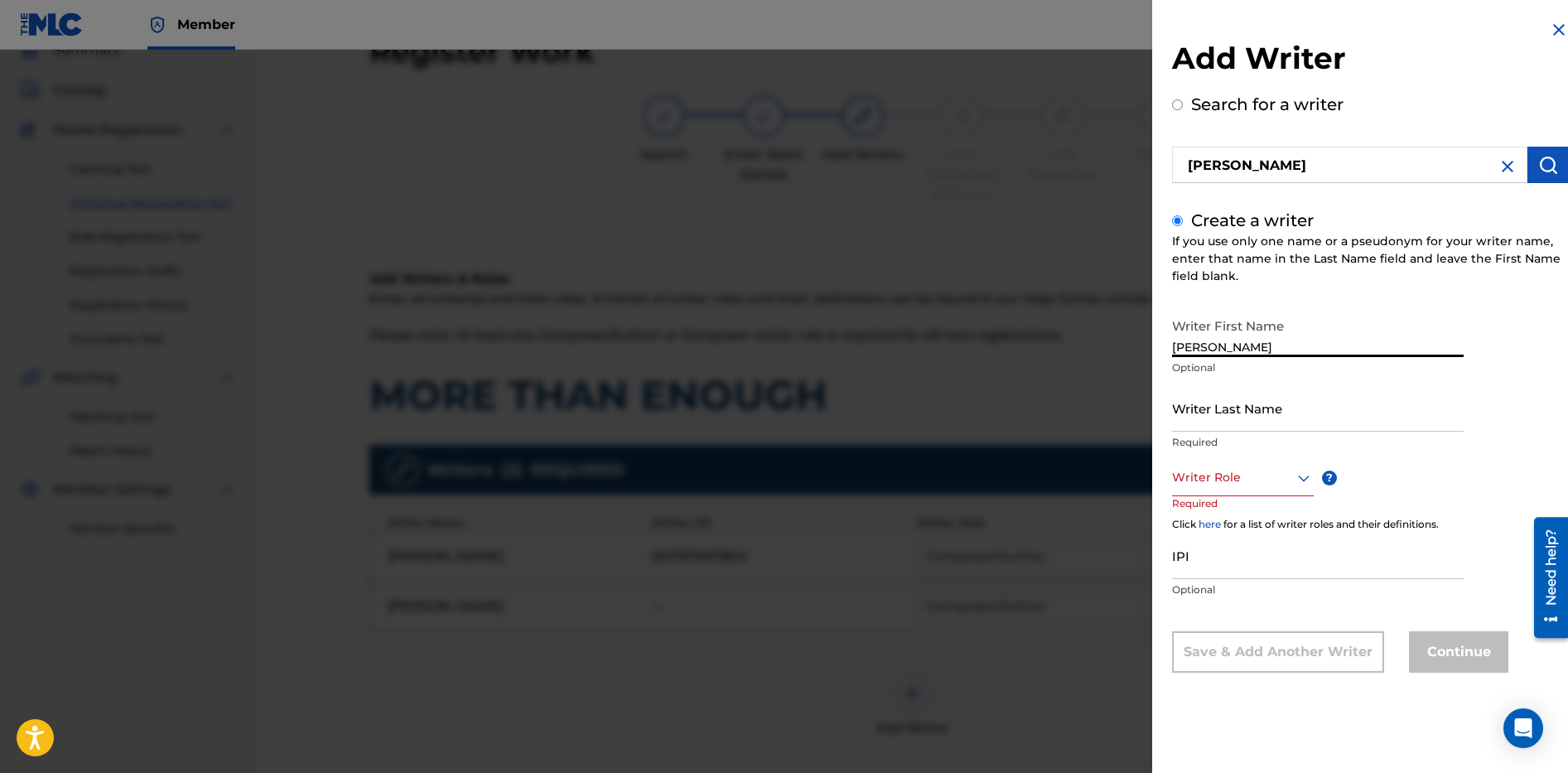 click on "Writer Last Name" at bounding box center [1318, 408] 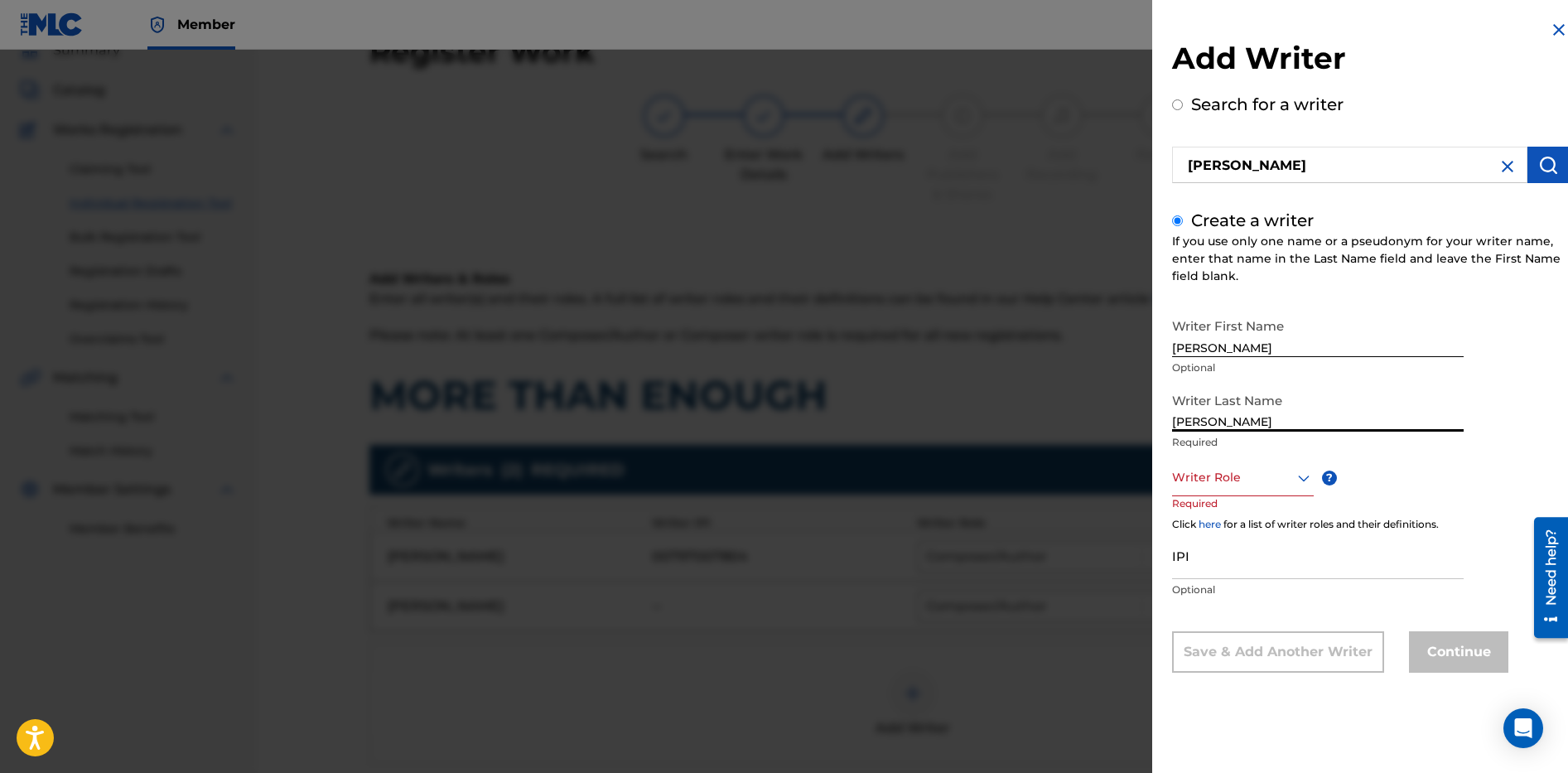 click on "Writer Role" at bounding box center [1242, 477] 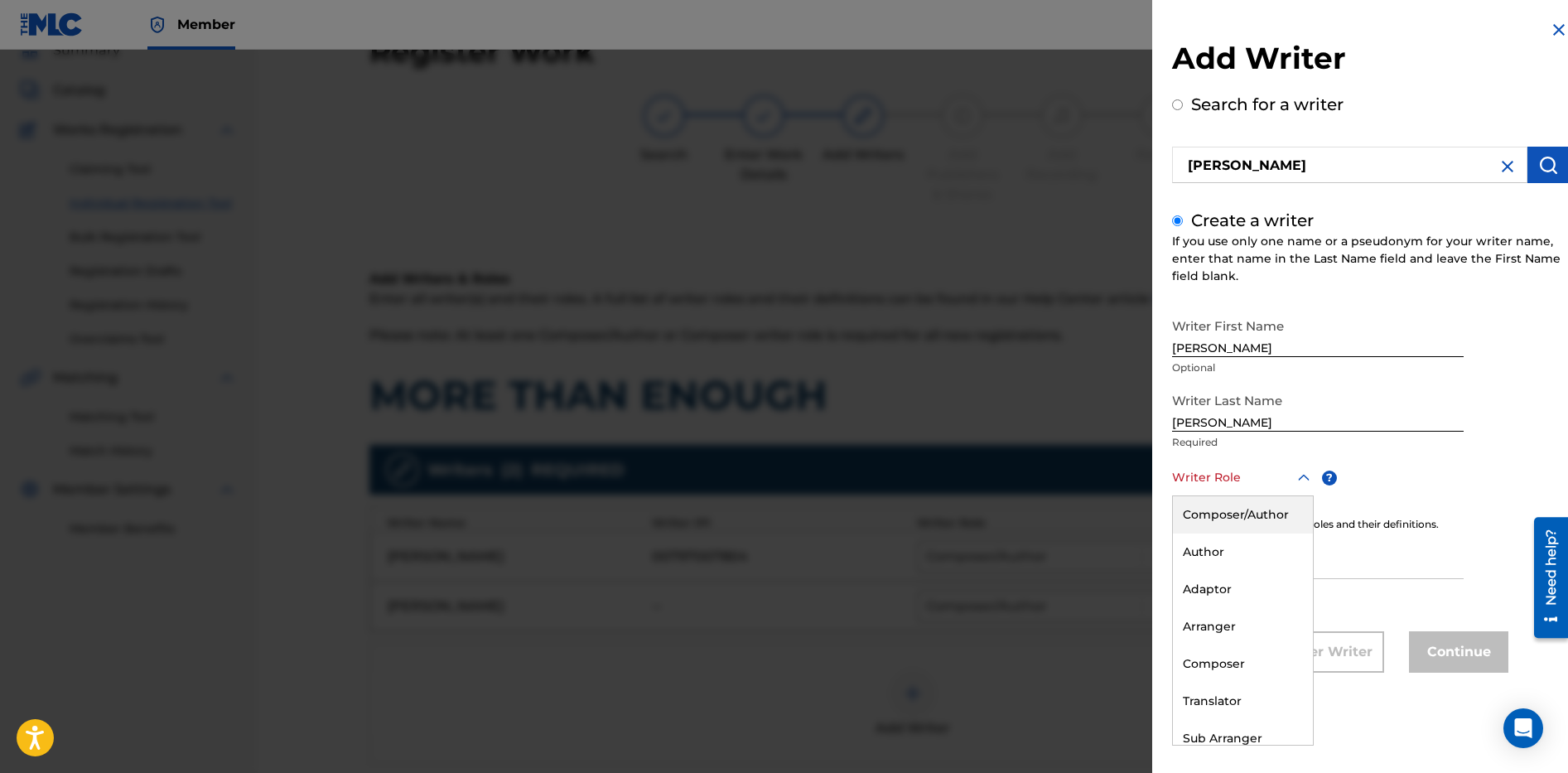 click on "Composer/Author" at bounding box center [1242, 515] 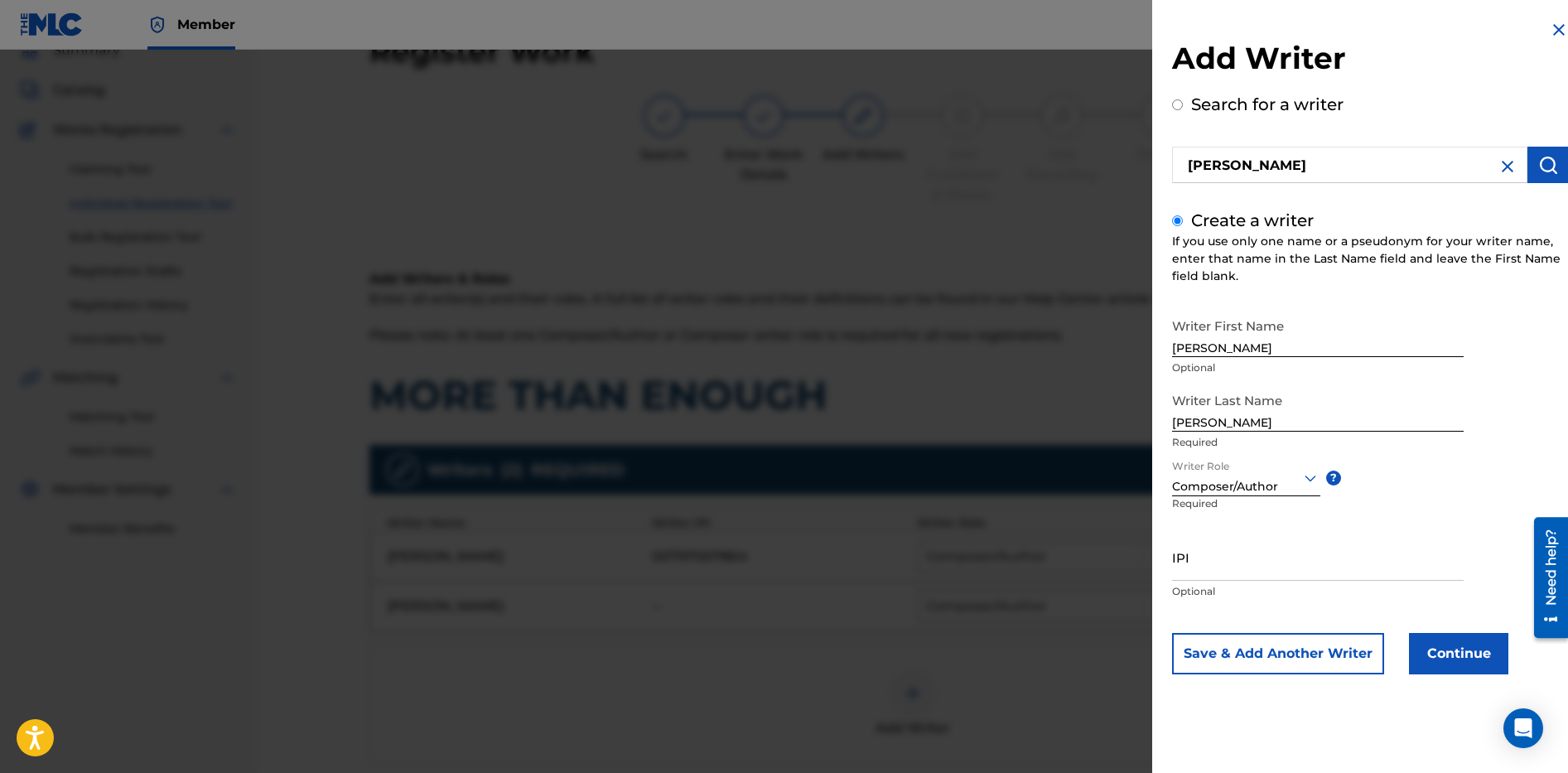 click on "Continue" at bounding box center (1459, 654) 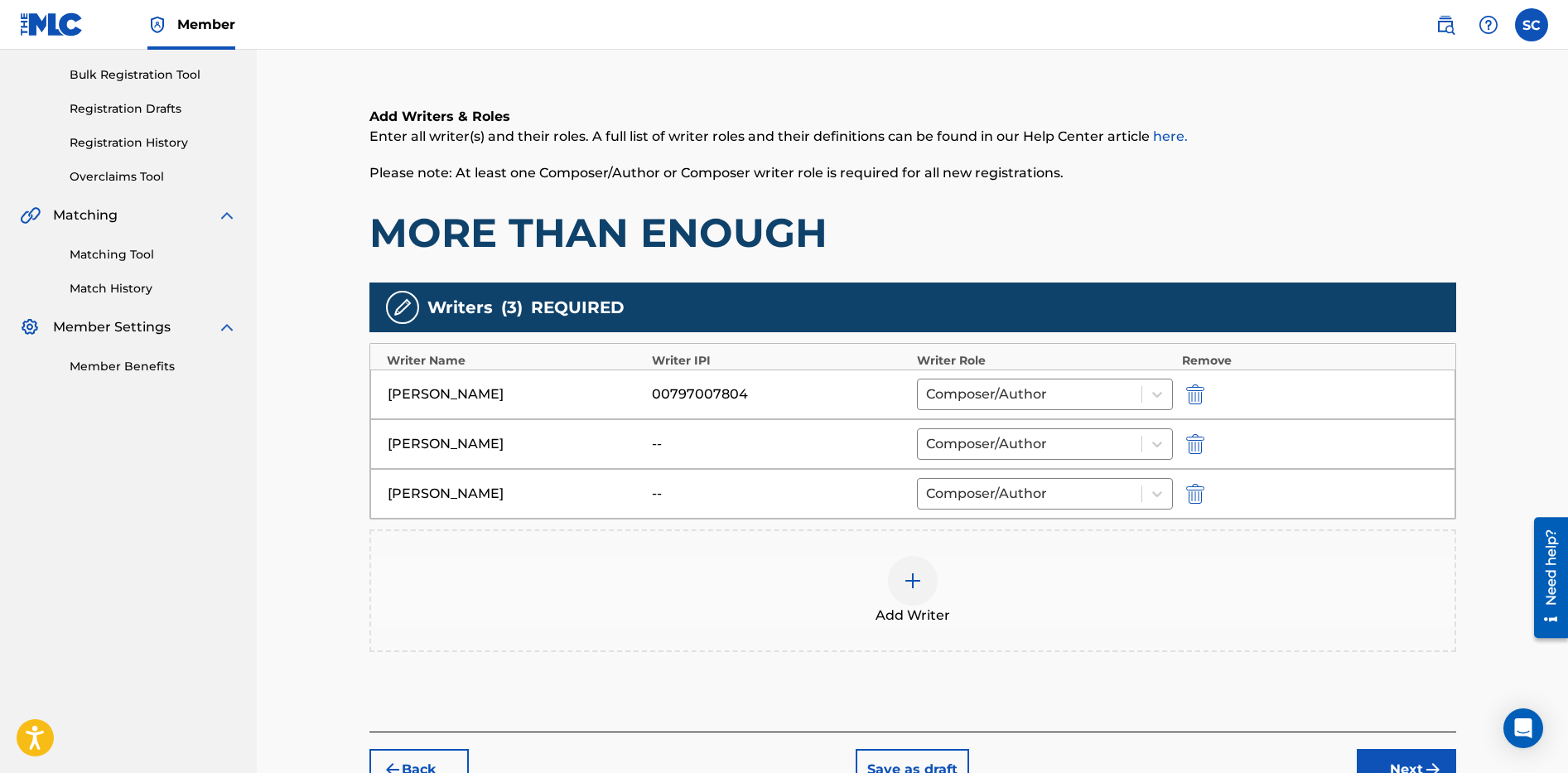 scroll, scrollTop: 350, scrollLeft: 0, axis: vertical 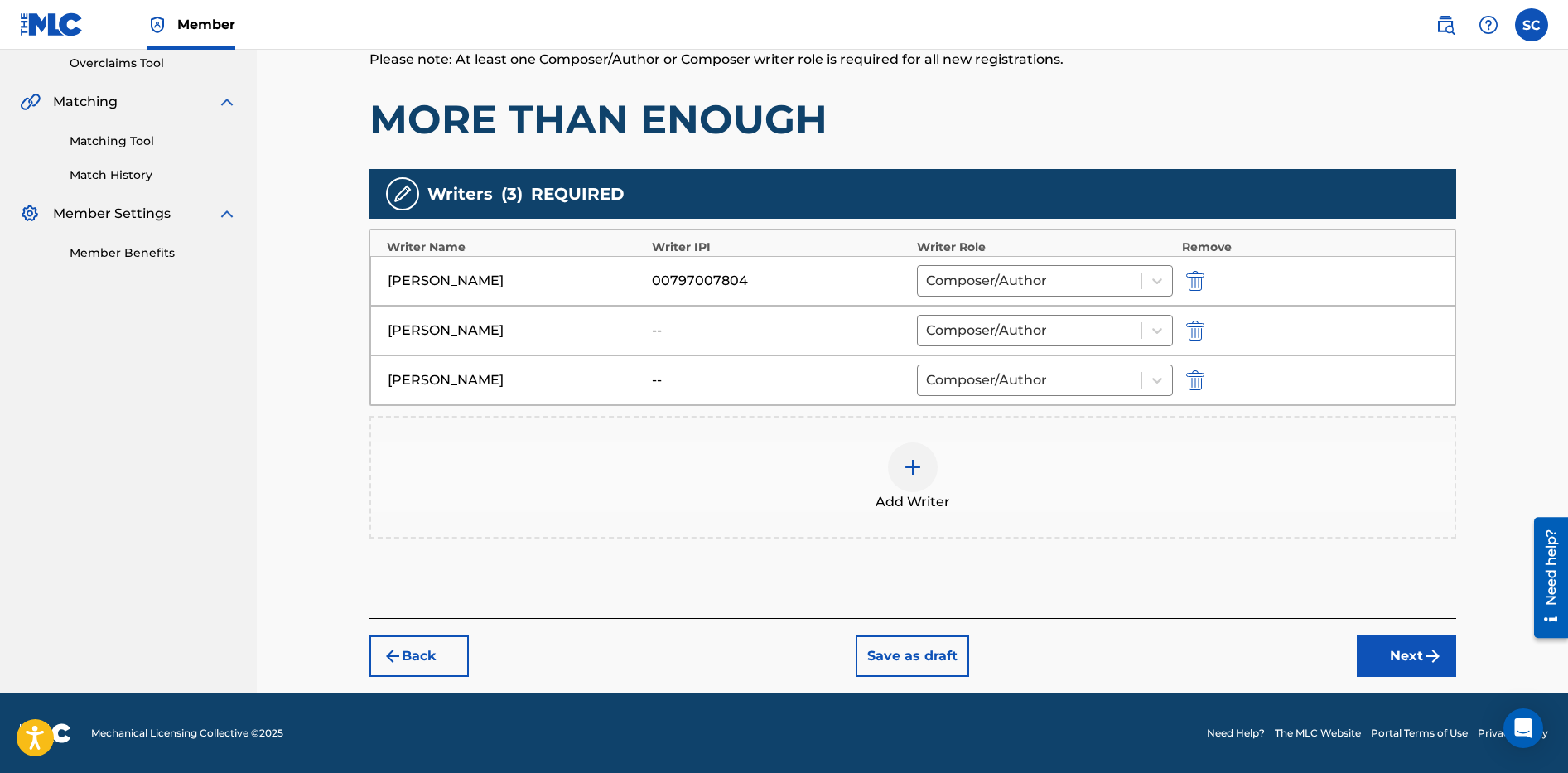 click on "Next" at bounding box center [1406, 656] 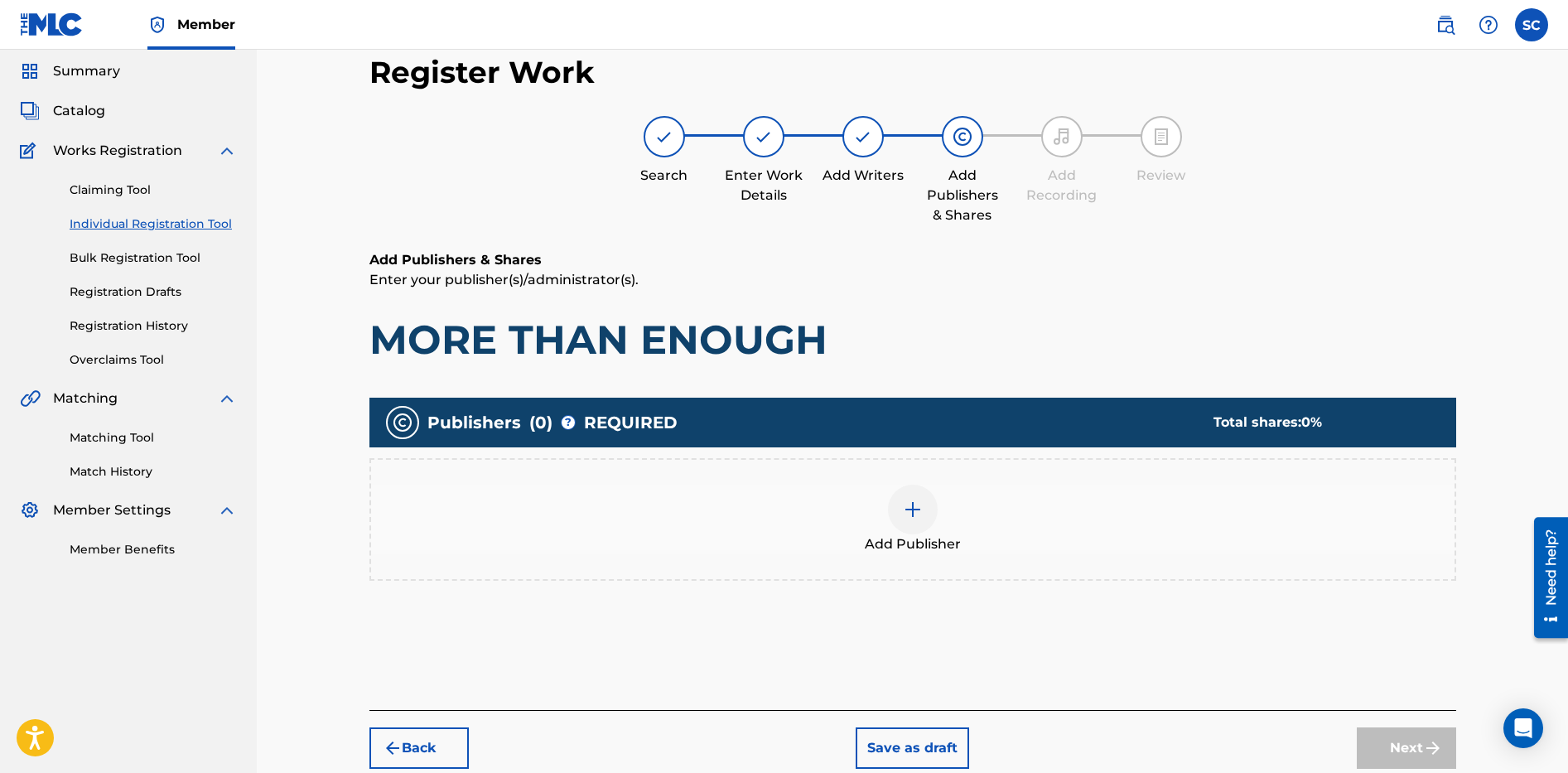 scroll, scrollTop: 75, scrollLeft: 0, axis: vertical 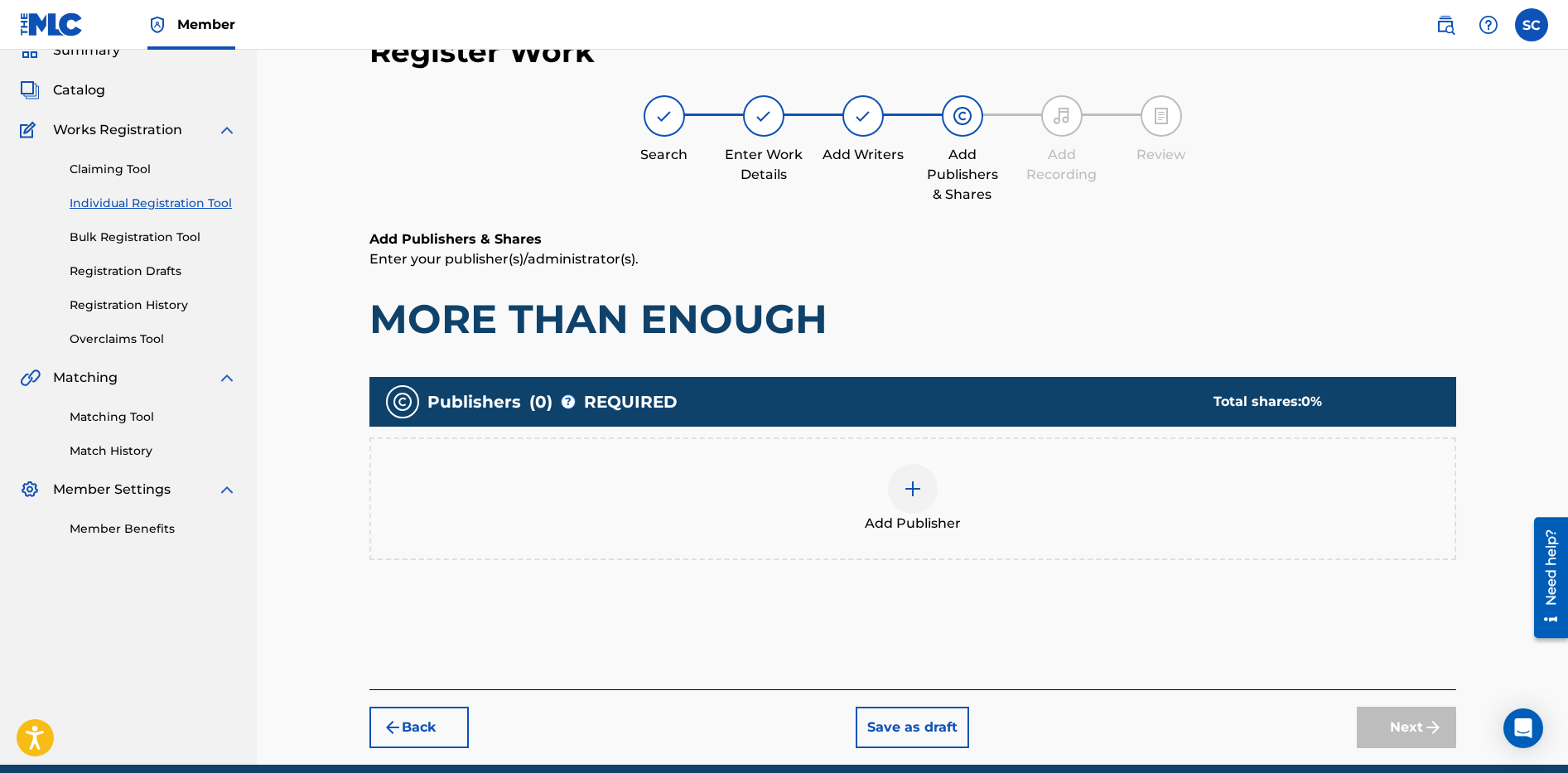 click at bounding box center (913, 489) 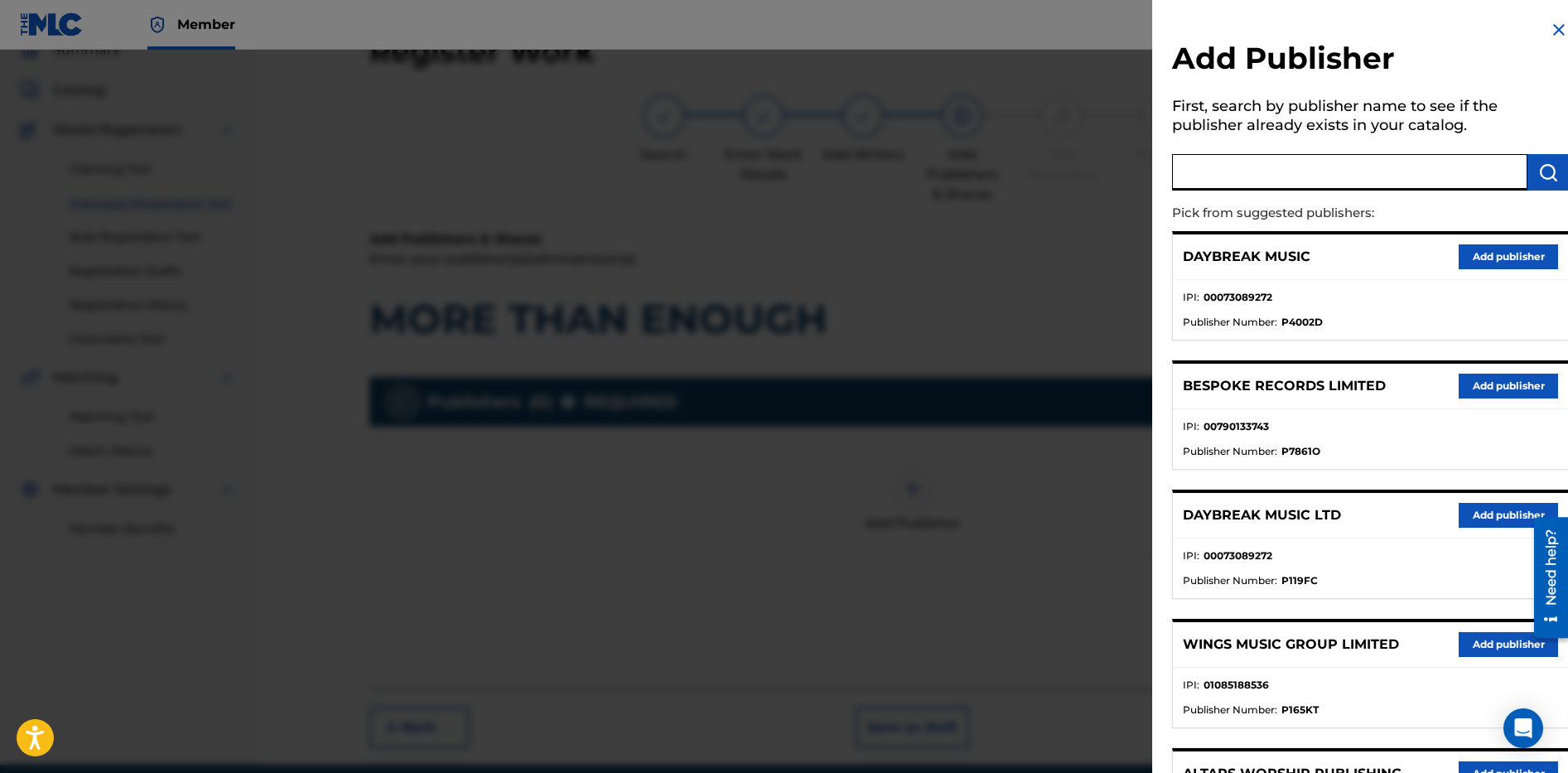 click at bounding box center [1349, 172] 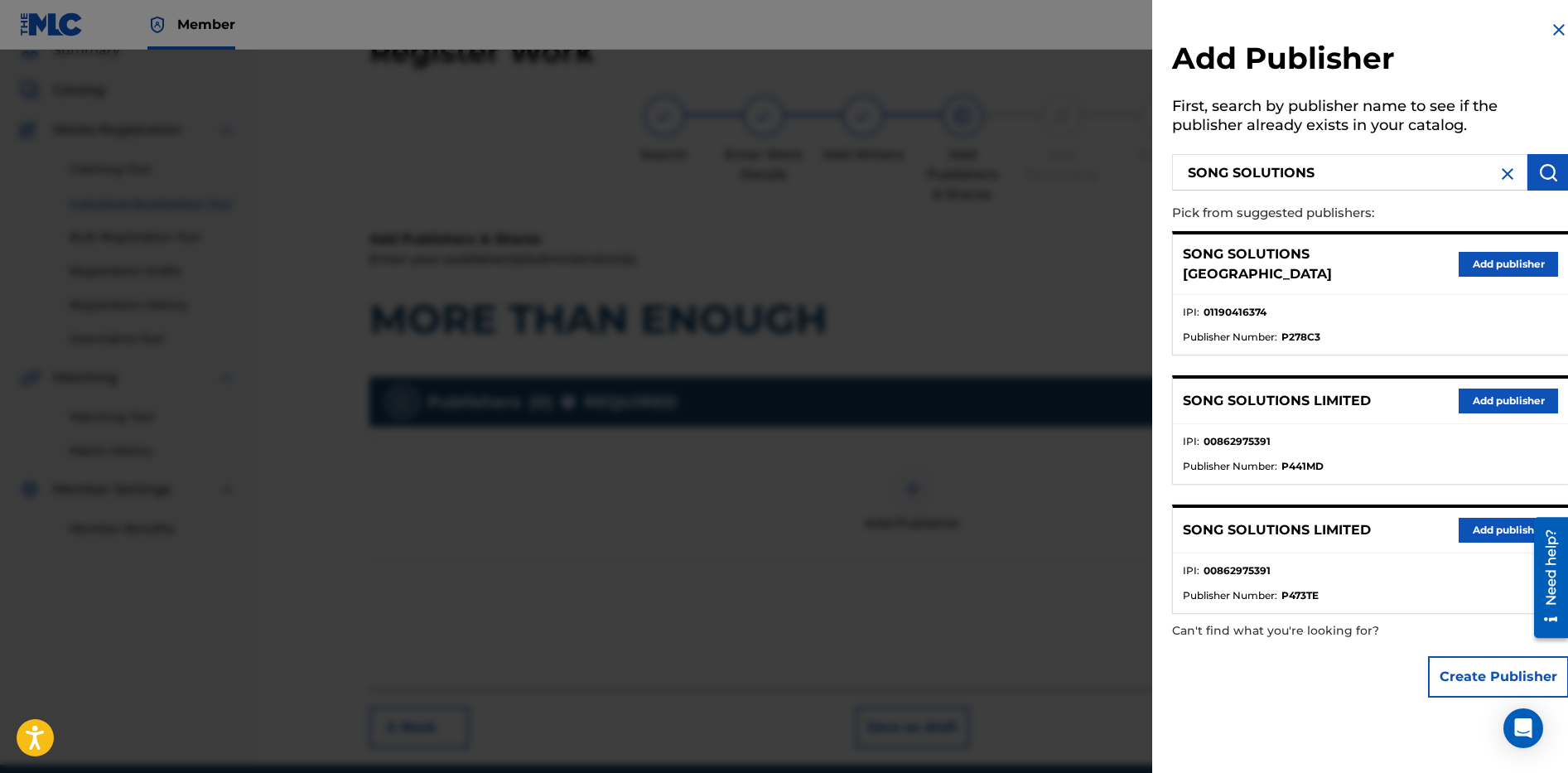 click on "Create Publisher" at bounding box center [1498, 677] 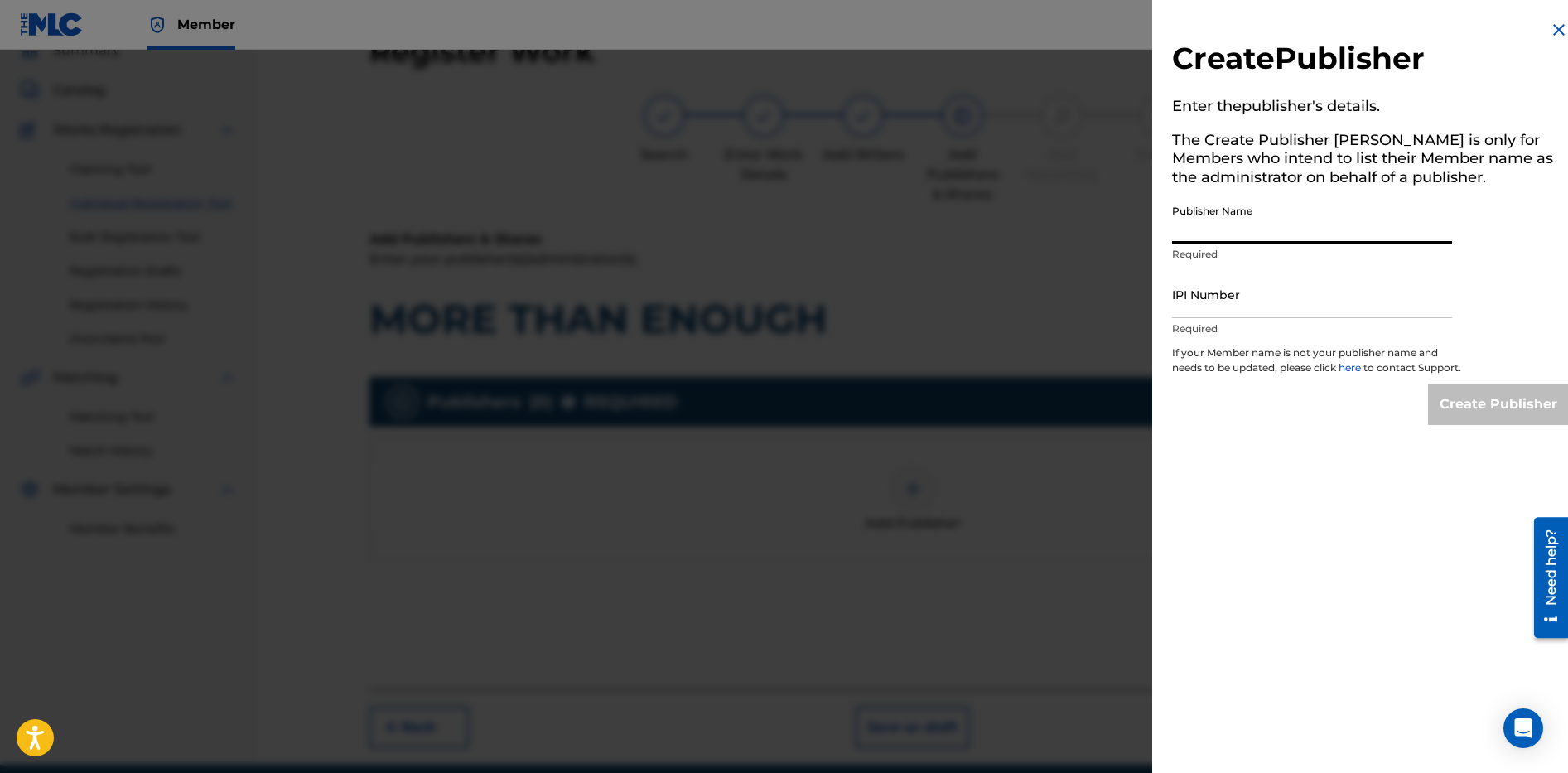click on "Publisher Name" at bounding box center [1312, 220] 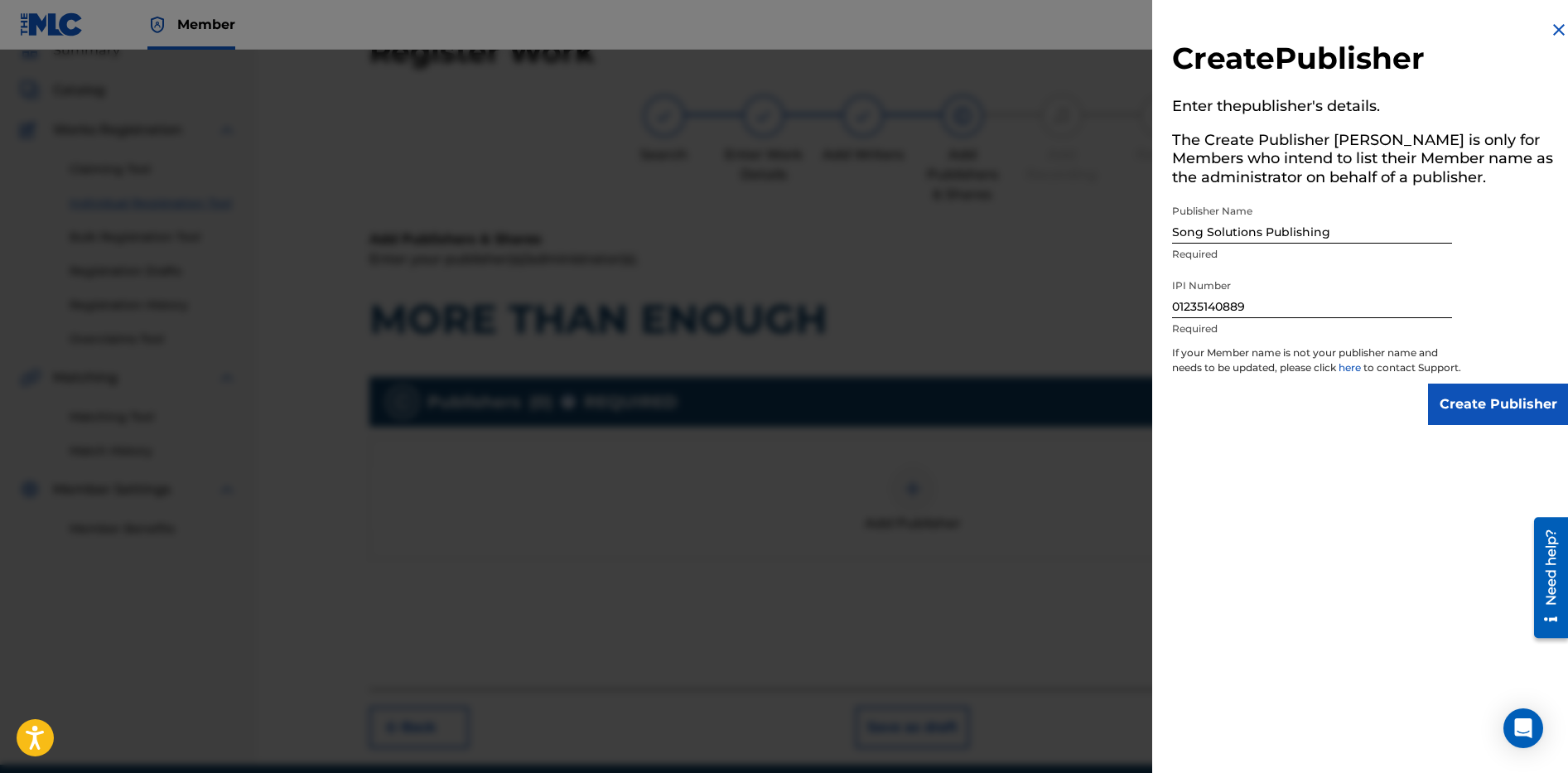 click on "Create Publisher" at bounding box center (1498, 404) 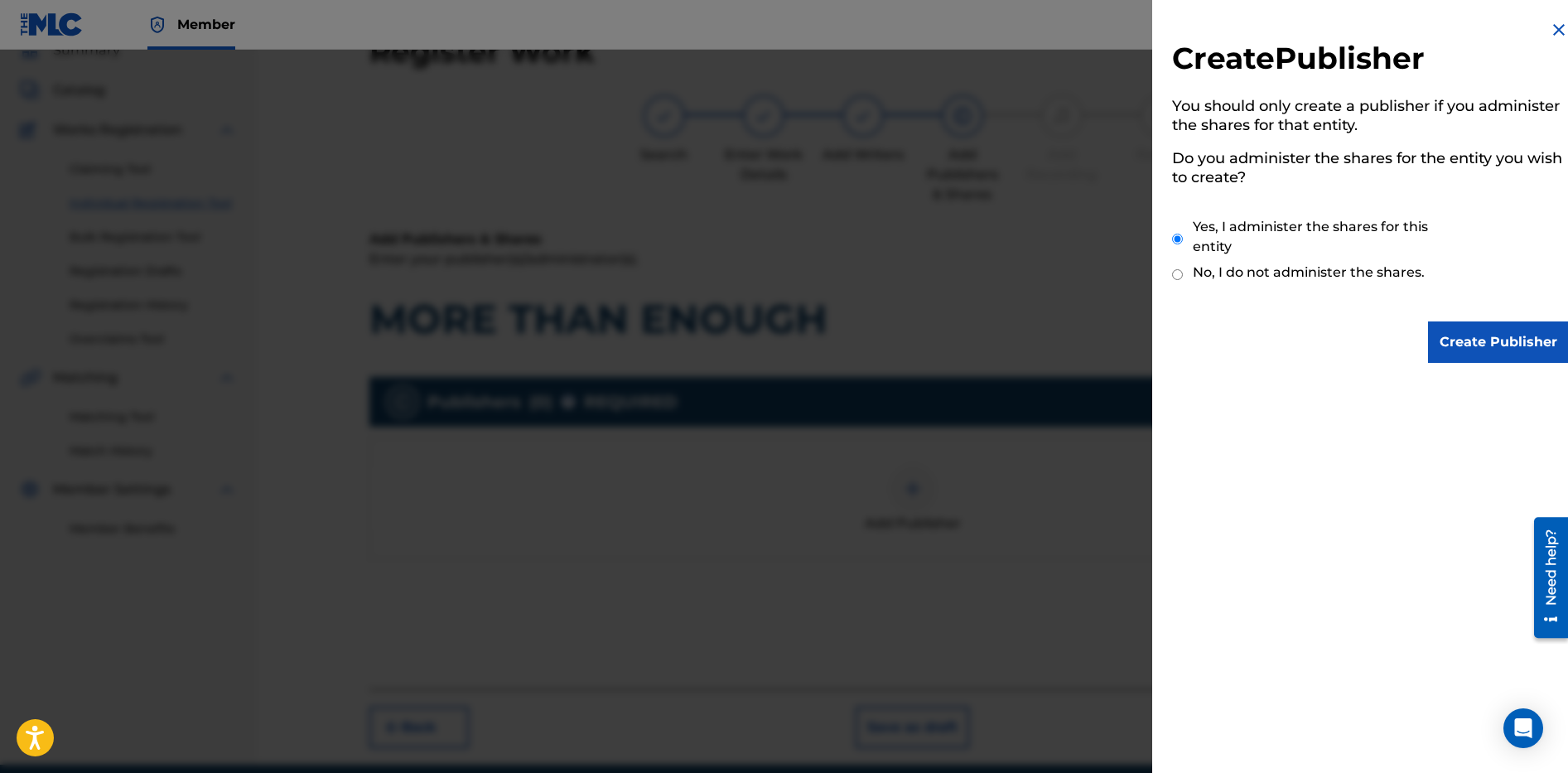 click on "Create Publisher" at bounding box center [1498, 342] 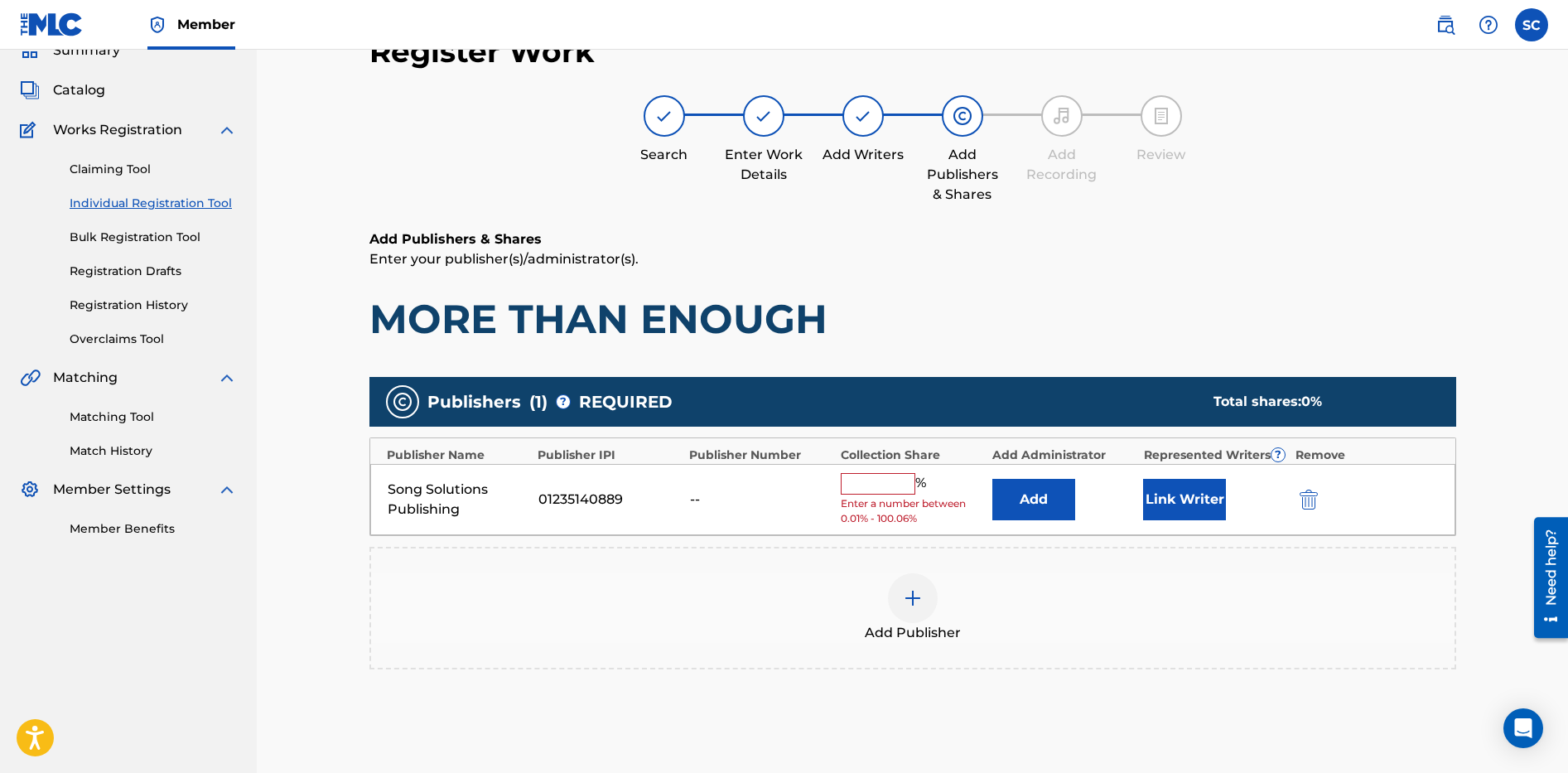 click at bounding box center (878, 484) 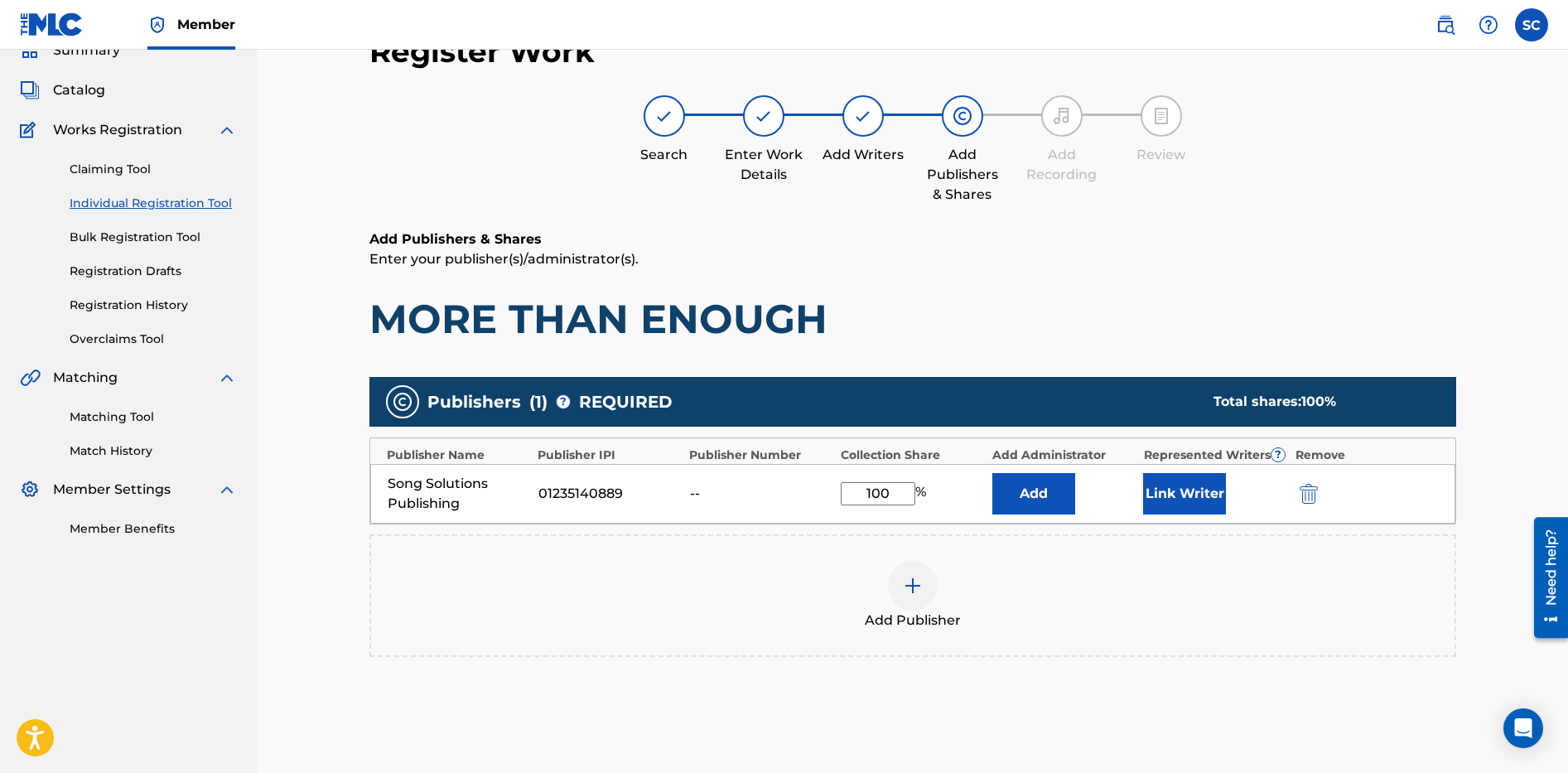 click on "Add" at bounding box center (1034, 494) 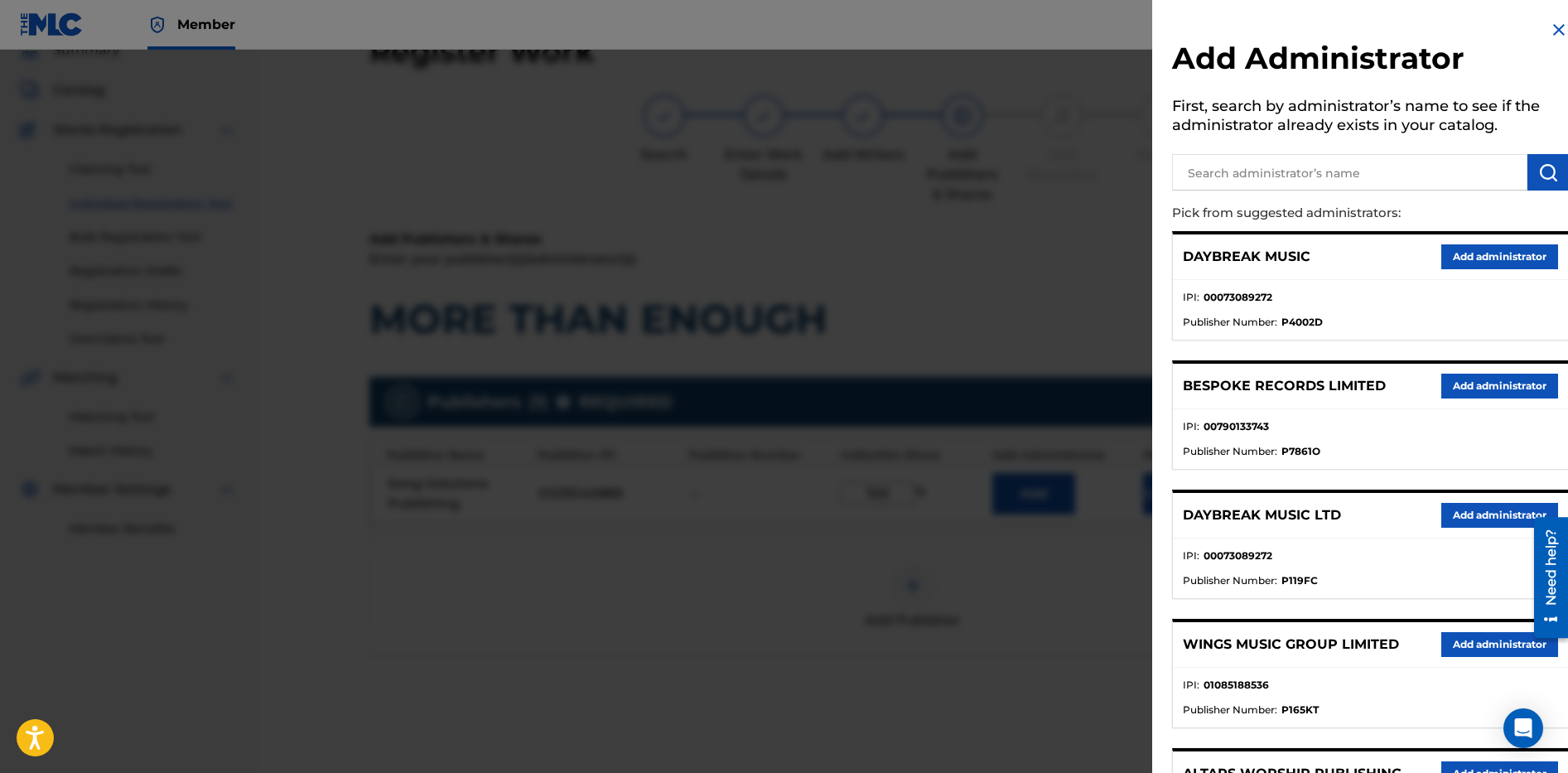 click at bounding box center [1349, 172] 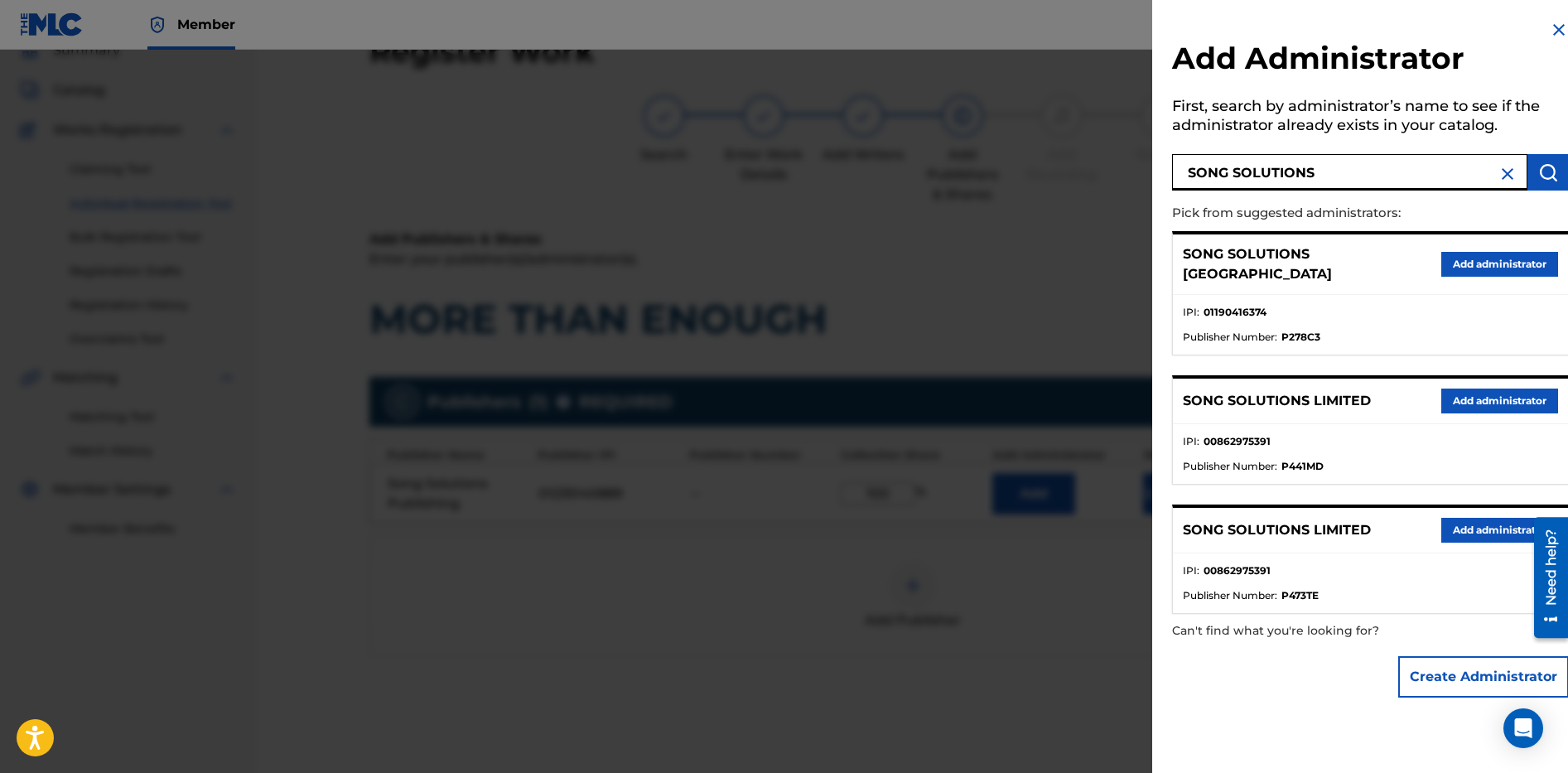 click on "Add administrator" at bounding box center [1499, 264] 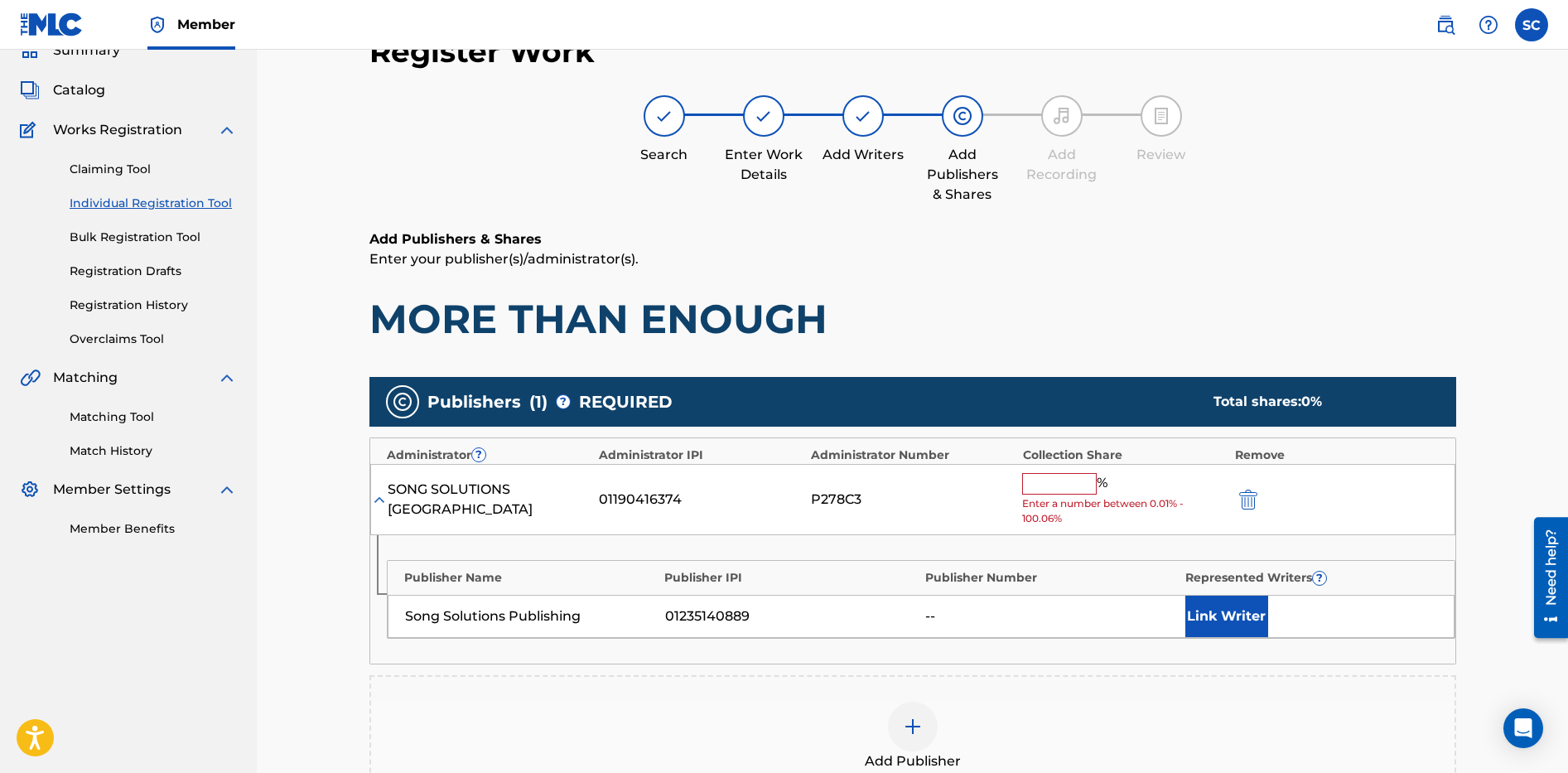 click at bounding box center [1059, 484] 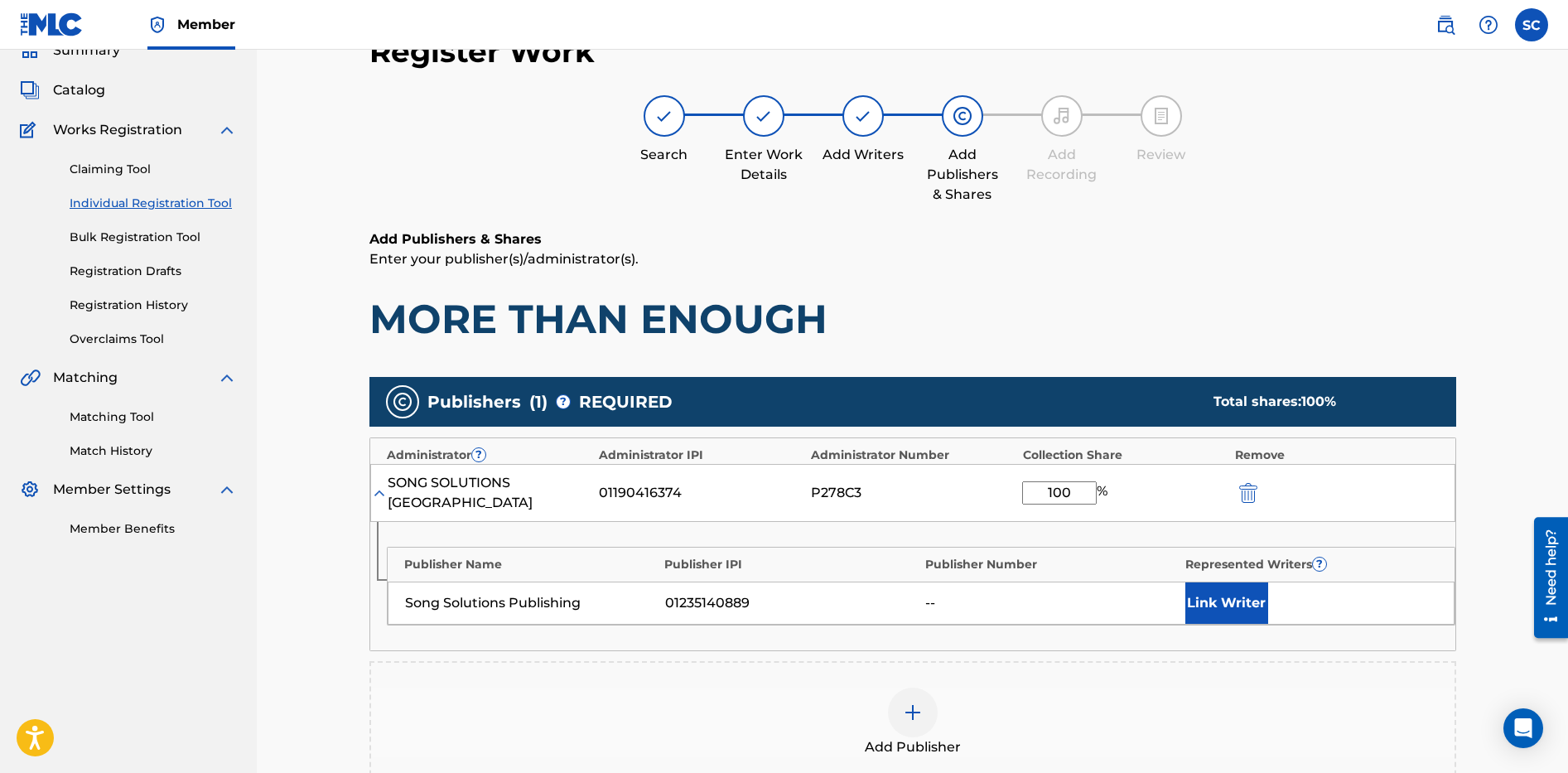 click on "Link Writer" at bounding box center (1227, 603) 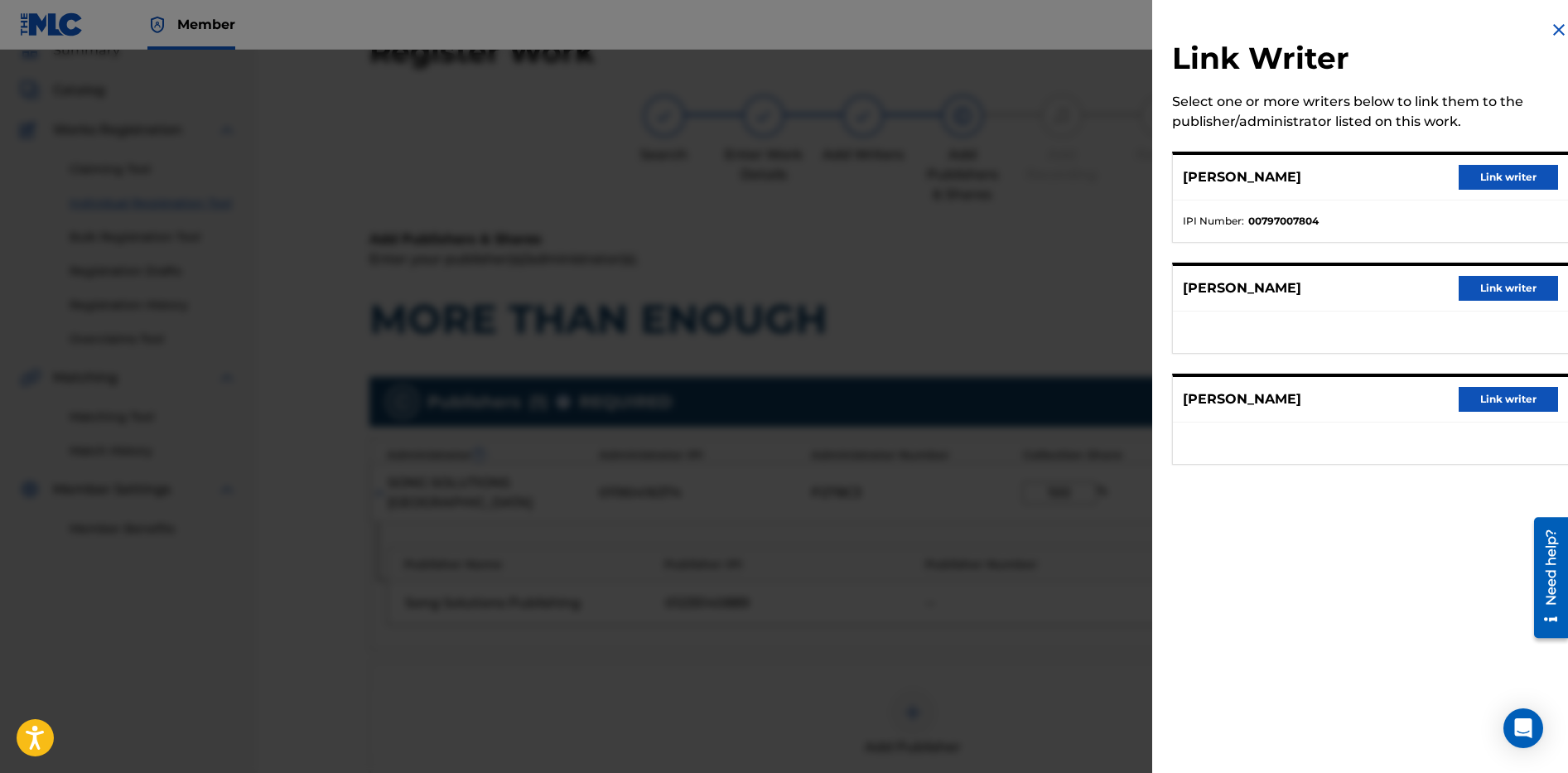 click on "Link writer" at bounding box center [1508, 177] 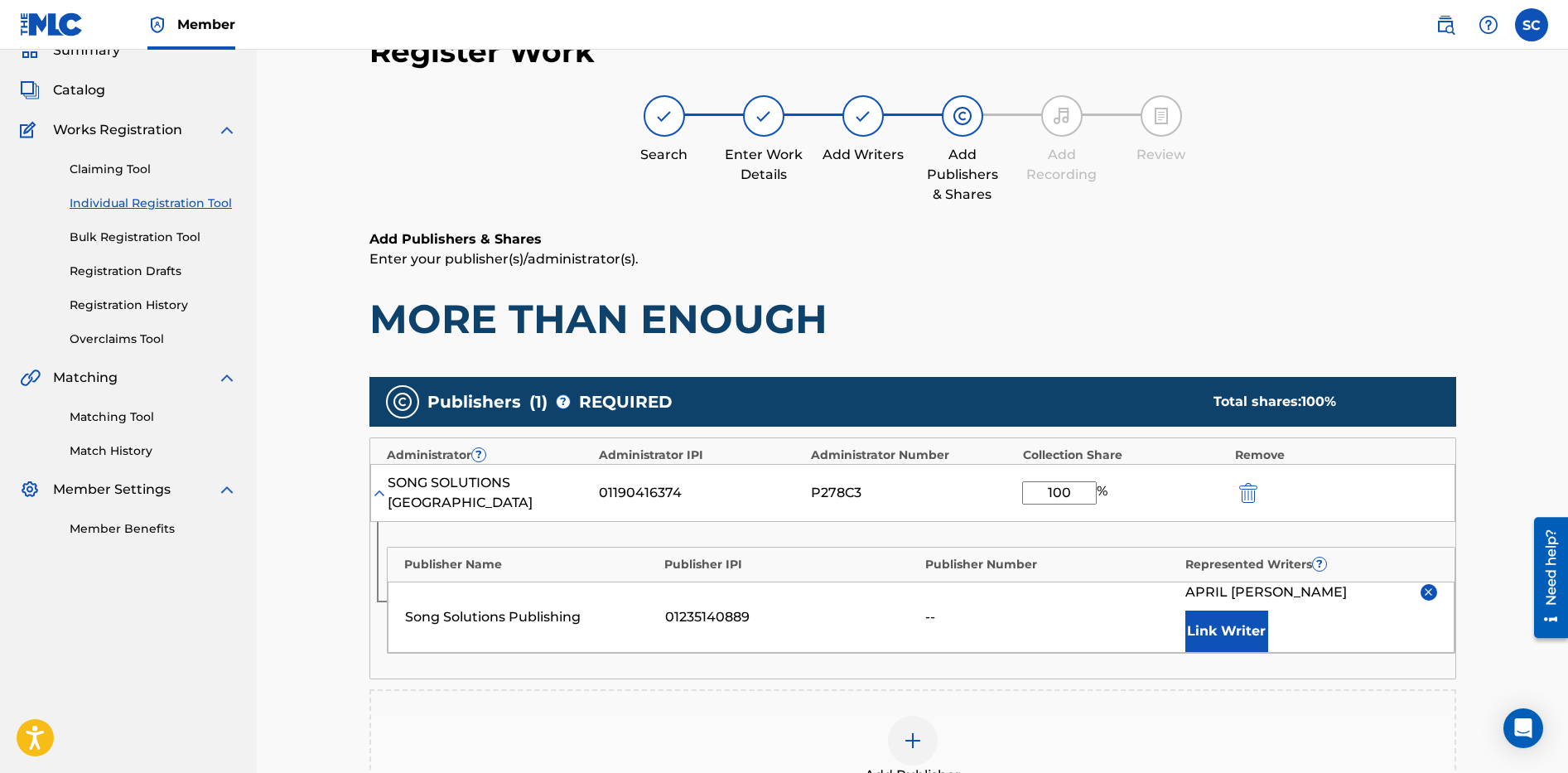 click on "Link Writer" at bounding box center (1227, 631) 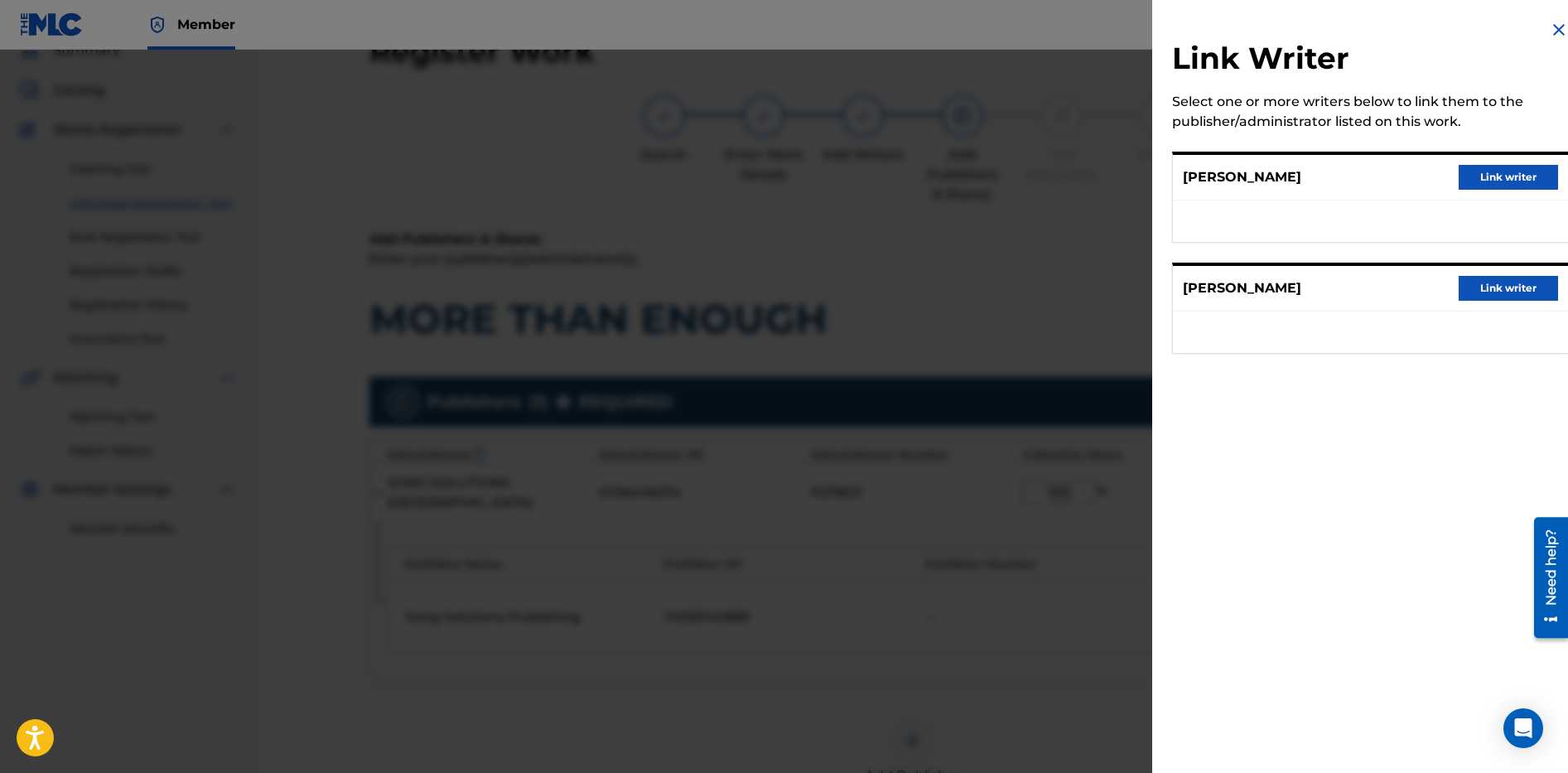 click on "Link writer" at bounding box center [1508, 177] 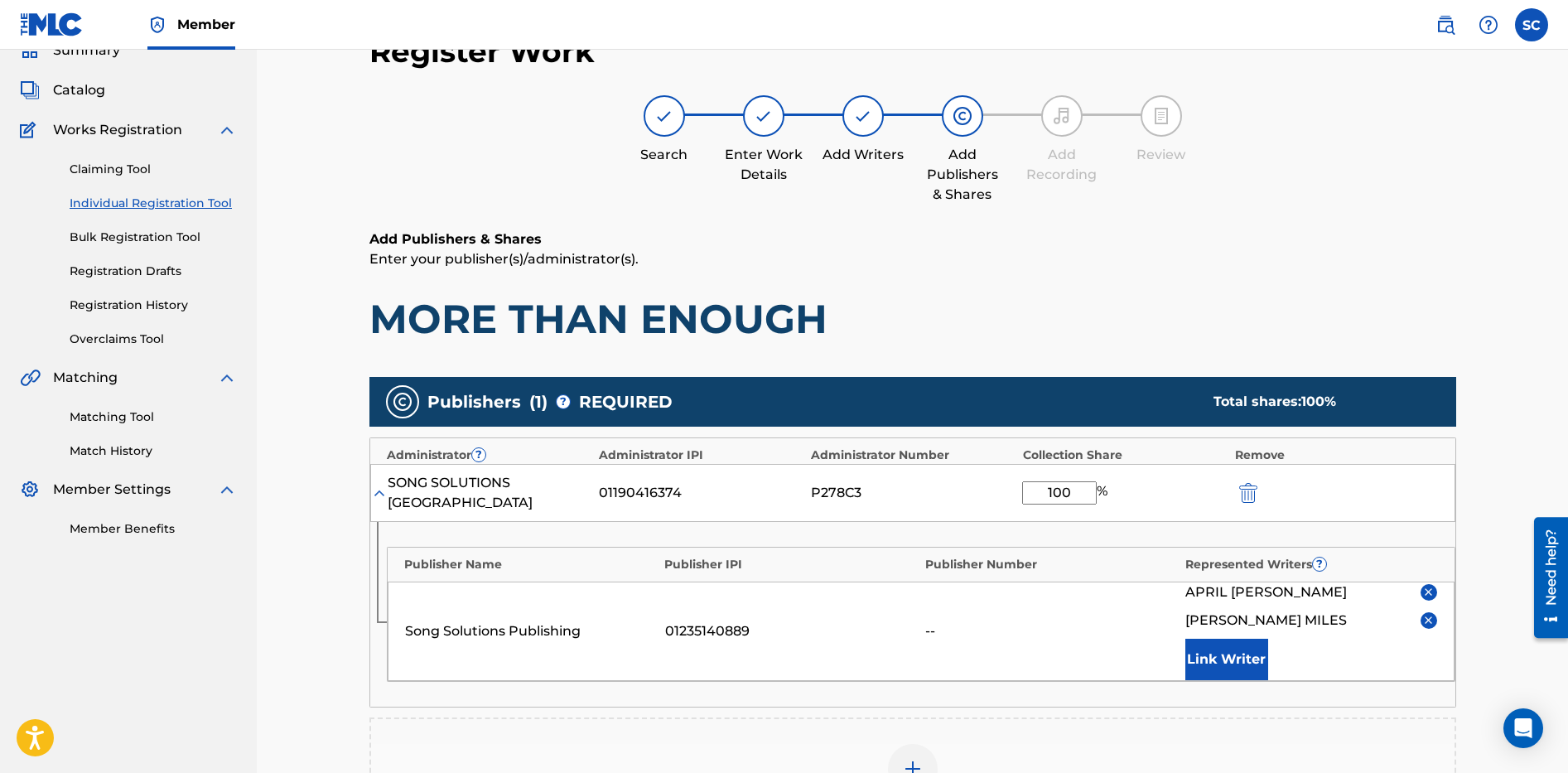 click on "Link Writer" at bounding box center (1227, 659) 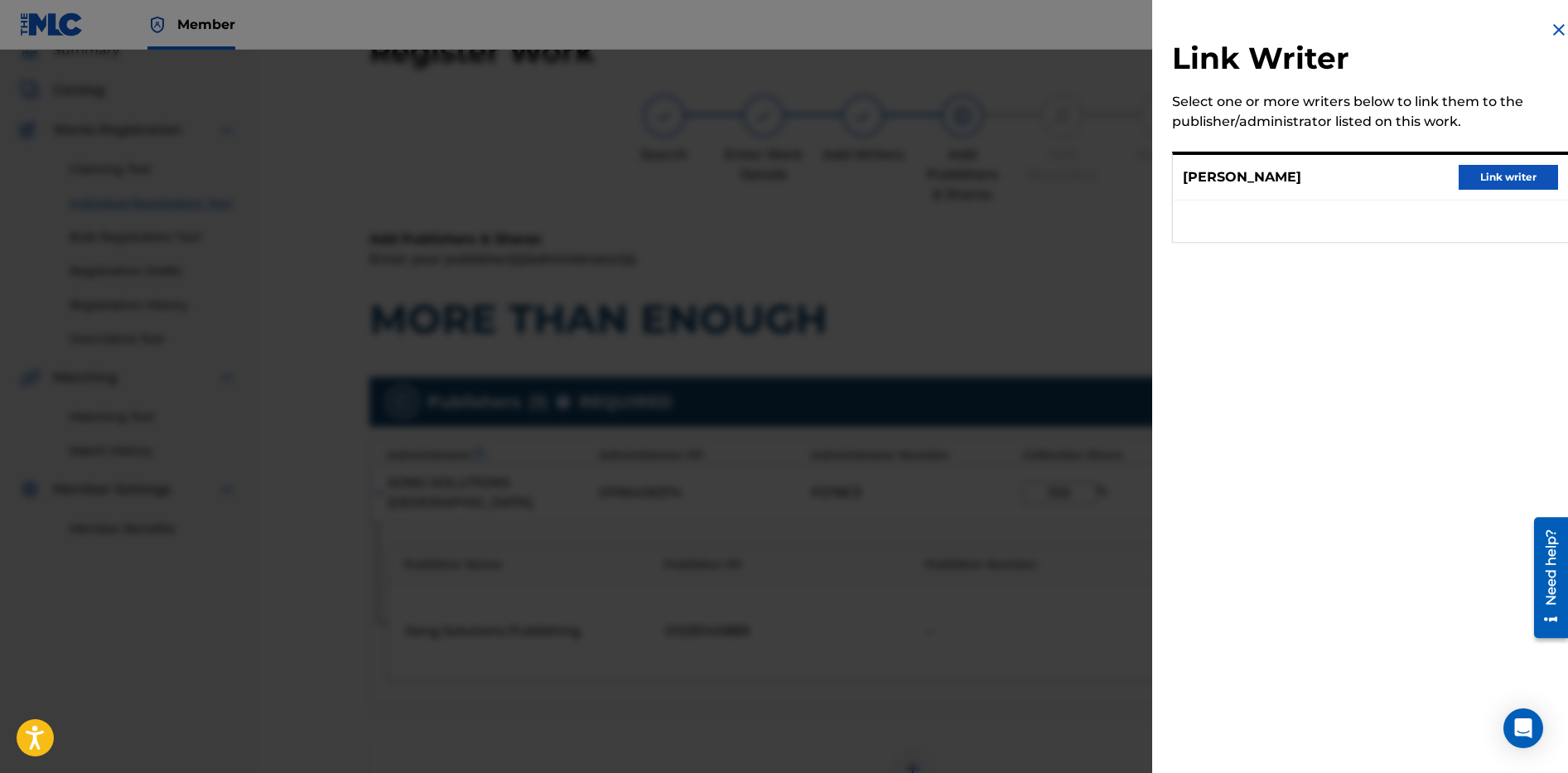 click on "Link writer" at bounding box center [1508, 177] 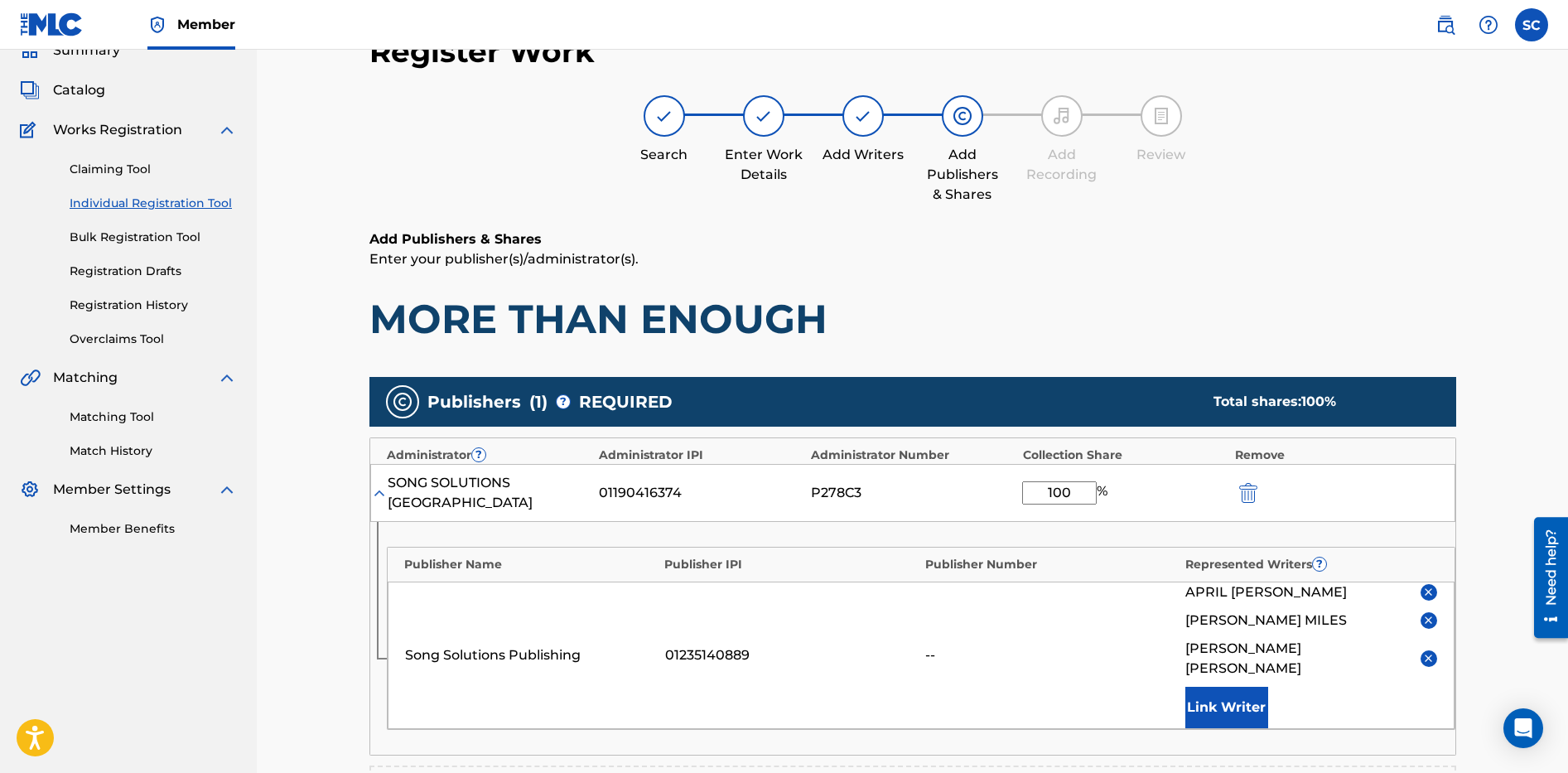 scroll, scrollTop: 437, scrollLeft: 0, axis: vertical 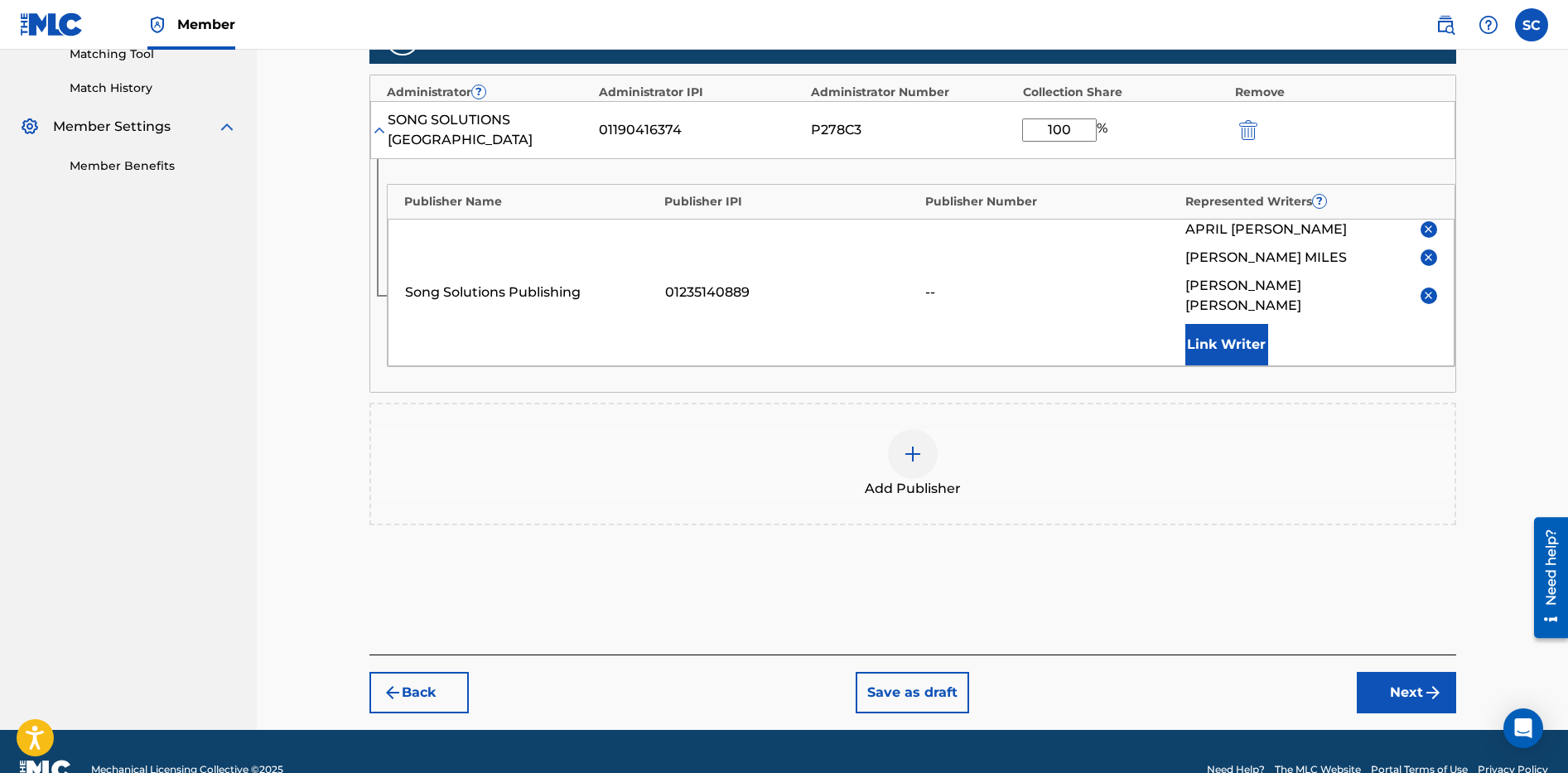 click on "Next" at bounding box center (1406, 693) 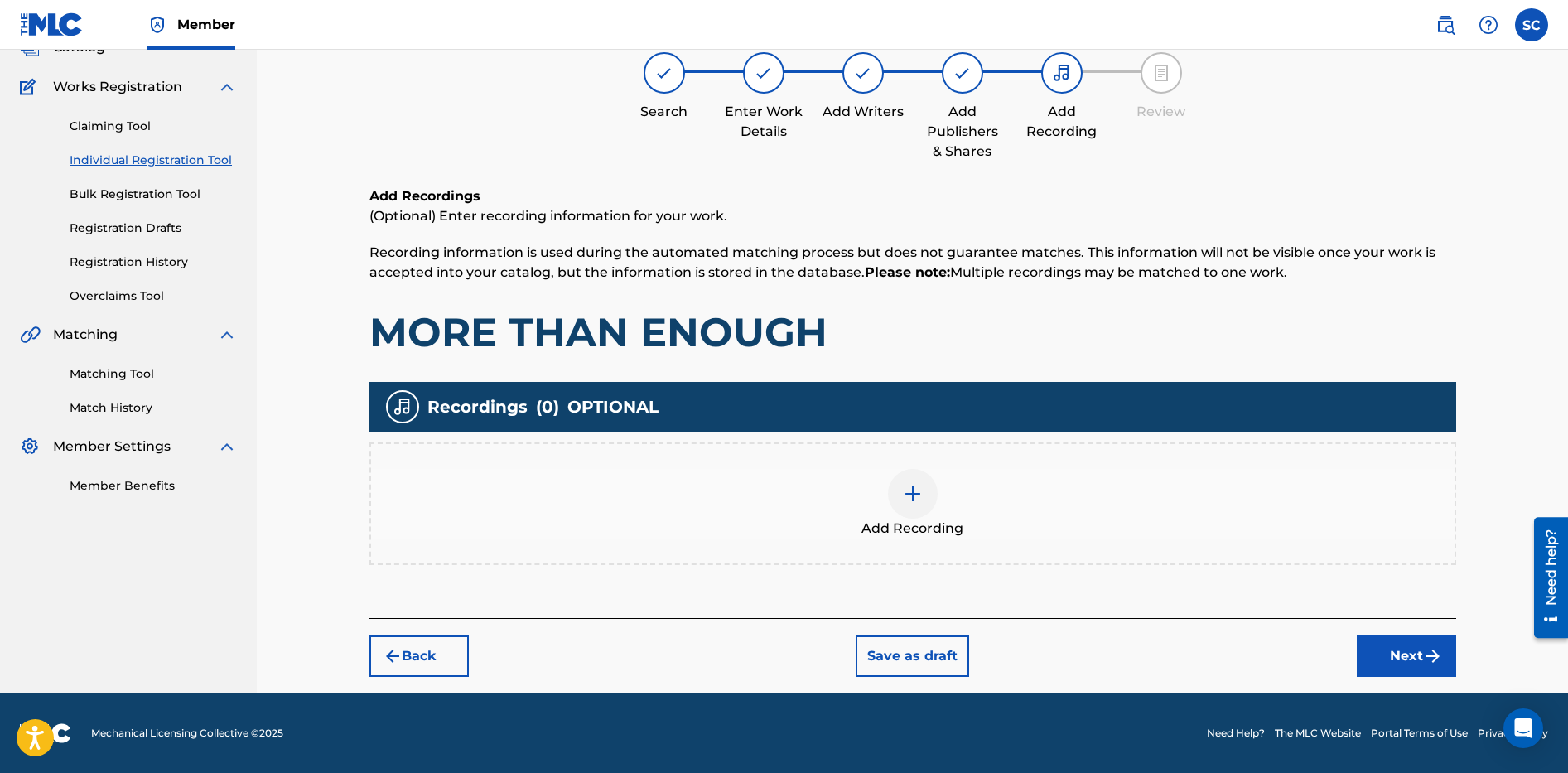 scroll, scrollTop: 75, scrollLeft: 0, axis: vertical 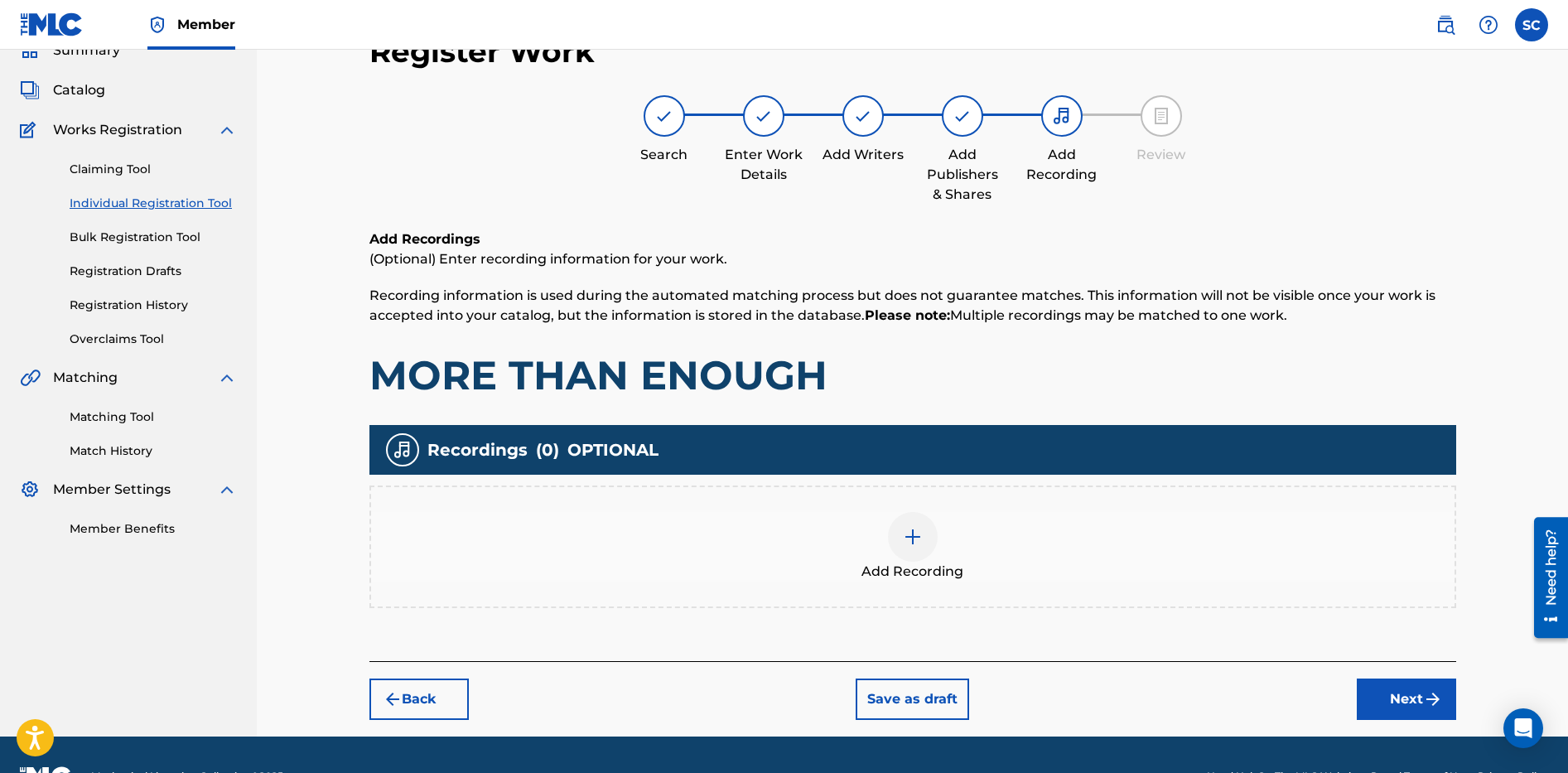 click at bounding box center (913, 537) 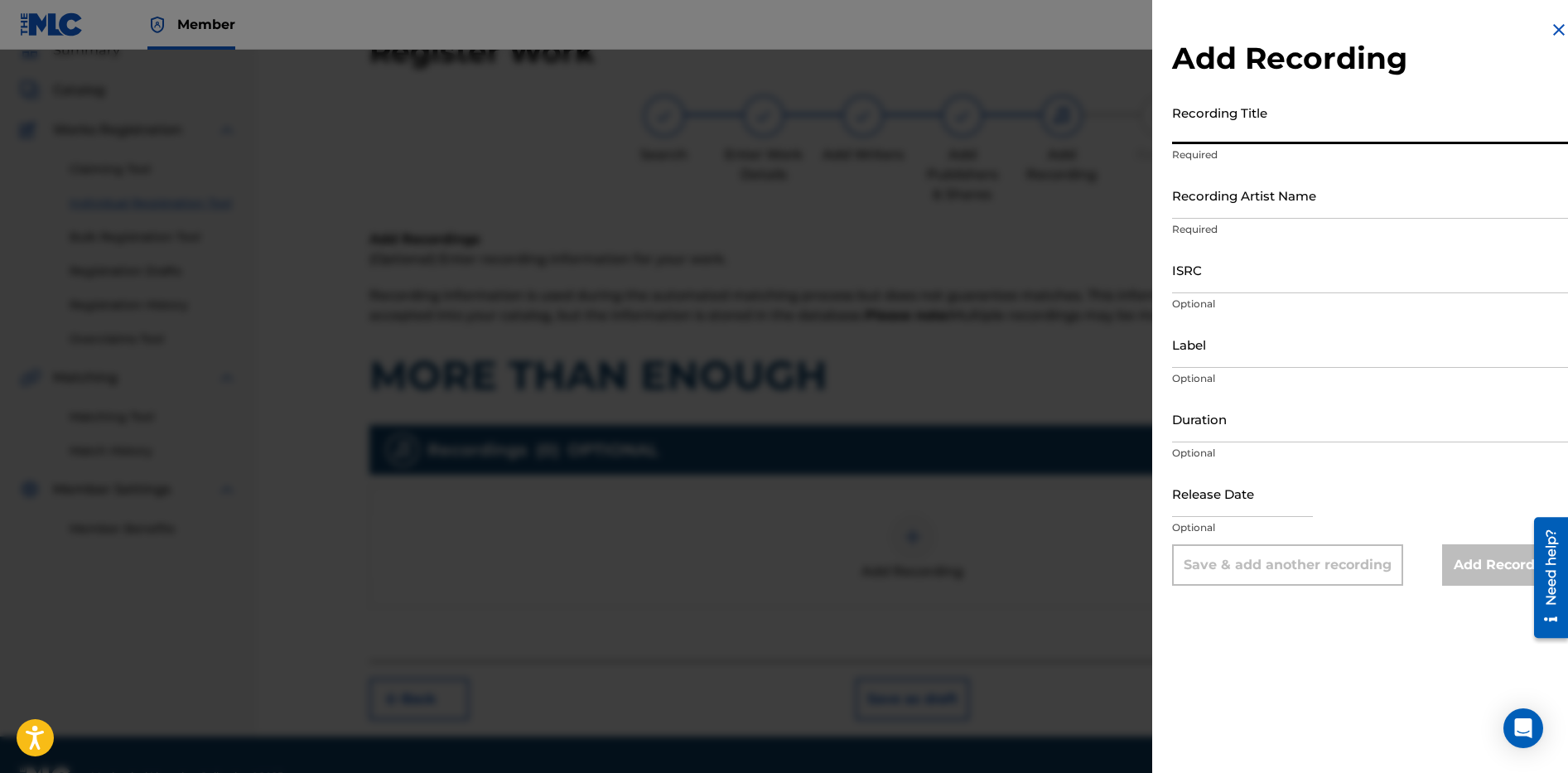 click on "Recording Title" at bounding box center [1370, 120] 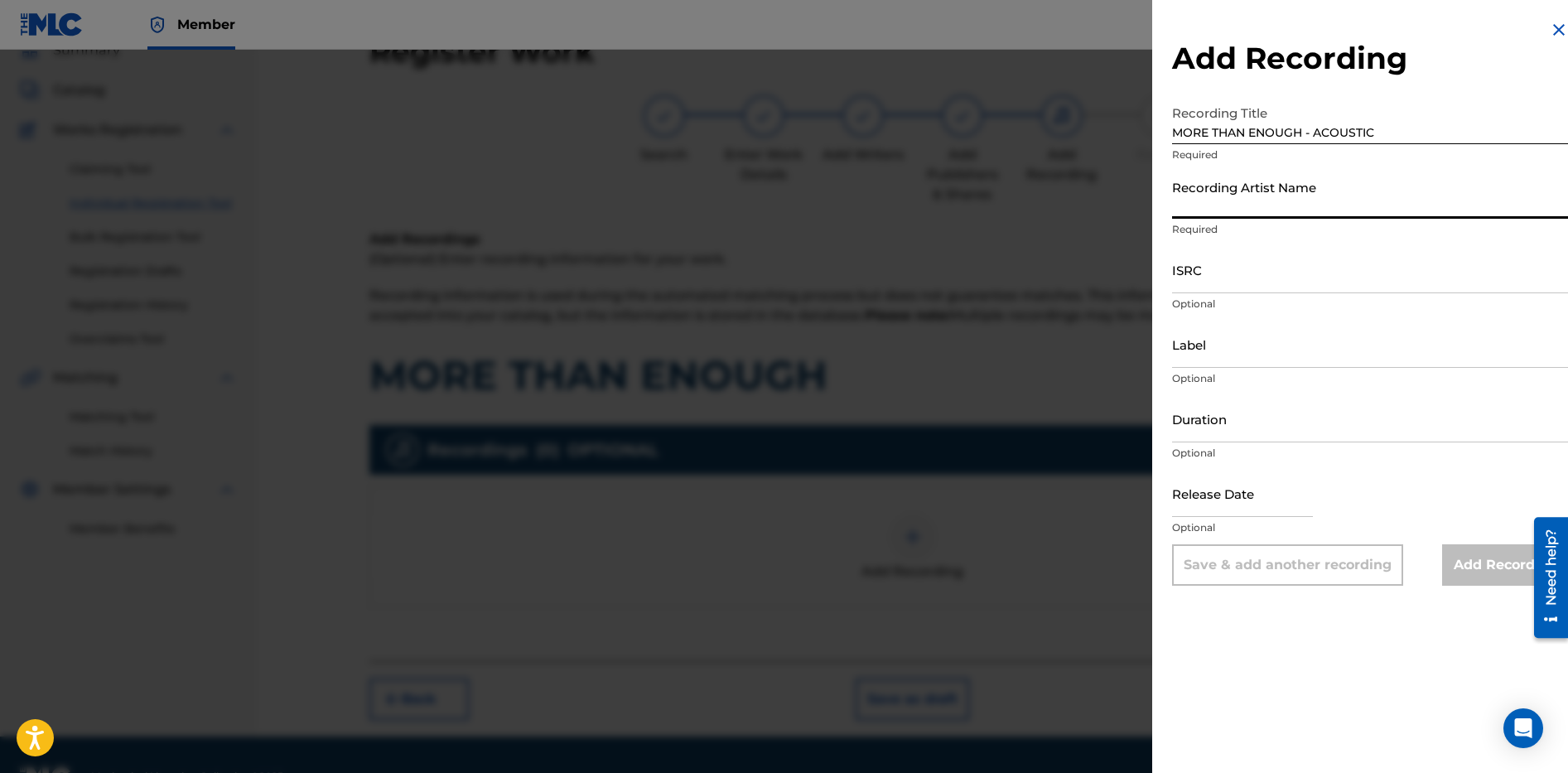 click on "Recording Artist Name" at bounding box center [1370, 195] 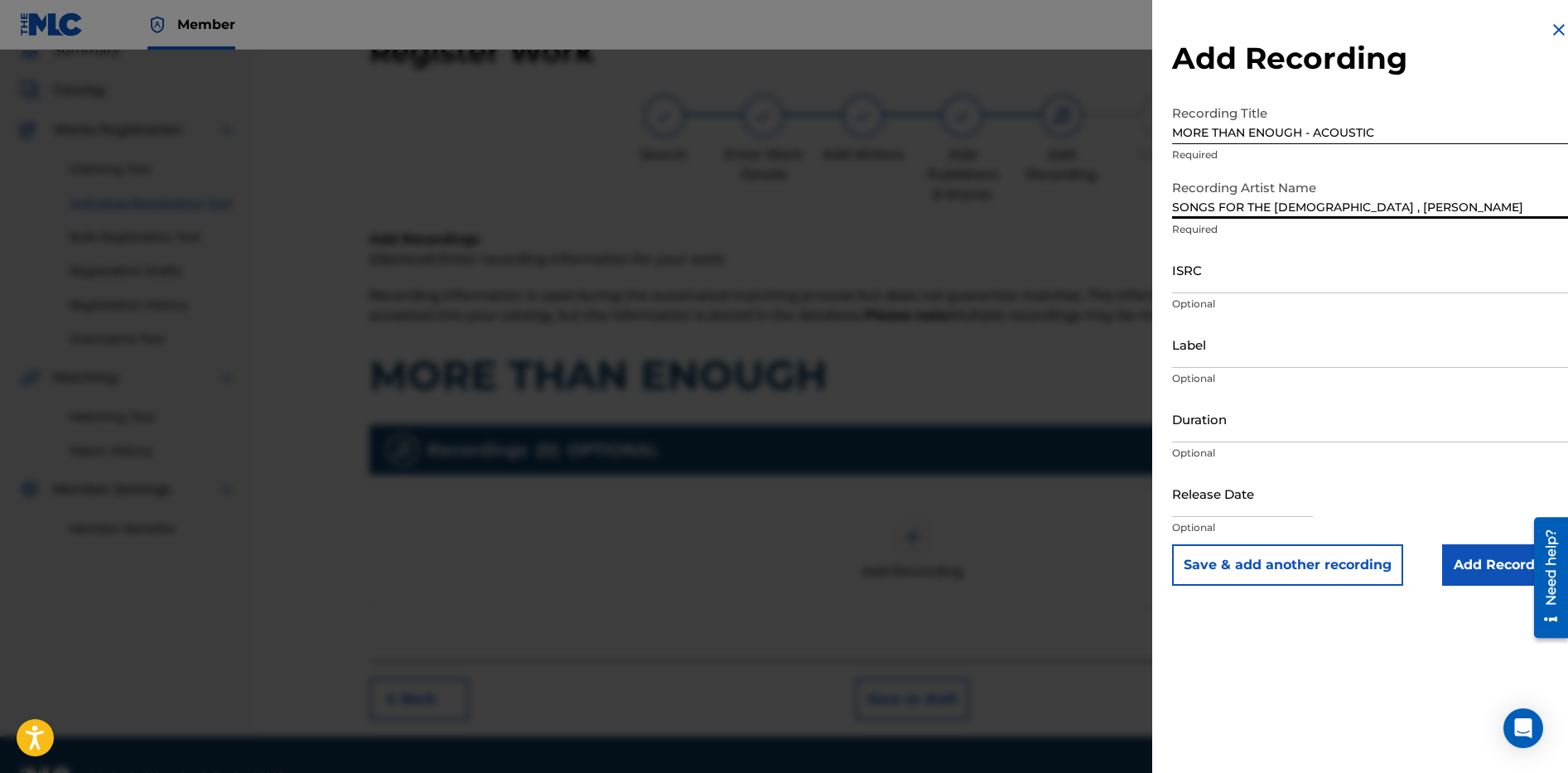 click on "ISRC" at bounding box center [1370, 269] 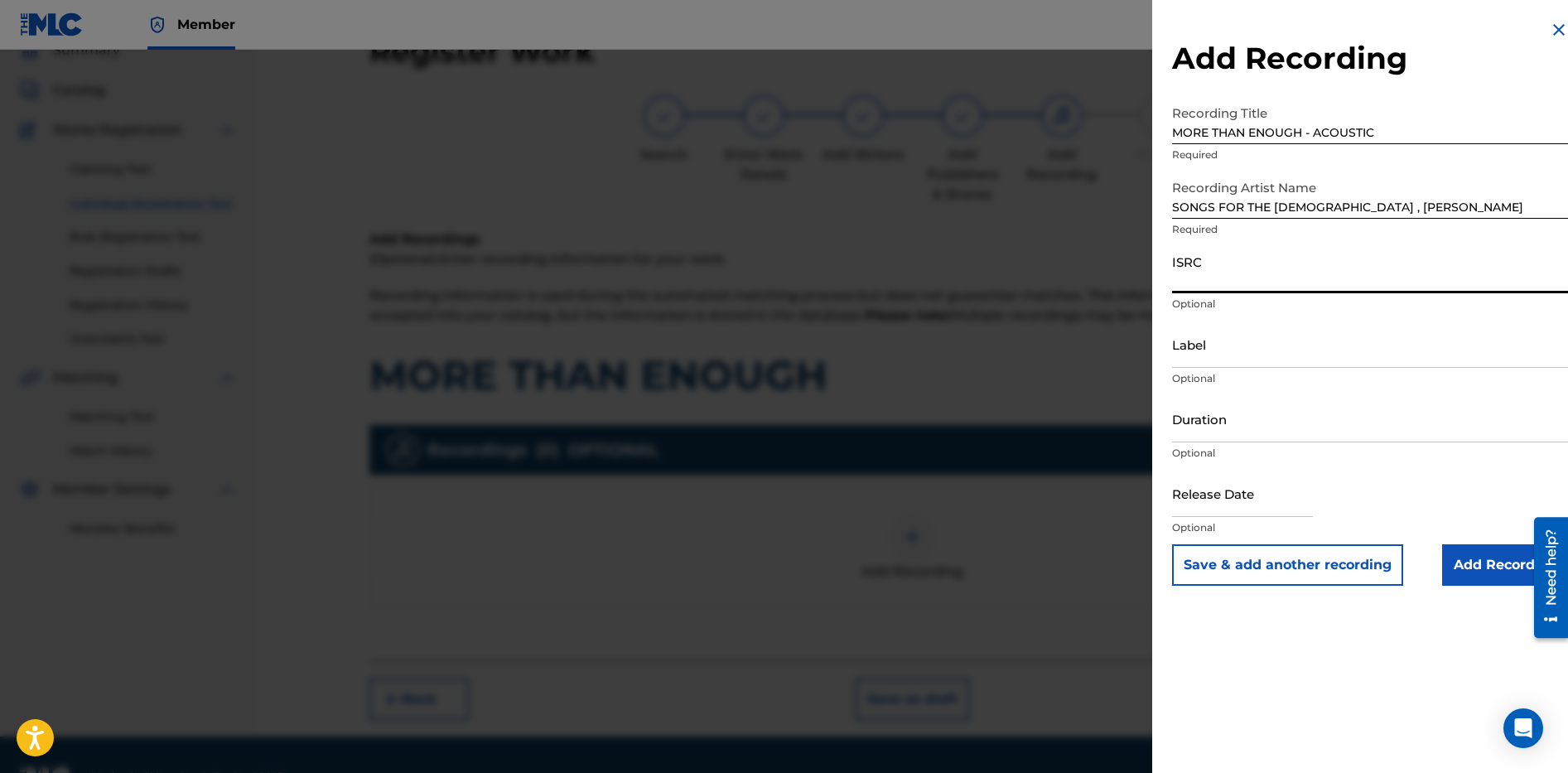 paste on "GB-DPR-23-06639" 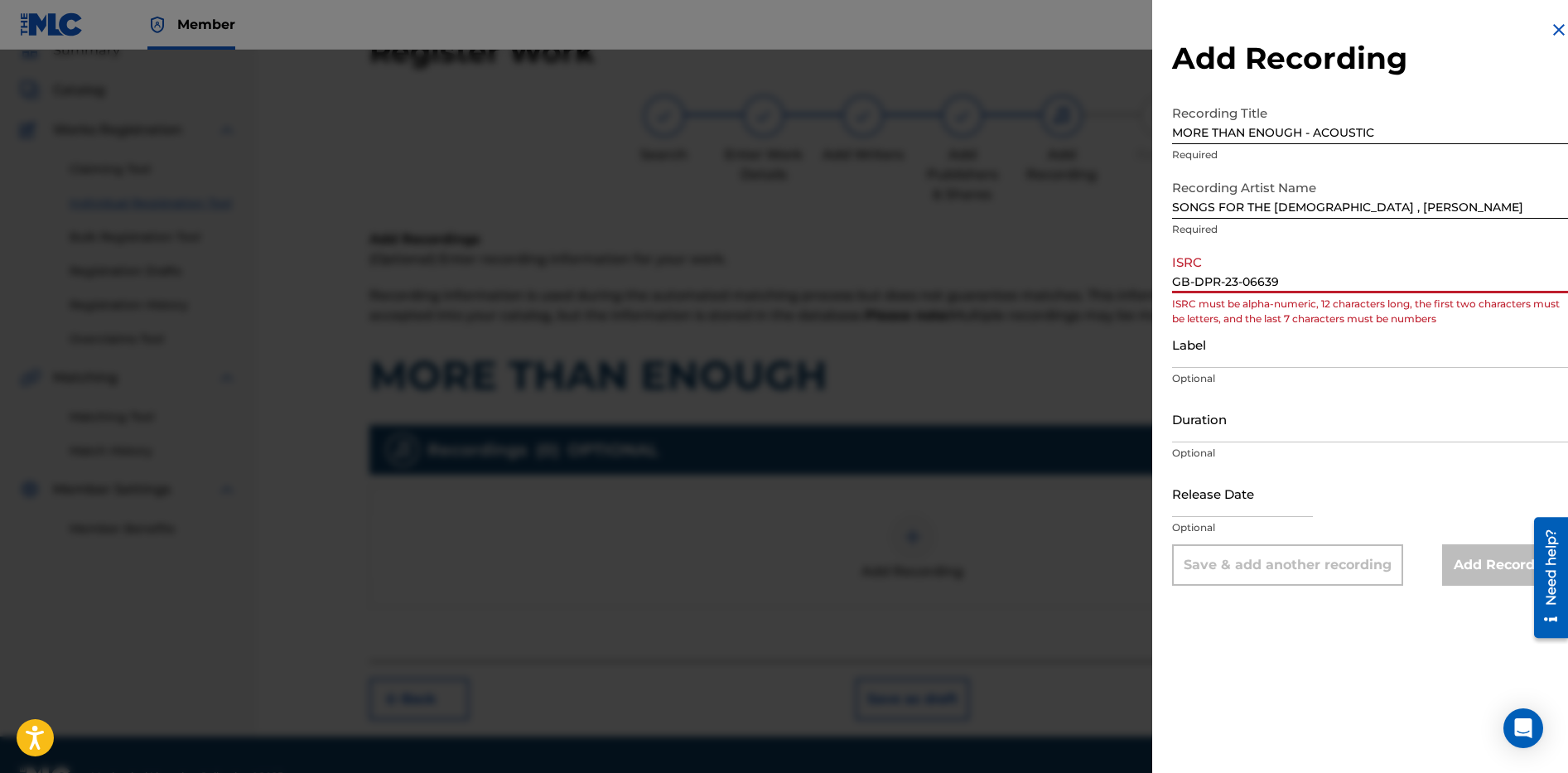 click on "GB-DPR-23-06639" at bounding box center [1370, 269] 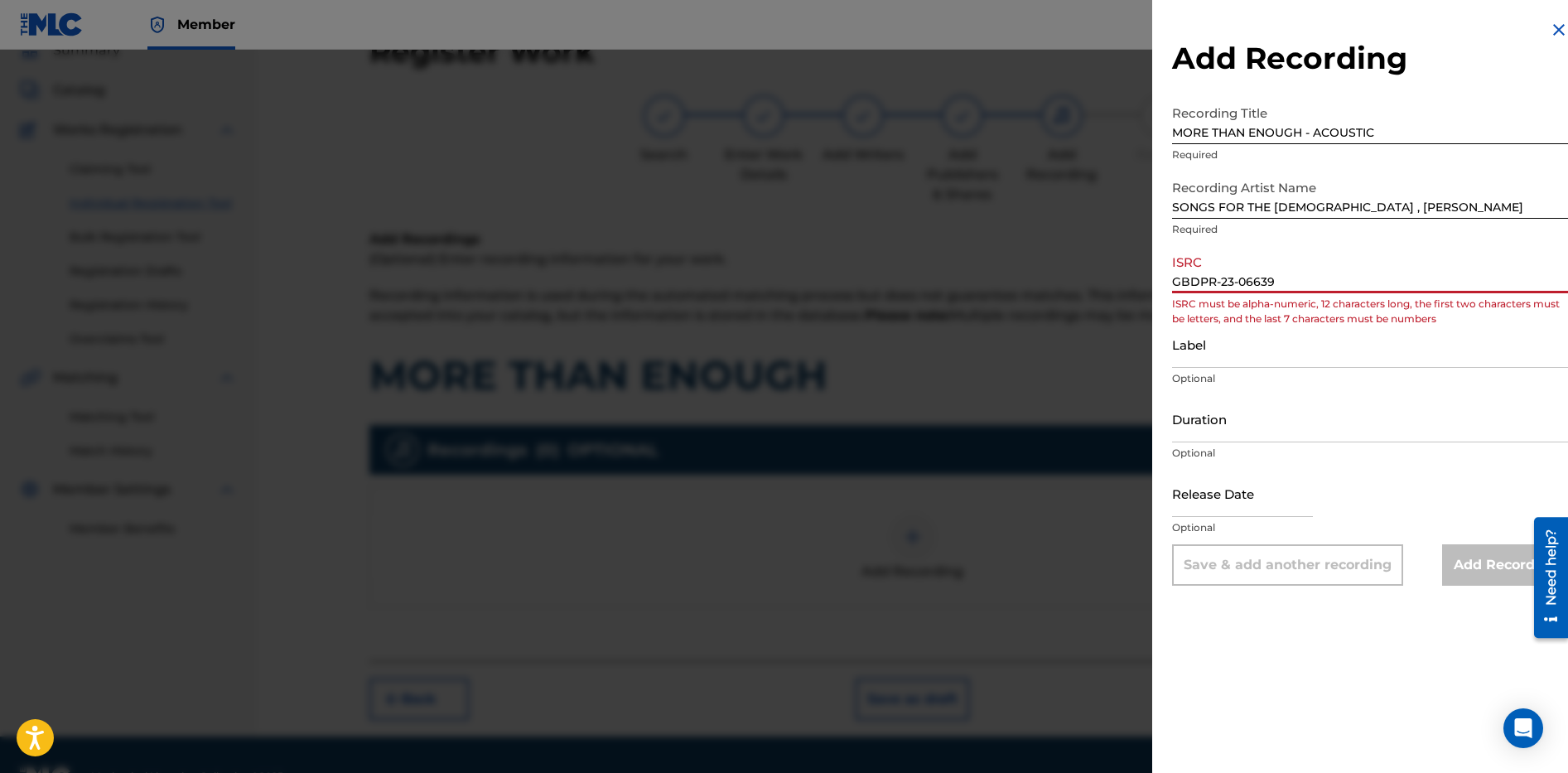 click on "GBDPR-23-06639" at bounding box center [1370, 269] 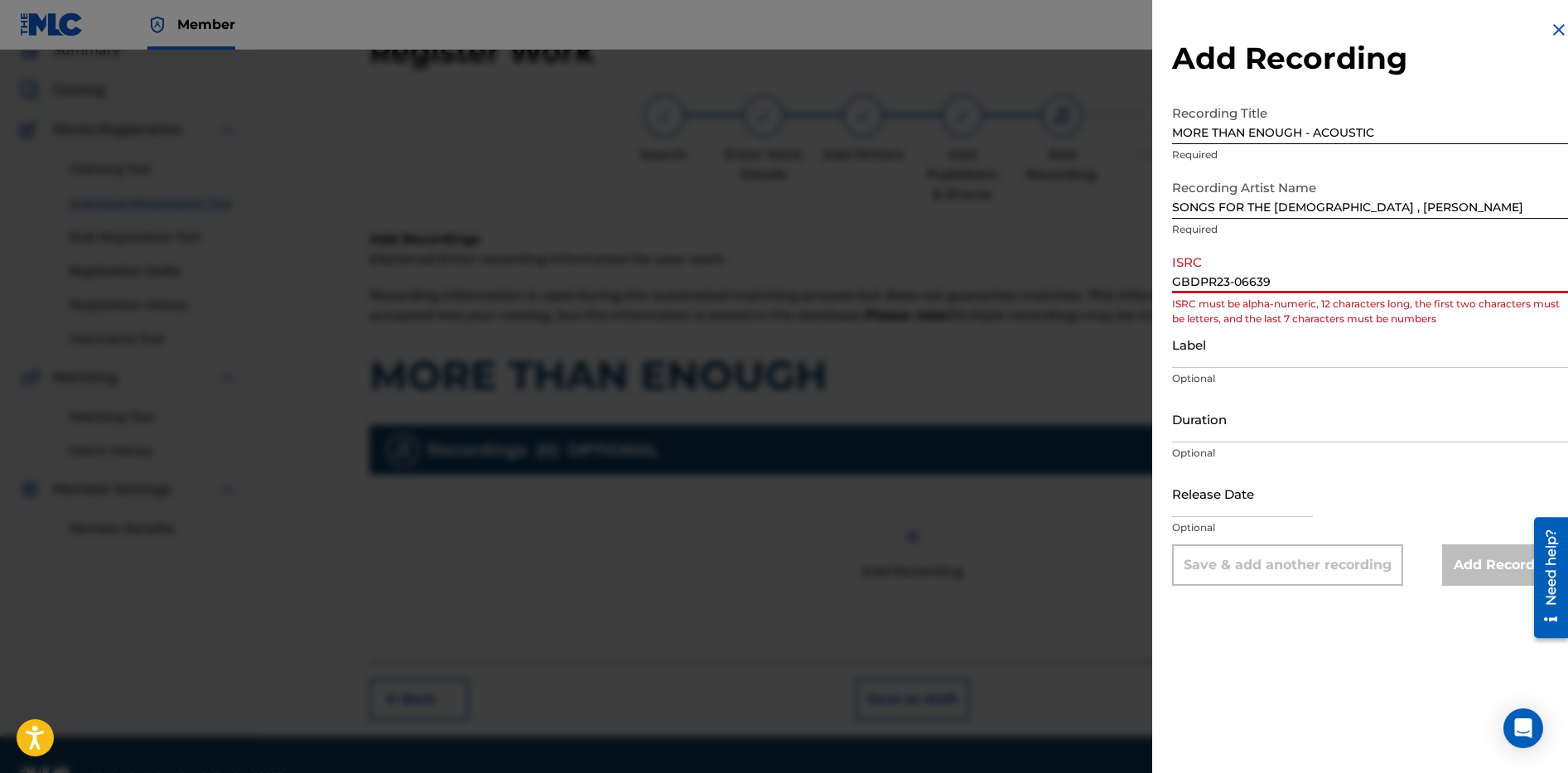 click on "GBDPR23-06639" at bounding box center [1370, 269] 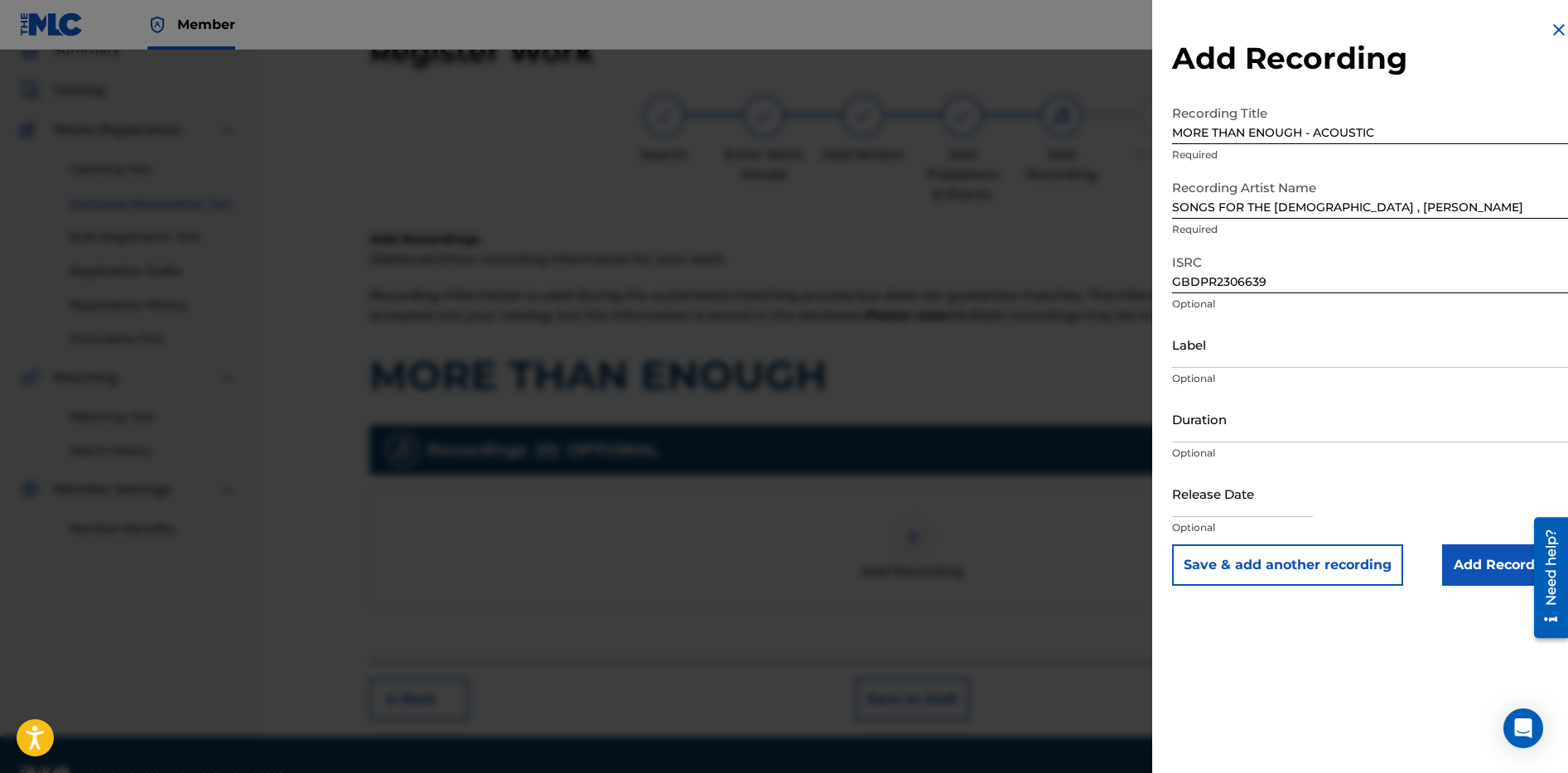 click on "MORE THAN ENOUGH - ACOUSTIC" at bounding box center (1370, 120) 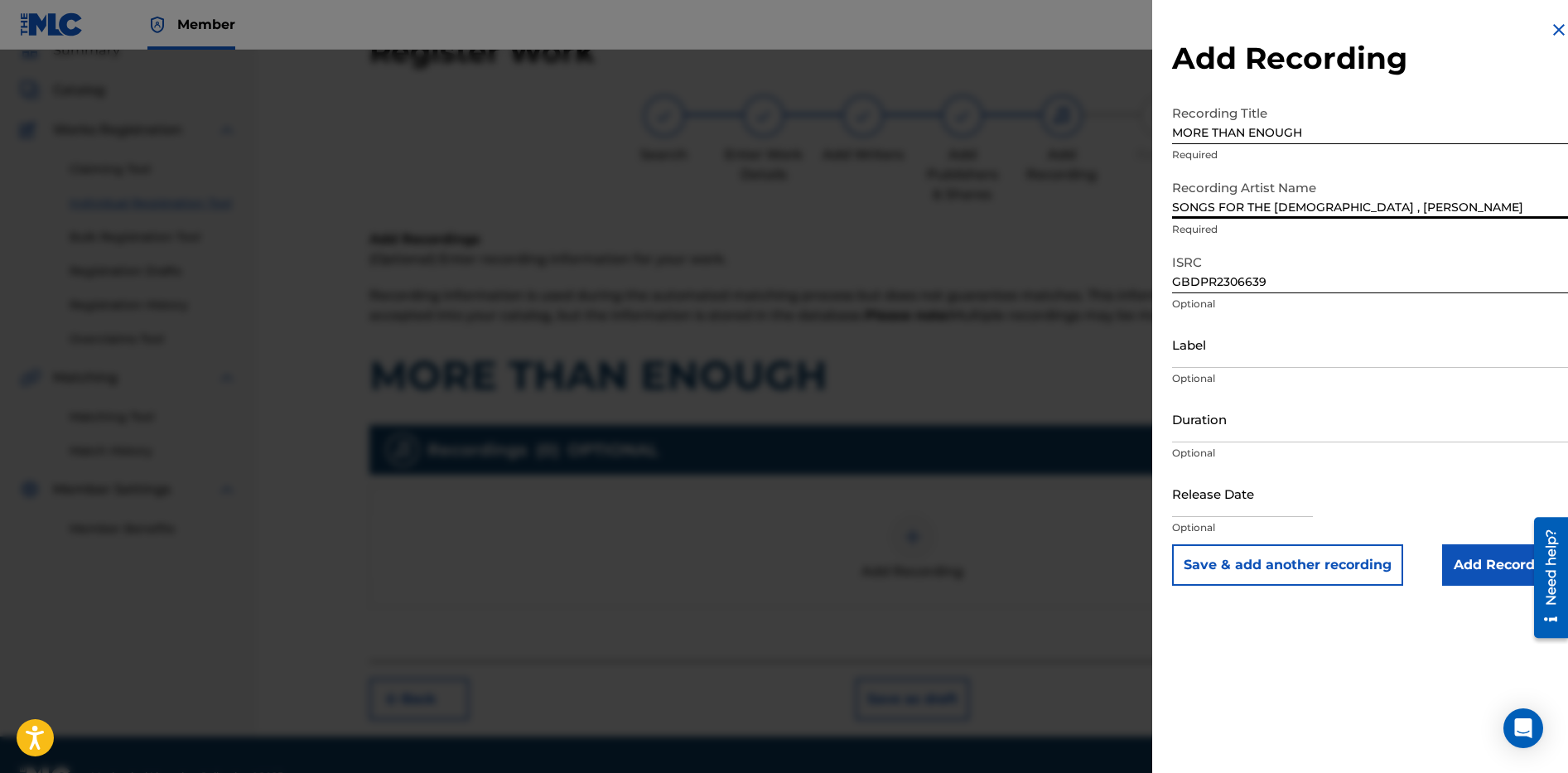 drag, startPoint x: 1173, startPoint y: 204, endPoint x: 1565, endPoint y: 204, distance: 392 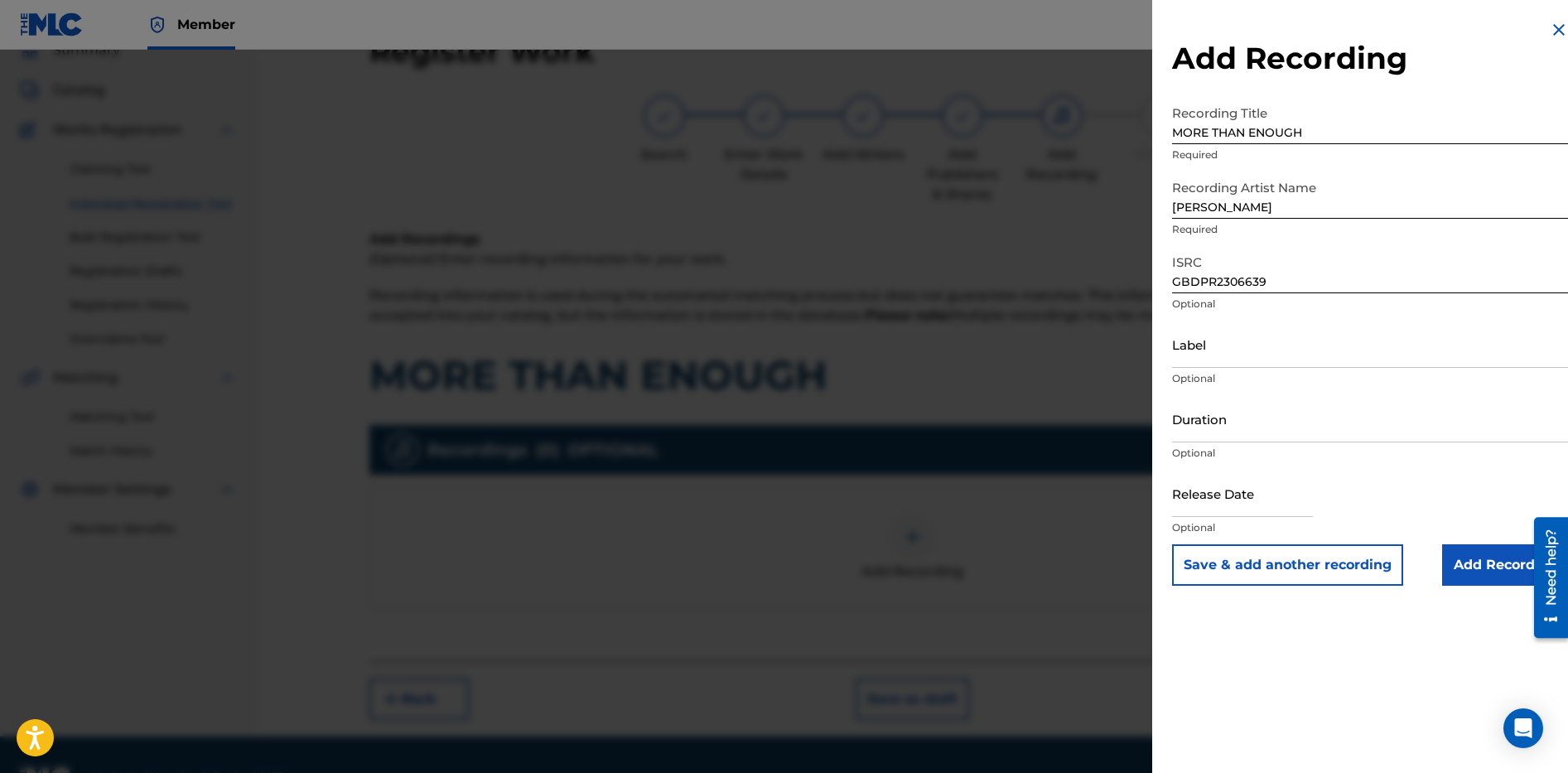 click at bounding box center [1242, 493] 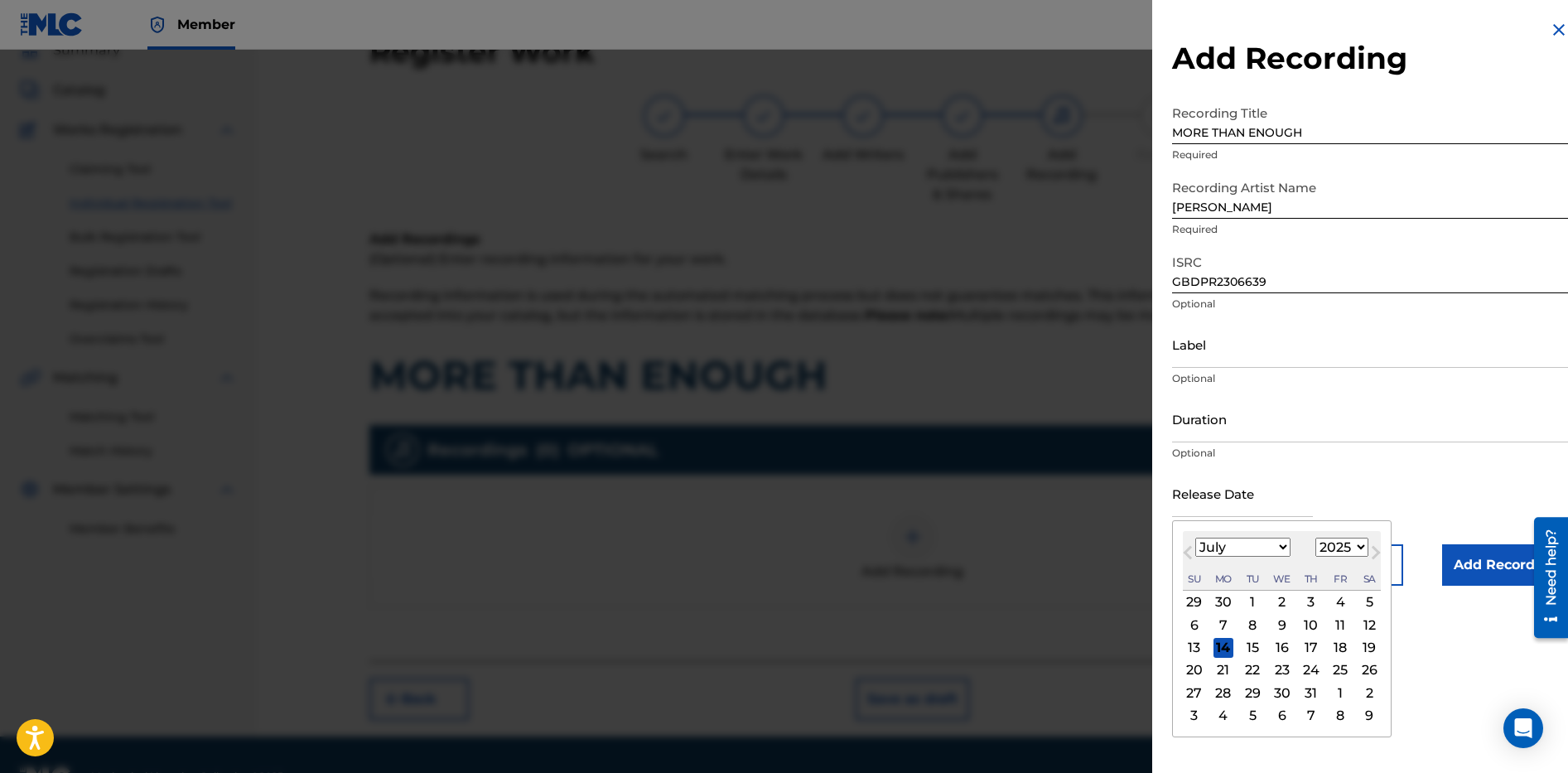 click on "Previous Month Next Month July [DATE] February March April May June July August September October November [DATE] 1901 1902 1903 1904 1905 1906 1907 1908 1909 1910 1911 1912 1913 1914 1915 1916 1917 1918 1919 1920 1921 1922 1923 1924 1925 1926 1927 1928 1929 1930 1931 1932 1933 1934 1935 1936 1937 1938 1939 1940 1941 1942 1943 1944 1945 1946 1947 1948 1949 1950 1951 1952 1953 1954 1955 1956 1957 1958 1959 1960 1961 1962 1963 1964 1965 1966 1967 1968 1969 1970 1971 1972 1973 1974 1975 1976 1977 1978 1979 1980 1981 1982 1983 1984 1985 1986 1987 1988 1989 1990 1991 1992 1993 1994 1995 1996 1997 1998 1999 2000 2001 2002 2003 2004 2005 2006 2007 2008 2009 2010 2011 2012 2013 2014 2015 2016 2017 2018 2019 2020 2021 2022 2023 2024 2025 2026 2027 2028 2029 2030 2031 2032 2033 2034 2035 2036 2037 2038 2039 2040 2041 2042 2043 2044 2045 2046 2047 2048 2049 2050 2051 2052 2053 2054 2055 2056 2057 2058 2059 2060 2061 2062 2063 2064 2065 2066 2067 2068 2069 2070 2071 2072 2073 2074 2075 2076 2077 2078 2079 Su" at bounding box center [1281, 629] 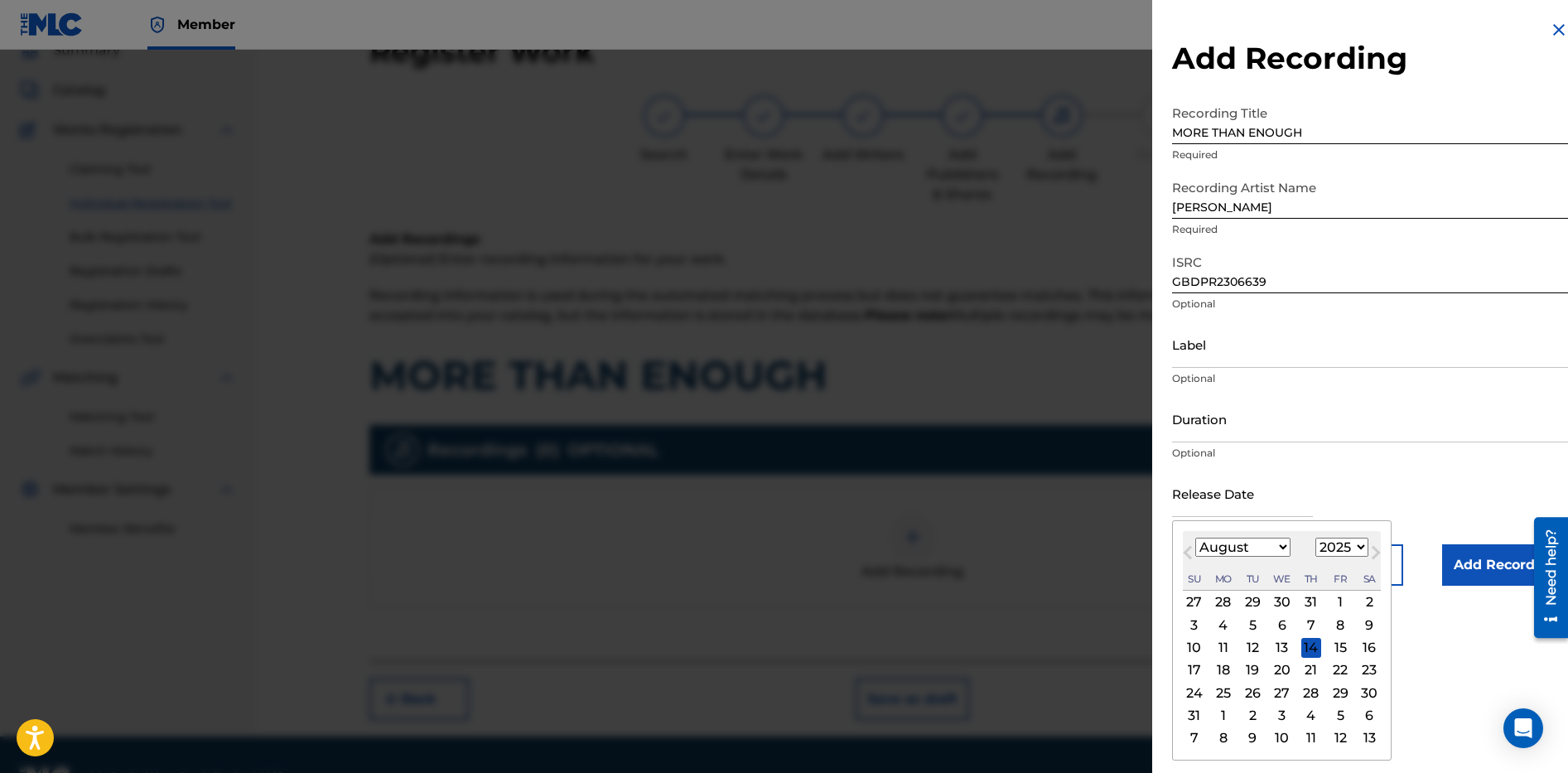 click on "1900 1901 1902 1903 1904 1905 1906 1907 1908 1909 1910 1911 1912 1913 1914 1915 1916 1917 1918 1919 1920 1921 1922 1923 1924 1925 1926 1927 1928 1929 1930 1931 1932 1933 1934 1935 1936 1937 1938 1939 1940 1941 1942 1943 1944 1945 1946 1947 1948 1949 1950 1951 1952 1953 1954 1955 1956 1957 1958 1959 1960 1961 1962 1963 1964 1965 1966 1967 1968 1969 1970 1971 1972 1973 1974 1975 1976 1977 1978 1979 1980 1981 1982 1983 1984 1985 1986 1987 1988 1989 1990 1991 1992 1993 1994 1995 1996 1997 1998 1999 2000 2001 2002 2003 2004 2005 2006 2007 2008 2009 2010 2011 2012 2013 2014 2015 2016 2017 2018 2019 2020 2021 2022 2023 2024 2025 2026 2027 2028 2029 2030 2031 2032 2033 2034 2035 2036 2037 2038 2039 2040 2041 2042 2043 2044 2045 2046 2047 2048 2049 2050 2051 2052 2053 2054 2055 2056 2057 2058 2059 2060 2061 2062 2063 2064 2065 2066 2067 2068 2069 2070 2071 2072 2073 2074 2075 2076 2077 2078 2079 2080 2081 2082 2083 2084 2085 2086 2087 2088 2089 2090 2091 2092 2093 2094 2095 2096 2097 2098 2099 2100" at bounding box center (1342, 547) 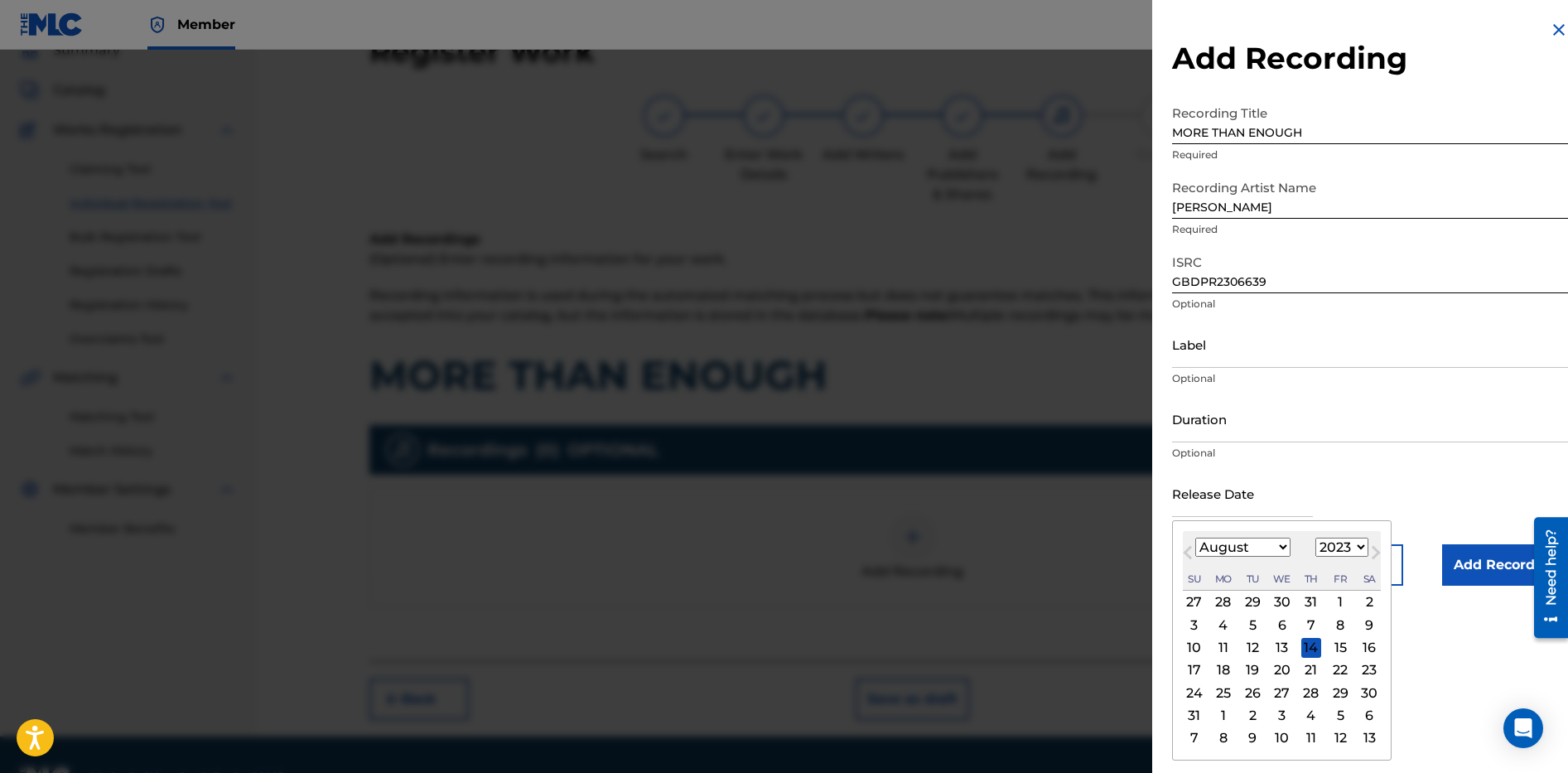 click on "1900 1901 1902 1903 1904 1905 1906 1907 1908 1909 1910 1911 1912 1913 1914 1915 1916 1917 1918 1919 1920 1921 1922 1923 1924 1925 1926 1927 1928 1929 1930 1931 1932 1933 1934 1935 1936 1937 1938 1939 1940 1941 1942 1943 1944 1945 1946 1947 1948 1949 1950 1951 1952 1953 1954 1955 1956 1957 1958 1959 1960 1961 1962 1963 1964 1965 1966 1967 1968 1969 1970 1971 1972 1973 1974 1975 1976 1977 1978 1979 1980 1981 1982 1983 1984 1985 1986 1987 1988 1989 1990 1991 1992 1993 1994 1995 1996 1997 1998 1999 2000 2001 2002 2003 2004 2005 2006 2007 2008 2009 2010 2011 2012 2013 2014 2015 2016 2017 2018 2019 2020 2021 2022 2023 2024 2025 2026 2027 2028 2029 2030 2031 2032 2033 2034 2035 2036 2037 2038 2039 2040 2041 2042 2043 2044 2045 2046 2047 2048 2049 2050 2051 2052 2053 2054 2055 2056 2057 2058 2059 2060 2061 2062 2063 2064 2065 2066 2067 2068 2069 2070 2071 2072 2073 2074 2075 2076 2077 2078 2079 2080 2081 2082 2083 2084 2085 2086 2087 2088 2089 2090 2091 2092 2093 2094 2095 2096 2097 2098 2099 2100" at bounding box center (1342, 547) 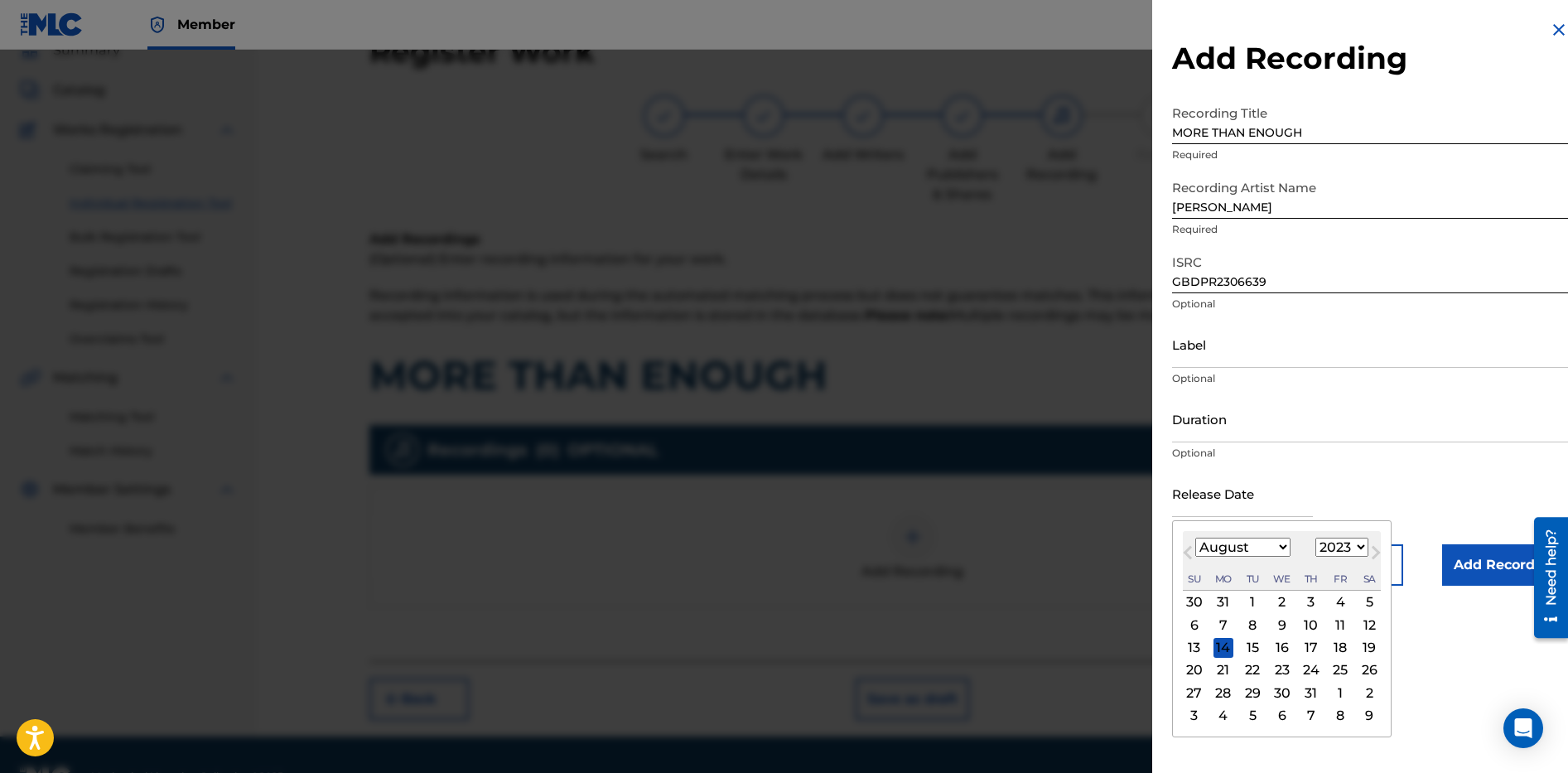 click on "25" at bounding box center [1340, 670] 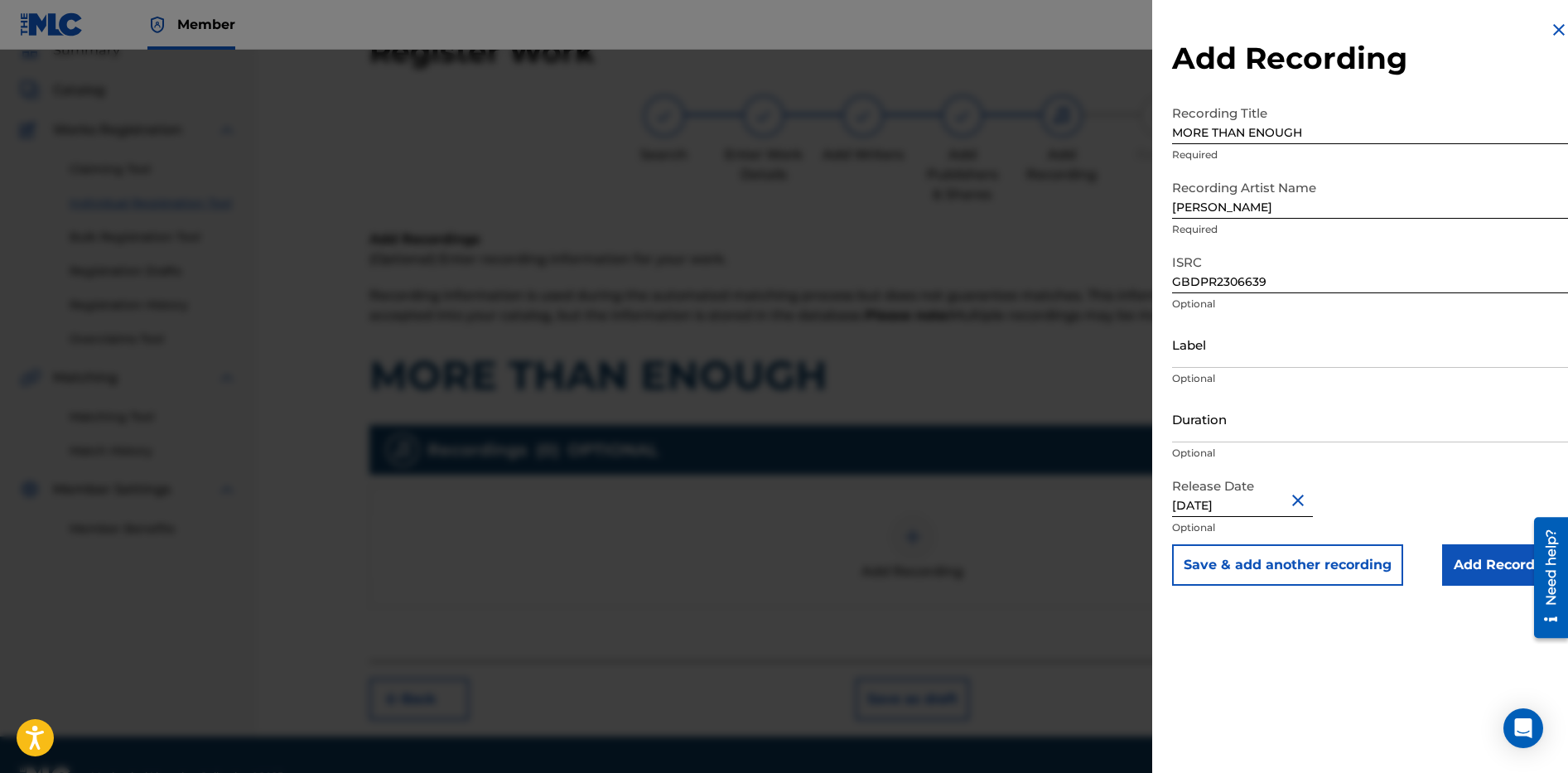click on "Add Recording" at bounding box center [1505, 565] 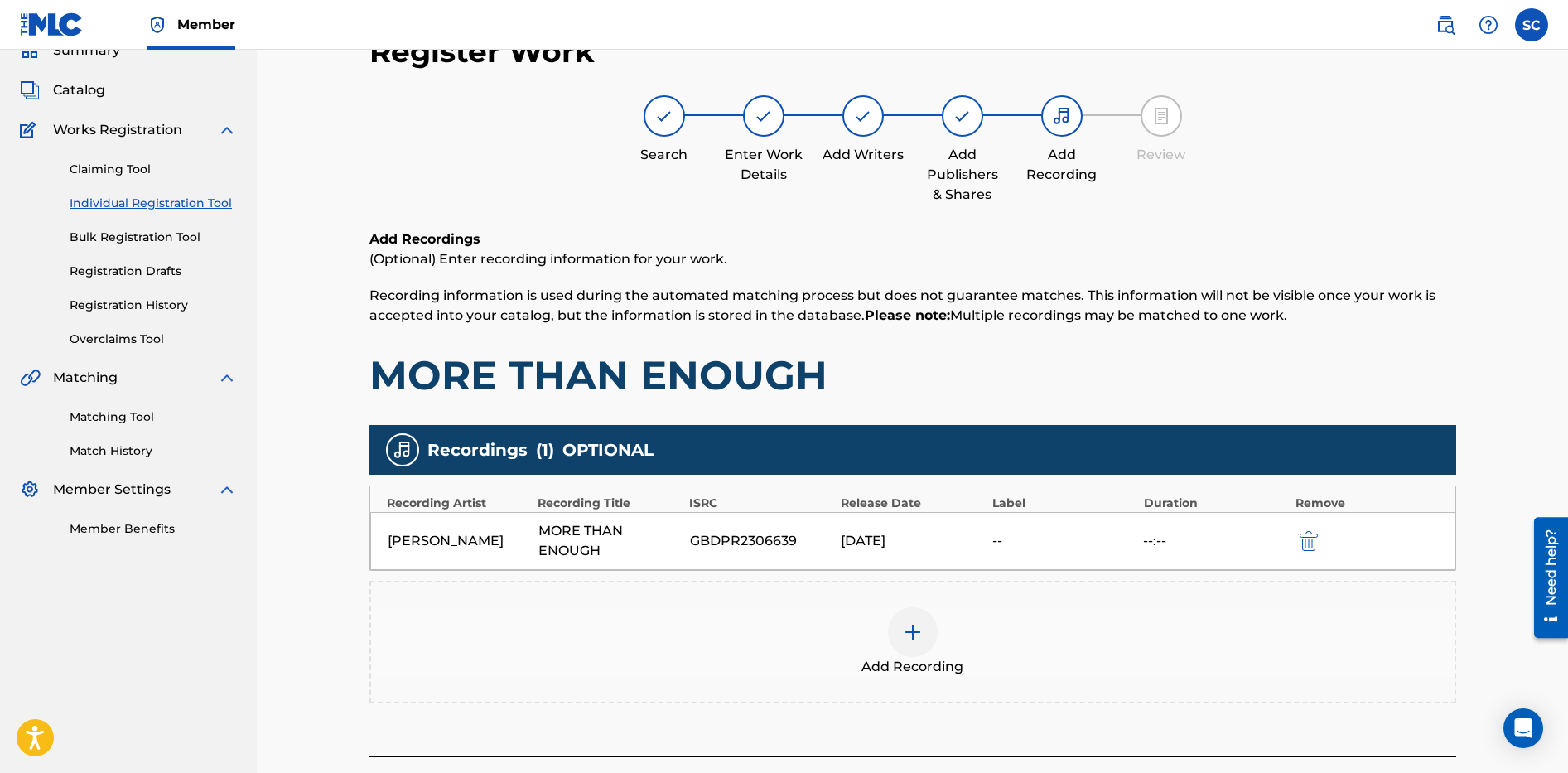 scroll, scrollTop: 213, scrollLeft: 0, axis: vertical 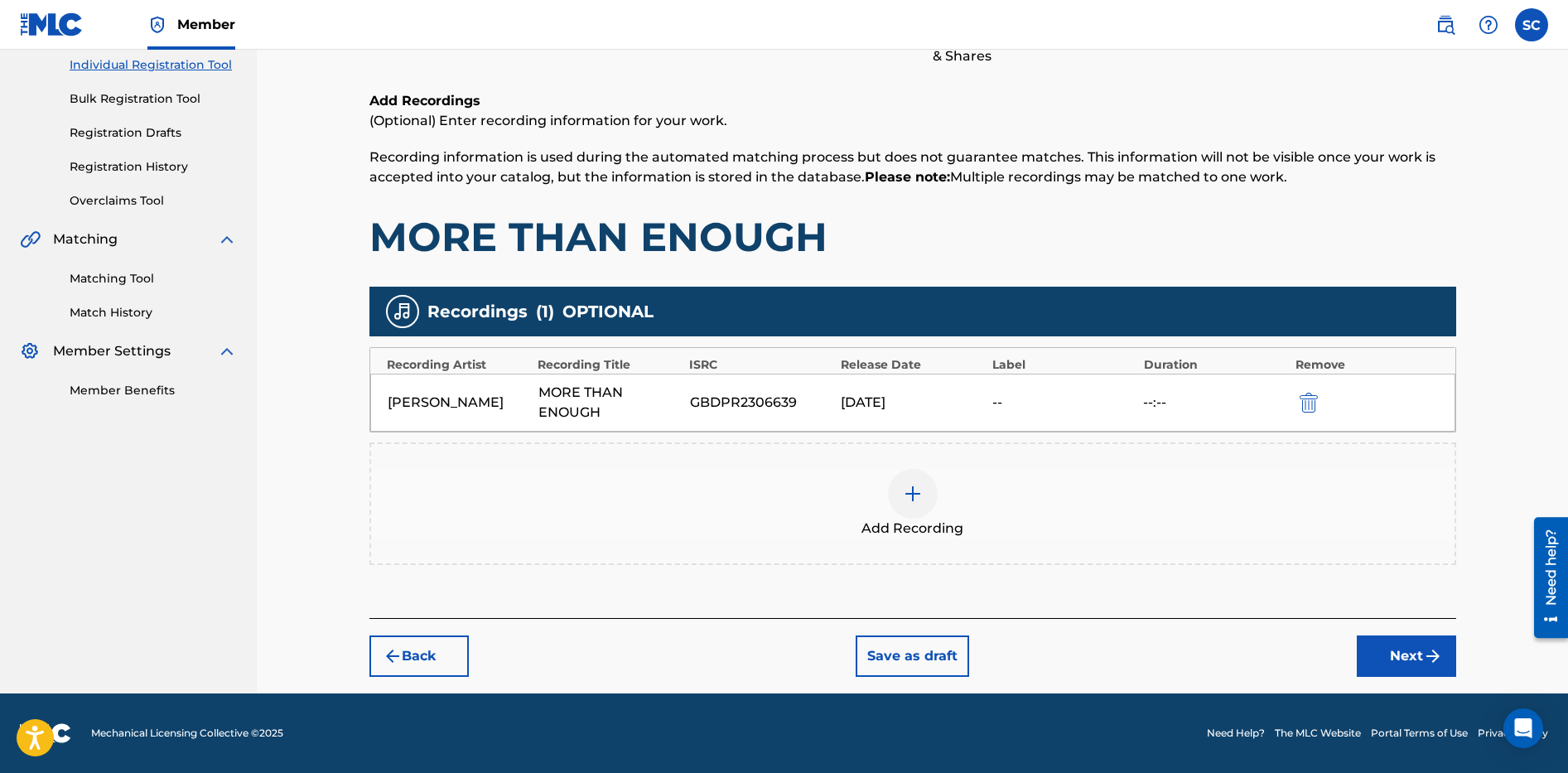 drag, startPoint x: 1414, startPoint y: 650, endPoint x: 1419, endPoint y: 659, distance: 10.29563 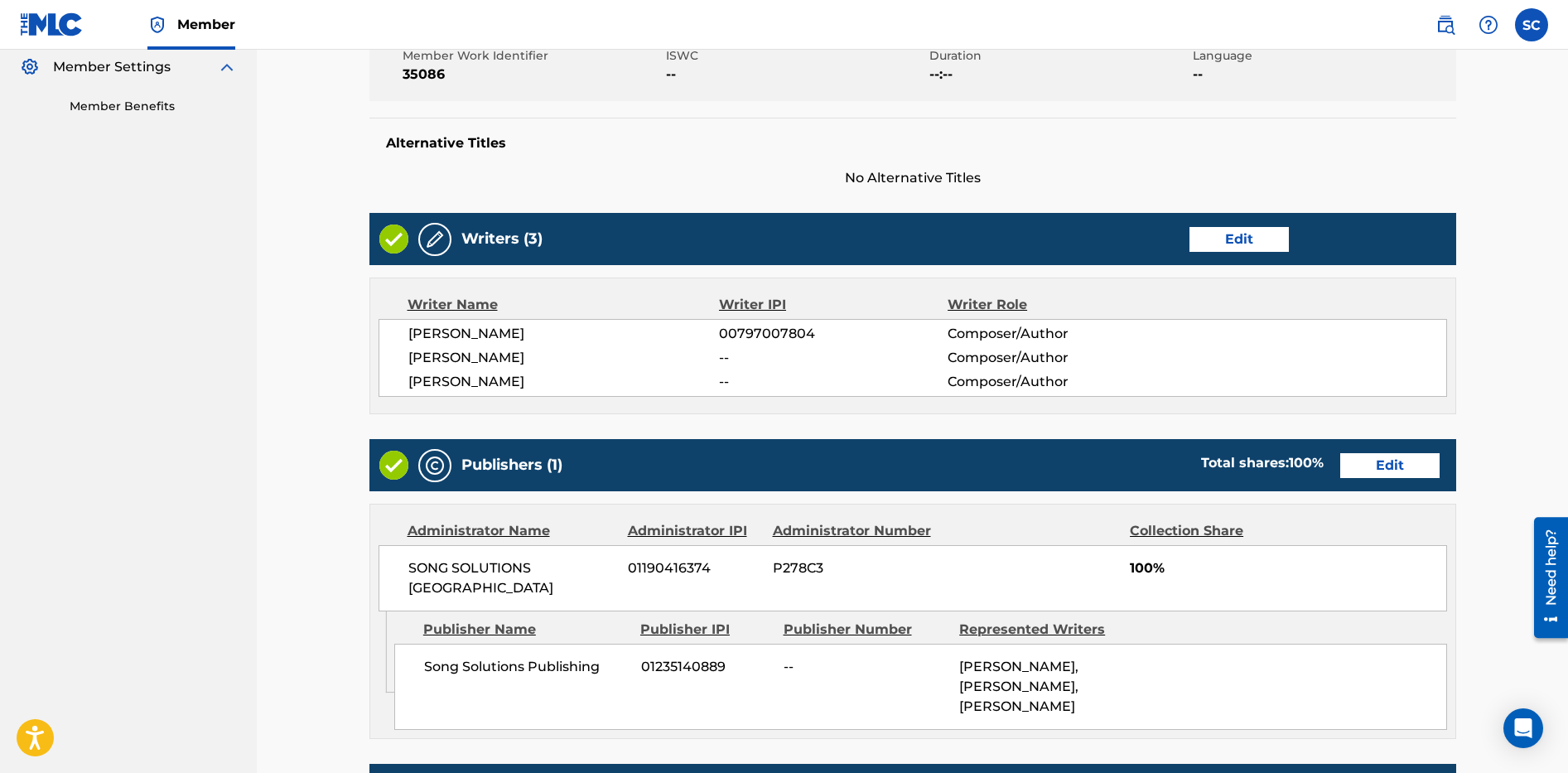 scroll, scrollTop: 808, scrollLeft: 0, axis: vertical 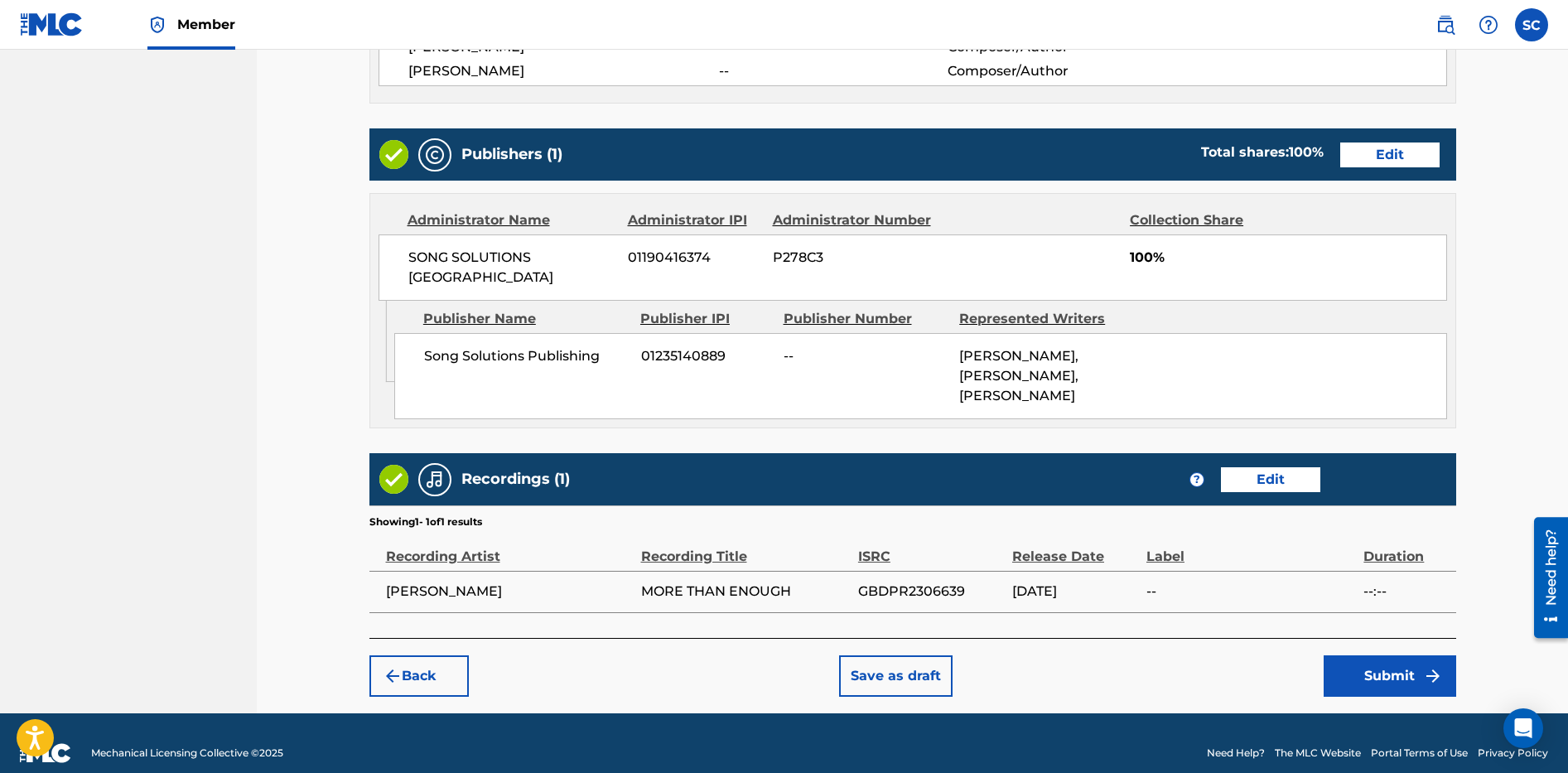 click on "Submit" at bounding box center (1390, 676) 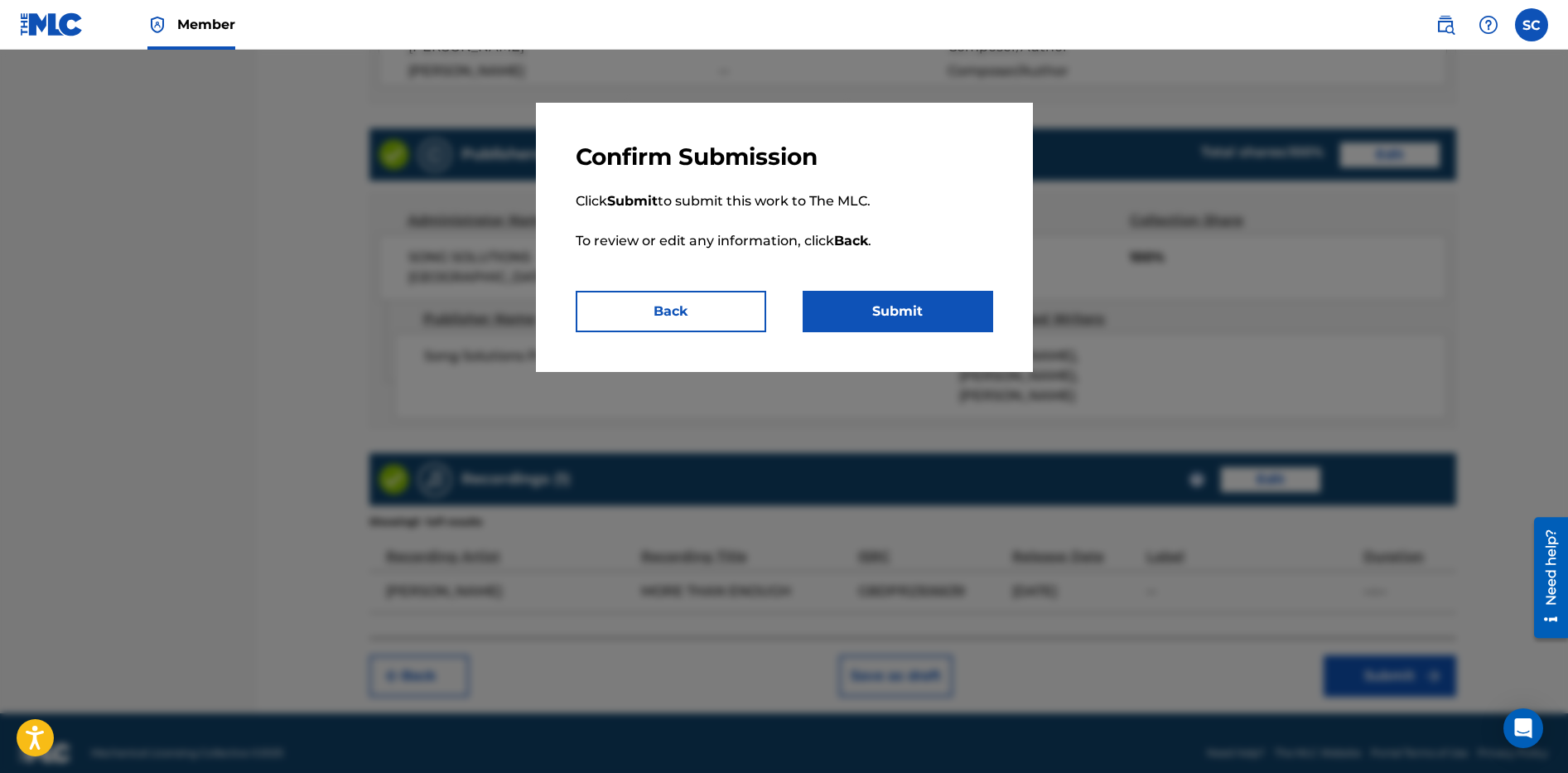 click on "Submit" at bounding box center (898, 312) 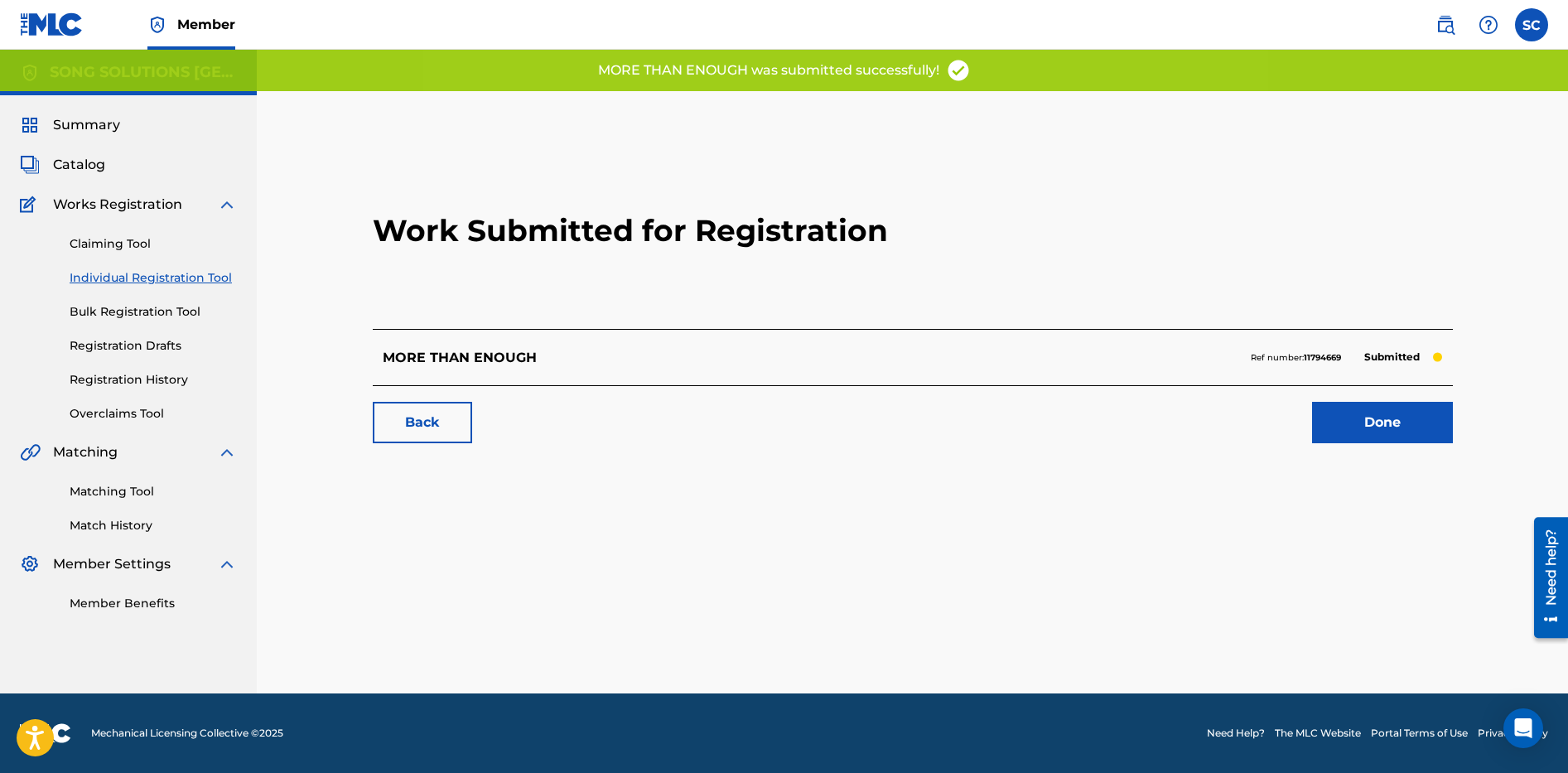 click on "Done" at bounding box center [1382, 423] 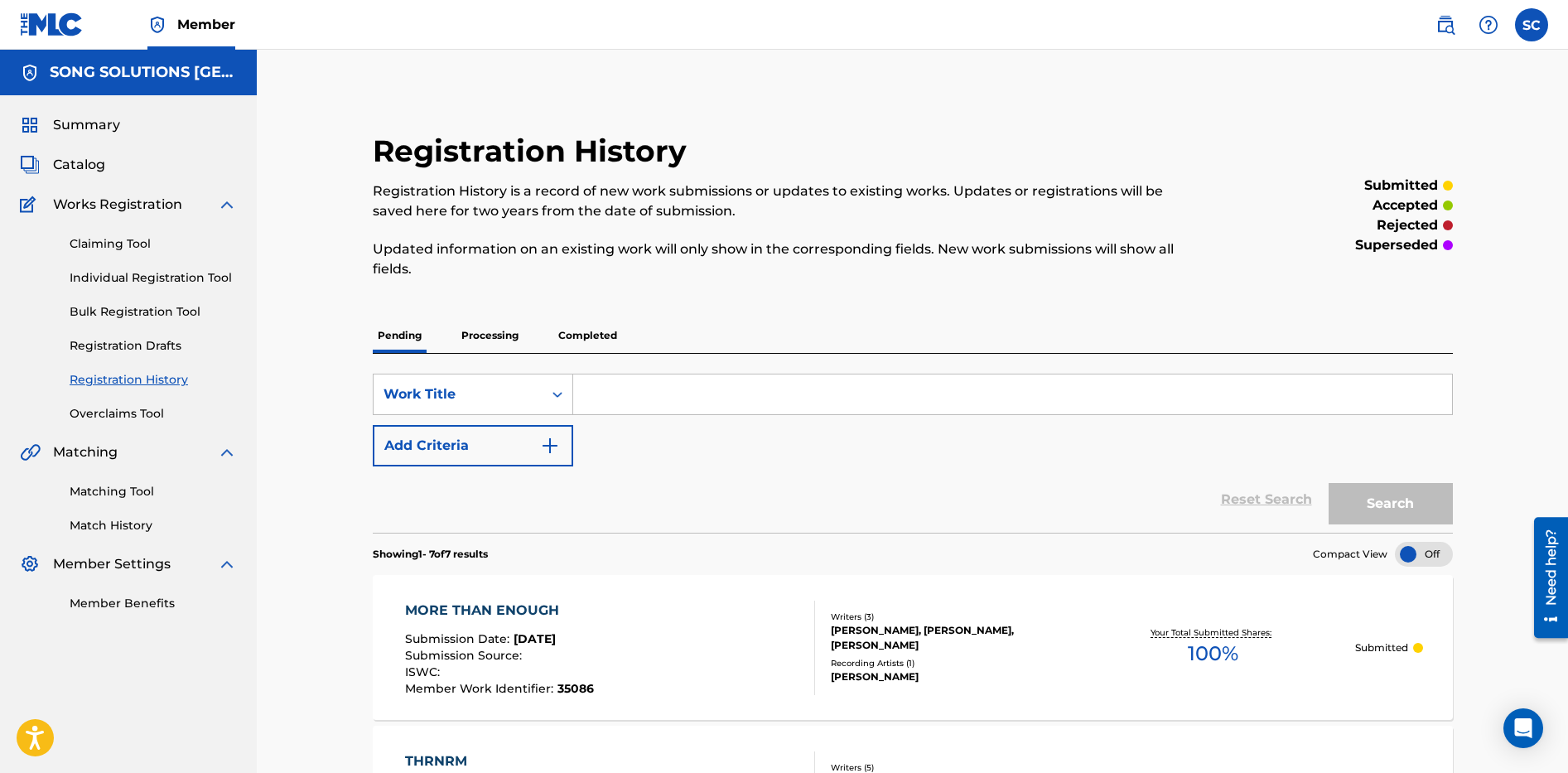 click on "Individual Registration Tool" at bounding box center (153, 278) 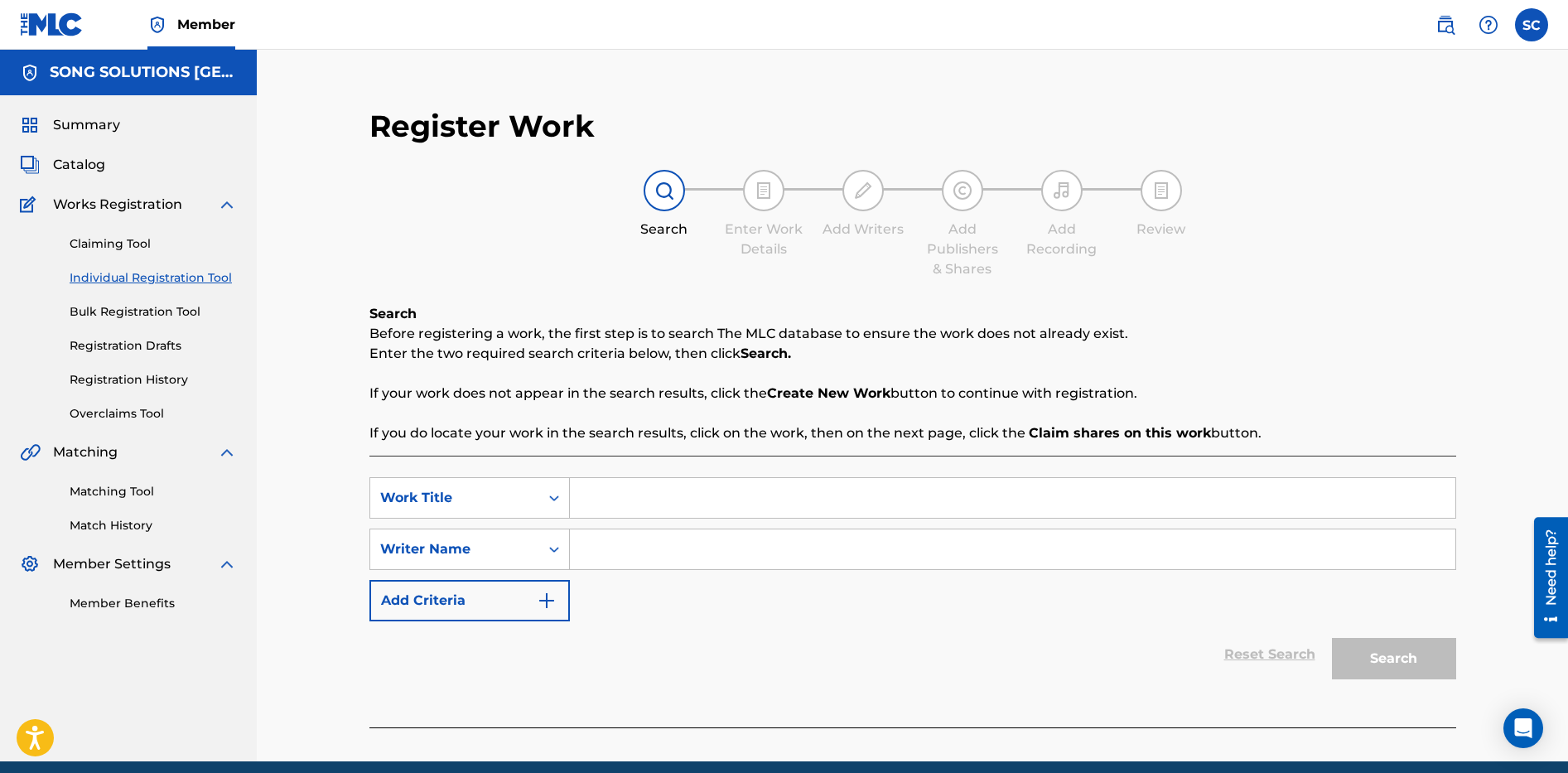 drag, startPoint x: 636, startPoint y: 504, endPoint x: 631, endPoint y: 479, distance: 25.495098 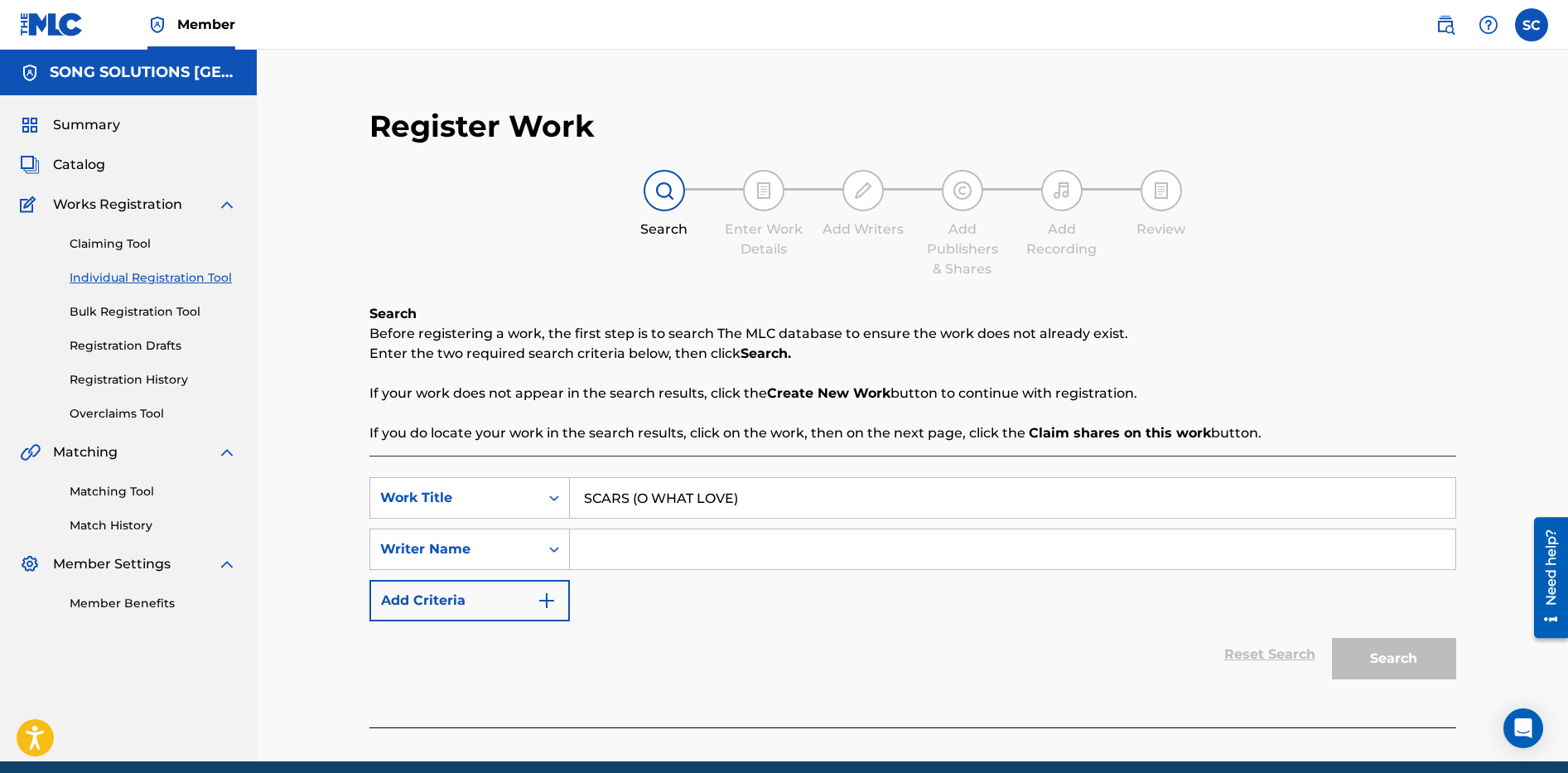 click at bounding box center (1012, 549) 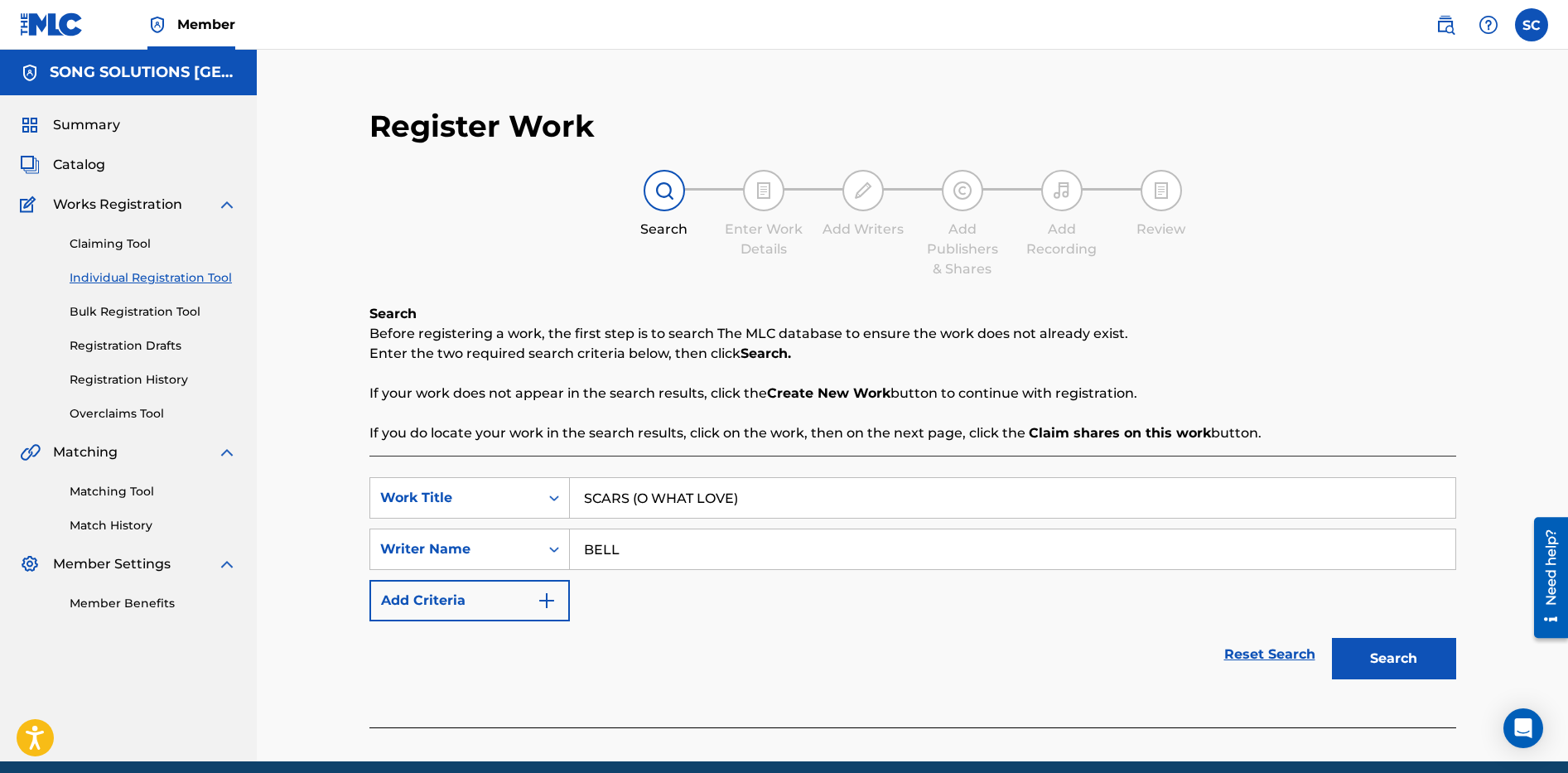 click on "Search" at bounding box center [1394, 659] 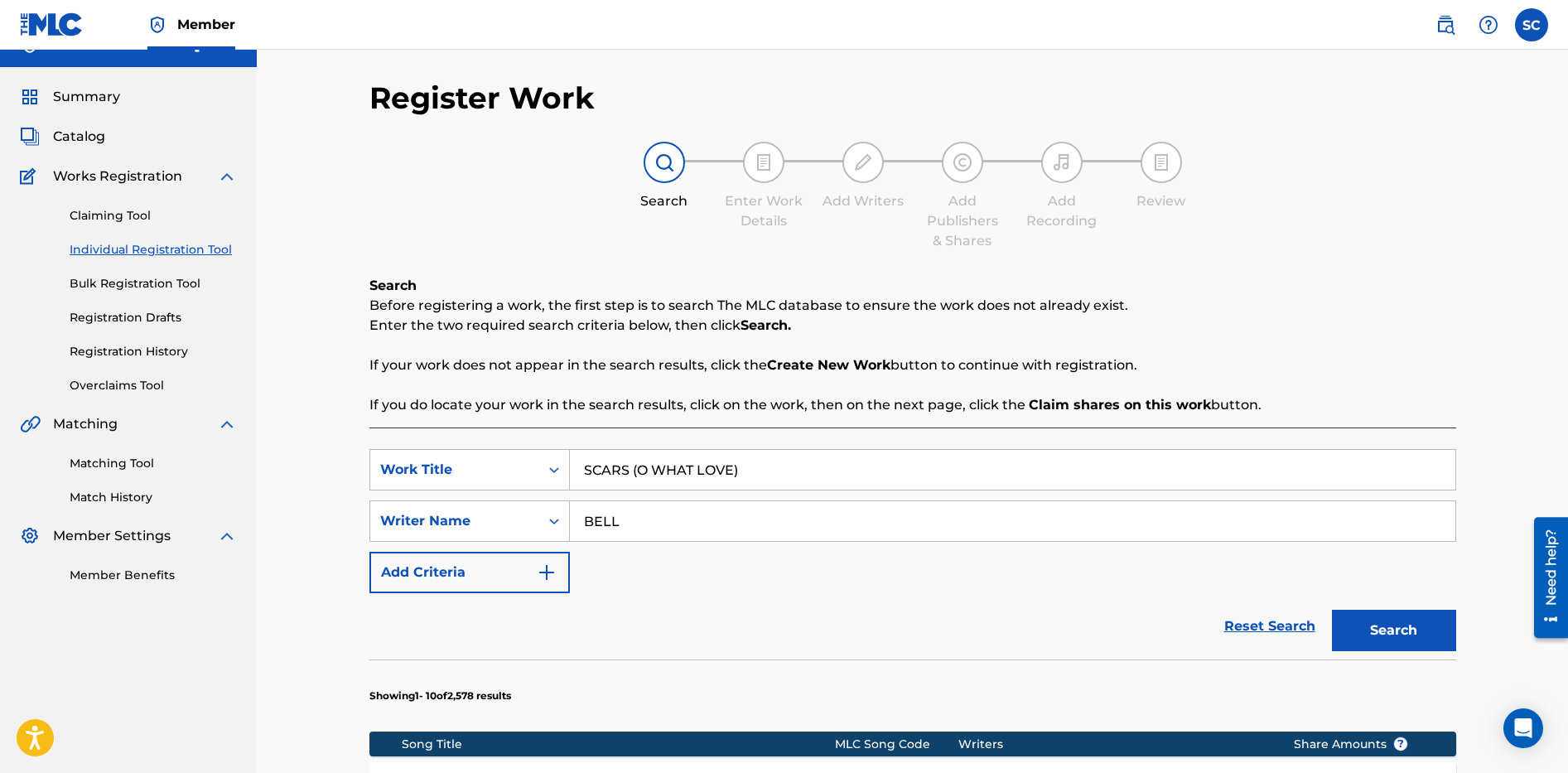 scroll, scrollTop: 0, scrollLeft: 0, axis: both 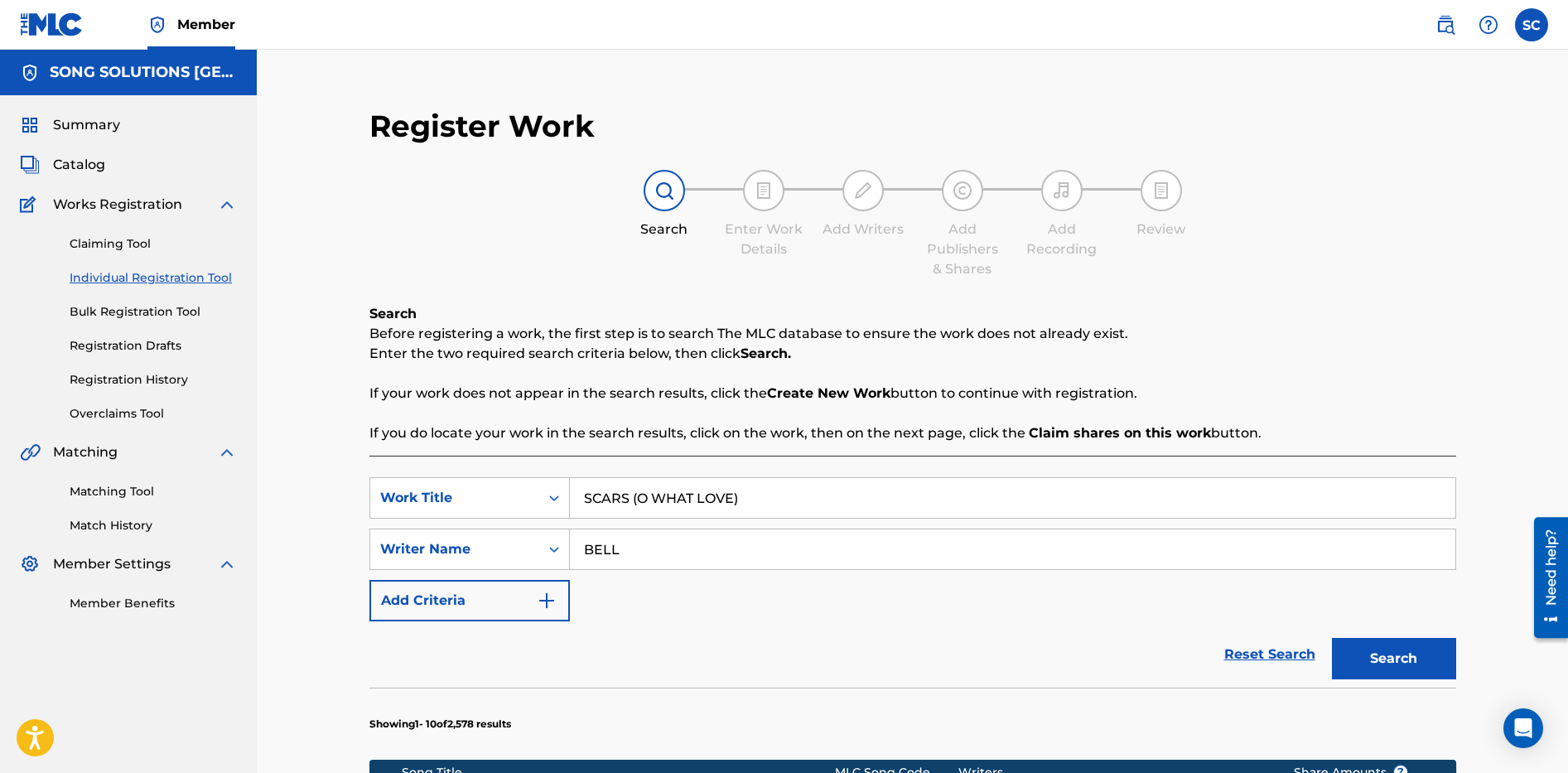 drag, startPoint x: 625, startPoint y: 546, endPoint x: 572, endPoint y: 546, distance: 53 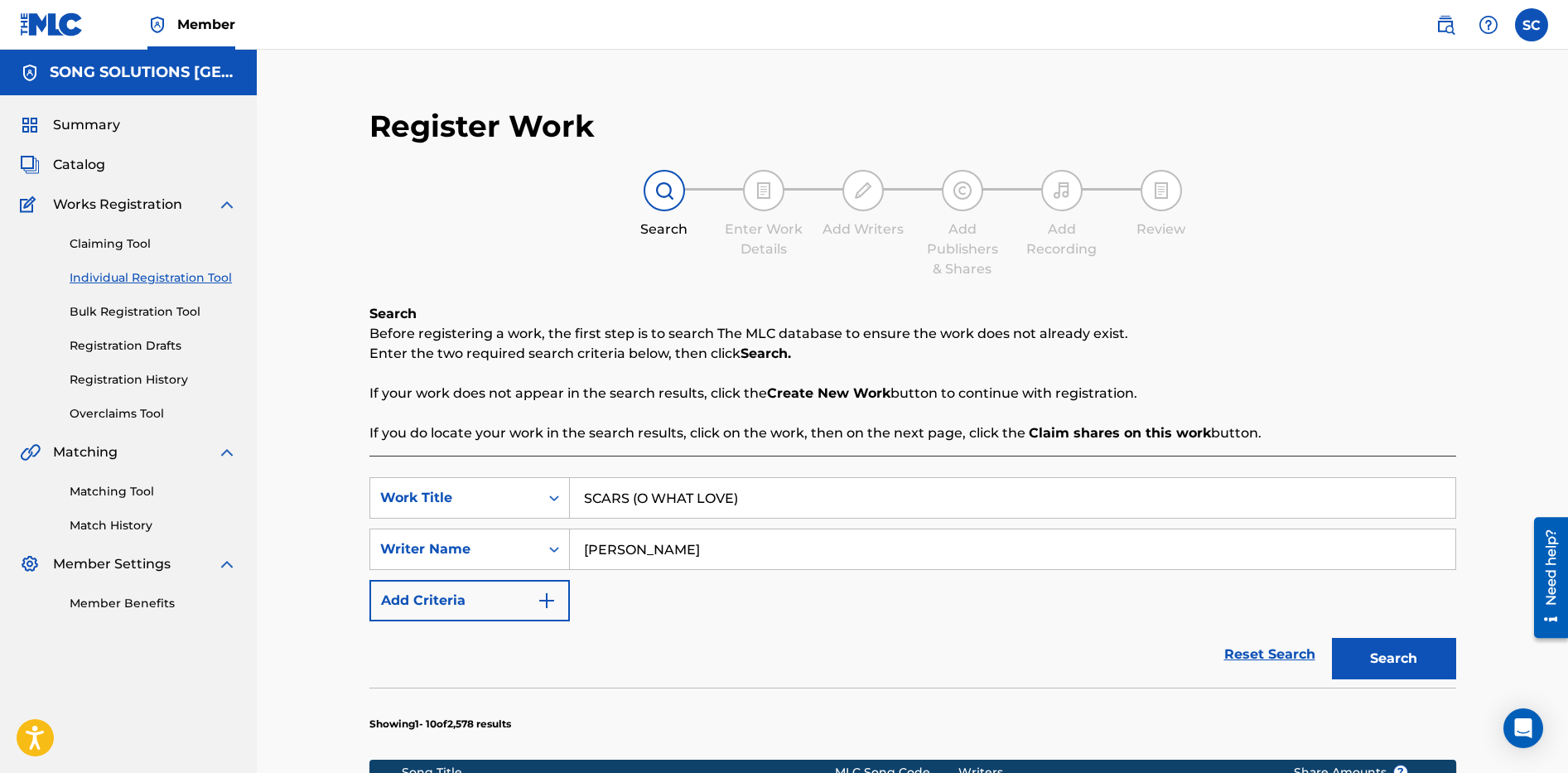 click on "Search" at bounding box center (1394, 659) 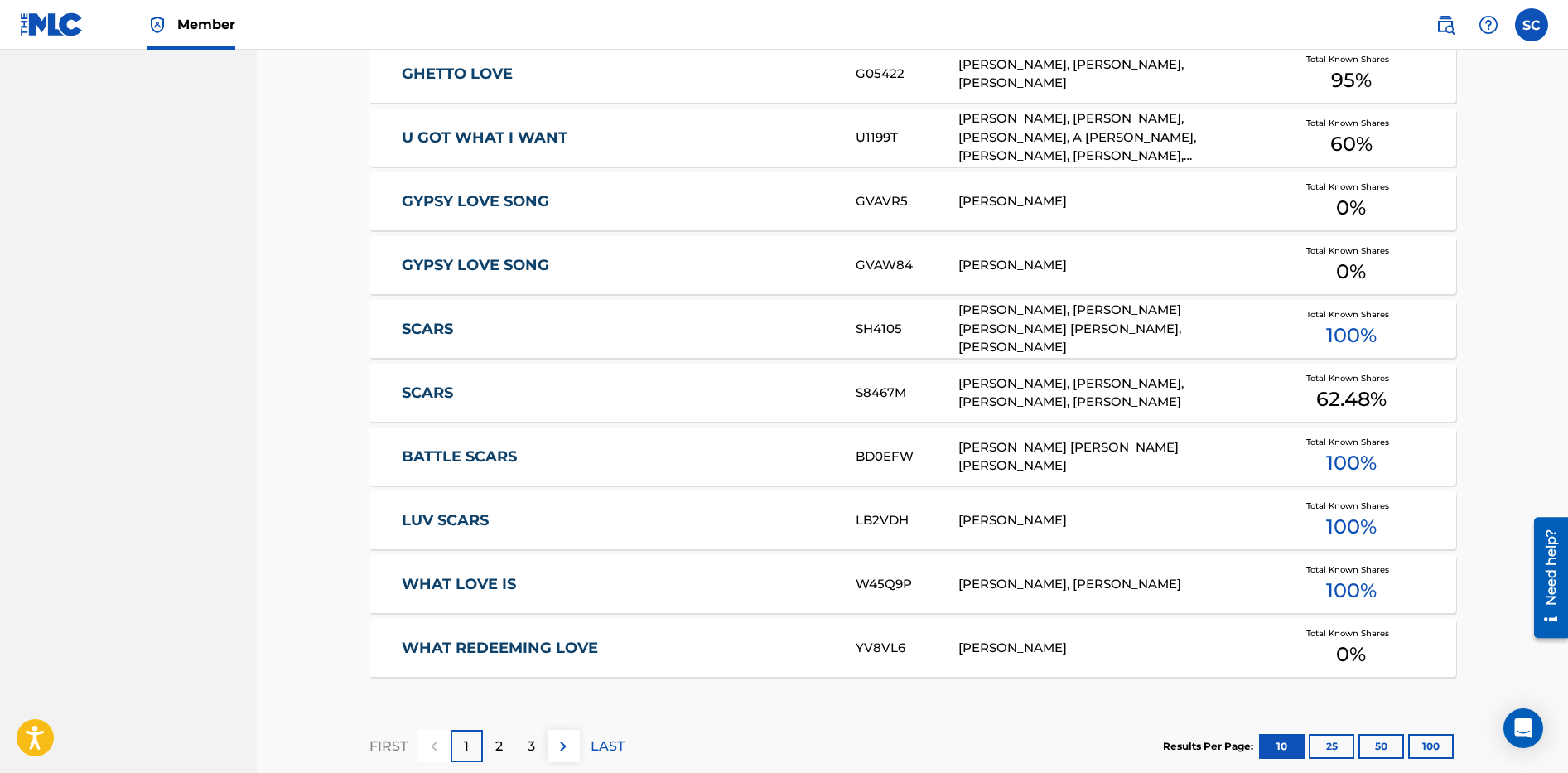 scroll, scrollTop: 166, scrollLeft: 0, axis: vertical 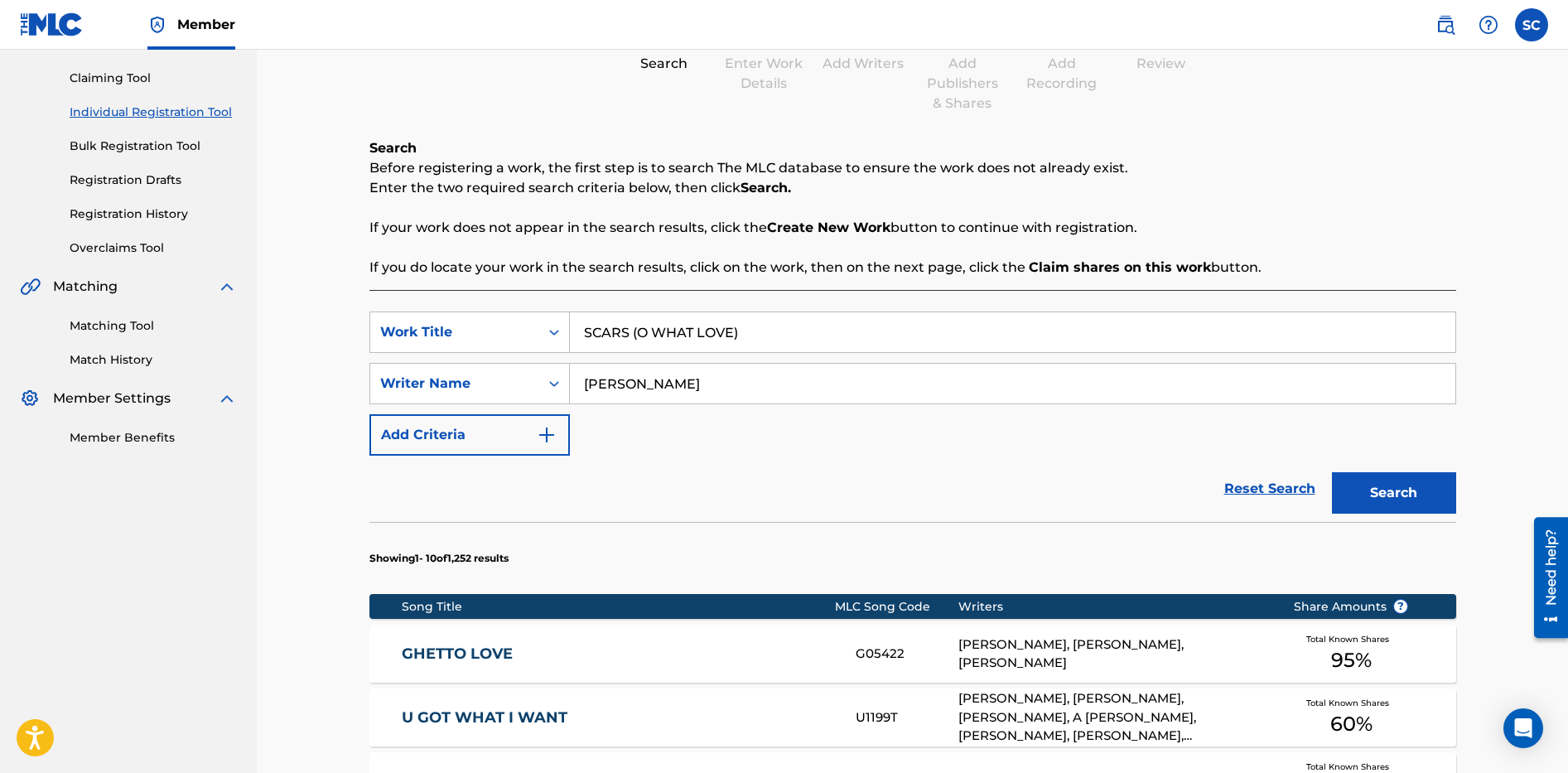 click on "SCARS (O WHAT LOVE)" at bounding box center [1012, 332] 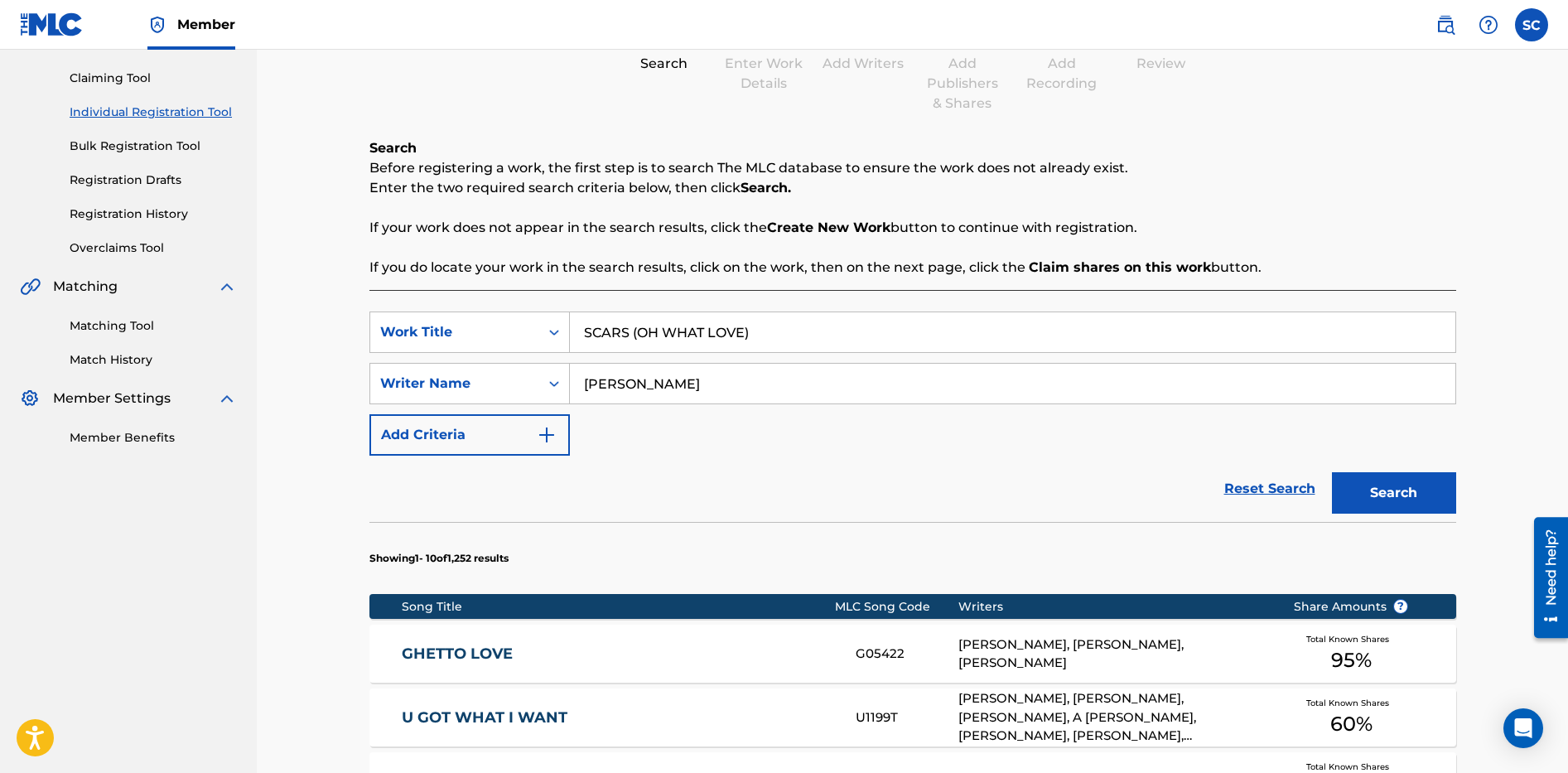 click on "Search" at bounding box center [1394, 493] 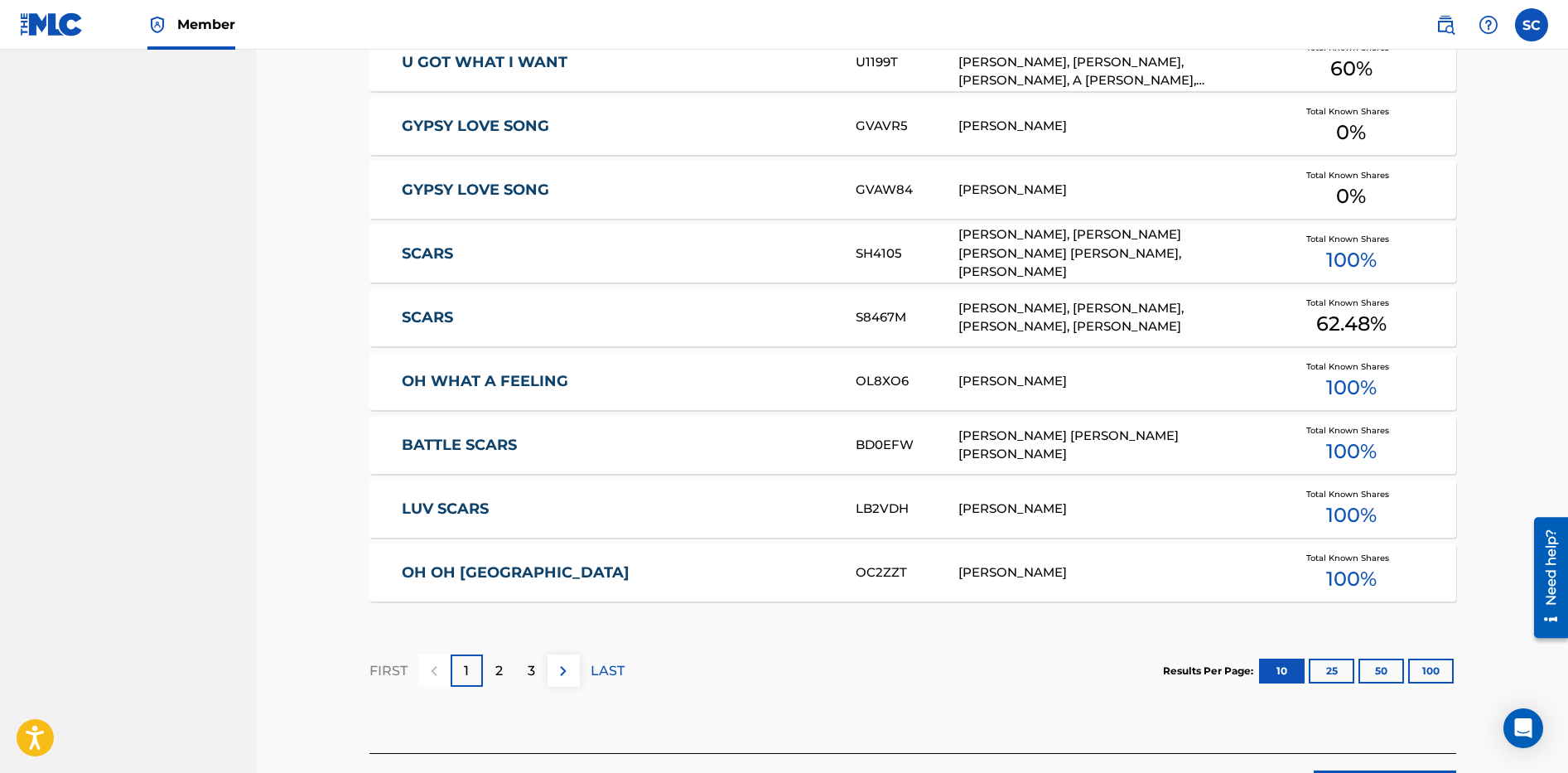 scroll, scrollTop: 956, scrollLeft: 0, axis: vertical 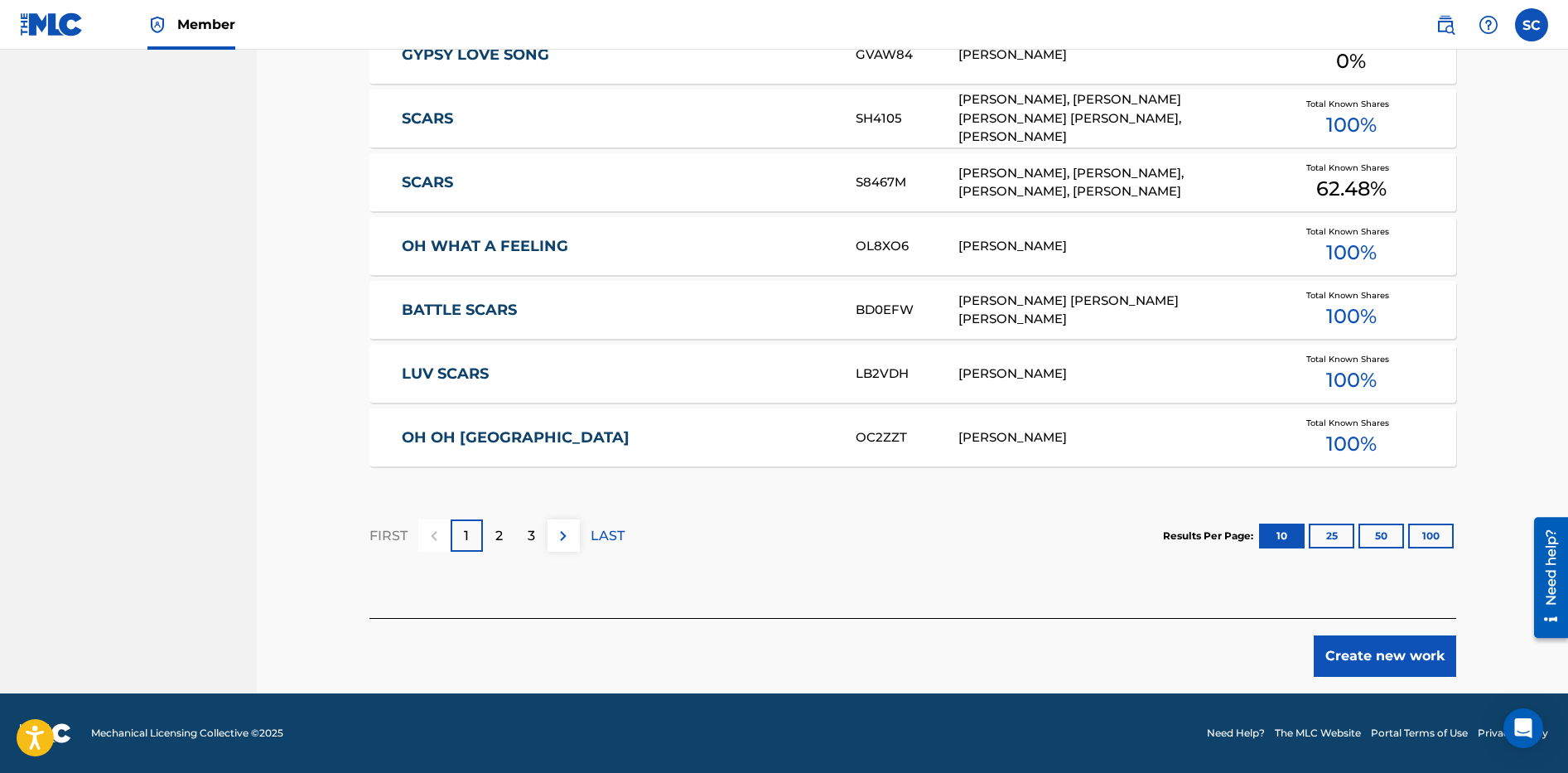 click on "Create new work" at bounding box center (1385, 656) 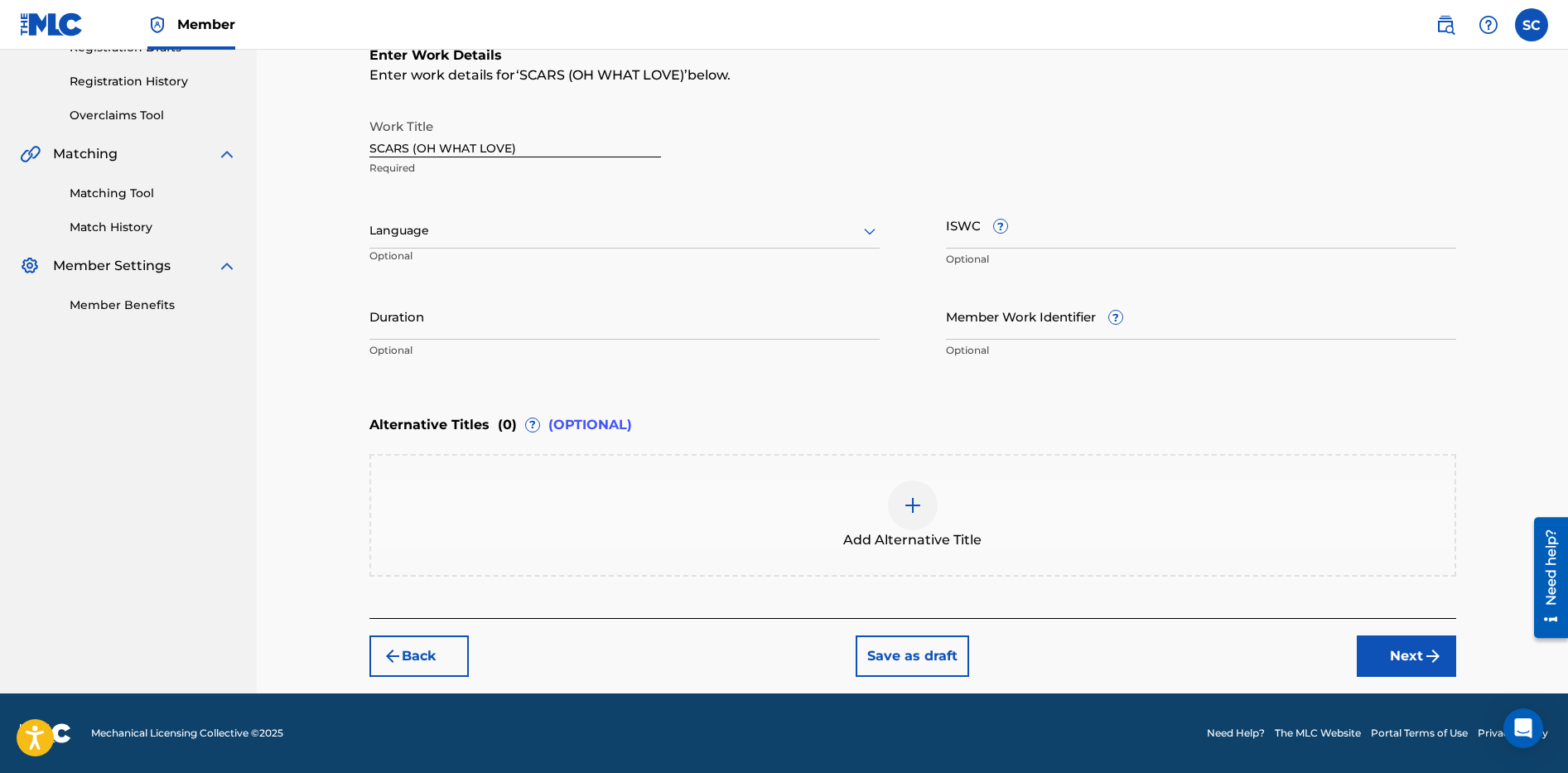 scroll, scrollTop: 0, scrollLeft: 0, axis: both 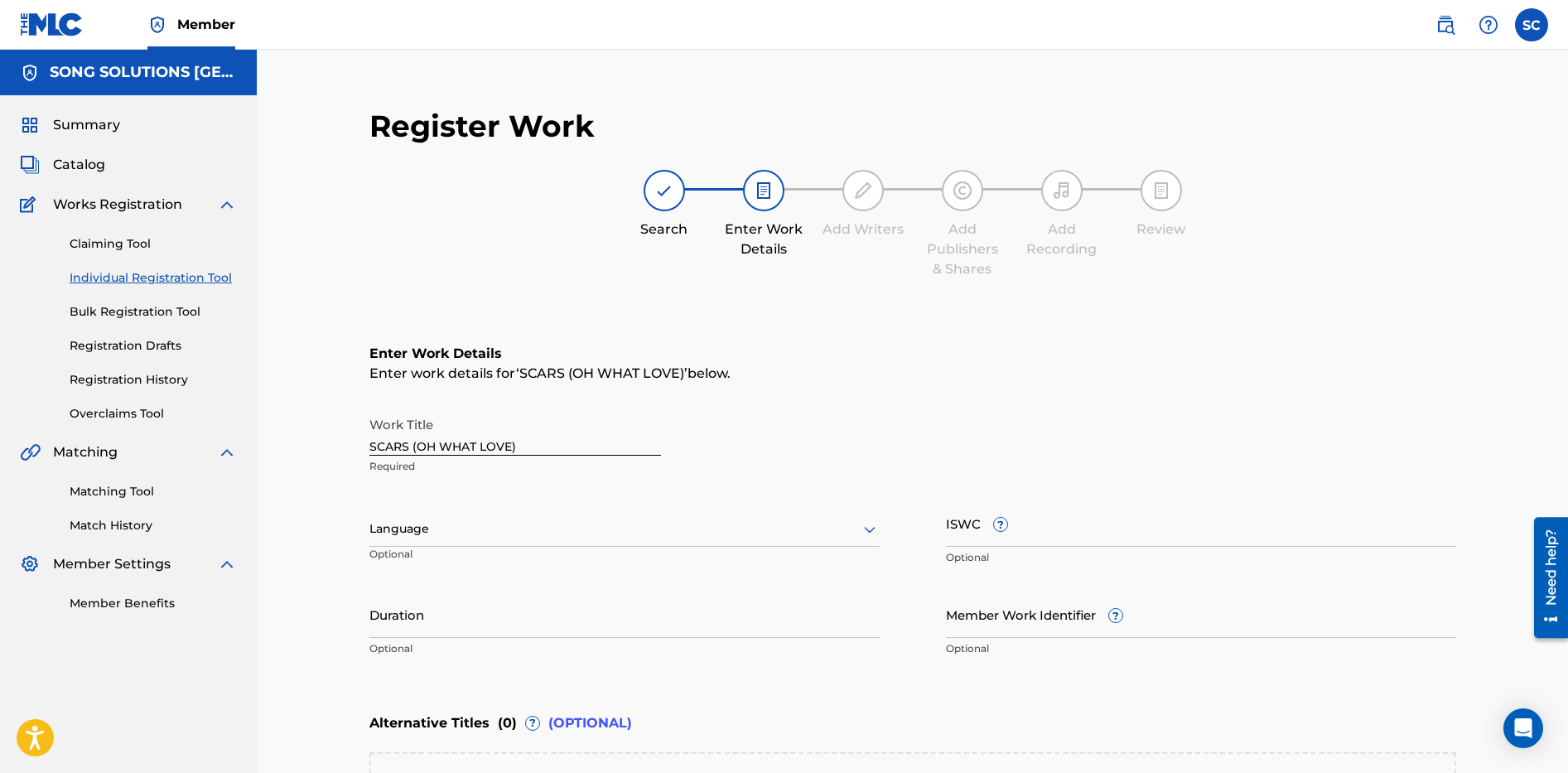 click on "Member Work Identifier   ?" at bounding box center (1201, 614) 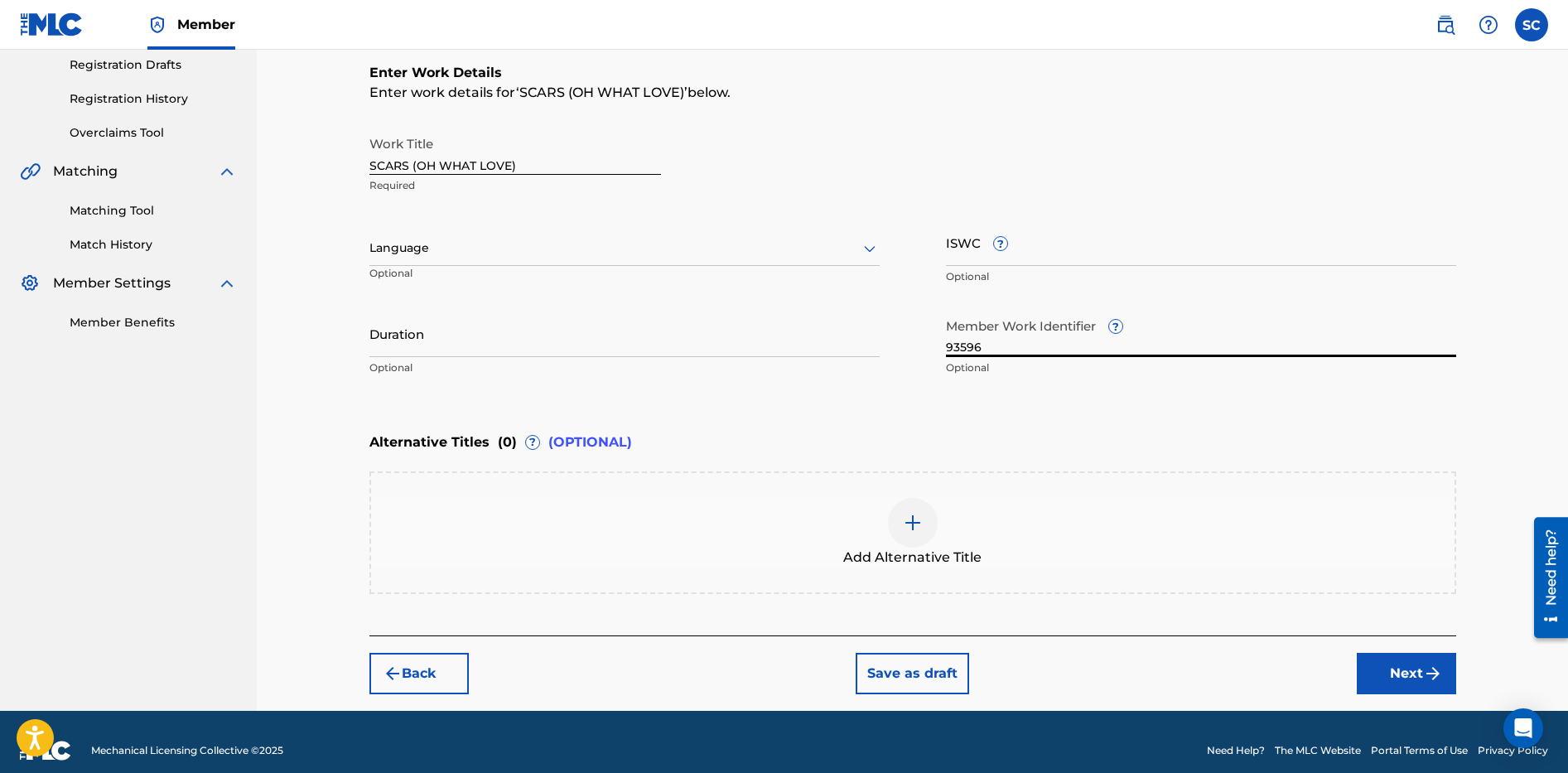 scroll, scrollTop: 298, scrollLeft: 0, axis: vertical 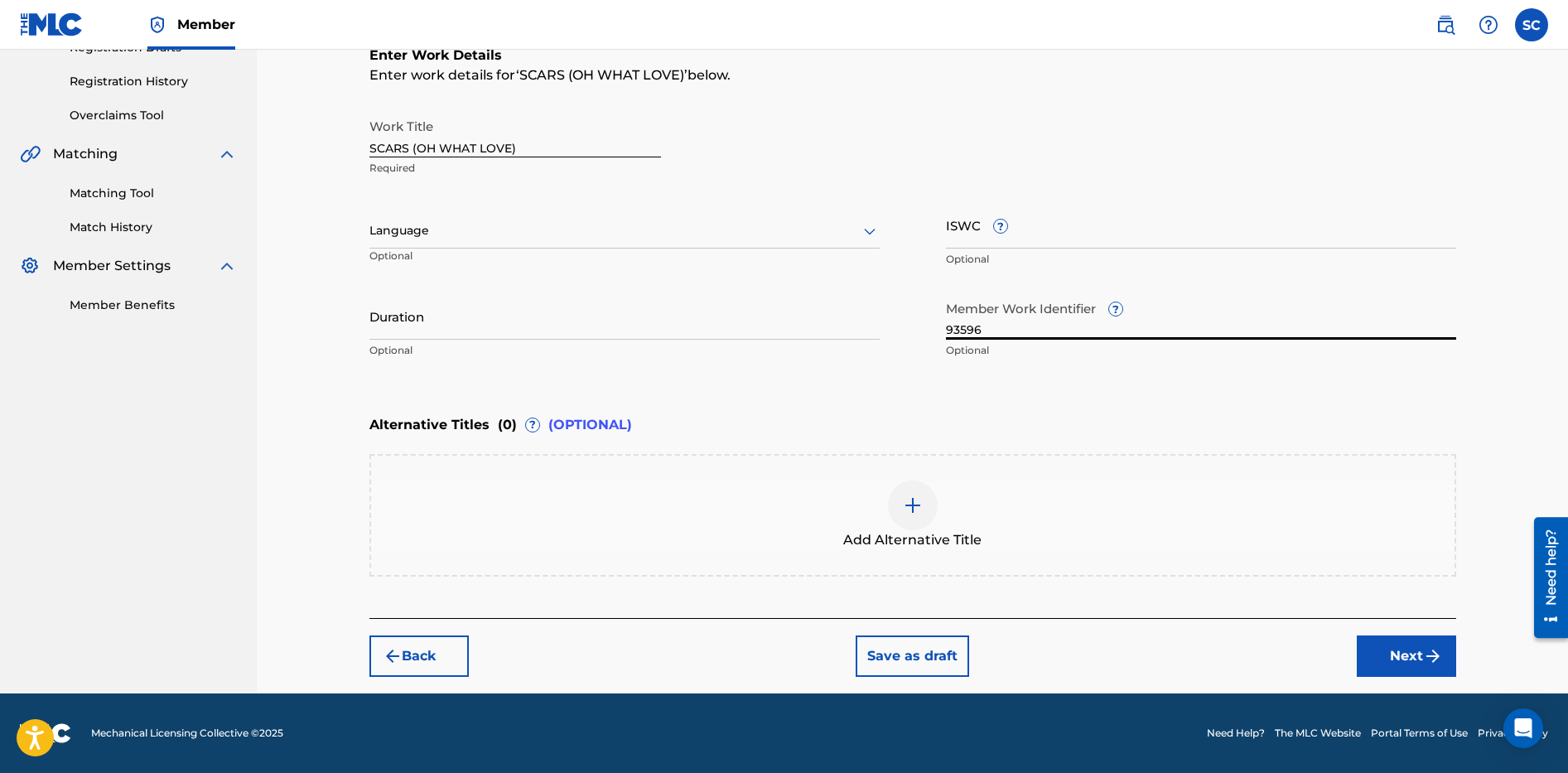 click on "Next" at bounding box center (1406, 656) 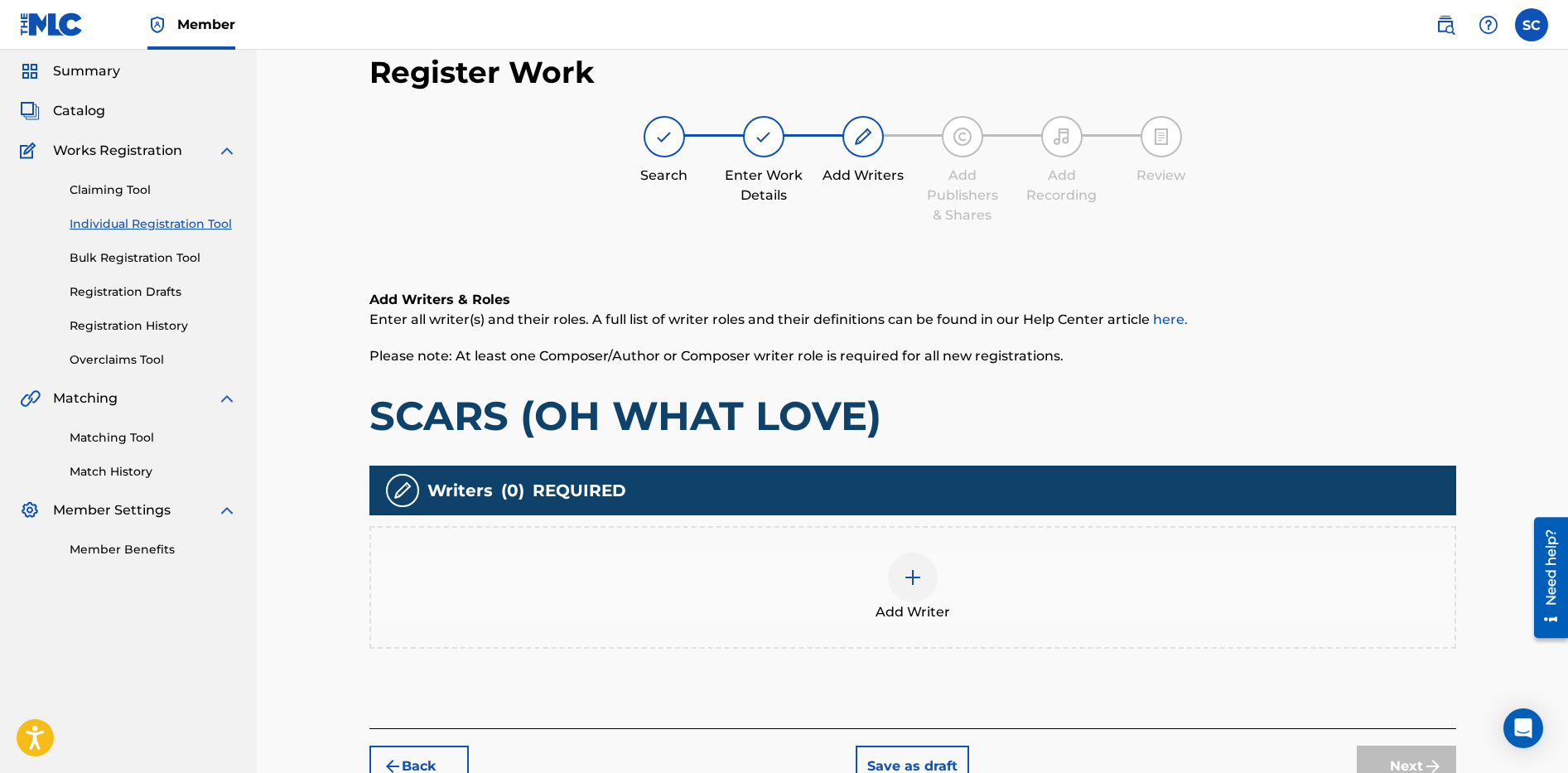 scroll, scrollTop: 75, scrollLeft: 0, axis: vertical 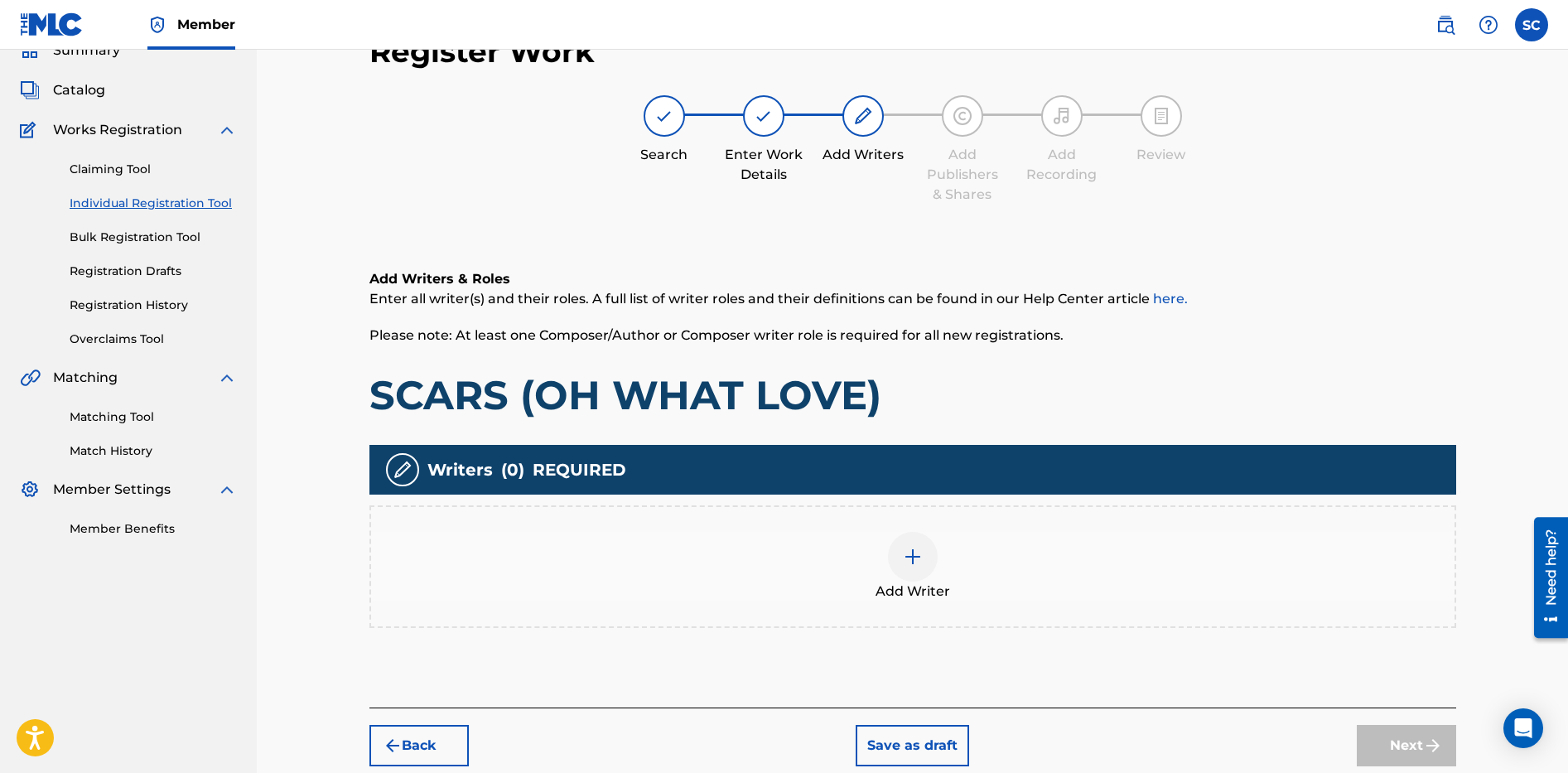 click at bounding box center (913, 557) 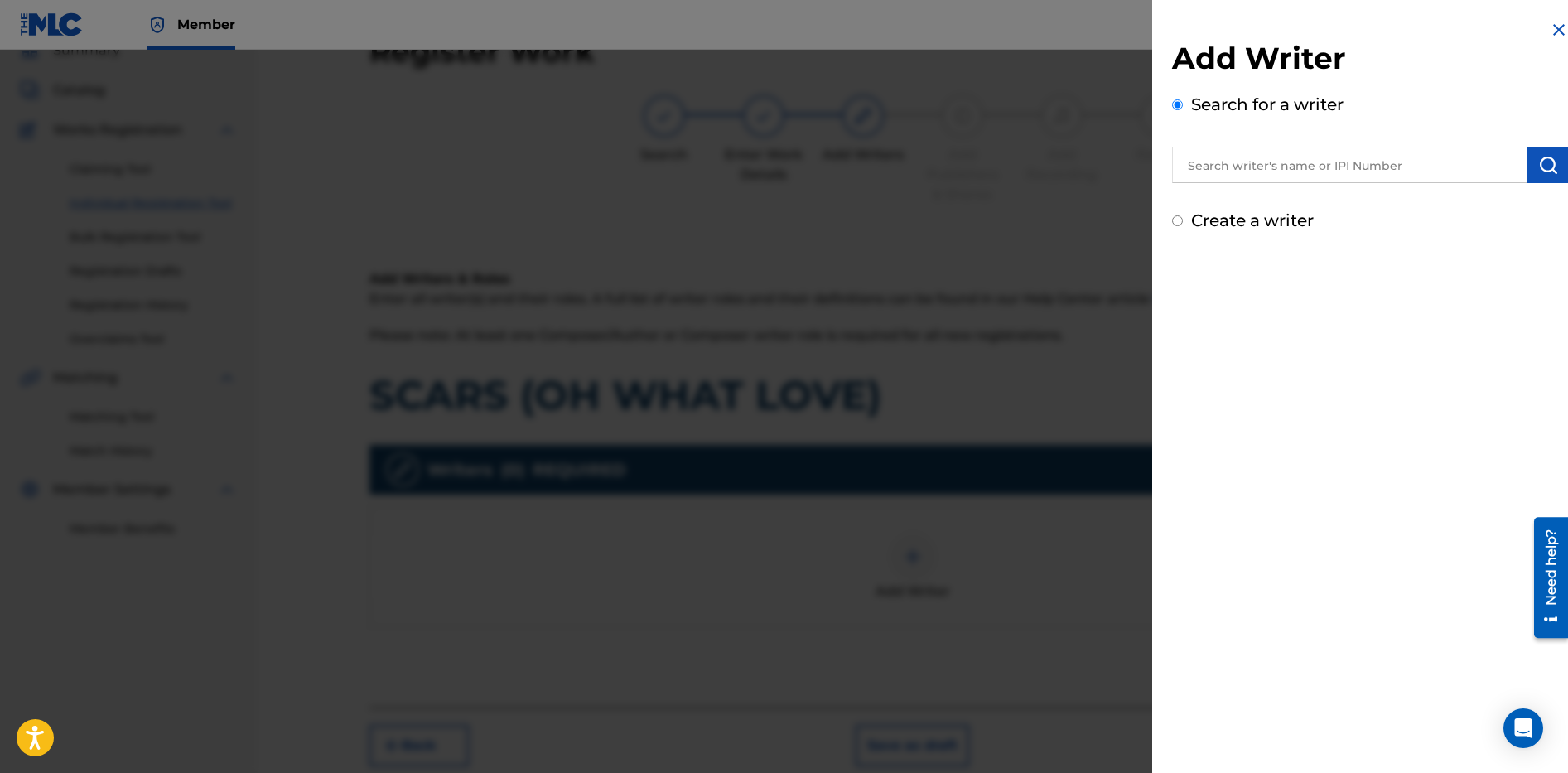 click at bounding box center [1349, 165] 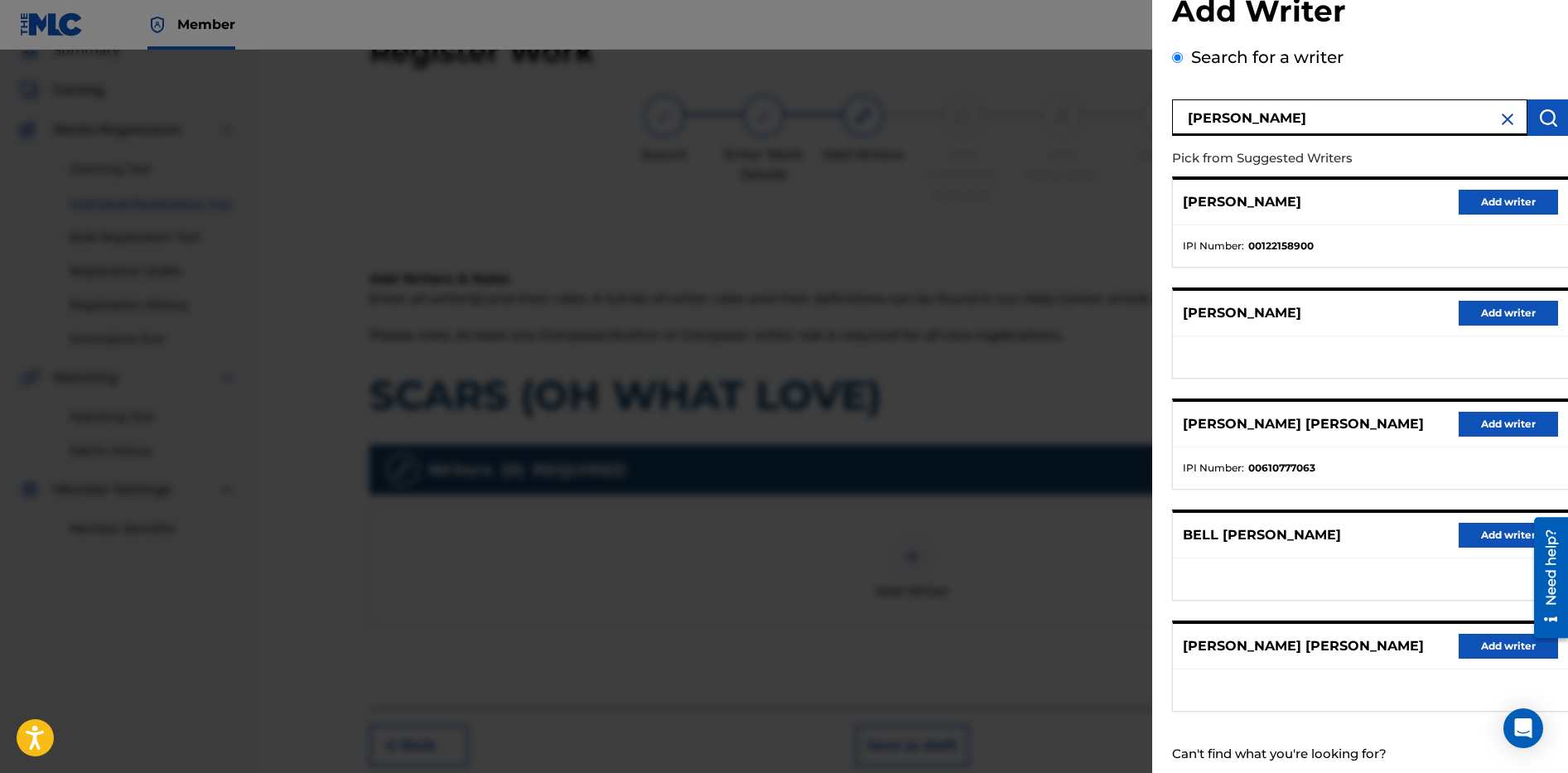 scroll, scrollTop: 90, scrollLeft: 0, axis: vertical 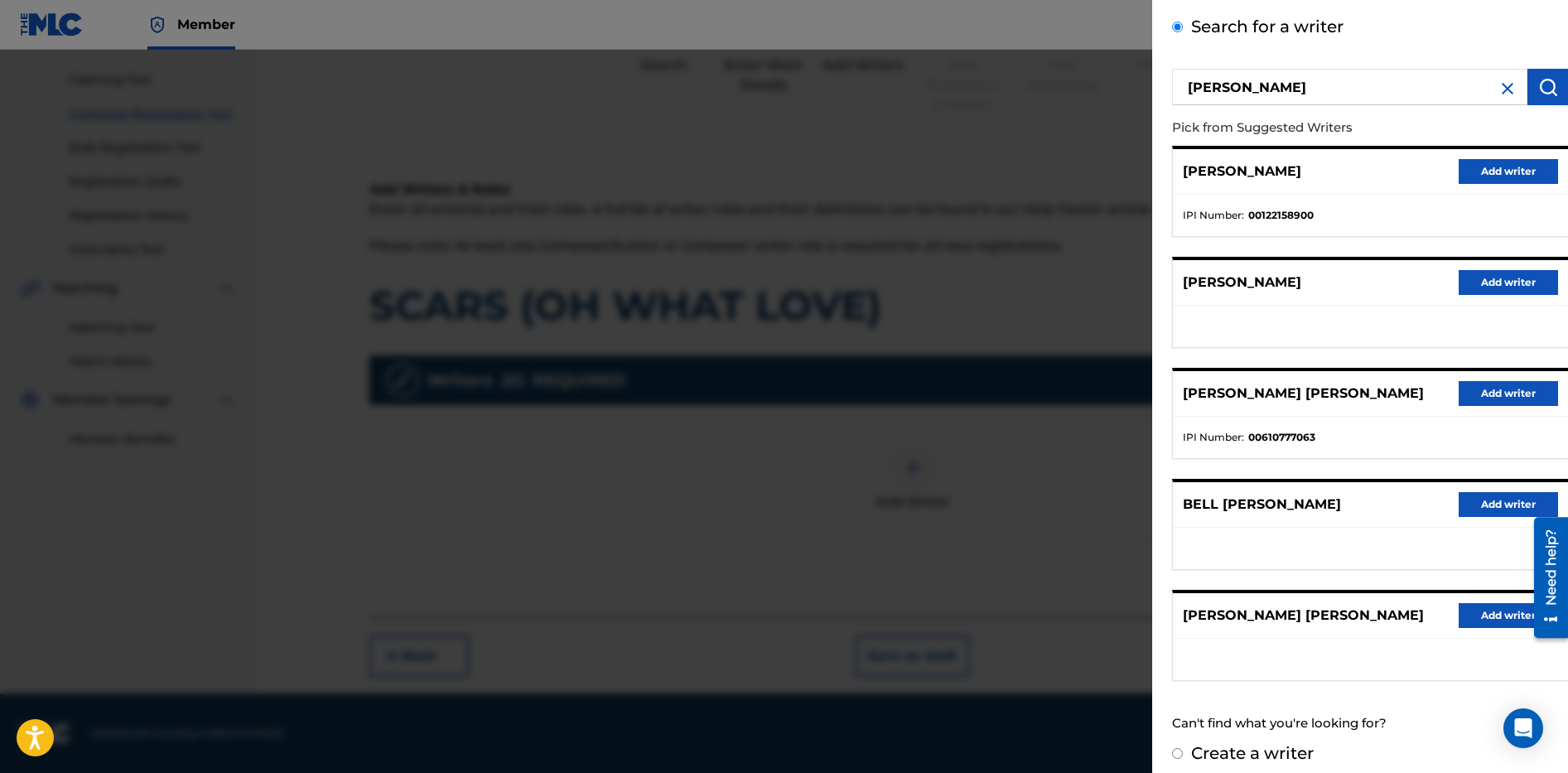click on "Create a writer" at bounding box center [1252, 753] 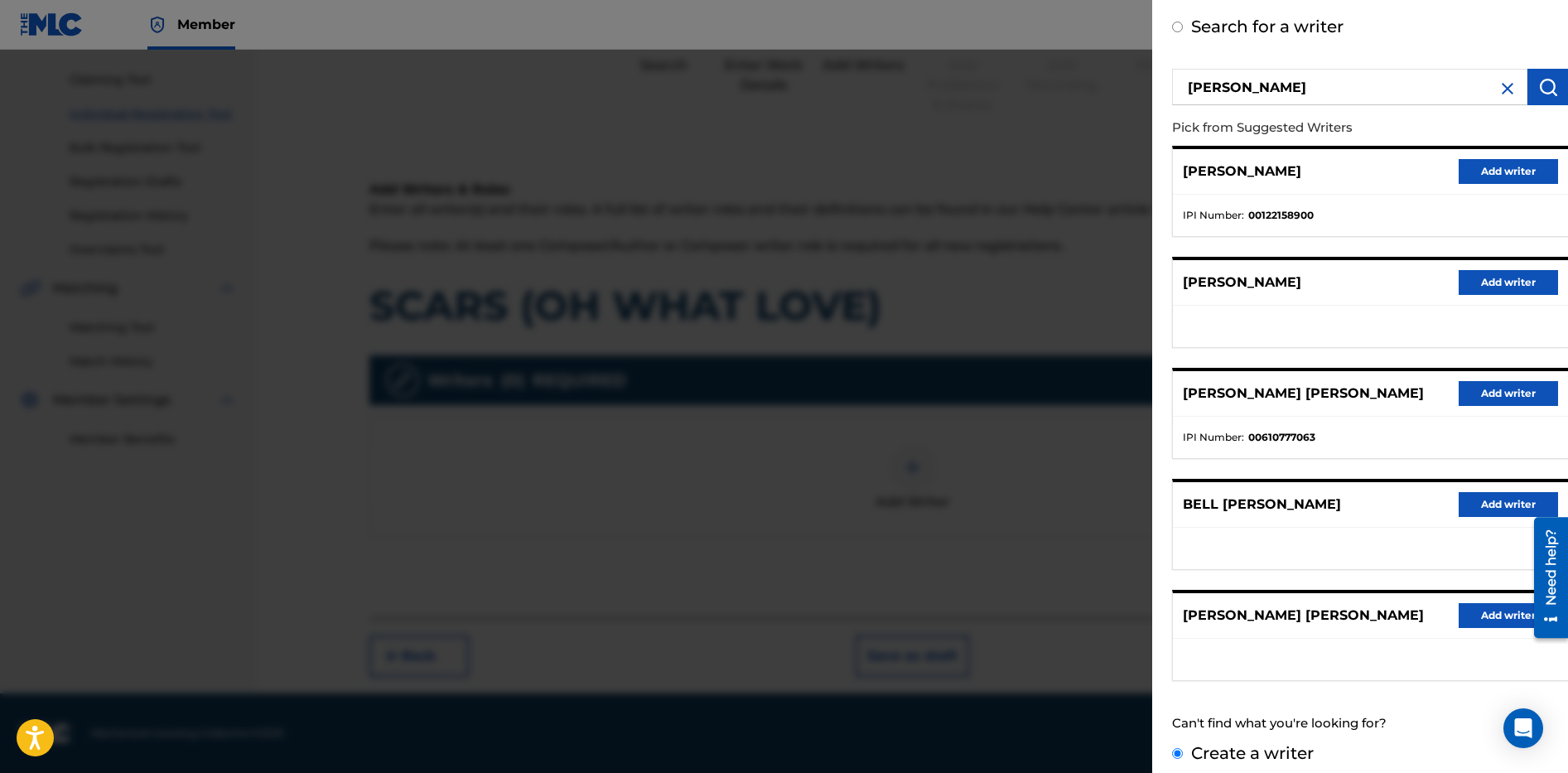 click on "Create a writer" at bounding box center [1177, 753] 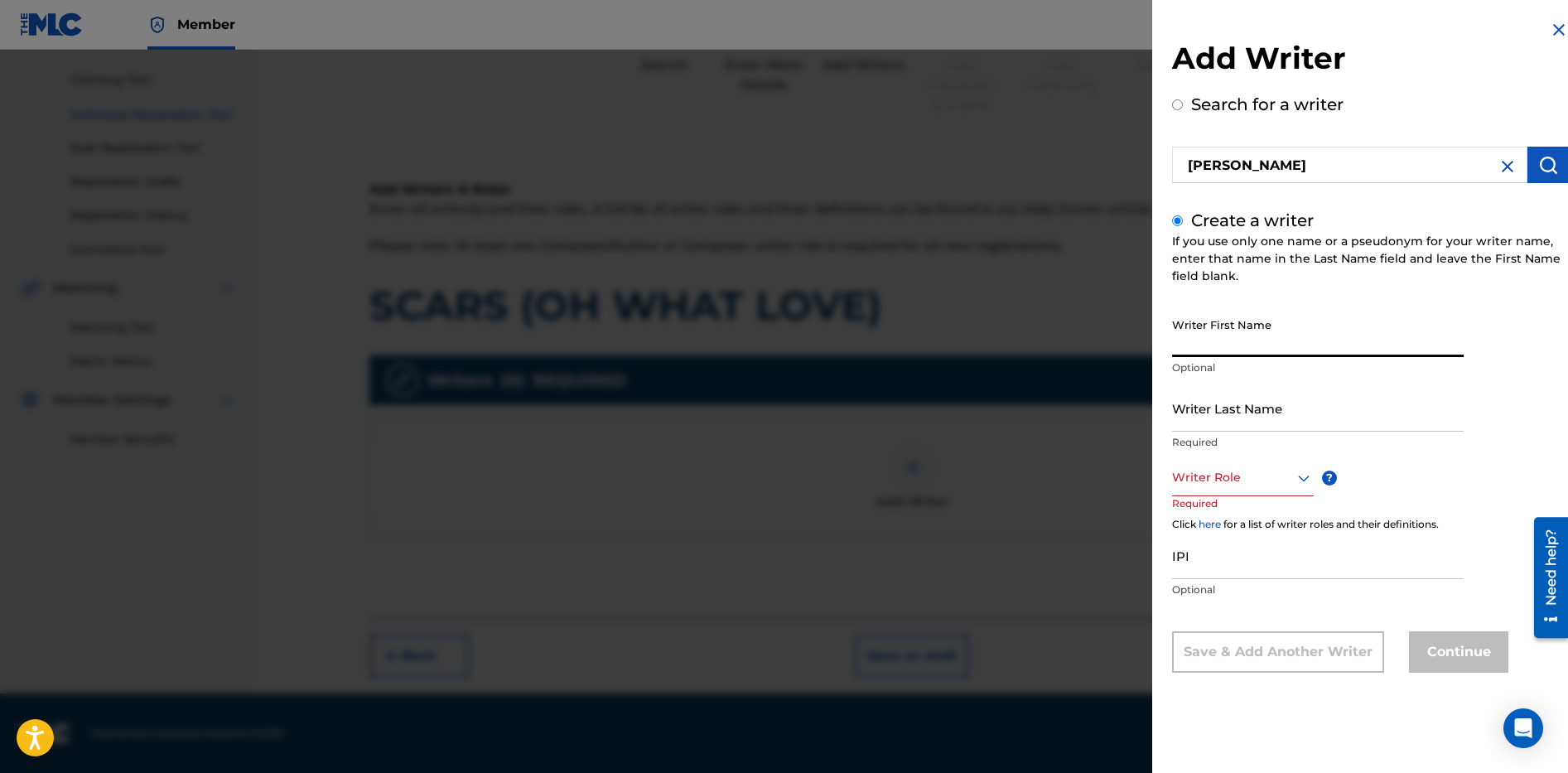 click on "Writer First Name" at bounding box center [1318, 333] 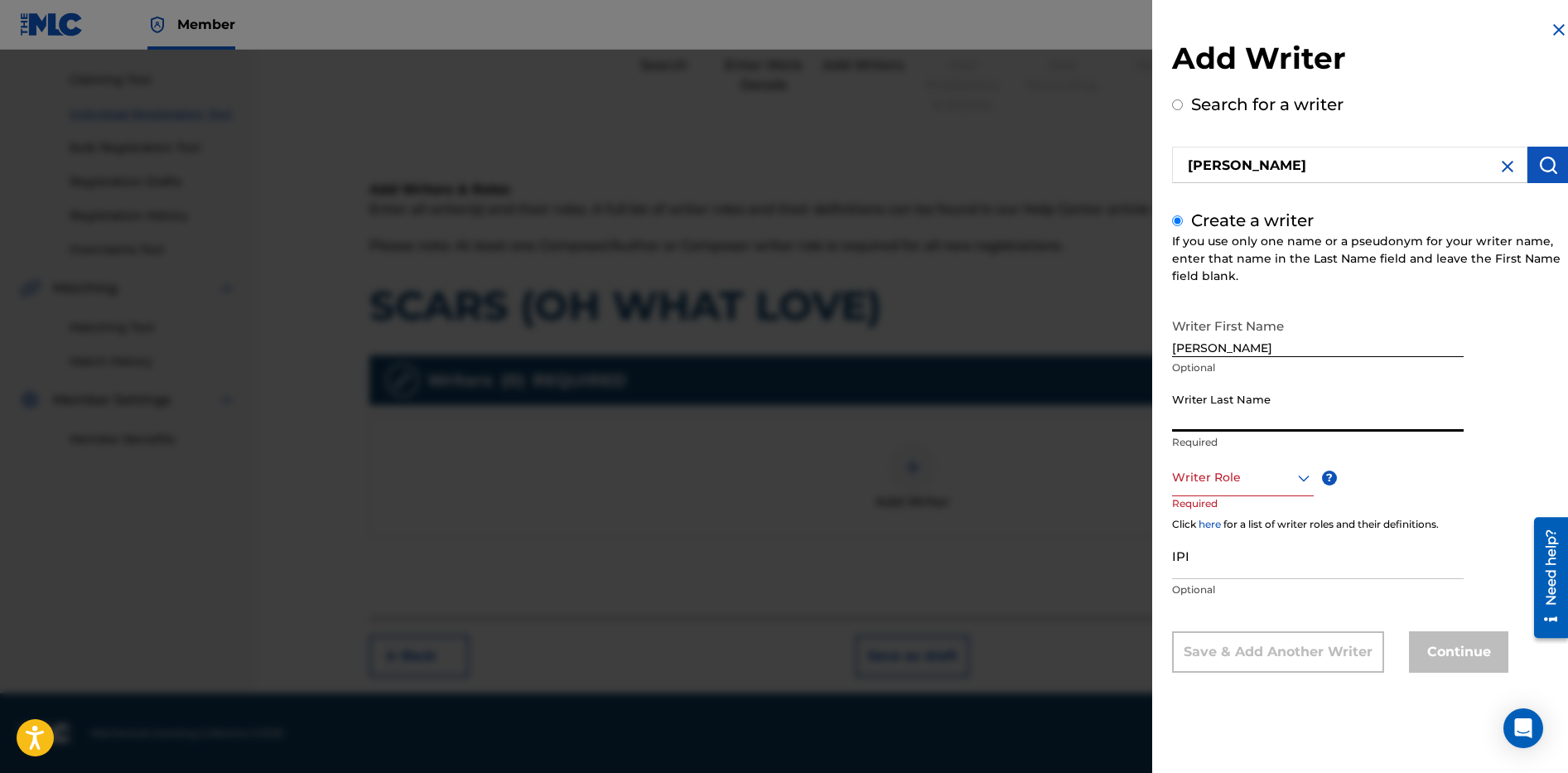 click on "Writer Last Name" at bounding box center (1318, 408) 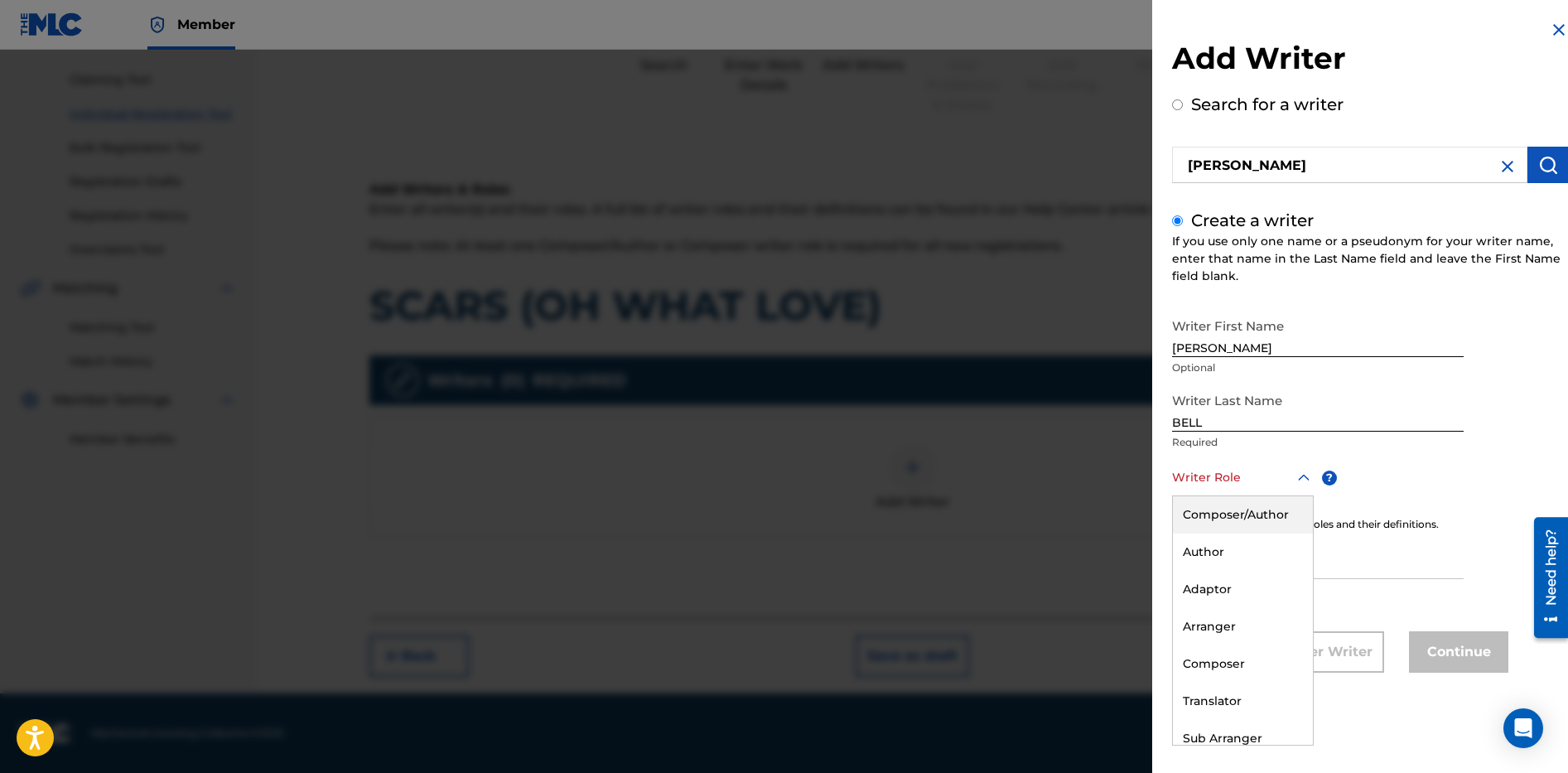 click at bounding box center [1242, 477] 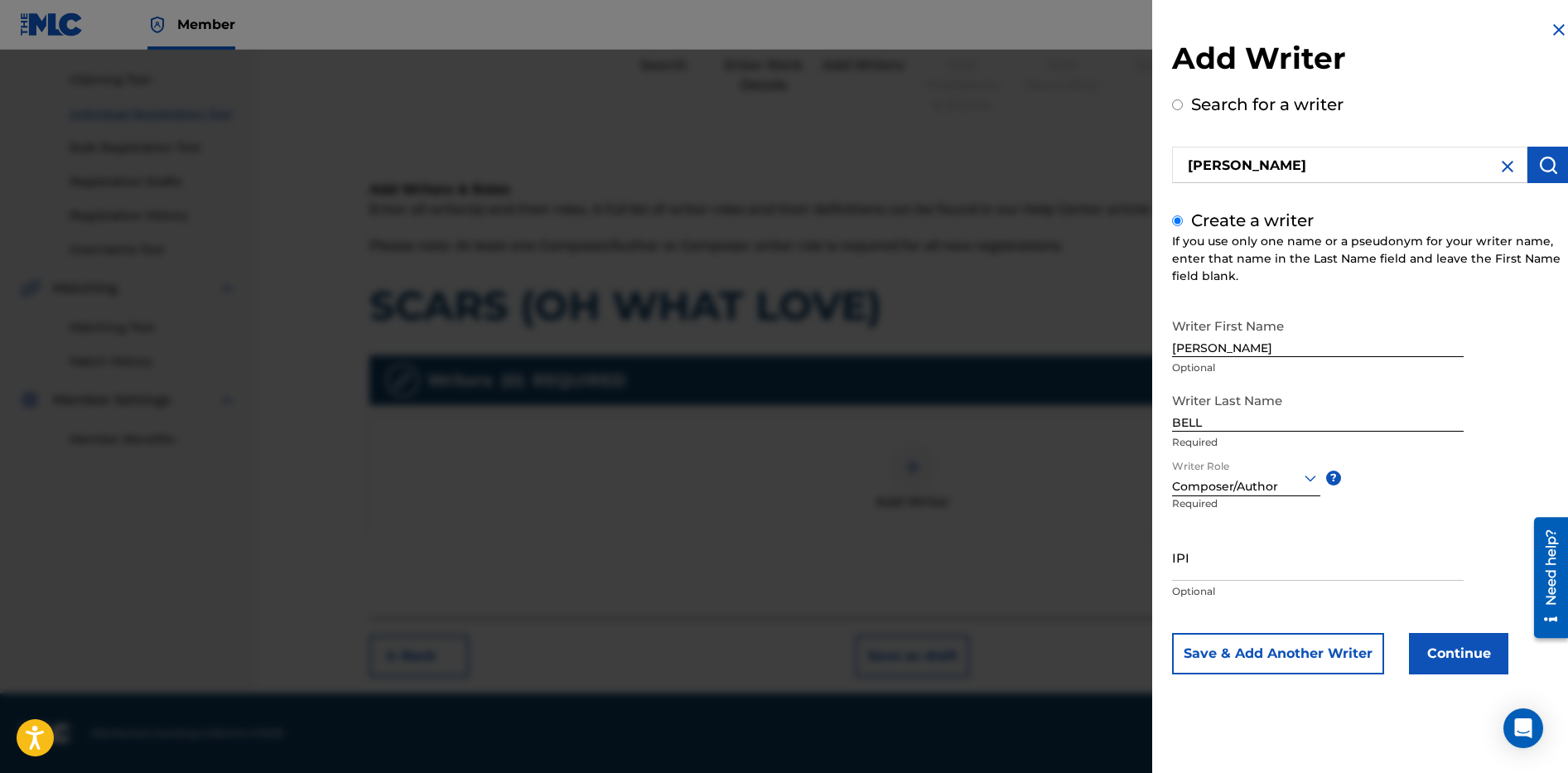 click on "IPI" at bounding box center (1318, 557) 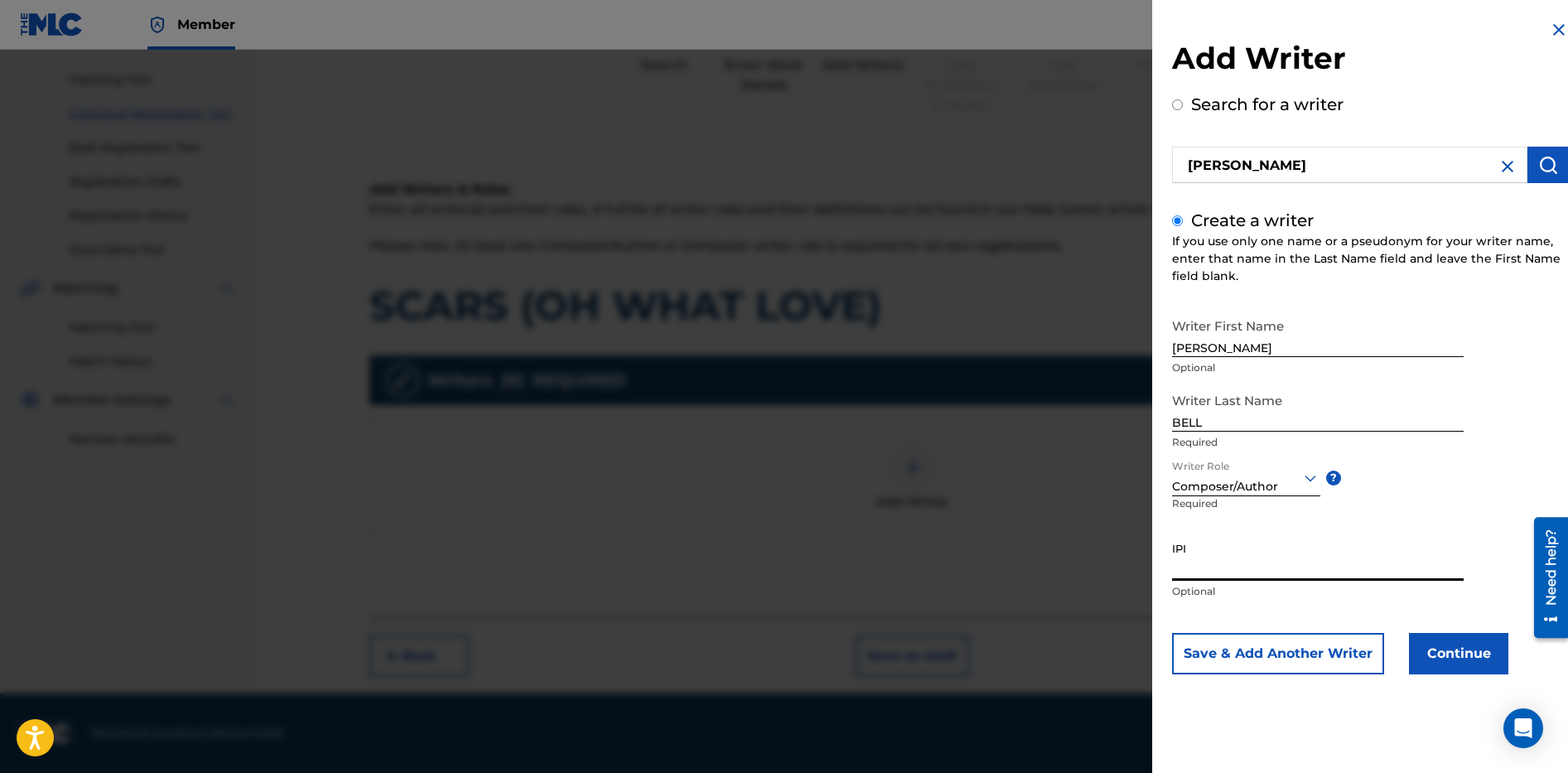 paste on "00726708723" 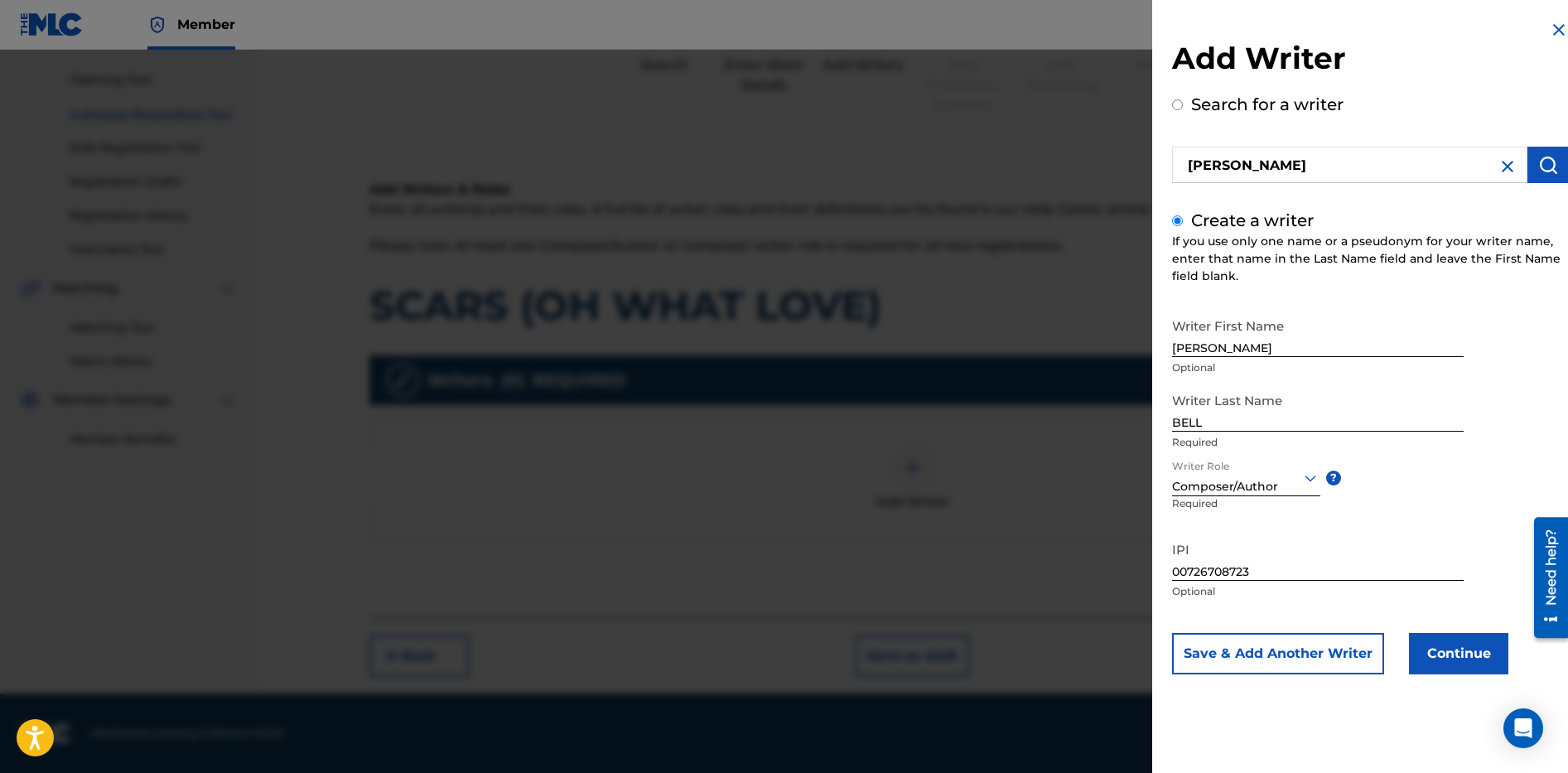 click on "Continue" at bounding box center [1459, 654] 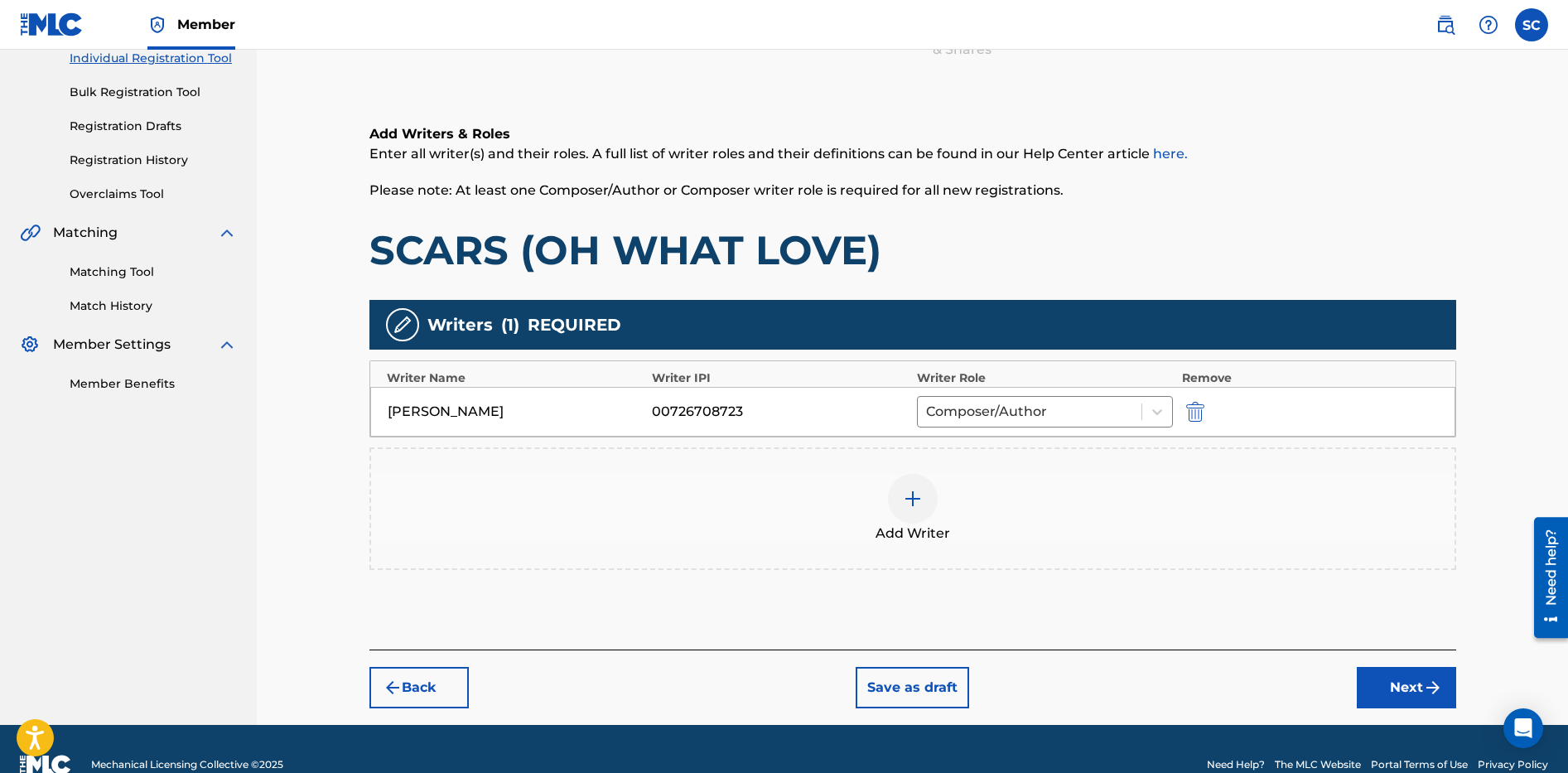 scroll, scrollTop: 251, scrollLeft: 0, axis: vertical 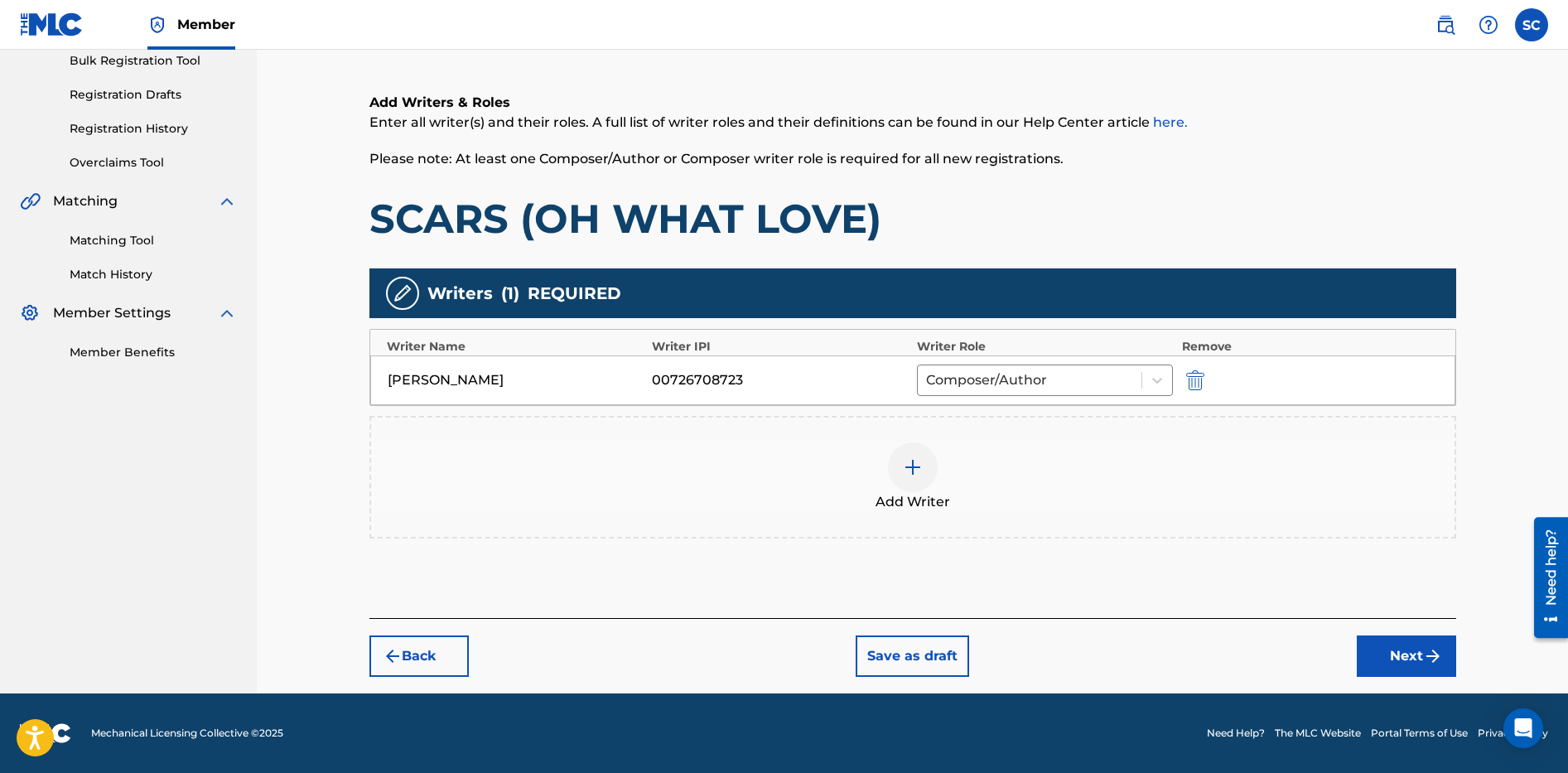 click at bounding box center (913, 467) 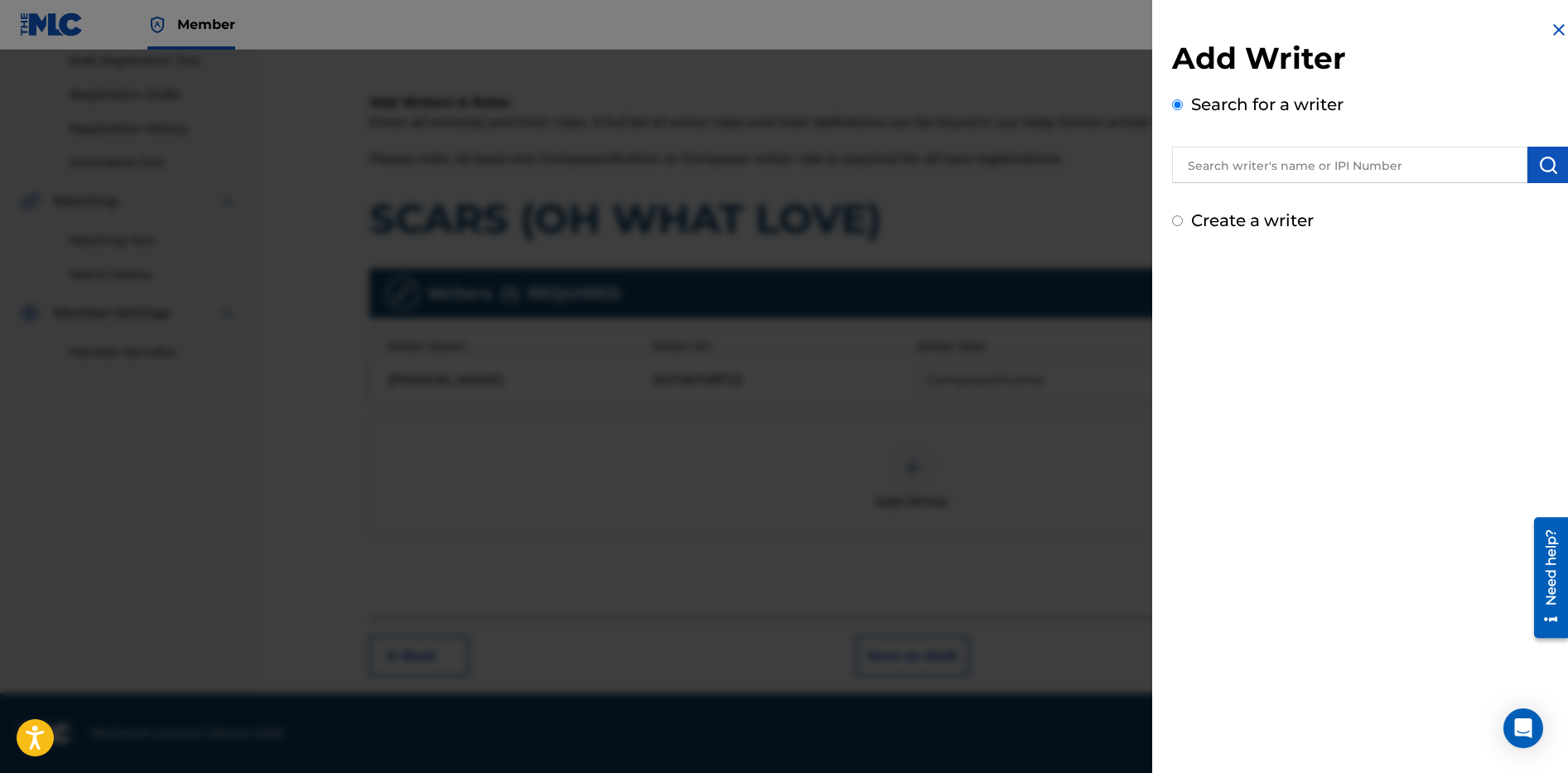 click at bounding box center (1349, 165) 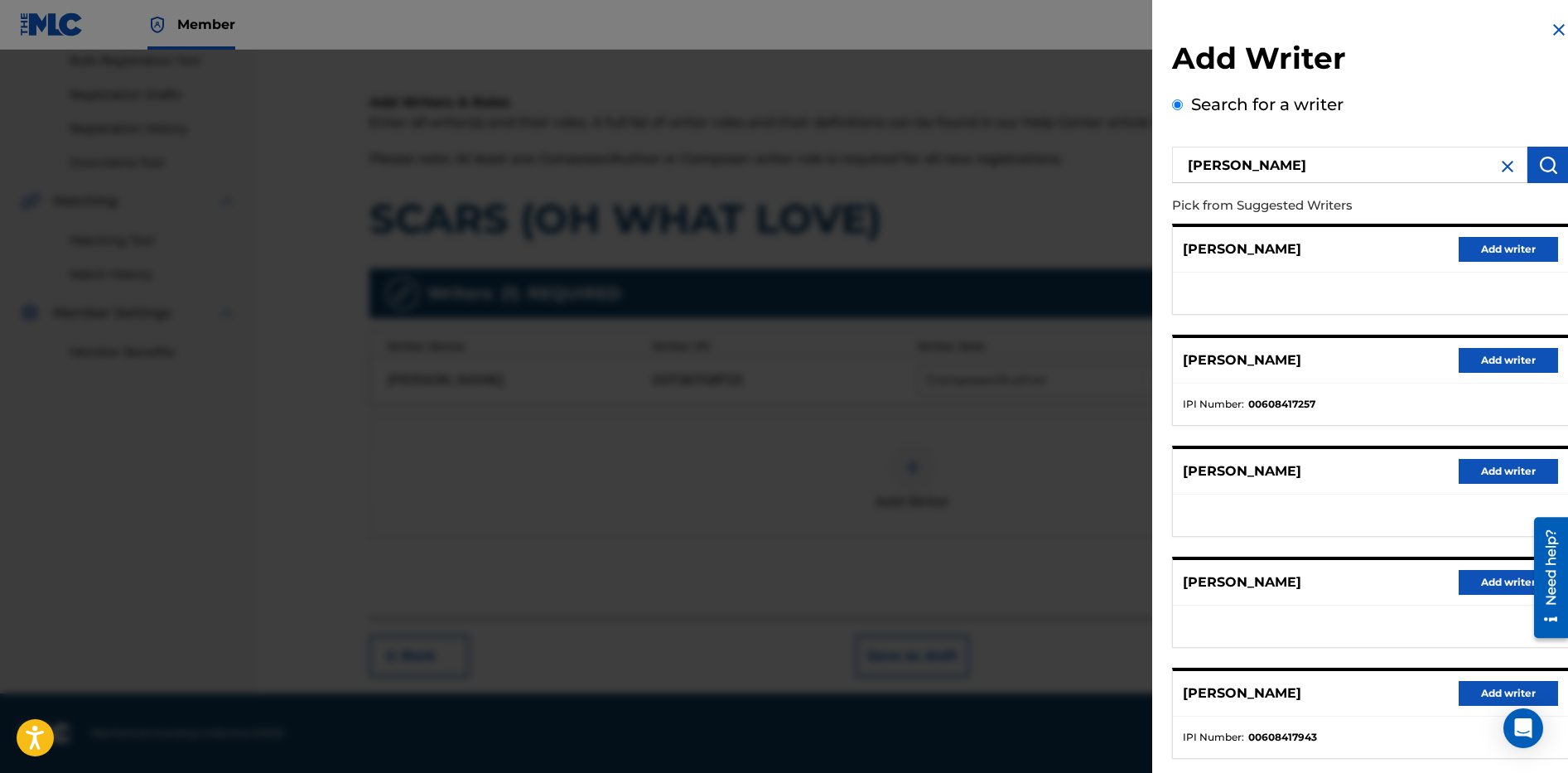 scroll, scrollTop: 90, scrollLeft: 0, axis: vertical 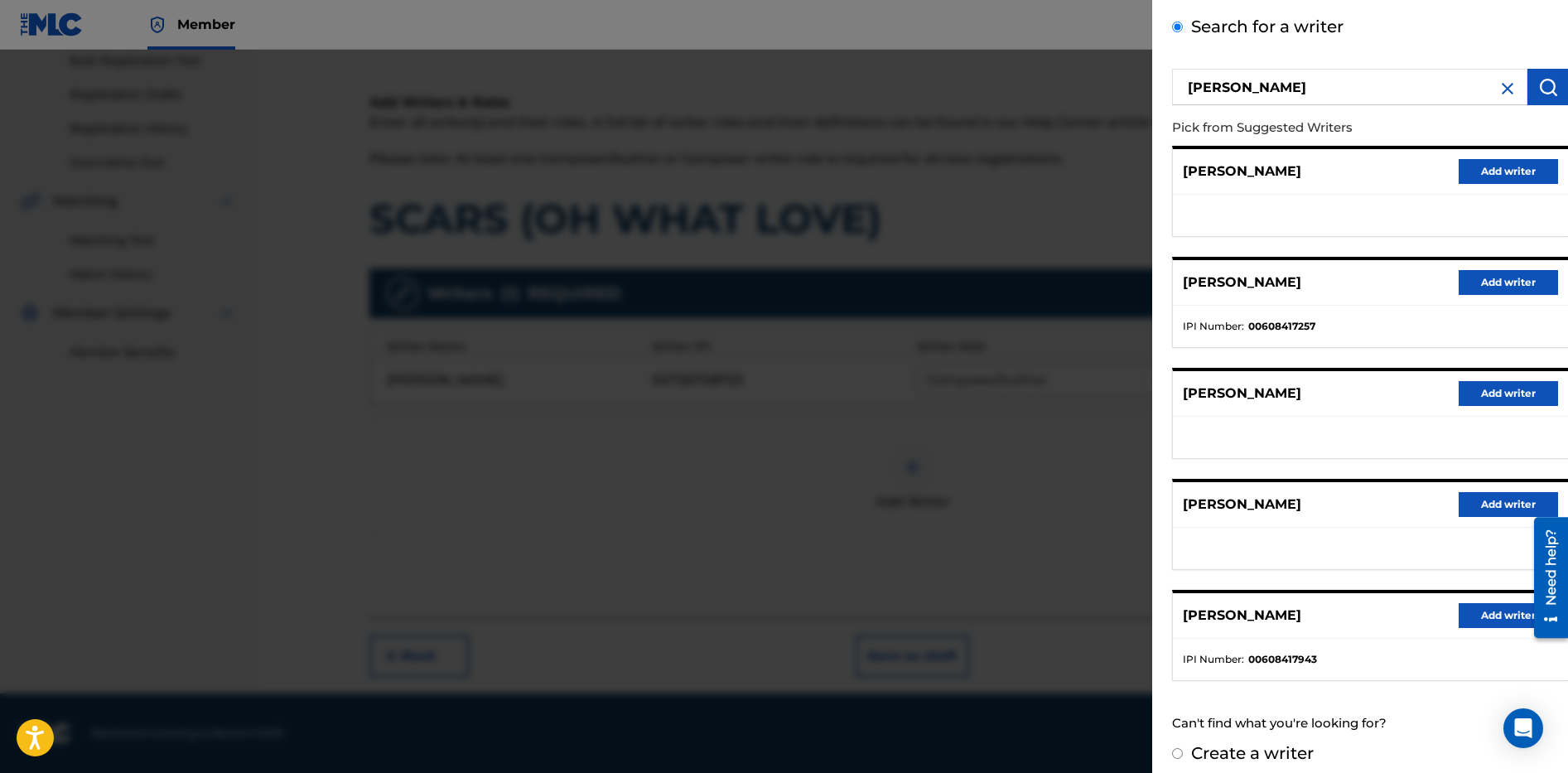 click on "Add writer" at bounding box center [1508, 283] 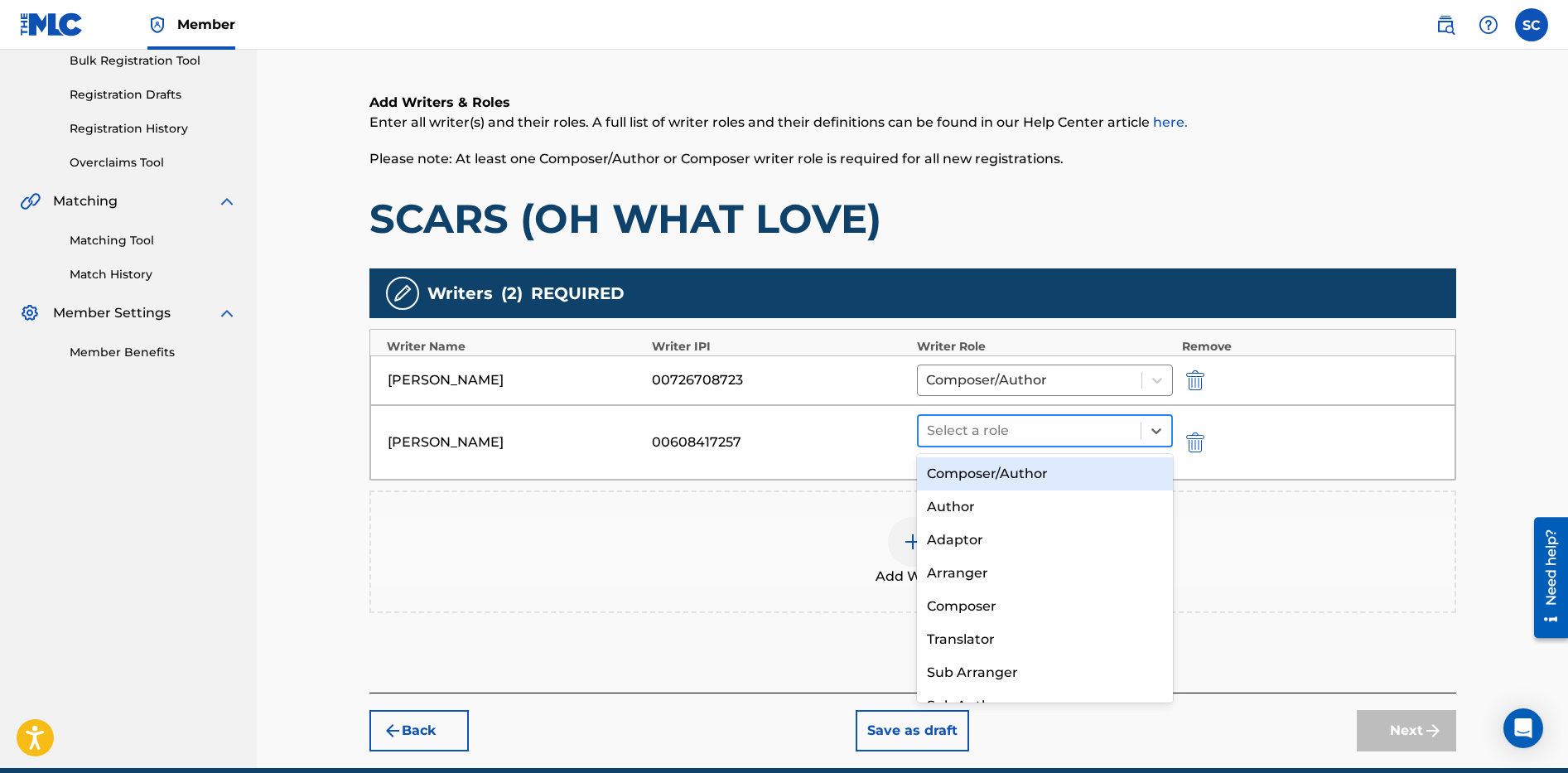 click at bounding box center [1030, 431] 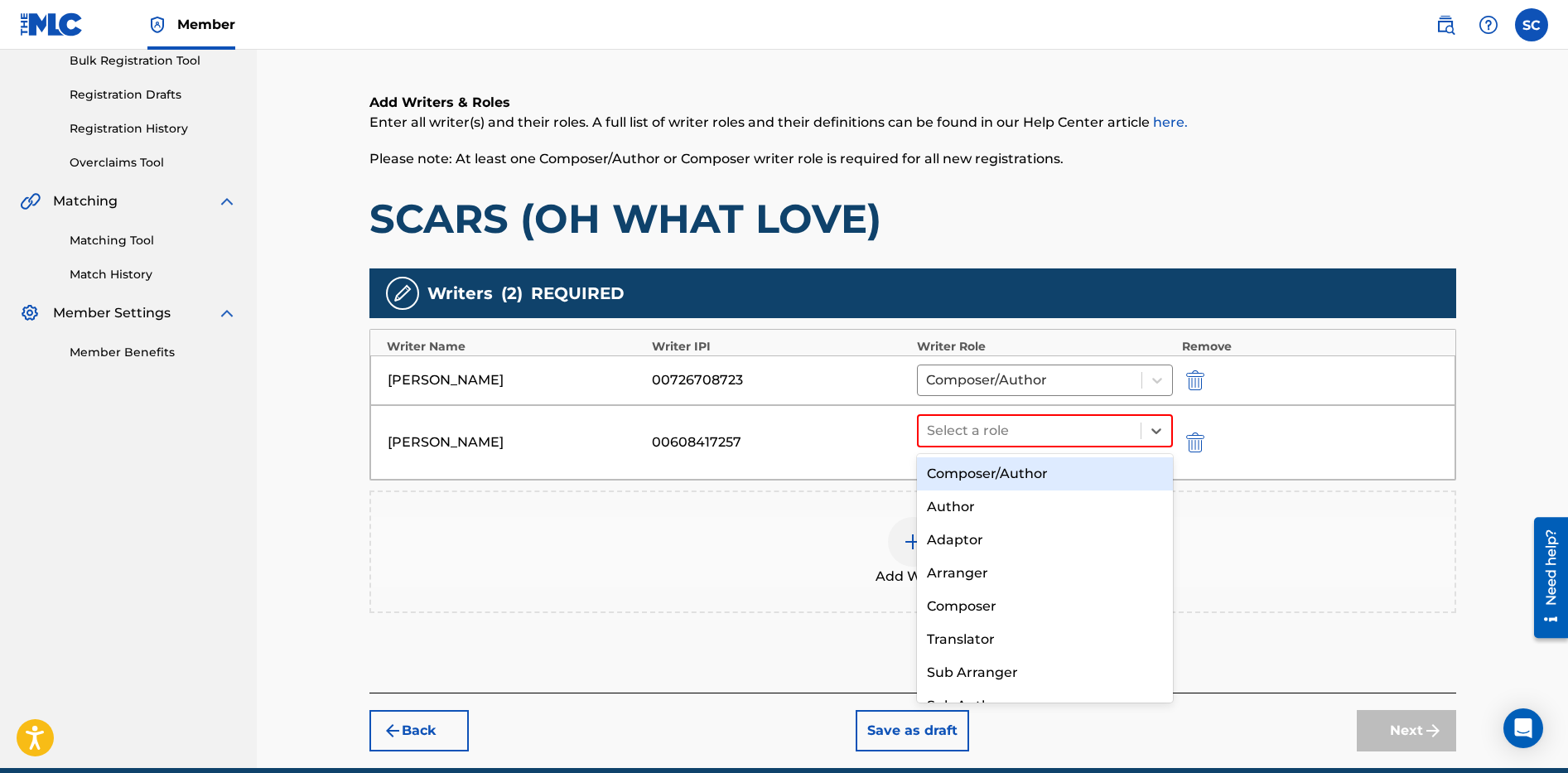 click on "Composer/Author" at bounding box center (1045, 474) 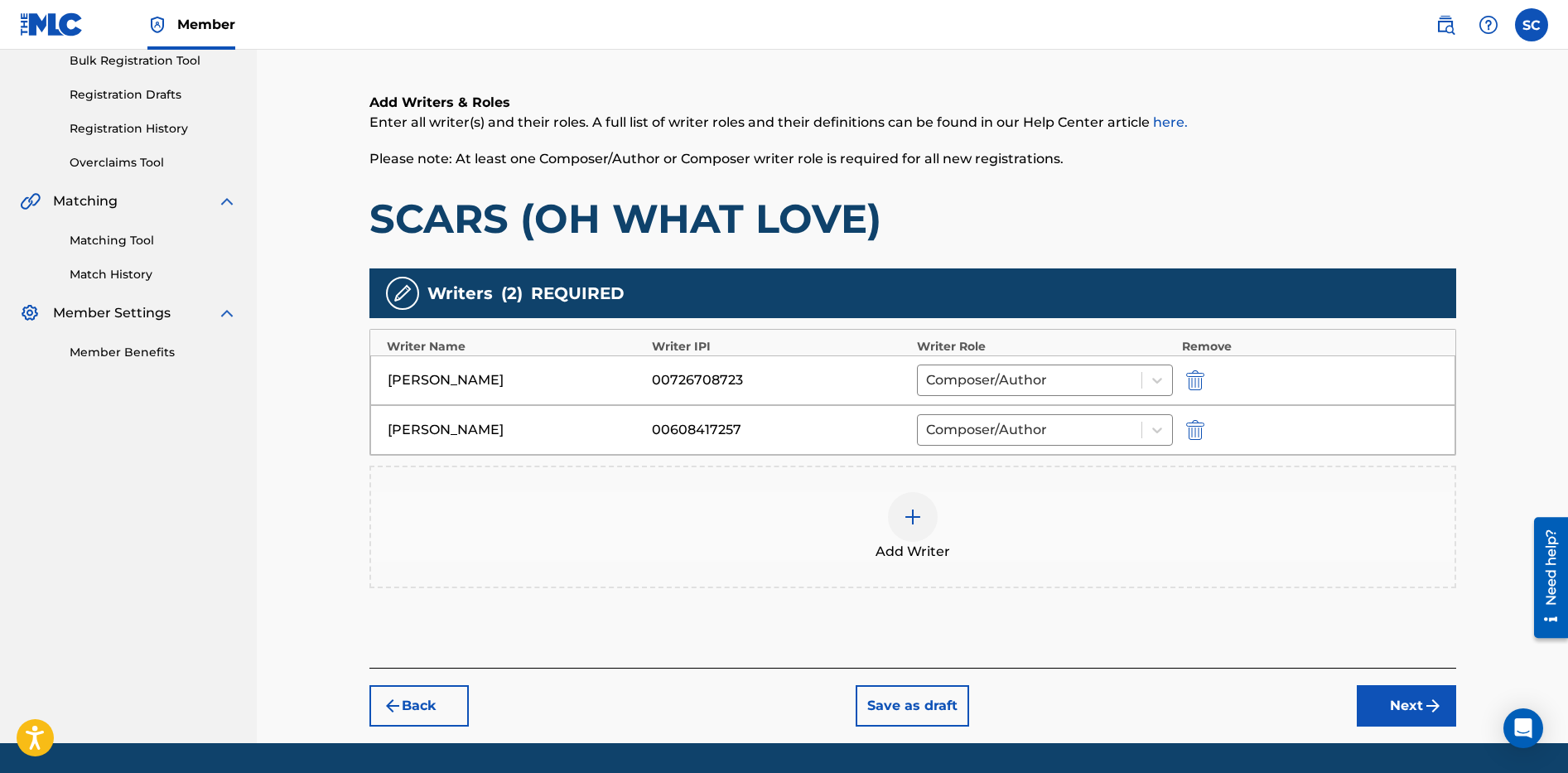 click on "Next" at bounding box center [1406, 706] 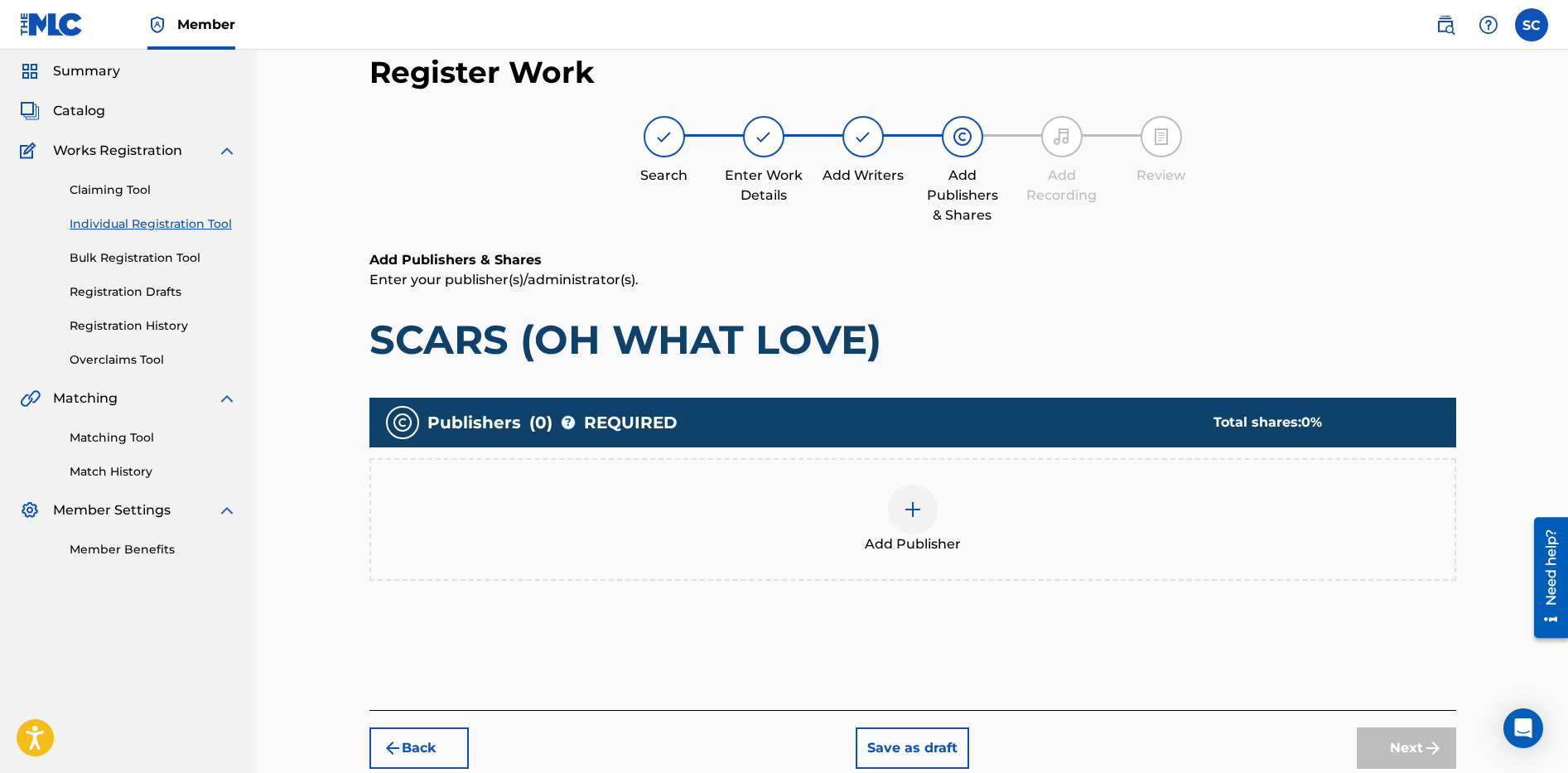 scroll, scrollTop: 75, scrollLeft: 0, axis: vertical 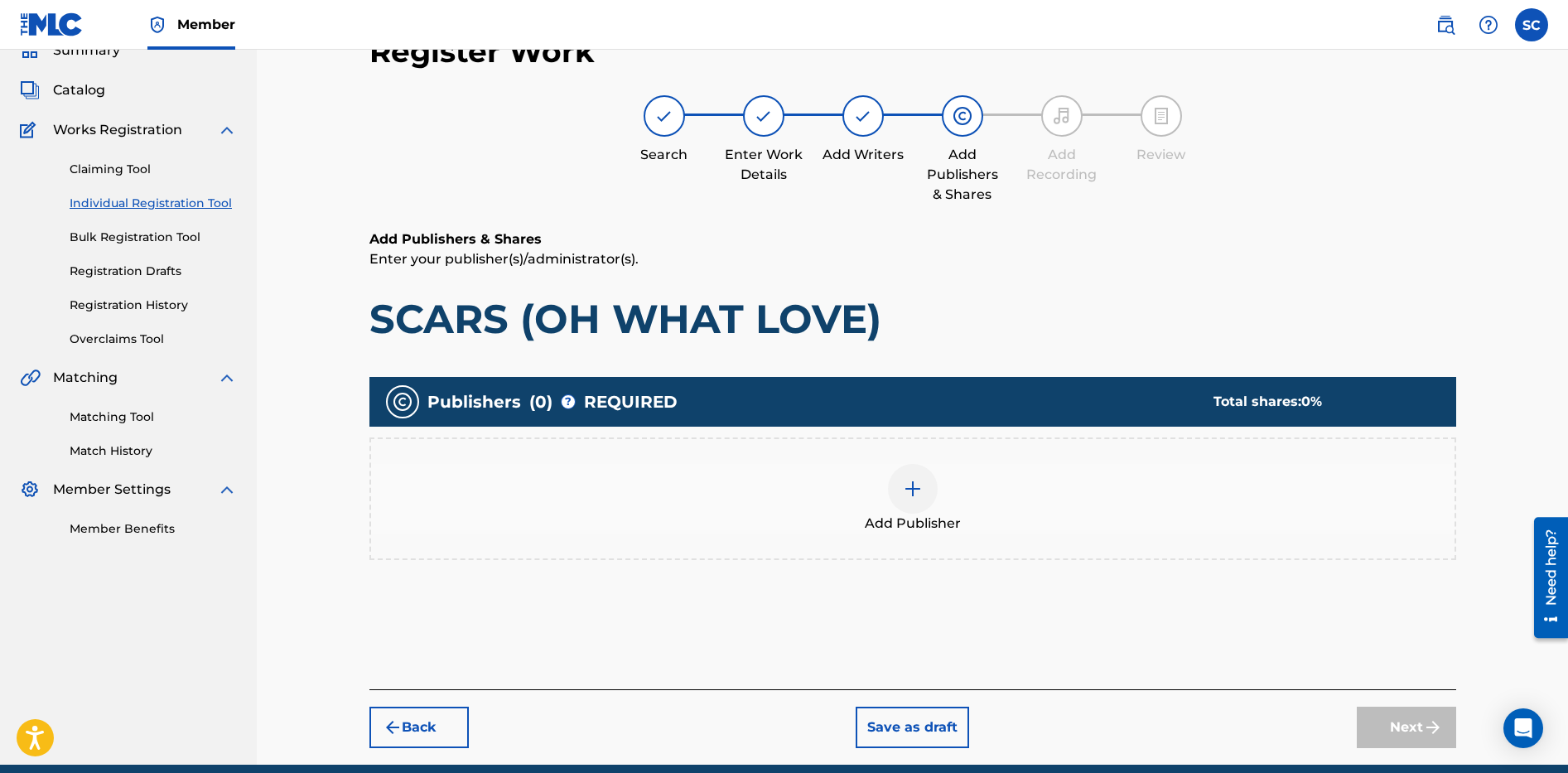 click at bounding box center (913, 489) 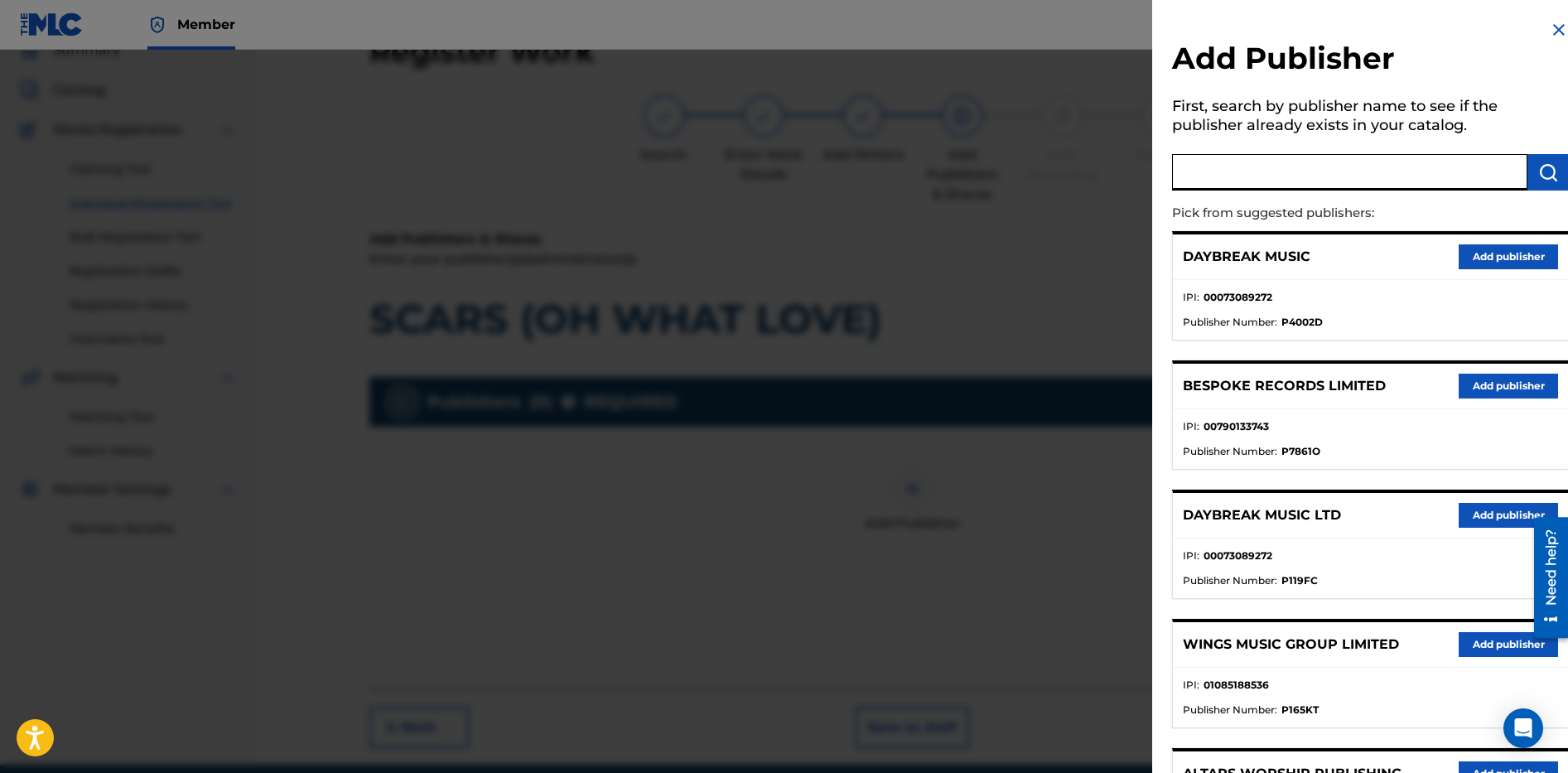 click at bounding box center [1349, 172] 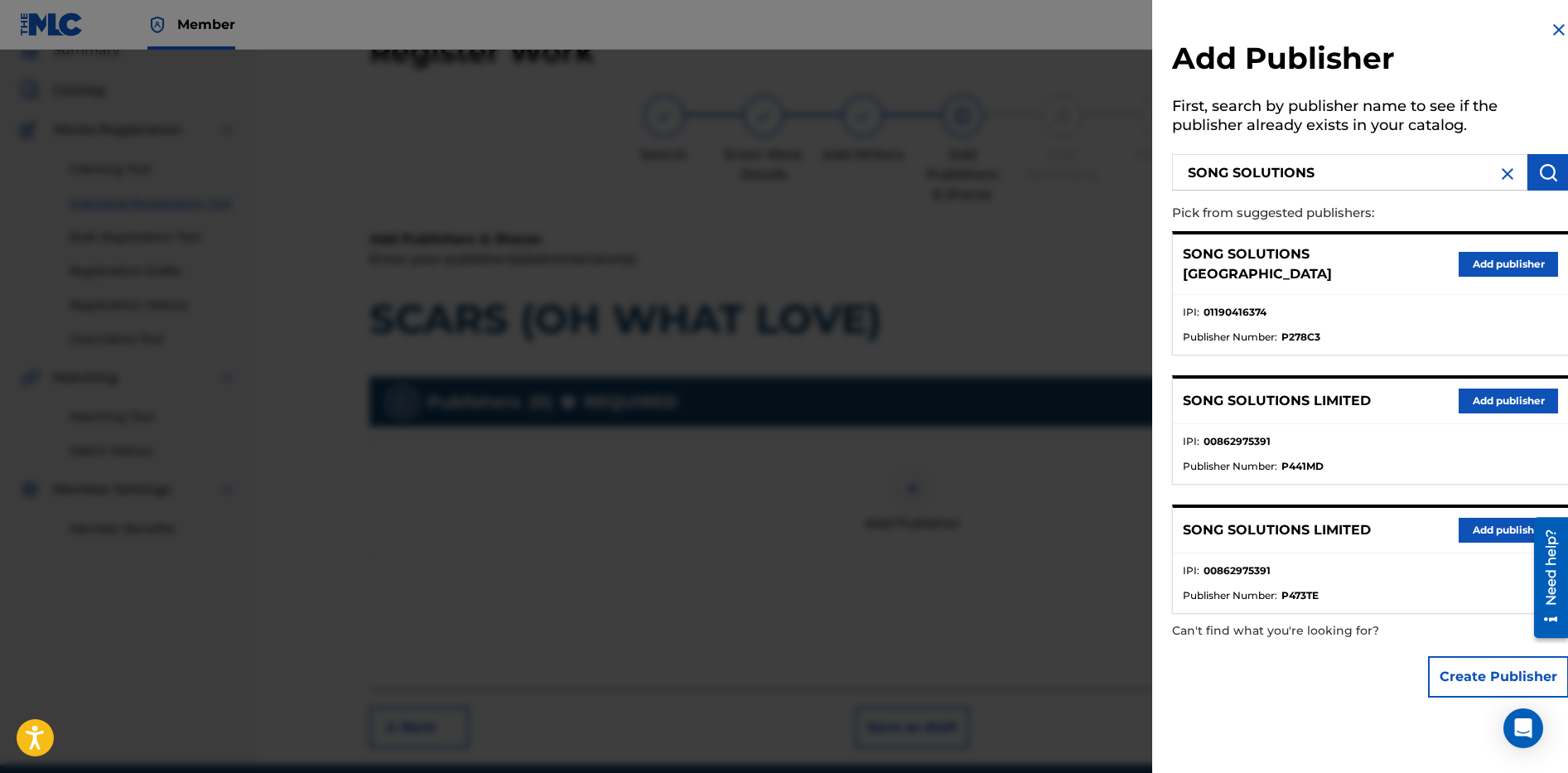 click on "Create Publisher" at bounding box center [1498, 677] 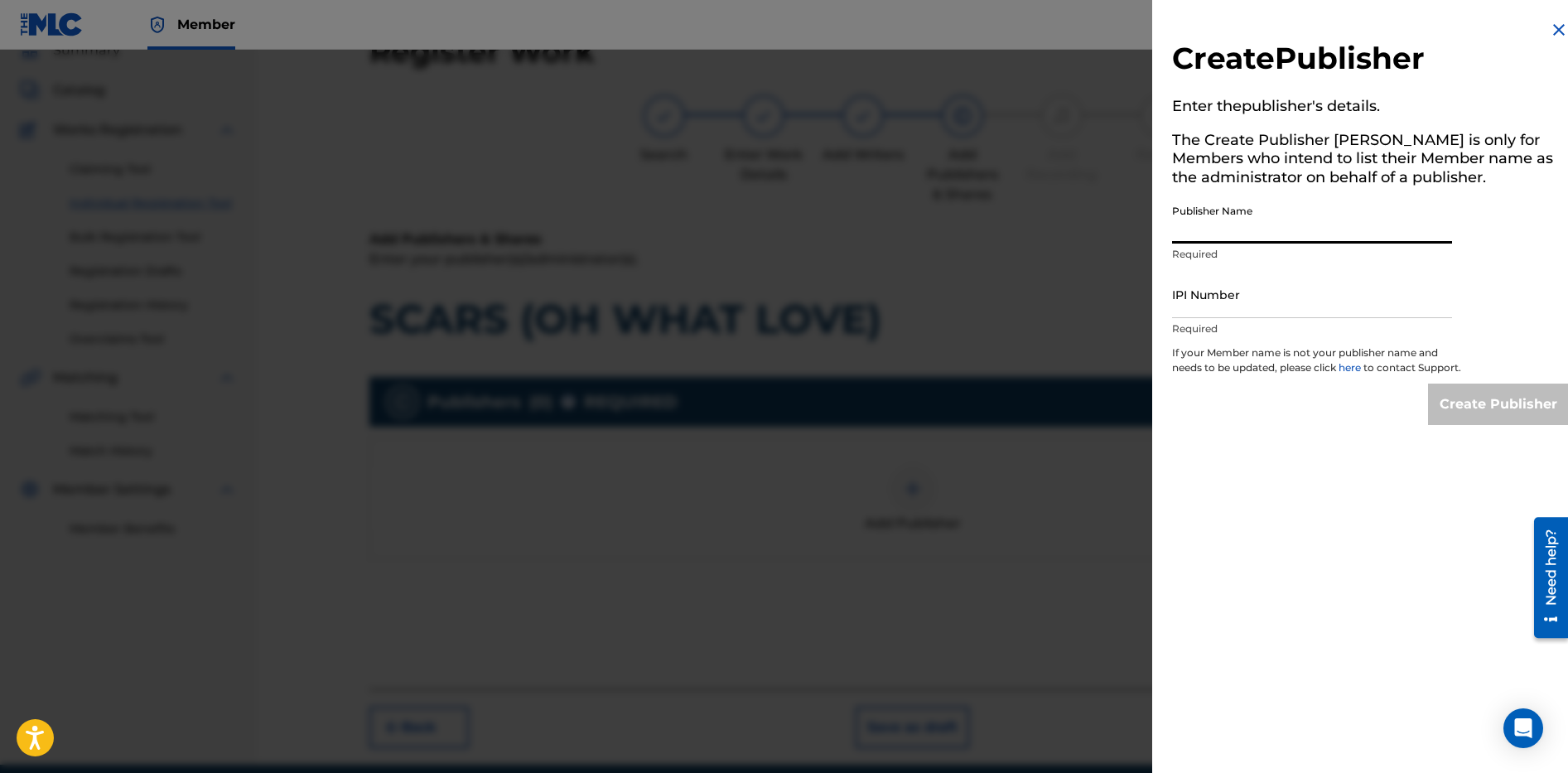 click on "Publisher Name" at bounding box center [1312, 220] 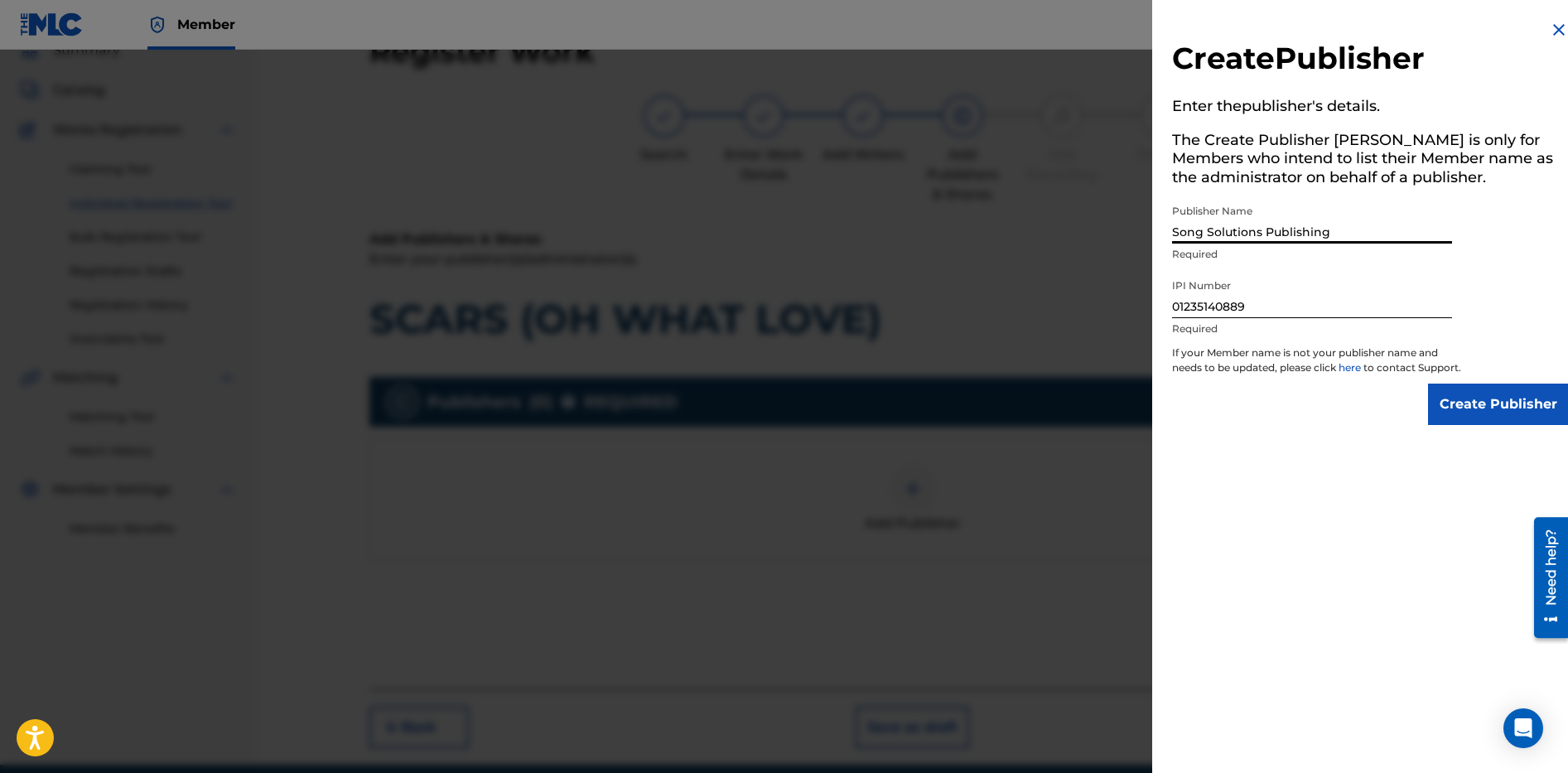 click on "Create Publisher" at bounding box center (1498, 404) 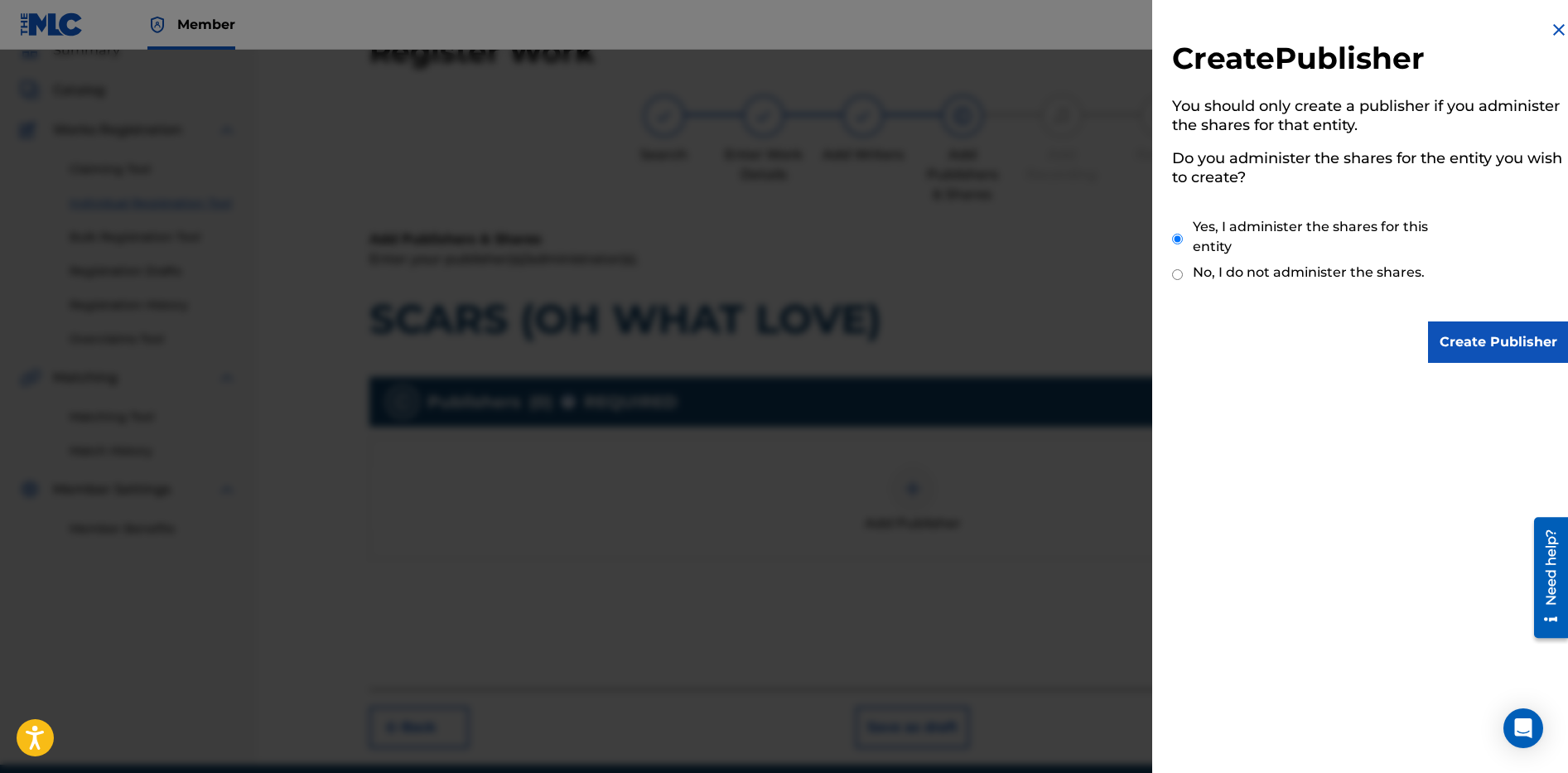 click on "Create Publisher" at bounding box center (1498, 342) 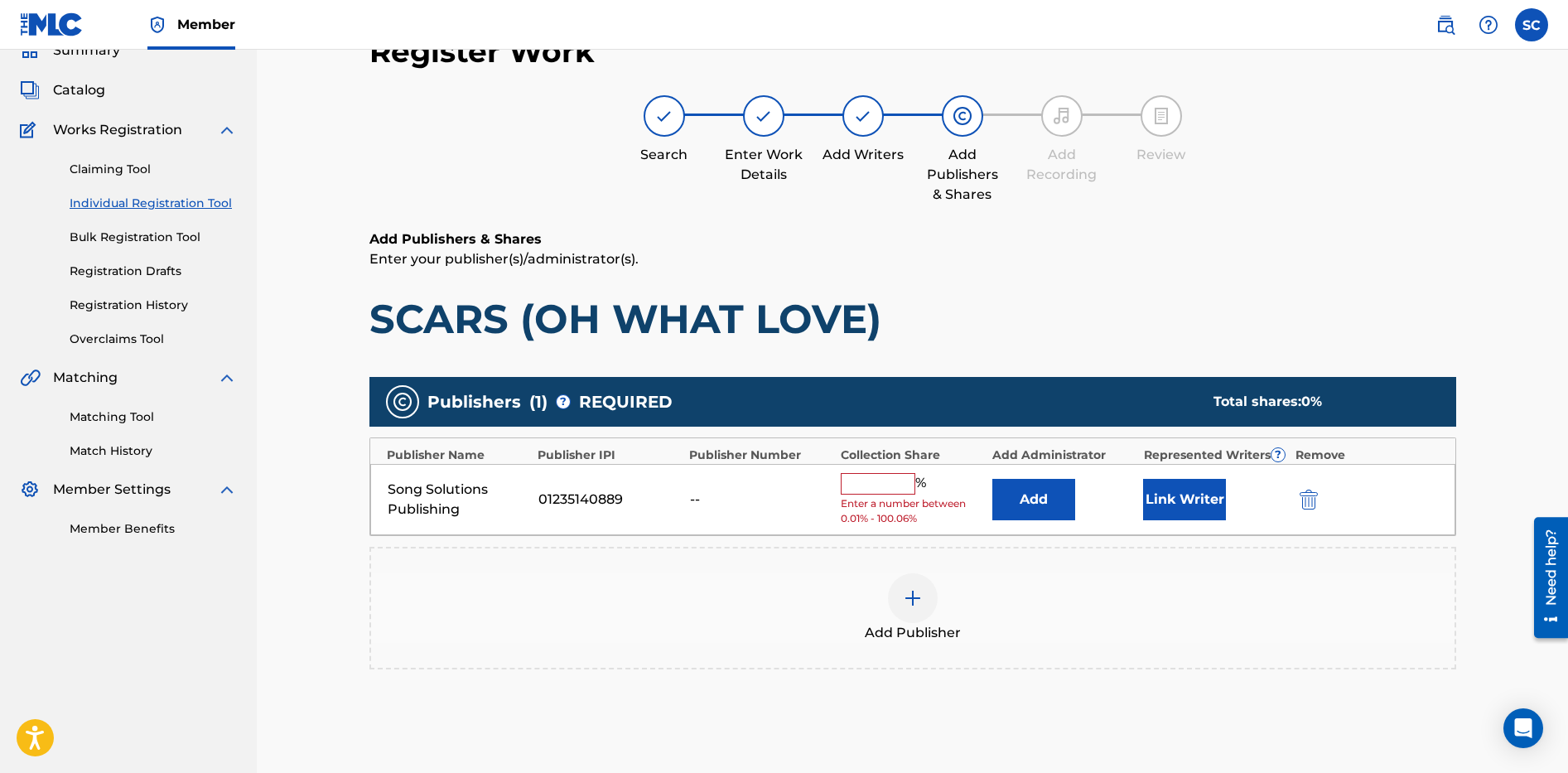 click at bounding box center (878, 484) 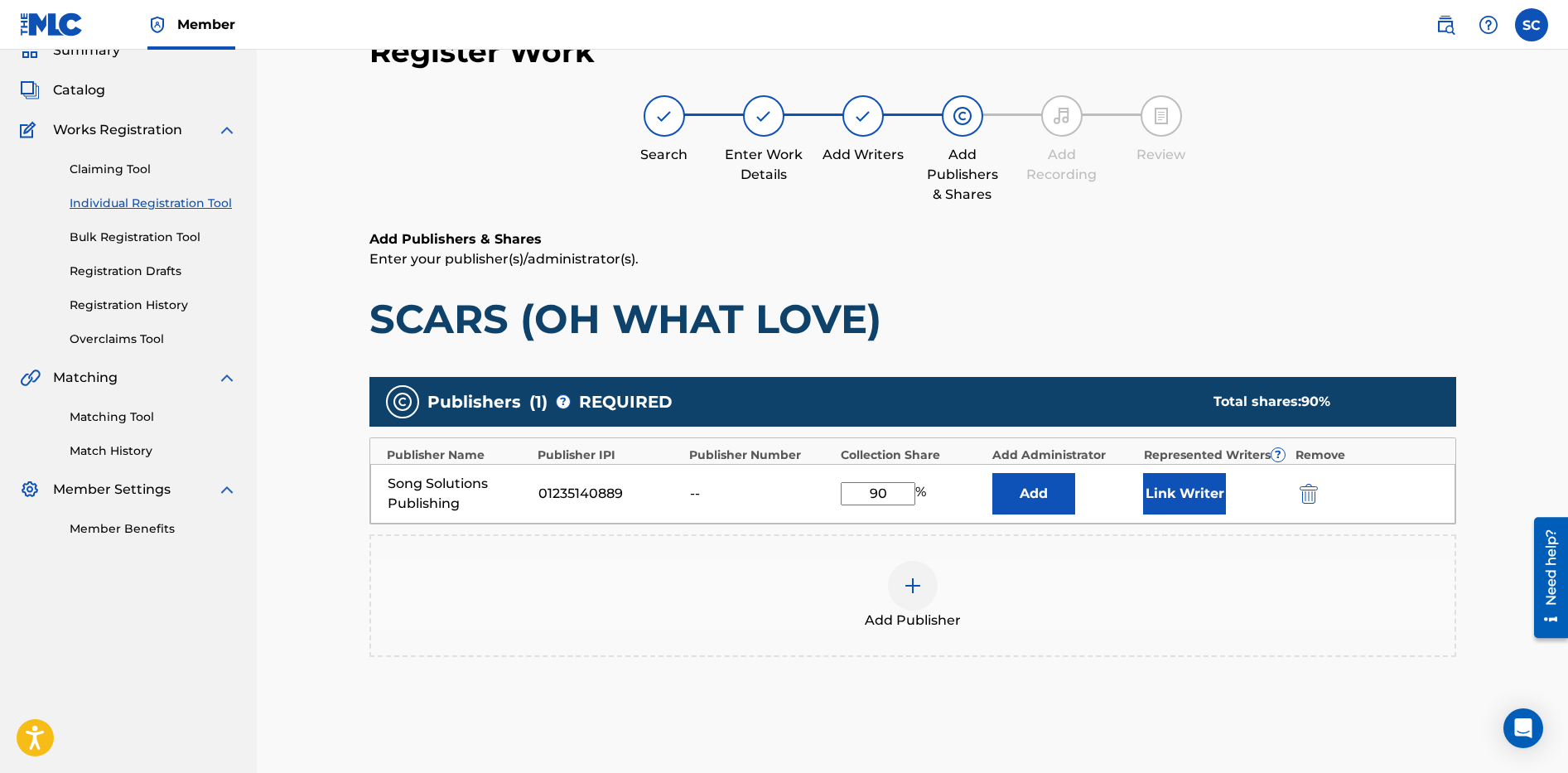 click on "Add" at bounding box center (1034, 494) 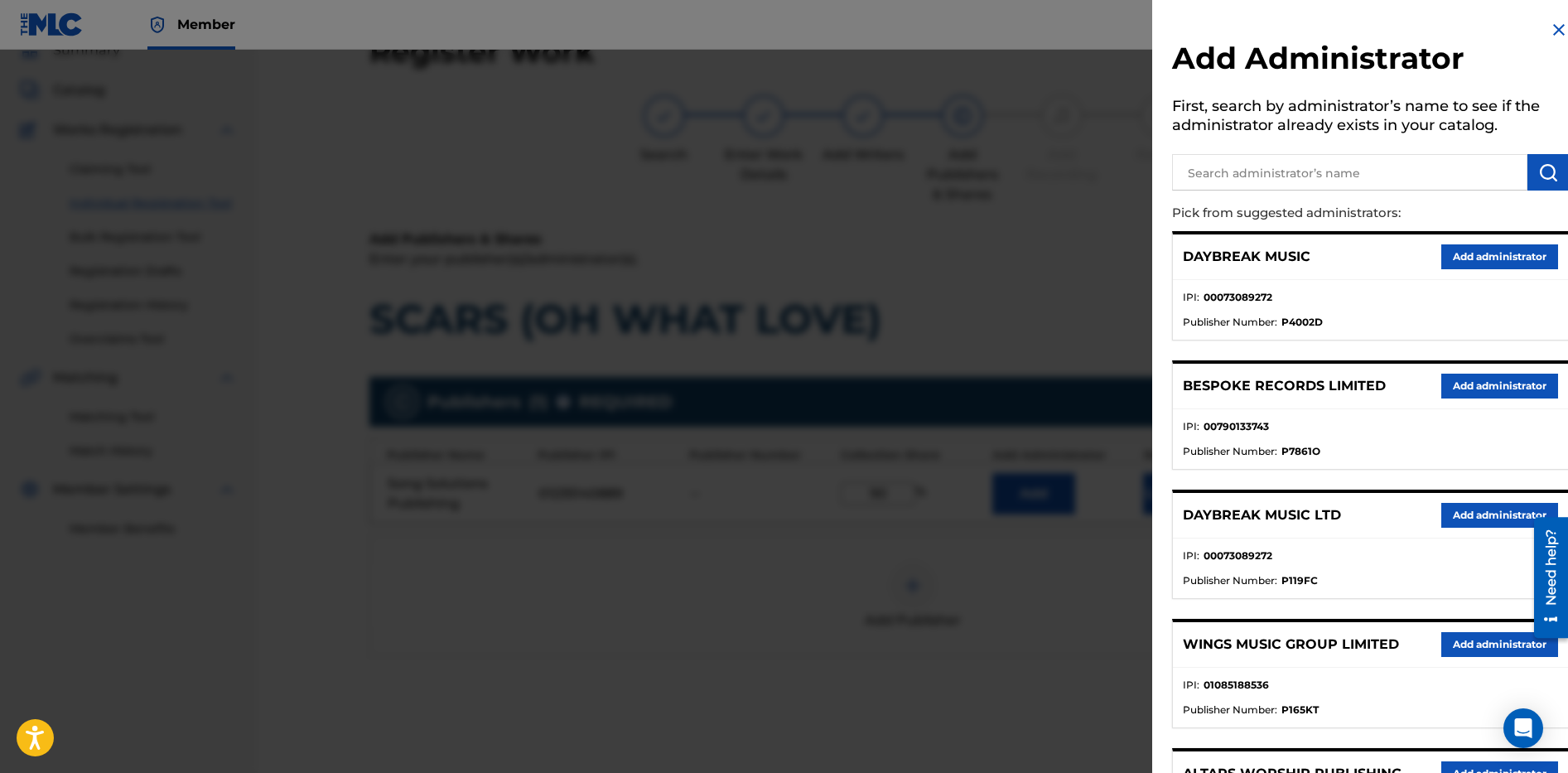 click at bounding box center (1349, 172) 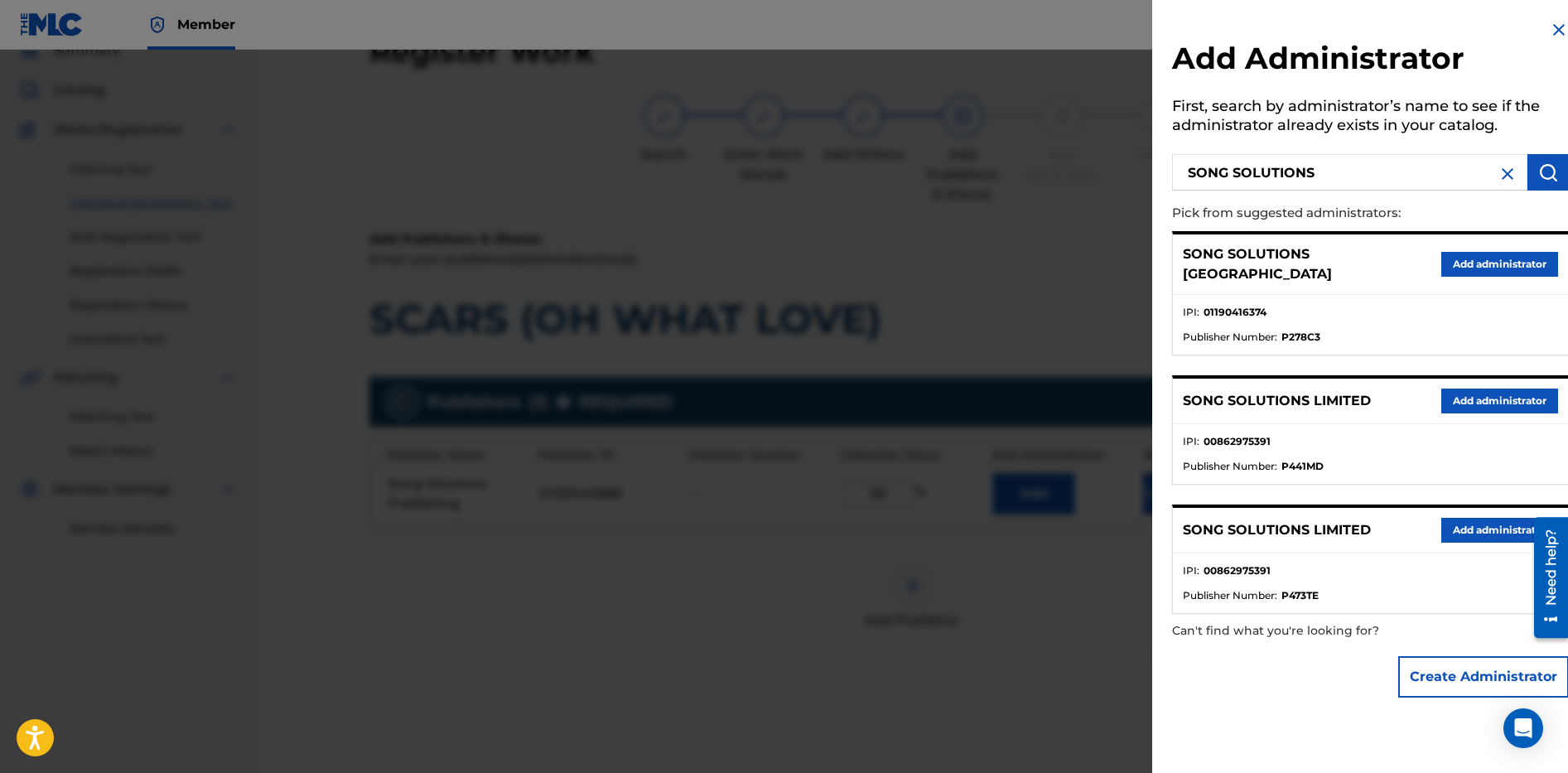 click on "Add administrator" at bounding box center (1499, 264) 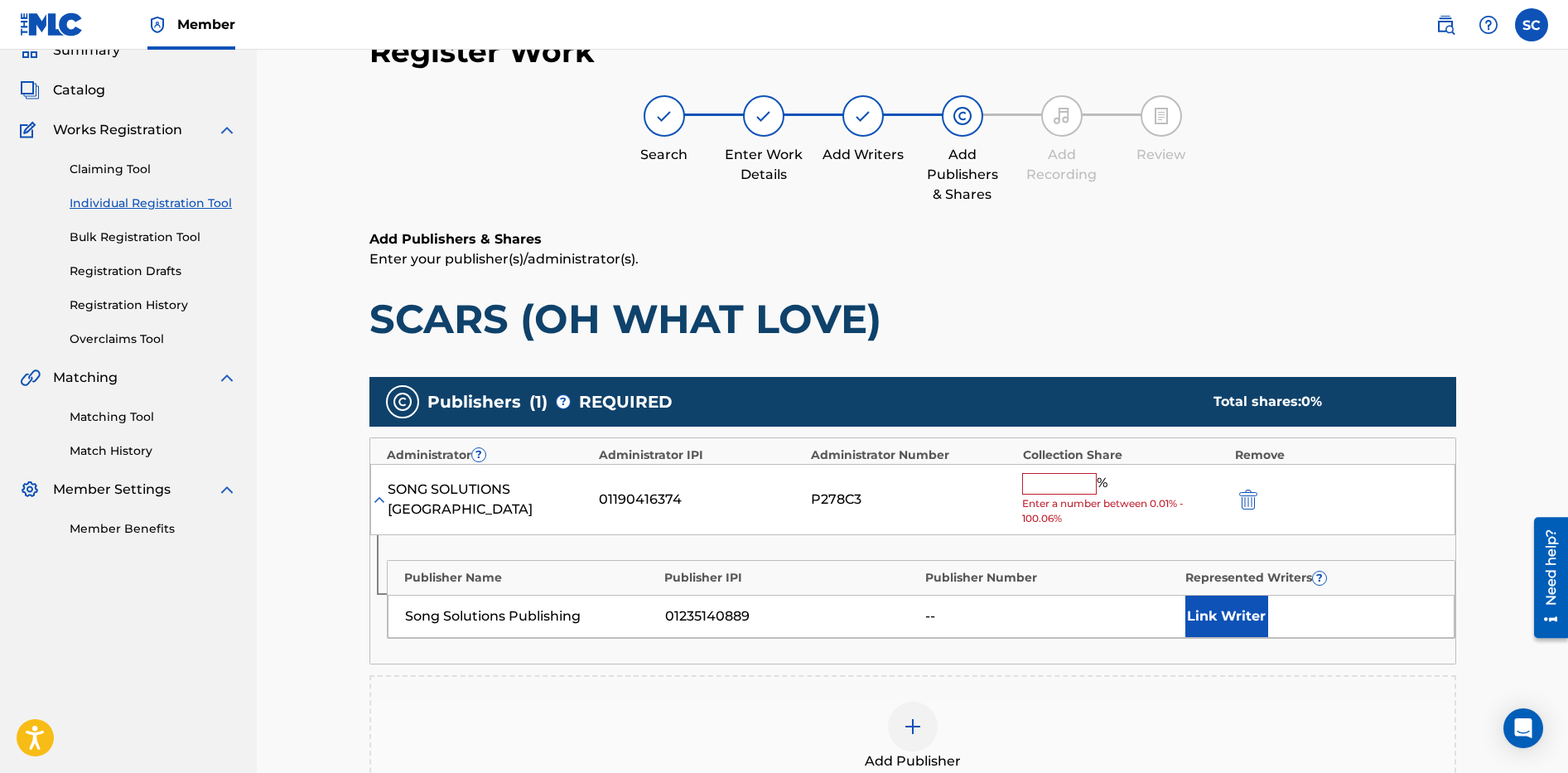 click at bounding box center (1059, 484) 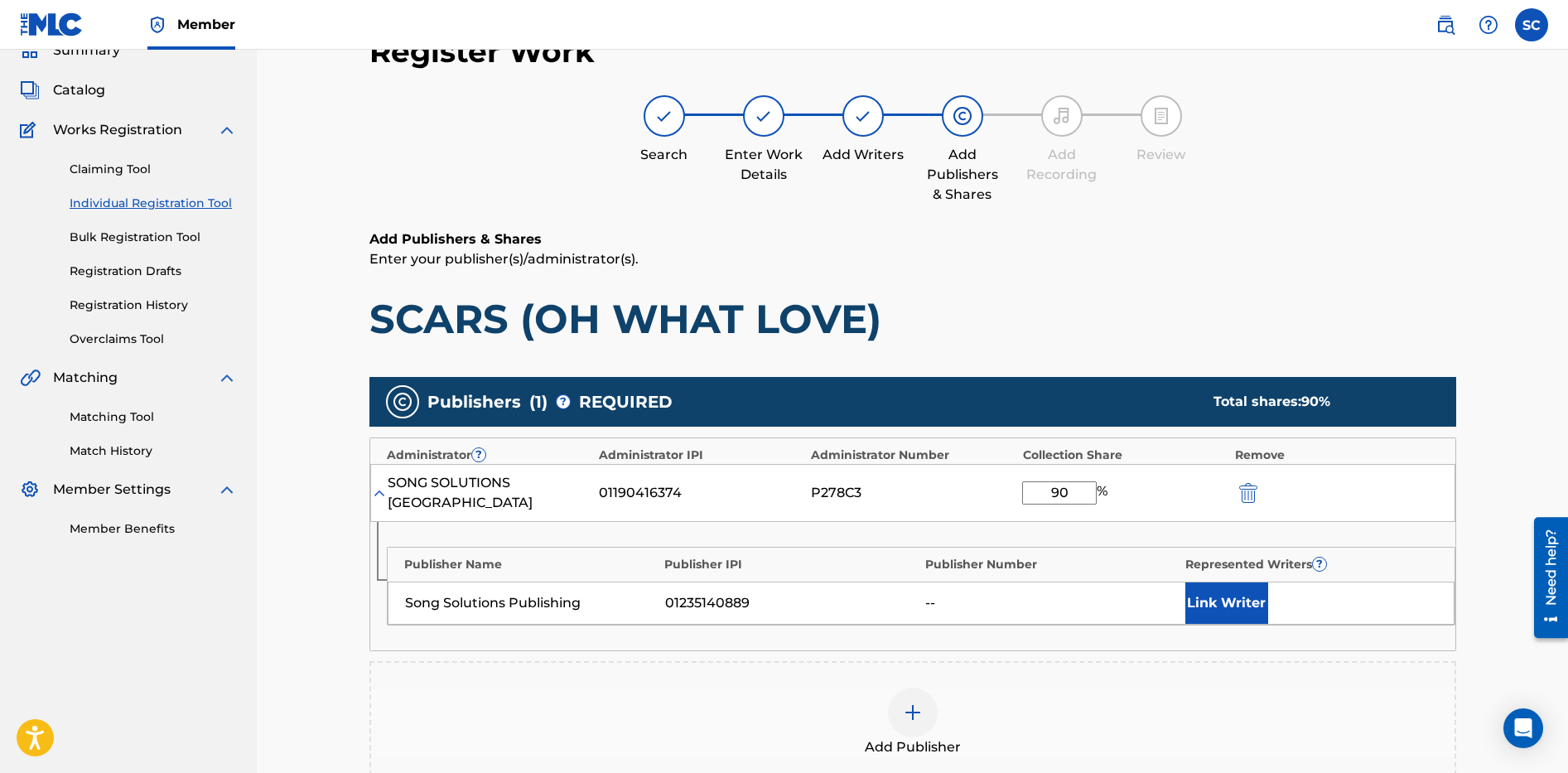 click on "Link Writer" at bounding box center (1227, 603) 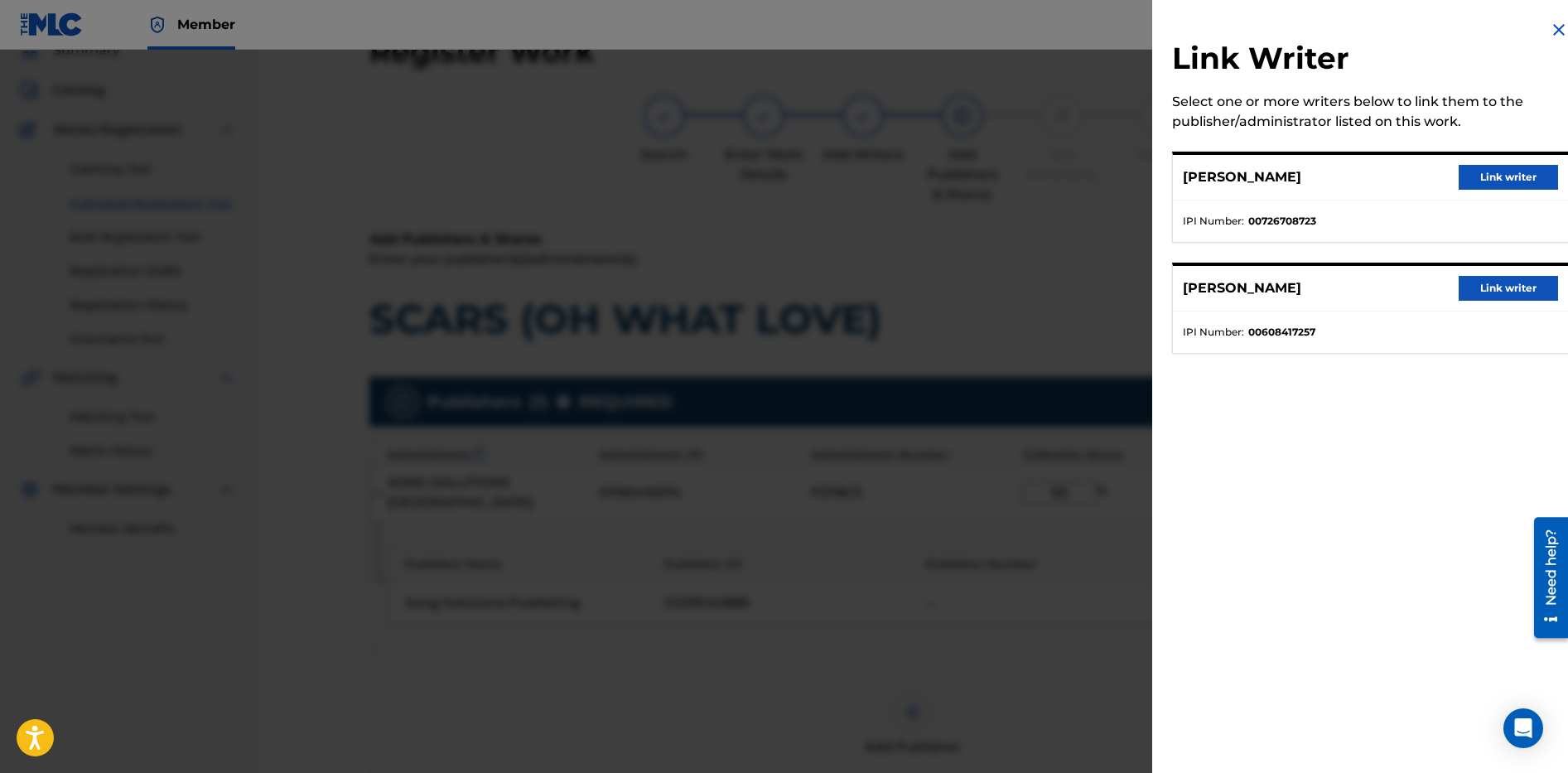 click on "Link writer" at bounding box center (1508, 177) 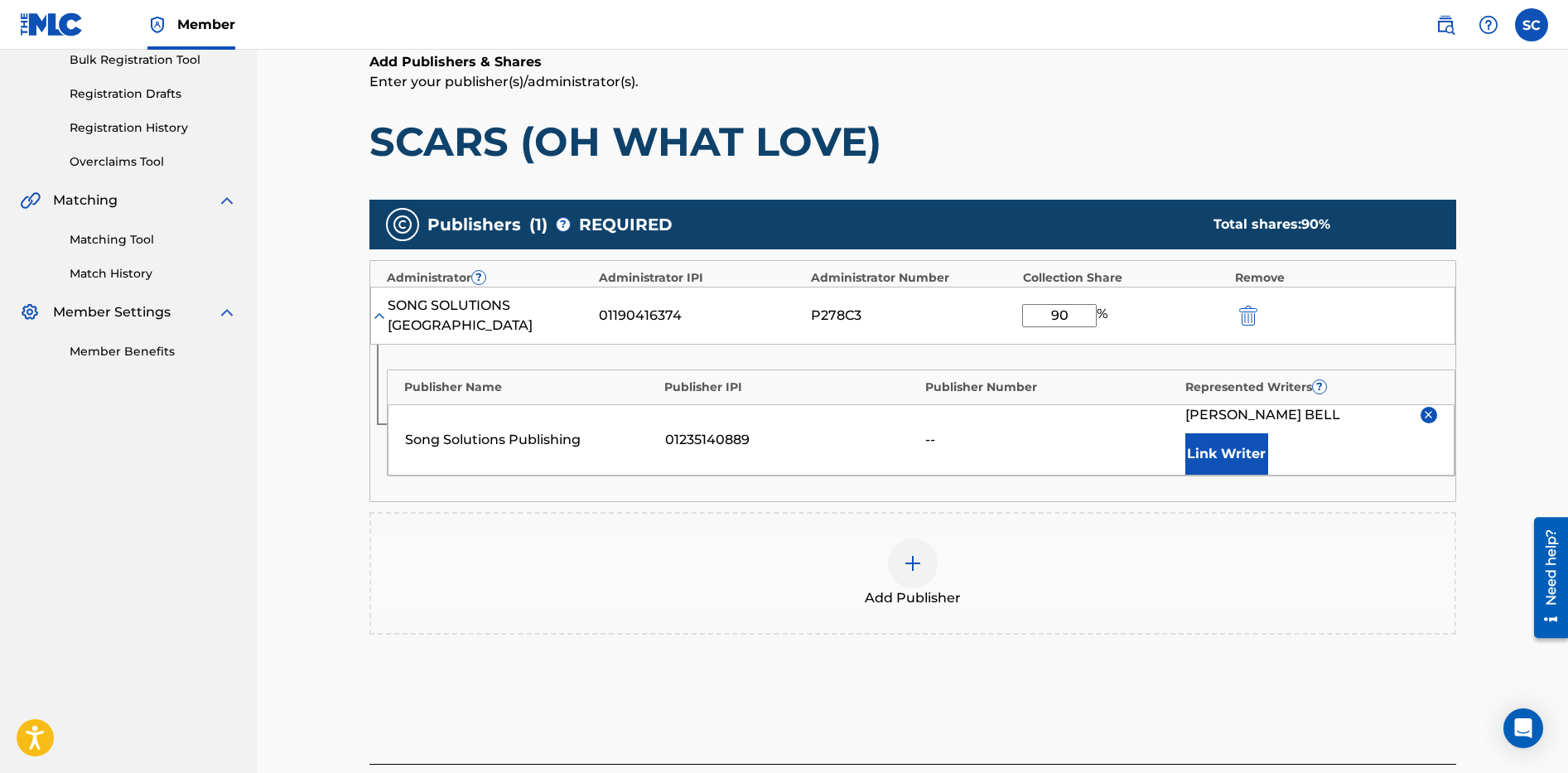 scroll, scrollTop: 381, scrollLeft: 0, axis: vertical 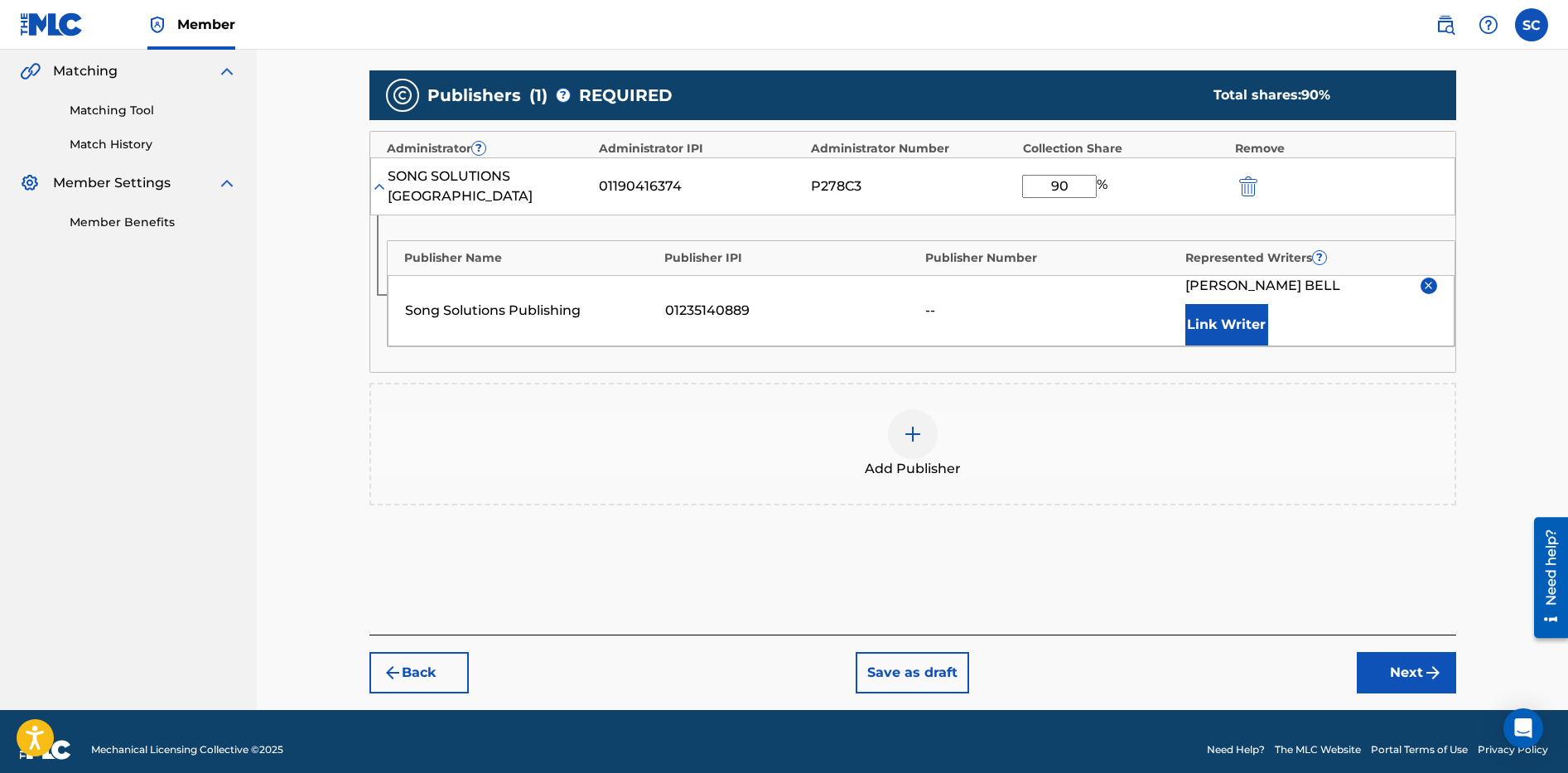 click on "Next" at bounding box center [1406, 673] 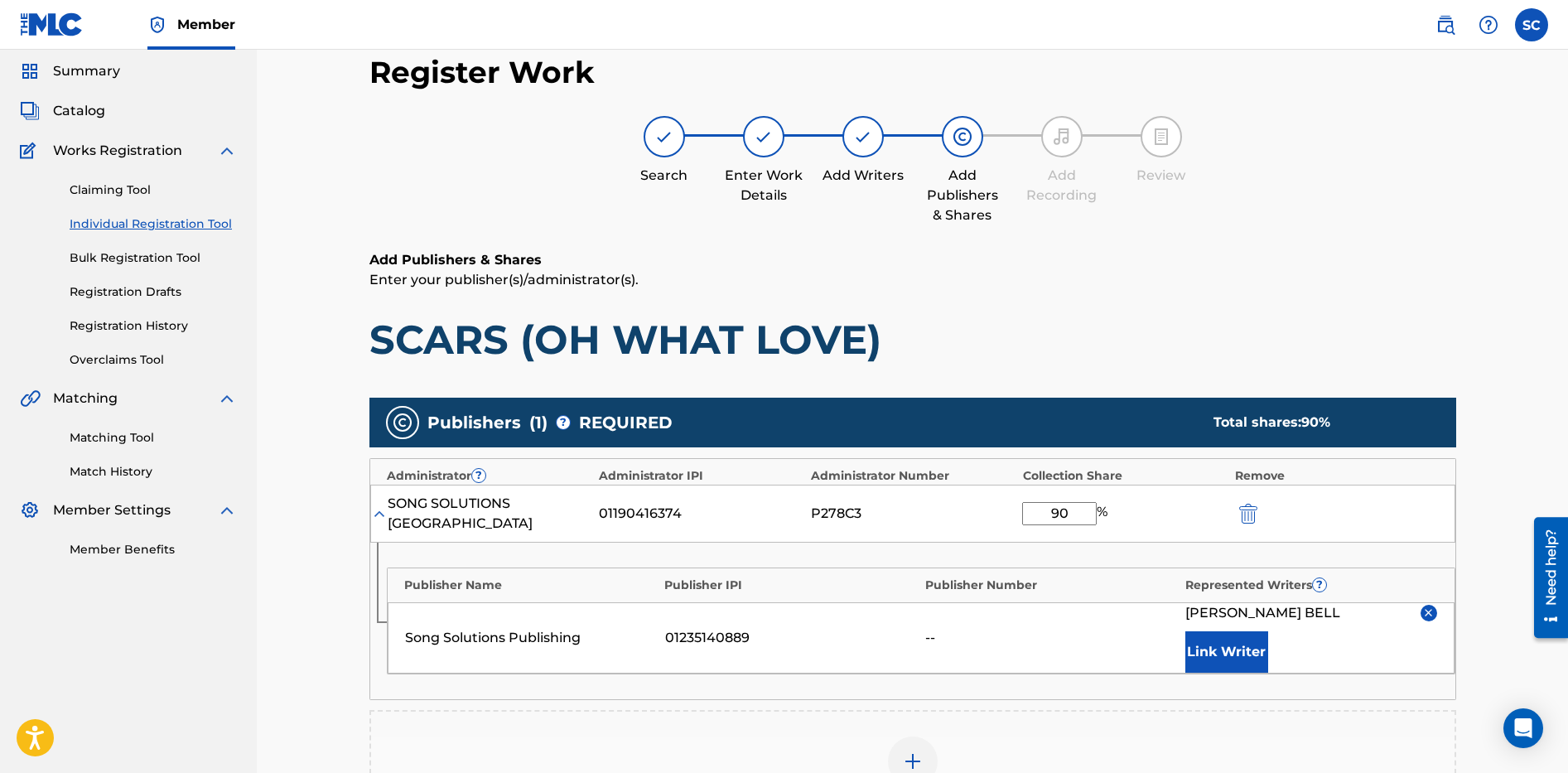 scroll, scrollTop: 75, scrollLeft: 0, axis: vertical 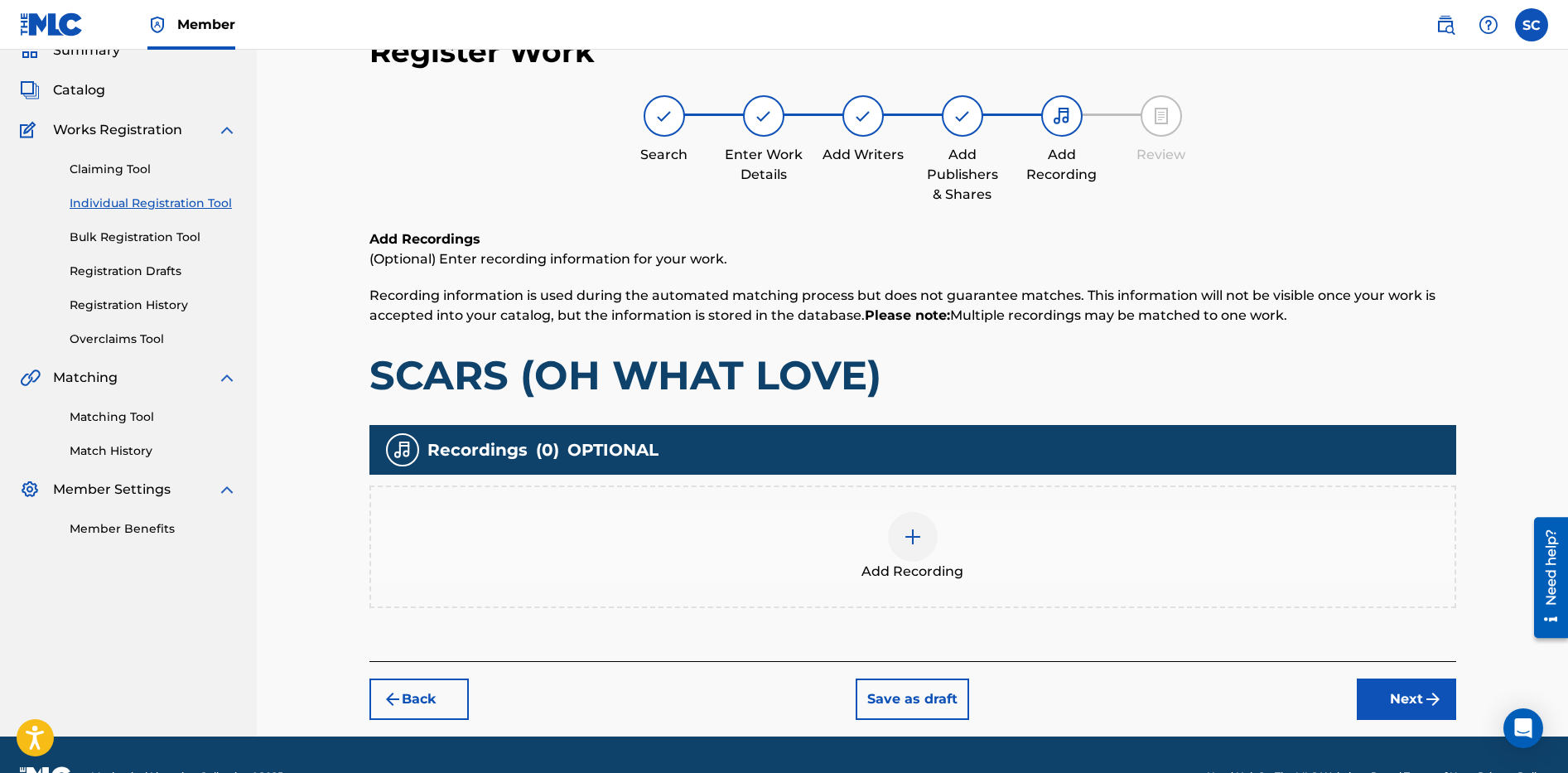 click at bounding box center [913, 537] 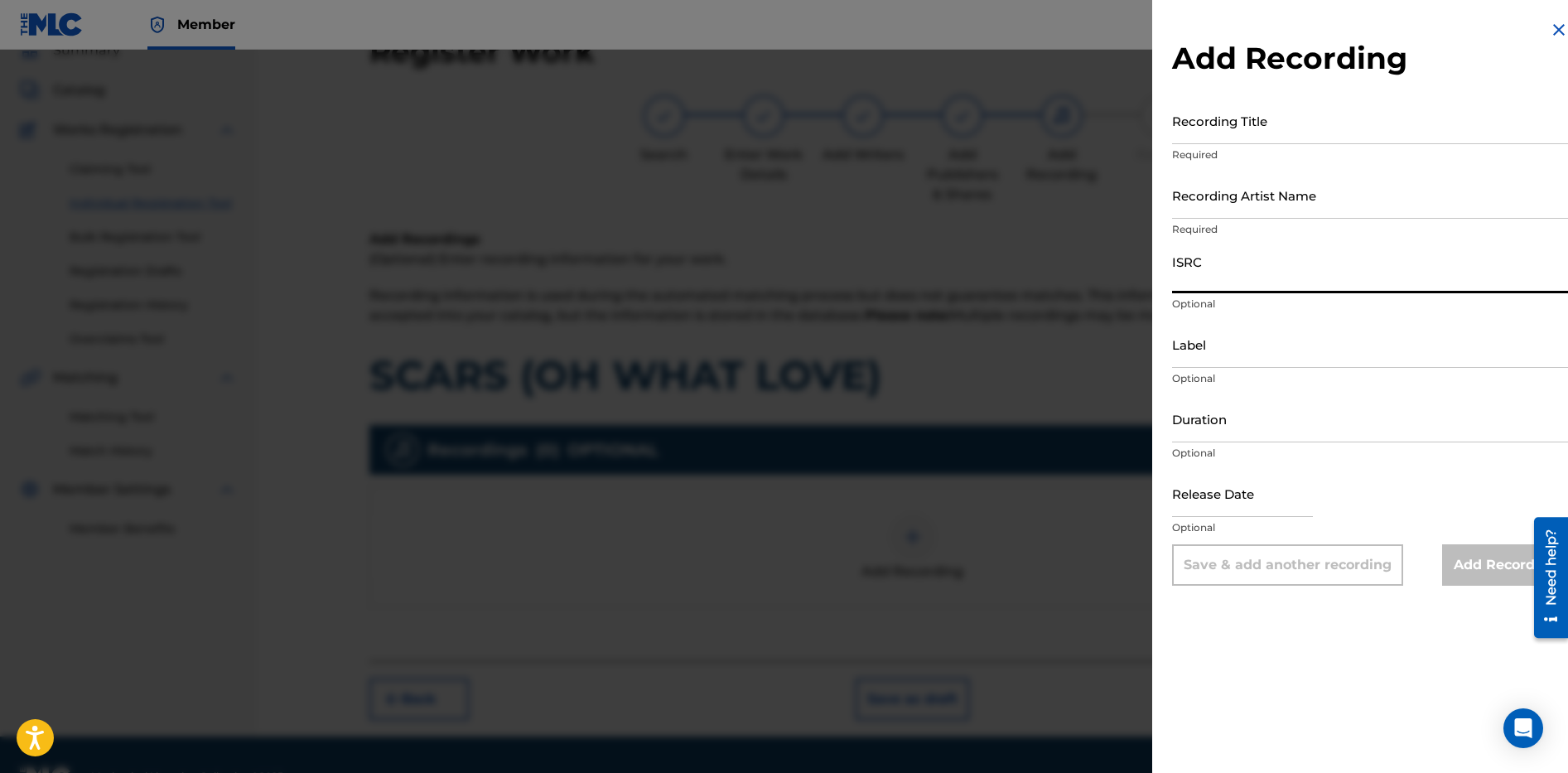click on "ISRC" at bounding box center [1370, 269] 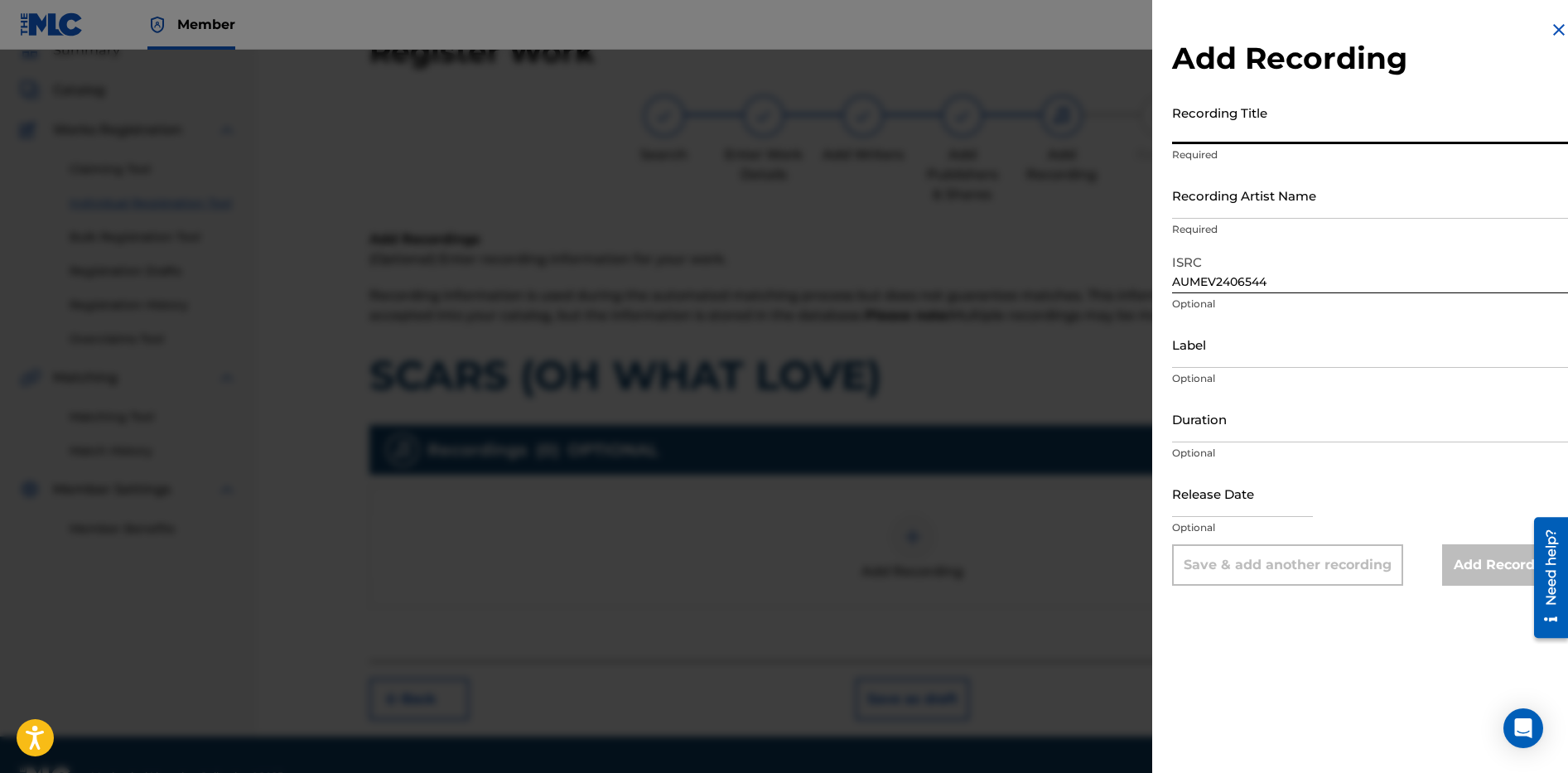 click on "Recording Title" at bounding box center [1370, 120] 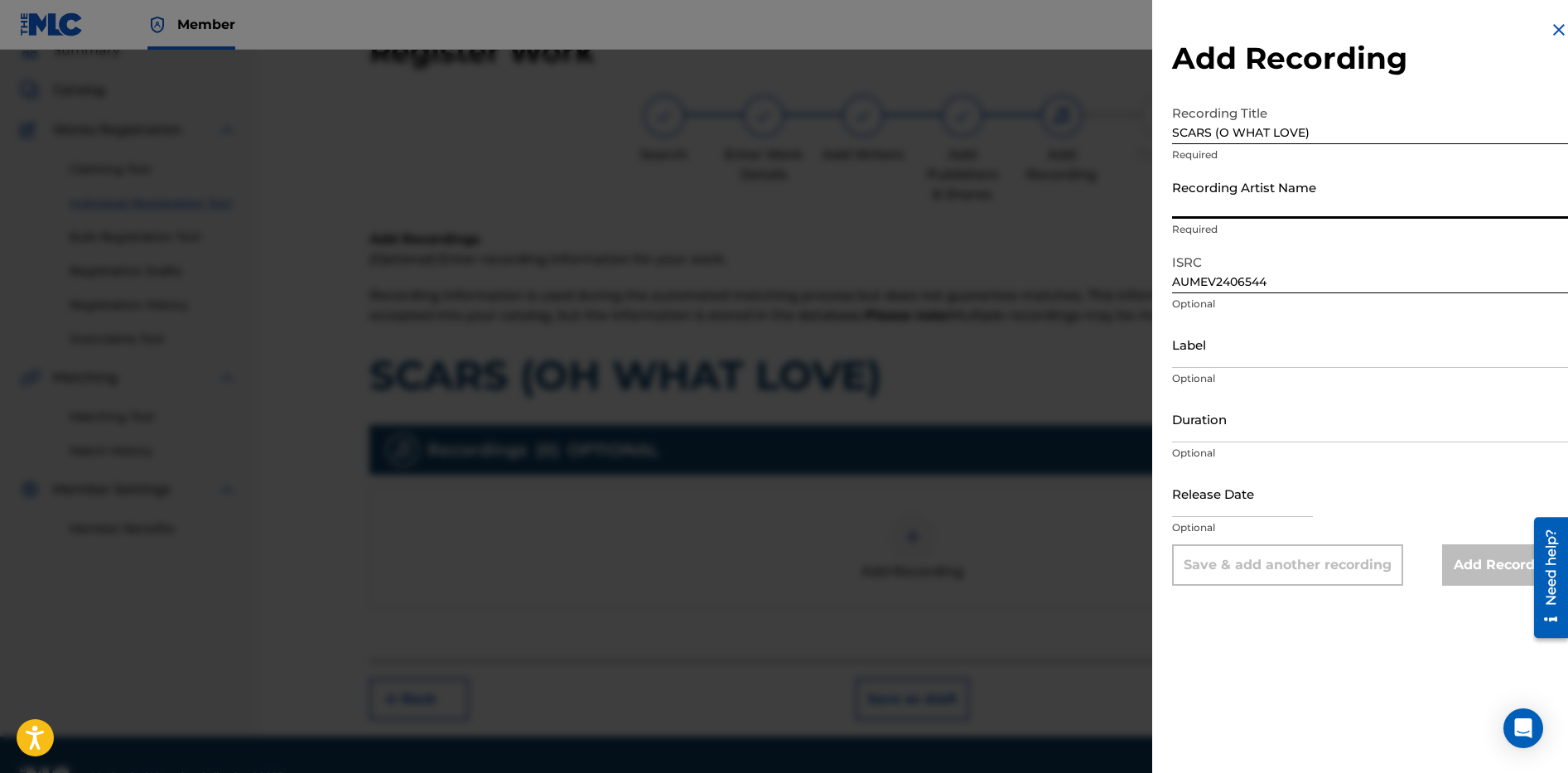 click on "Recording Artist Name" at bounding box center [1370, 195] 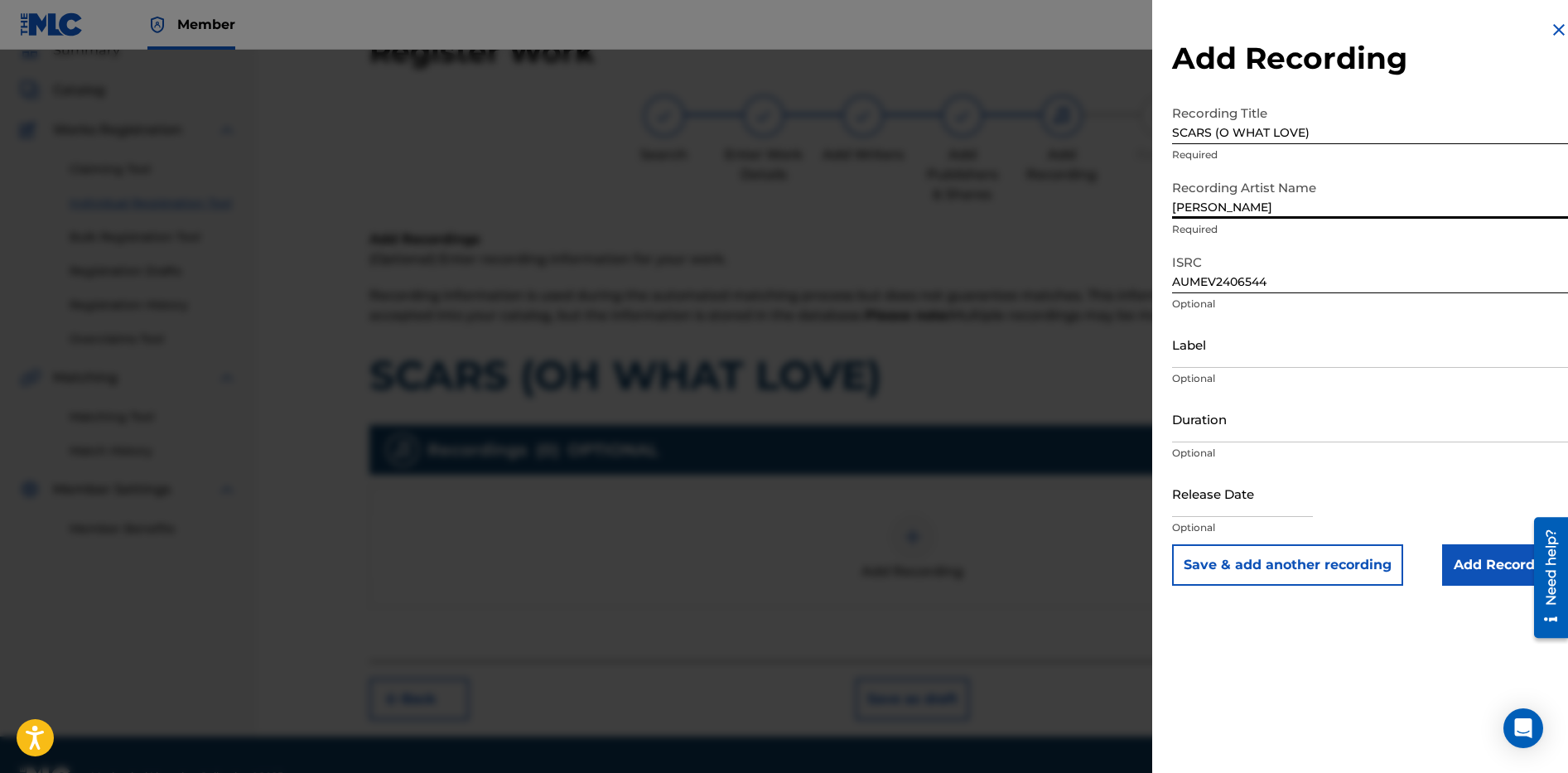 drag, startPoint x: 1238, startPoint y: 209, endPoint x: 1076, endPoint y: 186, distance: 163.62457 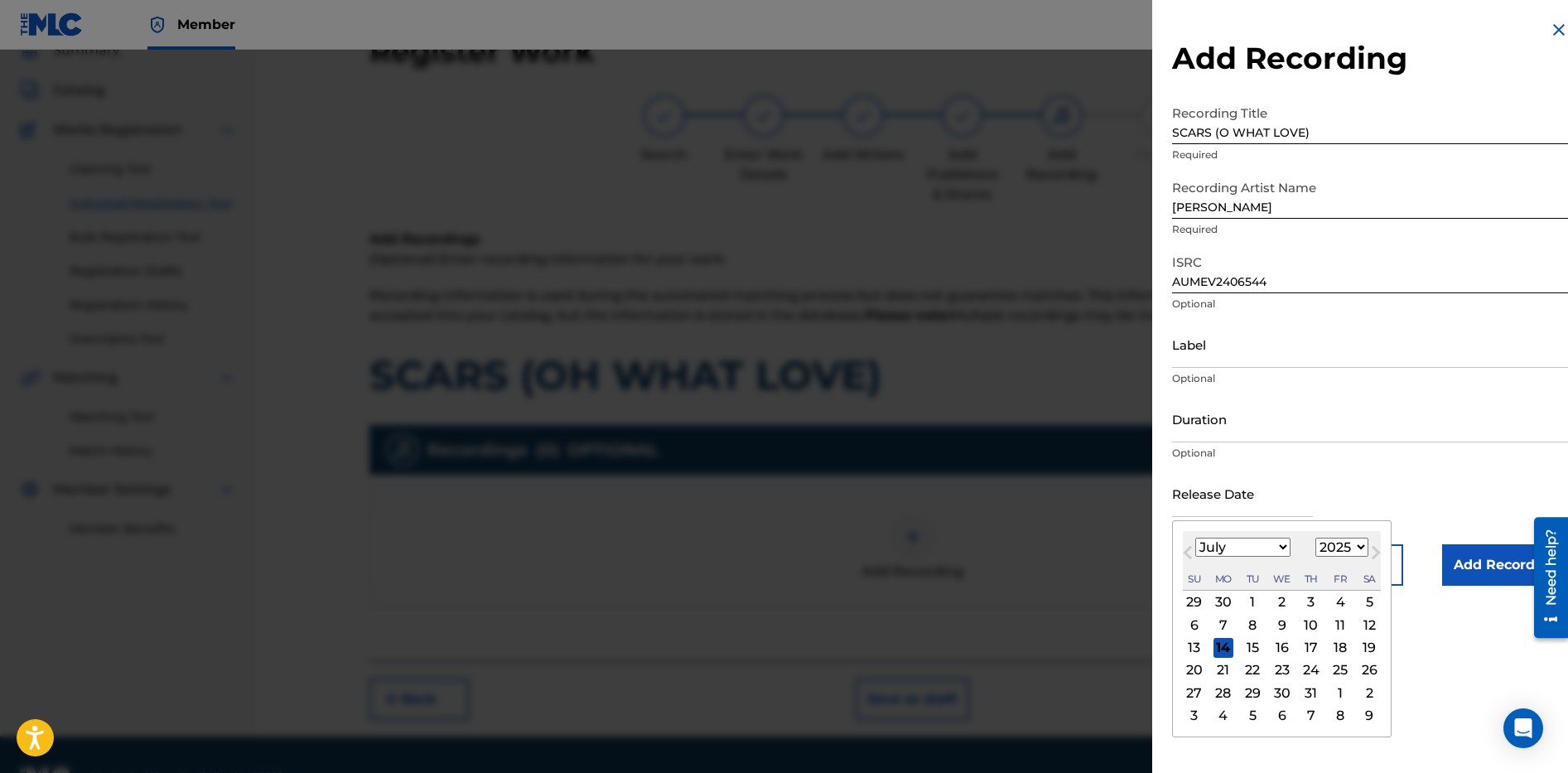 click at bounding box center (1242, 493) 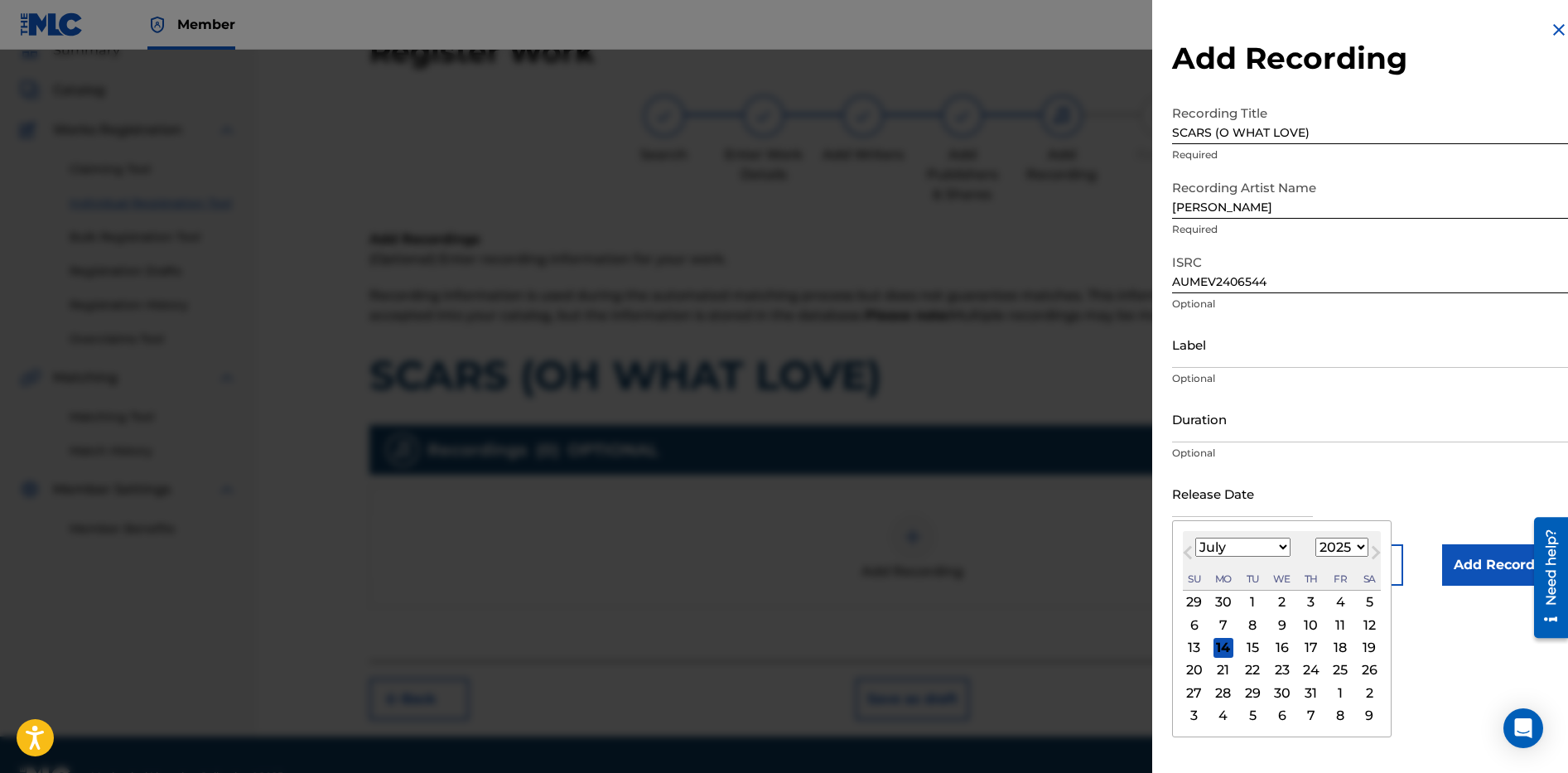 click on "Previous Month Next Month July [DATE] February March April May June July August September October November [DATE] 1901 1902 1903 1904 1905 1906 1907 1908 1909 1910 1911 1912 1913 1914 1915 1916 1917 1918 1919 1920 1921 1922 1923 1924 1925 1926 1927 1928 1929 1930 1931 1932 1933 1934 1935 1936 1937 1938 1939 1940 1941 1942 1943 1944 1945 1946 1947 1948 1949 1950 1951 1952 1953 1954 1955 1956 1957 1958 1959 1960 1961 1962 1963 1964 1965 1966 1967 1968 1969 1970 1971 1972 1973 1974 1975 1976 1977 1978 1979 1980 1981 1982 1983 1984 1985 1986 1987 1988 1989 1990 1991 1992 1993 1994 1995 1996 1997 1998 1999 2000 2001 2002 2003 2004 2005 2006 2007 2008 2009 2010 2011 2012 2013 2014 2015 2016 2017 2018 2019 2020 2021 2022 2023 2024 2025 2026 2027 2028 2029 2030 2031 2032 2033 2034 2035 2036 2037 2038 2039 2040 2041 2042 2043 2044 2045 2046 2047 2048 2049 2050 2051 2052 2053 2054 2055 2056 2057 2058 2059 2060 2061 2062 2063 2064 2065 2066 2067 2068 2069 2070 2071 2072 2073 2074 2075 2076 2077 2078 2079 Su" at bounding box center [1281, 629] 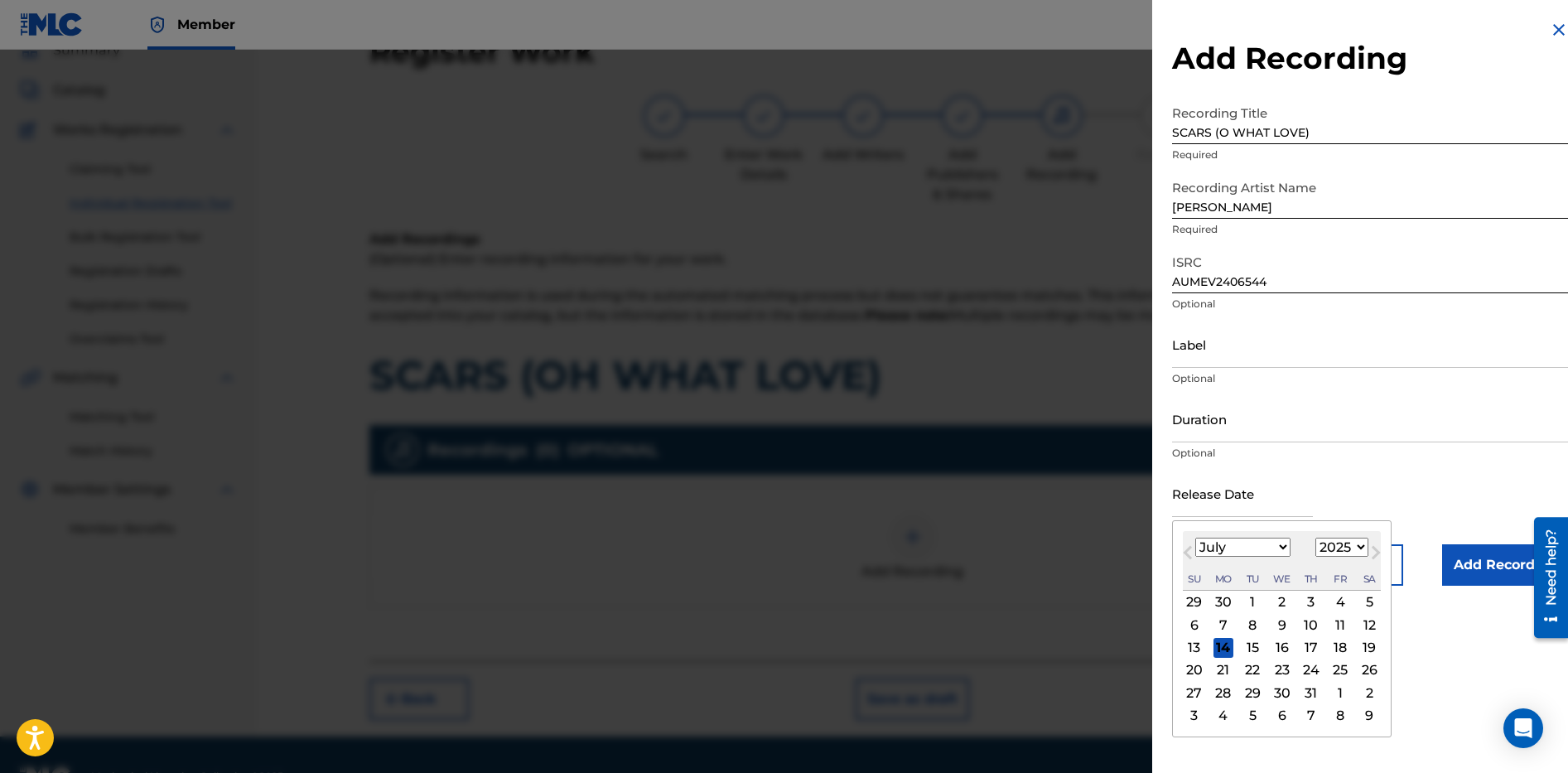 click on "1900 1901 1902 1903 1904 1905 1906 1907 1908 1909 1910 1911 1912 1913 1914 1915 1916 1917 1918 1919 1920 1921 1922 1923 1924 1925 1926 1927 1928 1929 1930 1931 1932 1933 1934 1935 1936 1937 1938 1939 1940 1941 1942 1943 1944 1945 1946 1947 1948 1949 1950 1951 1952 1953 1954 1955 1956 1957 1958 1959 1960 1961 1962 1963 1964 1965 1966 1967 1968 1969 1970 1971 1972 1973 1974 1975 1976 1977 1978 1979 1980 1981 1982 1983 1984 1985 1986 1987 1988 1989 1990 1991 1992 1993 1994 1995 1996 1997 1998 1999 2000 2001 2002 2003 2004 2005 2006 2007 2008 2009 2010 2011 2012 2013 2014 2015 2016 2017 2018 2019 2020 2021 2022 2023 2024 2025 2026 2027 2028 2029 2030 2031 2032 2033 2034 2035 2036 2037 2038 2039 2040 2041 2042 2043 2044 2045 2046 2047 2048 2049 2050 2051 2052 2053 2054 2055 2056 2057 2058 2059 2060 2061 2062 2063 2064 2065 2066 2067 2068 2069 2070 2071 2072 2073 2074 2075 2076 2077 2078 2079 2080 2081 2082 2083 2084 2085 2086 2087 2088 2089 2090 2091 2092 2093 2094 2095 2096 2097 2098 2099 2100" at bounding box center (1342, 547) 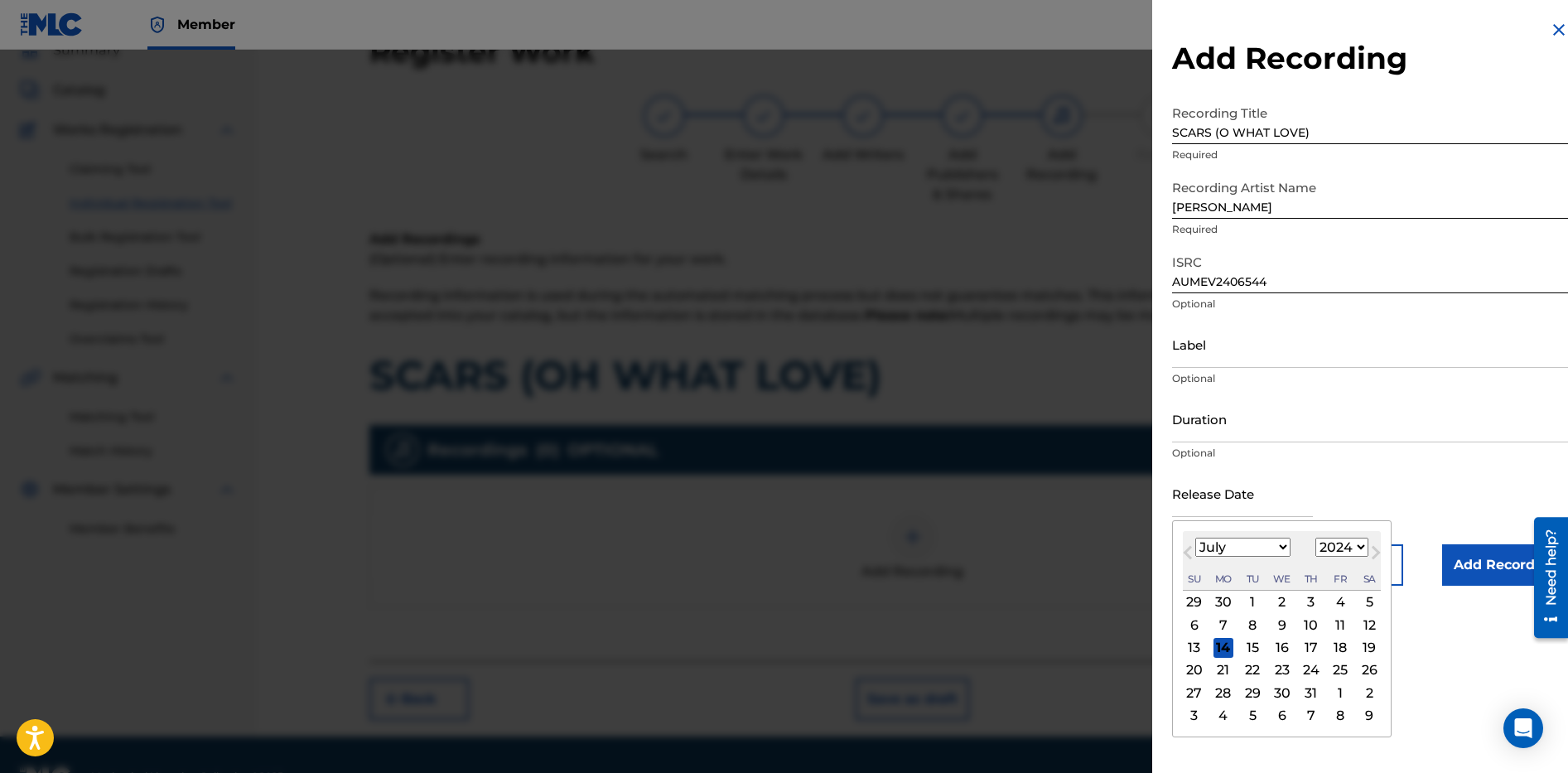 click on "1900 1901 1902 1903 1904 1905 1906 1907 1908 1909 1910 1911 1912 1913 1914 1915 1916 1917 1918 1919 1920 1921 1922 1923 1924 1925 1926 1927 1928 1929 1930 1931 1932 1933 1934 1935 1936 1937 1938 1939 1940 1941 1942 1943 1944 1945 1946 1947 1948 1949 1950 1951 1952 1953 1954 1955 1956 1957 1958 1959 1960 1961 1962 1963 1964 1965 1966 1967 1968 1969 1970 1971 1972 1973 1974 1975 1976 1977 1978 1979 1980 1981 1982 1983 1984 1985 1986 1987 1988 1989 1990 1991 1992 1993 1994 1995 1996 1997 1998 1999 2000 2001 2002 2003 2004 2005 2006 2007 2008 2009 2010 2011 2012 2013 2014 2015 2016 2017 2018 2019 2020 2021 2022 2023 2024 2025 2026 2027 2028 2029 2030 2031 2032 2033 2034 2035 2036 2037 2038 2039 2040 2041 2042 2043 2044 2045 2046 2047 2048 2049 2050 2051 2052 2053 2054 2055 2056 2057 2058 2059 2060 2061 2062 2063 2064 2065 2066 2067 2068 2069 2070 2071 2072 2073 2074 2075 2076 2077 2078 2079 2080 2081 2082 2083 2084 2085 2086 2087 2088 2089 2090 2091 2092 2093 2094 2095 2096 2097 2098 2099 2100" at bounding box center (1342, 547) 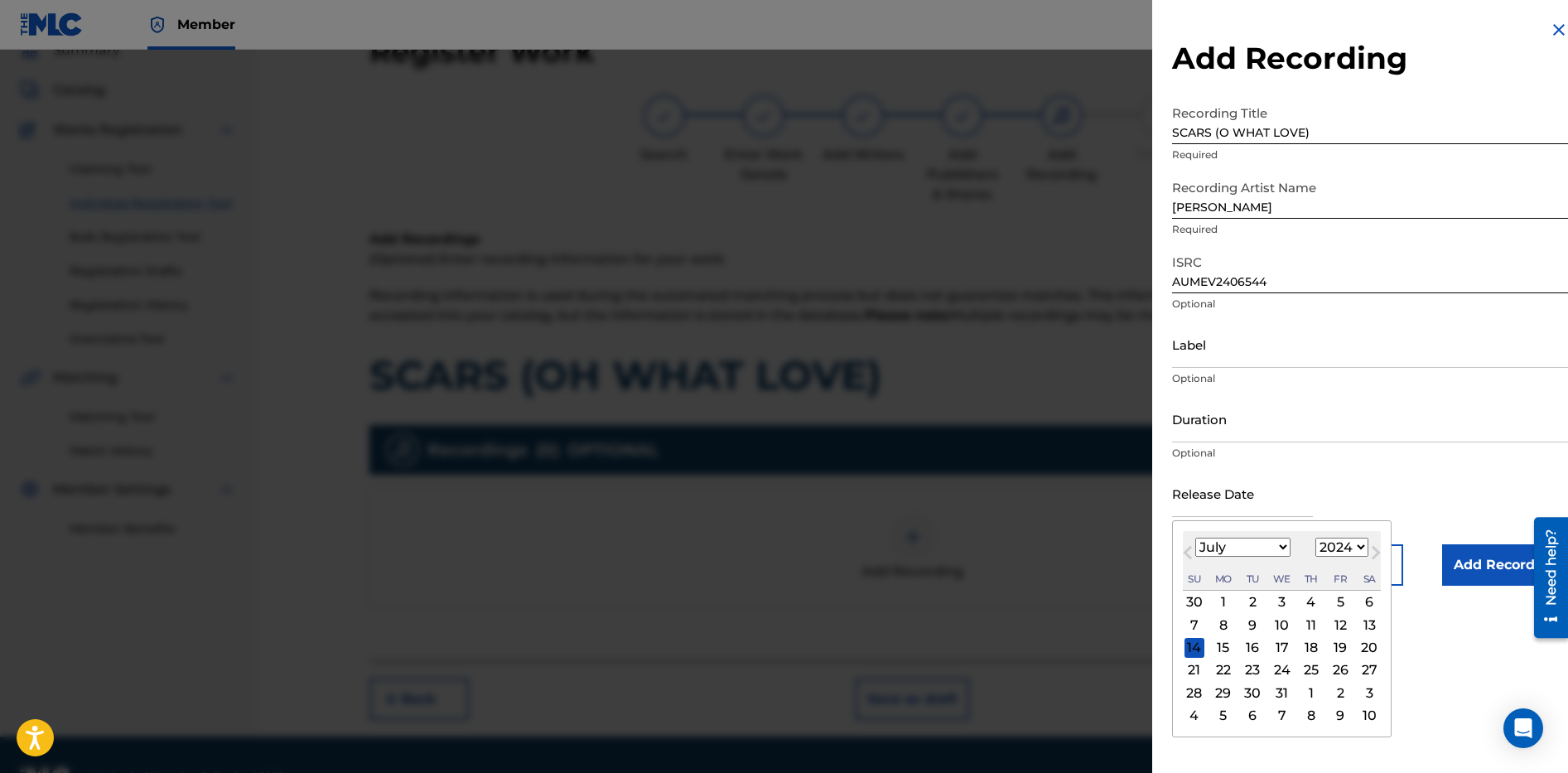 click on "January February March April May June July August September October November December" at bounding box center (1242, 547) 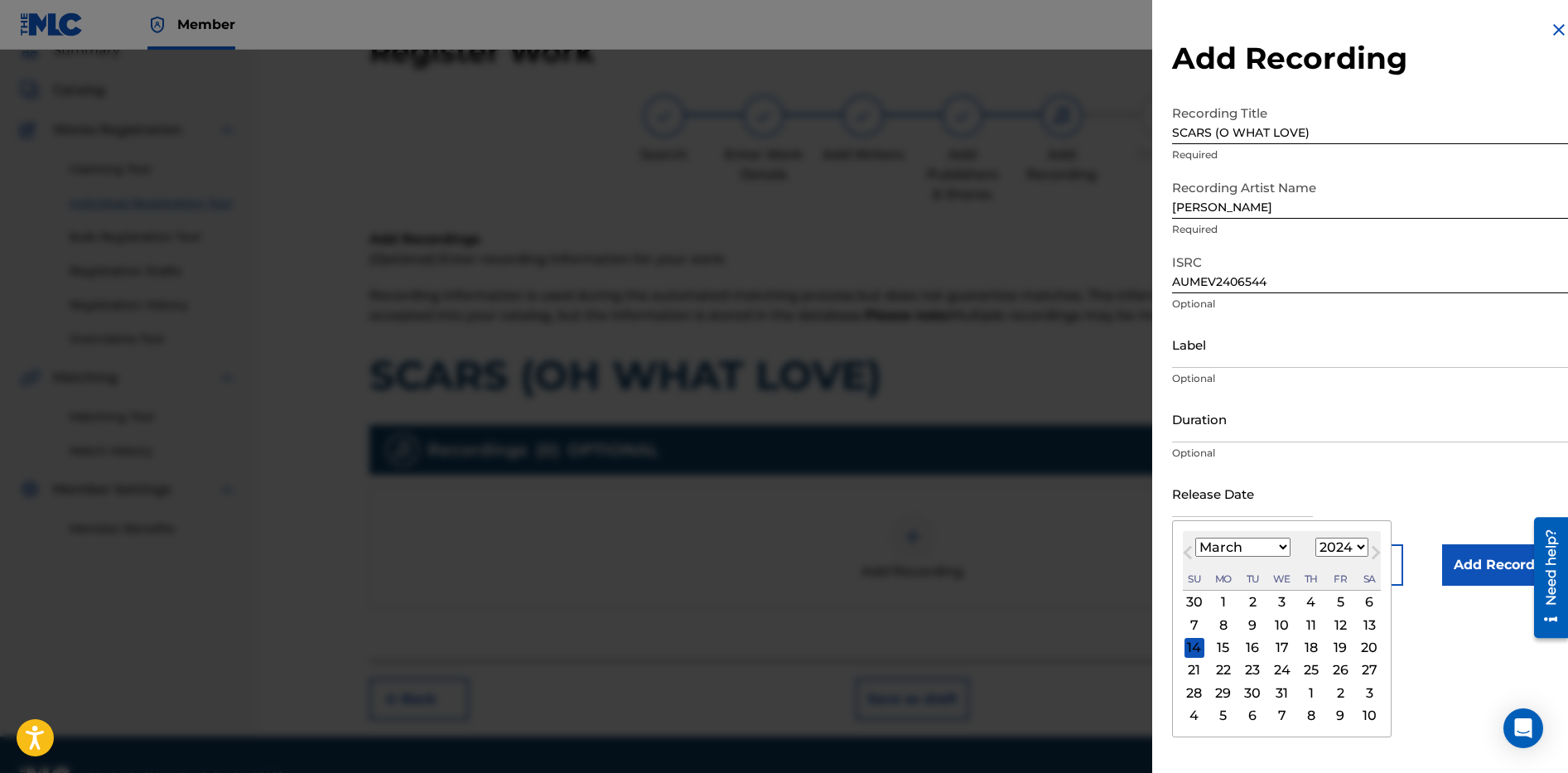 click on "January February March April May June July August September October November December" at bounding box center (1242, 547) 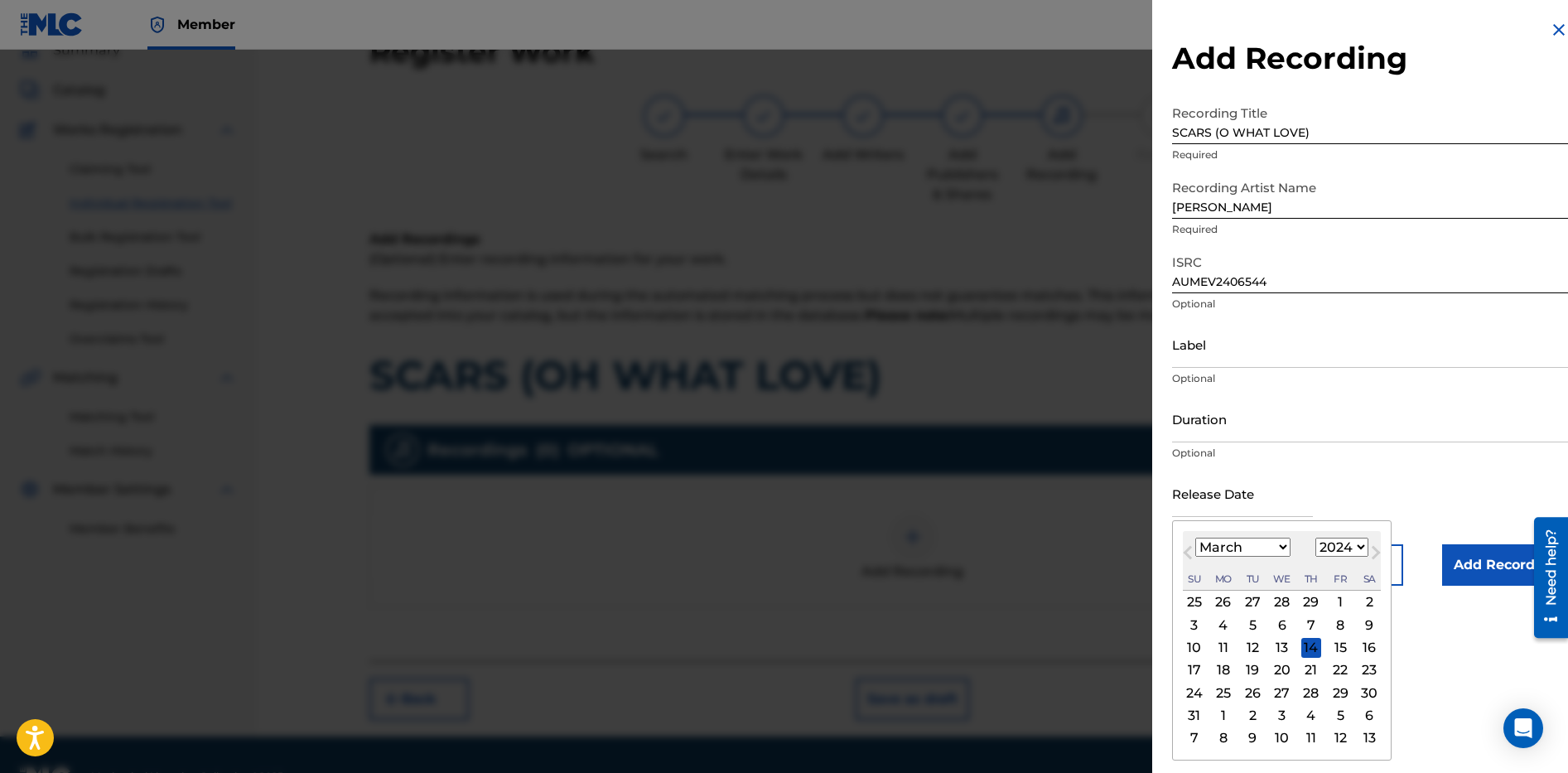 click on "29" at bounding box center (1340, 693) 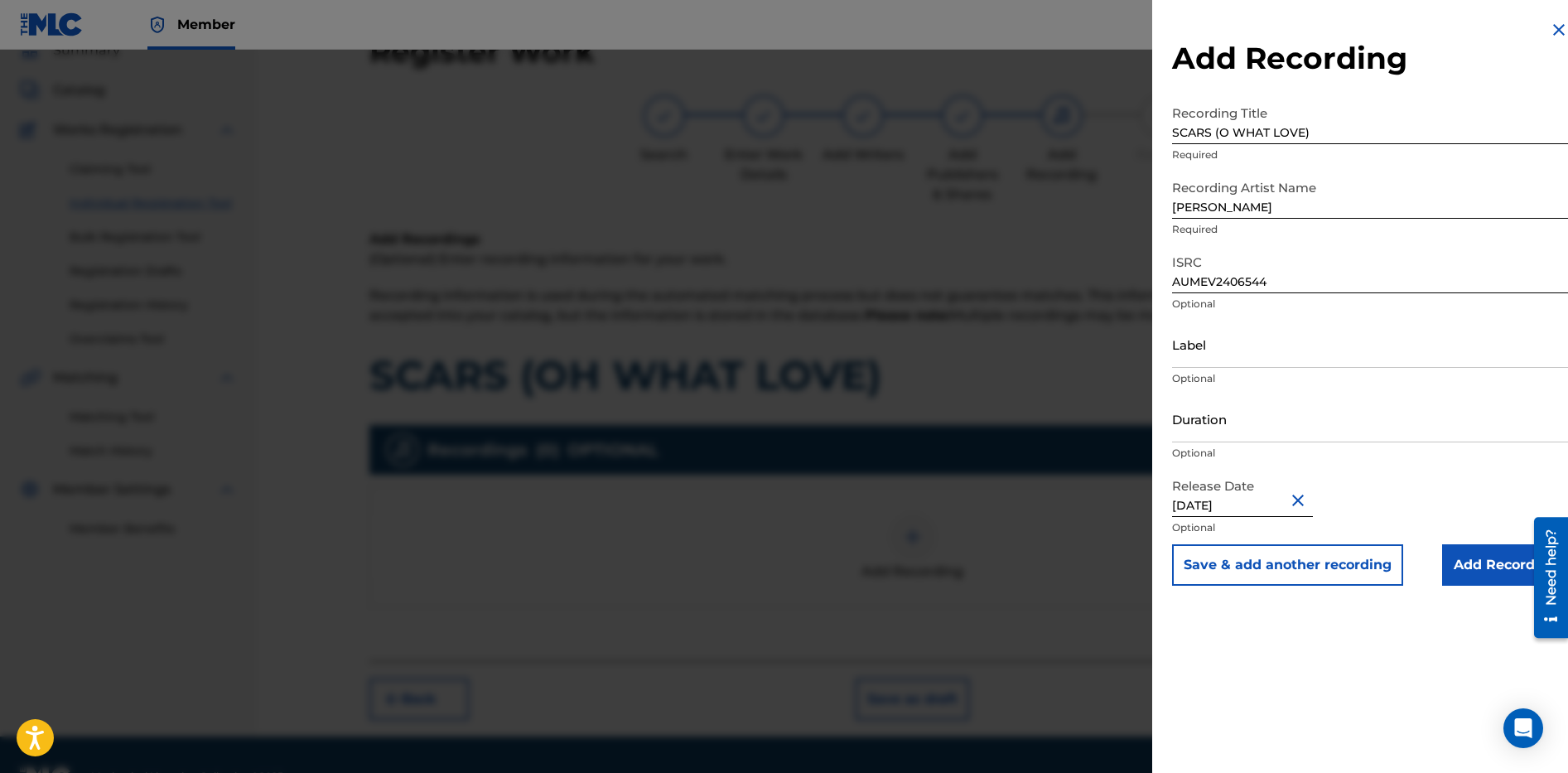click on "Add Recording" at bounding box center [1505, 565] 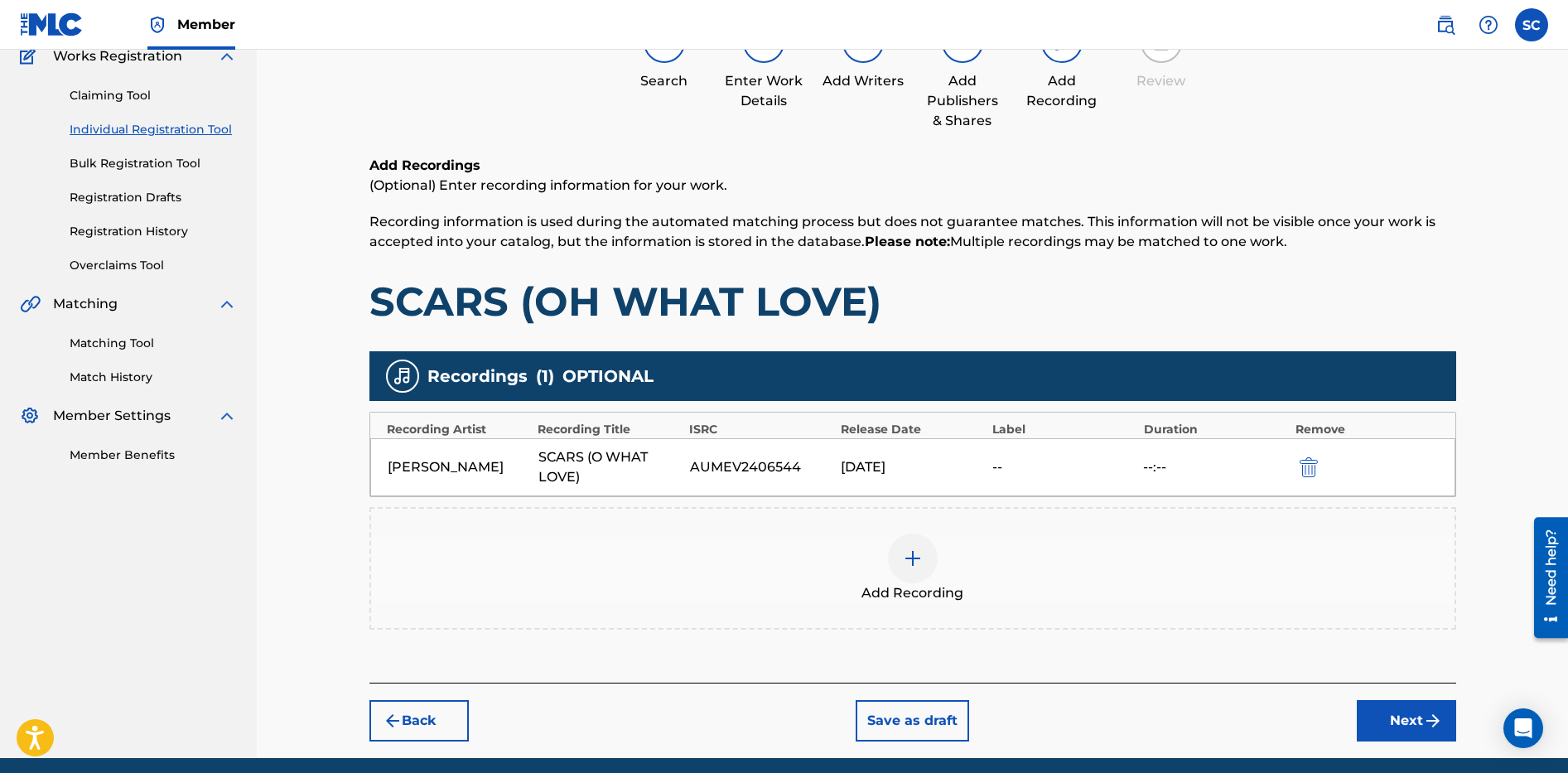 scroll, scrollTop: 213, scrollLeft: 0, axis: vertical 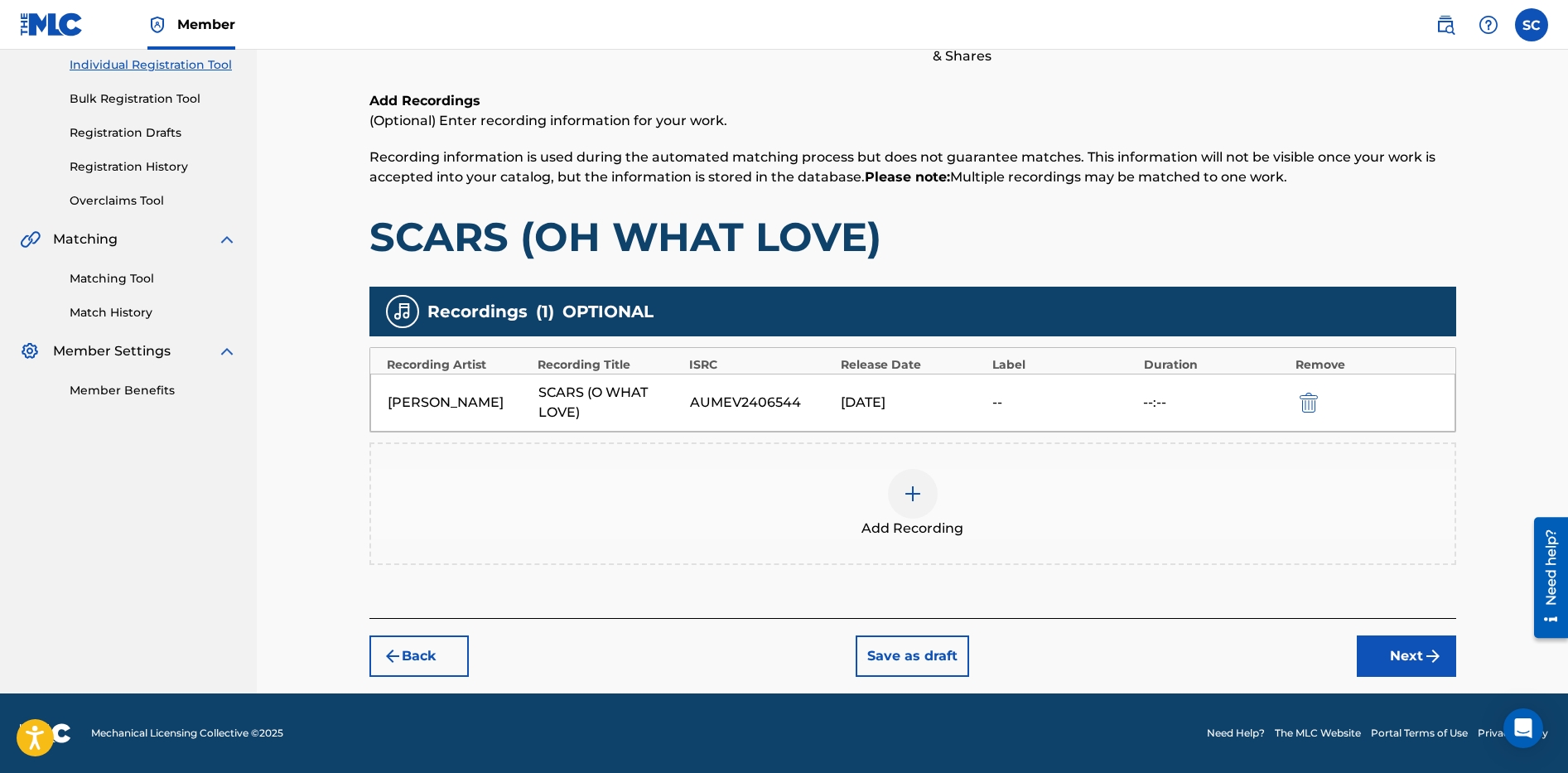 click on "Next" at bounding box center [1406, 656] 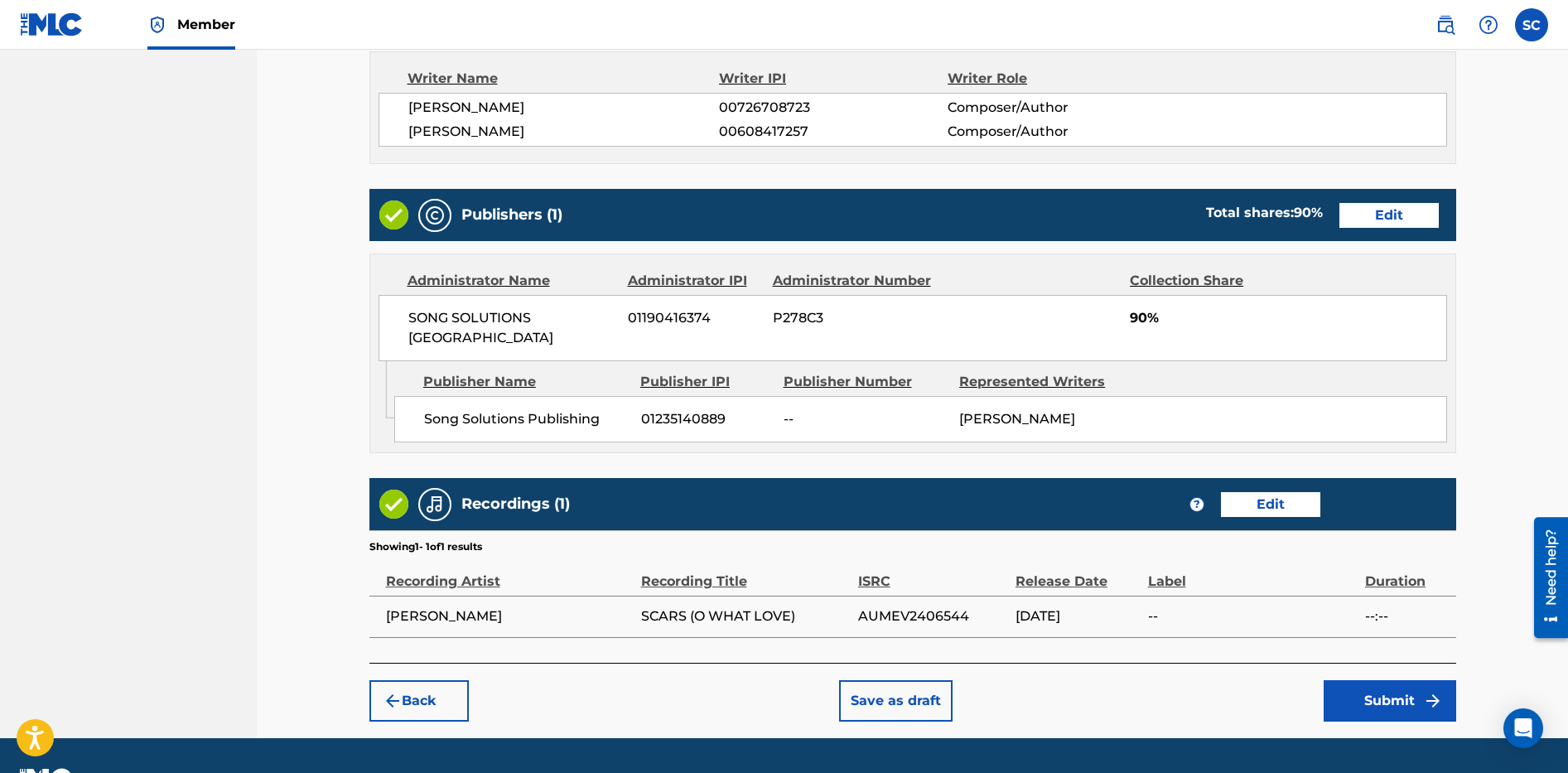scroll, scrollTop: 748, scrollLeft: 0, axis: vertical 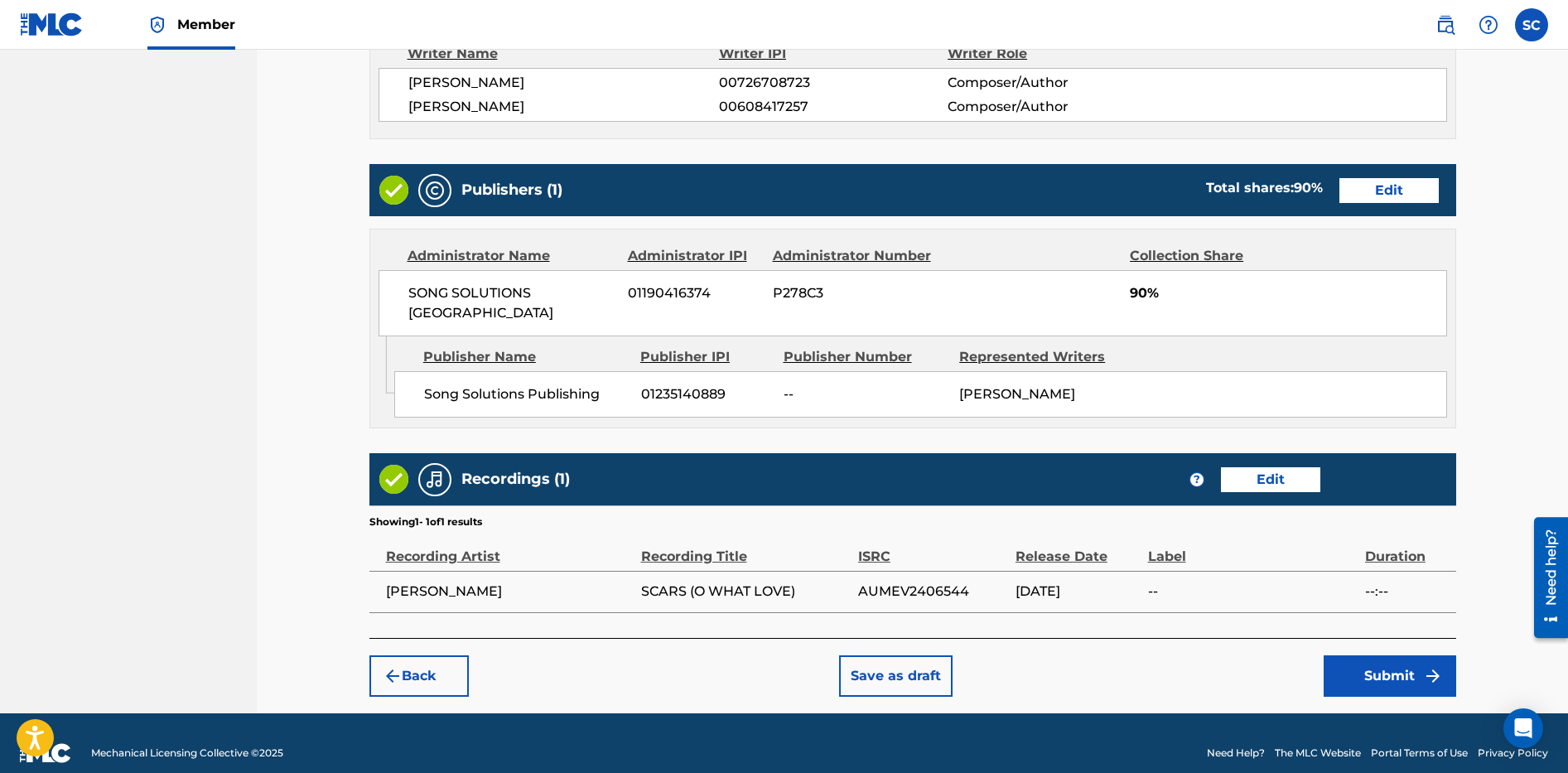 click on "Submit" at bounding box center (1390, 676) 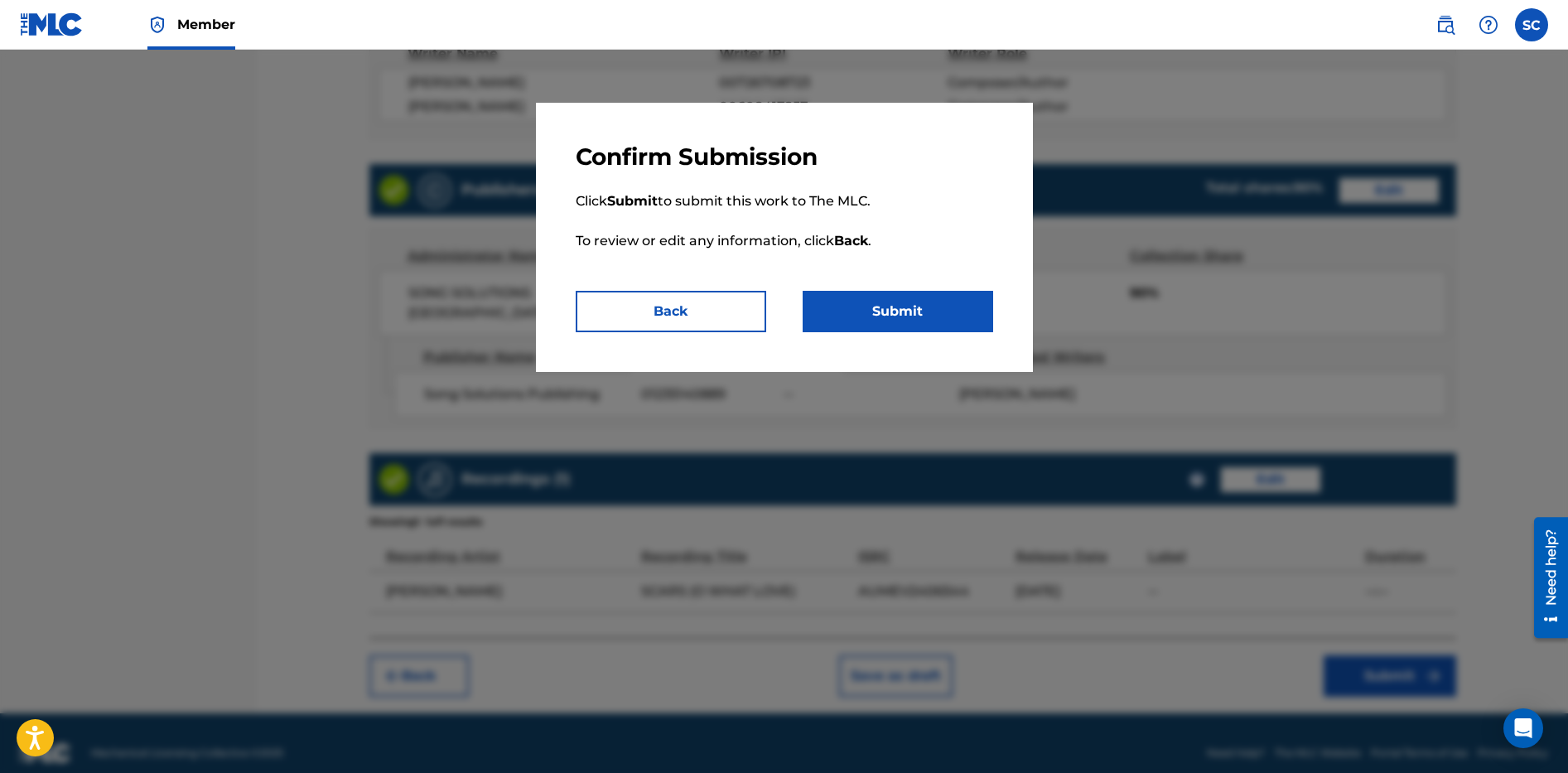 click on "Submit" at bounding box center (898, 312) 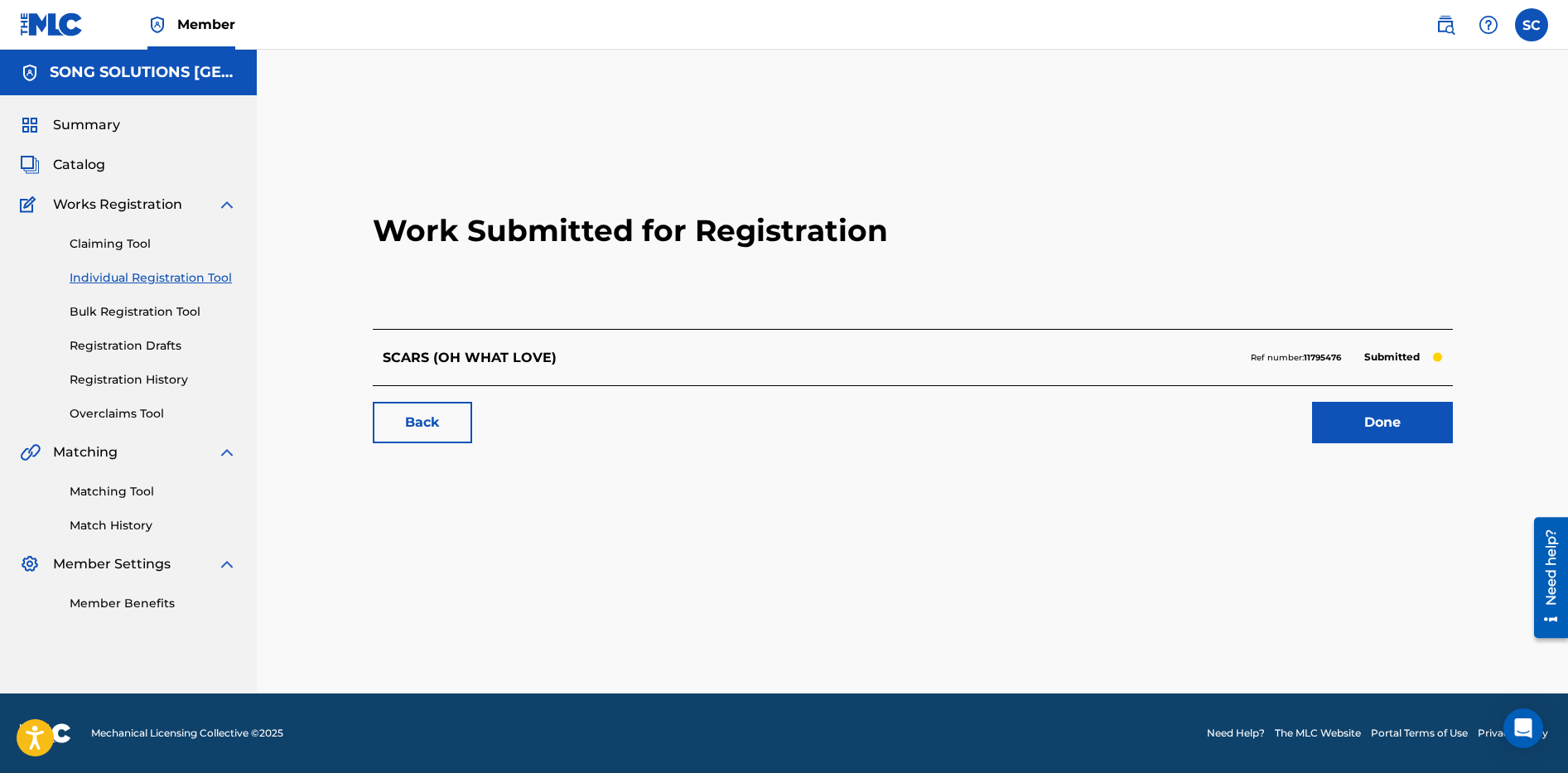 click on "Done" at bounding box center [1382, 423] 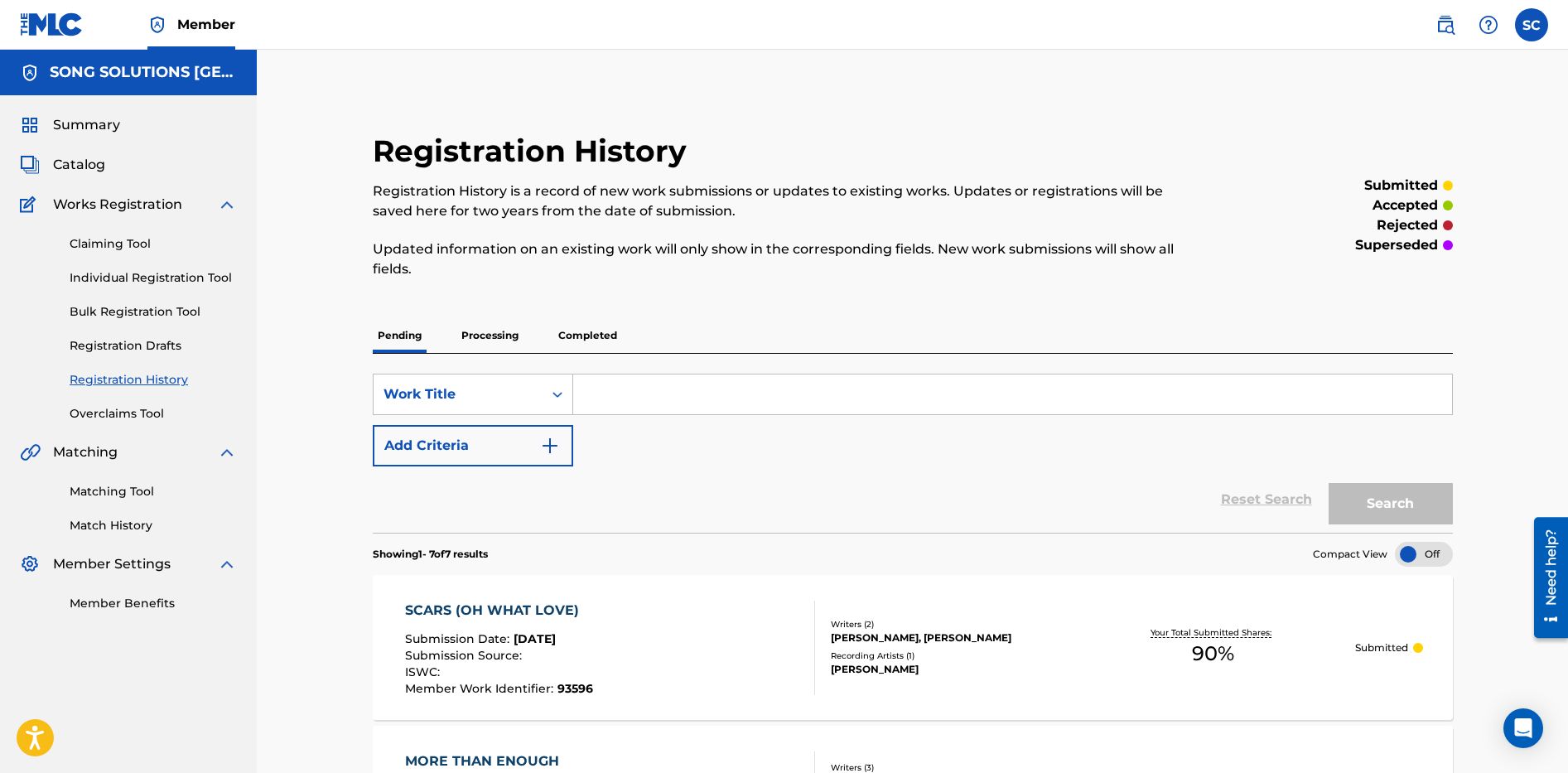 click on "Registration History" at bounding box center (153, 379) 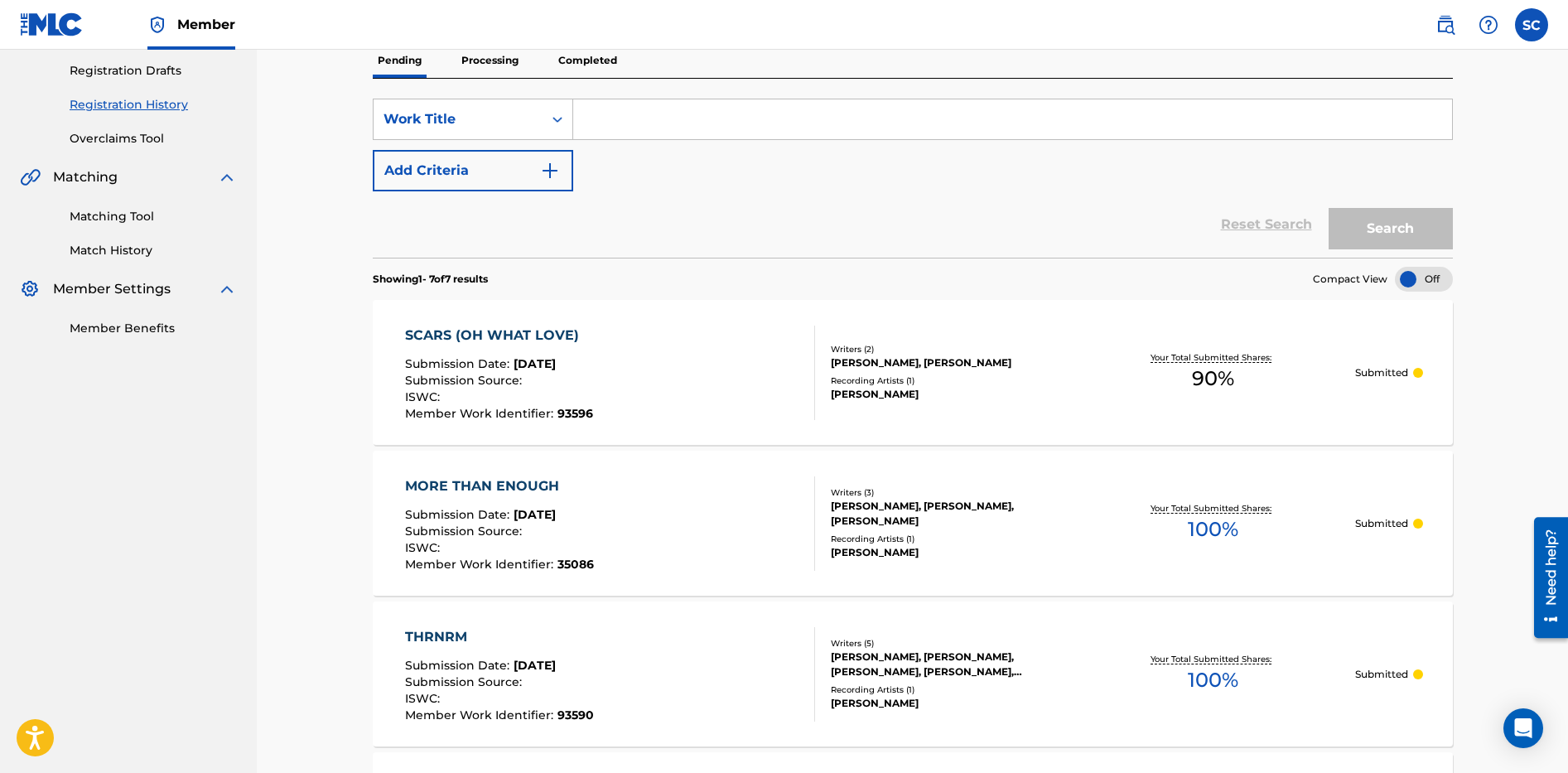 scroll, scrollTop: 0, scrollLeft: 0, axis: both 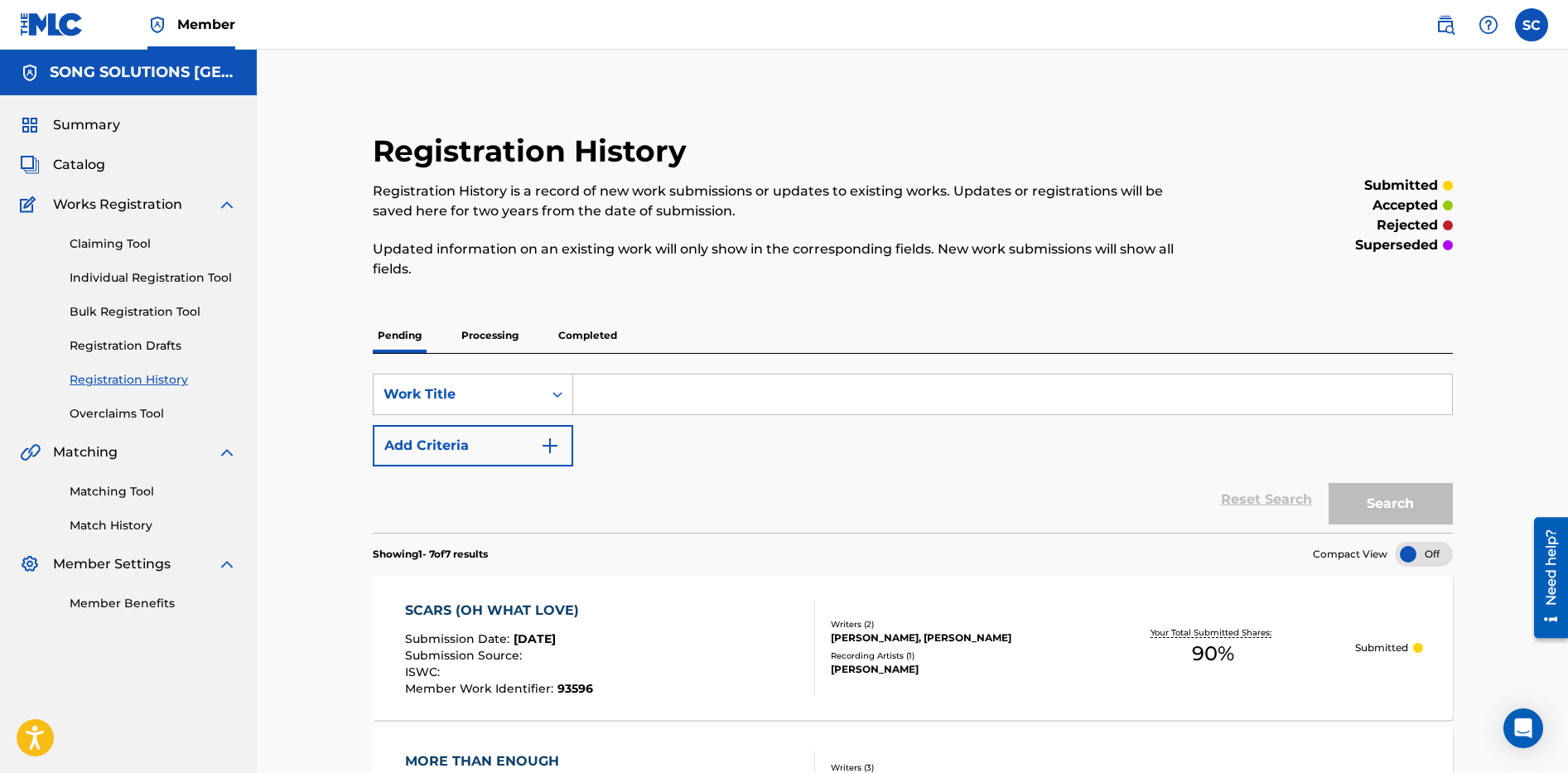 click on "Individual Registration Tool" at bounding box center [153, 278] 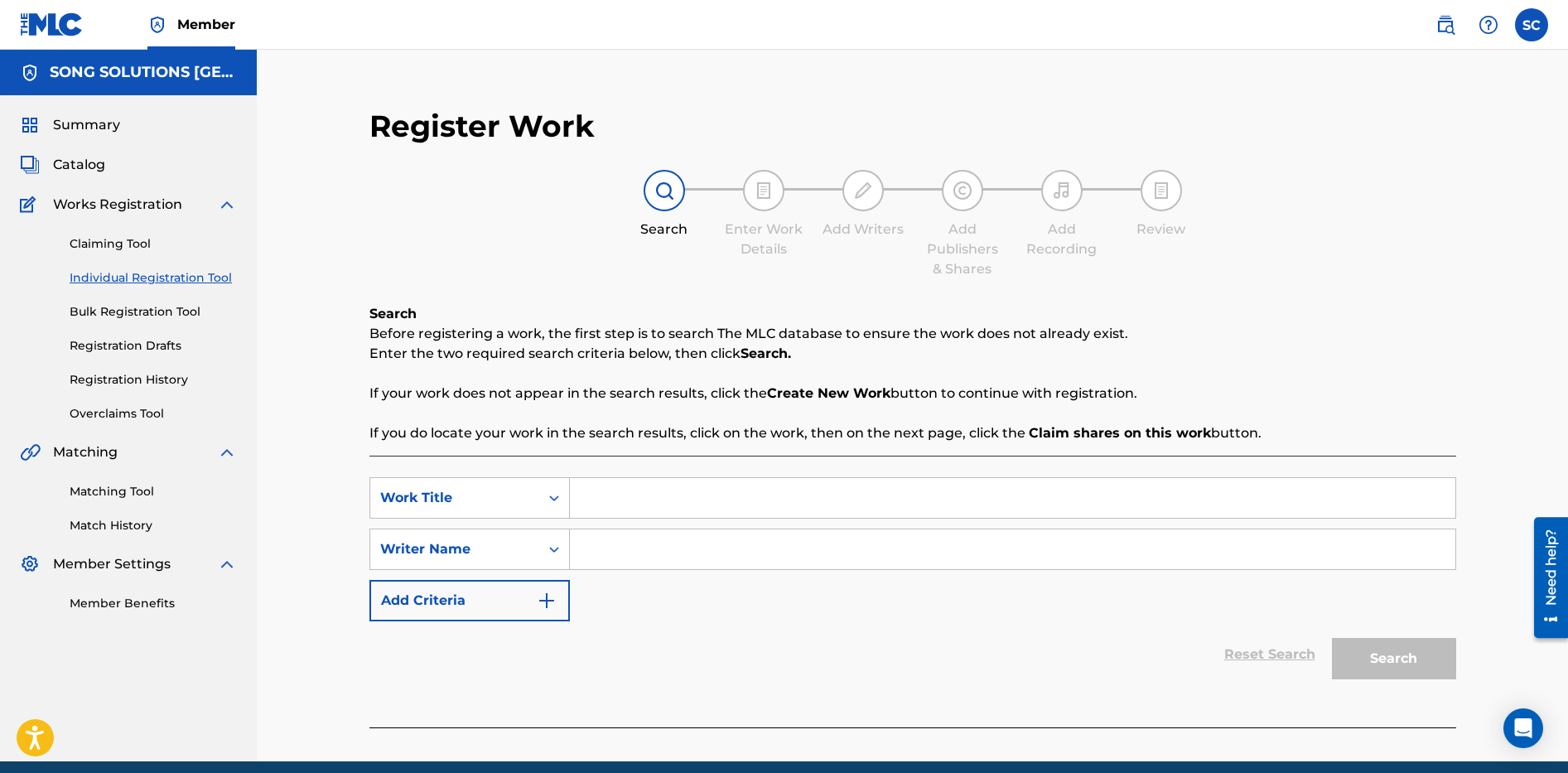 click at bounding box center (1012, 498) 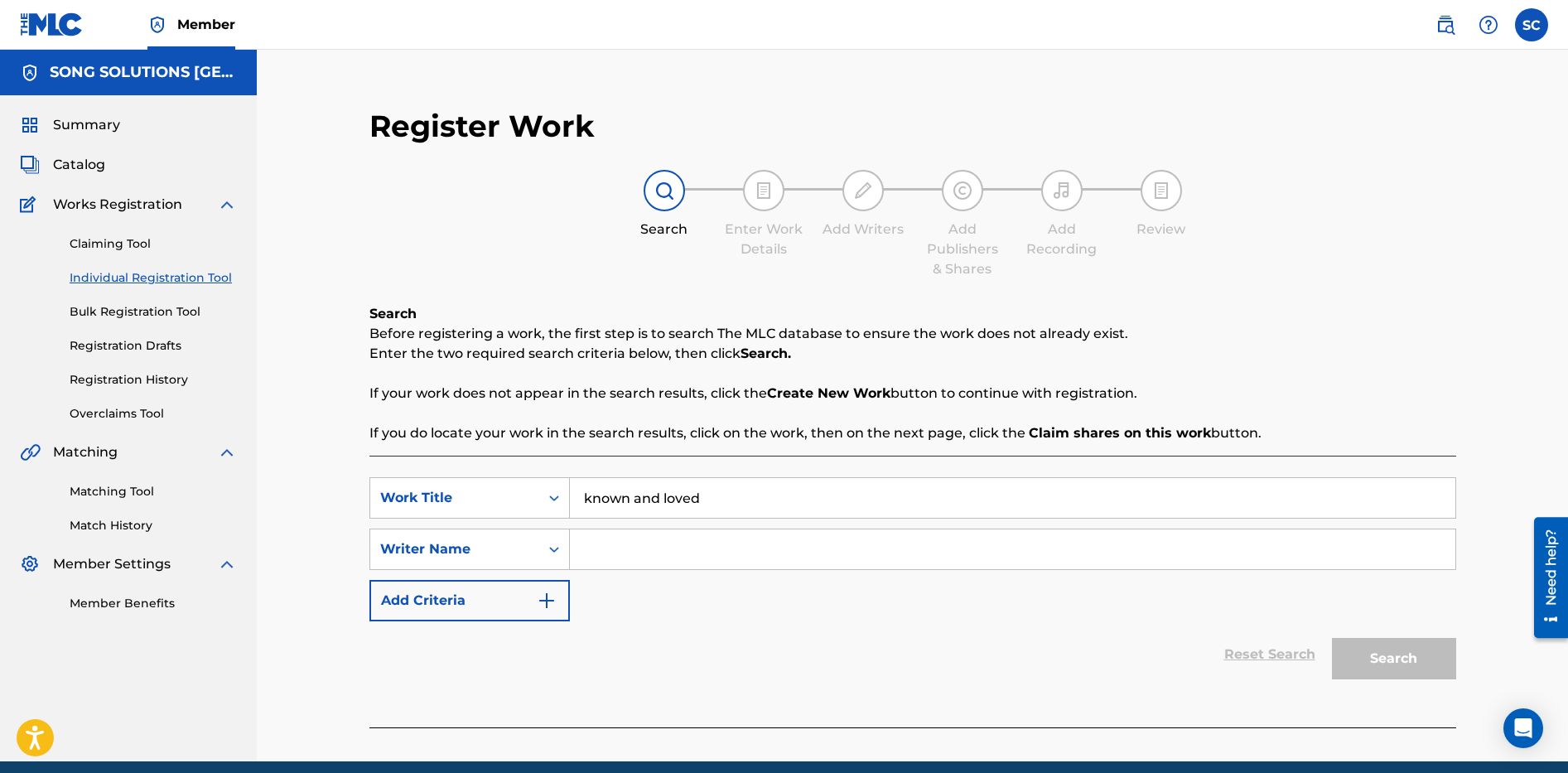 click at bounding box center [1012, 549] 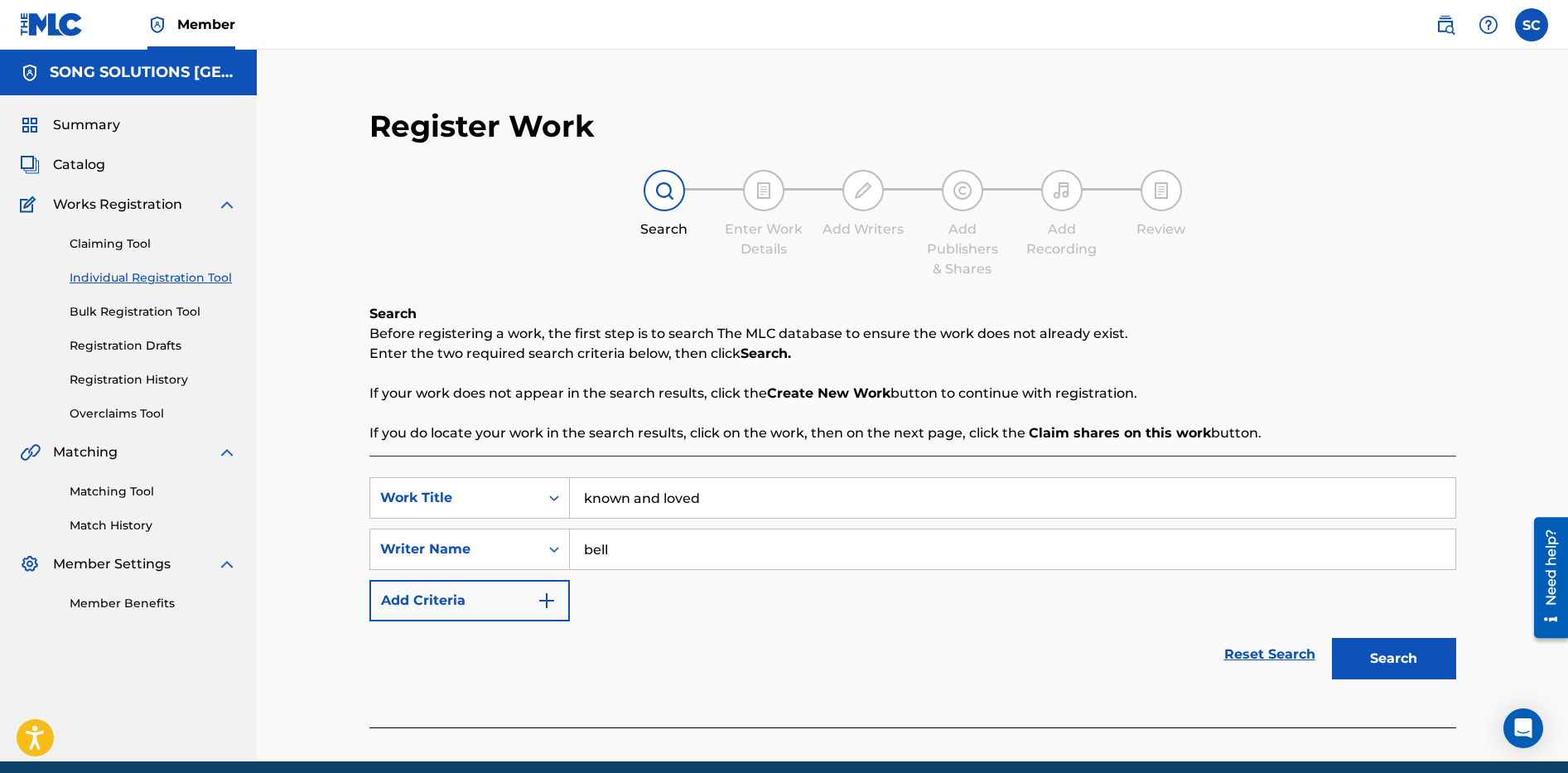 click on "Search" at bounding box center [1394, 659] 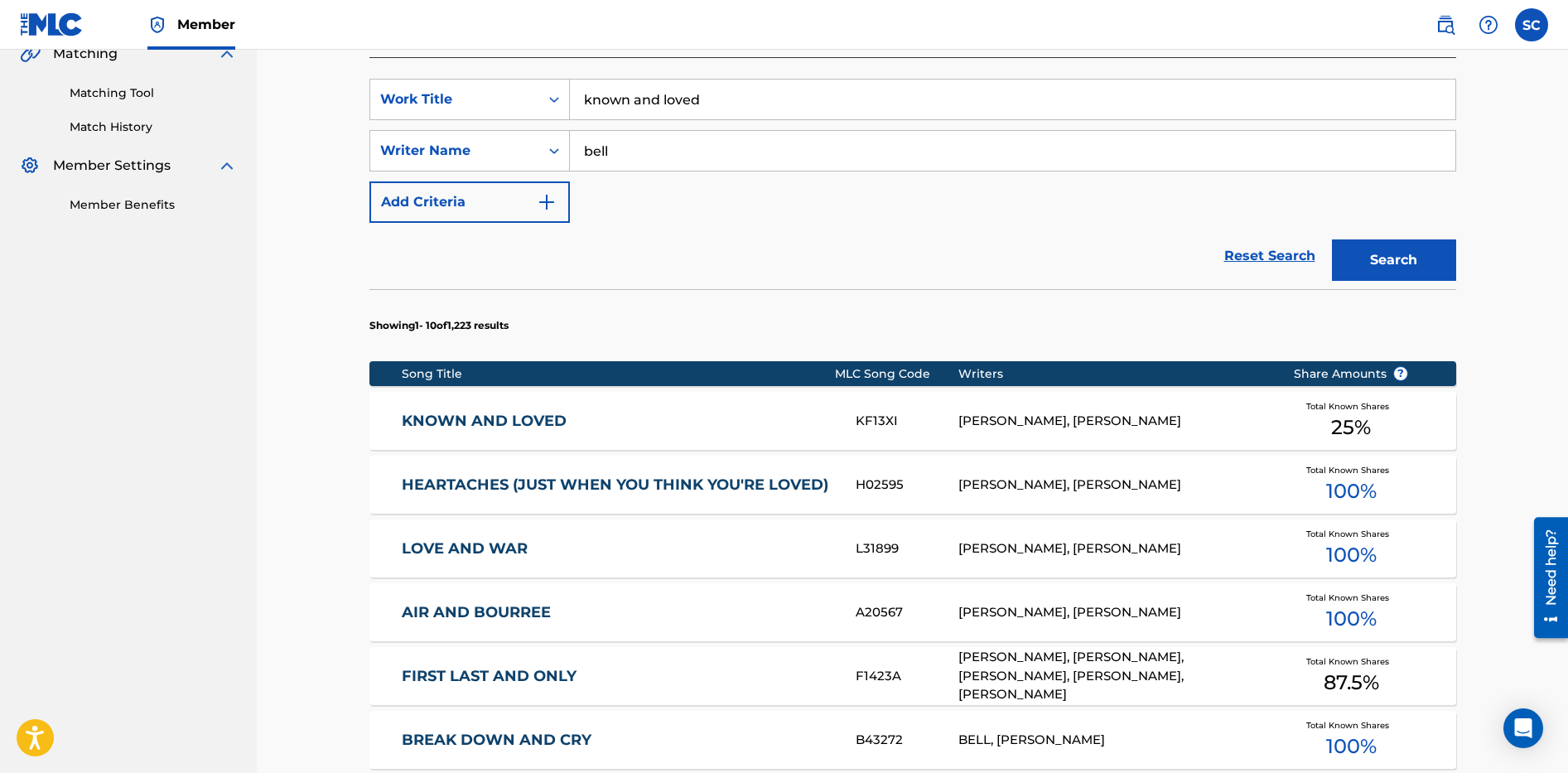 scroll, scrollTop: 414, scrollLeft: 0, axis: vertical 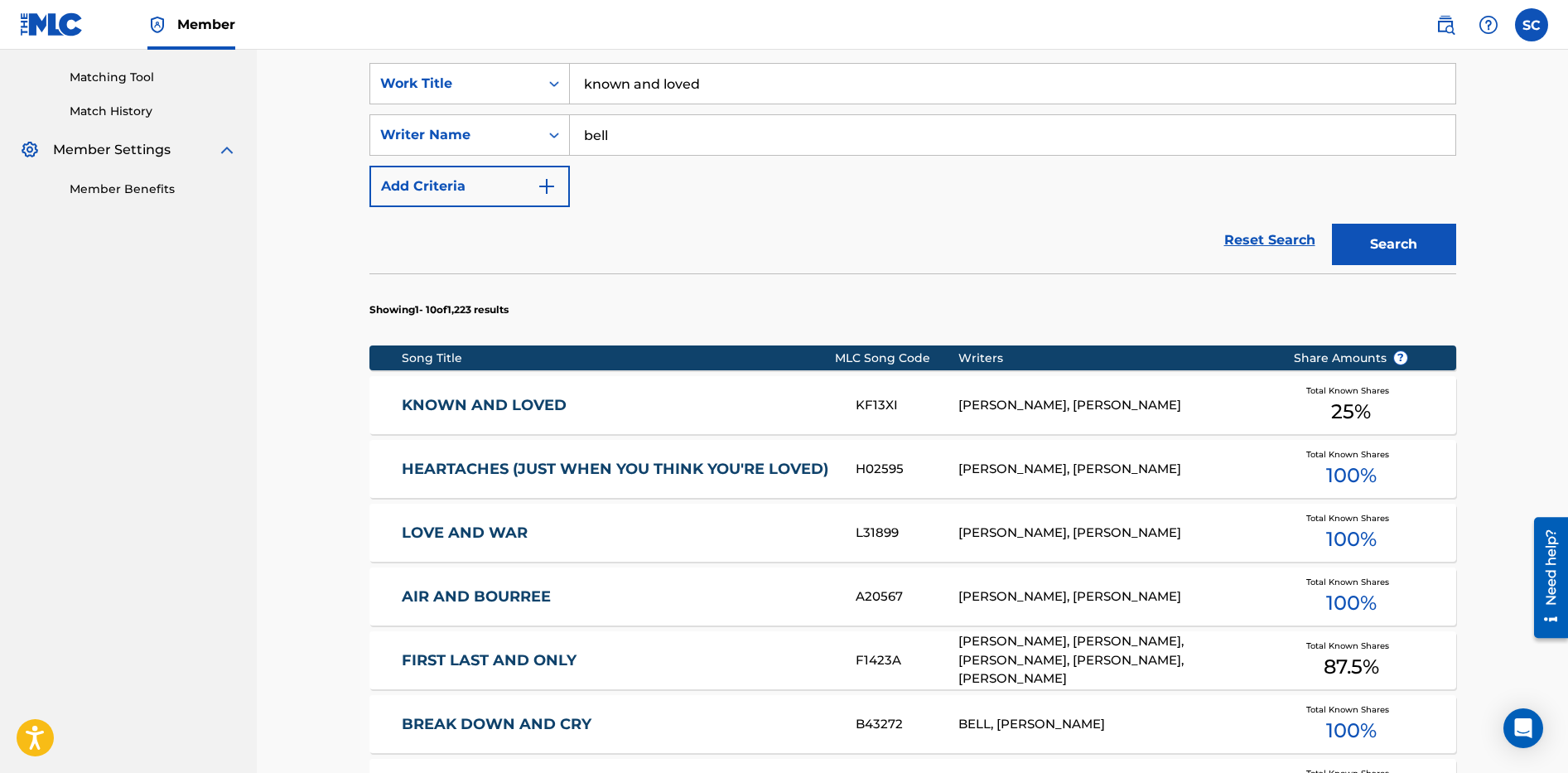 click on "KNOWN AND LOVED" at bounding box center (617, 405) 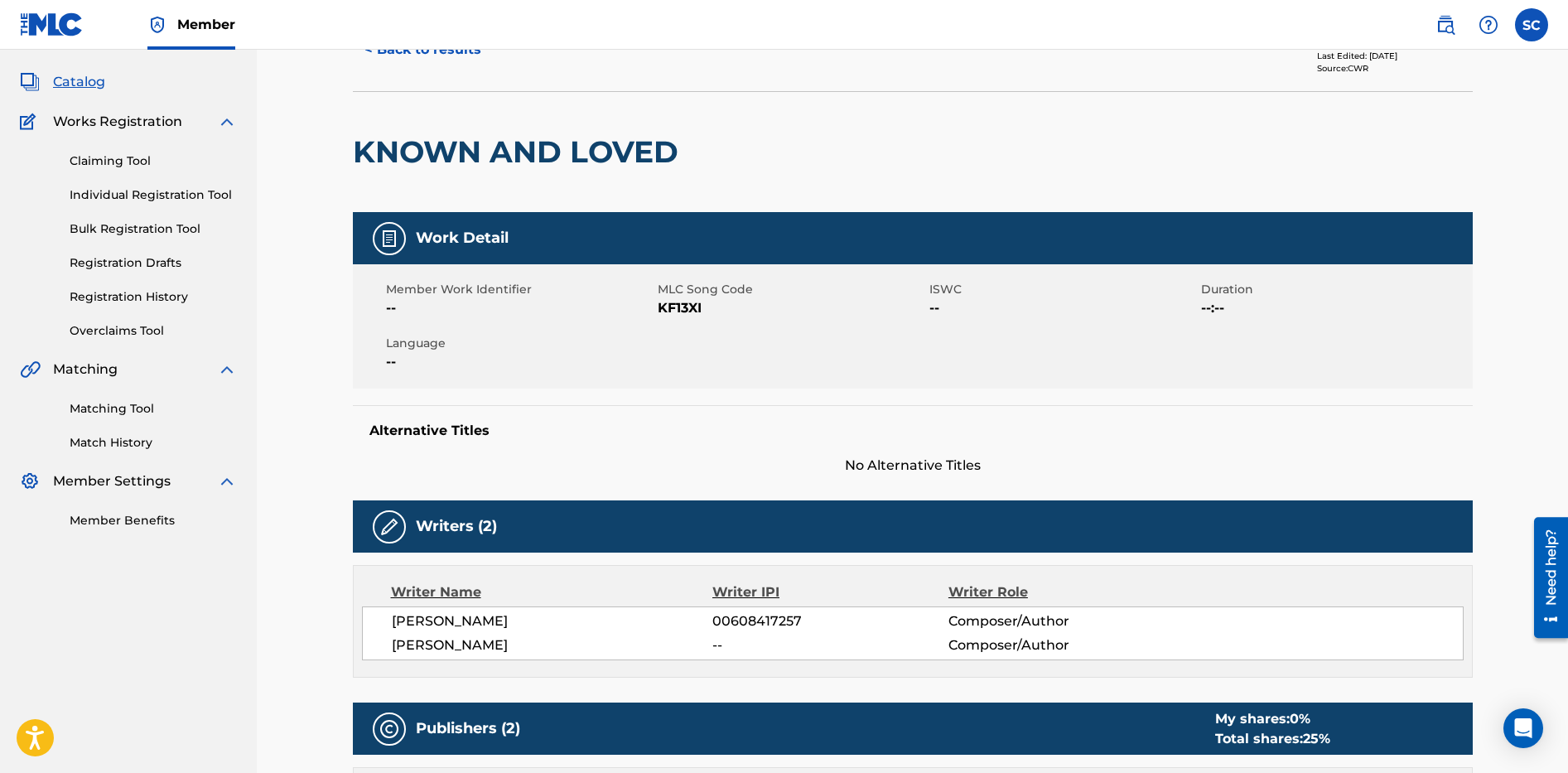 scroll, scrollTop: 0, scrollLeft: 0, axis: both 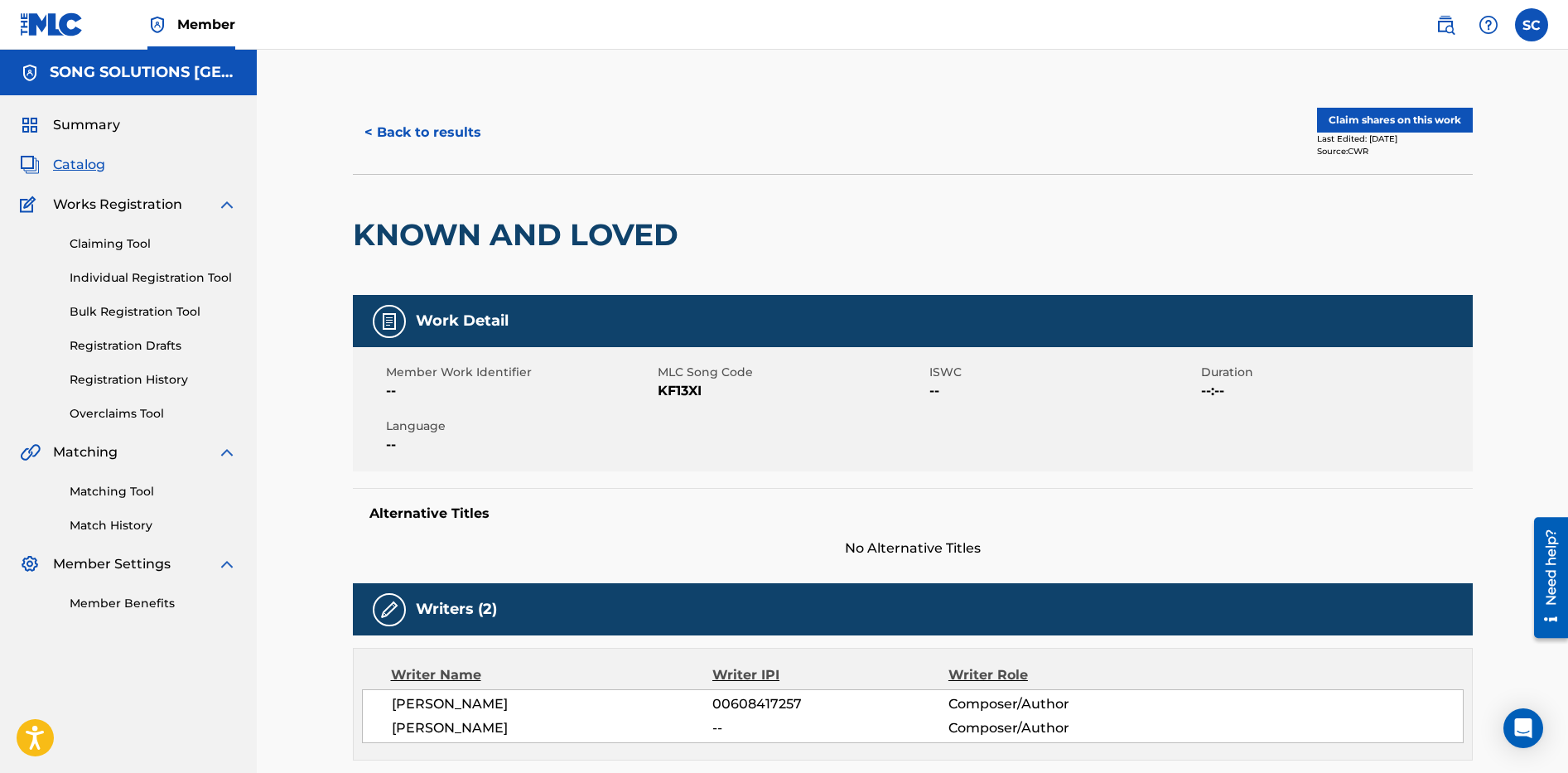 click on "Claim shares on this work" at bounding box center [1395, 120] 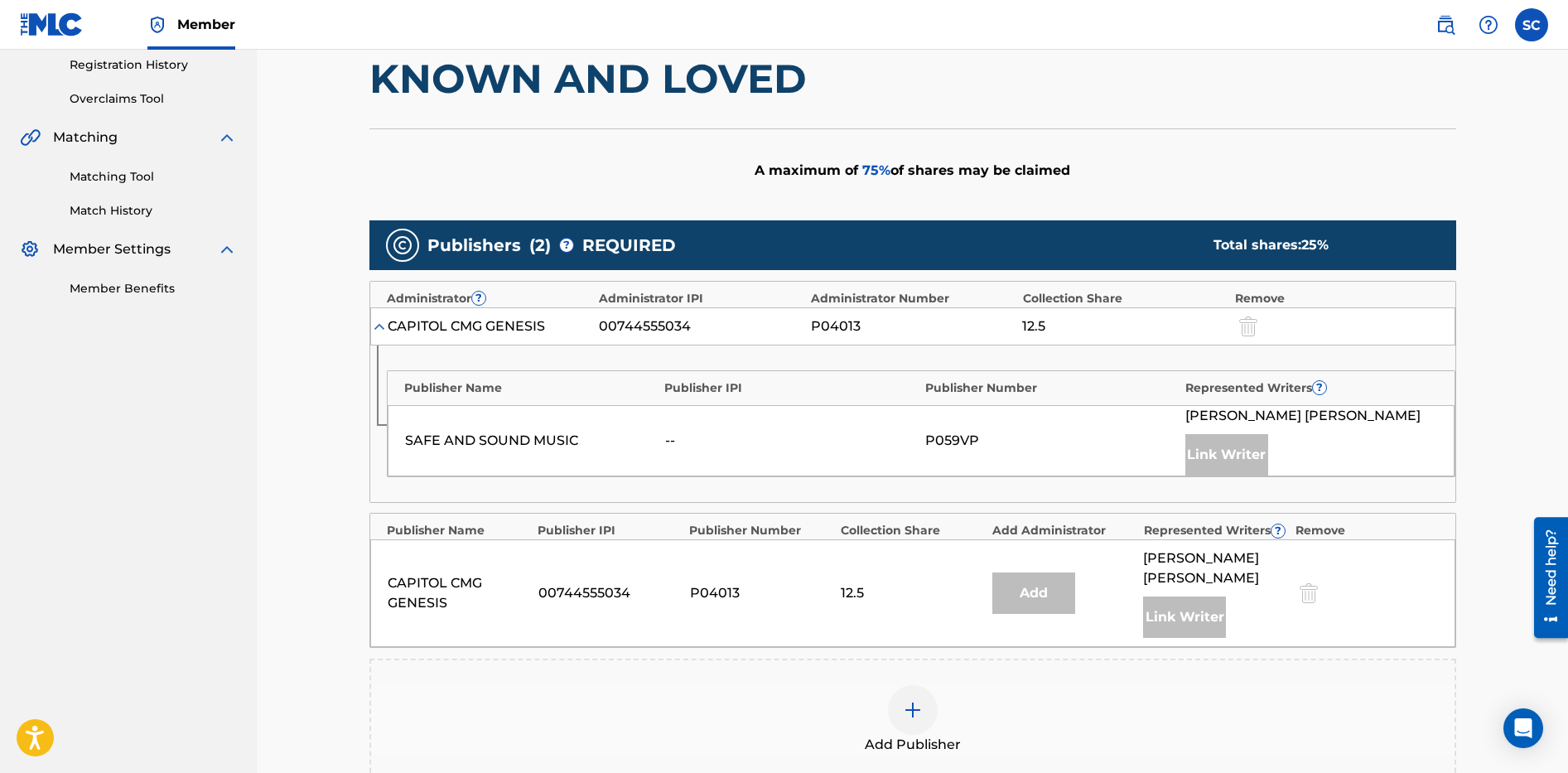 scroll, scrollTop: 497, scrollLeft: 0, axis: vertical 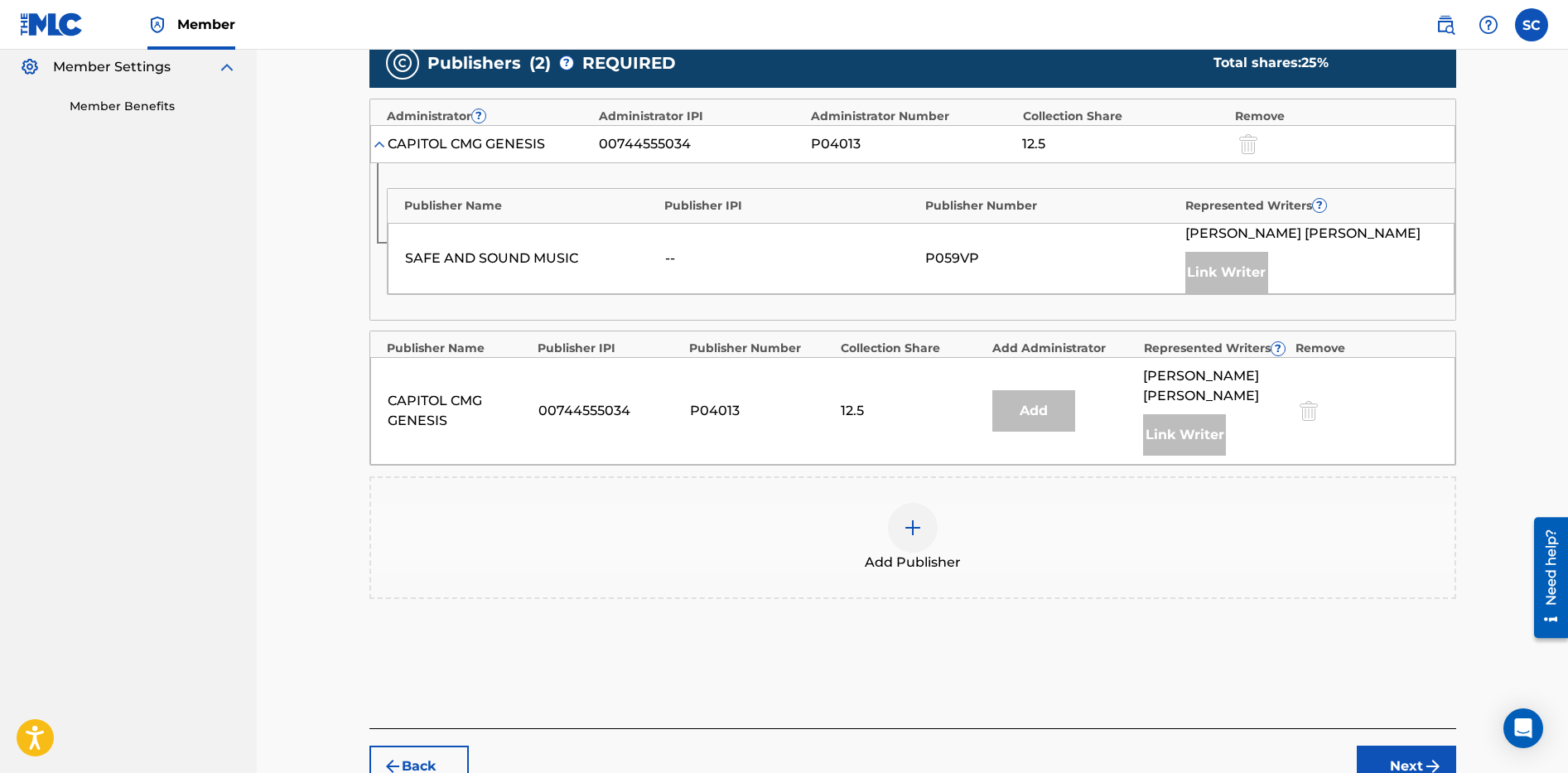 click at bounding box center [913, 528] 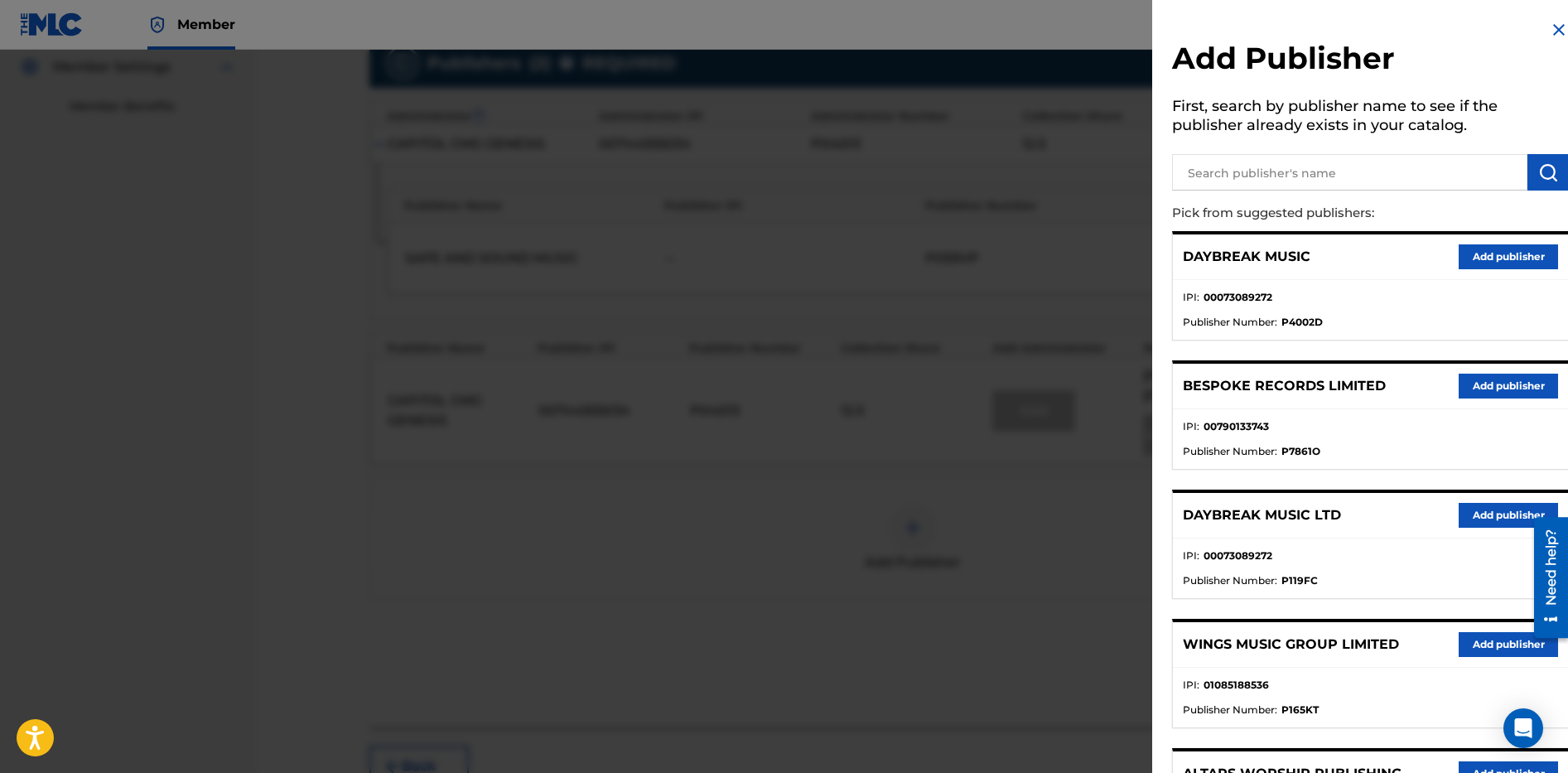 click at bounding box center [1349, 172] 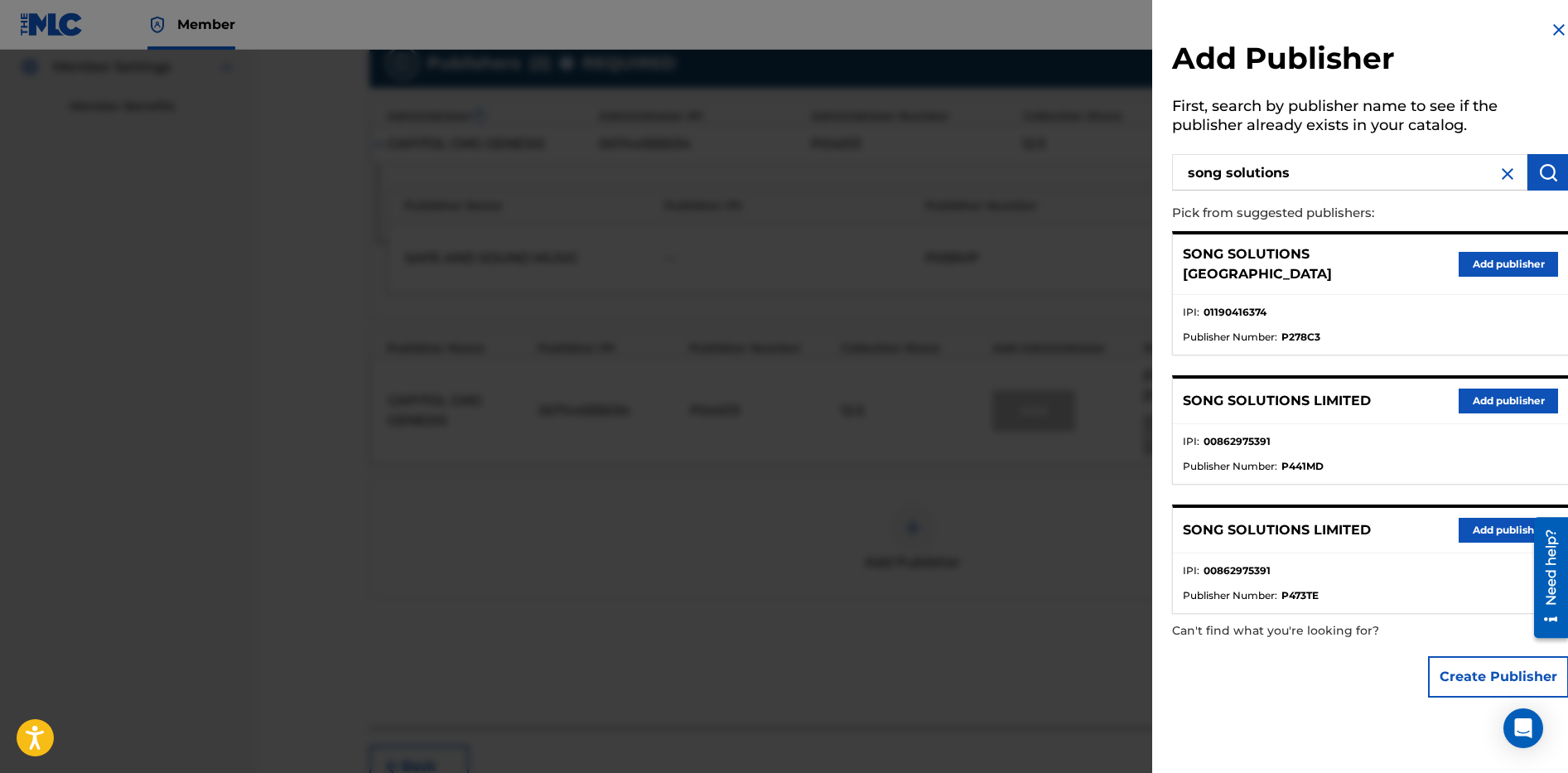 click on "Create Publisher" at bounding box center (1498, 677) 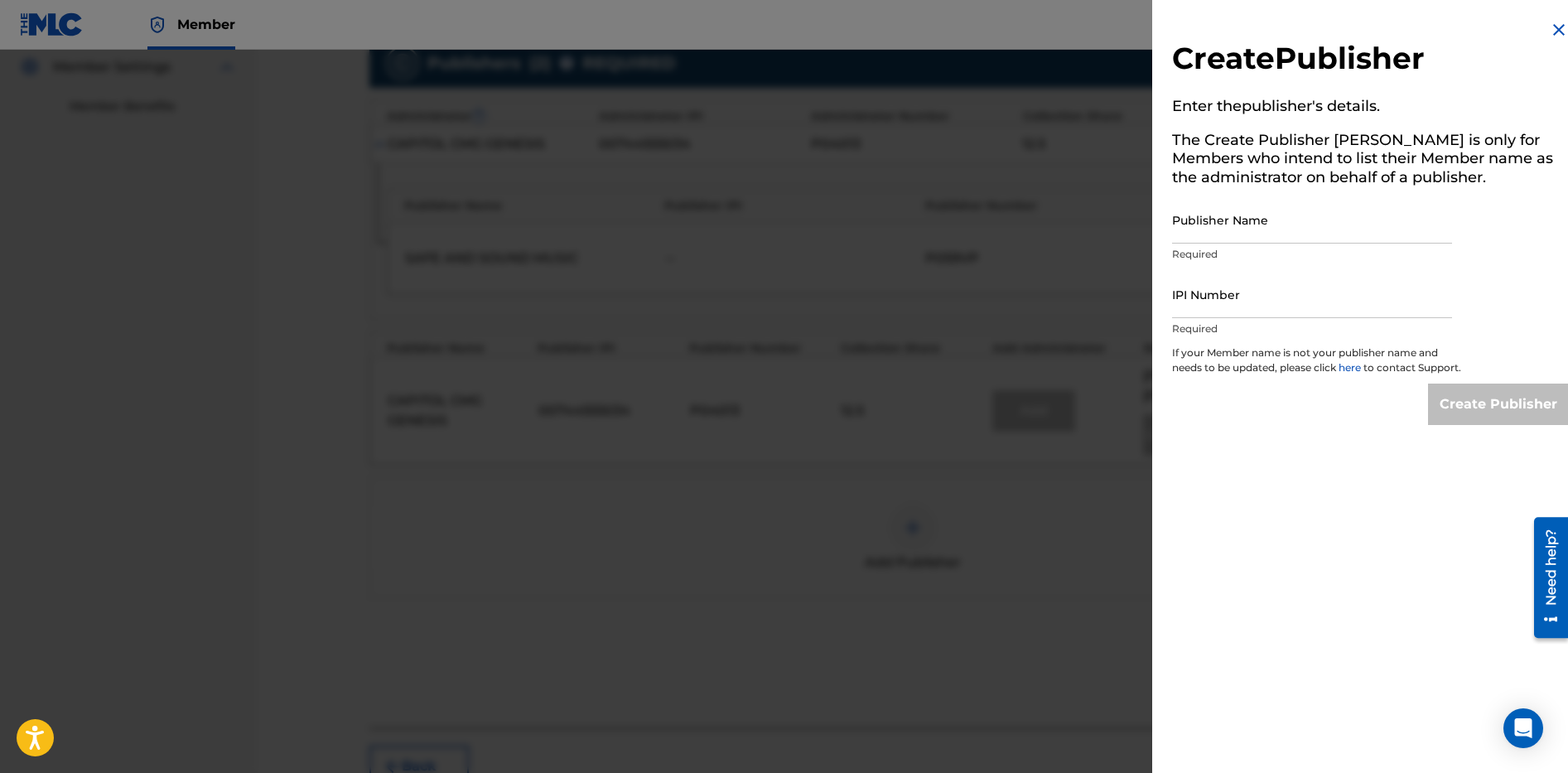 click on "Publisher Name" at bounding box center (1312, 220) 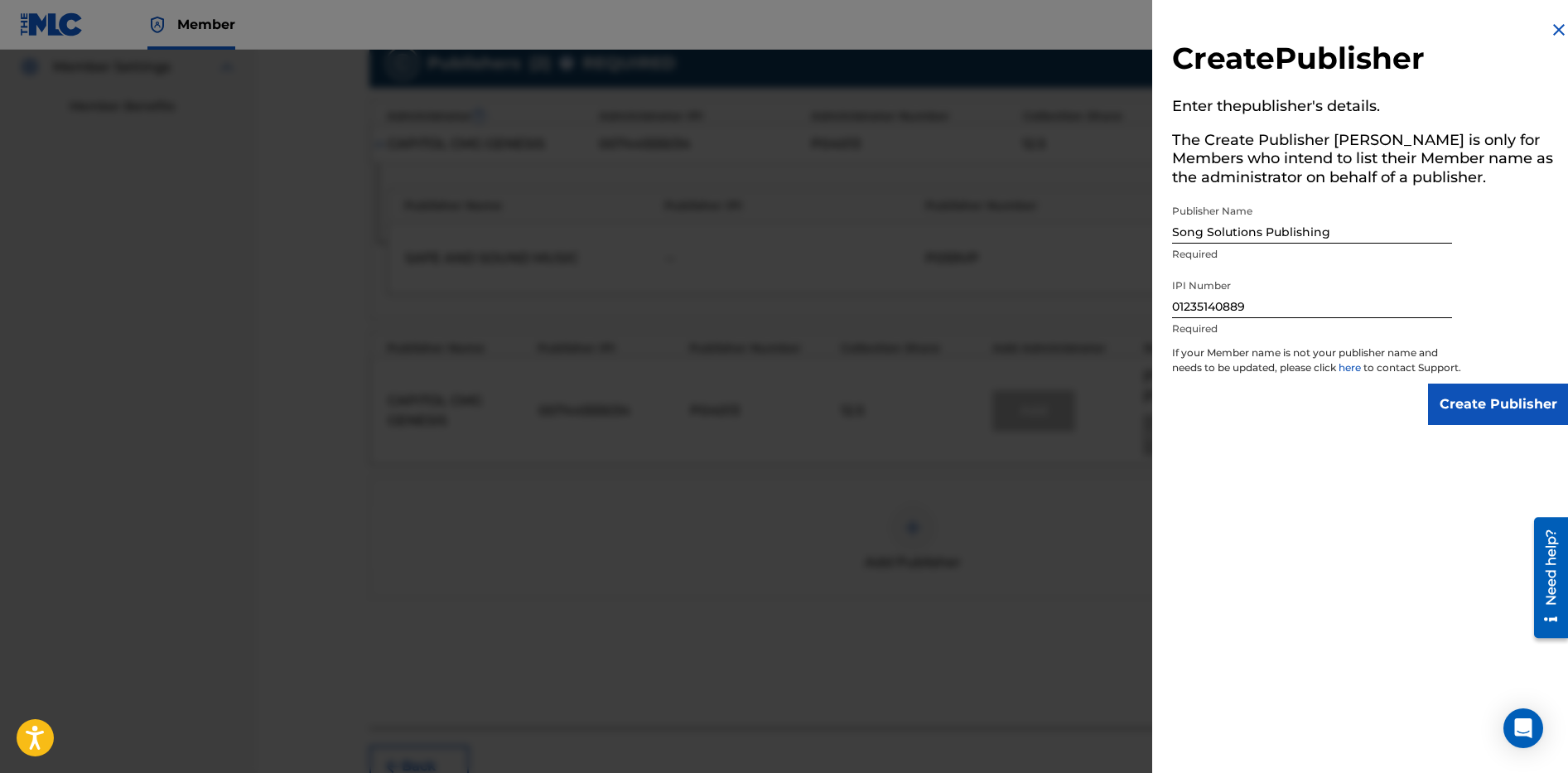 click on "Create Publisher" at bounding box center (1498, 404) 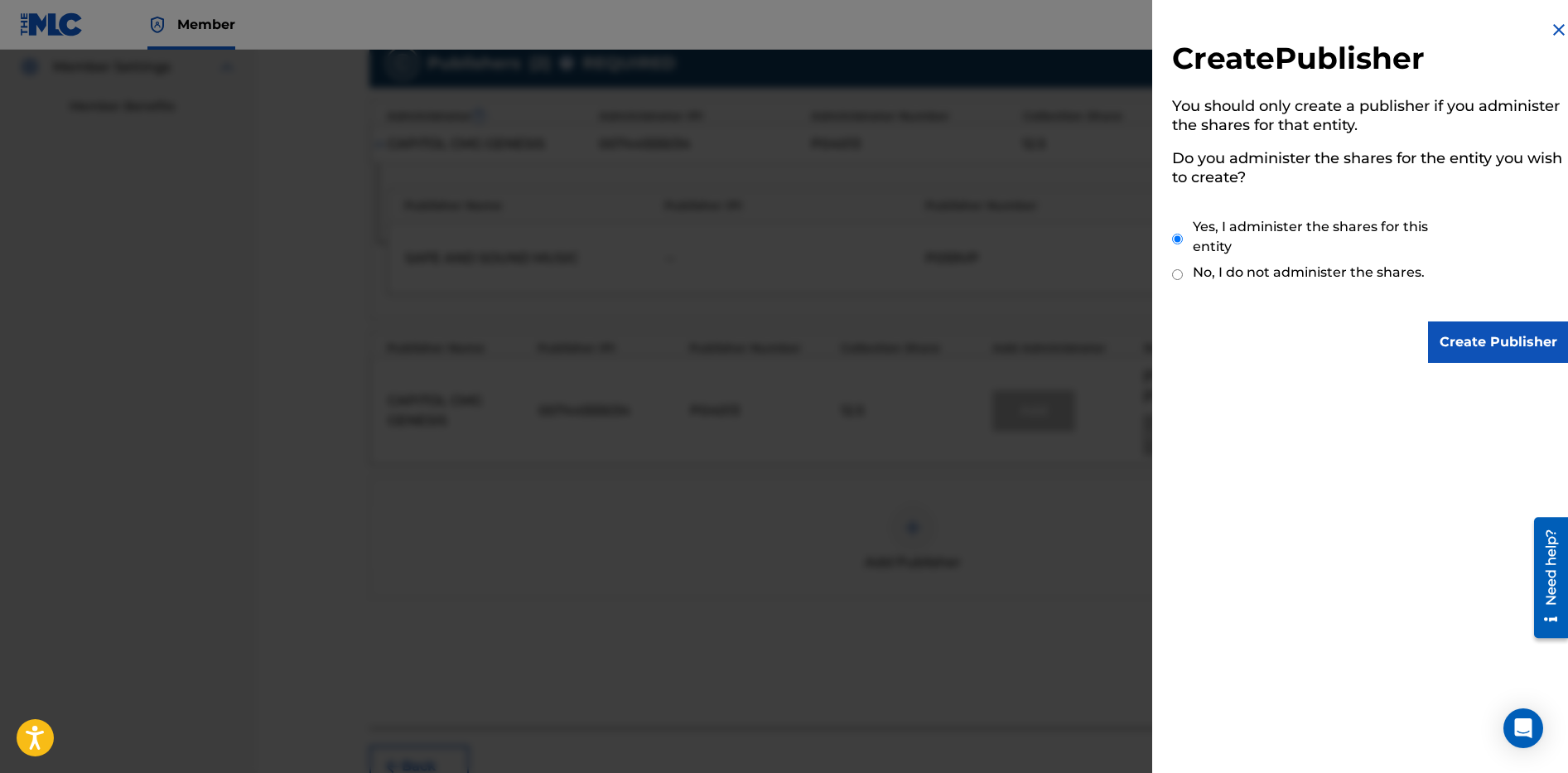 click on "Create Publisher" at bounding box center (1498, 342) 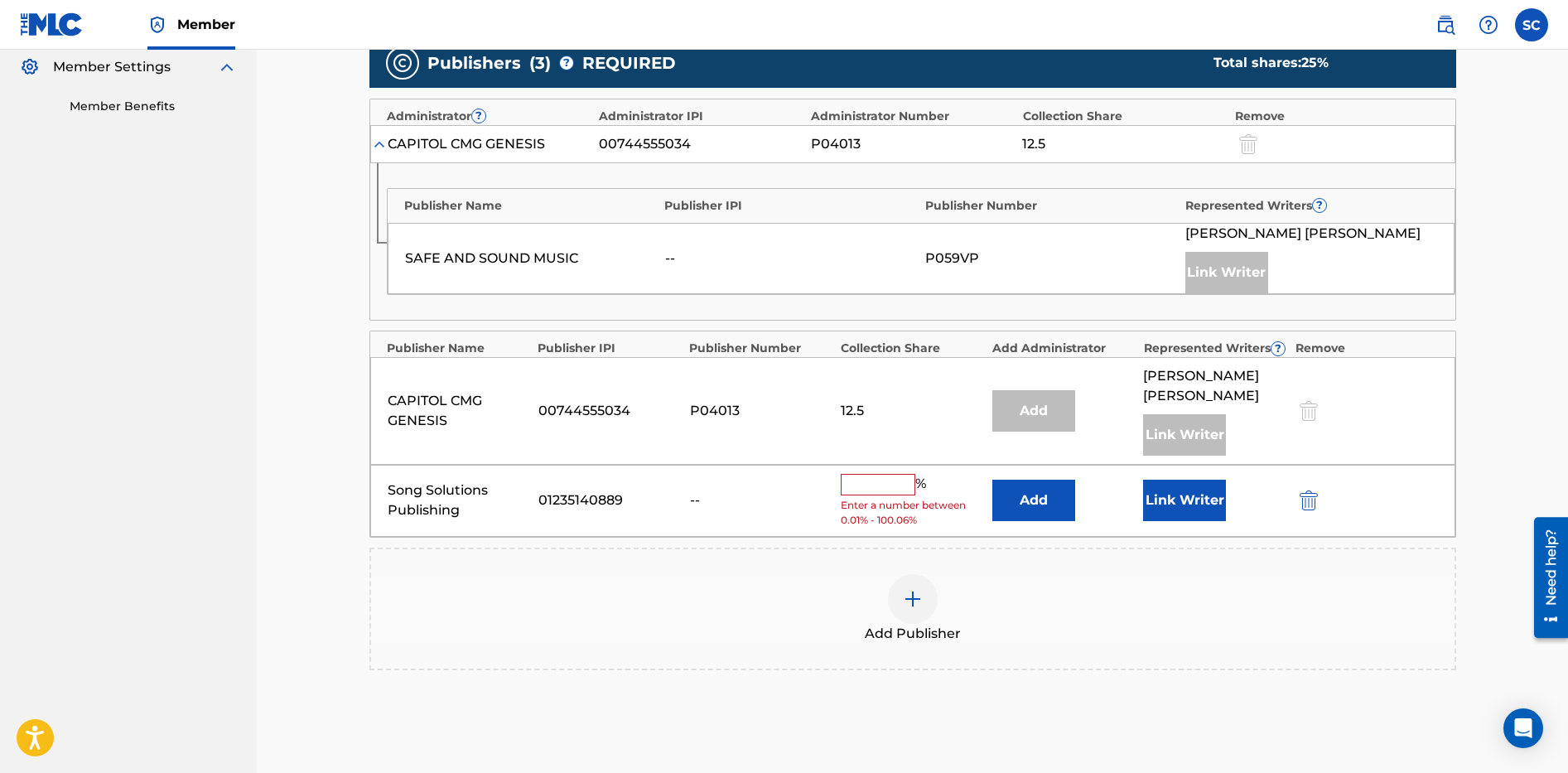 click at bounding box center (878, 485) 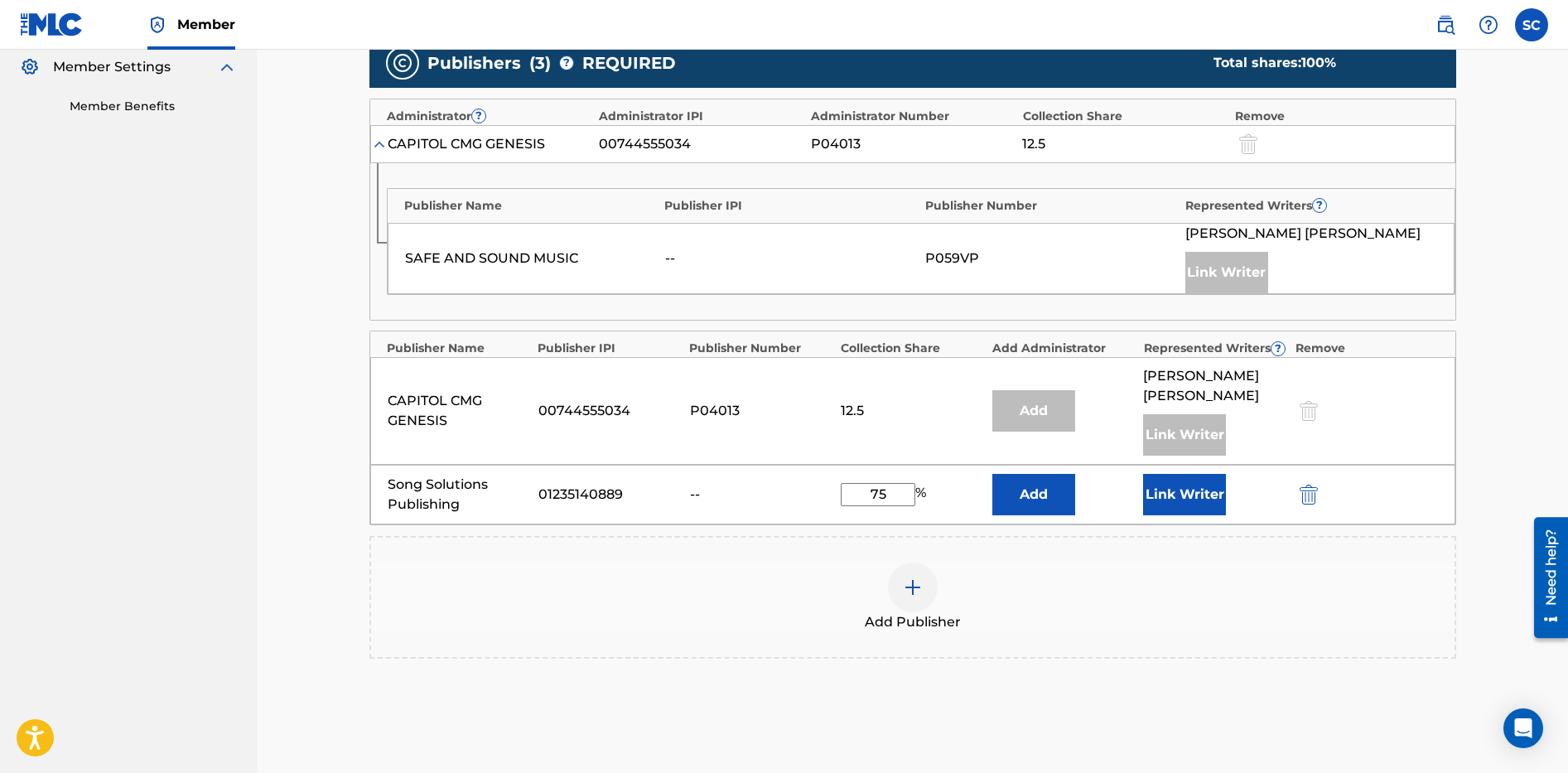 click on "Add Publisher" at bounding box center [913, 597] 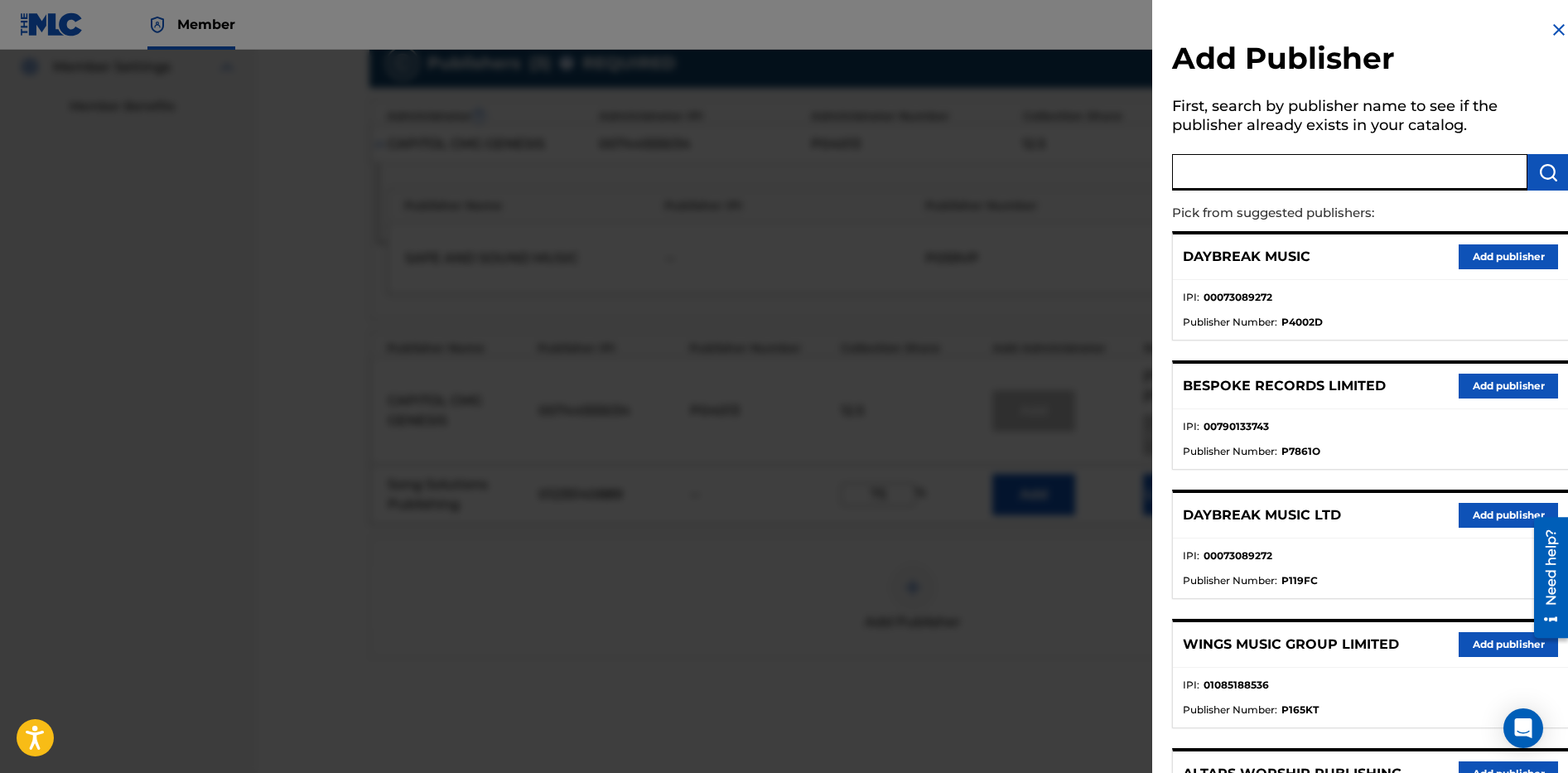 click at bounding box center [1349, 172] 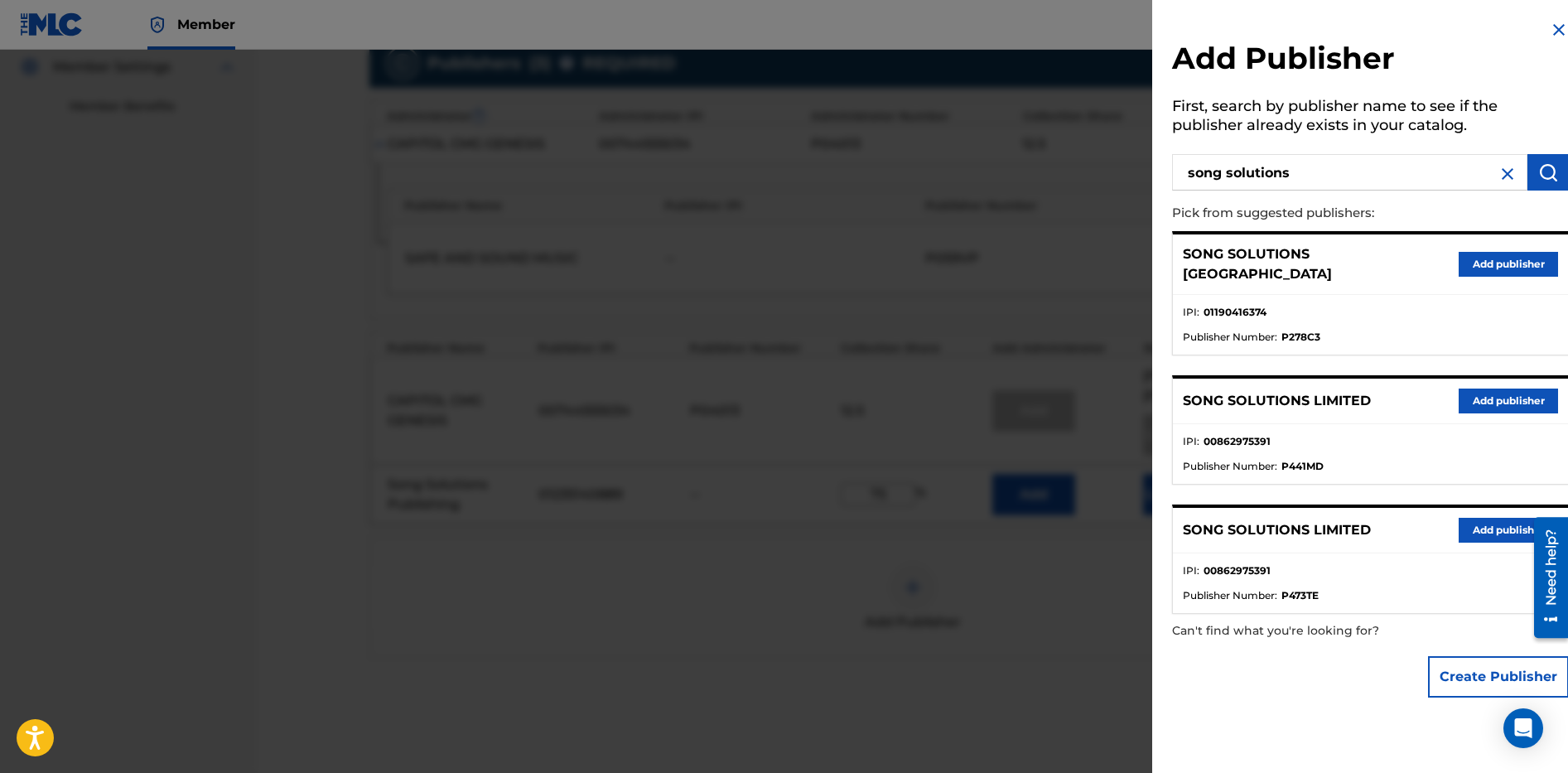 click on "Add publisher" at bounding box center (1508, 264) 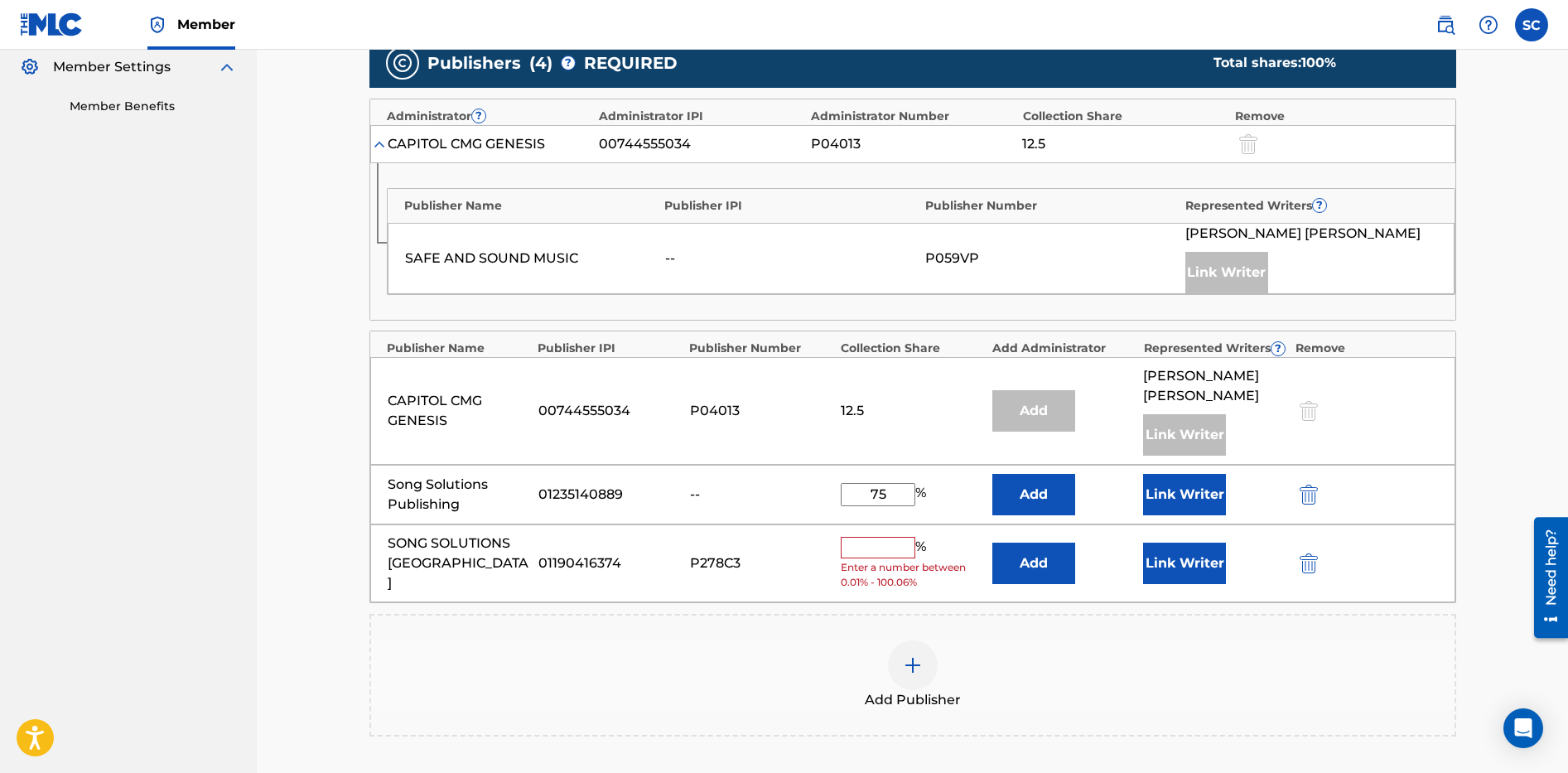 click at bounding box center [878, 548] 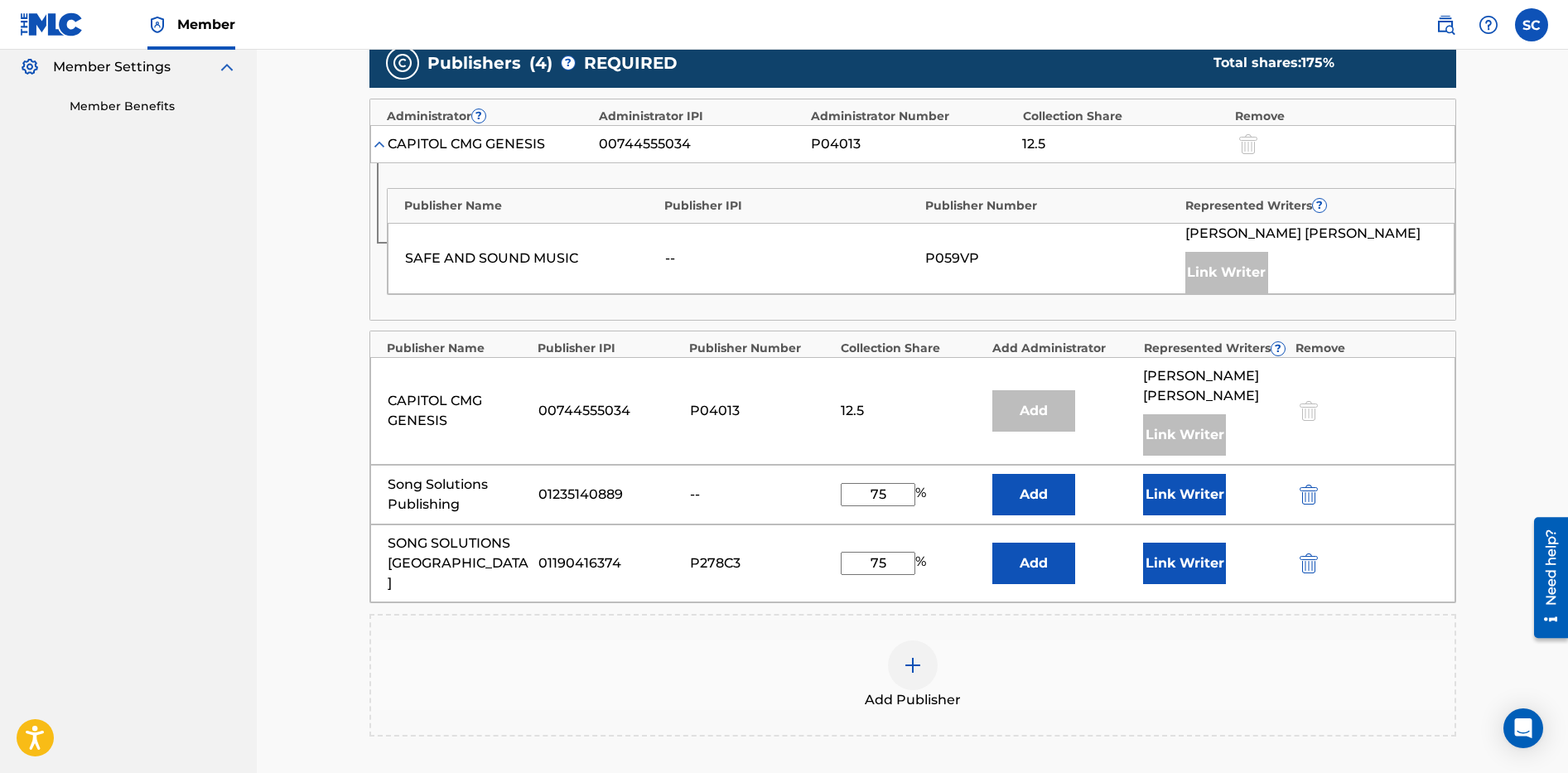 click at bounding box center (1309, 563) 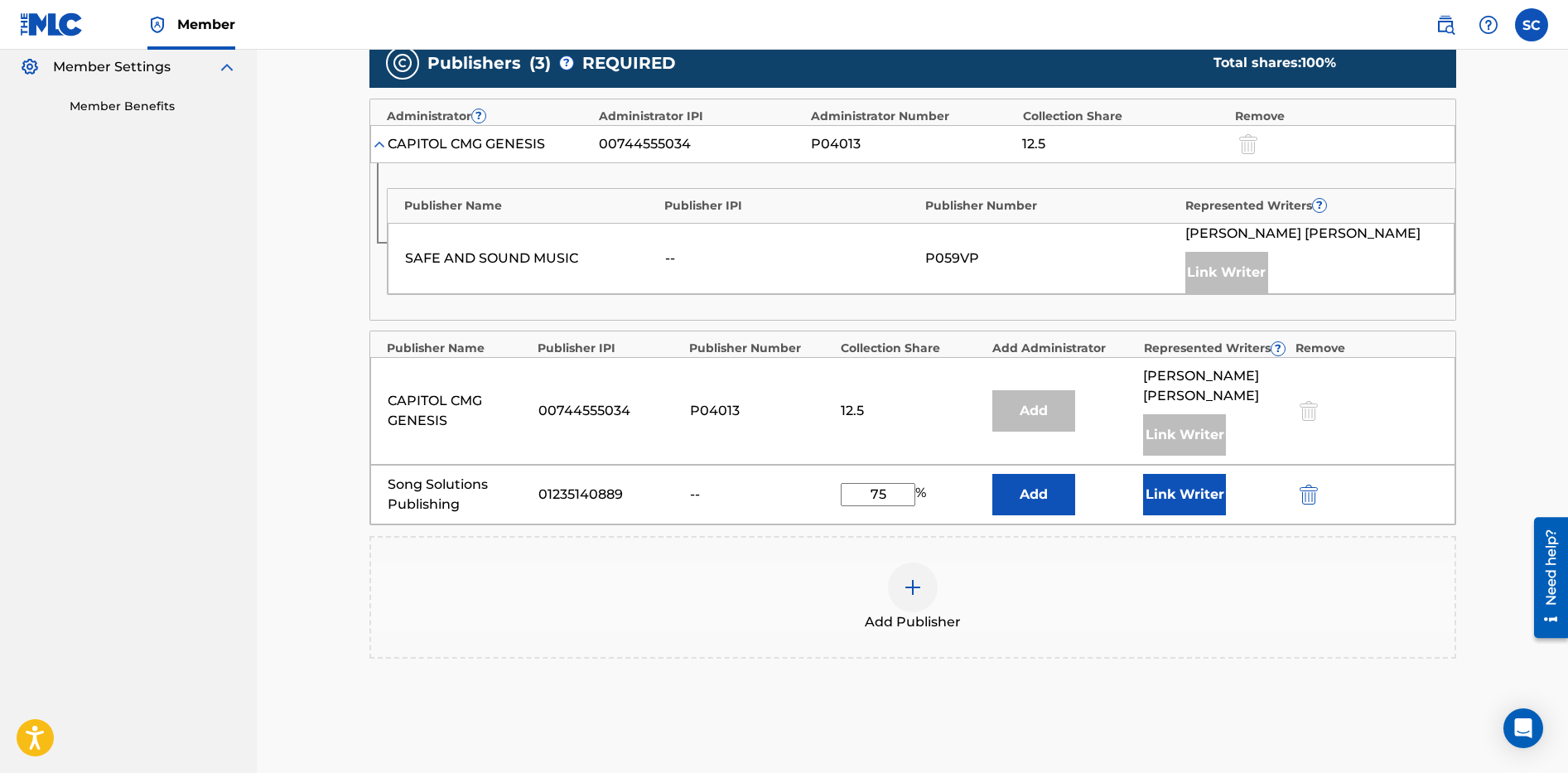 click on "Add" at bounding box center (1034, 495) 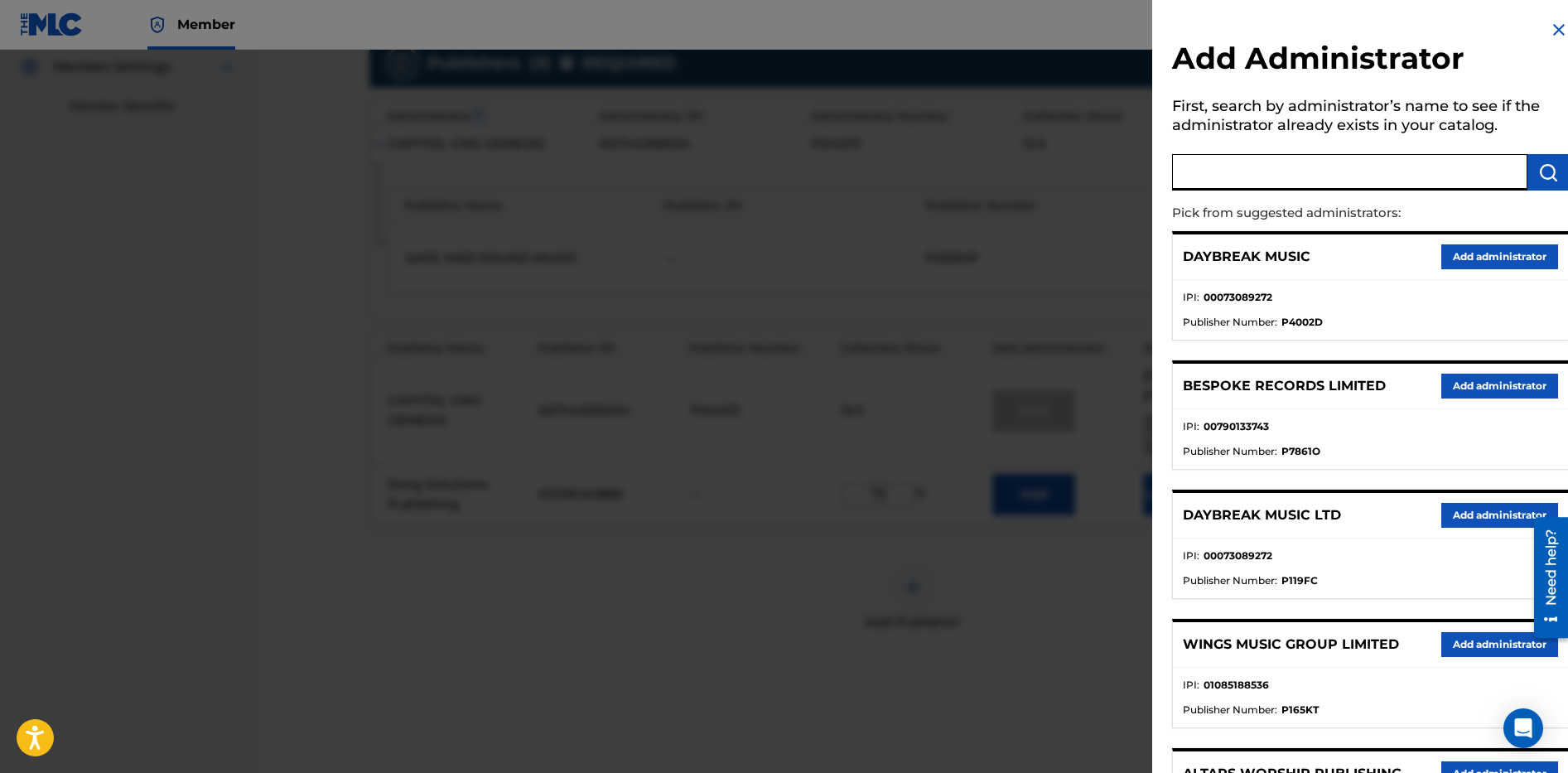click at bounding box center [1349, 172] 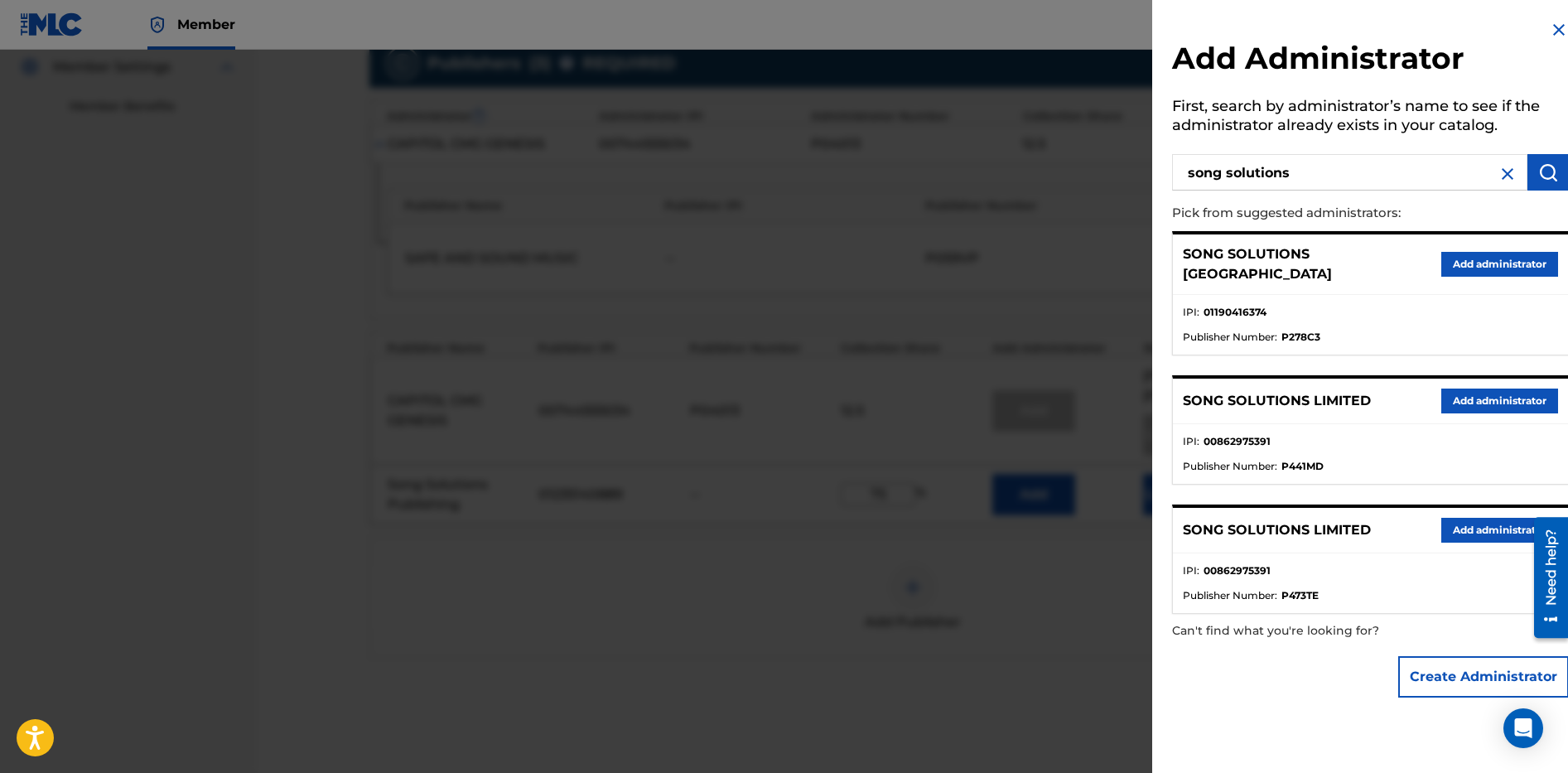click on "Add administrator" at bounding box center (1499, 264) 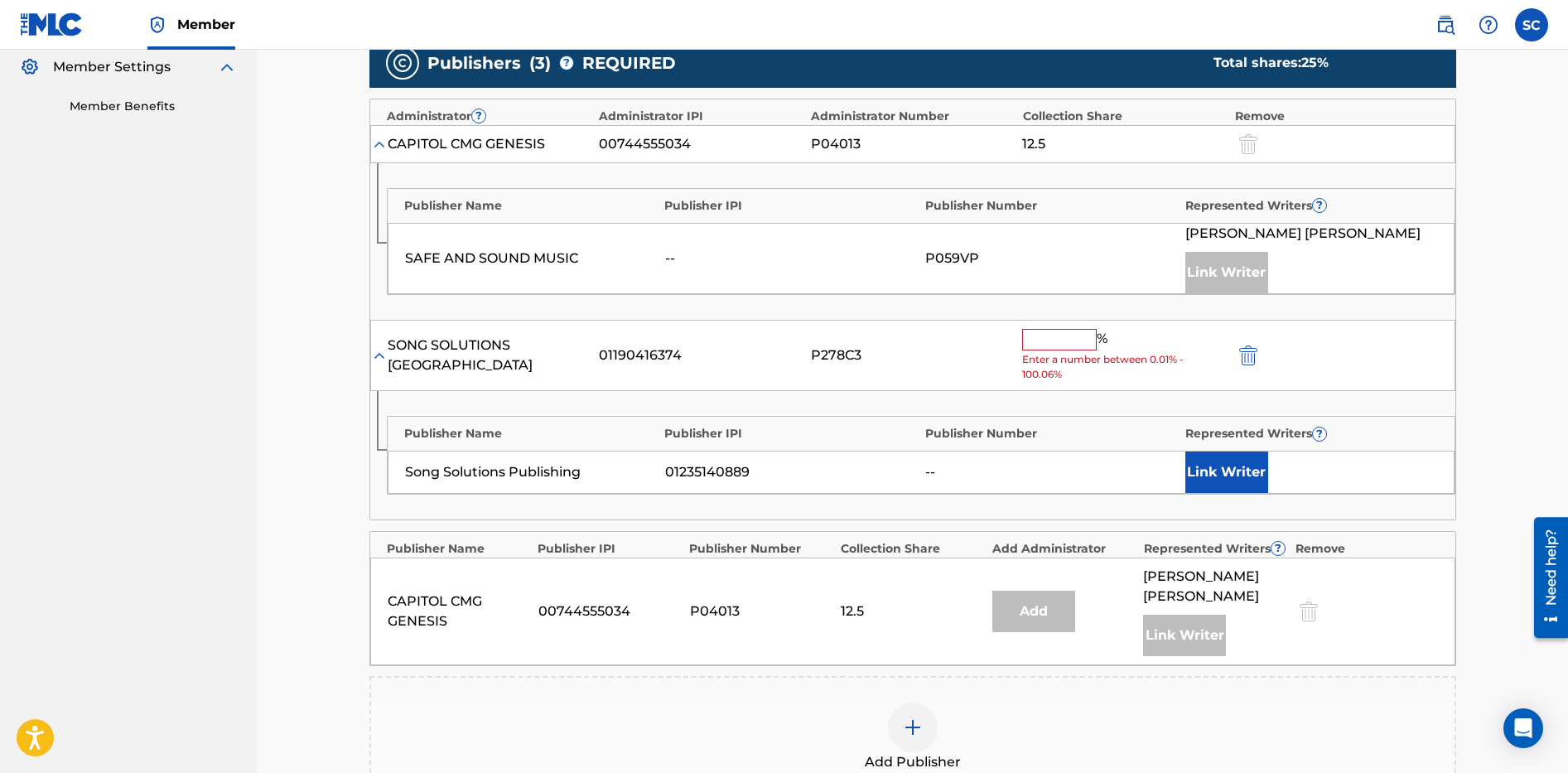 click at bounding box center [1059, 340] 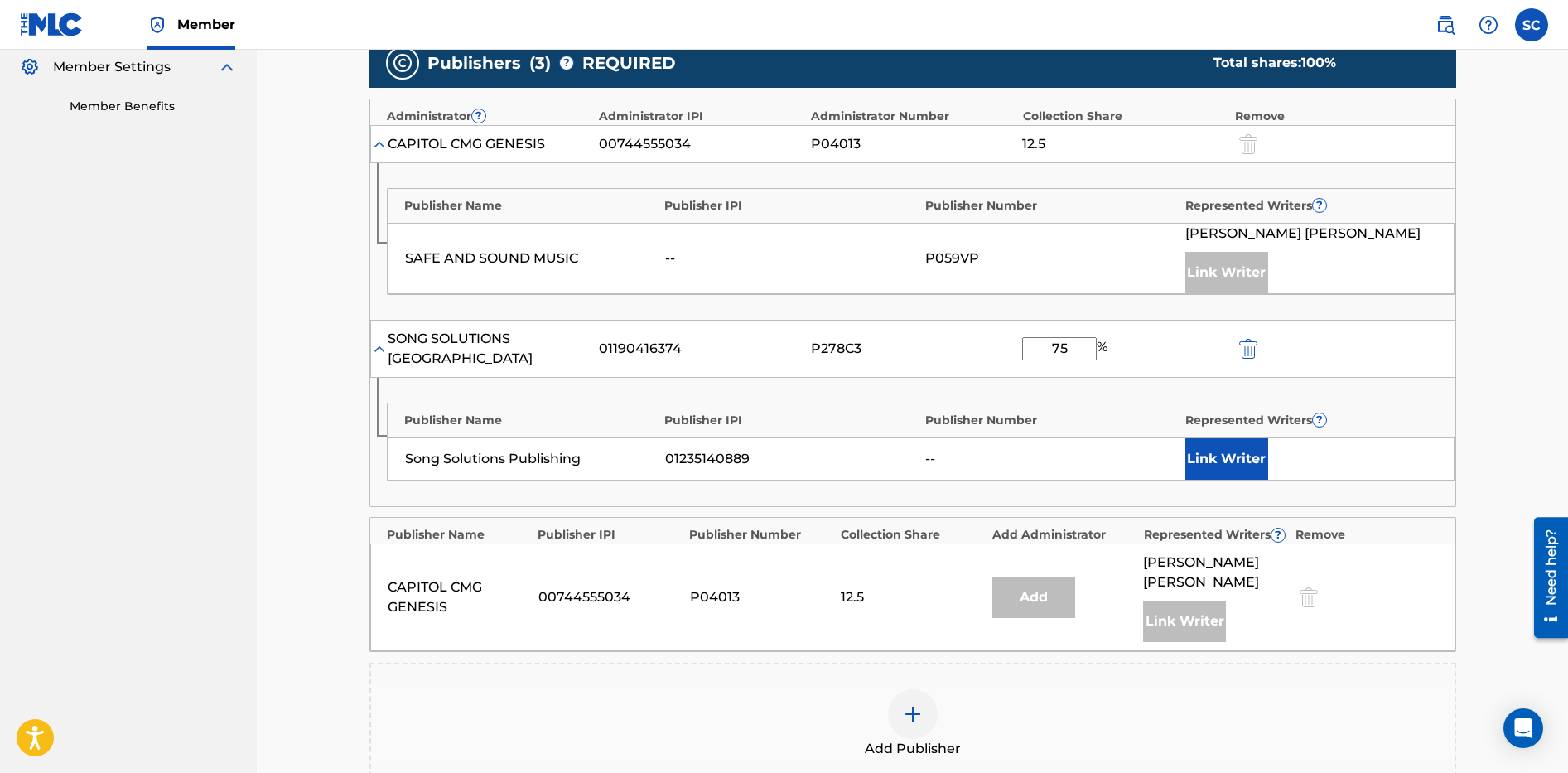 click on "Link Writer" at bounding box center [1227, 459] 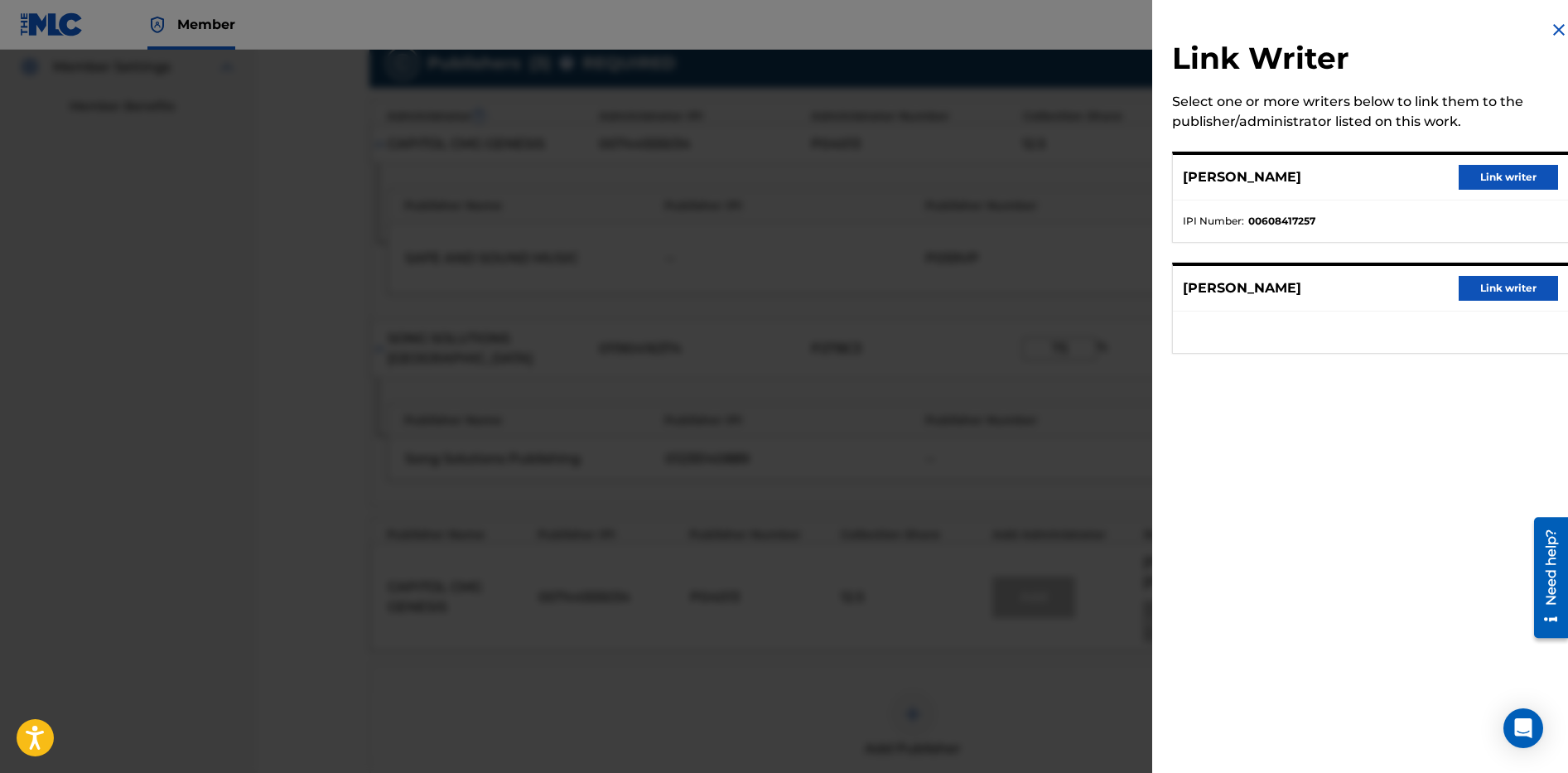 click on "Link writer" at bounding box center (1508, 288) 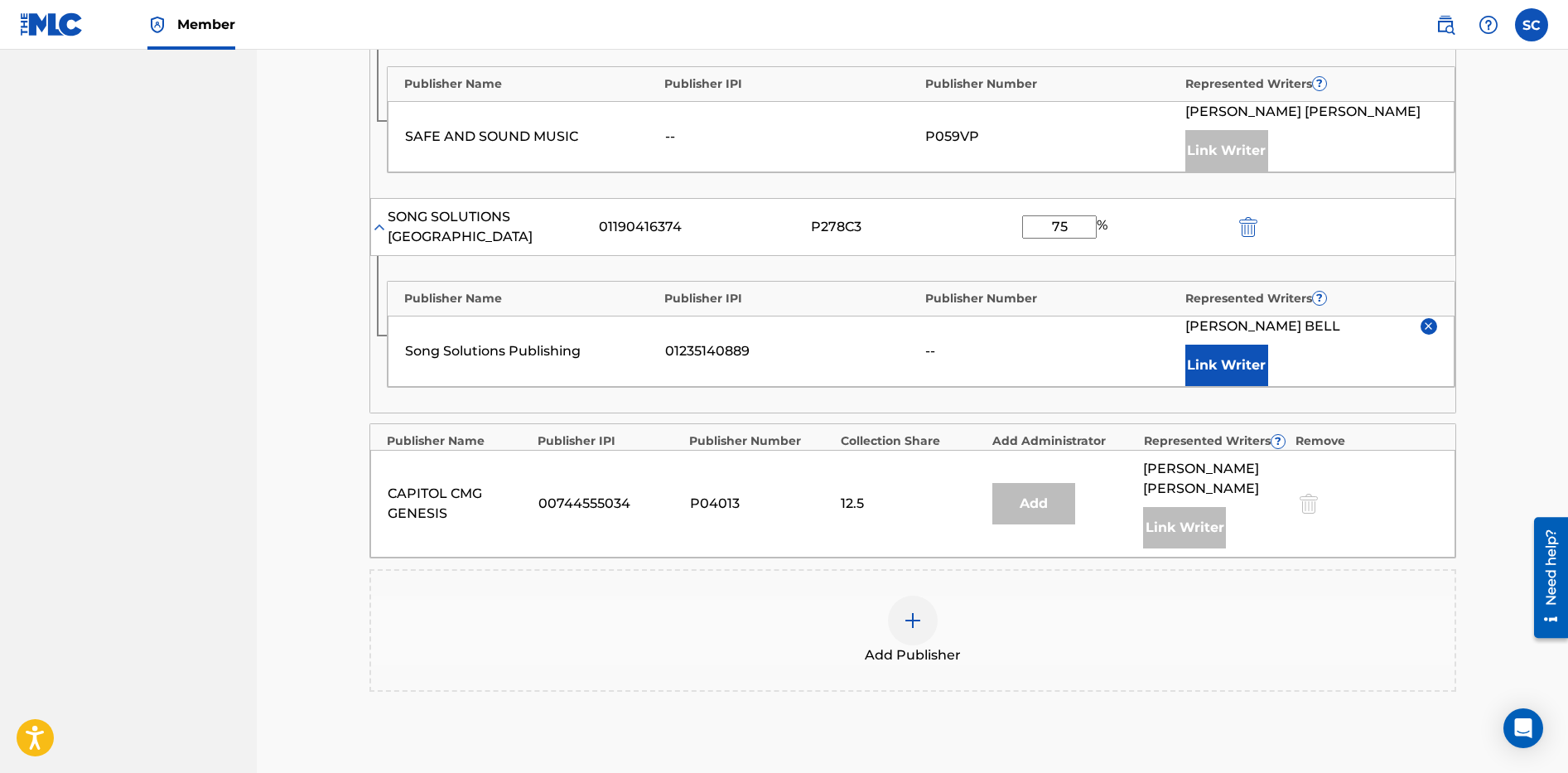 scroll, scrollTop: 785, scrollLeft: 0, axis: vertical 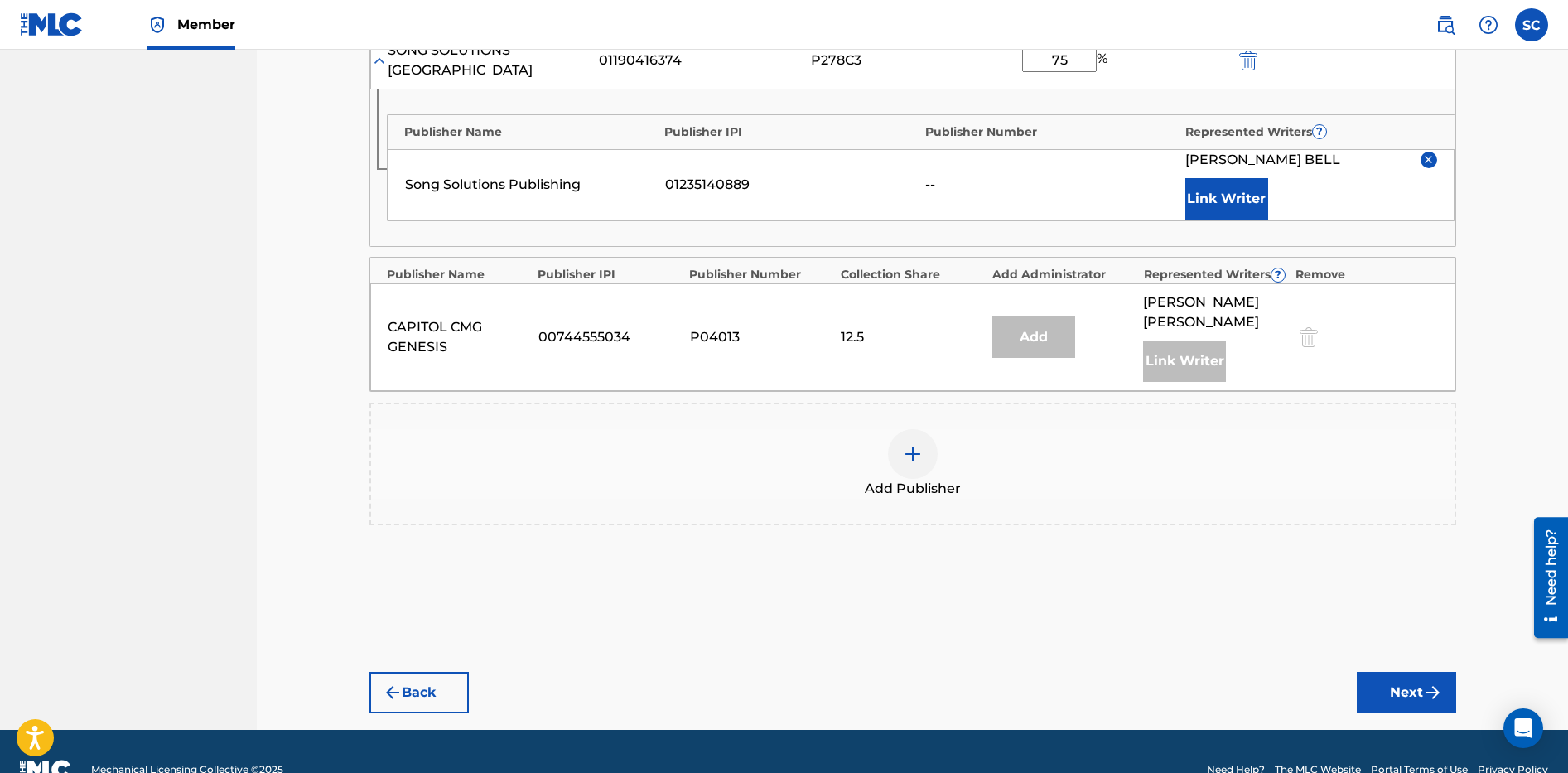 click on "Next" at bounding box center [1406, 693] 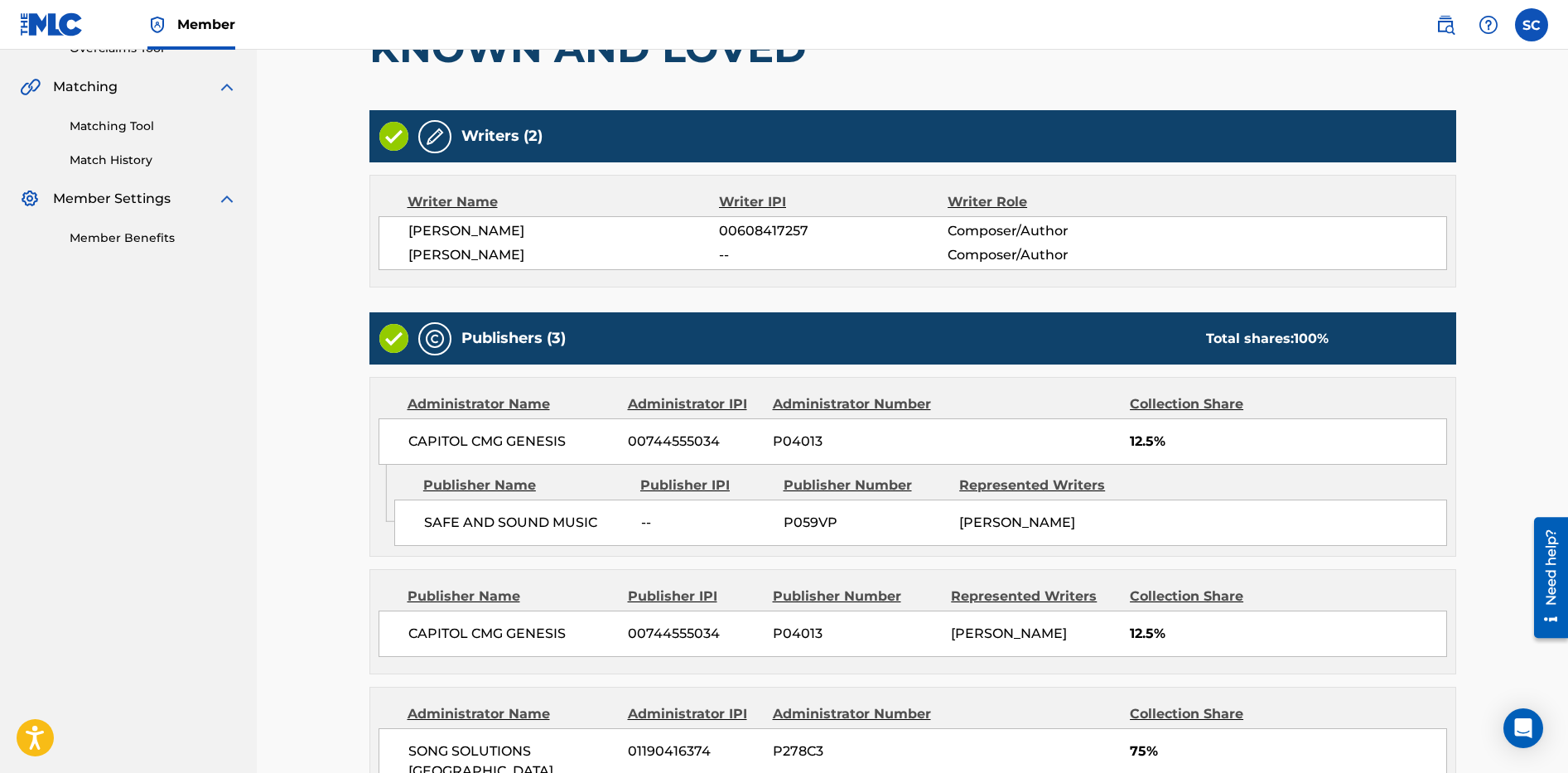 scroll, scrollTop: 639, scrollLeft: 0, axis: vertical 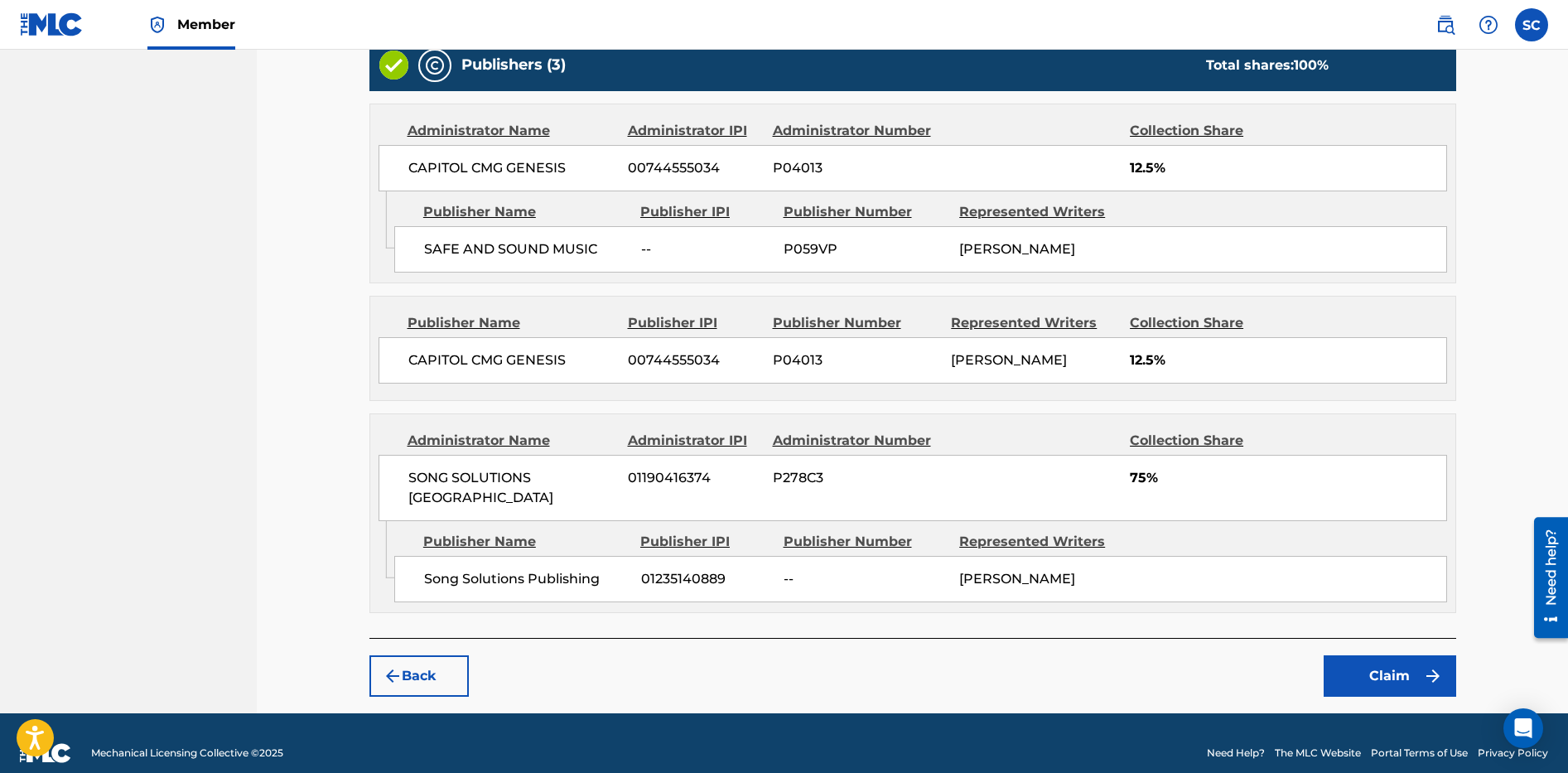 click on "Back" at bounding box center (419, 676) 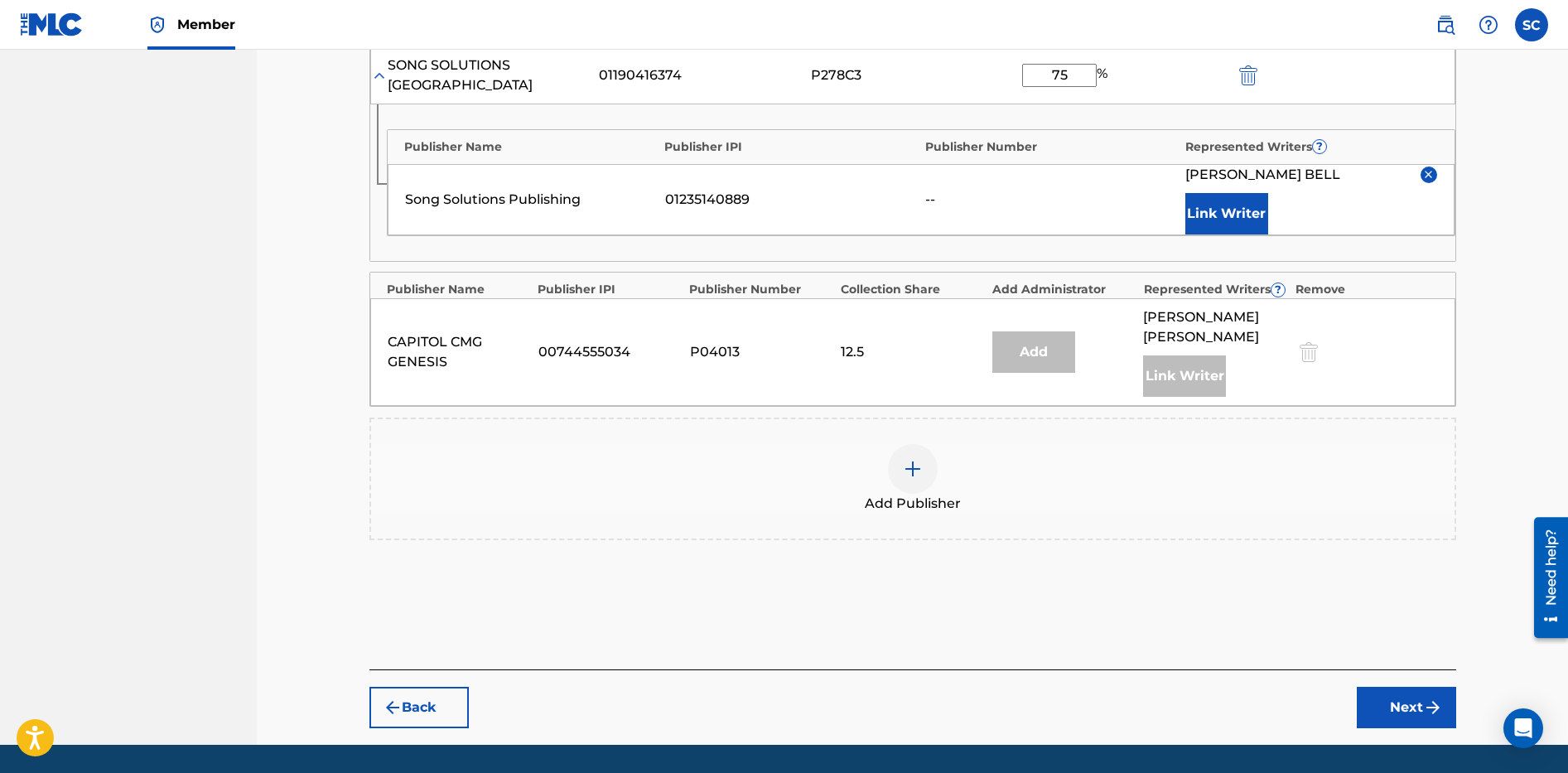 scroll, scrollTop: 785, scrollLeft: 0, axis: vertical 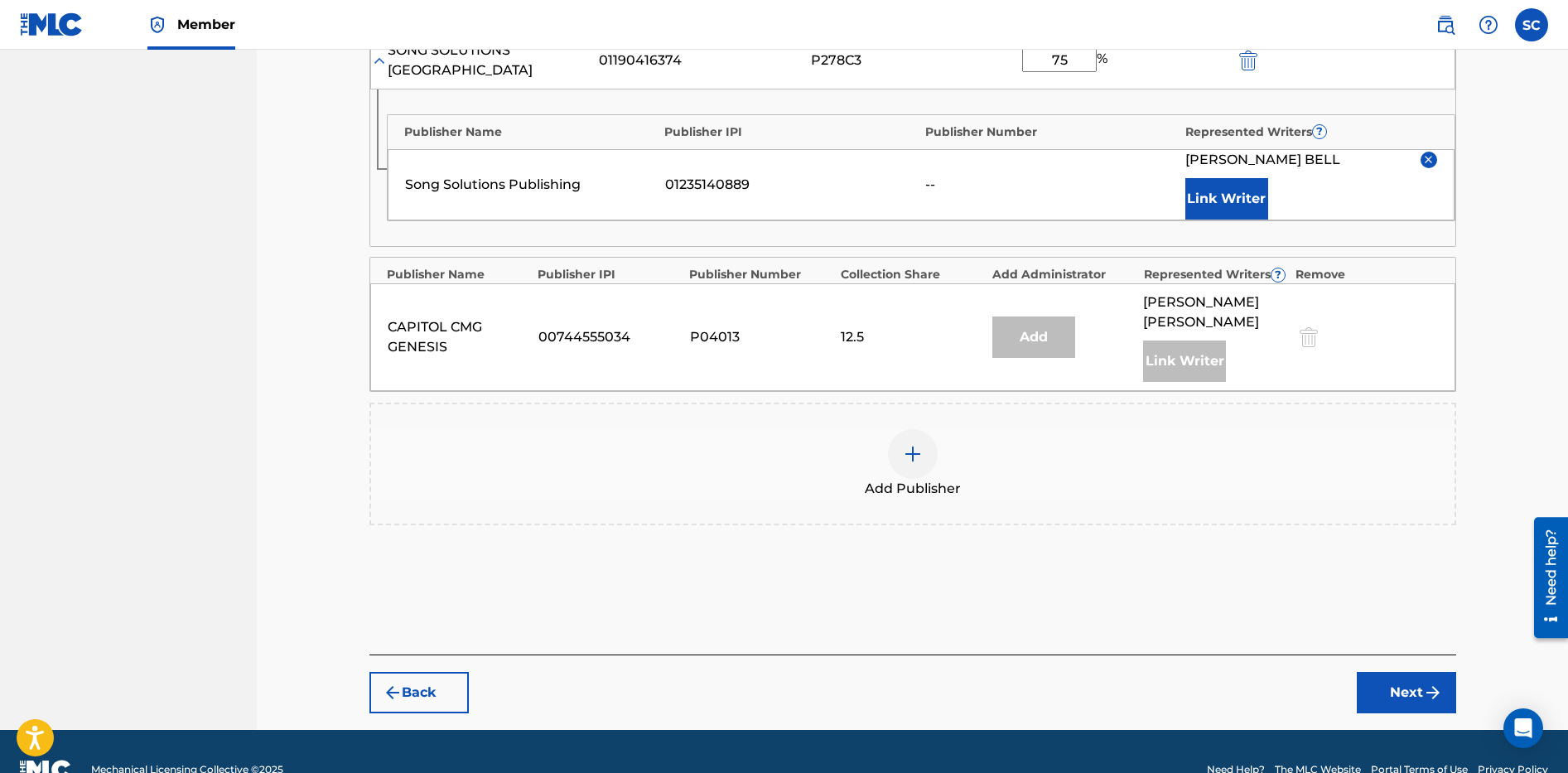 click on "Next" at bounding box center (1406, 693) 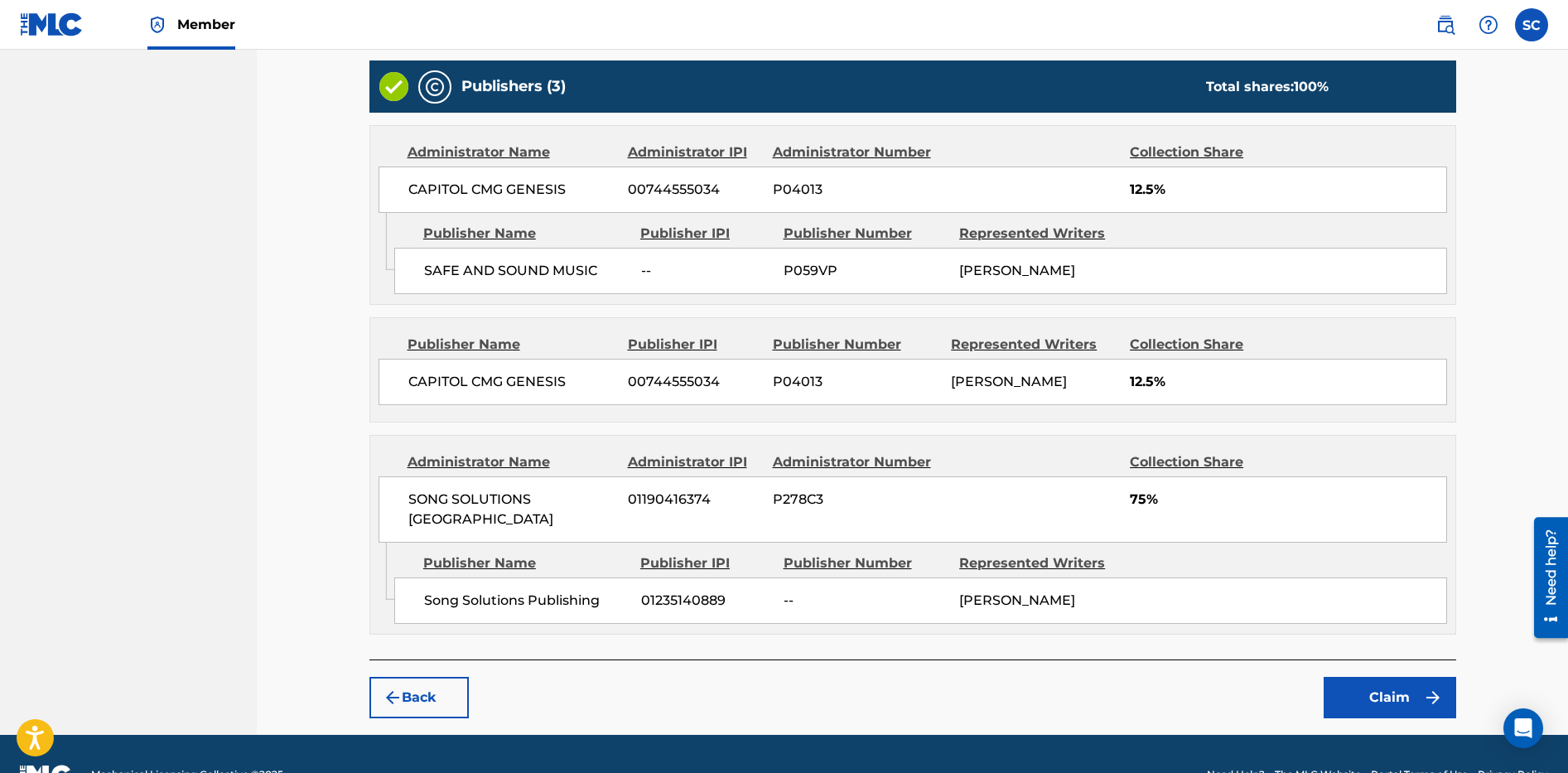 scroll, scrollTop: 639, scrollLeft: 0, axis: vertical 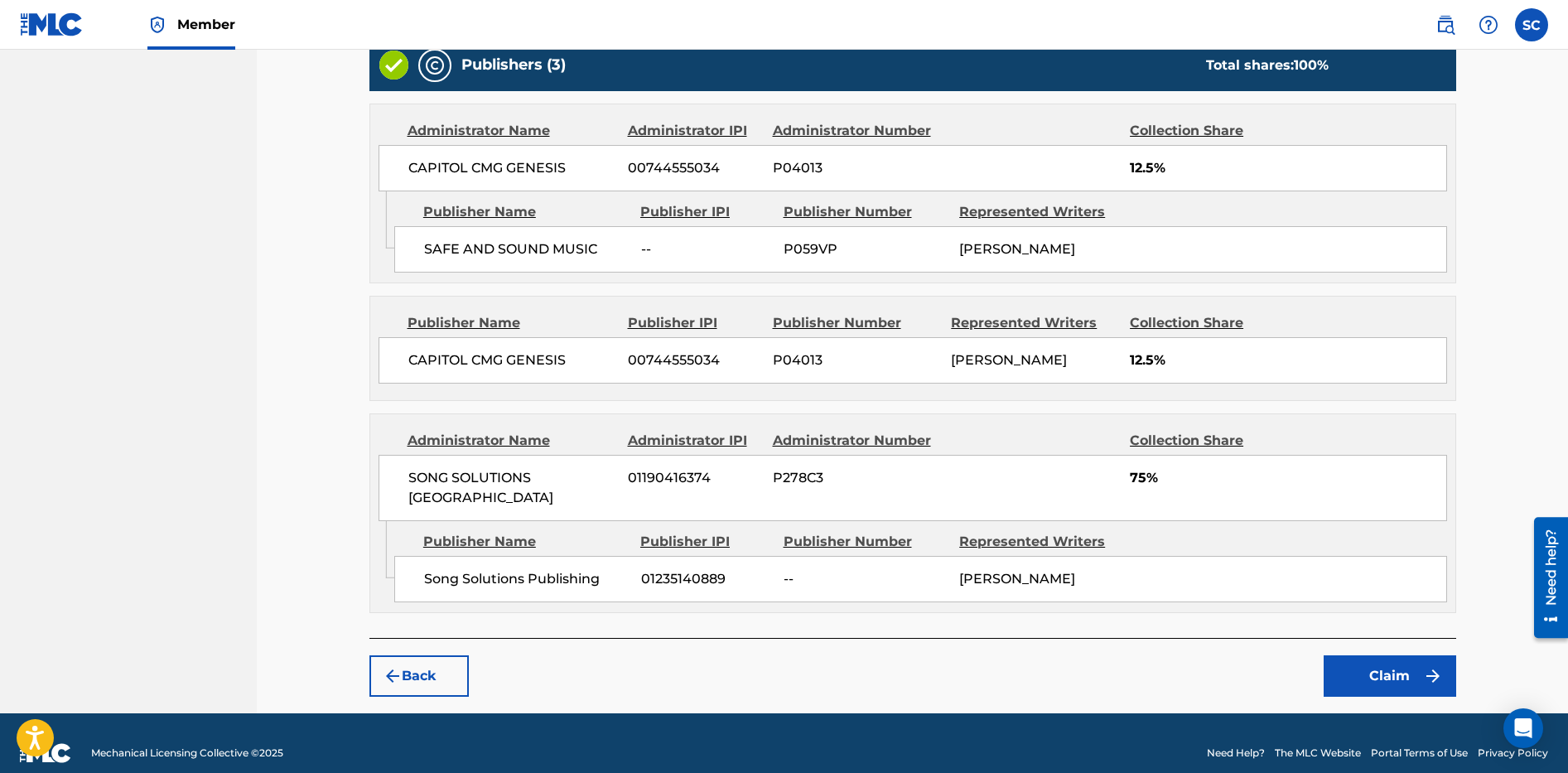 click on "Claim" at bounding box center [1390, 676] 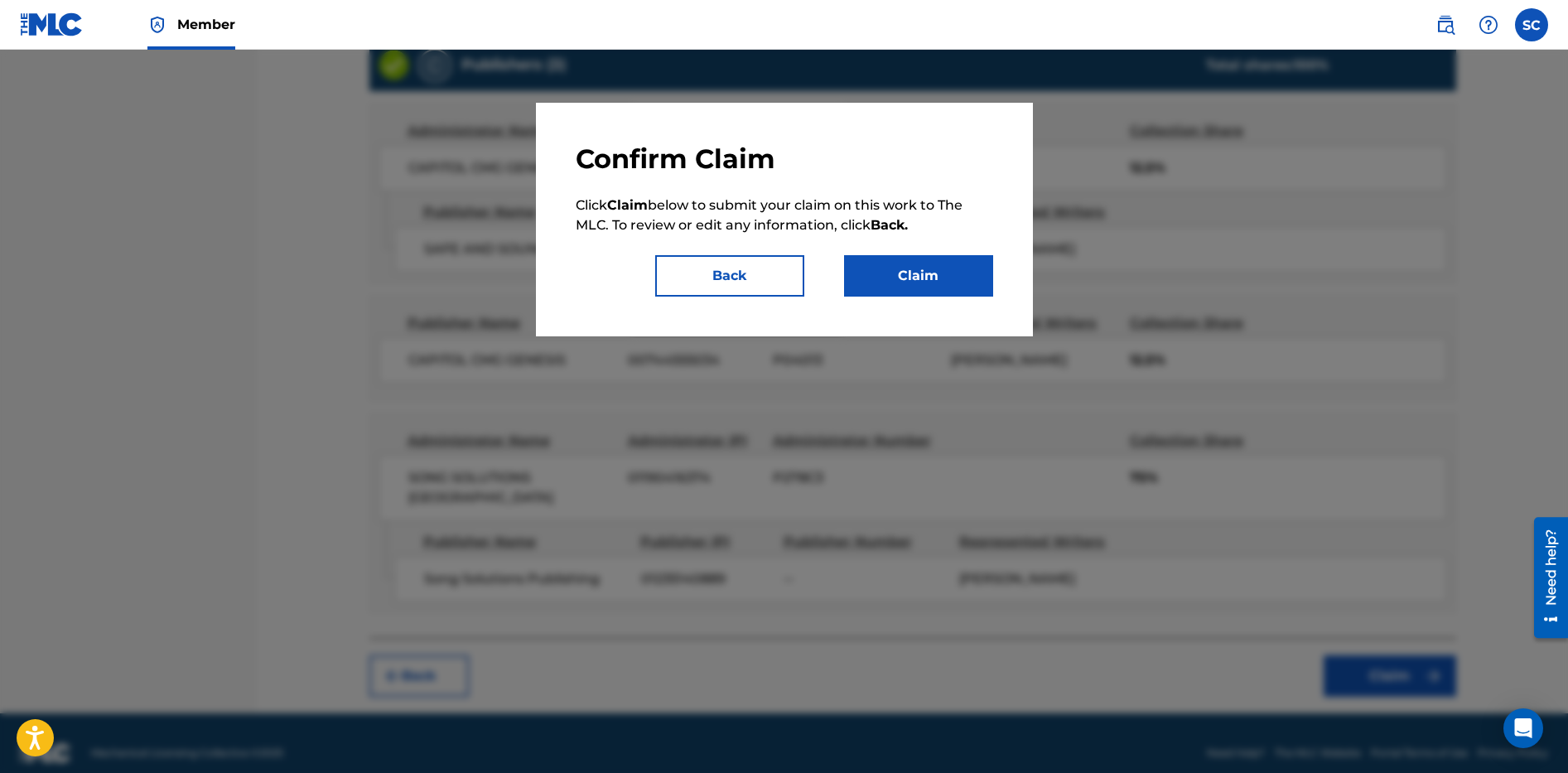 click on "Claim" at bounding box center [919, 276] 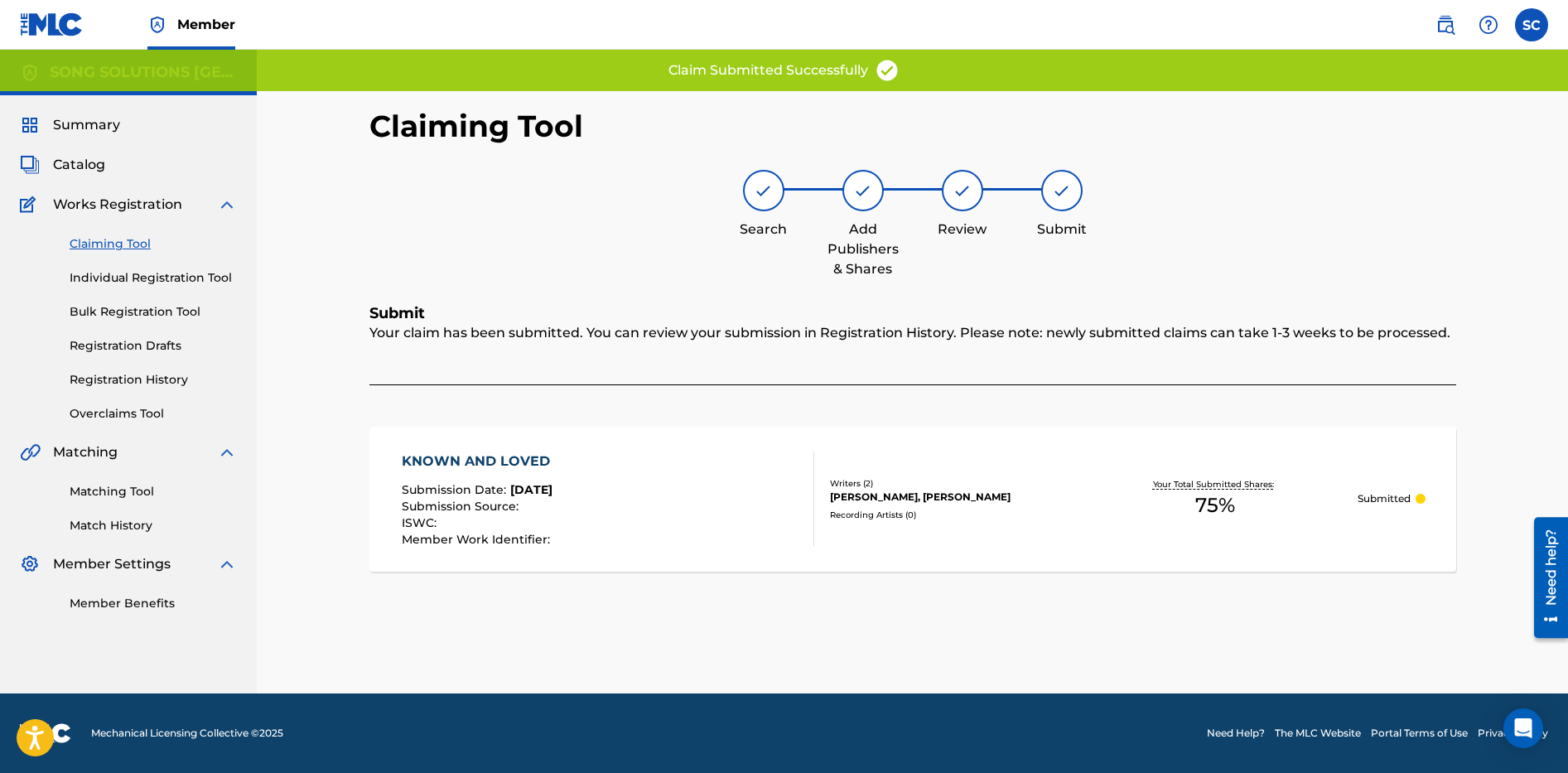 scroll, scrollTop: 0, scrollLeft: 0, axis: both 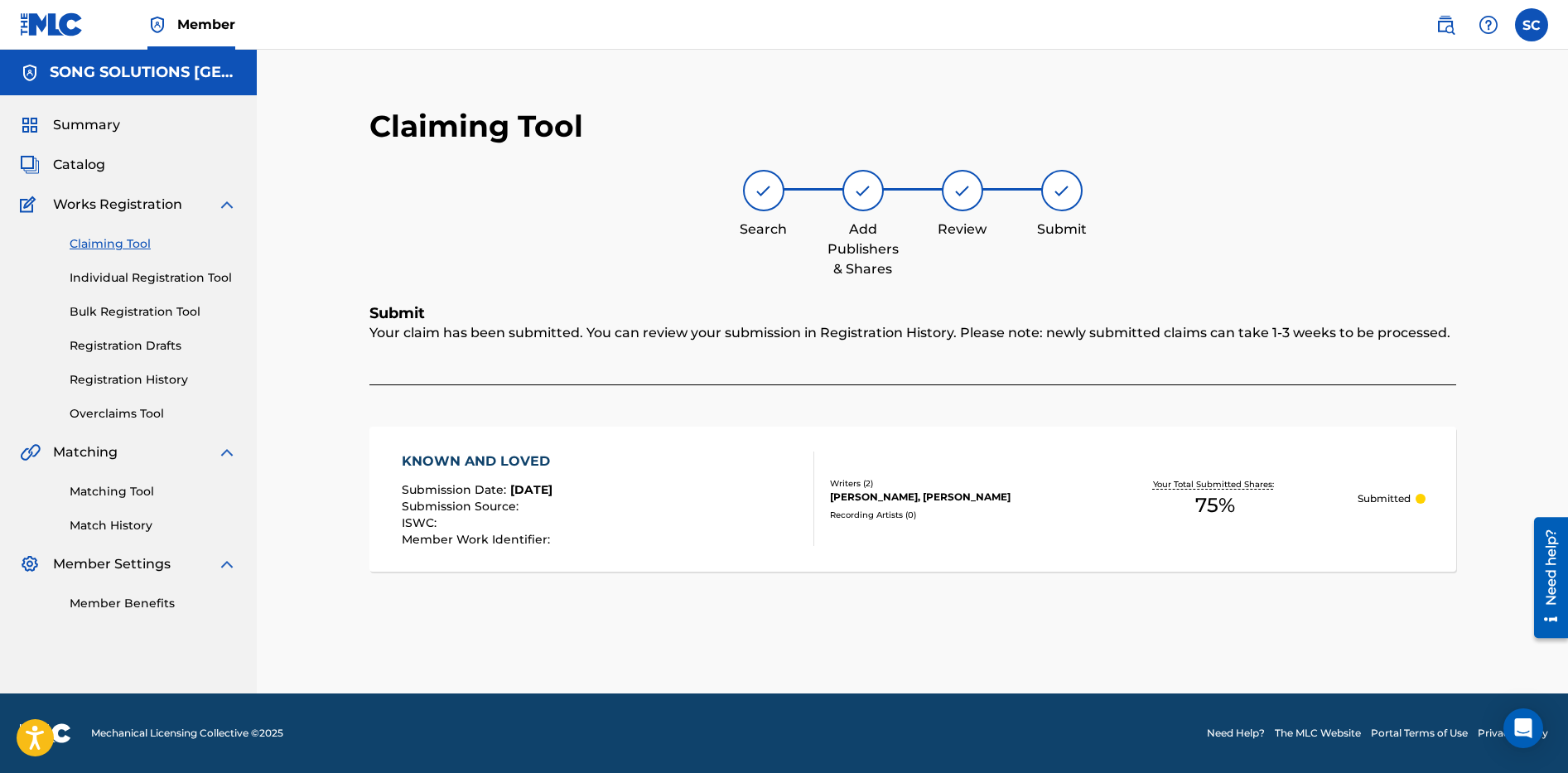 click on "Registration History" at bounding box center [153, 379] 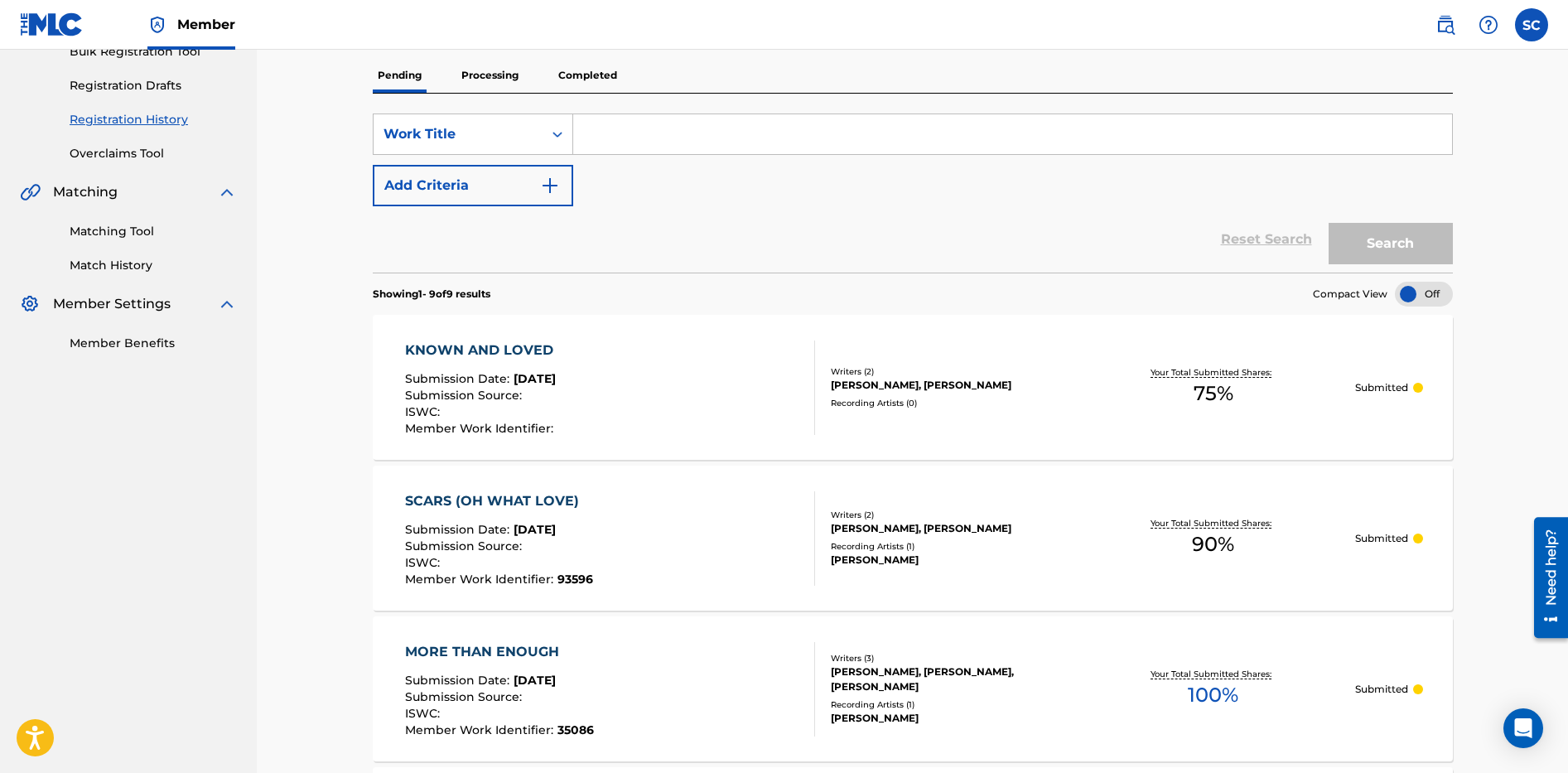 scroll, scrollTop: 0, scrollLeft: 0, axis: both 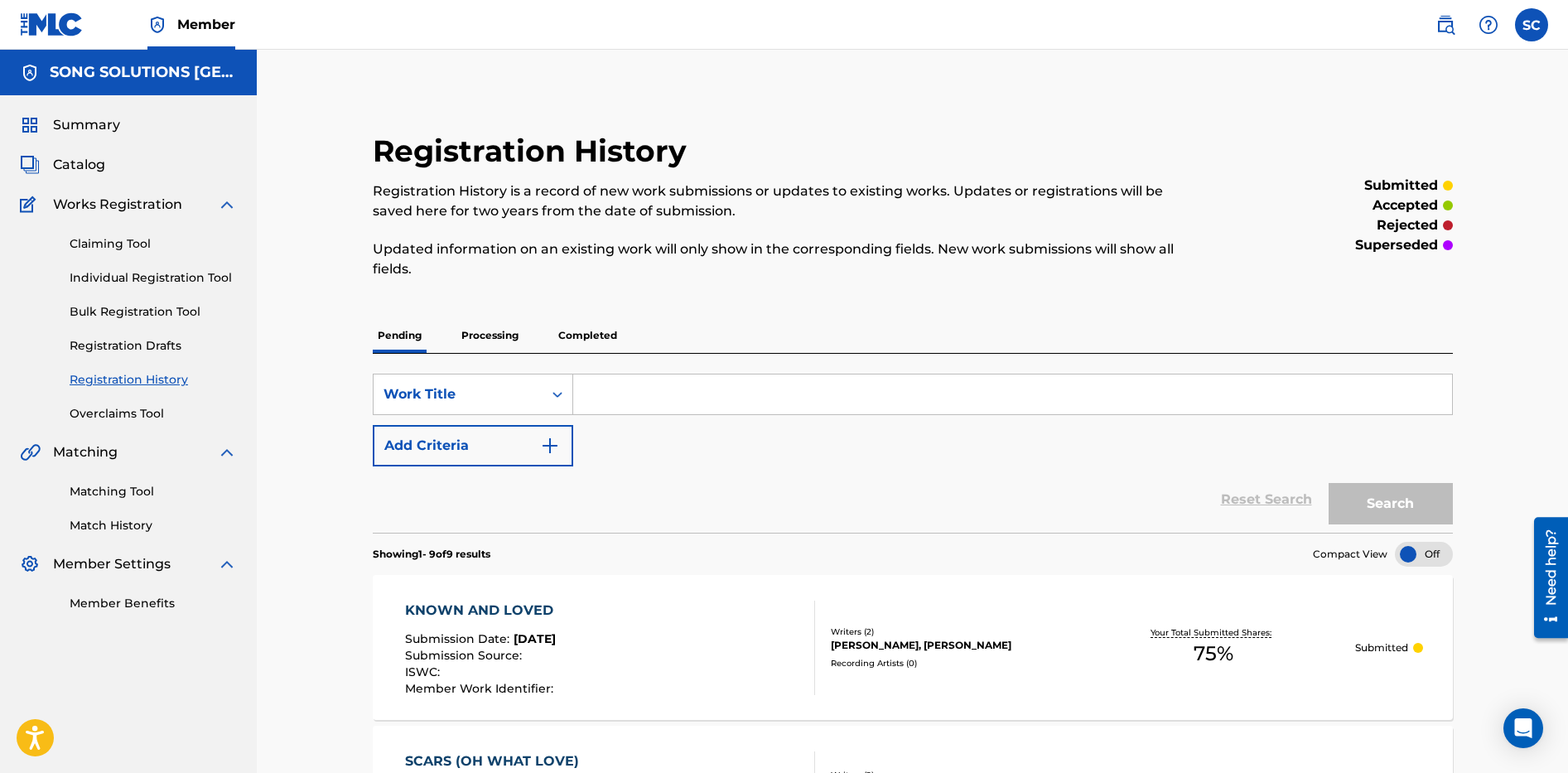 click on "KNOWN AND LOVED" at bounding box center [483, 611] 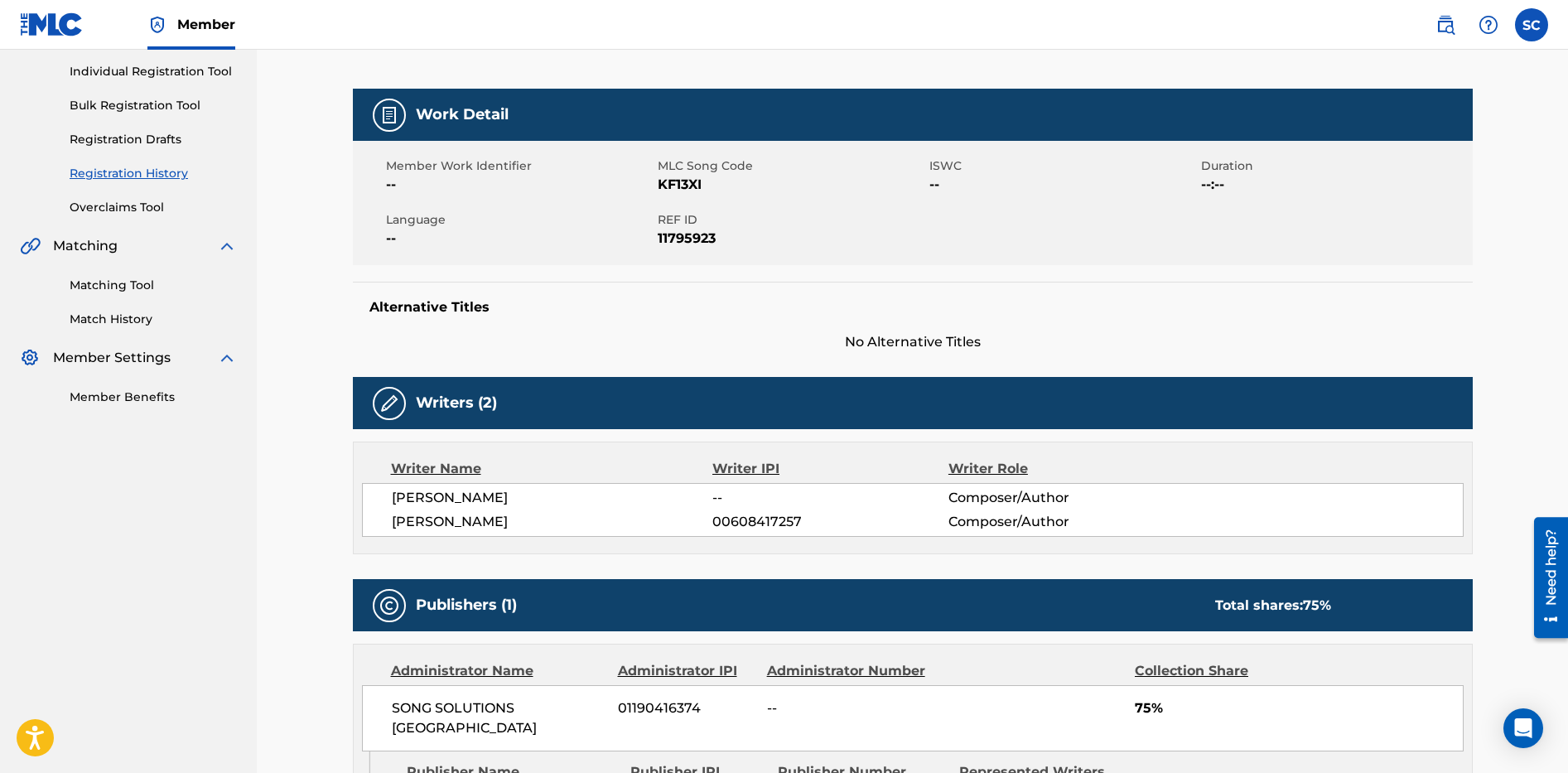scroll, scrollTop: 0, scrollLeft: 0, axis: both 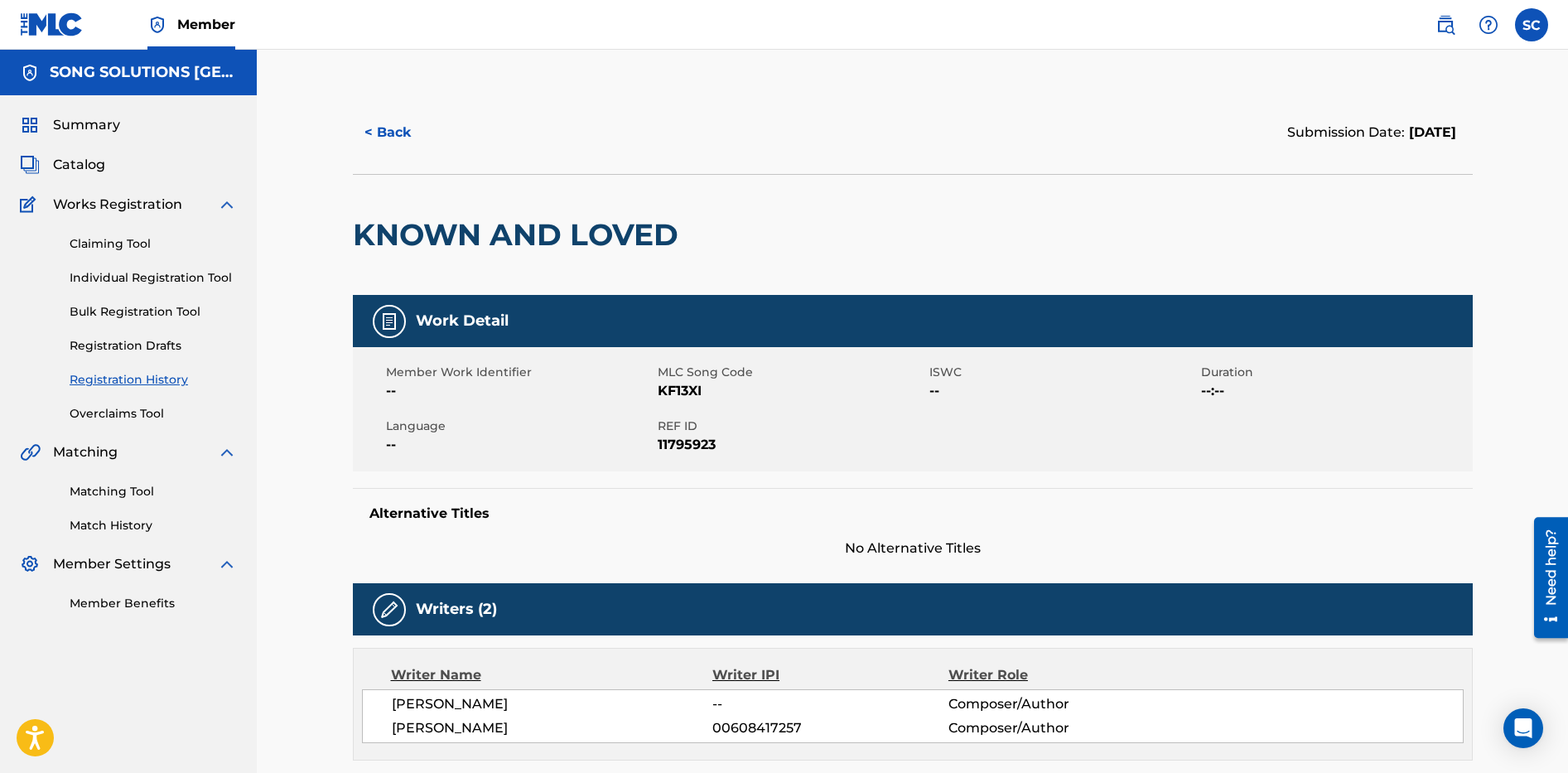 click at bounding box center (389, 321) 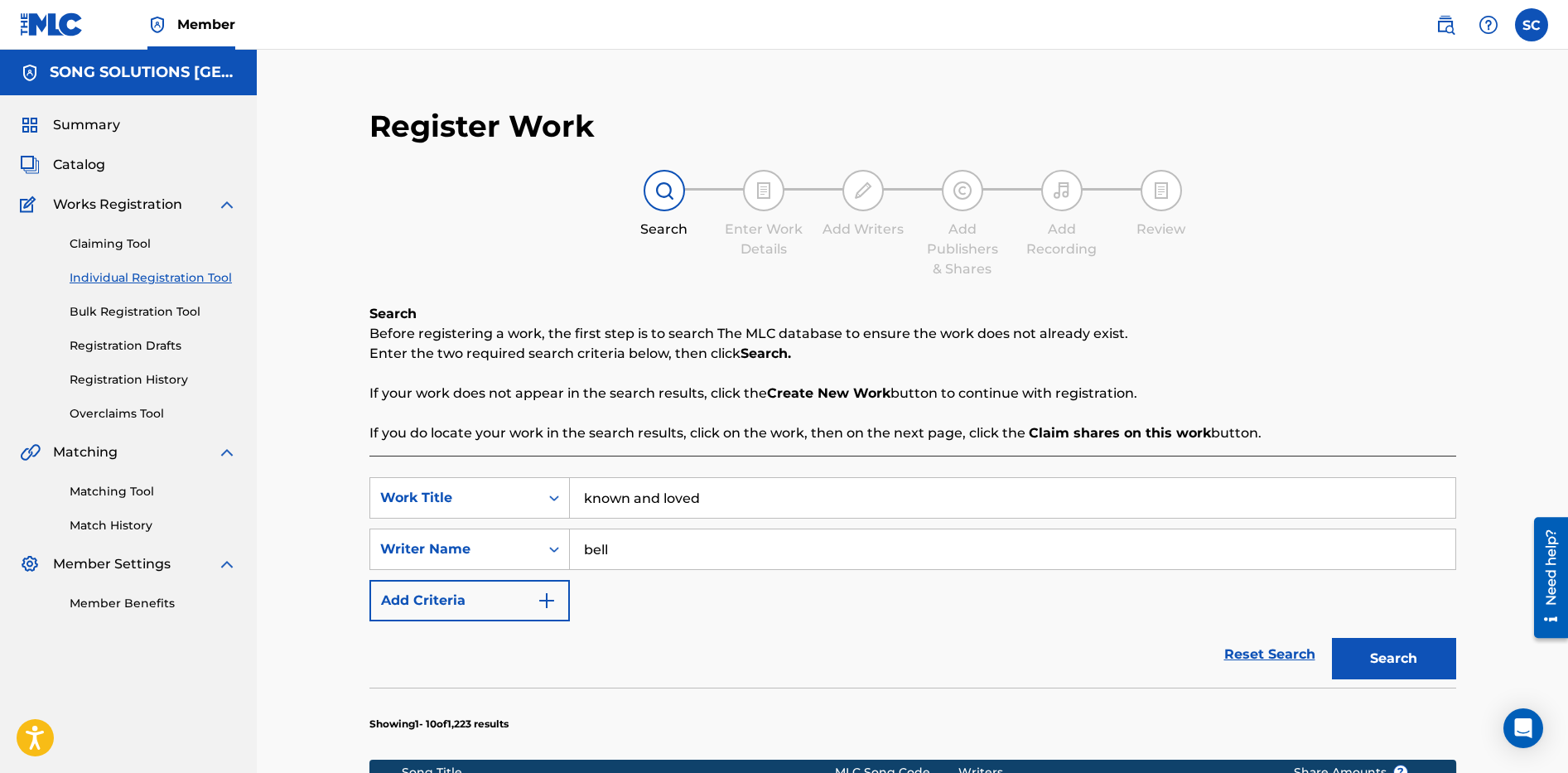 drag, startPoint x: 620, startPoint y: 496, endPoint x: 294, endPoint y: 481, distance: 326.345 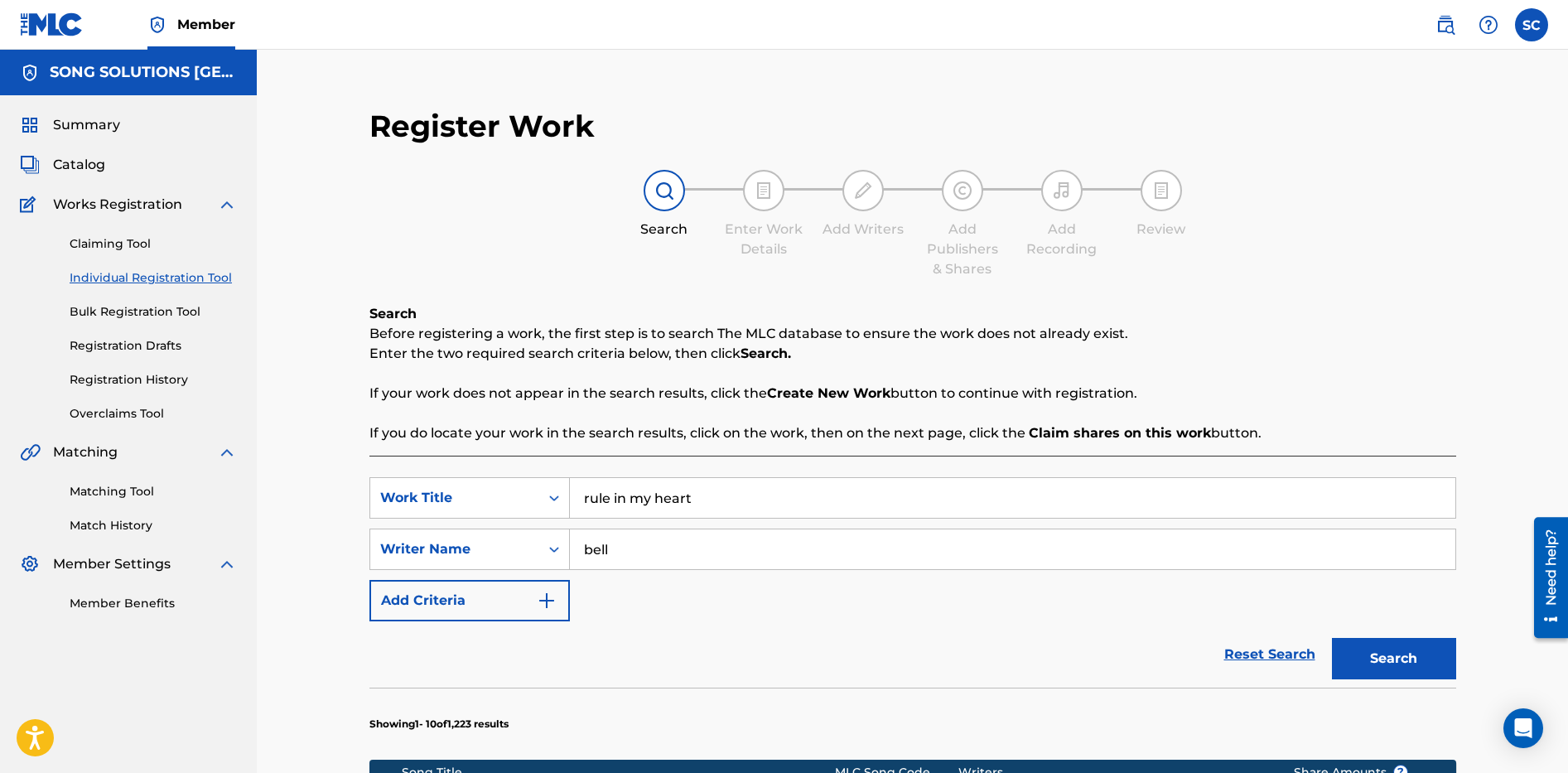 click on "Search" at bounding box center [1394, 659] 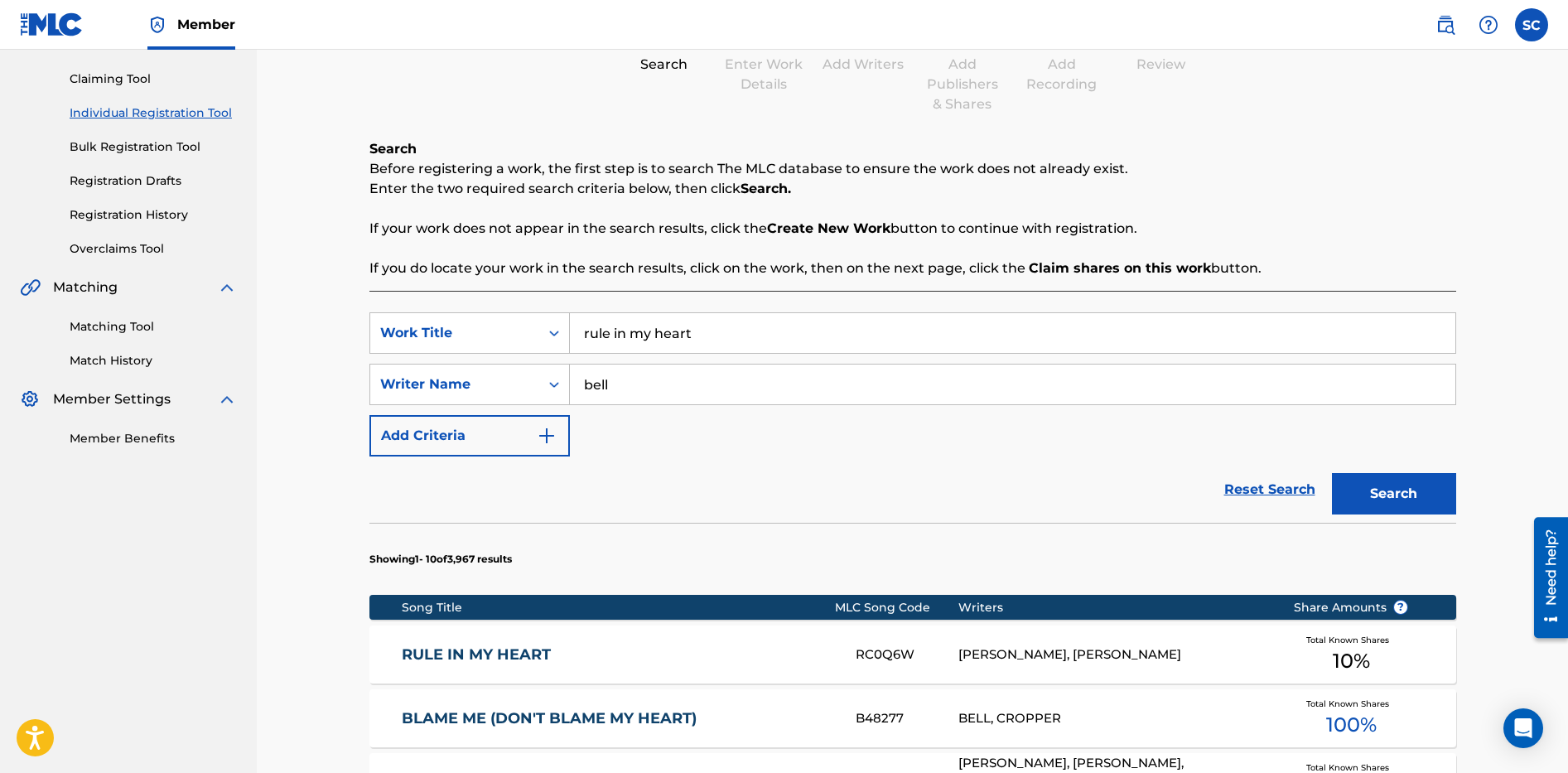scroll, scrollTop: 414, scrollLeft: 0, axis: vertical 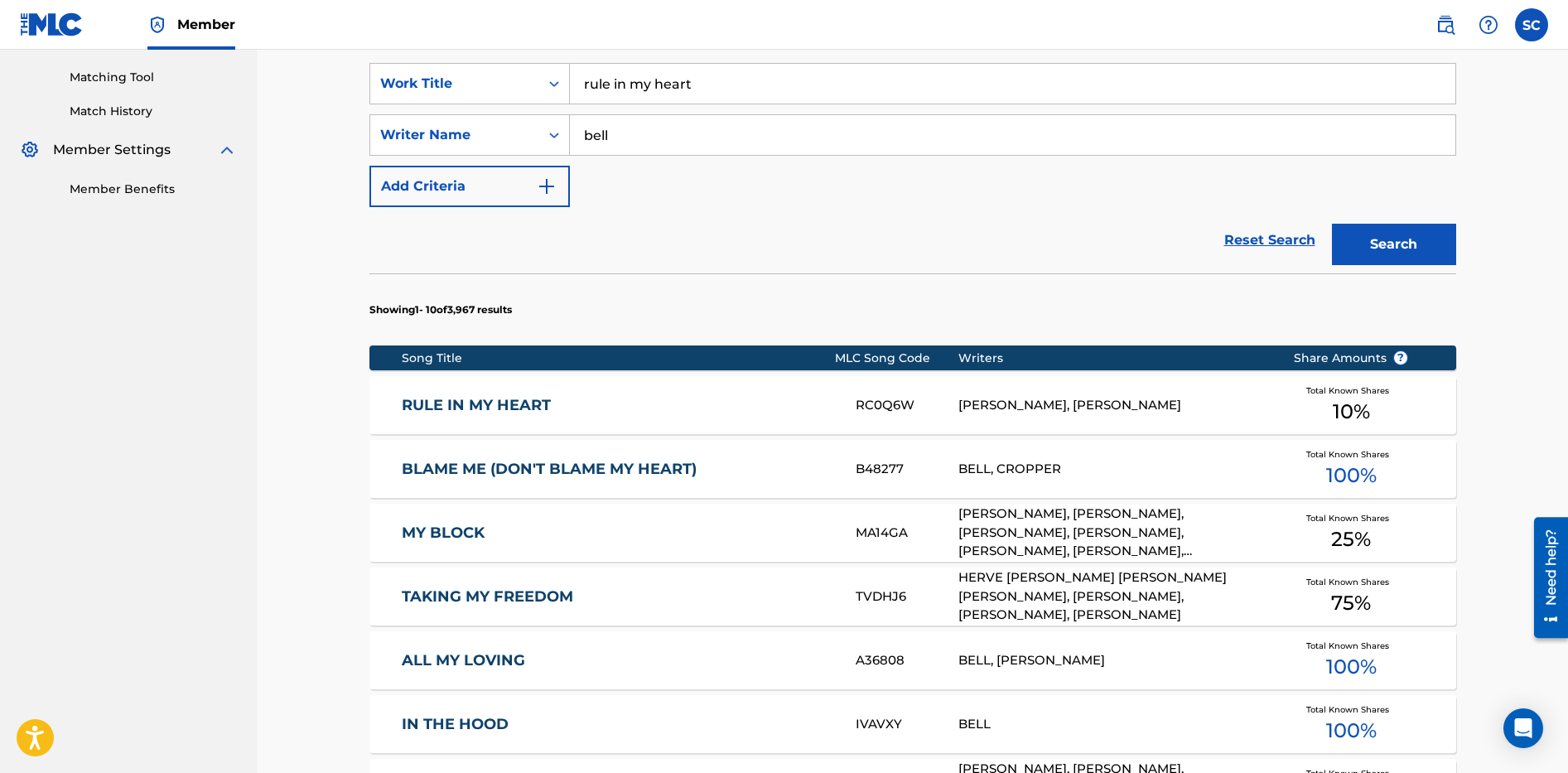click on "RULE IN MY HEART" at bounding box center [617, 405] 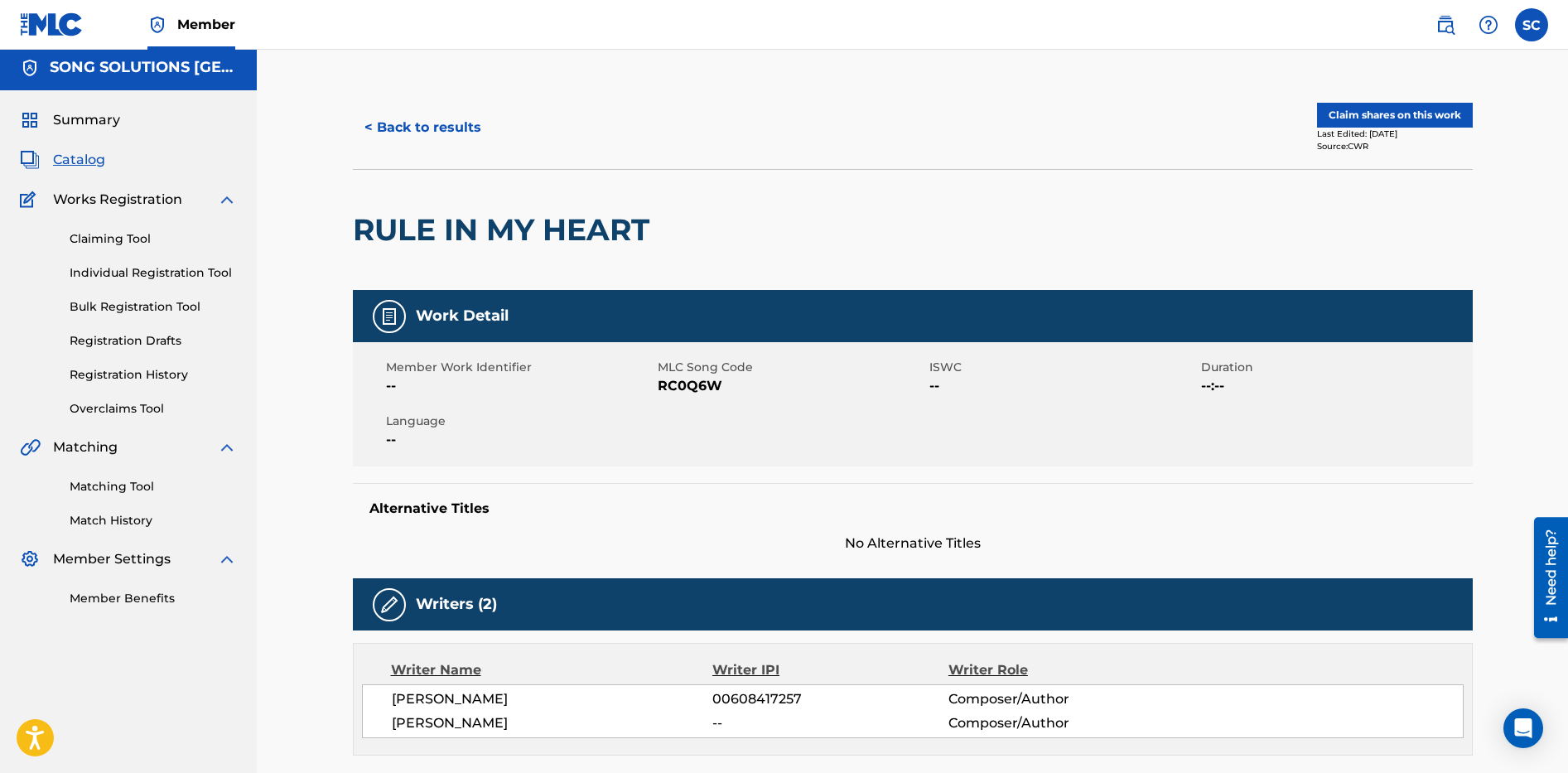scroll, scrollTop: 0, scrollLeft: 0, axis: both 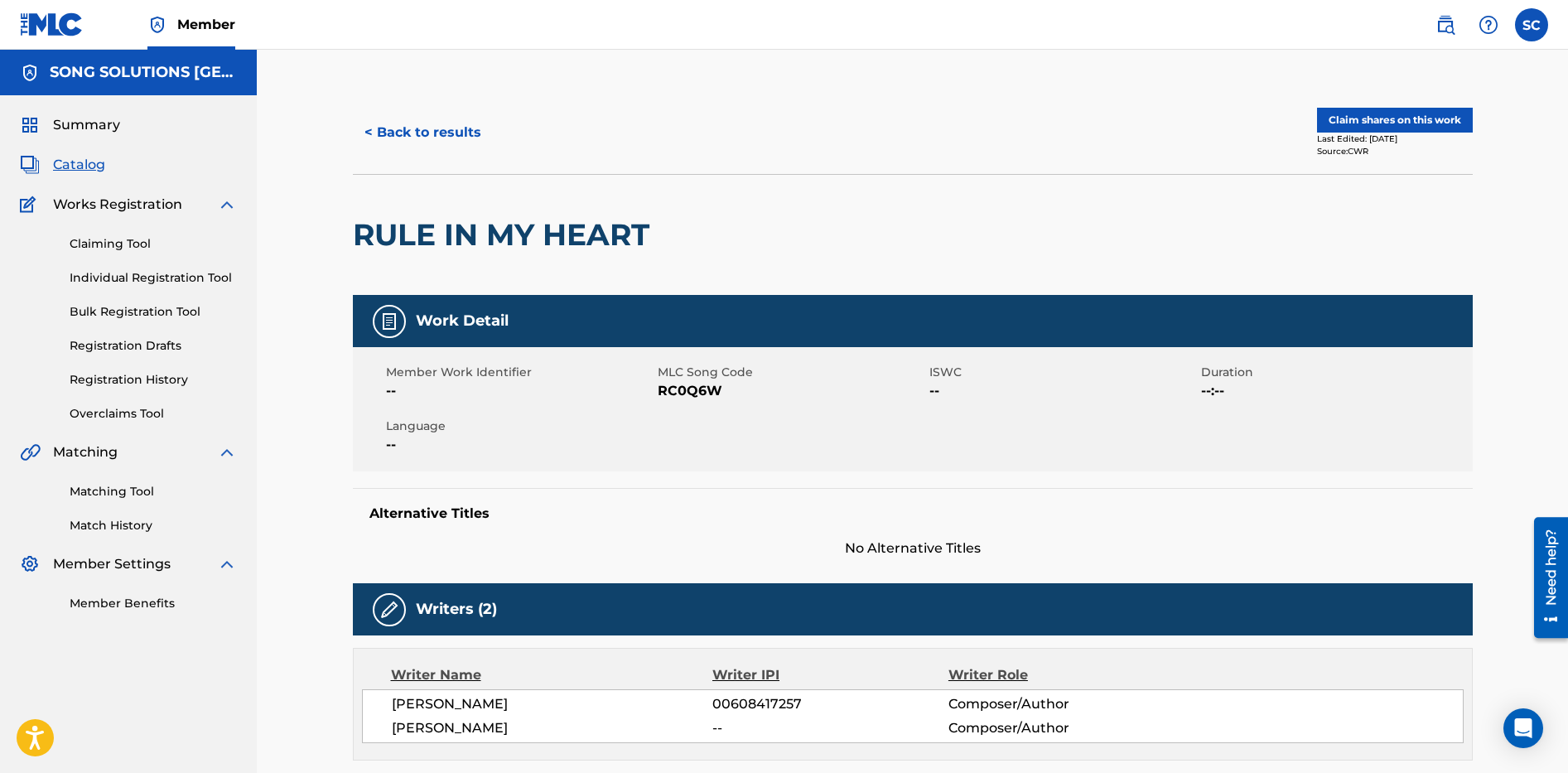 click on "Claim shares on this work" at bounding box center (1395, 120) 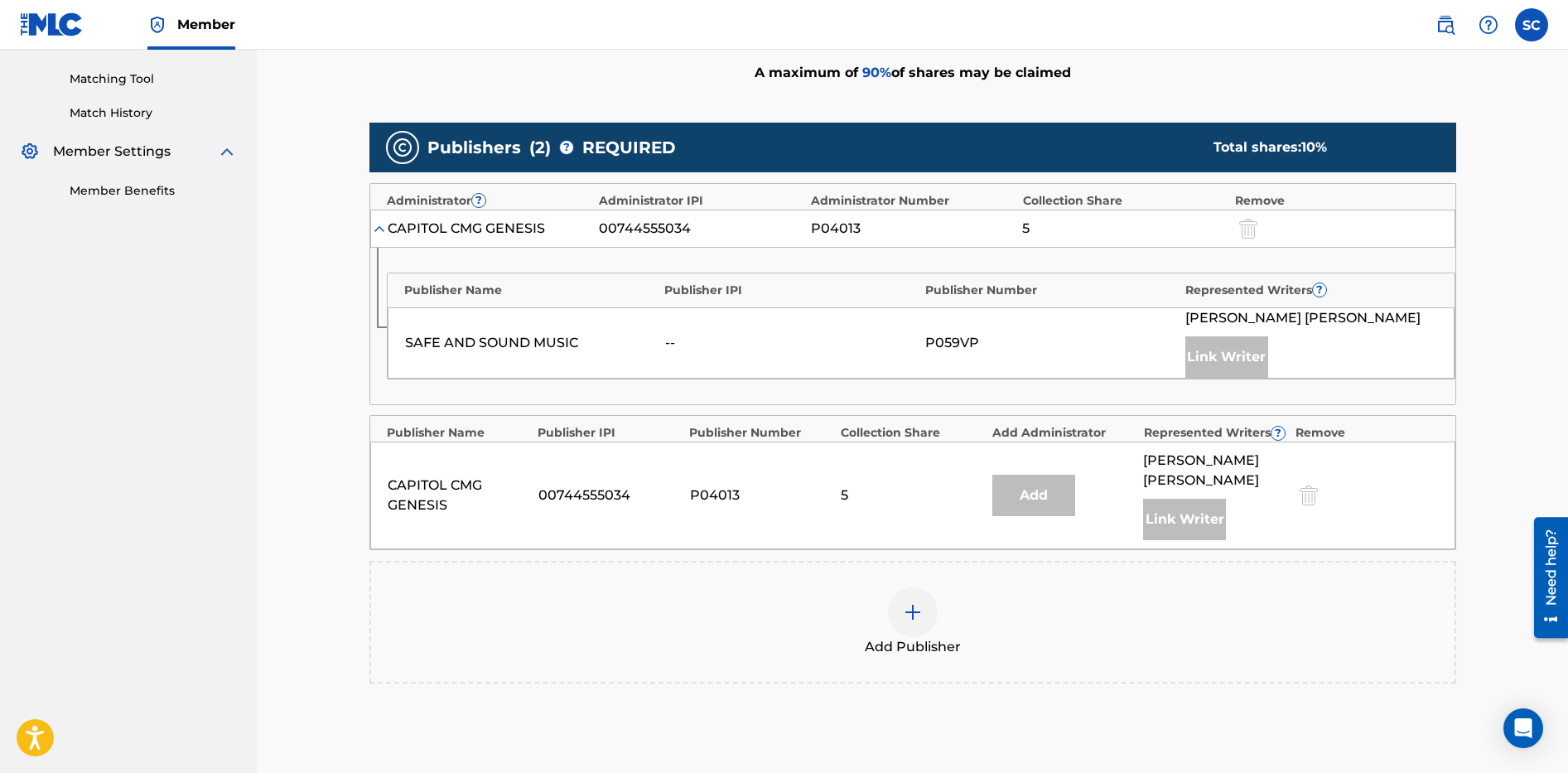 scroll, scrollTop: 414, scrollLeft: 0, axis: vertical 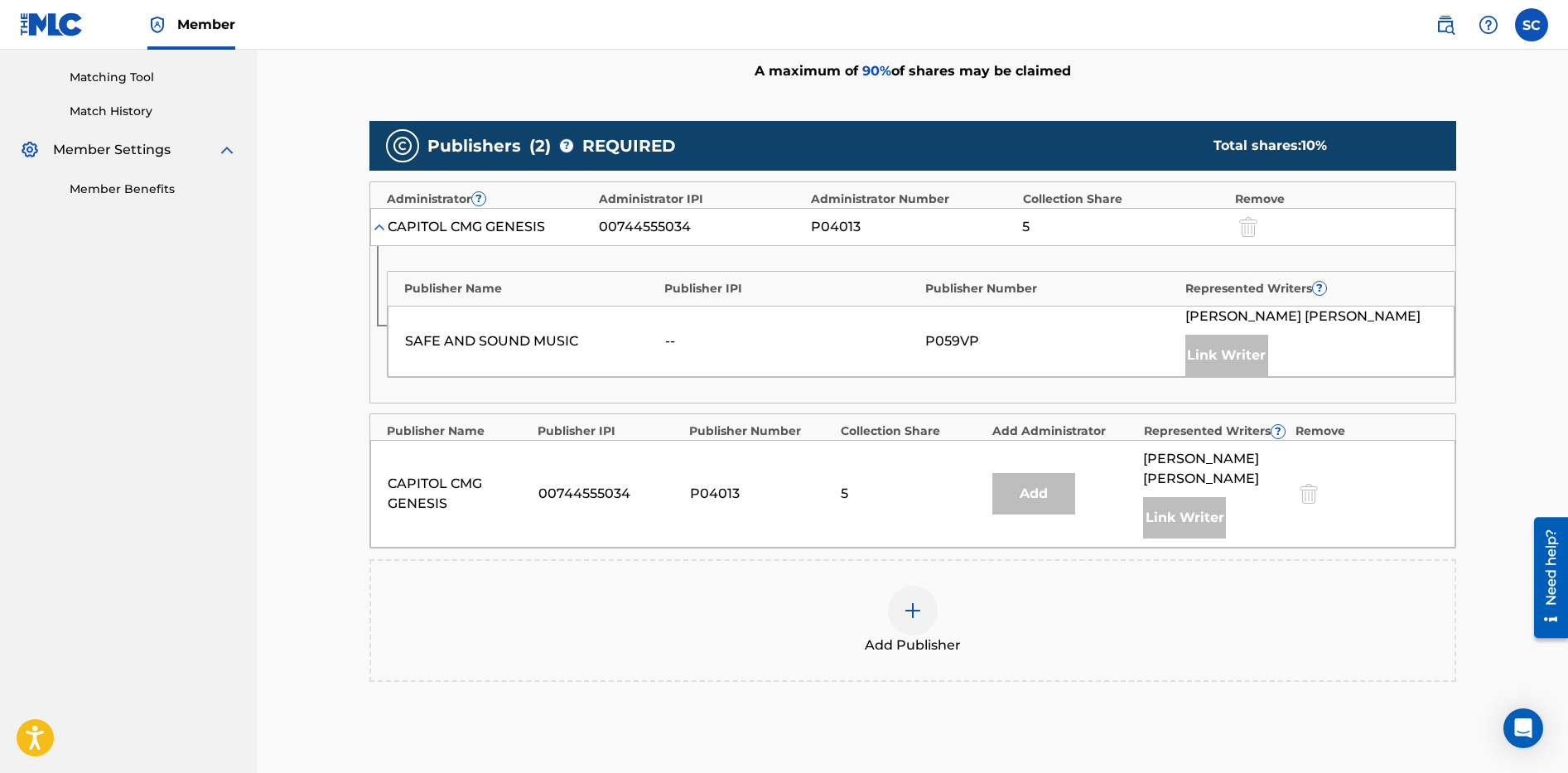 click at bounding box center [913, 611] 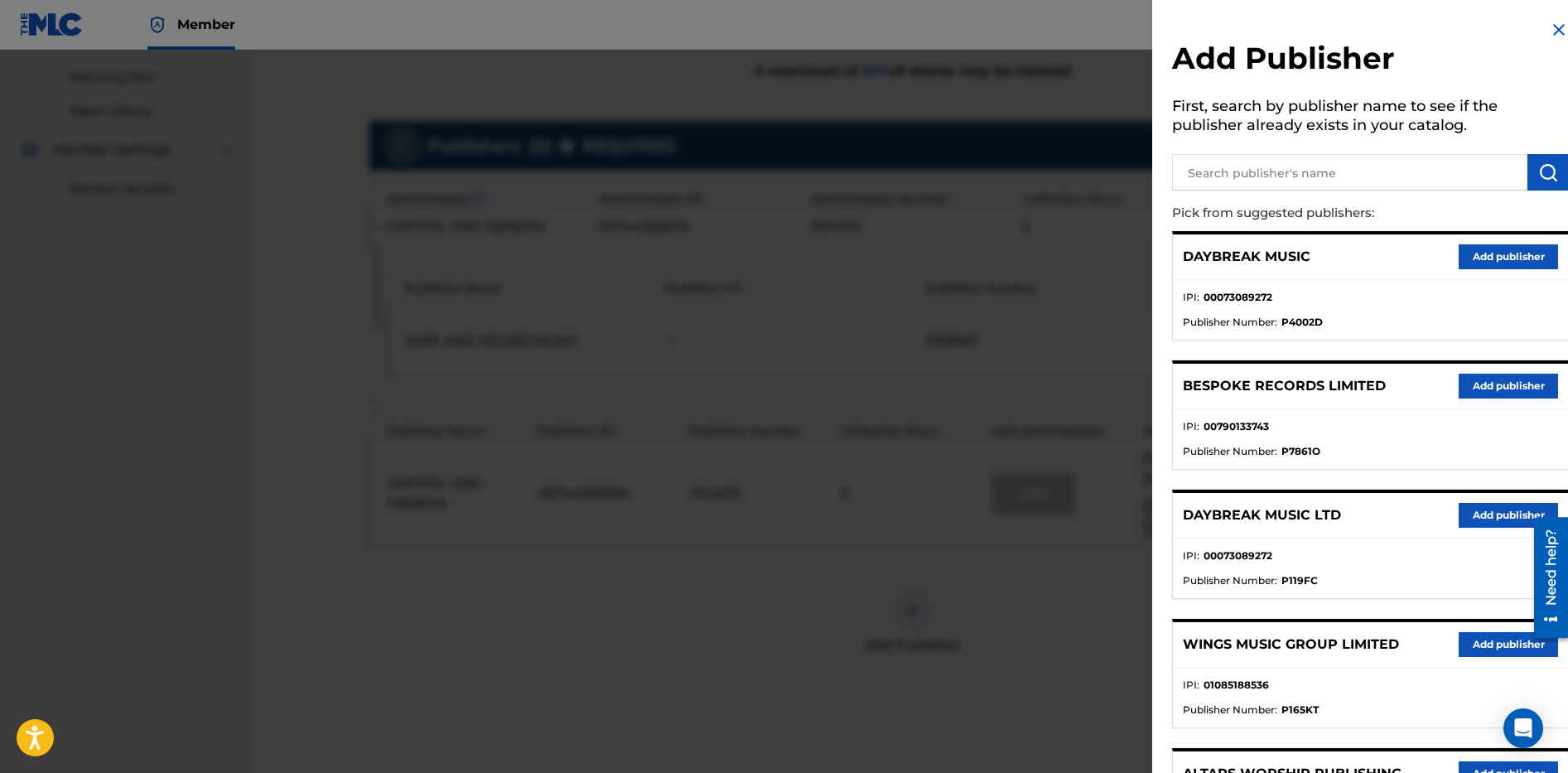 click at bounding box center (1349, 172) 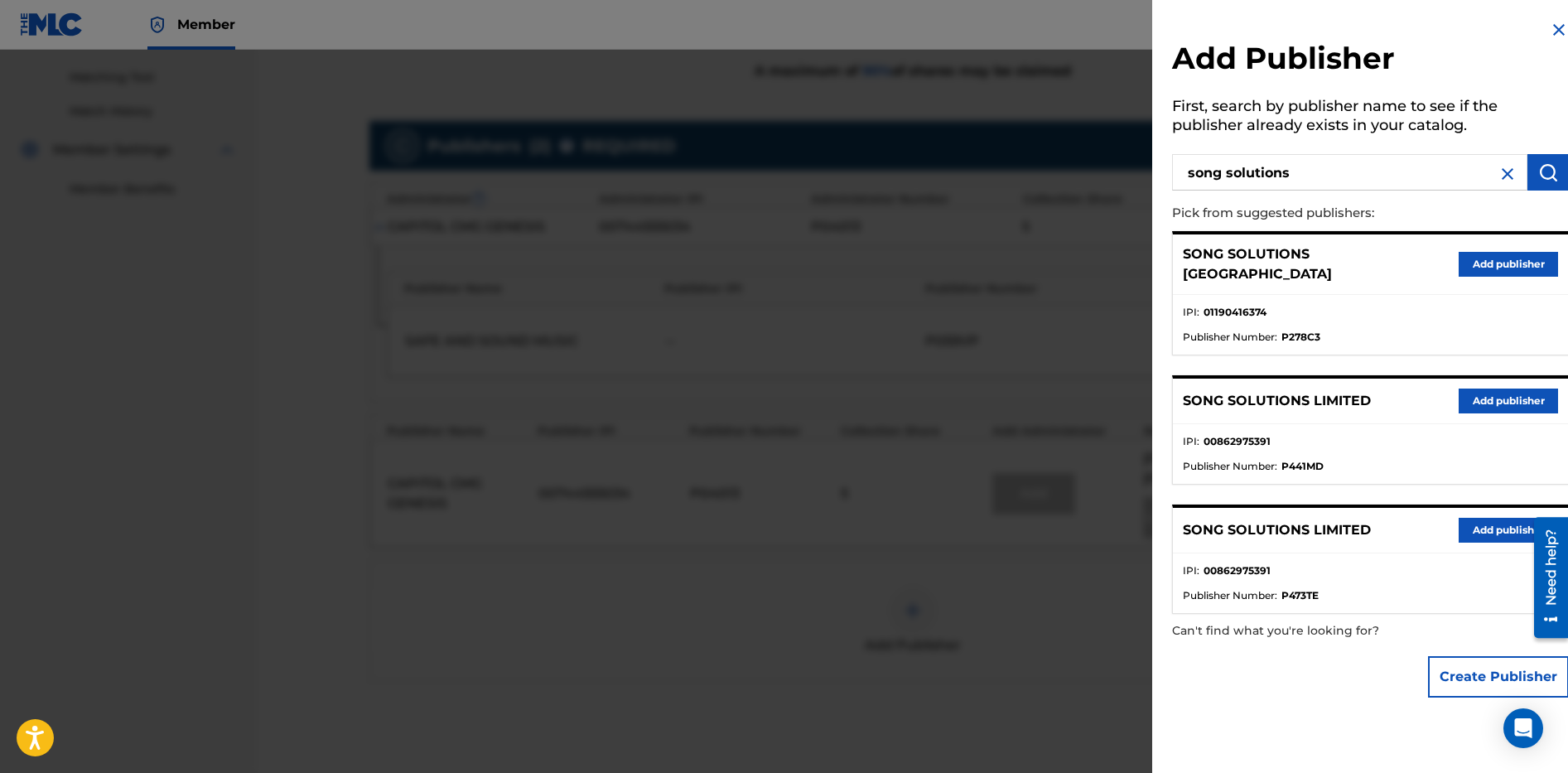click on "Create Publisher" at bounding box center [1498, 677] 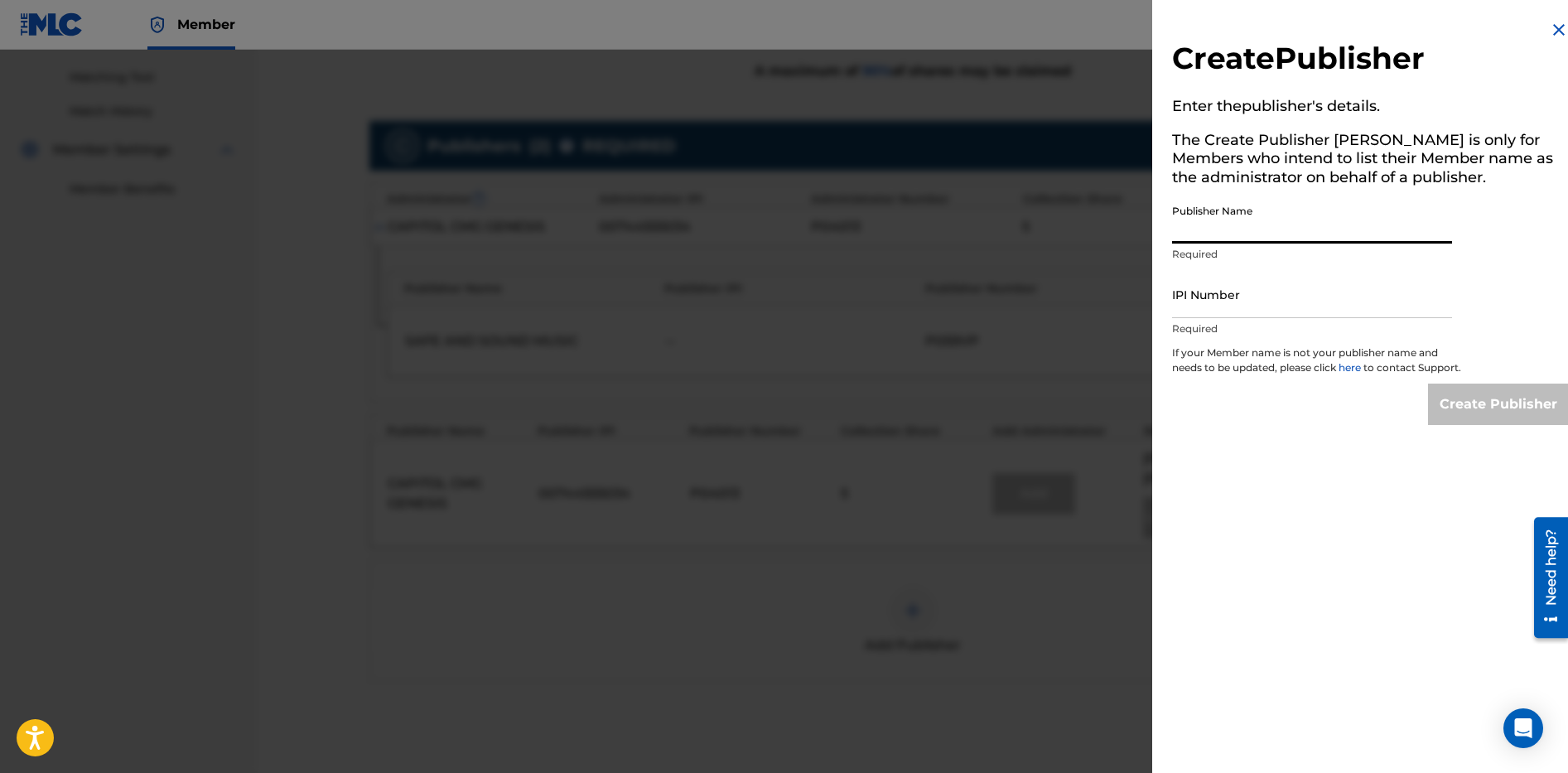 click on "Publisher Name" at bounding box center (1312, 220) 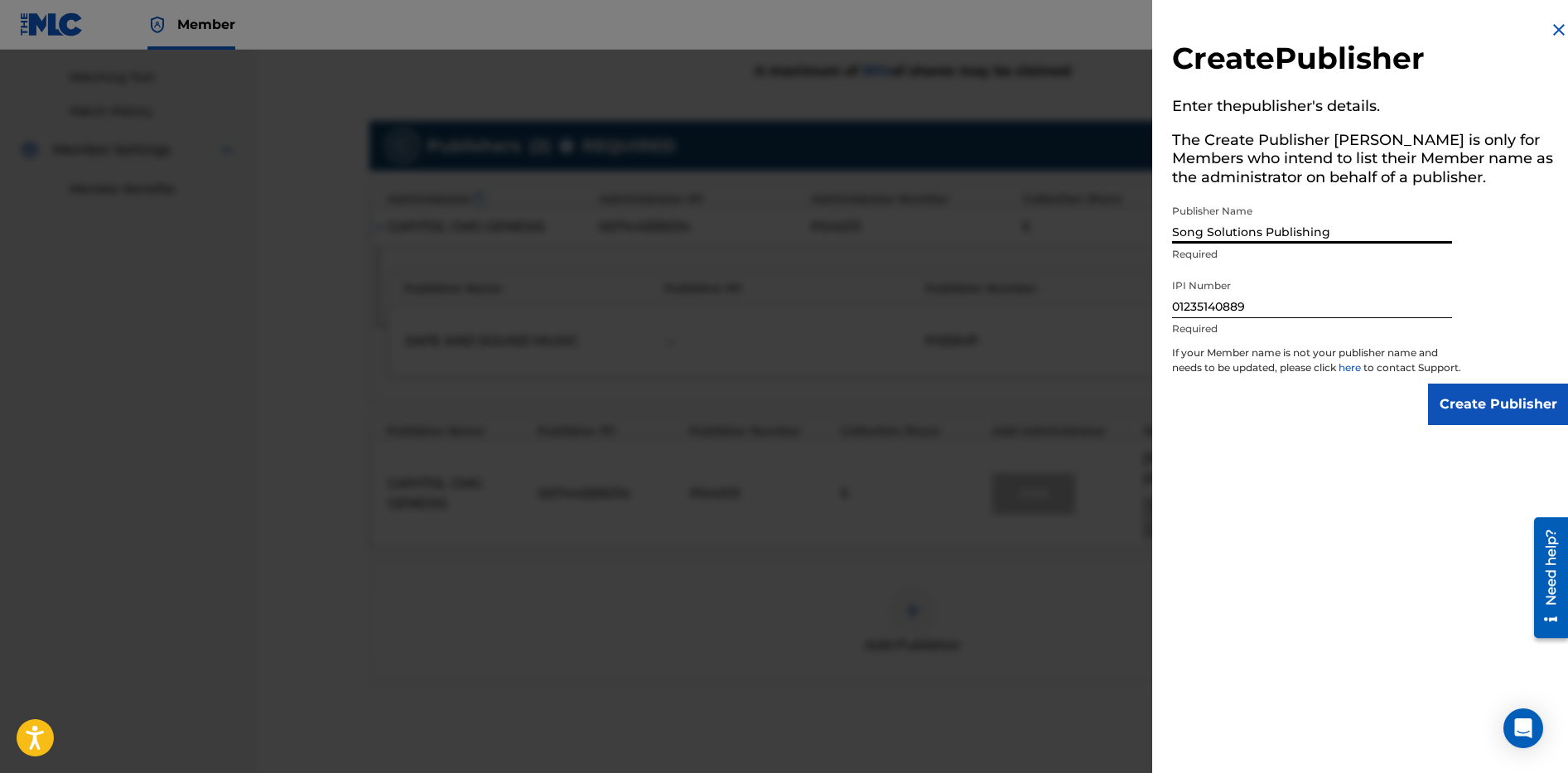 click on "Create Publisher" at bounding box center (1498, 404) 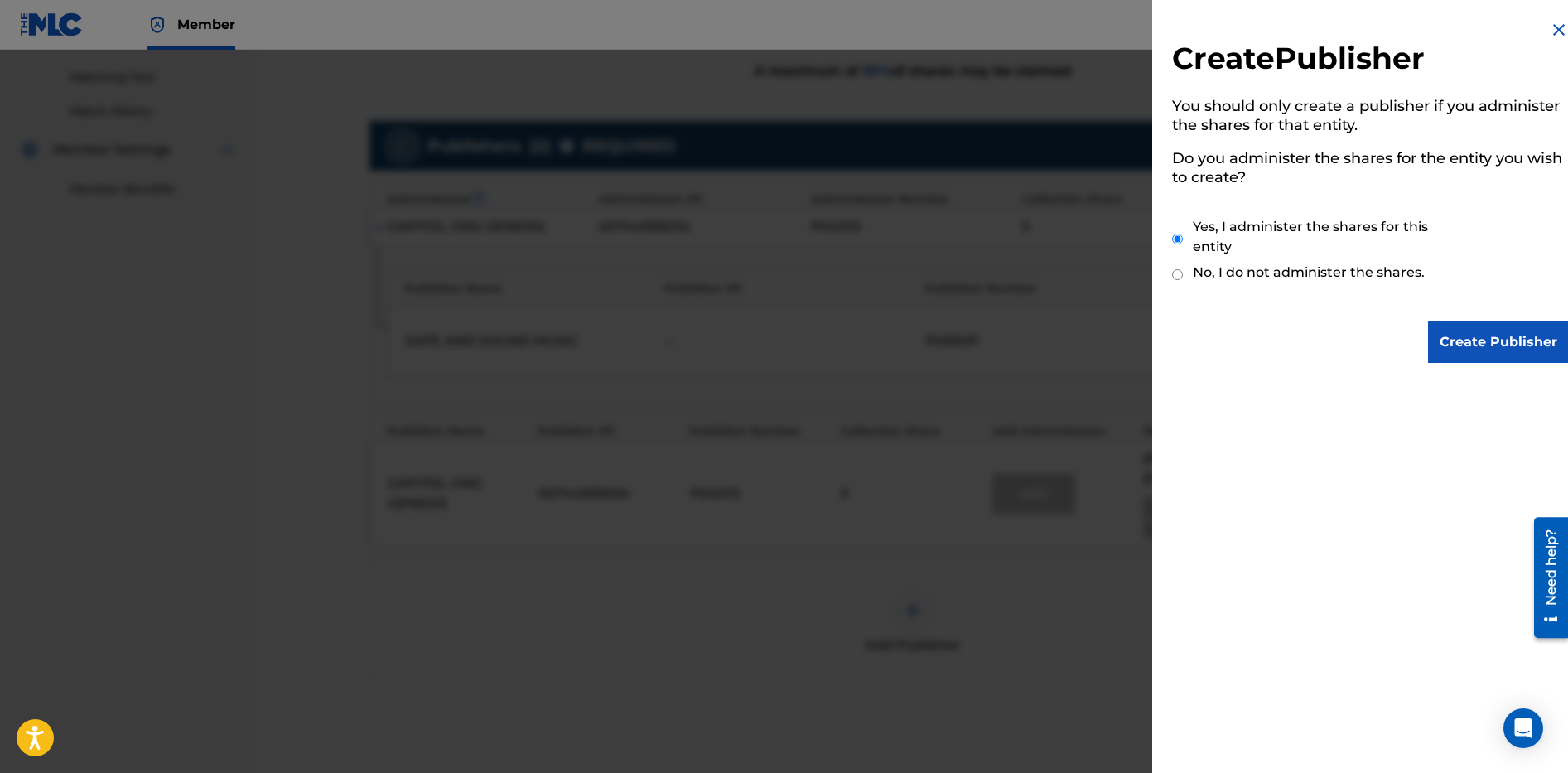 click on "Create Publisher" at bounding box center [1498, 342] 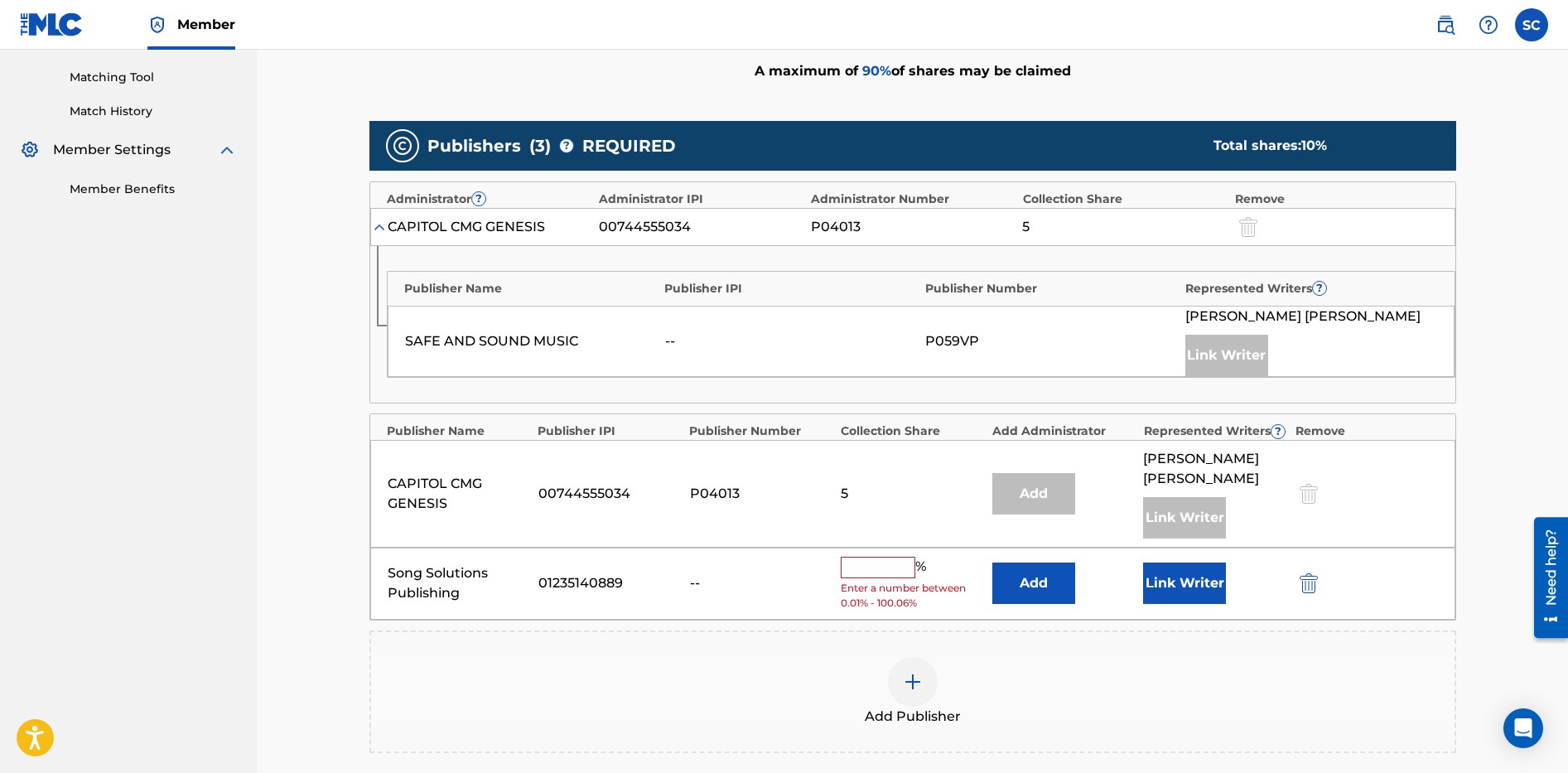 click at bounding box center (878, 568) 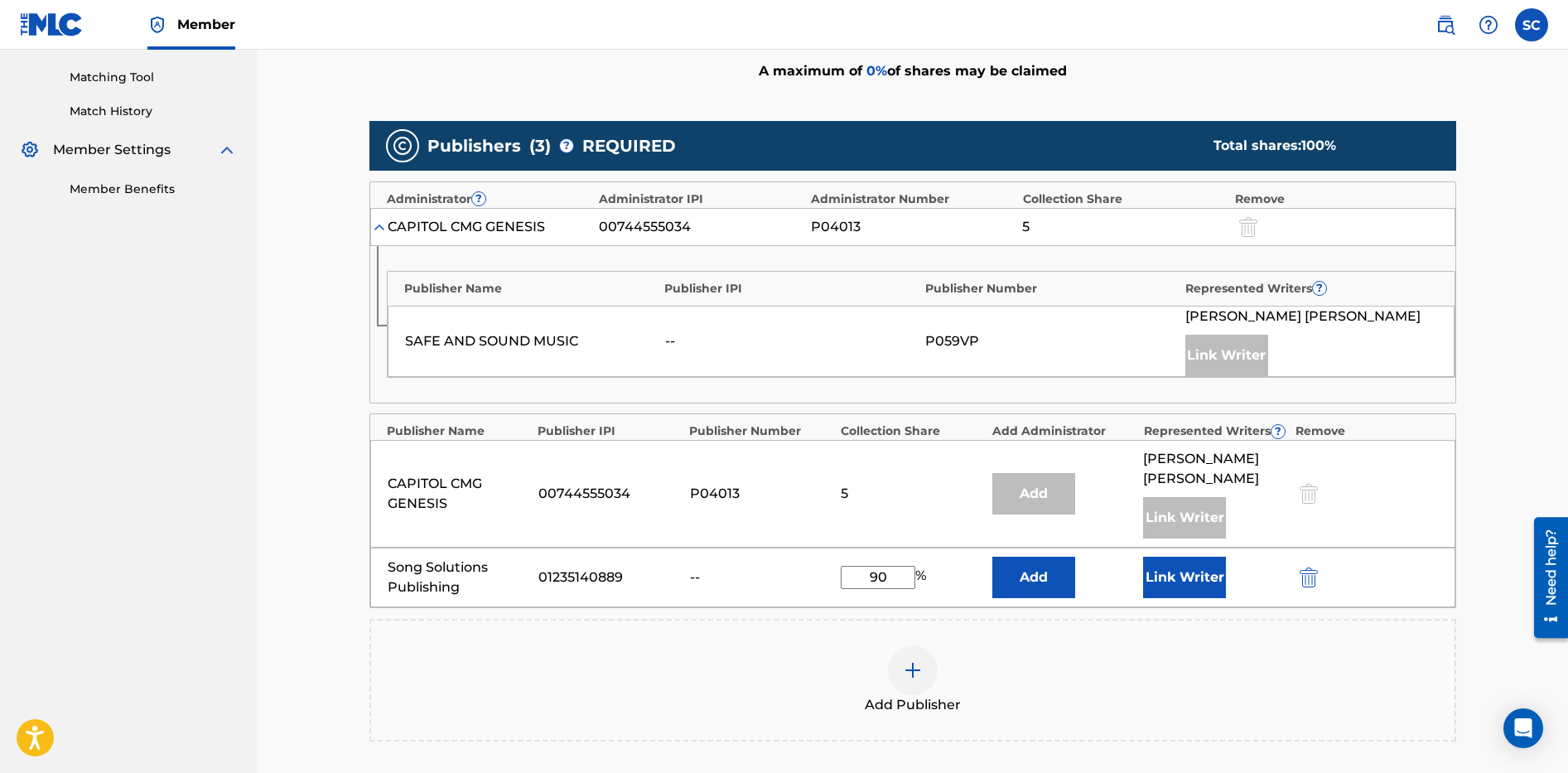 click on "Add" at bounding box center [1034, 577] 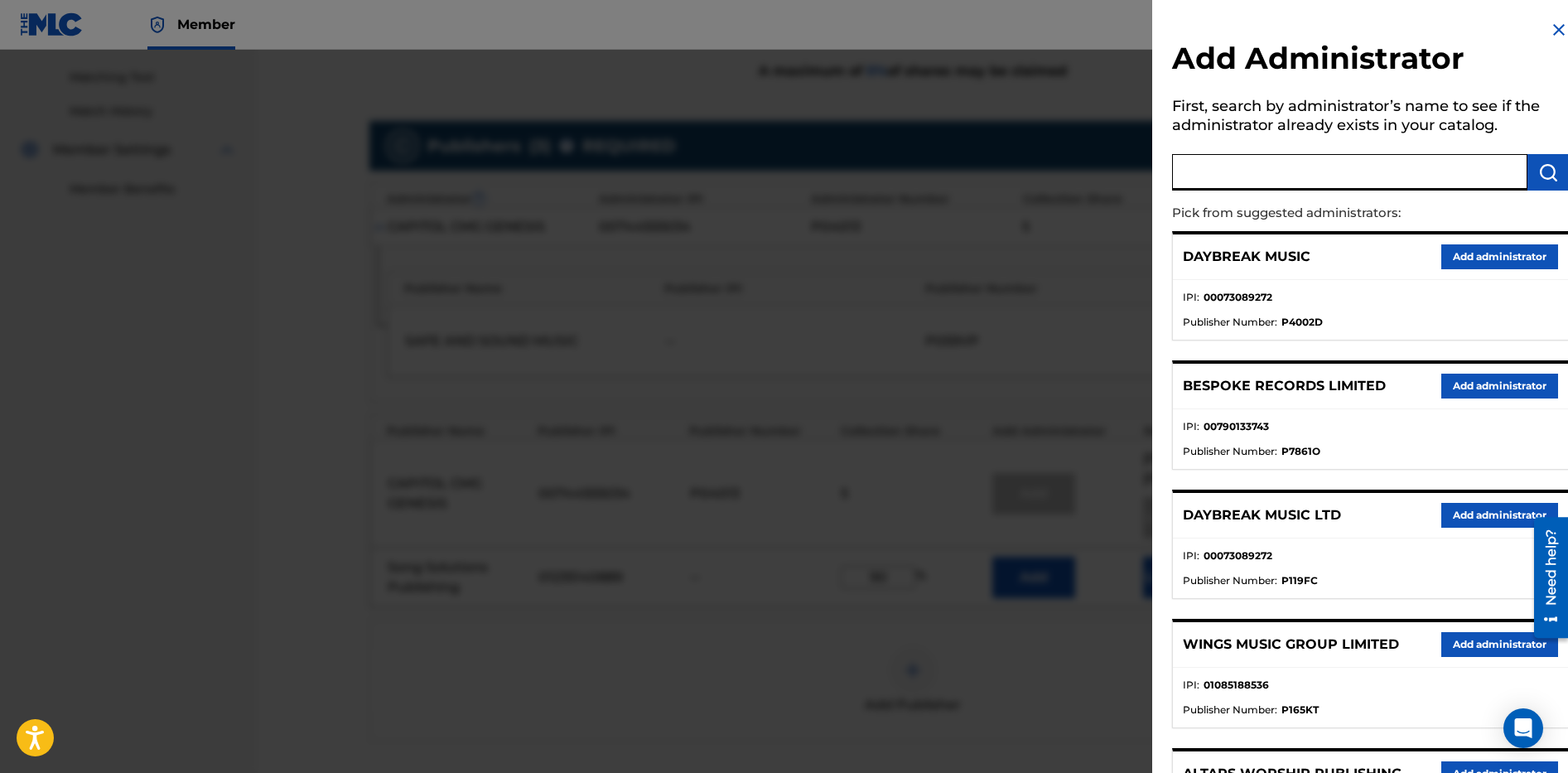 click at bounding box center (1349, 172) 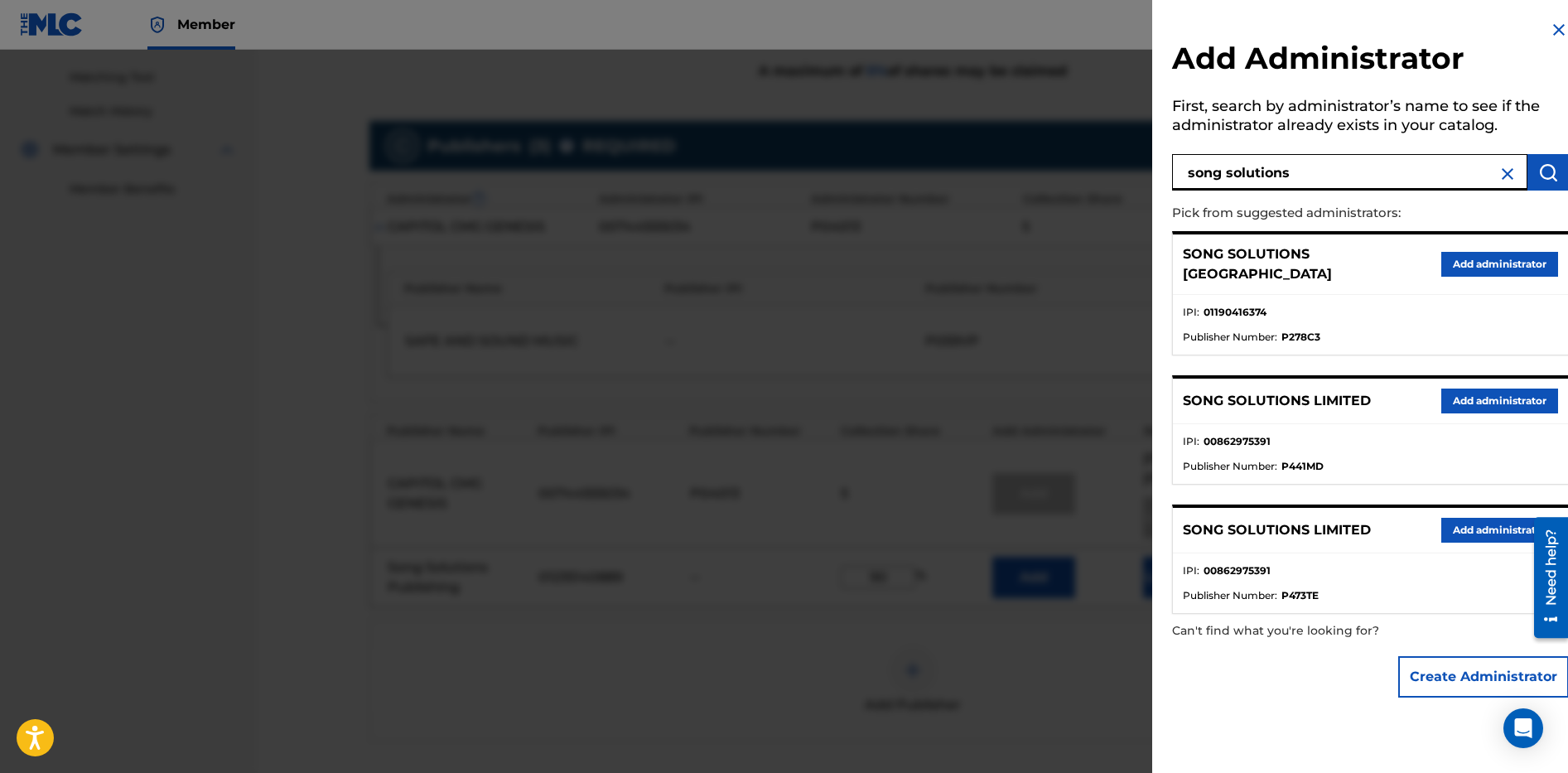 click on "Add administrator" at bounding box center (1499, 264) 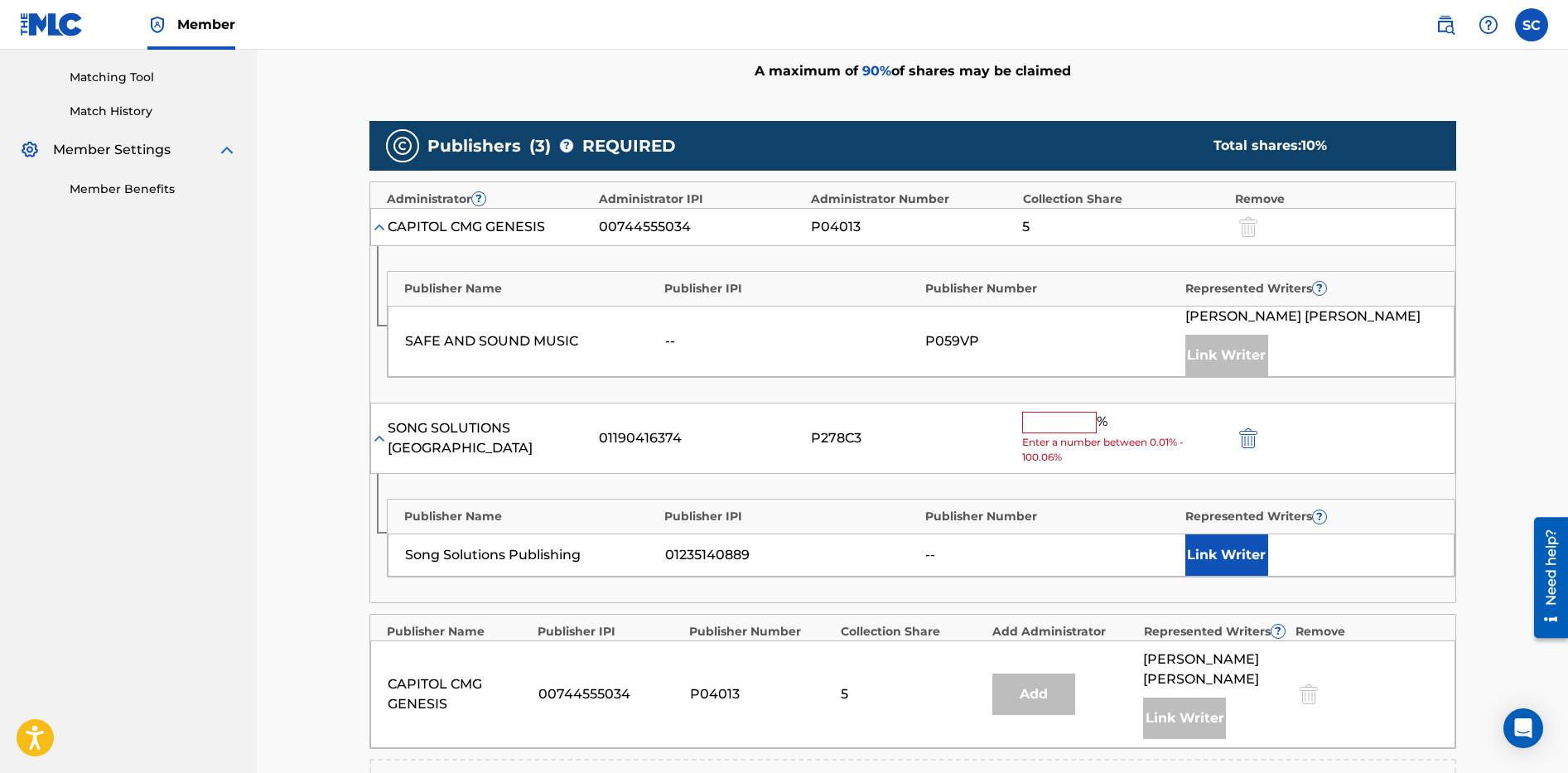 click at bounding box center (1059, 423) 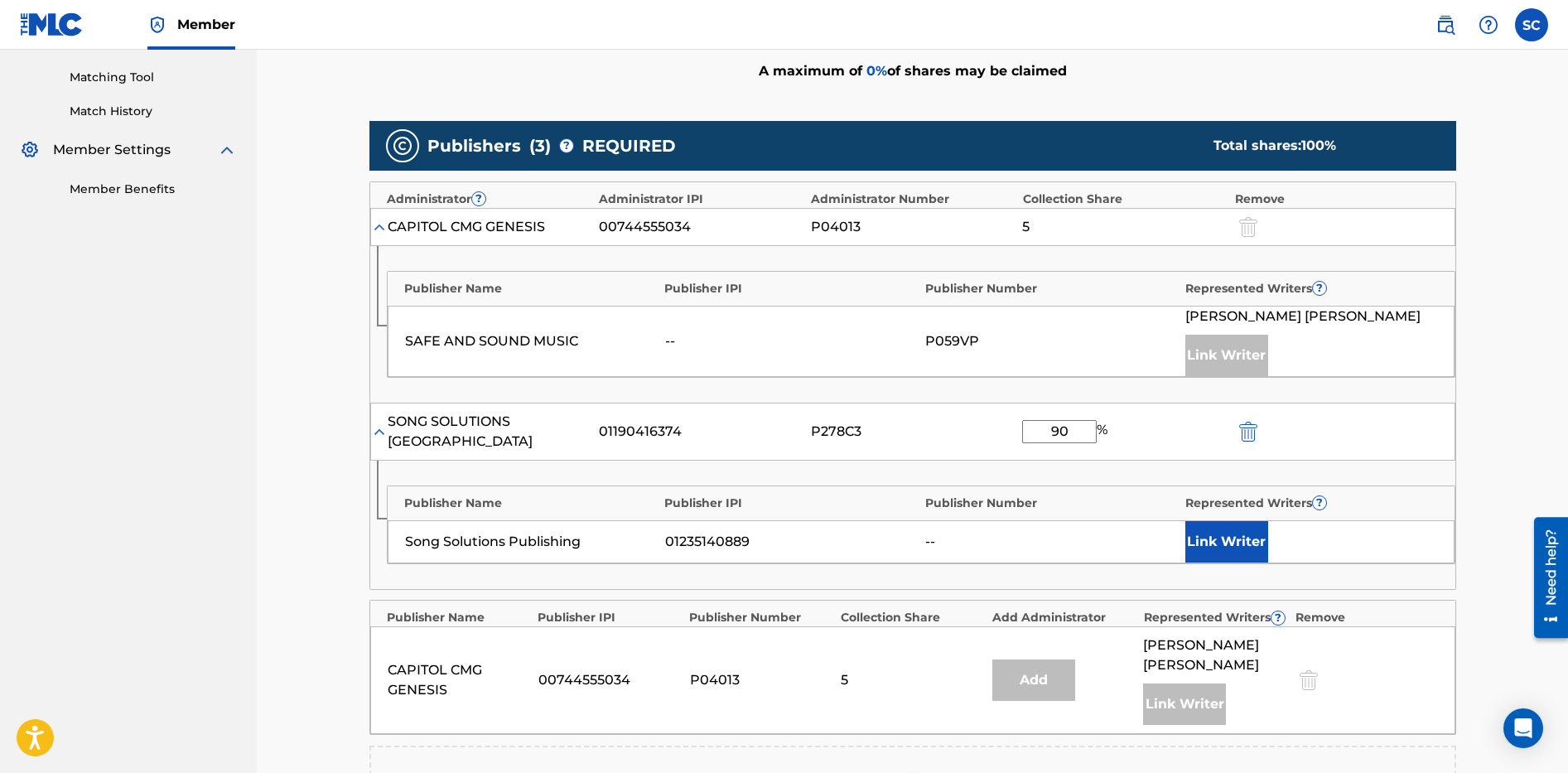 click on "Link Writer" at bounding box center [1227, 542] 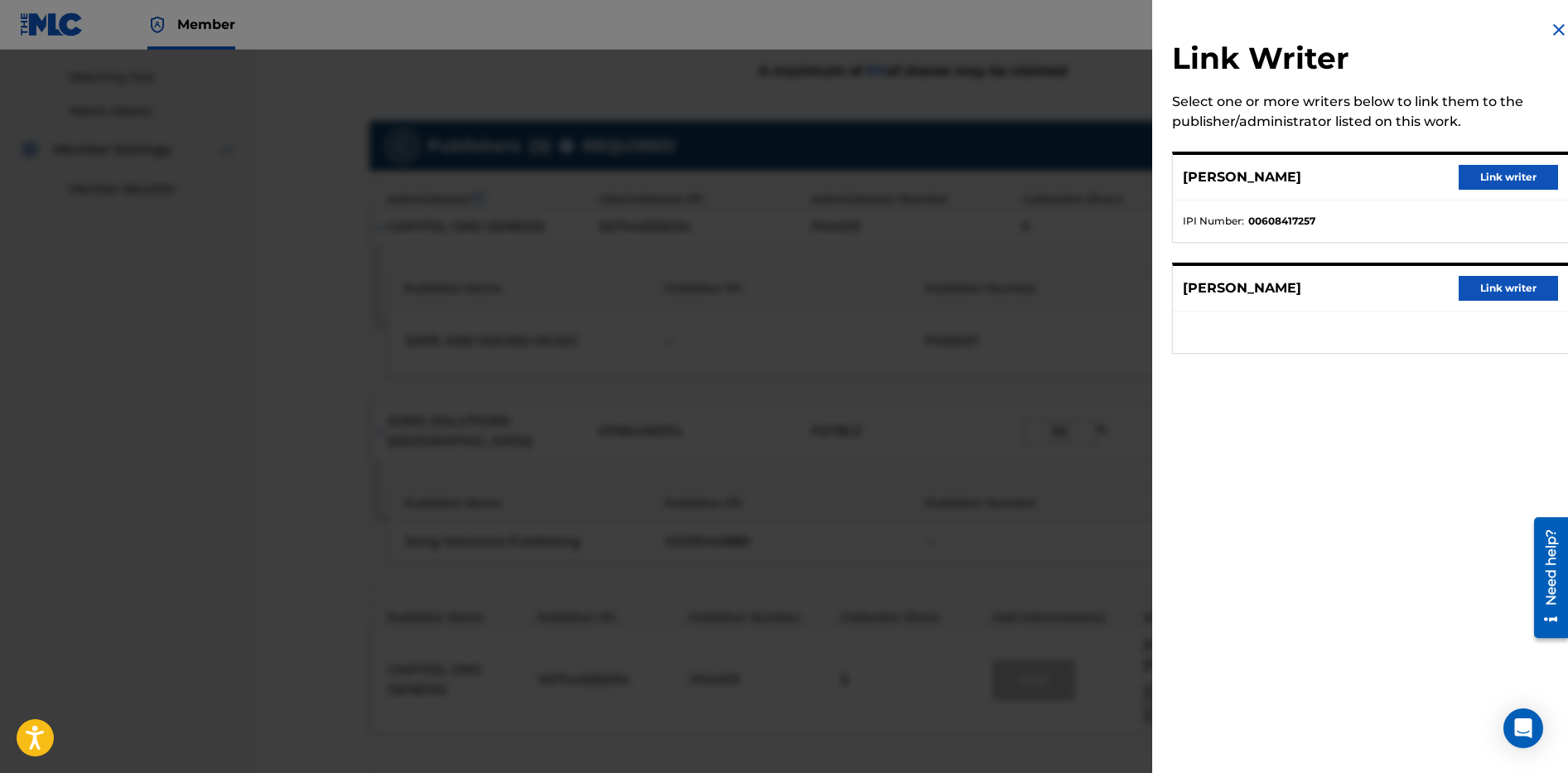 click on "Link writer" at bounding box center [1508, 288] 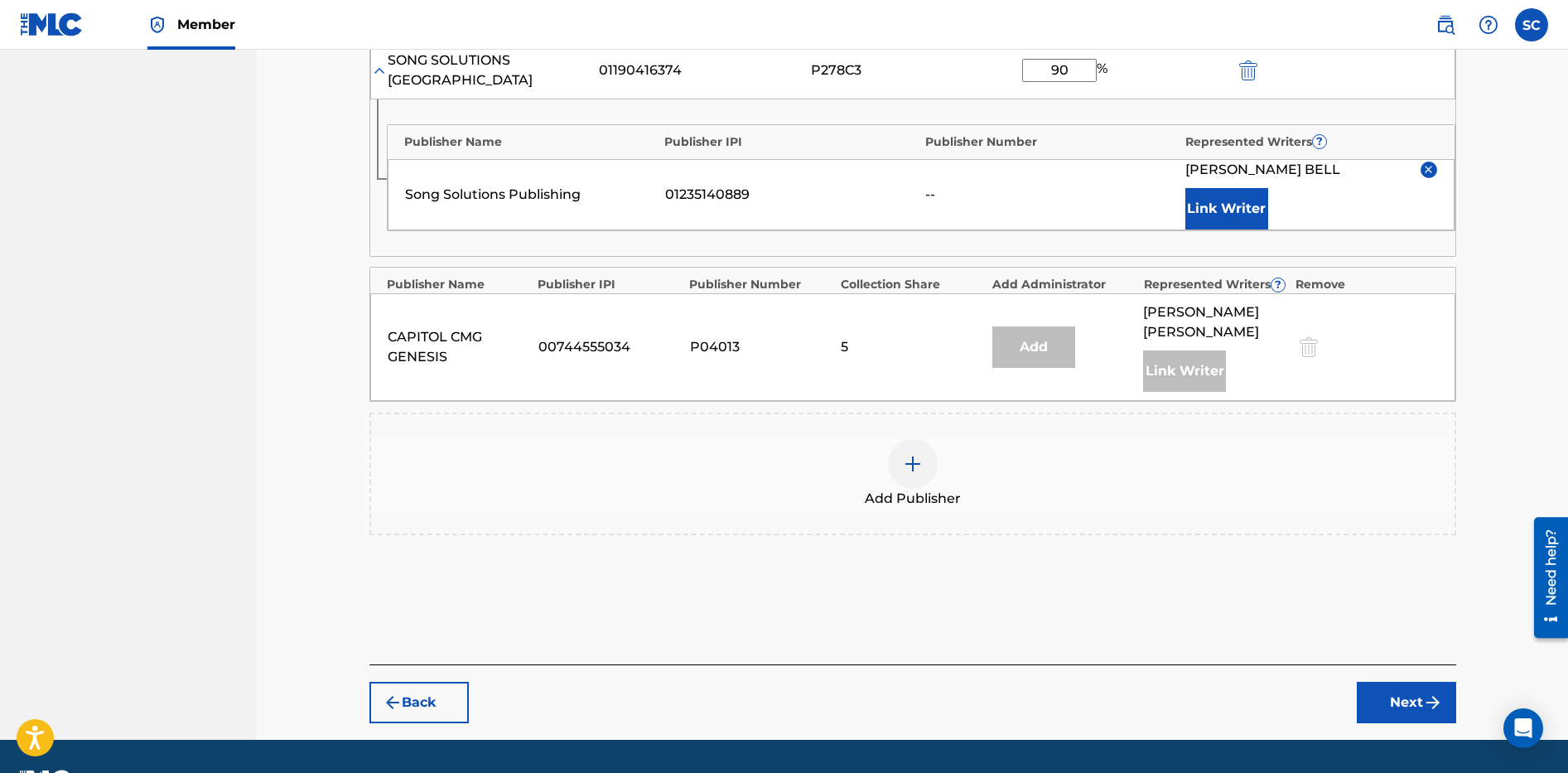 scroll, scrollTop: 785, scrollLeft: 0, axis: vertical 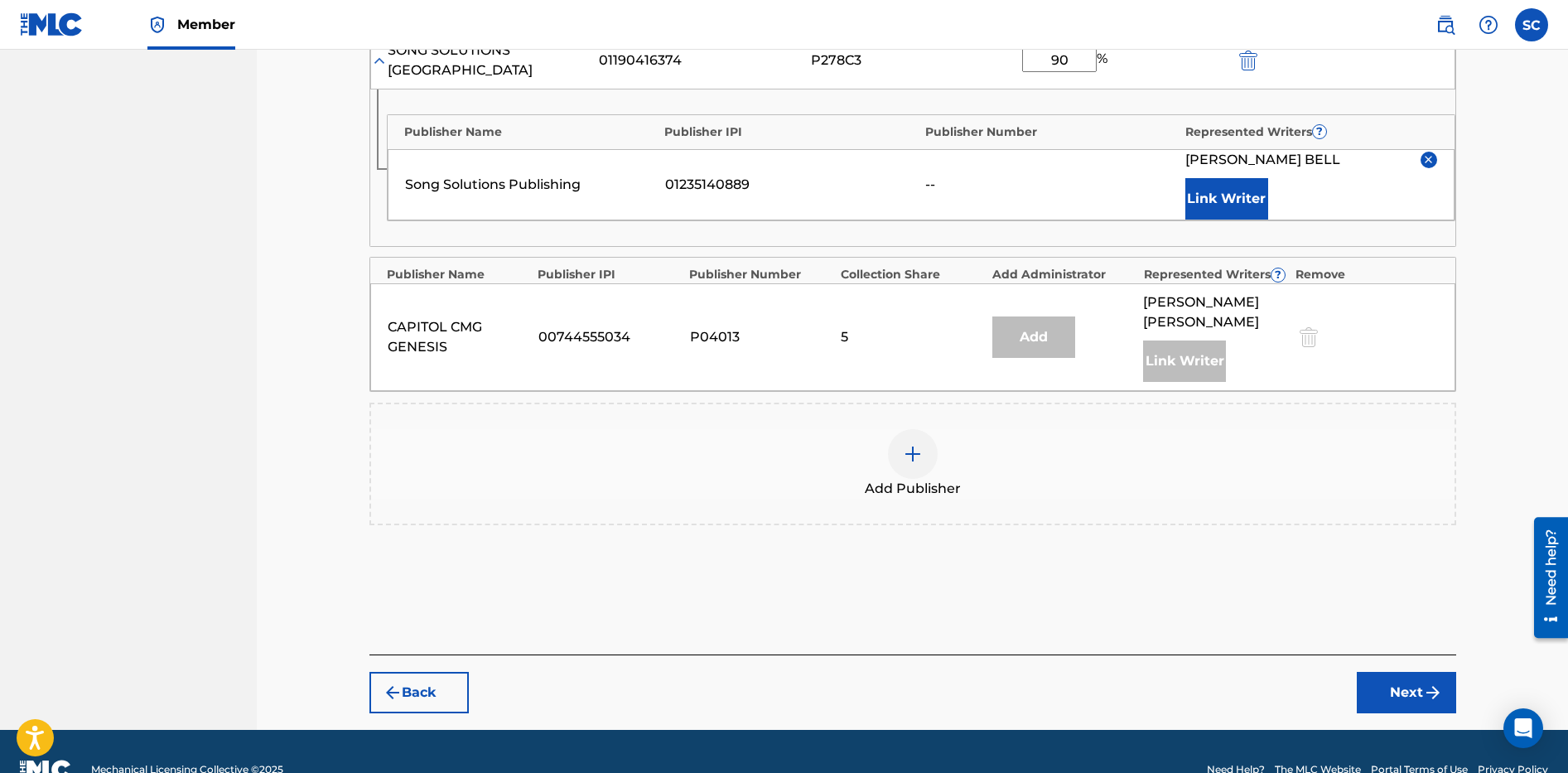 click on "Next" at bounding box center (1406, 693) 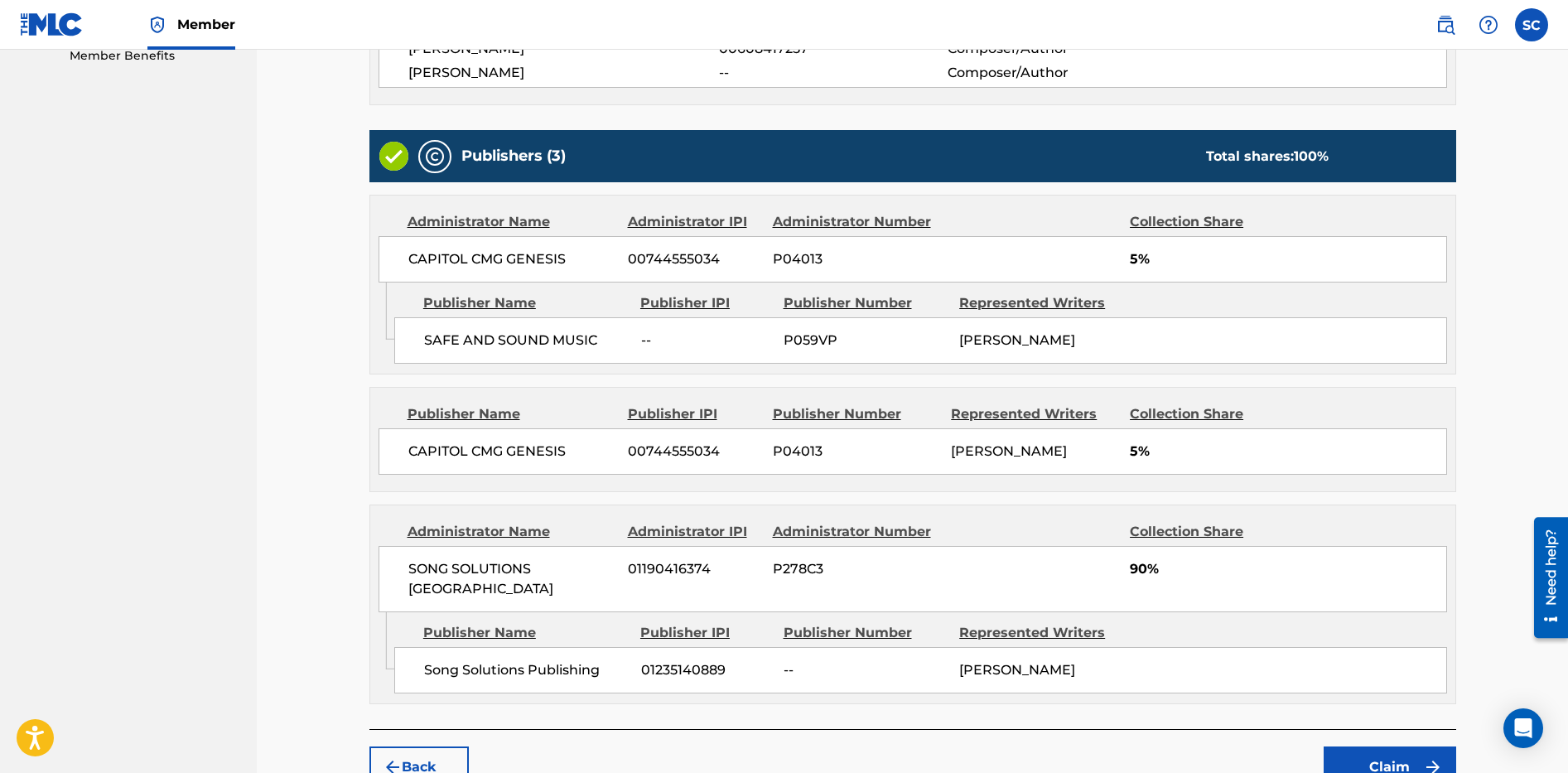 scroll, scrollTop: 639, scrollLeft: 0, axis: vertical 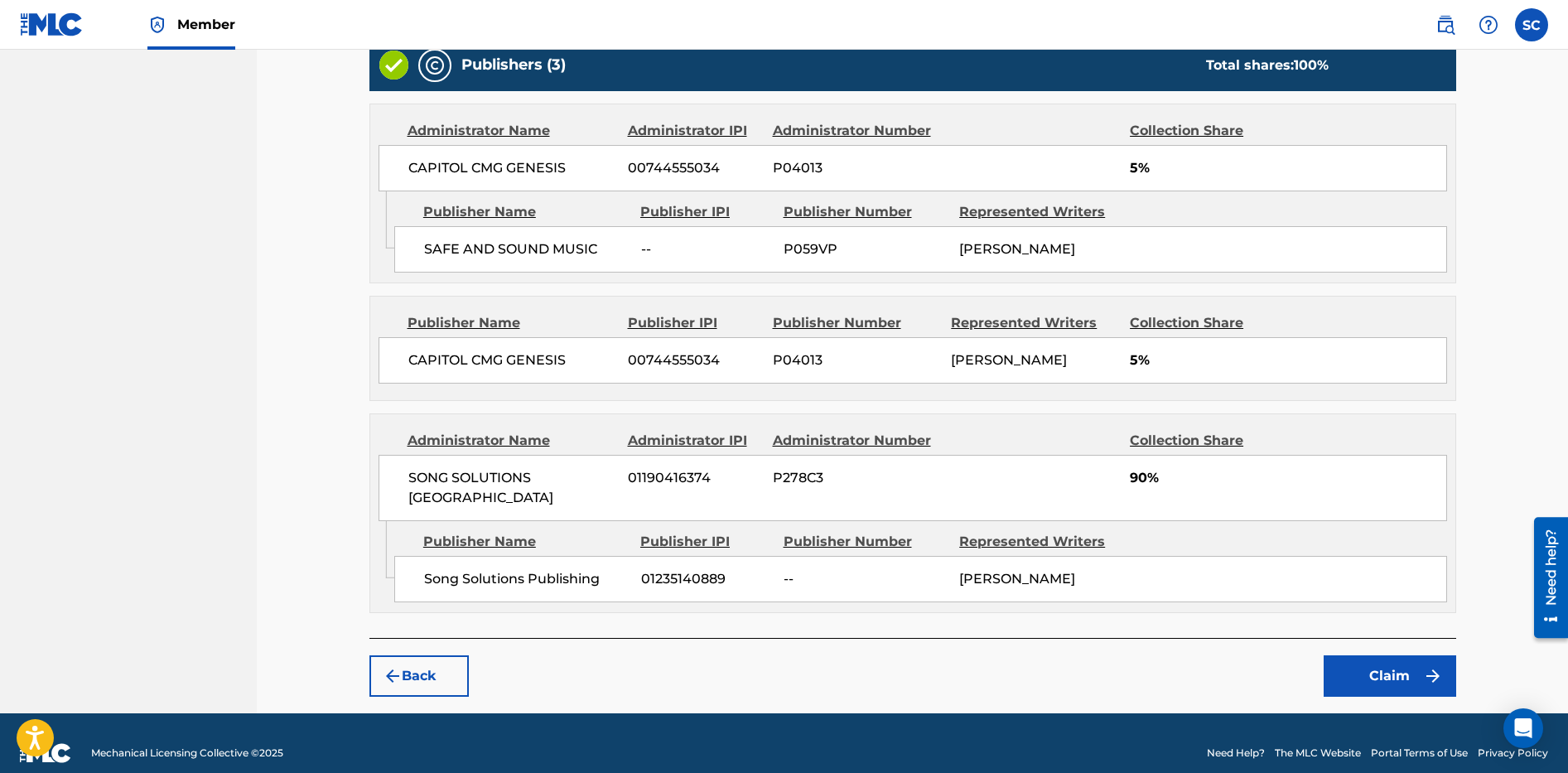 click on "Claim" at bounding box center [1390, 676] 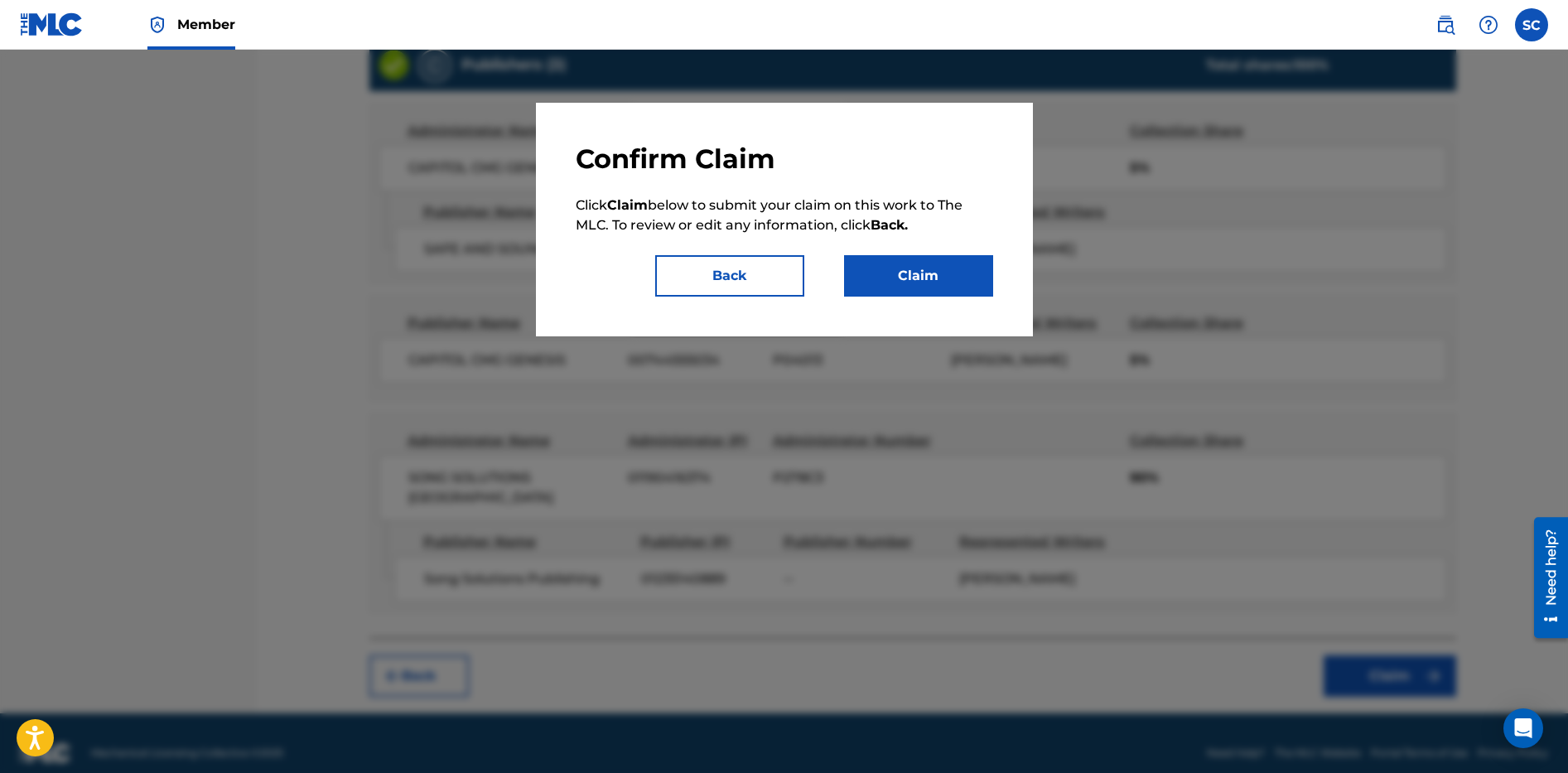 click on "Claim" at bounding box center [919, 276] 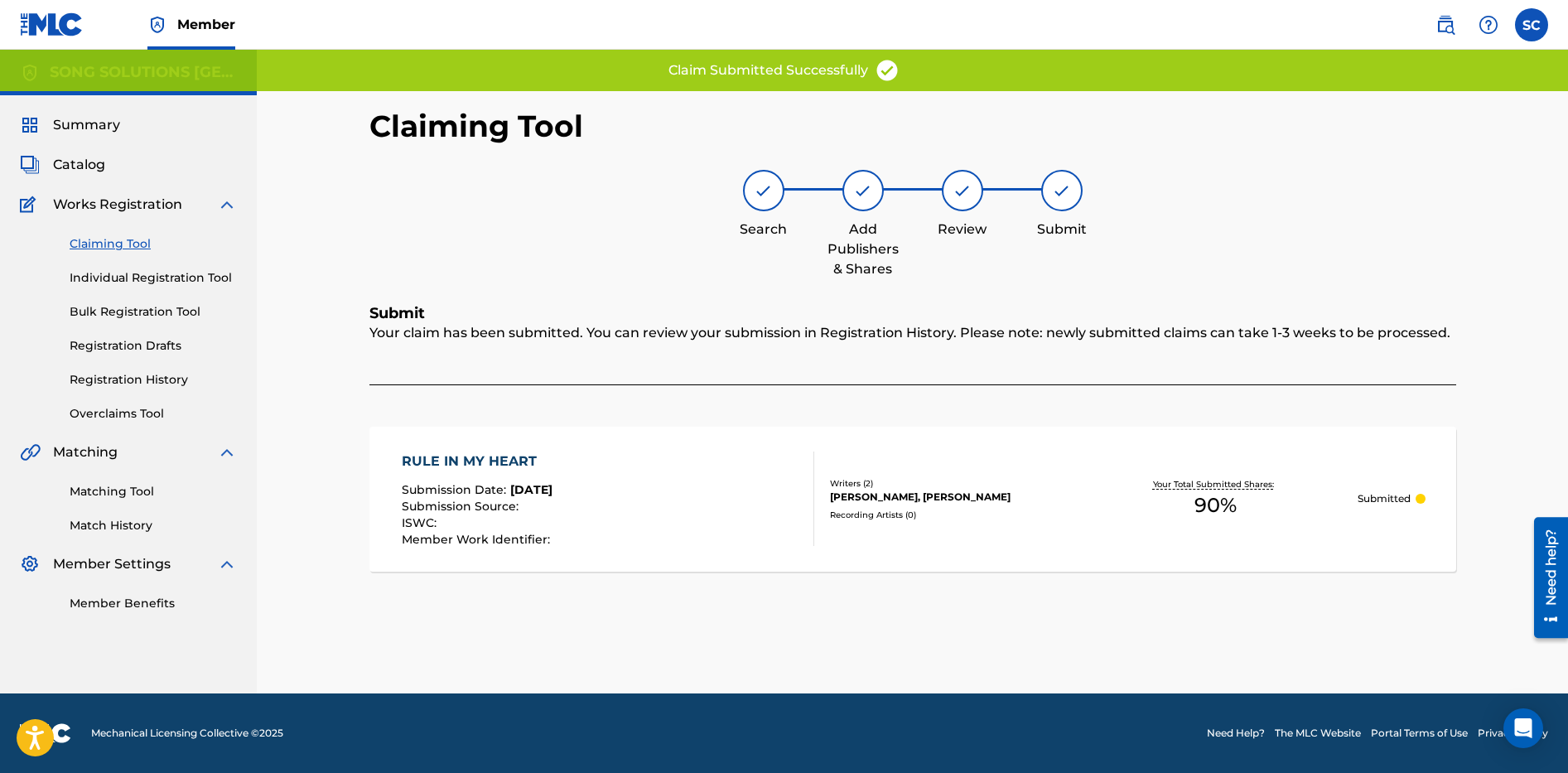scroll, scrollTop: 0, scrollLeft: 0, axis: both 